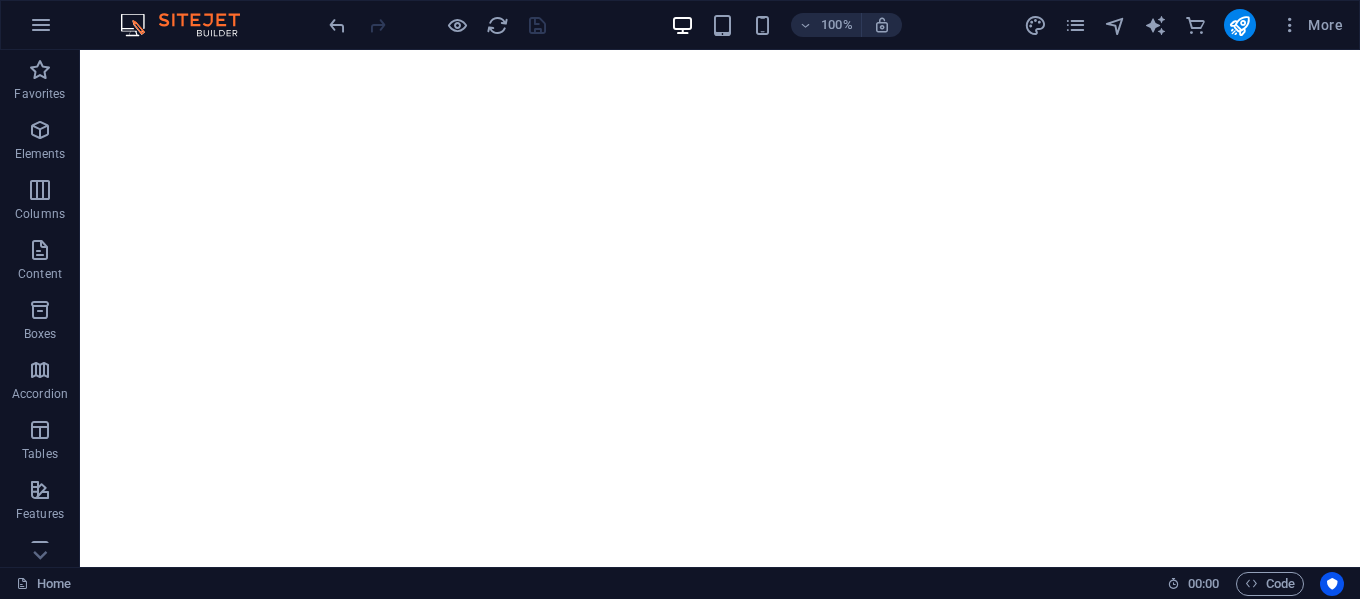 scroll, scrollTop: 0, scrollLeft: 0, axis: both 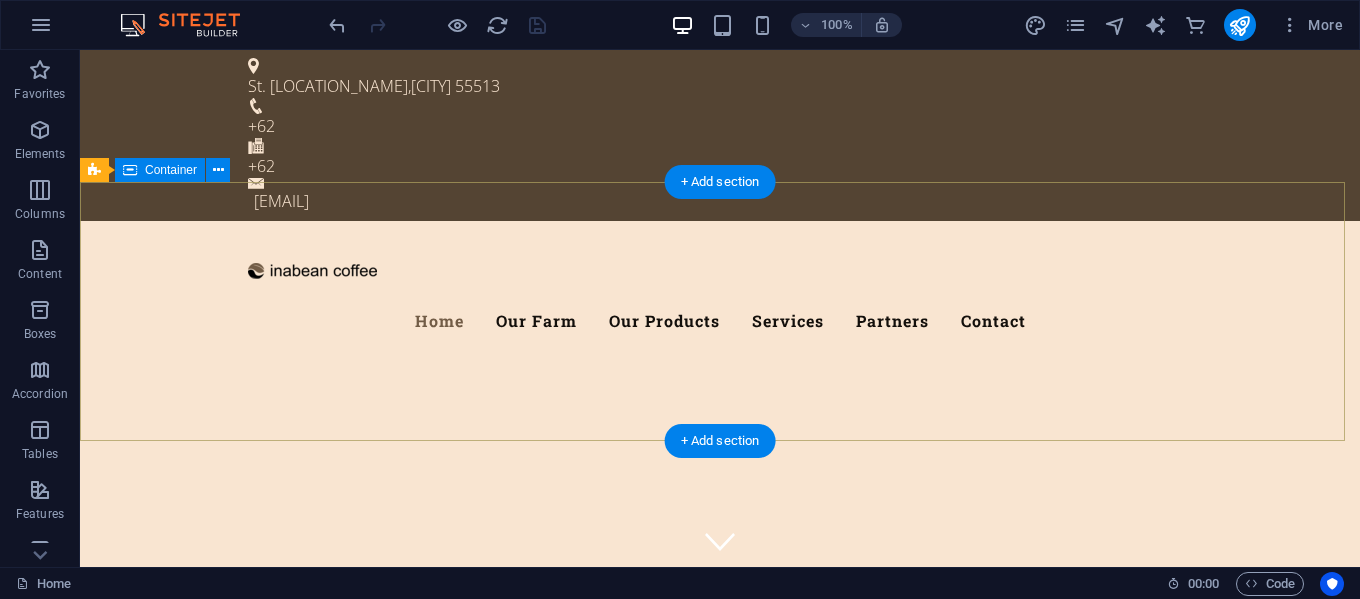 click at bounding box center [720, 700] 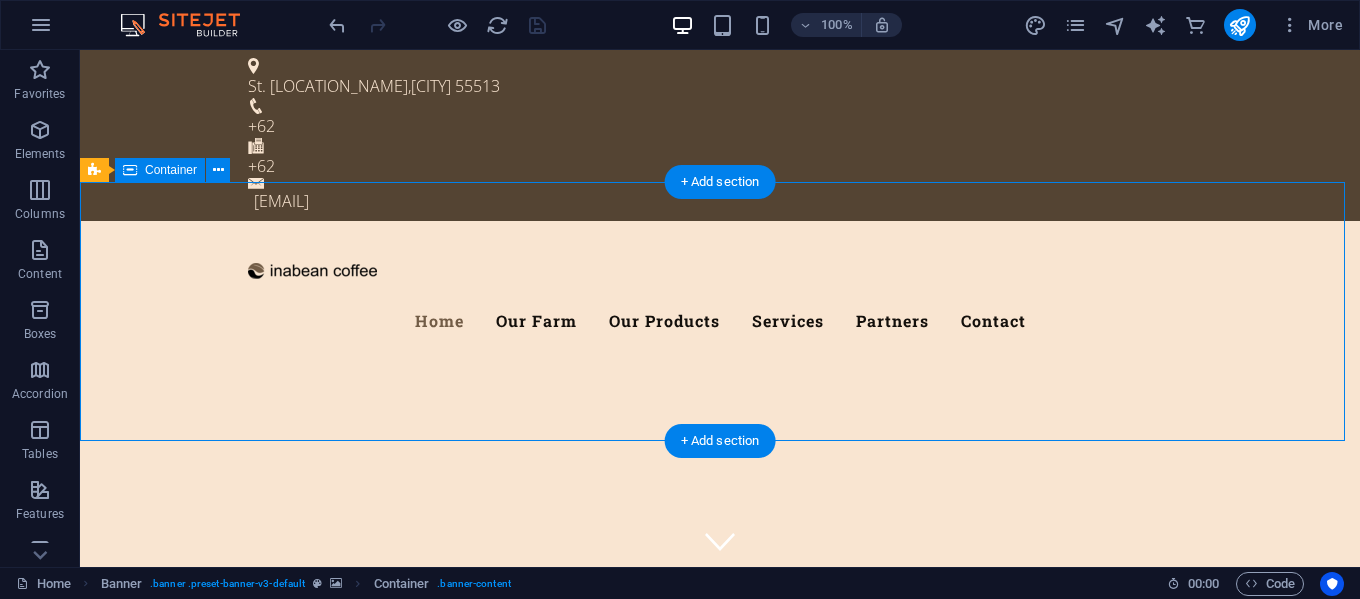 click at bounding box center (720, 700) 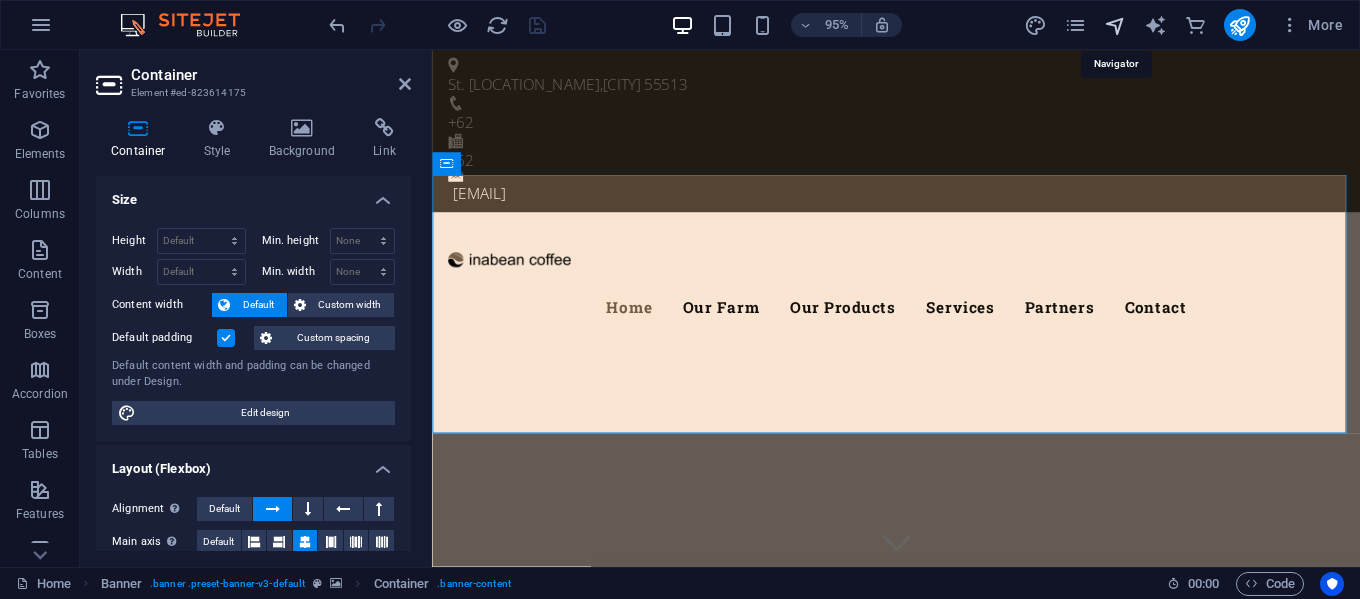 click at bounding box center (1115, 25) 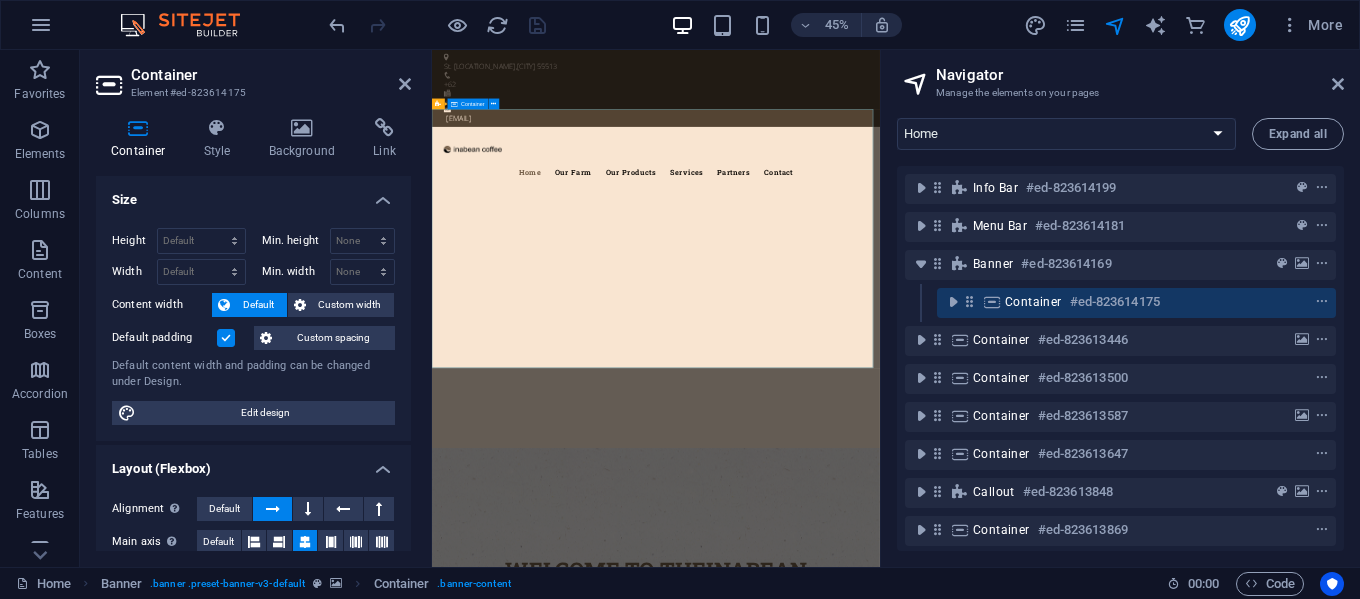 click on "Container #ed-823614175" at bounding box center (1120, 302) 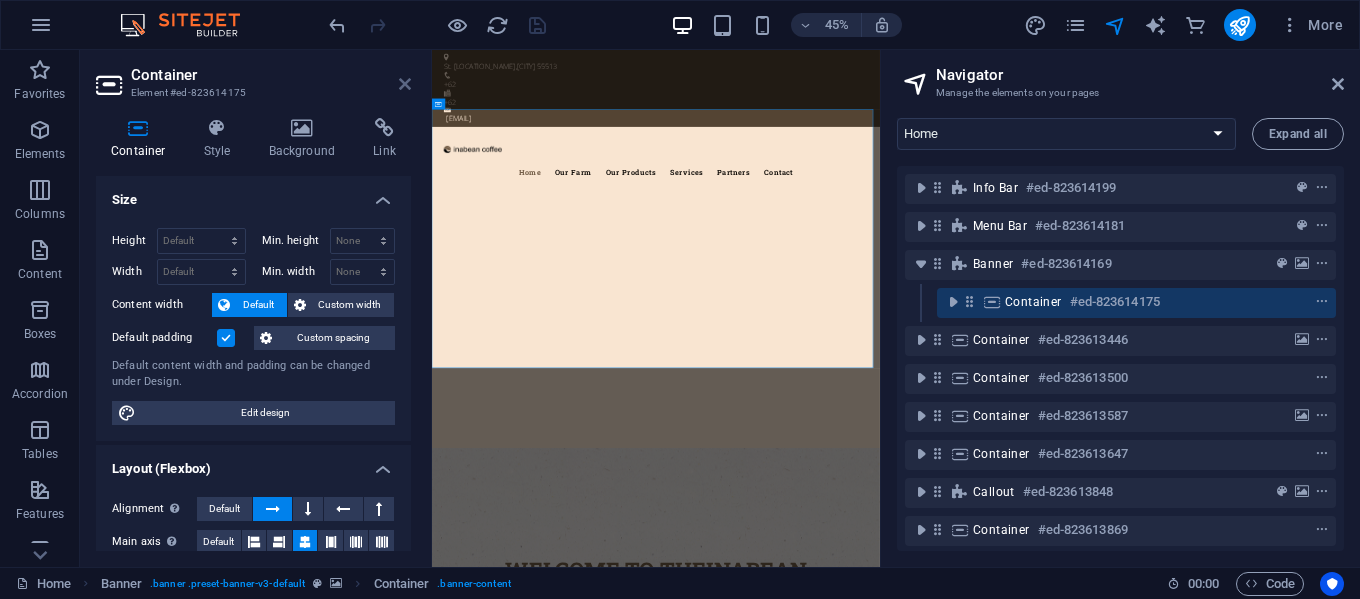 click at bounding box center (405, 84) 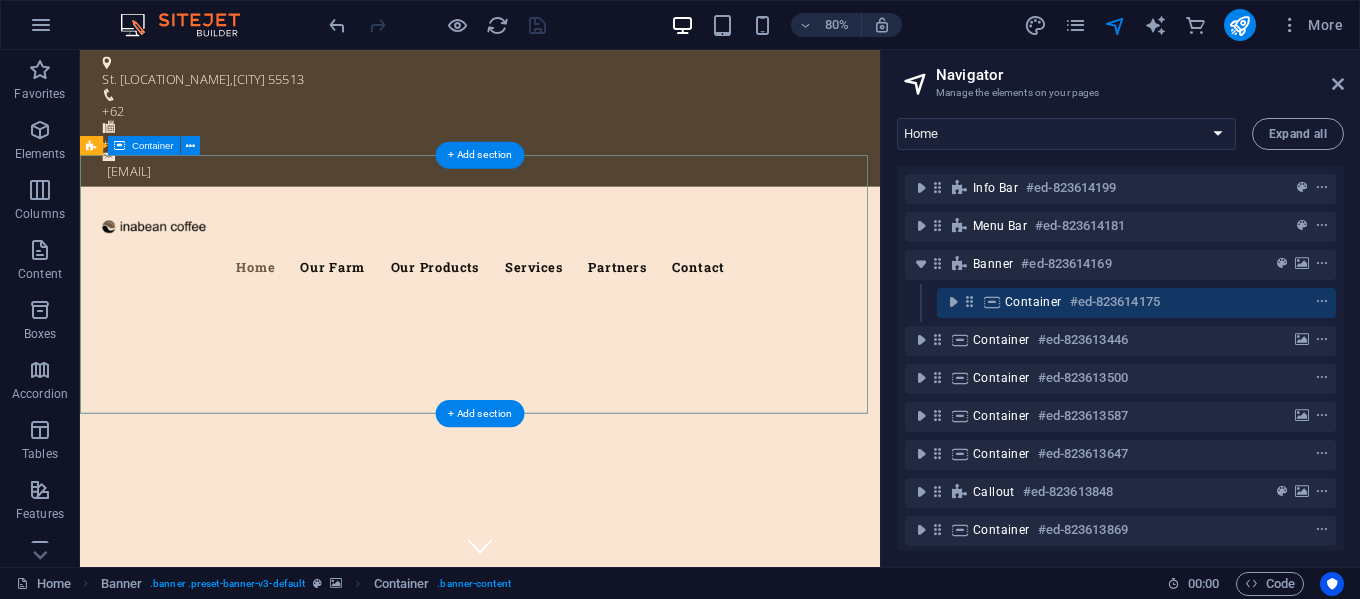 click on "#ed-823614175" at bounding box center [1115, 302] 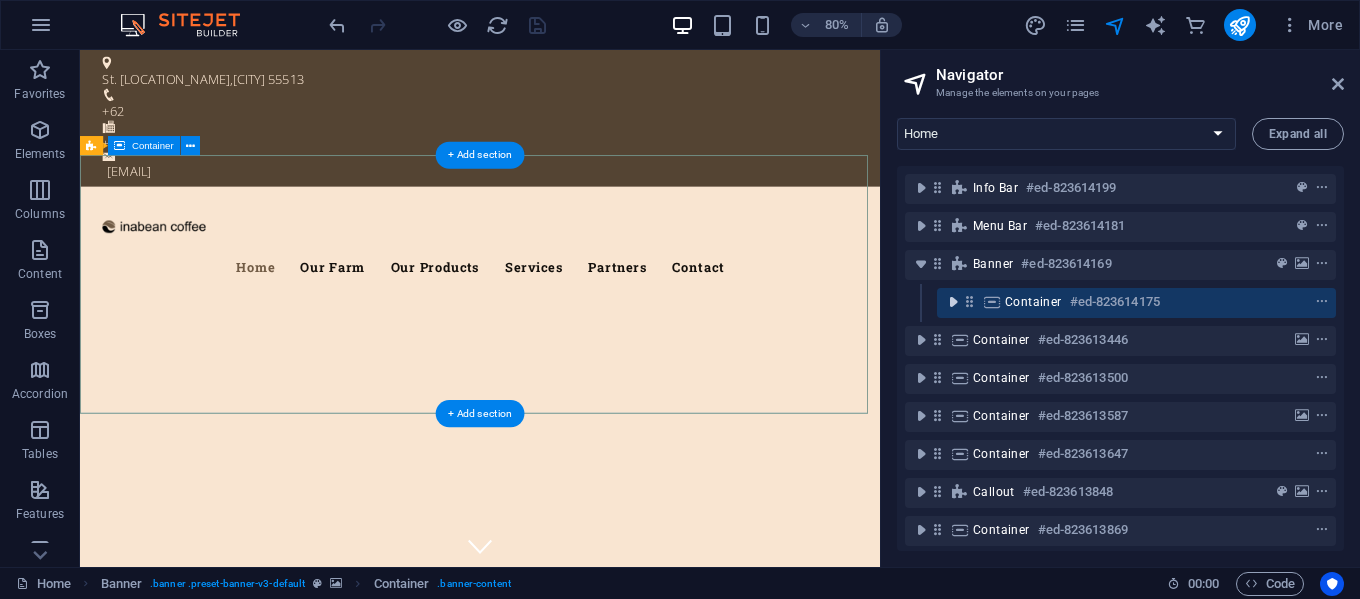 click at bounding box center (953, 302) 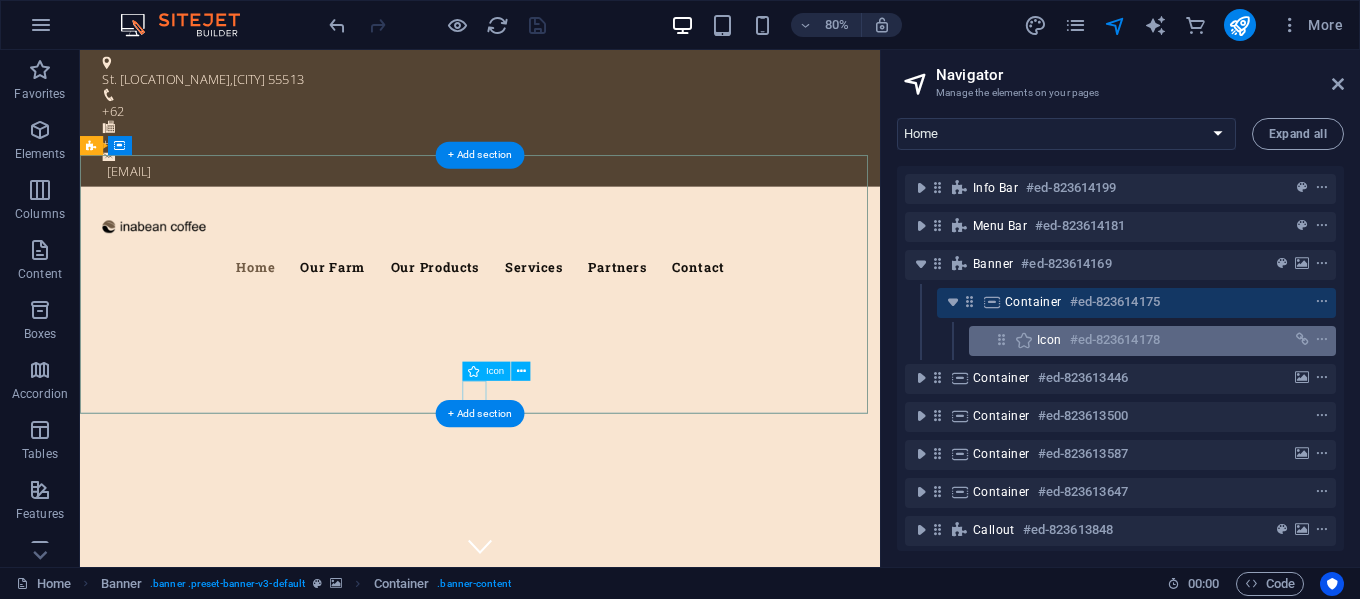 click on "#ed-823614178" at bounding box center (1115, 340) 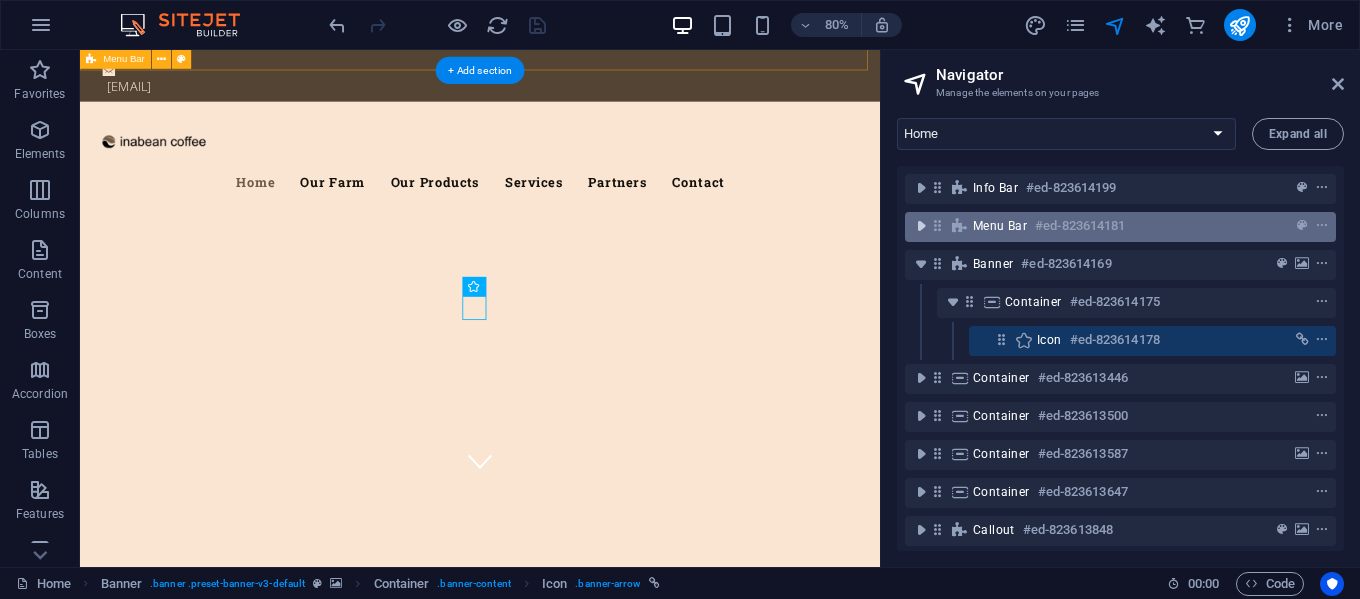 click at bounding box center [921, 226] 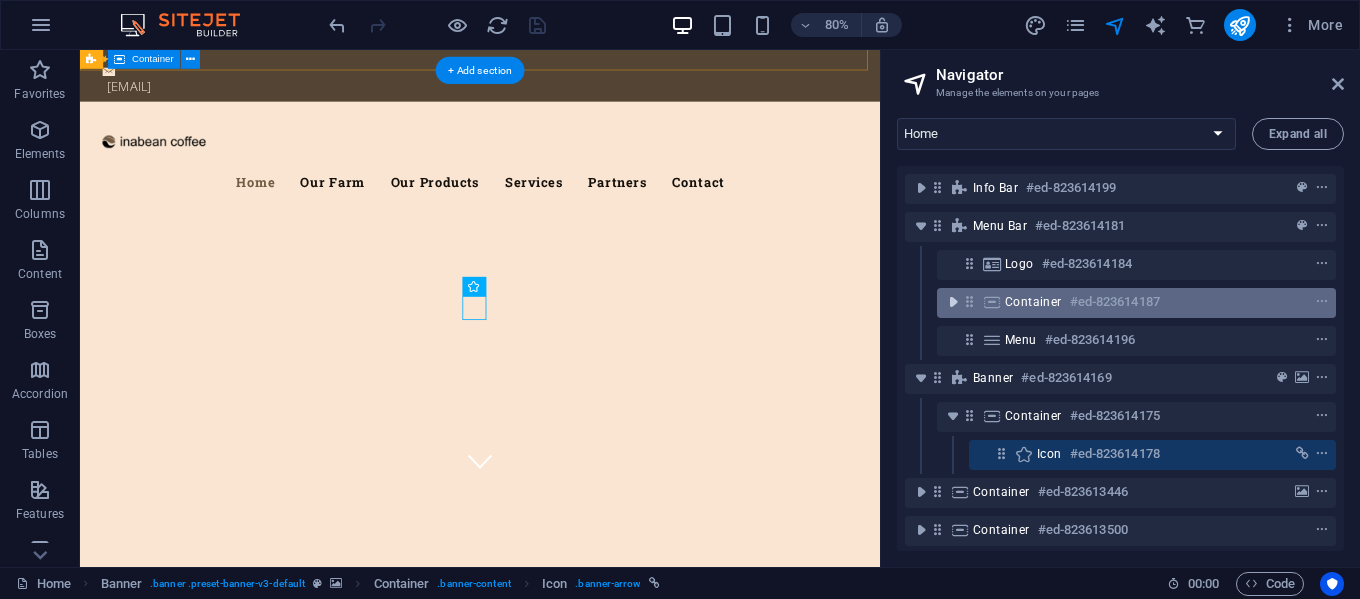 click at bounding box center (953, 302) 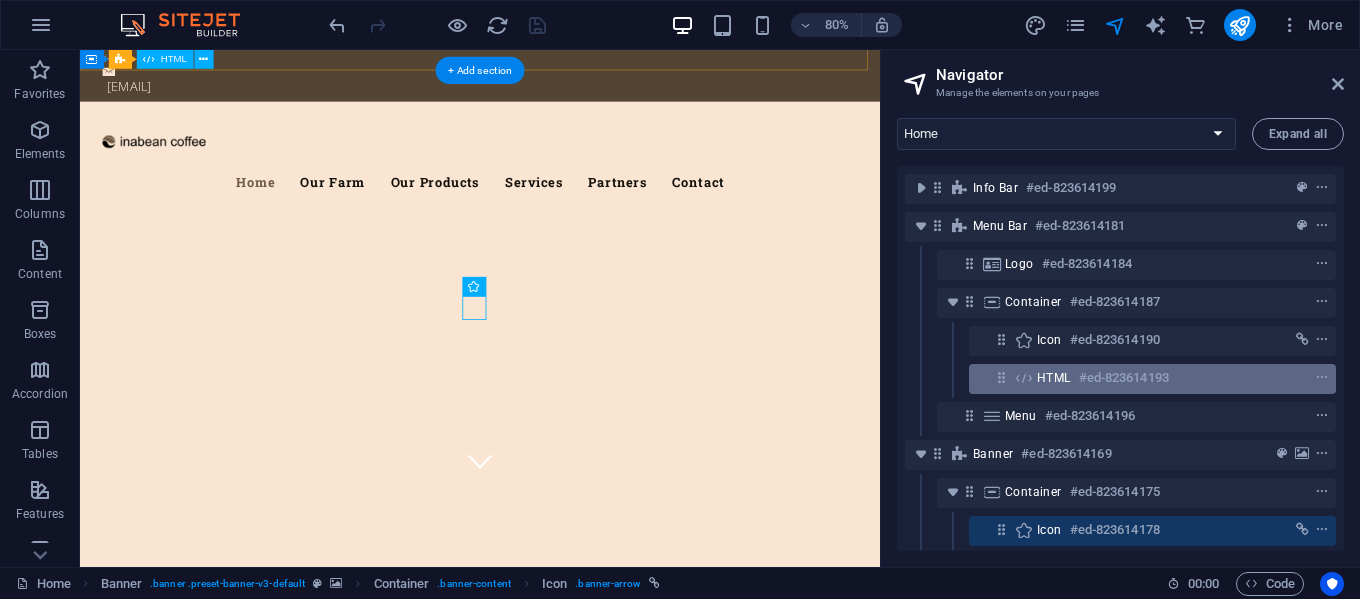 scroll, scrollTop: 100, scrollLeft: 0, axis: vertical 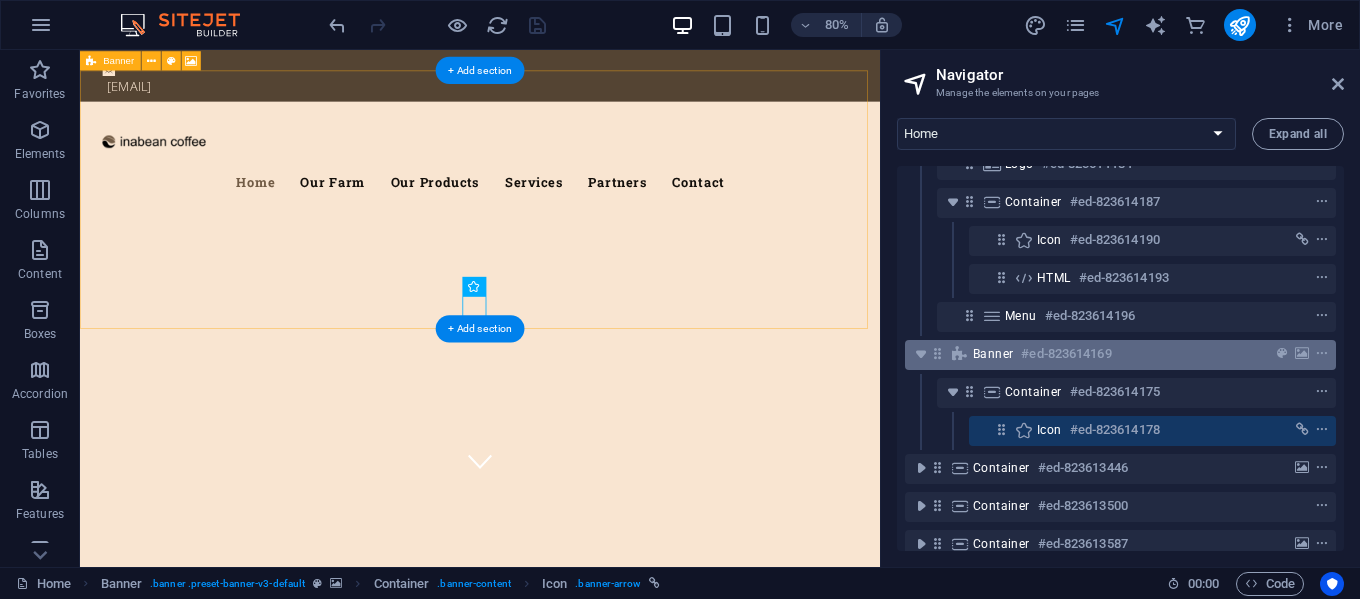 click on "#ed-823614169" at bounding box center (1066, 354) 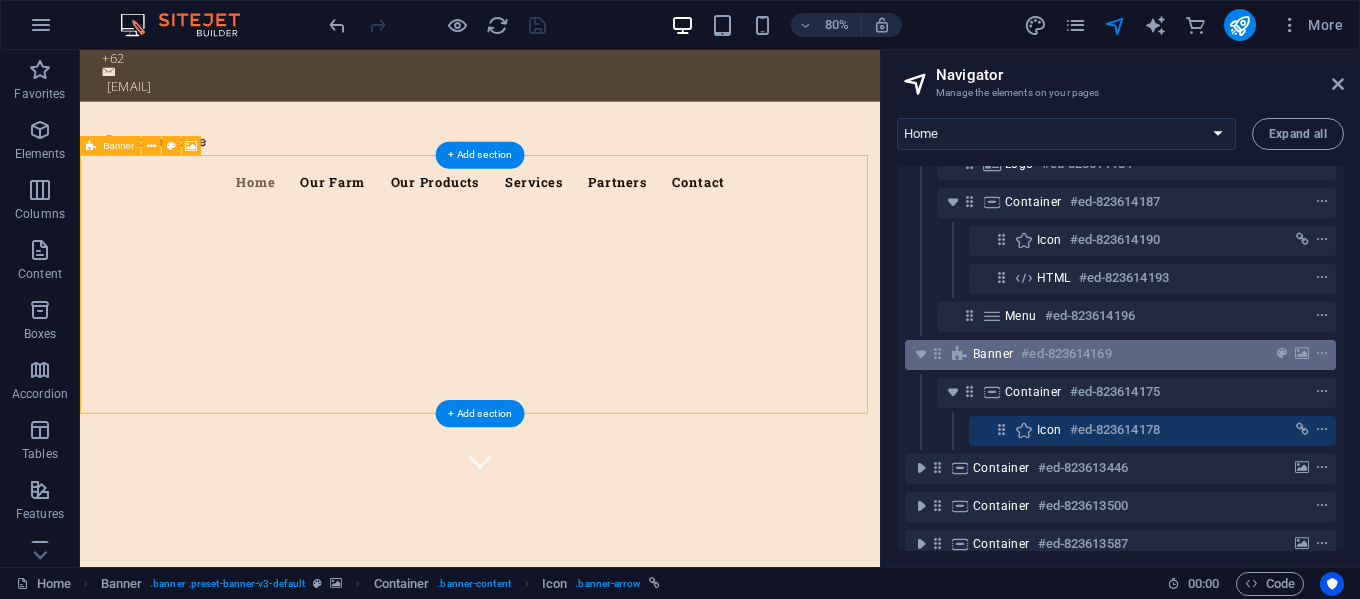 scroll, scrollTop: 0, scrollLeft: 0, axis: both 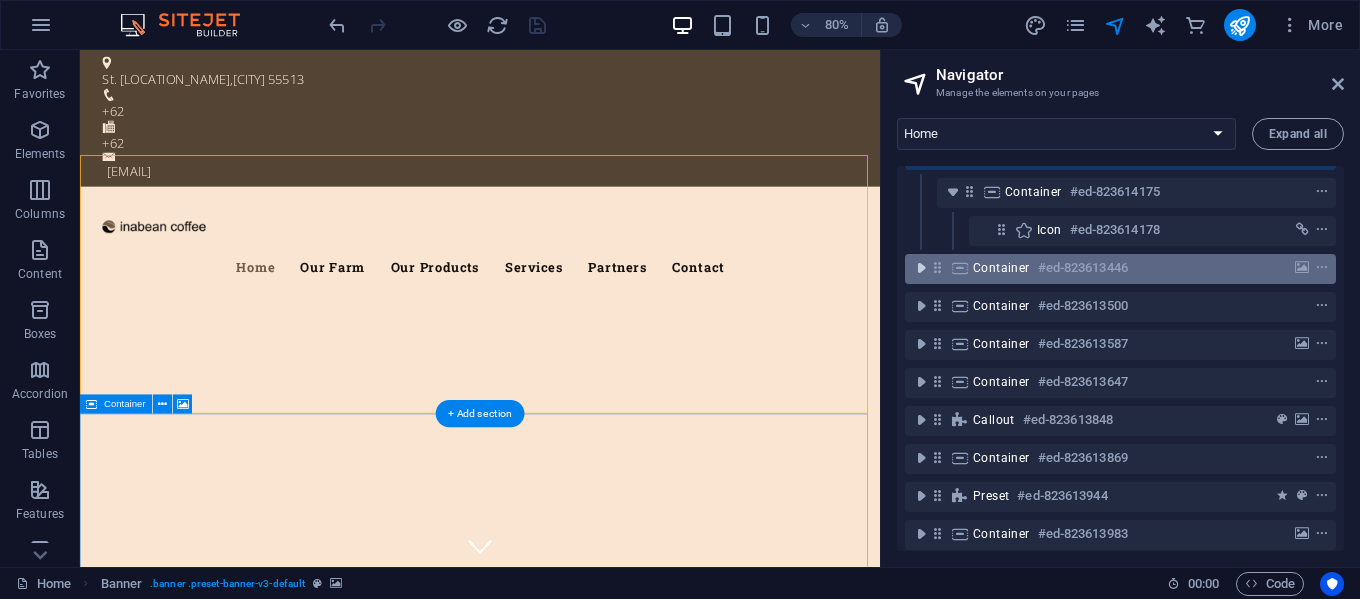 click at bounding box center [921, 268] 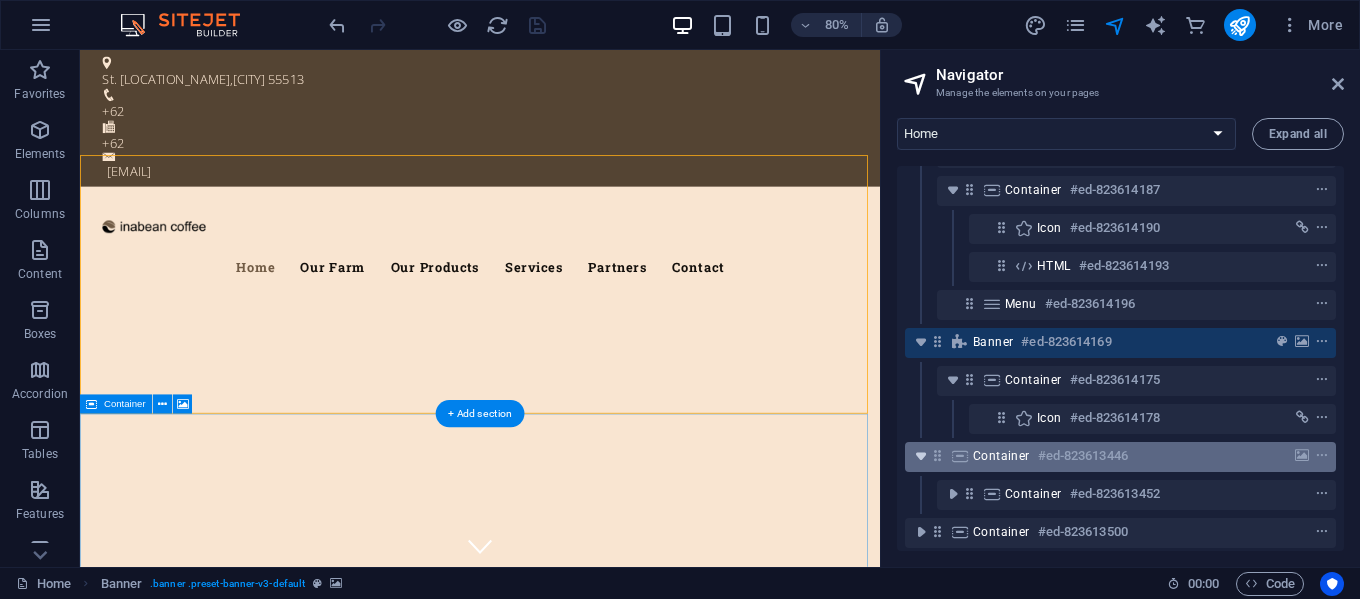 scroll, scrollTop: 104, scrollLeft: 0, axis: vertical 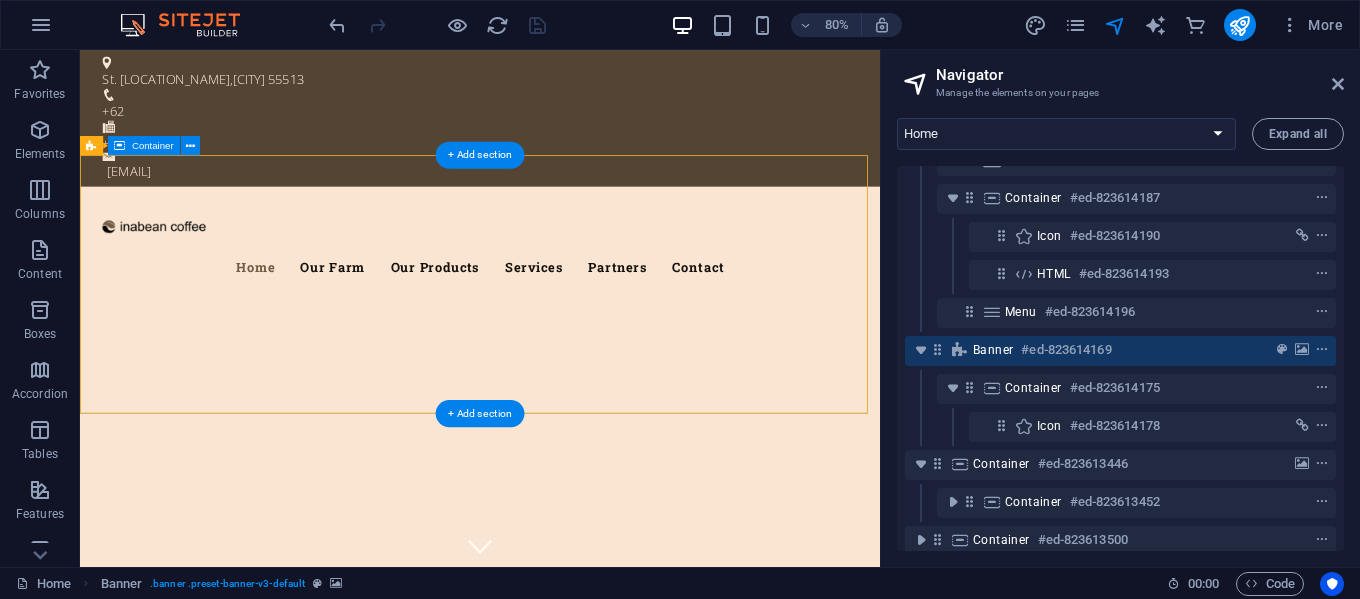 click at bounding box center (580, 764) 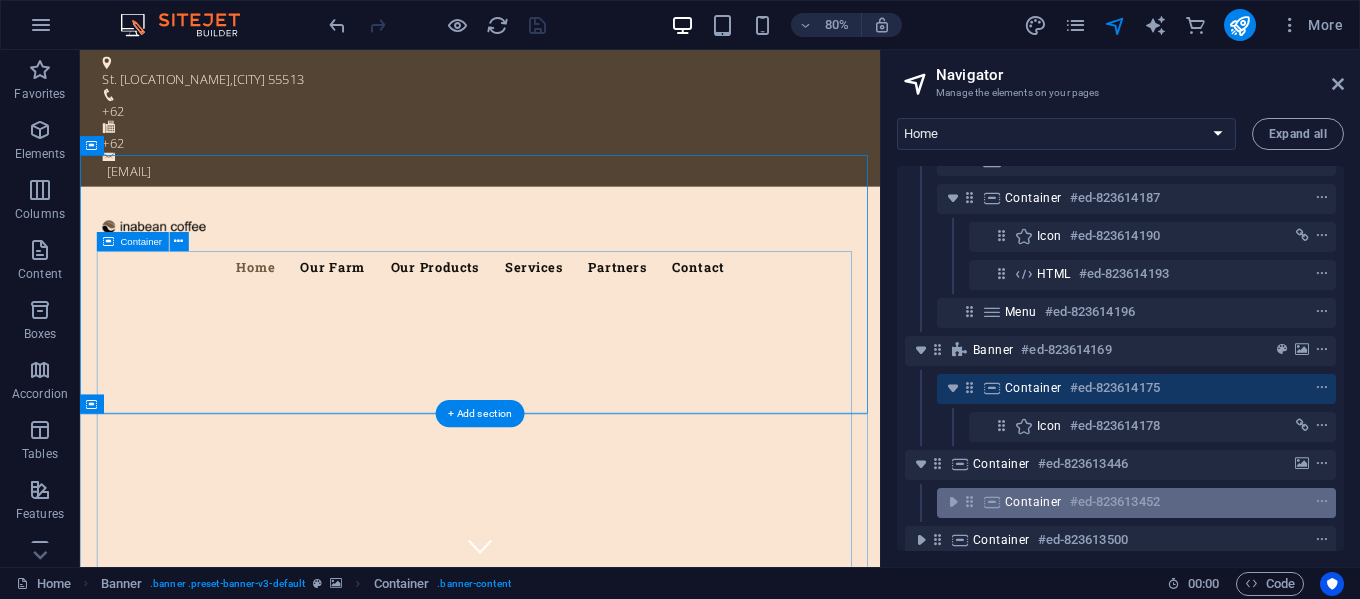 click at bounding box center (1285, 502) 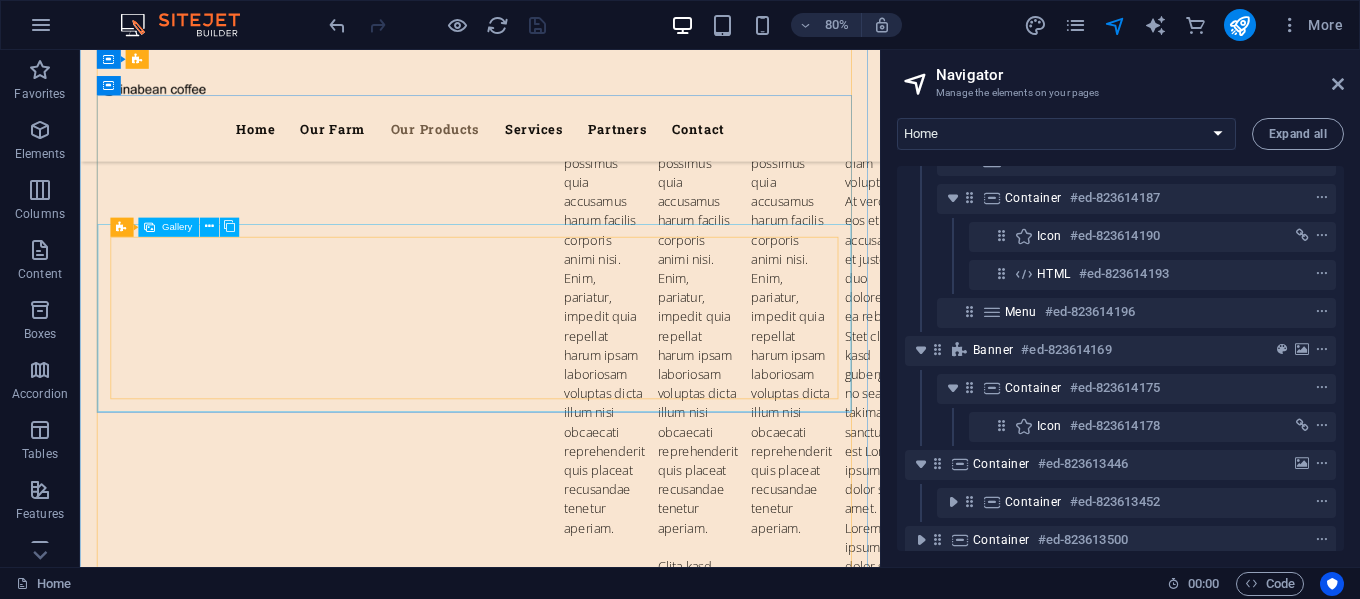scroll, scrollTop: 5100, scrollLeft: 0, axis: vertical 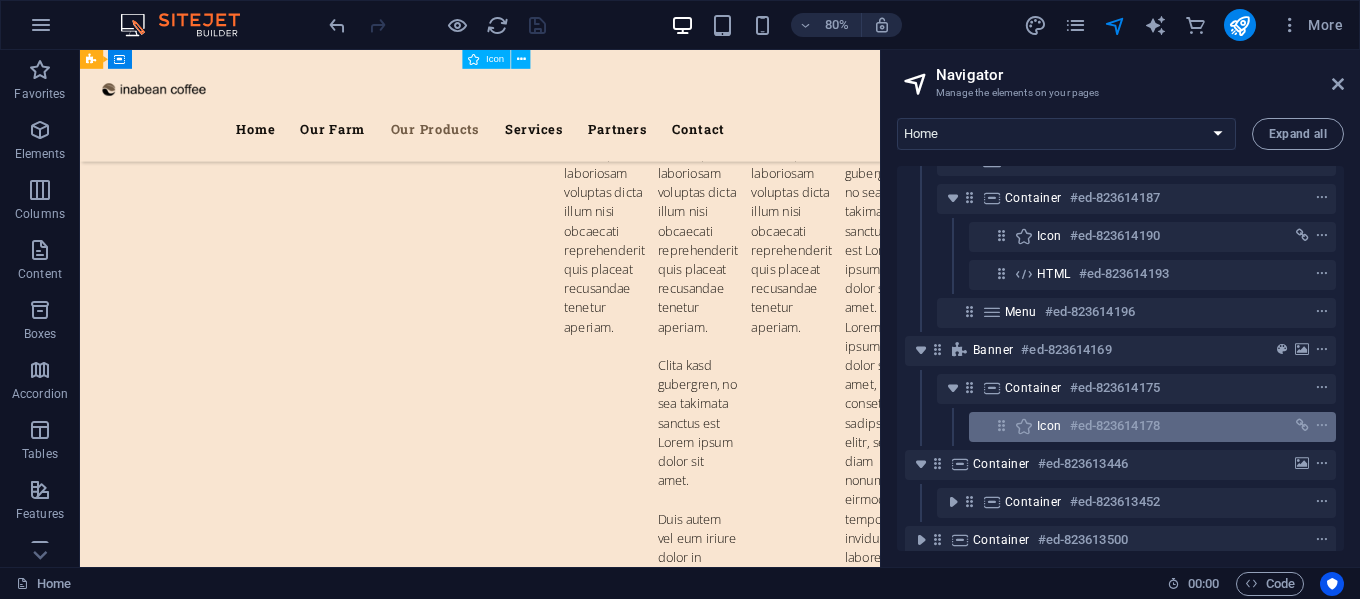 click on "#ed-823614178" at bounding box center [1115, 426] 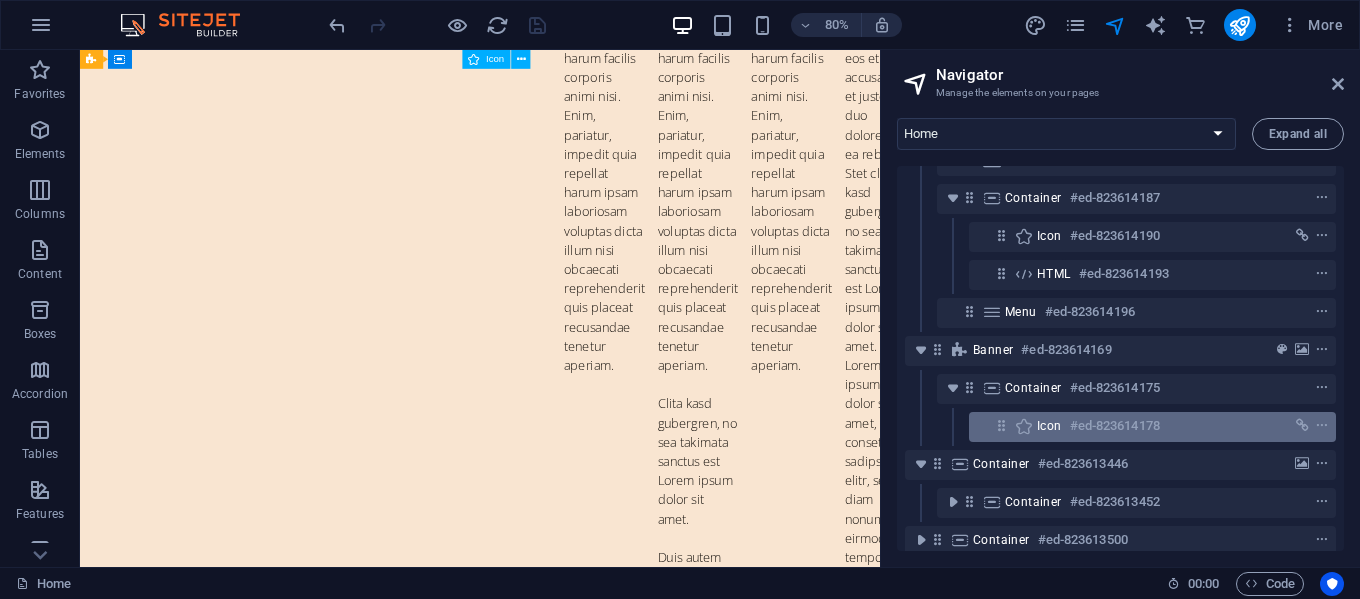 scroll, scrollTop: 14, scrollLeft: 0, axis: vertical 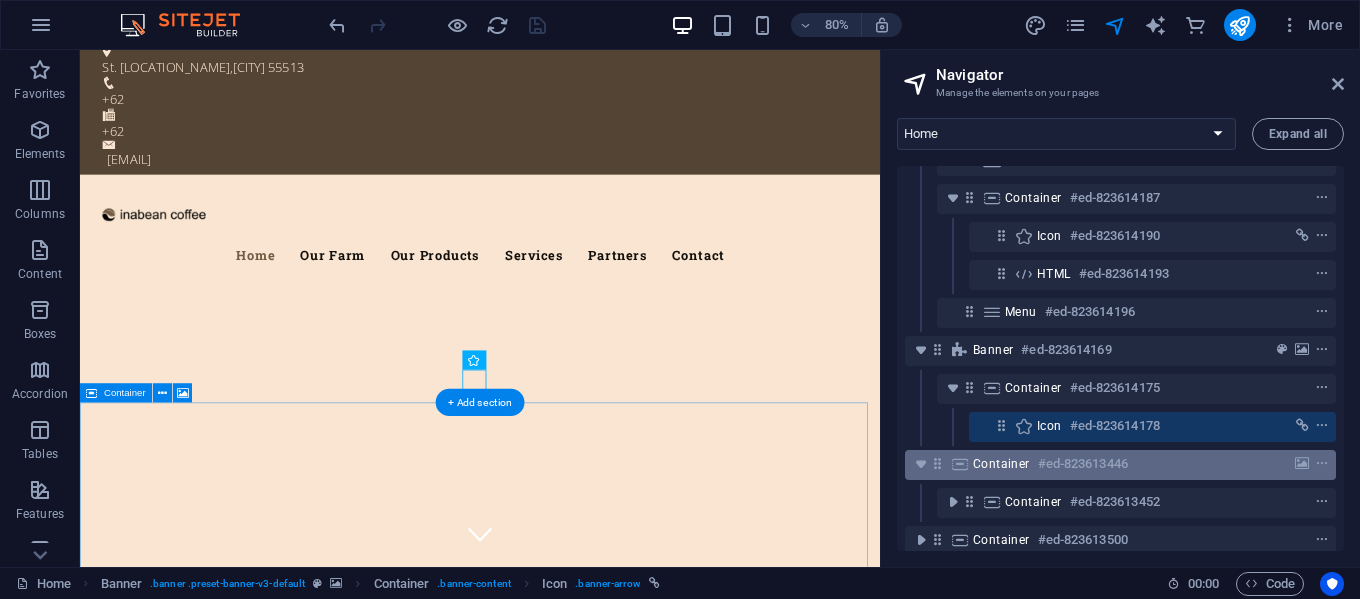 click on "#ed-823613446" at bounding box center (1083, 464) 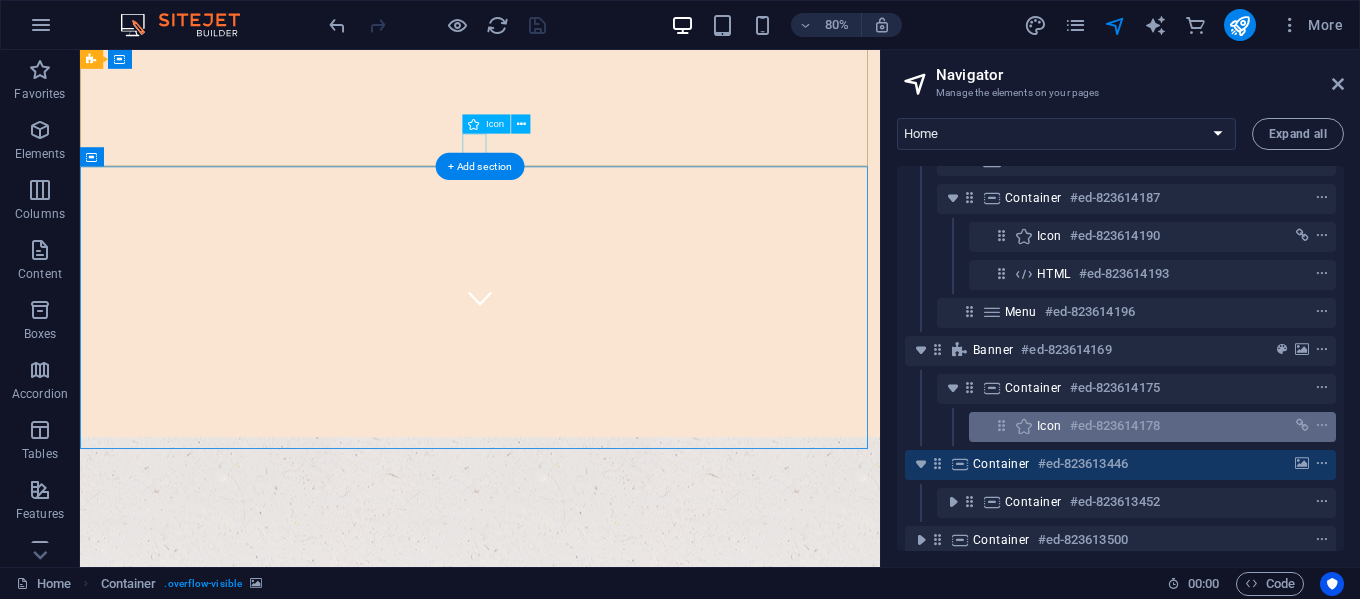 click on "#ed-823614178" at bounding box center [1115, 426] 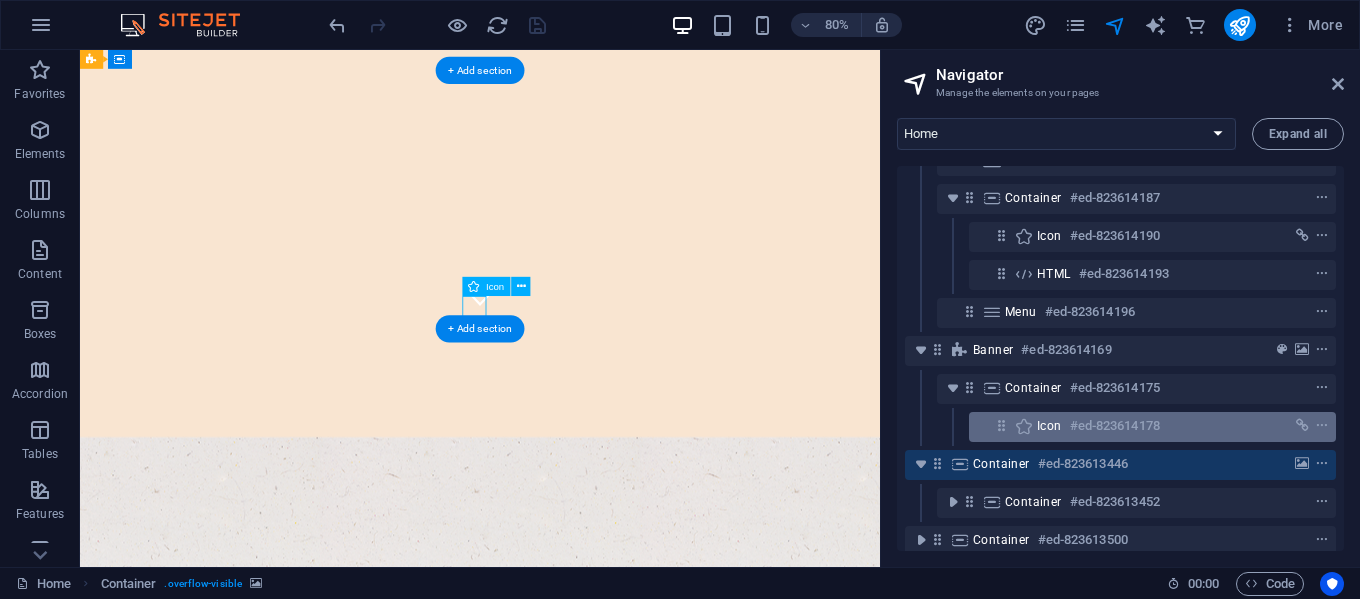 scroll, scrollTop: 106, scrollLeft: 0, axis: vertical 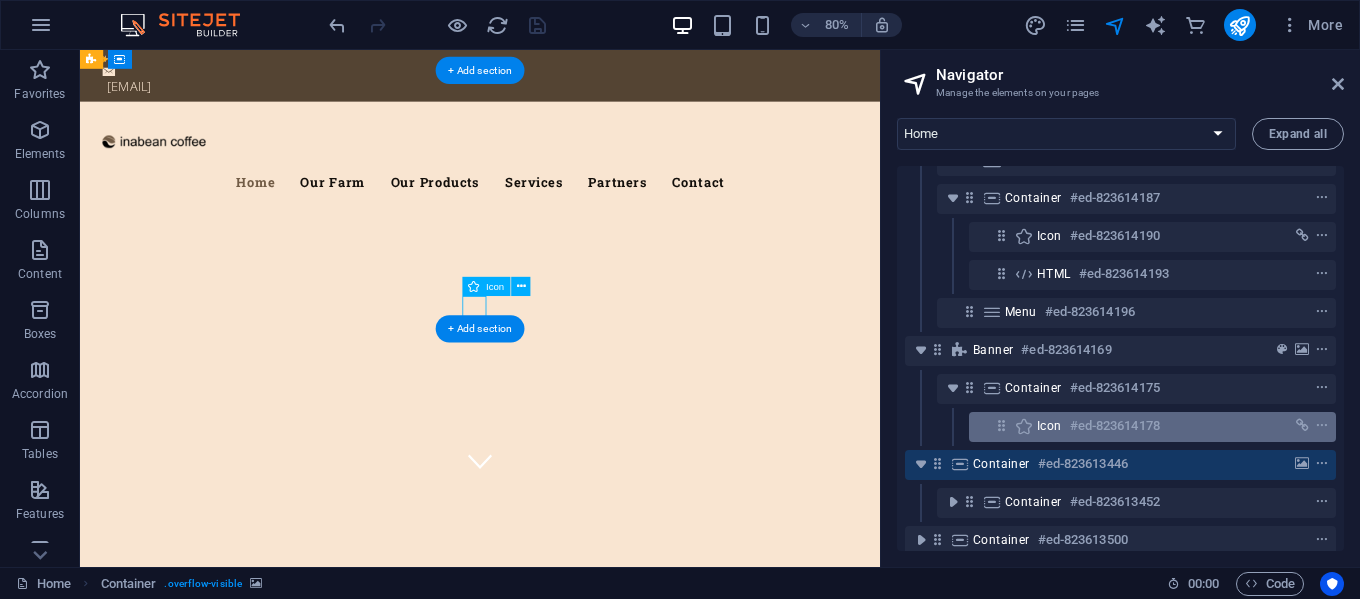click on "#ed-823614178" at bounding box center [1115, 426] 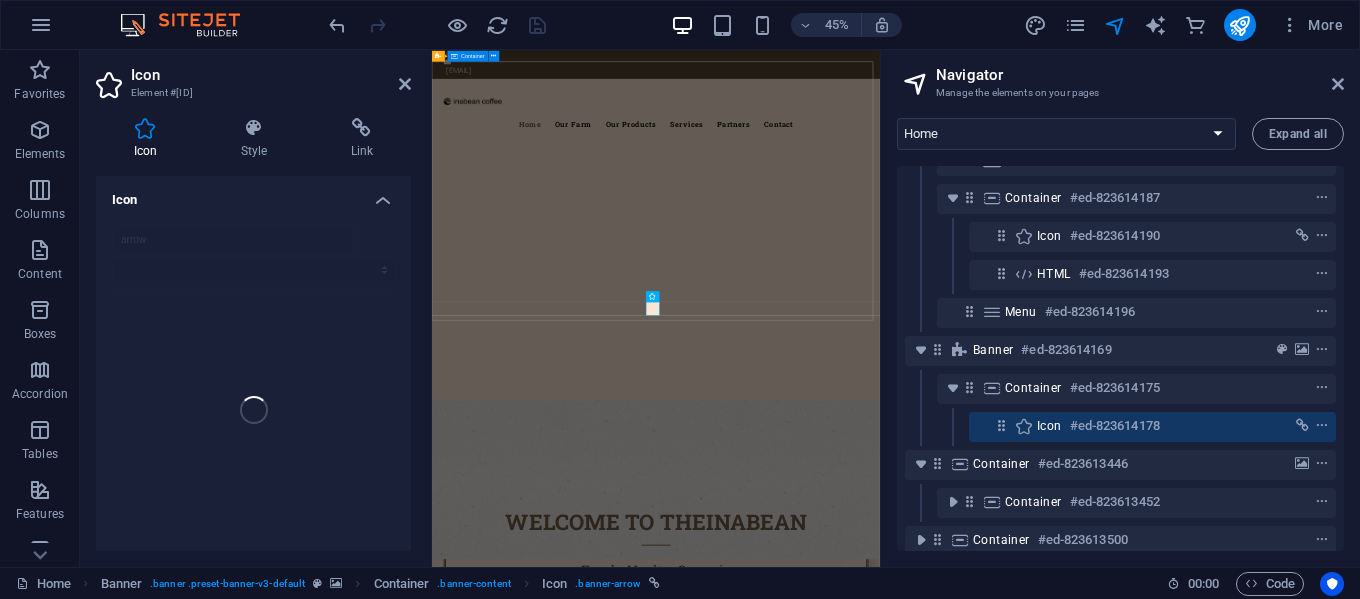 click at bounding box center (930, 658) 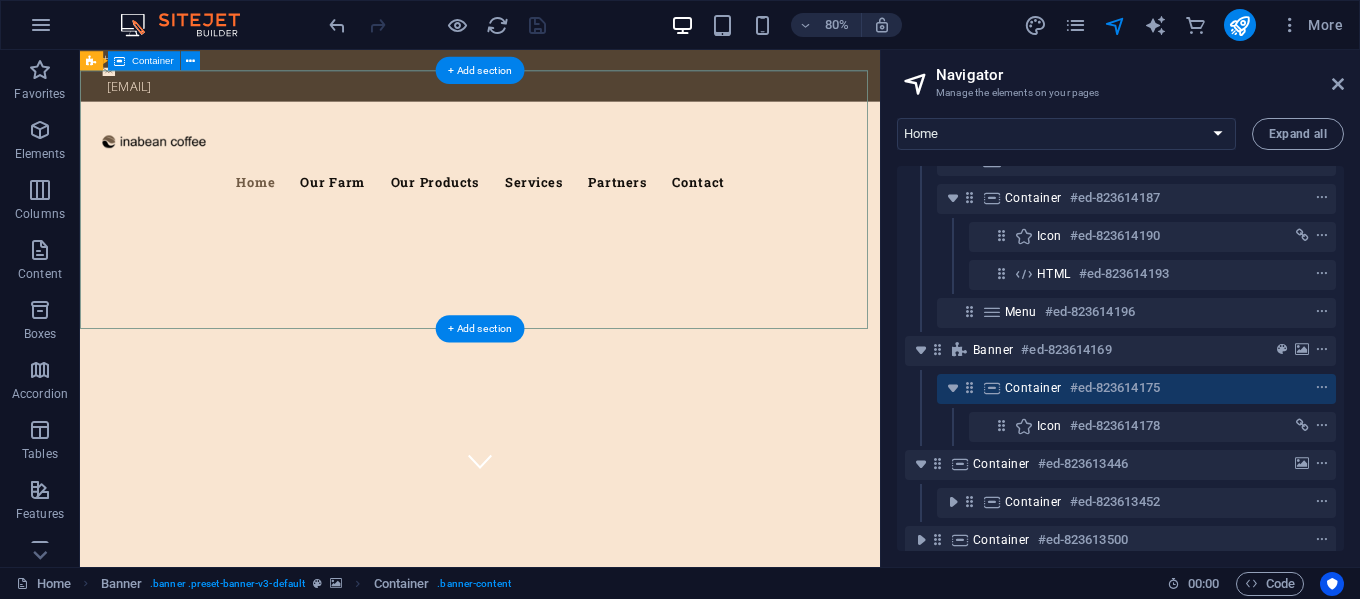 click at bounding box center [580, 658] 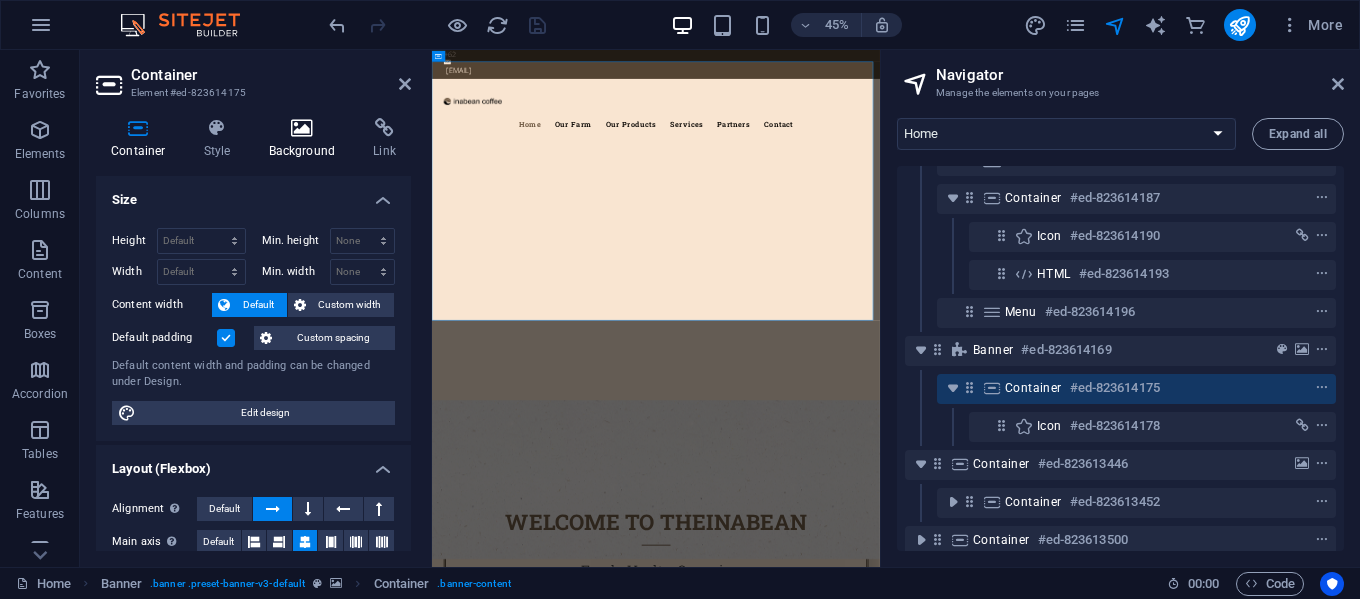 click on "Background" at bounding box center (306, 139) 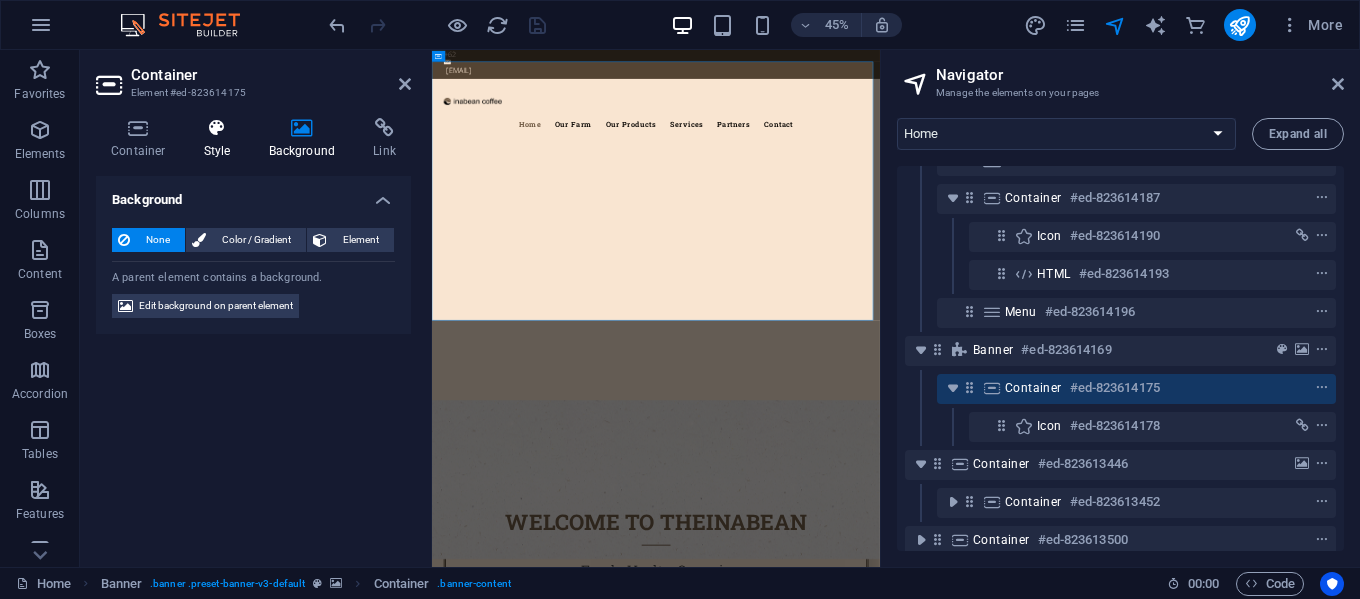 click at bounding box center [217, 128] 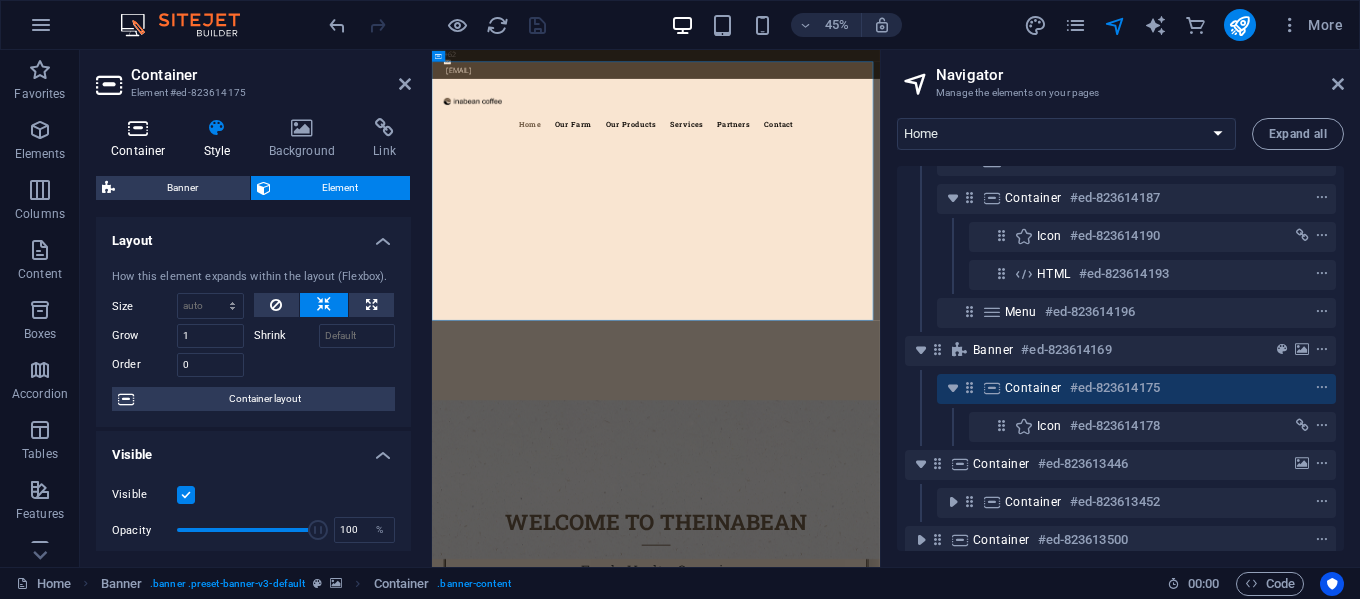 click at bounding box center (138, 128) 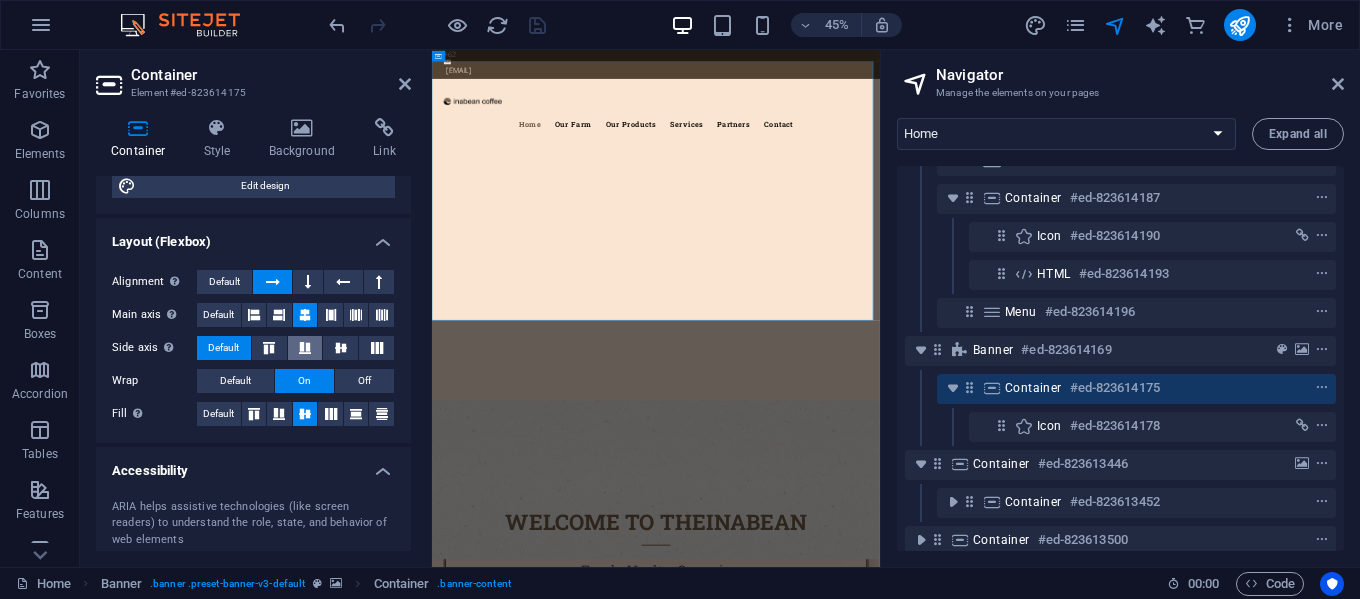 scroll, scrollTop: 400, scrollLeft: 0, axis: vertical 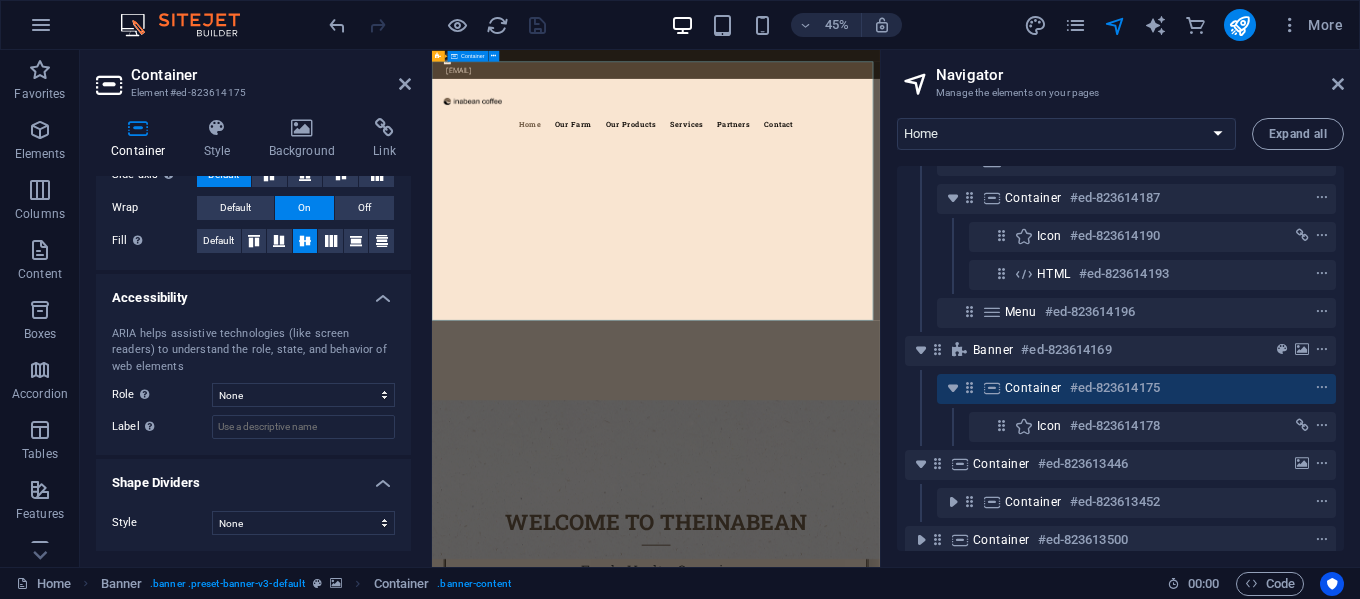 click at bounding box center (930, 658) 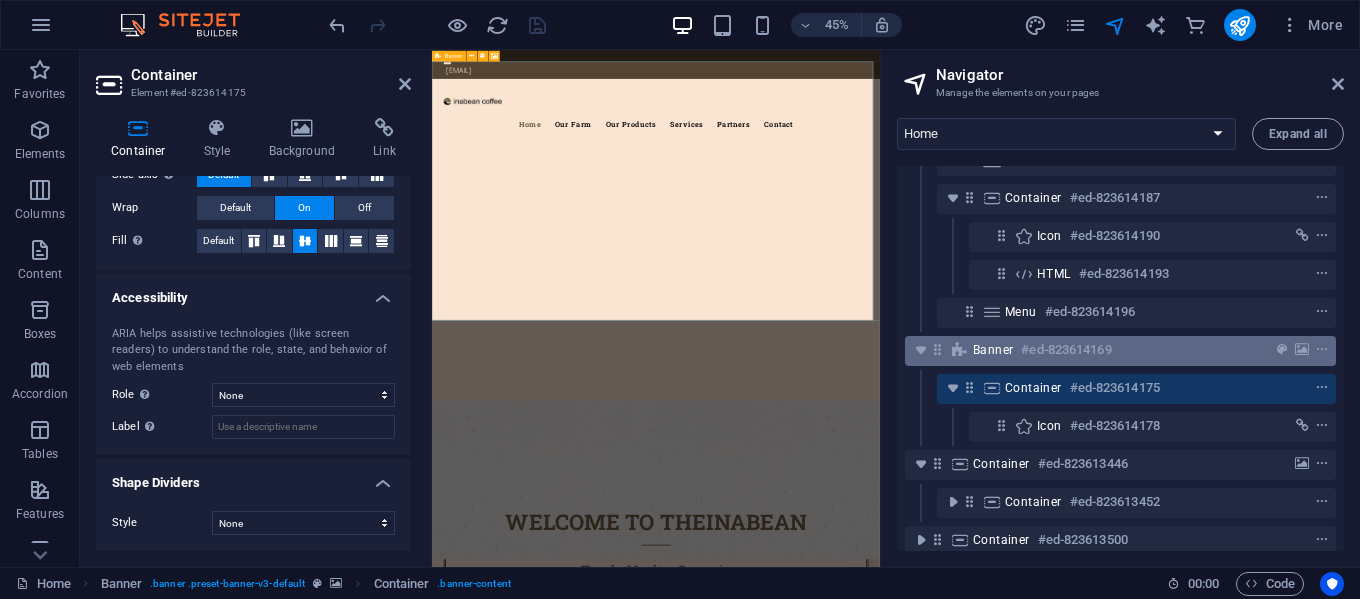 click on "Banner #ed-823614169" at bounding box center (1120, 351) 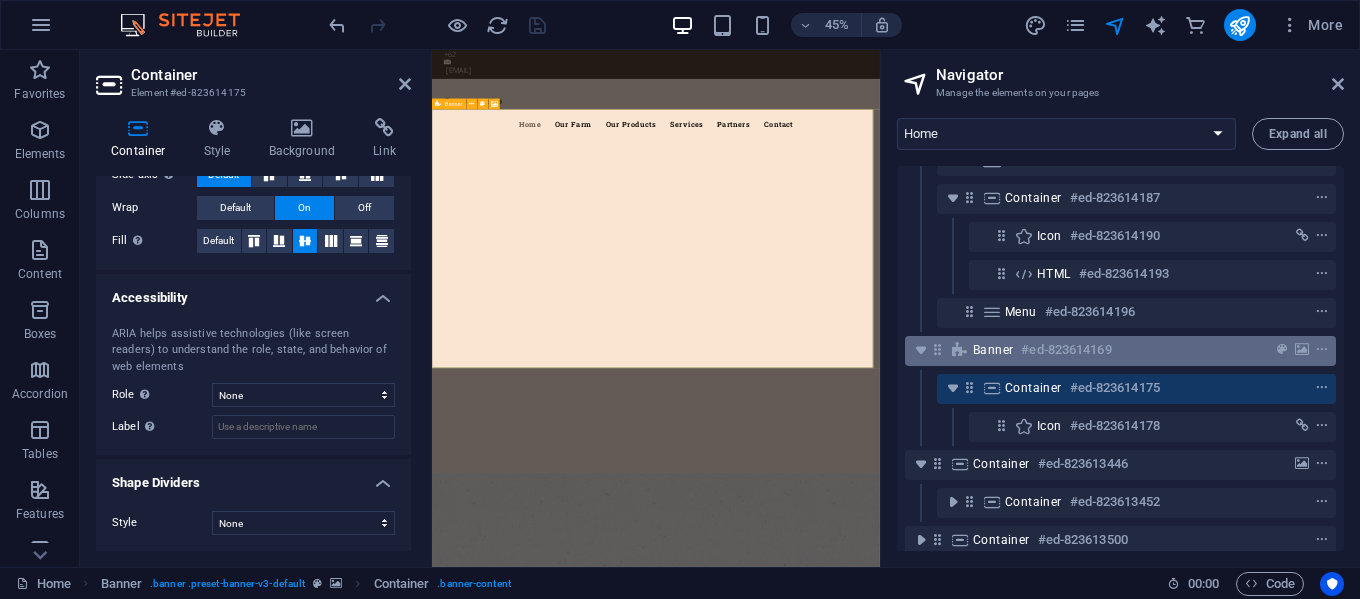 scroll, scrollTop: 0, scrollLeft: 0, axis: both 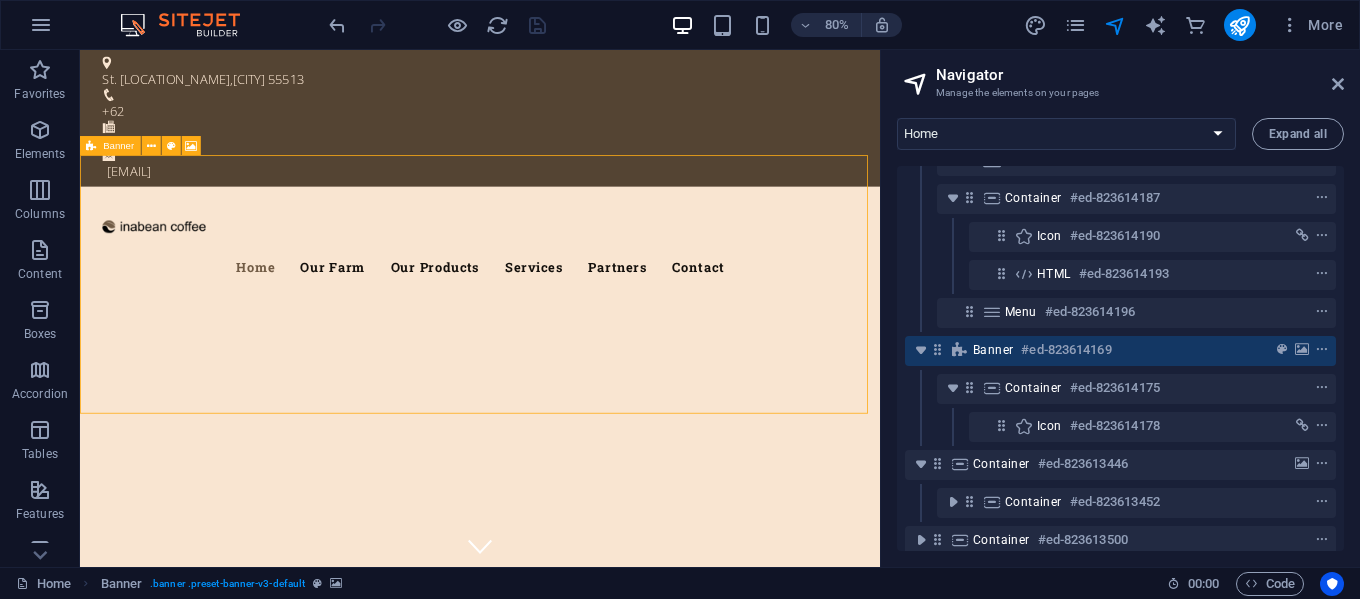 click on "Banner #ed-823614169" at bounding box center (1120, 351) 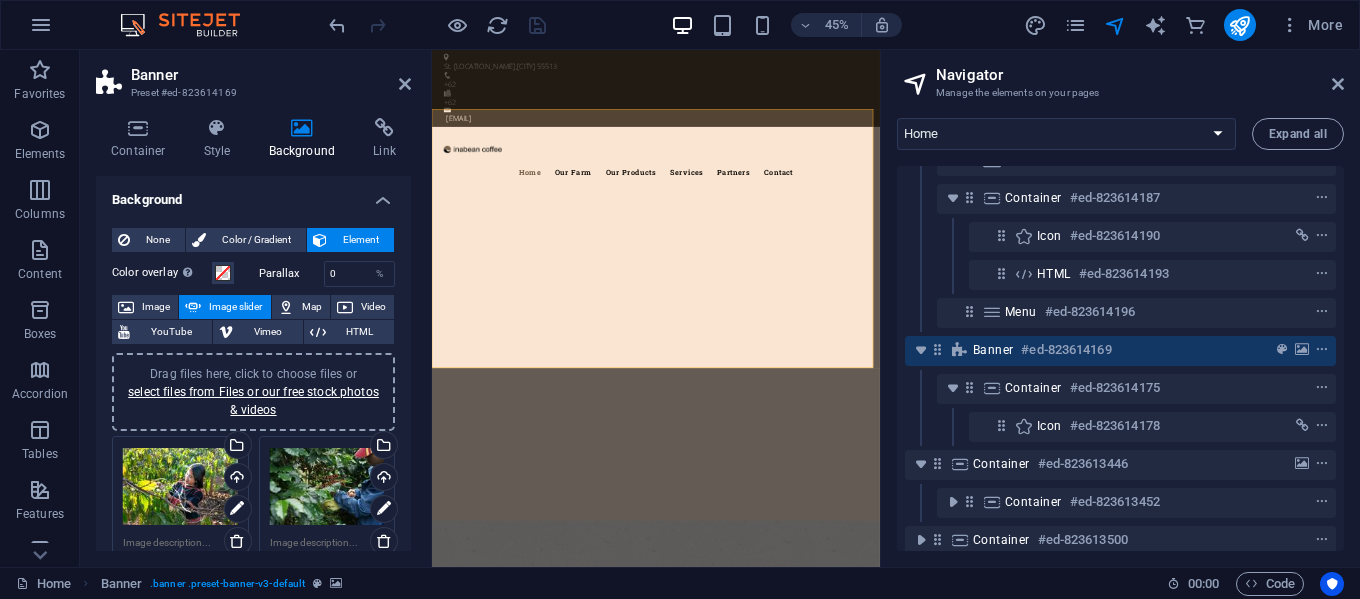 click on "Drag files here, click to choose files or select files from Files or our free stock photos & videos" at bounding box center [180, 487] 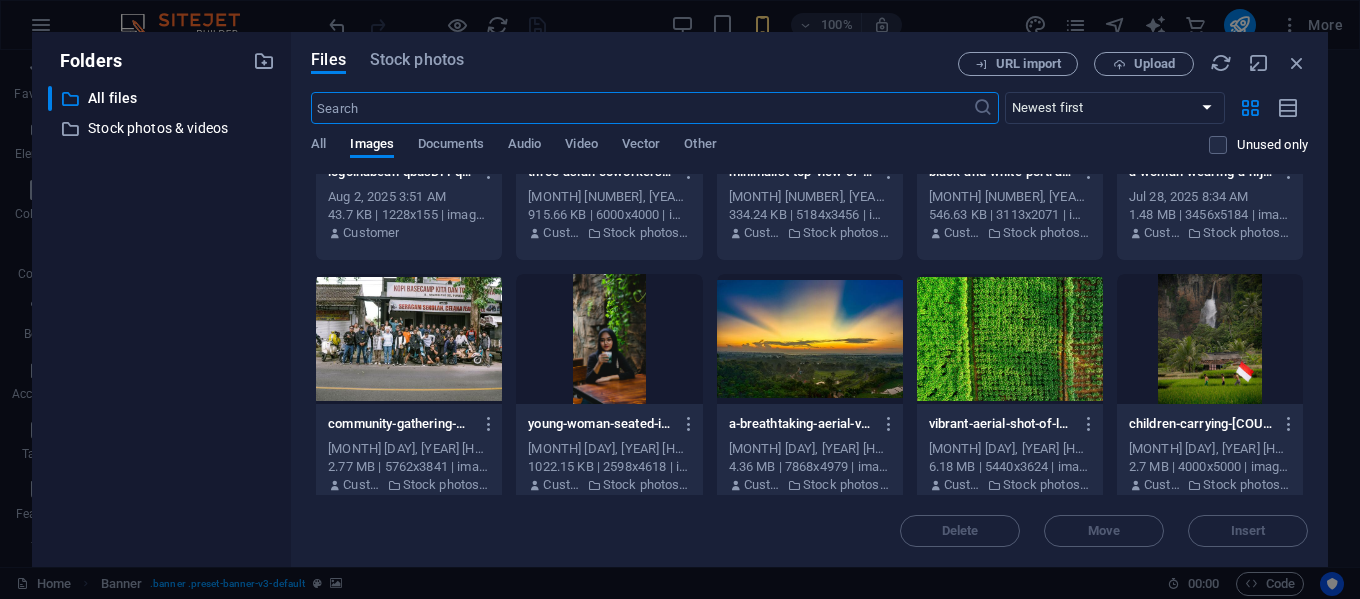 scroll, scrollTop: 200, scrollLeft: 0, axis: vertical 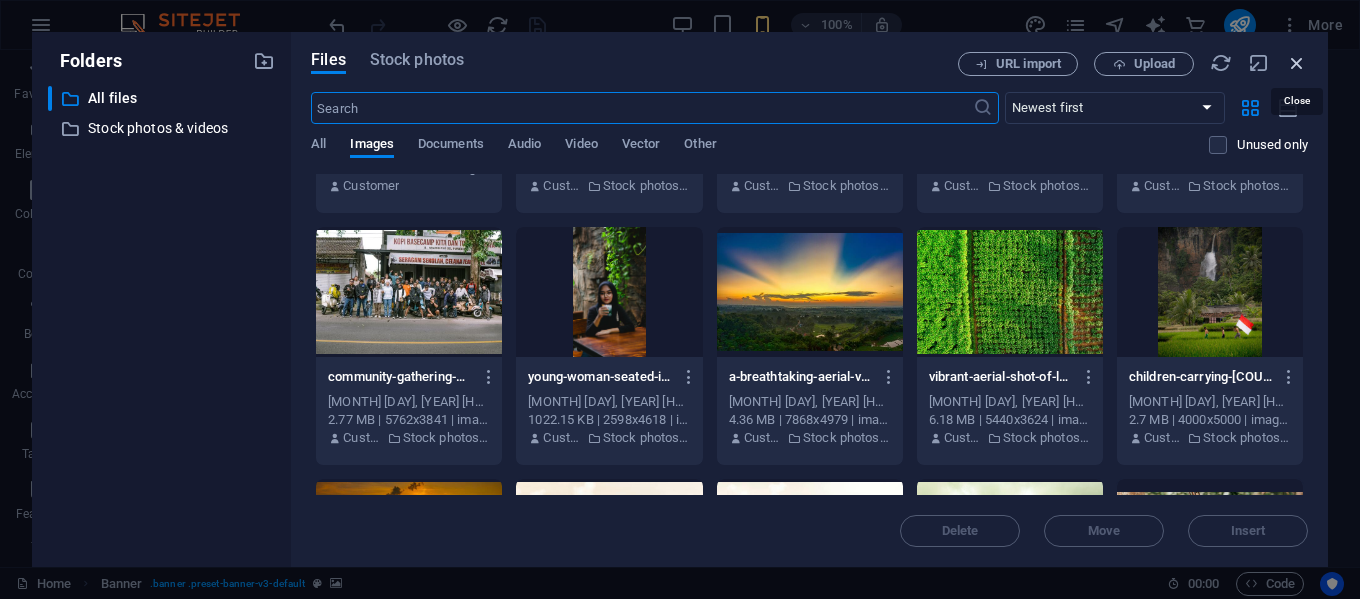 click at bounding box center [1297, 63] 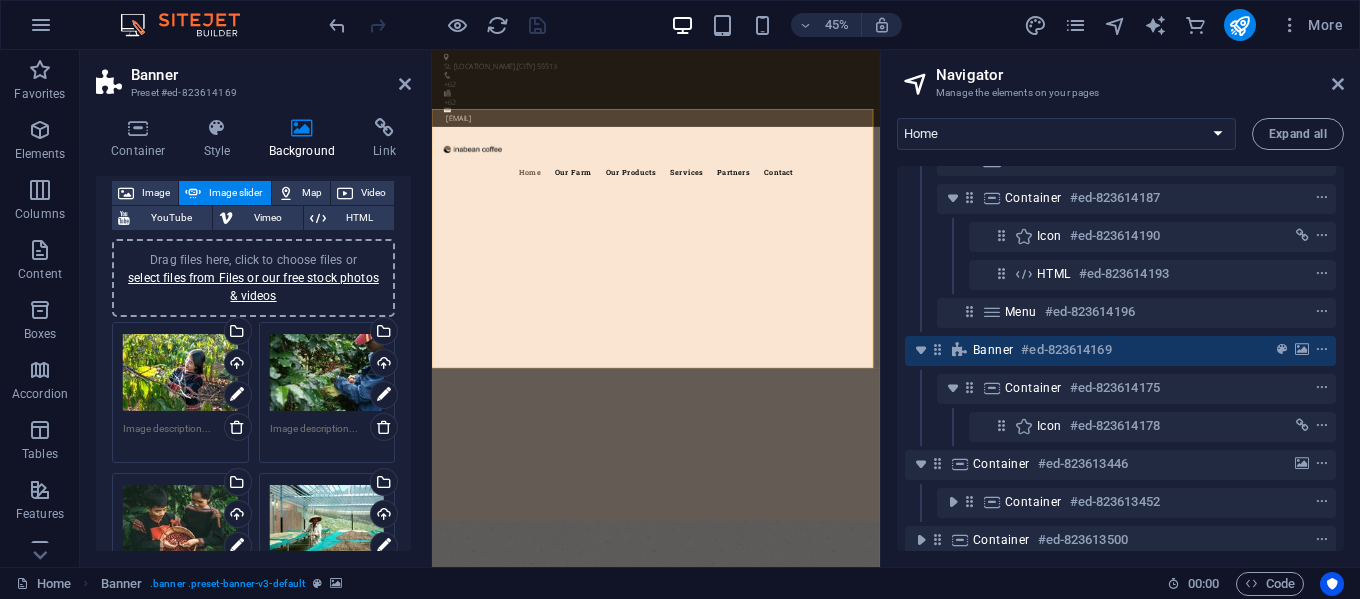 scroll, scrollTop: 200, scrollLeft: 0, axis: vertical 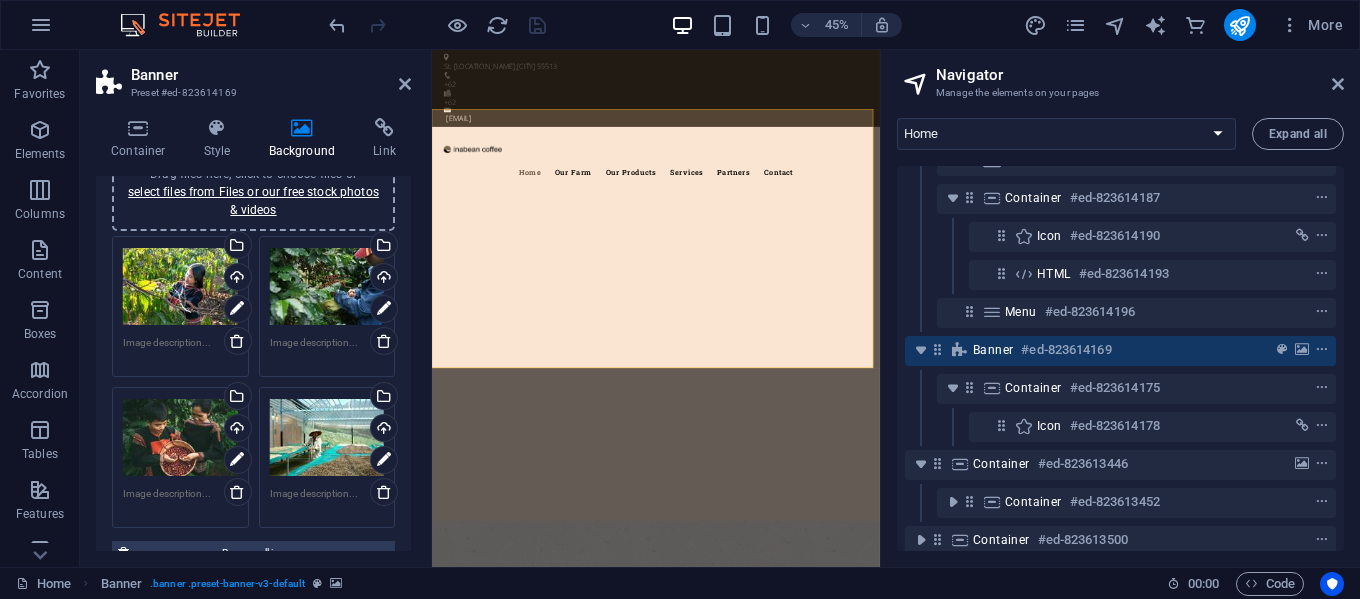 click on "Drag files here, click to choose files or select files from Files or our free stock photos & videos" at bounding box center (180, 438) 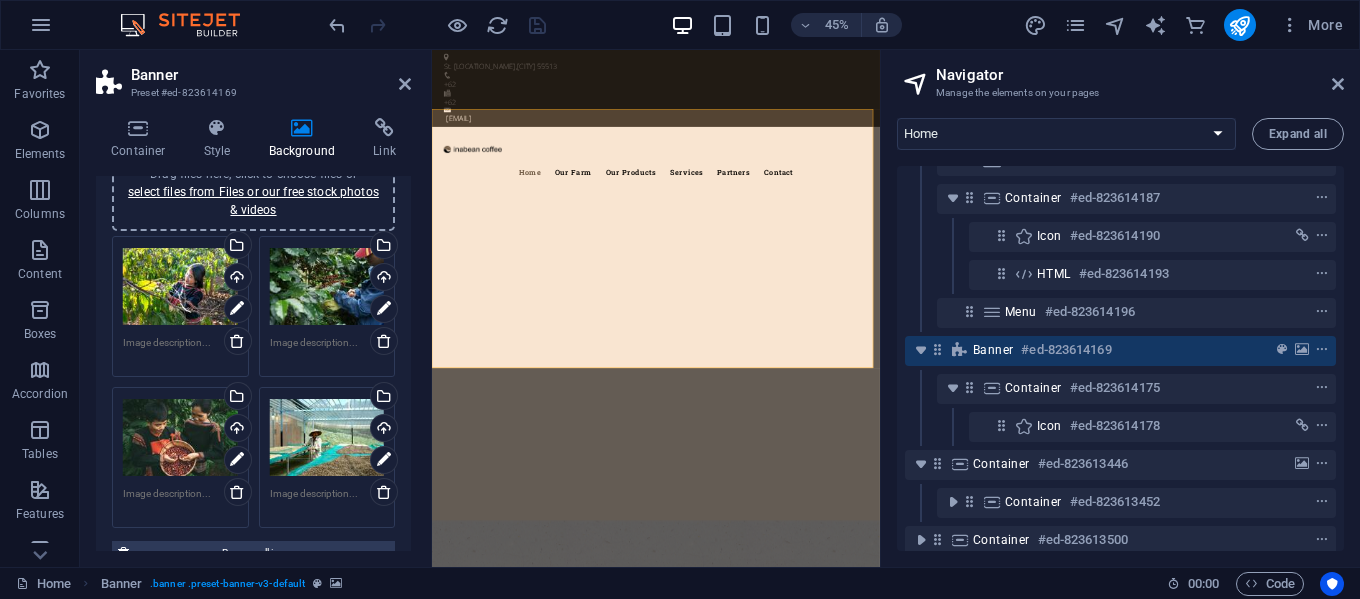 click on "inabean Home Favorites Elements Columns Content Boxes Accordion Tables Features Images Slider Header Footer Forms Marketing Collections Commerce Banner Preset #ed-823614169
Container Style Background Link Size Height Default px rem % vh vw Min. height 50 None px rem % vh vw Width Default px rem % em vh vw Min. width None px rem % vh vw Content width Default Custom width Width Default px rem % em vh vw Min. width None px rem % vh vw Default padding Custom spacing Default content width and padding can be changed under Design. Edit design Layout (Flexbox) Alignment Determines the flex direction. Default Main axis Determine how elements should behave along the main axis inside this container (justify content). Default Side axis Control the vertical direction of the element inside of the container (align items). Default Wrap Default On Off Fill Default Accessibility Role None Alert Article Banner Comment Complementary" at bounding box center [680, 299] 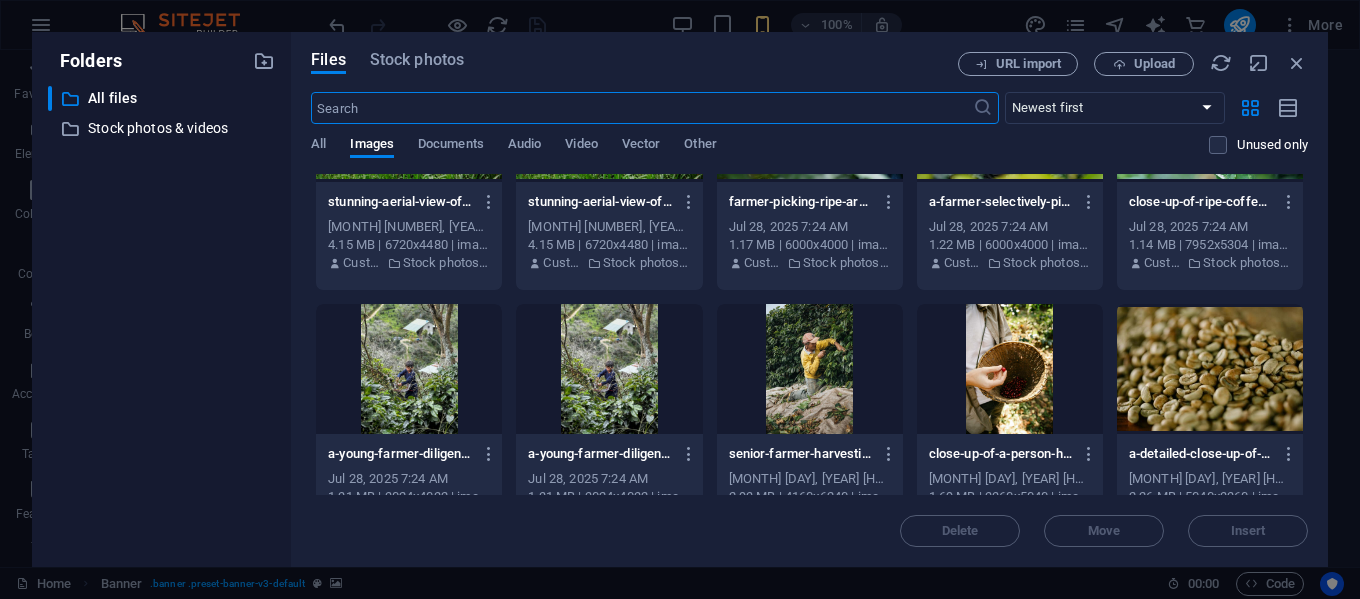 scroll, scrollTop: 3791, scrollLeft: 0, axis: vertical 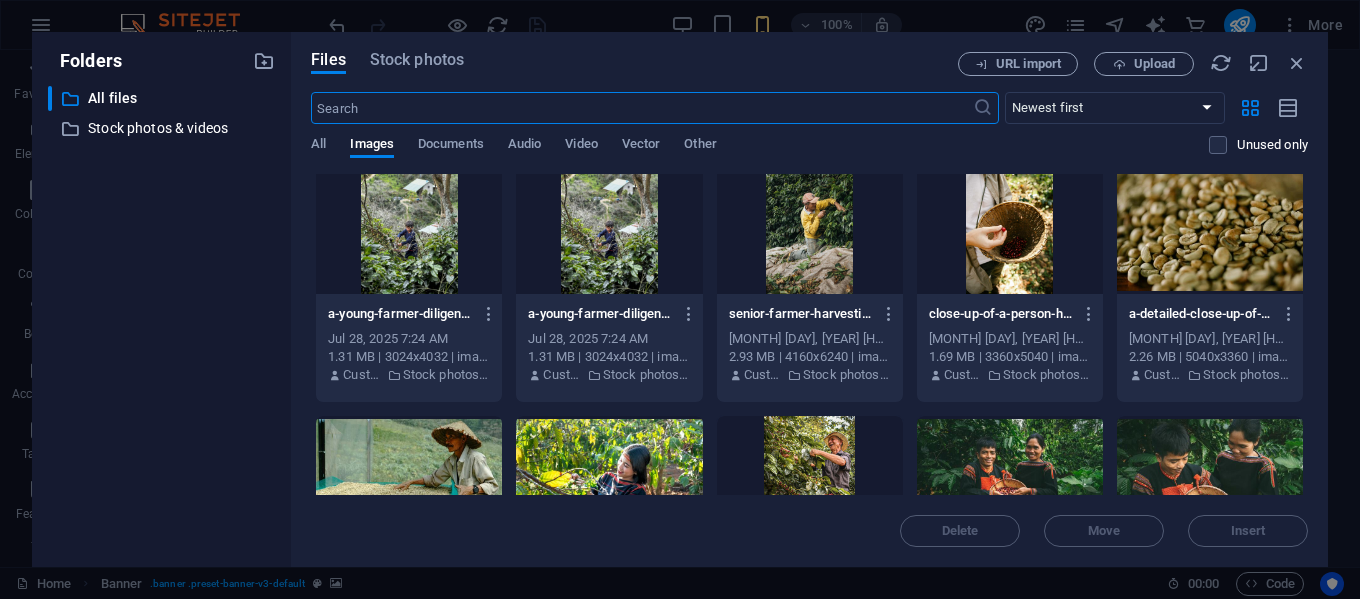 click at bounding box center [1210, 229] 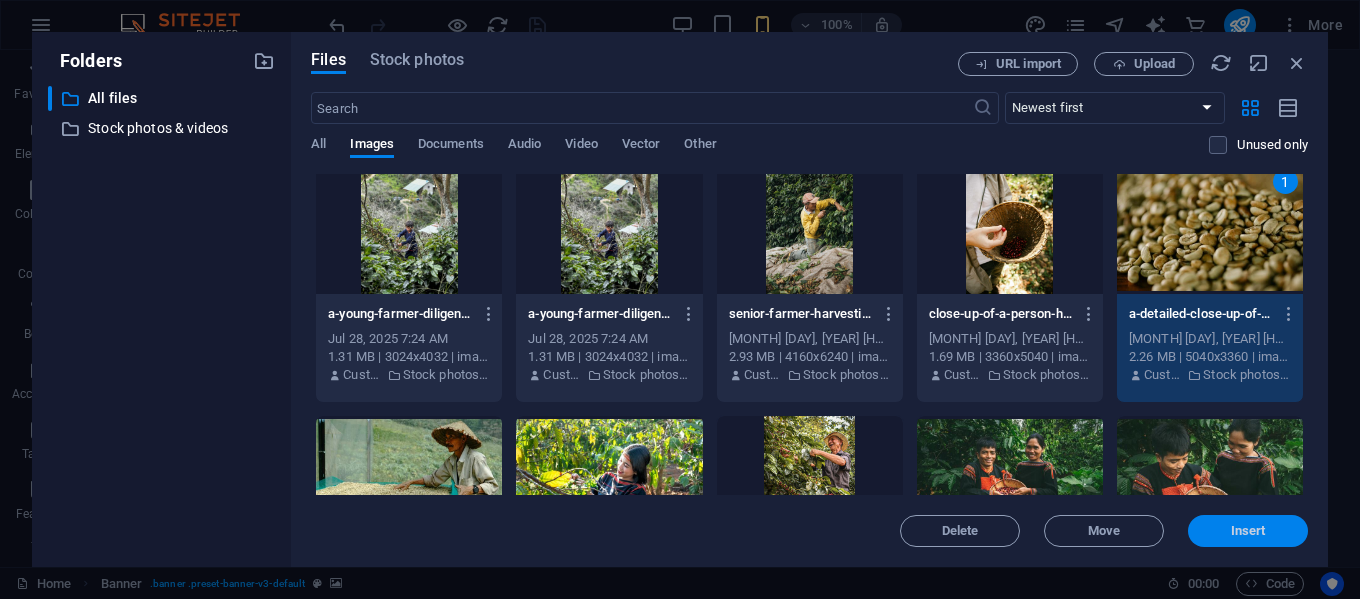 click on "Insert" at bounding box center (1248, 531) 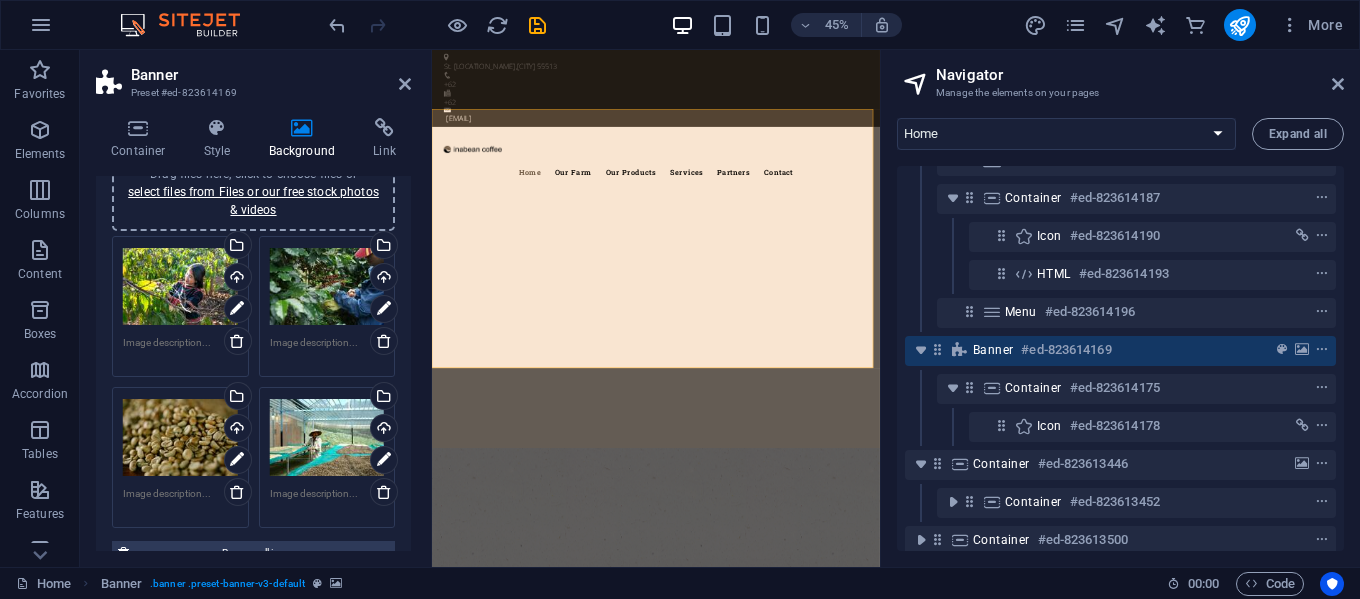 click on "Drag files here, click to choose files or select files from Files or our free stock photos & videos" at bounding box center (327, 438) 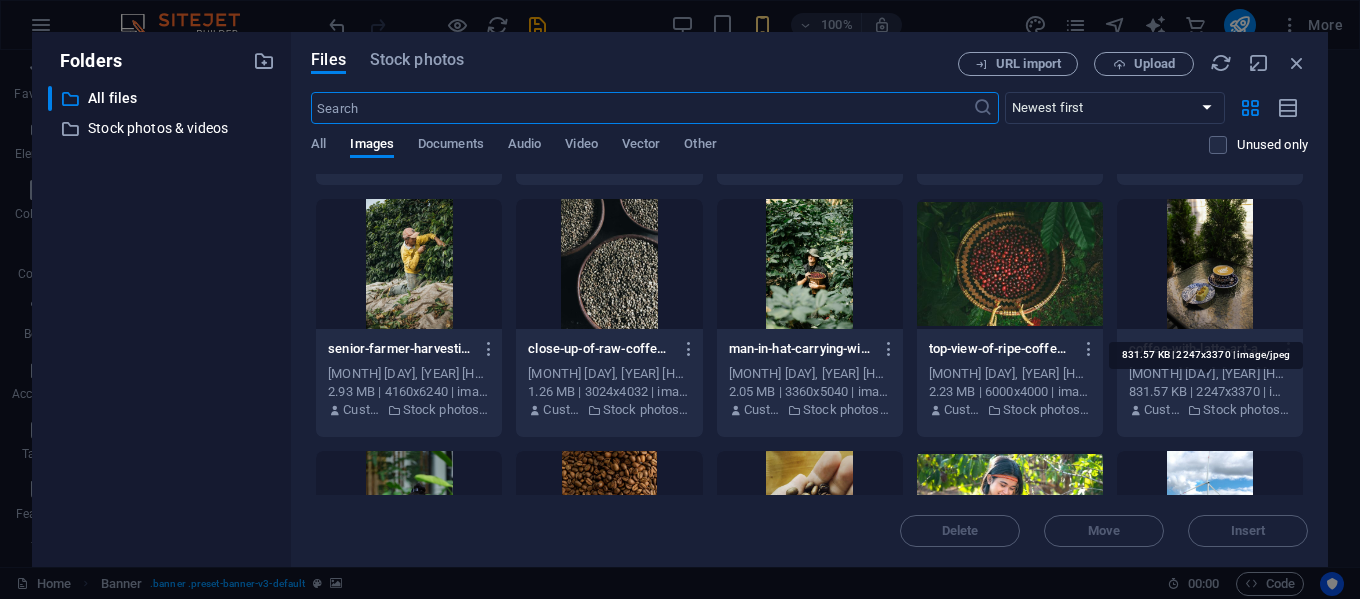 scroll, scrollTop: 3200, scrollLeft: 0, axis: vertical 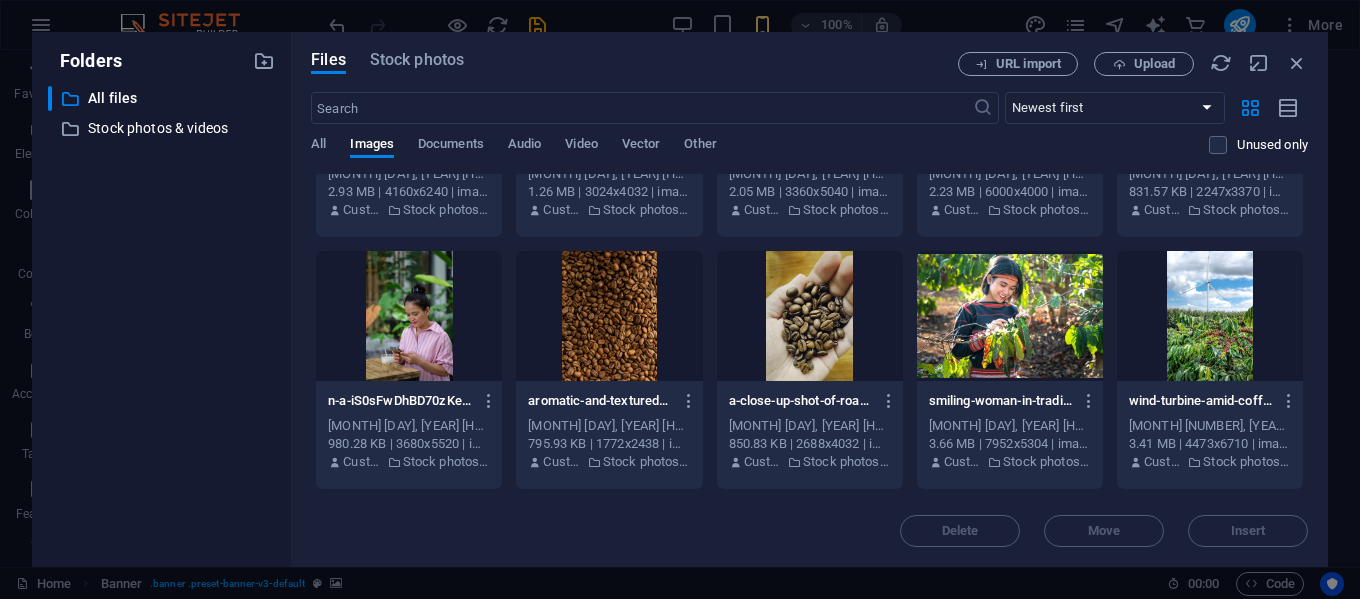 click at bounding box center [609, 316] 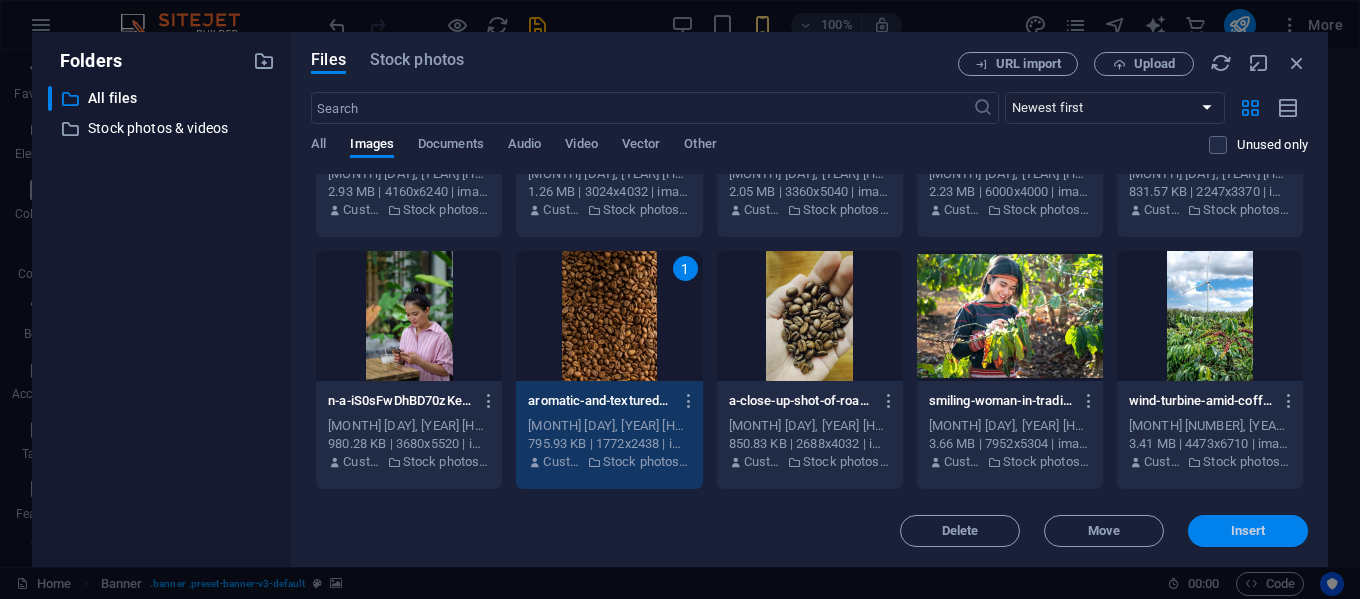 click on "Insert" at bounding box center (1248, 531) 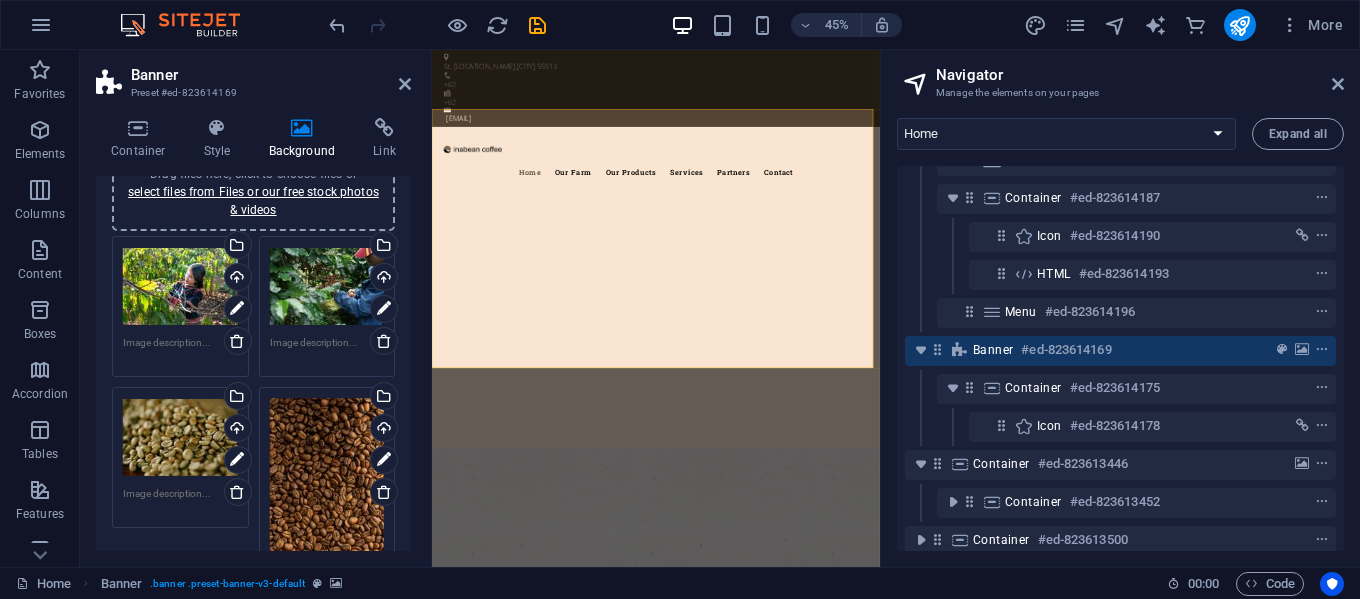 click on "Drag files here, click to choose files or select files from Files or our free stock photos & videos" at bounding box center (327, 476) 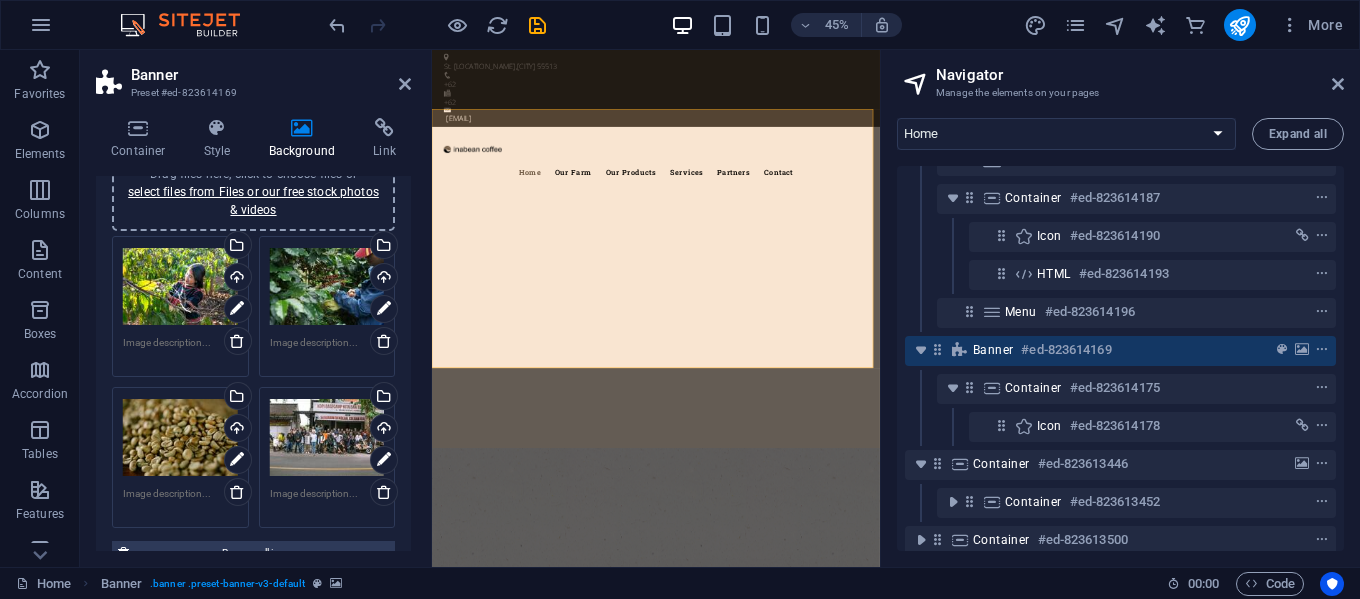 click on "Drag files here, click to choose files or select files from Files or our free stock photos & videos" at bounding box center [327, 438] 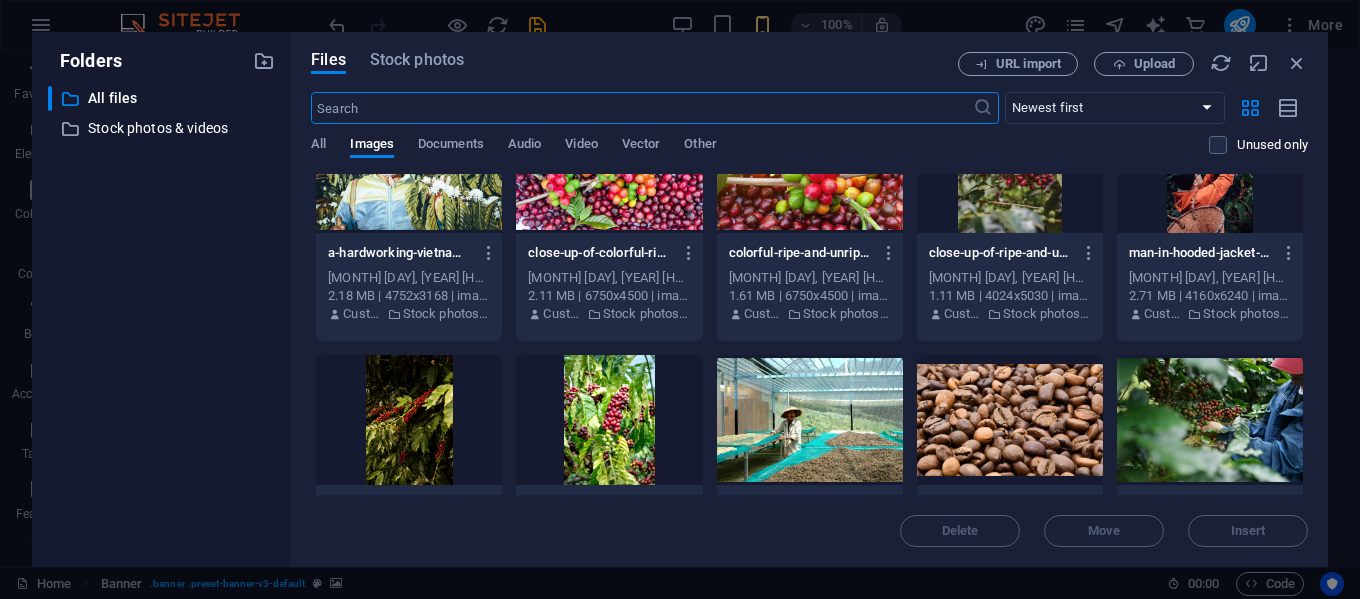 scroll, scrollTop: 2700, scrollLeft: 0, axis: vertical 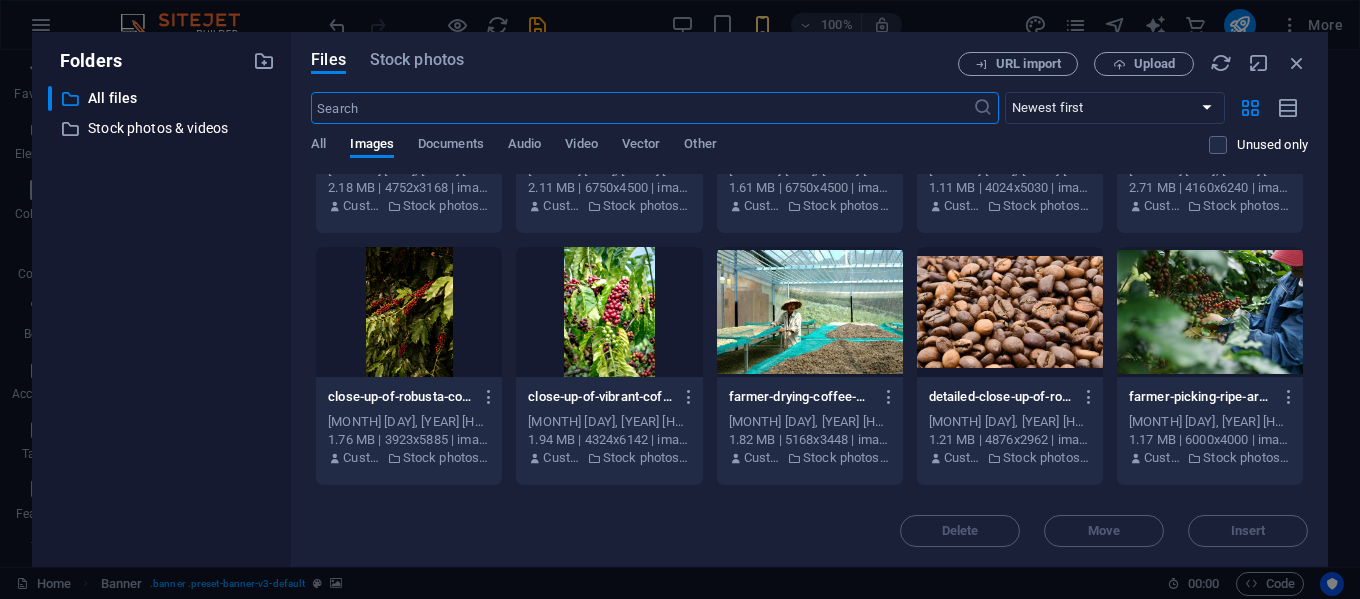 click at bounding box center [1010, 312] 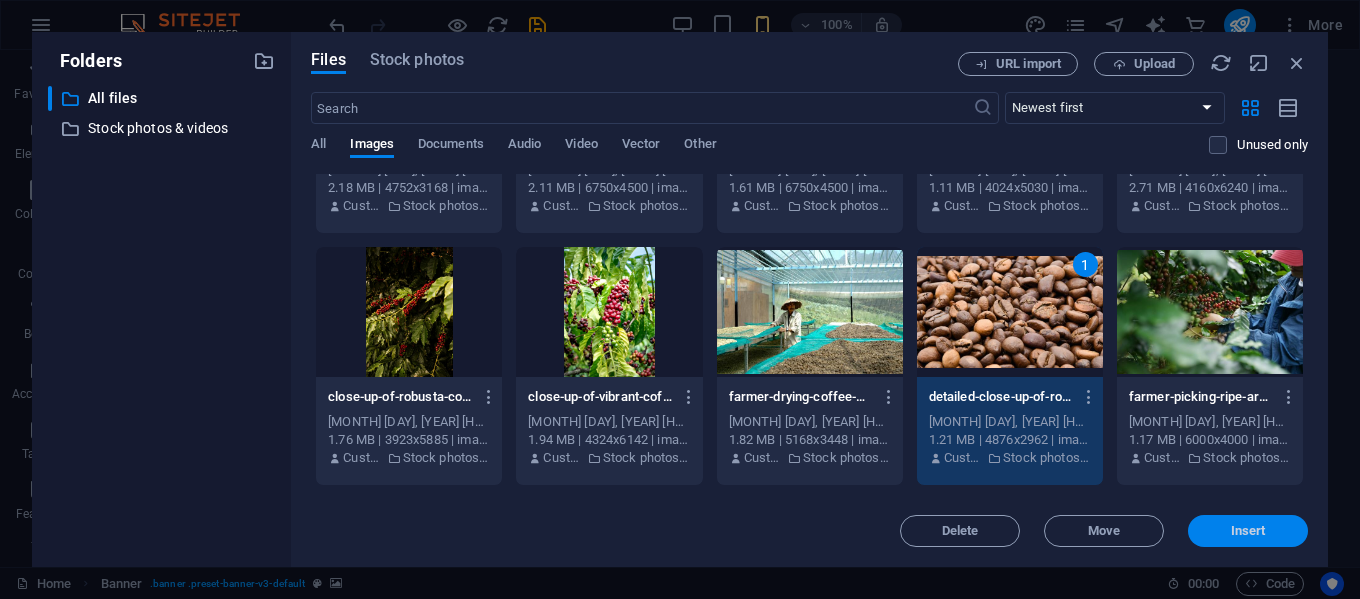 click on "Insert" at bounding box center (1248, 531) 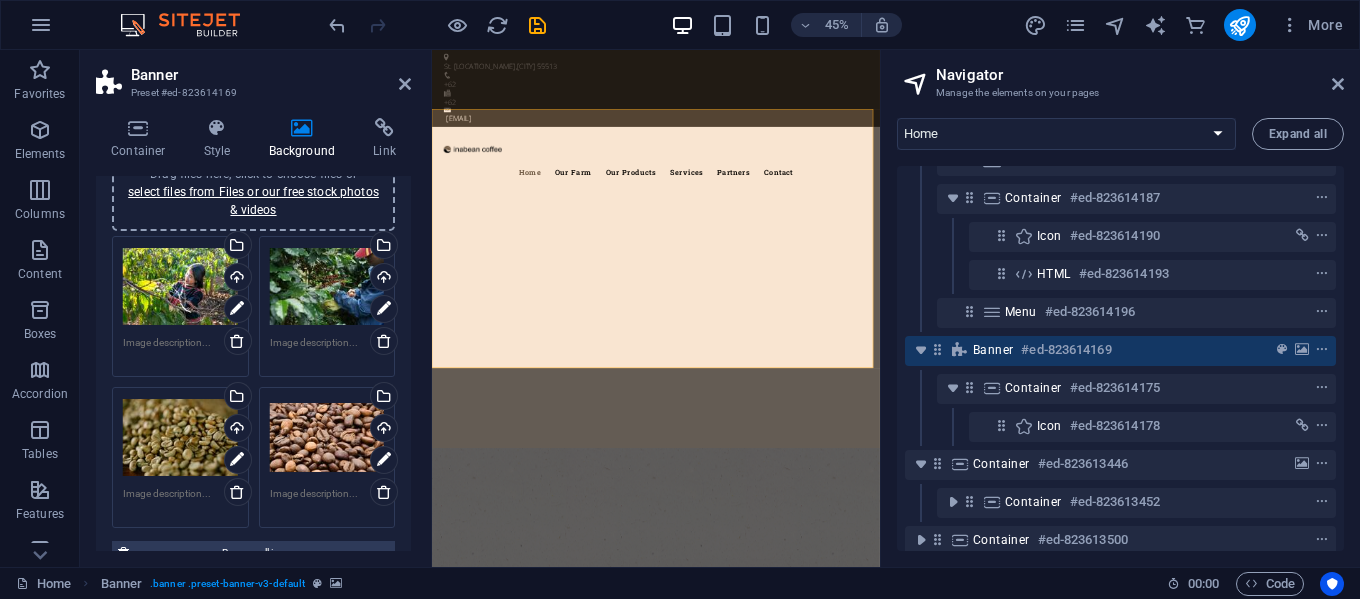 click on "Drag files here, click to choose files or select files from Files or our free stock photos & videos" at bounding box center (327, 287) 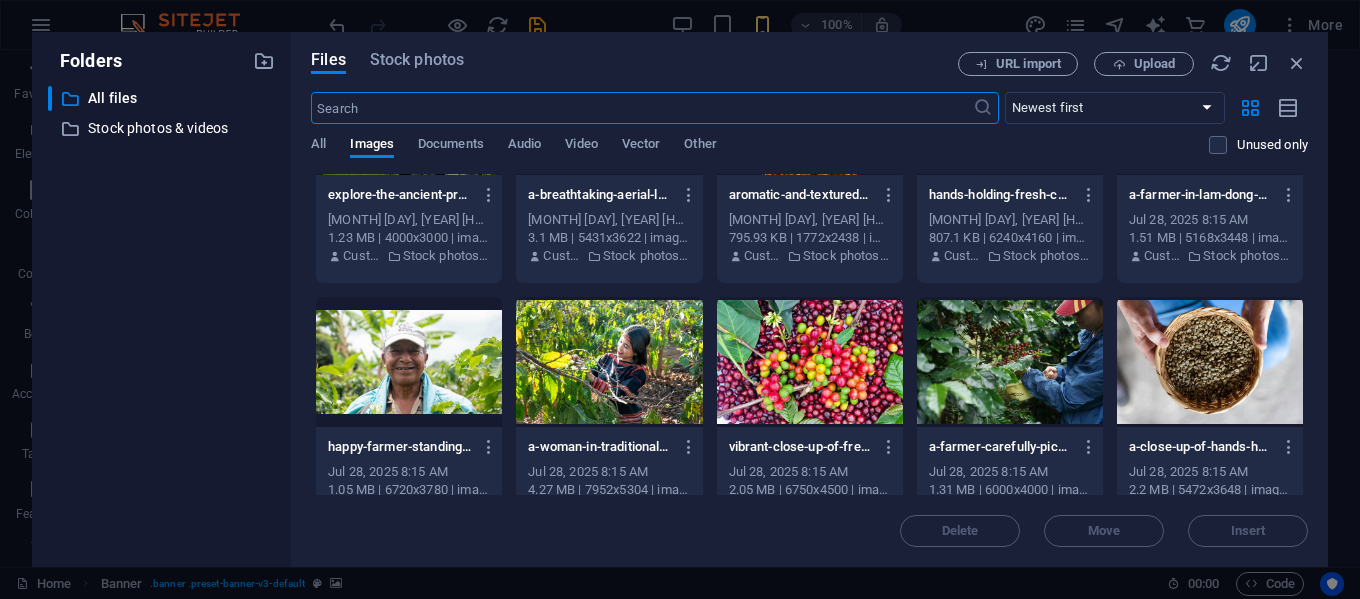 scroll, scrollTop: 1400, scrollLeft: 0, axis: vertical 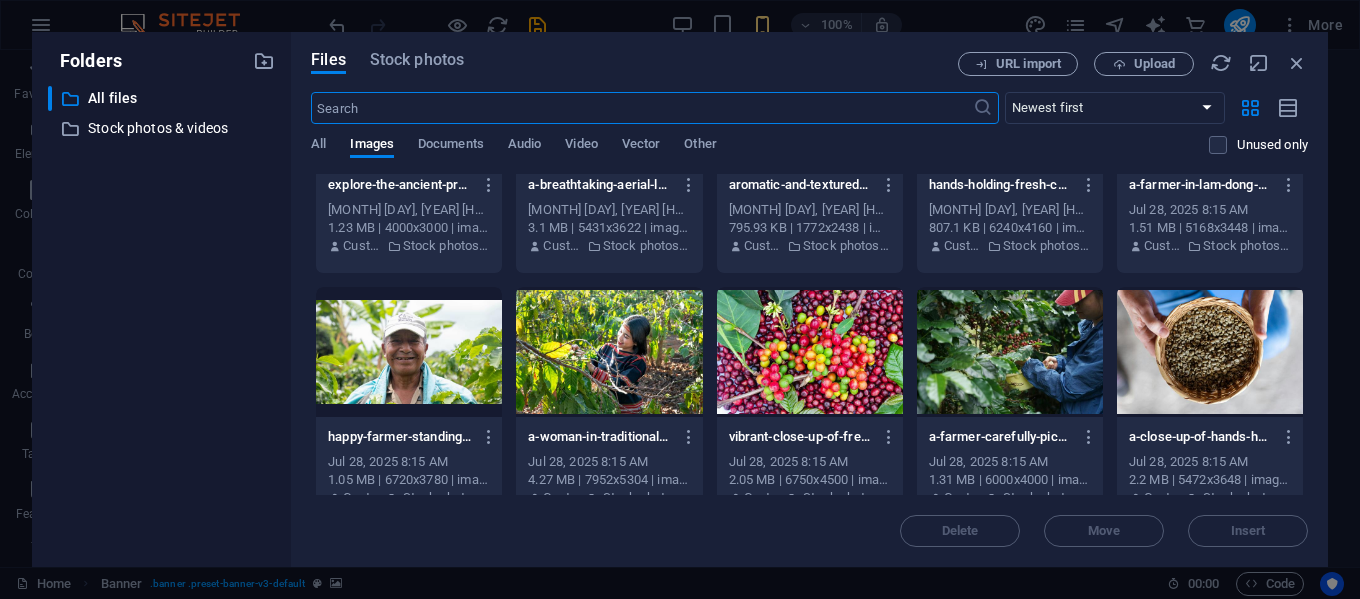 click at bounding box center [810, 352] 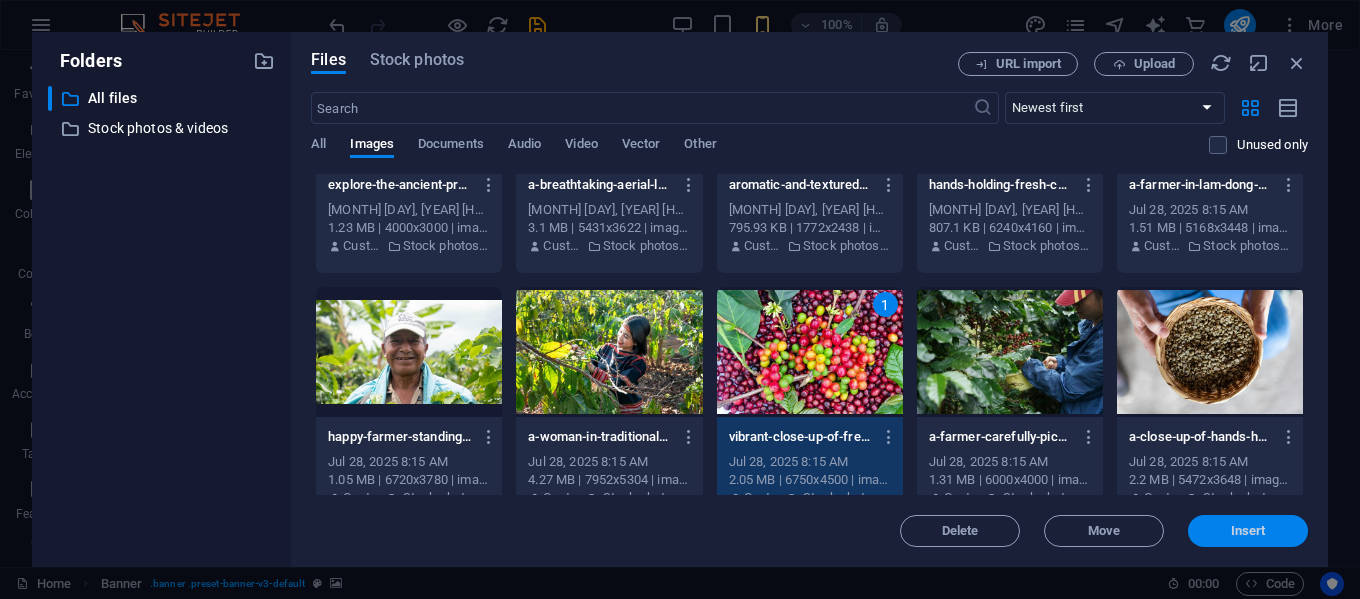 click on "Insert" at bounding box center [1248, 531] 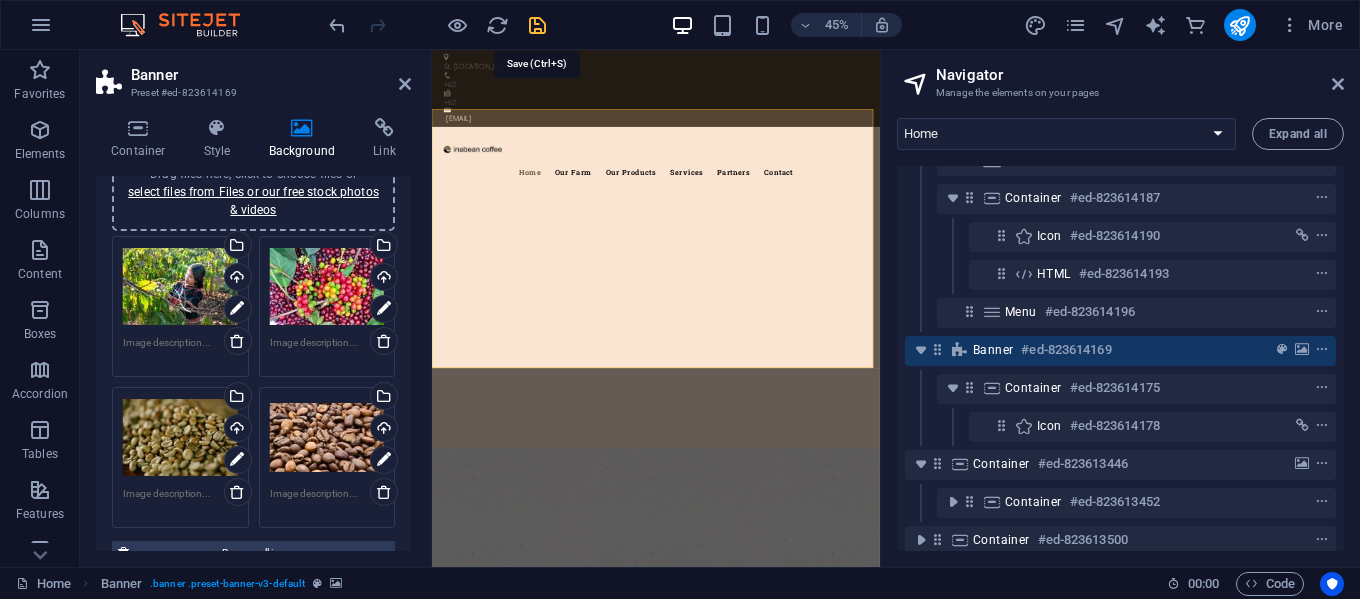 click at bounding box center (537, 25) 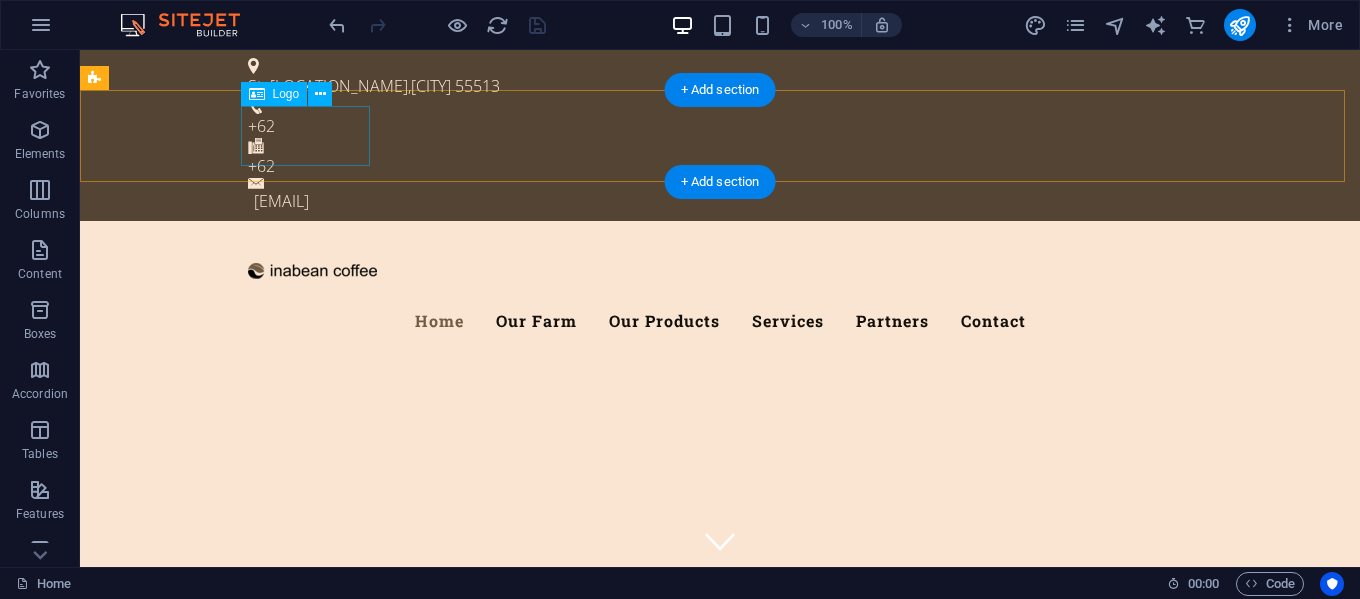 click at bounding box center [720, 267] 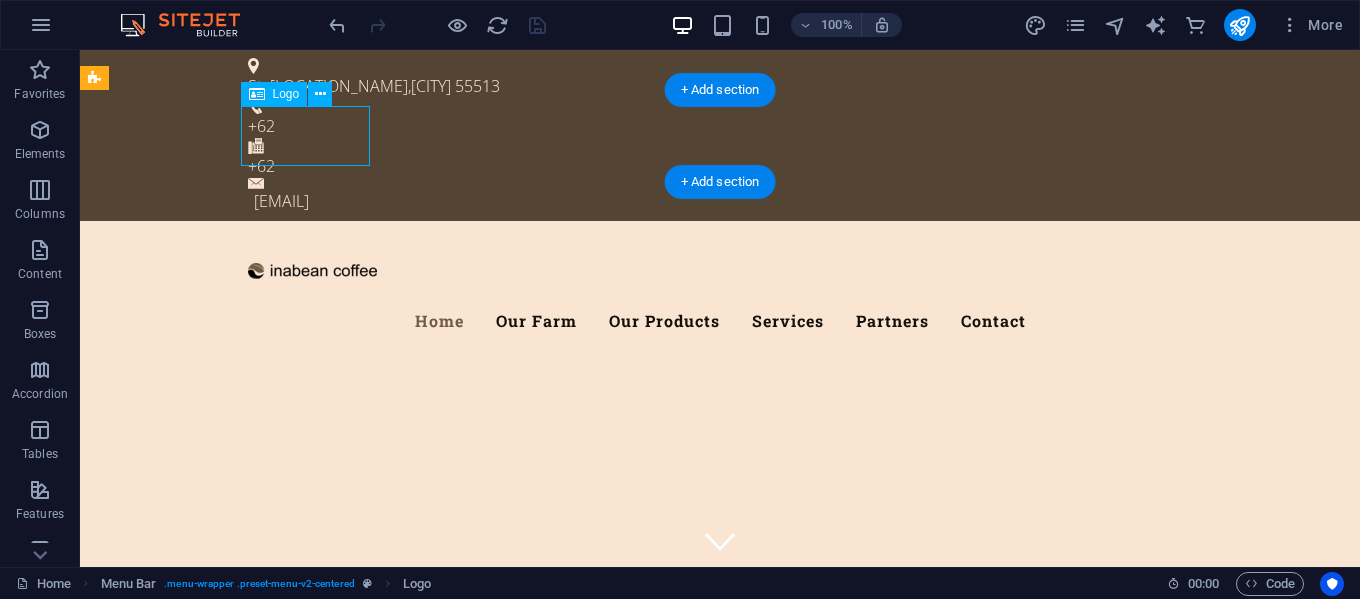 click at bounding box center [720, 267] 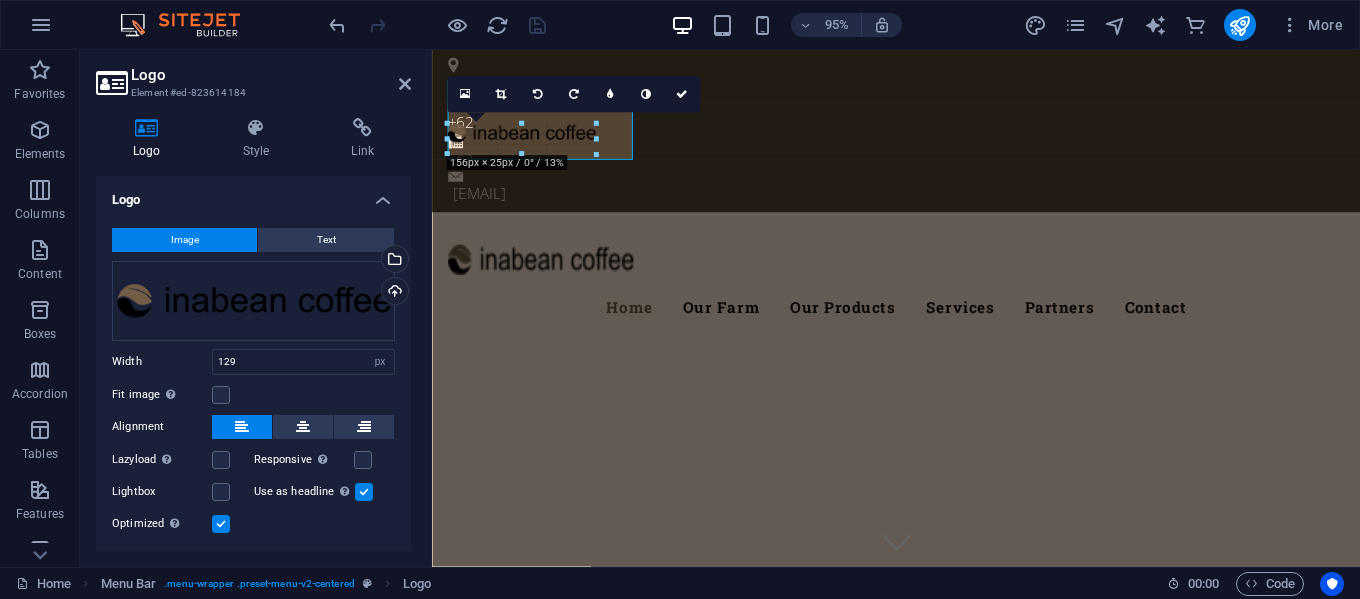 drag, startPoint x: 571, startPoint y: 140, endPoint x: 637, endPoint y: 154, distance: 67.46851 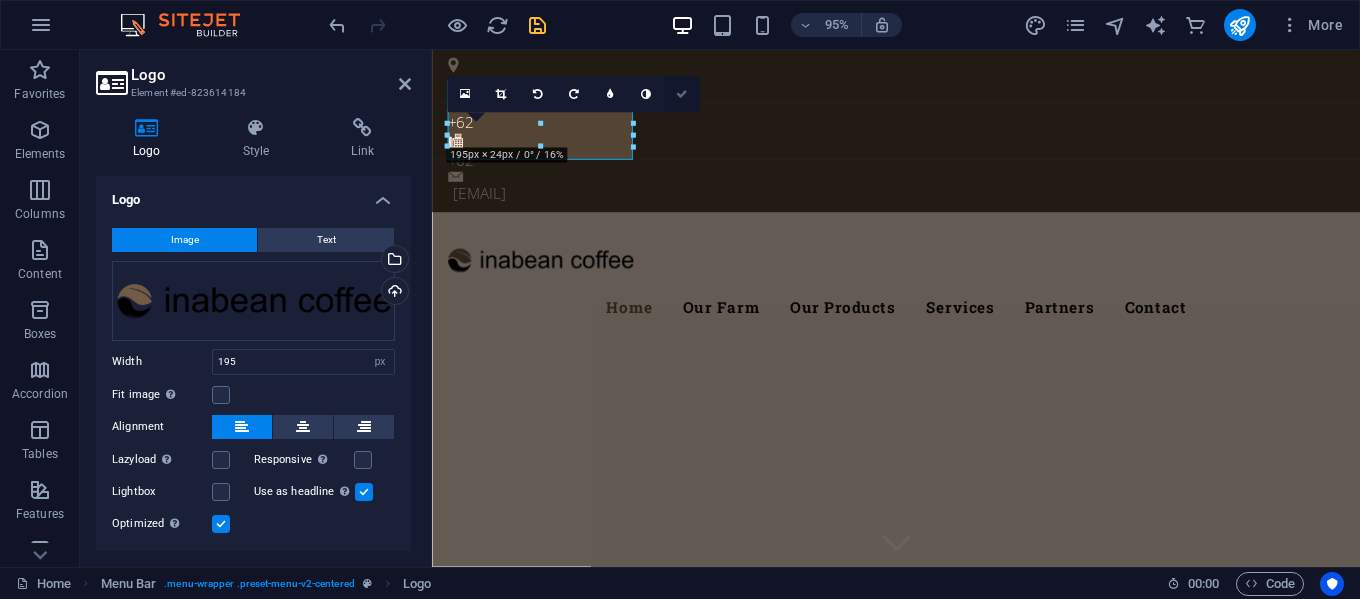 click at bounding box center (682, 95) 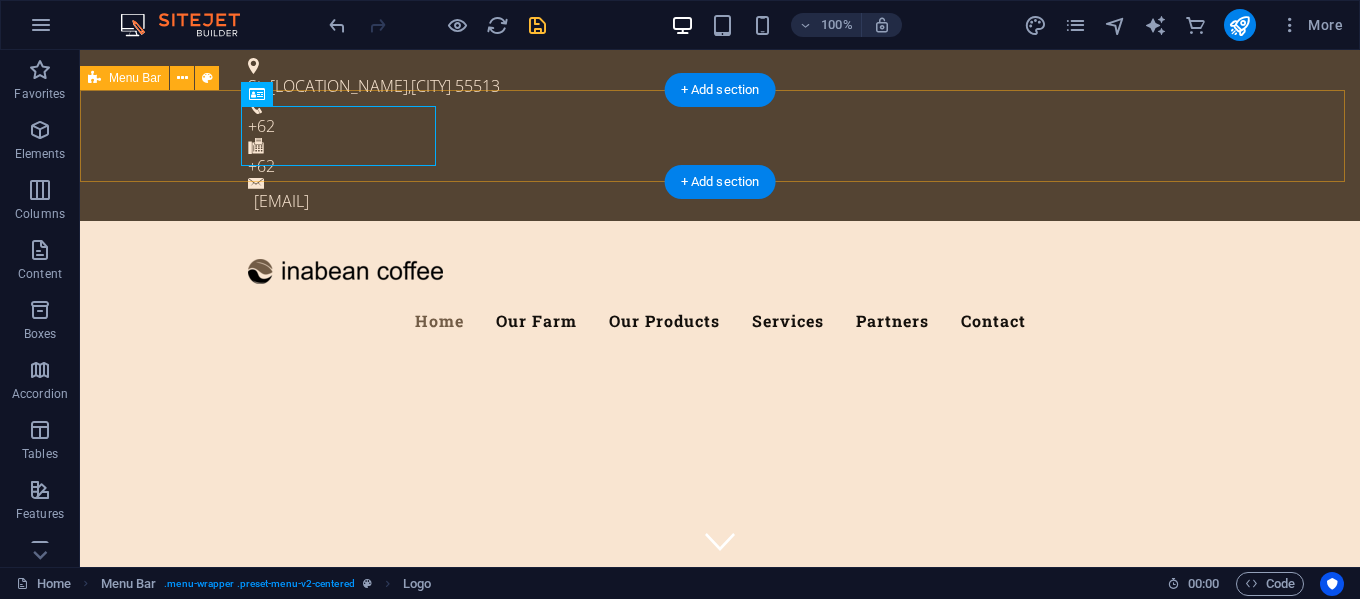 click on "Menu Home Our Farm Our Products Services Partners Contact" at bounding box center (720, 291) 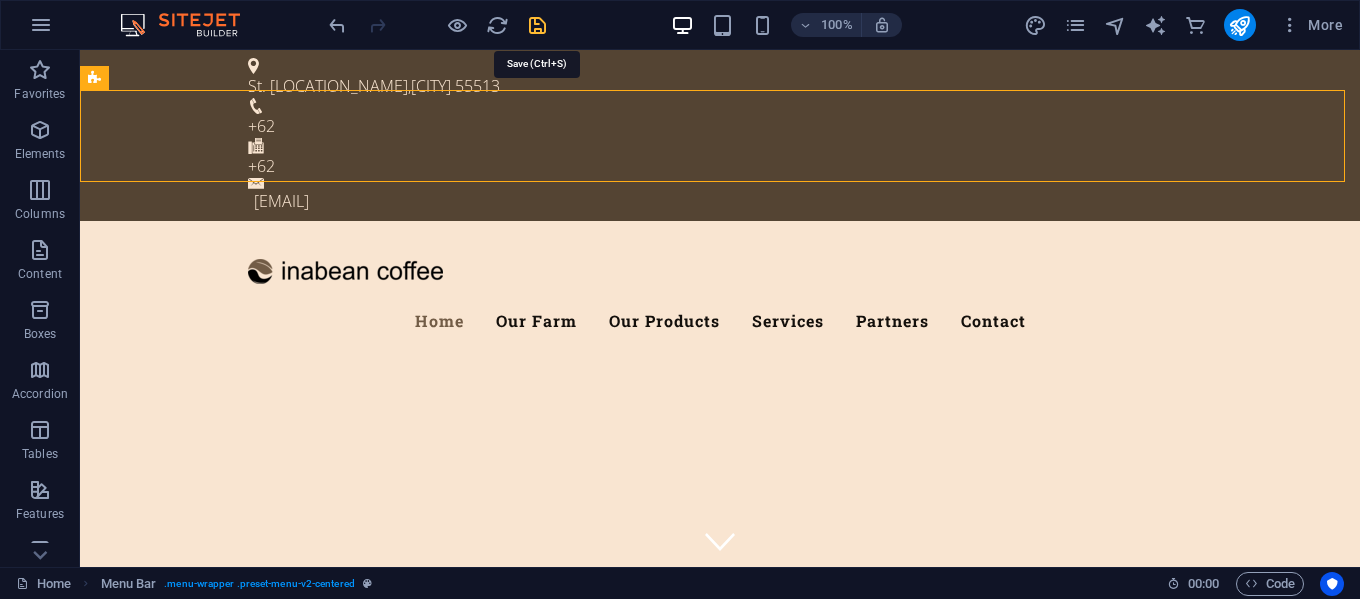 click at bounding box center (537, 25) 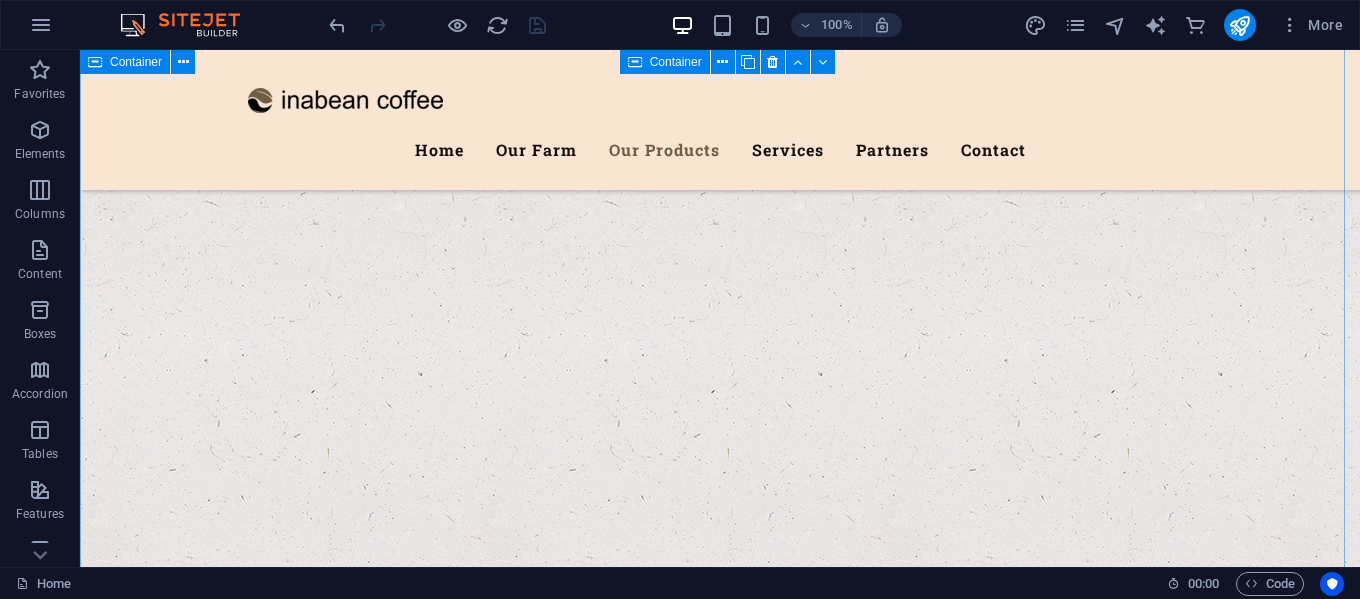 scroll, scrollTop: 3100, scrollLeft: 0, axis: vertical 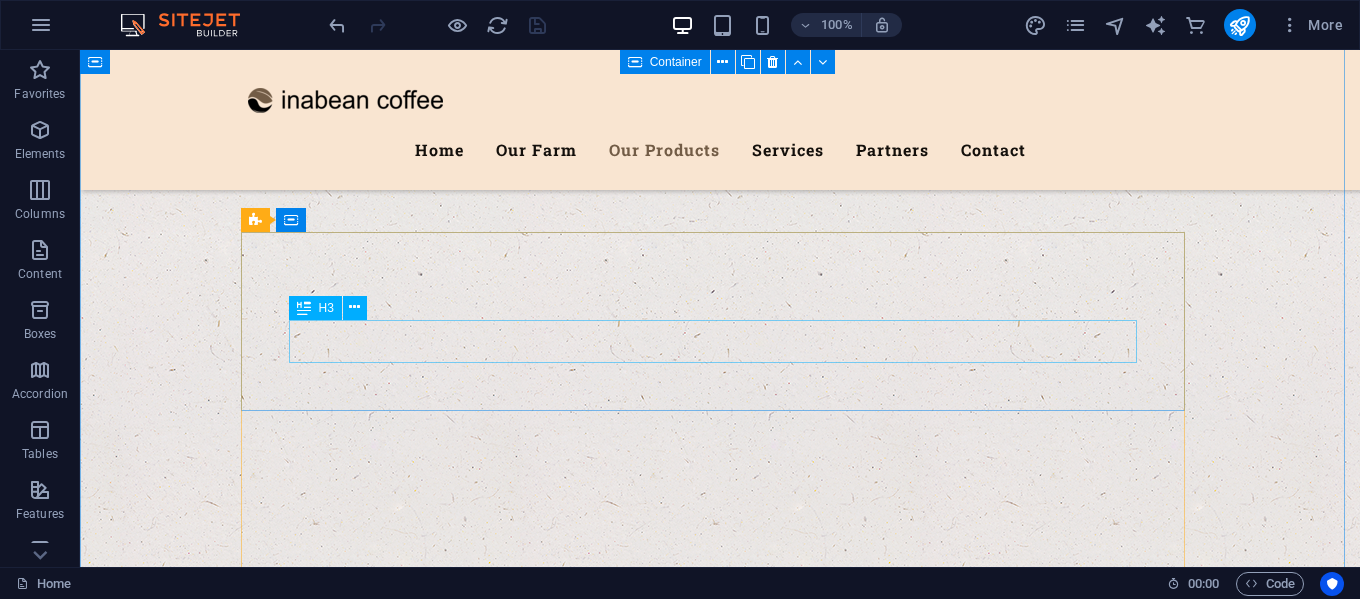 click on "Vegetables" at bounding box center (720, 5788) 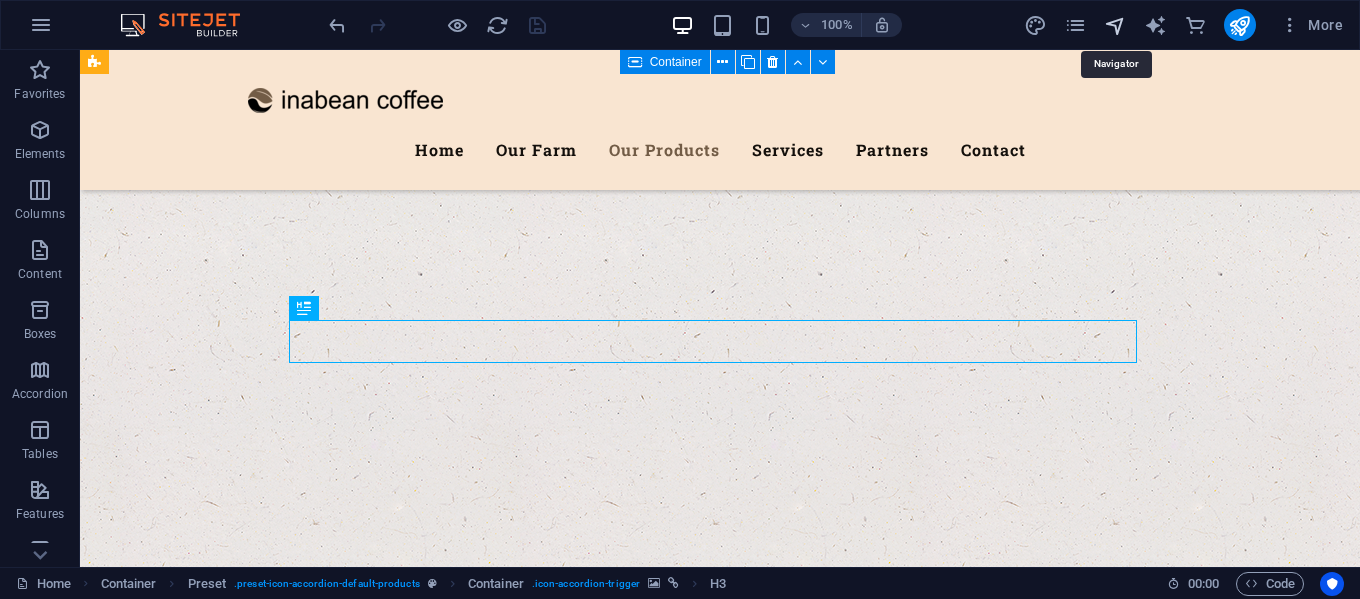 click at bounding box center (1115, 25) 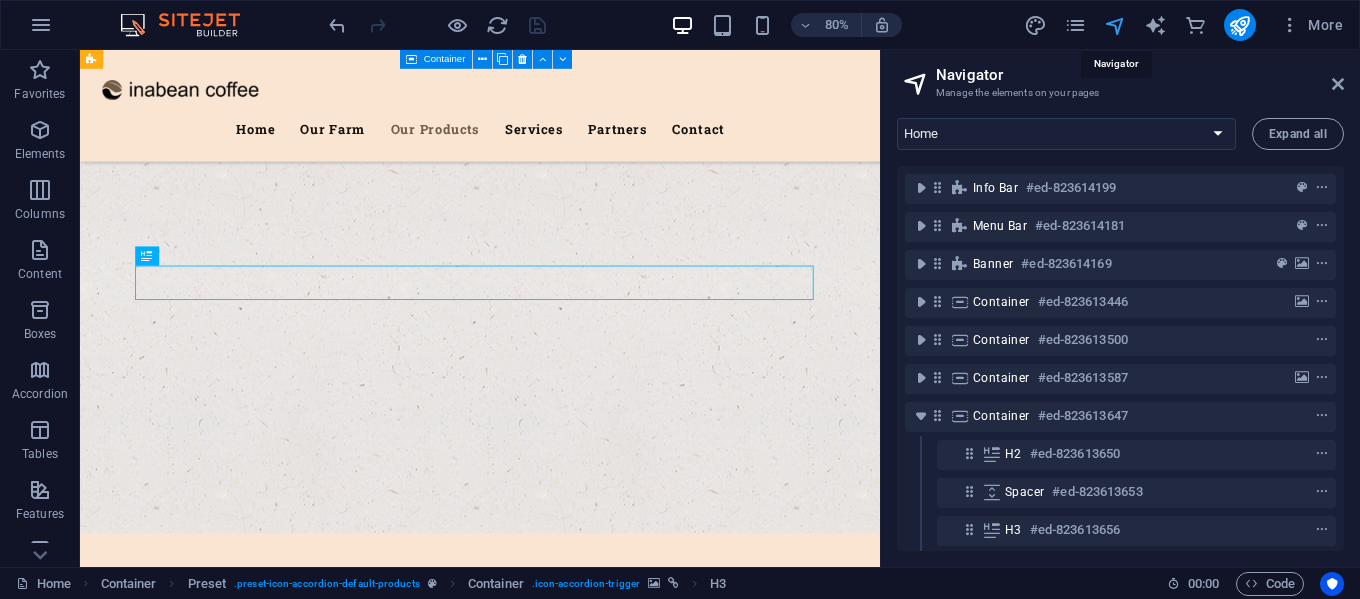 scroll, scrollTop: 3164, scrollLeft: 0, axis: vertical 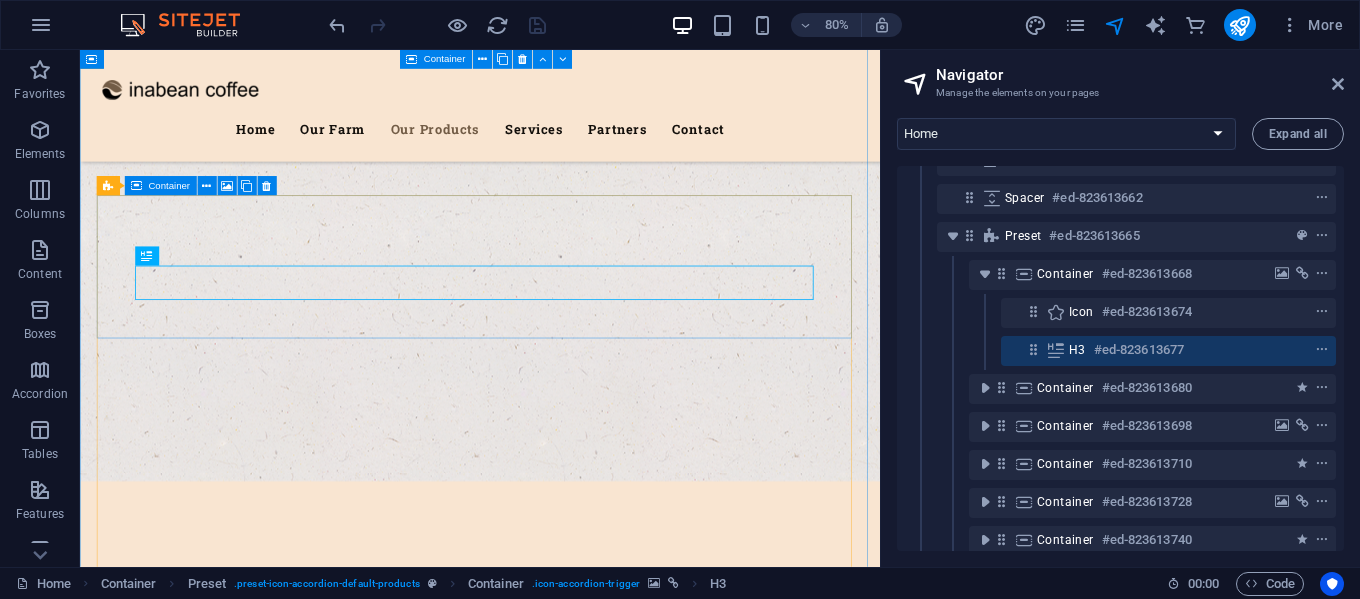 click on "Vegetables" at bounding box center (580, 5764) 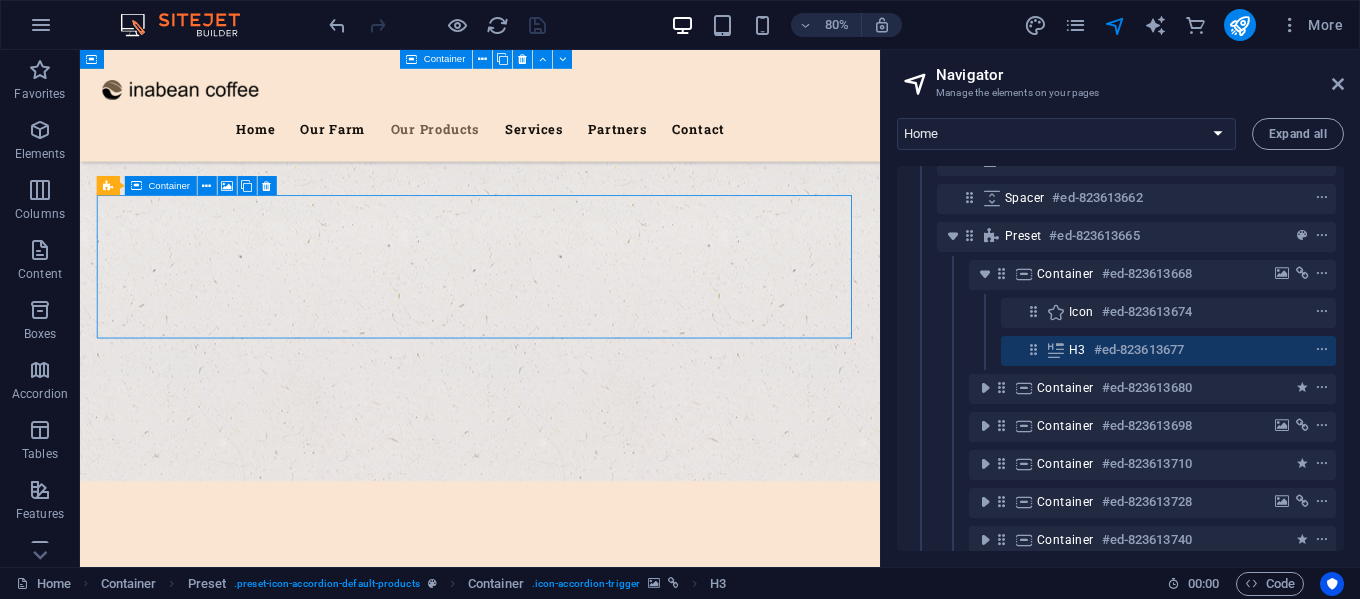 click on "Vegetables" at bounding box center [580, 5764] 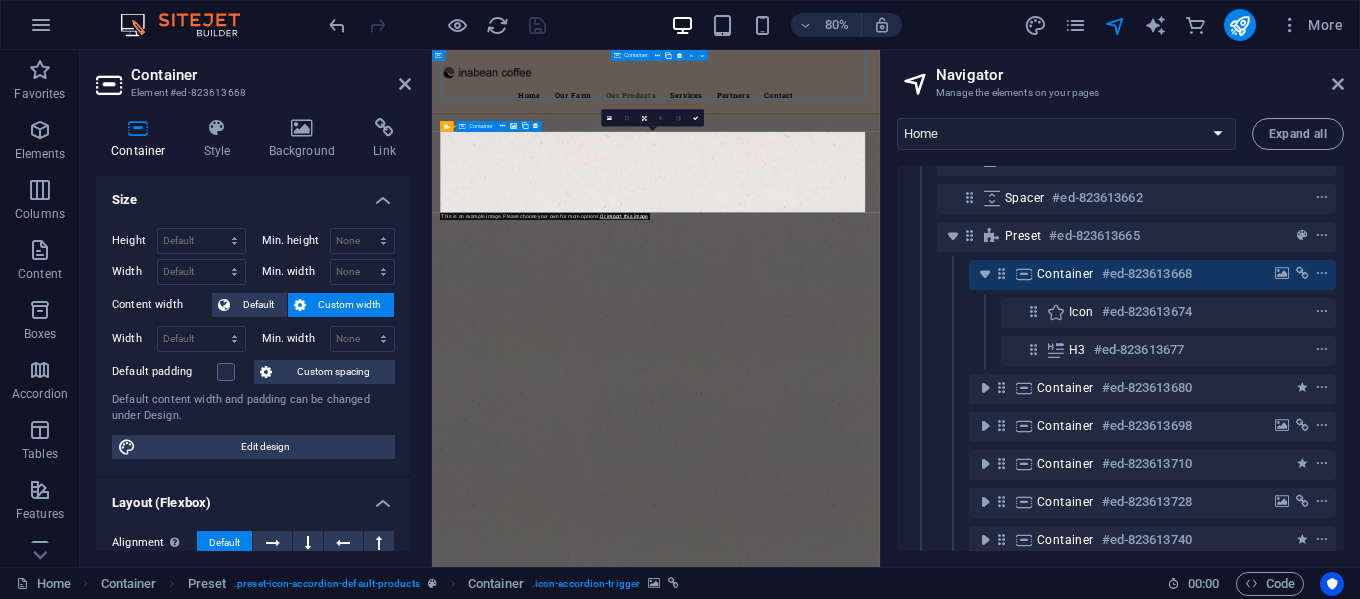 scroll, scrollTop: 3416, scrollLeft: 0, axis: vertical 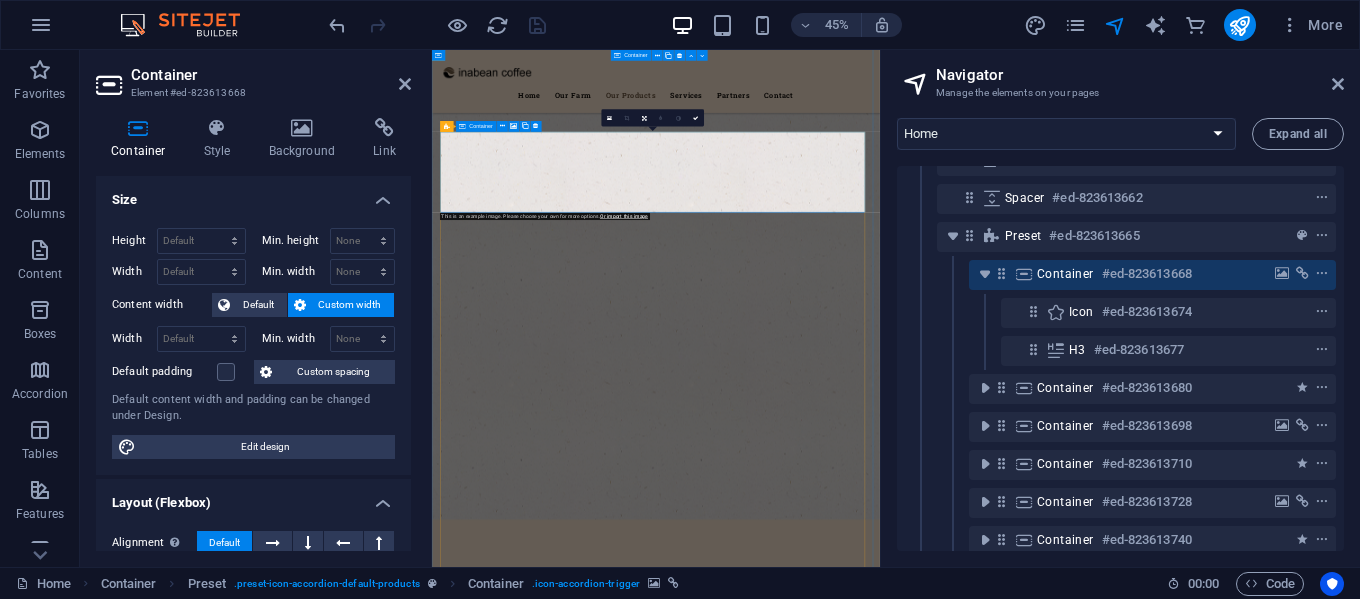 click on "Container" at bounding box center (1065, 274) 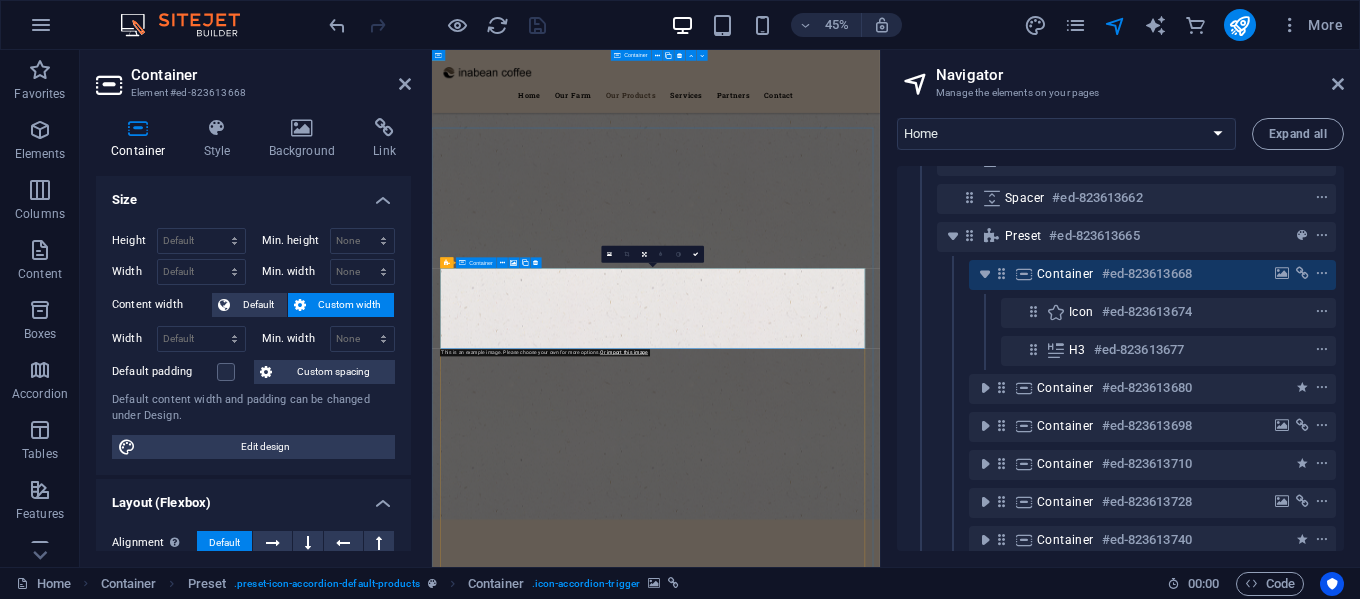 scroll, scrollTop: 3113, scrollLeft: 0, axis: vertical 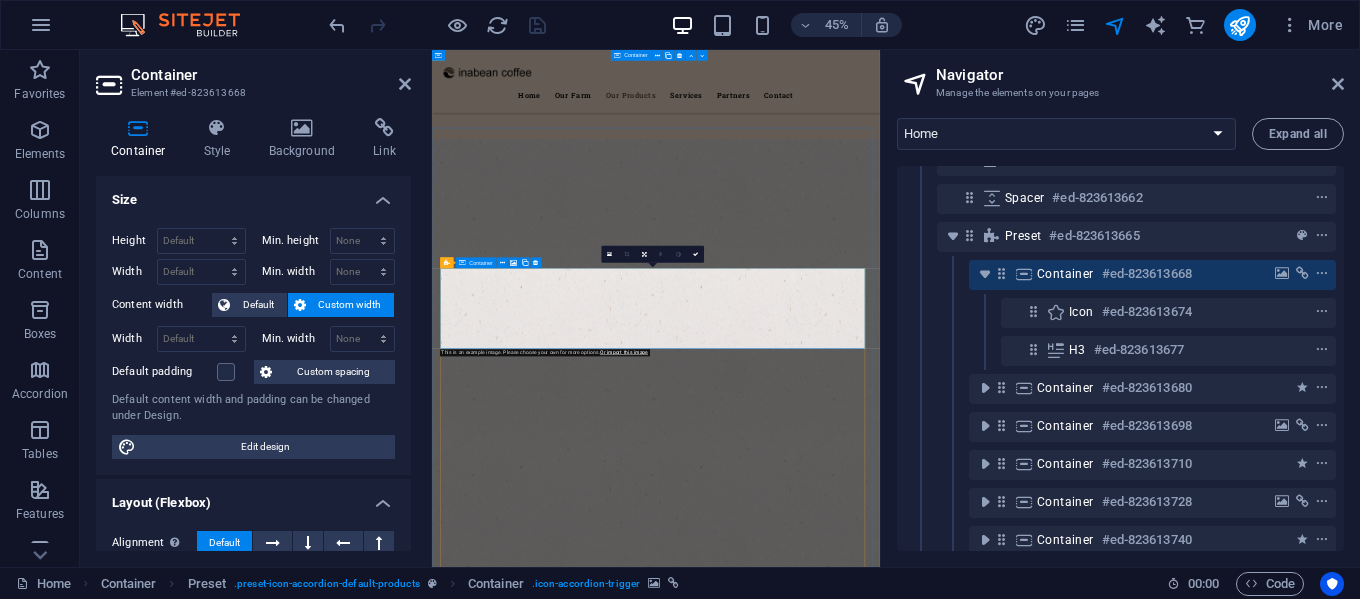 click on "Container" at bounding box center (1065, 274) 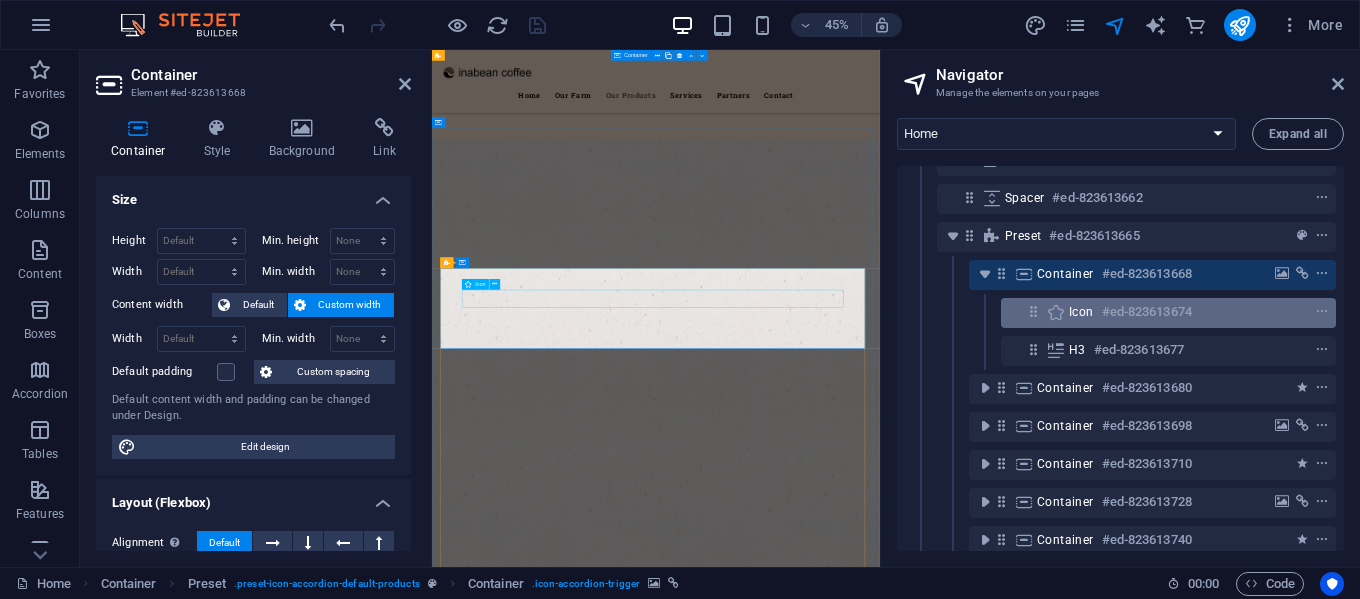 click on "Icon" at bounding box center (1081, 312) 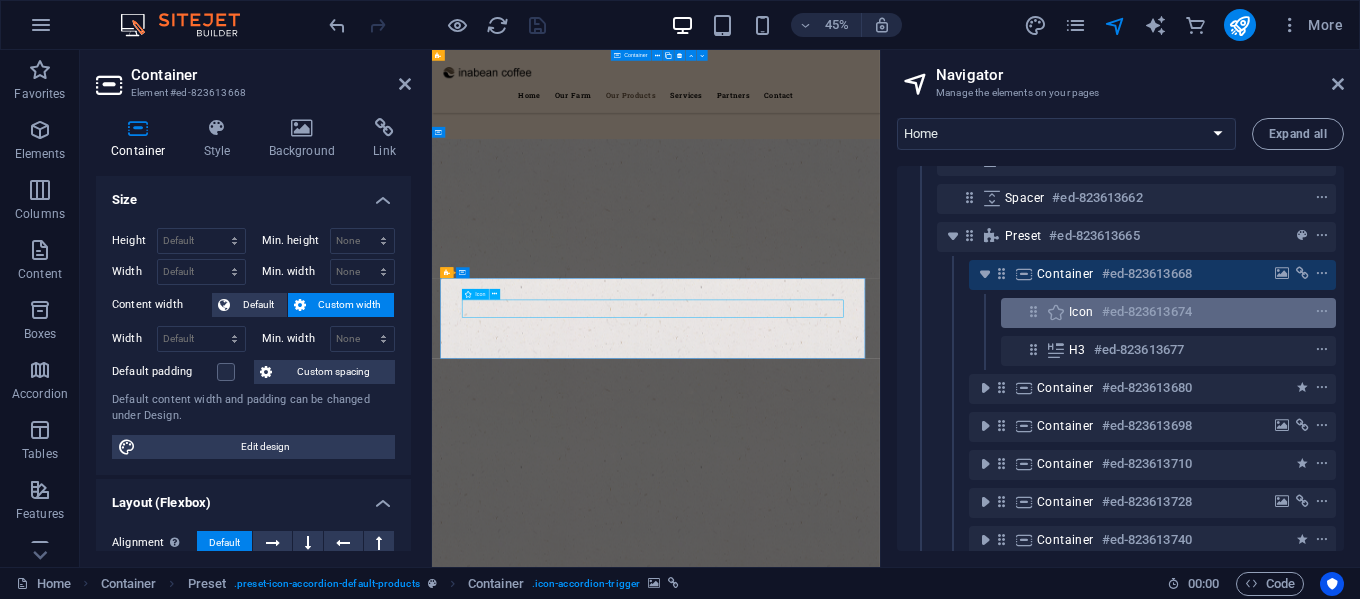 scroll, scrollTop: 3091, scrollLeft: 0, axis: vertical 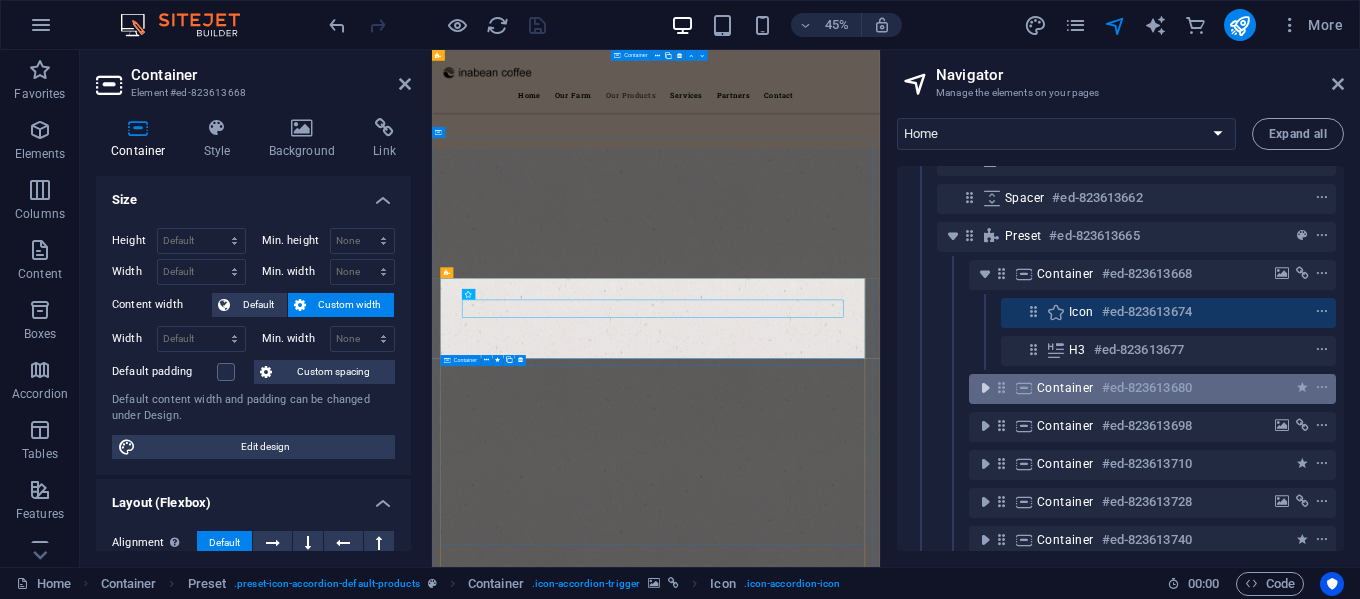 click at bounding box center [985, 388] 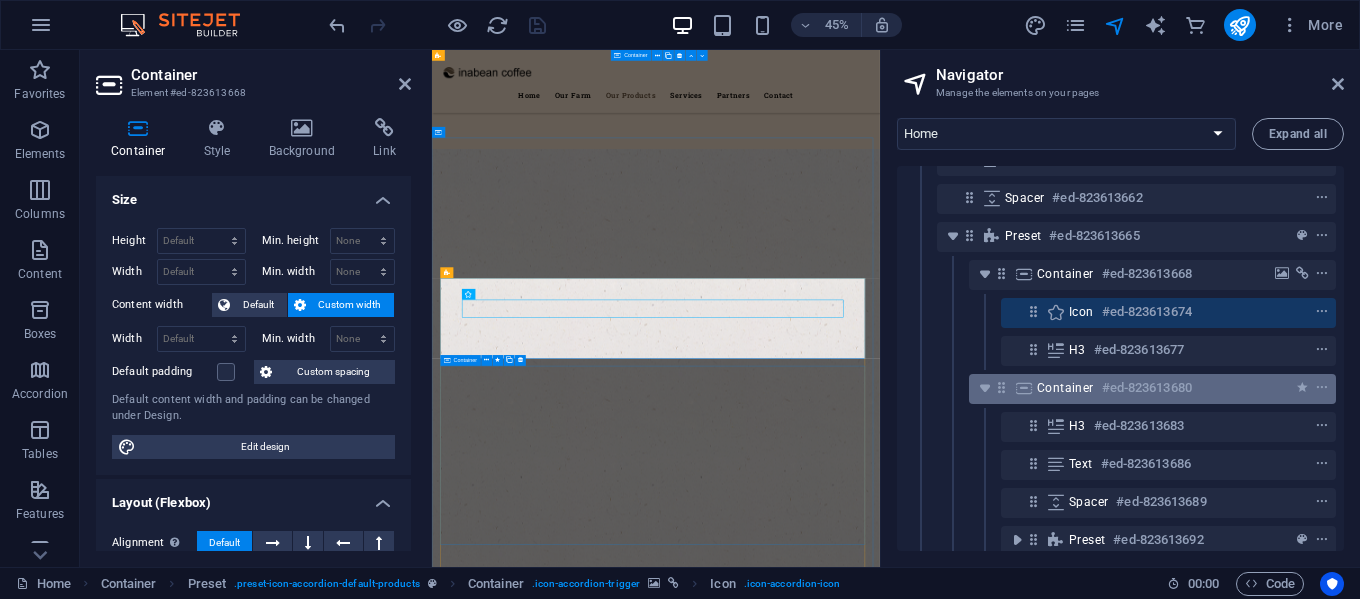 click on "Container #ed-823613680" at bounding box center [1152, 389] 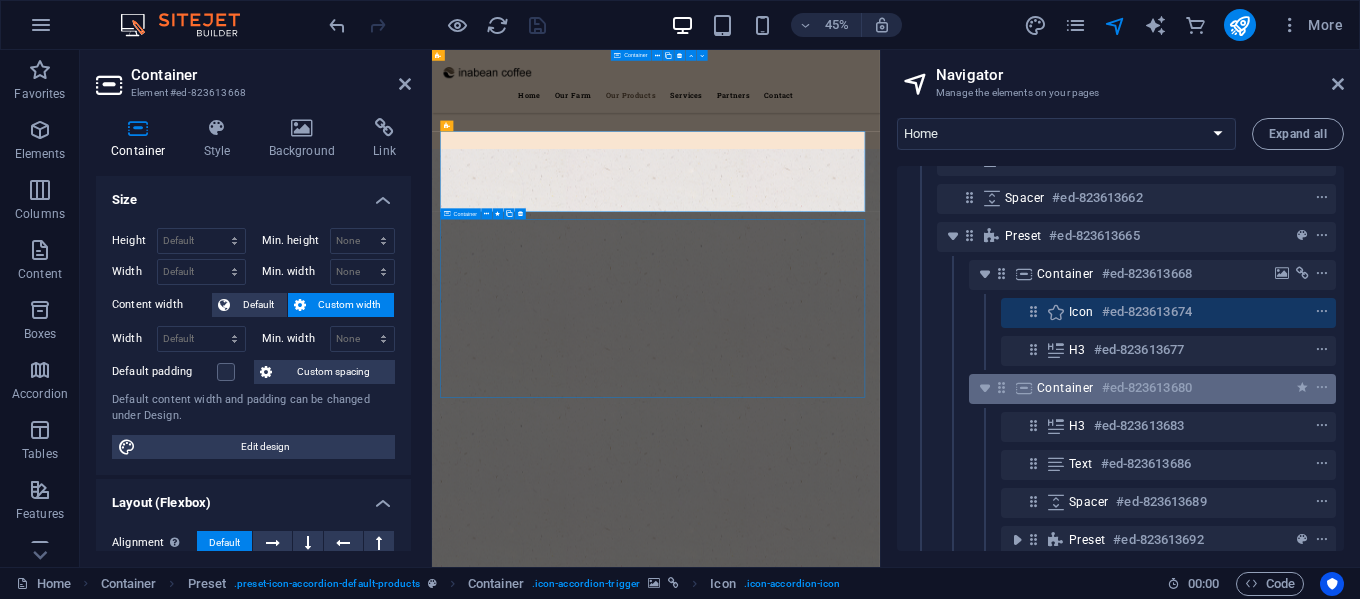 scroll, scrollTop: 3417, scrollLeft: 0, axis: vertical 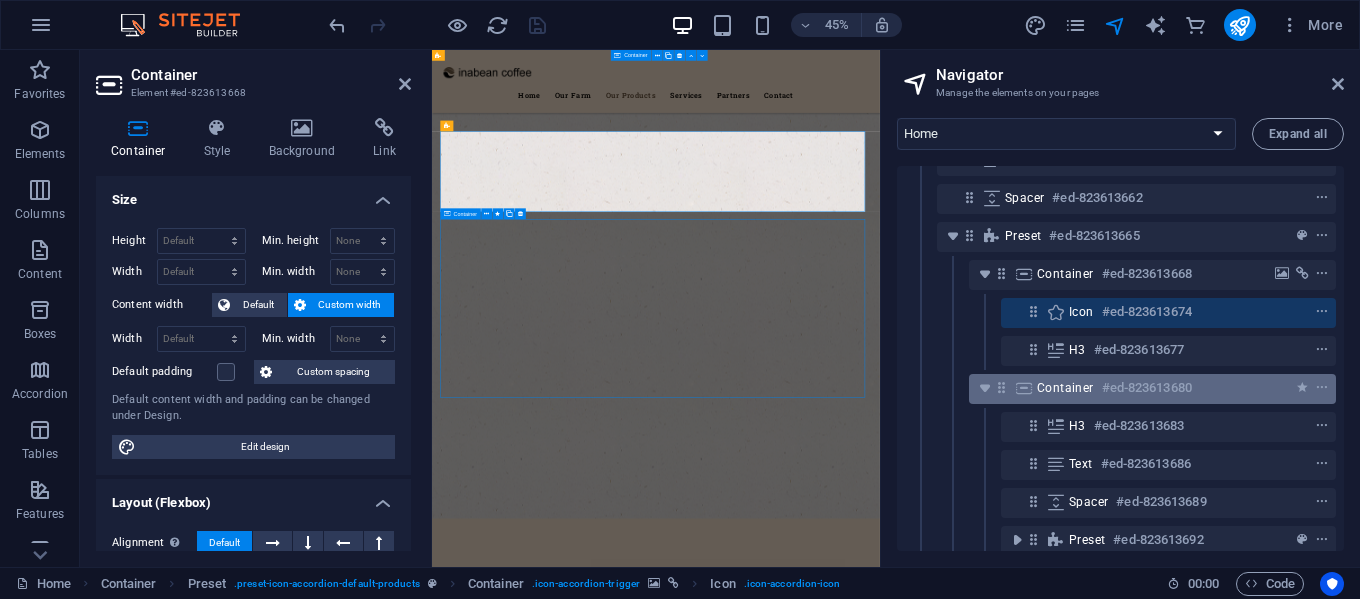 click on "Container #ed-823613680" at bounding box center [1152, 389] 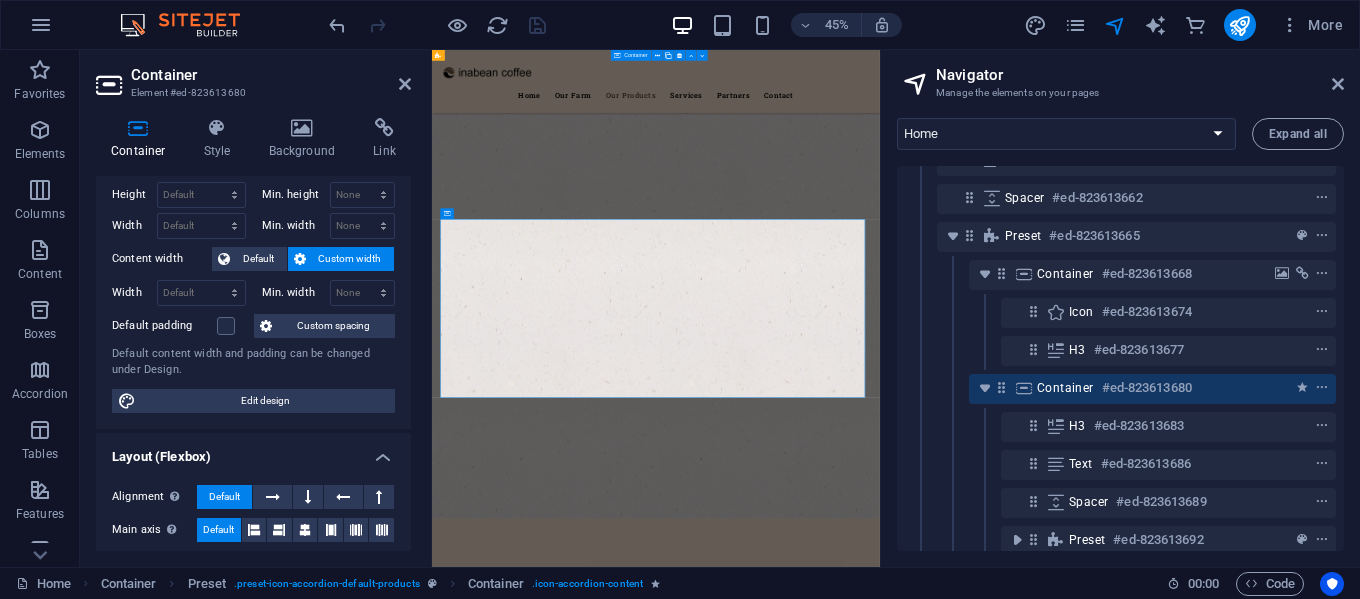 scroll, scrollTop: 34, scrollLeft: 0, axis: vertical 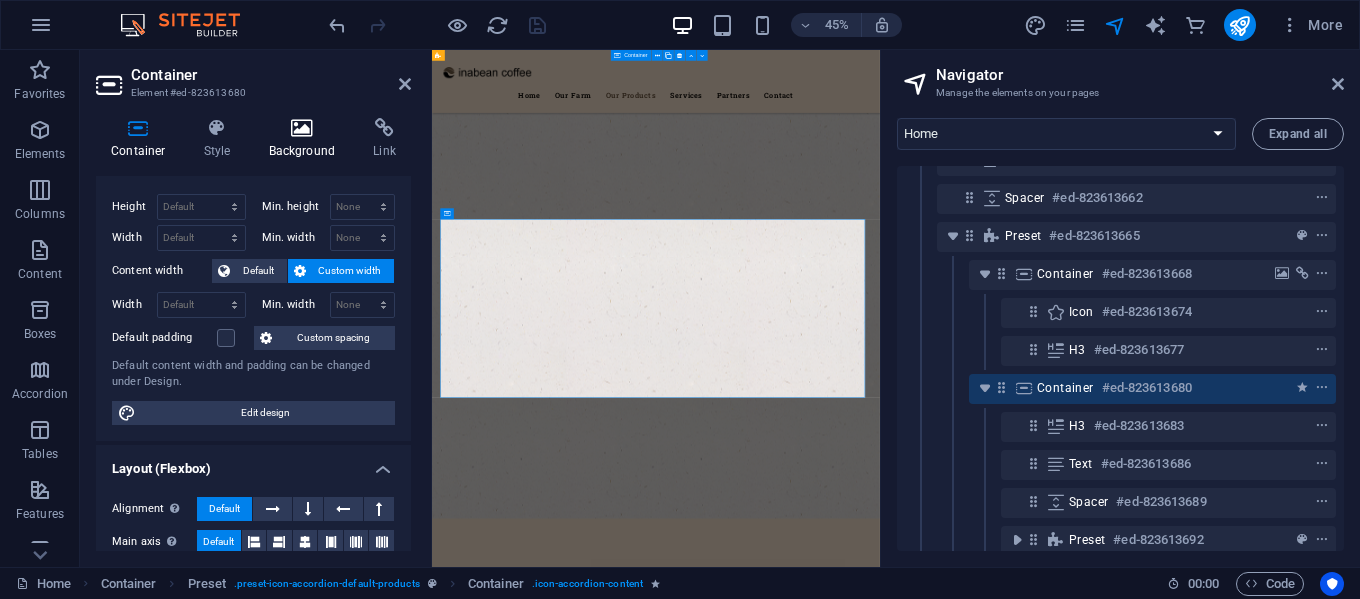 click at bounding box center (302, 128) 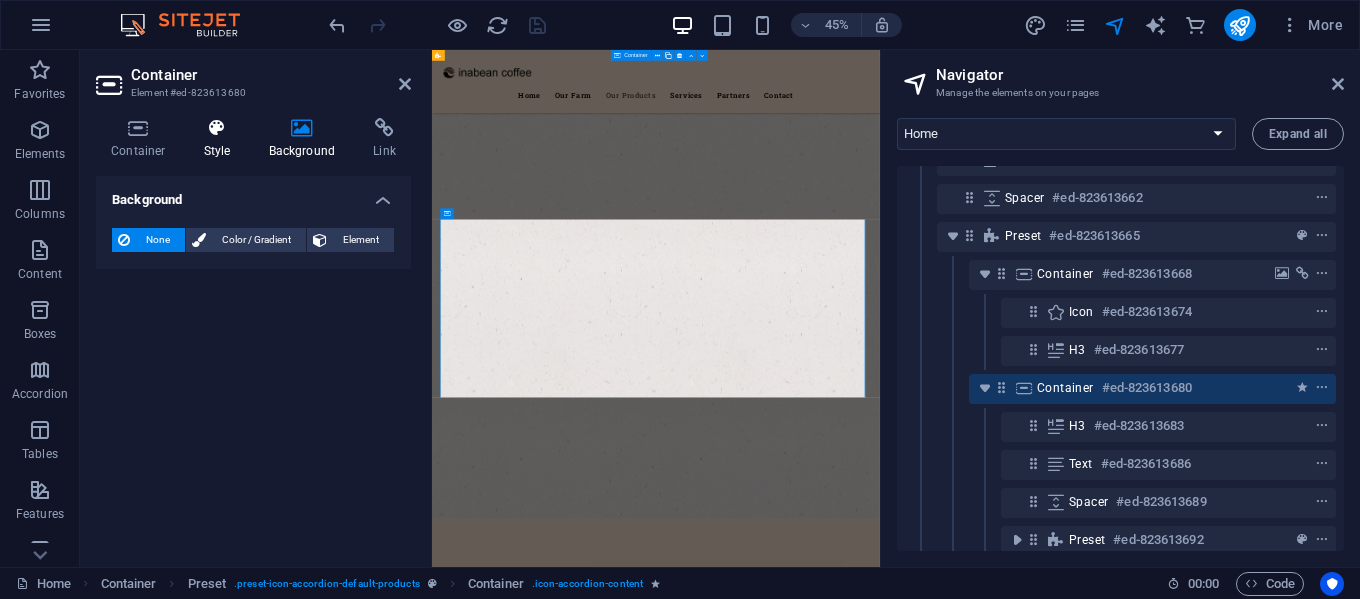 click on "Style" at bounding box center [221, 139] 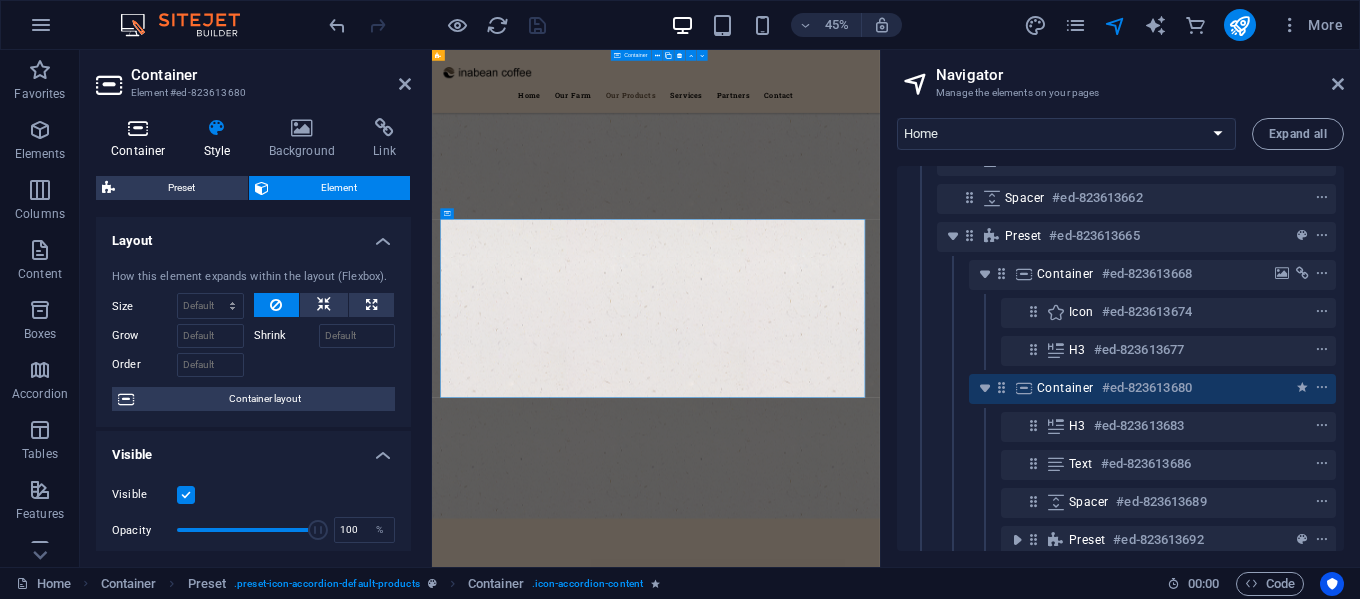 click on "Container" at bounding box center (142, 139) 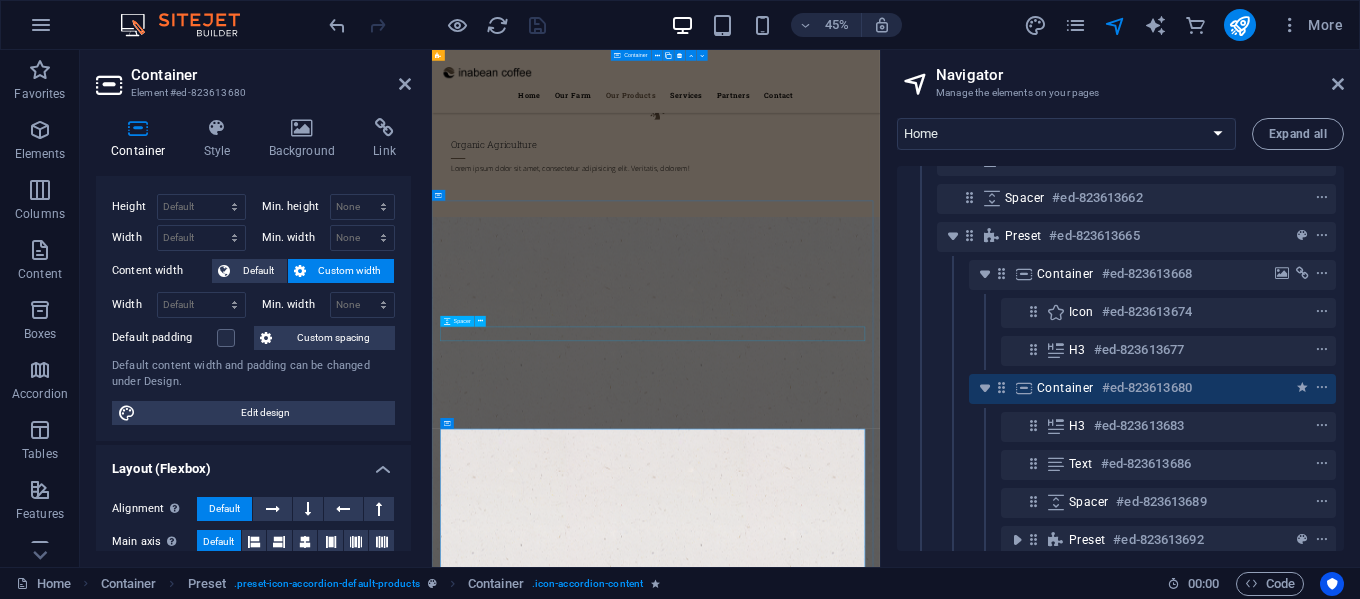 scroll, scrollTop: 2917, scrollLeft: 0, axis: vertical 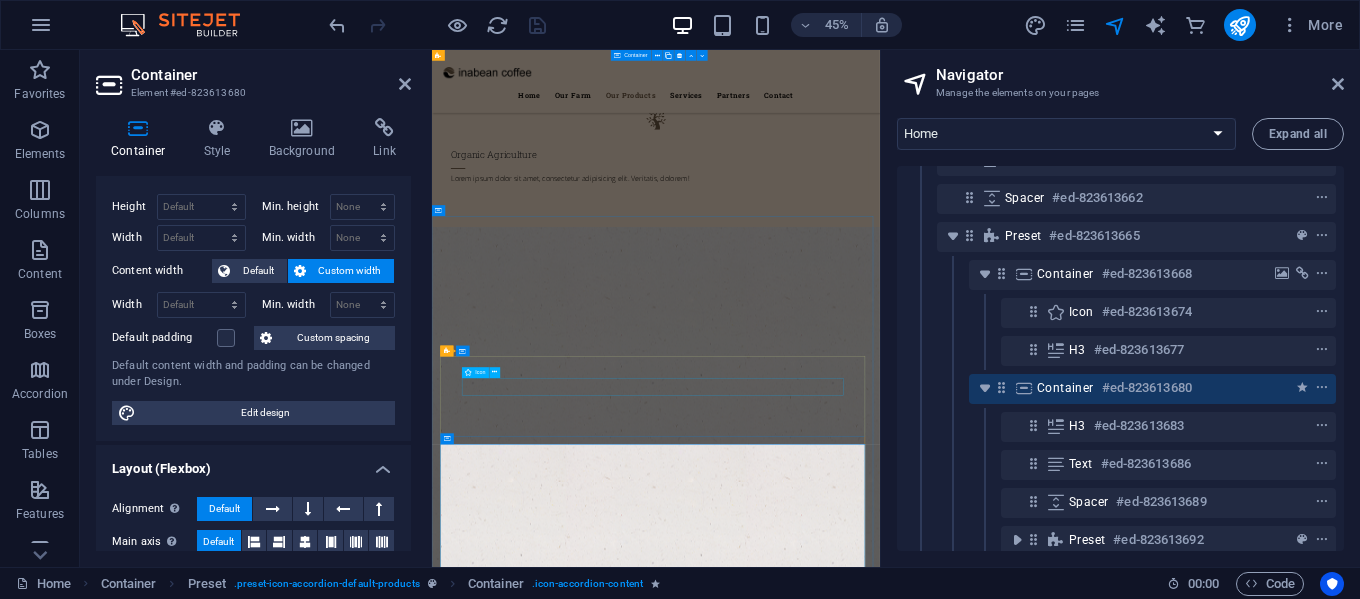 click at bounding box center [930, 6242] 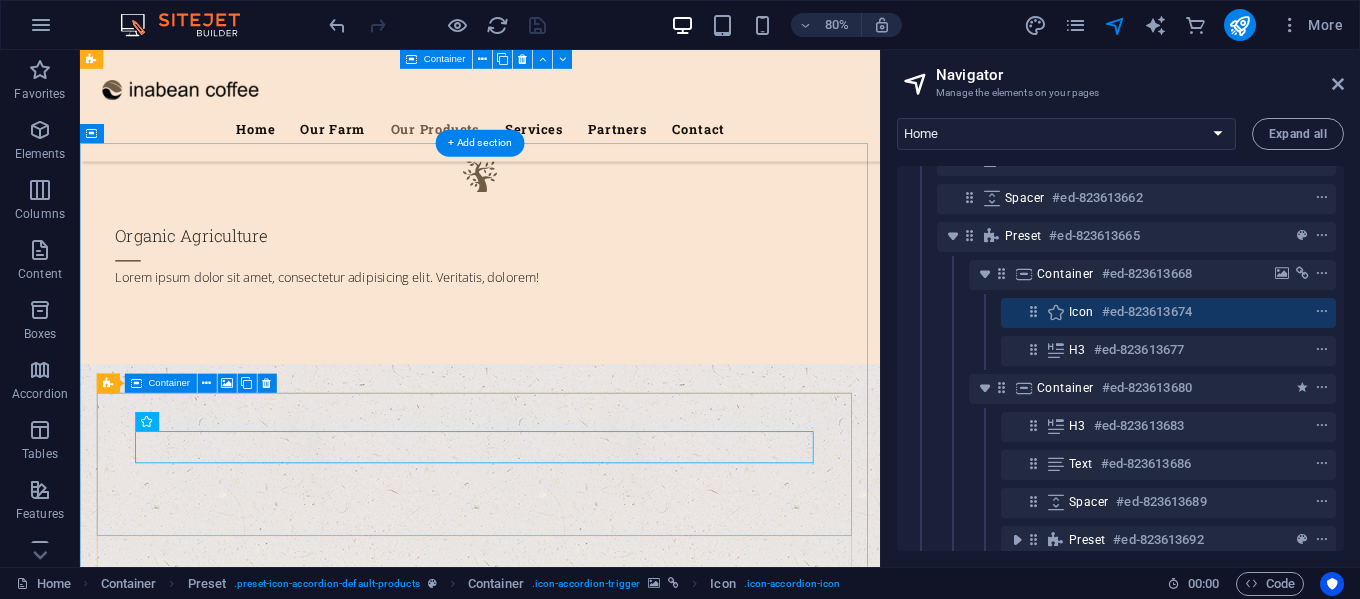 click on "Vegetables" at bounding box center [580, 6263] 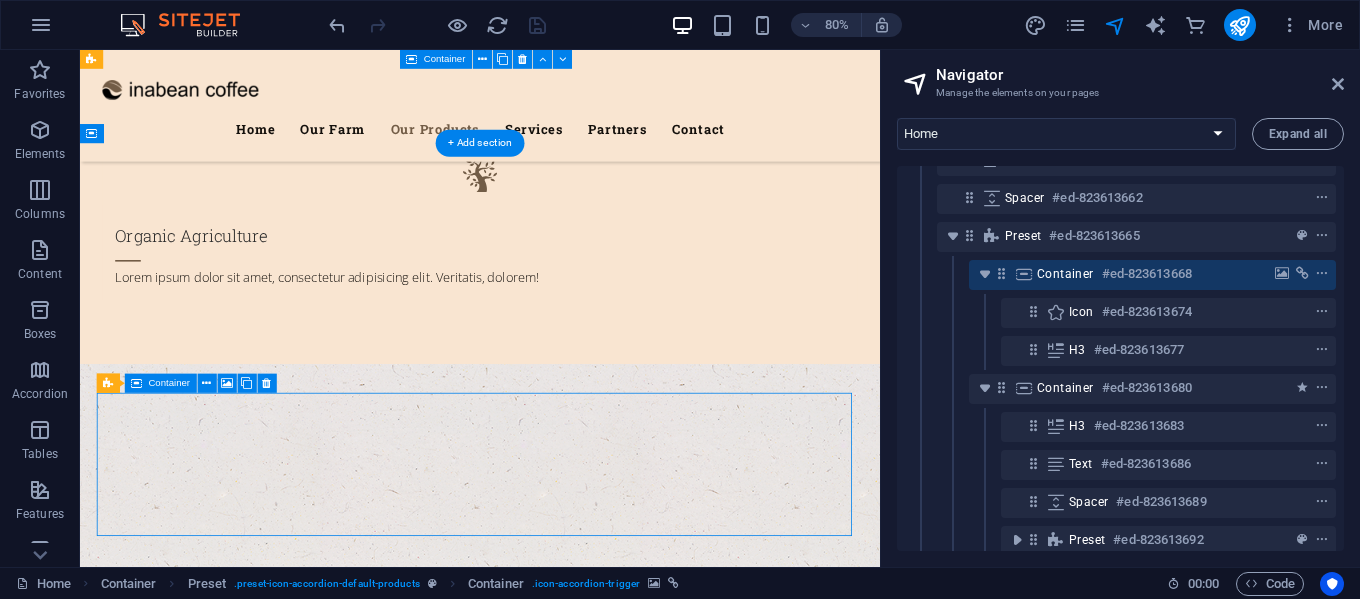click on "Vegetables" at bounding box center [580, 6263] 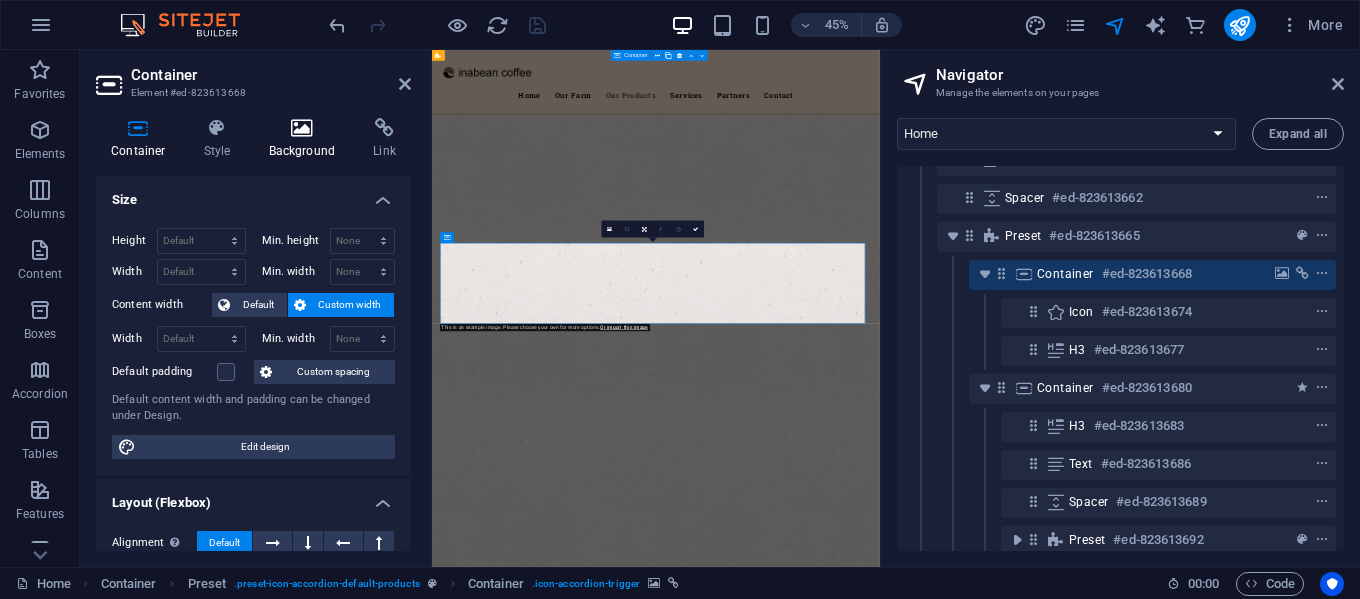 click on "Background" at bounding box center [306, 139] 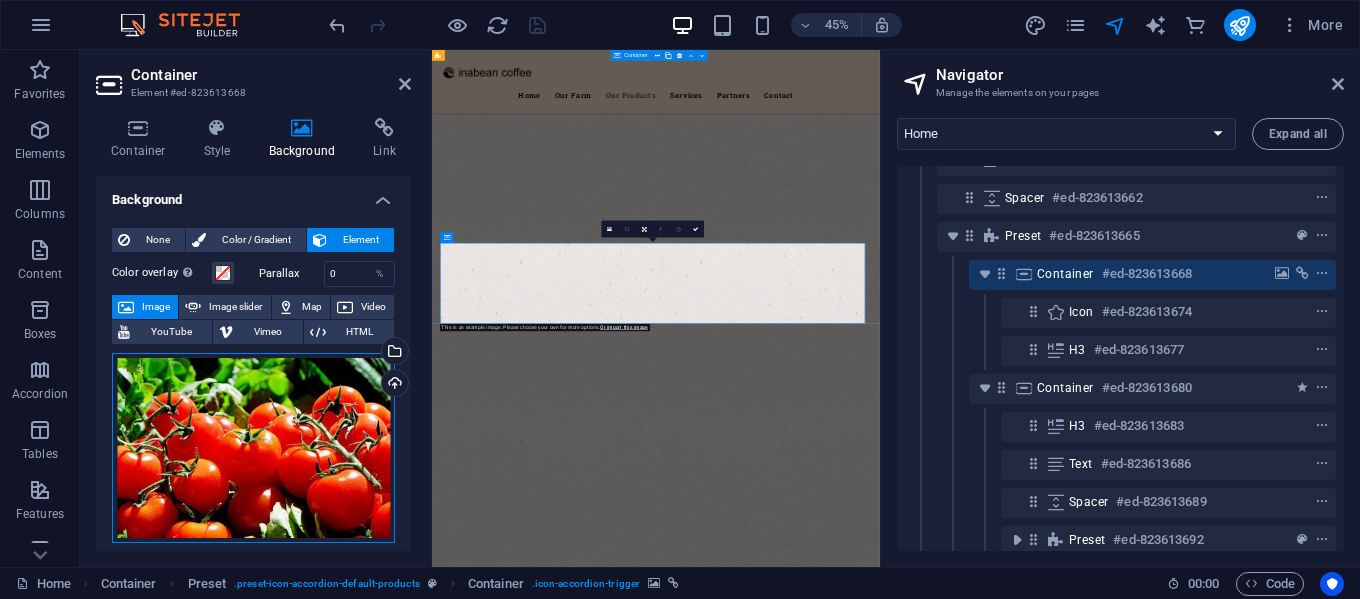 click on "Drag files here, click to choose files or select files from Files or our free stock photos & videos" at bounding box center [253, 448] 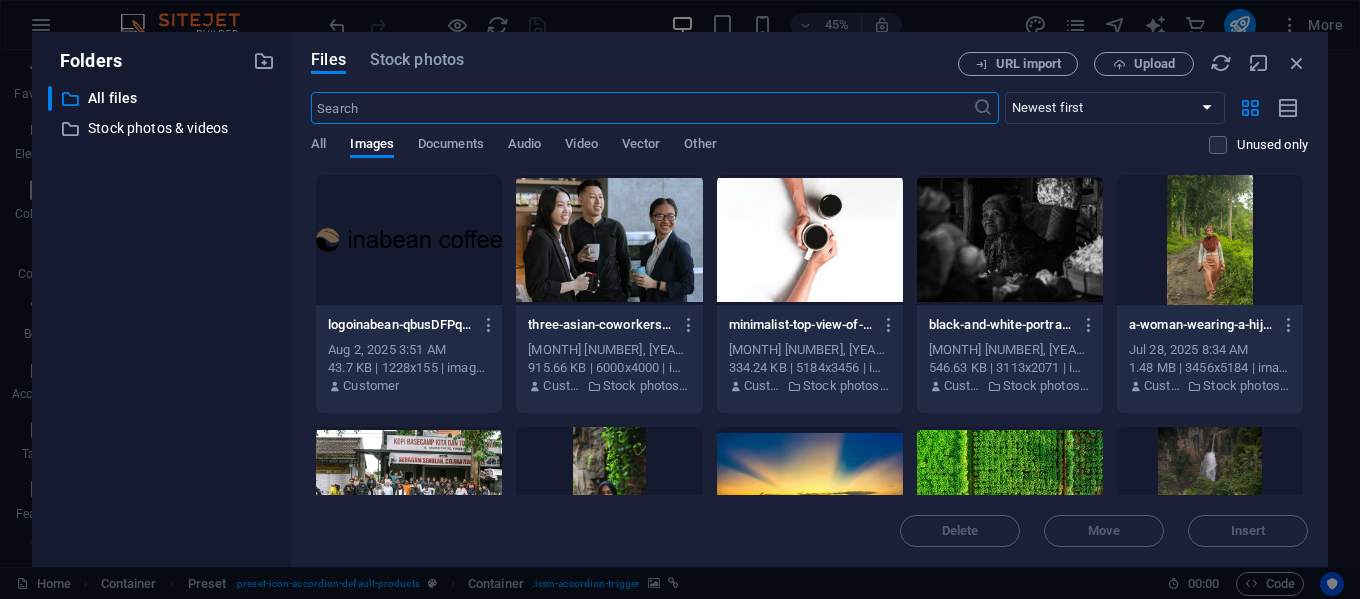 scroll, scrollTop: 24445, scrollLeft: 0, axis: vertical 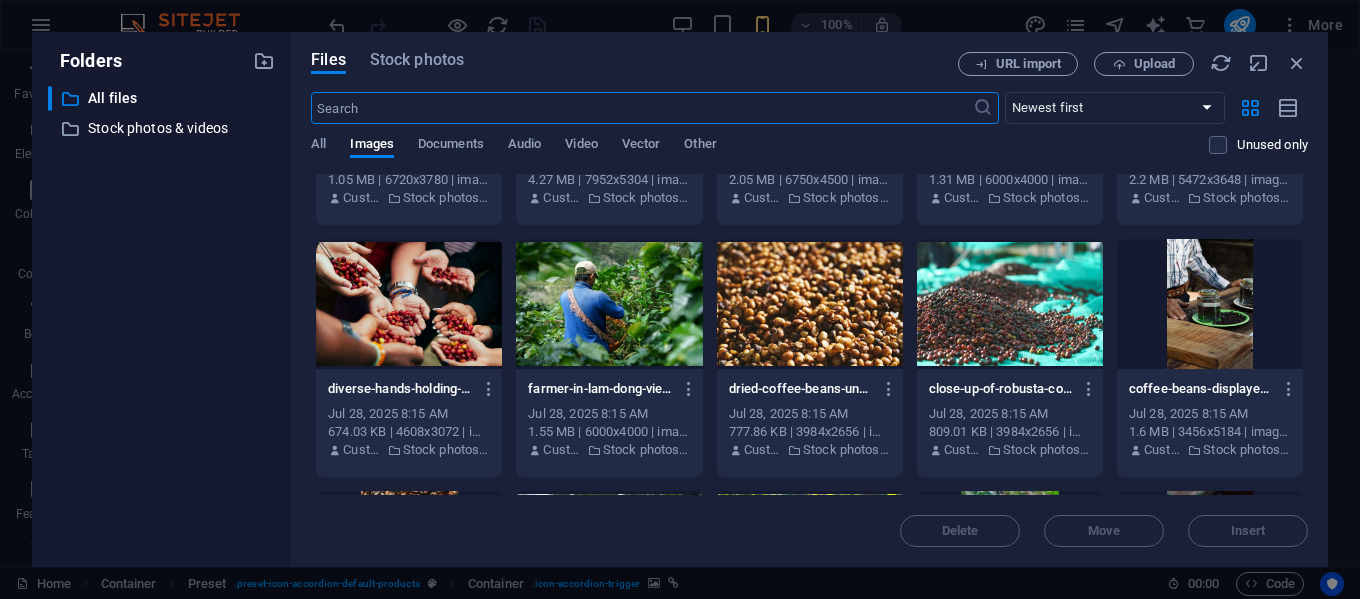 click at bounding box center [409, 304] 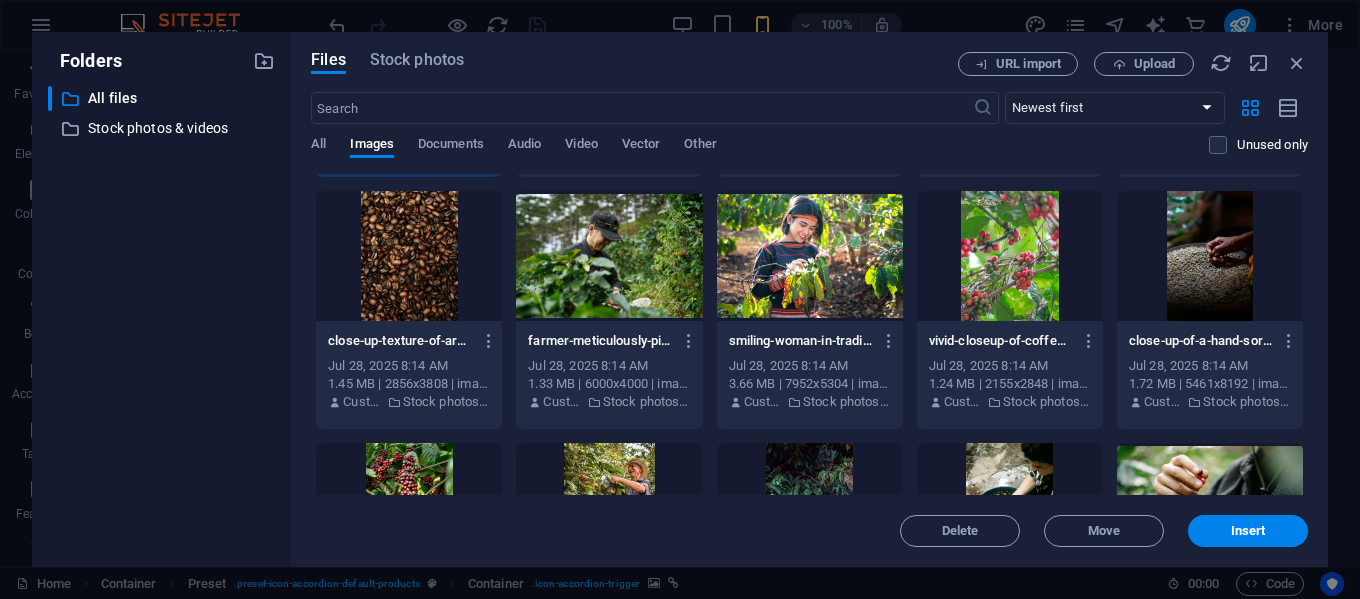 scroll, scrollTop: 2200, scrollLeft: 0, axis: vertical 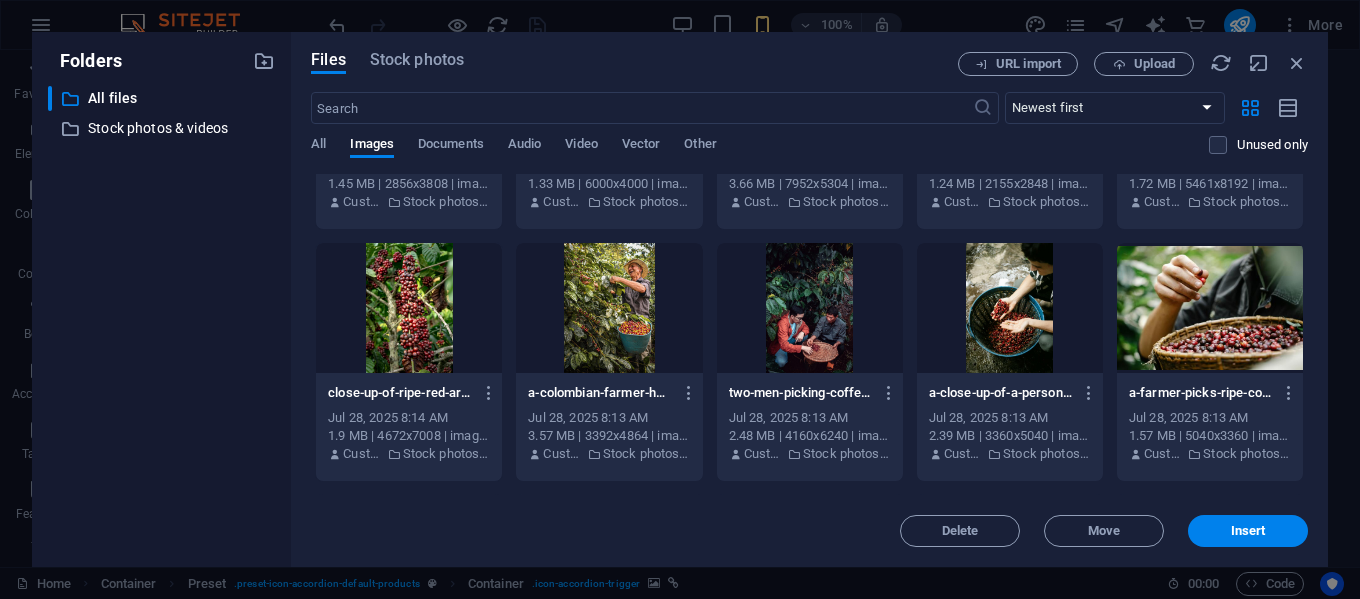 click at bounding box center [409, 308] 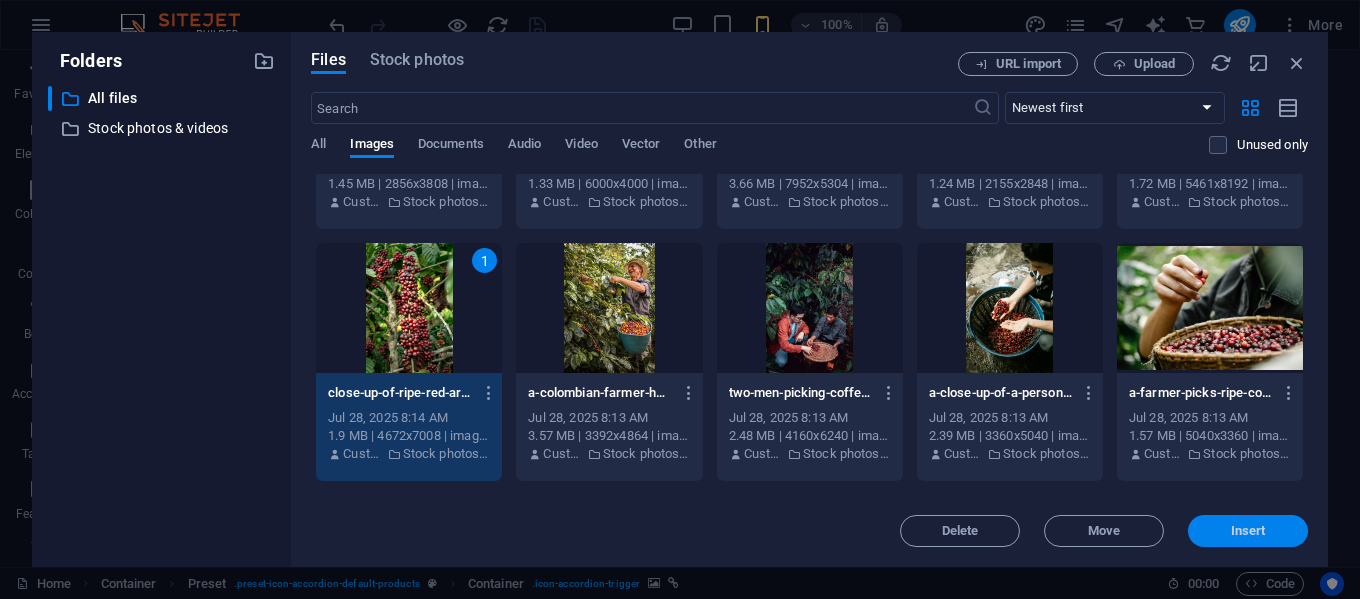 click on "Insert" at bounding box center (1248, 531) 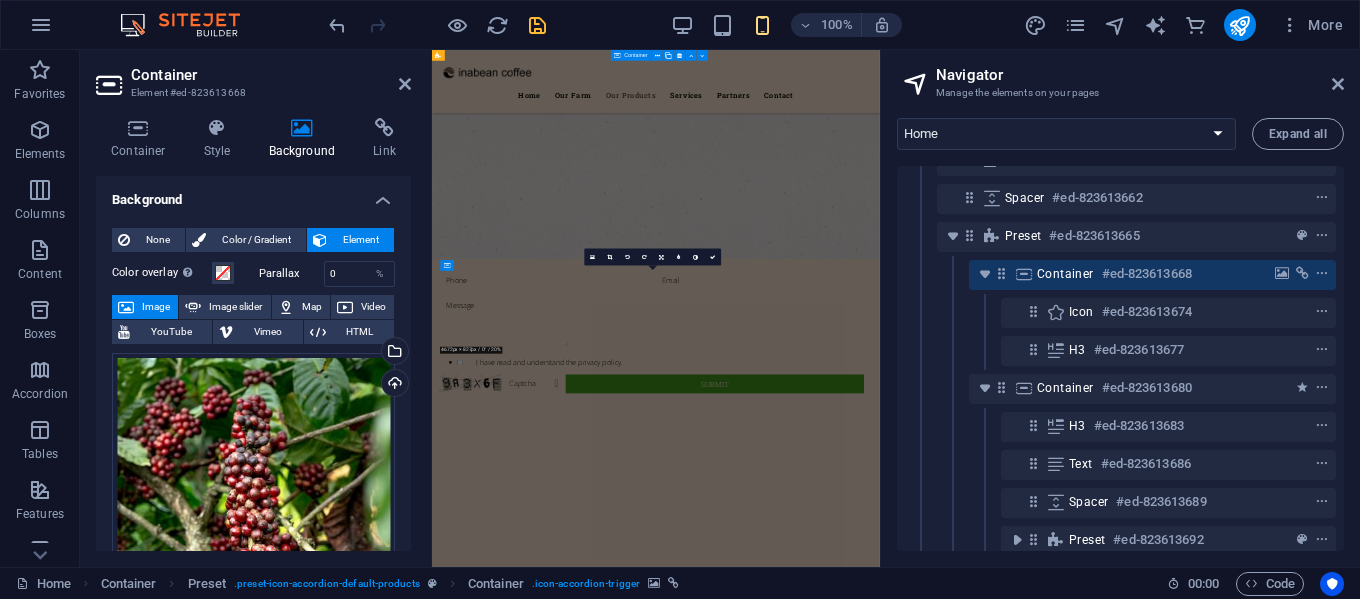 scroll, scrollTop: 3107, scrollLeft: 0, axis: vertical 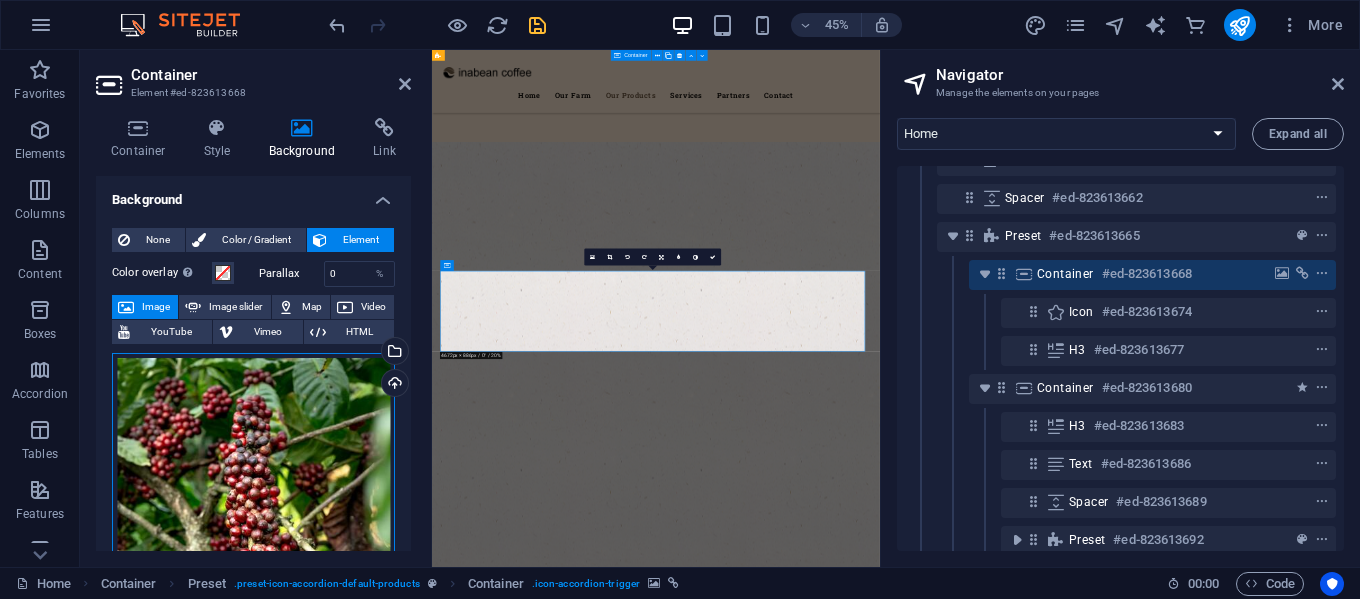 click on "Drag files here, click to choose files or select files from Files or our free stock photos & videos" at bounding box center [253, 563] 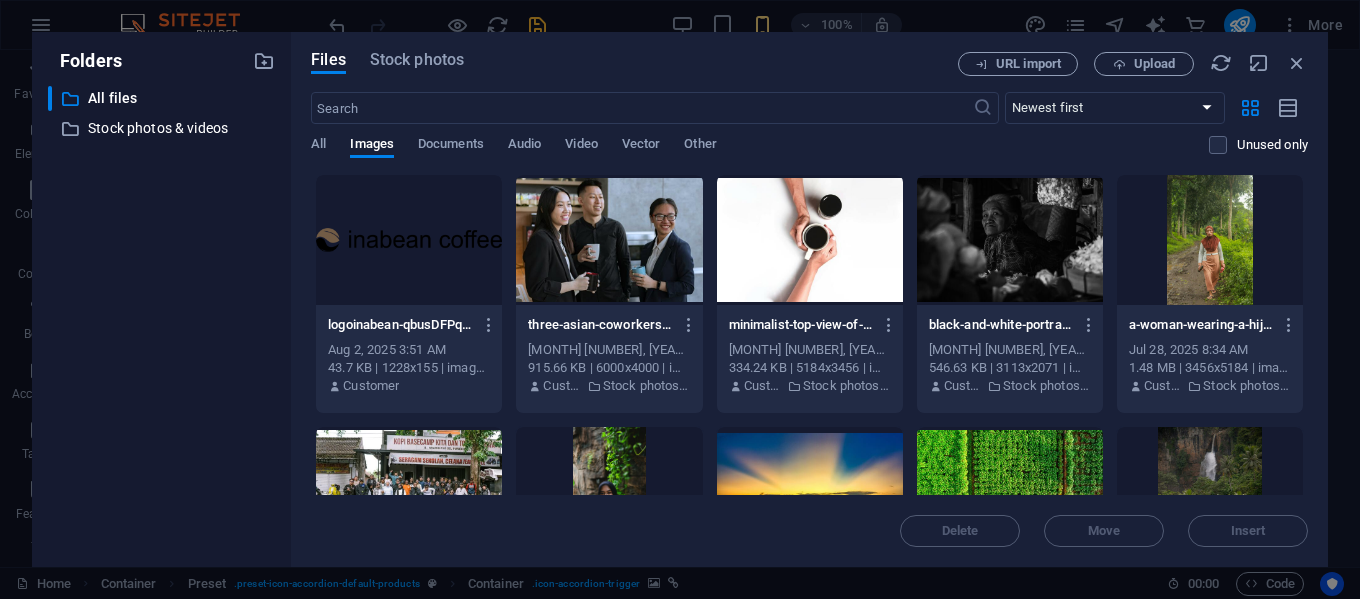 scroll, scrollTop: 24445, scrollLeft: 0, axis: vertical 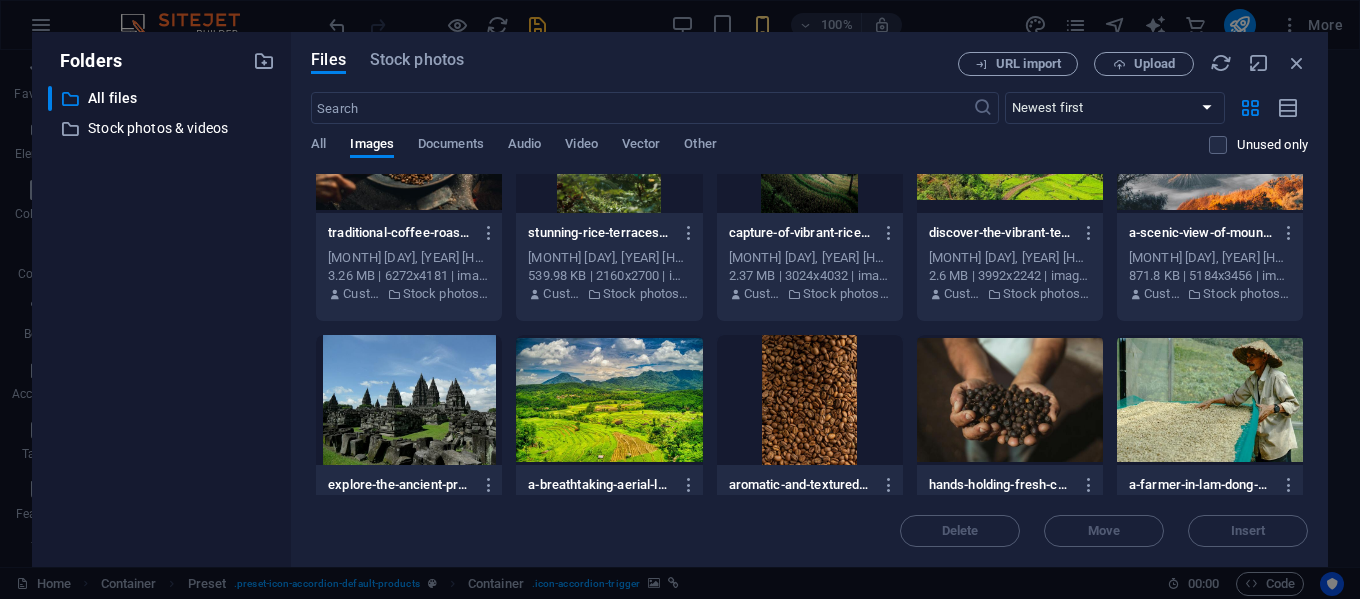 click at bounding box center [1210, 400] 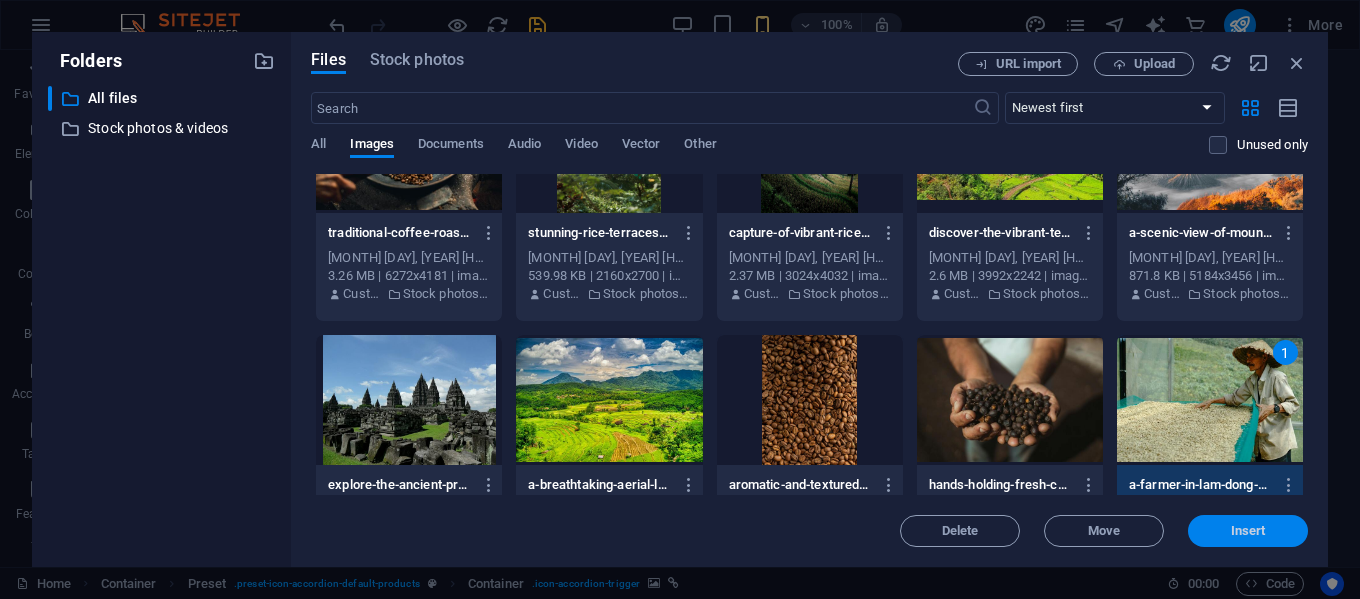 click on "Insert" at bounding box center [1248, 531] 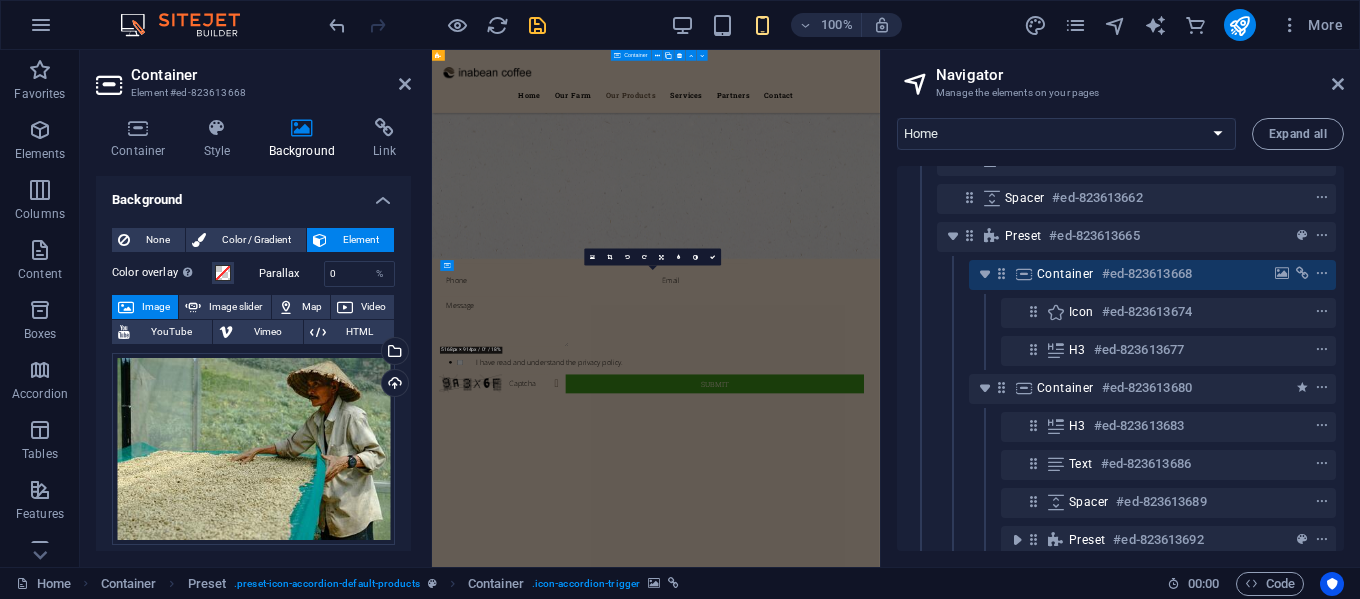 scroll, scrollTop: 3107, scrollLeft: 0, axis: vertical 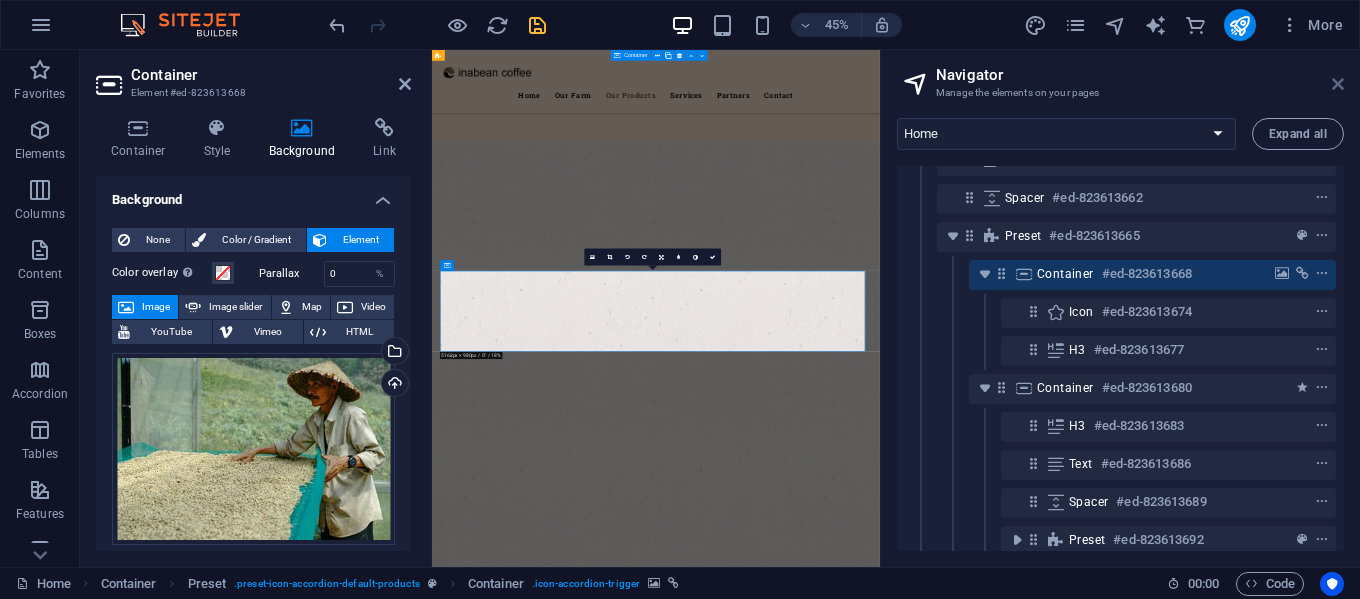 click at bounding box center (1338, 84) 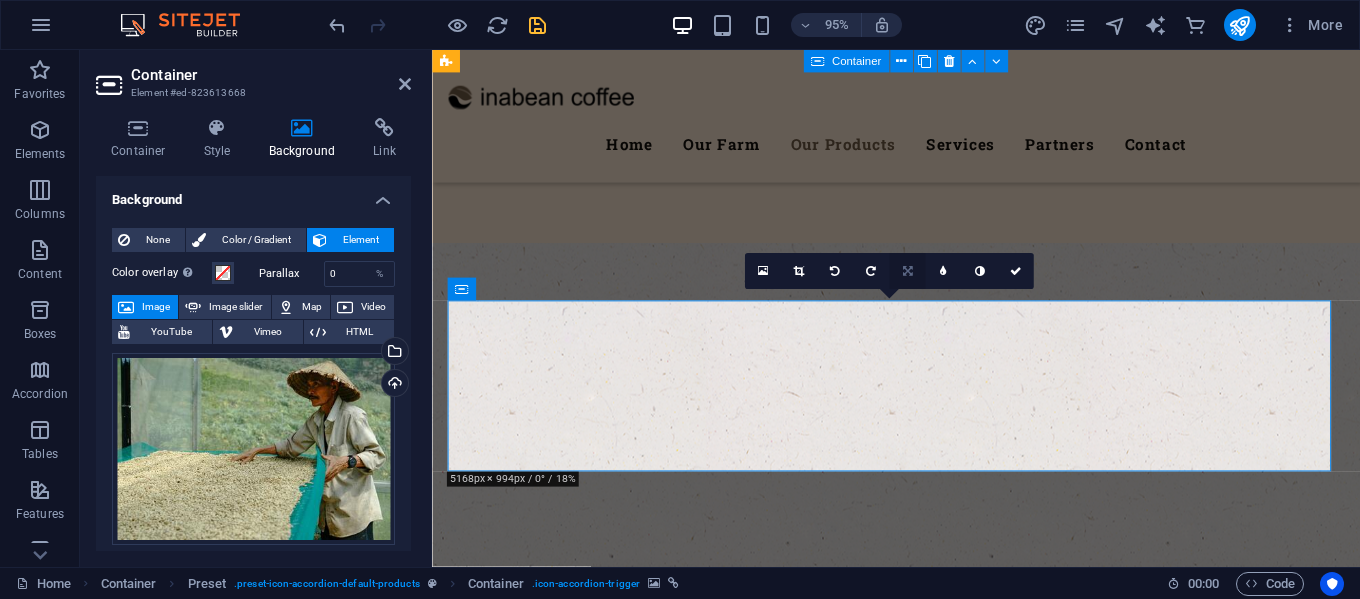 click at bounding box center [907, 271] 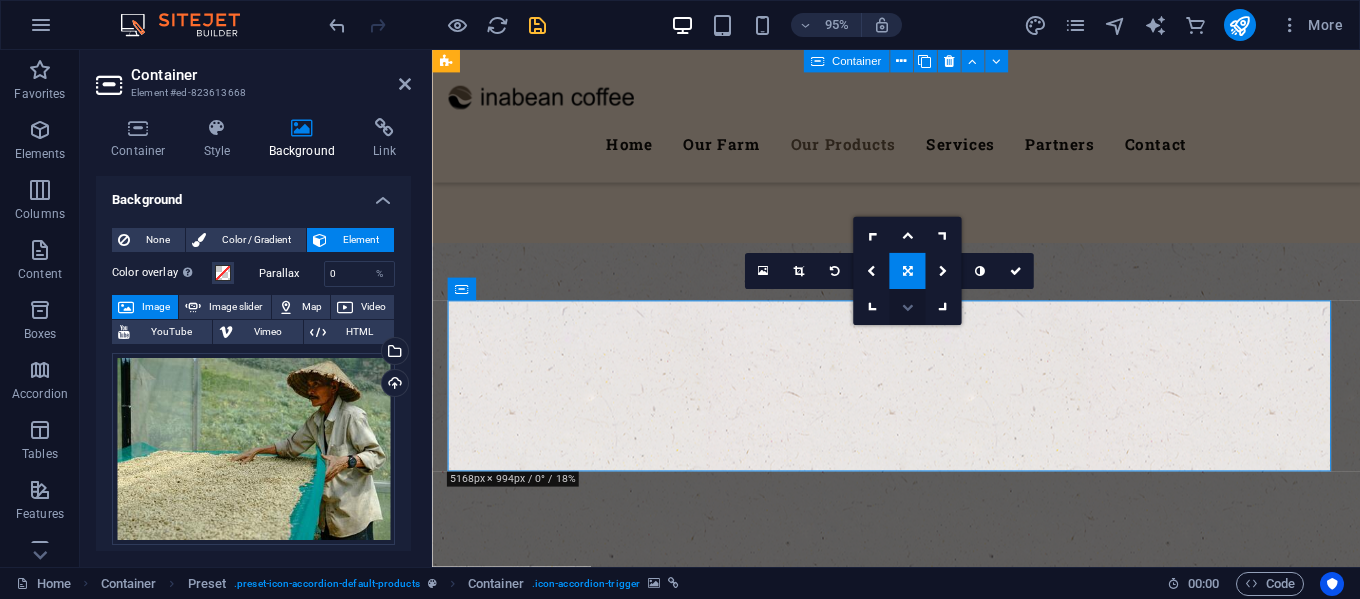 click at bounding box center (907, 307) 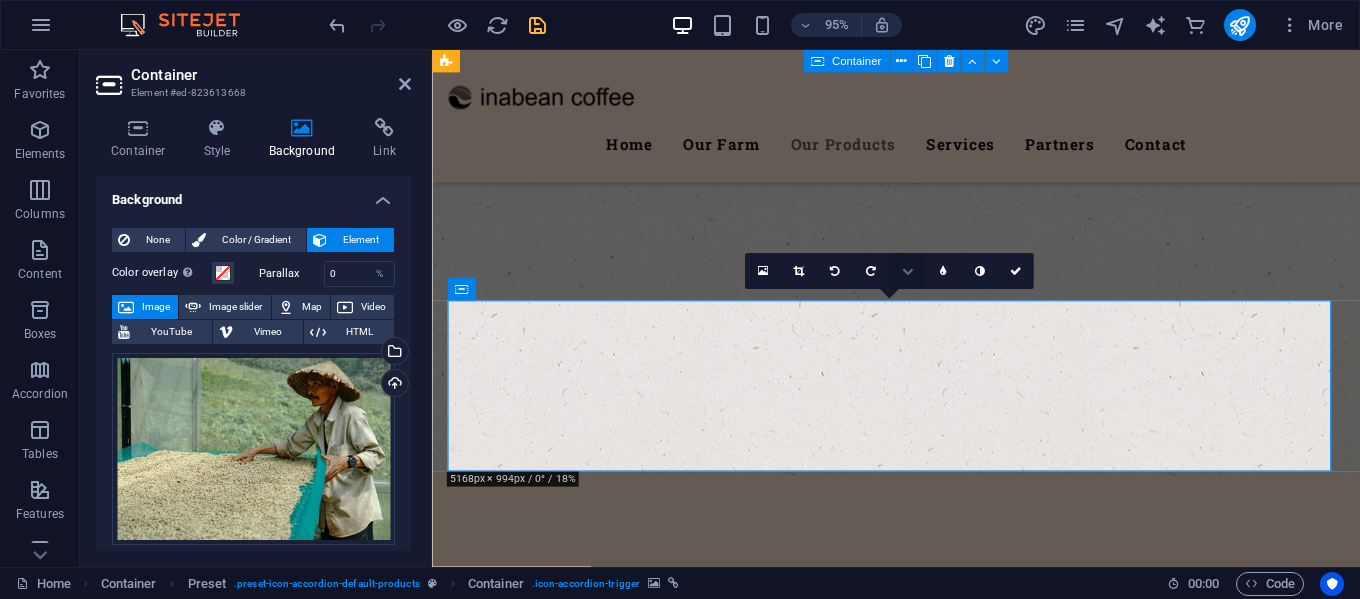 click at bounding box center (907, 271) 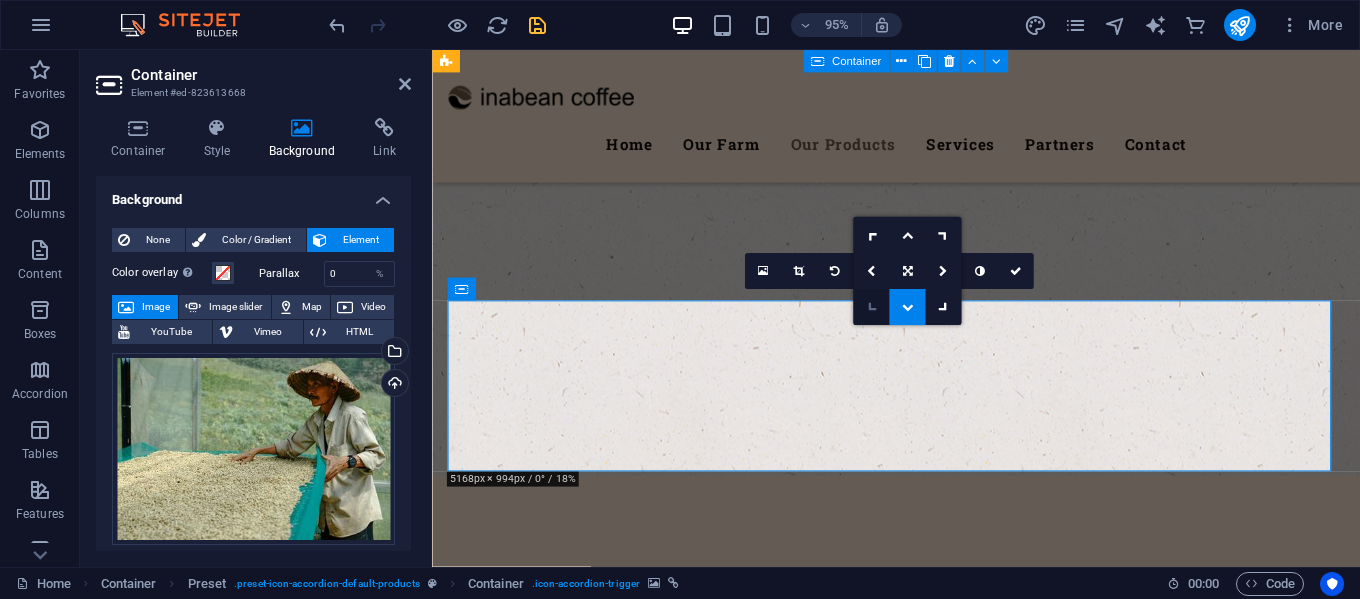 click at bounding box center (871, 308) 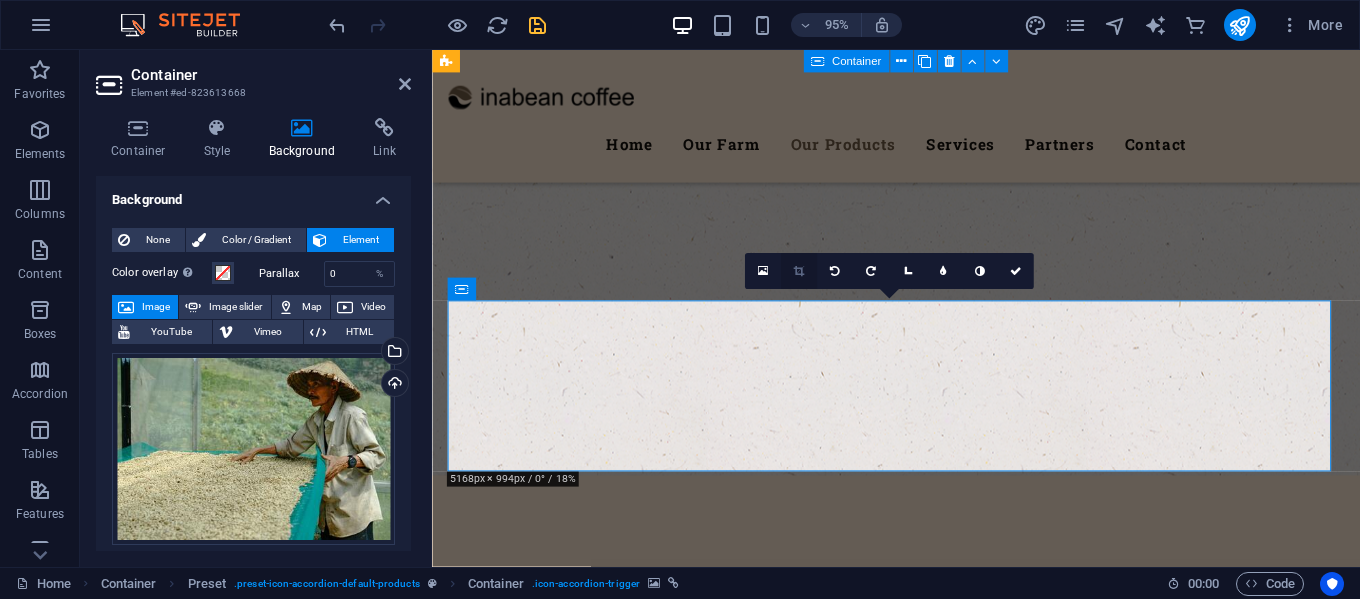 click at bounding box center [798, 271] 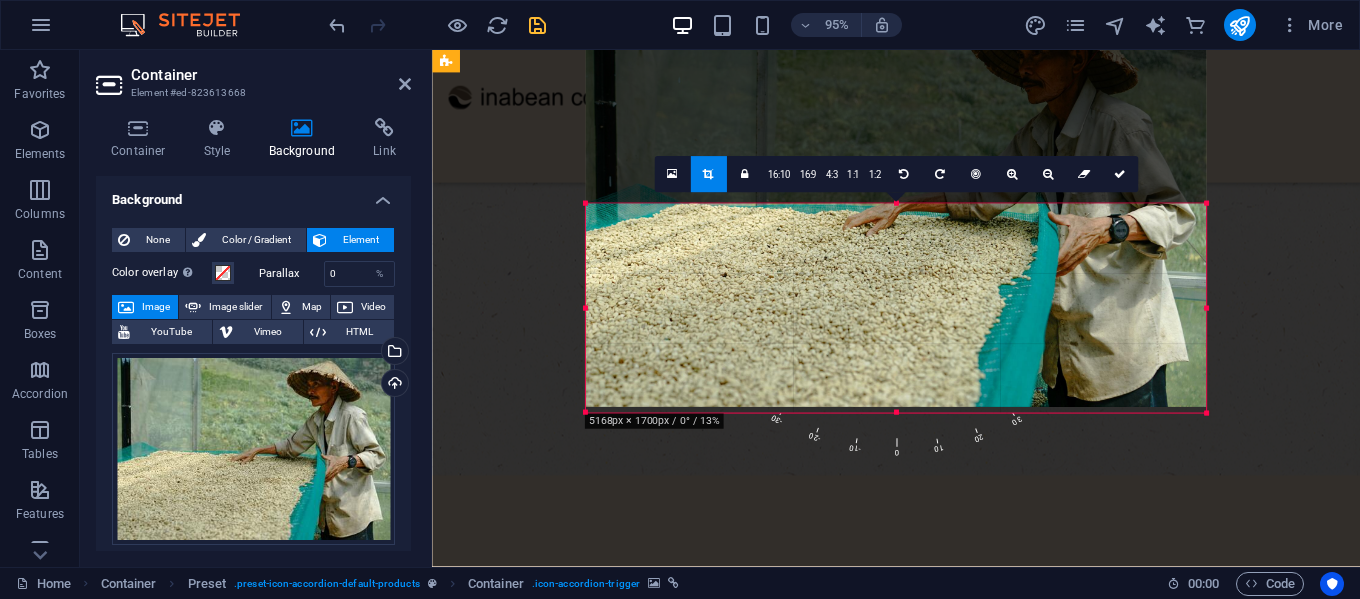 drag, startPoint x: 894, startPoint y: 104, endPoint x: 872, endPoint y: 325, distance: 222.09232 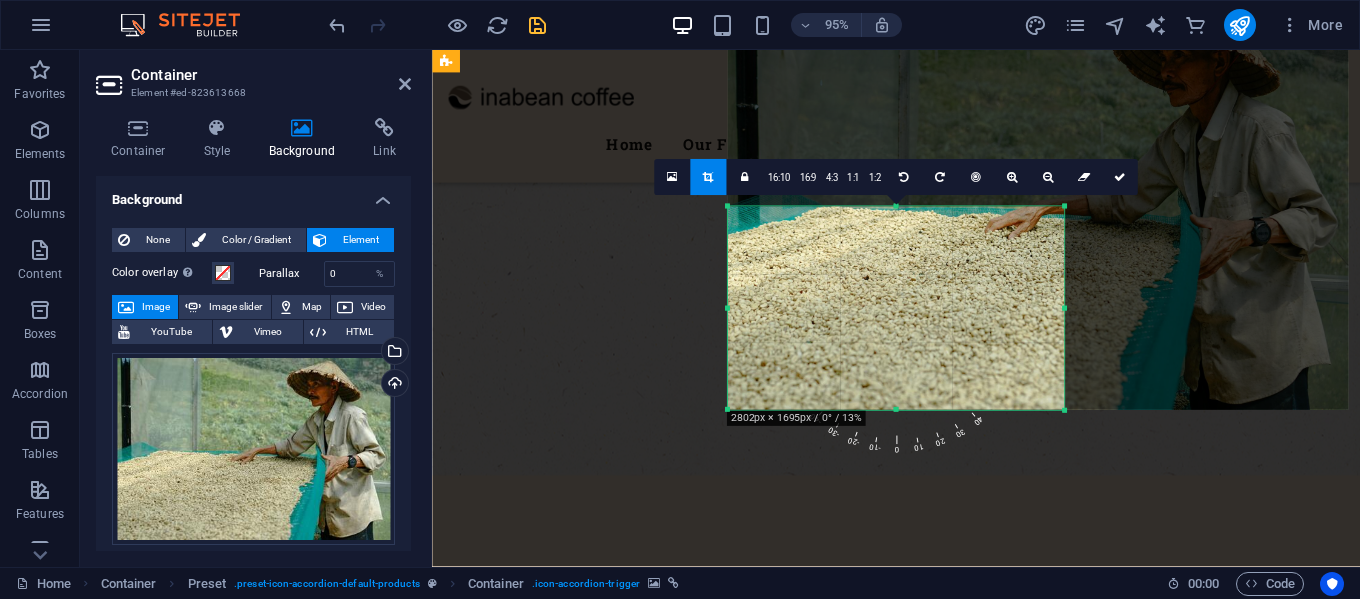 drag, startPoint x: 1208, startPoint y: 312, endPoint x: 909, endPoint y: 336, distance: 299.96167 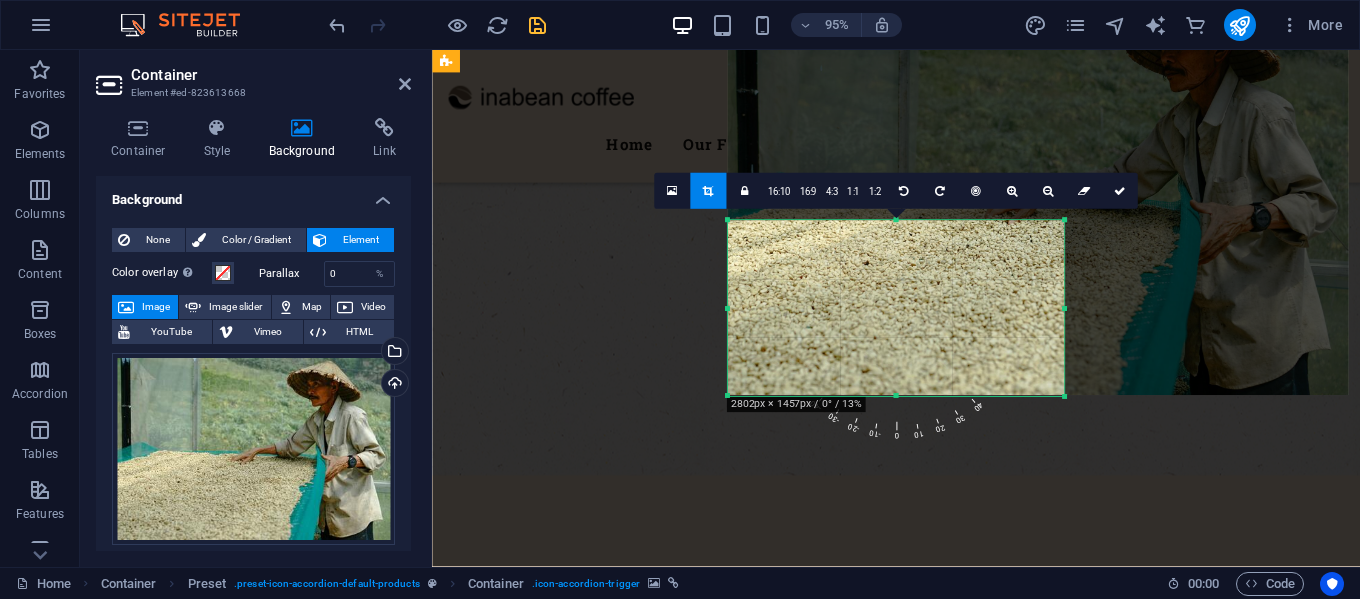drag, startPoint x: 894, startPoint y: 206, endPoint x: 898, endPoint y: 236, distance: 30.265491 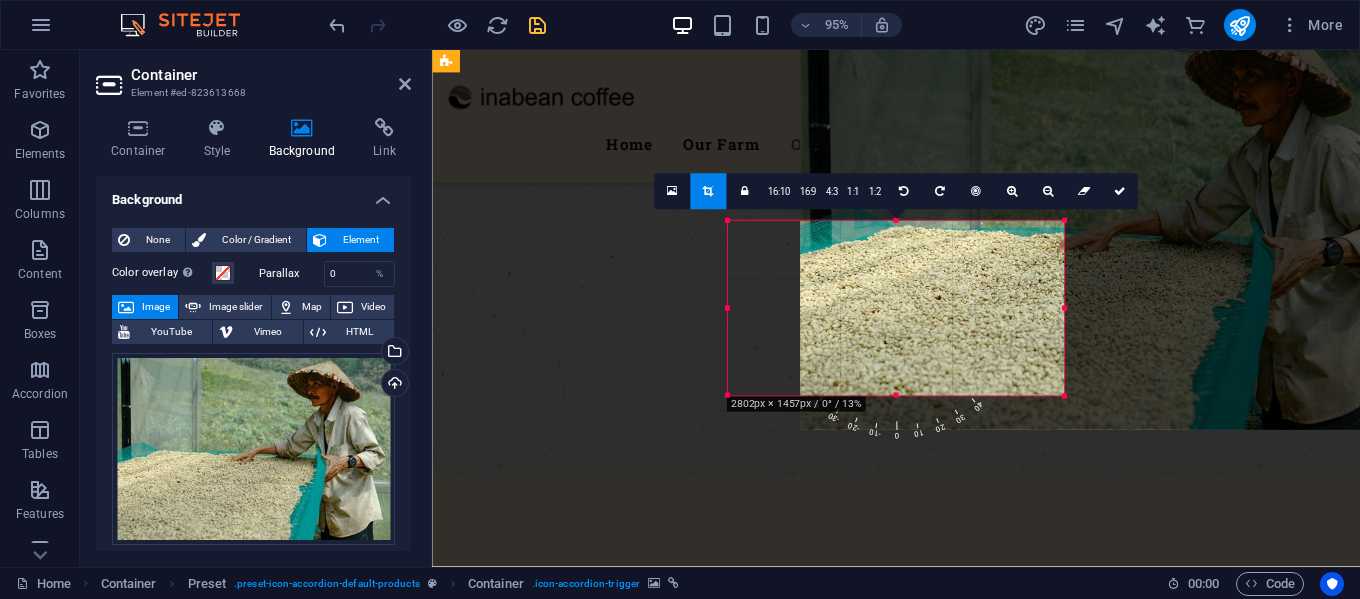 drag, startPoint x: 930, startPoint y: 279, endPoint x: 1006, endPoint y: 302, distance: 79.40403 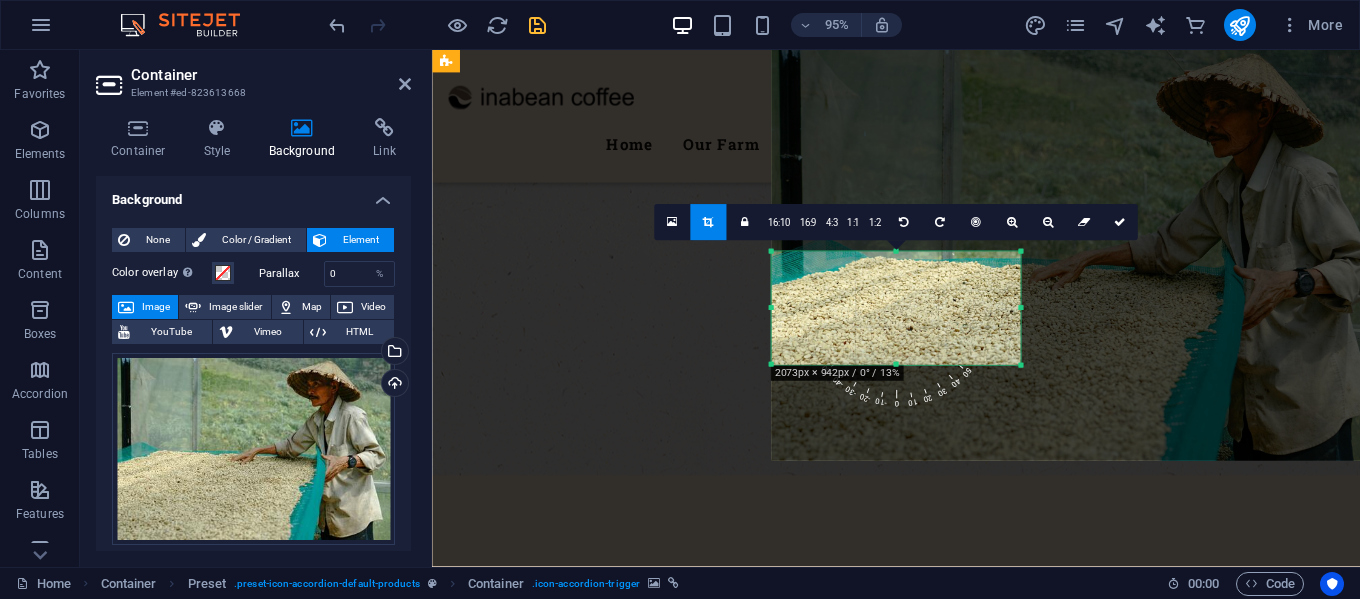 drag, startPoint x: 1064, startPoint y: 399, endPoint x: 972, endPoint y: 334, distance: 112.64546 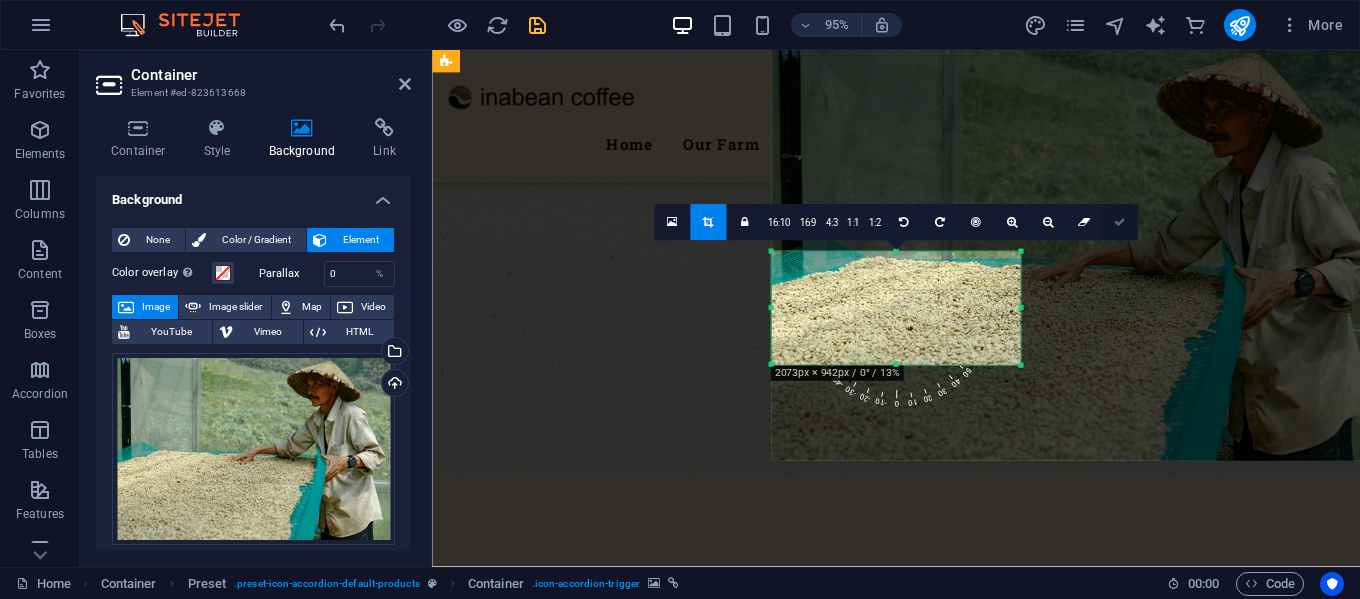click at bounding box center [1120, 222] 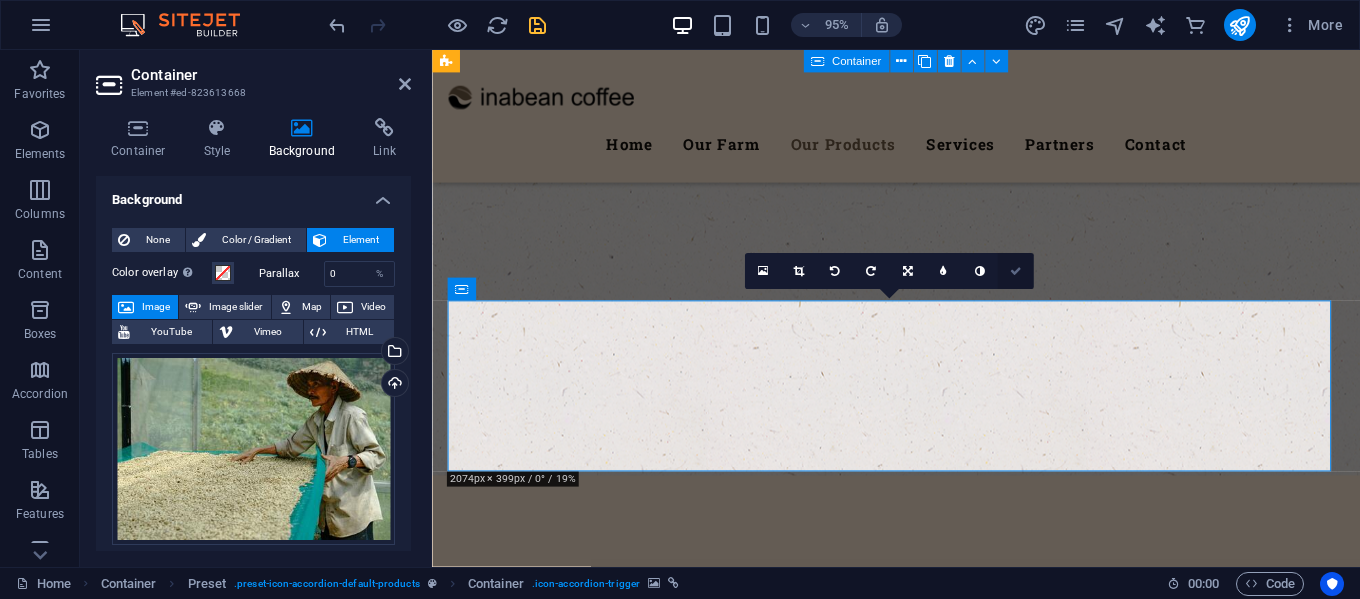 click at bounding box center [1016, 271] 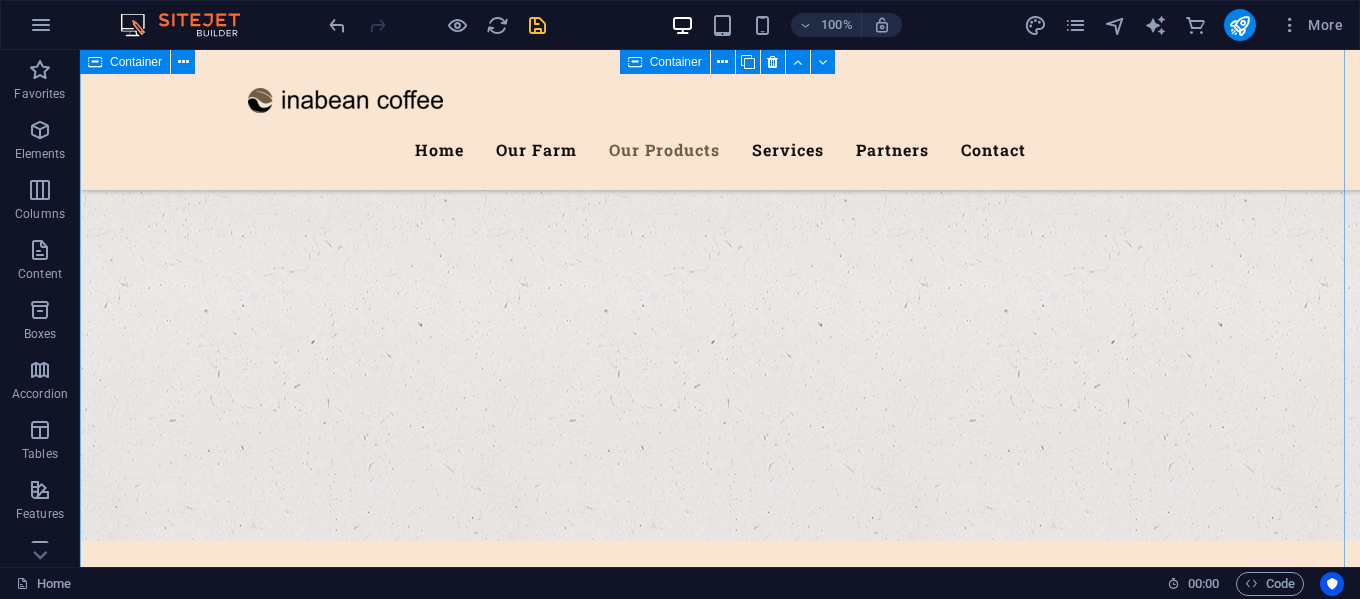 scroll, scrollTop: 3018, scrollLeft: 0, axis: vertical 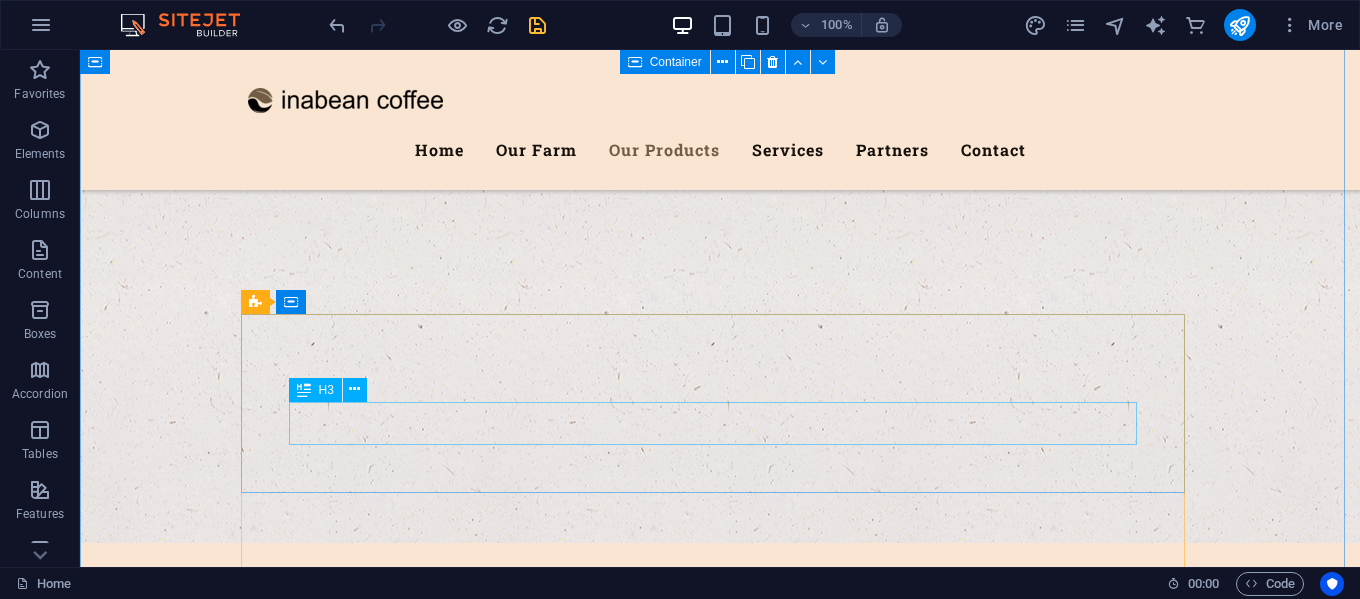 click on "Vegetables" at bounding box center (720, 5870) 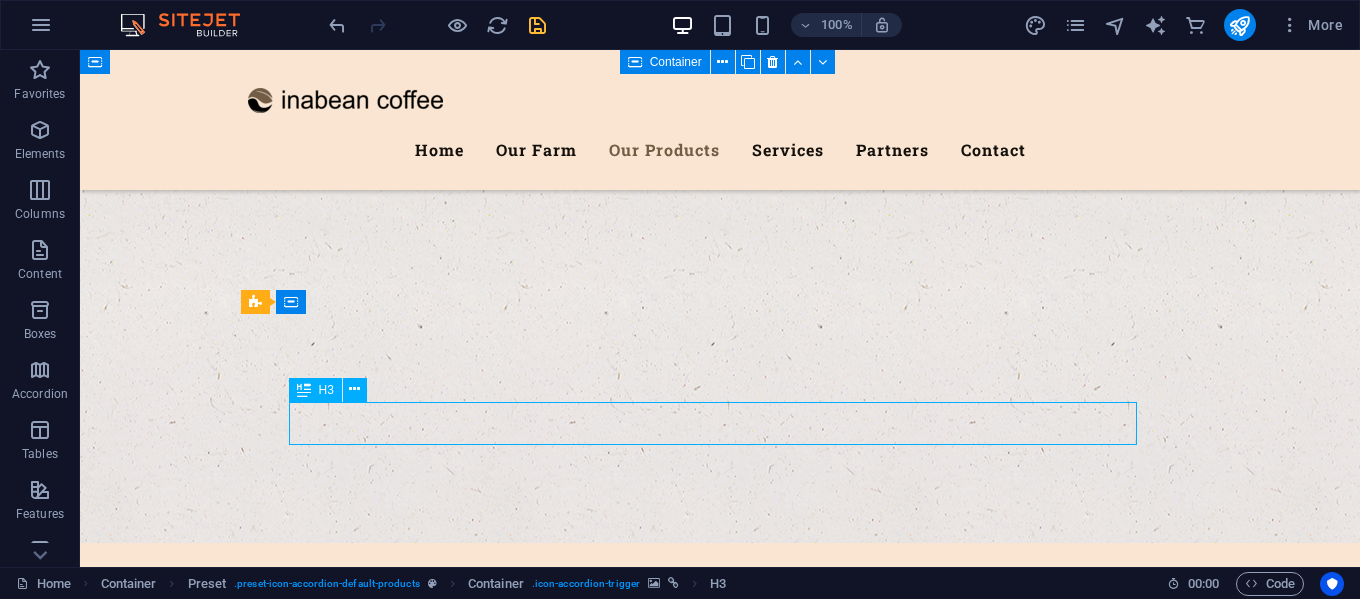 click on "Vegetables" at bounding box center (720, 5870) 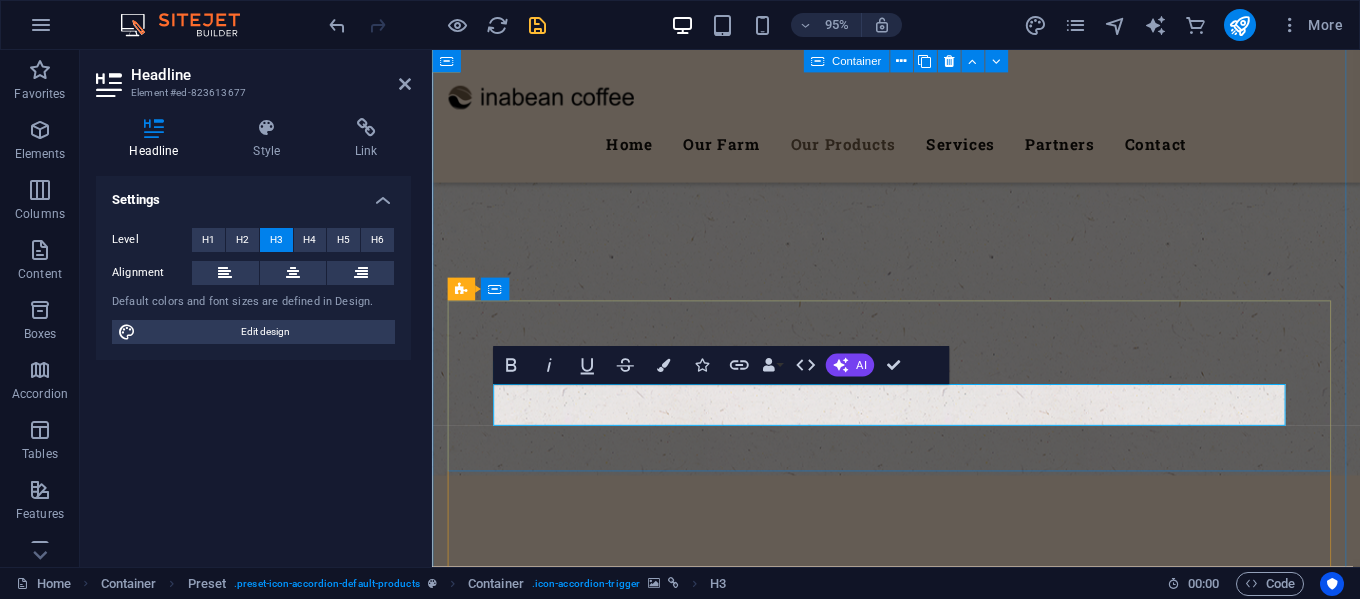 type 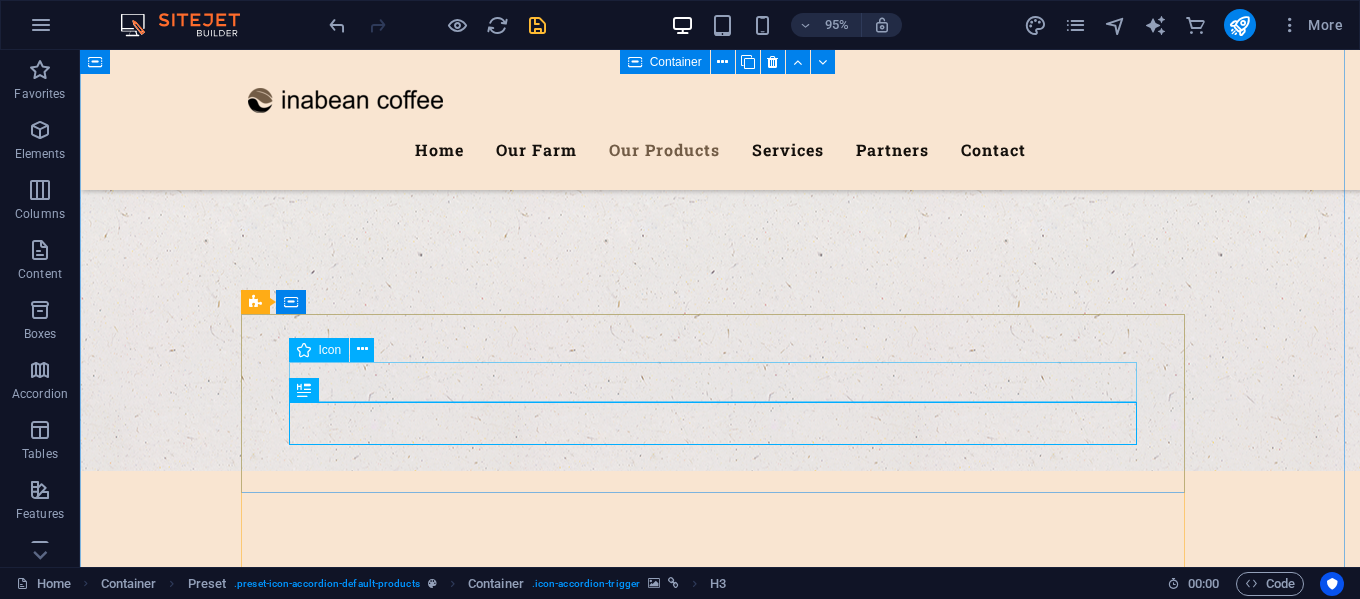 scroll, scrollTop: 3018, scrollLeft: 0, axis: vertical 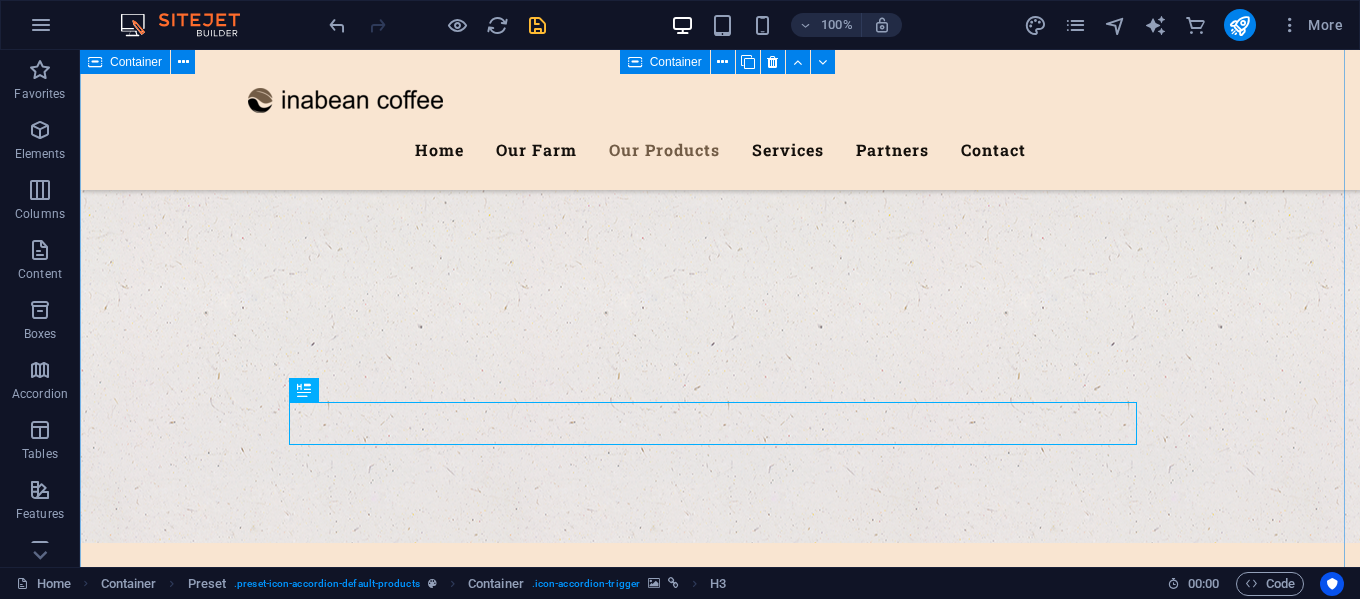 click on "Our  Products What we offer Lorem ipsum dolor sit amet, consetetur sadipscing elitr, sed diam nonumy eirmod tempor invidunt ut labore et dolore magna aliquyam erat, sed diam voluptua.  Coffee Bean Vegetables Lorem ipsum dolor sit amet, consectetur adipisicing elit. Natus, dolores, at, nisi eligendi repellat voluptatem minima officia veritatis quasi animi porro laudantium dicta dolor voluptate non maiores ipsum reprehenderit odio fugiat reiciendis consectetur fuga pariatur libero accusantium quod minus odit debitis cumque quo adipisci vel vitae aliquid corrupti perferendis voluptates. Herbs & Salad Herbs & Salad Lorem ipsum dolor sit amet, consectetur adipisicing elit. Natus, dolores, at, nisi eligendi repellat voluptatem minima officia veritatis quasi animi porro laudantium dicta dolor voluptate non maiores ipsum reprehenderit odio fugiat reiciendis consectetur fuga pariatur libero accusantium quod minus odit debitis cumque quo adipisci vel vitae aliquid corrupti perferendis voluptates. Fruits Fruits Berries" at bounding box center [720, 7581] 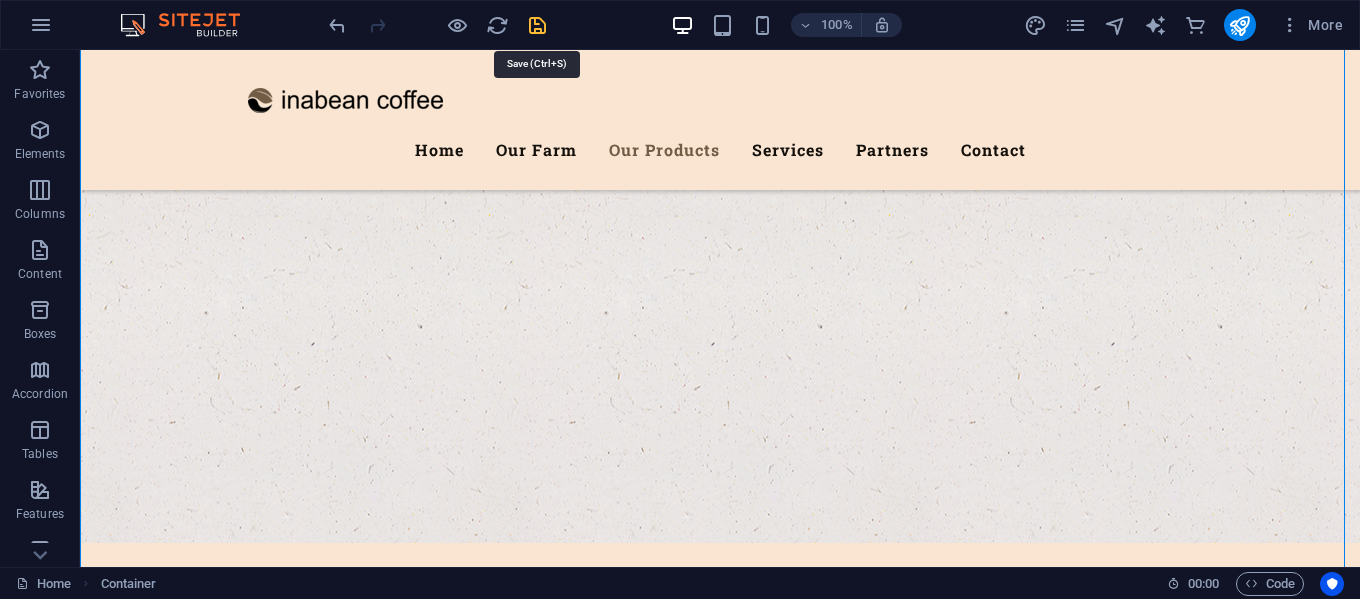 click at bounding box center [537, 25] 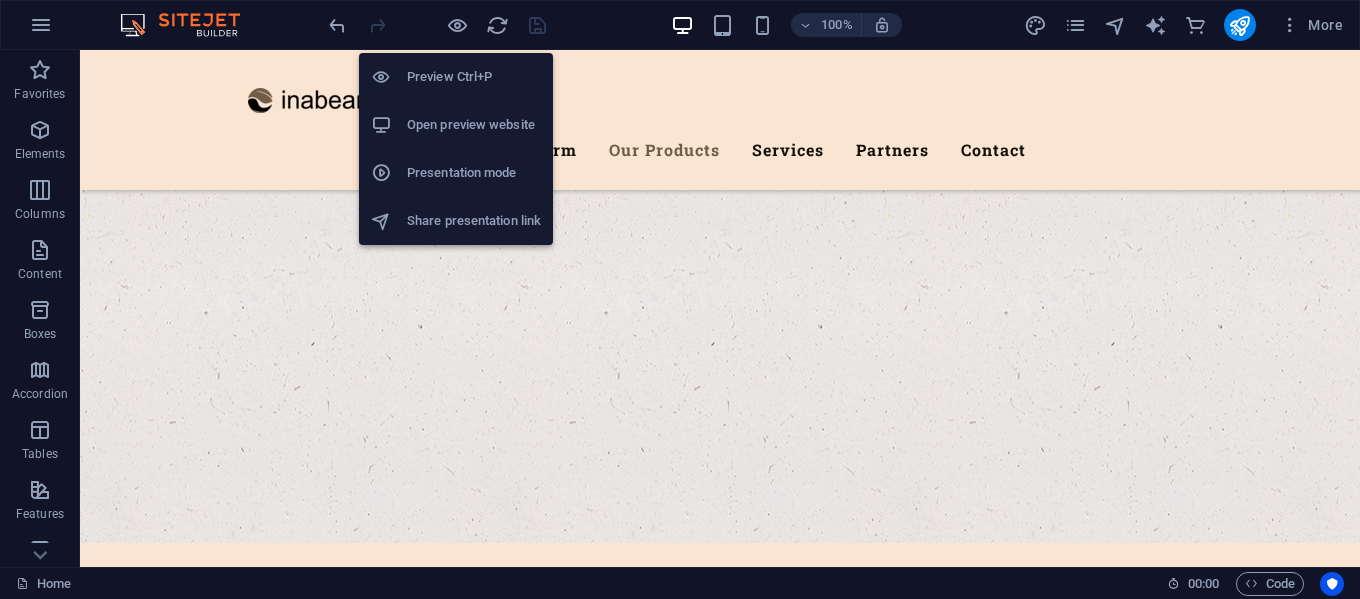 click on "Open preview website" at bounding box center (474, 125) 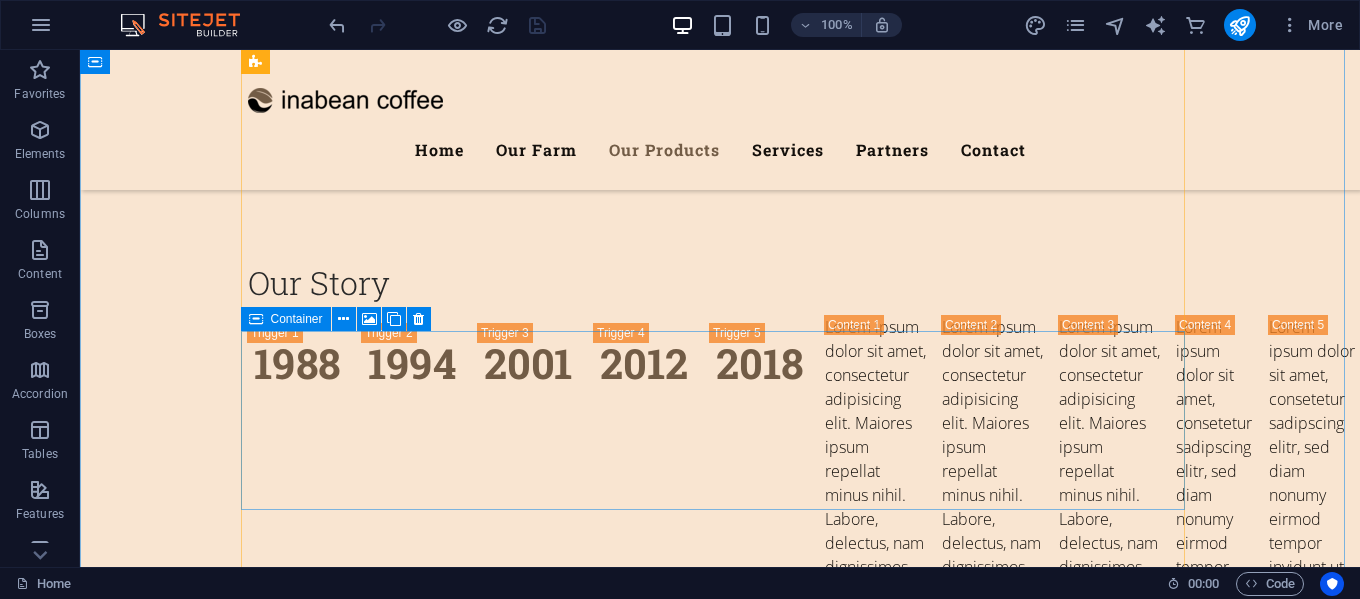 scroll, scrollTop: 4218, scrollLeft: 0, axis: vertical 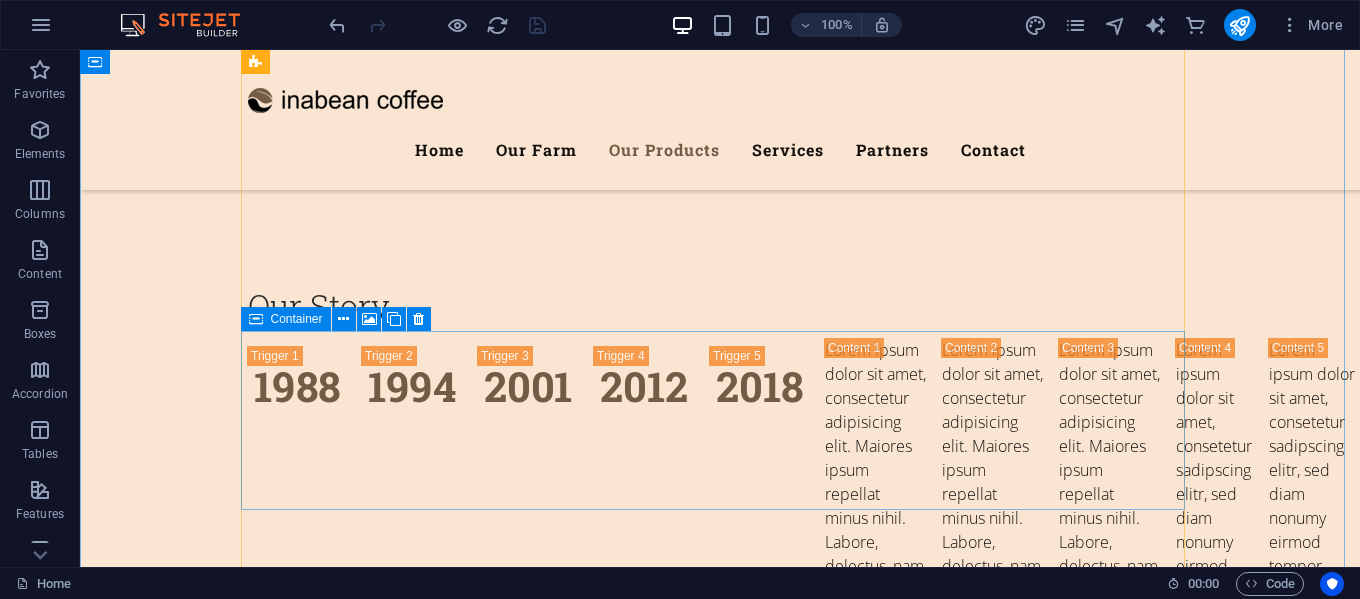 click on "Fruits" at bounding box center [720, 6046] 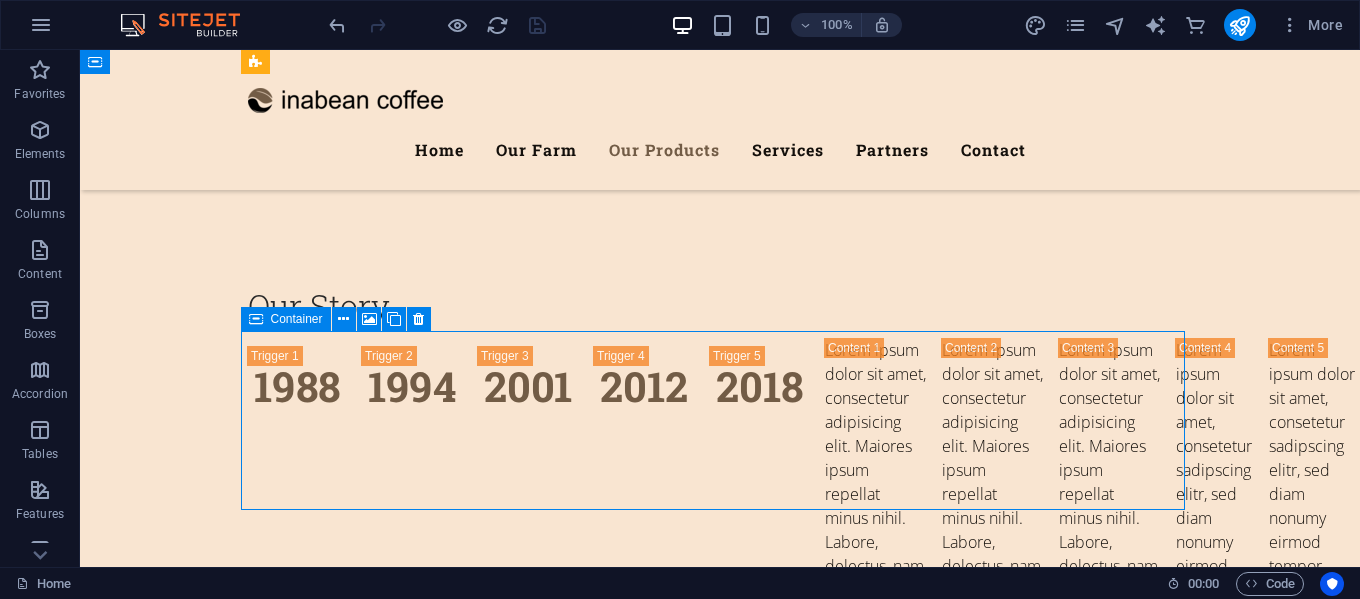 click on "Fruits" at bounding box center (720, 6046) 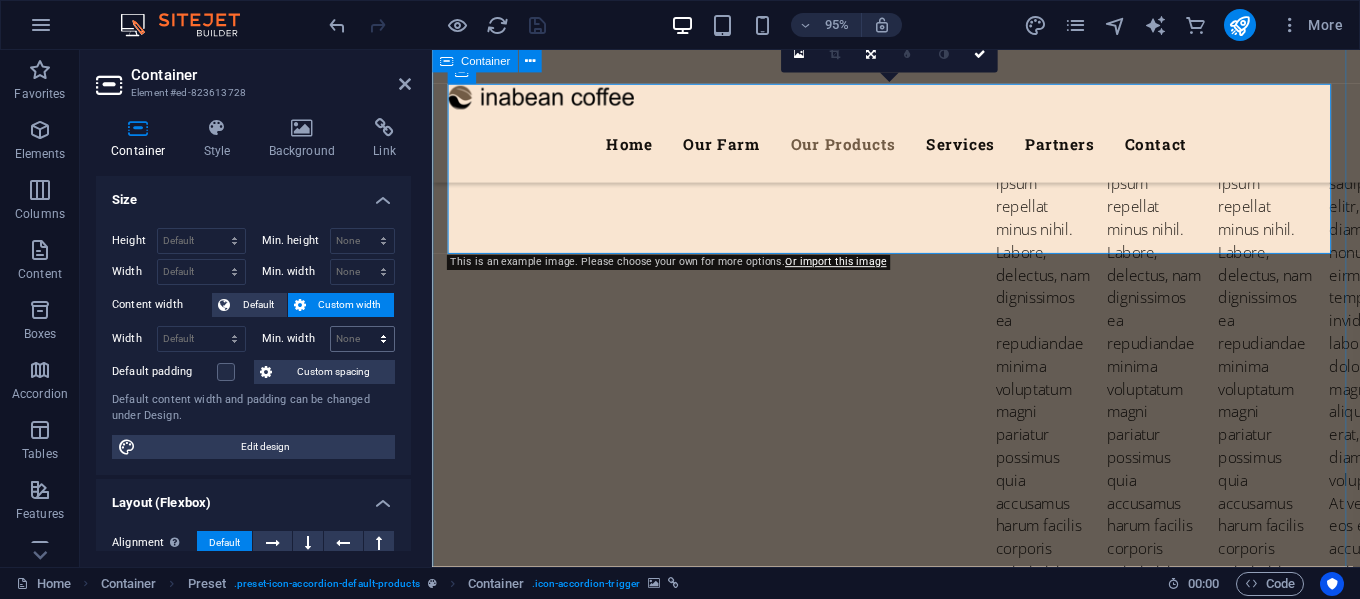 scroll, scrollTop: 4604, scrollLeft: 0, axis: vertical 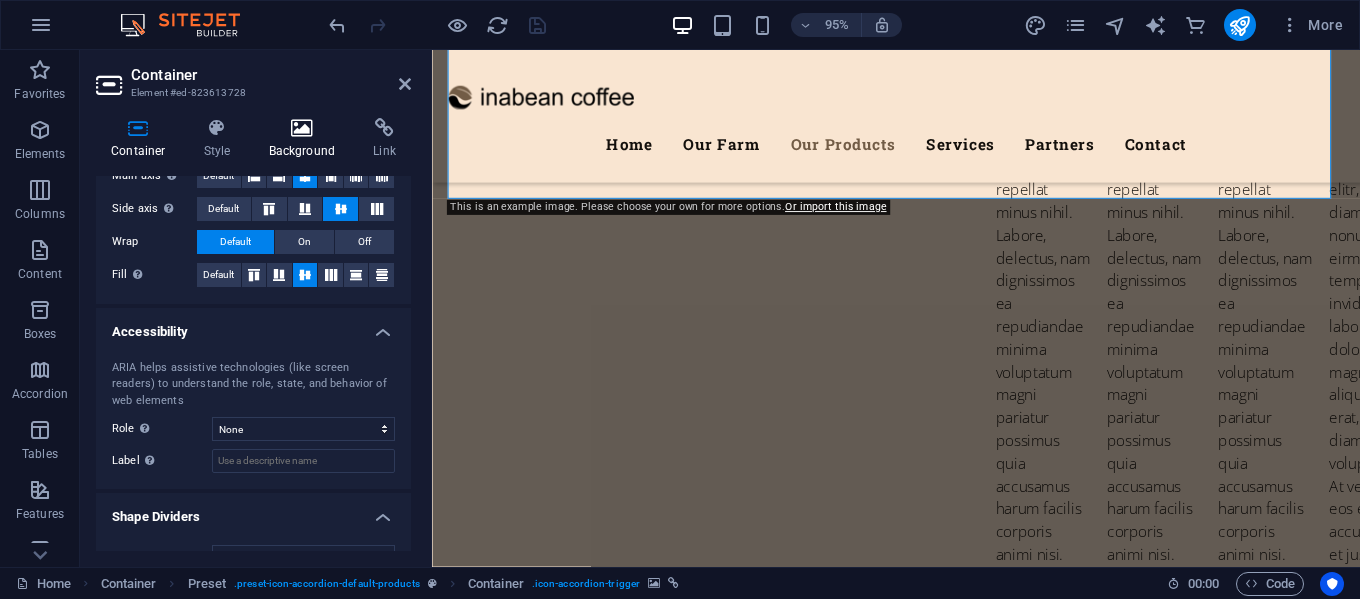 click at bounding box center (302, 128) 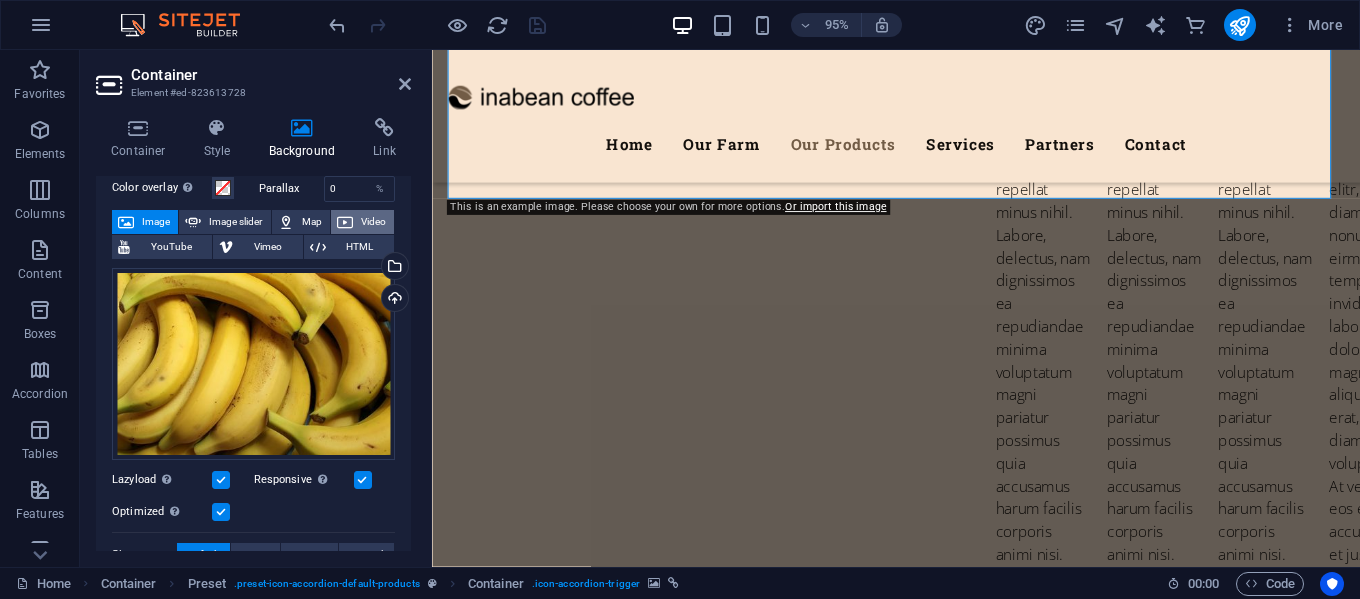 scroll, scrollTop: 200, scrollLeft: 0, axis: vertical 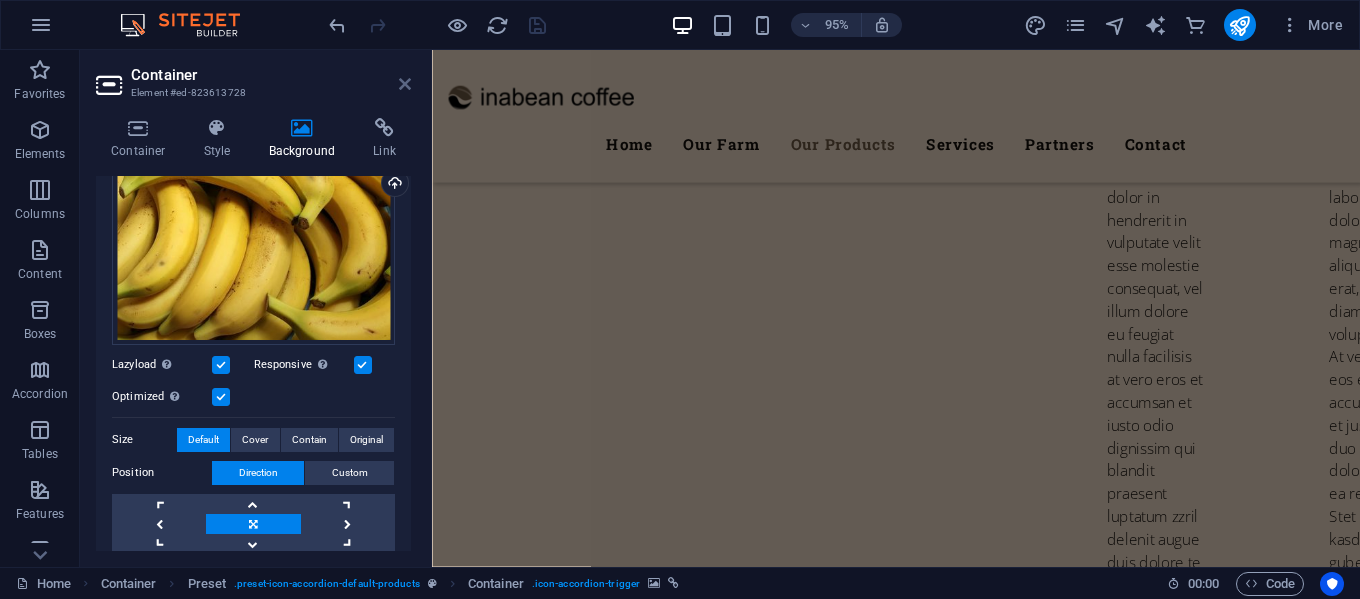 click at bounding box center (405, 84) 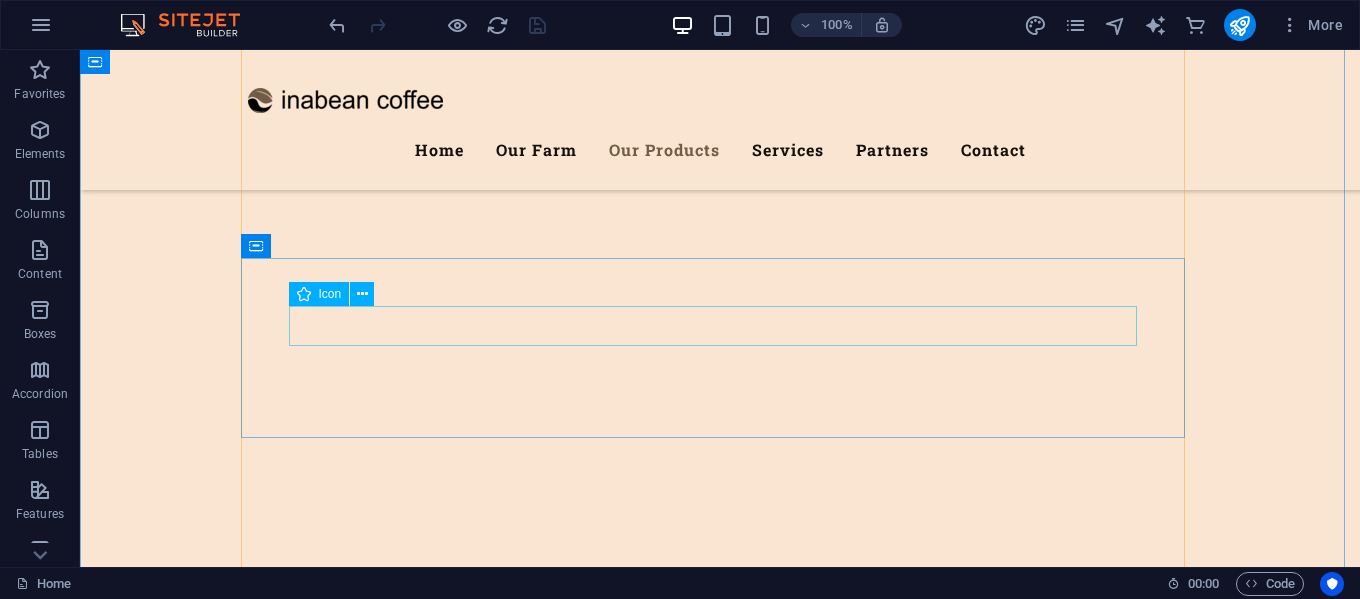scroll, scrollTop: 3630, scrollLeft: 0, axis: vertical 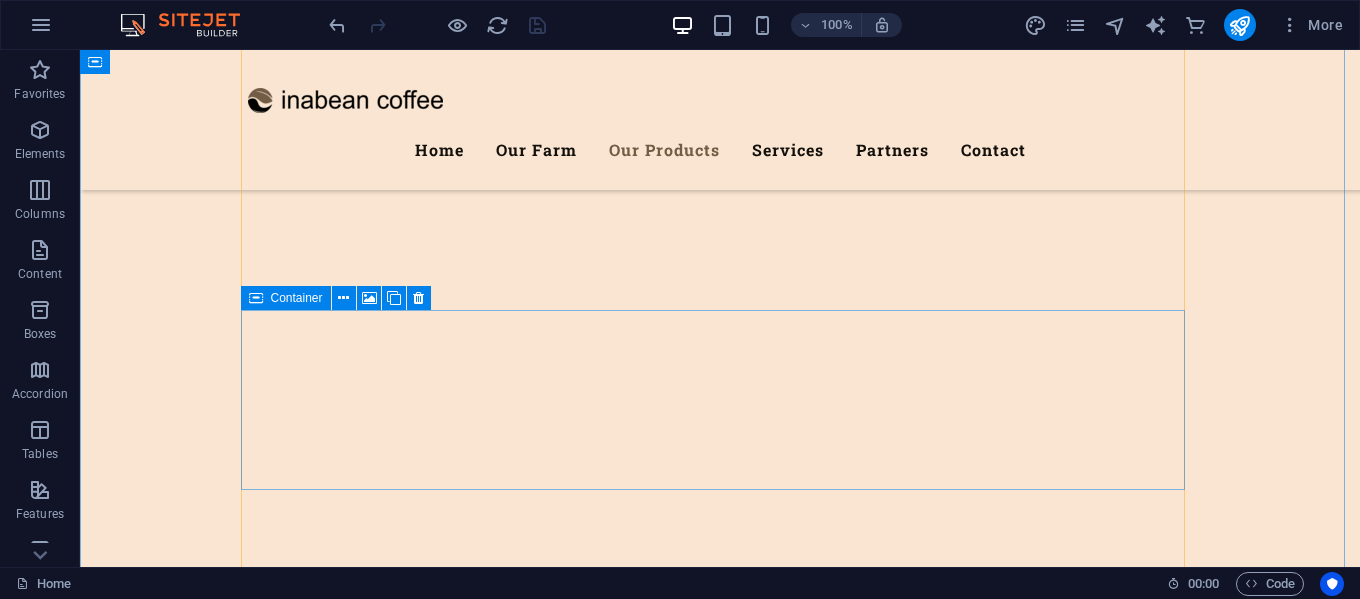 click on "Herbs & Salad" at bounding box center [720, 5934] 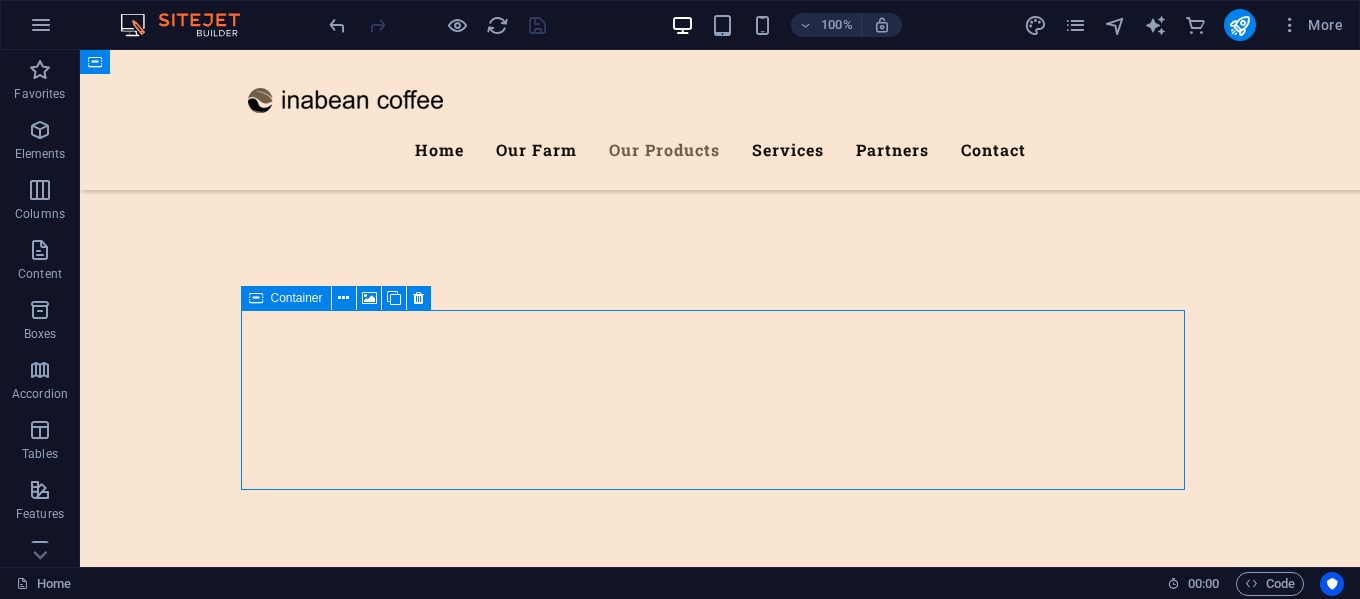 click on "Herbs & Salad" at bounding box center (720, 5934) 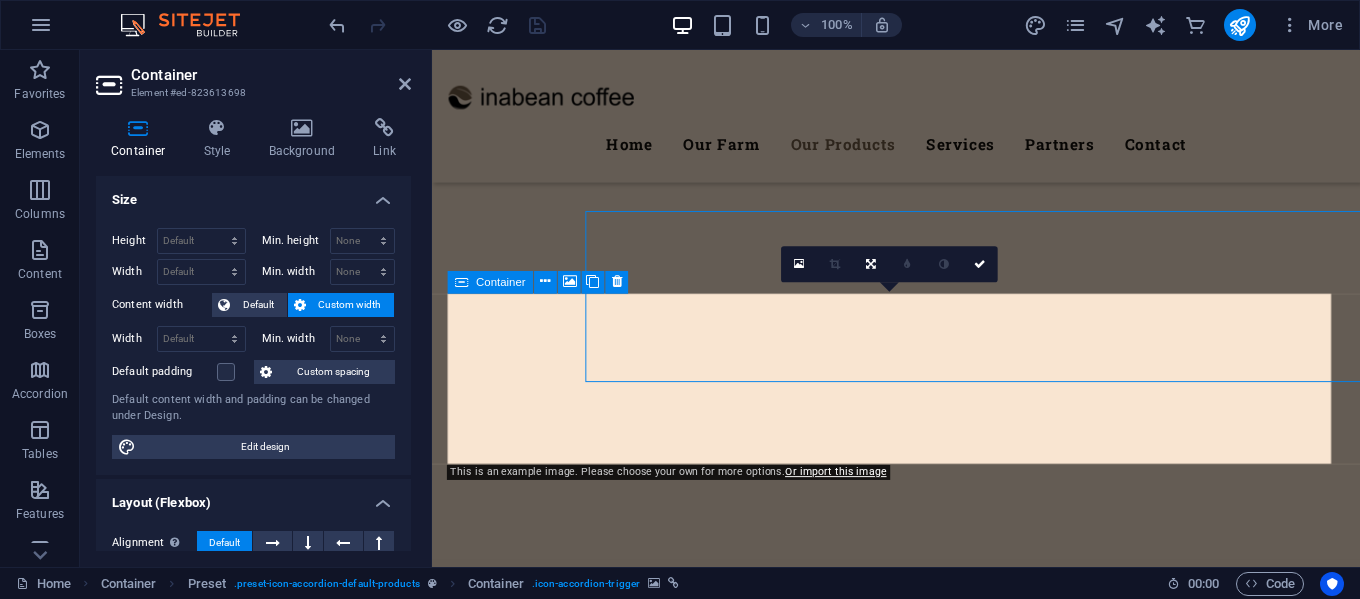 scroll, scrollTop: 3720, scrollLeft: 0, axis: vertical 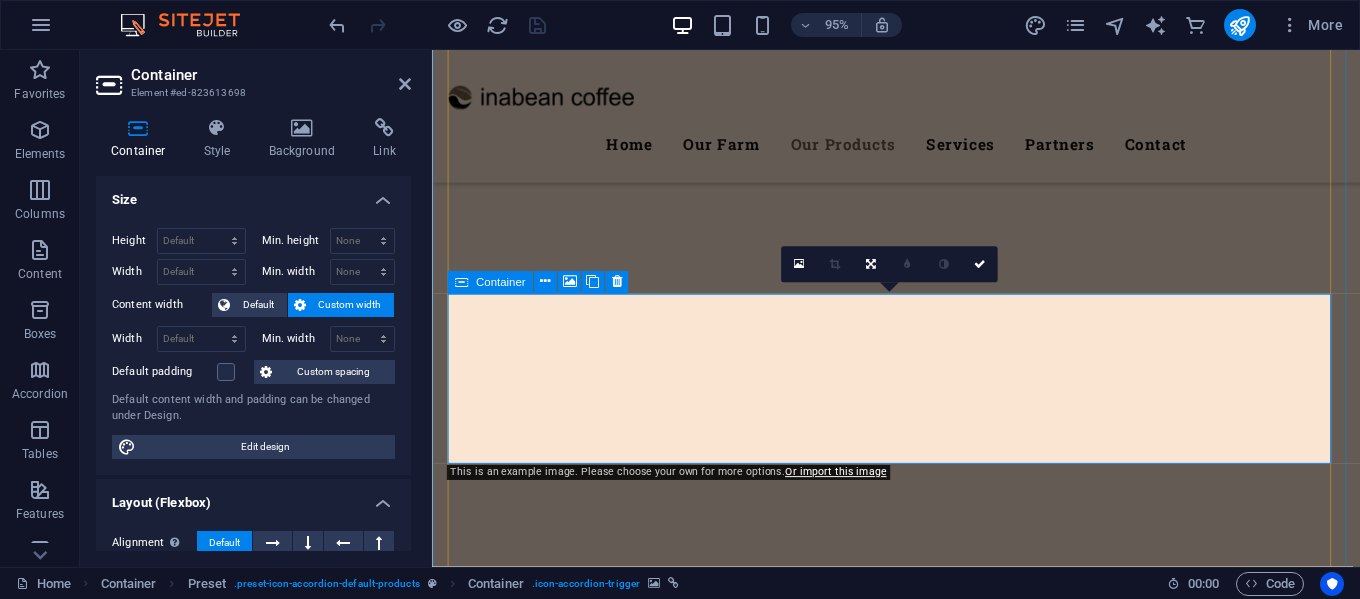 click on "Herbs & Salad" at bounding box center (921, 5933) 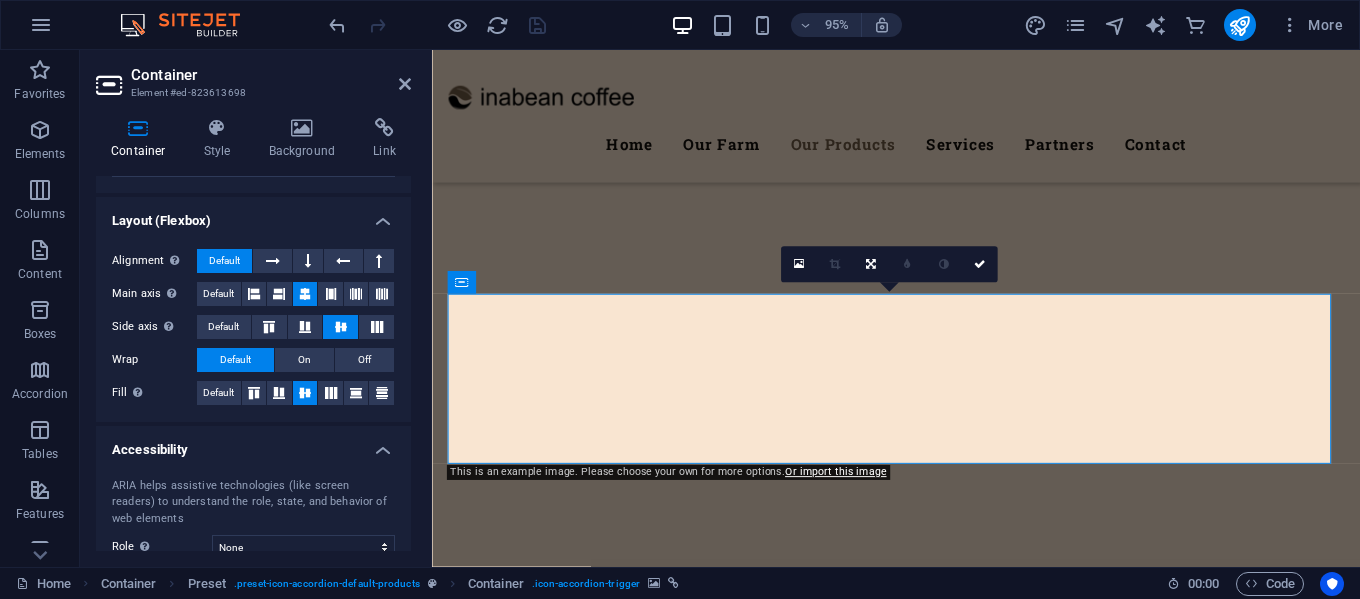 scroll, scrollTop: 300, scrollLeft: 0, axis: vertical 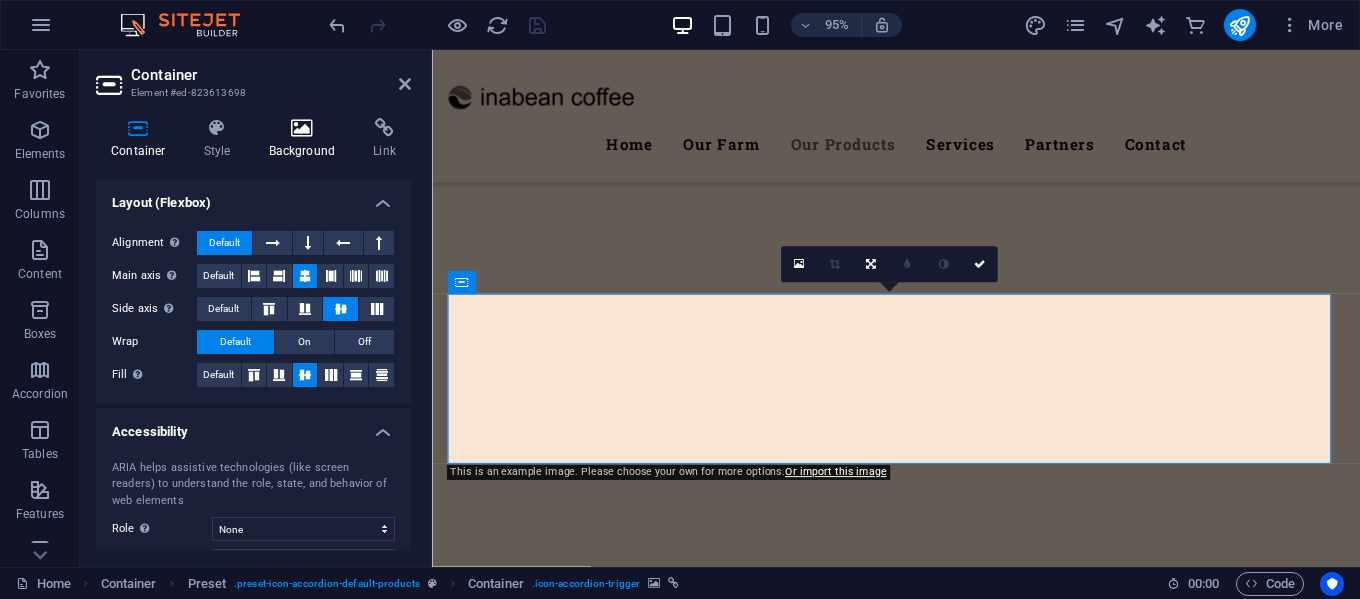 click on "Background" at bounding box center [306, 139] 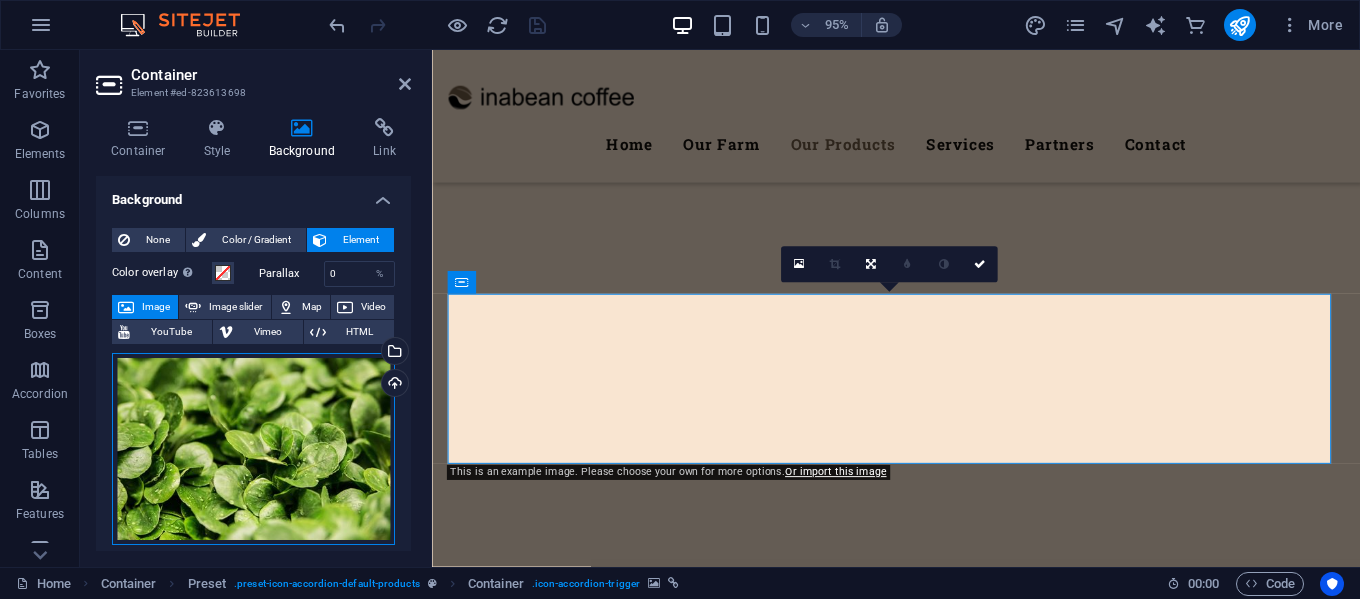 click on "Drag files here, click to choose files or select files from Files or our free stock photos & videos" at bounding box center (253, 449) 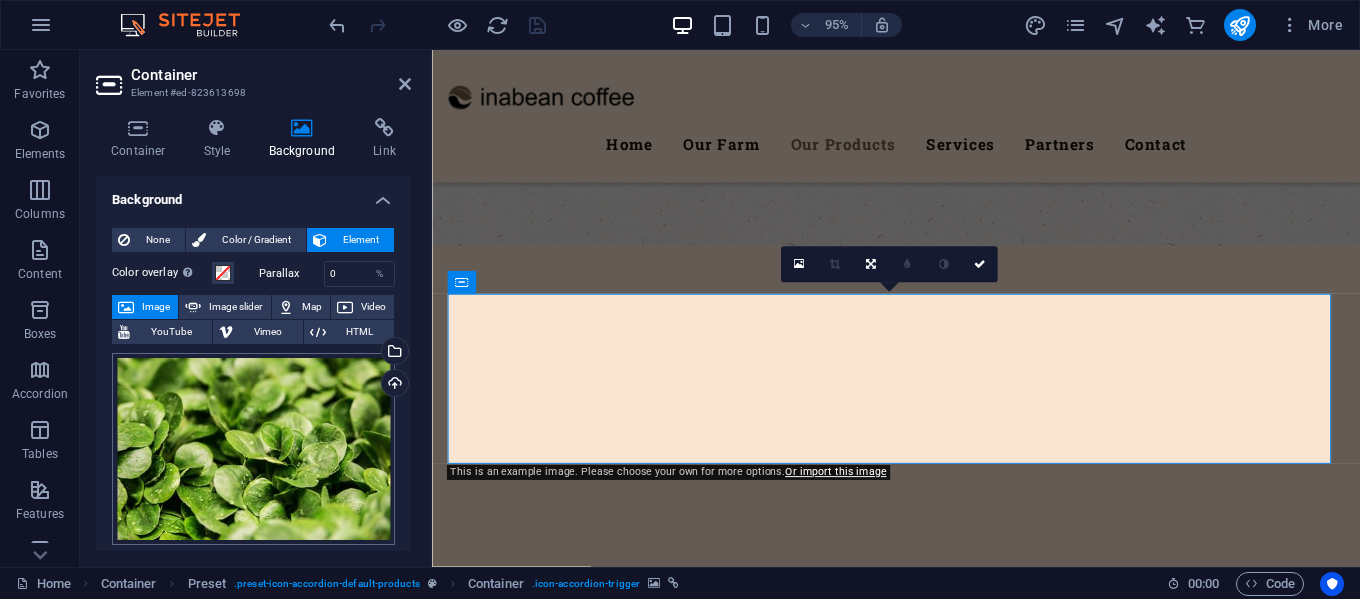 scroll, scrollTop: 4018, scrollLeft: 0, axis: vertical 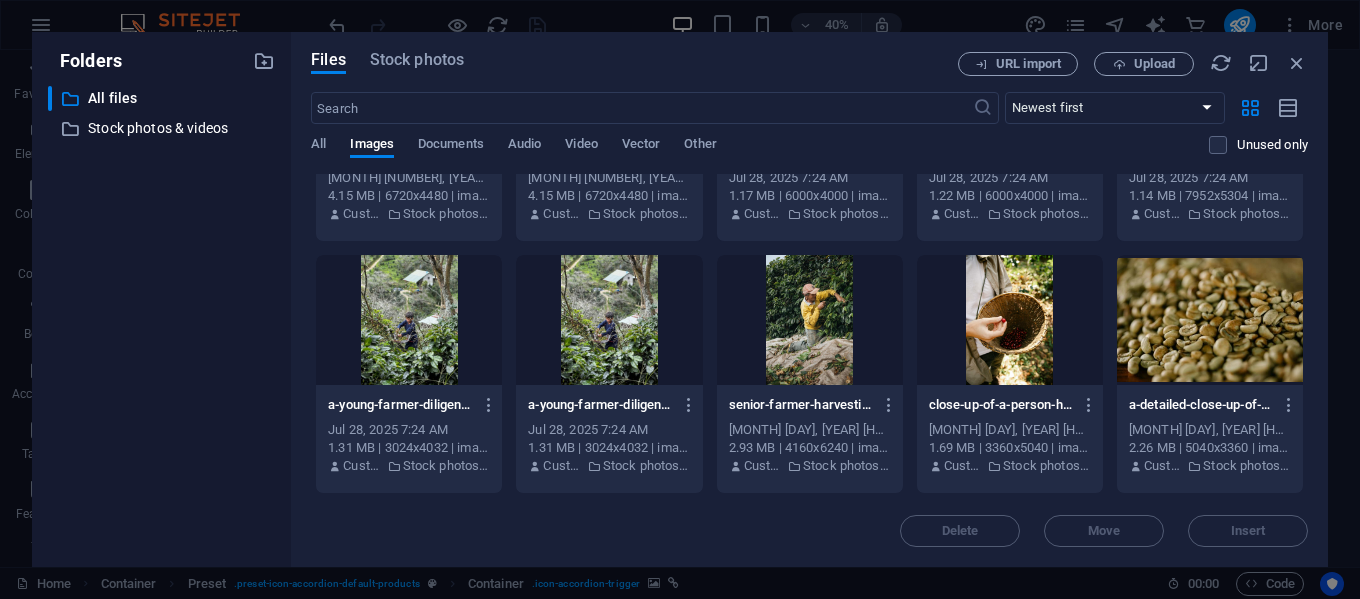 click at bounding box center (1210, 320) 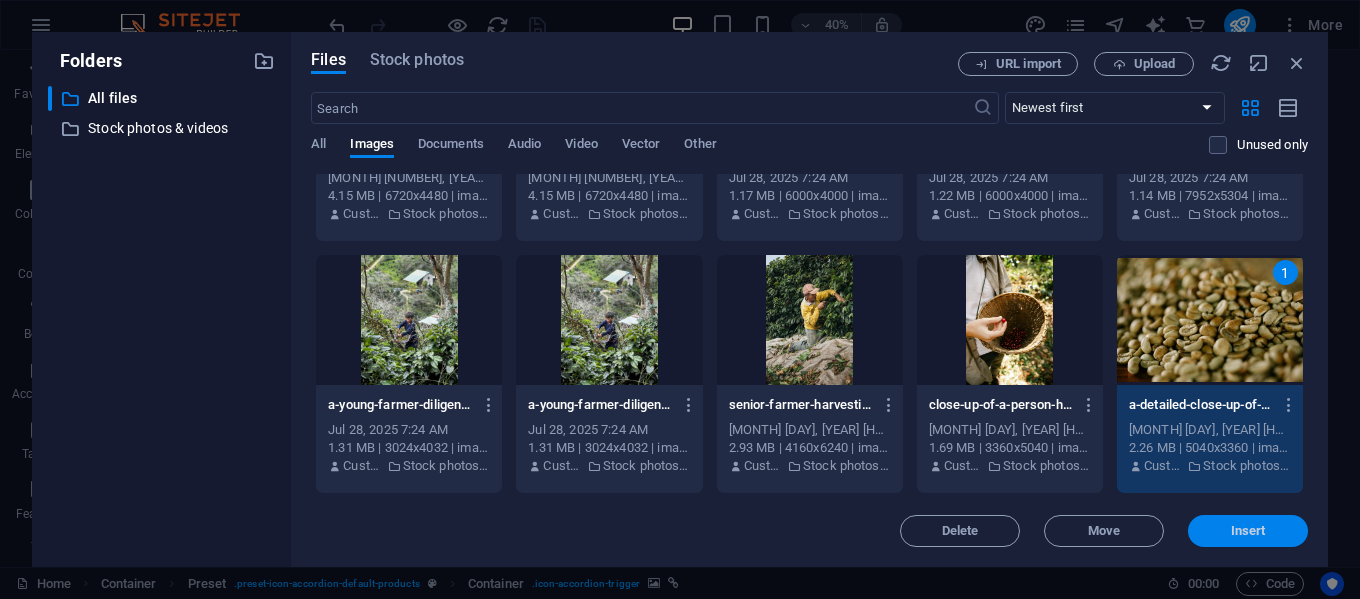 click on "Insert" at bounding box center [1248, 531] 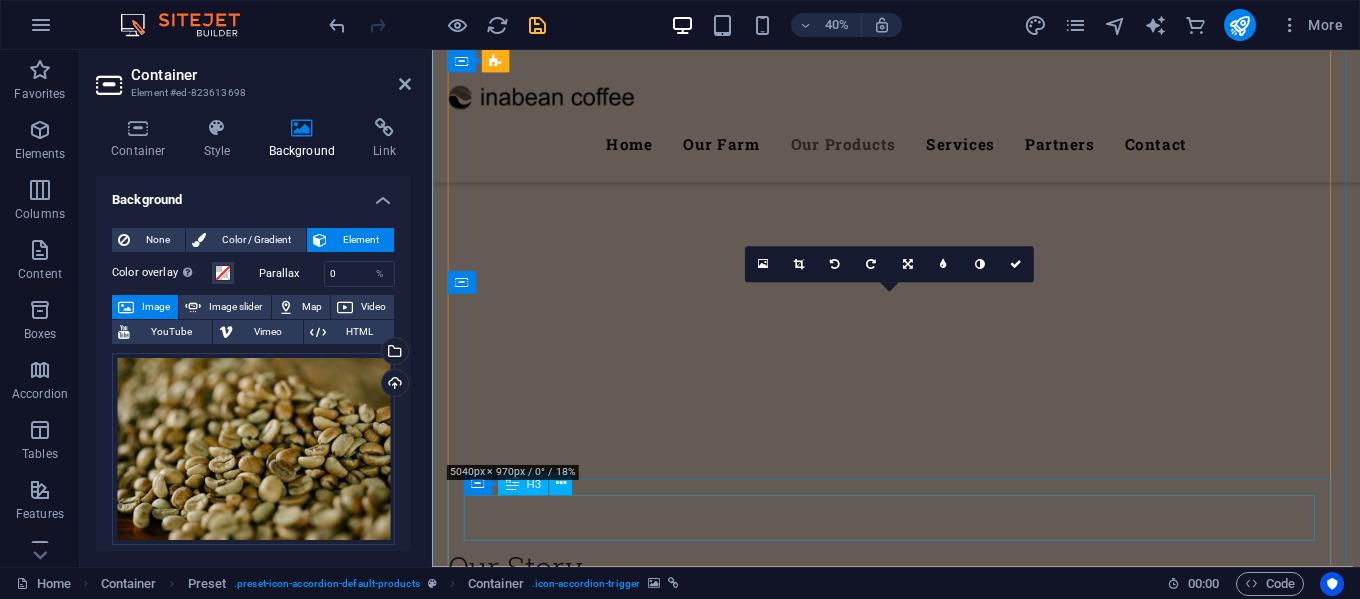 scroll, scrollTop: 3720, scrollLeft: 0, axis: vertical 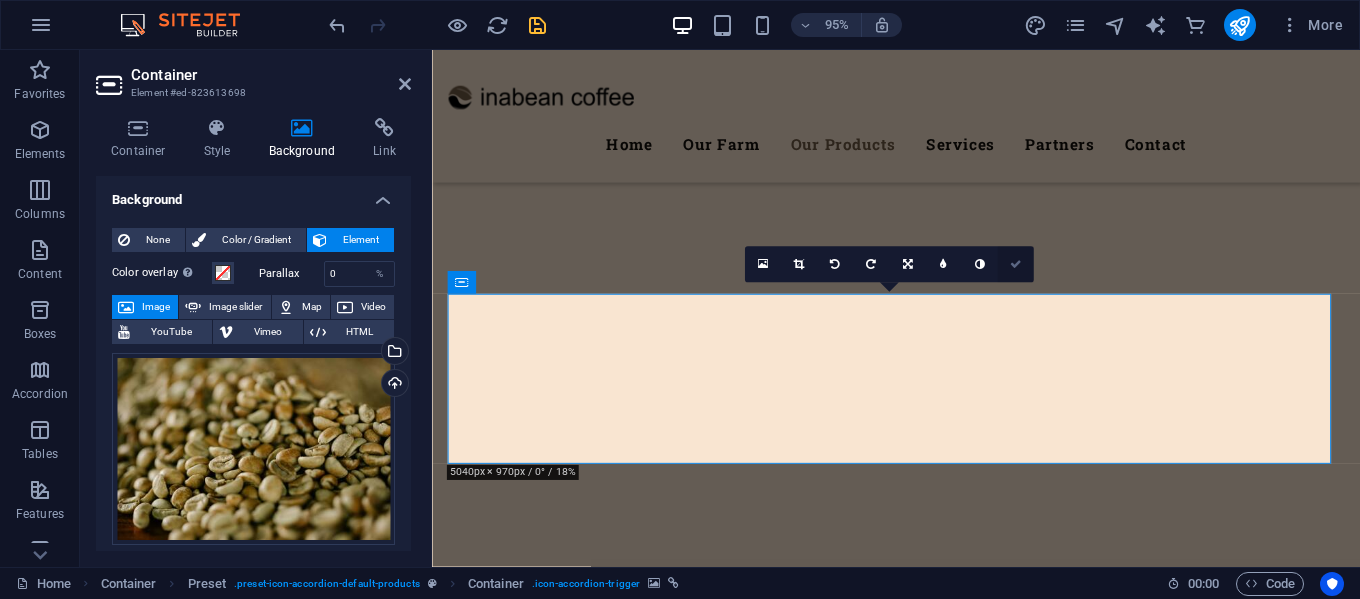 click at bounding box center [1016, 264] 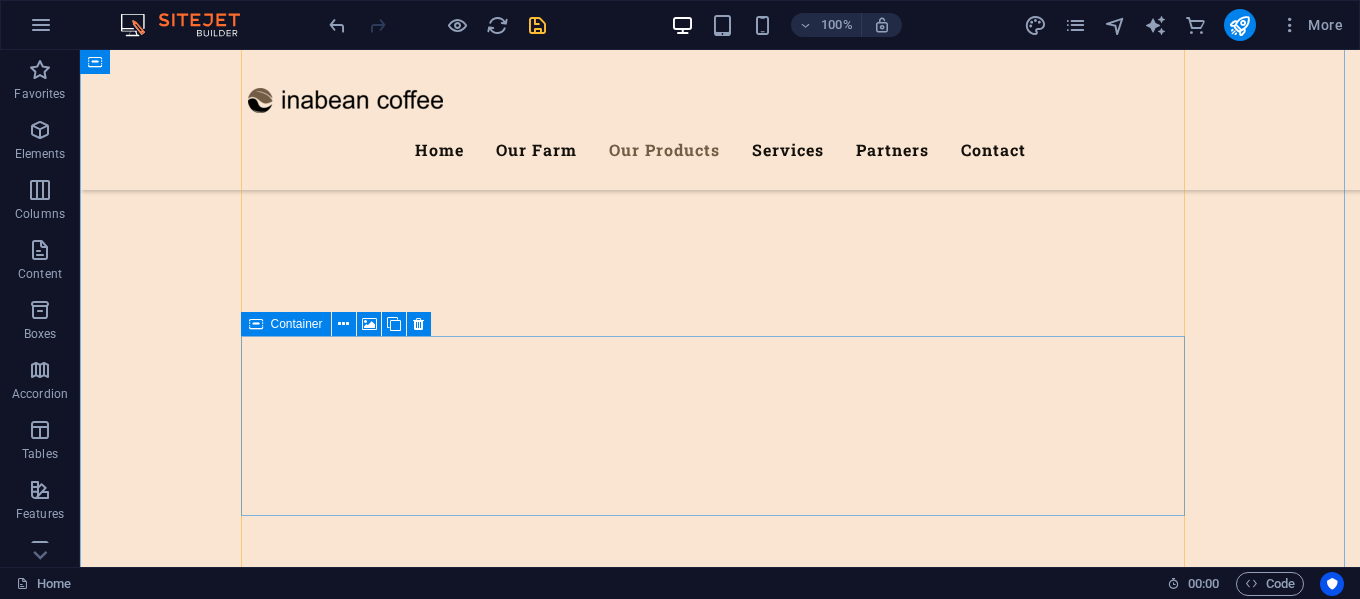 scroll, scrollTop: 3730, scrollLeft: 0, axis: vertical 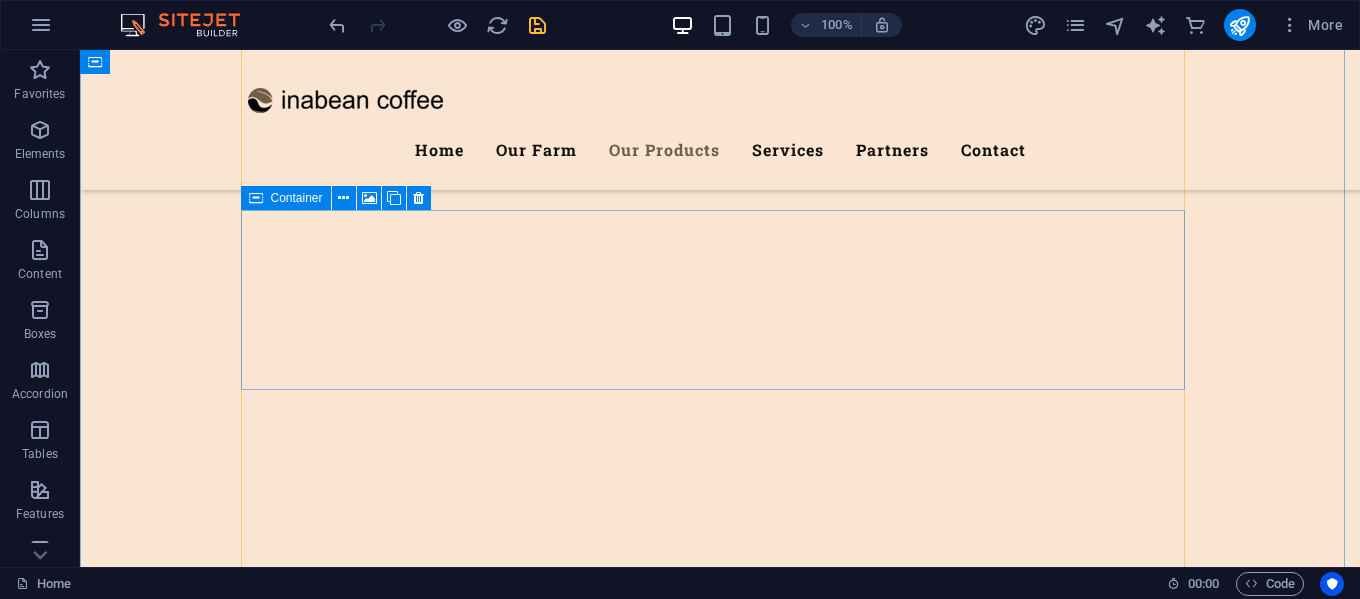 click on "Herbs & Salad" at bounding box center [720, 5834] 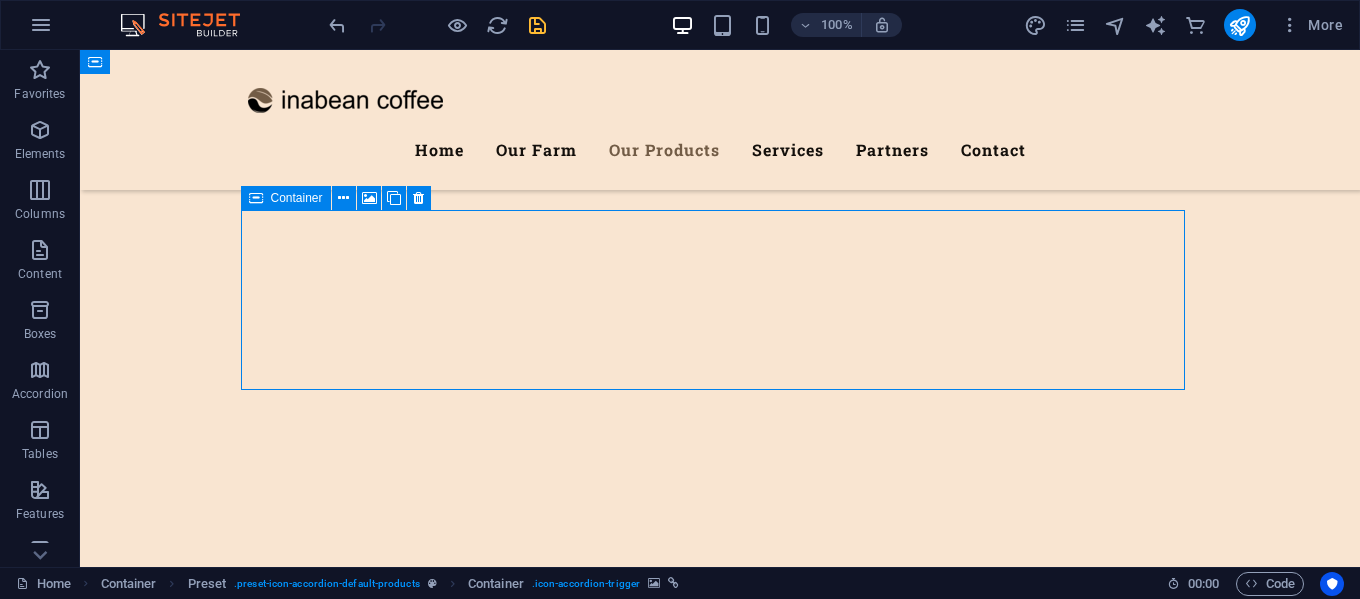 drag, startPoint x: 1108, startPoint y: 237, endPoint x: 792, endPoint y: 246, distance: 316.12814 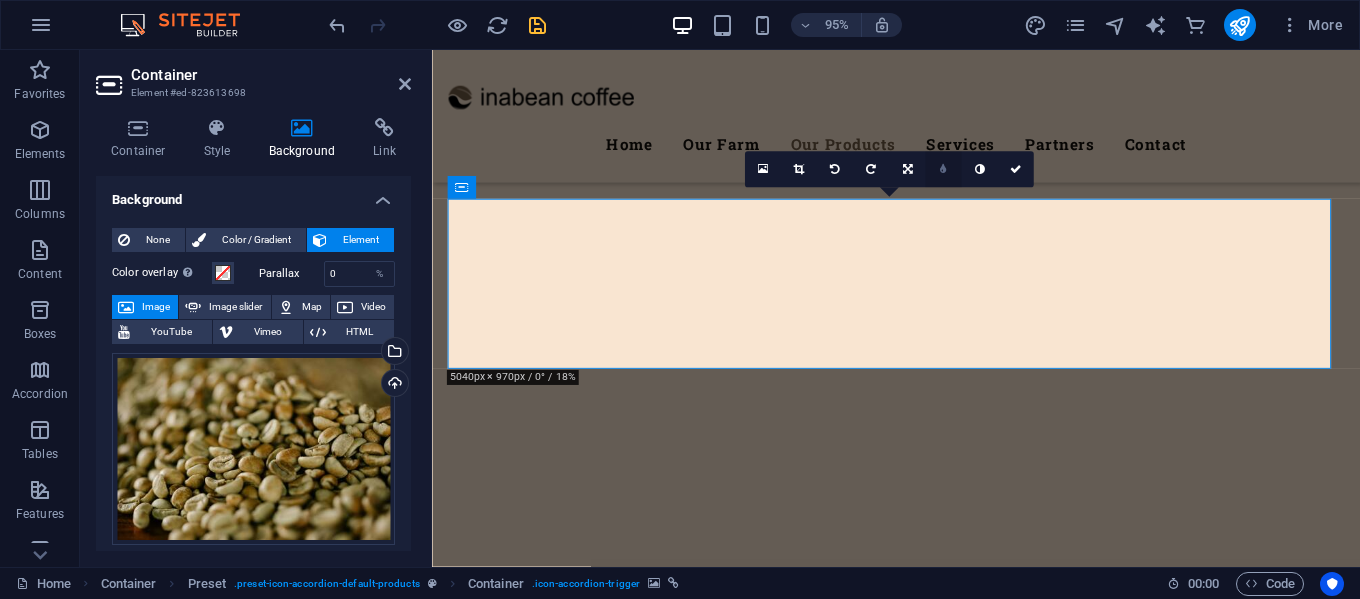 click at bounding box center (943, 169) 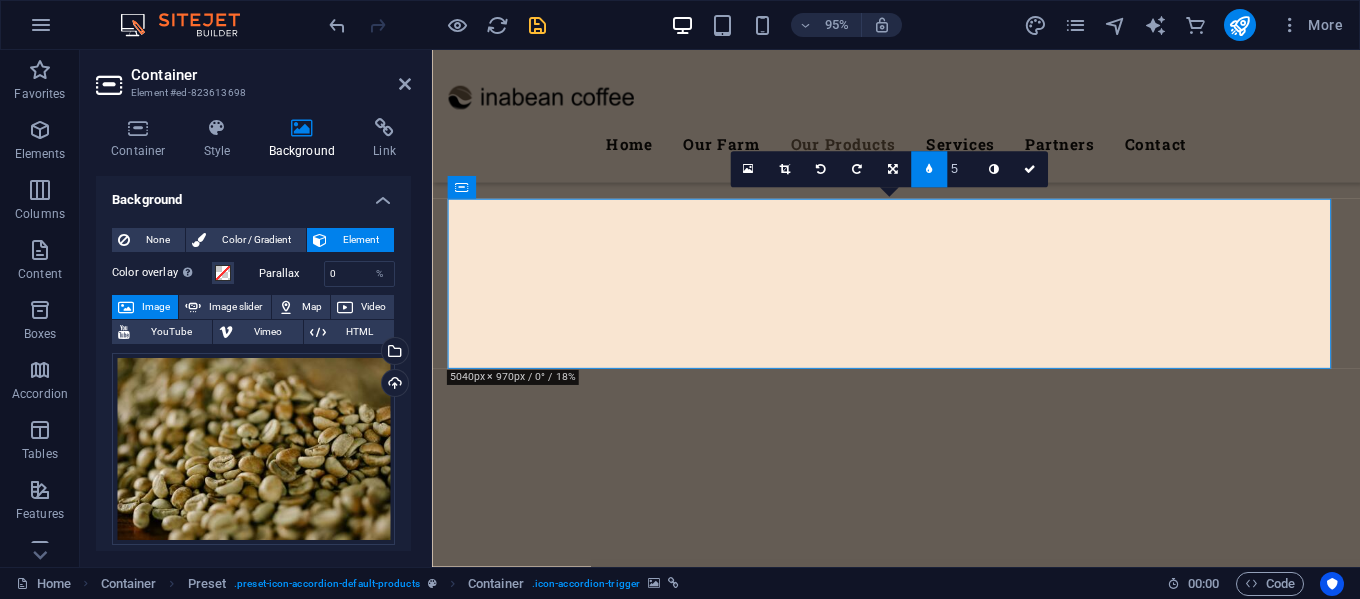 click on "5" at bounding box center (961, 168) 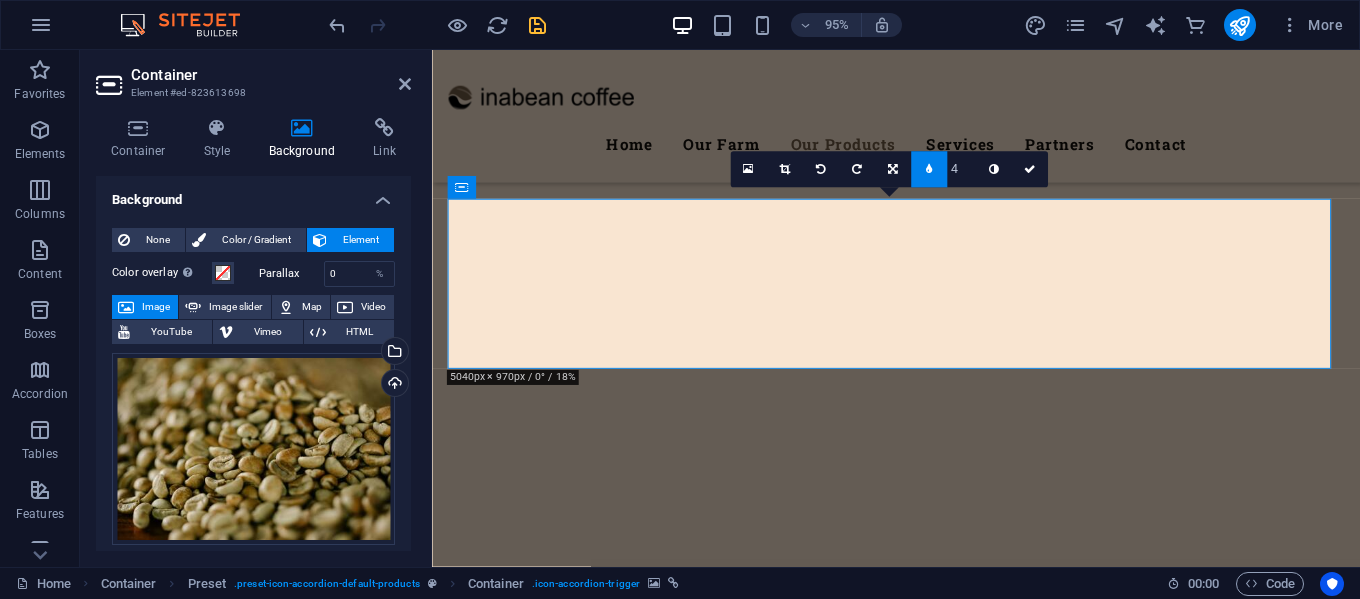 type on "3" 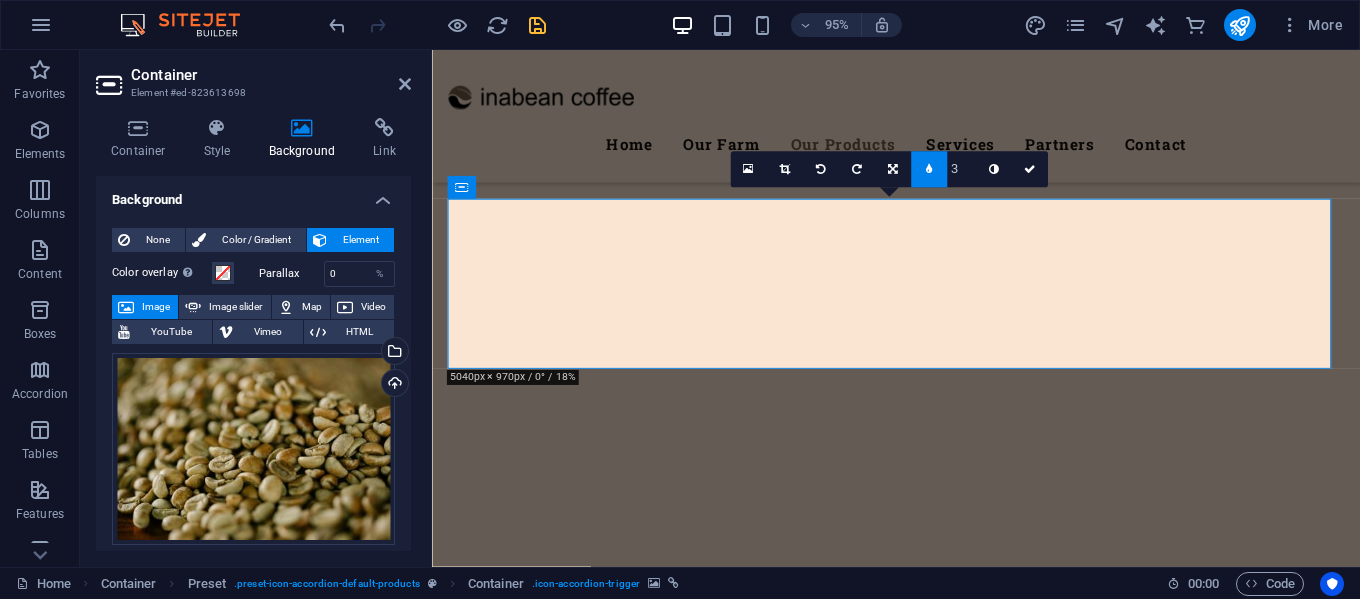 type on "2" 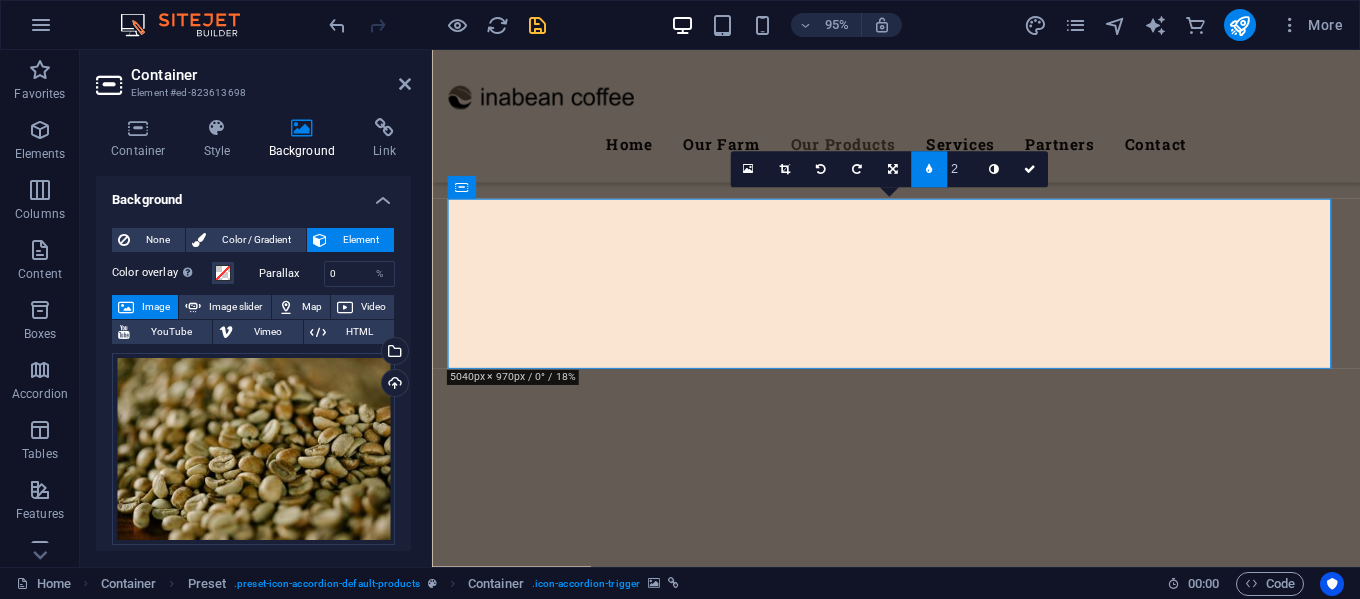 type on "1" 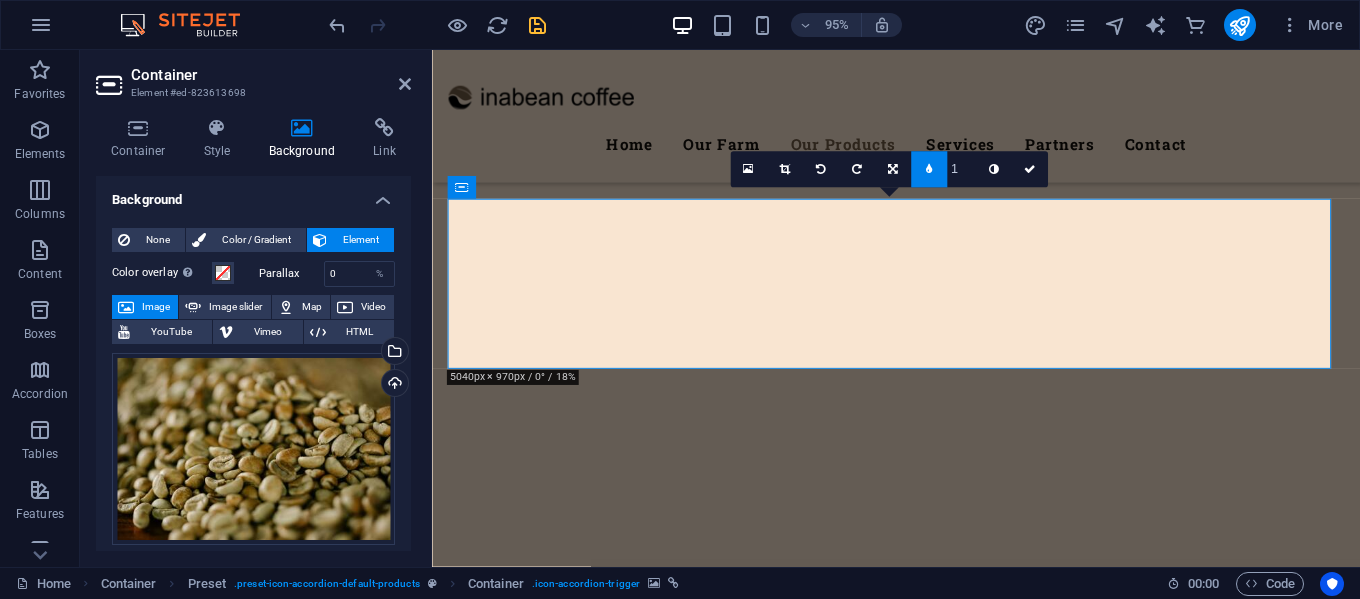 click on "1" at bounding box center (961, 168) 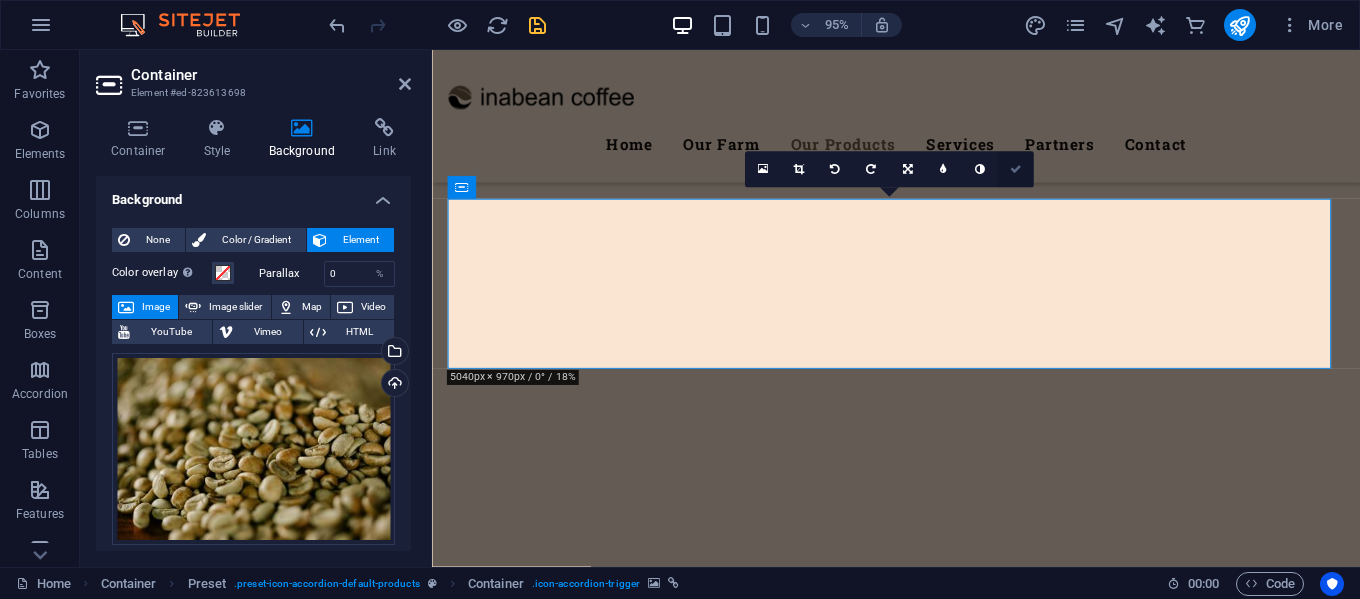 click at bounding box center [1016, 169] 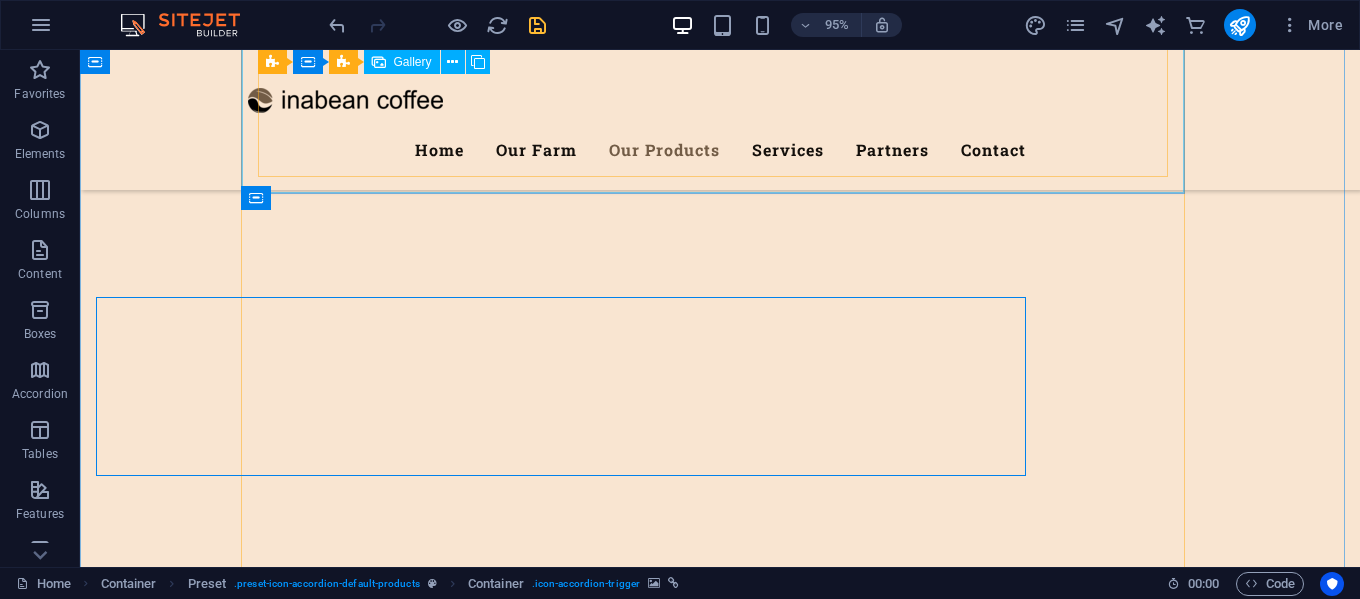 scroll, scrollTop: 3730, scrollLeft: 0, axis: vertical 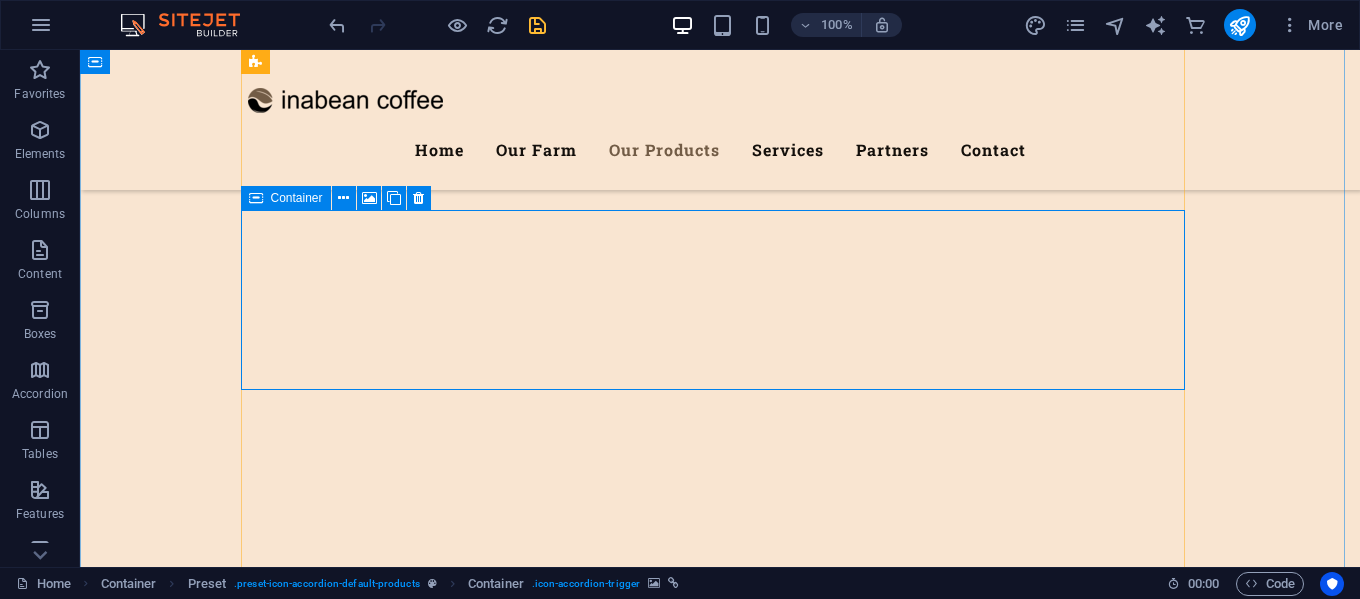 click on "Herbs & Salad" at bounding box center (720, 5834) 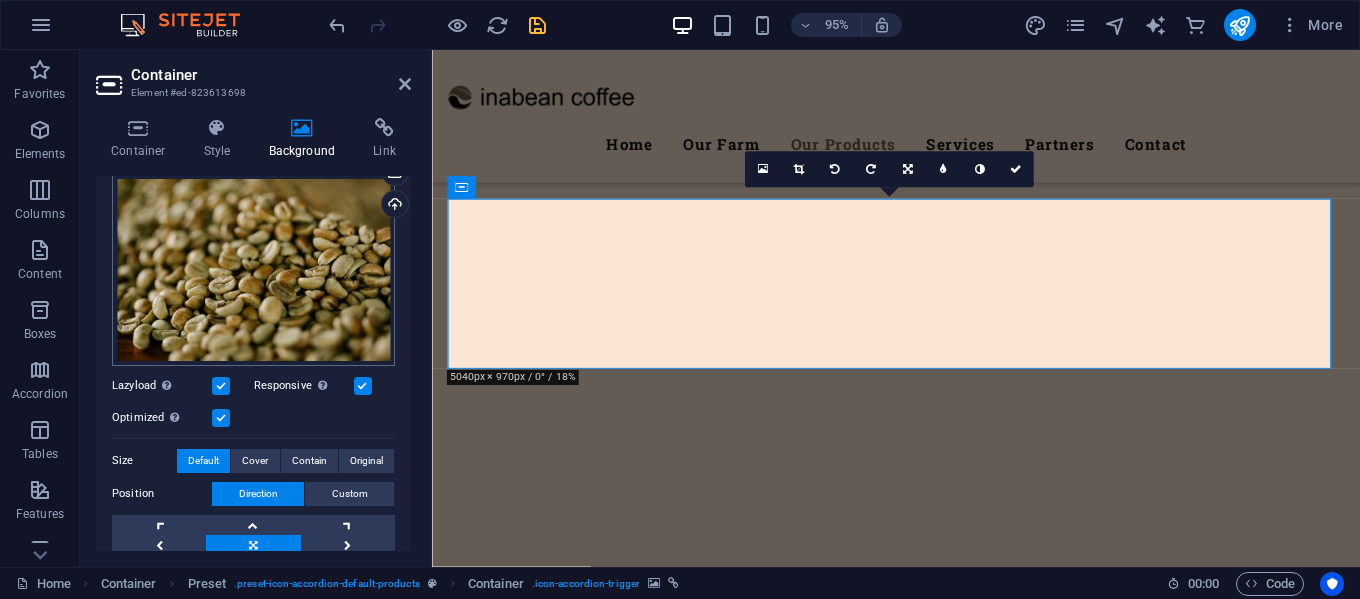 scroll, scrollTop: 0, scrollLeft: 0, axis: both 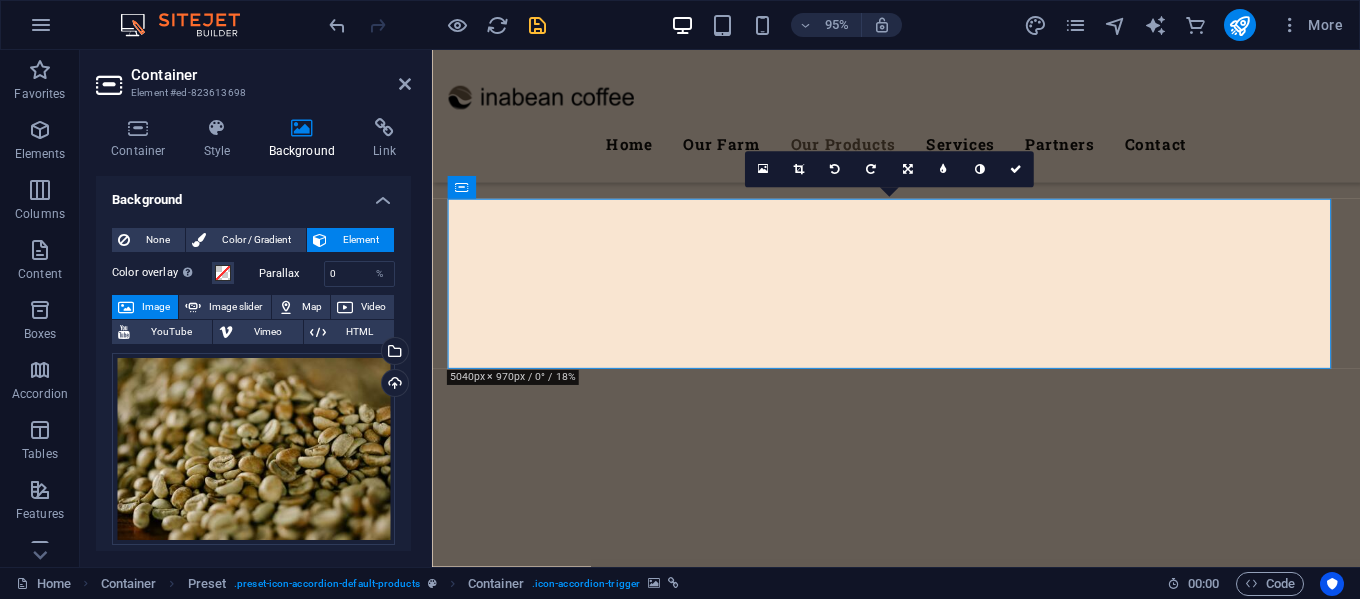 click on "Container Element #ed-823613698" at bounding box center [253, 76] 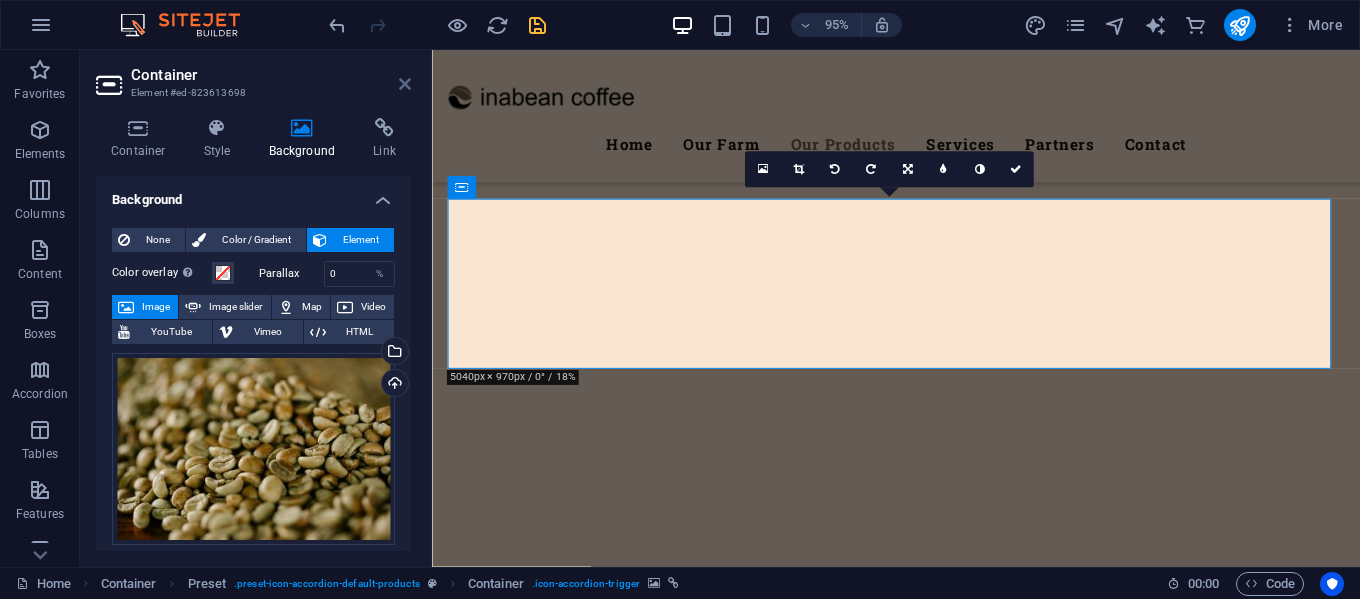 click at bounding box center (405, 84) 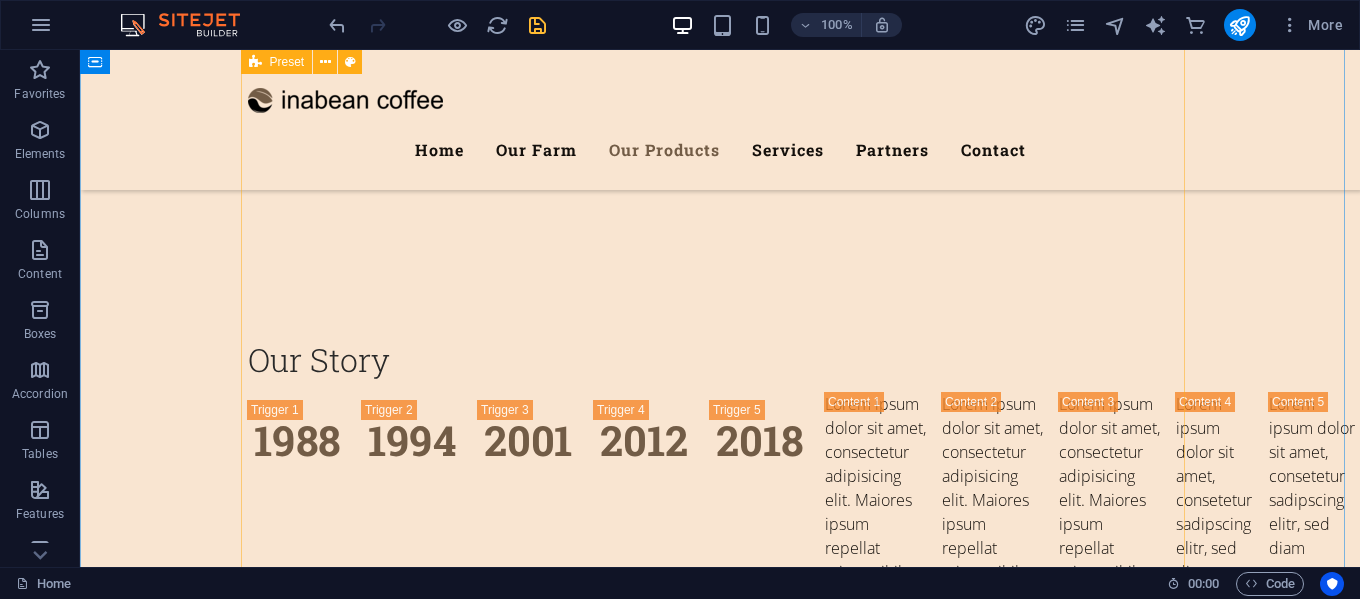 scroll, scrollTop: 4330, scrollLeft: 0, axis: vertical 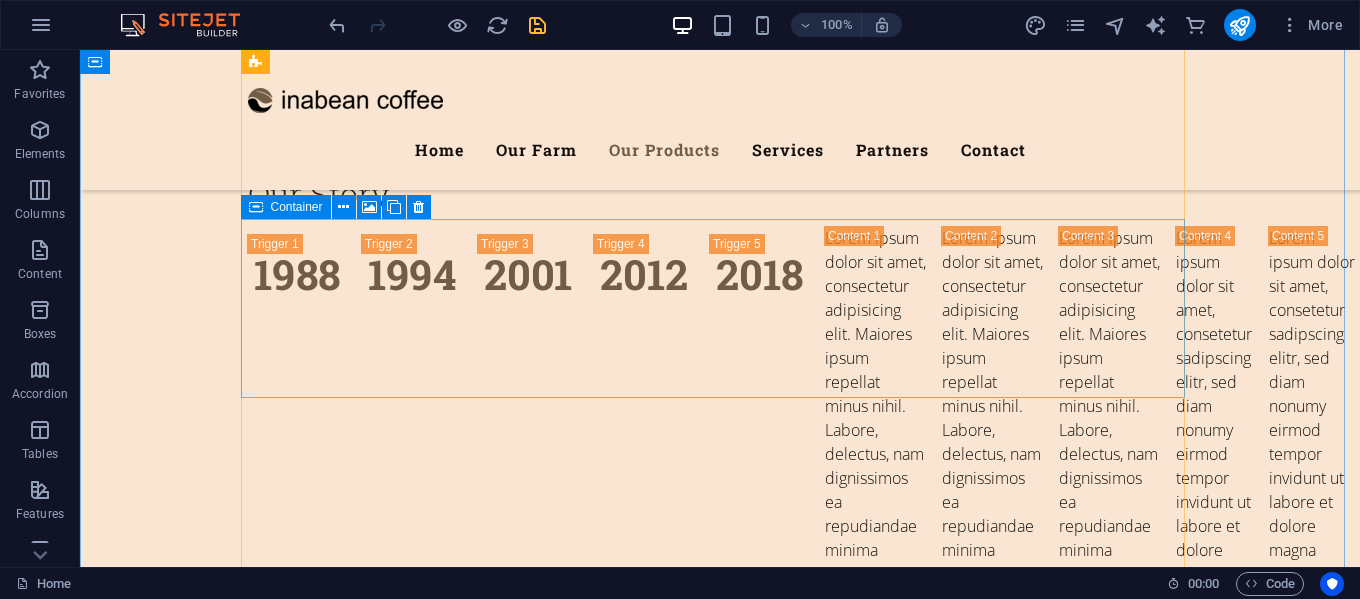 click on "Fruits" at bounding box center (720, 5934) 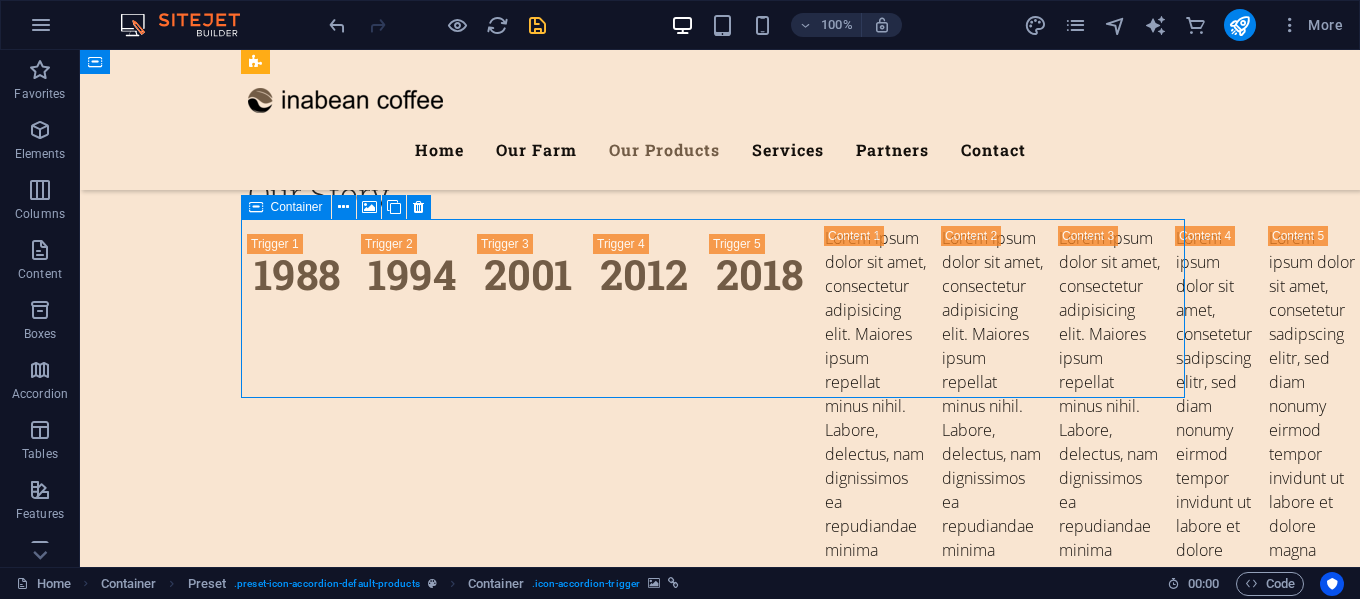 click on "Fruits" at bounding box center (720, 5934) 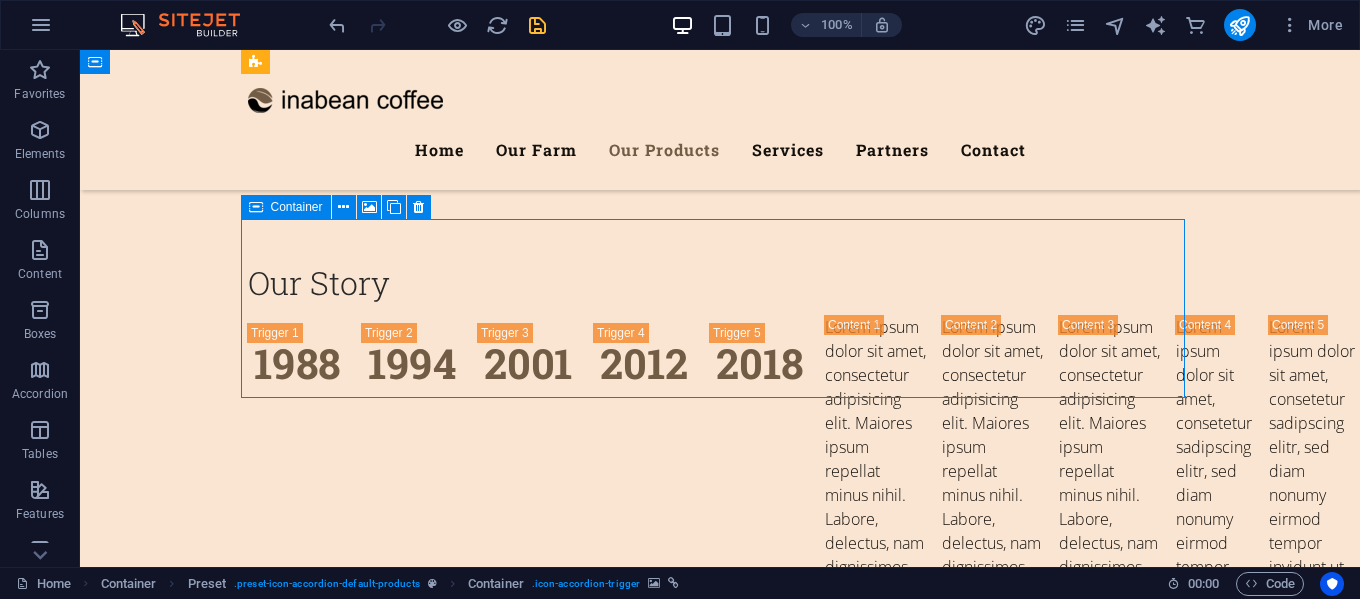 scroll, scrollTop: 4416, scrollLeft: 0, axis: vertical 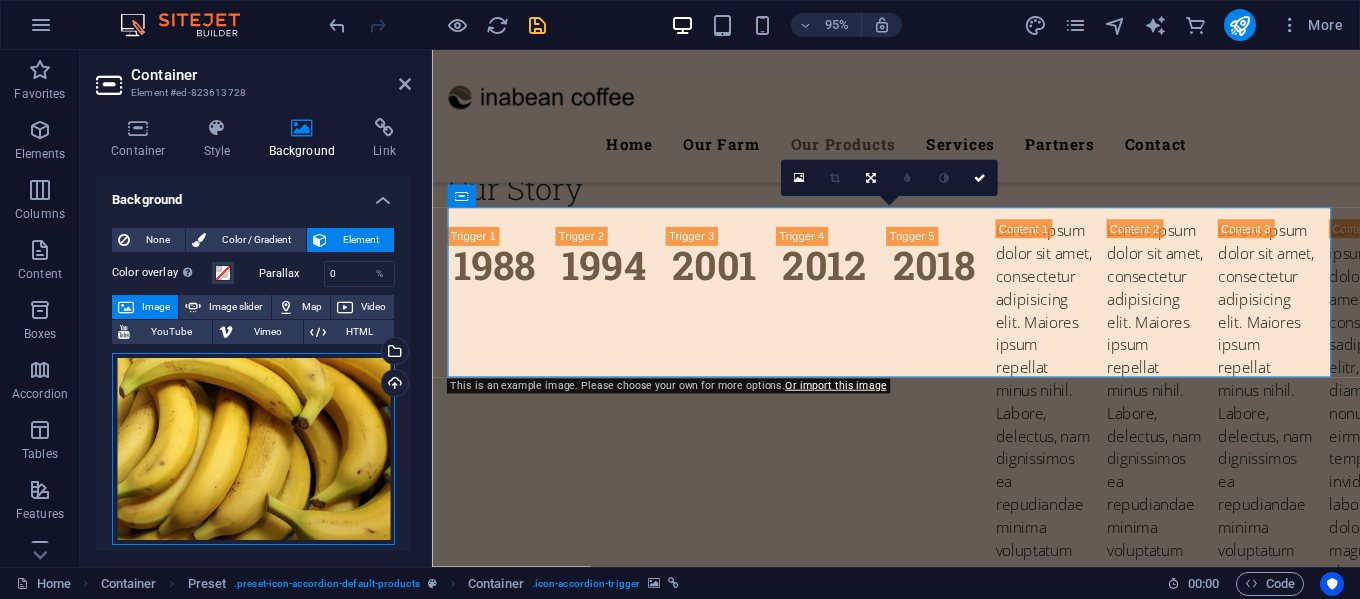 click on "Drag files here, click to choose files or select files from Files or our free stock photos & videos" at bounding box center [253, 449] 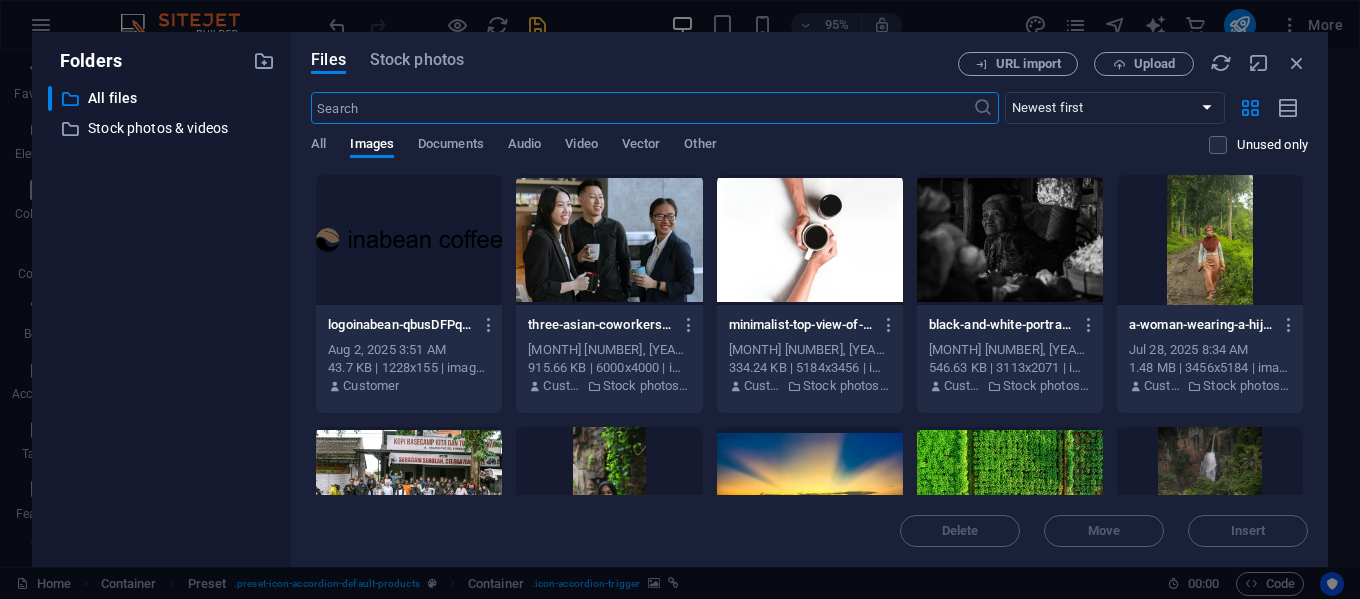 scroll, scrollTop: 4718, scrollLeft: 0, axis: vertical 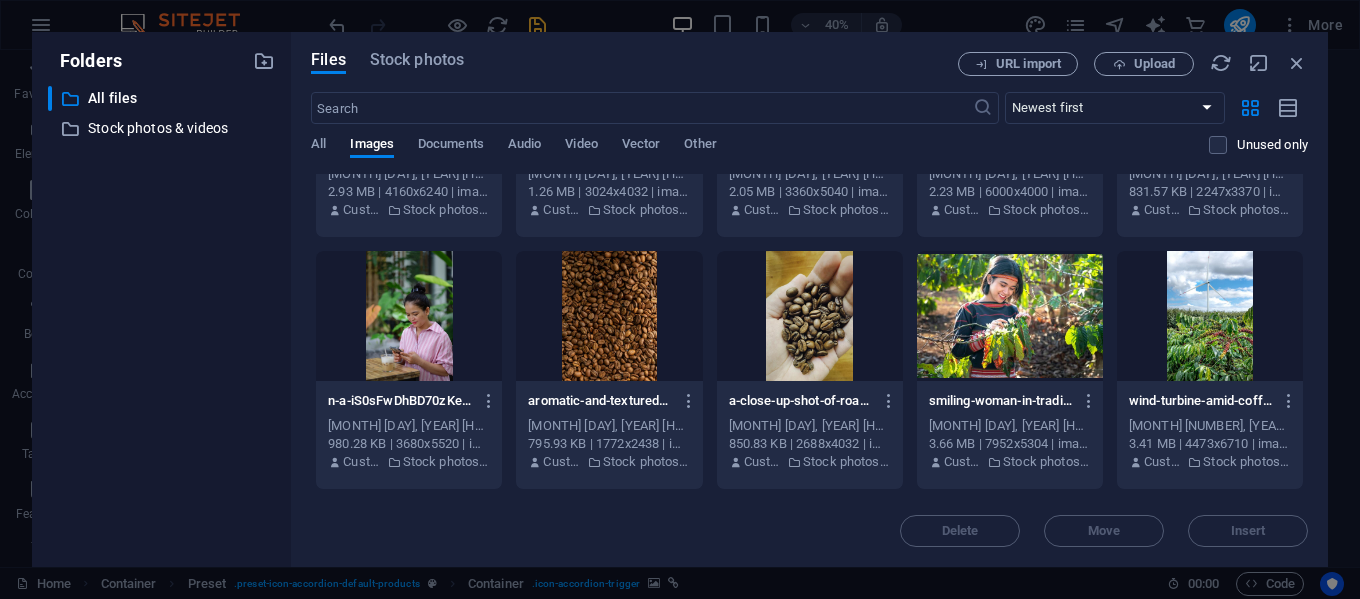 click at bounding box center (609, 316) 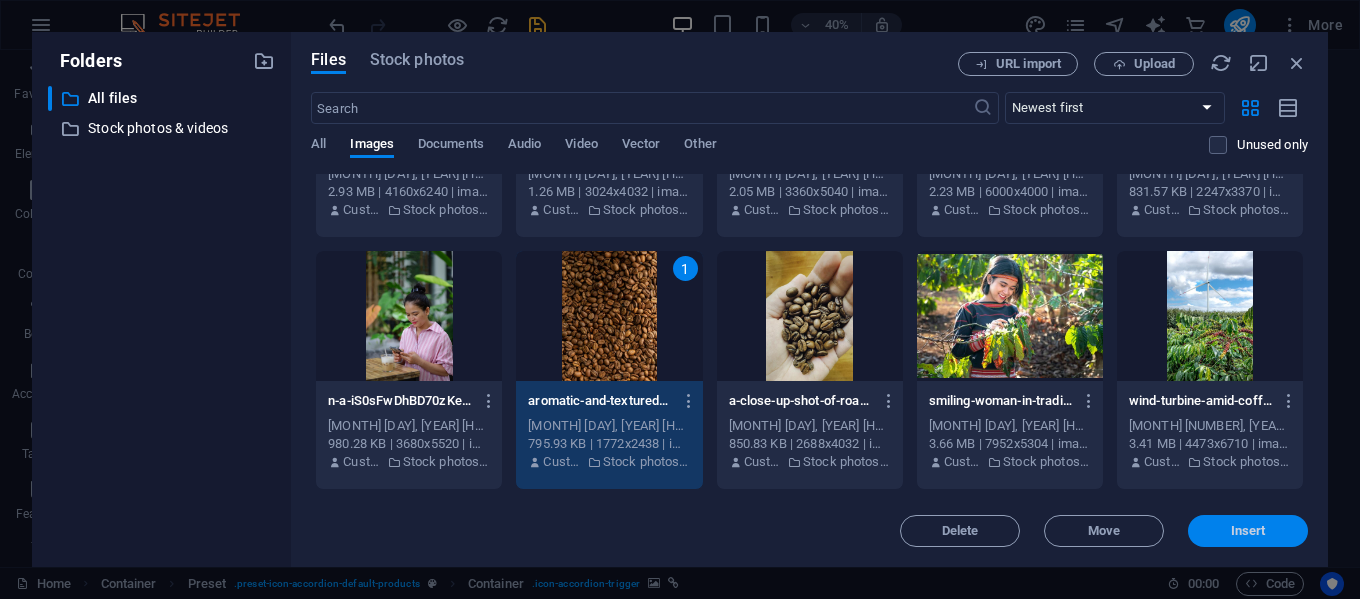 click on "Insert" at bounding box center (1248, 531) 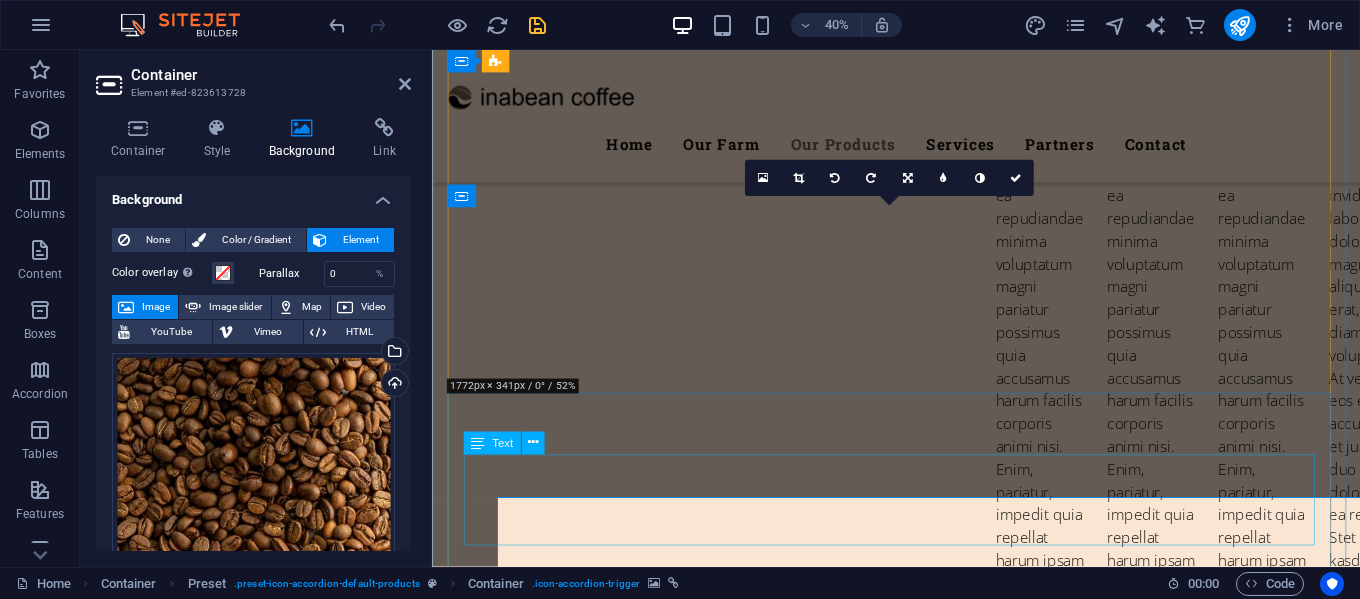 scroll, scrollTop: 4416, scrollLeft: 0, axis: vertical 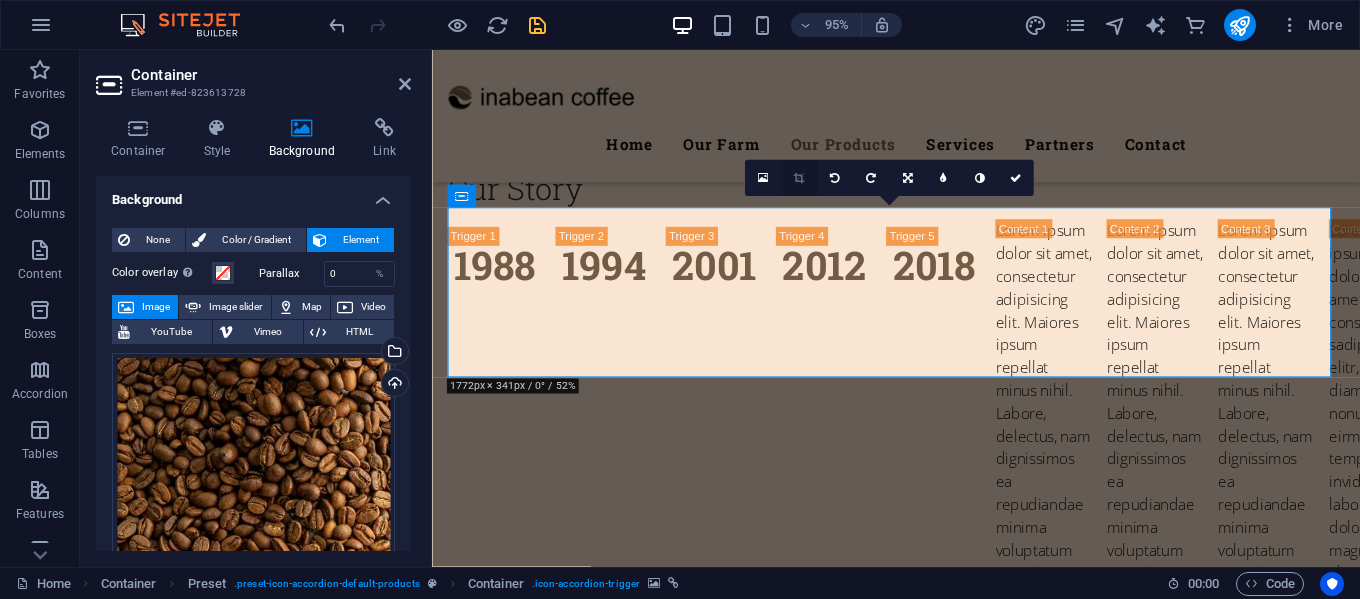 click at bounding box center (798, 177) 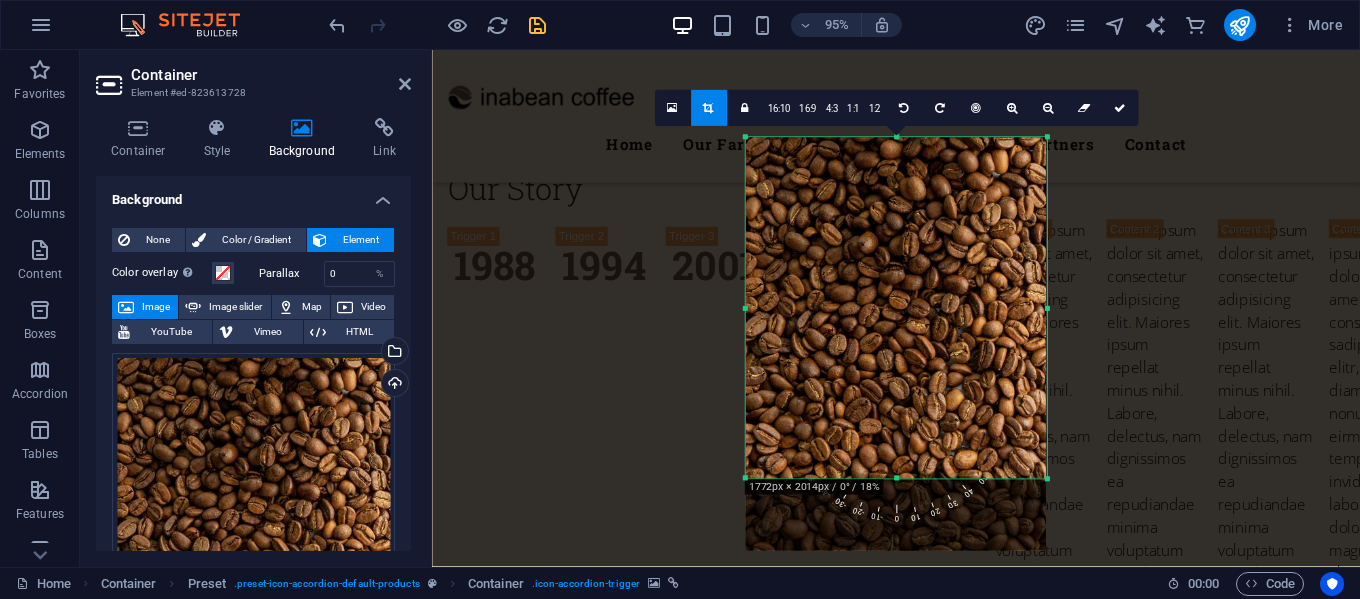 drag, startPoint x: 895, startPoint y: 513, endPoint x: 889, endPoint y: 437, distance: 76.23647 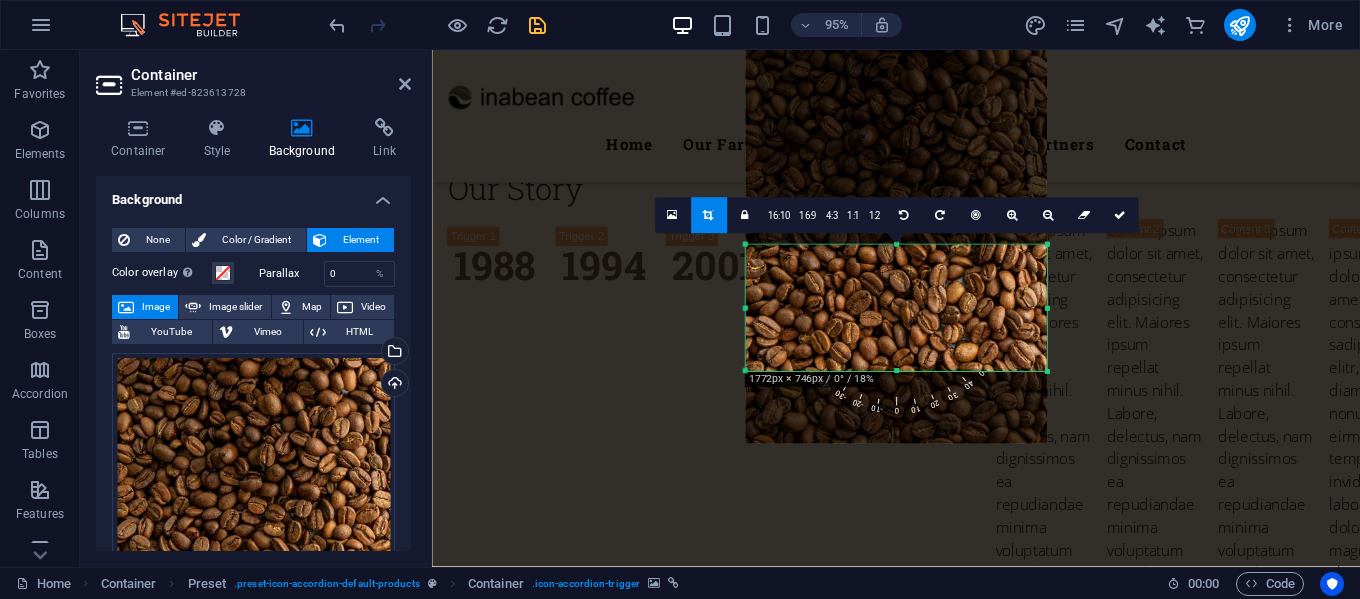 drag, startPoint x: 895, startPoint y: 139, endPoint x: 892, endPoint y: 365, distance: 226.01991 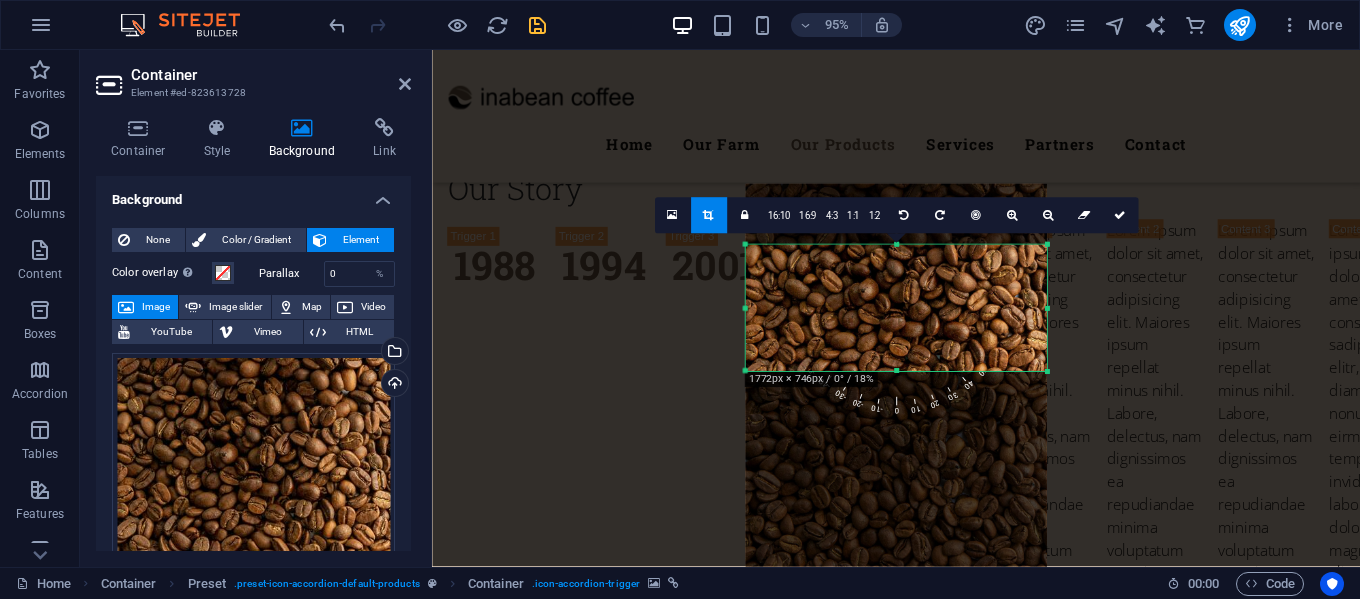 drag, startPoint x: 898, startPoint y: 324, endPoint x: 897, endPoint y: 475, distance: 151.00331 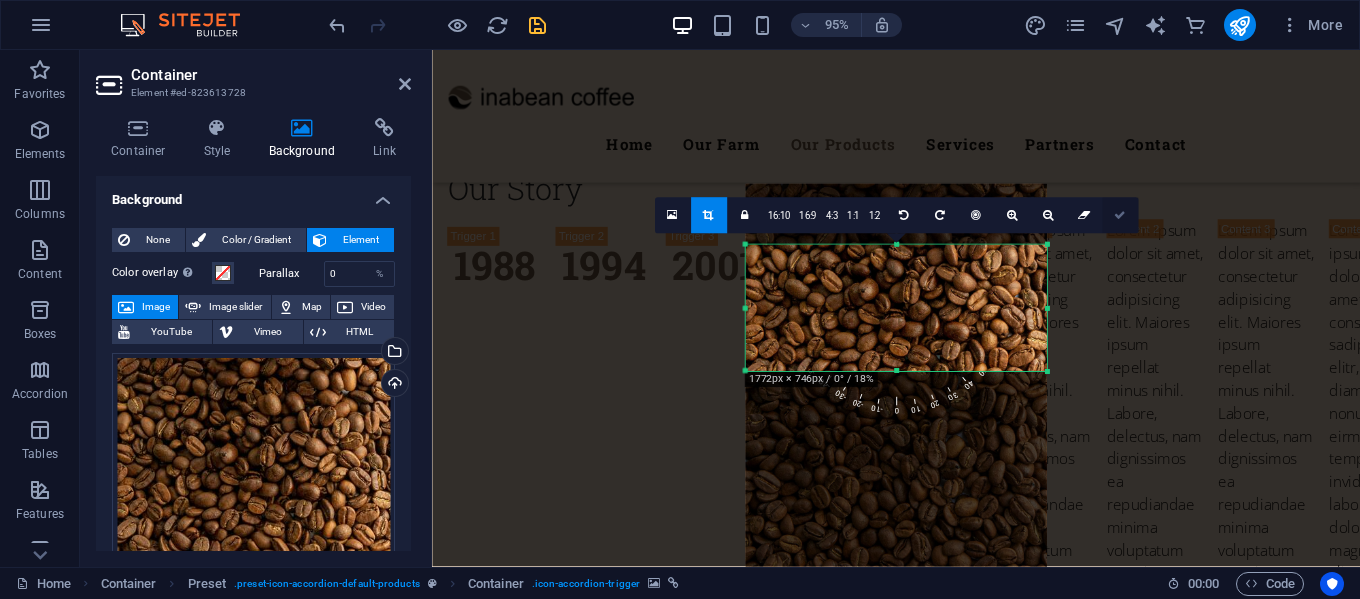 click at bounding box center [1120, 215] 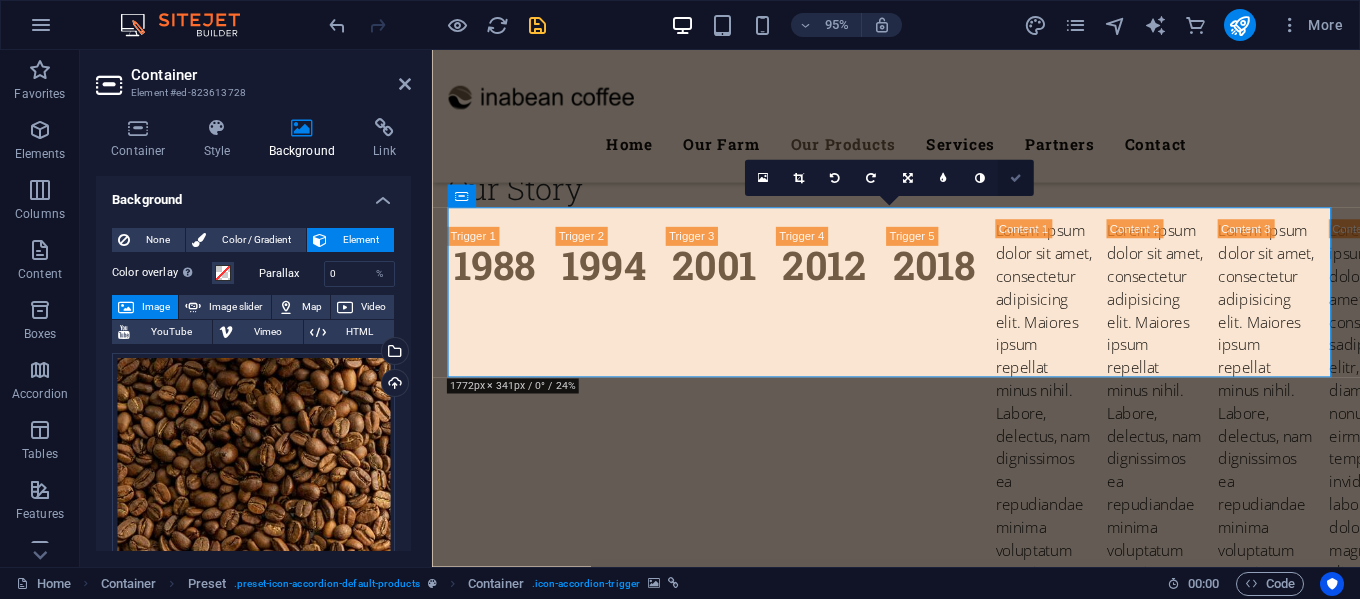 click at bounding box center [1016, 177] 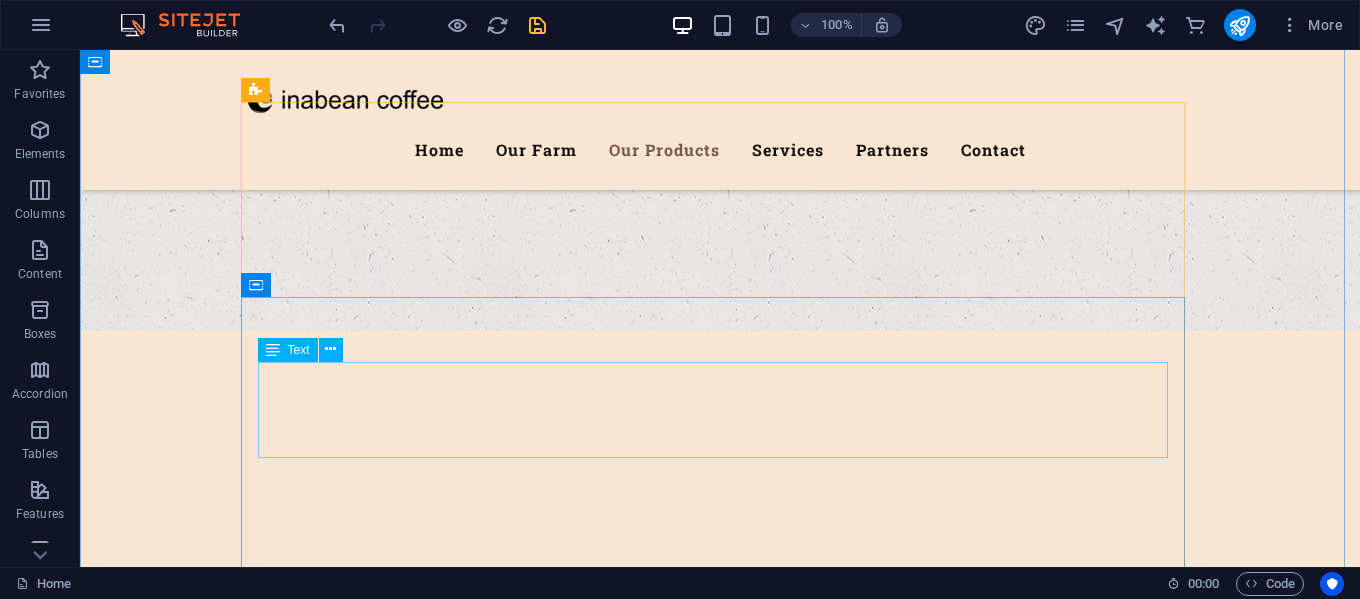 scroll, scrollTop: 3030, scrollLeft: 0, axis: vertical 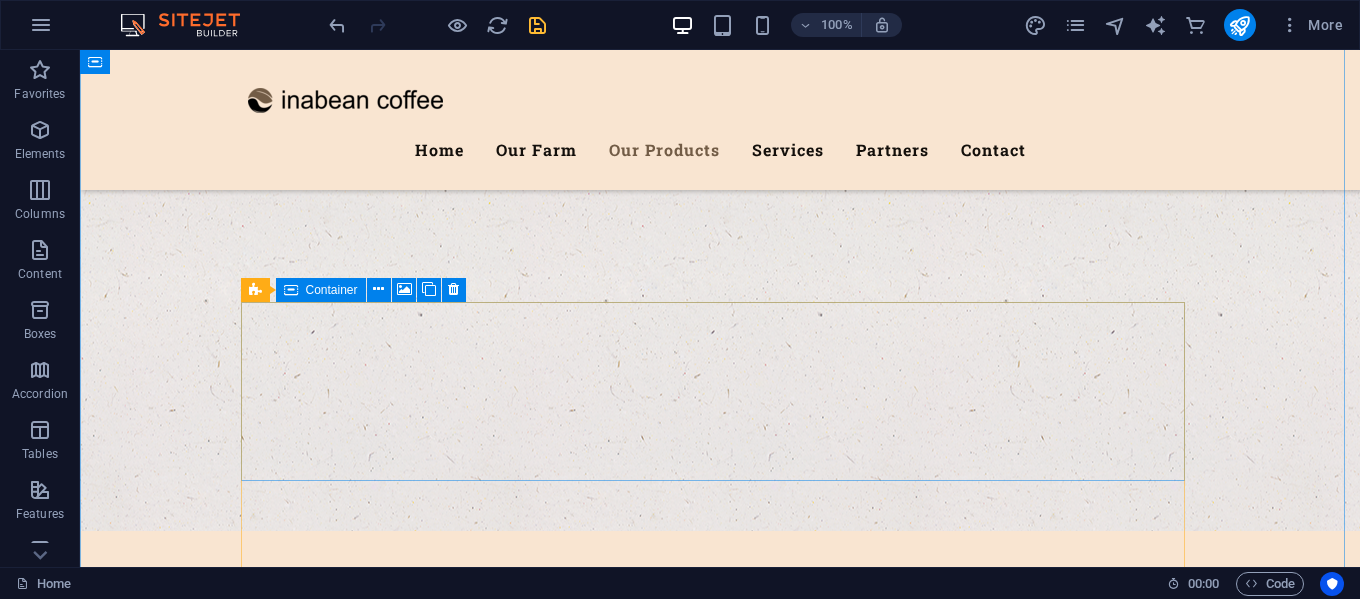 click on "Coffee Bean" at bounding box center (720, 5834) 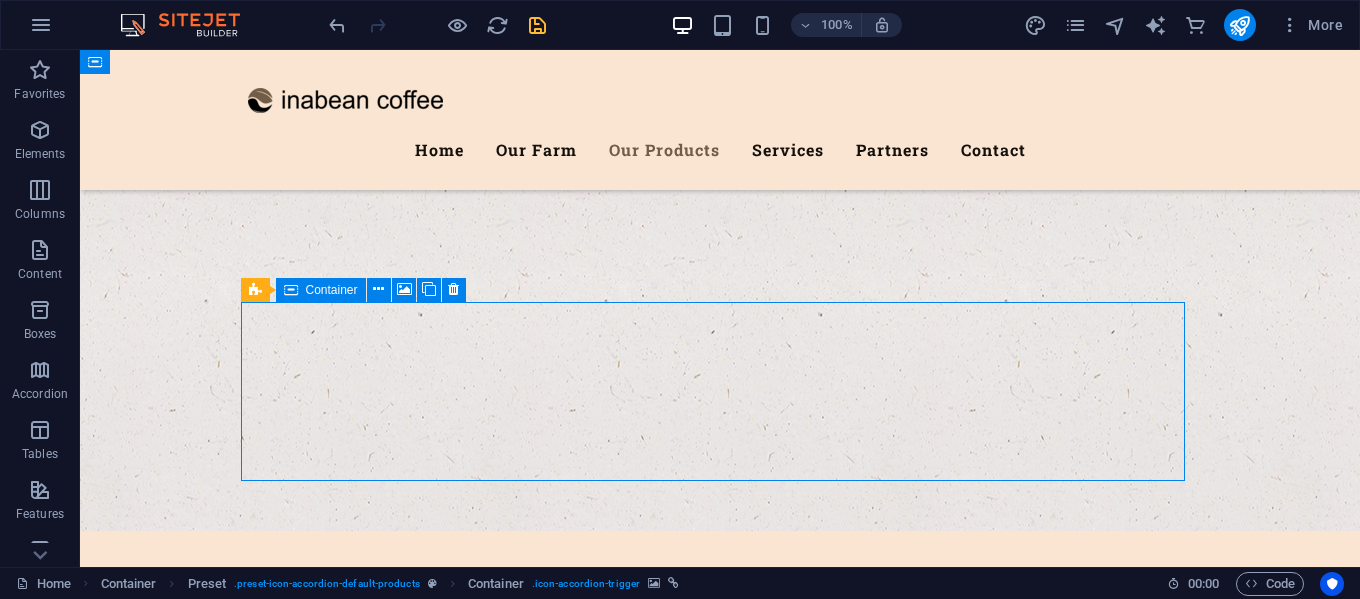 click on "Coffee Bean" at bounding box center [720, 5834] 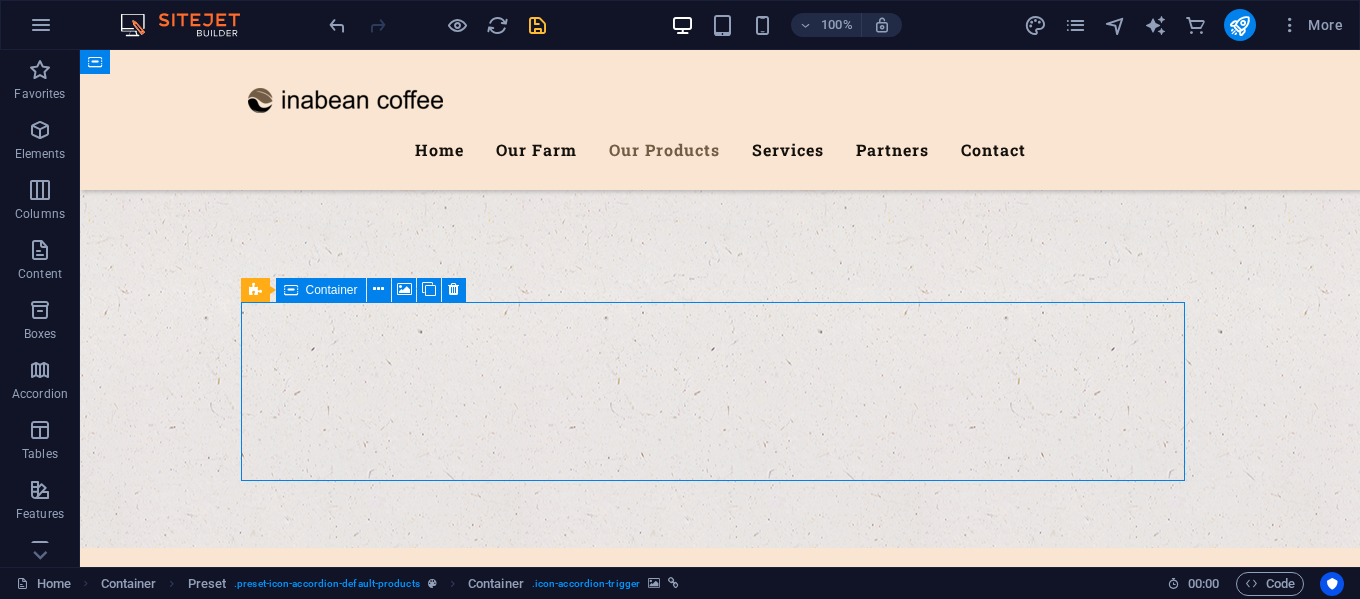scroll, scrollTop: 3119, scrollLeft: 0, axis: vertical 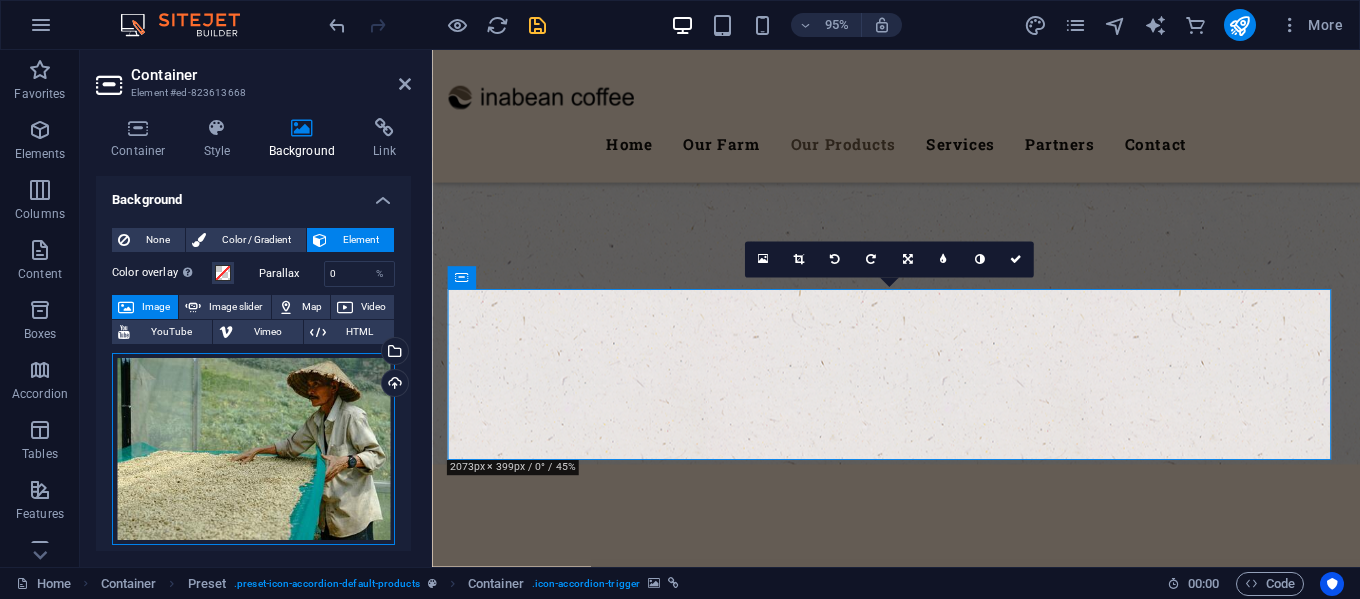 click on "Drag files here, click to choose files or select files from Files or our free stock photos & videos" at bounding box center (253, 449) 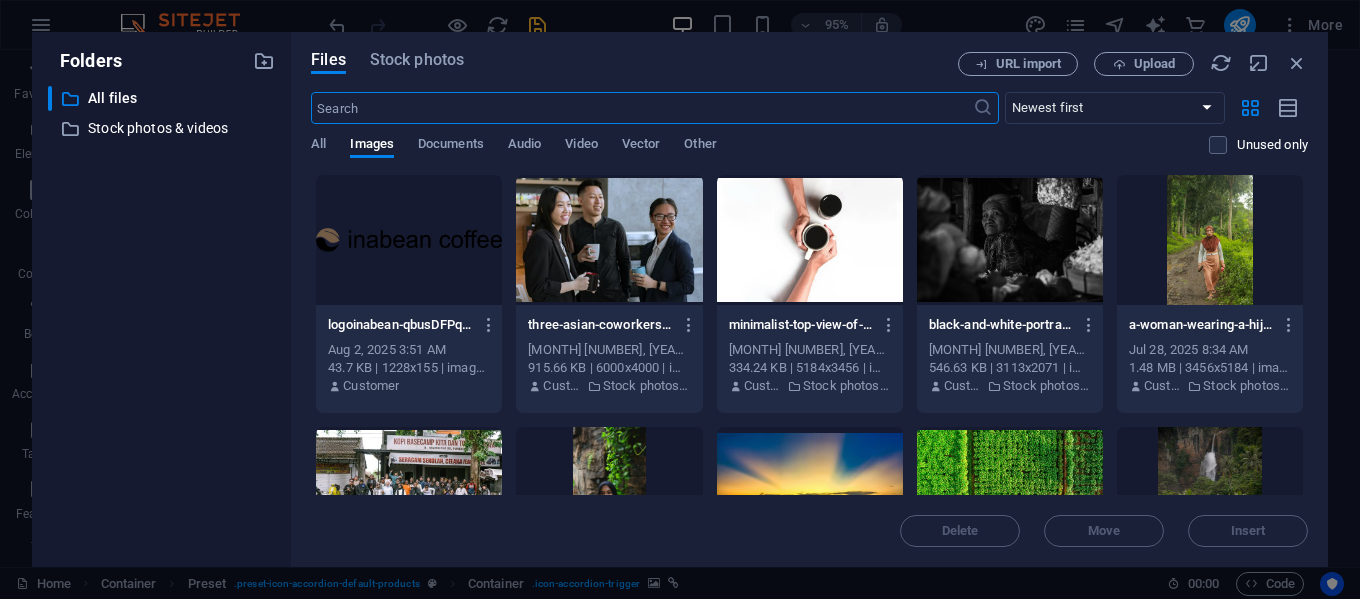 scroll, scrollTop: 3418, scrollLeft: 0, axis: vertical 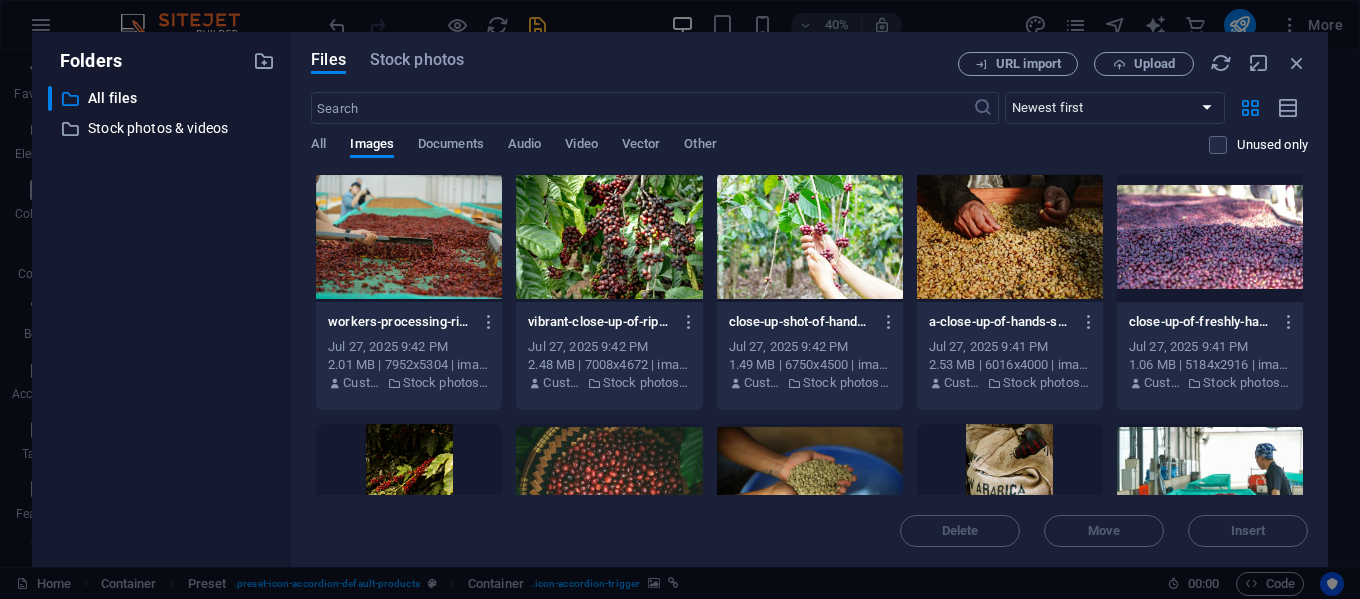 click at bounding box center [1210, 237] 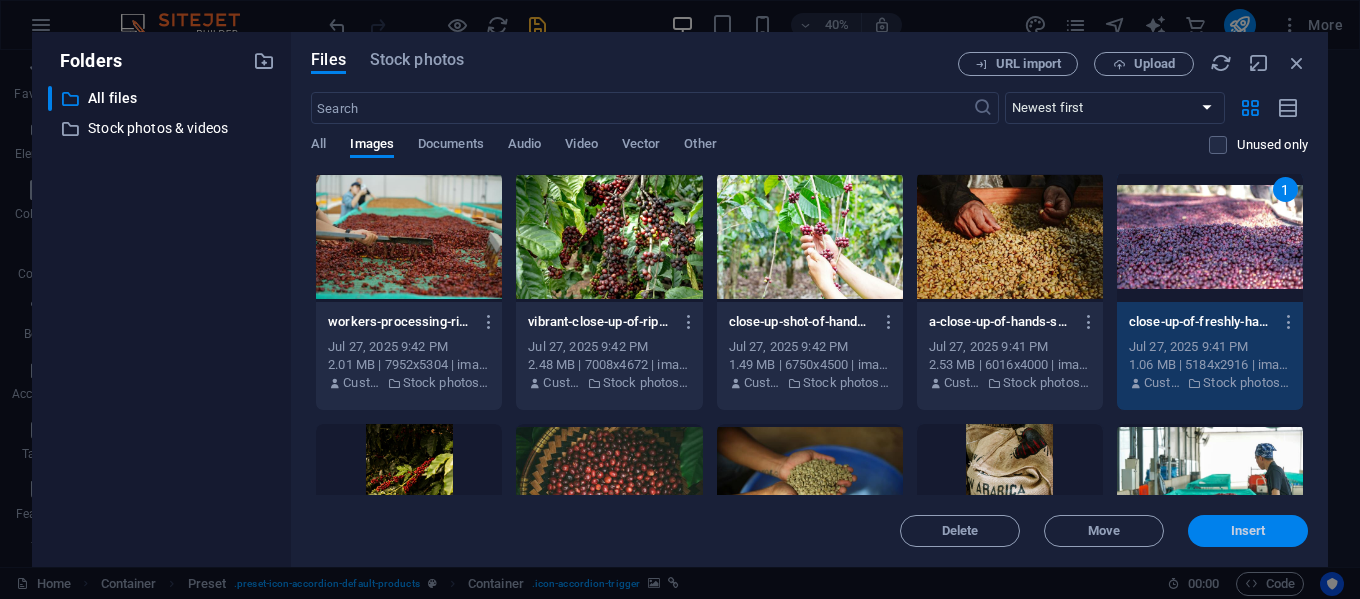 click on "Insert" at bounding box center [1248, 531] 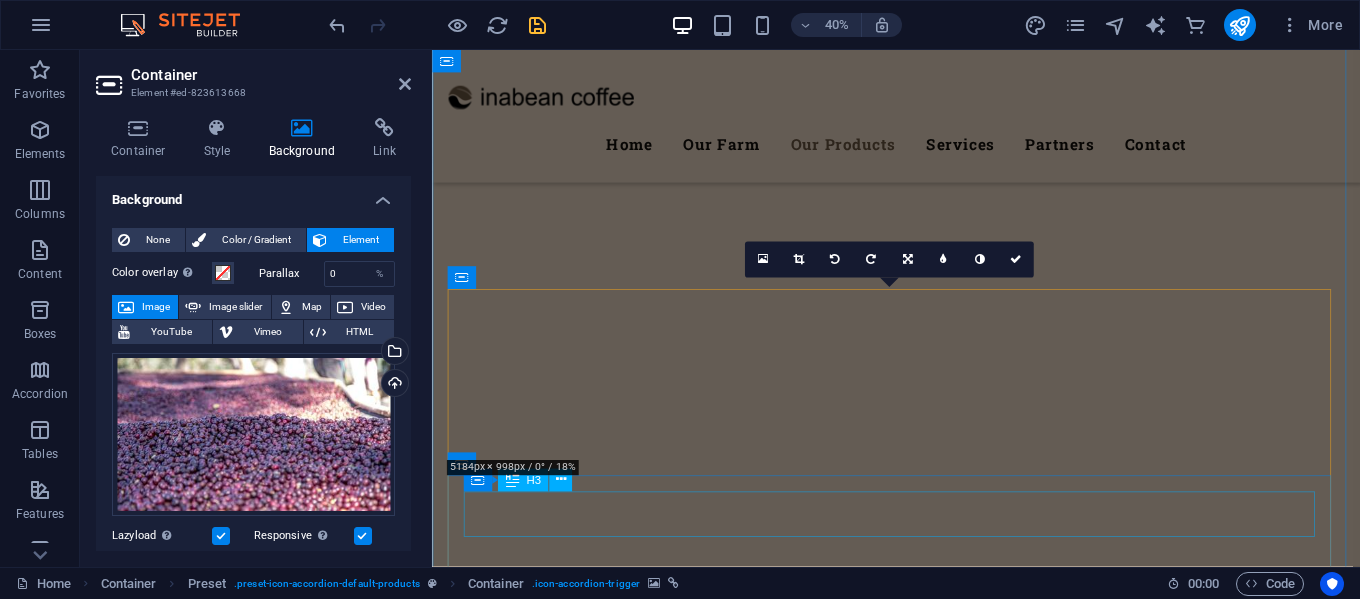 scroll, scrollTop: 3119, scrollLeft: 0, axis: vertical 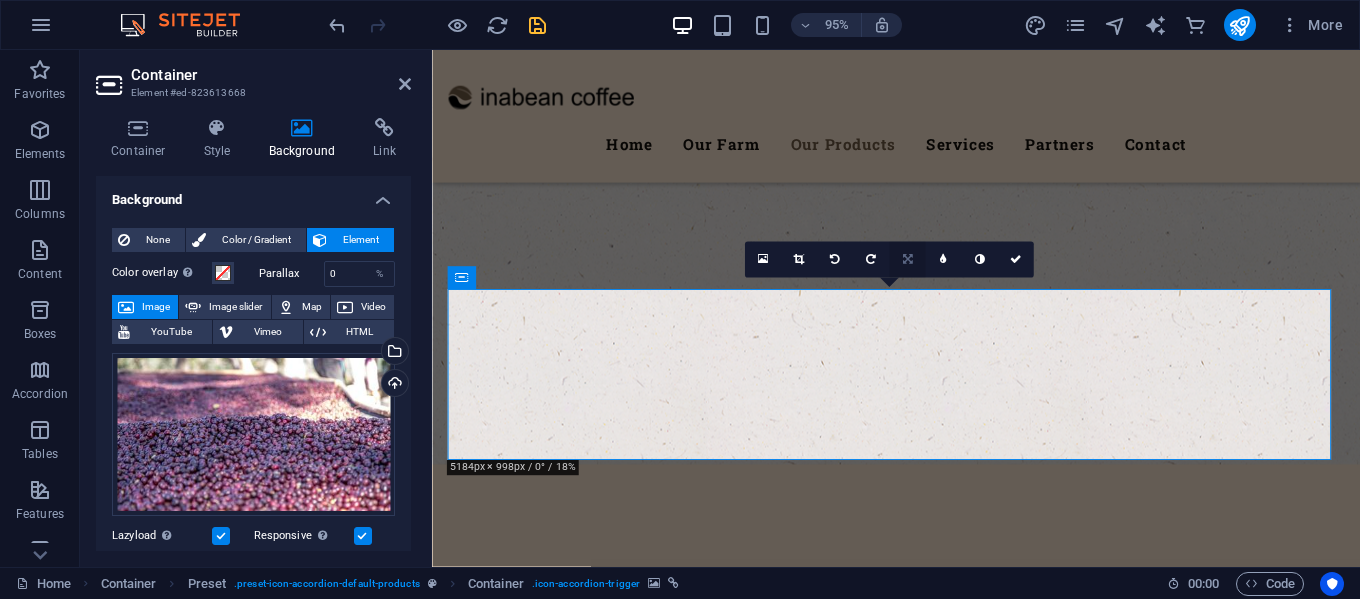 click at bounding box center (907, 260) 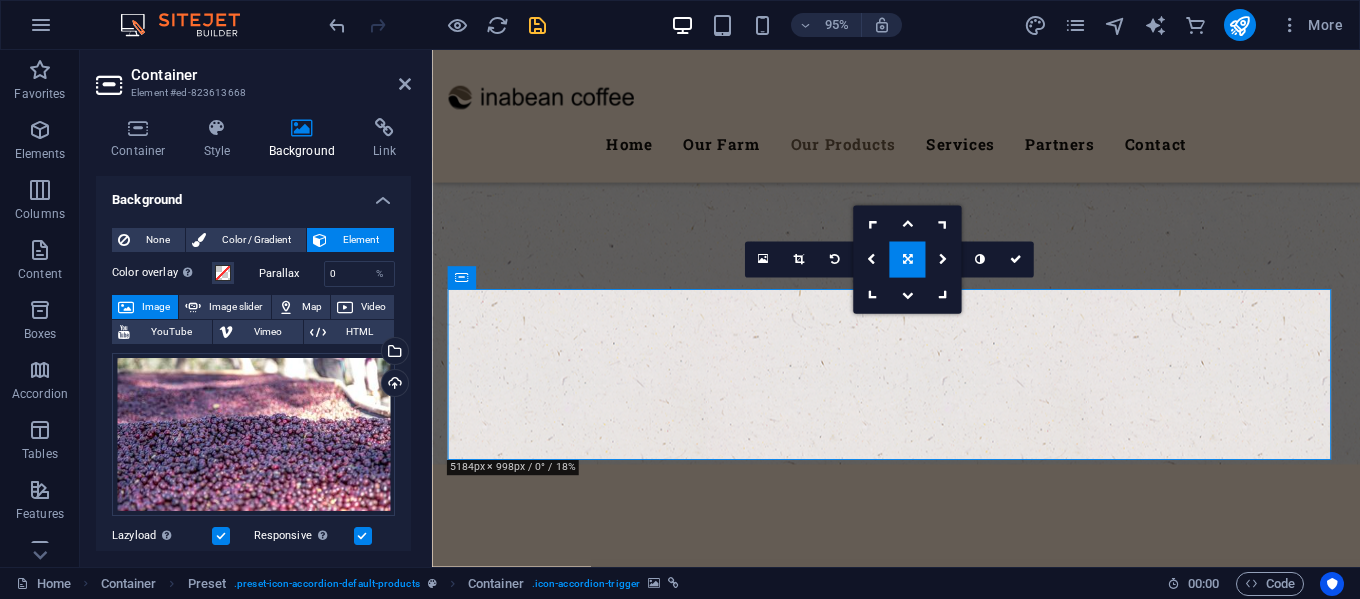 click at bounding box center [907, 260] 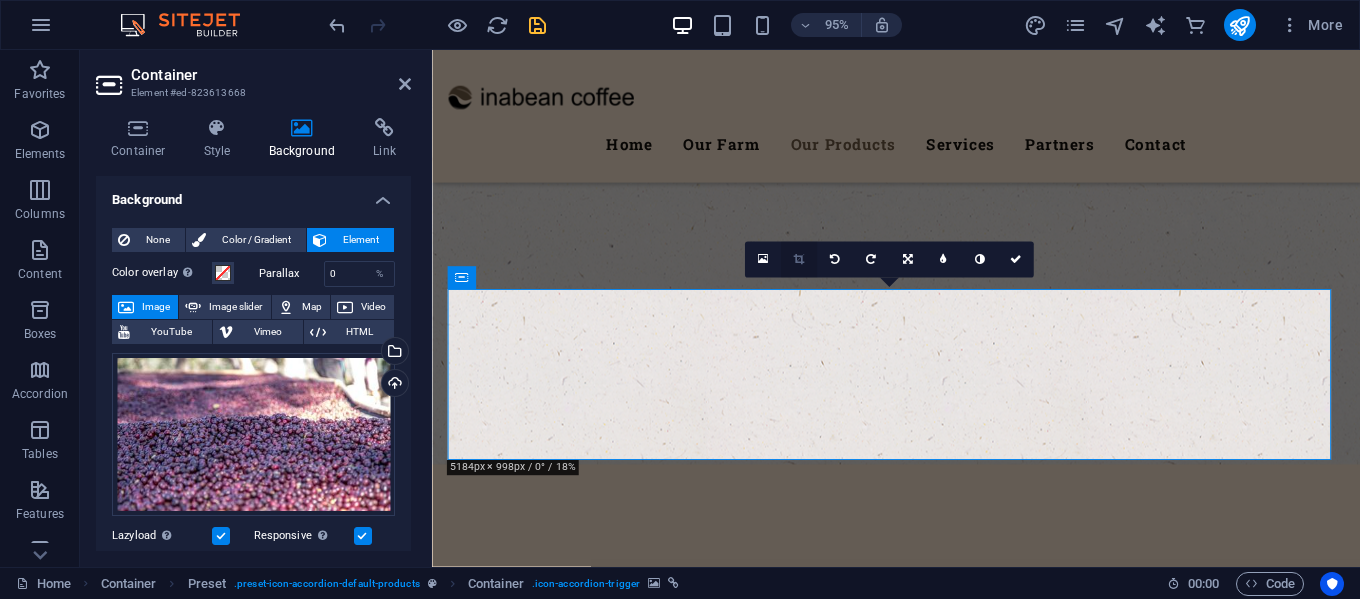 click at bounding box center (799, 260) 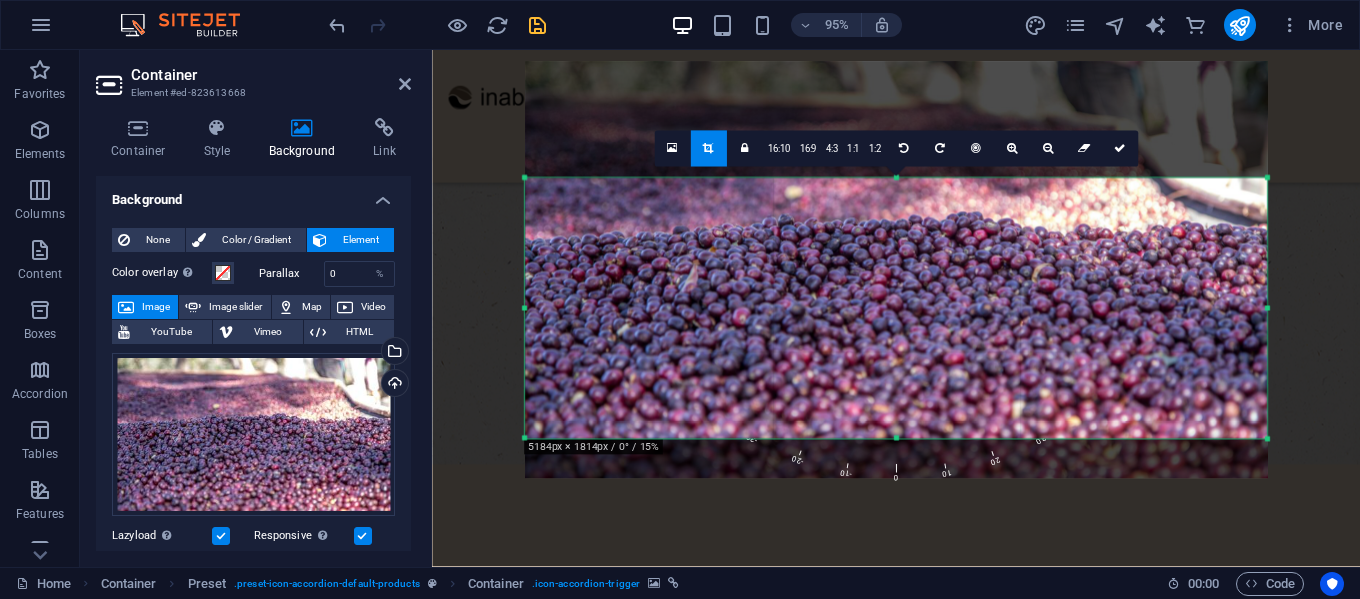 drag, startPoint x: 896, startPoint y: 139, endPoint x: 880, endPoint y: 220, distance: 82.565125 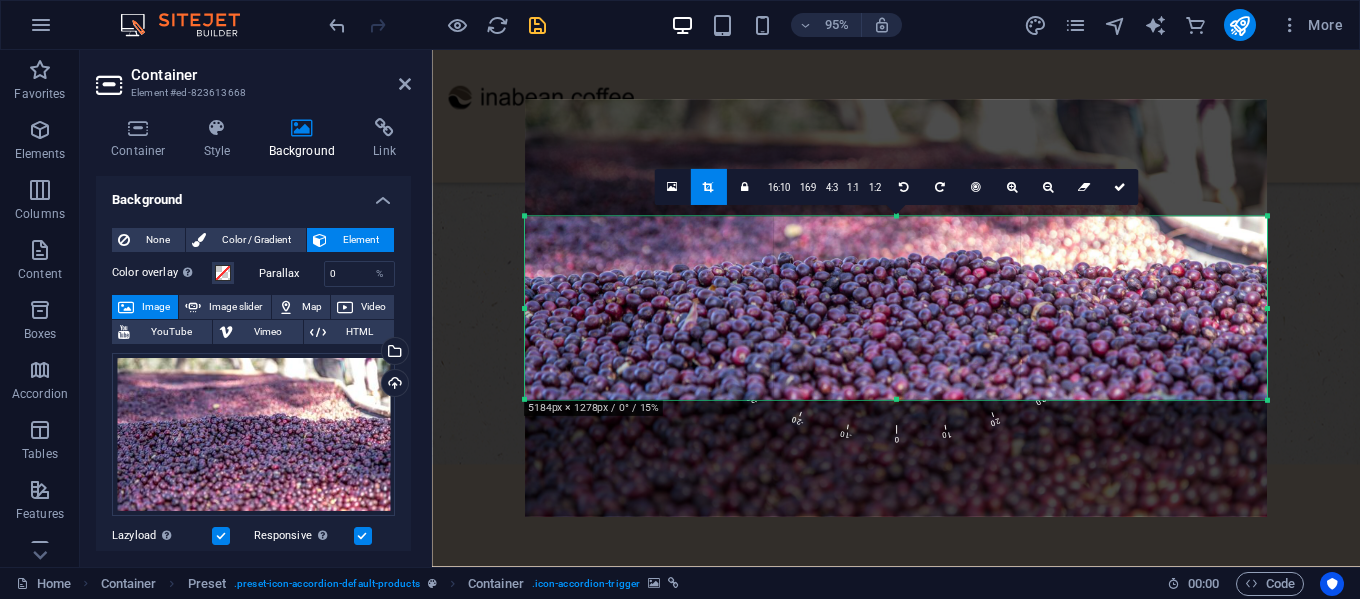 drag, startPoint x: 897, startPoint y: 436, endPoint x: 888, endPoint y: 355, distance: 81.49847 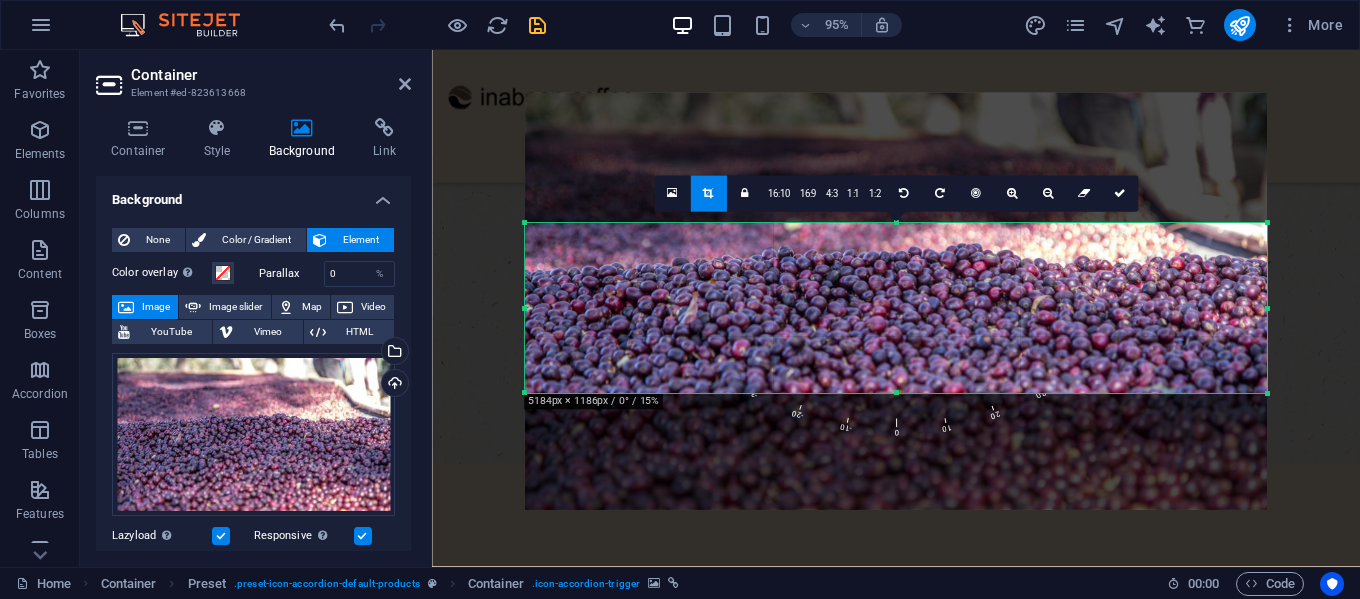 drag, startPoint x: 896, startPoint y: 218, endPoint x: 899, endPoint y: 232, distance: 14.3178215 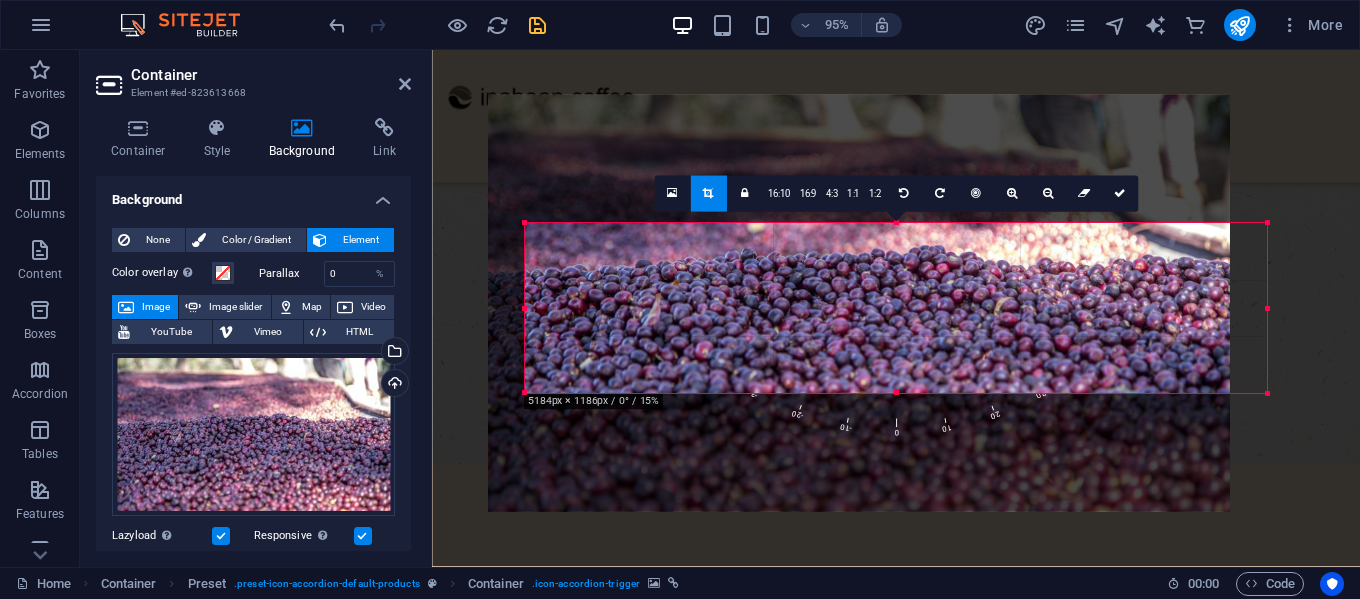 drag, startPoint x: 931, startPoint y: 283, endPoint x: 892, endPoint y: 278, distance: 39.319206 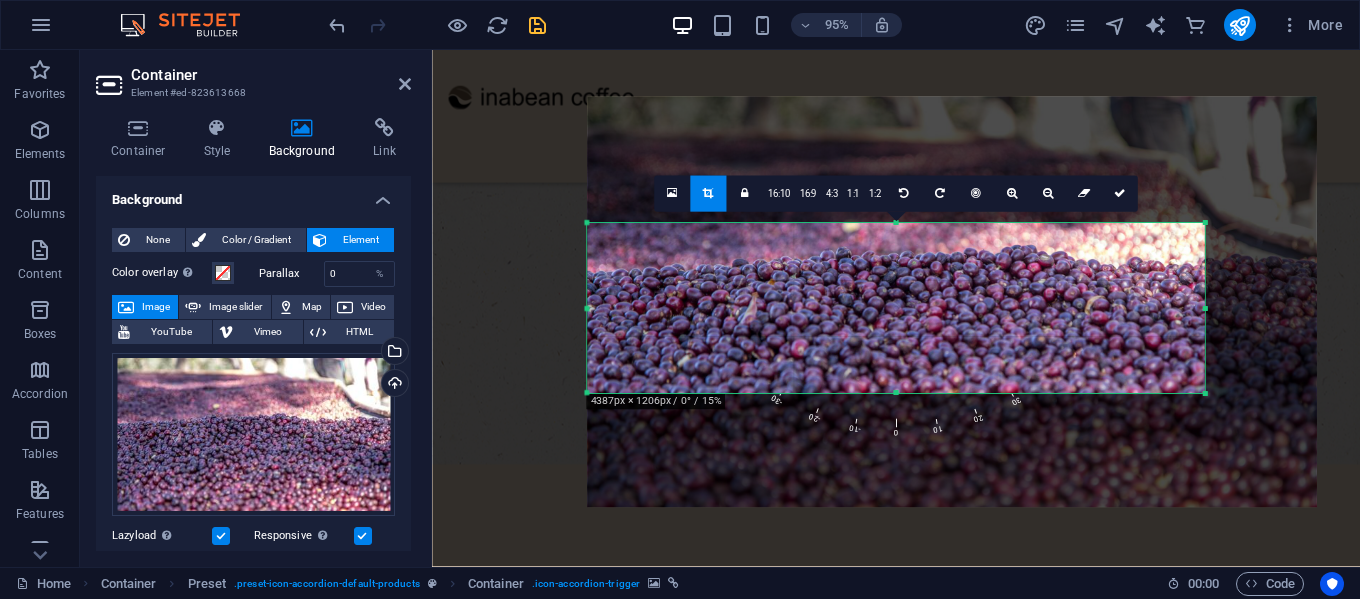 drag, startPoint x: 1269, startPoint y: 313, endPoint x: 1138, endPoint y: 319, distance: 131.13733 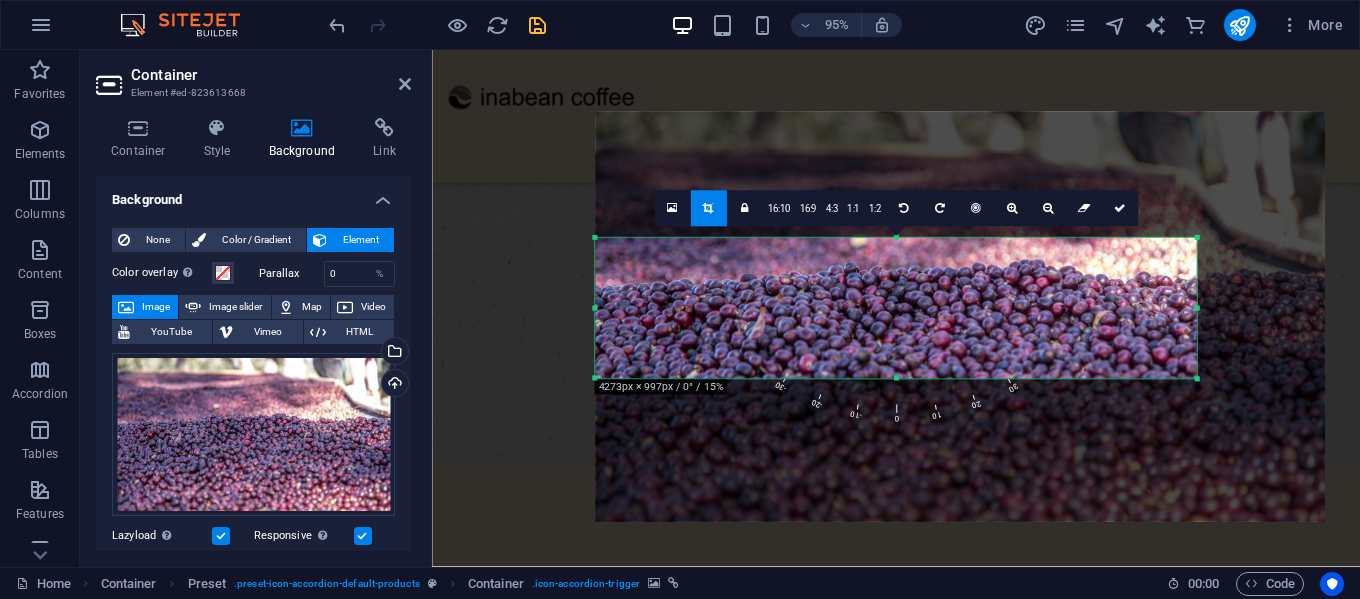 drag, startPoint x: 1201, startPoint y: 394, endPoint x: 1184, endPoint y: 363, distance: 35.35534 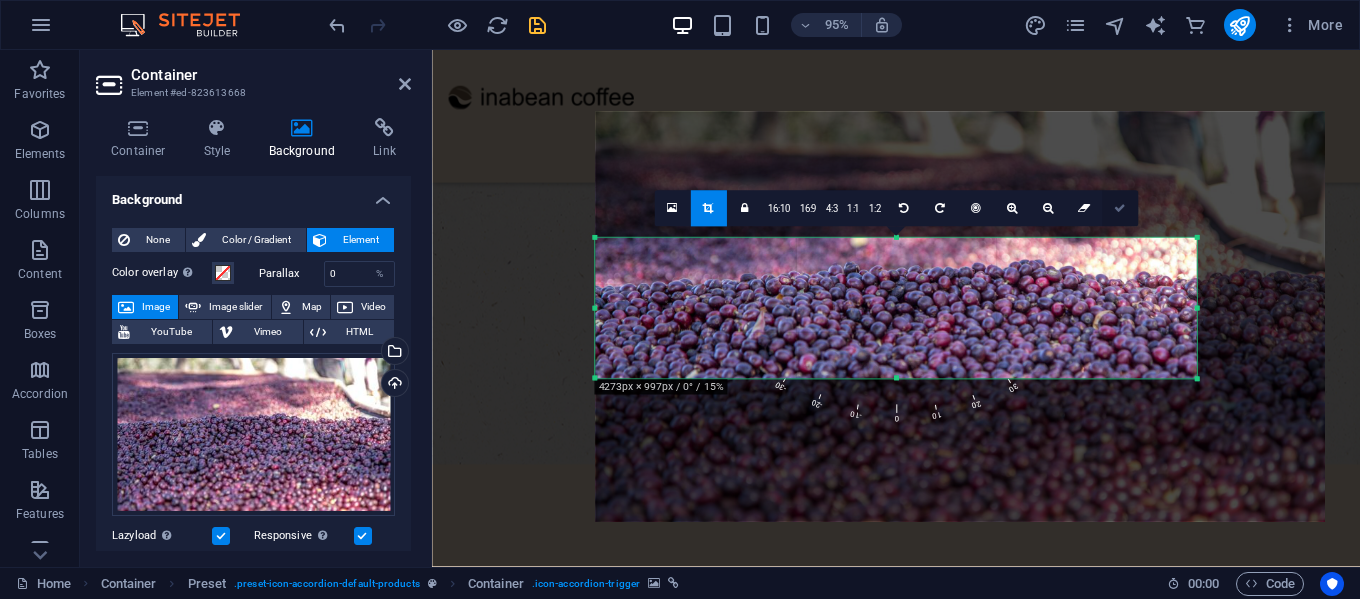 click at bounding box center (1120, 208) 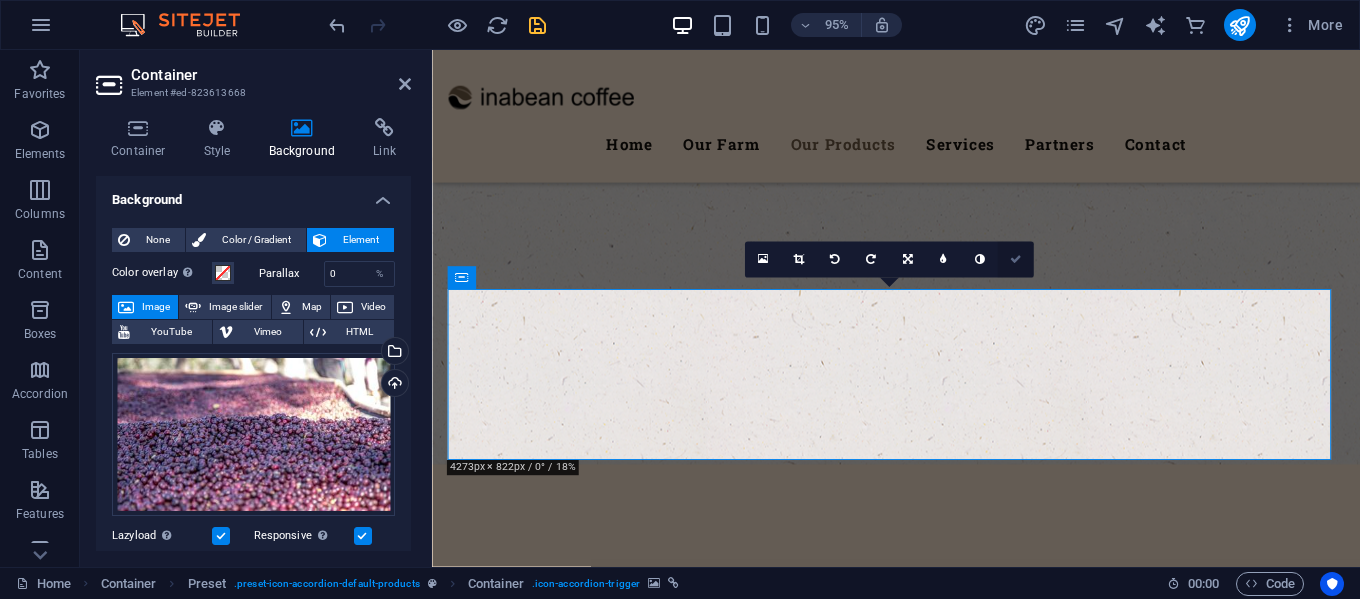click at bounding box center (1016, 260) 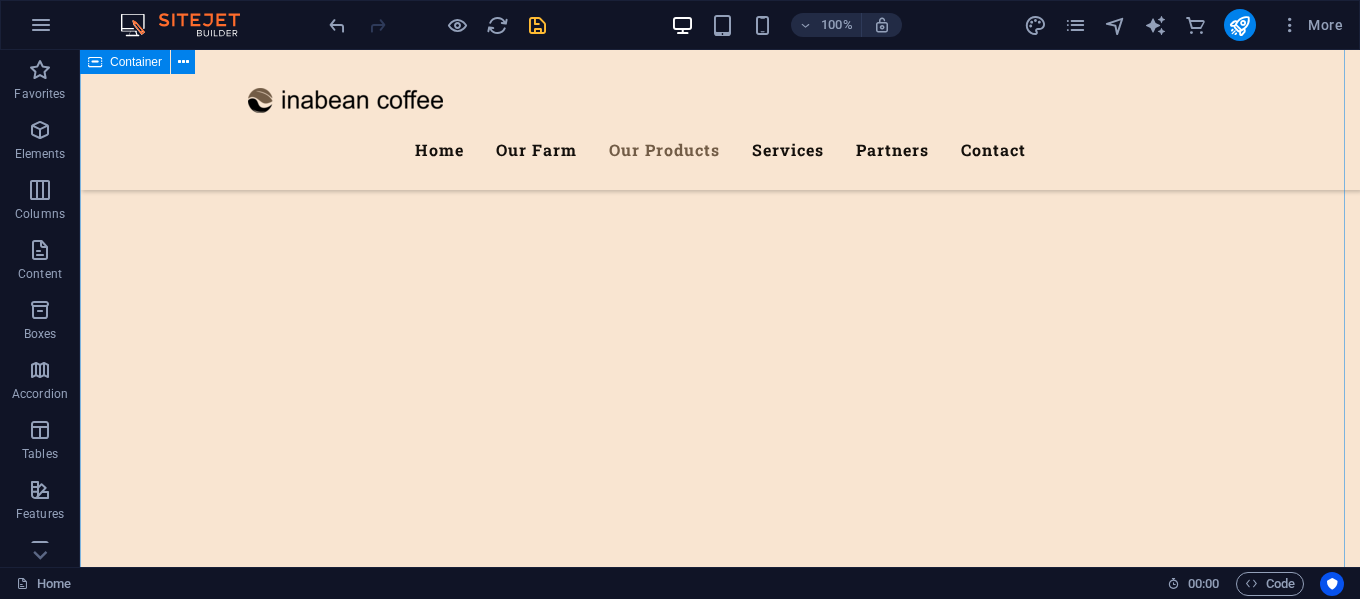 scroll, scrollTop: 3630, scrollLeft: 0, axis: vertical 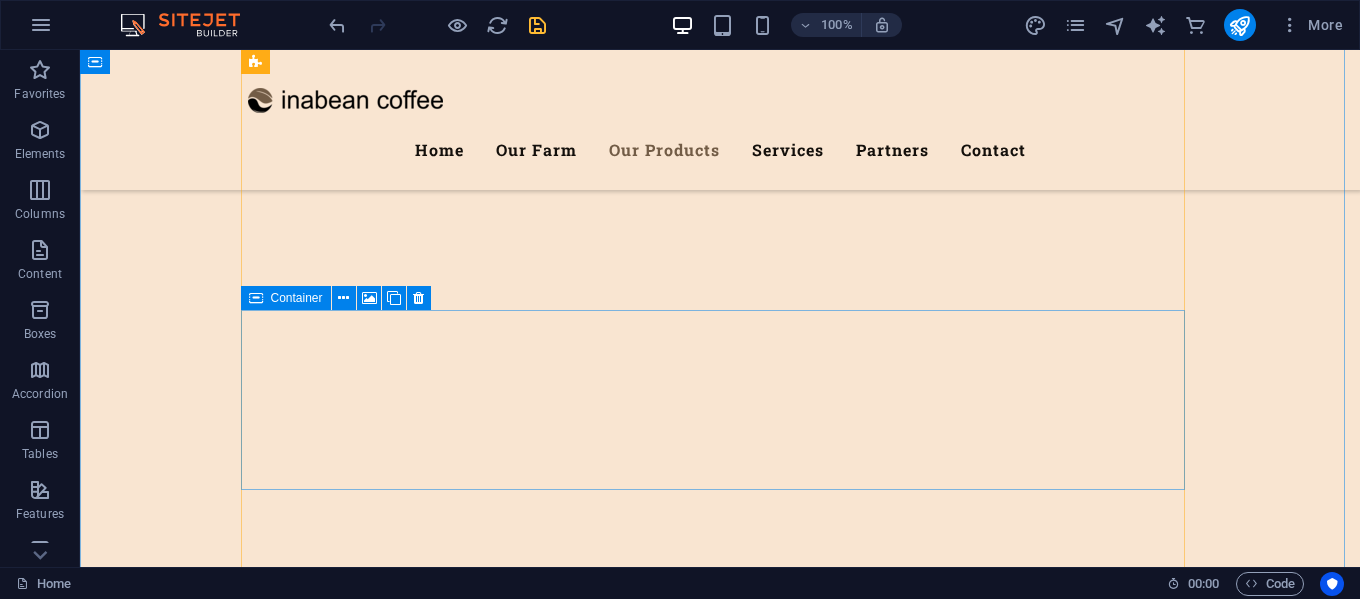 click on "Herbs & Salad" at bounding box center (720, 5934) 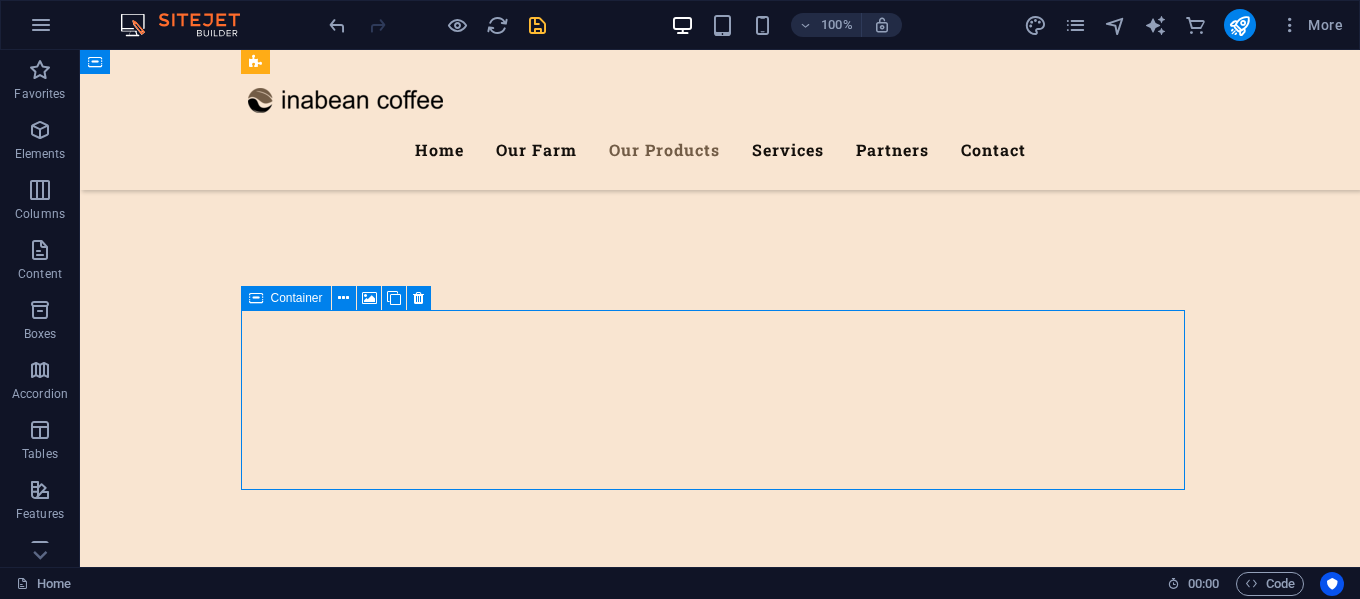 click on "Herbs & Salad" at bounding box center (720, 5934) 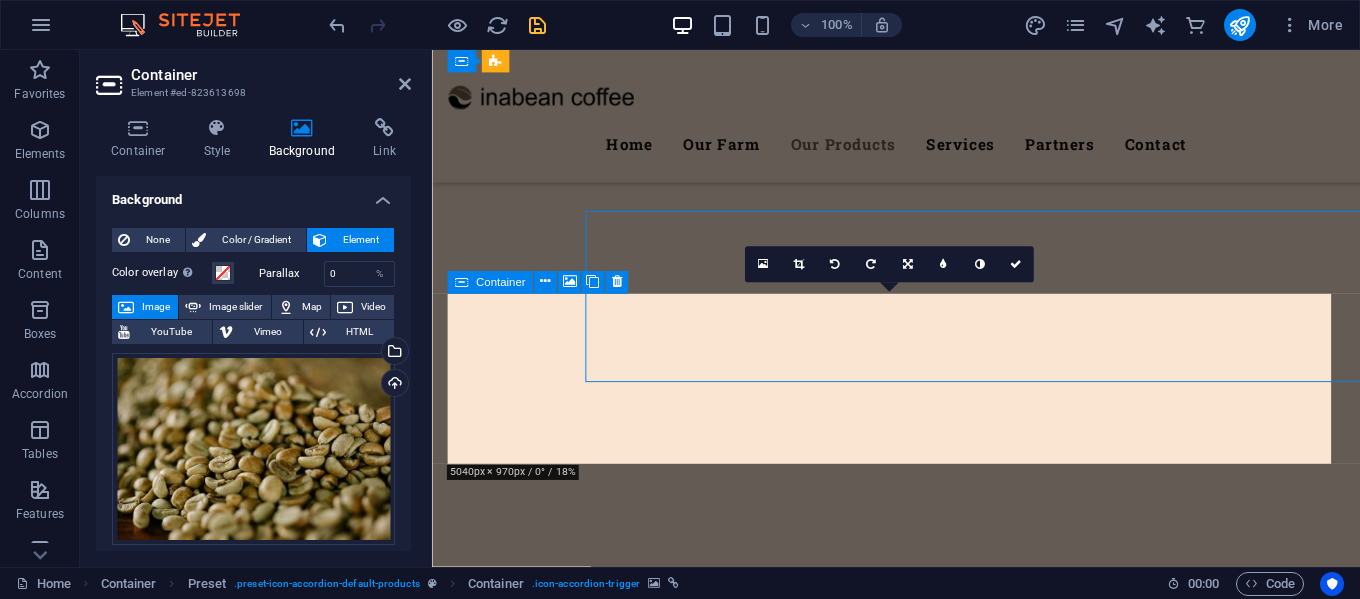 scroll, scrollTop: 3720, scrollLeft: 0, axis: vertical 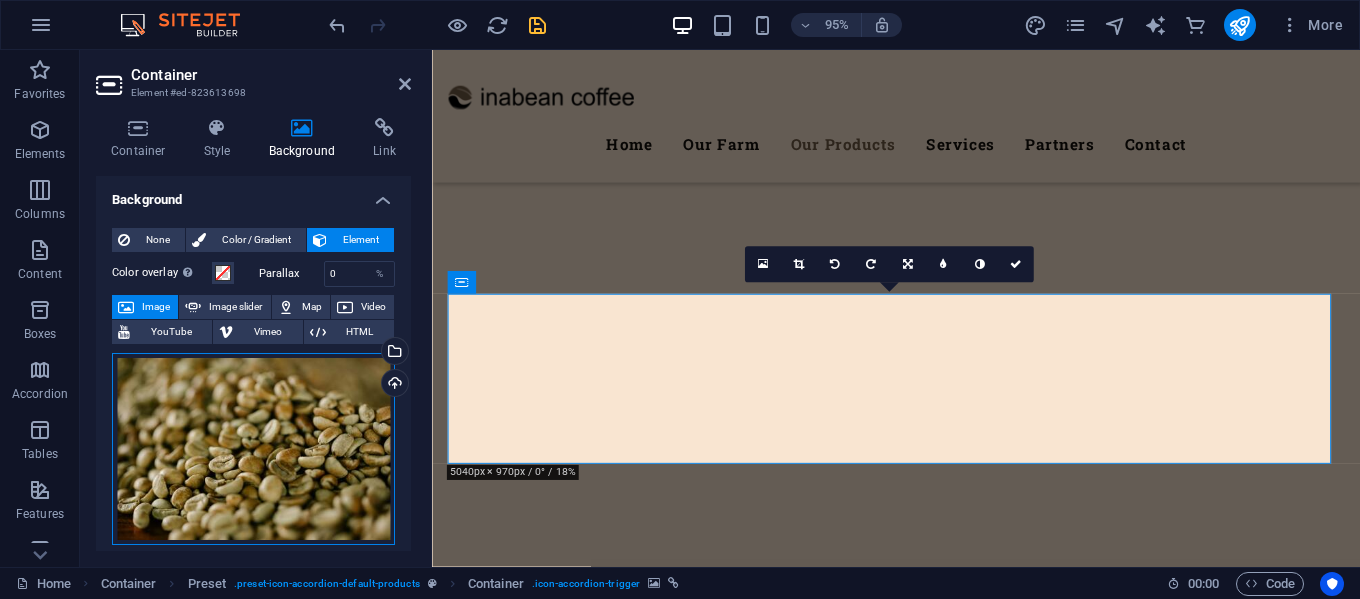 click on "Drag files here, click to choose files or select files from Files or our free stock photos & videos" at bounding box center [253, 449] 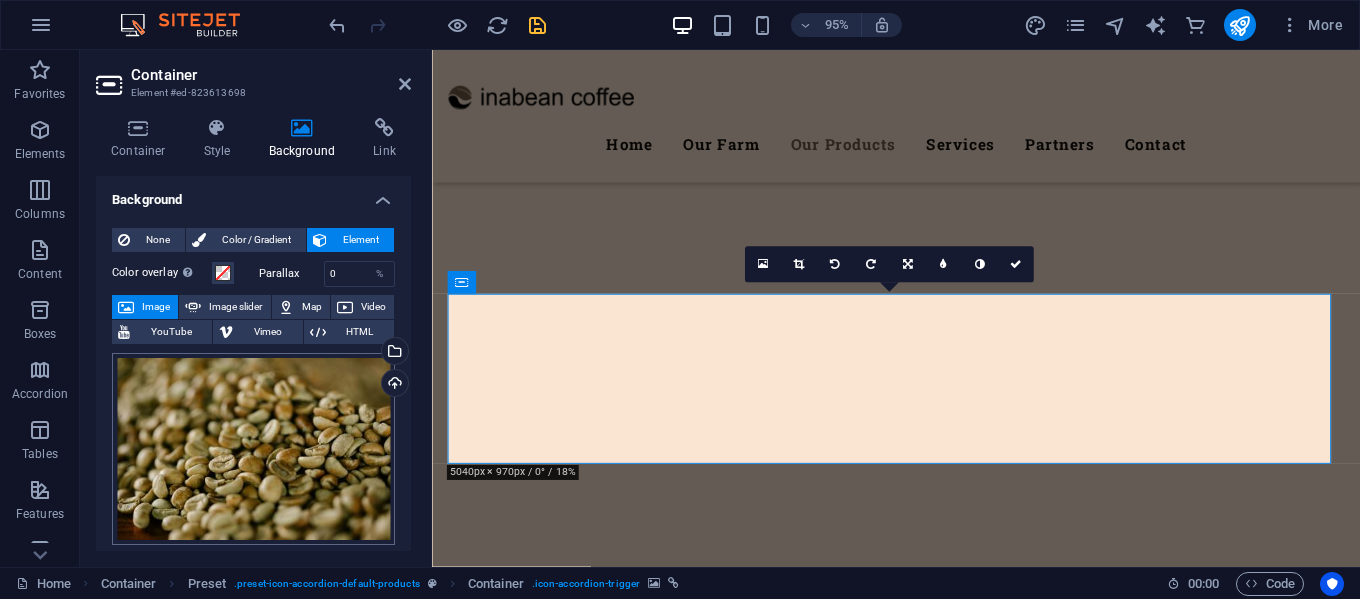 scroll, scrollTop: 4018, scrollLeft: 0, axis: vertical 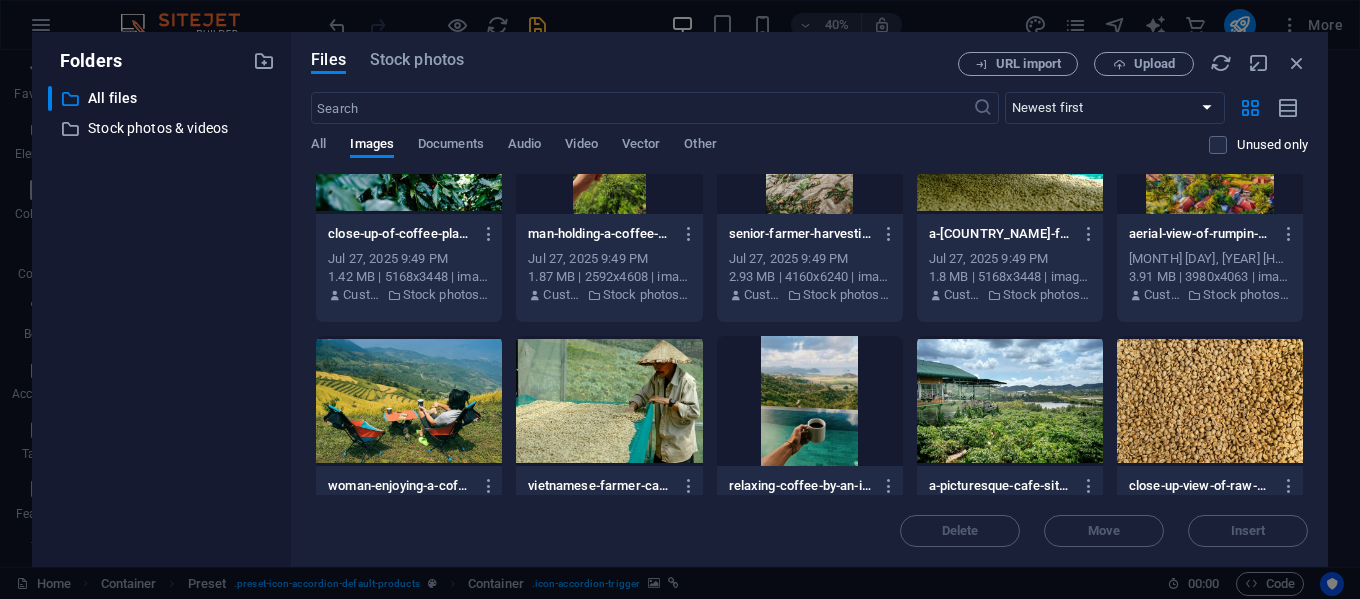 click at bounding box center [1210, 401] 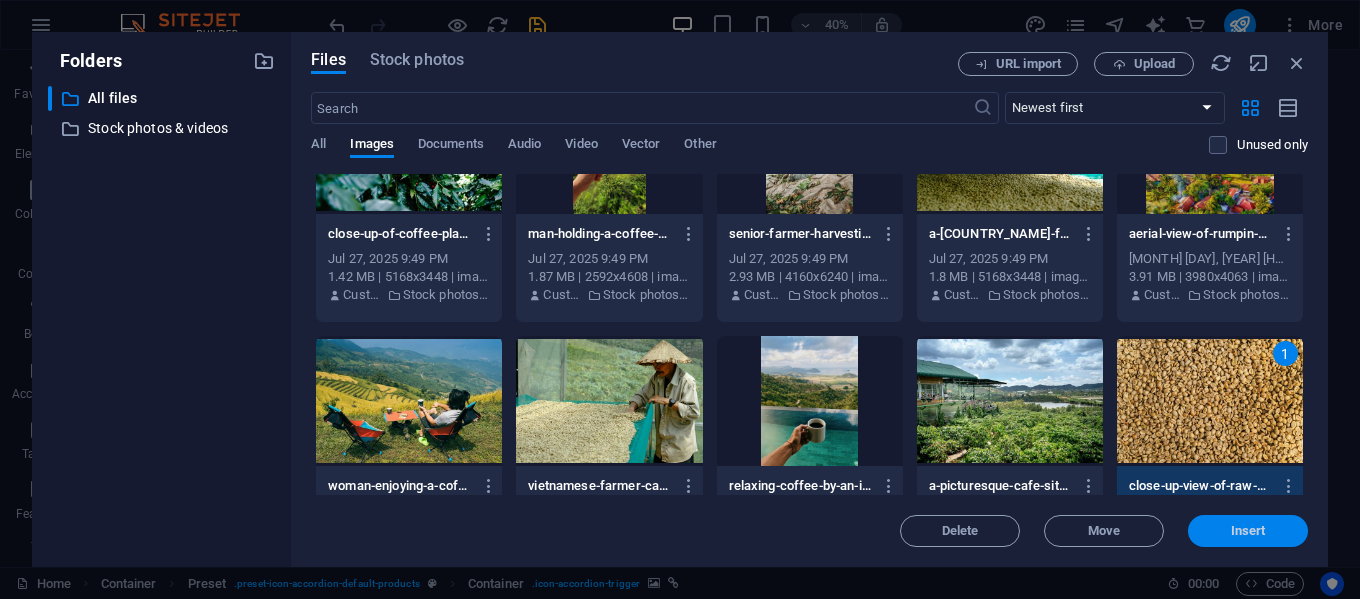click on "Insert" at bounding box center (1248, 531) 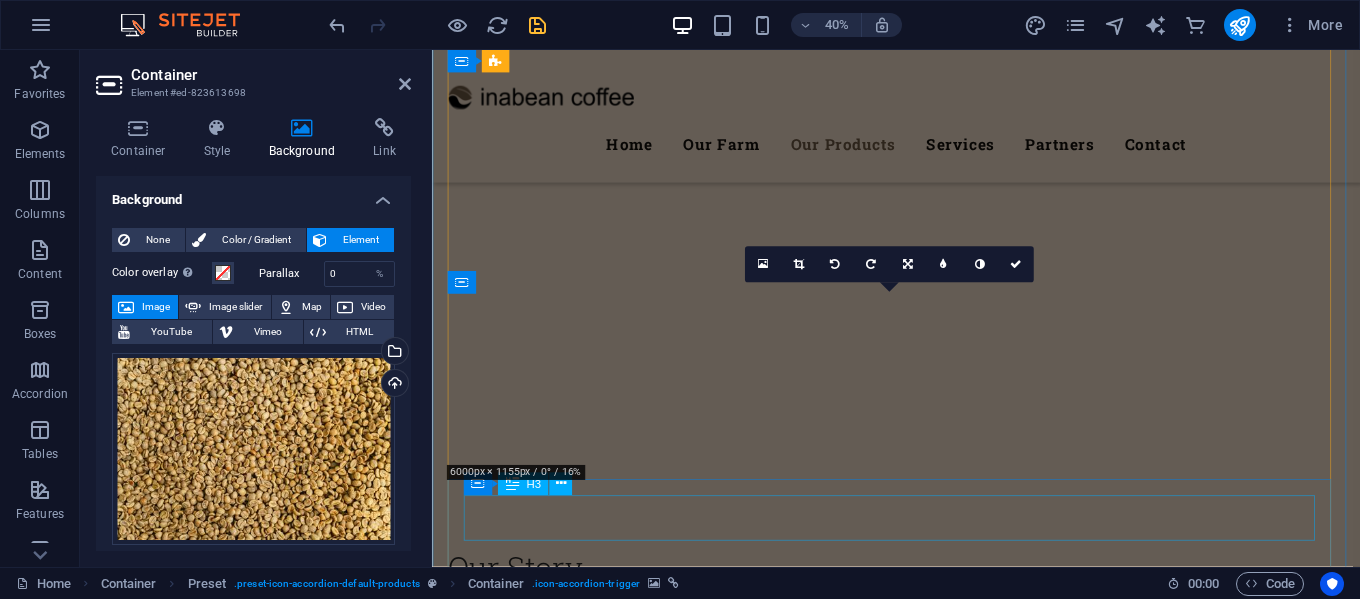 scroll, scrollTop: 3720, scrollLeft: 0, axis: vertical 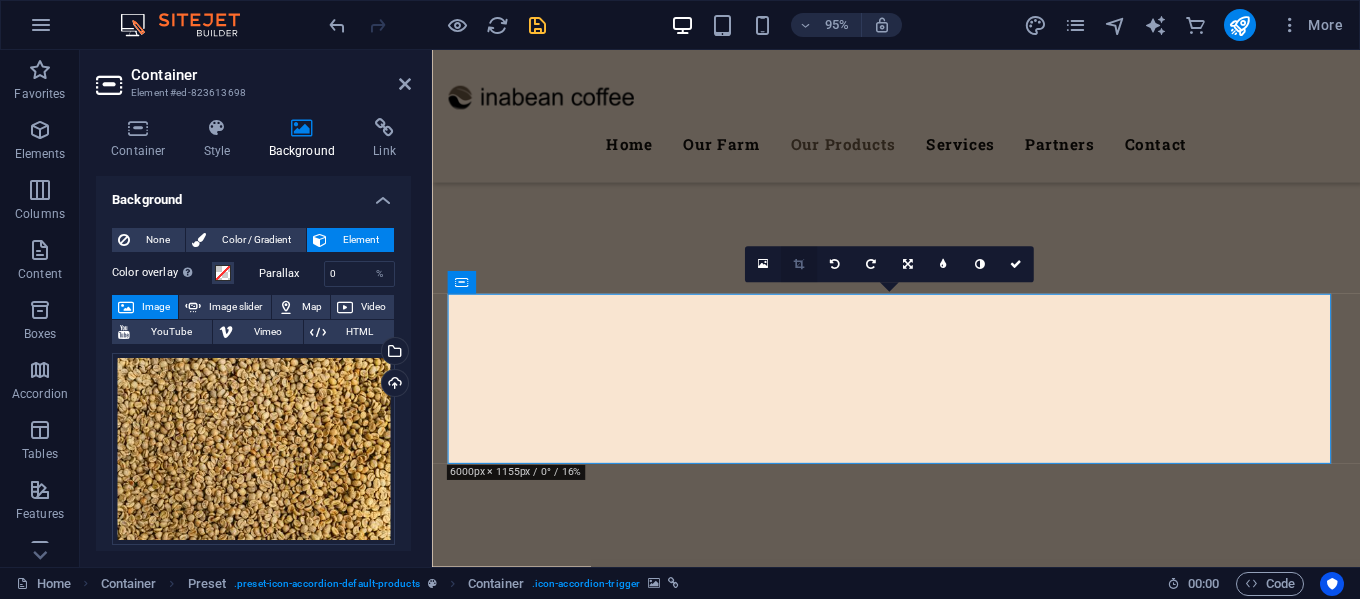 click at bounding box center [798, 264] 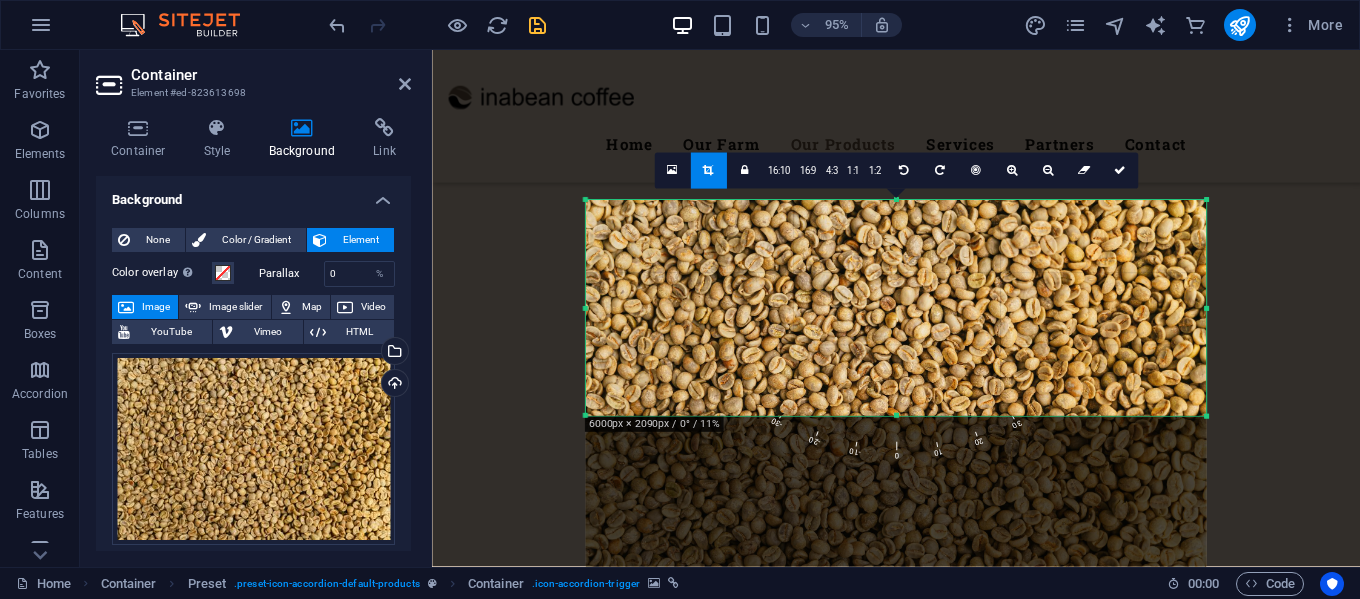 drag, startPoint x: 894, startPoint y: 512, endPoint x: 897, endPoint y: 304, distance: 208.02164 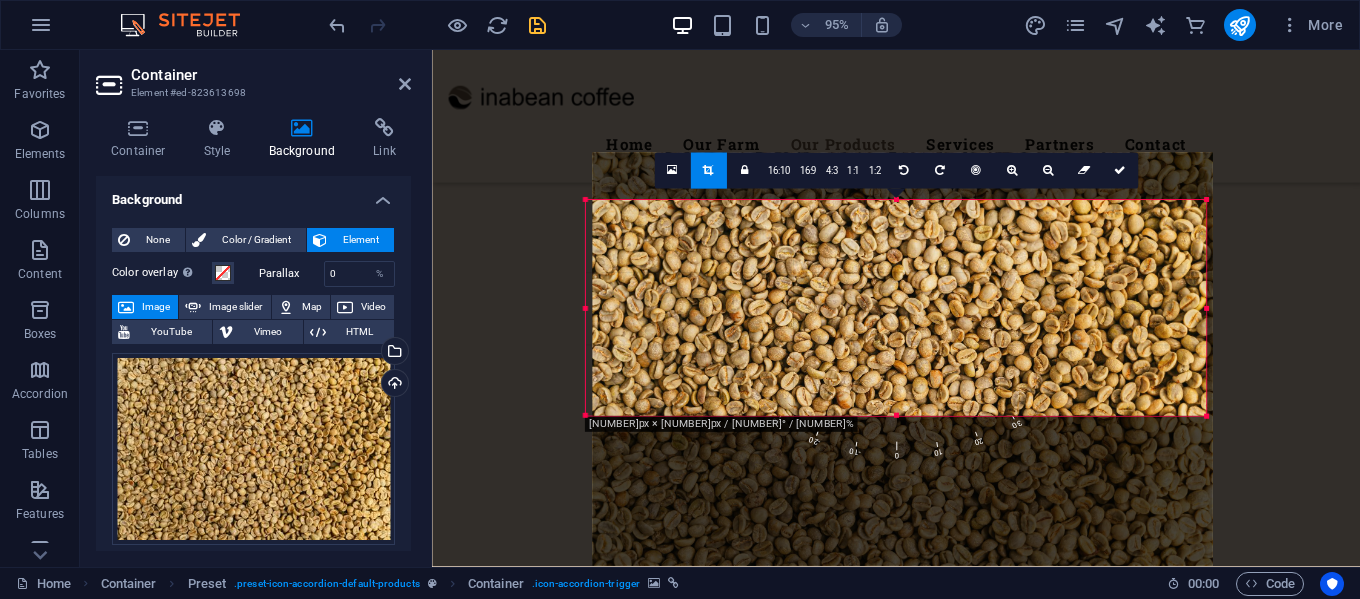 drag, startPoint x: 907, startPoint y: 361, endPoint x: 914, endPoint y: 311, distance: 50.48762 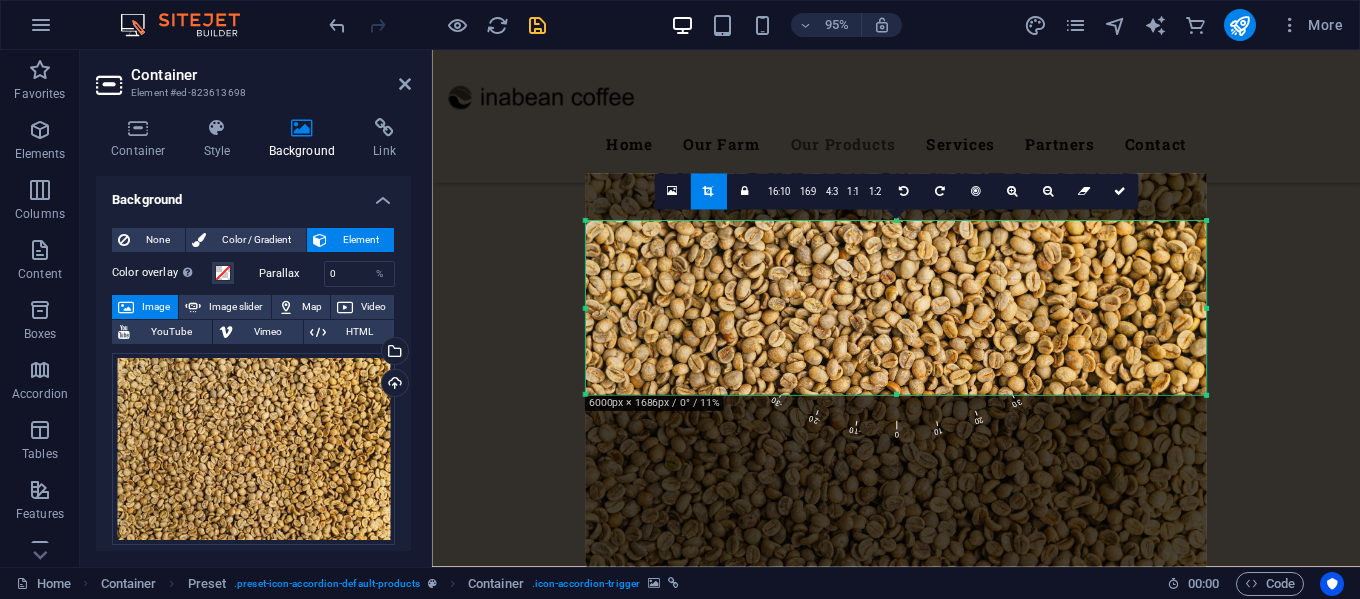 drag, startPoint x: 896, startPoint y: 416, endPoint x: 889, endPoint y: 372, distance: 44.553337 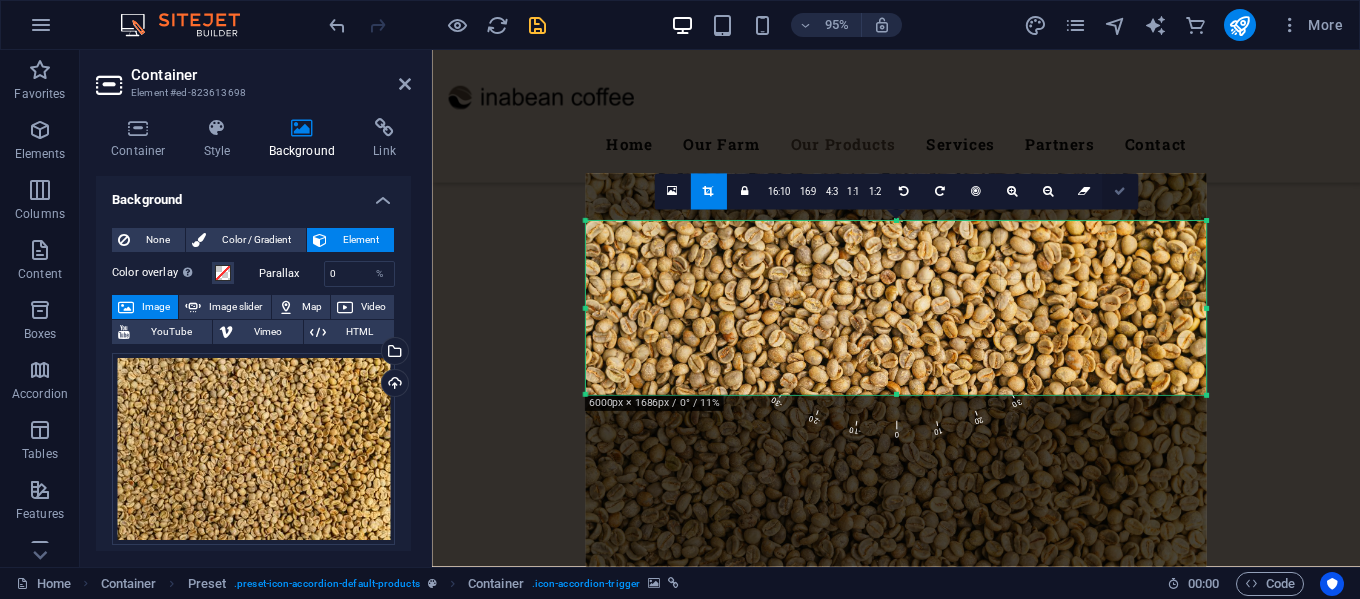 click at bounding box center (1120, 192) 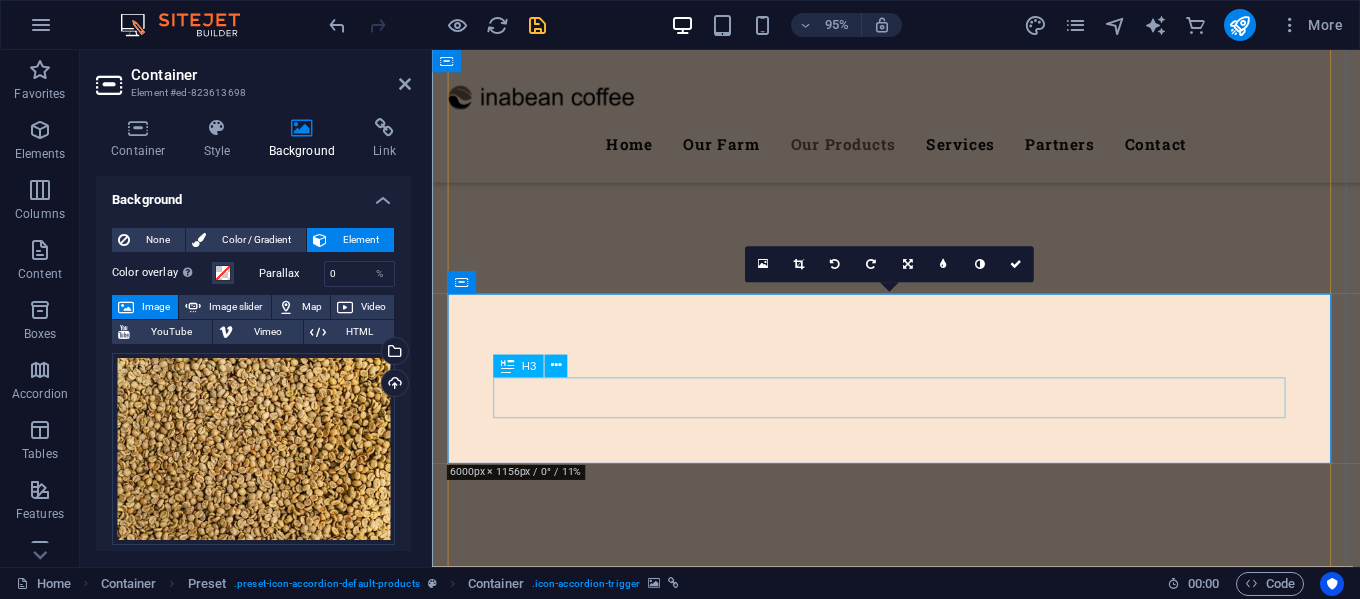 click on "Herbs & Salad" at bounding box center (921, 5957) 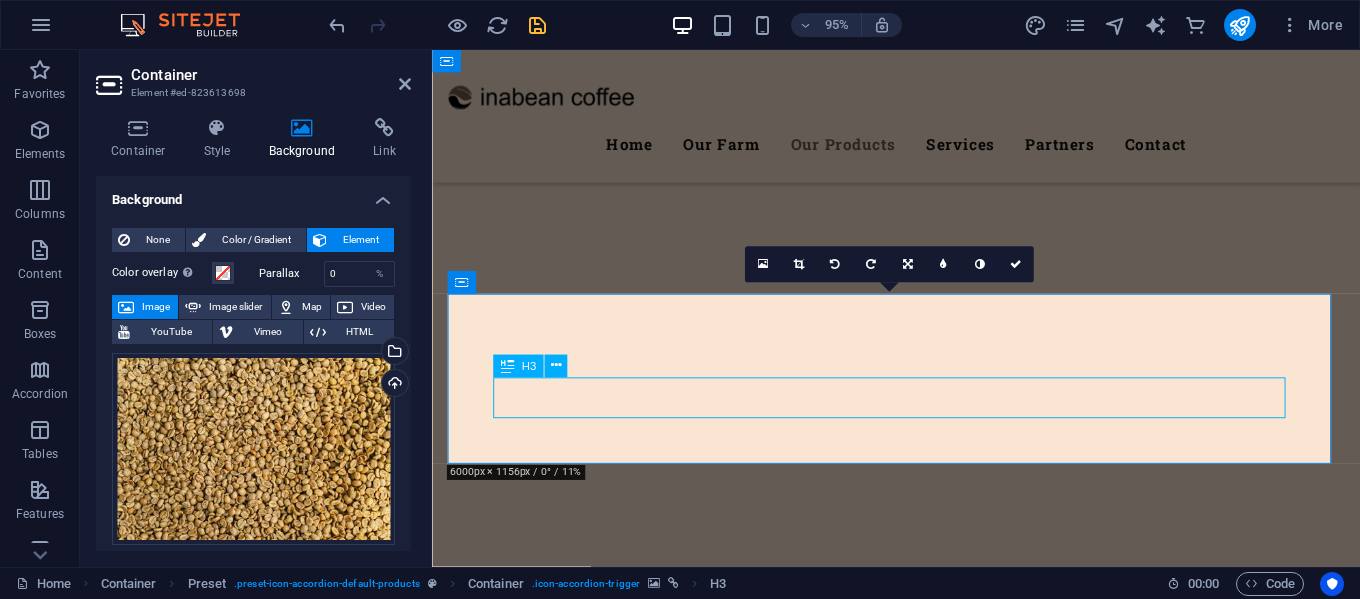 click on "Herbs & Salad" at bounding box center [921, 5957] 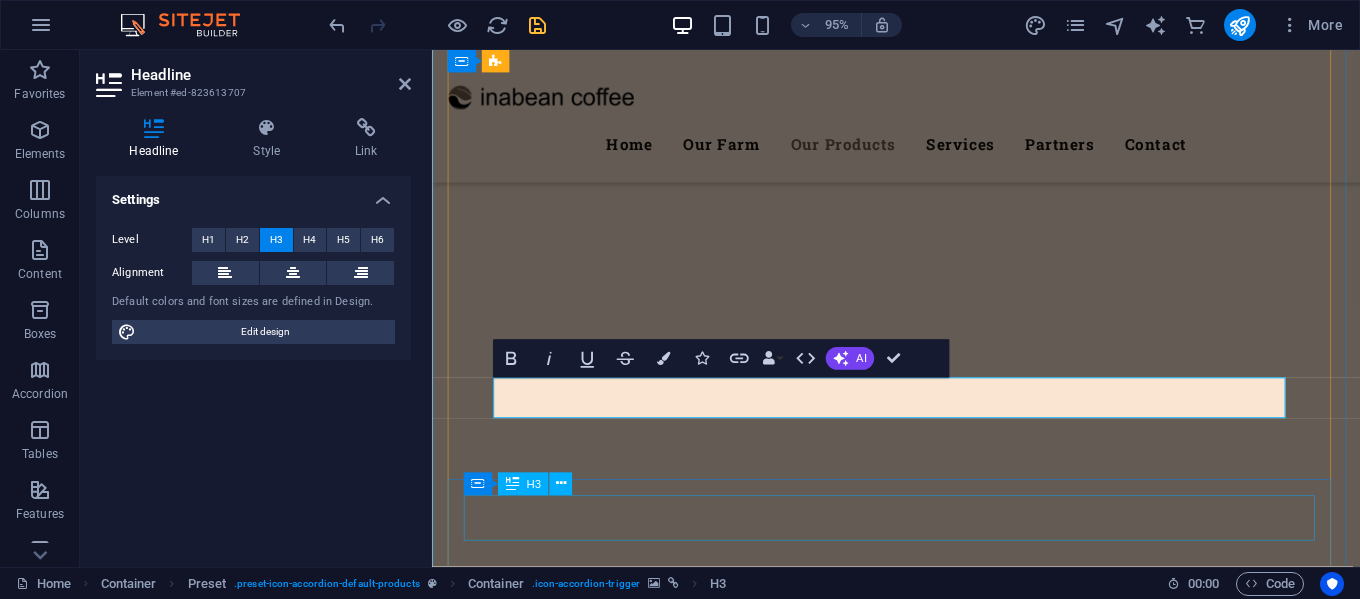 type 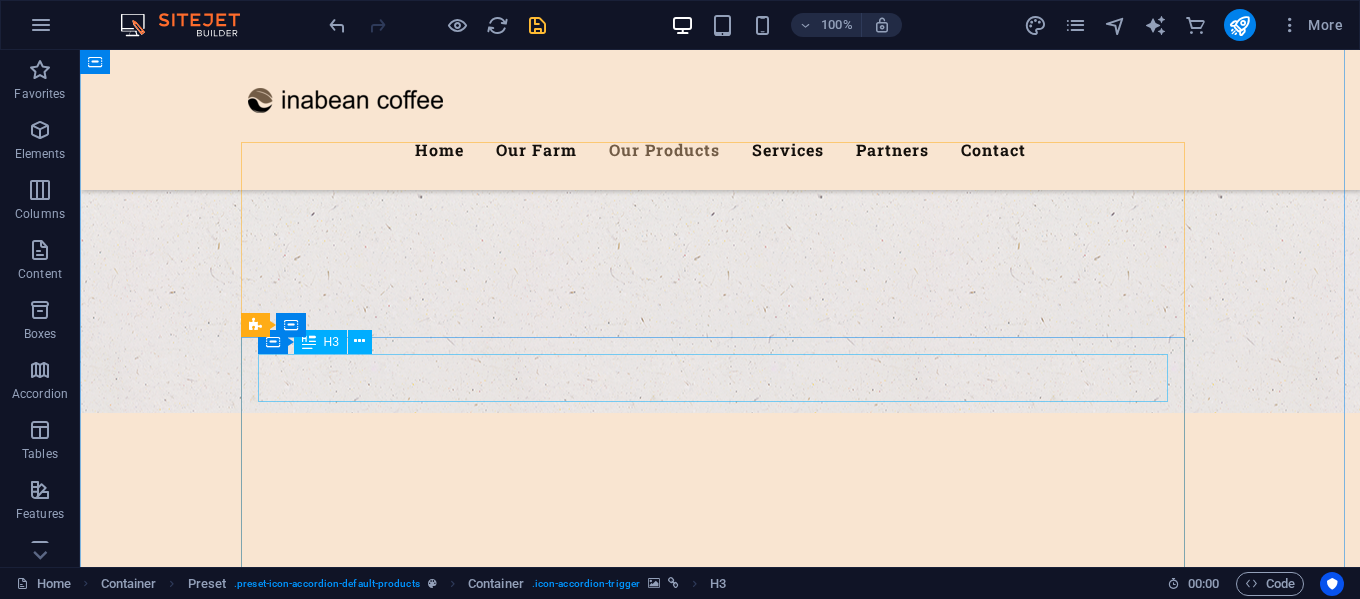 scroll, scrollTop: 3133, scrollLeft: 0, axis: vertical 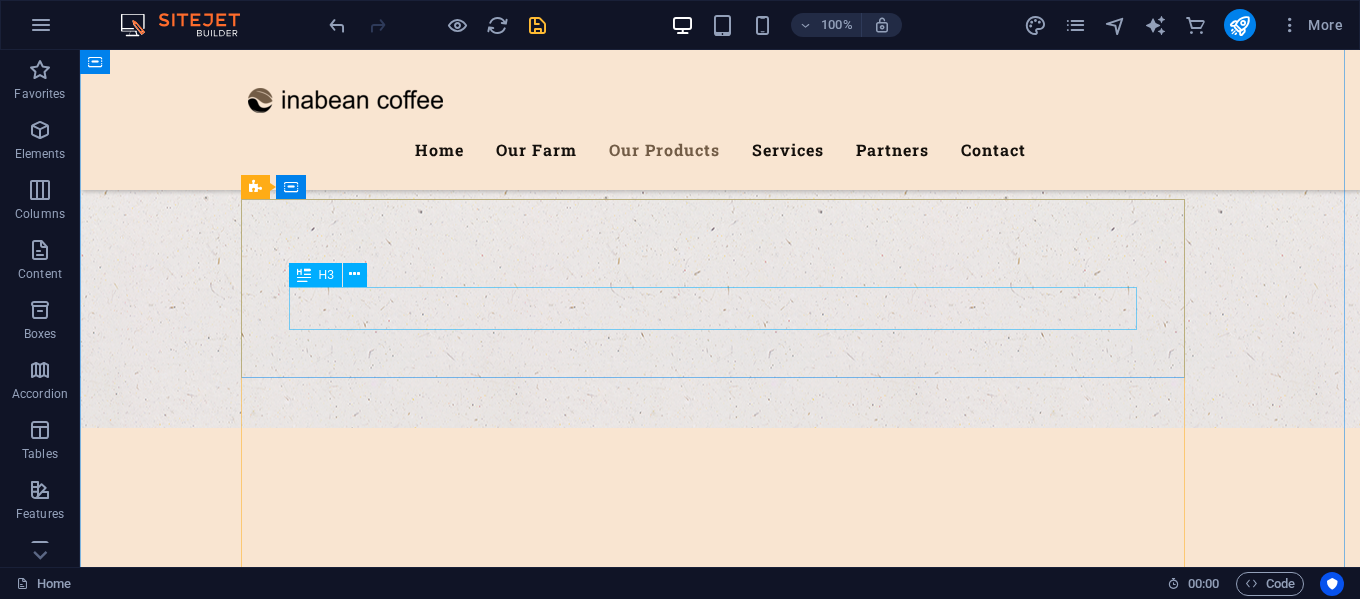 click on "Coffee Bean" at bounding box center (720, 5755) 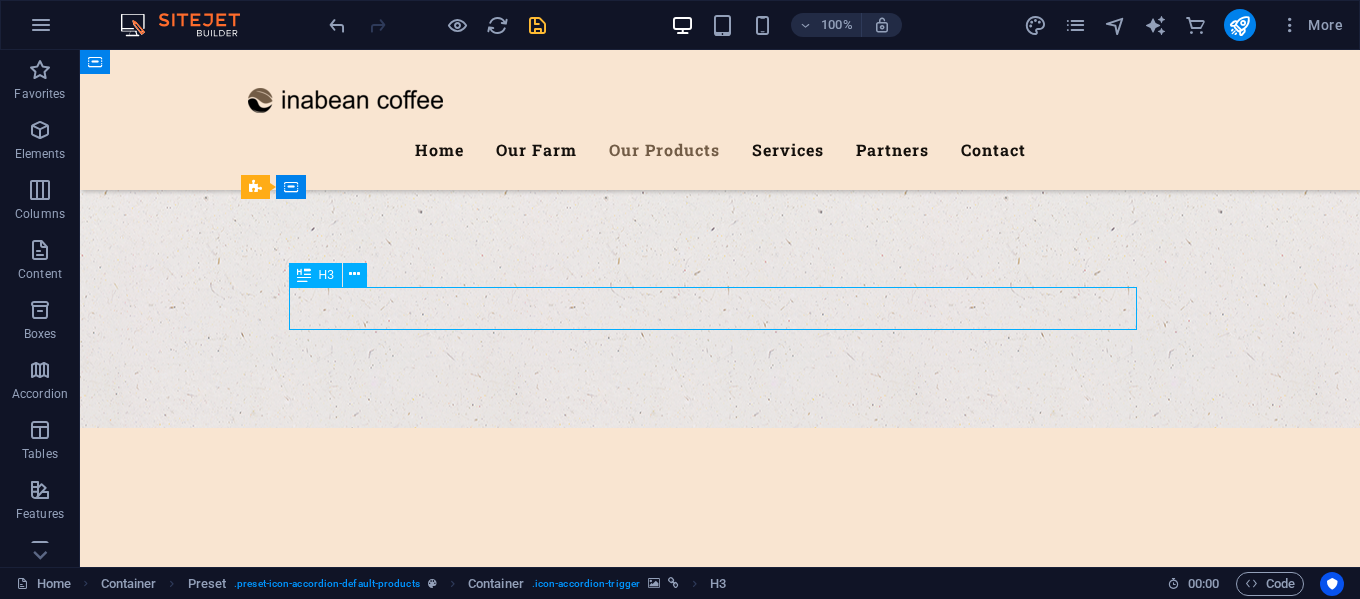 click on "Coffee Bean" at bounding box center [720, 5755] 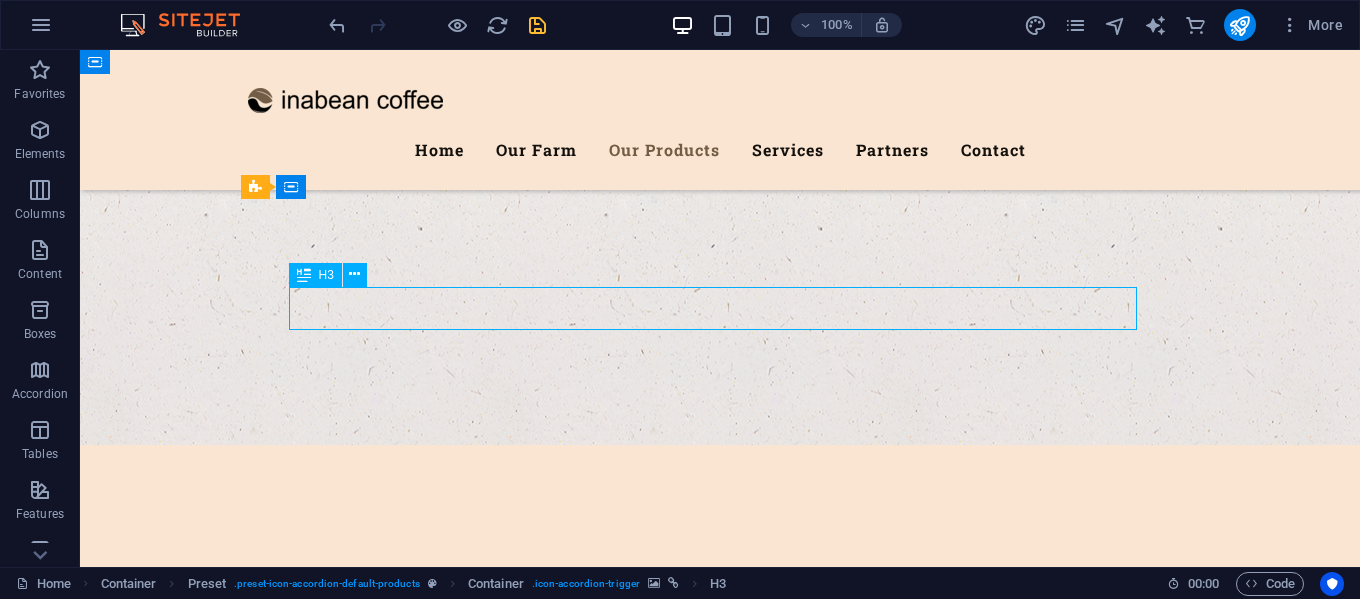 scroll, scrollTop: 3222, scrollLeft: 0, axis: vertical 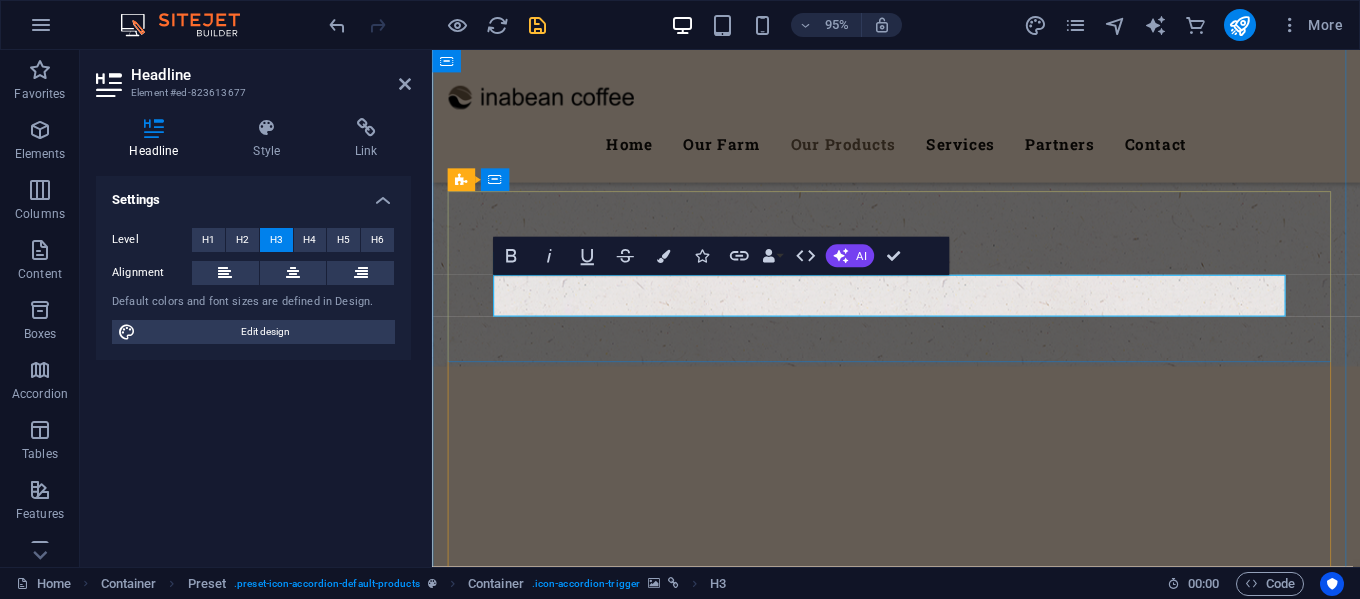 click on "Coffee Bean" at bounding box center (921, 5712) 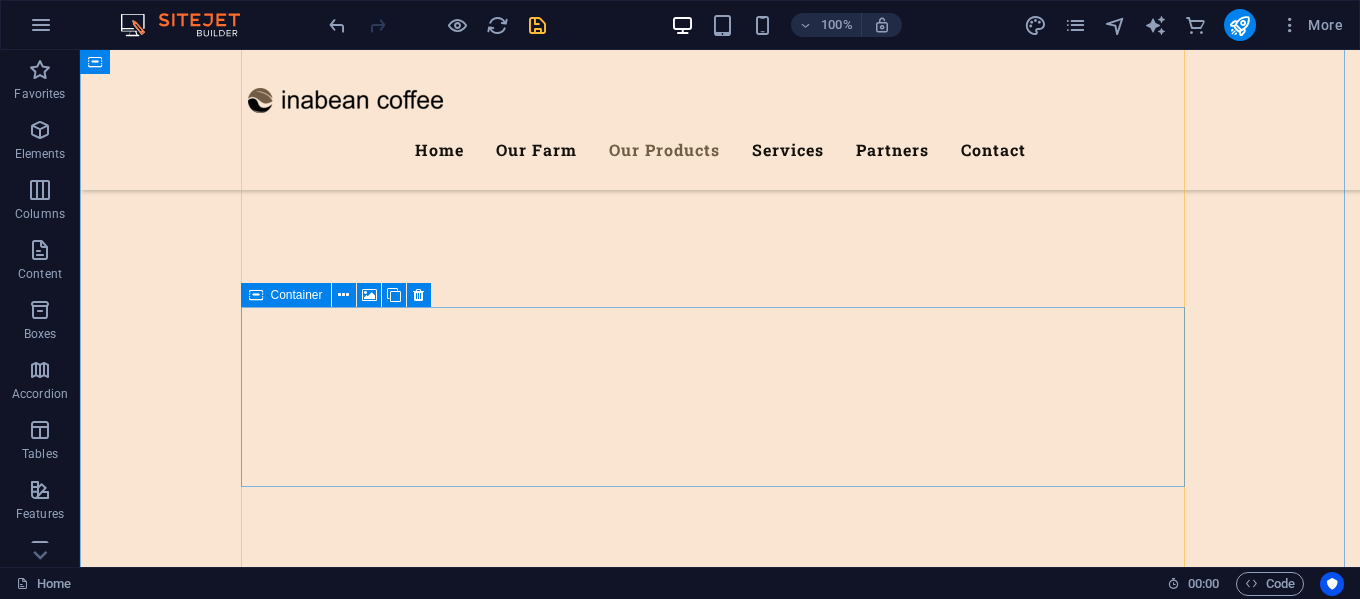scroll, scrollTop: 3633, scrollLeft: 0, axis: vertical 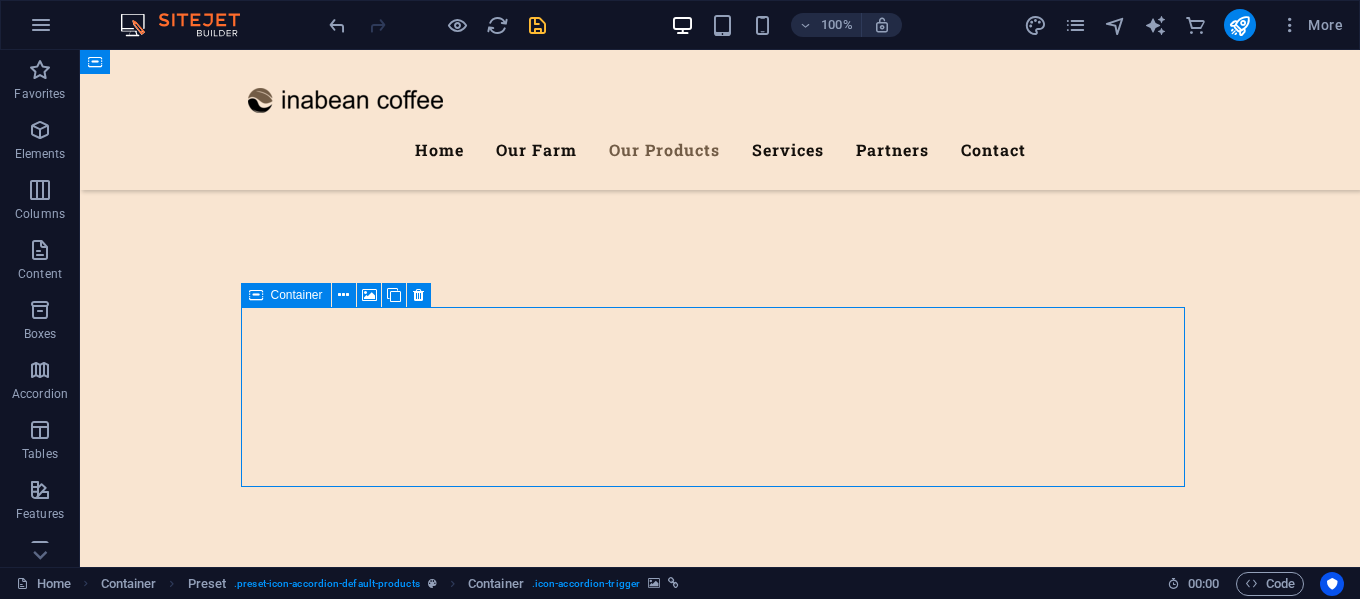 click on "Coffee Bean" at bounding box center [720, 5931] 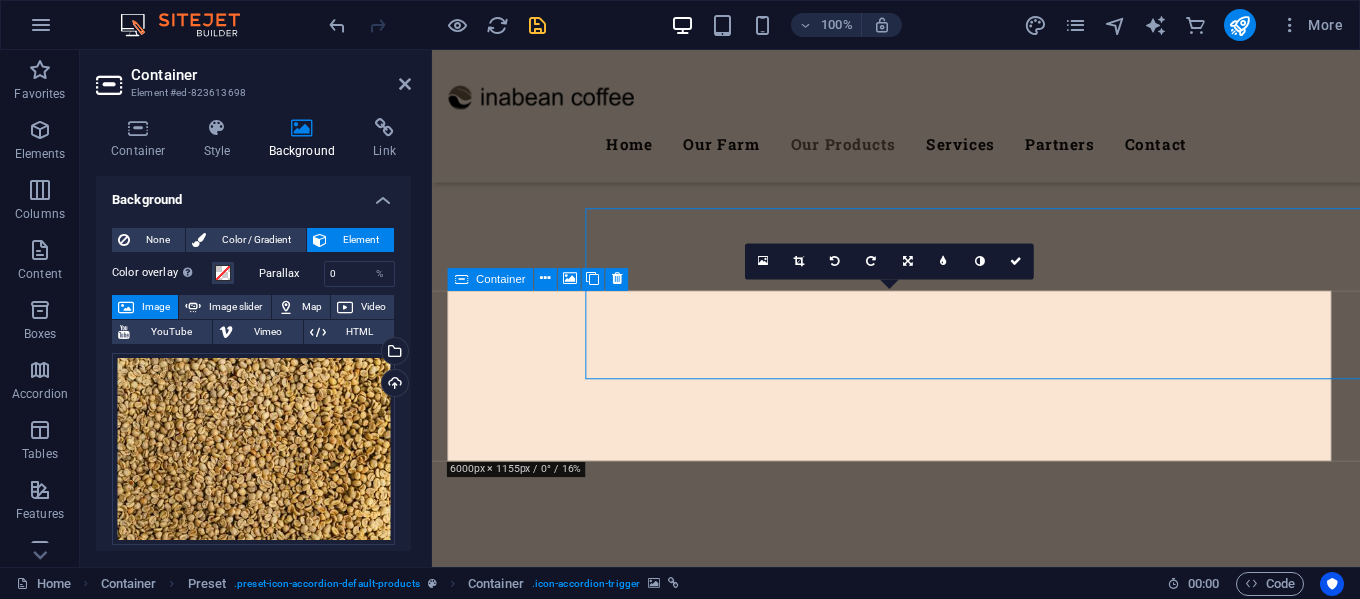 scroll, scrollTop: 3723, scrollLeft: 0, axis: vertical 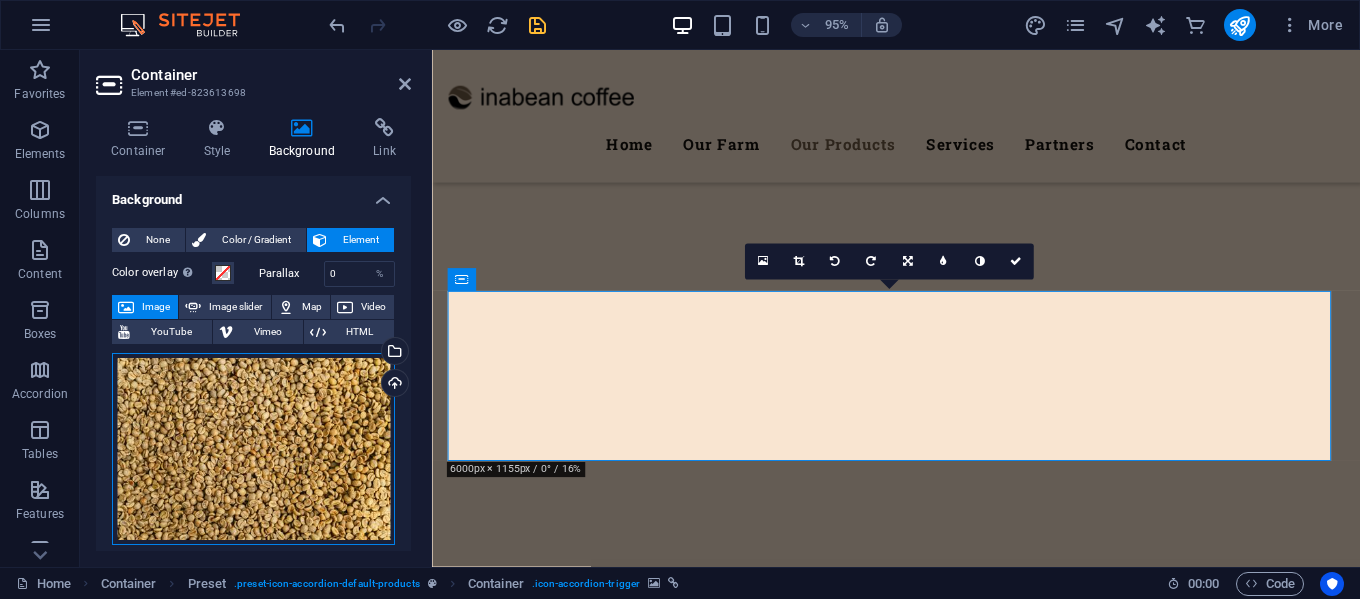 click on "Drag files here, click to choose files or select files from Files or our free stock photos & videos" at bounding box center (253, 449) 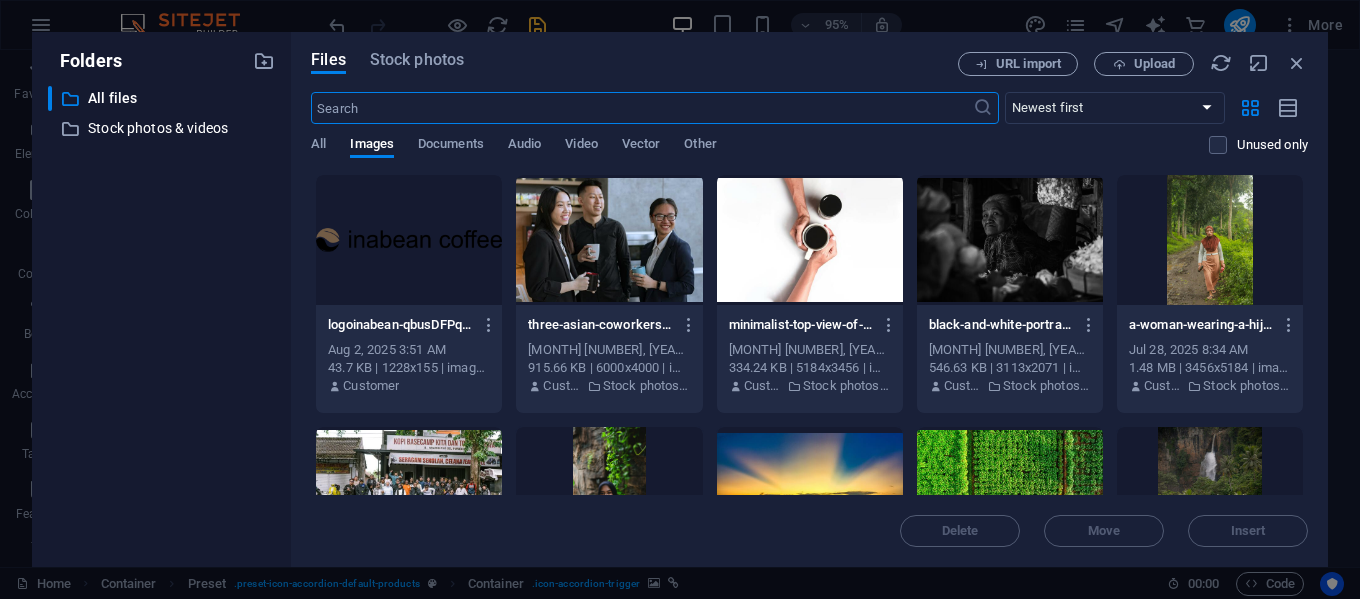 scroll, scrollTop: 4021, scrollLeft: 0, axis: vertical 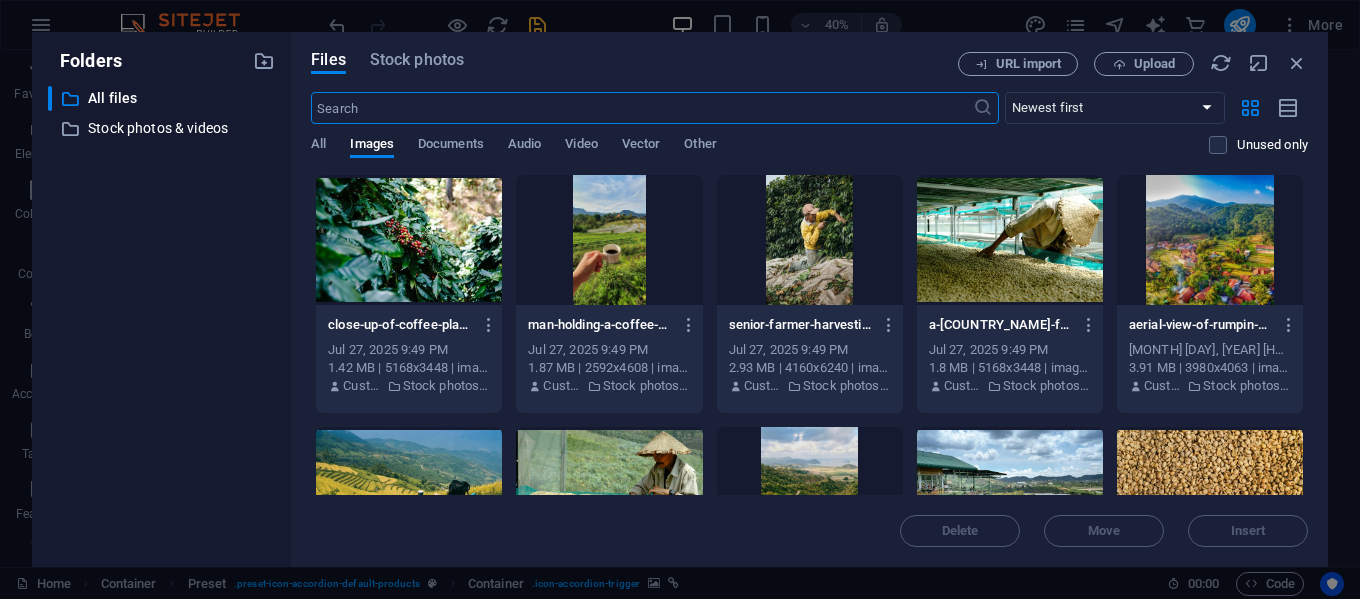 click at bounding box center (1010, 240) 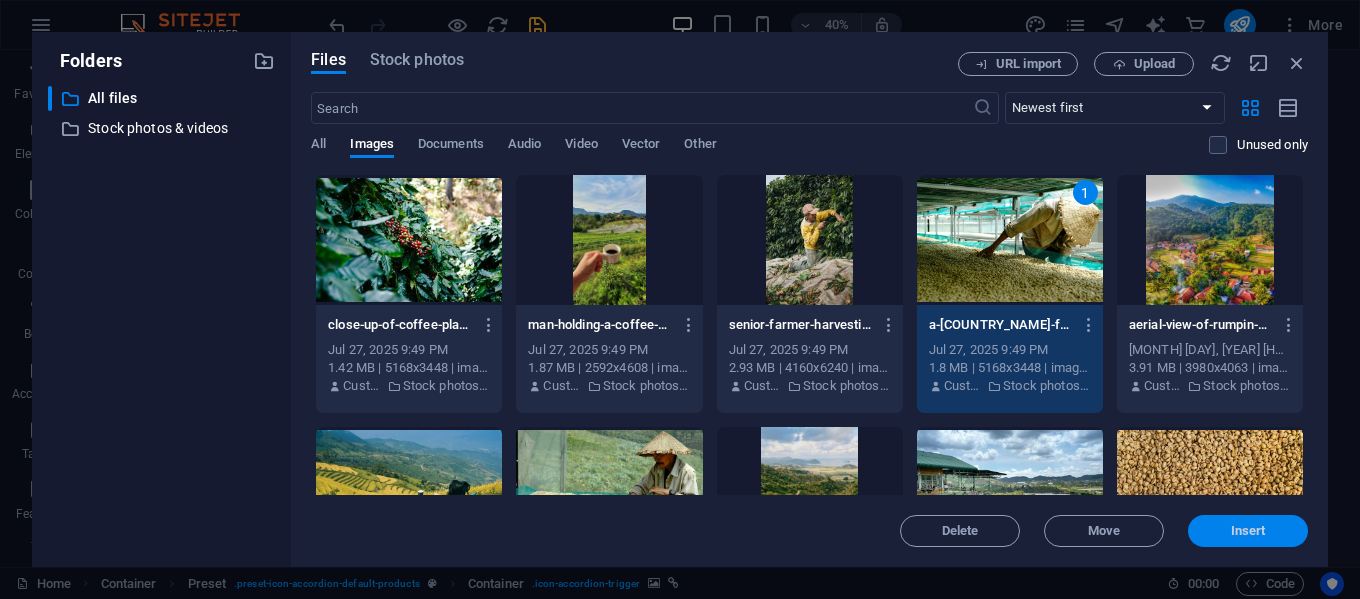 click on "Insert" at bounding box center (1248, 531) 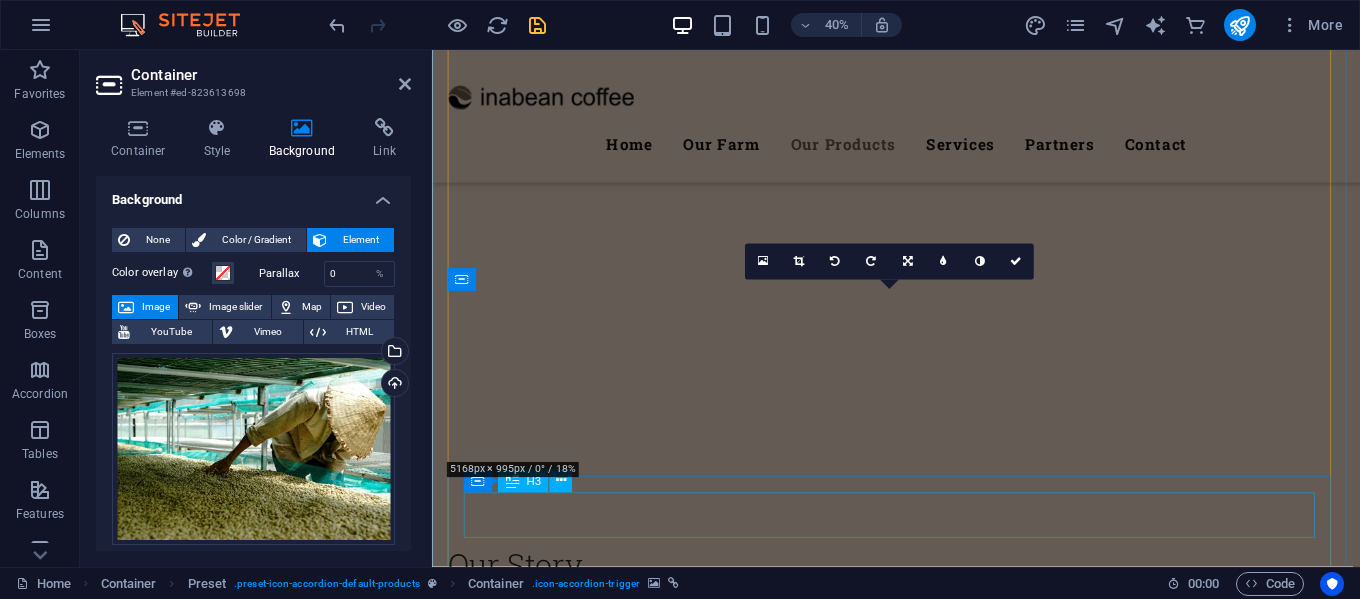 scroll, scrollTop: 3723, scrollLeft: 0, axis: vertical 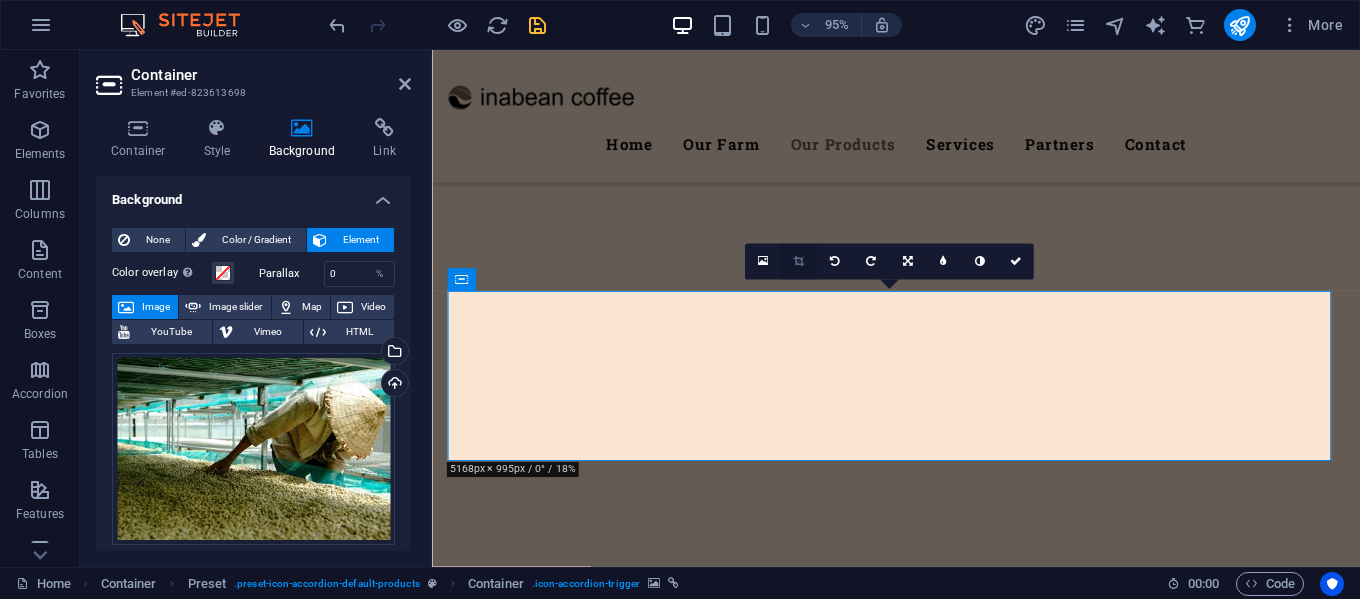 click at bounding box center (798, 261) 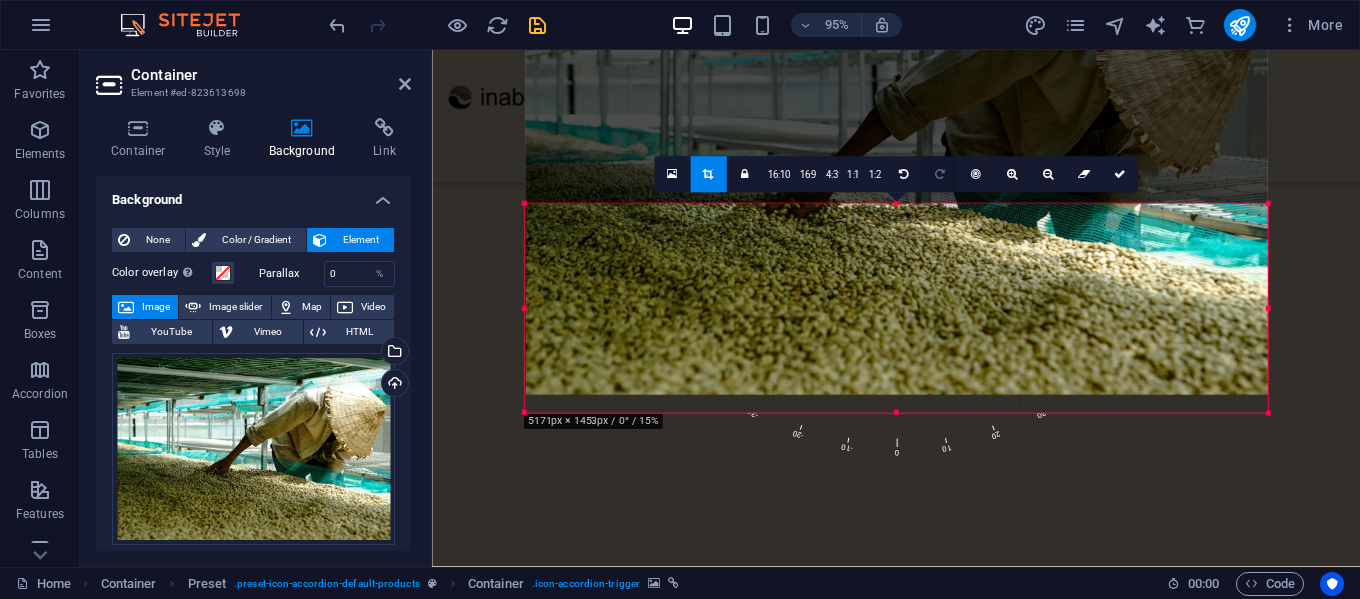 drag, startPoint x: 928, startPoint y: 341, endPoint x: 932, endPoint y: 164, distance: 177.0452 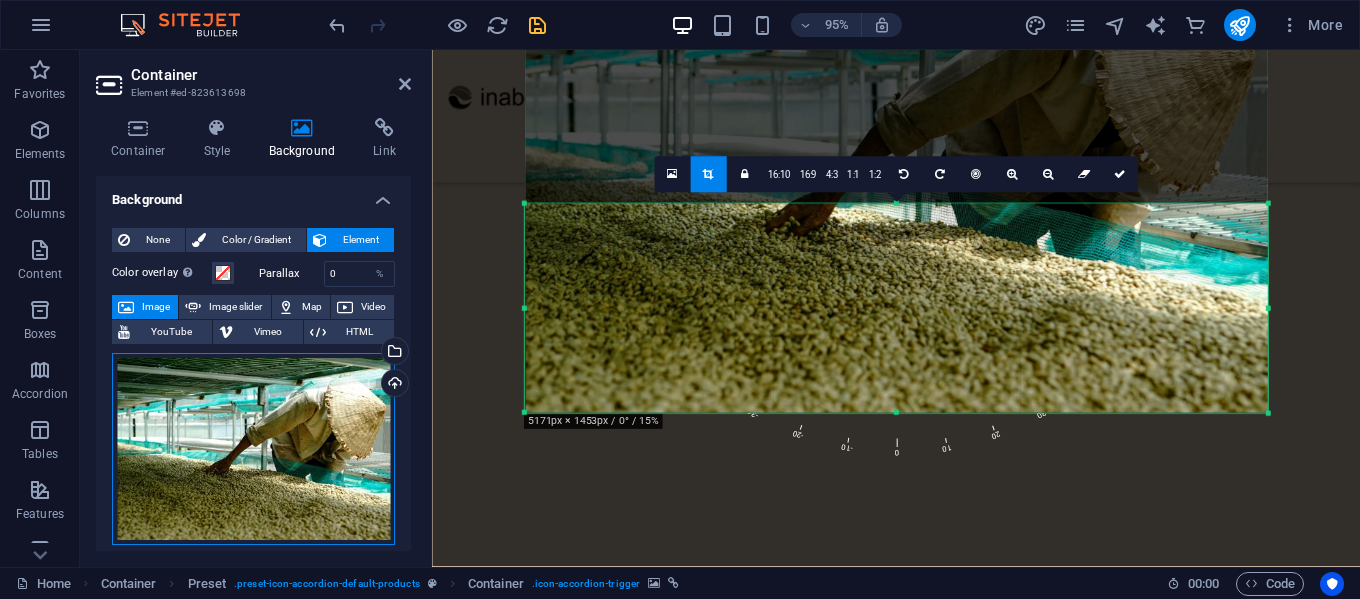 click on "Drag files here, click to choose files or select files from Files or our free stock photos & videos" at bounding box center (253, 449) 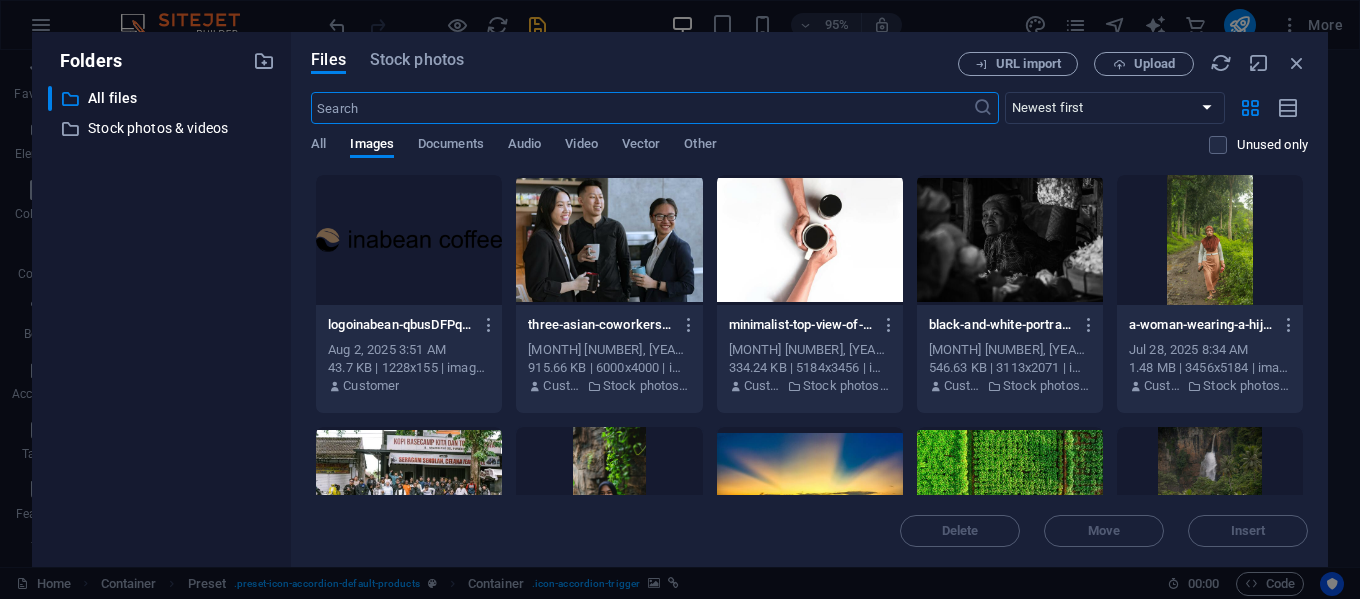 scroll, scrollTop: 4021, scrollLeft: 0, axis: vertical 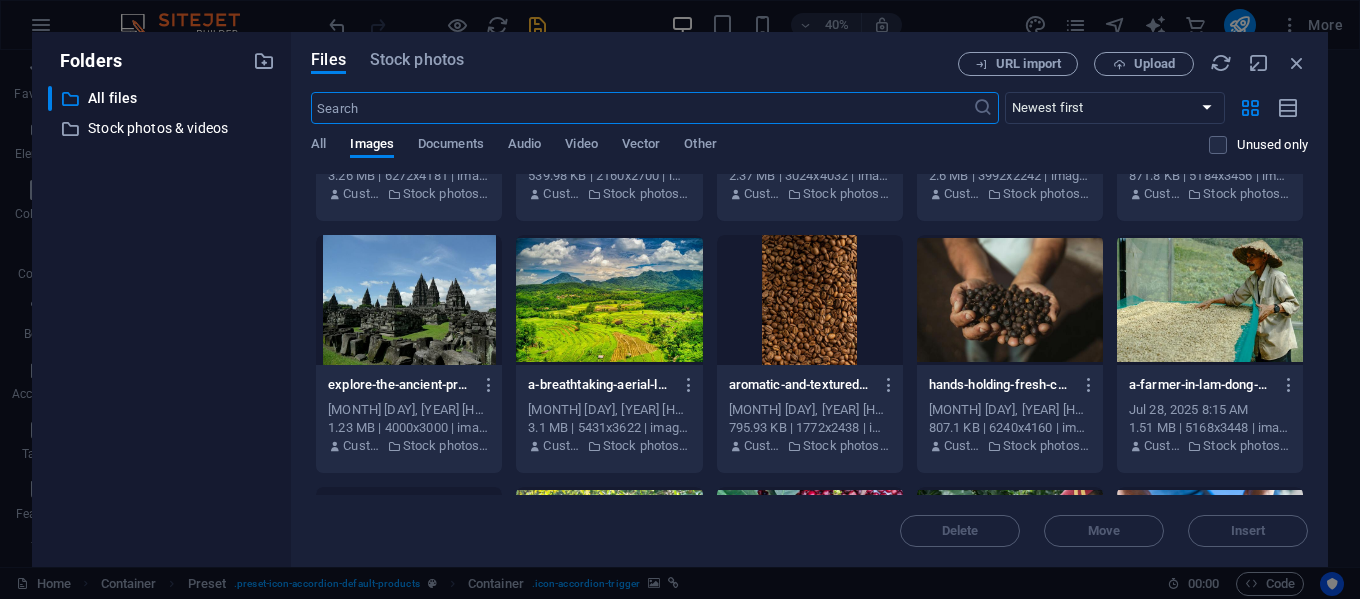 click at bounding box center (1210, 300) 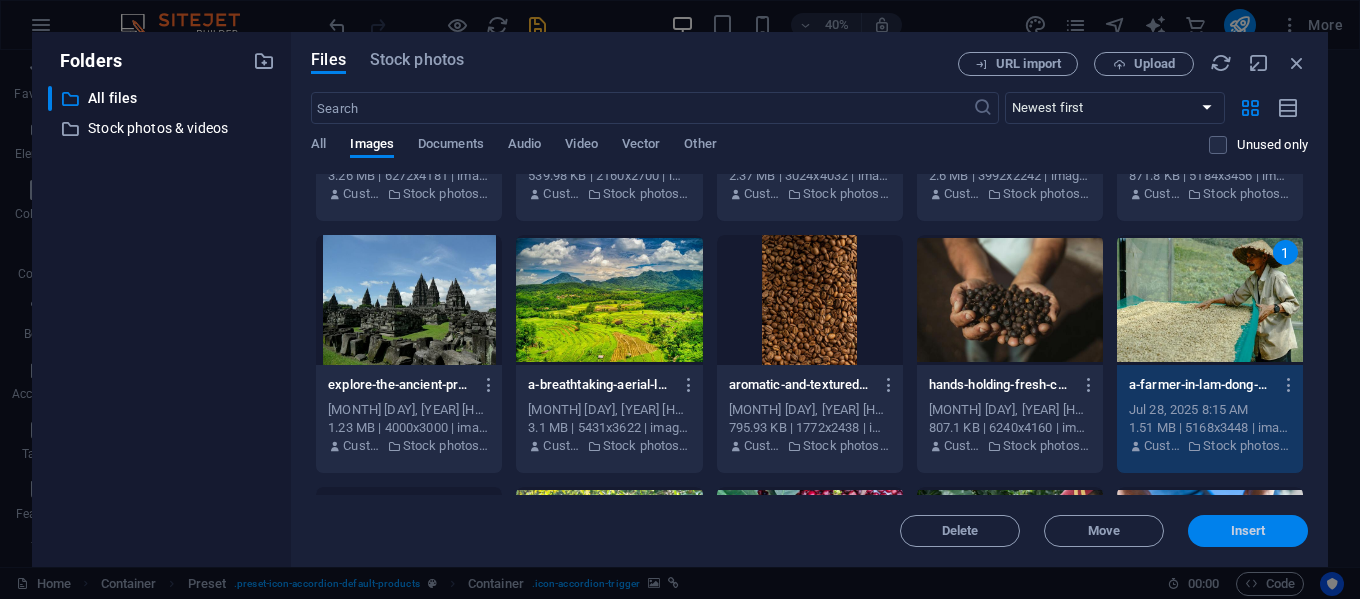 click on "Insert" at bounding box center (1248, 531) 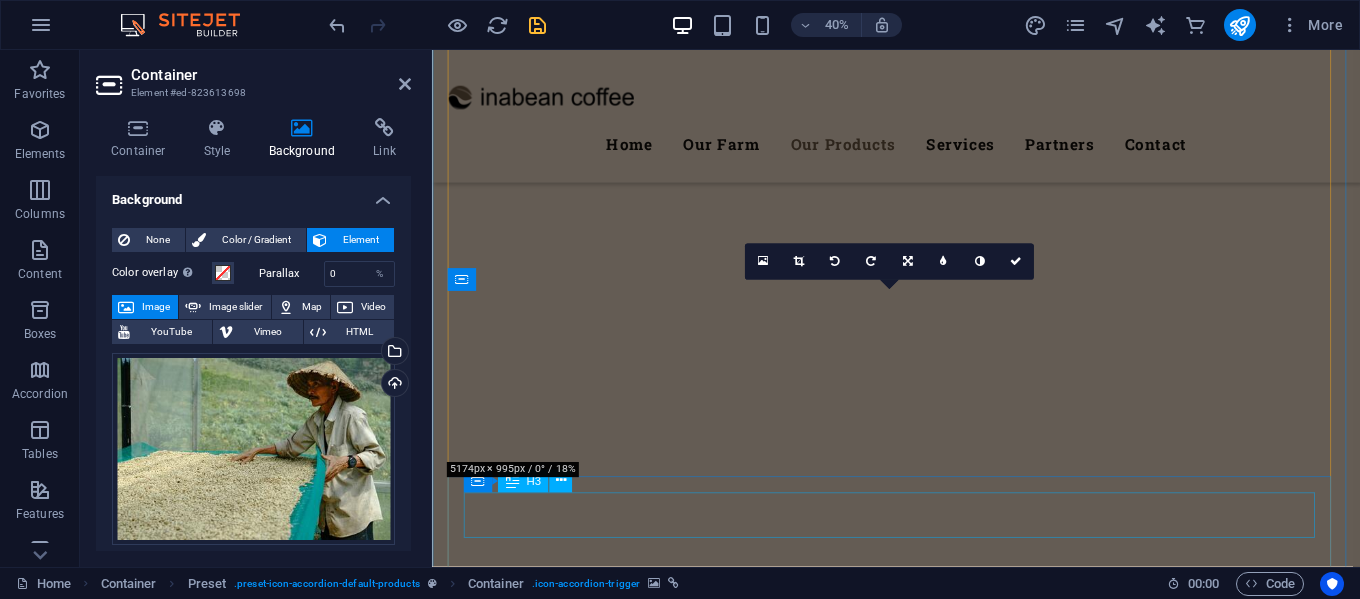 scroll, scrollTop: 3723, scrollLeft: 0, axis: vertical 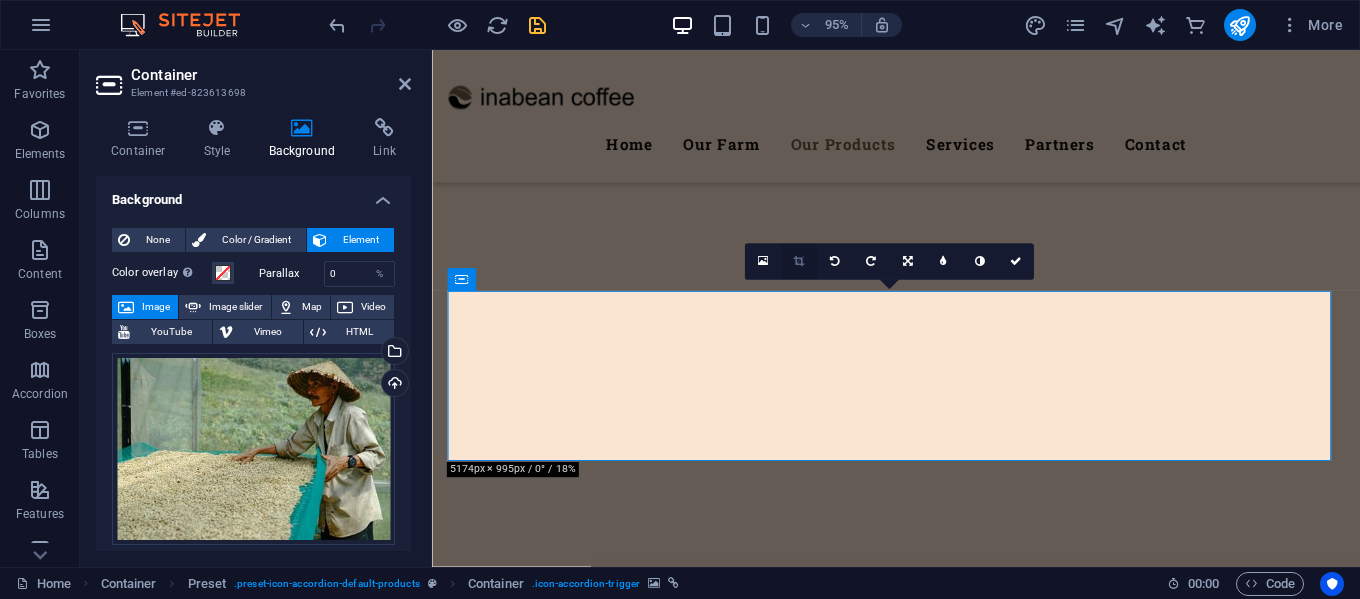 click at bounding box center [799, 261] 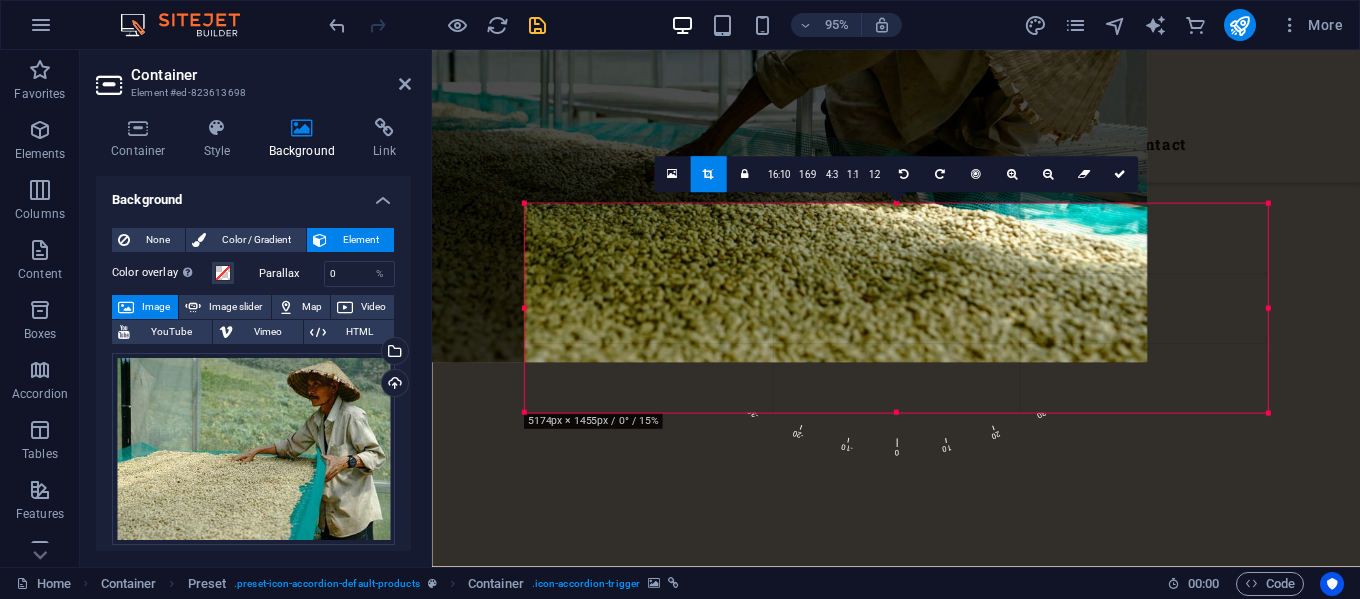 drag, startPoint x: 900, startPoint y: 295, endPoint x: 452, endPoint y: 334, distance: 449.69434 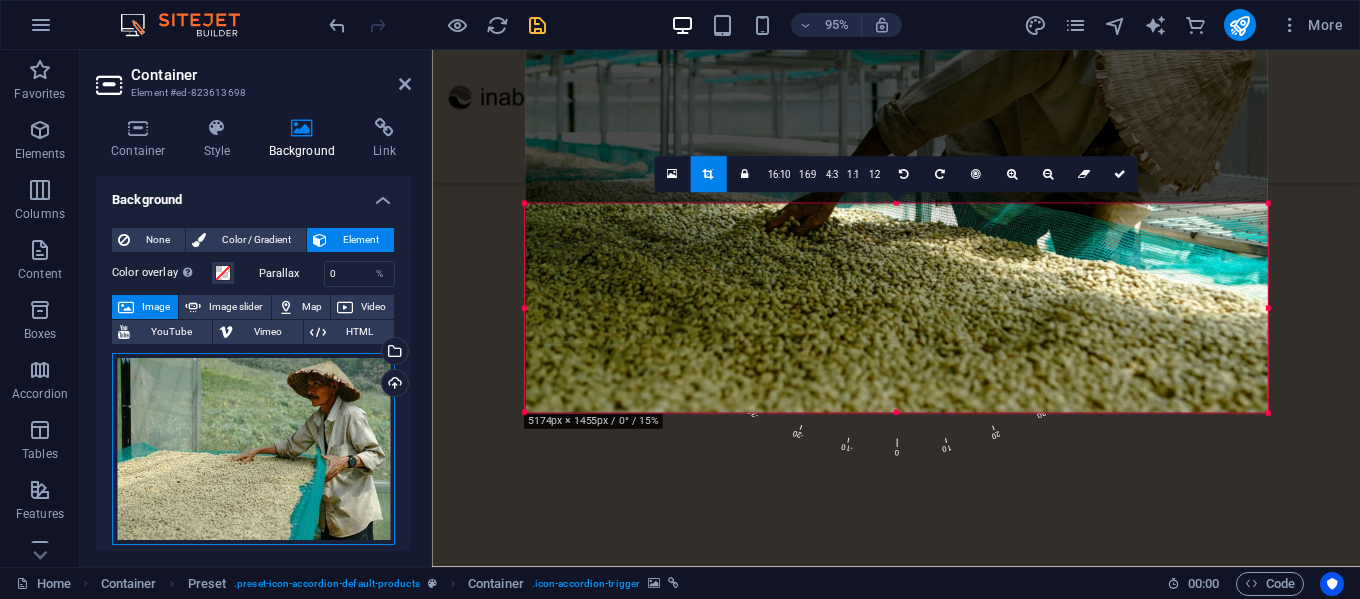 click on "Drag files here, click to choose files or select files from Files or our free stock photos & videos" at bounding box center [253, 449] 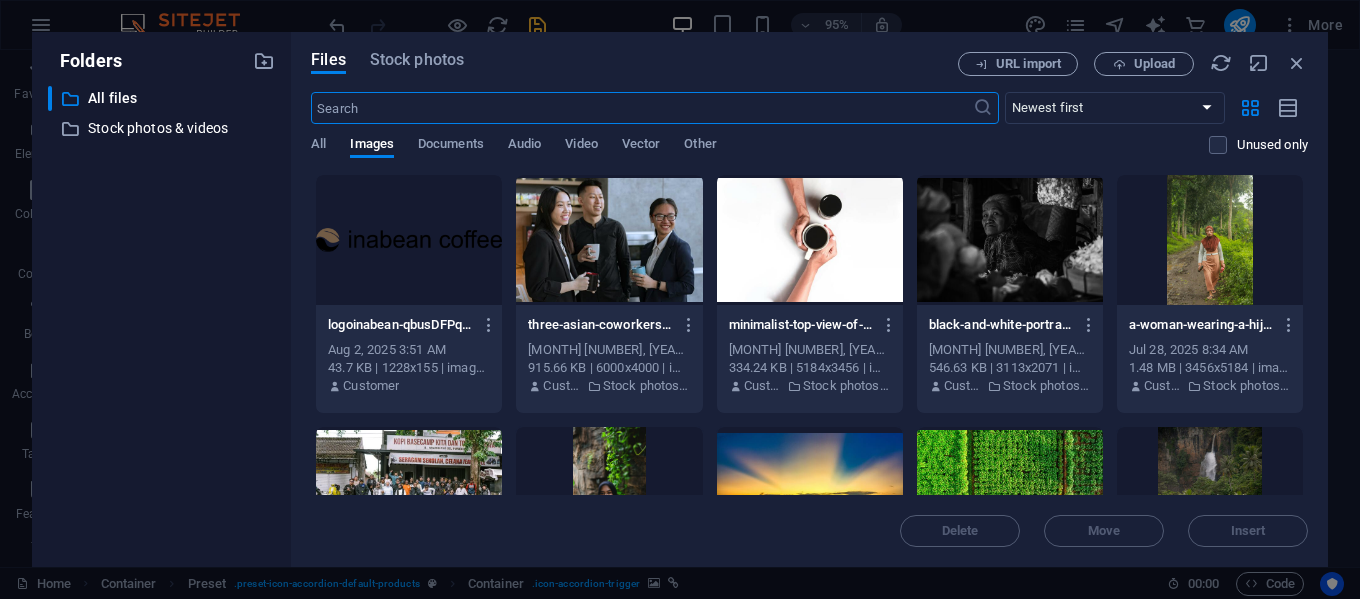 scroll, scrollTop: 4021, scrollLeft: 0, axis: vertical 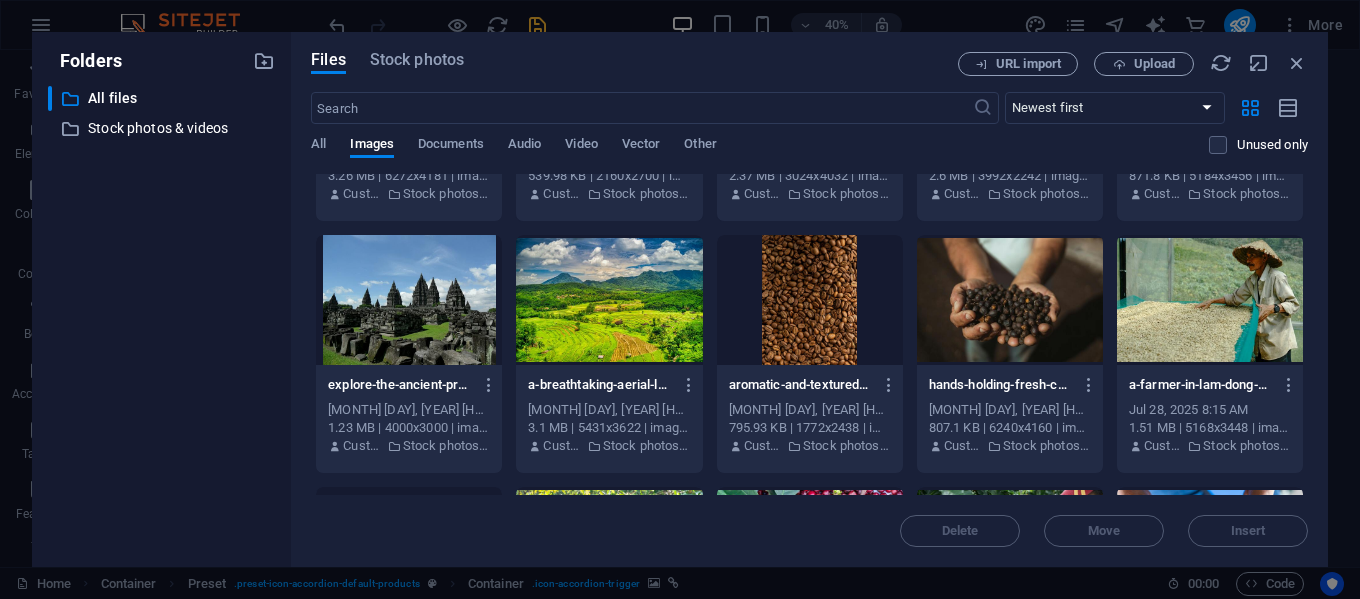 click at bounding box center (1210, 300) 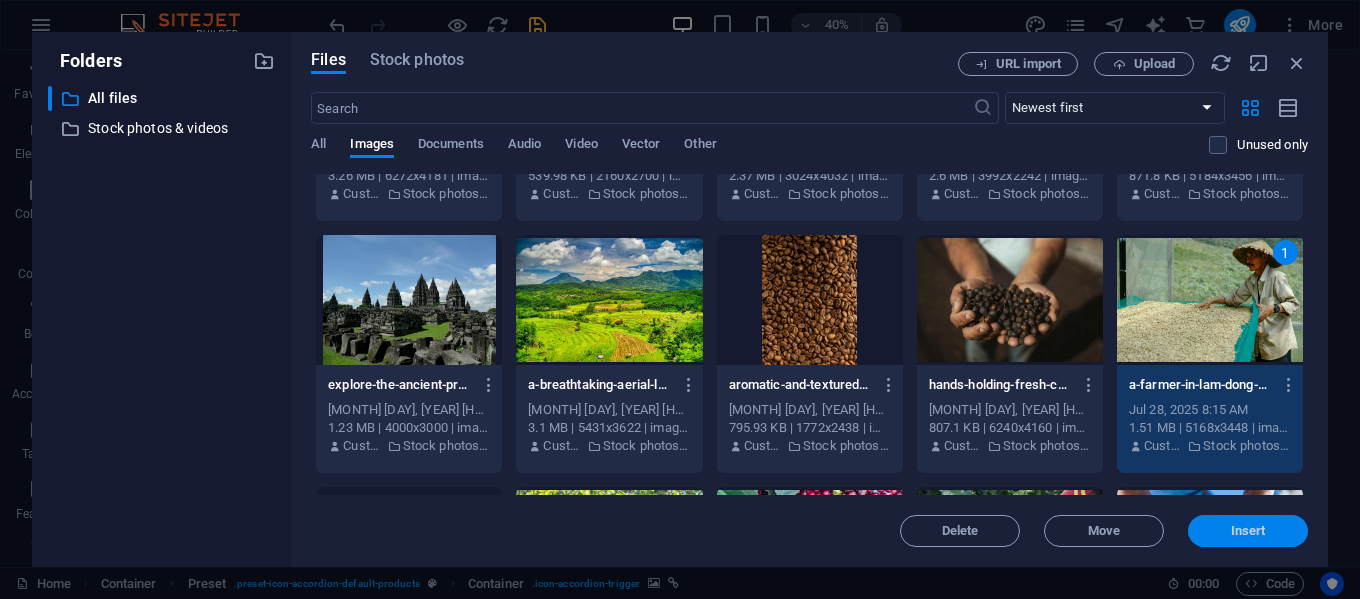 click on "Insert" at bounding box center (1248, 531) 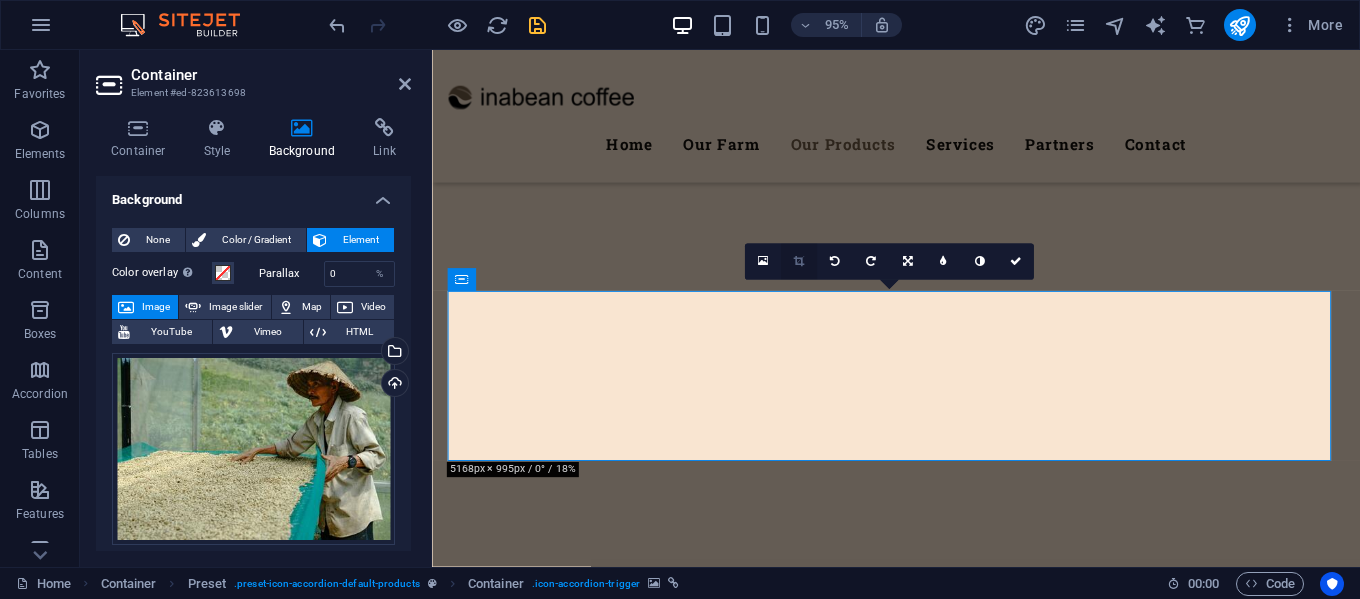 click at bounding box center [798, 261] 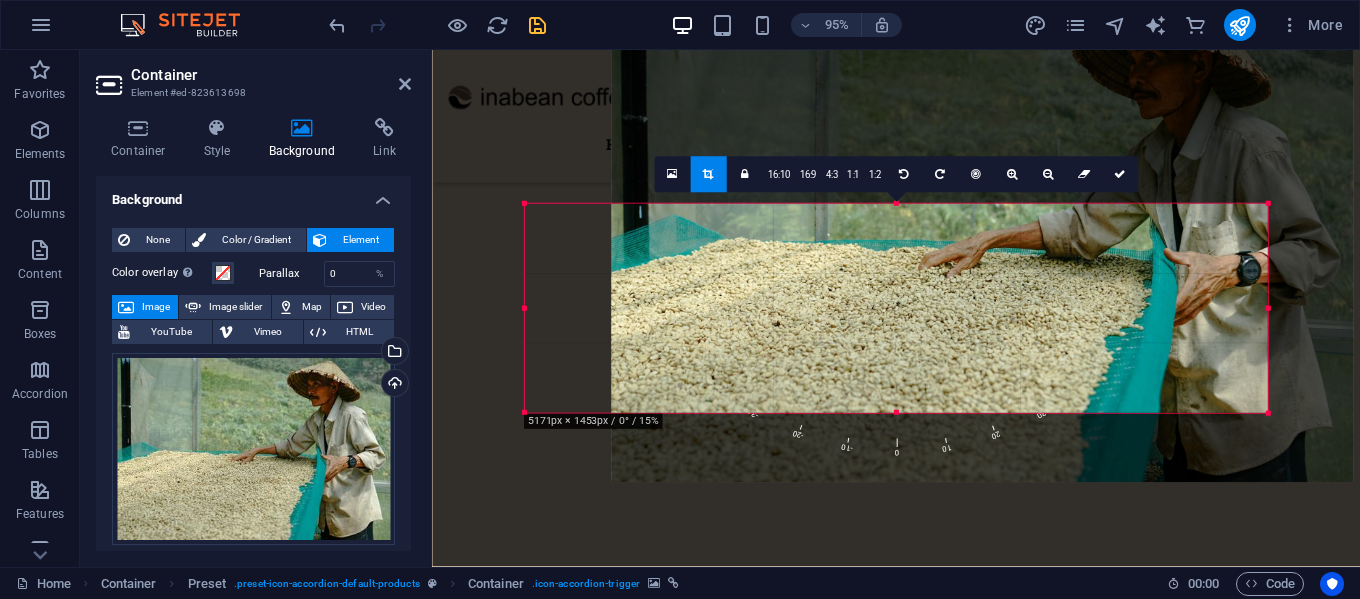 drag, startPoint x: 909, startPoint y: 345, endPoint x: 1010, endPoint y: 229, distance: 153.80832 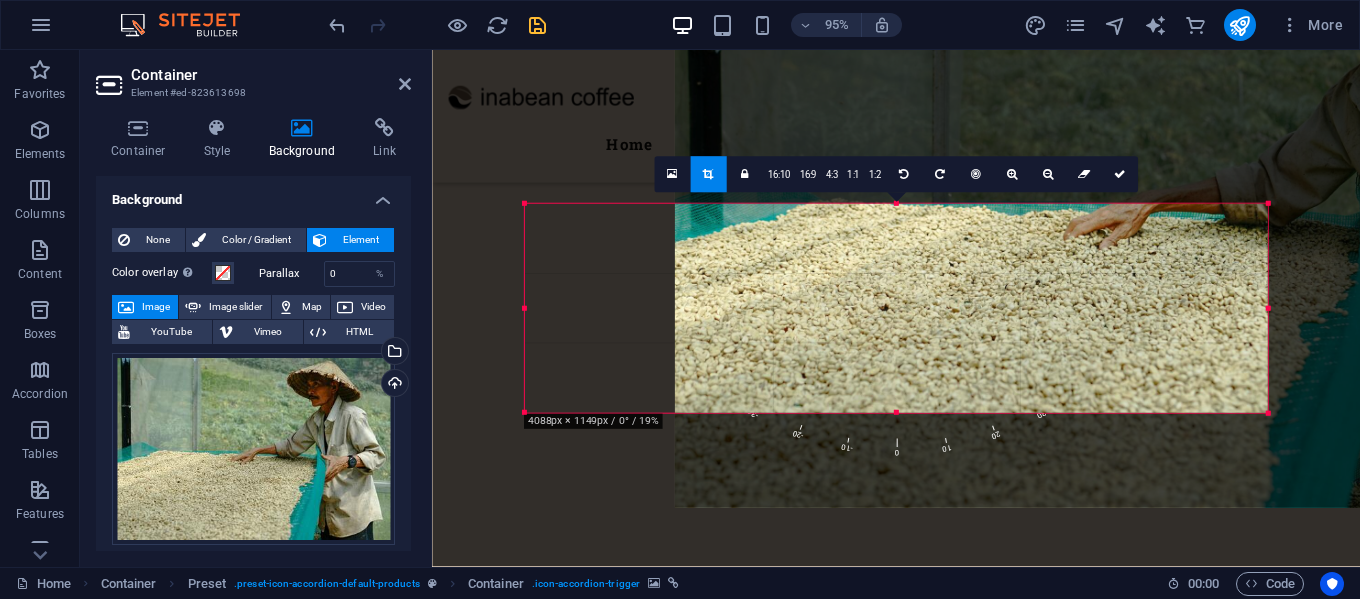 drag, startPoint x: 1119, startPoint y: 231, endPoint x: 1211, endPoint y: 207, distance: 95.07891 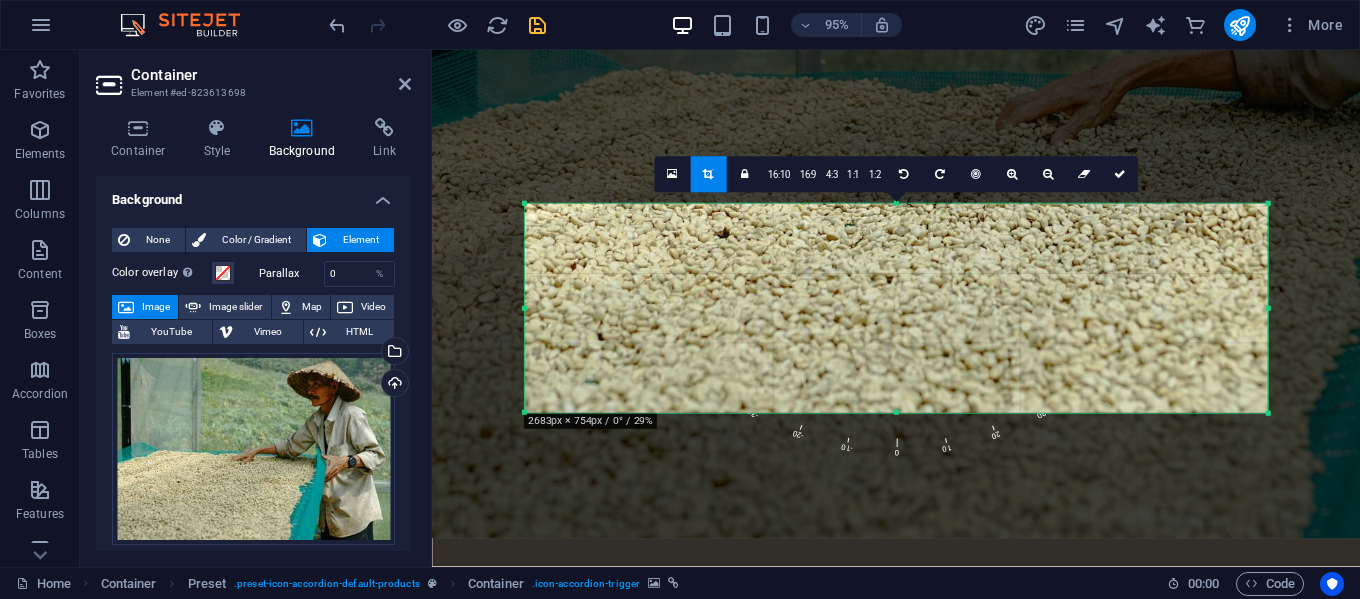 drag, startPoint x: 971, startPoint y: 301, endPoint x: 1015, endPoint y: 13, distance: 291.34174 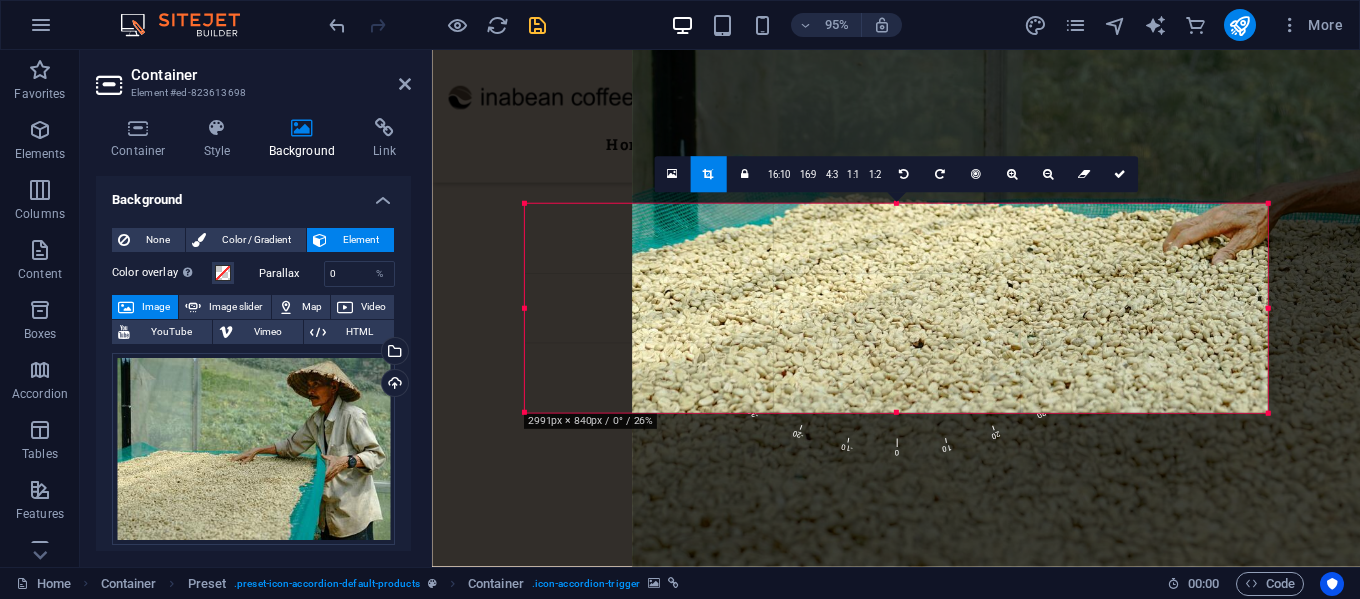 drag, startPoint x: 979, startPoint y: 281, endPoint x: 1166, endPoint y: 452, distance: 253.39693 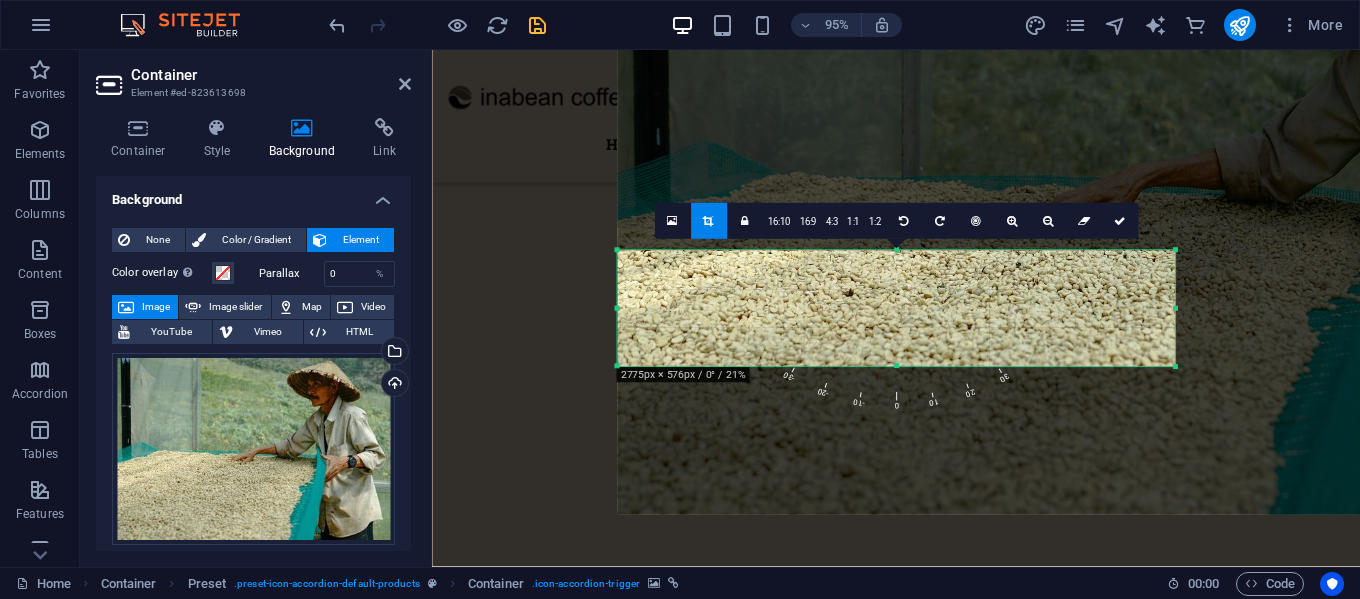 drag, startPoint x: 1272, startPoint y: 415, endPoint x: 1077, endPoint y: 317, distance: 218.24069 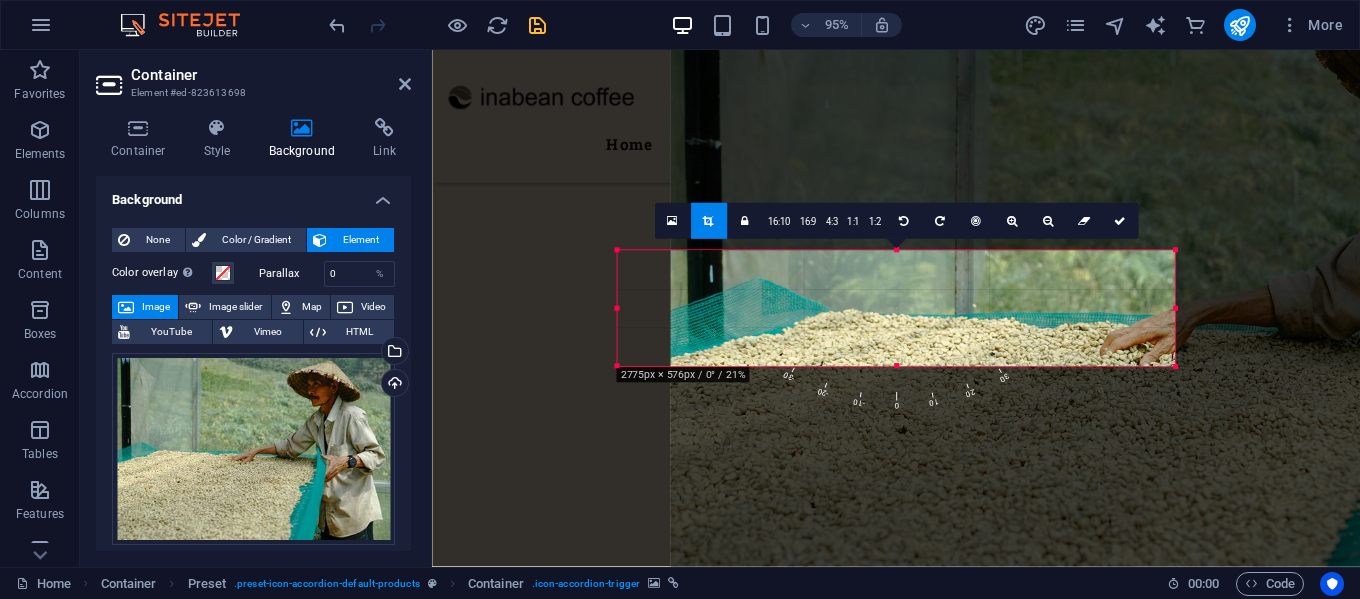 drag, startPoint x: 990, startPoint y: 295, endPoint x: 1046, endPoint y: 417, distance: 134.23859 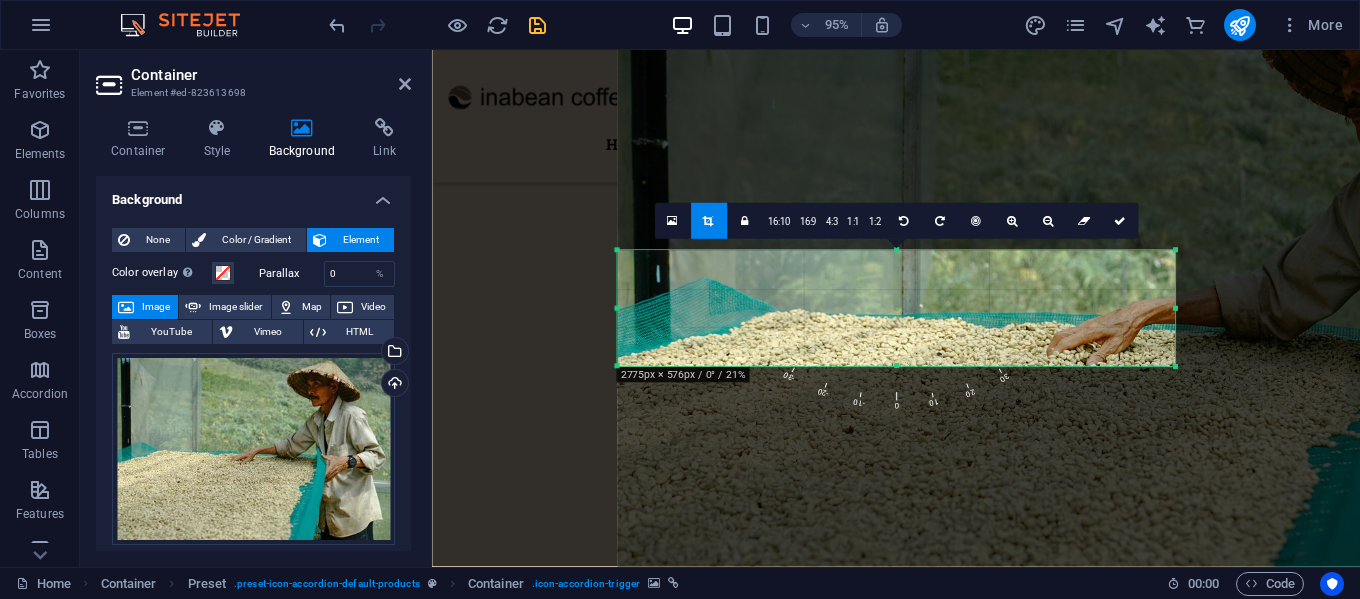 click at bounding box center (1135, 306) 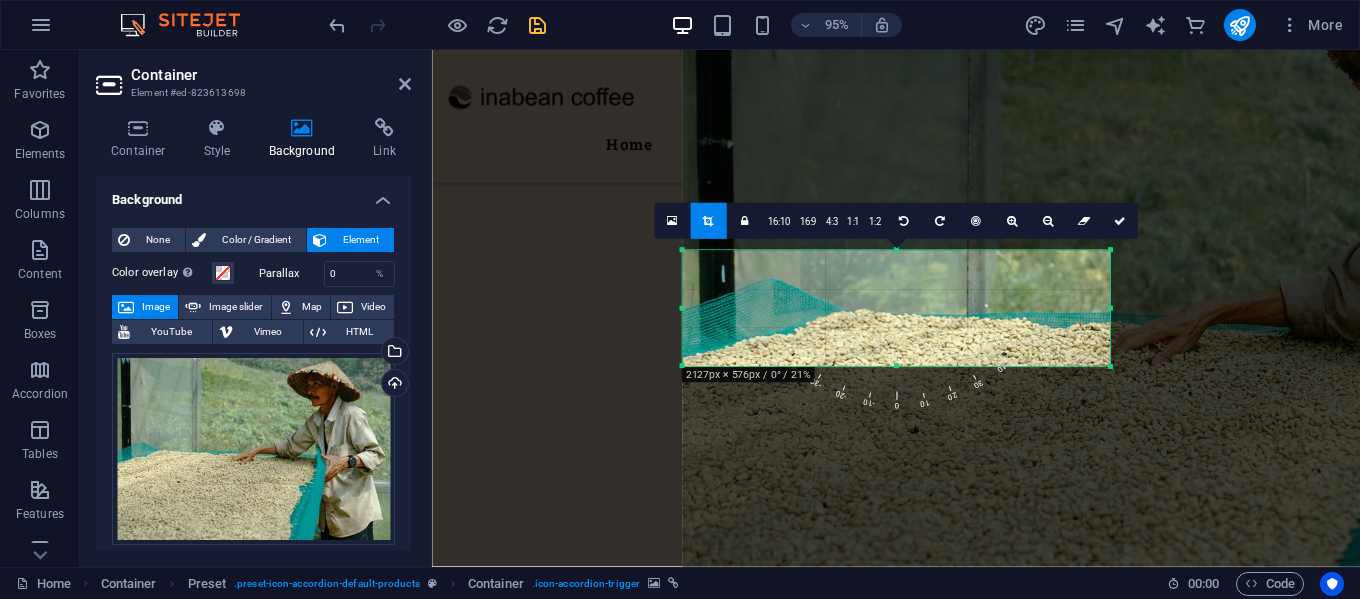 drag, startPoint x: 1178, startPoint y: 308, endPoint x: 1041, endPoint y: 320, distance: 137.52454 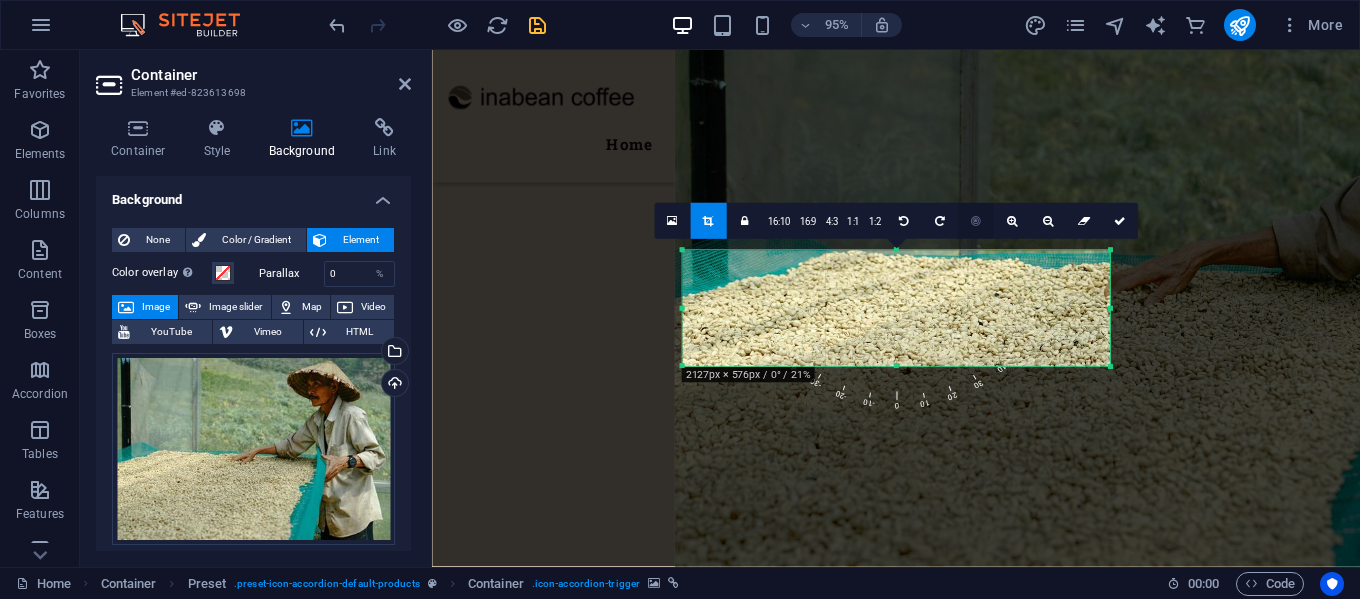 drag, startPoint x: 995, startPoint y: 316, endPoint x: 987, endPoint y: 238, distance: 78.40918 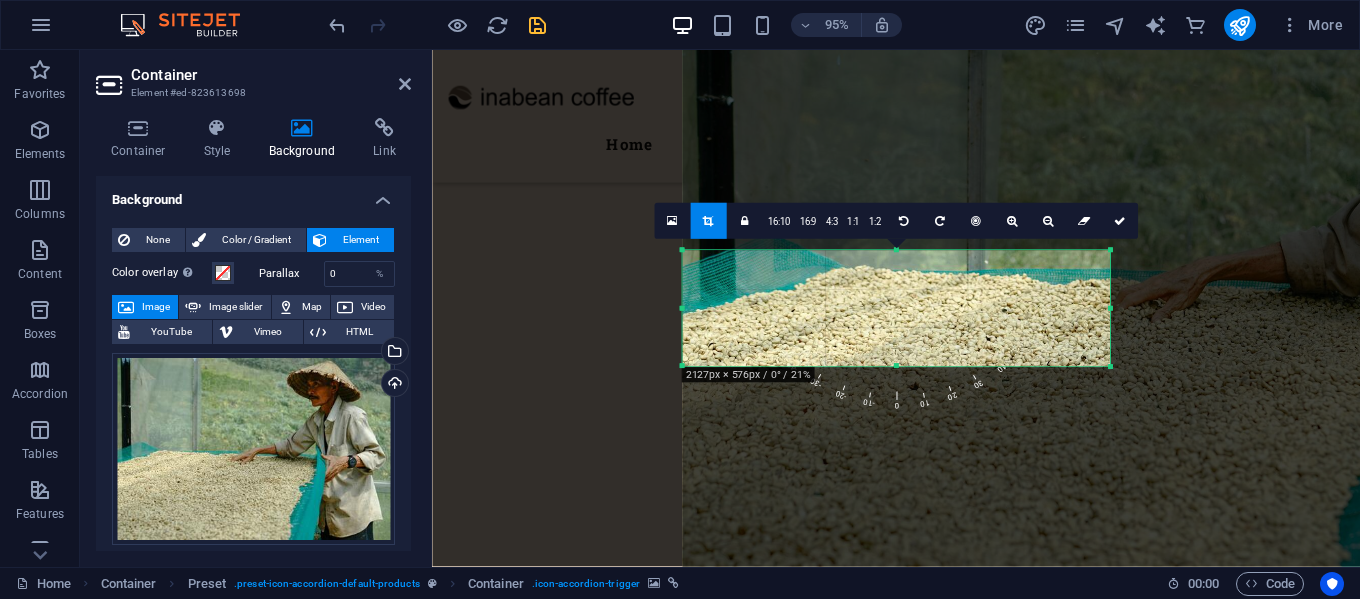 drag, startPoint x: 1145, startPoint y: 412, endPoint x: 1155, endPoint y: 410, distance: 10.198039 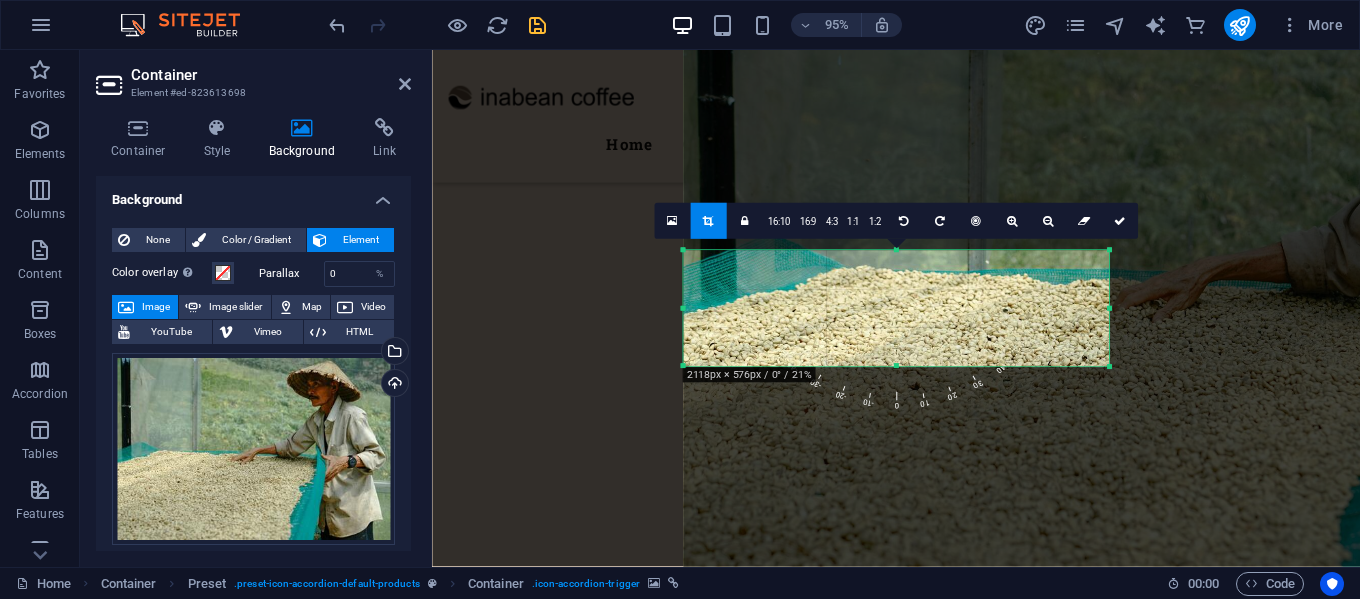 click on "180 170 160 150 140 130 120 110 100 90 80 70 60 50 40 30 20 10 0 -10 -20 -30 -40 -50 -60 -70 -80 -90 -100 -110 -120 -130 -140 -150 -160 -170 2118px × 576px / 0° / 21% 16:10 16:9 4:3 1:1 1:2 0" at bounding box center [895, 309] 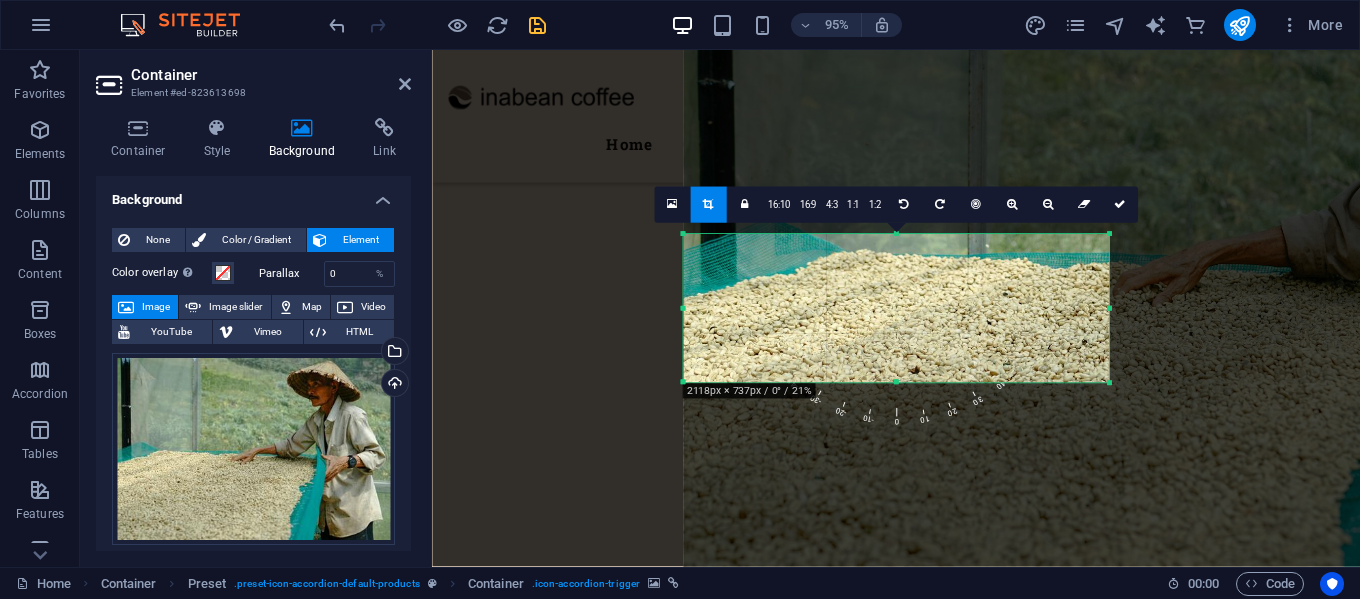 drag, startPoint x: 894, startPoint y: 365, endPoint x: 894, endPoint y: 399, distance: 34 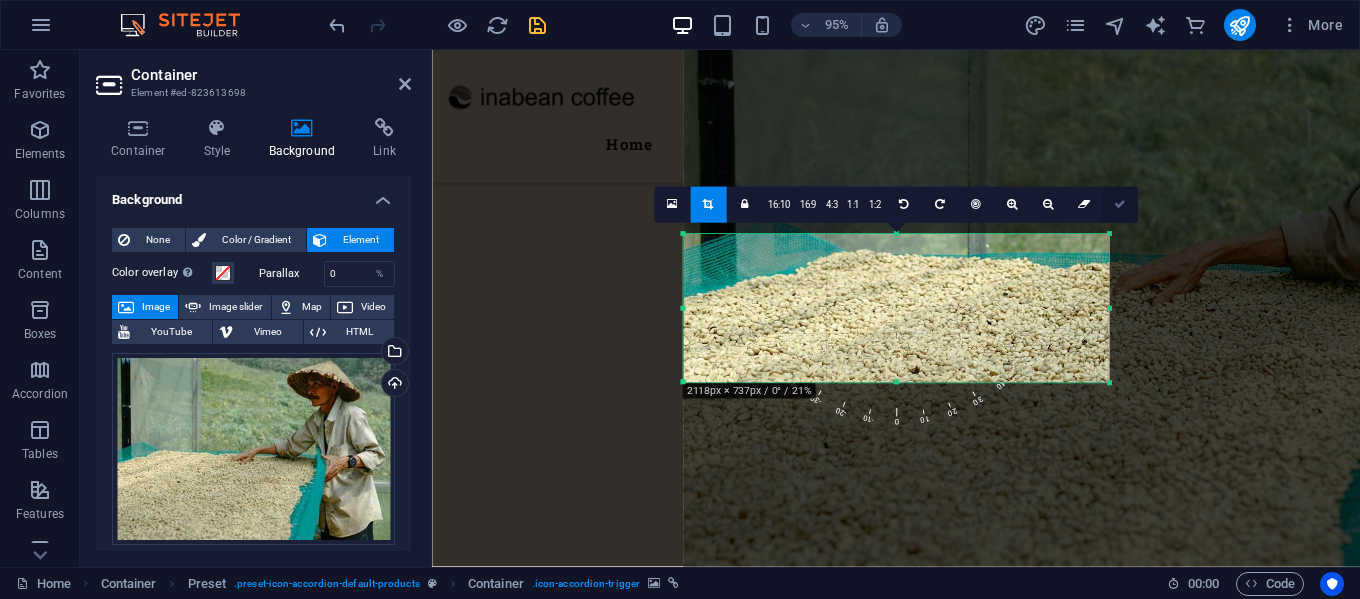 click at bounding box center [1120, 204] 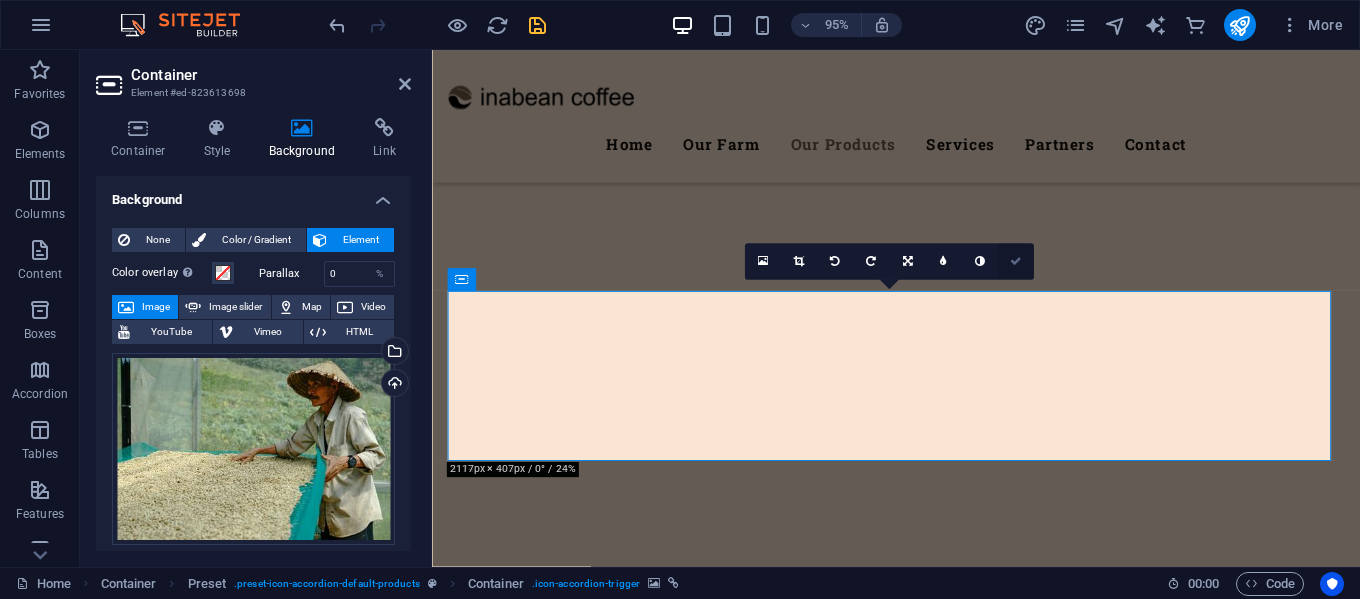click at bounding box center (1015, 261) 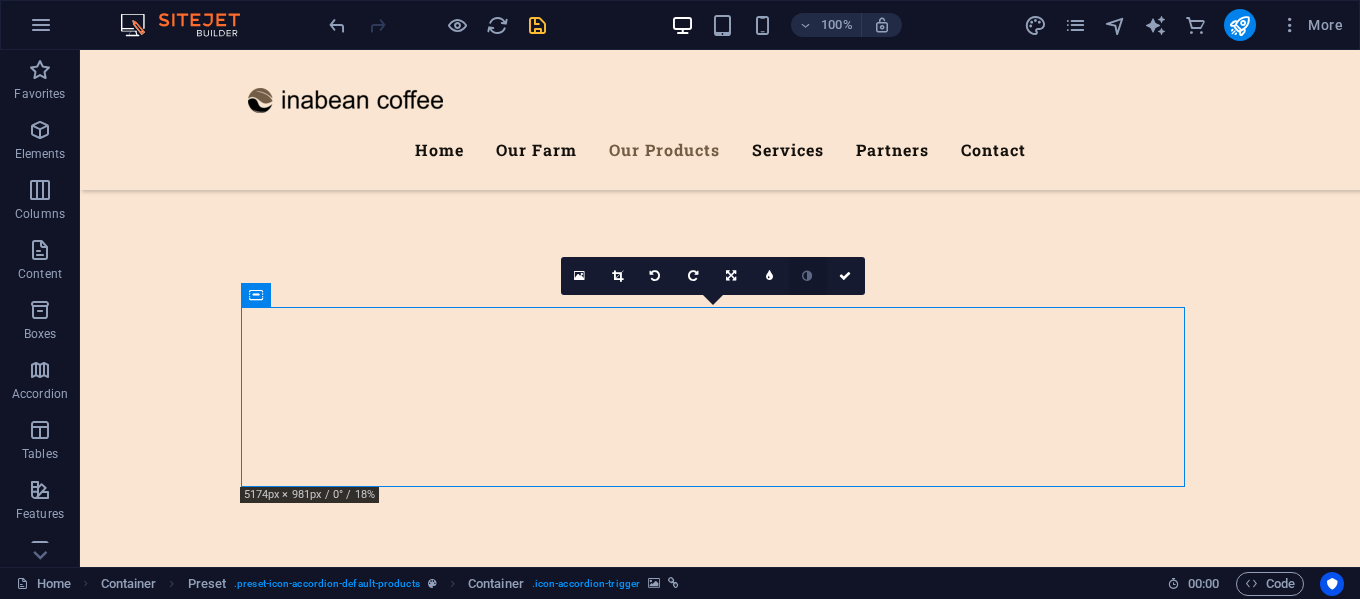 click at bounding box center (807, 276) 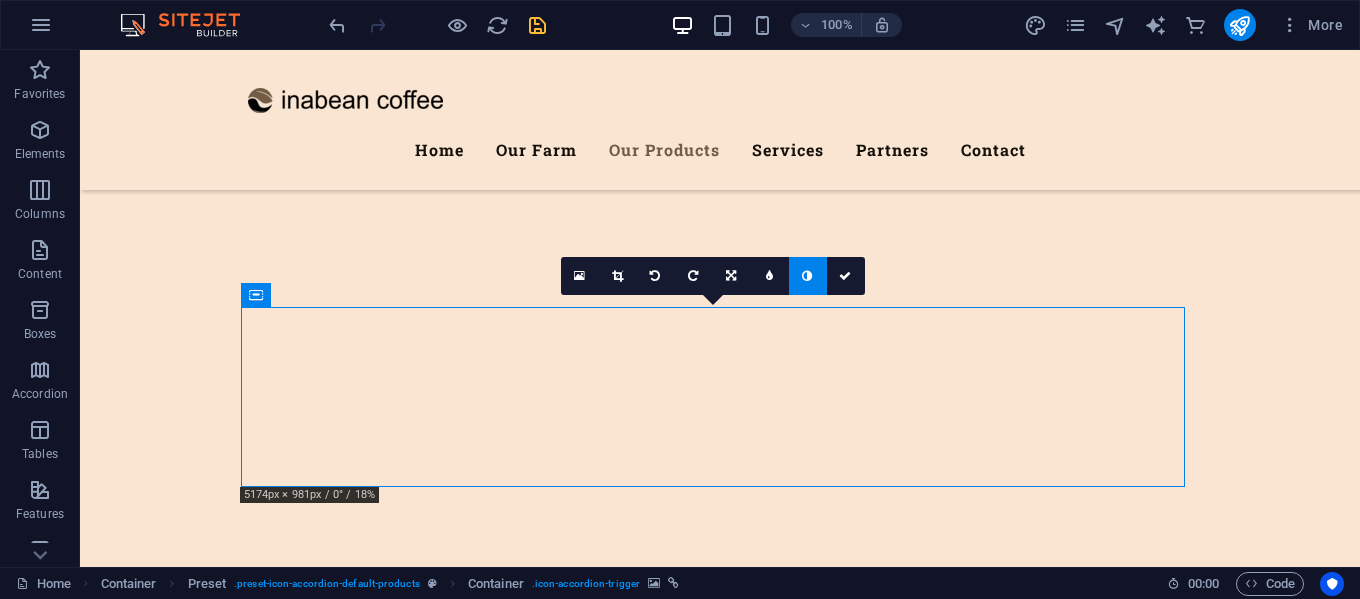 click at bounding box center [807, 276] 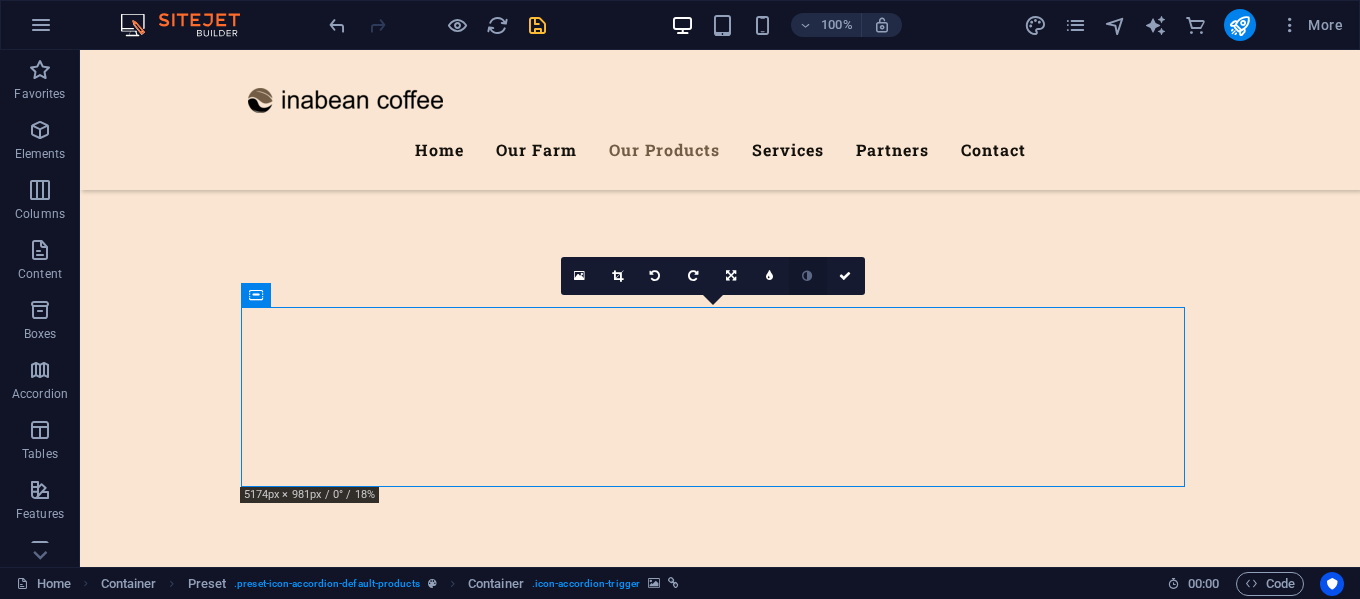 click at bounding box center (807, 276) 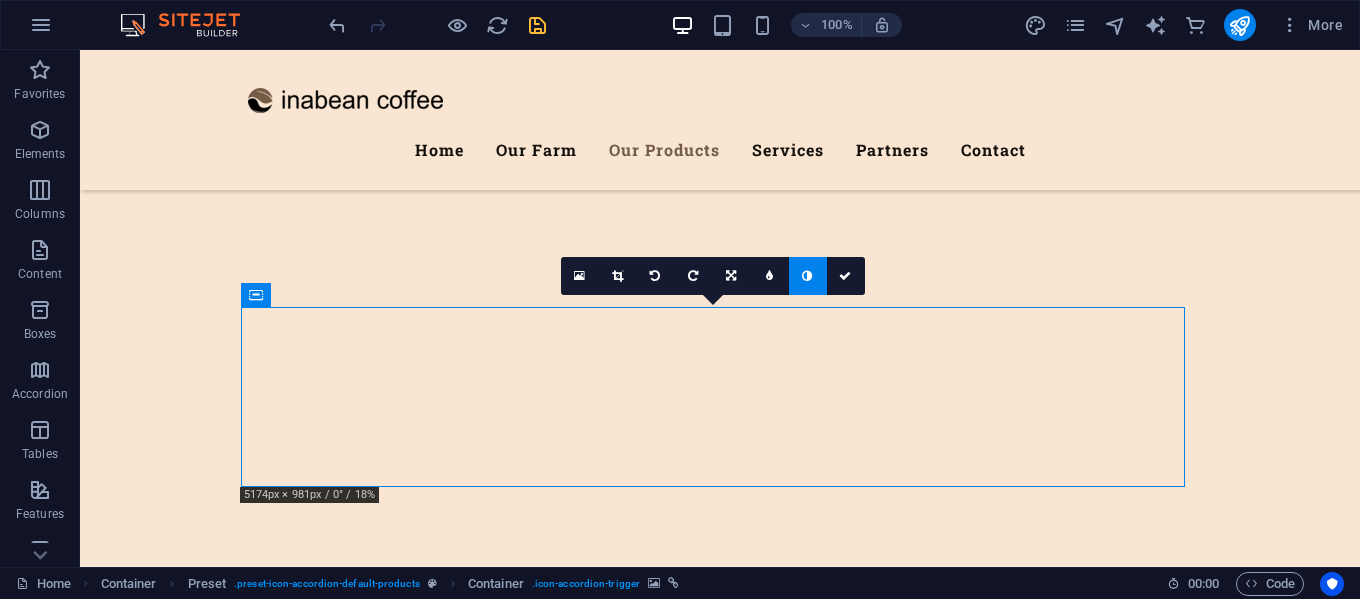 click at bounding box center (808, 276) 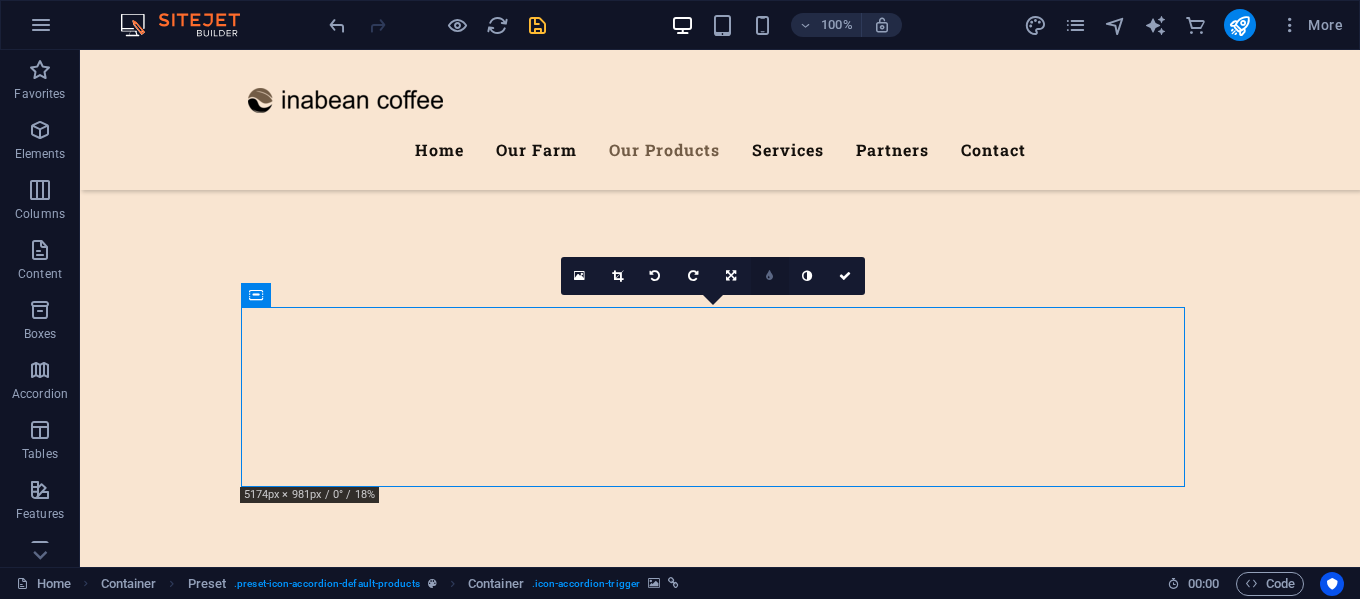 click at bounding box center [769, 276] 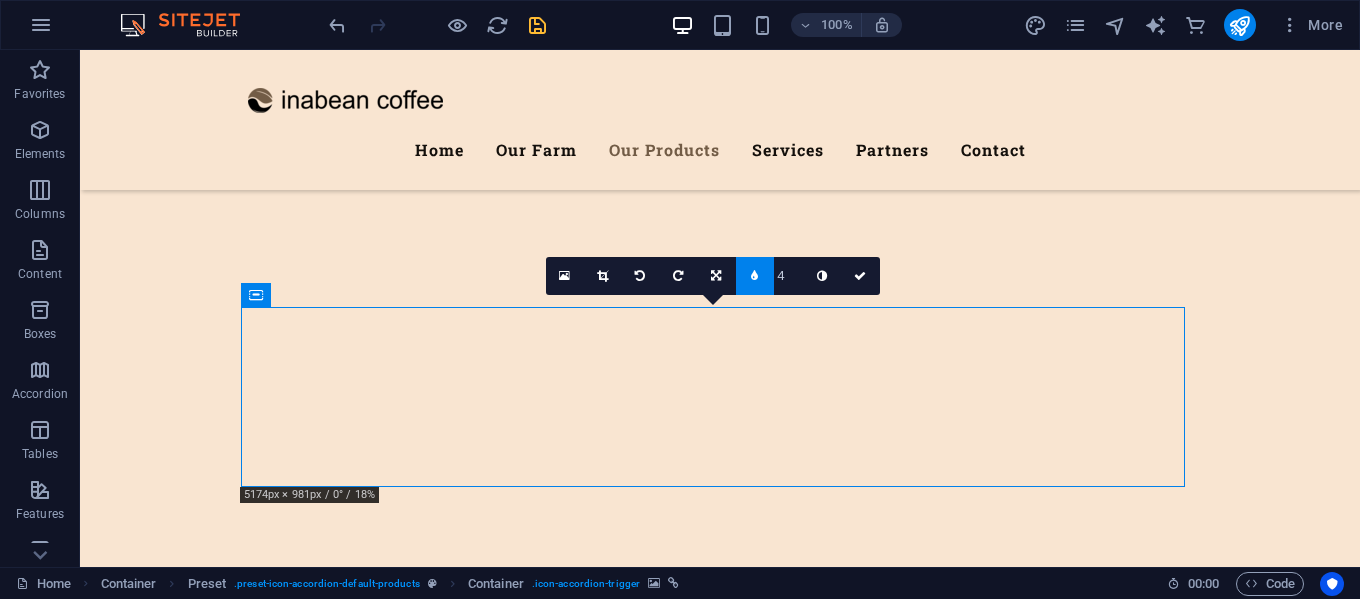 click on "4" at bounding box center (789, 275) 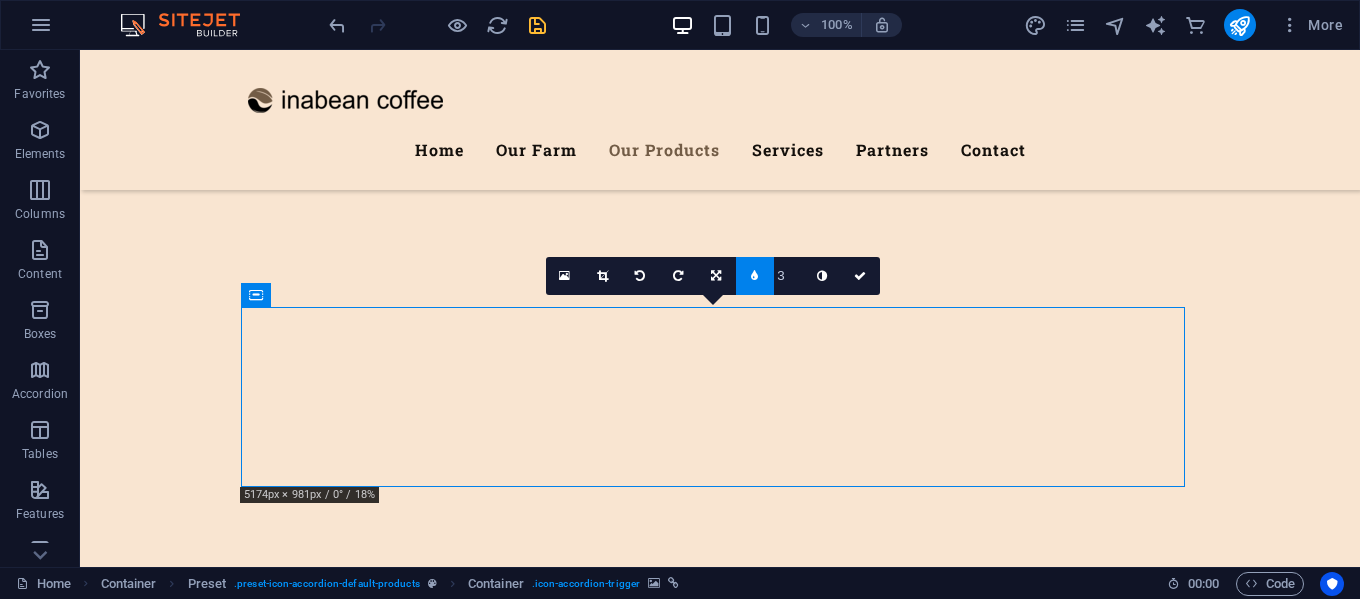 click on "3" at bounding box center (789, 275) 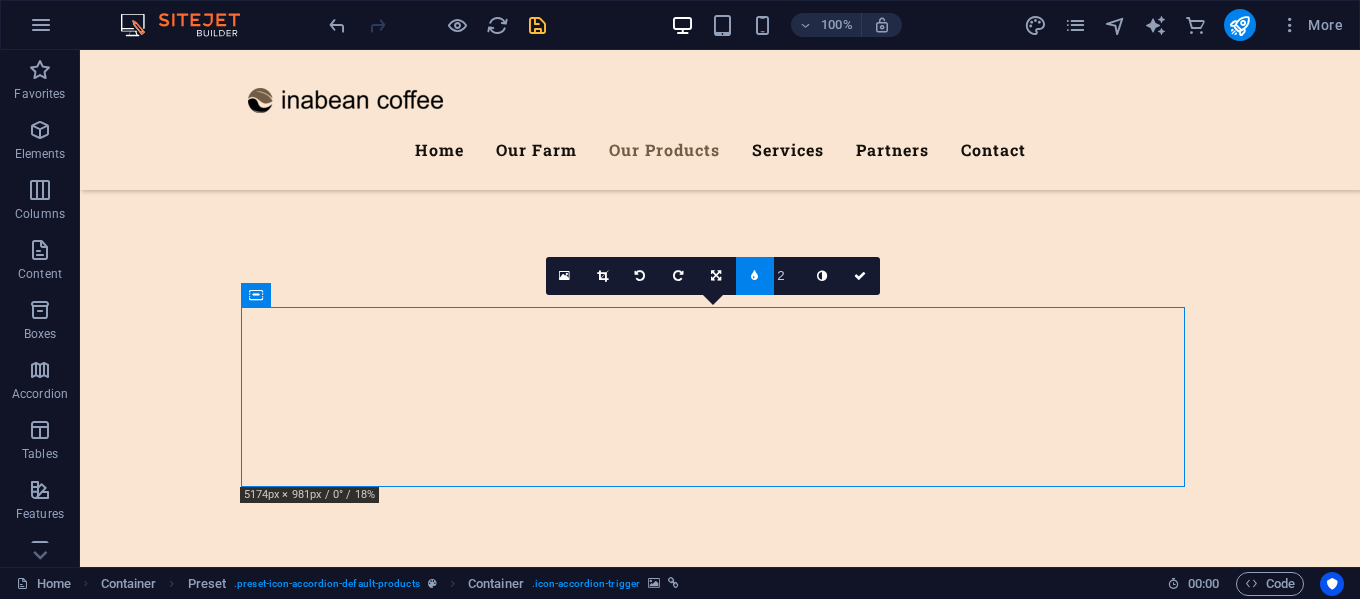 click on "2" at bounding box center (789, 275) 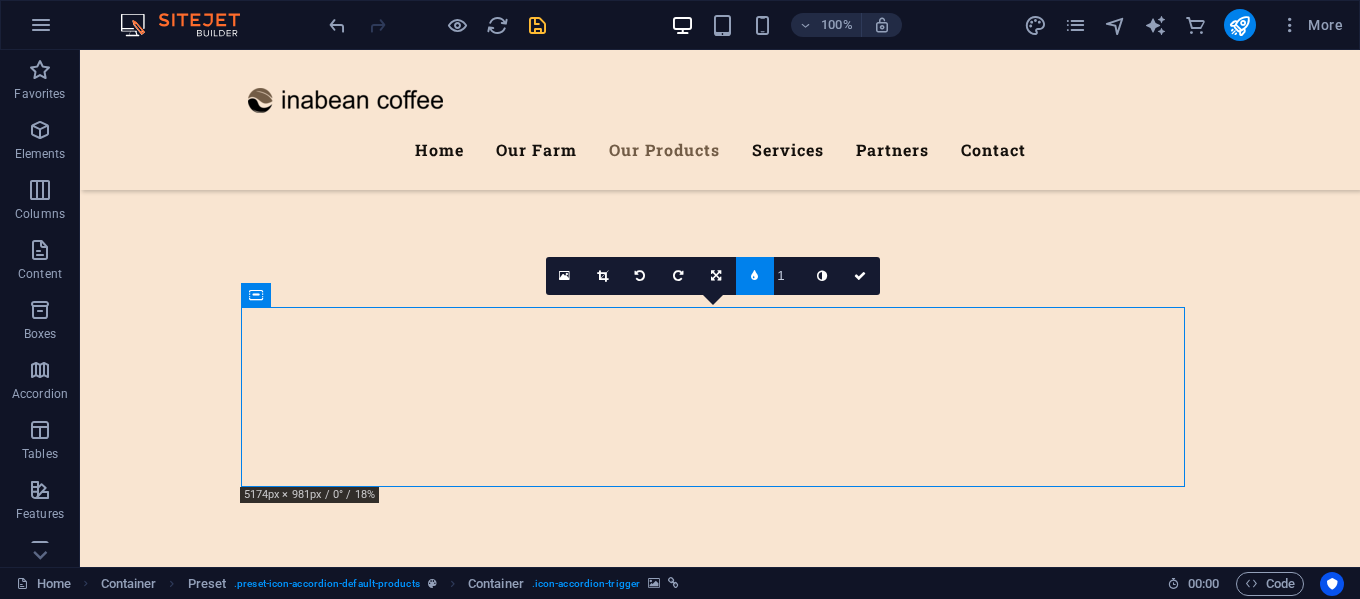 type on "1" 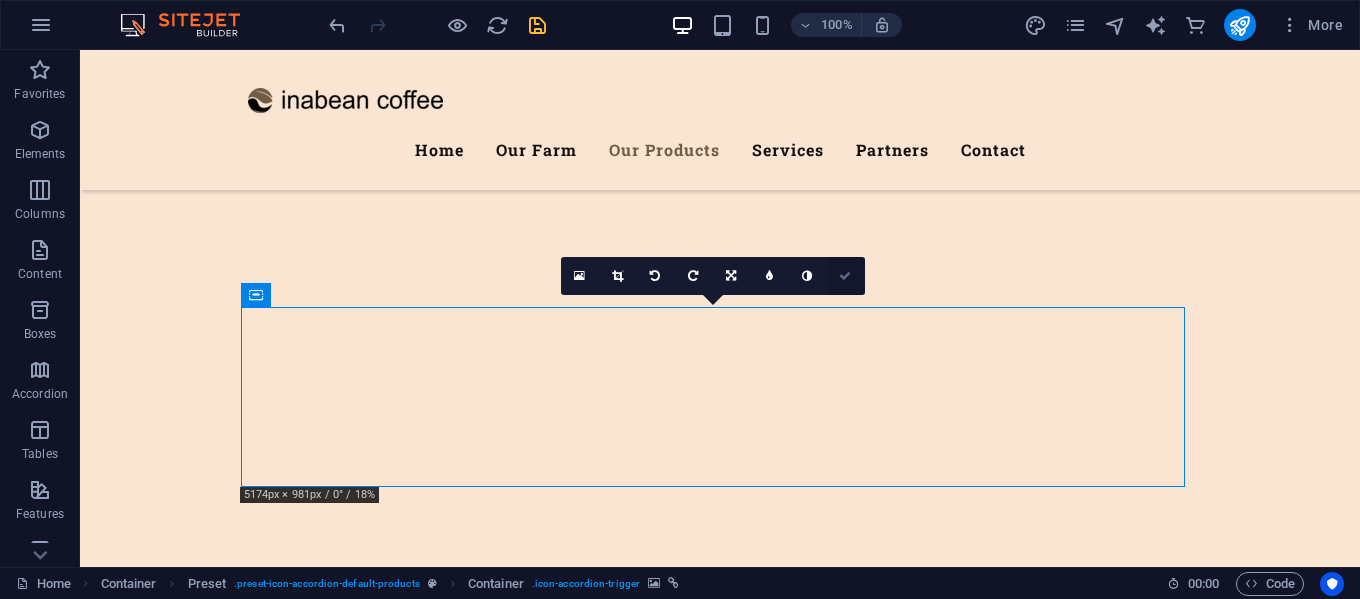 click at bounding box center (845, 276) 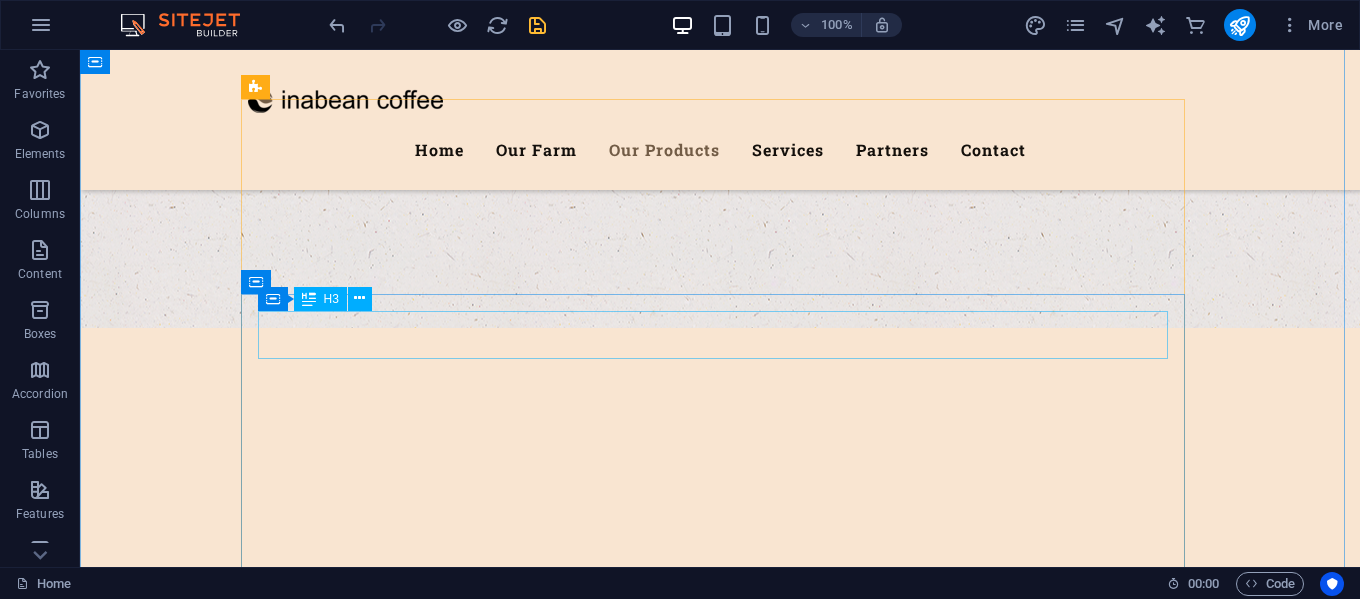 scroll, scrollTop: 3833, scrollLeft: 0, axis: vertical 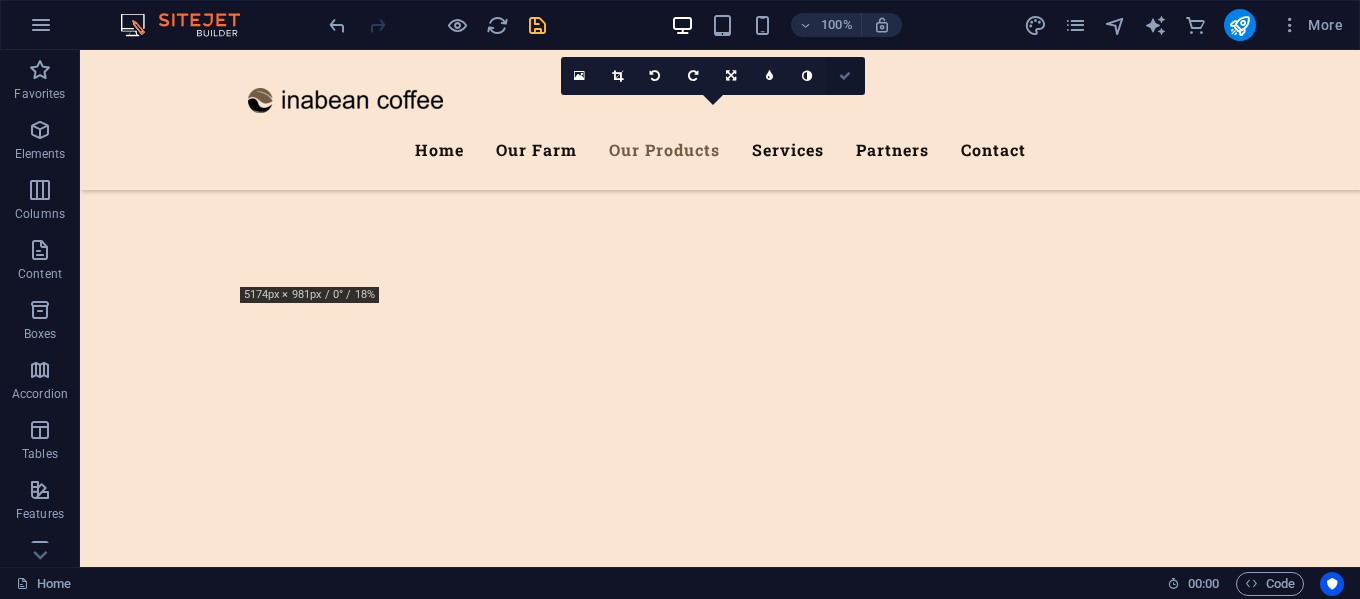 click at bounding box center (845, 76) 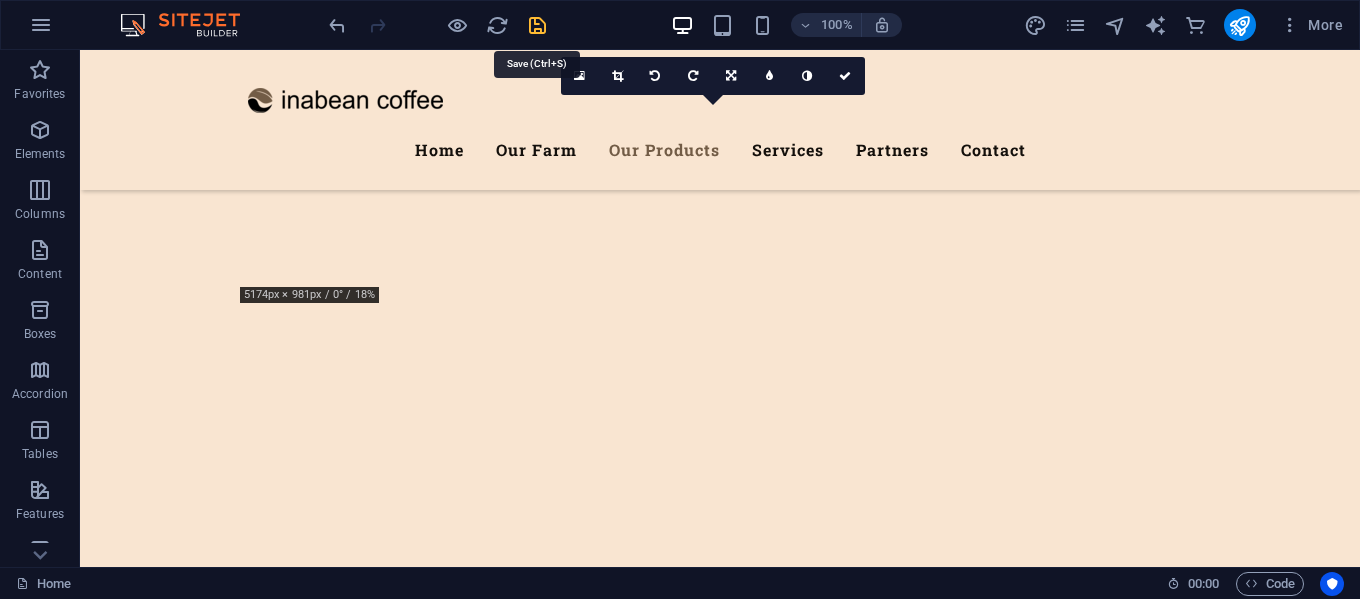 click at bounding box center (537, 25) 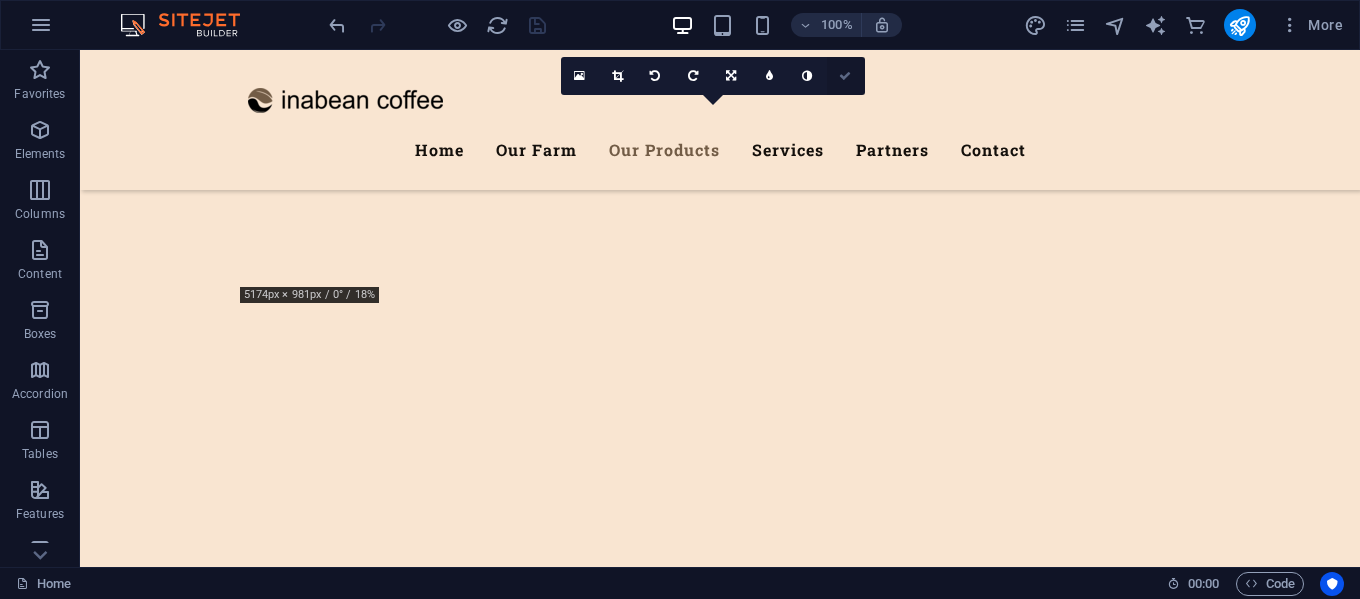 click at bounding box center (845, 76) 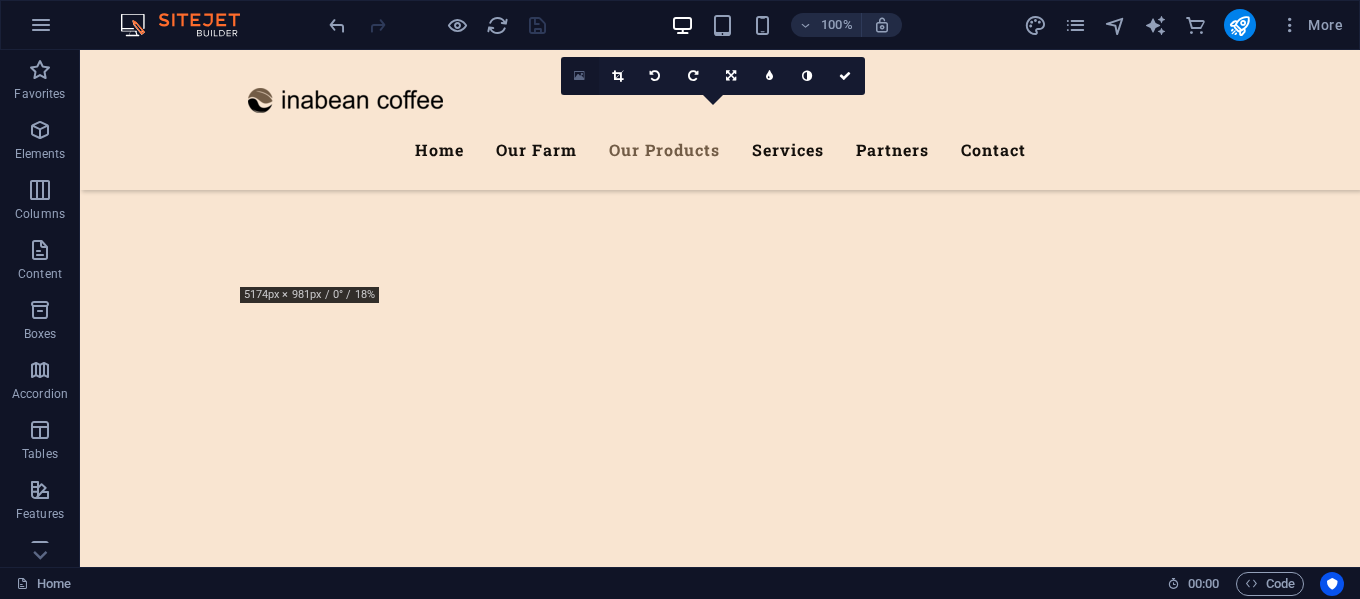 click at bounding box center [580, 76] 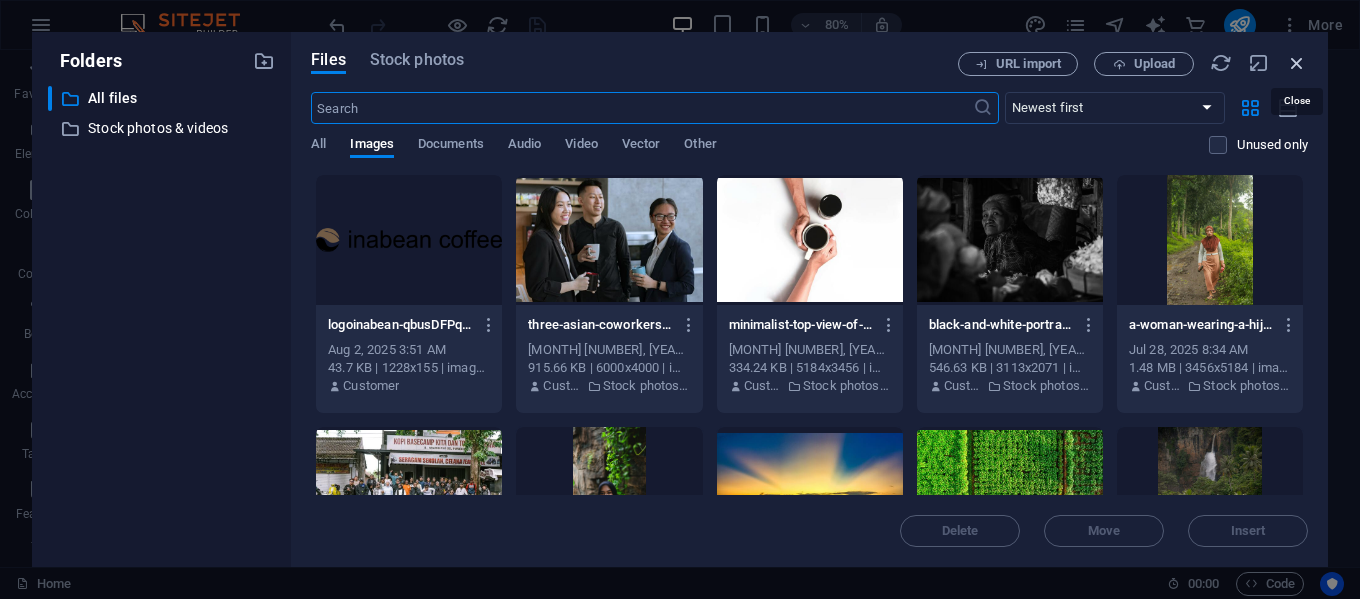 click at bounding box center [1297, 63] 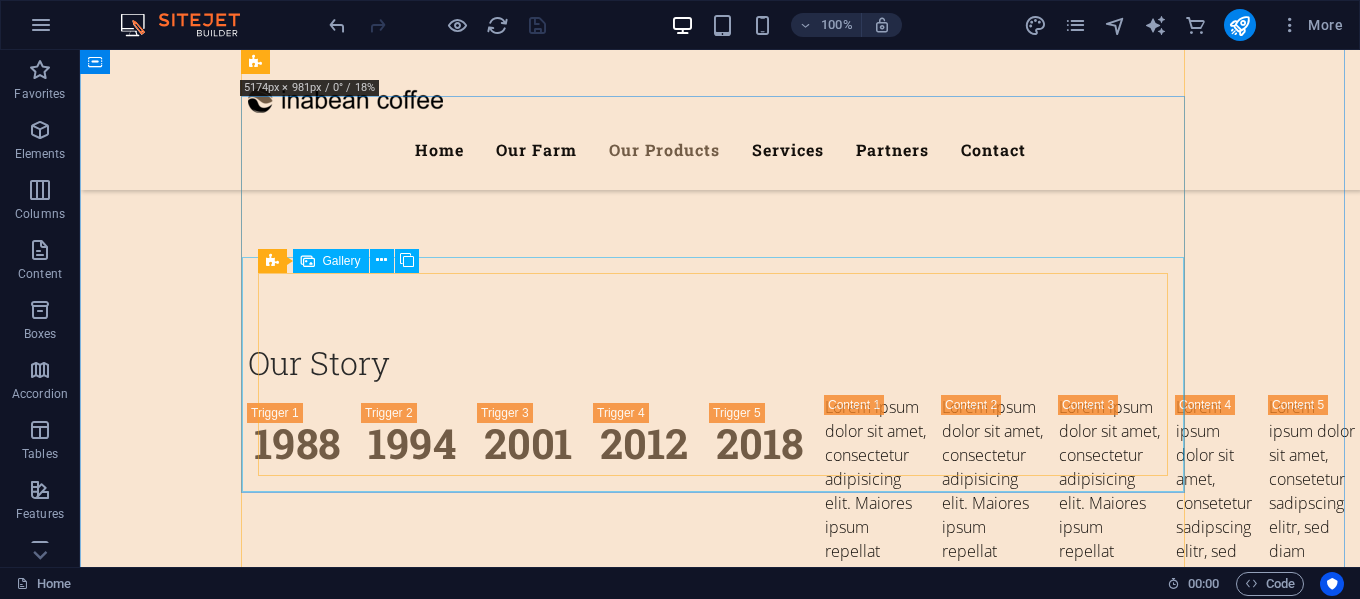 scroll, scrollTop: 4333, scrollLeft: 0, axis: vertical 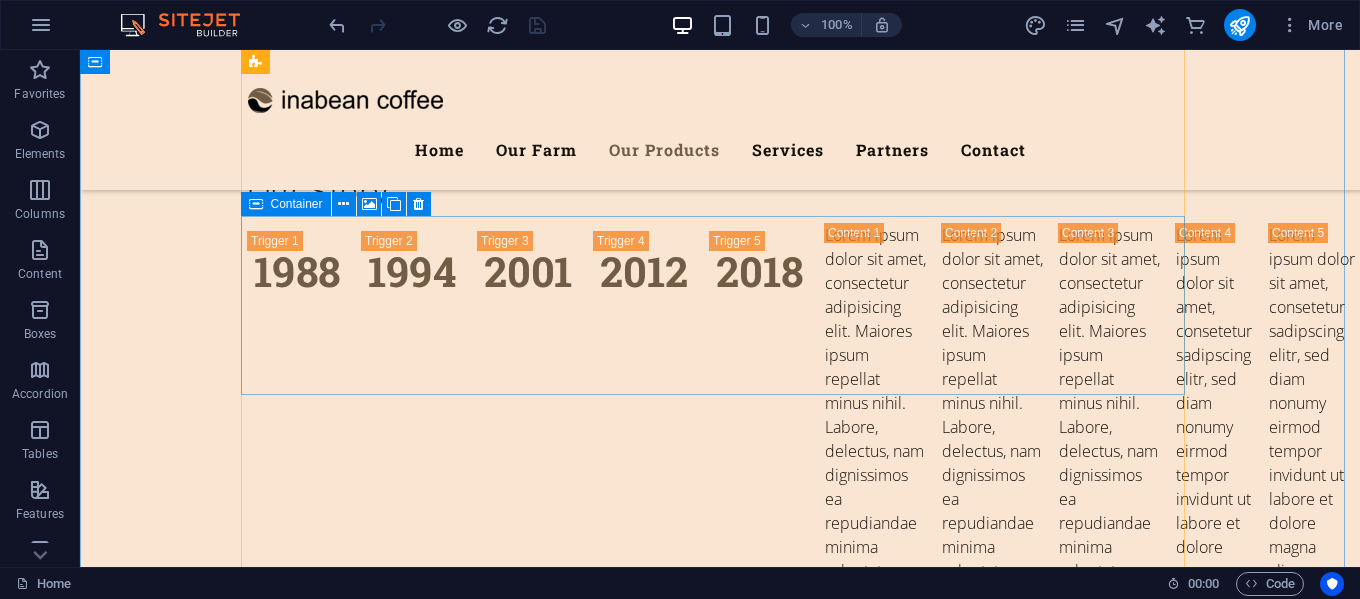click on "Fruits" at bounding box center (720, 5931) 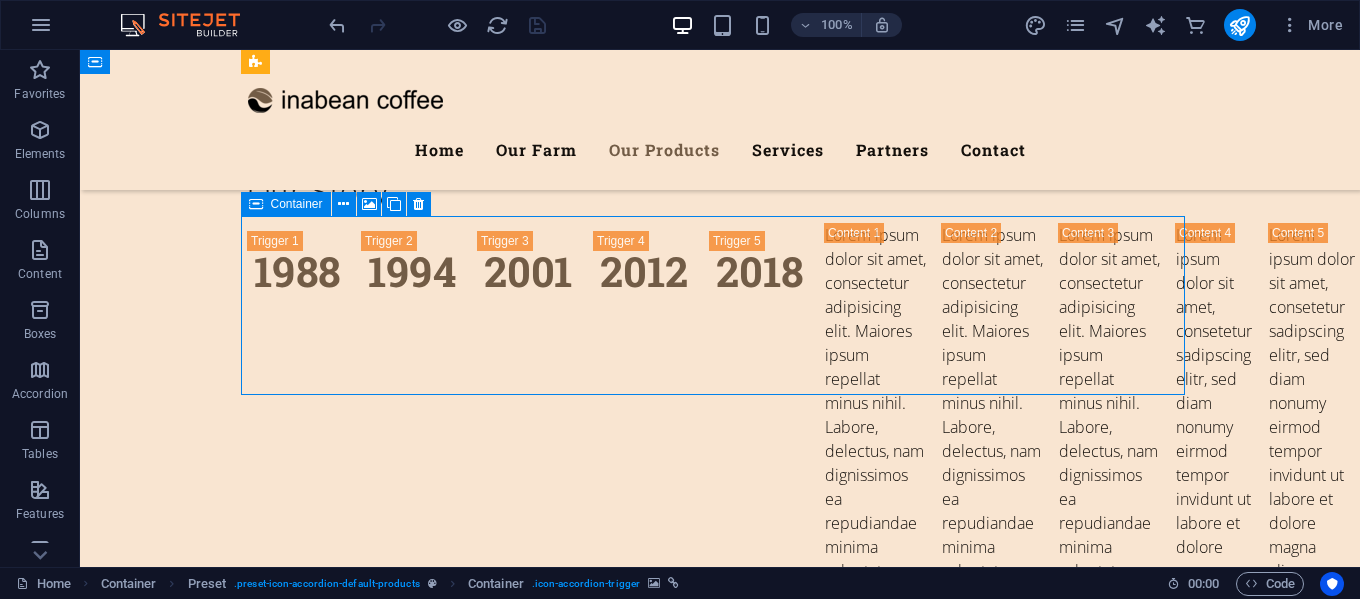 click on "Fruits" at bounding box center (720, 5931) 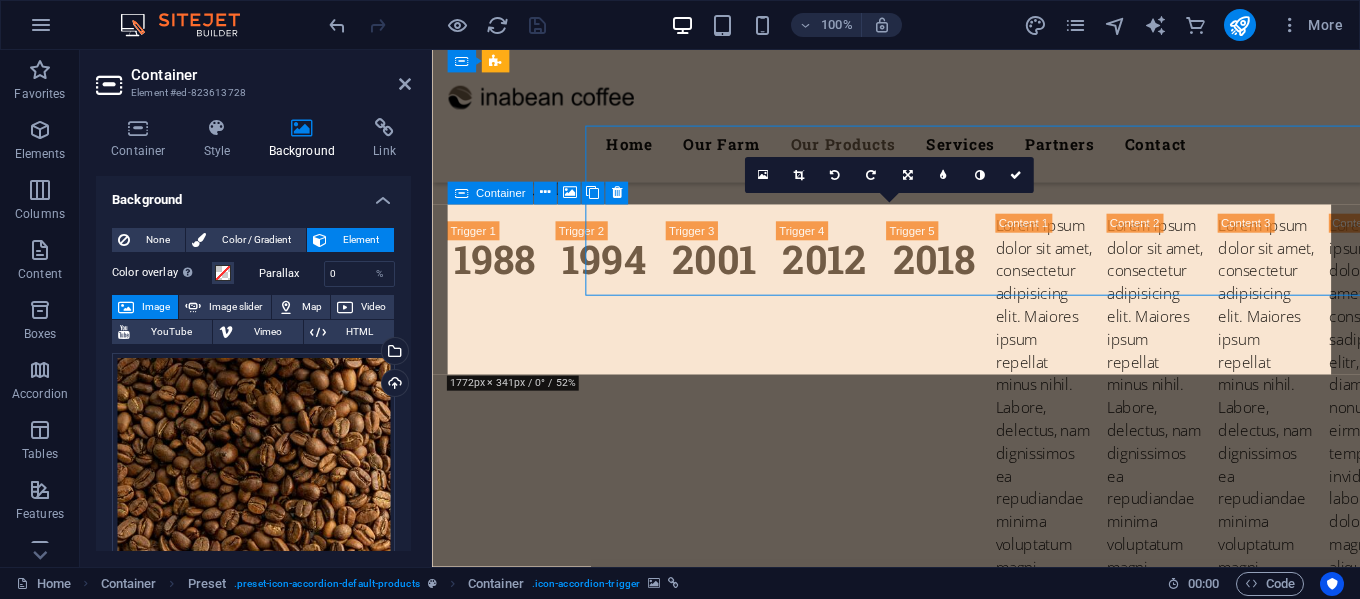 scroll, scrollTop: 4419, scrollLeft: 0, axis: vertical 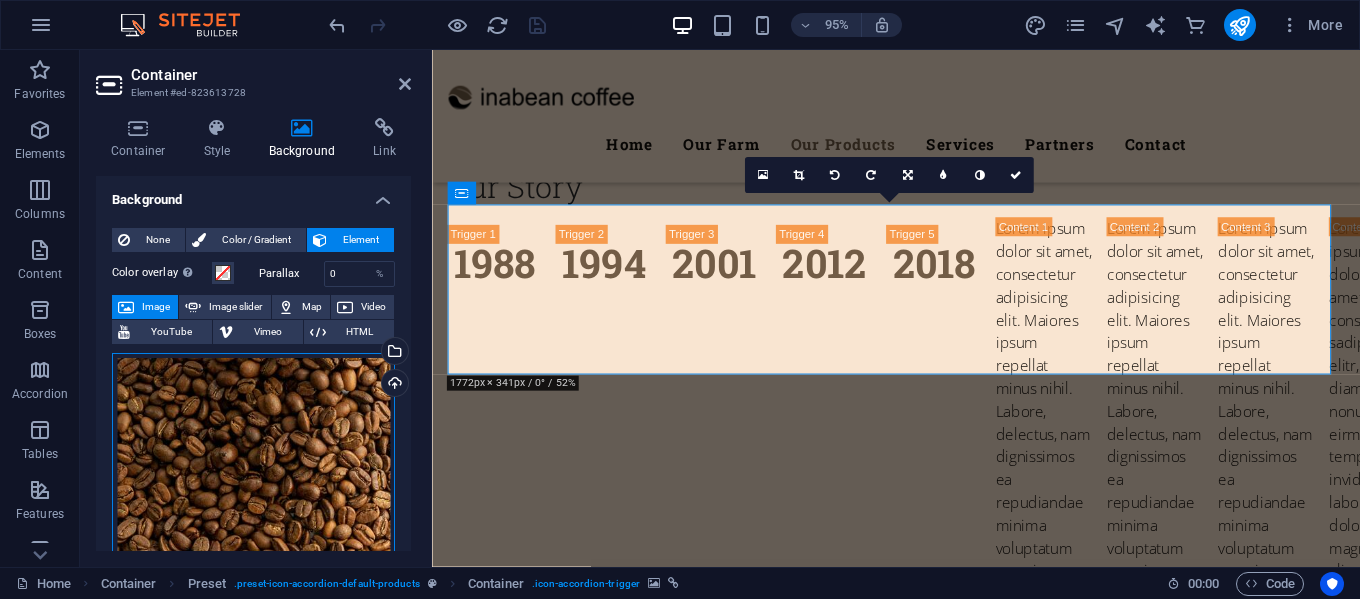 click on "Drag files here, click to choose files or select files from Files or our free stock photos & videos" at bounding box center [253, 545] 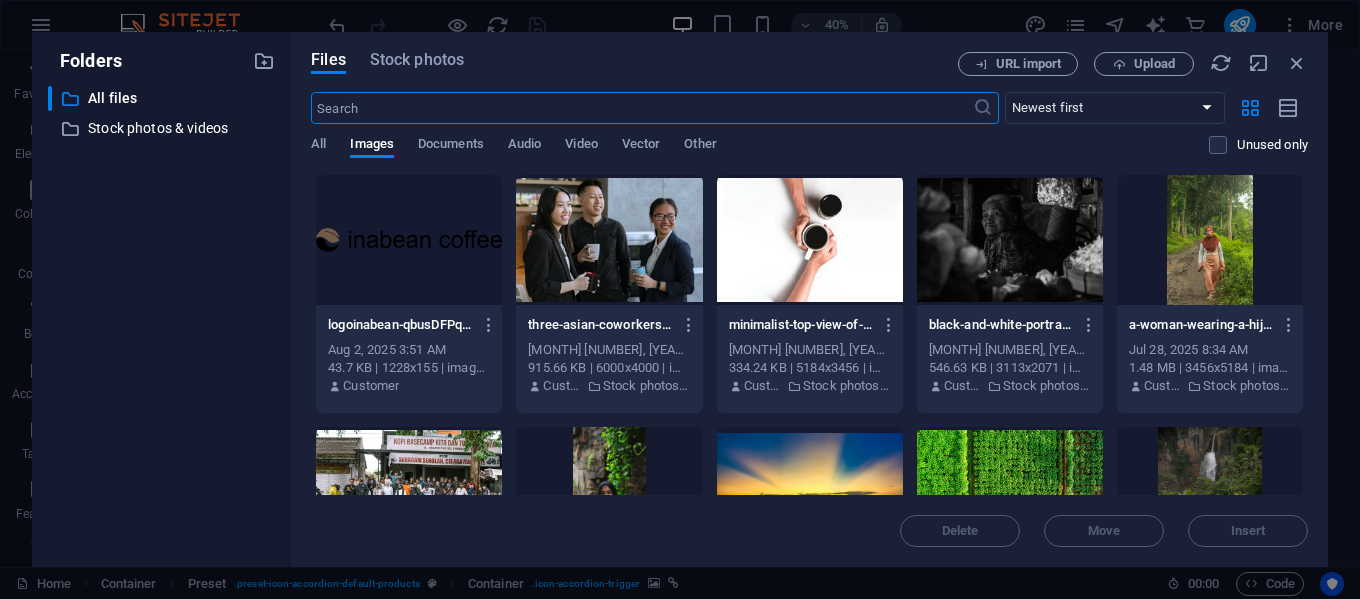 scroll, scrollTop: 4721, scrollLeft: 0, axis: vertical 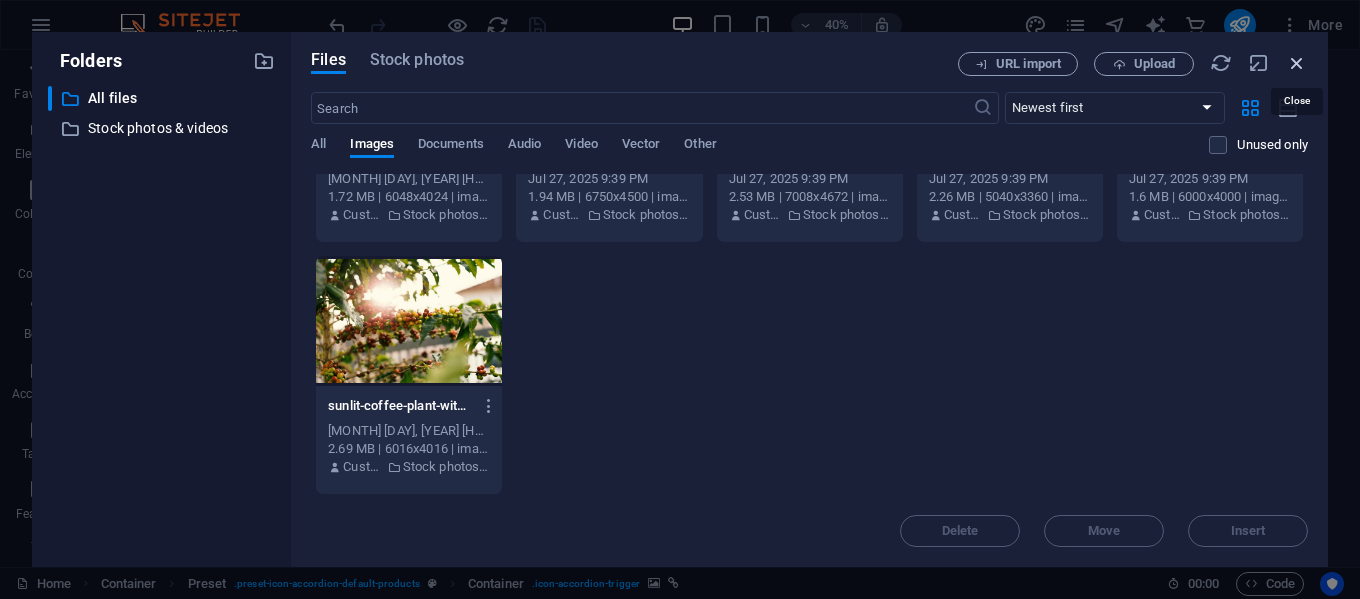 click at bounding box center (1297, 63) 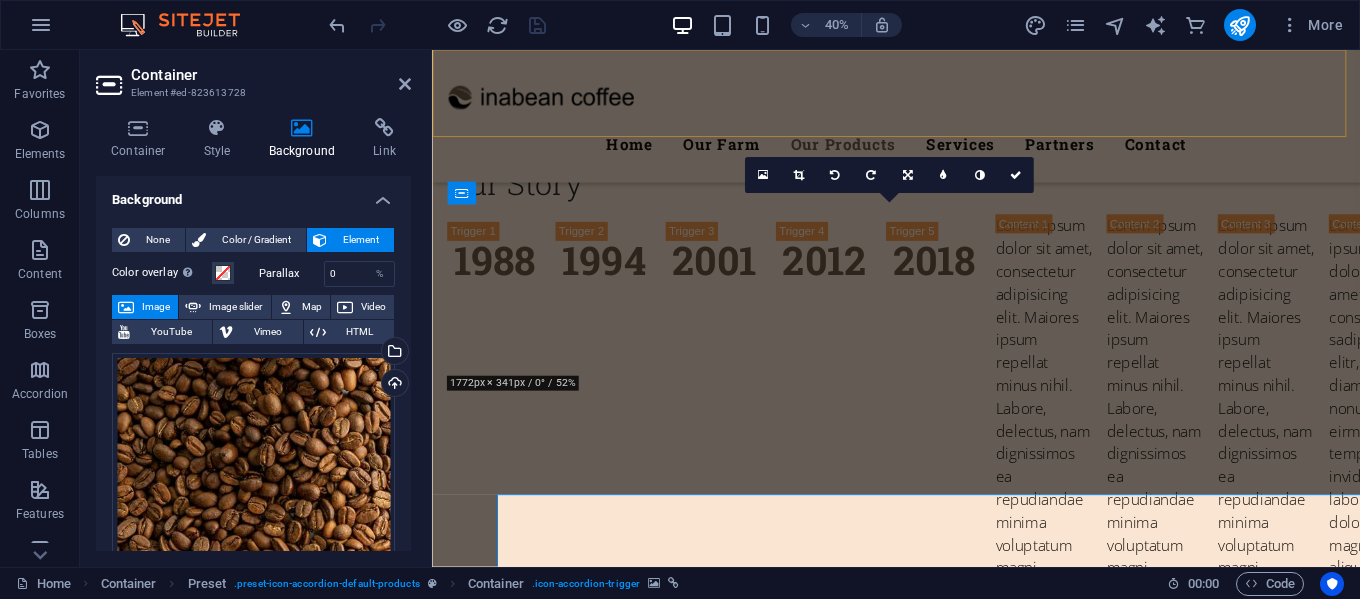 scroll, scrollTop: 4419, scrollLeft: 0, axis: vertical 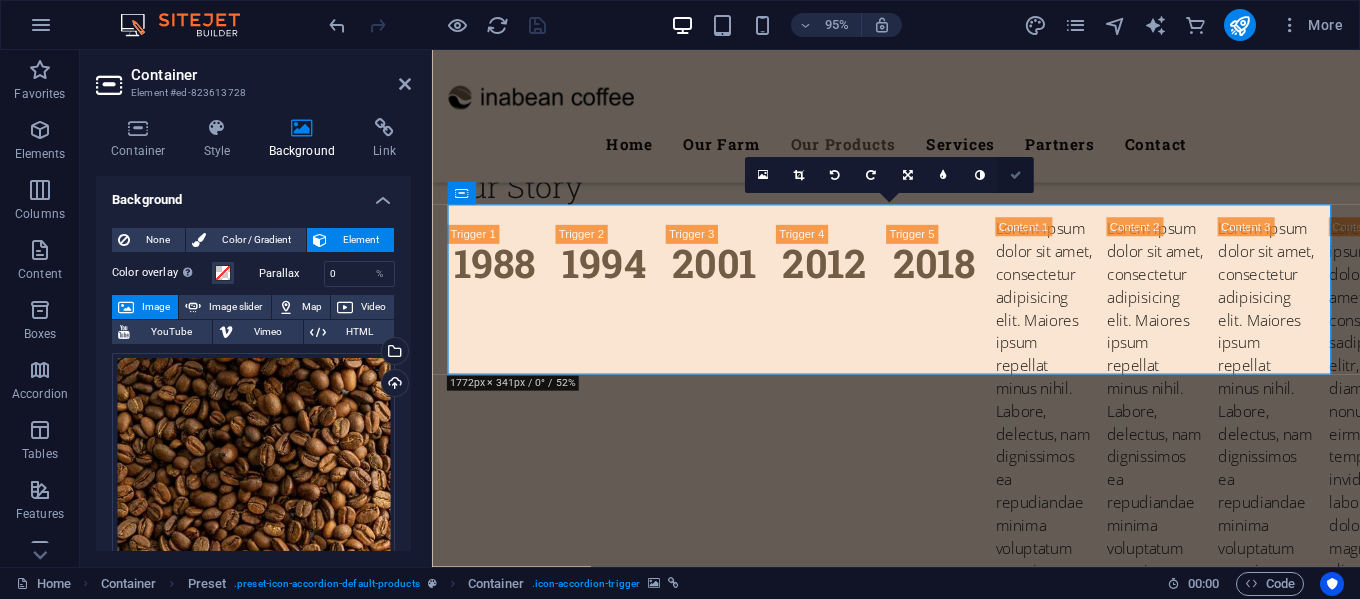 click at bounding box center (1016, 174) 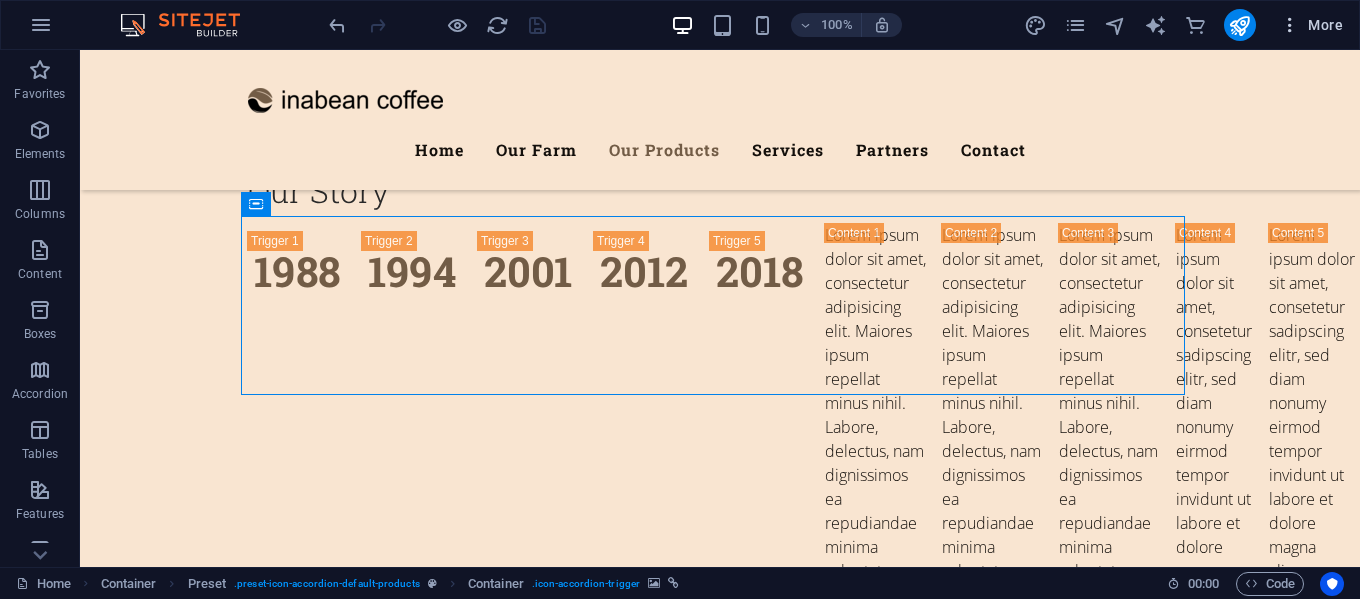 click on "More" at bounding box center (1311, 25) 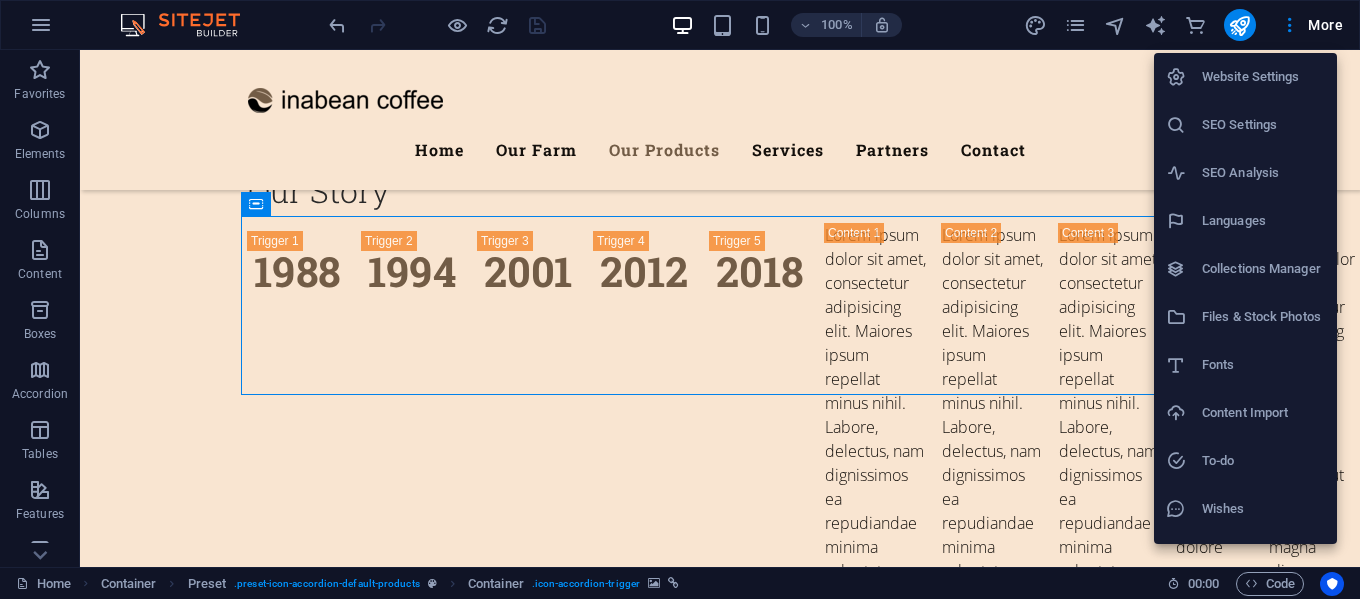click on "Files & Stock Photos" at bounding box center [1263, 317] 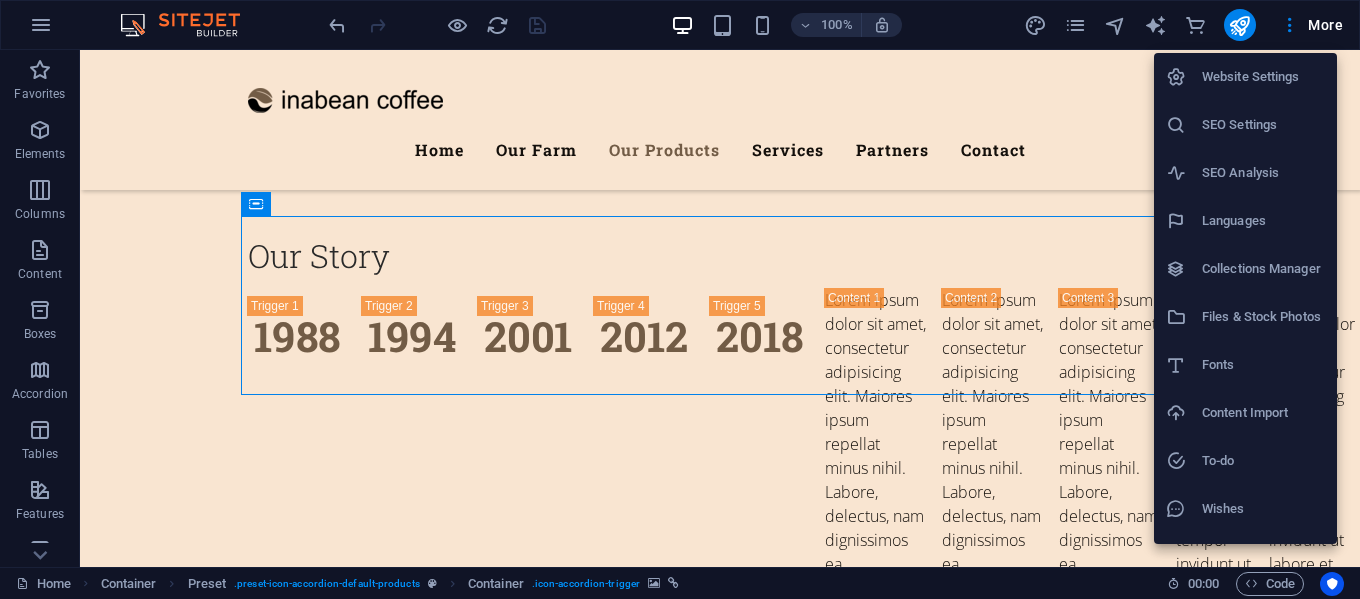 scroll, scrollTop: 4397, scrollLeft: 0, axis: vertical 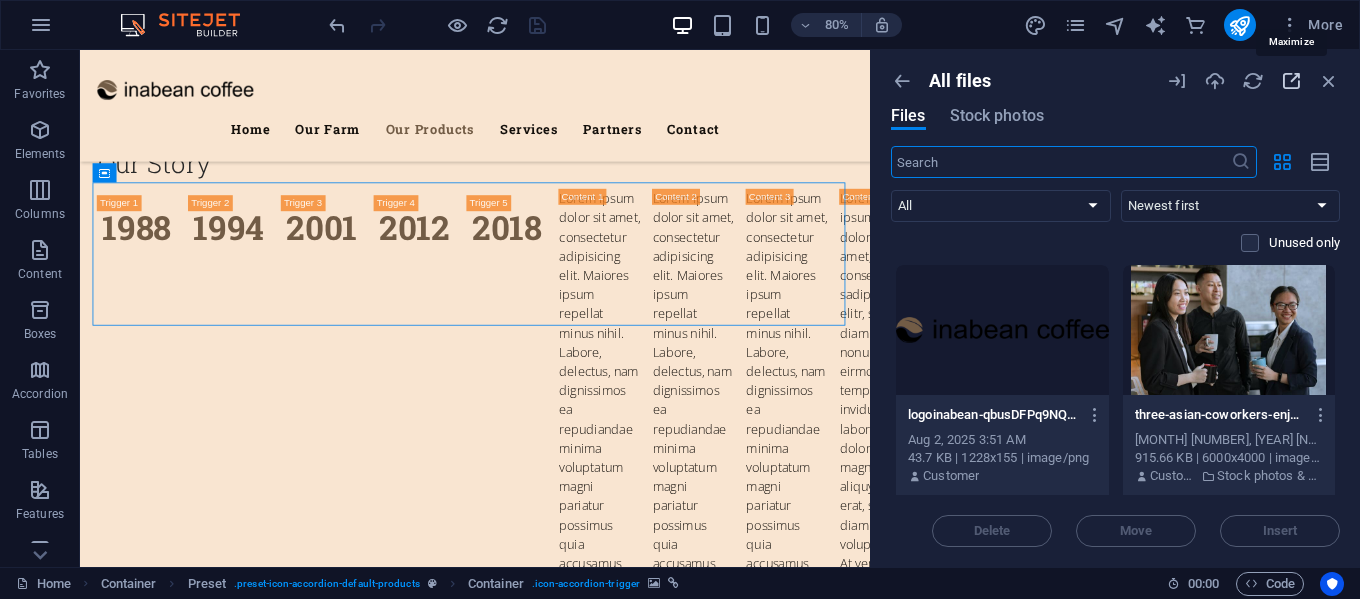 click at bounding box center (1291, 81) 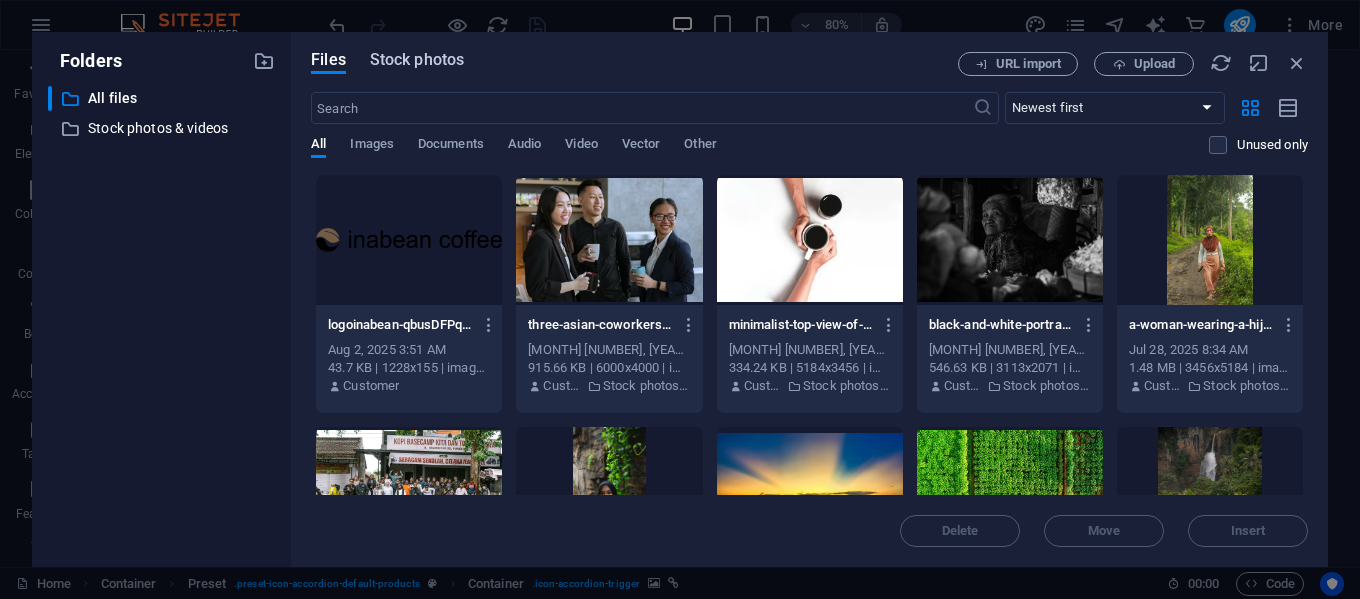 click on "Stock photos" at bounding box center (417, 60) 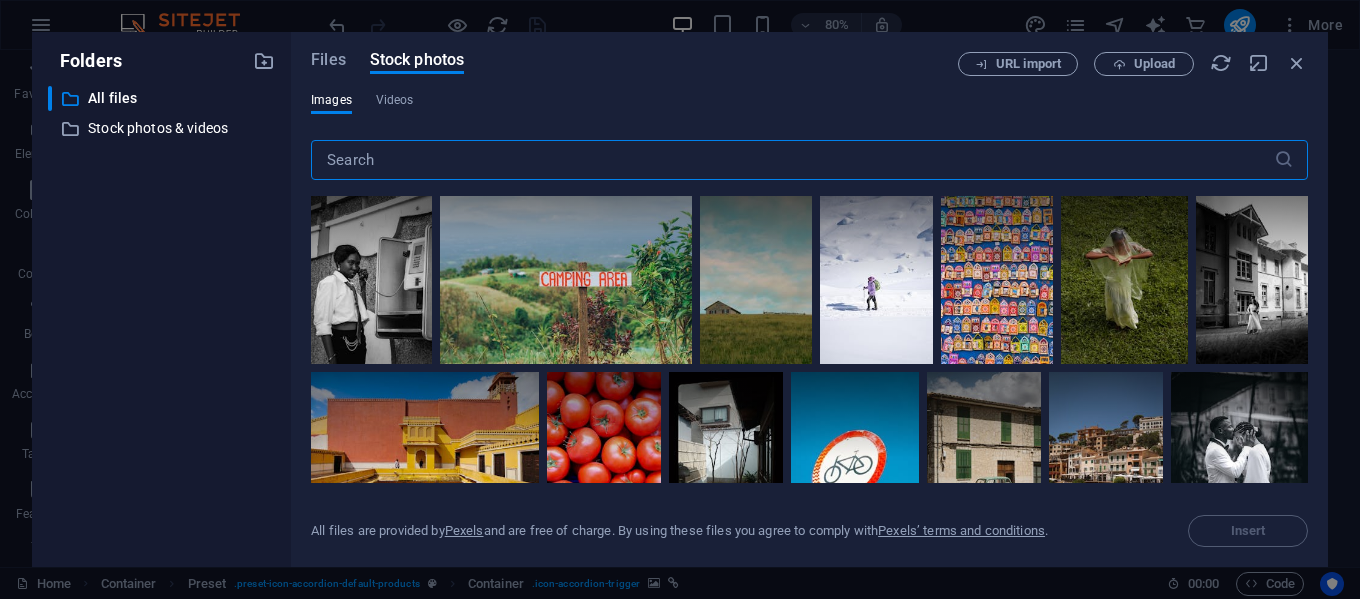 click at bounding box center (792, 160) 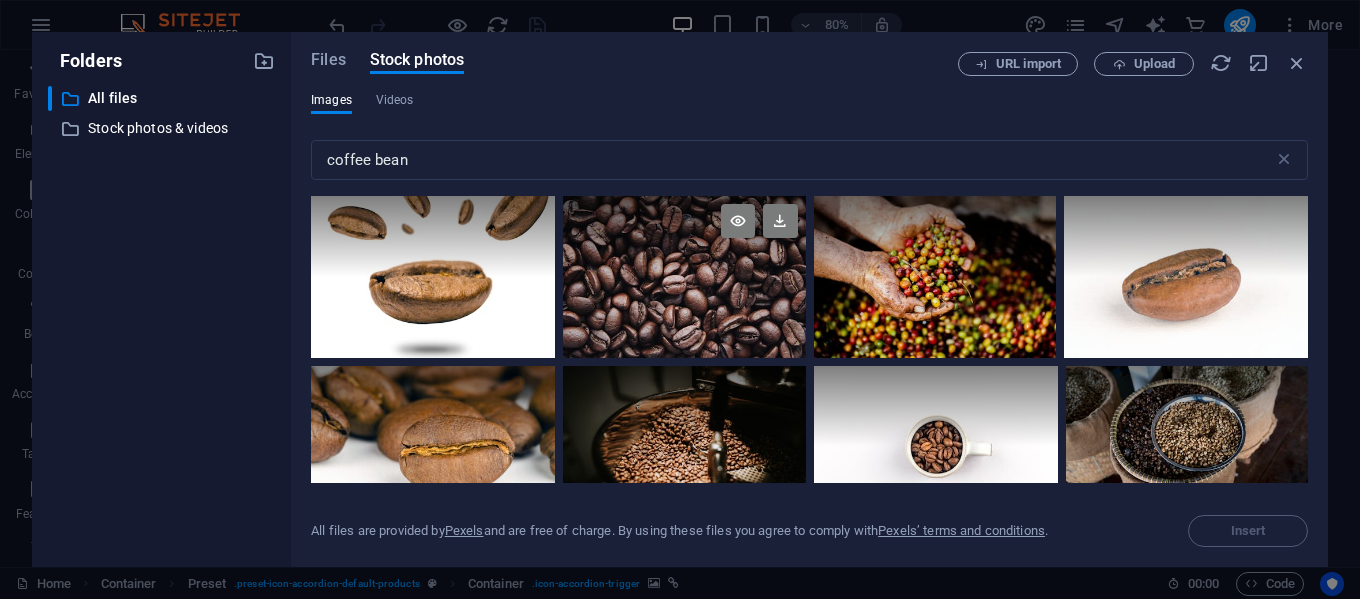 click at bounding box center (684, 277) 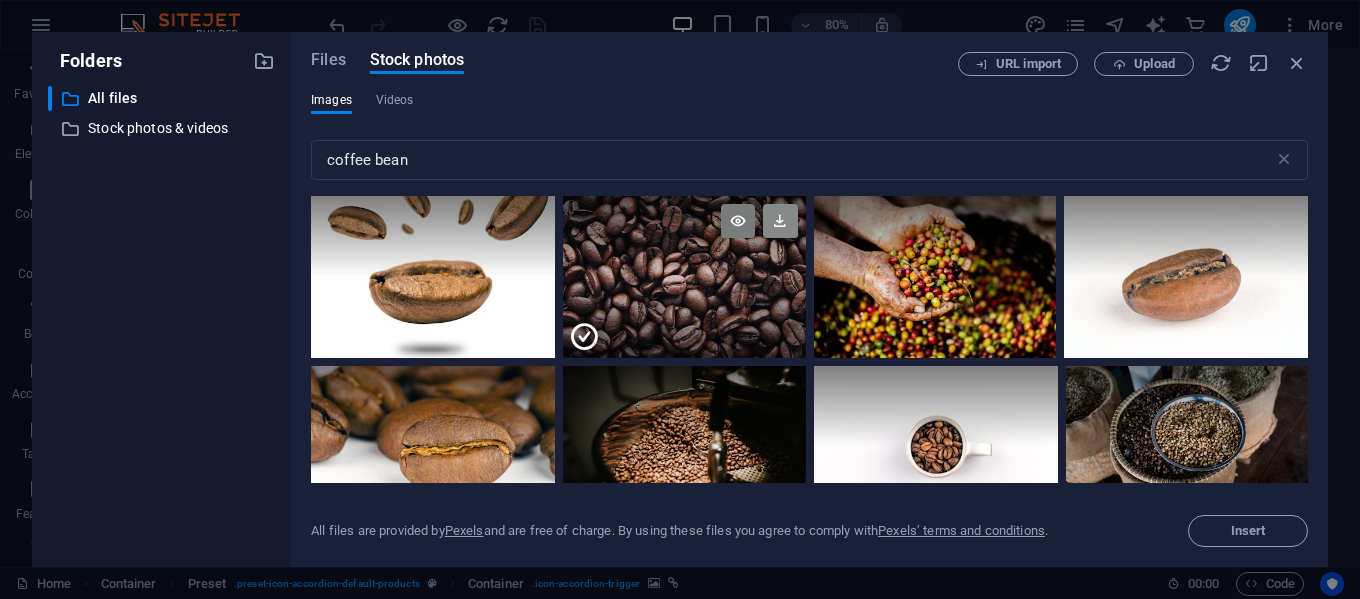 click at bounding box center [780, 221] 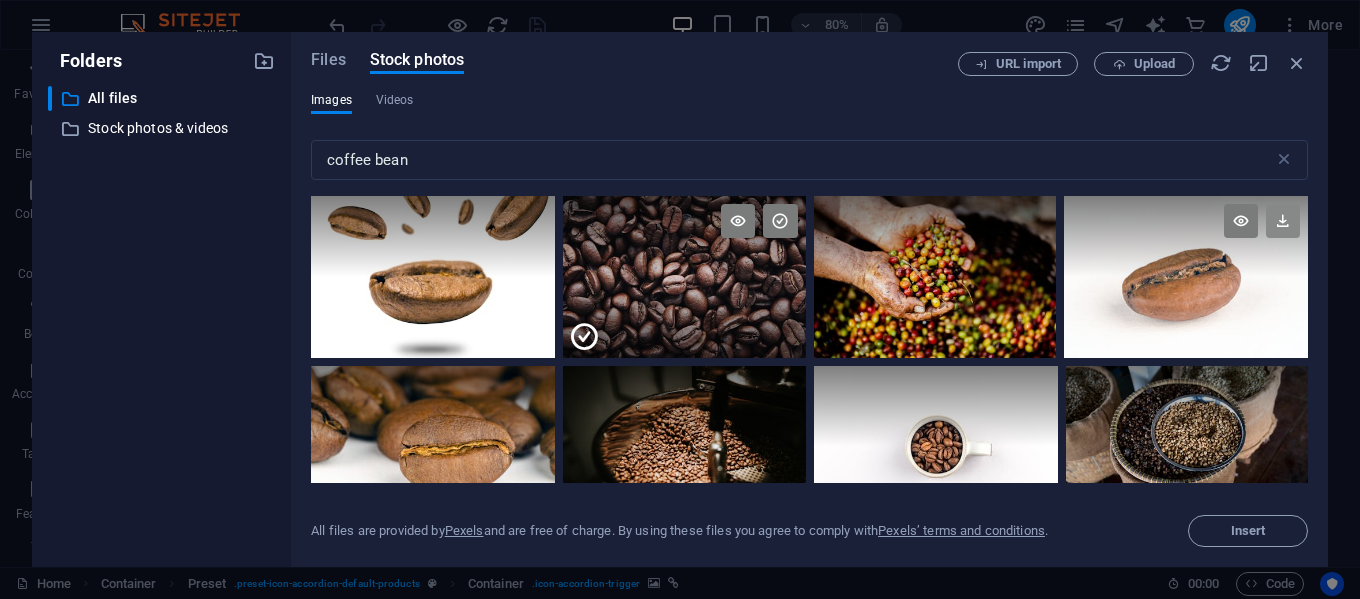 click at bounding box center [1283, 221] 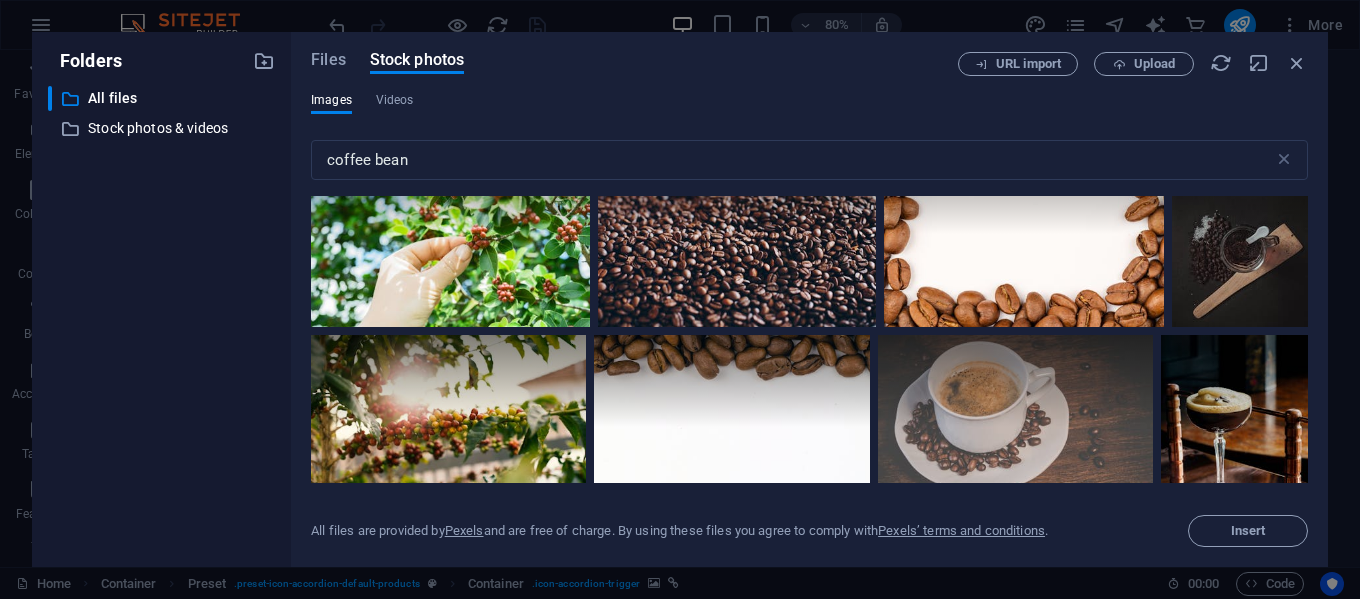 scroll, scrollTop: 400, scrollLeft: 0, axis: vertical 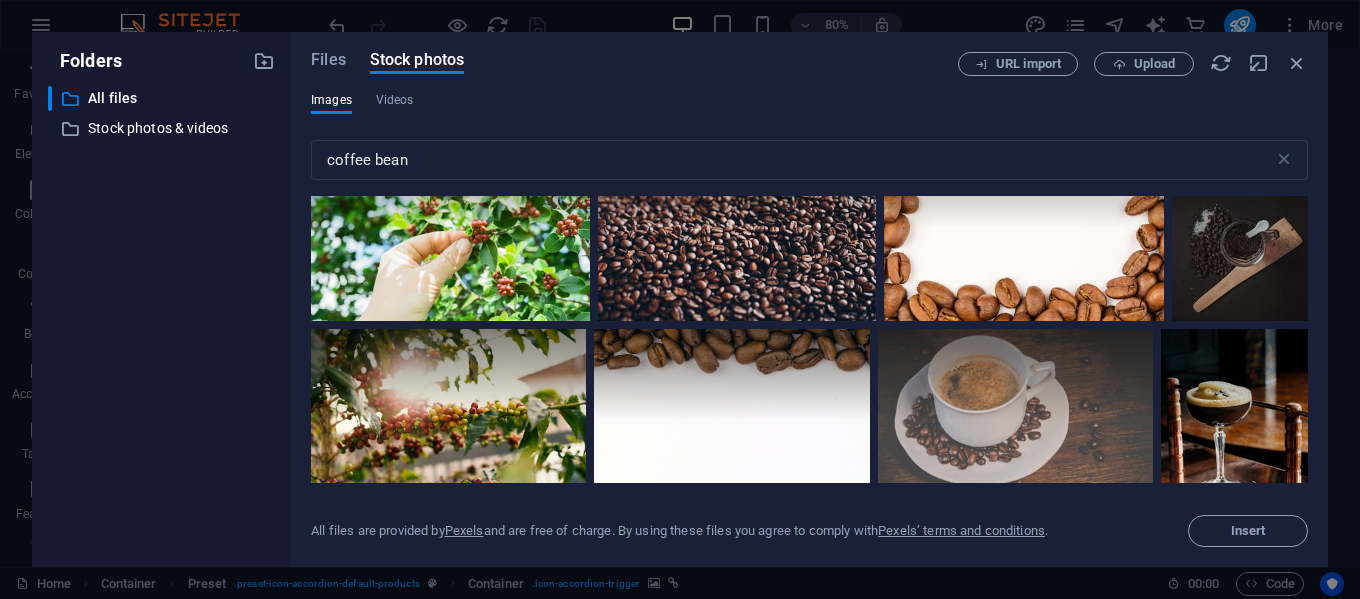 click at bounding box center (737, 181) 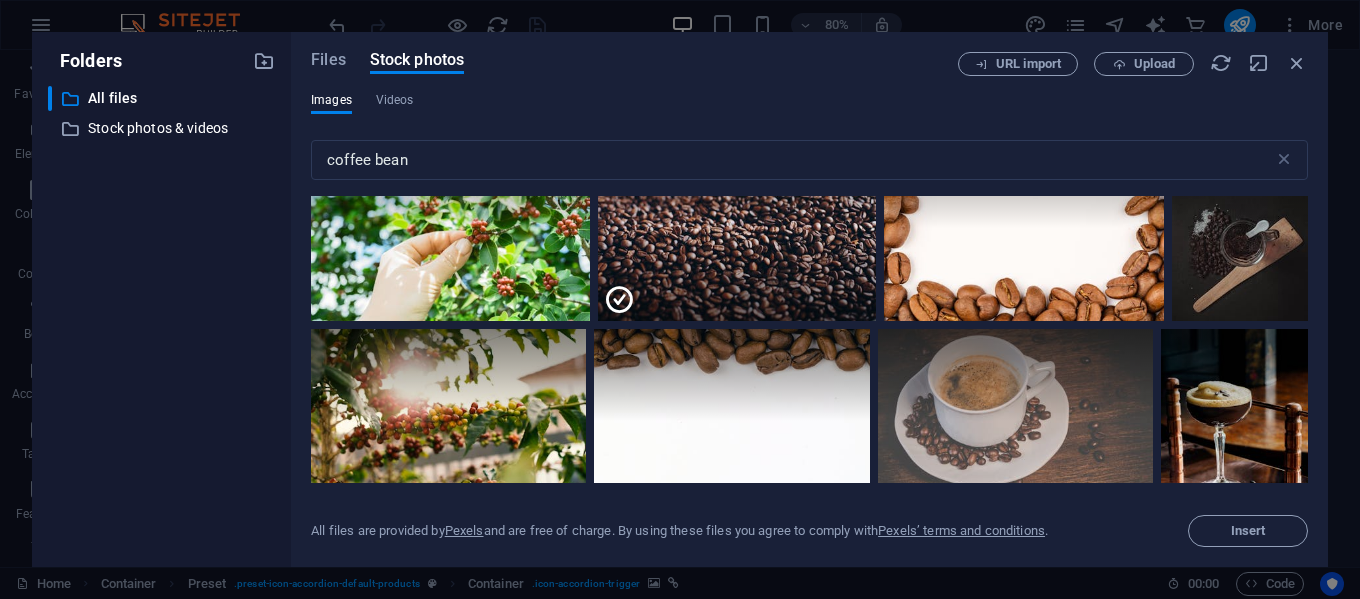 scroll, scrollTop: 300, scrollLeft: 0, axis: vertical 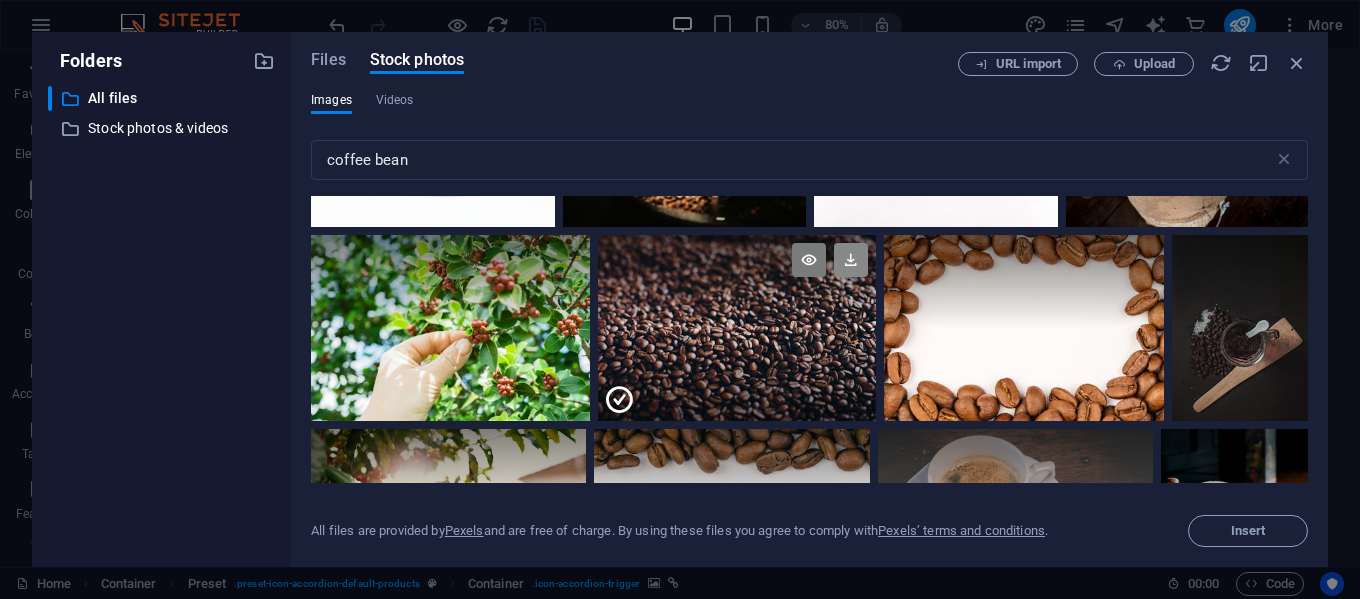 click at bounding box center [851, 260] 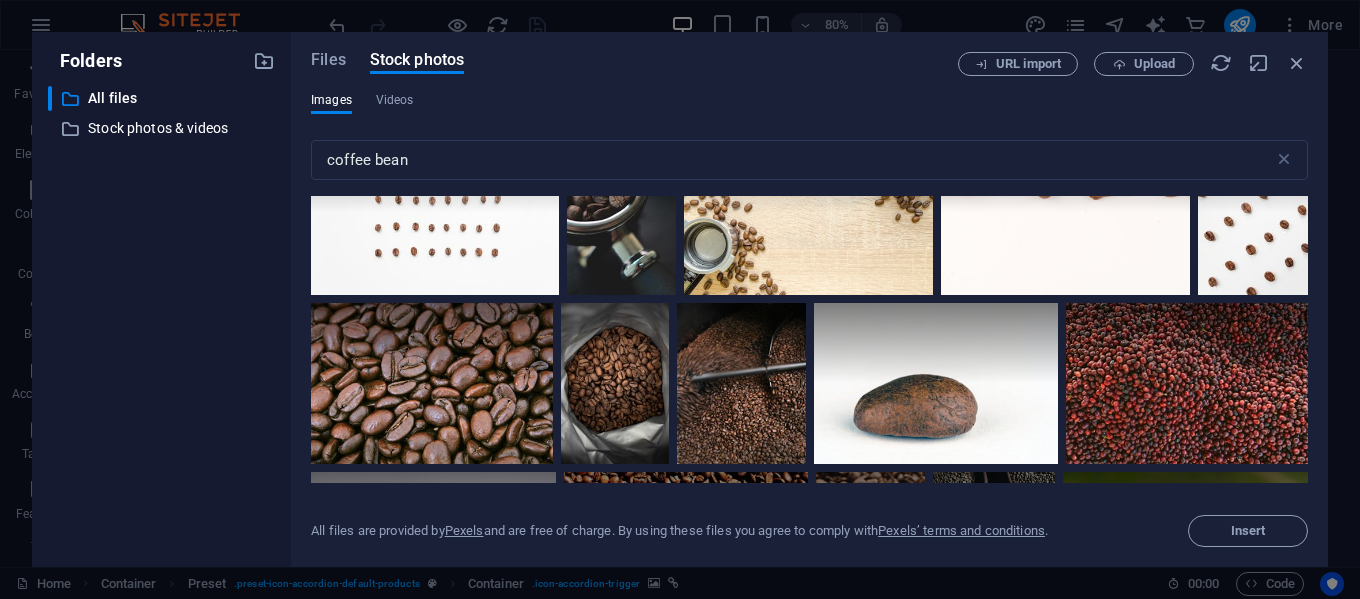 scroll, scrollTop: 900, scrollLeft: 0, axis: vertical 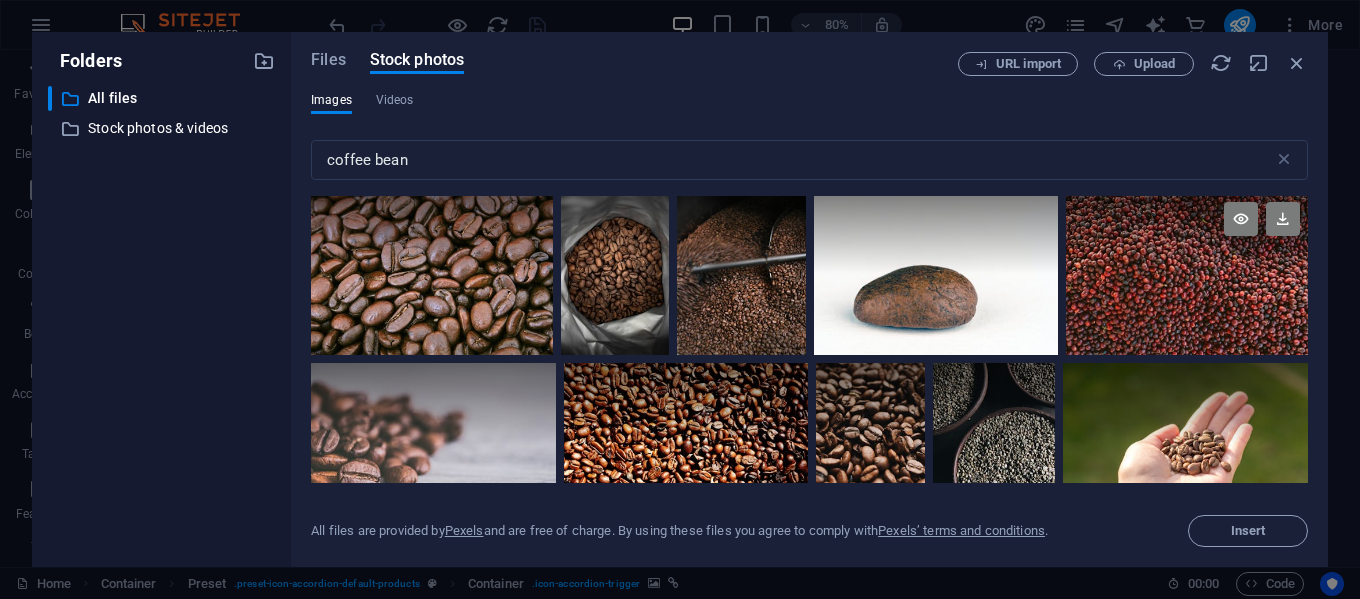 click at bounding box center (1187, 274) 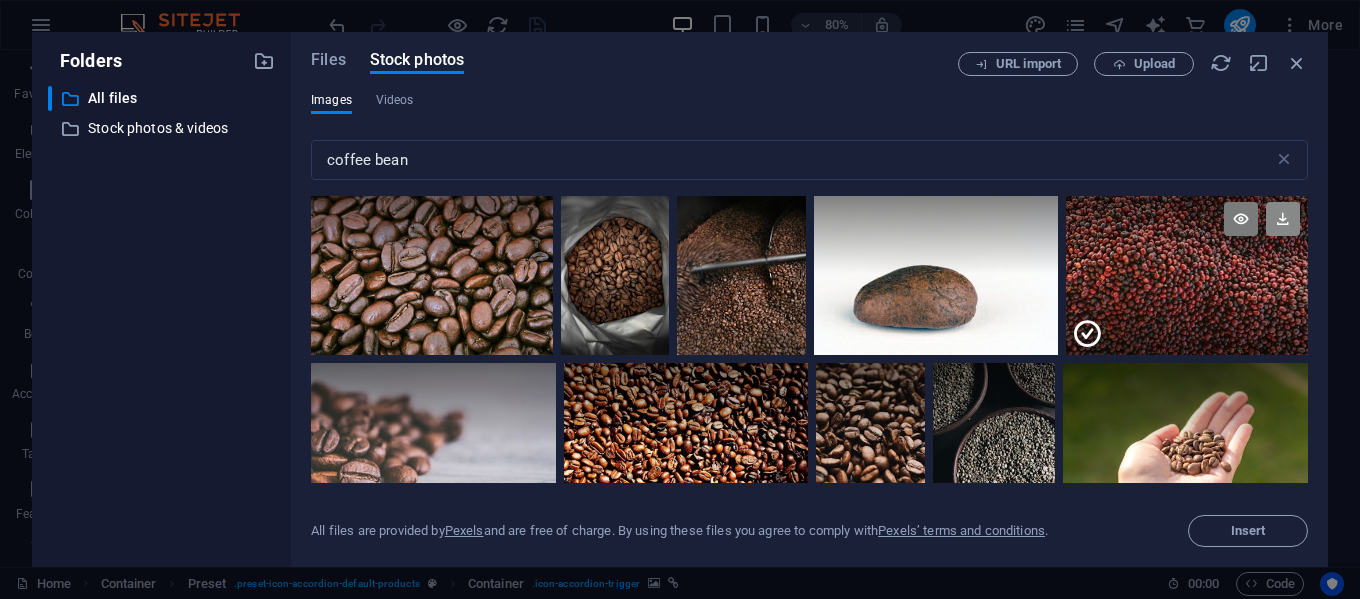 click at bounding box center [1283, 219] 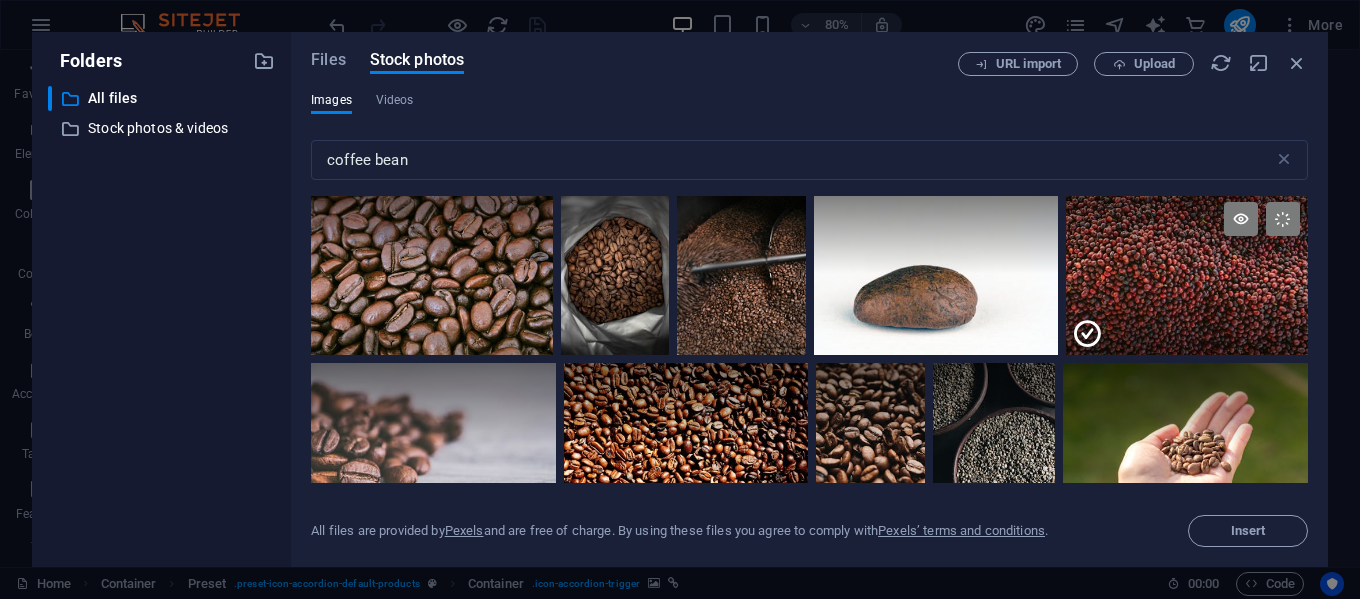 scroll, scrollTop: 1000, scrollLeft: 0, axis: vertical 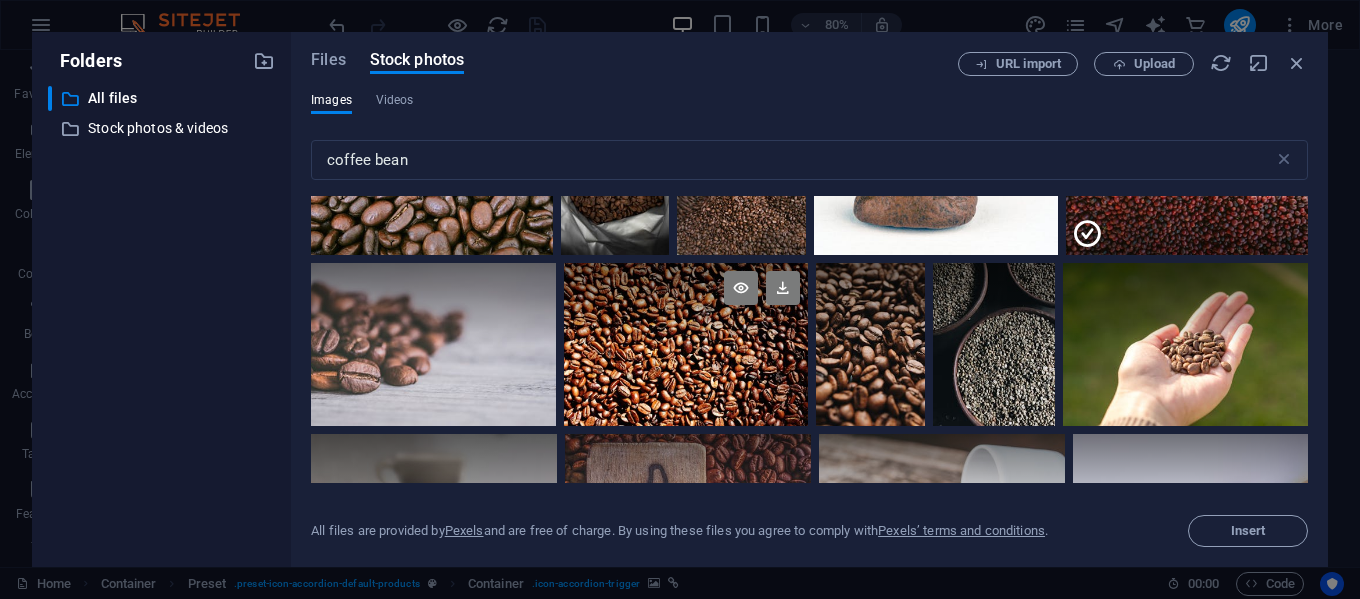 click at bounding box center [686, 304] 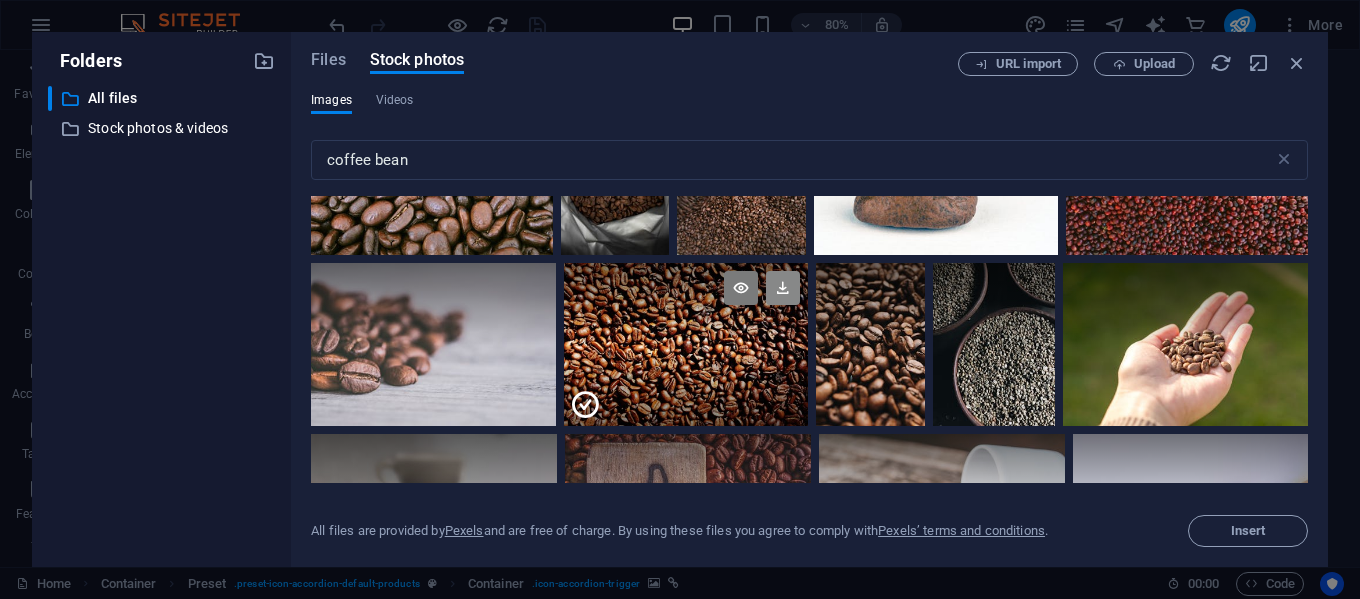 click at bounding box center (783, 288) 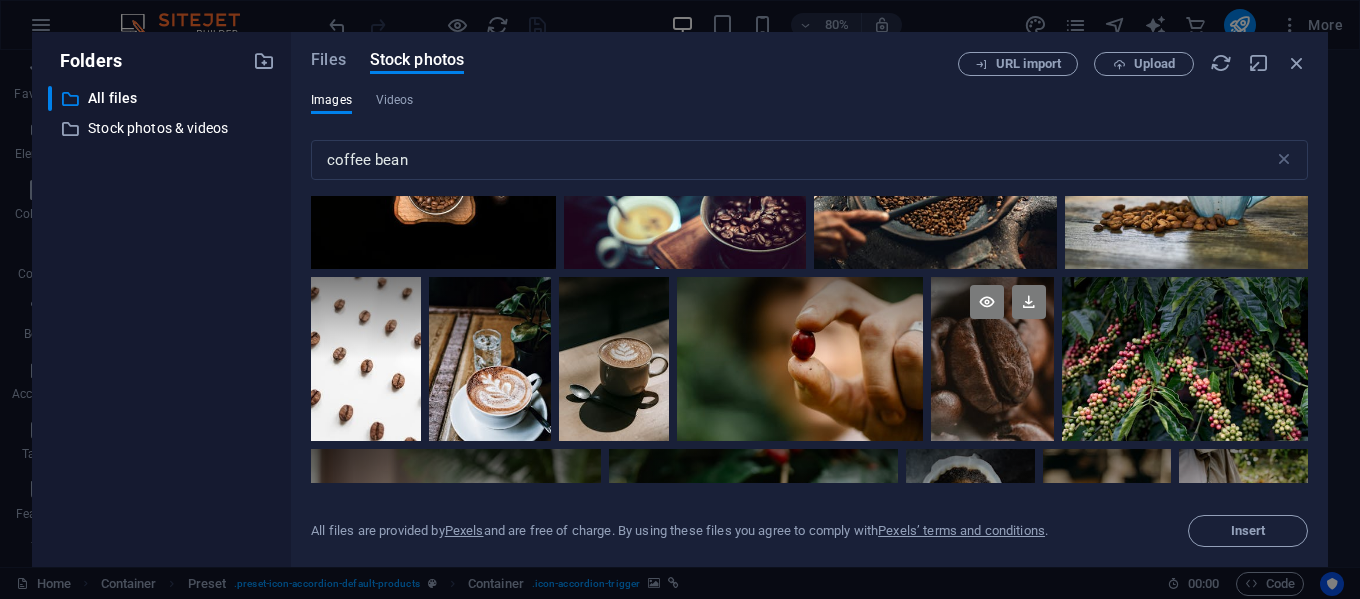 scroll, scrollTop: 1800, scrollLeft: 0, axis: vertical 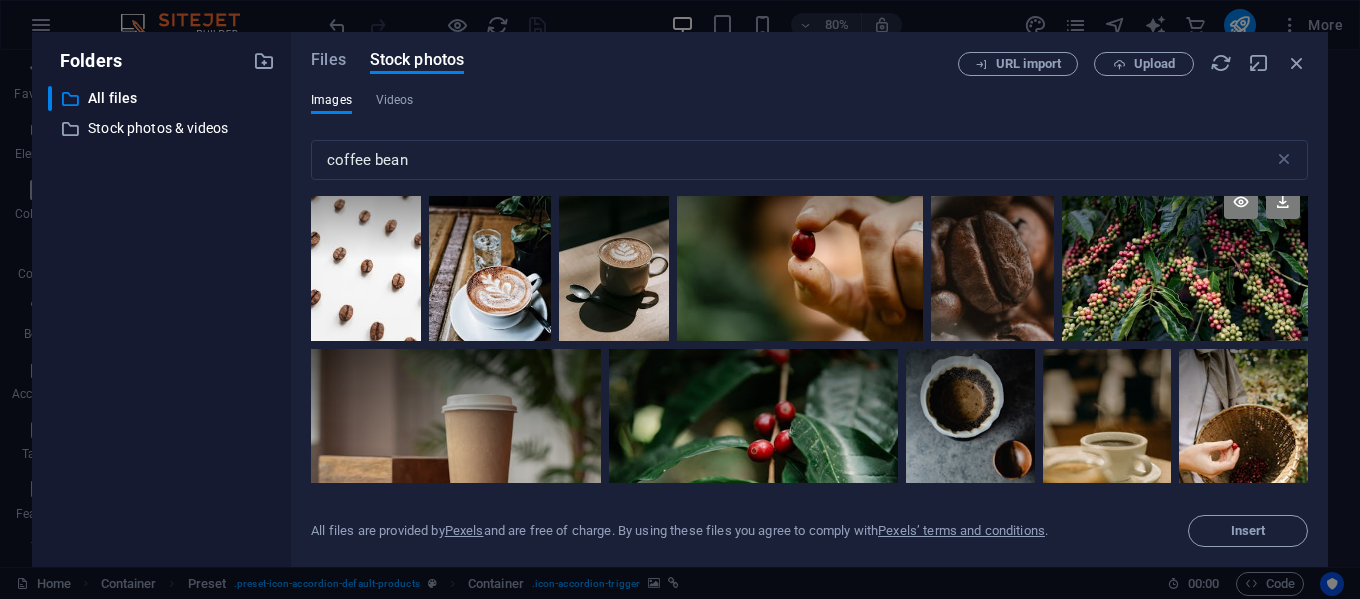 click at bounding box center [1185, 259] 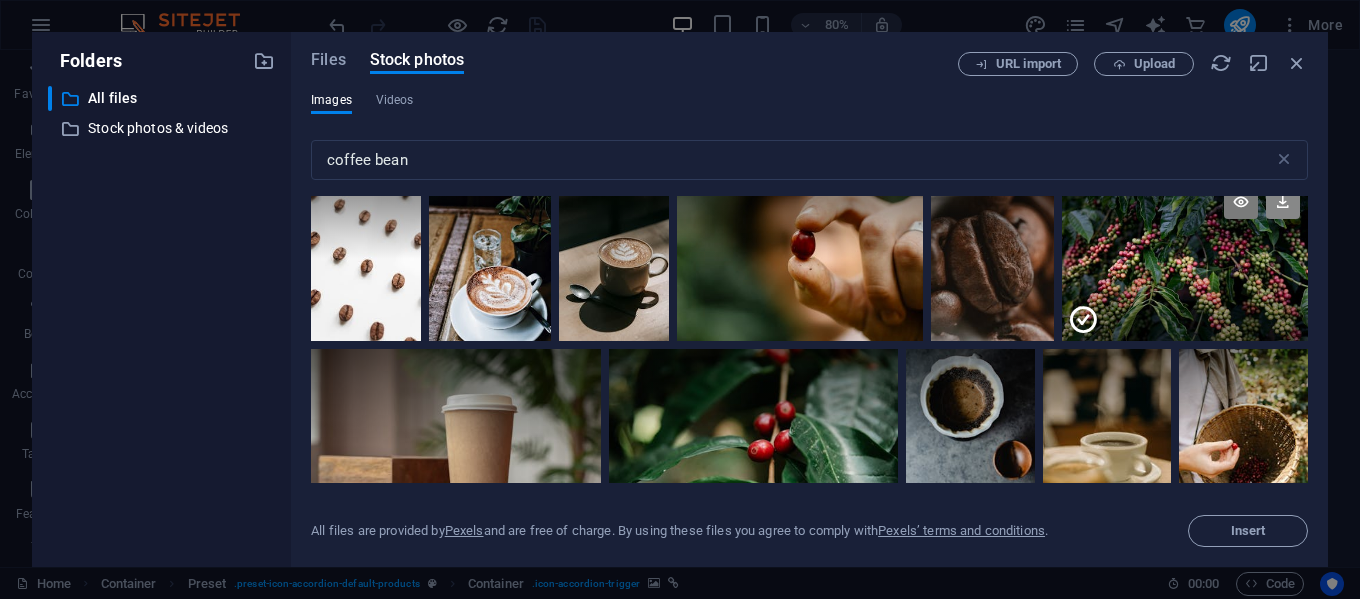 click at bounding box center (1283, 202) 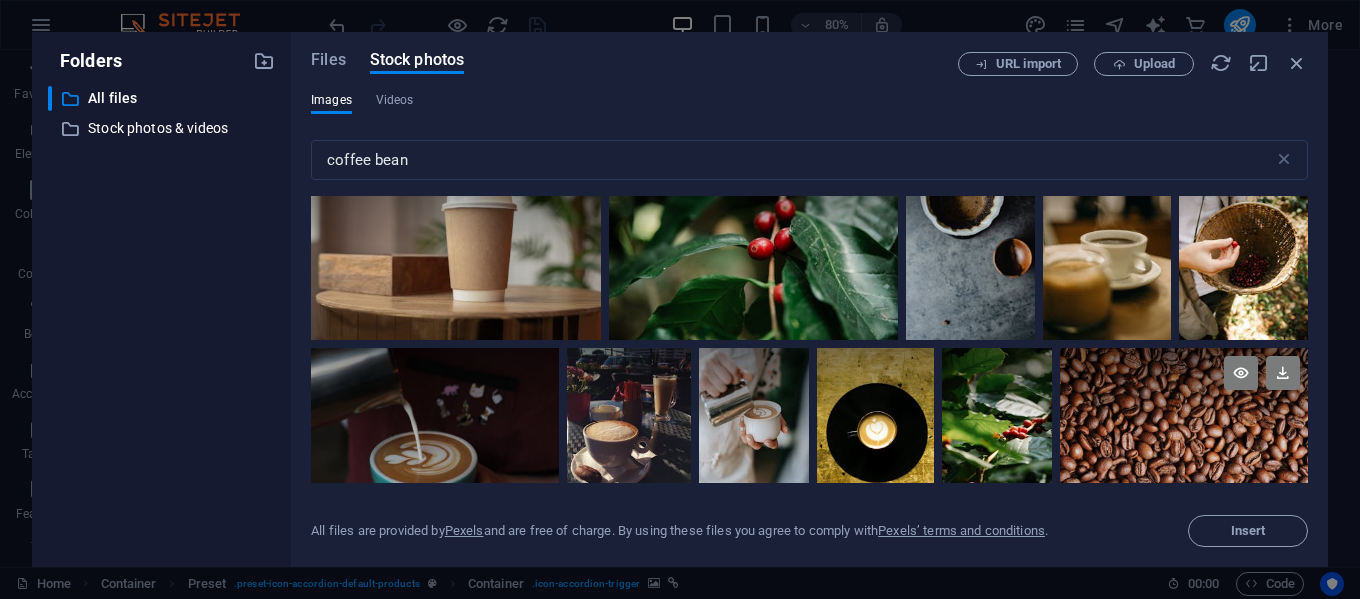 scroll, scrollTop: 2000, scrollLeft: 0, axis: vertical 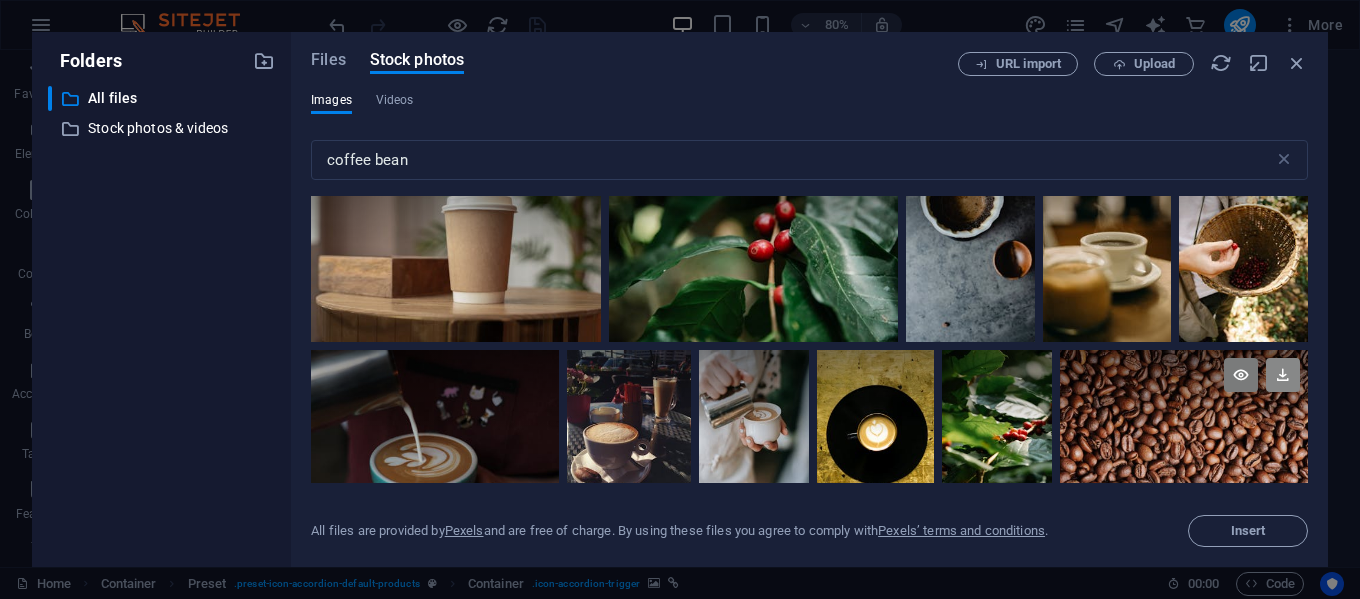 click at bounding box center [1283, 375] 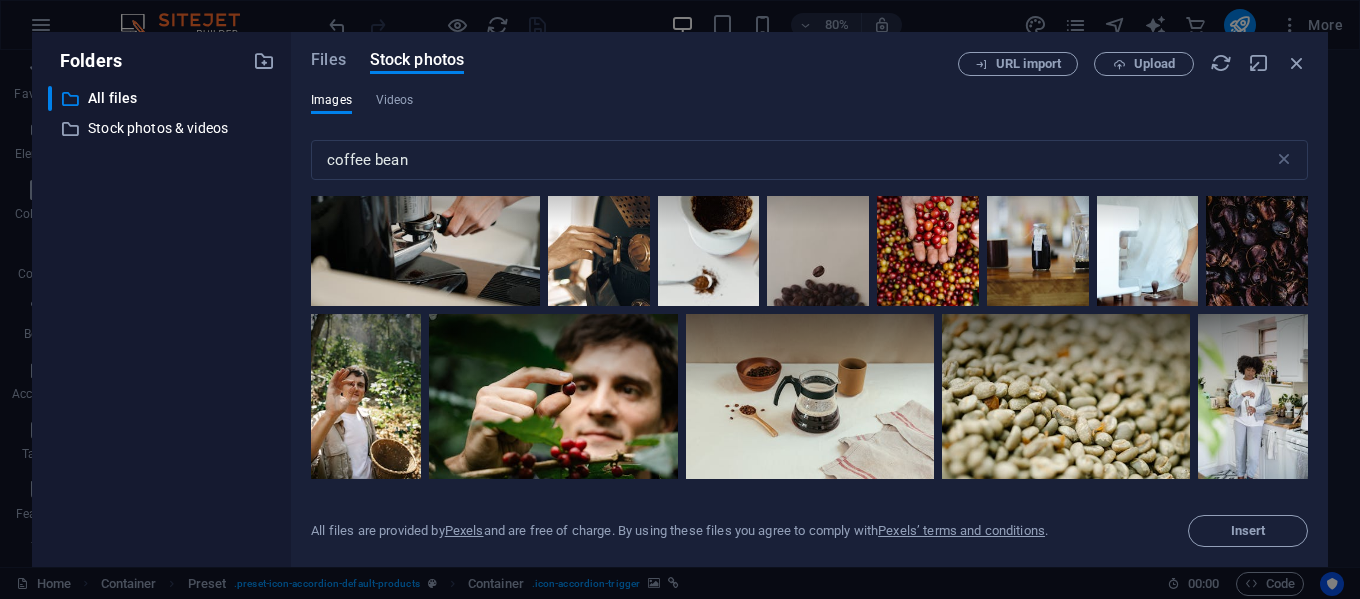 scroll, scrollTop: 3000, scrollLeft: 0, axis: vertical 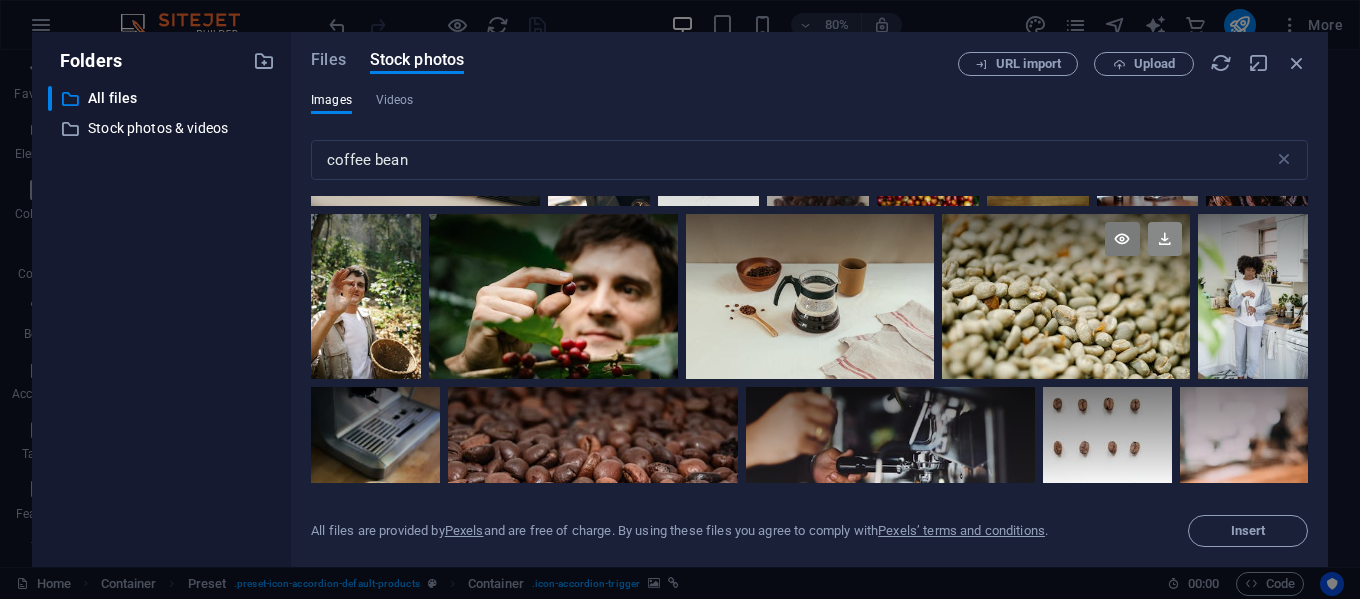 click at bounding box center (1165, 239) 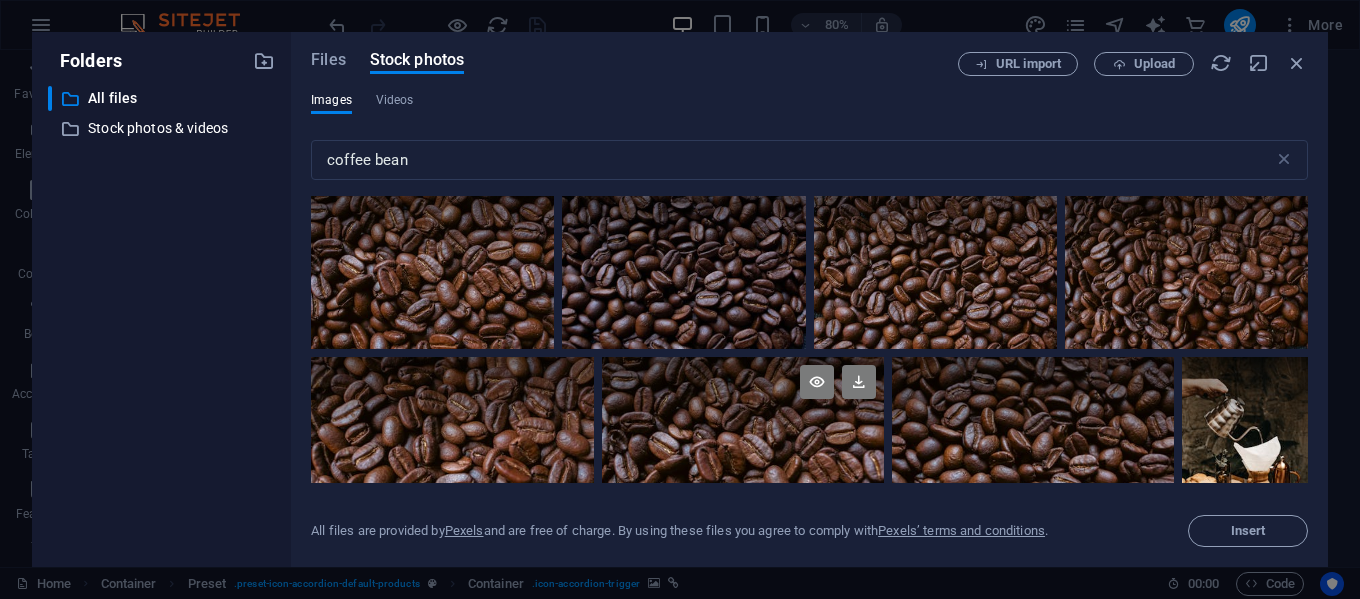 scroll, scrollTop: 4000, scrollLeft: 0, axis: vertical 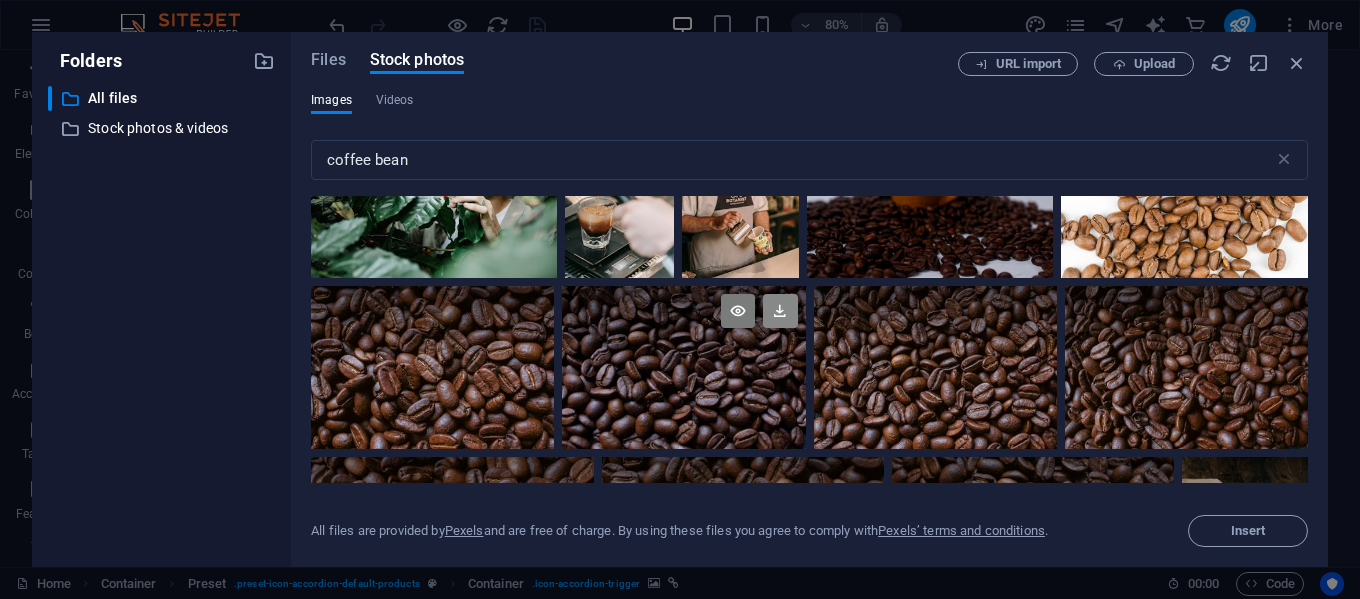 click at bounding box center [780, 311] 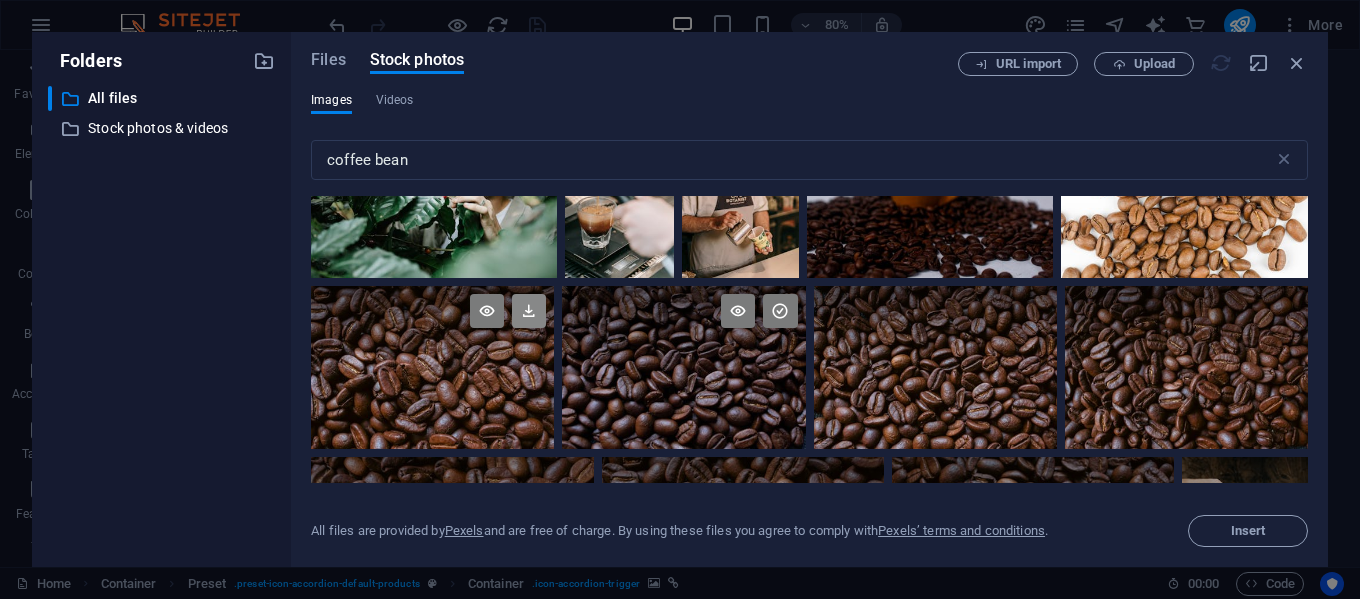 click at bounding box center (529, 311) 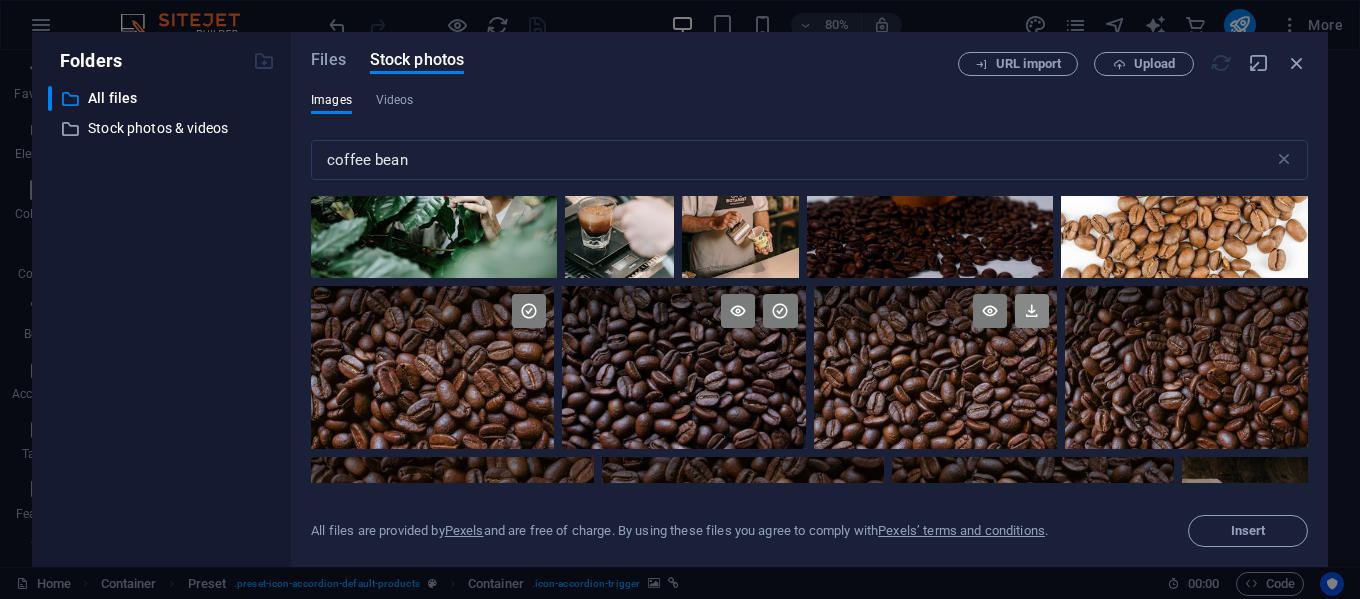click at bounding box center (1032, 311) 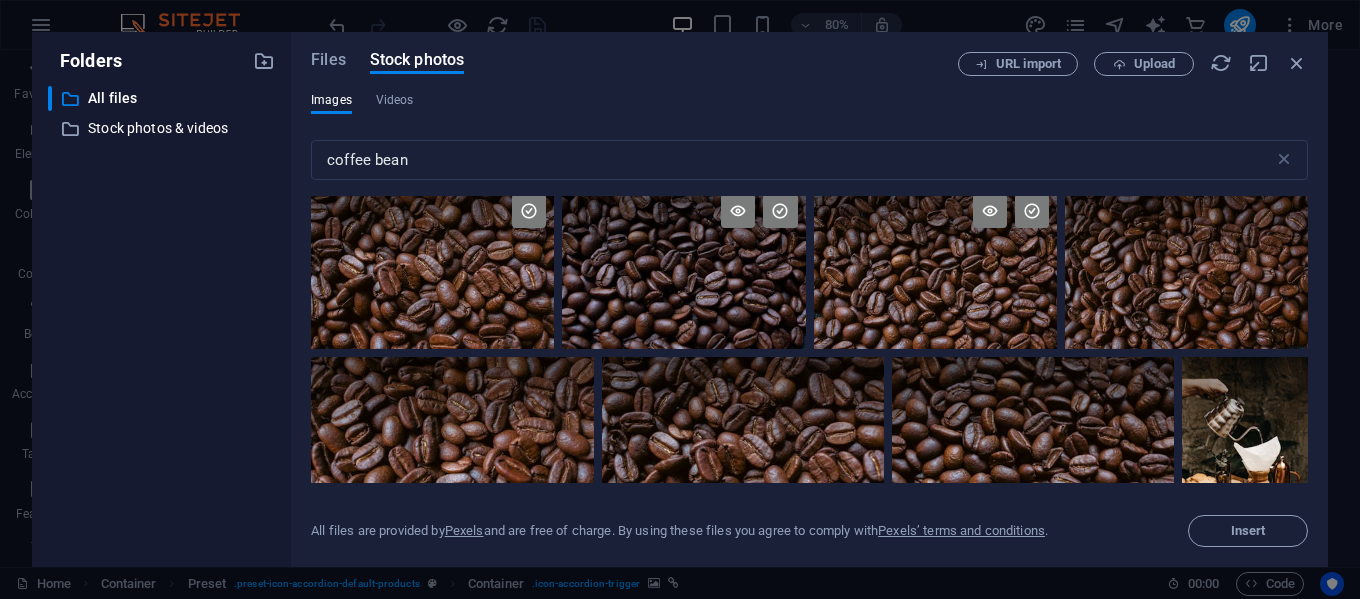 scroll, scrollTop: 4000, scrollLeft: 0, axis: vertical 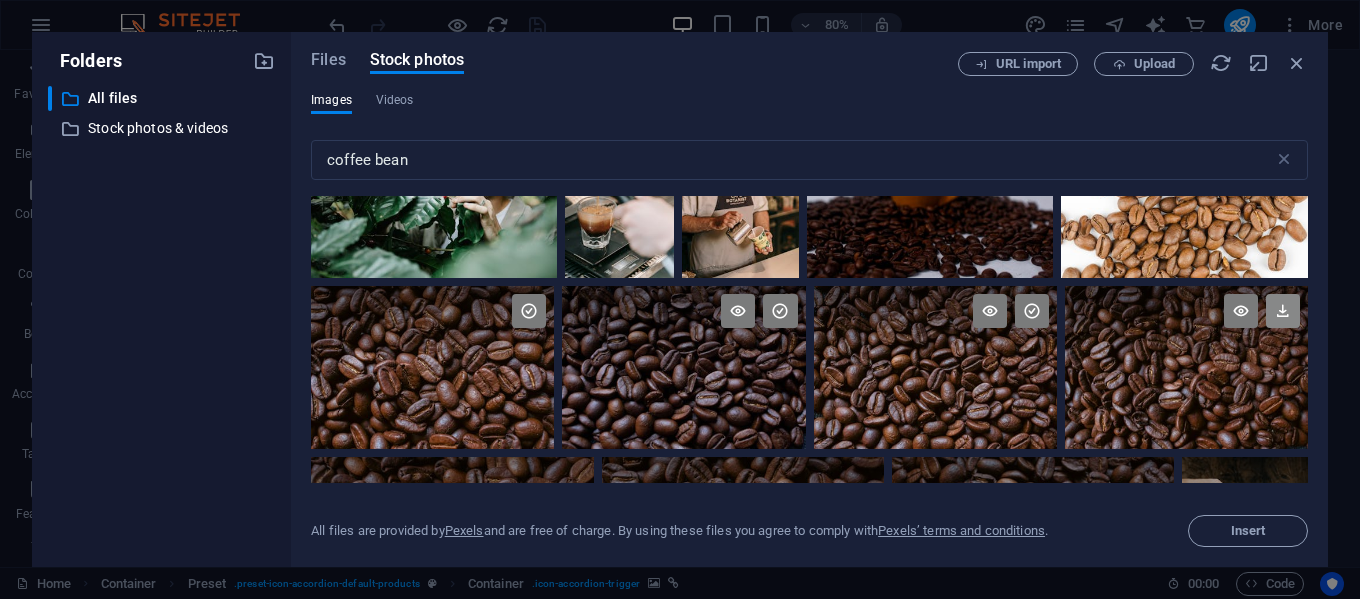 click at bounding box center (1283, 311) 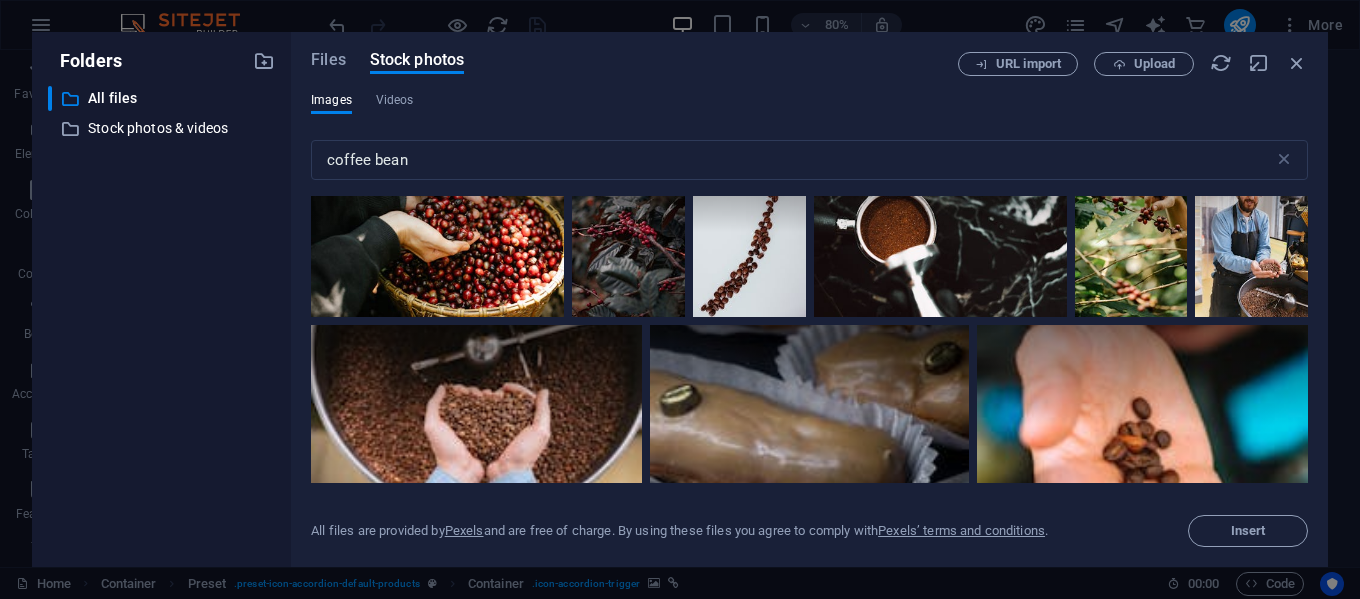 scroll, scrollTop: 15323, scrollLeft: 0, axis: vertical 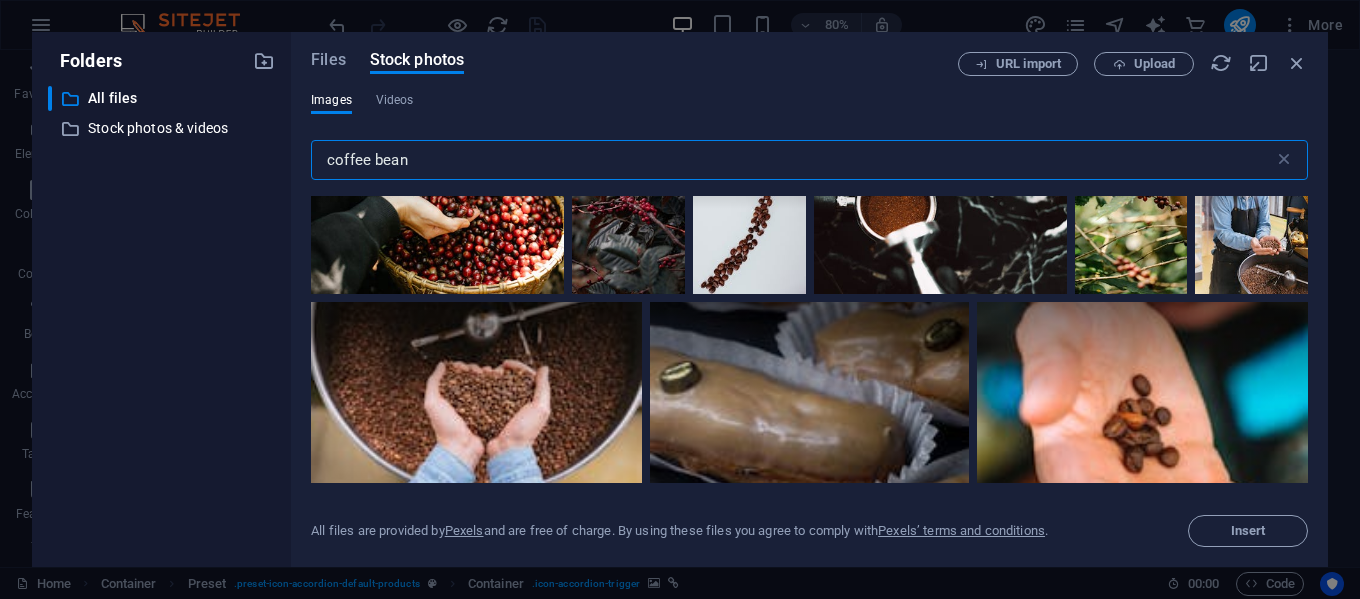 click on "coffee bean" at bounding box center (792, 160) 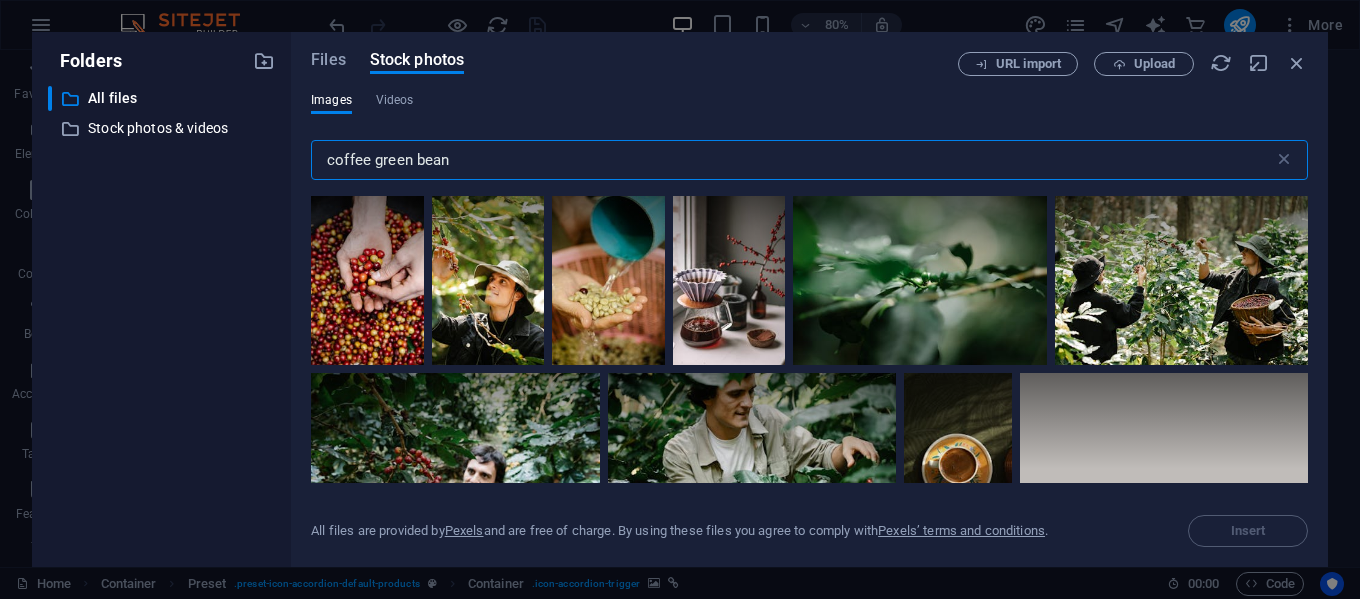 drag, startPoint x: 375, startPoint y: 170, endPoint x: 309, endPoint y: 163, distance: 66.37017 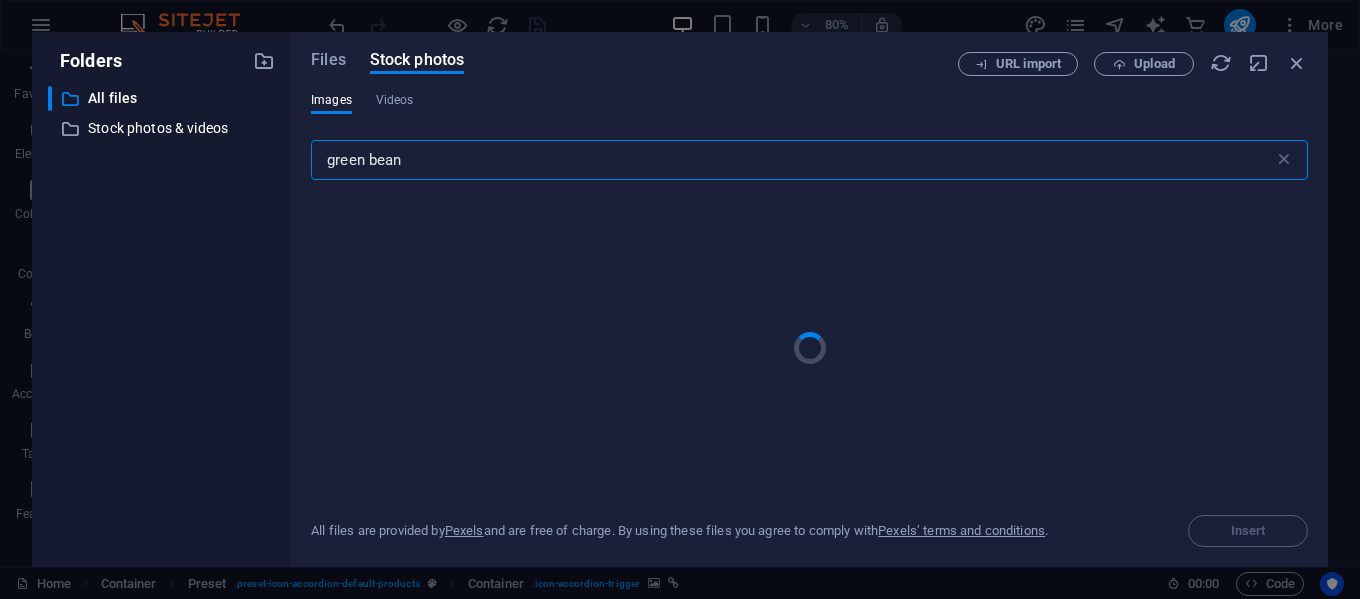 click on "green bean" at bounding box center (792, 160) 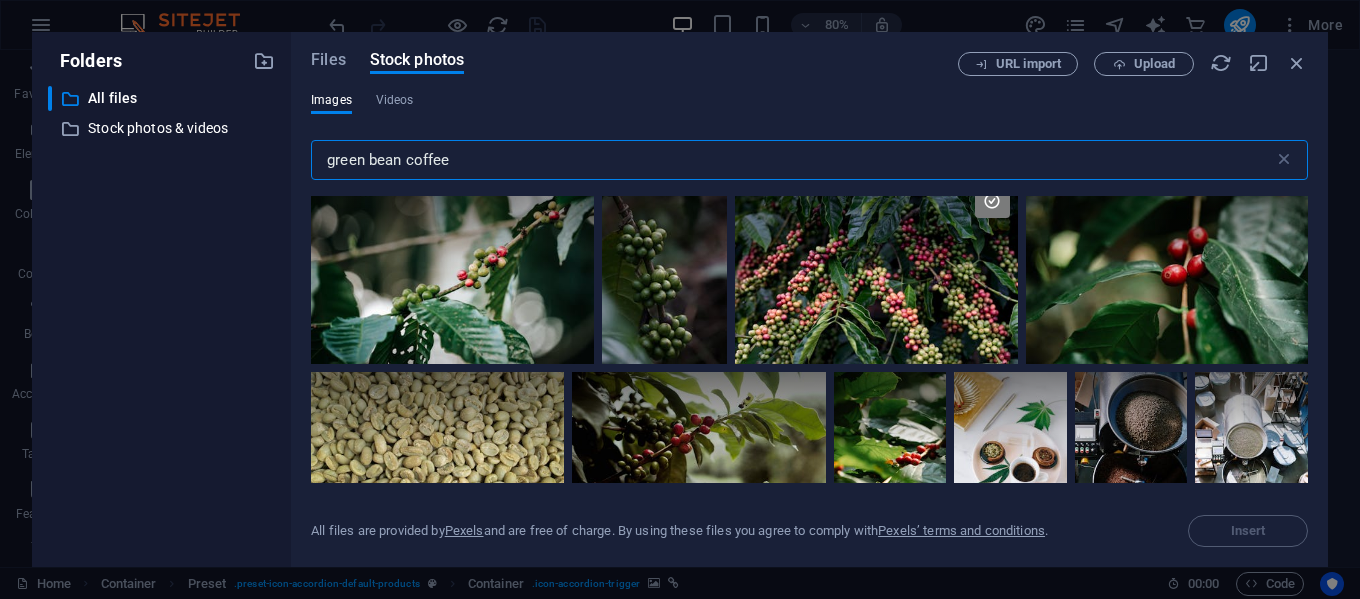 scroll, scrollTop: 800, scrollLeft: 0, axis: vertical 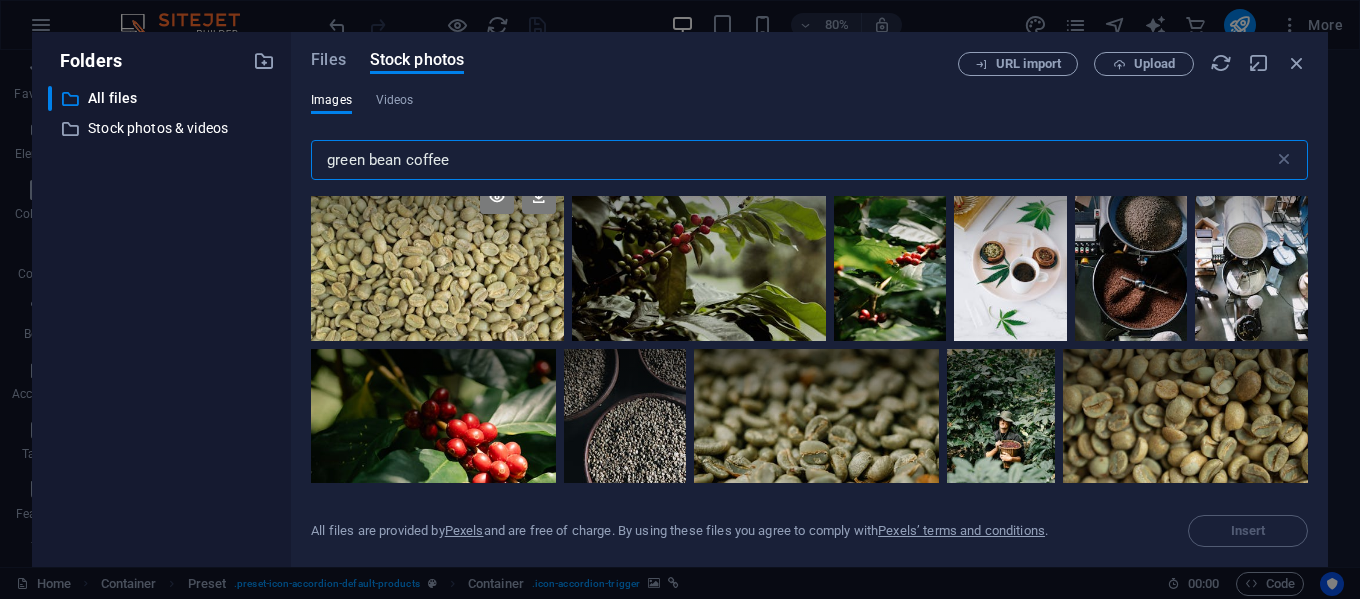 type on "green bean coffee" 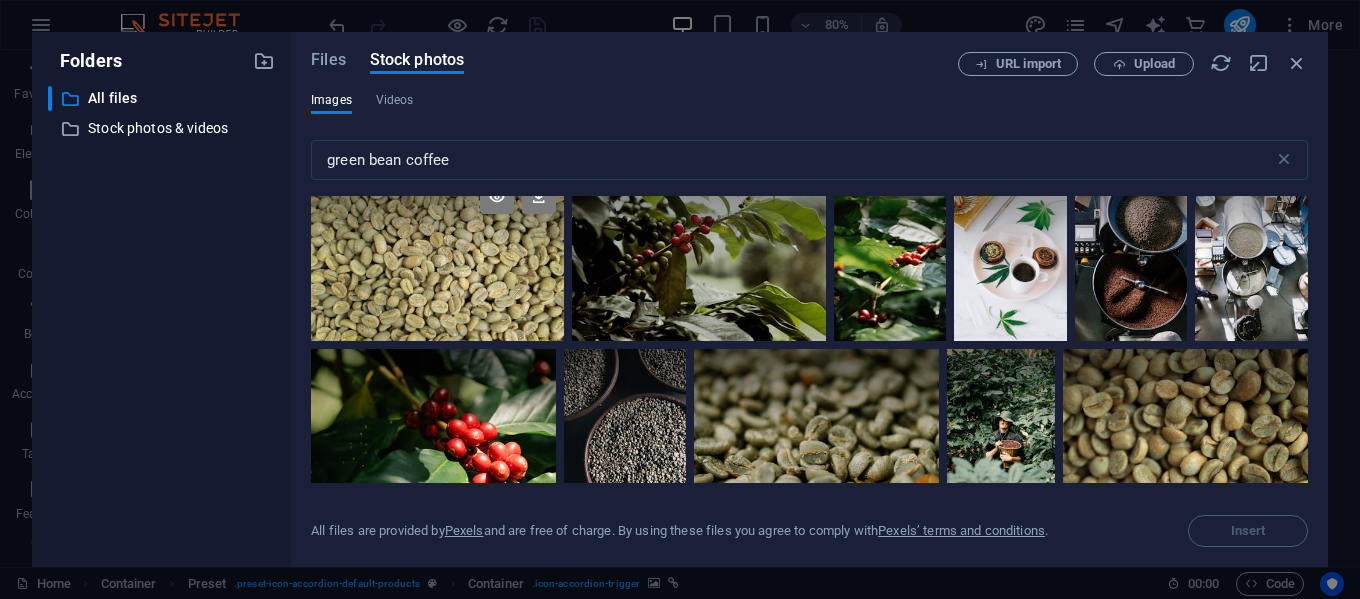 click at bounding box center (437, 256) 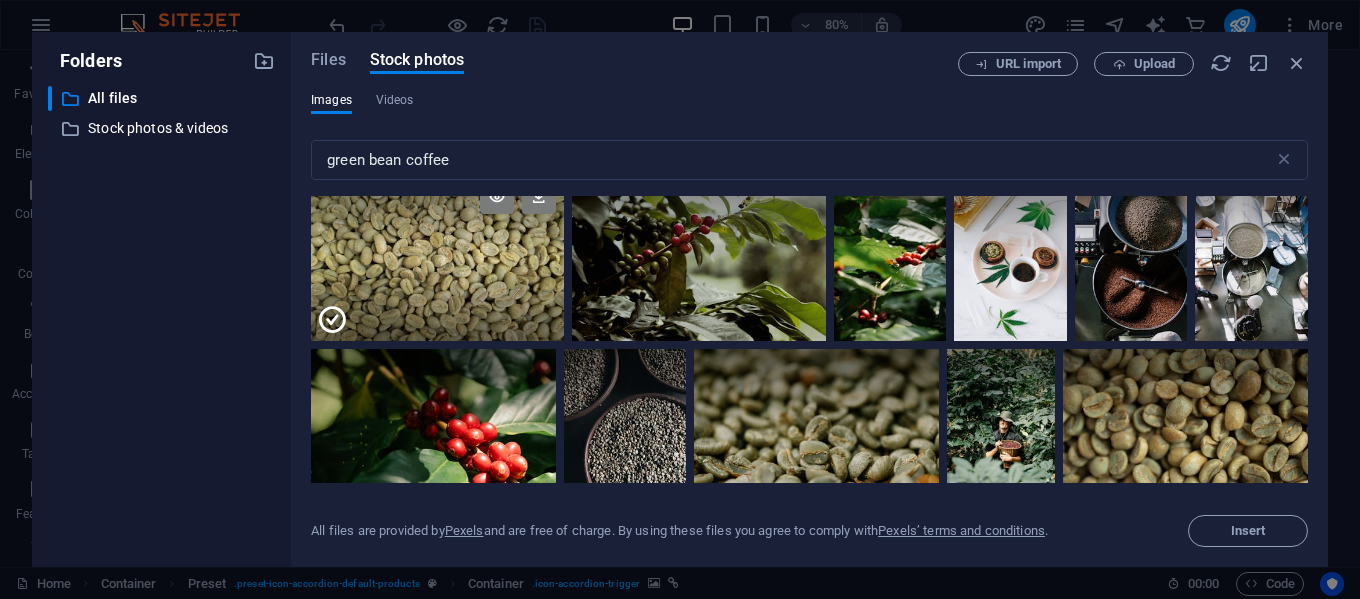 scroll, scrollTop: 600, scrollLeft: 0, axis: vertical 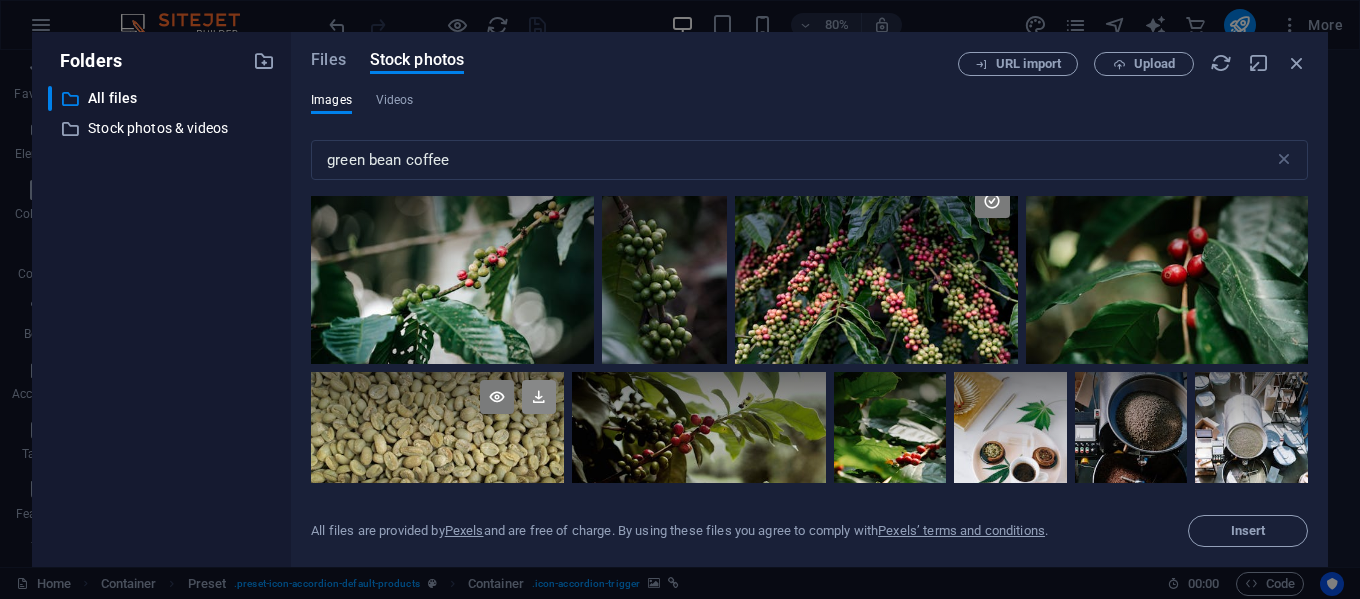 click at bounding box center [539, 397] 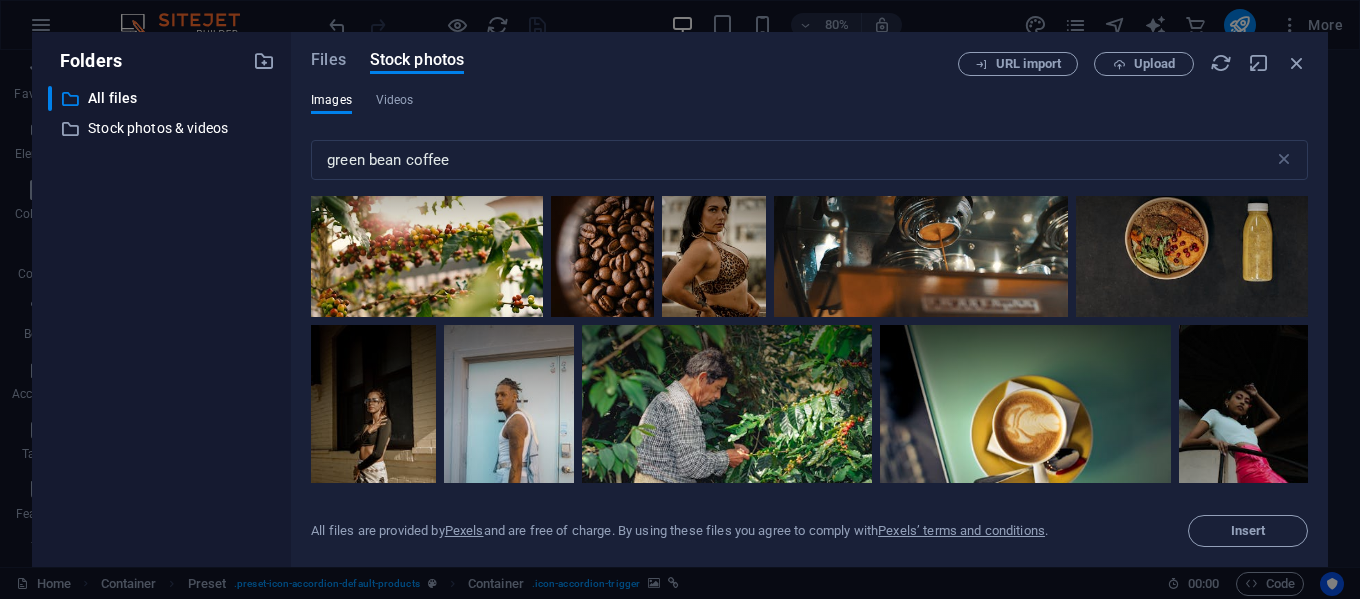 scroll, scrollTop: 5000, scrollLeft: 0, axis: vertical 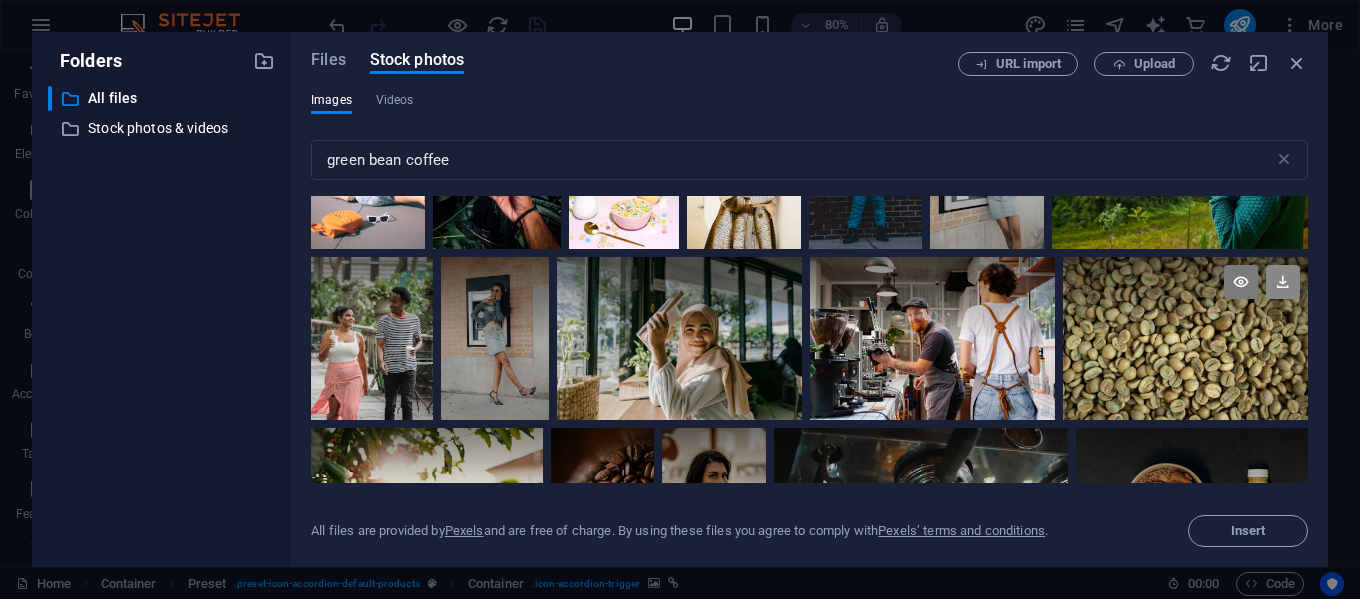 click at bounding box center [1283, 282] 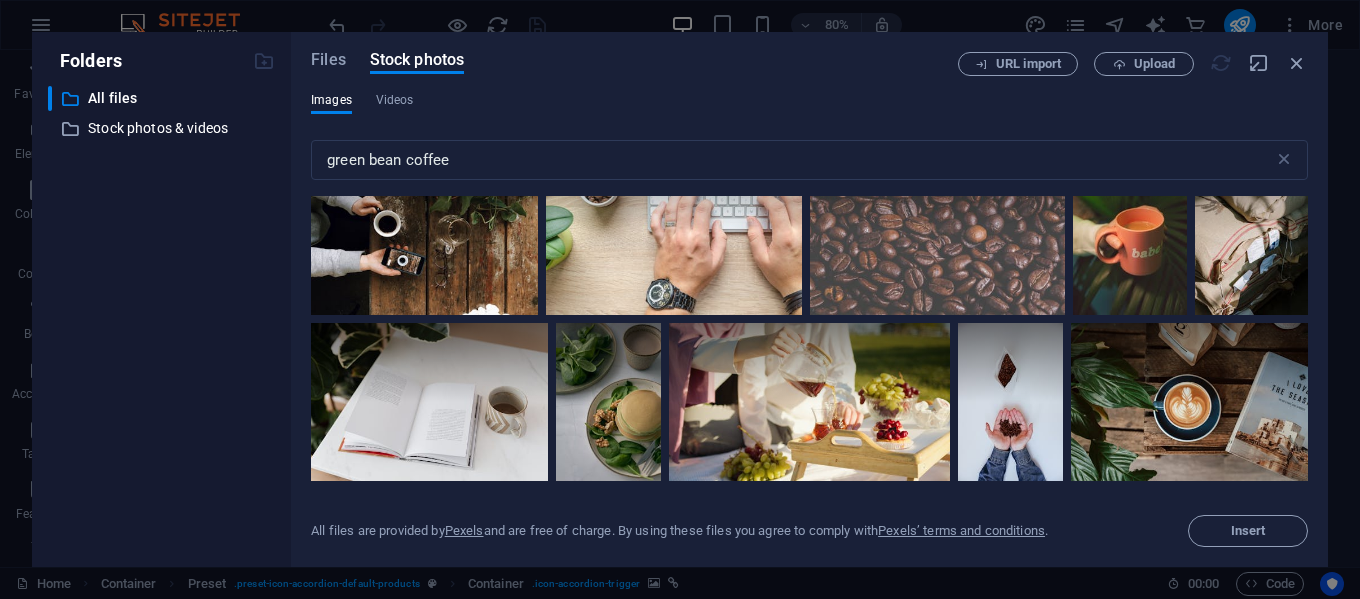 scroll, scrollTop: 7200, scrollLeft: 0, axis: vertical 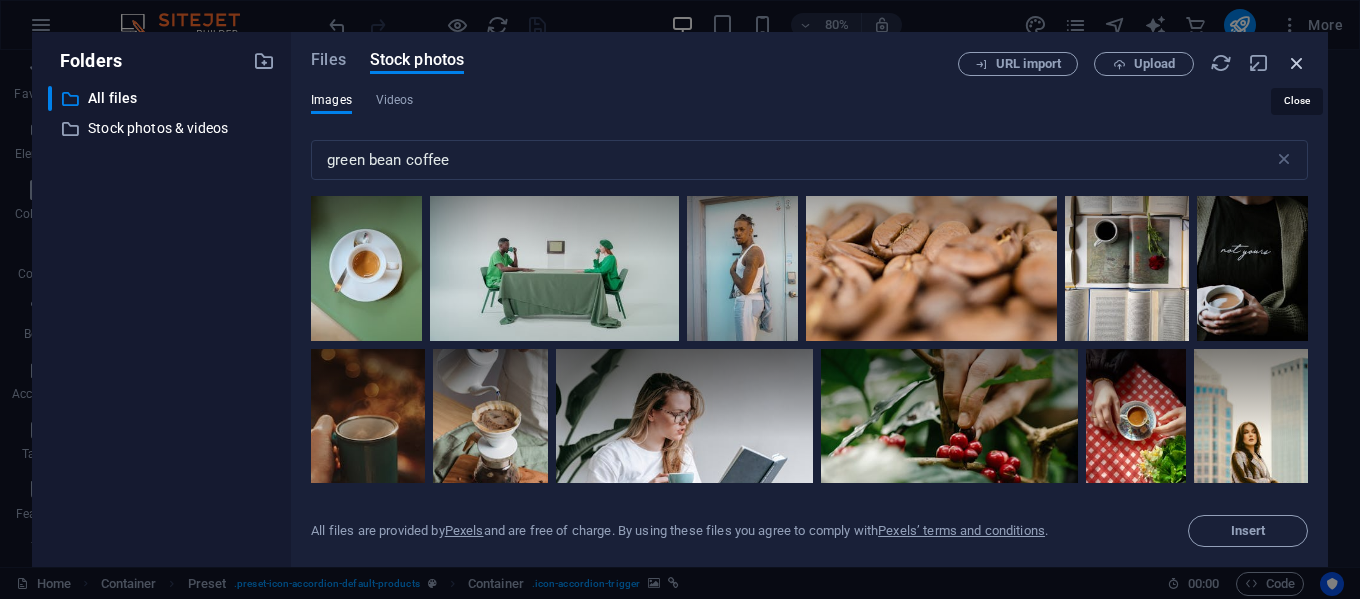 click at bounding box center [1297, 63] 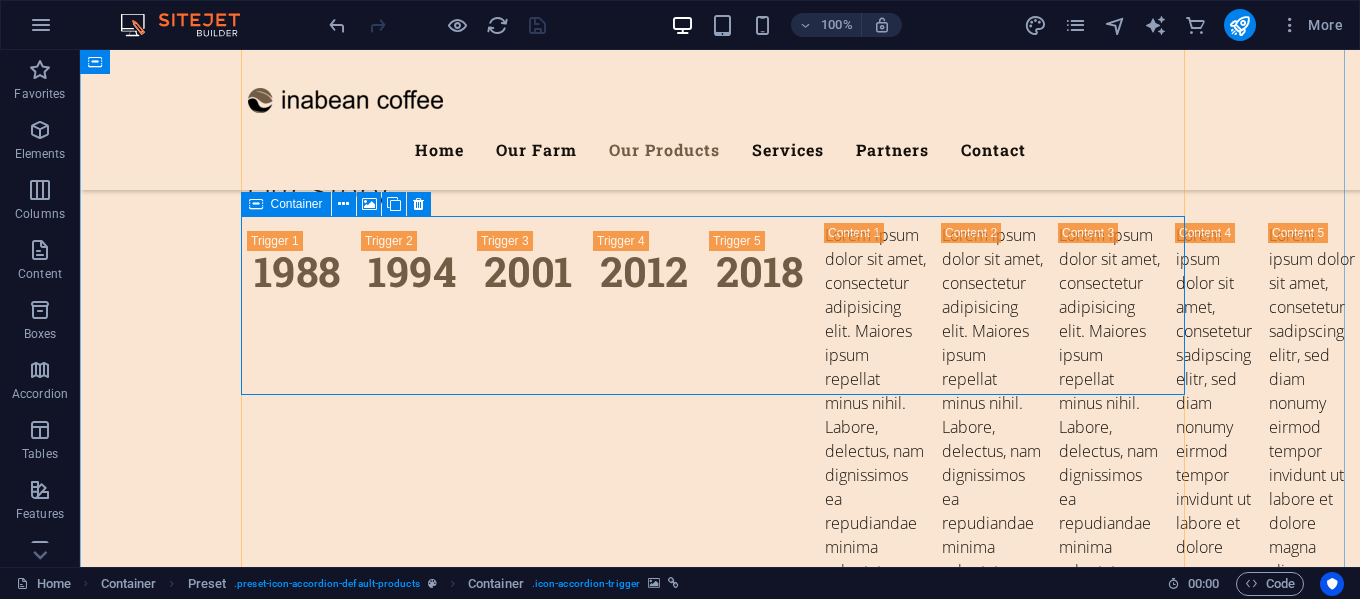 click on "Fruits" at bounding box center (720, 5931) 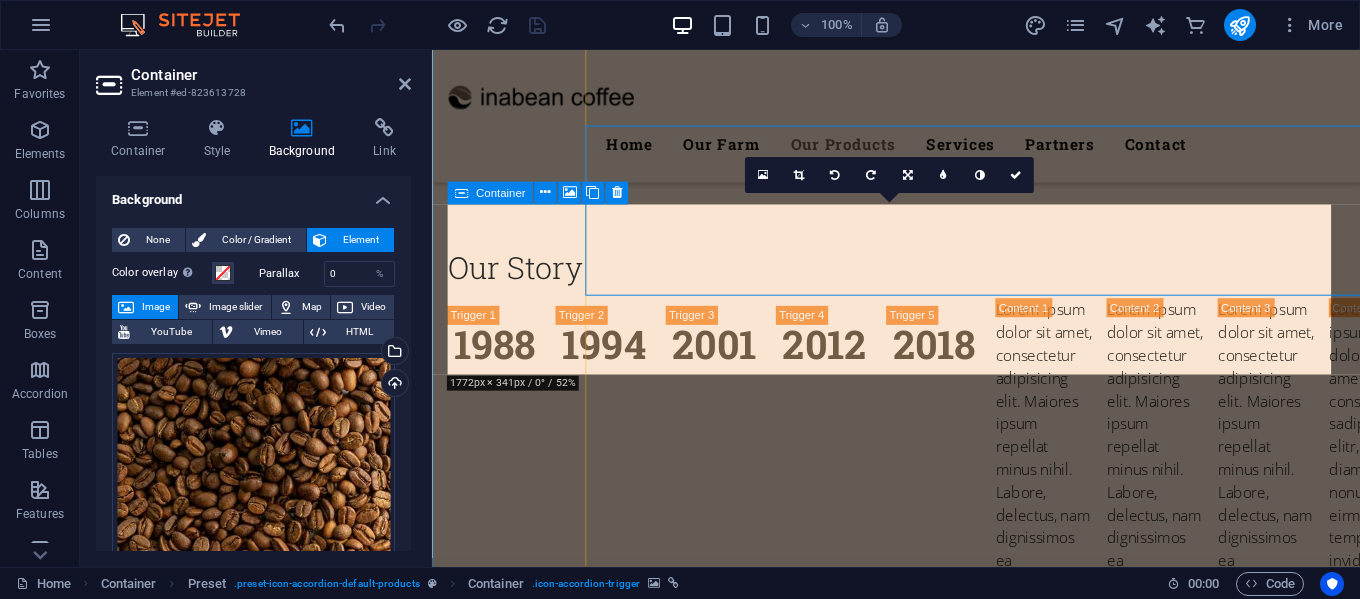 scroll, scrollTop: 4419, scrollLeft: 0, axis: vertical 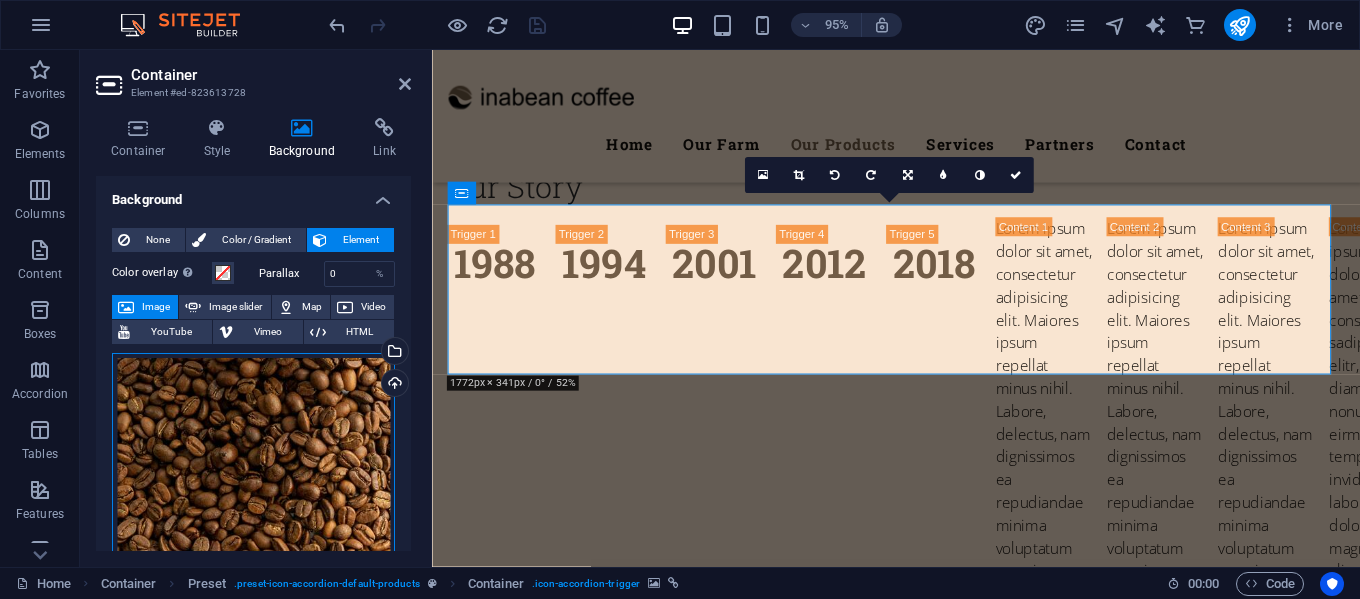 click on "Drag files here, click to choose files or select files from Files or our free stock photos & videos" at bounding box center (253, 545) 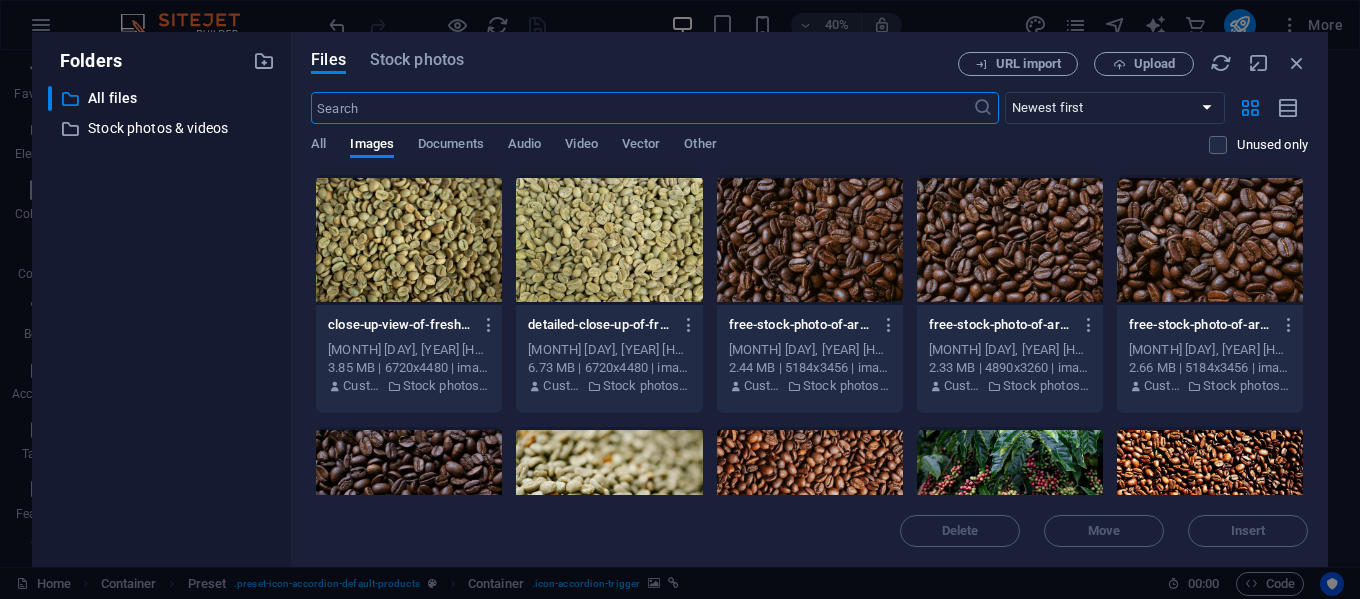 scroll, scrollTop: 4721, scrollLeft: 0, axis: vertical 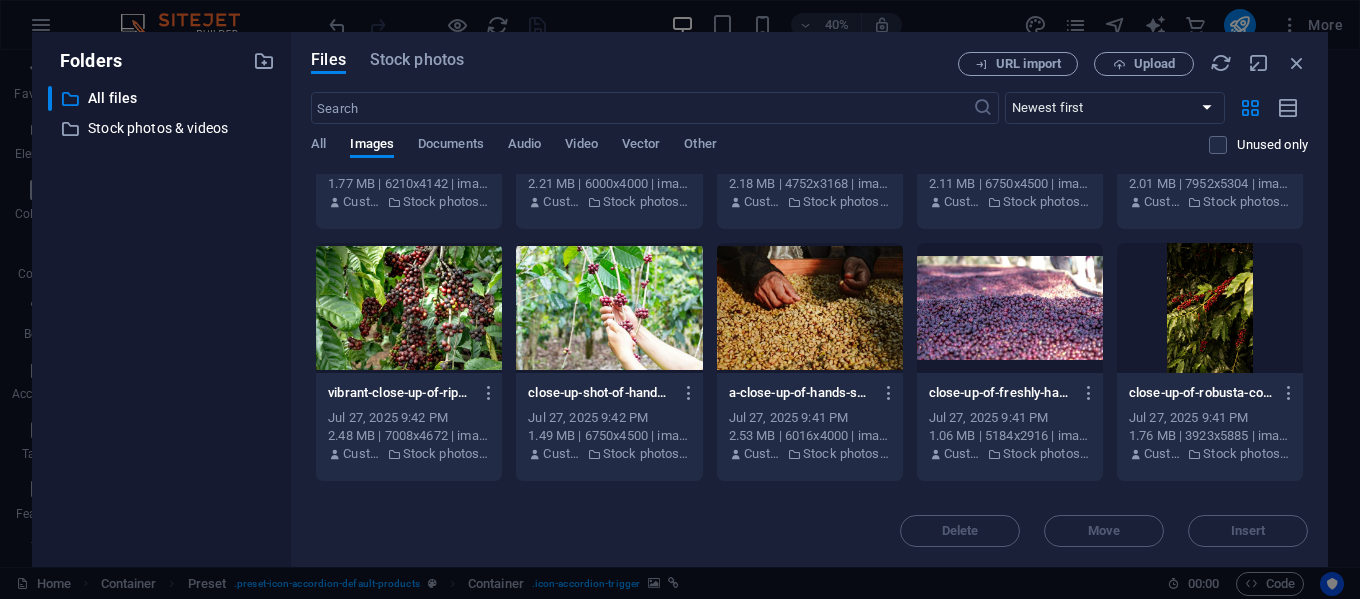 click at bounding box center [810, 308] 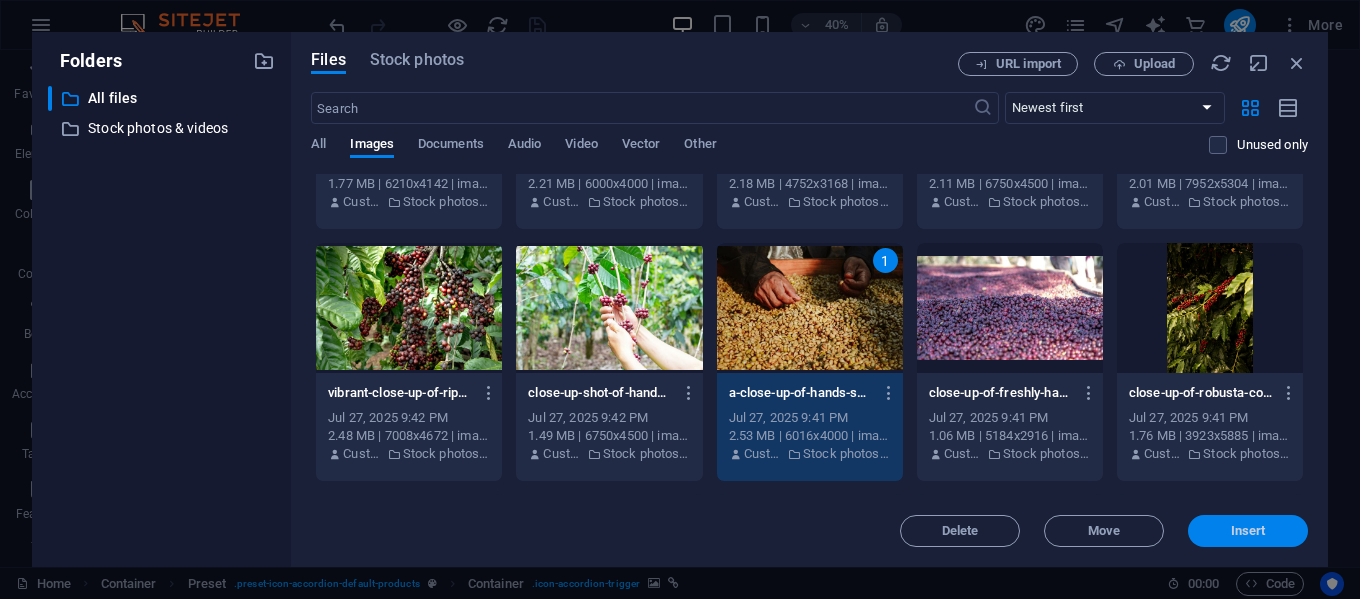 click on "Insert" at bounding box center [1248, 531] 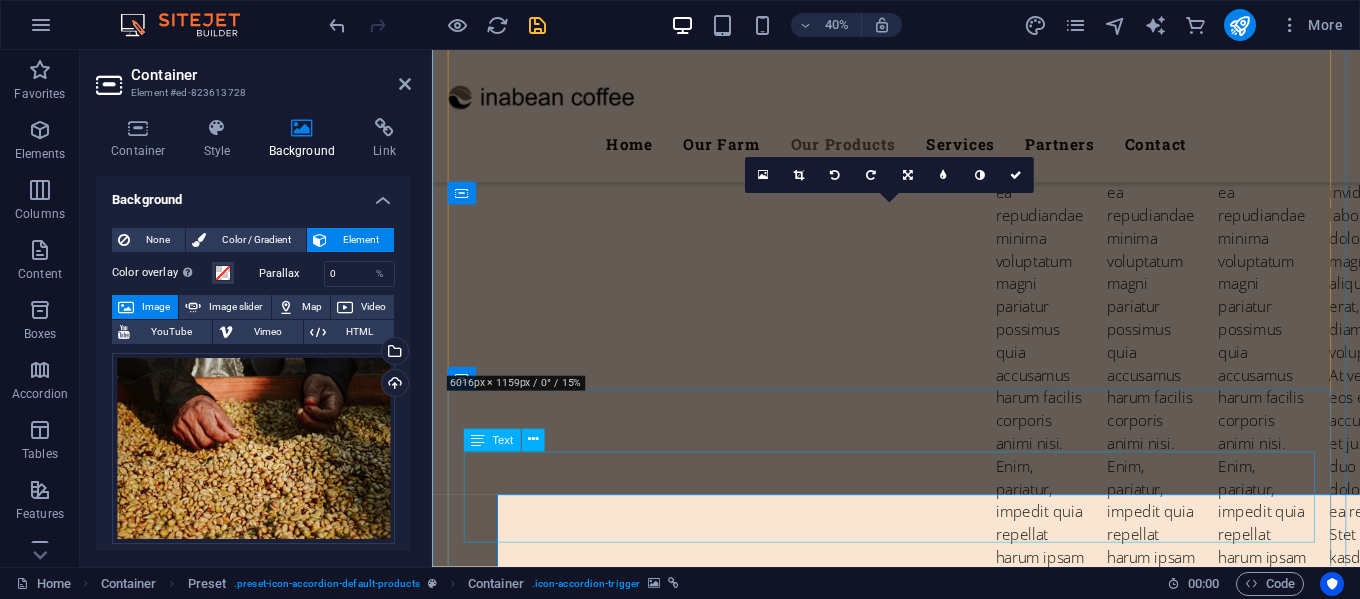 scroll, scrollTop: 4419, scrollLeft: 0, axis: vertical 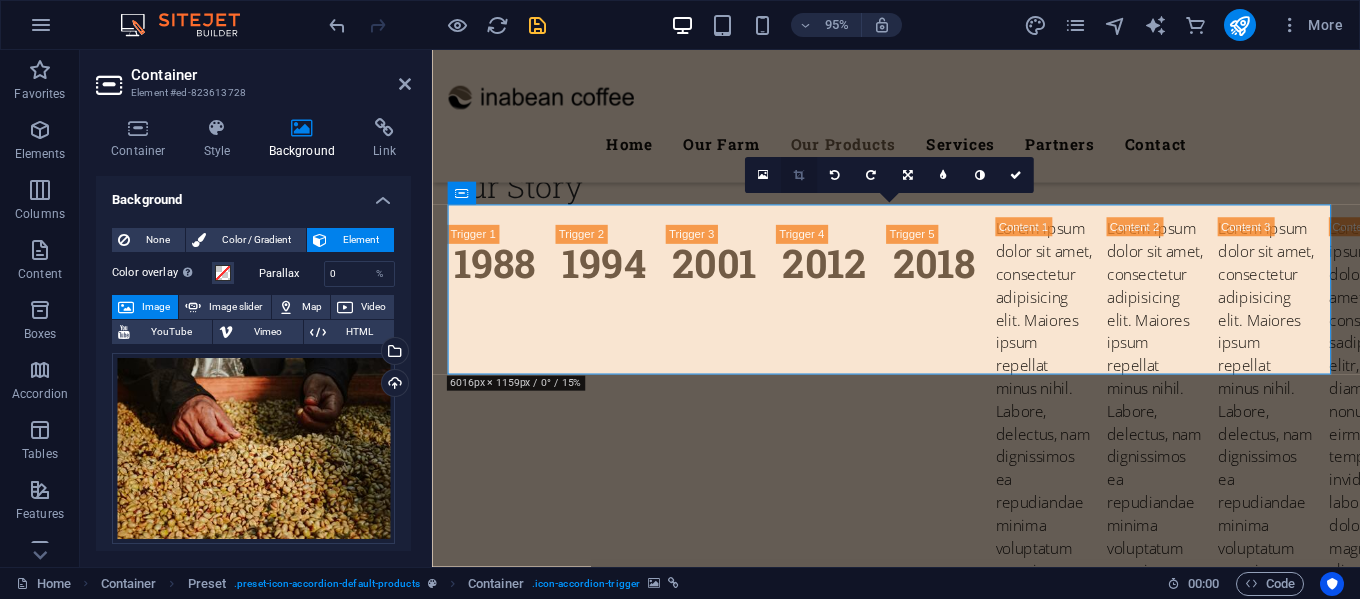 click at bounding box center (799, 175) 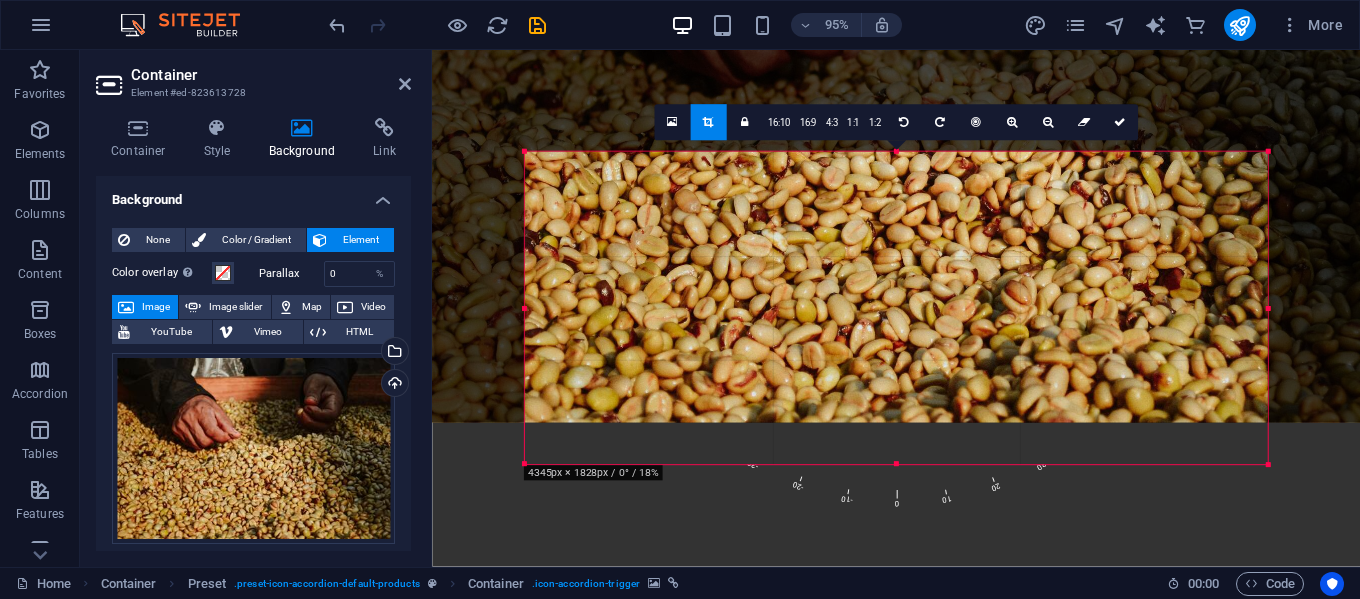 click at bounding box center [941, 81] 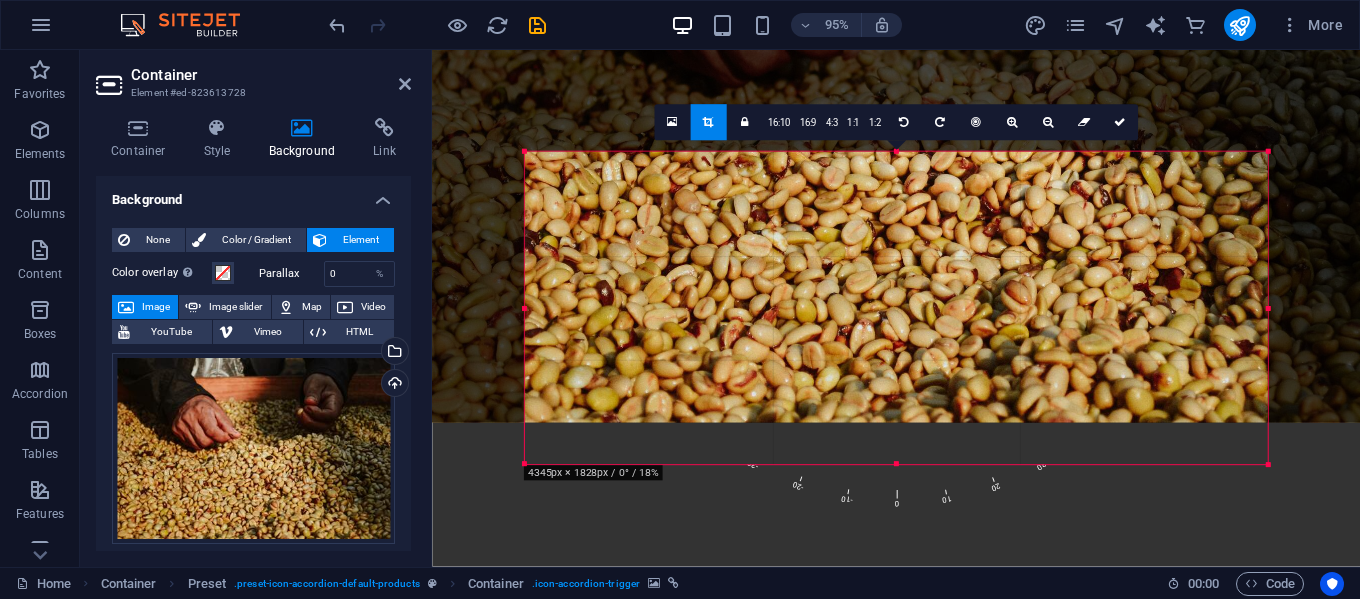 scroll, scrollTop: 0, scrollLeft: 0, axis: both 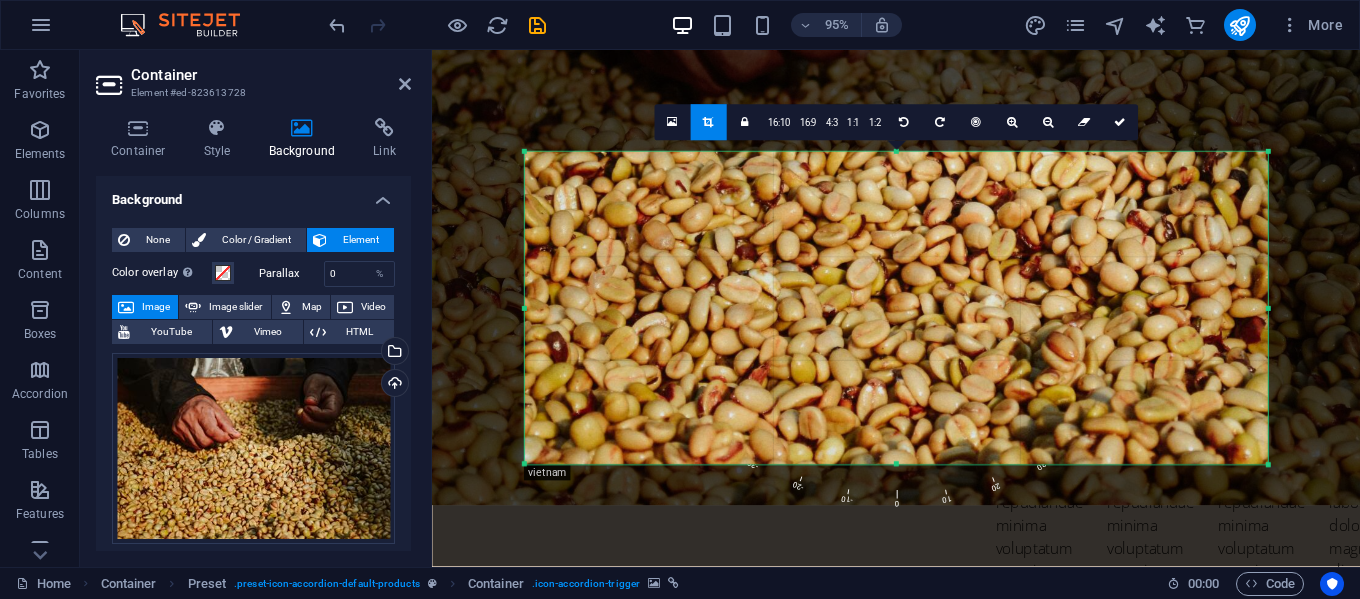 drag, startPoint x: 941, startPoint y: 322, endPoint x: 925, endPoint y: 211, distance: 112.147224 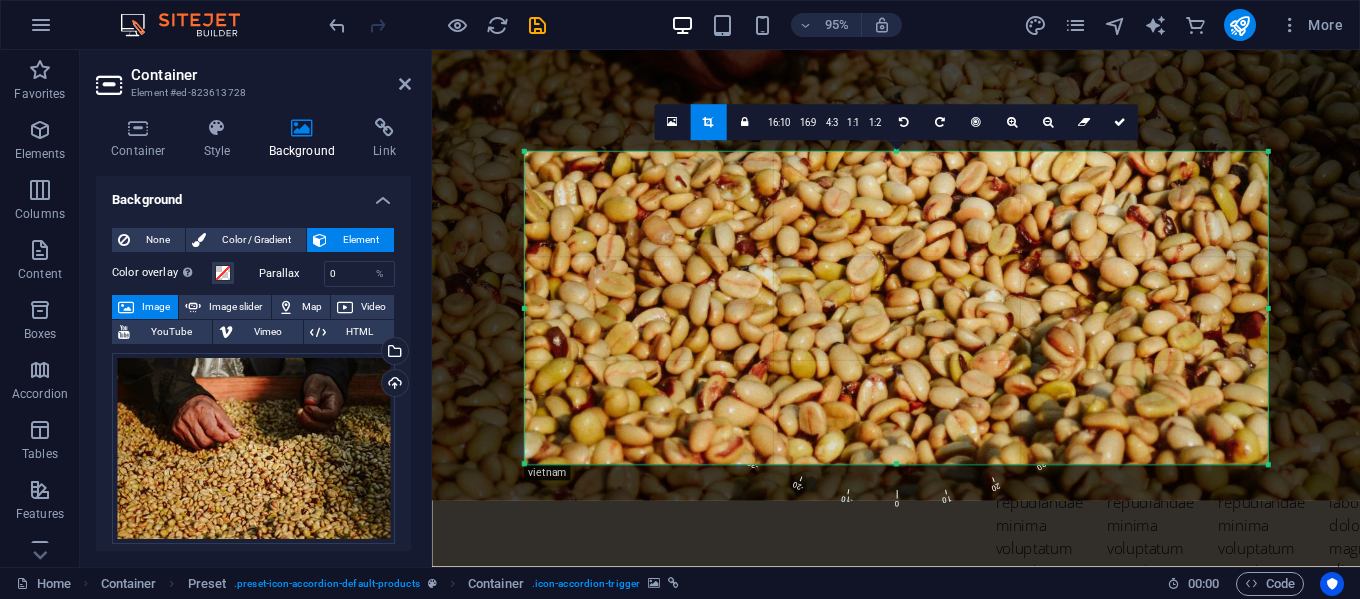 click at bounding box center (967, 83) 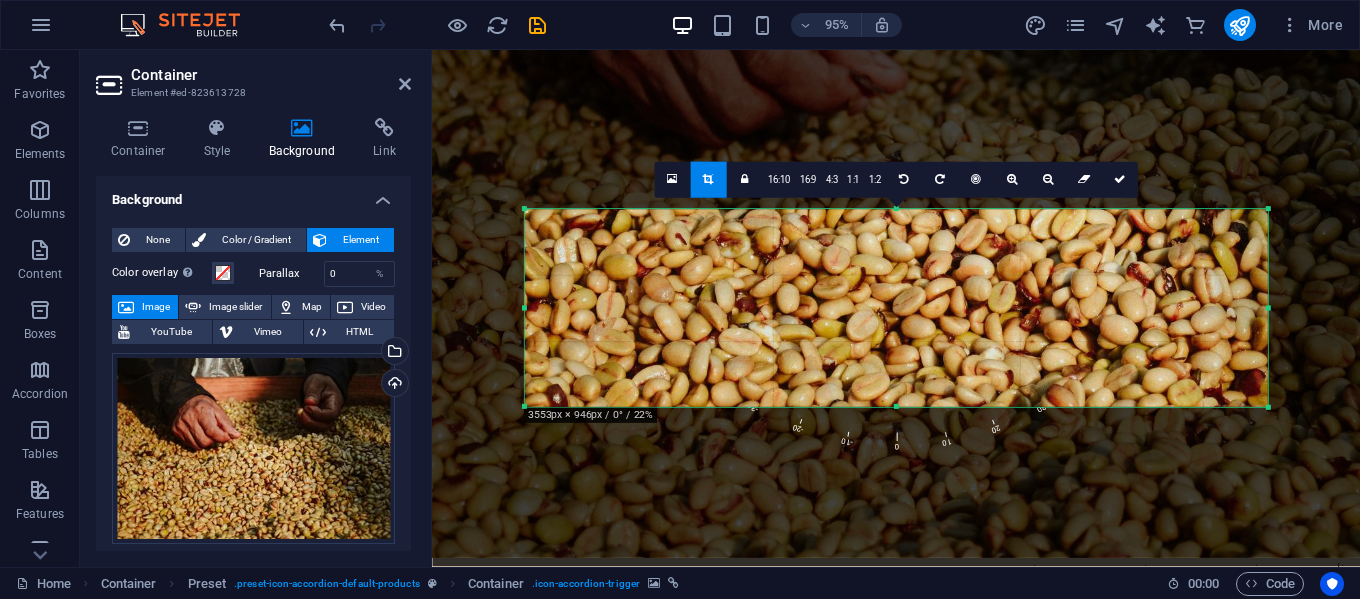 drag, startPoint x: 896, startPoint y: 467, endPoint x: 884, endPoint y: 346, distance: 121.59358 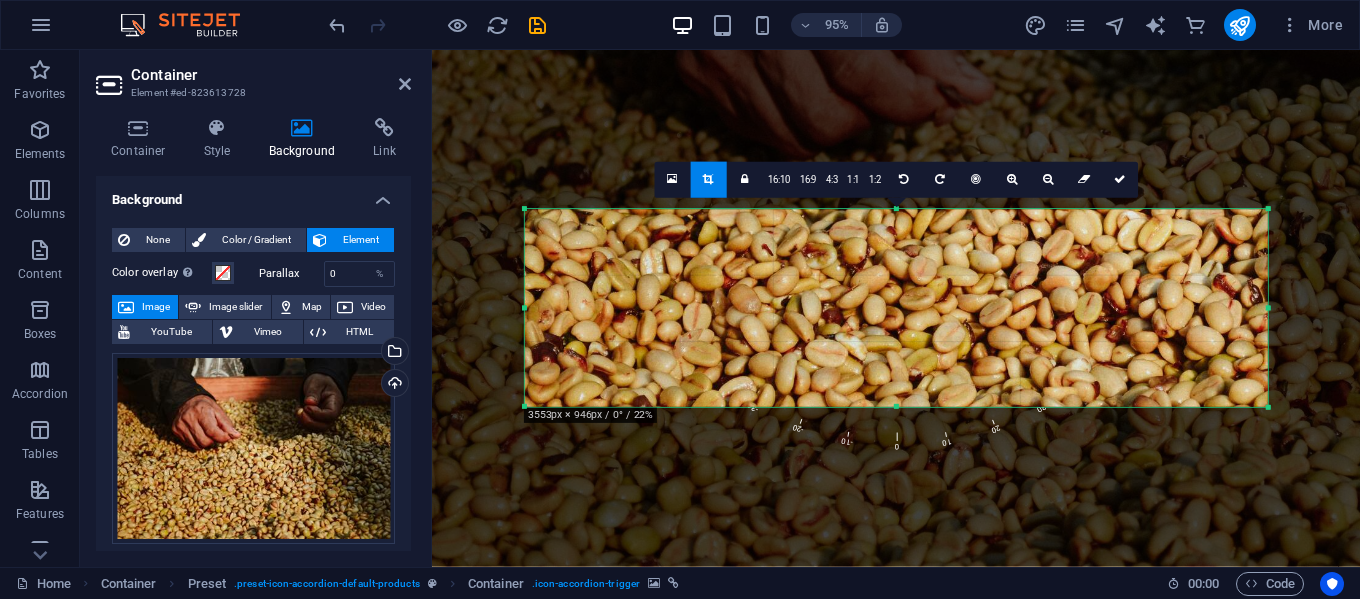 drag, startPoint x: 907, startPoint y: 298, endPoint x: 987, endPoint y: 298, distance: 80 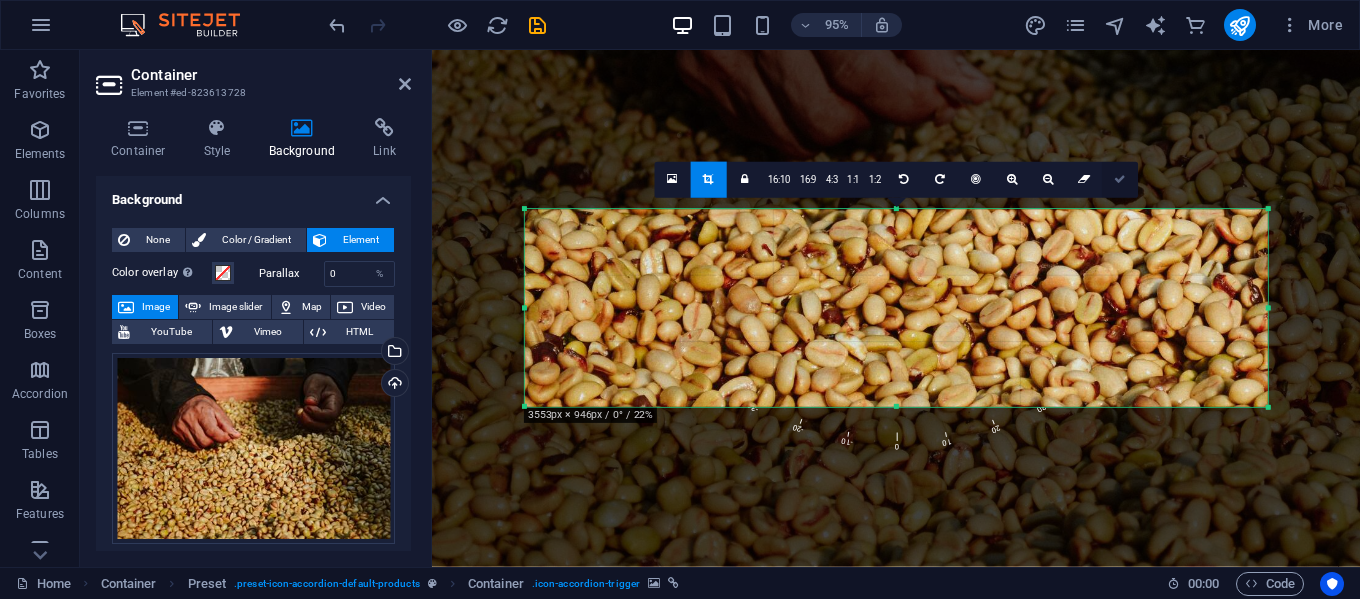 click at bounding box center (1120, 179) 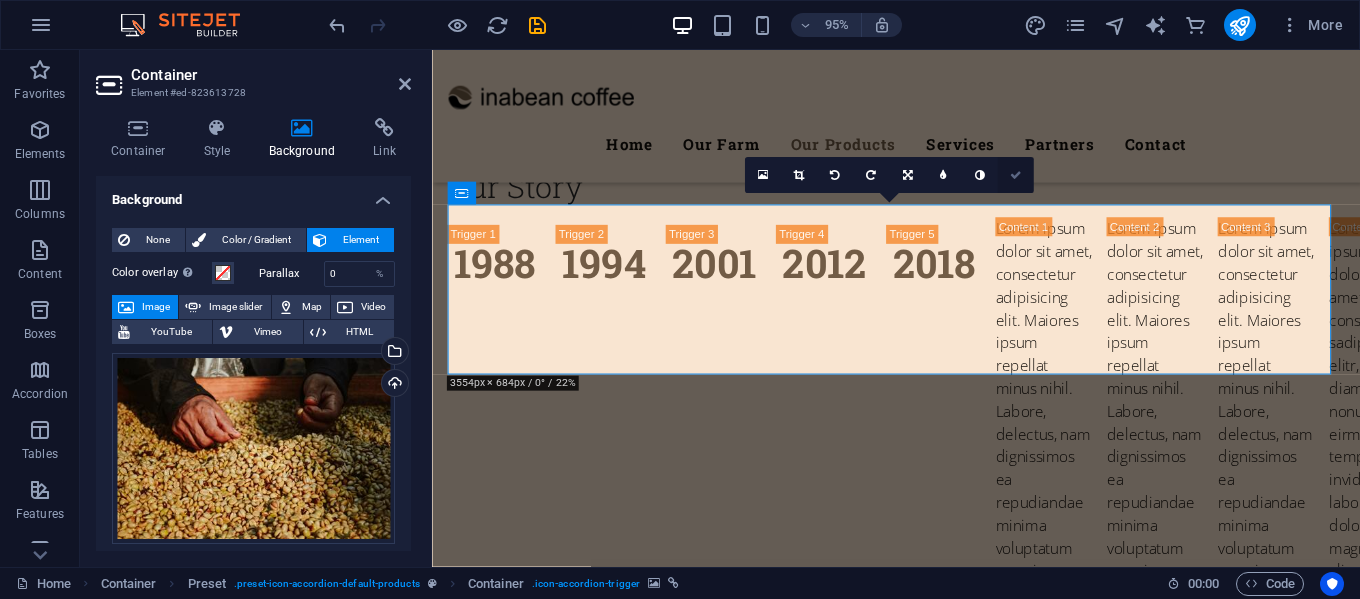 click at bounding box center (1016, 174) 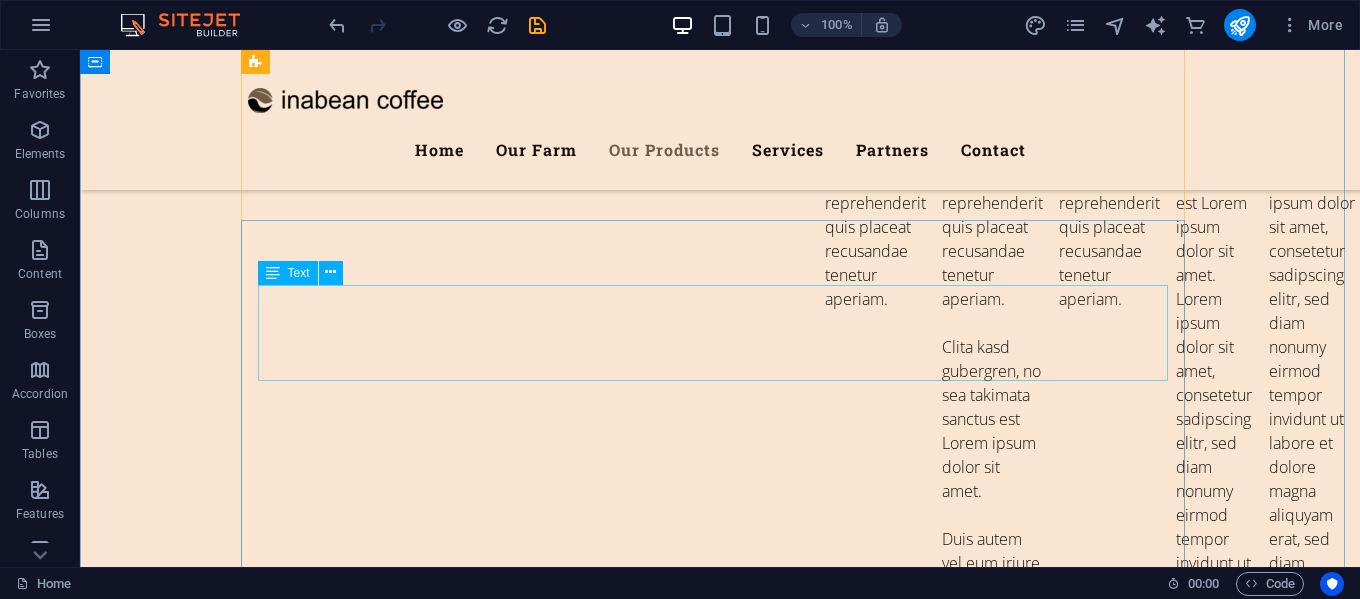scroll, scrollTop: 4833, scrollLeft: 0, axis: vertical 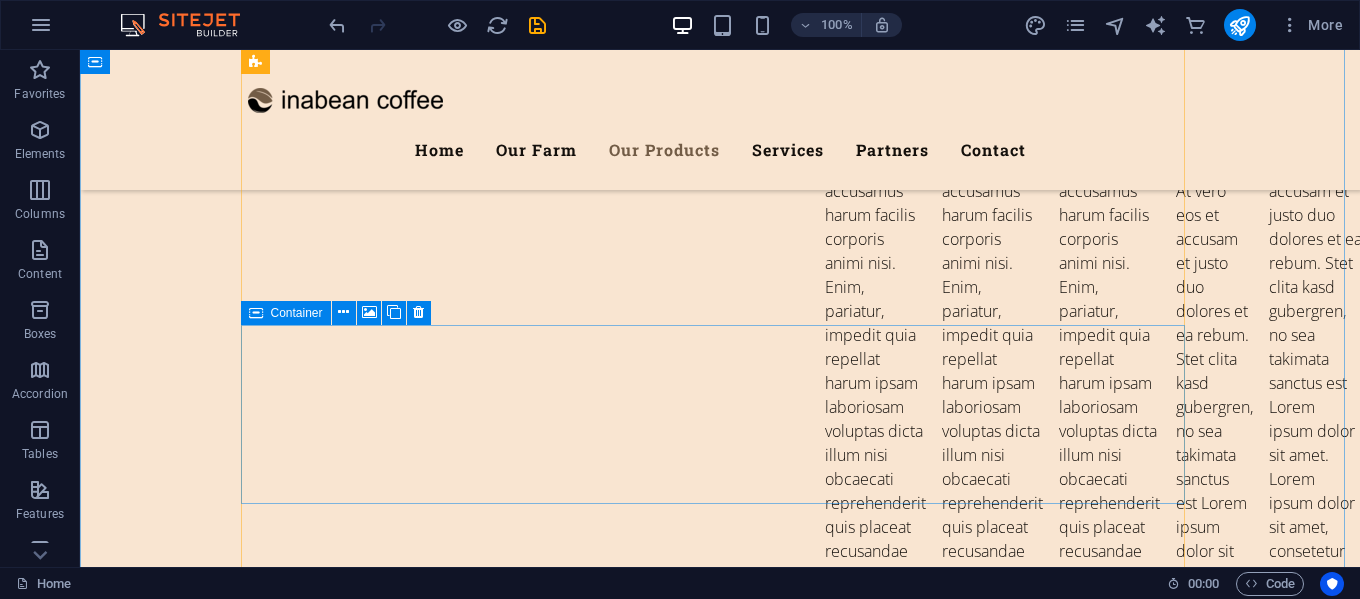 click on "Berries" at bounding box center [720, 6130] 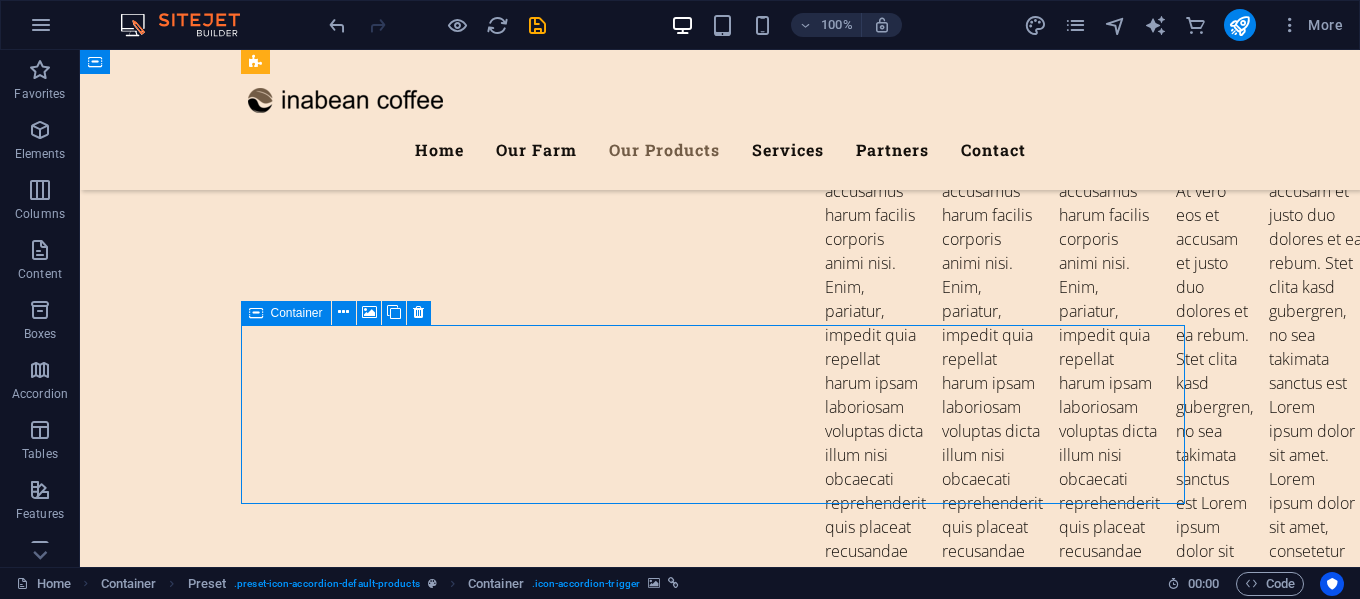 click on "Berries" at bounding box center (720, 6130) 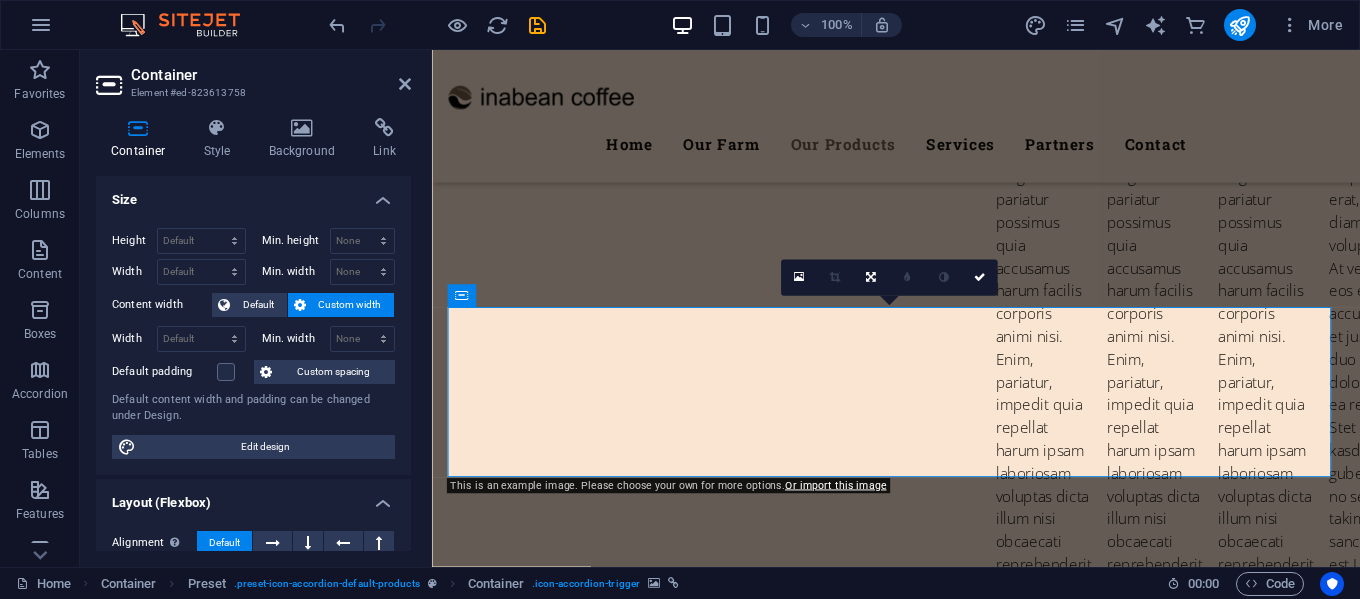 scroll, scrollTop: 4916, scrollLeft: 0, axis: vertical 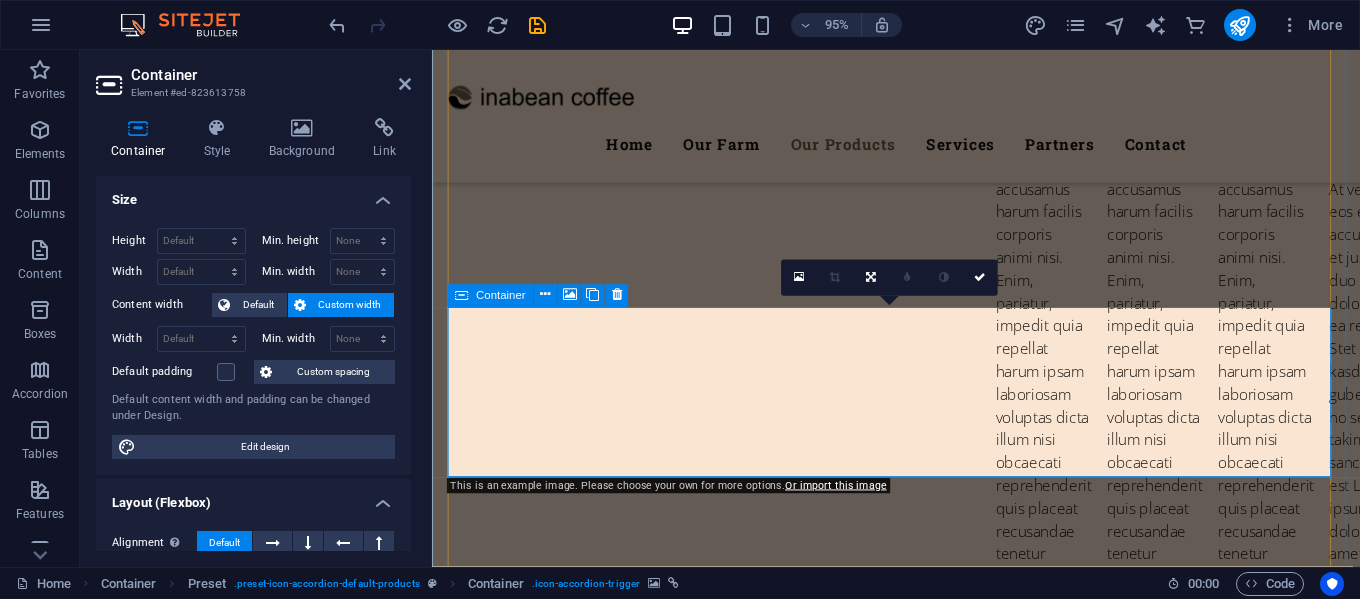click on "Berries" at bounding box center (921, 6136) 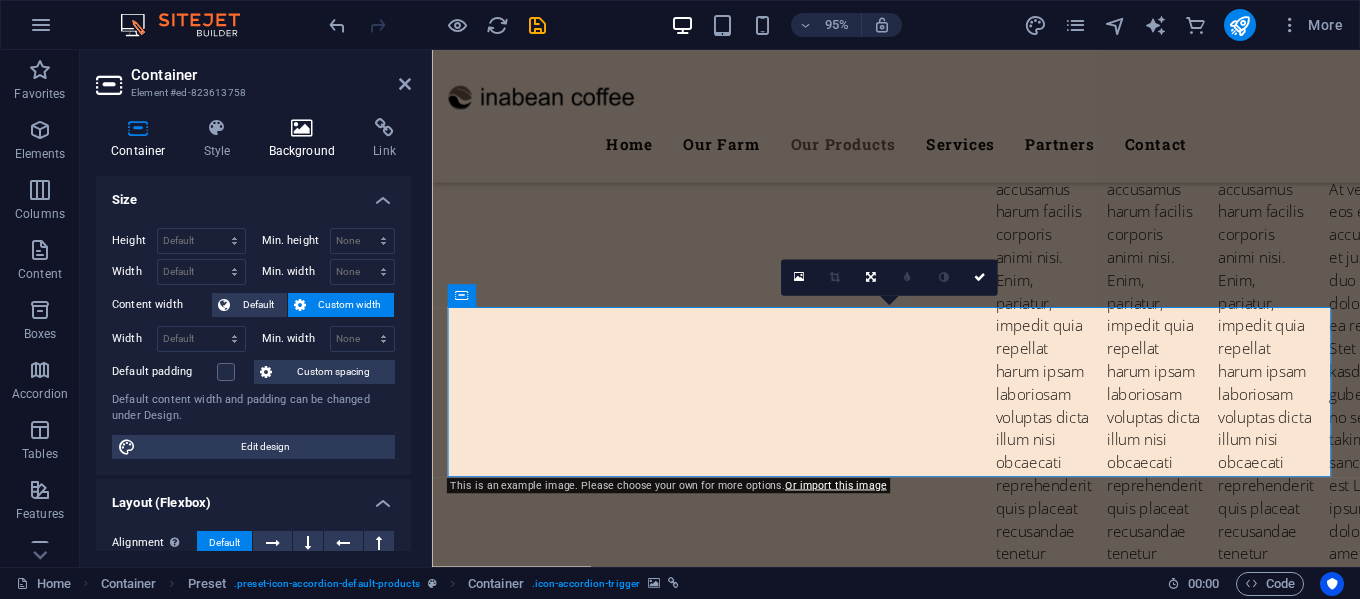 click at bounding box center (302, 128) 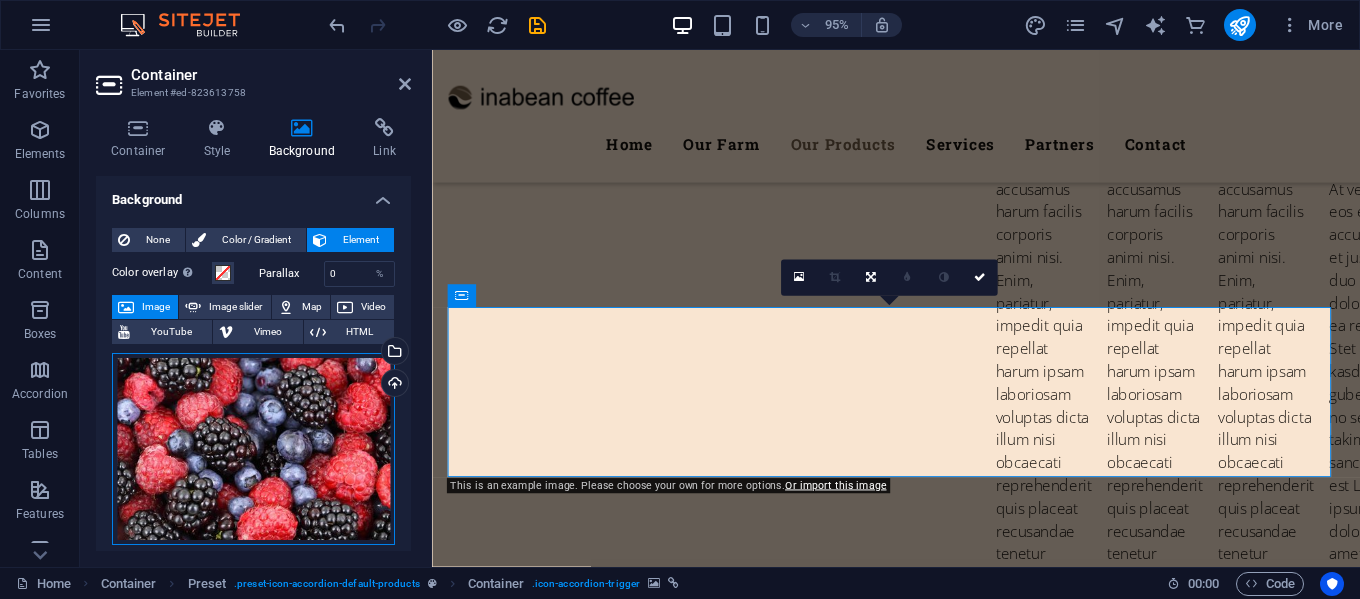 click on "Drag files here, click to choose files or select files from Files or our free stock photos & videos" at bounding box center (253, 449) 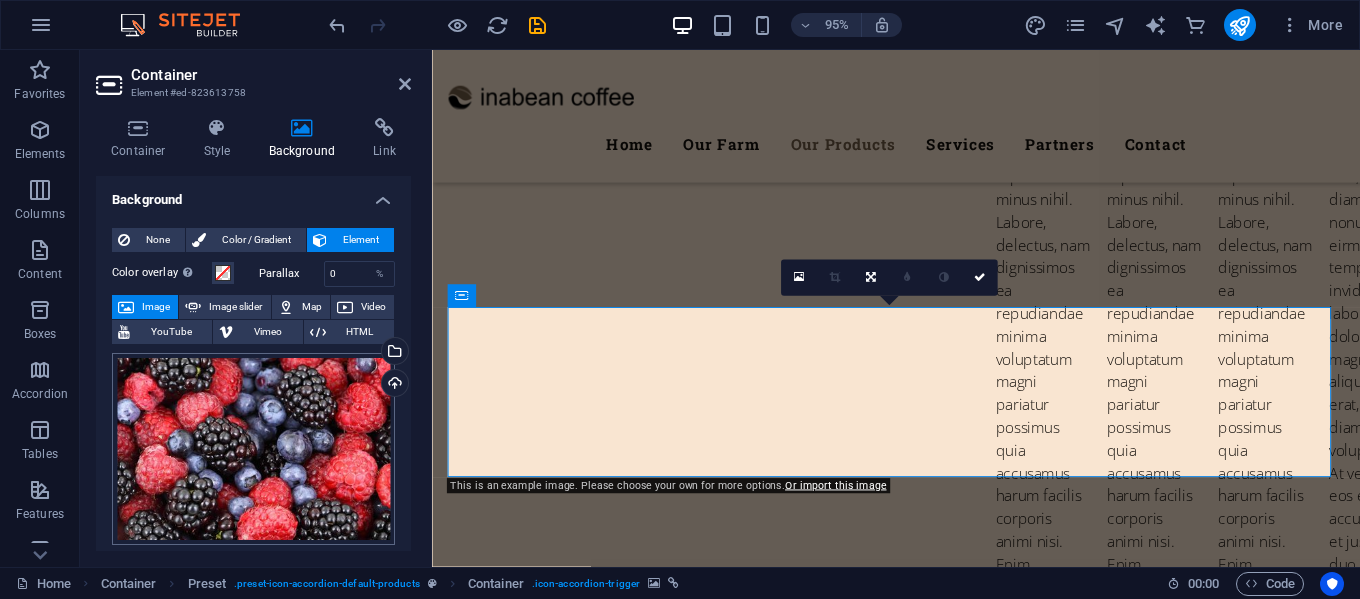scroll, scrollTop: 5221, scrollLeft: 0, axis: vertical 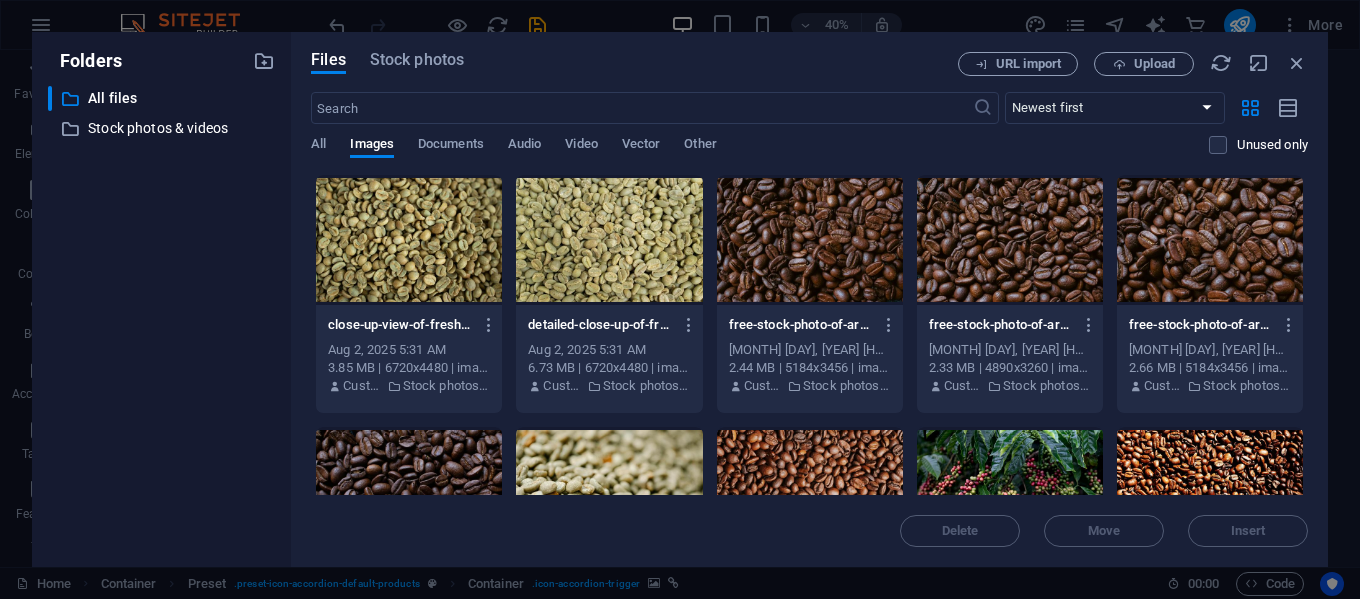 click at bounding box center (1010, 240) 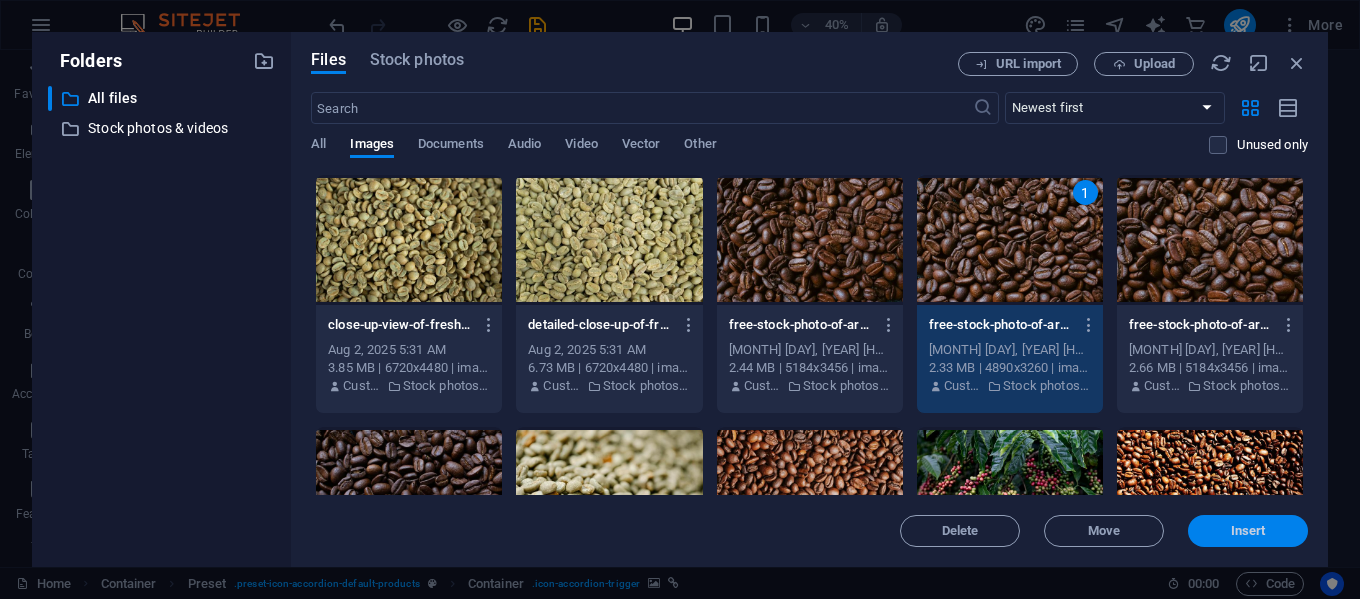click on "Insert" at bounding box center (1248, 531) 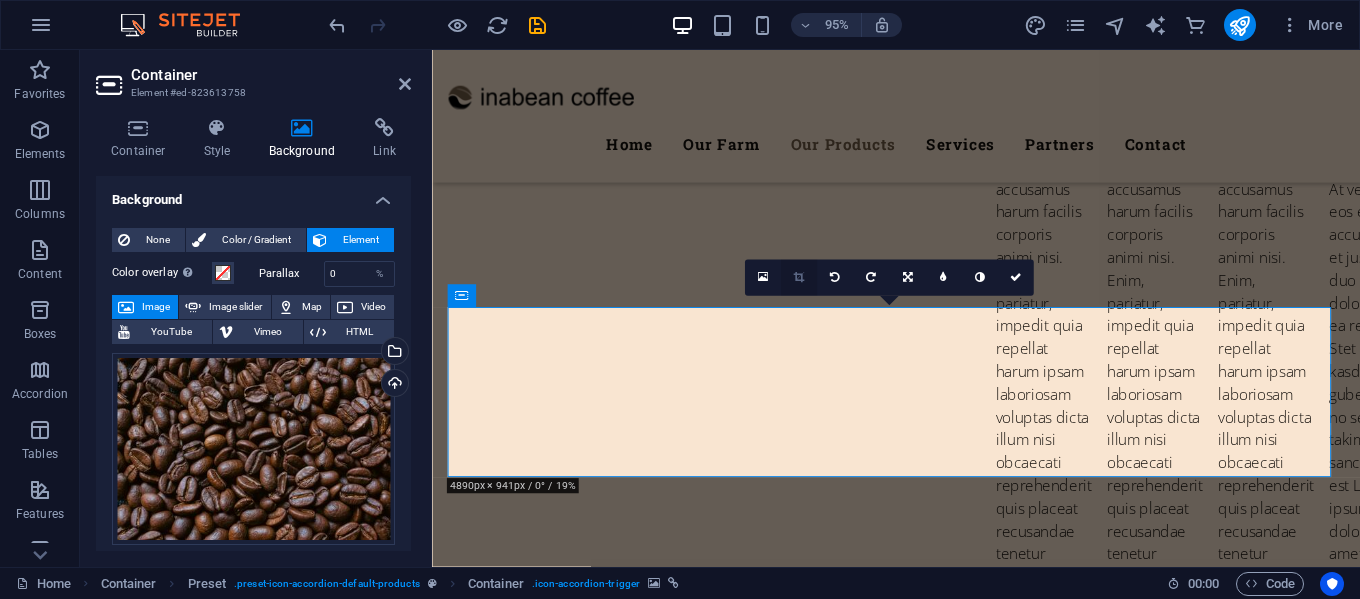 click at bounding box center [798, 277] 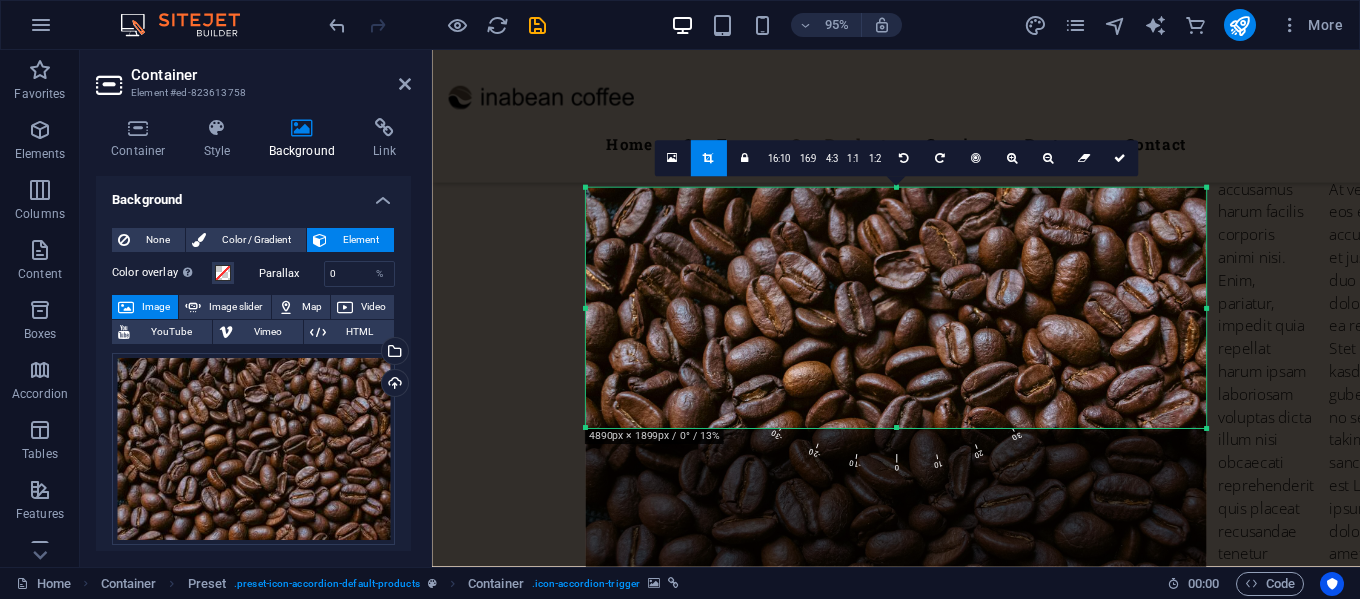 drag, startPoint x: 897, startPoint y: 515, endPoint x: 885, endPoint y: 333, distance: 182.39517 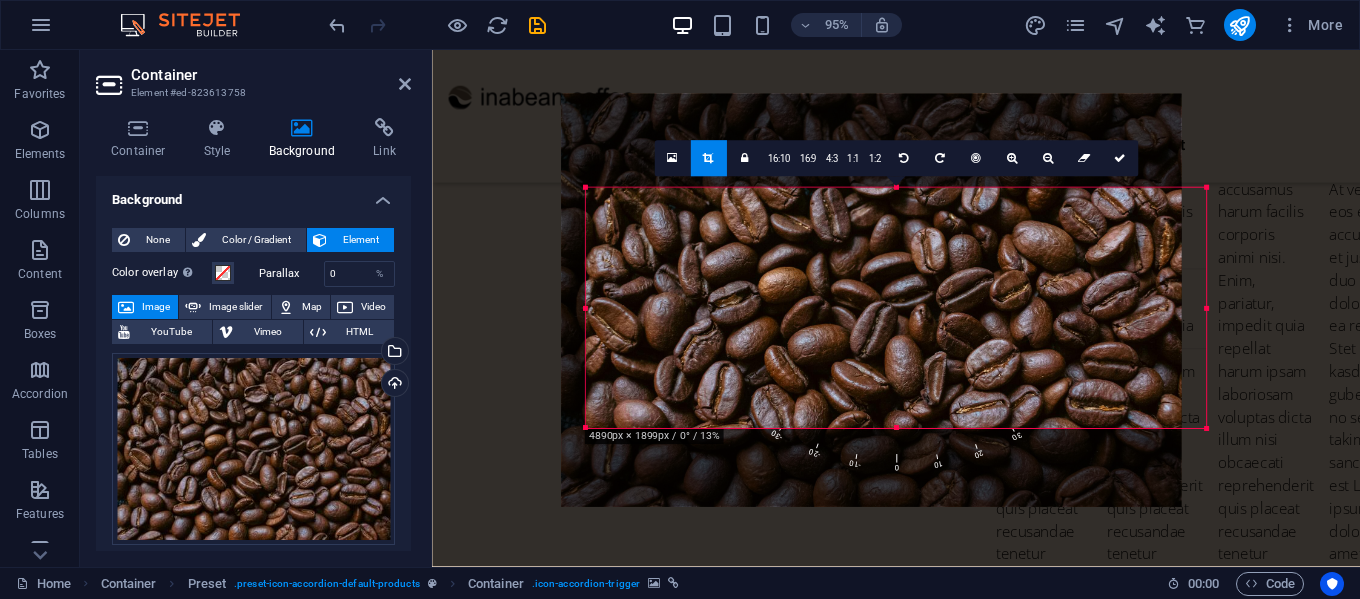 drag, startPoint x: 913, startPoint y: 311, endPoint x: 887, endPoint y: 212, distance: 102.357216 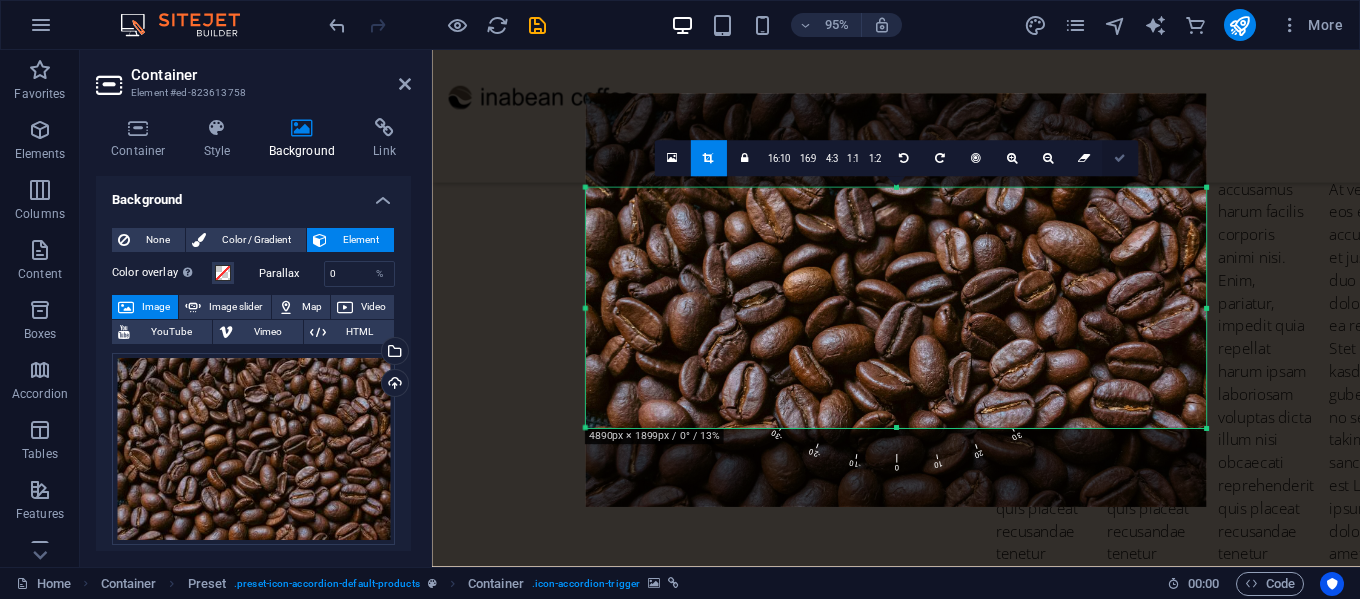 click at bounding box center (1120, 158) 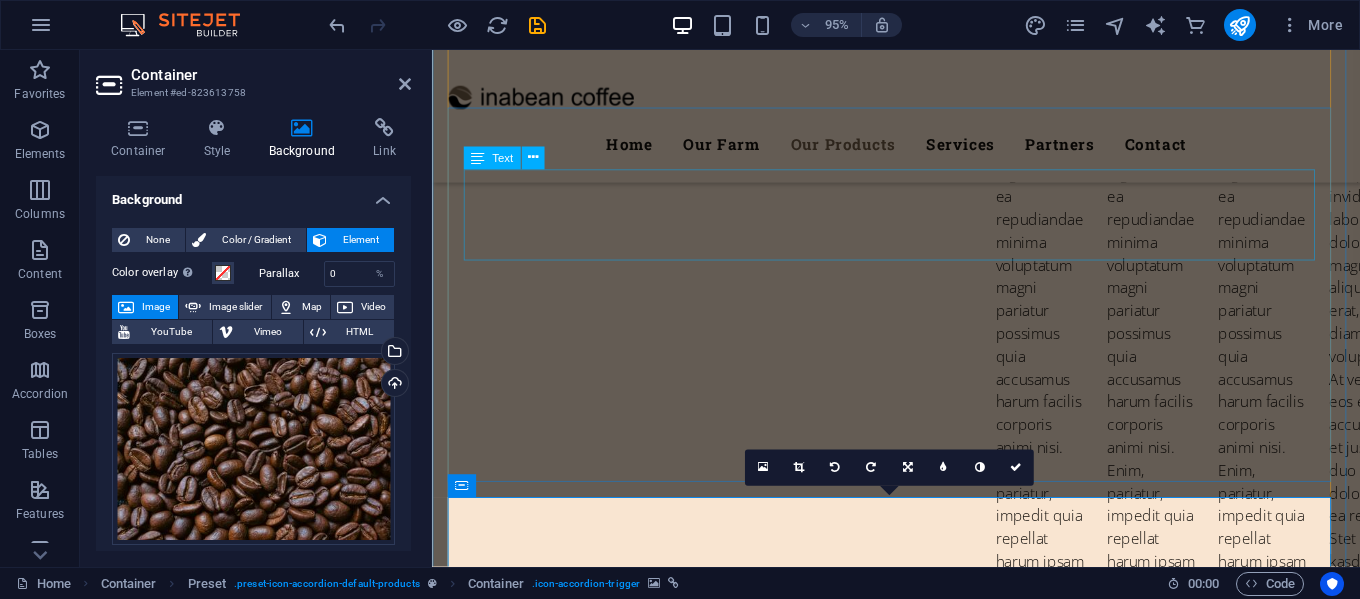 scroll, scrollTop: 4816, scrollLeft: 0, axis: vertical 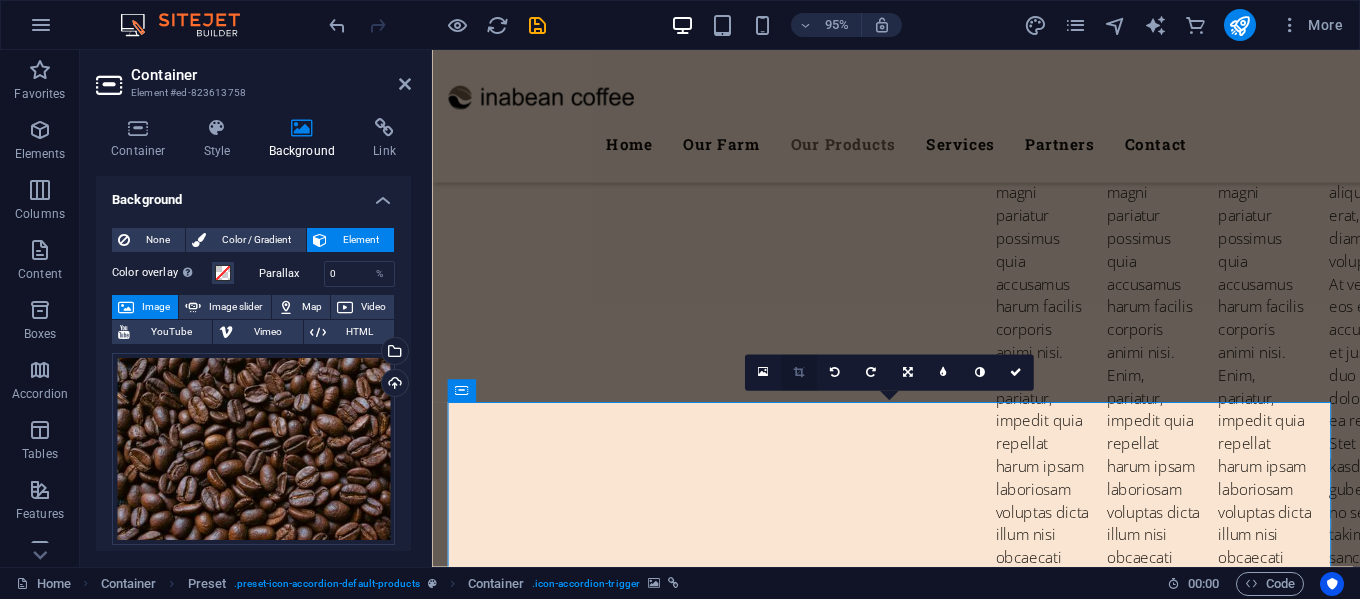 click at bounding box center (798, 372) 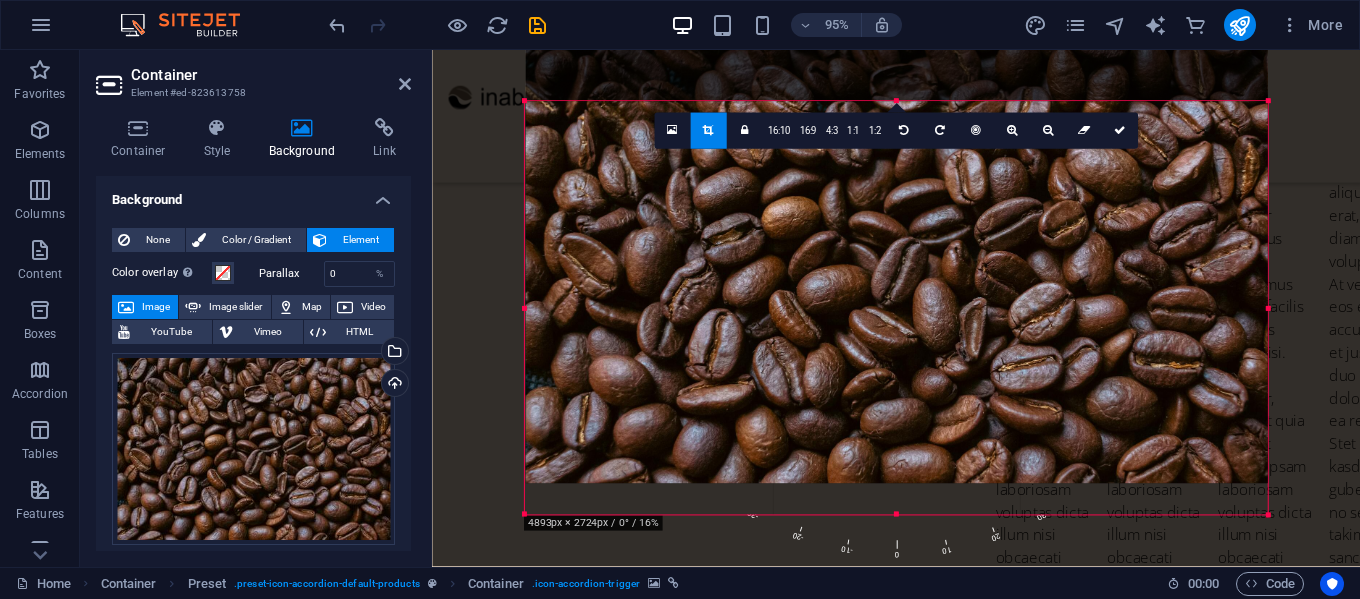 drag, startPoint x: 898, startPoint y: 454, endPoint x: 945, endPoint y: 646, distance: 197.66891 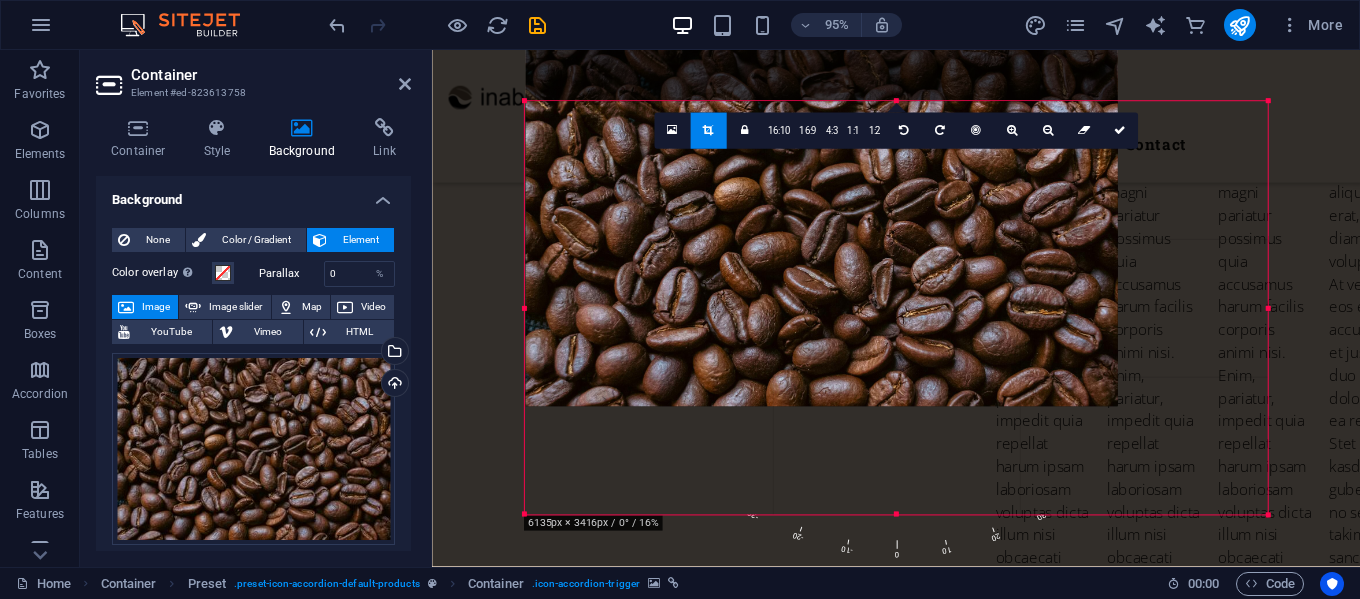drag, startPoint x: 1271, startPoint y: 316, endPoint x: 1311, endPoint y: 313, distance: 40.112343 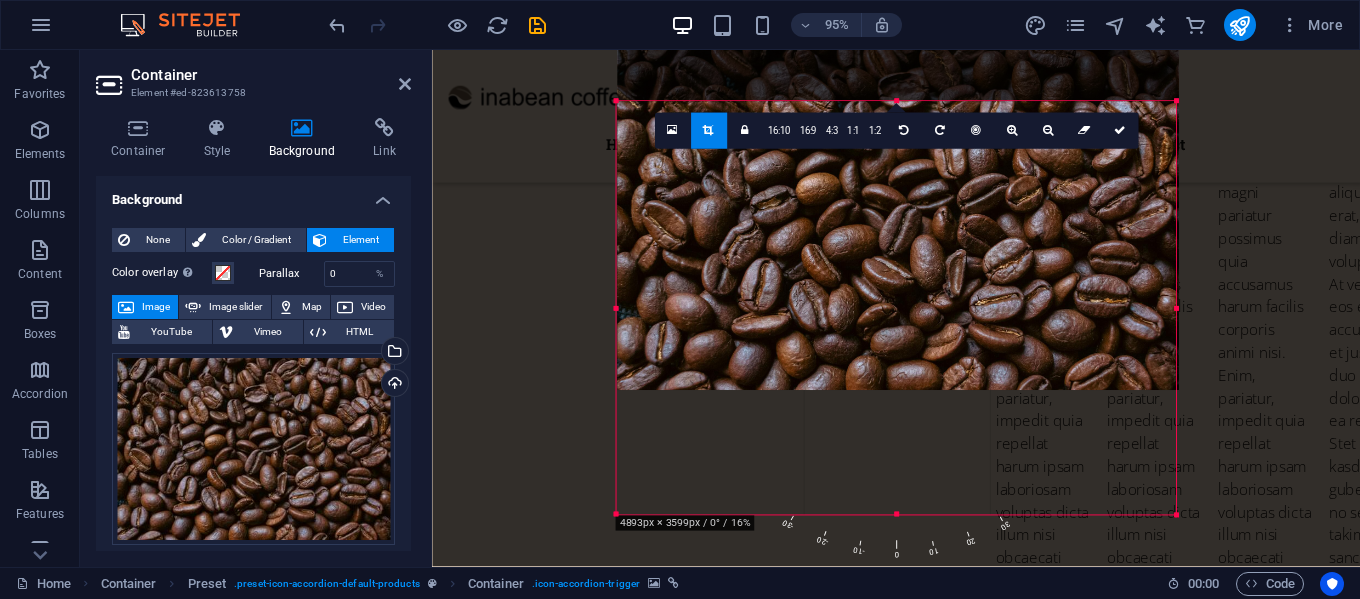 drag, startPoint x: 1268, startPoint y: 313, endPoint x: 1078, endPoint y: 320, distance: 190.1289 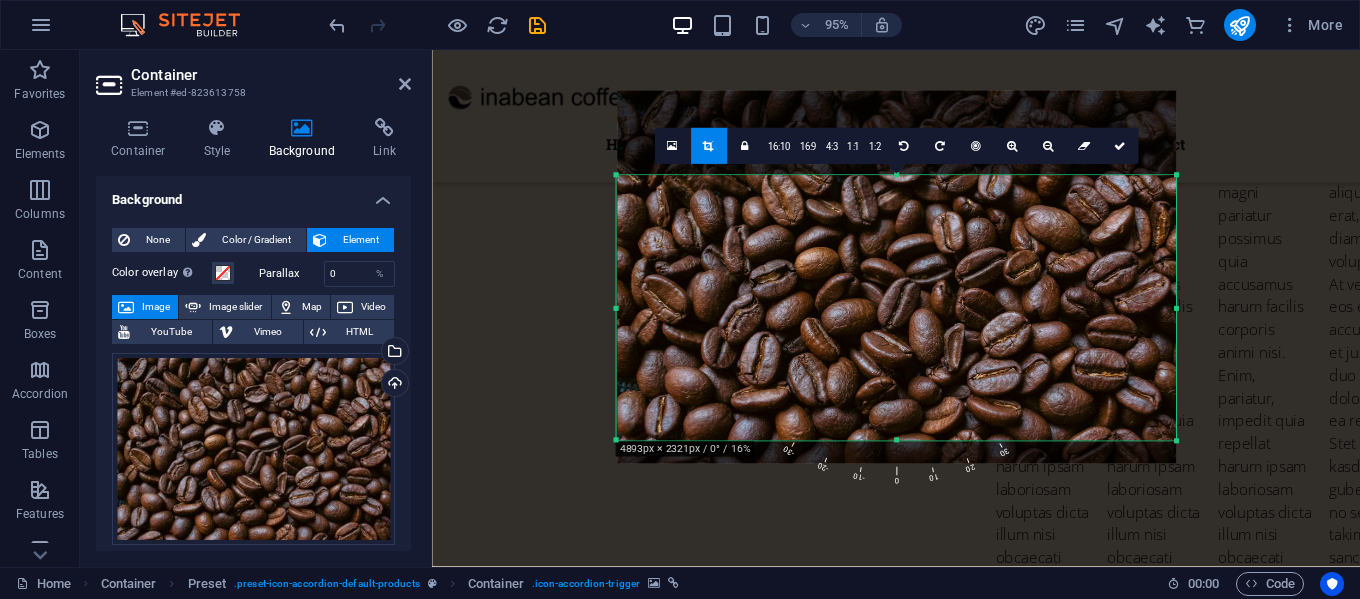 drag, startPoint x: 899, startPoint y: 516, endPoint x: 871, endPoint y: 360, distance: 158.4929 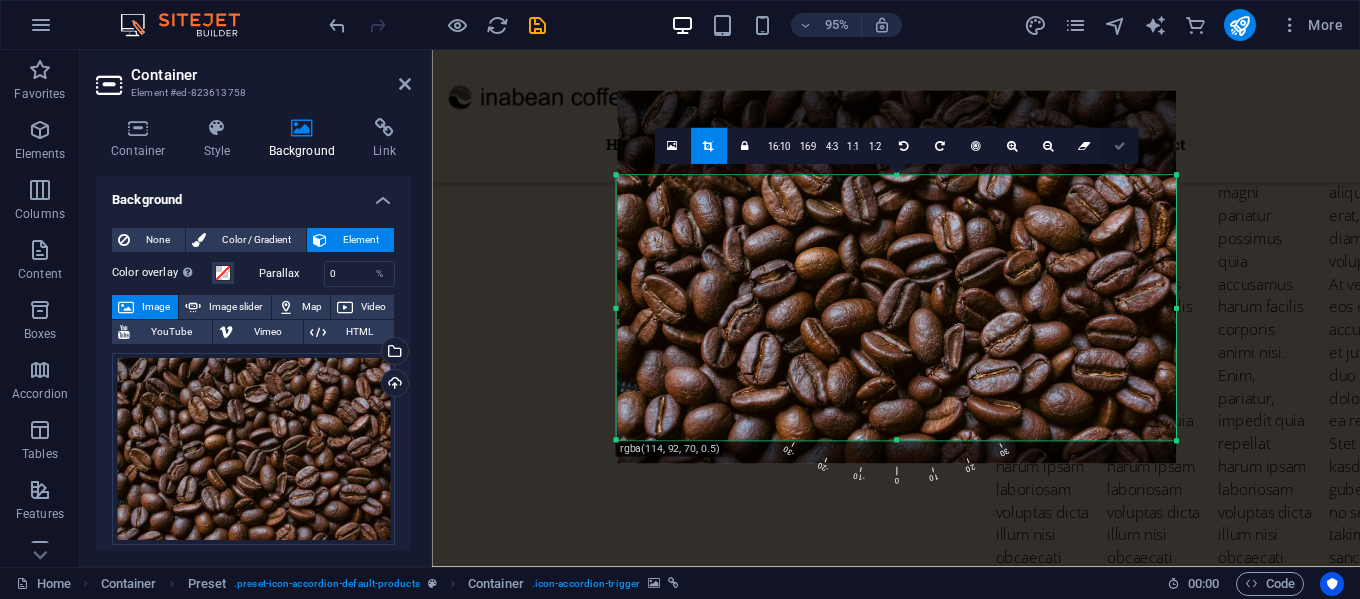 click at bounding box center [1120, 146] 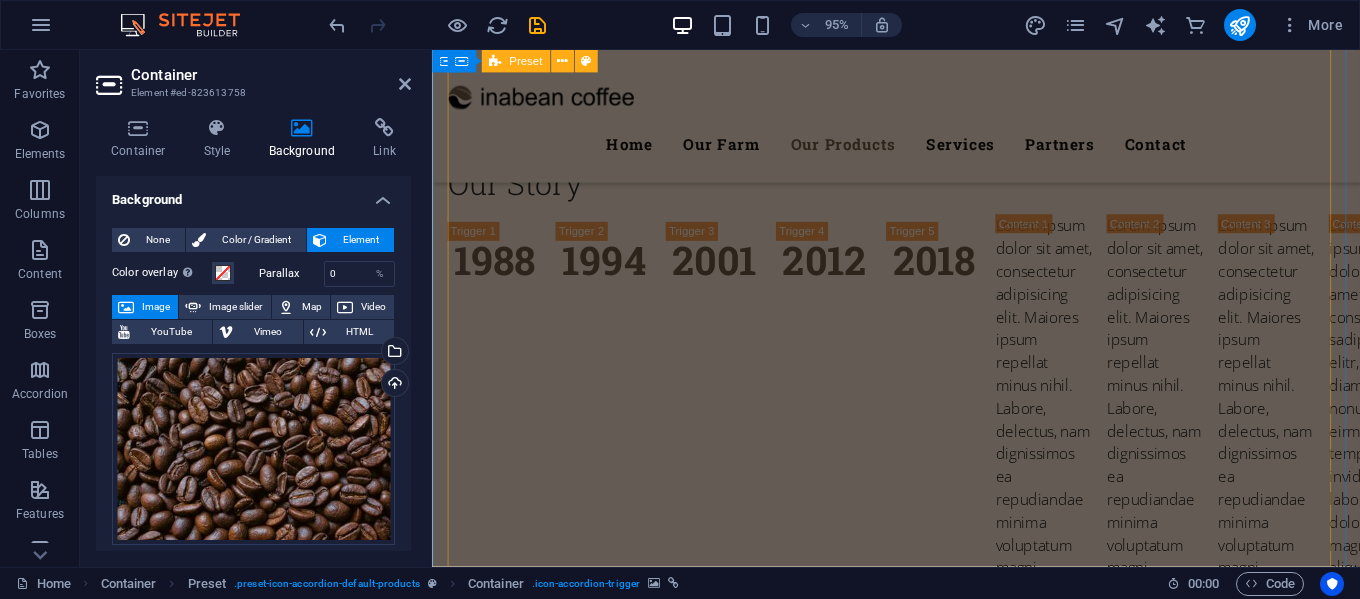 scroll, scrollTop: 4416, scrollLeft: 0, axis: vertical 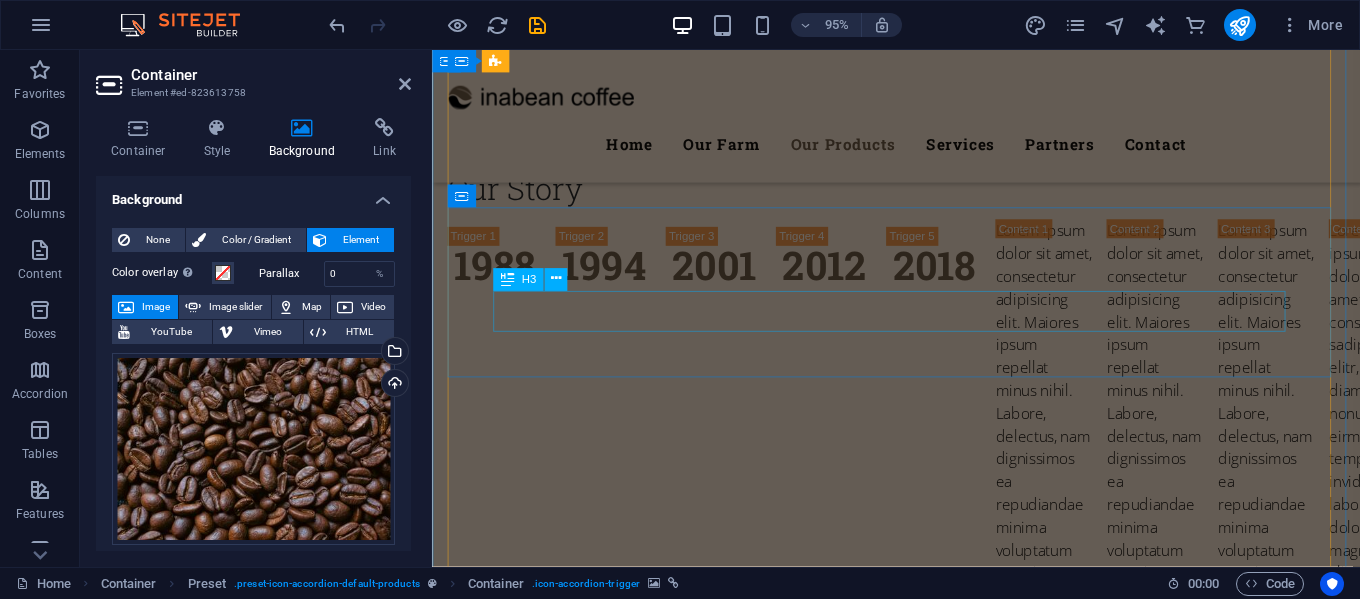 click on "Fruits" at bounding box center (921, 5961) 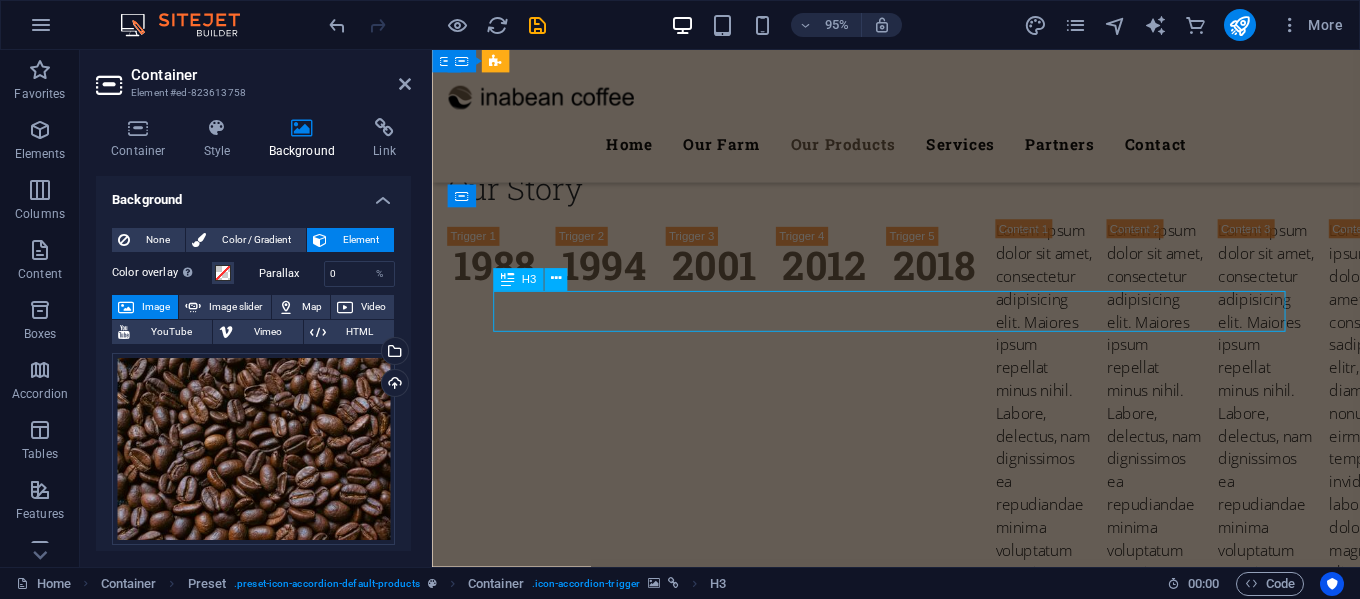 click on "Fruits" at bounding box center [921, 5961] 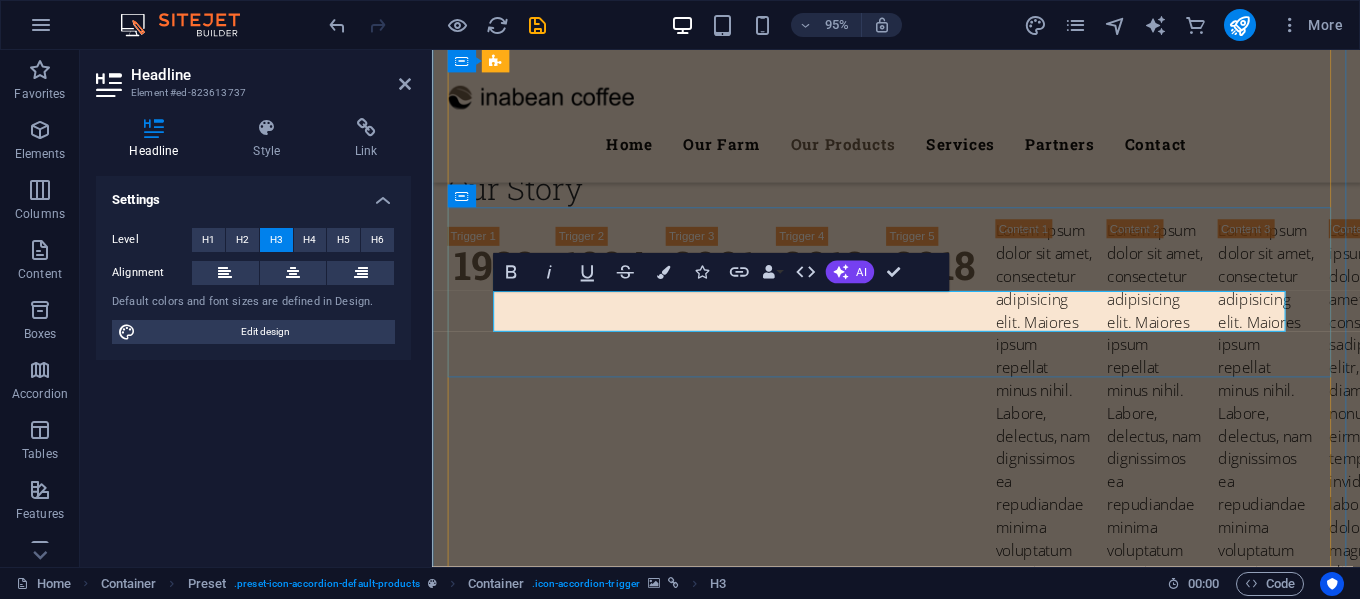 type 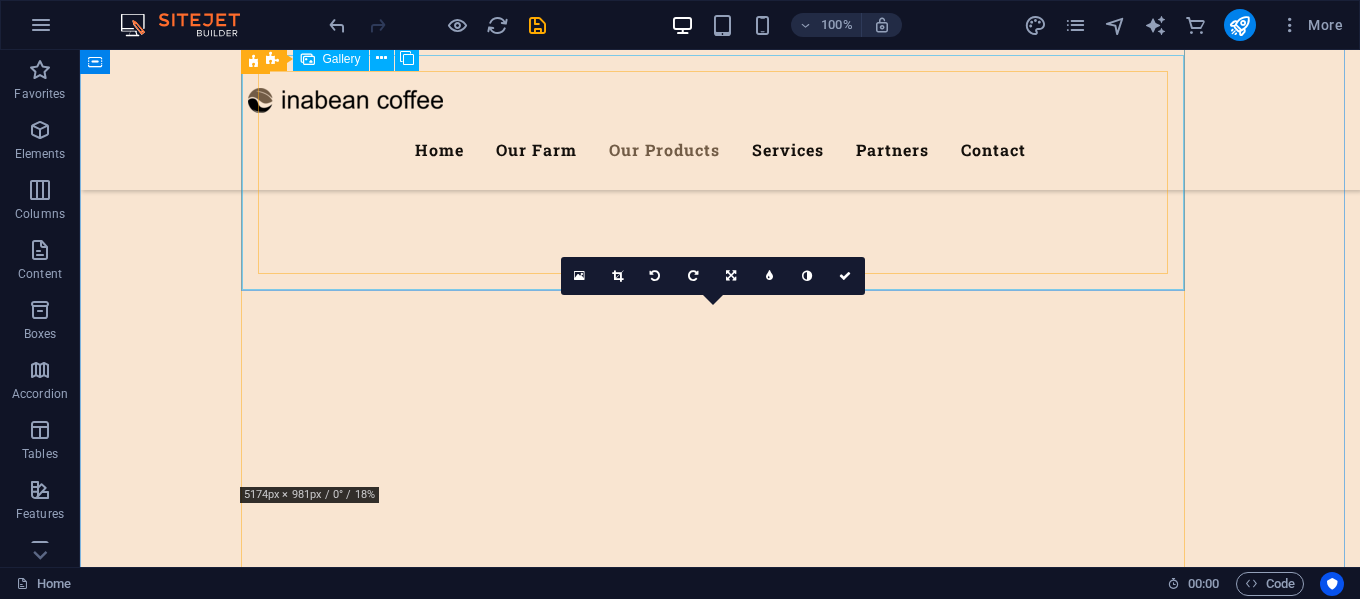 scroll, scrollTop: 3633, scrollLeft: 0, axis: vertical 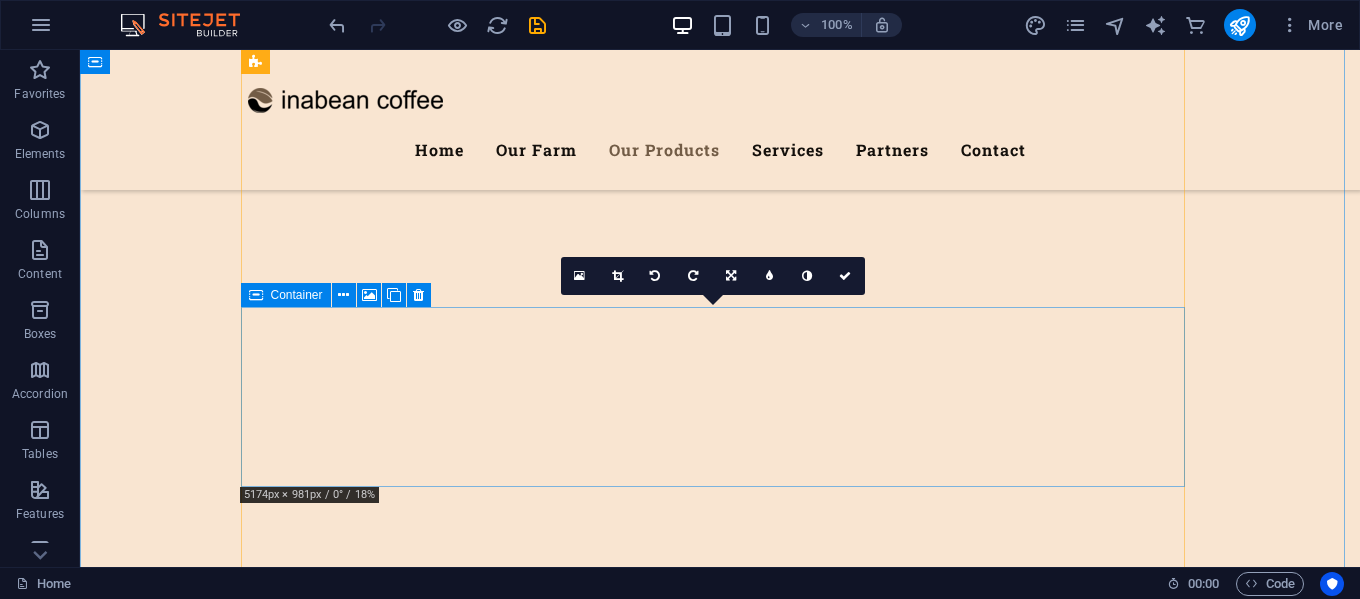 click on "Coffee Bean" at bounding box center [720, 5931] 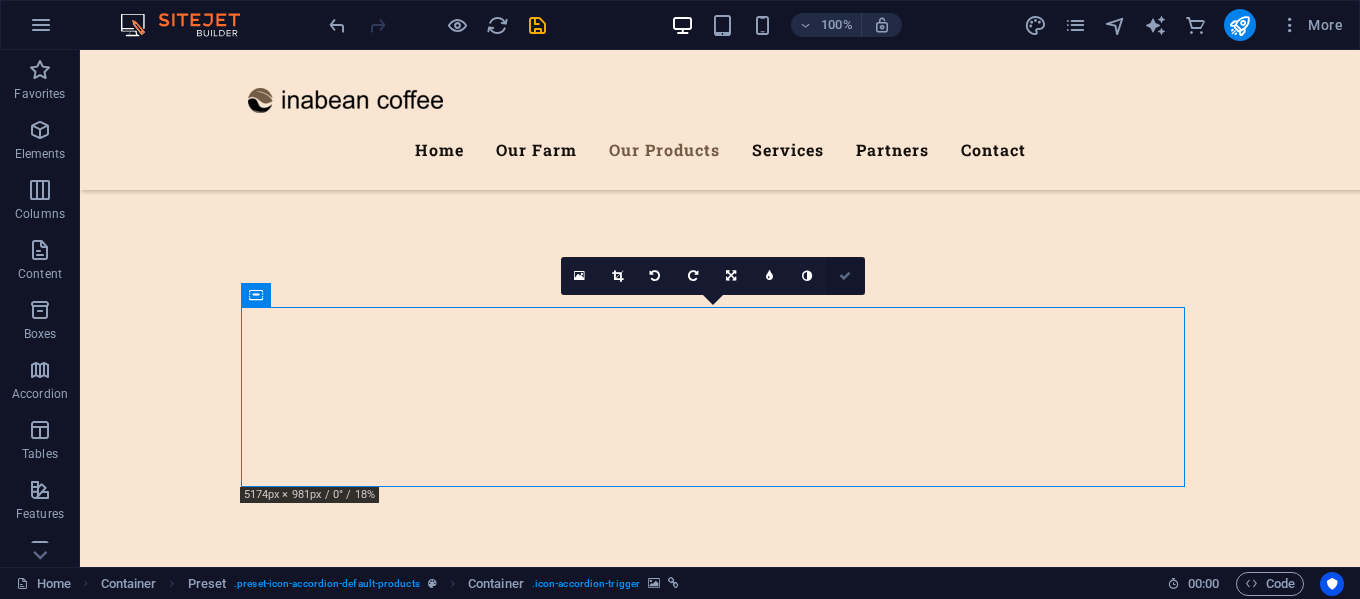 click at bounding box center [846, 276] 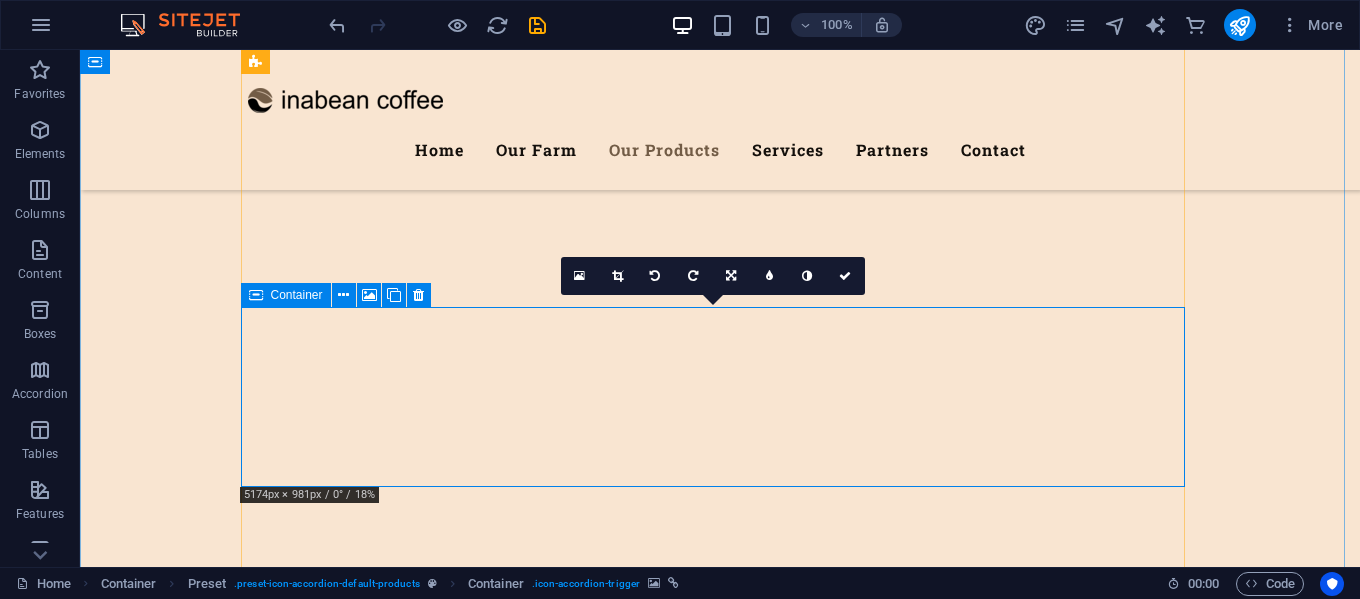 click on "Coffee Bean" at bounding box center [720, 5931] 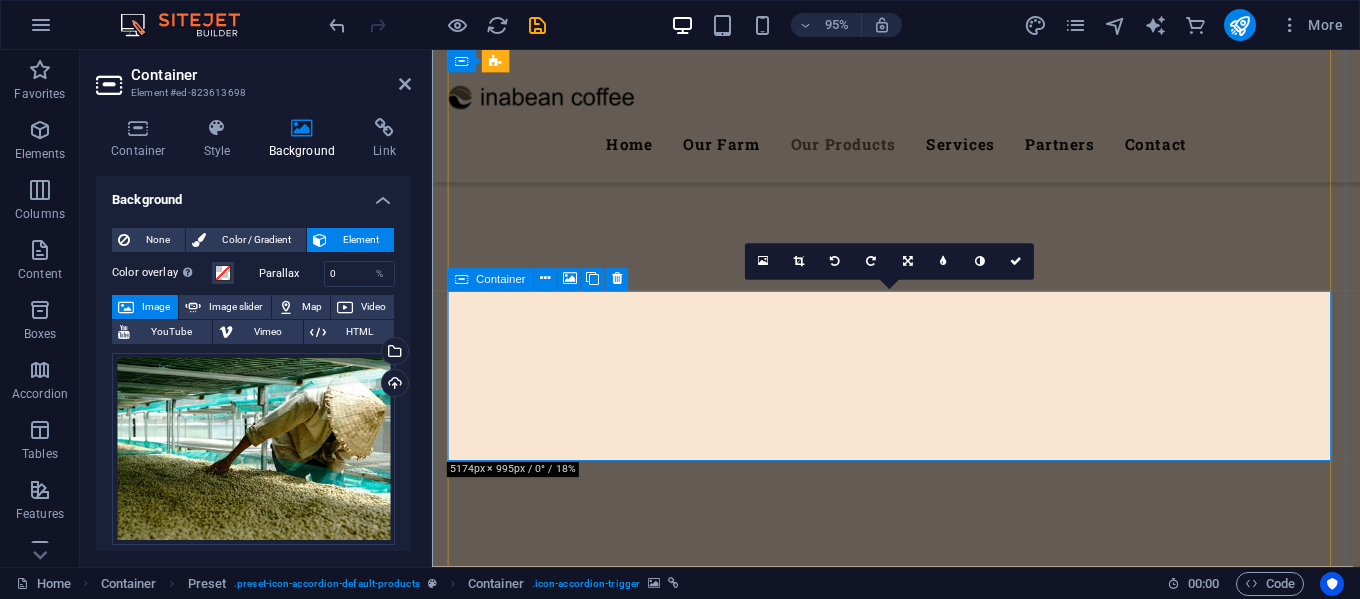 scroll, scrollTop: 3723, scrollLeft: 0, axis: vertical 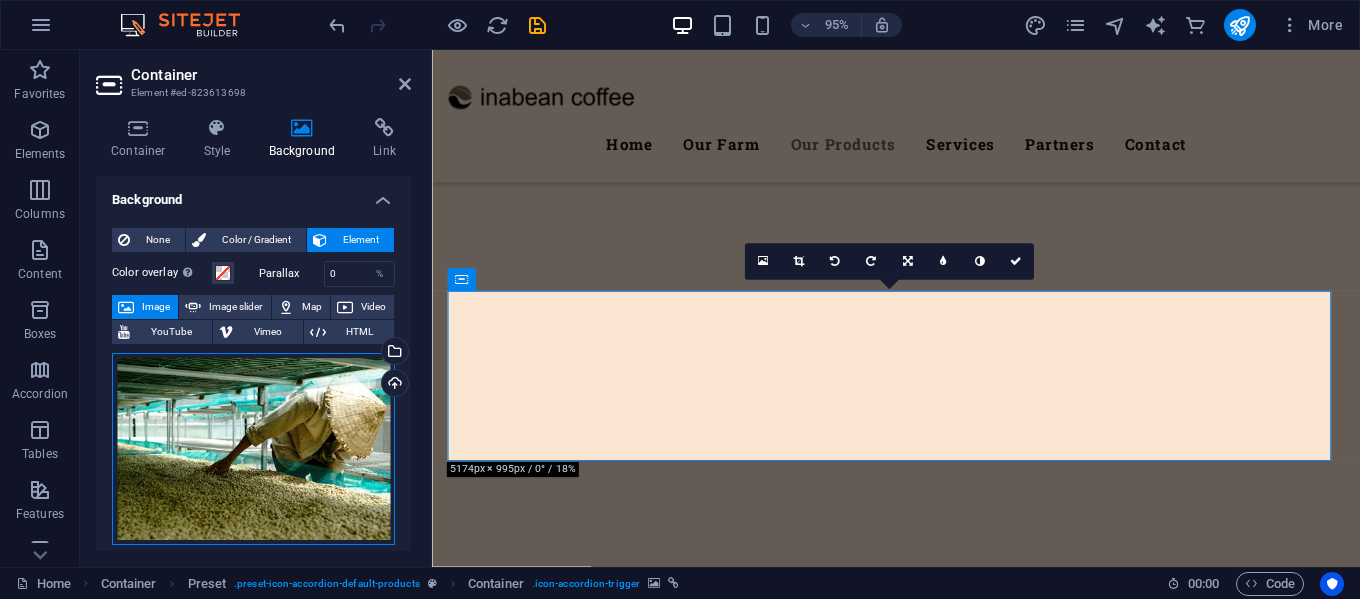 click on "Drag files here, click to choose files or select files from Files or our free stock photos & videos" at bounding box center [253, 449] 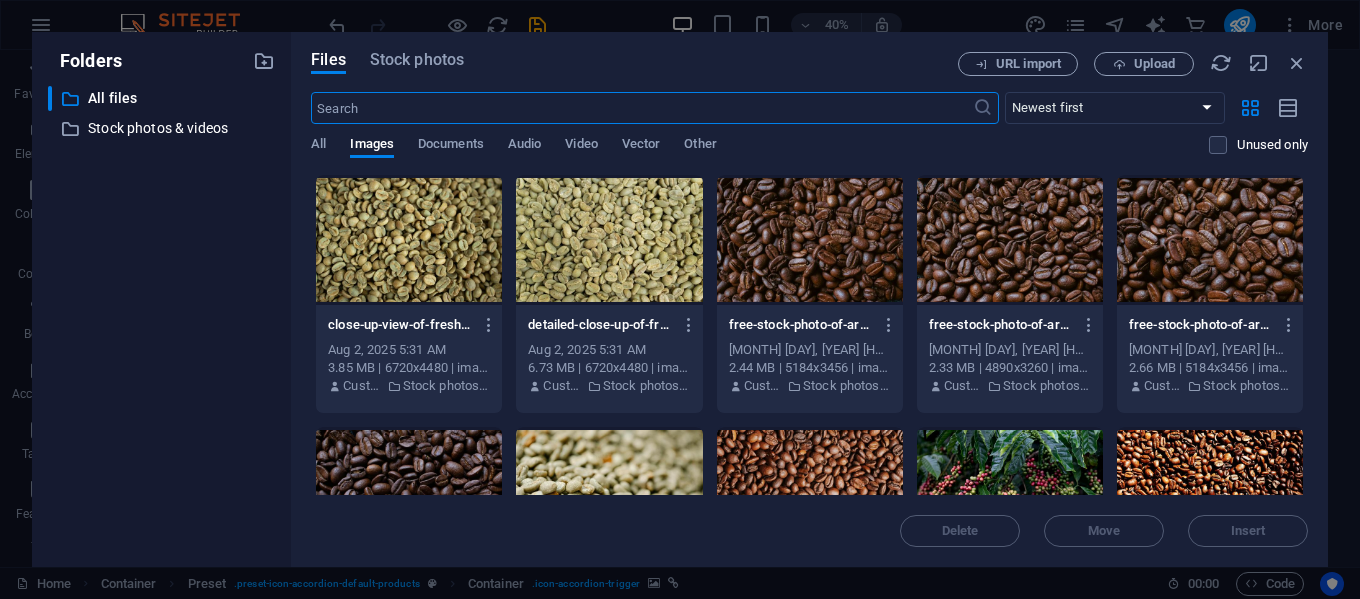 scroll, scrollTop: 4021, scrollLeft: 0, axis: vertical 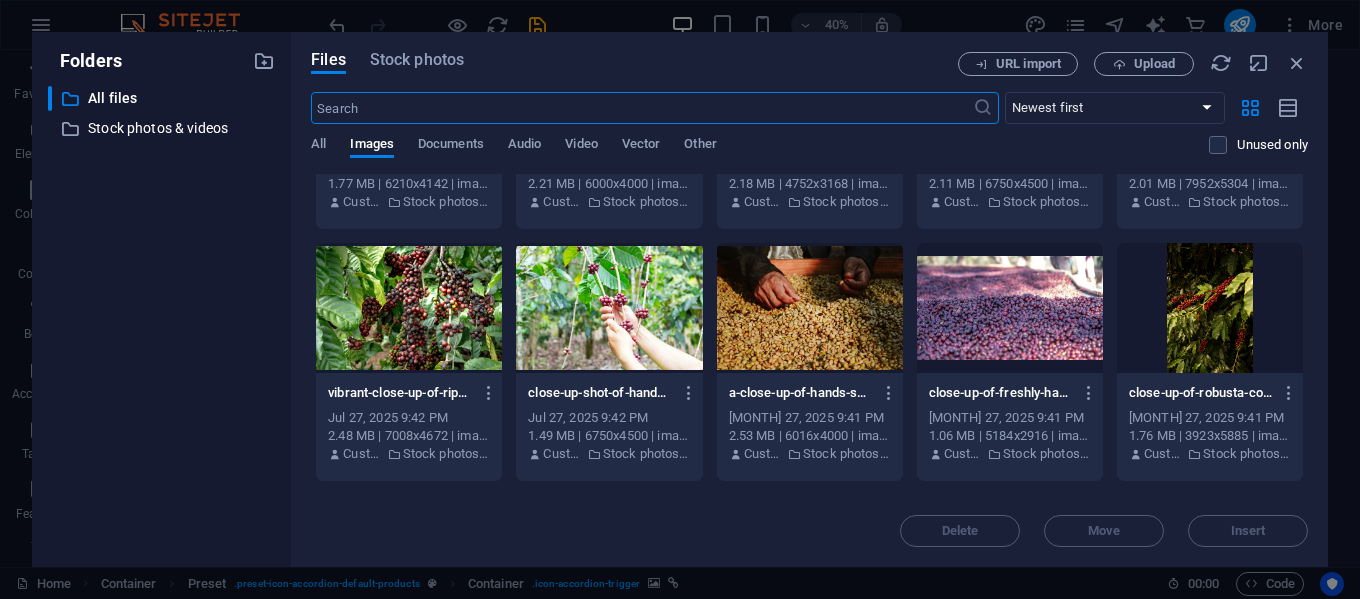 click at bounding box center (810, 308) 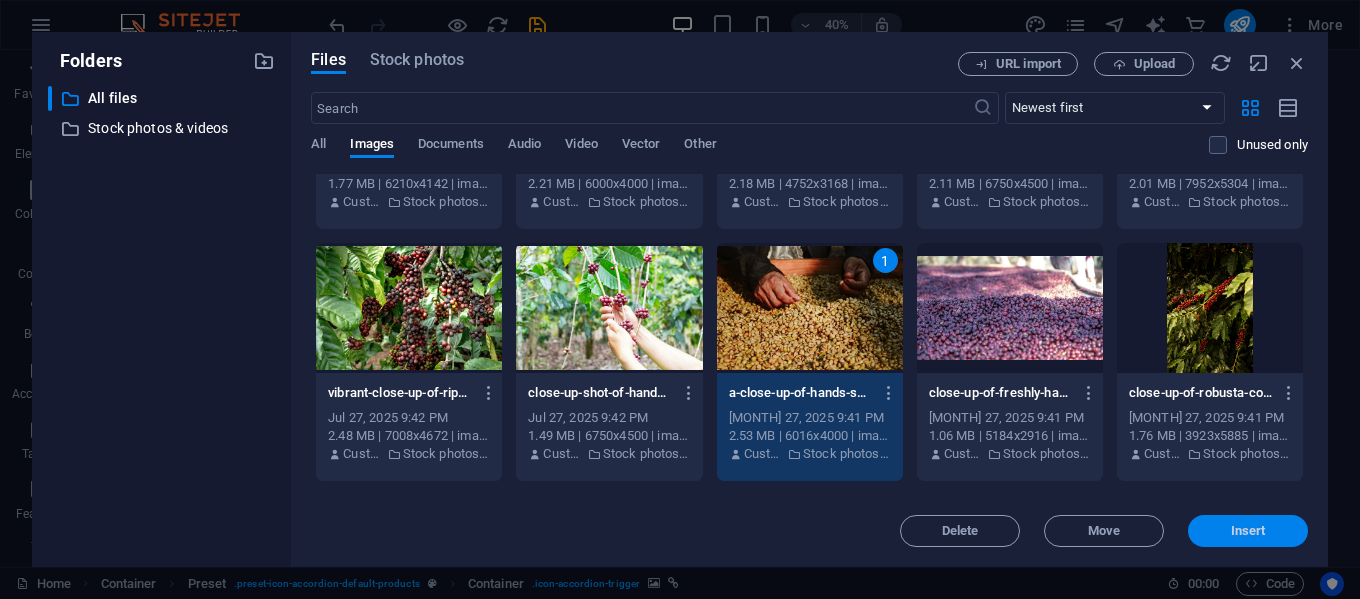 click on "Insert" at bounding box center (1248, 531) 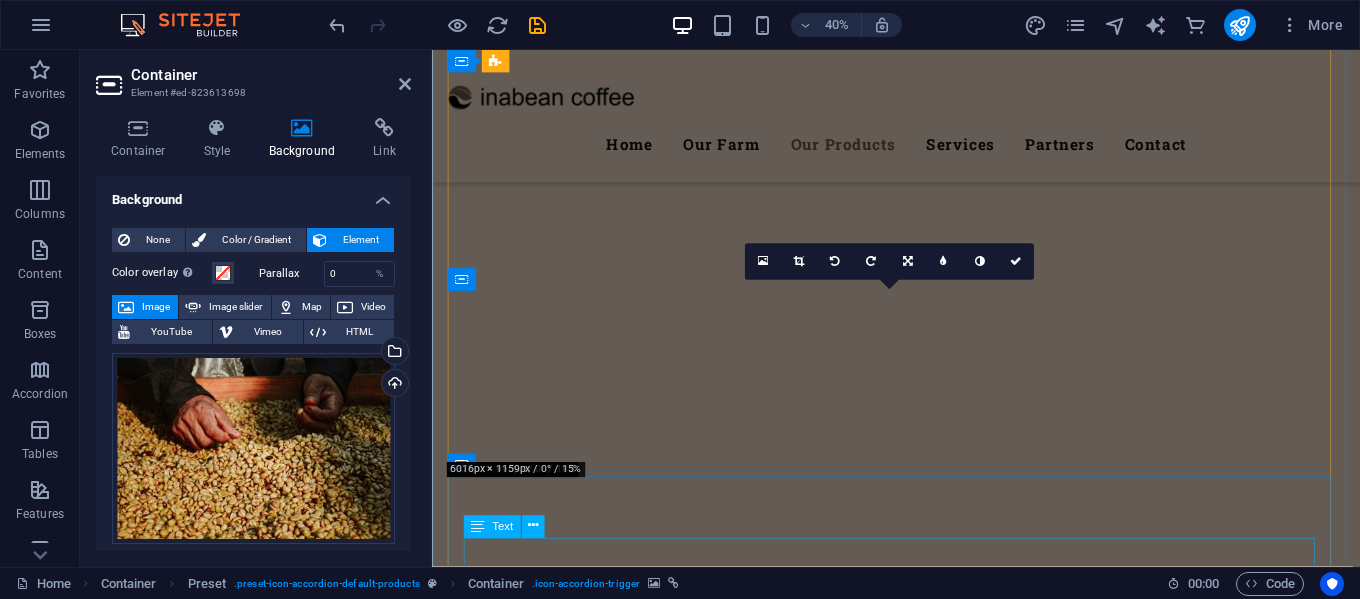 scroll, scrollTop: 3723, scrollLeft: 0, axis: vertical 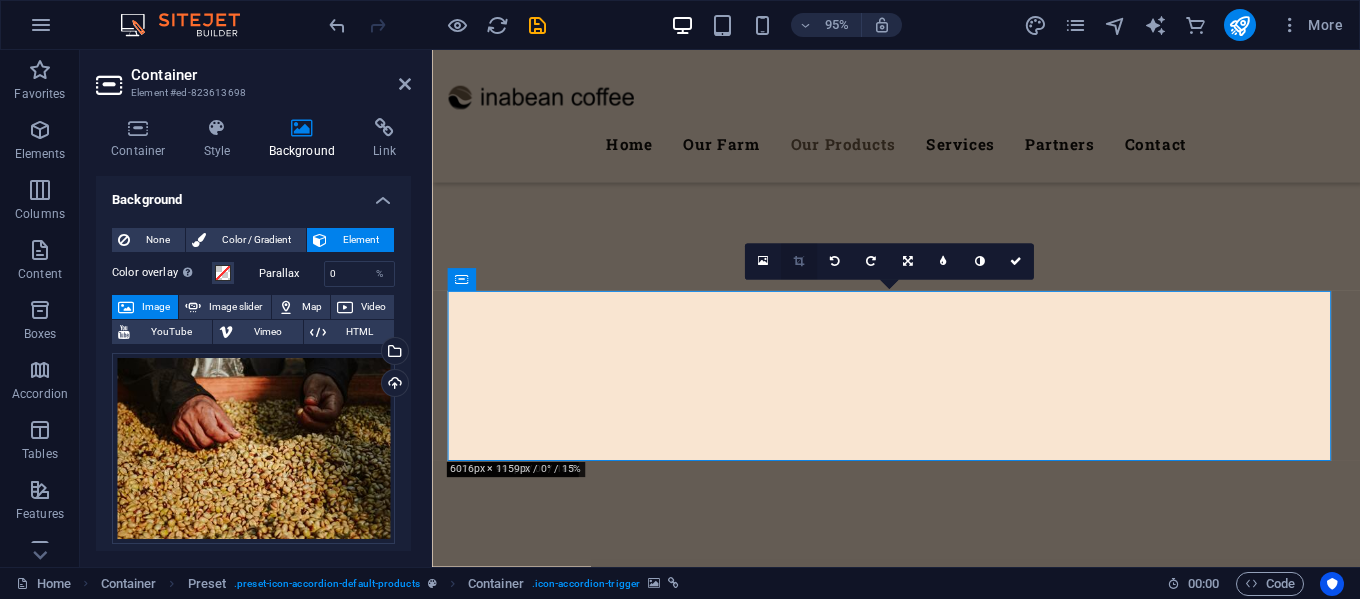click at bounding box center [799, 261] 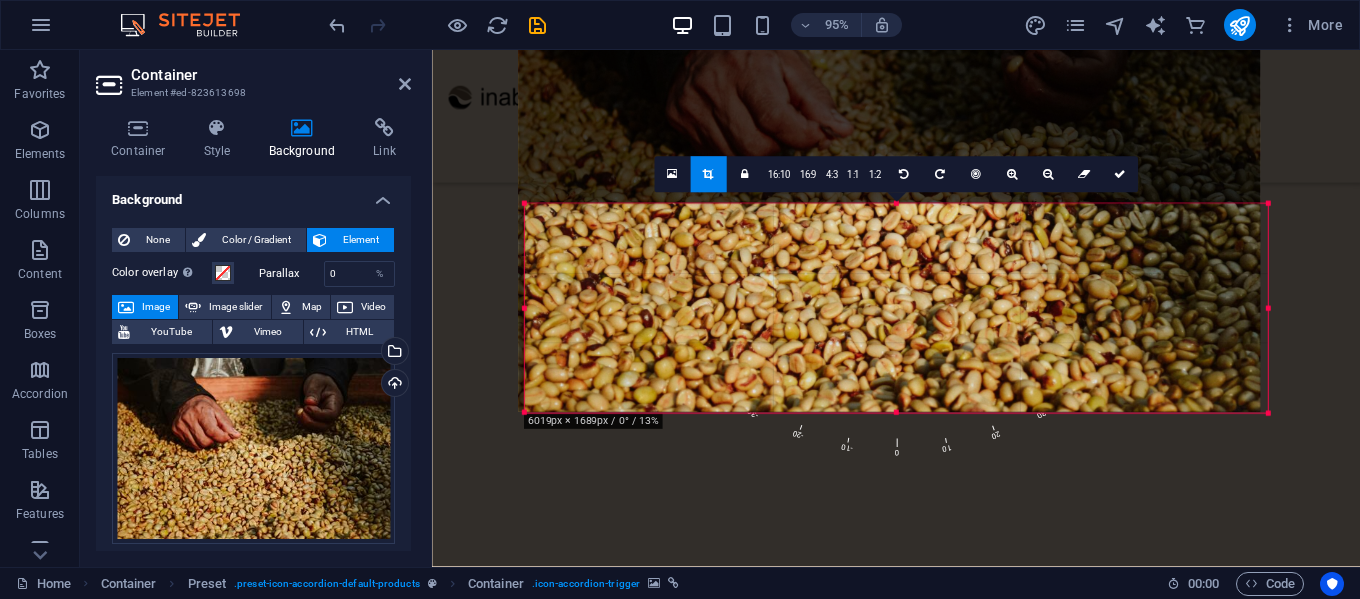 drag, startPoint x: 806, startPoint y: 268, endPoint x: 799, endPoint y: 108, distance: 160.15305 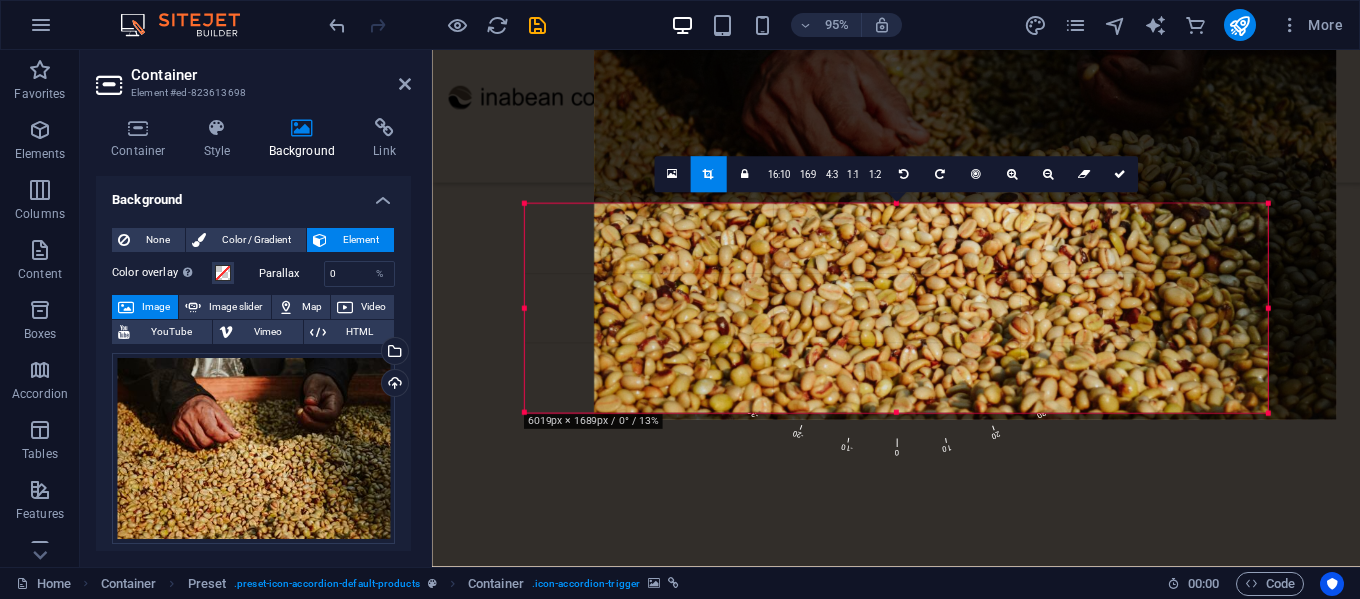 drag, startPoint x: 955, startPoint y: 258, endPoint x: 1027, endPoint y: 251, distance: 72.33948 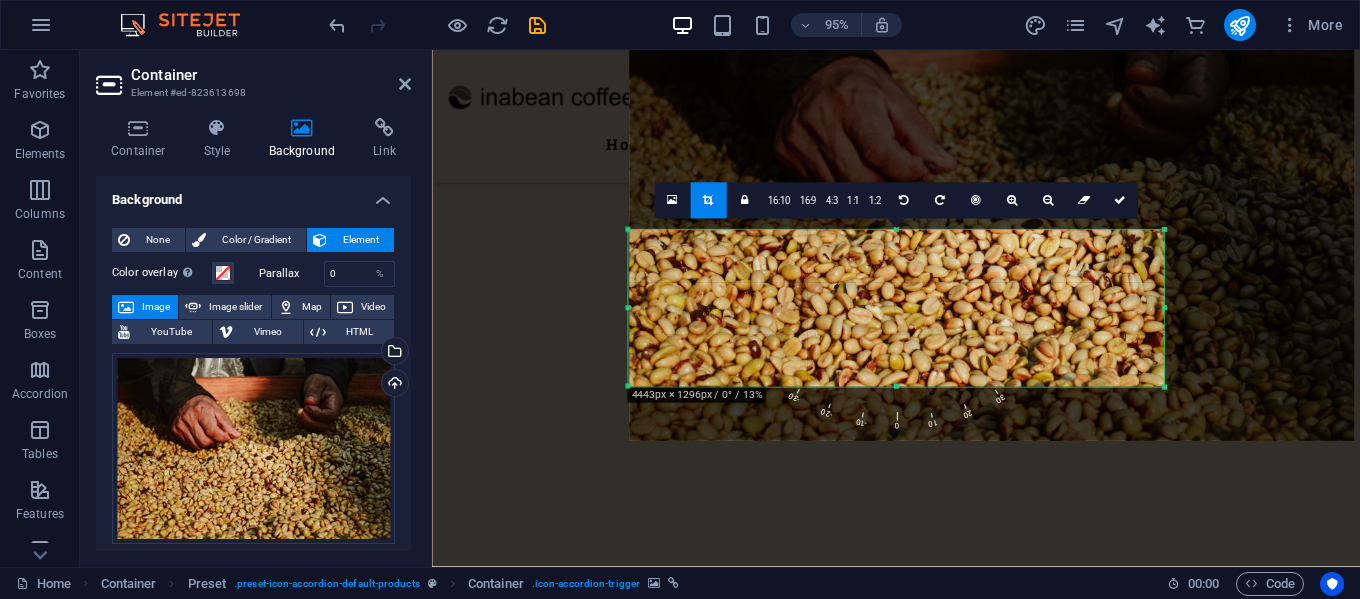 drag, startPoint x: 1239, startPoint y: 405, endPoint x: 1052, endPoint y: 362, distance: 191.88017 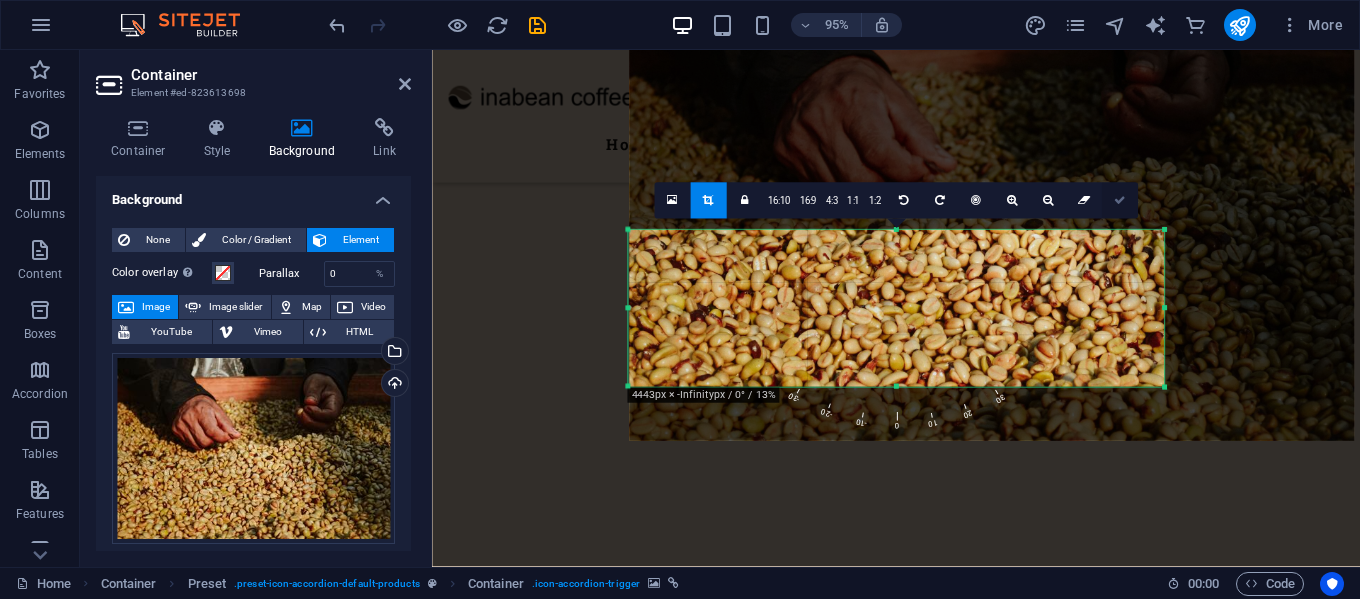 click at bounding box center [1120, 200] 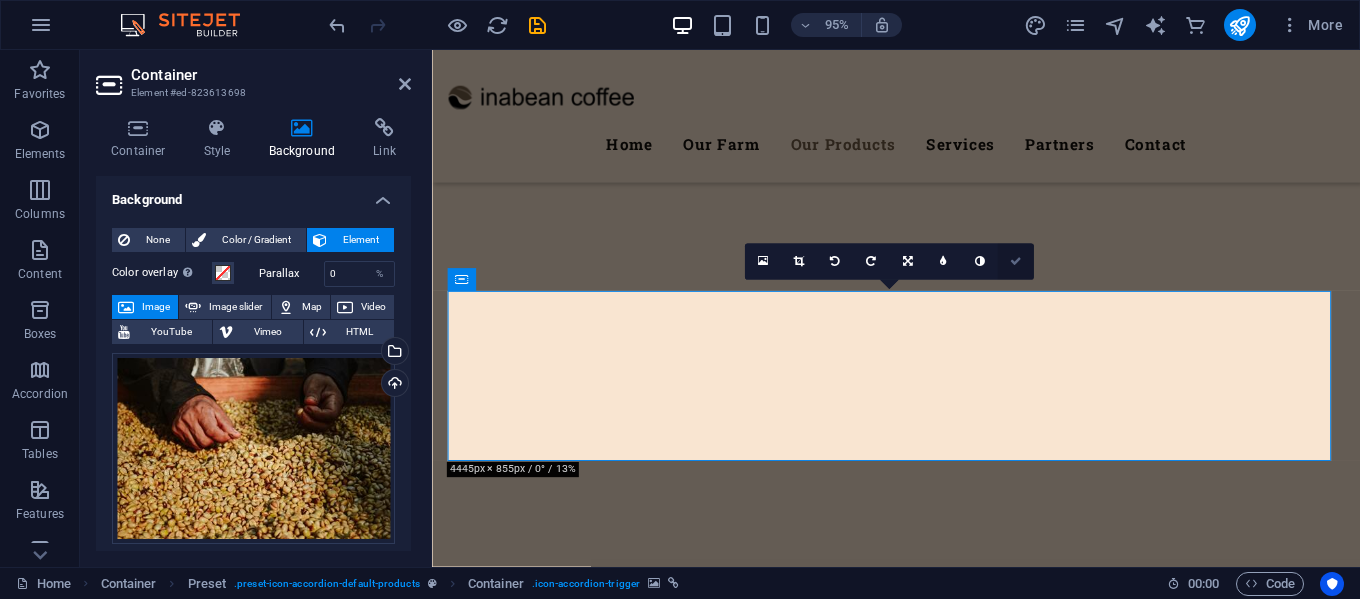 click at bounding box center (1016, 261) 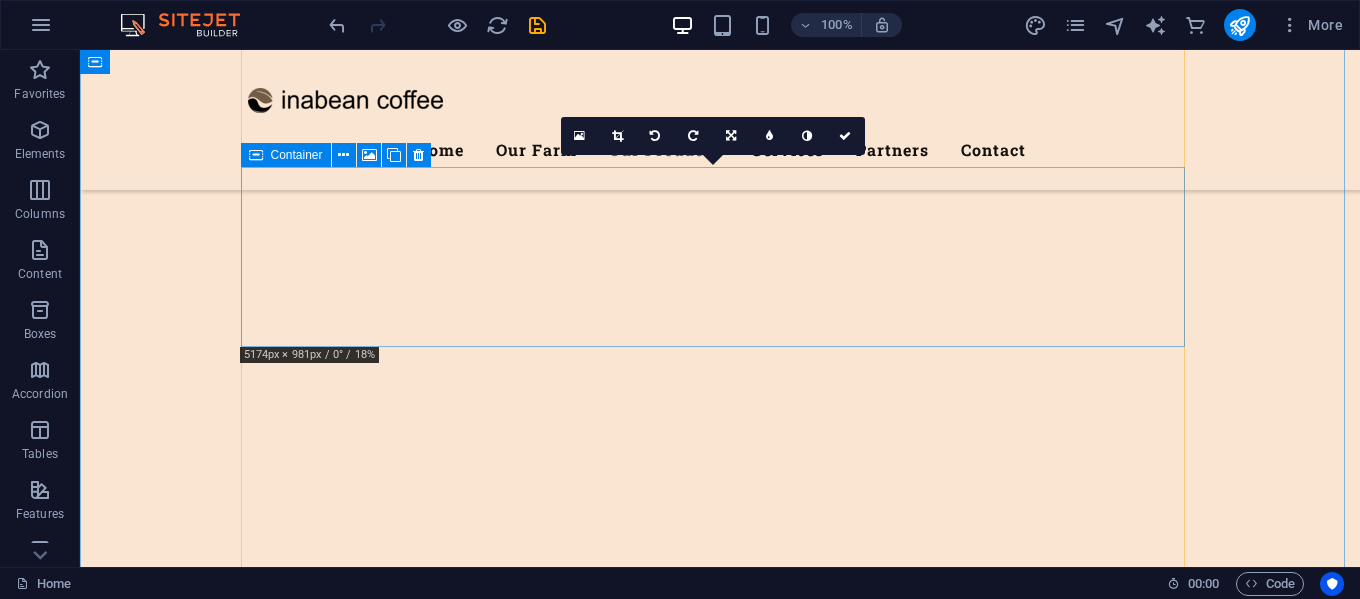 scroll, scrollTop: 3633, scrollLeft: 0, axis: vertical 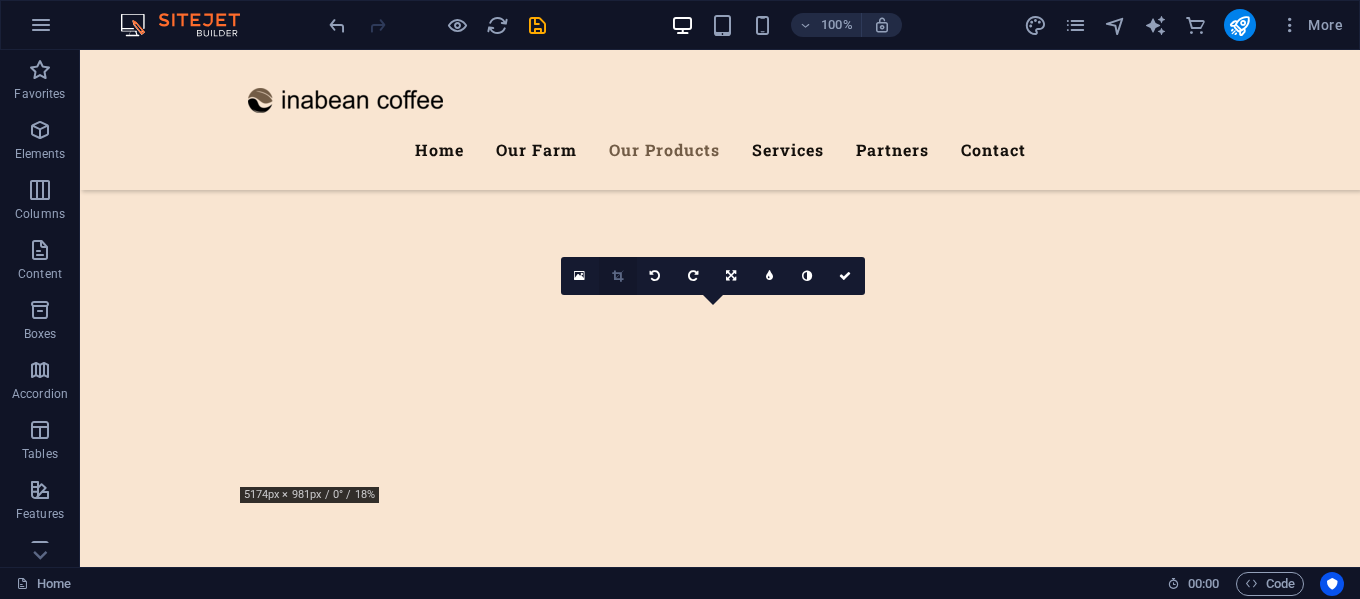 click at bounding box center (617, 276) 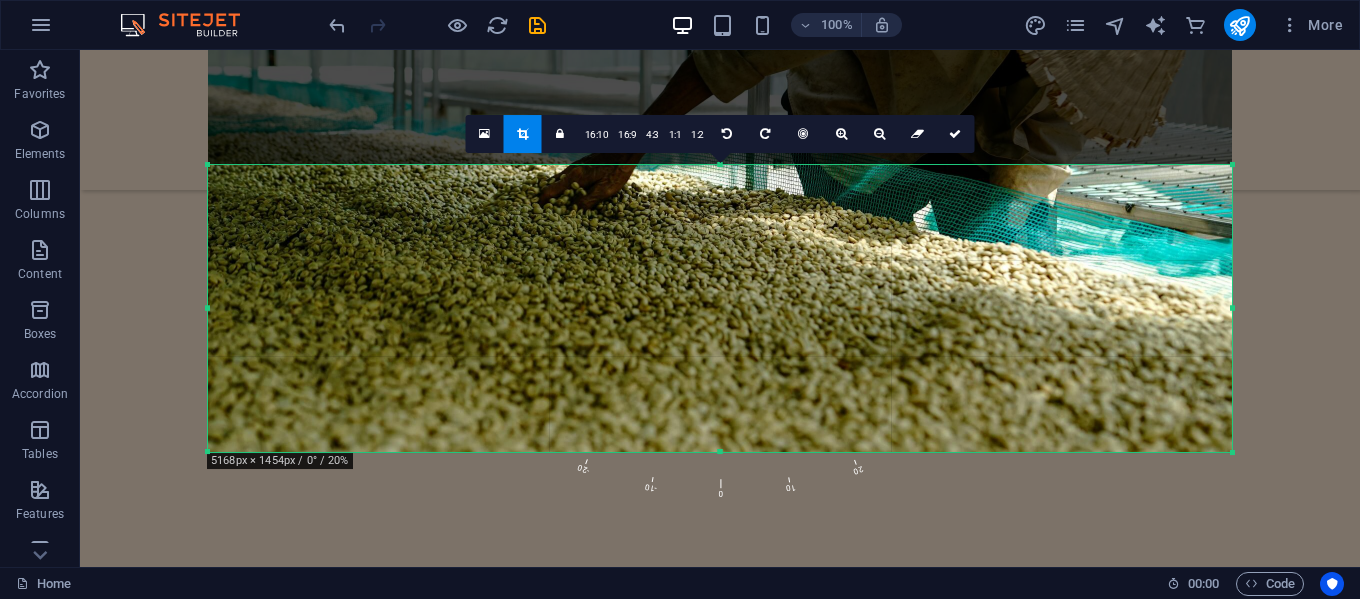 click on "Drag here to replace the existing content. Press “Ctrl” if you want to create a new element.
H2   Container   Container   Text   Container   Preset   Preset   Container   Container   Spacer   Preset   Container   Container   H3   Spacer   Banner   Container   Banner   Menu Bar   Menu   Logo   Text   Container   Container   H3   Info Bar   Button   Spacer   Spacer   Text   Container   Icon   Container   Icon   Container   Spacer   Container   H2   Spacer   Preset   Text   Preset   Spacer   H3   Preset   Container   Container   Text   Container   Container   Container   H3   H3   Container   Preset   Container   Text   Container   Container   Text   Container   Container   Text   Container   Container   Text   Container   Container   Text   Container   Container   H2   Spacer   H3   Text   Spacer   Icon   Preset   Container   Container   H3   Preset   Container   Text   Preset   Gallery   Preset   Container   H3   Icon   Spacer   Preset   Gallery   Container   Preset   Text   Container" at bounding box center [720, 308] 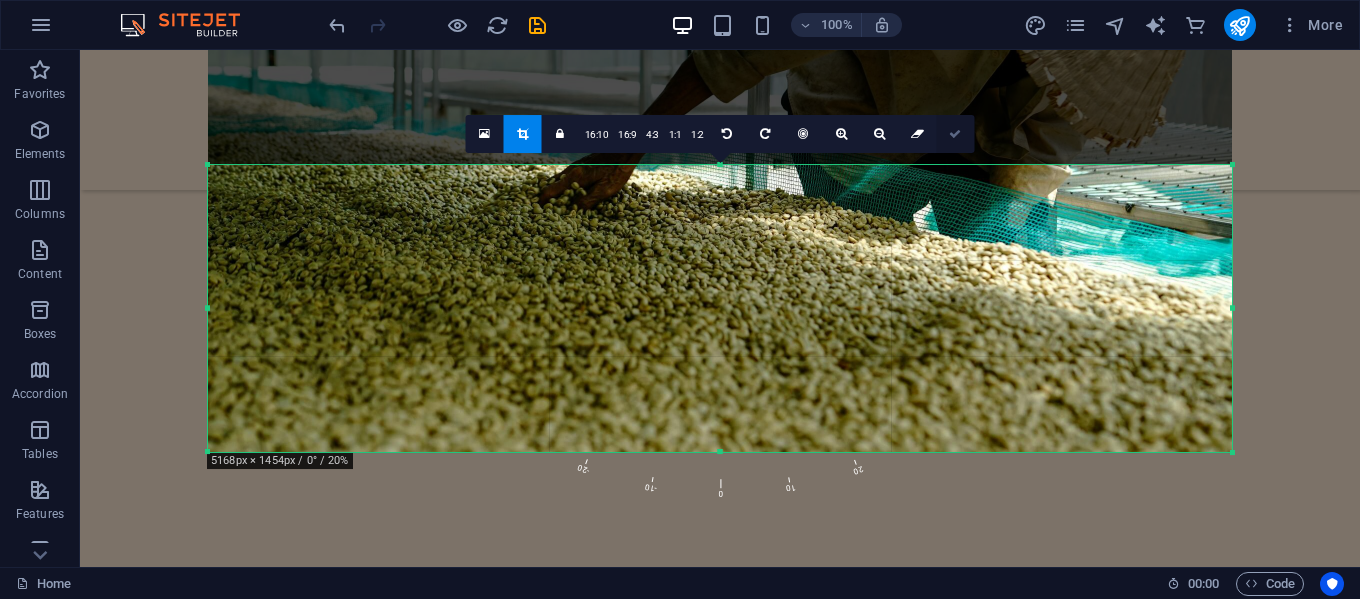click at bounding box center (956, 134) 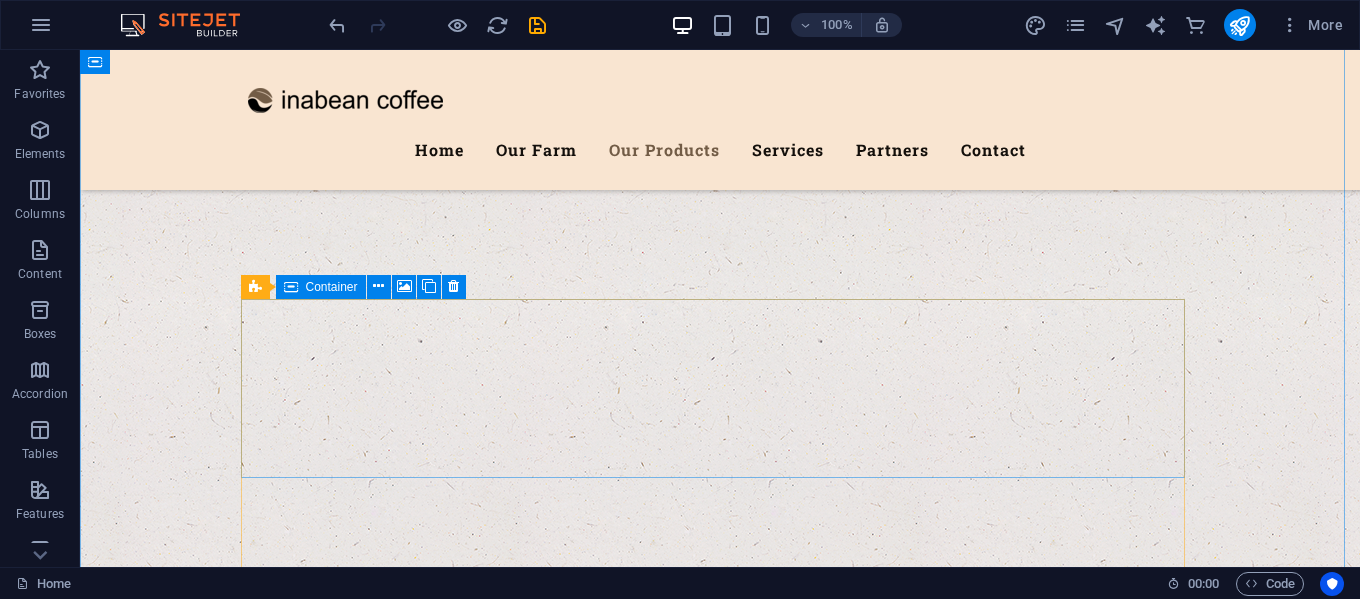 scroll, scrollTop: 3633, scrollLeft: 0, axis: vertical 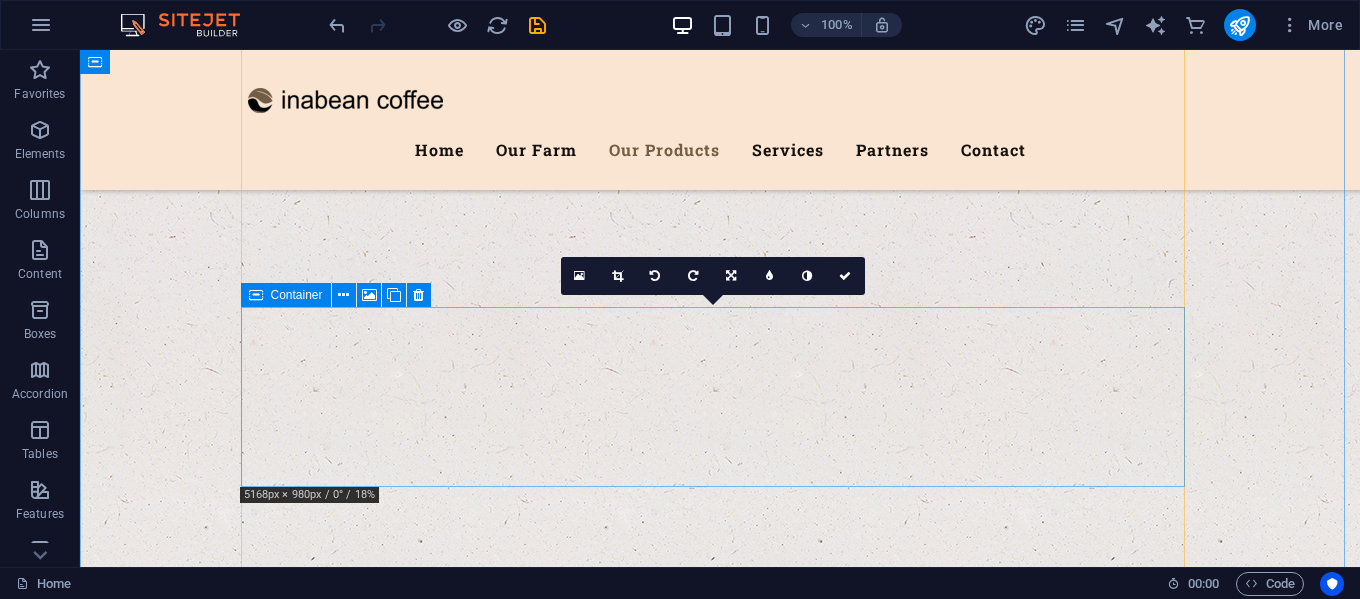 click on "Coffee Bean" at bounding box center (720, 5931) 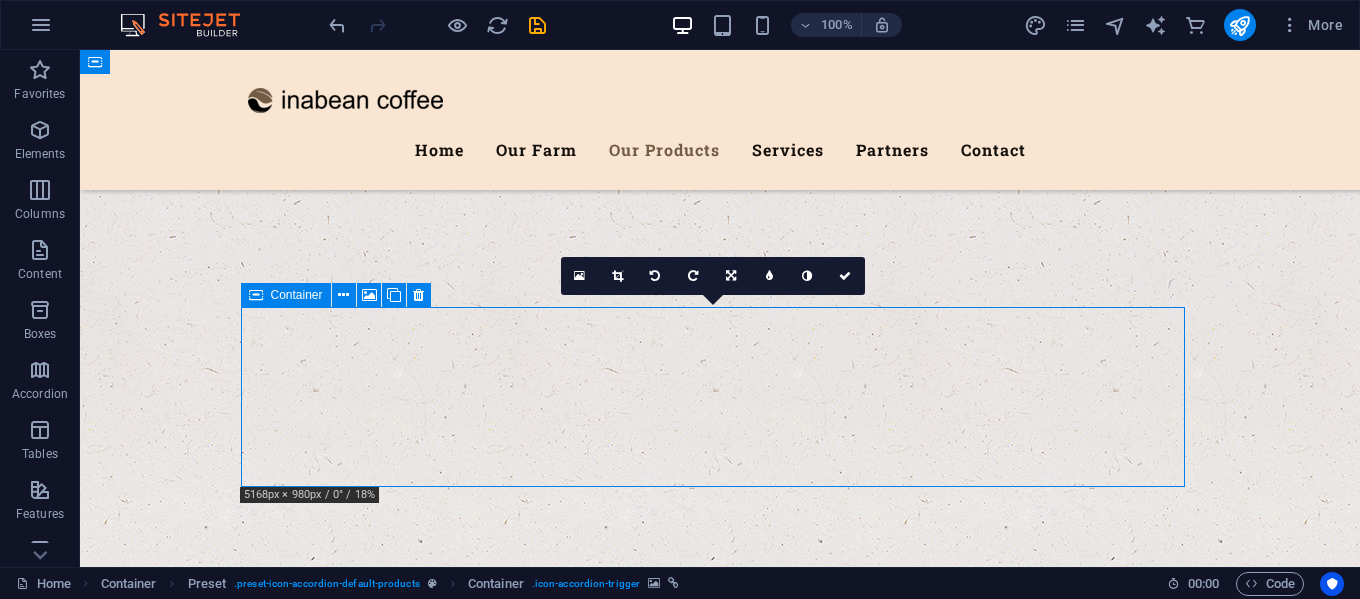 click on "Coffee Bean" at bounding box center (720, 5931) 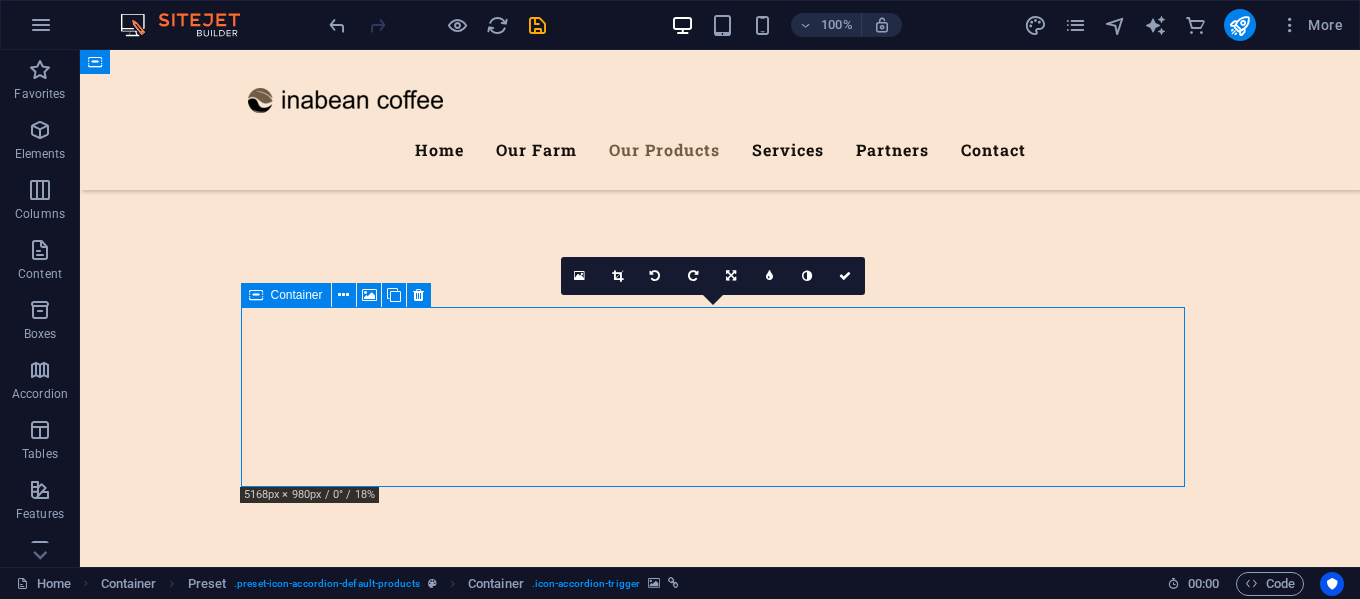 scroll, scrollTop: 3723, scrollLeft: 0, axis: vertical 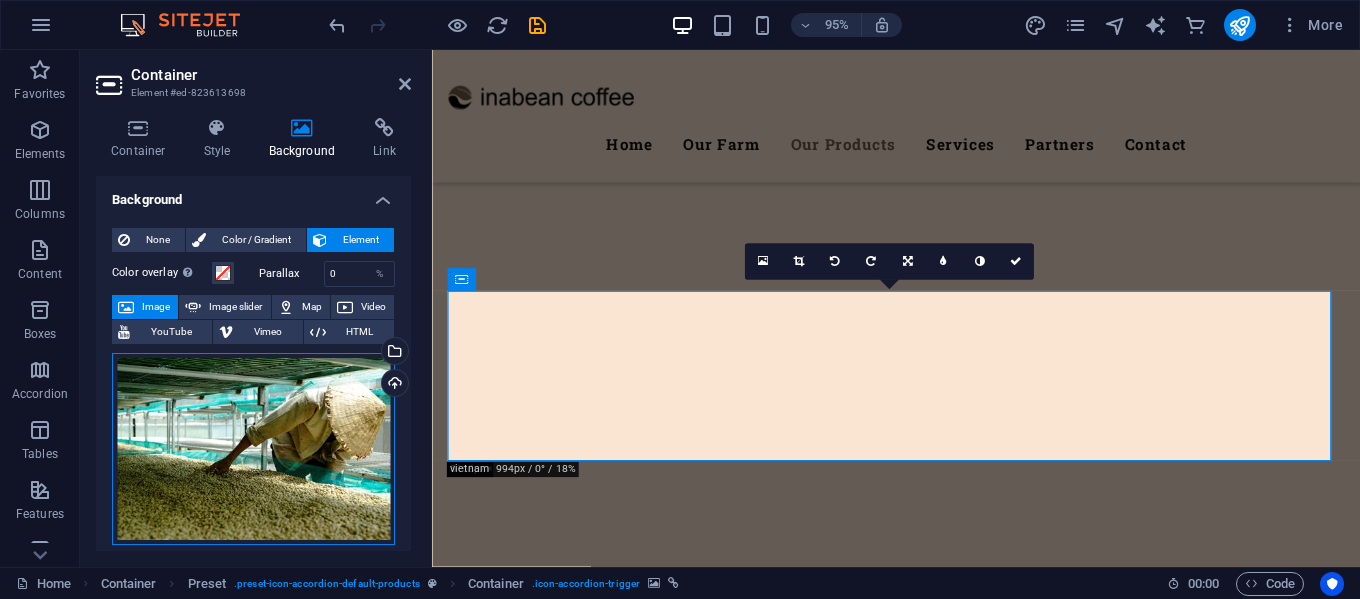 click on "Drag files here, click to choose files or select files from Files or our free stock photos & videos" at bounding box center [253, 449] 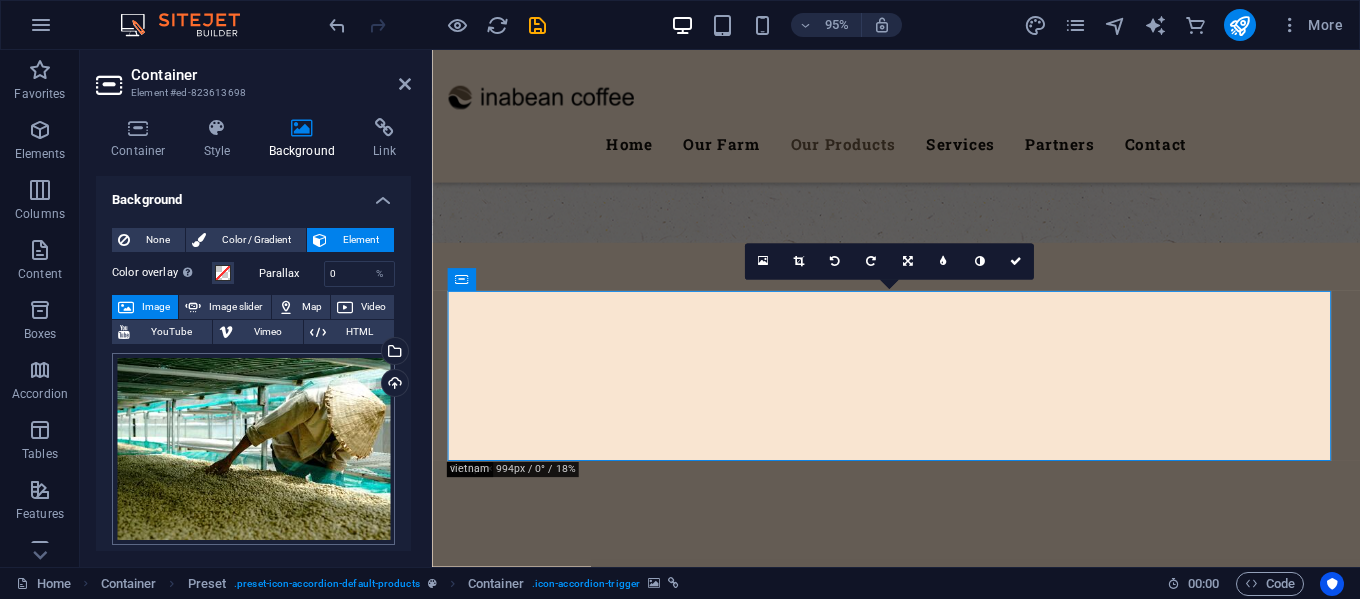 scroll, scrollTop: 4021, scrollLeft: 0, axis: vertical 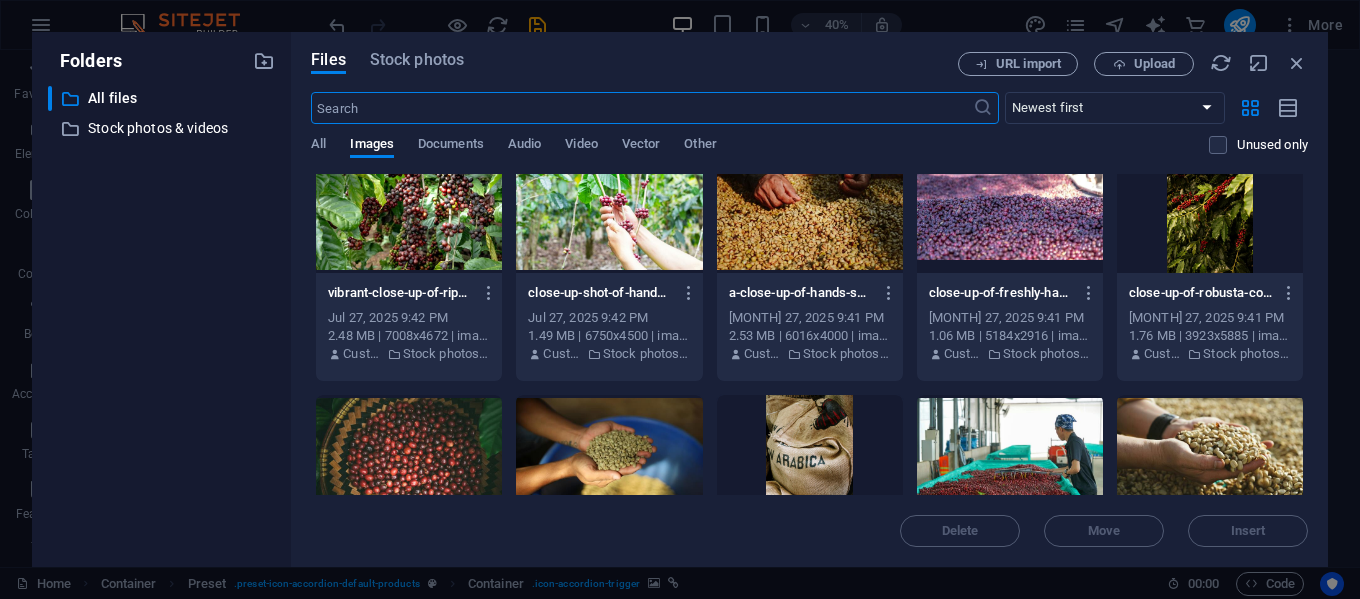 click at bounding box center [810, 208] 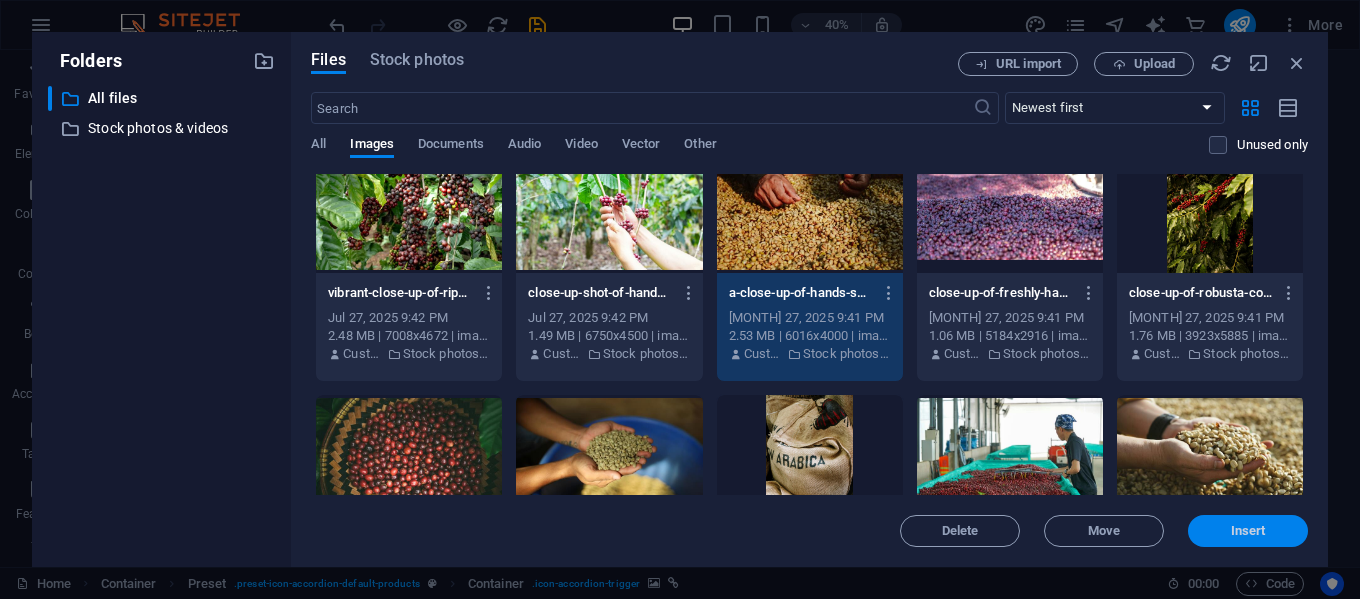 click on "Insert" at bounding box center [1248, 531] 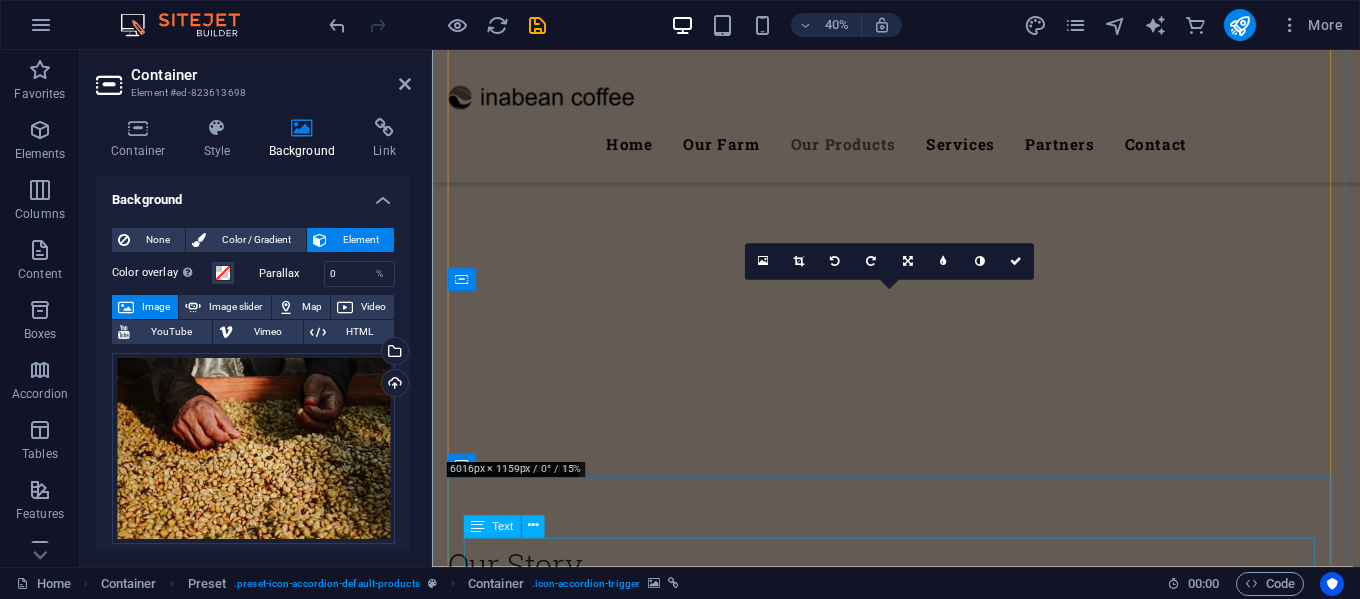 scroll, scrollTop: 3723, scrollLeft: 0, axis: vertical 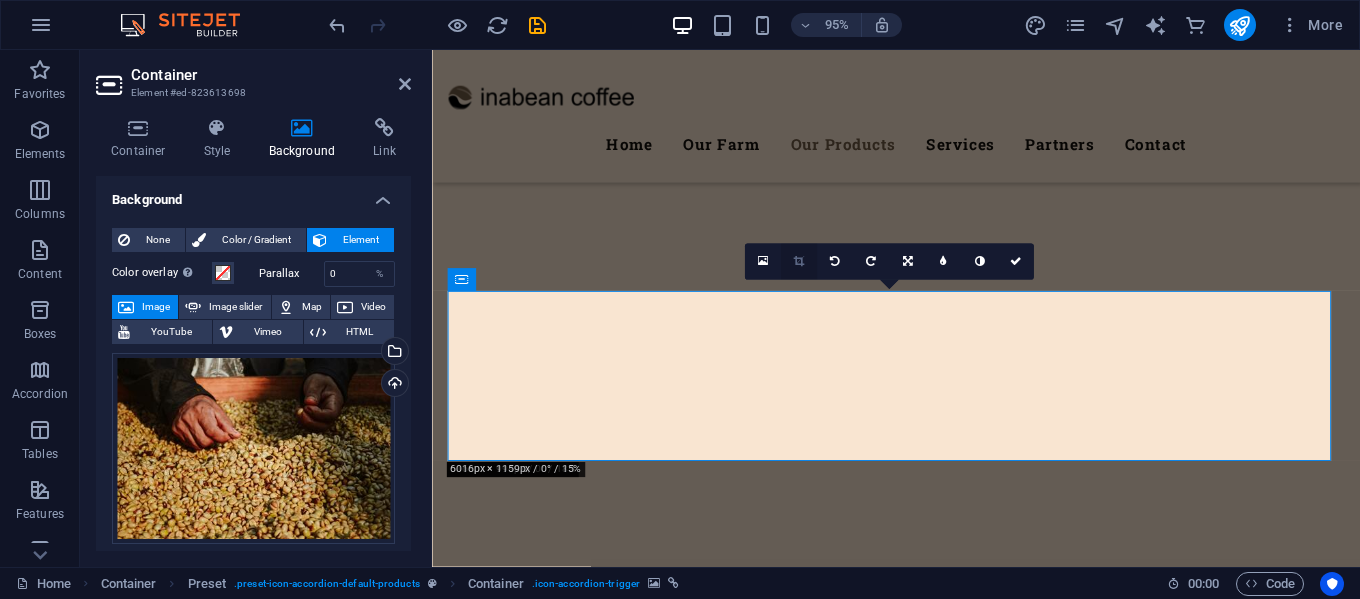 click at bounding box center (798, 261) 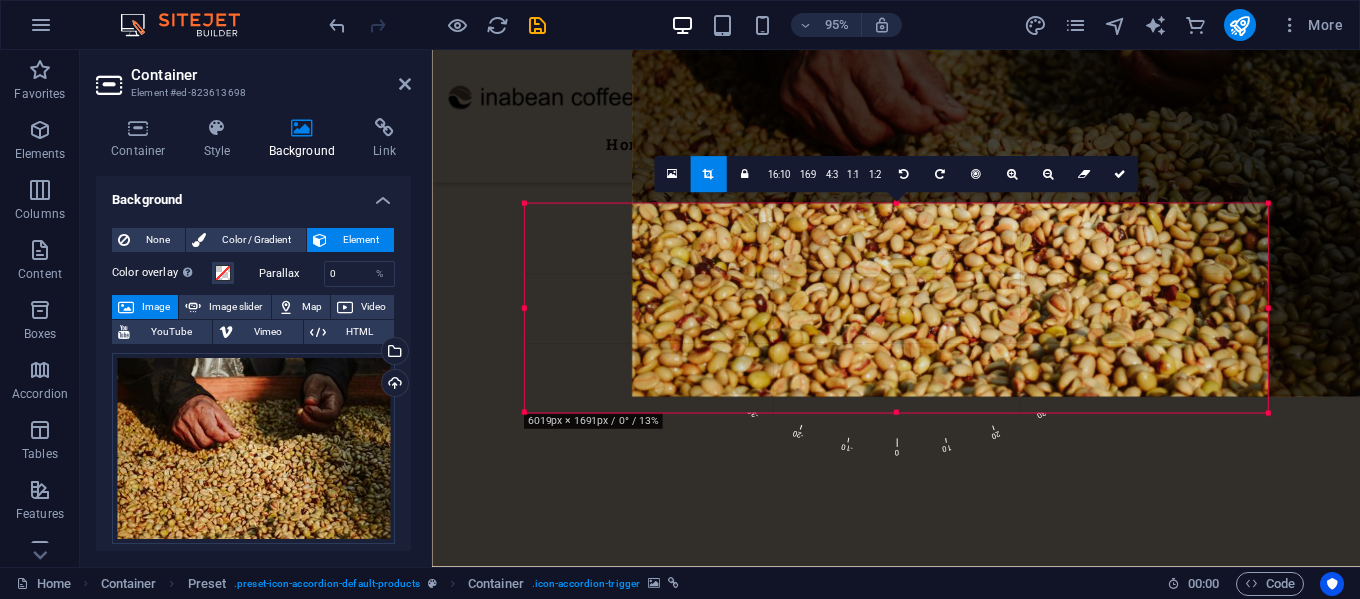 drag, startPoint x: 844, startPoint y: 301, endPoint x: 957, endPoint y: 127, distance: 207.47289 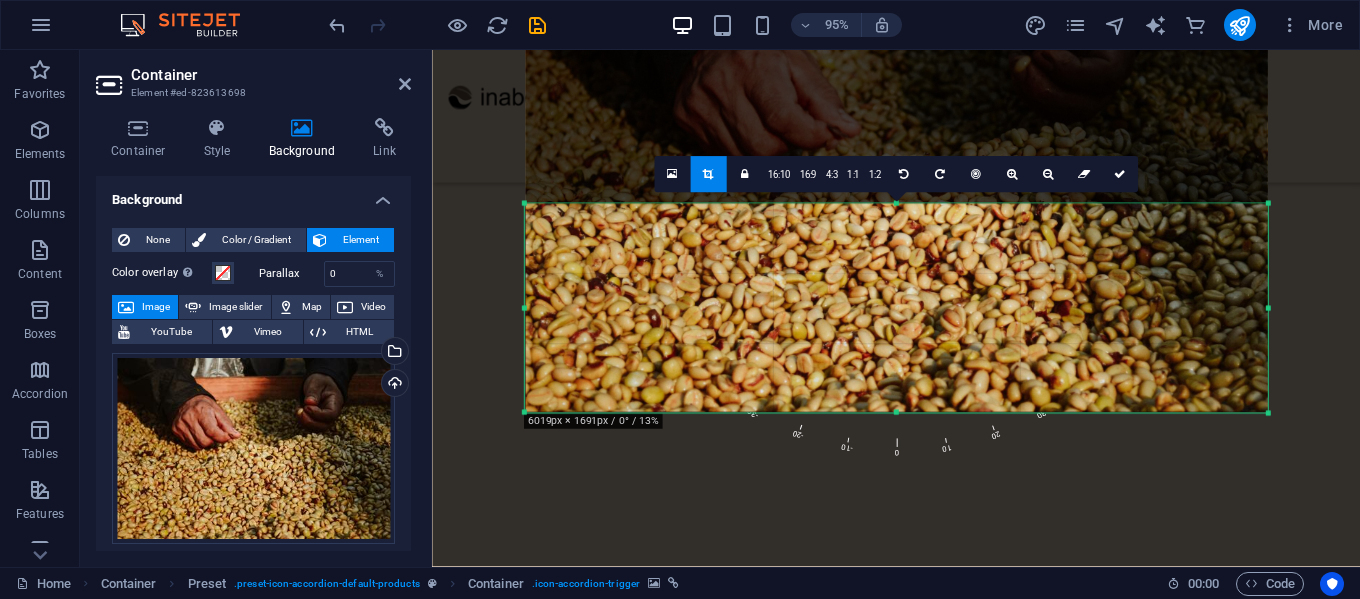 click on "180 170 160 150 140 130 120 110 100 90 80 70 60 50 40 30 20 10 0 -10 -20 -30 -40 -50 -60 -70 -80 -90 -100 -110 -120 -130 -140 -150 -160 -170 6019px × 1691px / 0° / 13% 16:10 16:9 4:3 1:1 1:2 0" at bounding box center [896, 308] 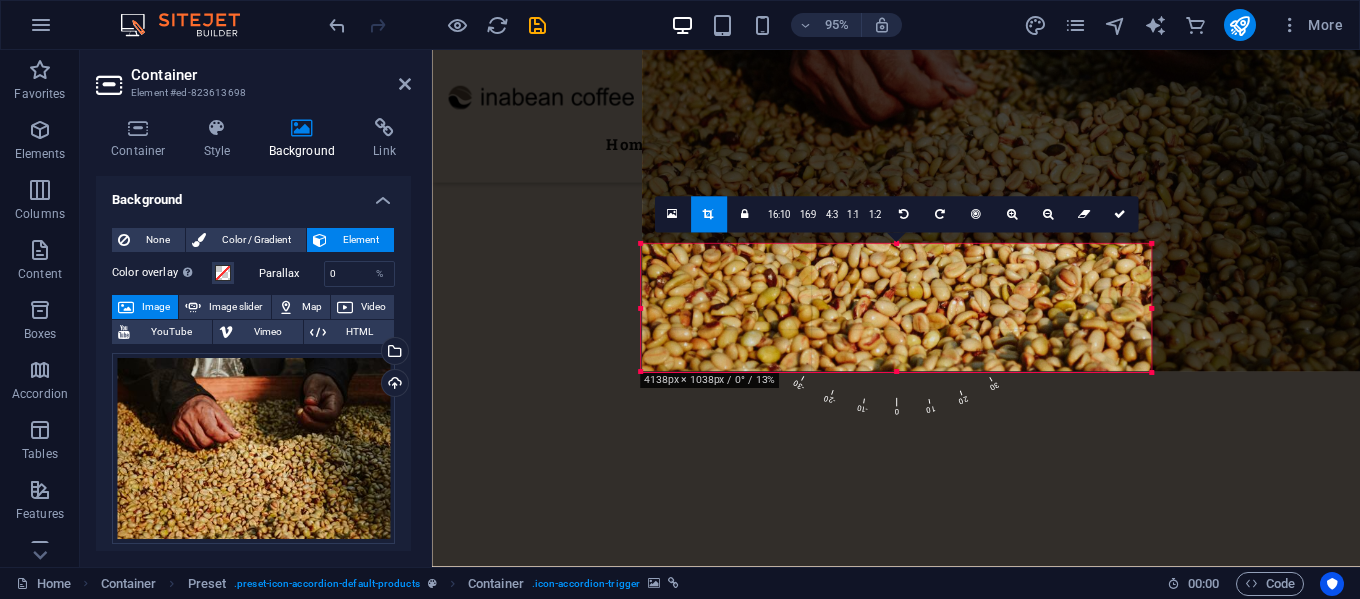drag, startPoint x: 1269, startPoint y: 207, endPoint x: 1024, endPoint y: 292, distance: 259.32605 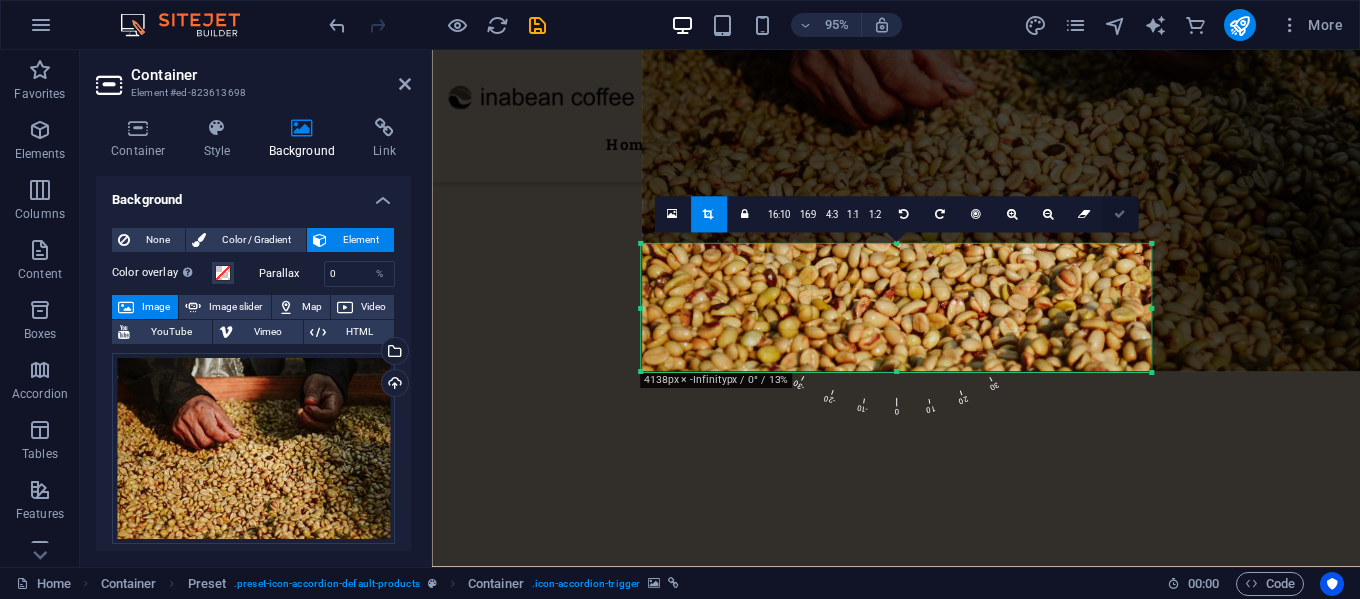 click at bounding box center (1120, 214) 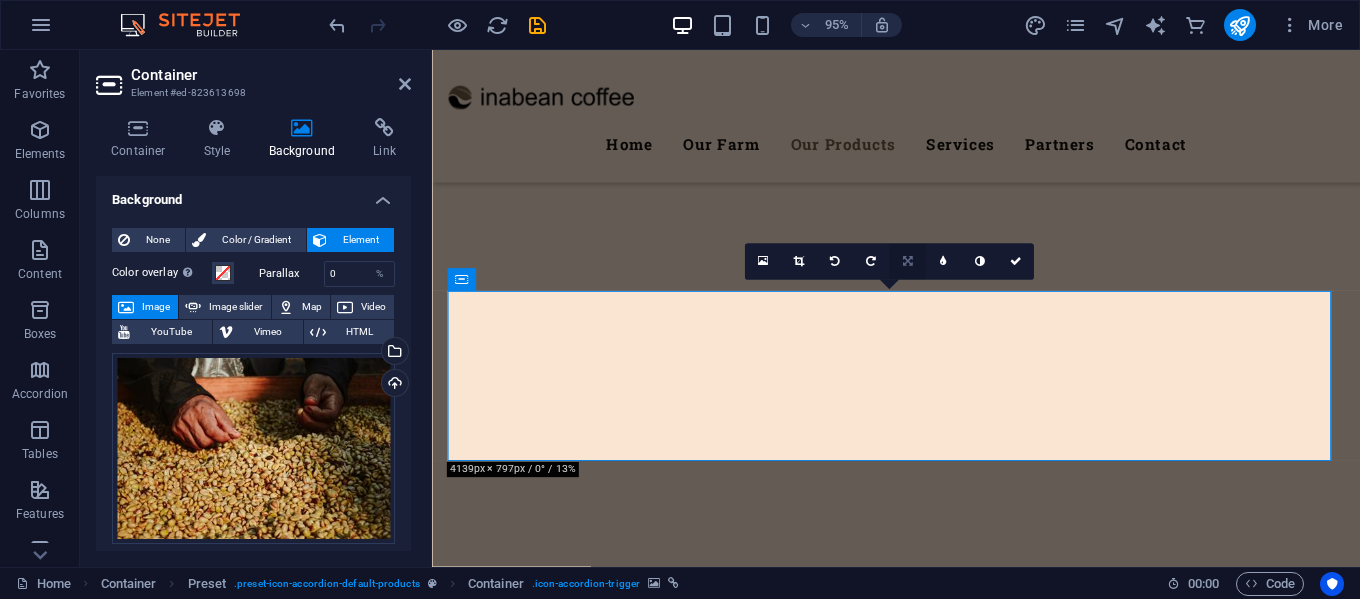 click at bounding box center (907, 261) 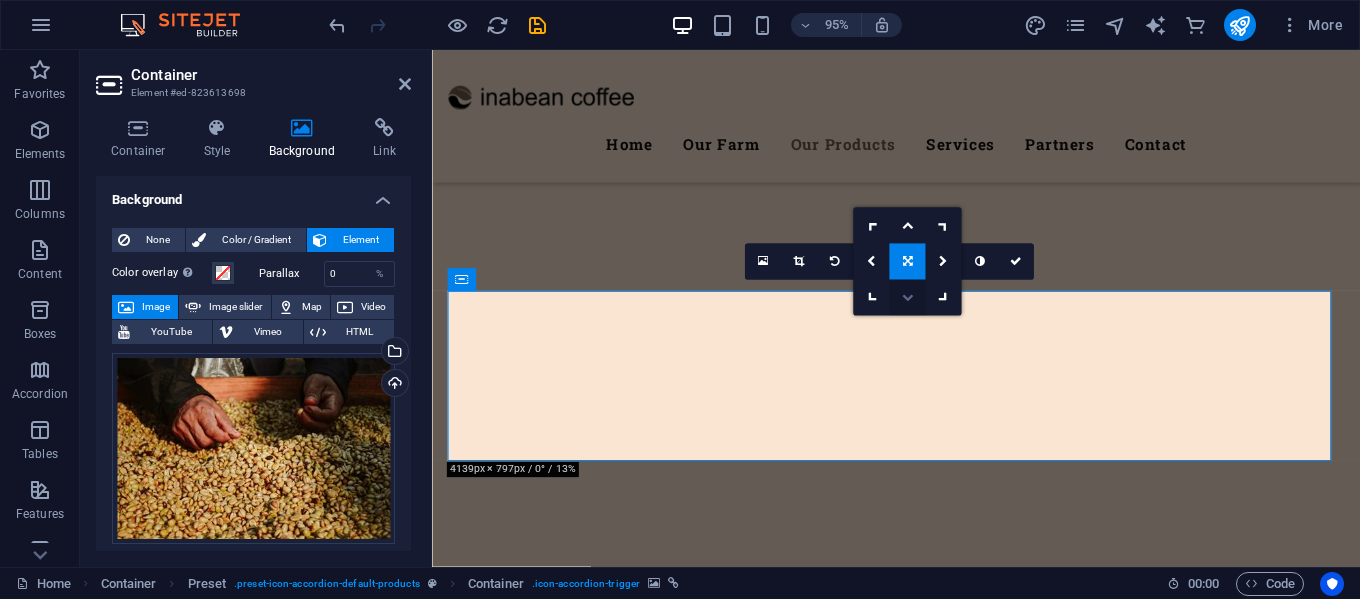 click at bounding box center [907, 297] 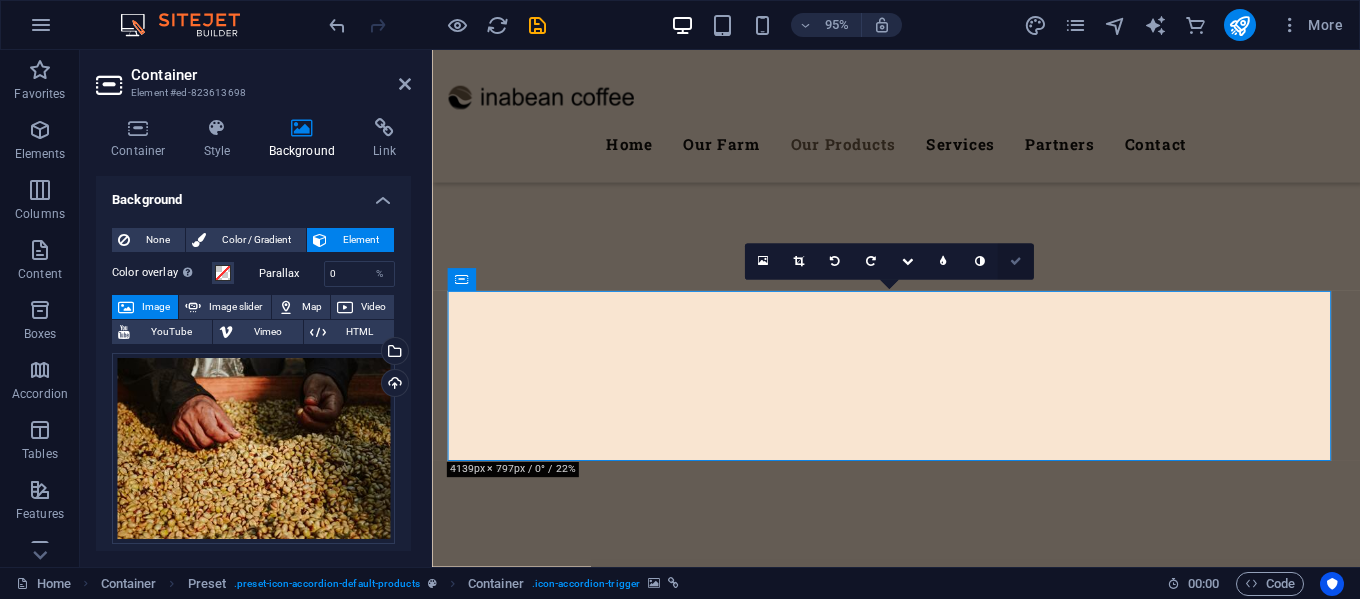 click at bounding box center (1016, 261) 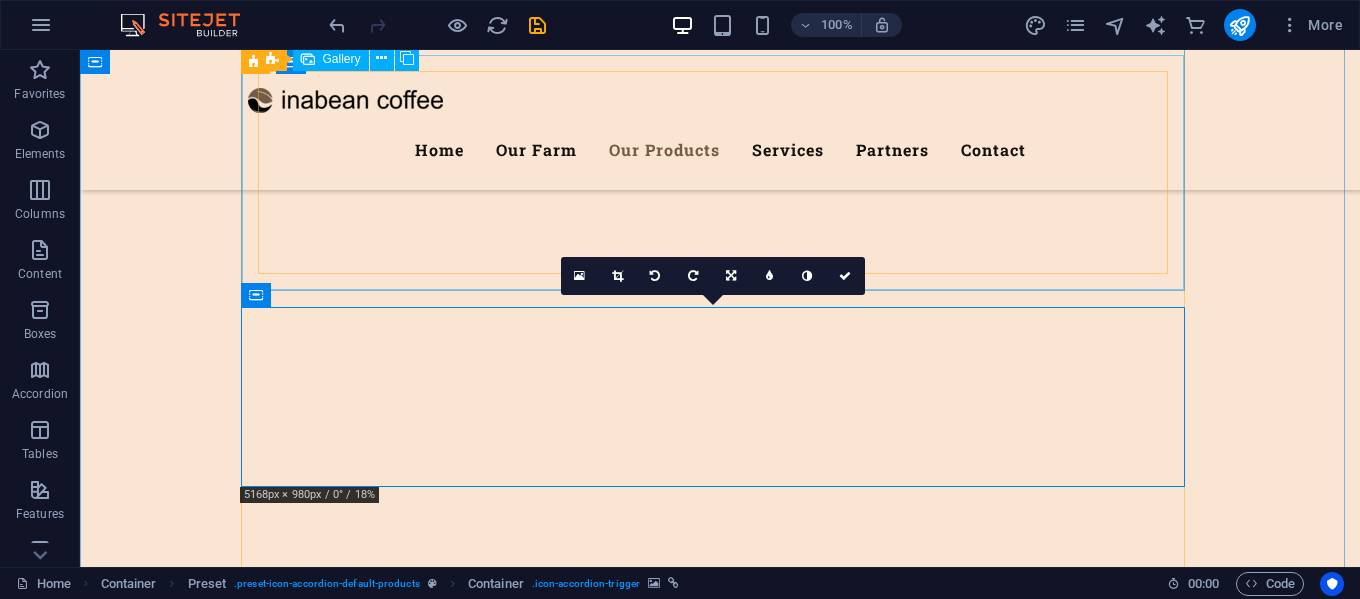 scroll, scrollTop: 3633, scrollLeft: 0, axis: vertical 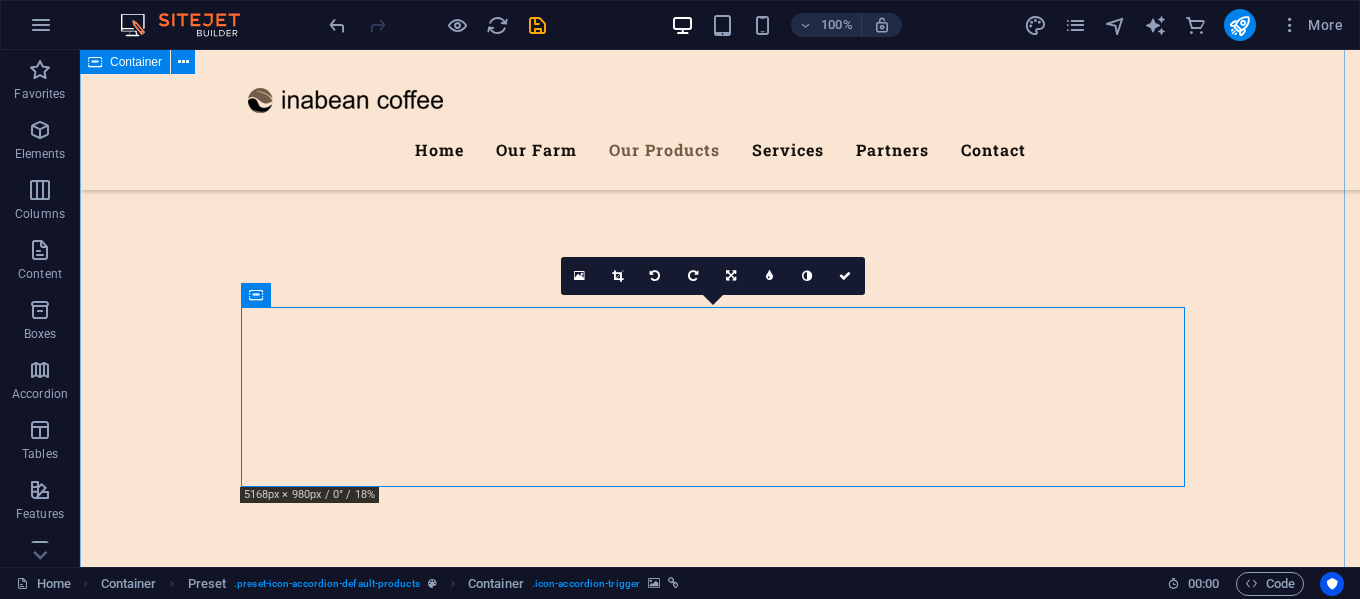click on "Our  Products What we offer Lorem ipsum dolor sit amet, consetetur sadipscing elitr, sed diam nonumy eirmod tempor invidunt ut labore et dolore magna aliquyam erat, sed diam voluptua.  Coffee Vegetables Lorem ipsum dolor sit amet, consectetur adipisicing elit. Natus, dolores, at, nisi eligendi repellat voluptatem minima officia veritatis quasi animi porro laudantium dicta dolor voluptate non maiores ipsum reprehenderit odio fugiat reiciendis consectetur fuga pariatur libero accusantium quod minus odit debitis cumque quo adipisci vel vitae aliquid corrupti perferendis voluptates. Coffee Bean Herbs & Salad Lorem ipsum dolor sit amet, consectetur adipisicing elit. Natus, dolores, at, nisi eligendi repellat voluptatem minima officia veritatis quasi animi porro laudantium dicta dolor voluptate non maiores ipsum reprehenderit odio fugiat reiciendis consectetur fuga pariatur libero accusantium quod minus odit debitis cumque quo adipisci vel vitae aliquid corrupti perferendis voluptates. Greean Bean Fruits Berries" at bounding box center (720, 6966) 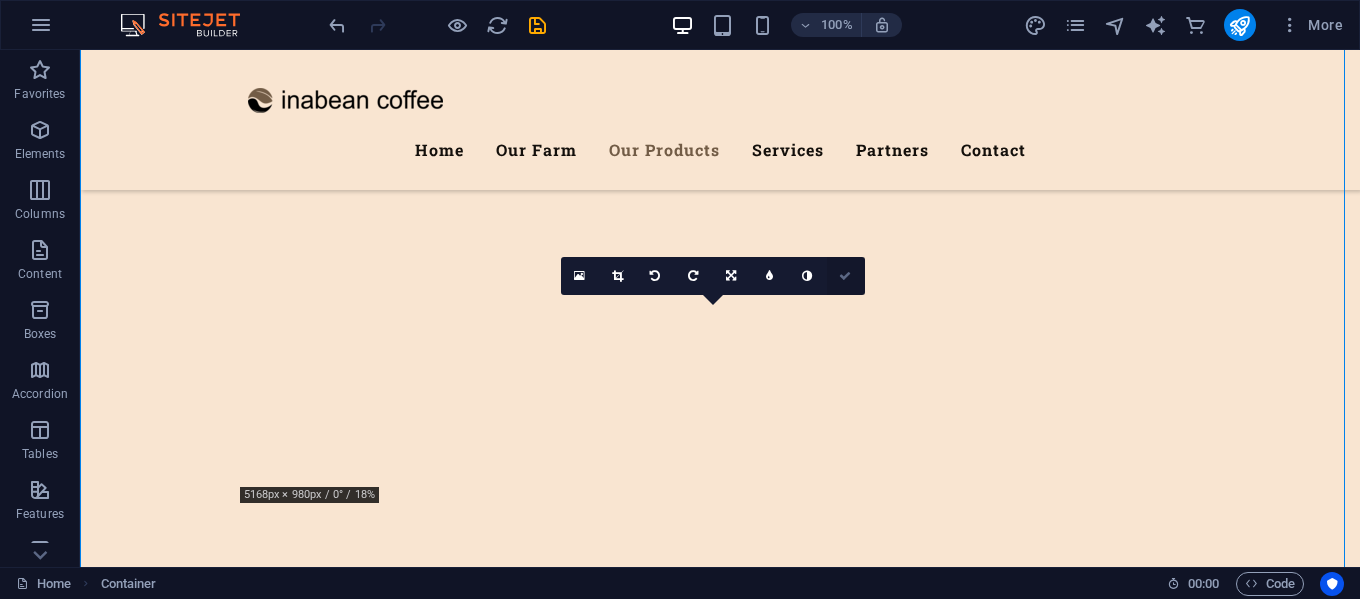 click at bounding box center [846, 276] 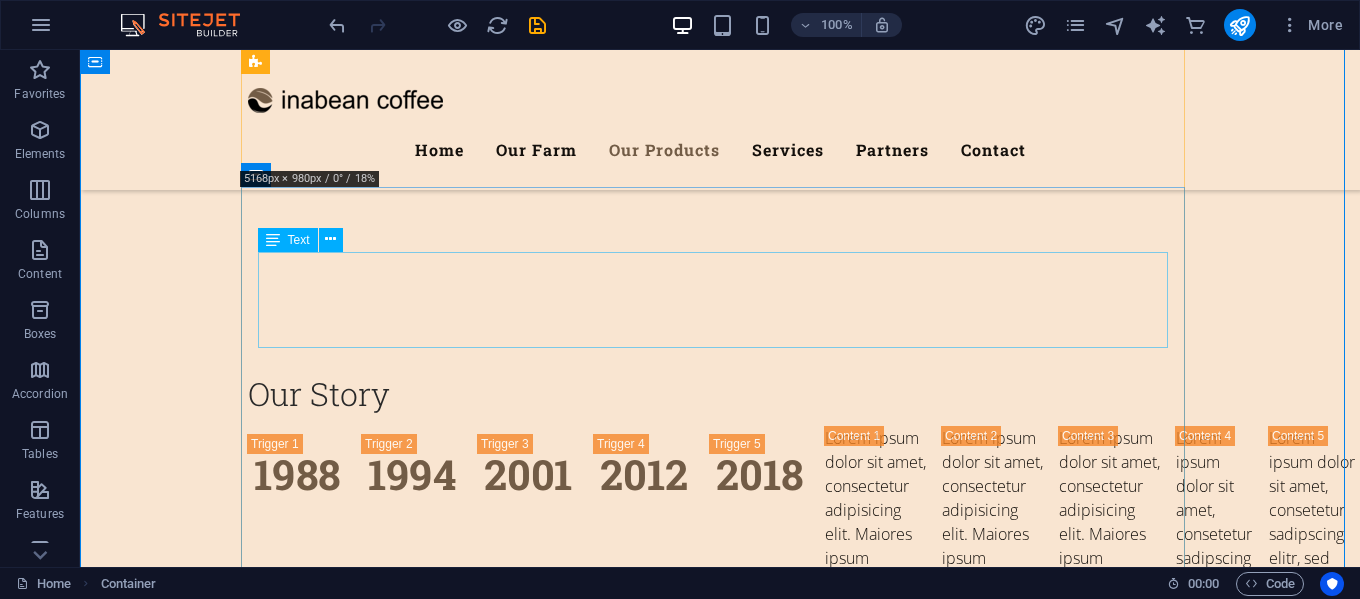 scroll, scrollTop: 4133, scrollLeft: 0, axis: vertical 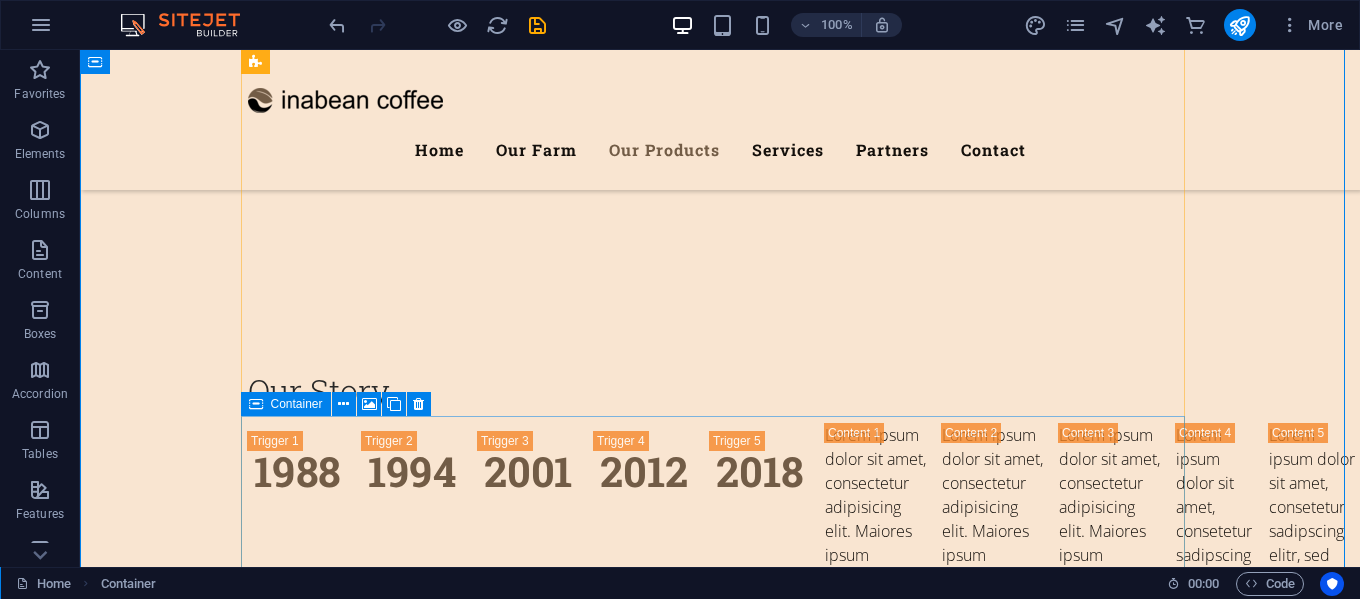 click on "Greean Bean" at bounding box center [720, 6131] 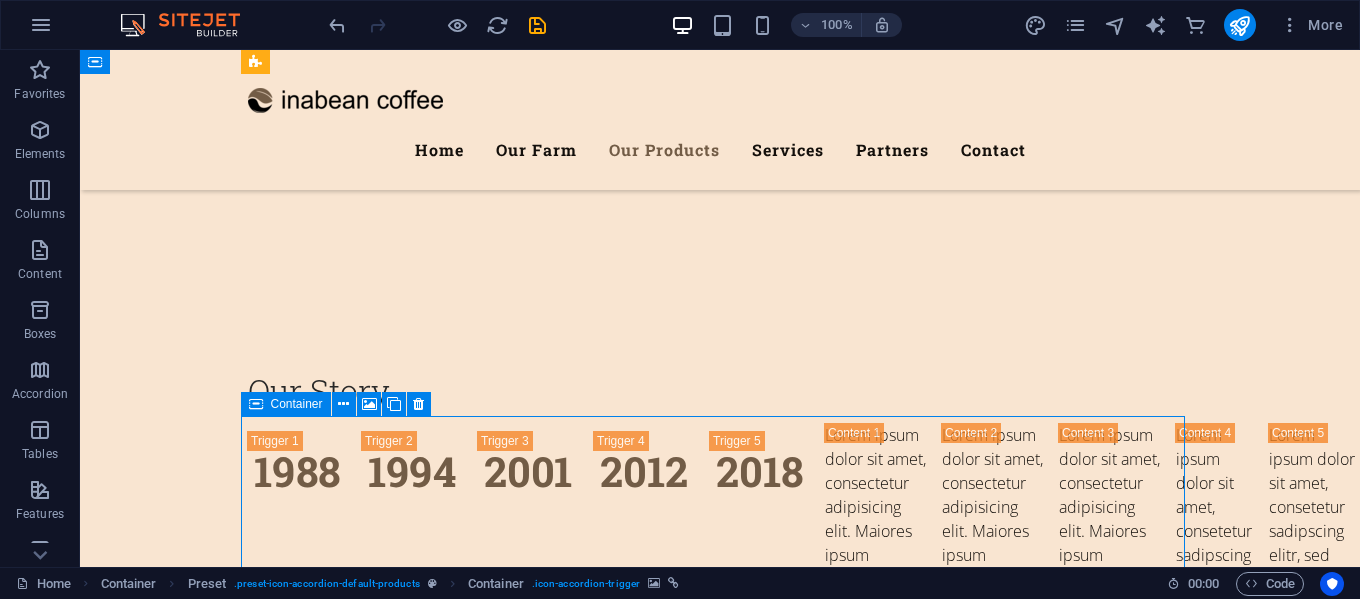 click on "Greean Bean" at bounding box center (720, 6131) 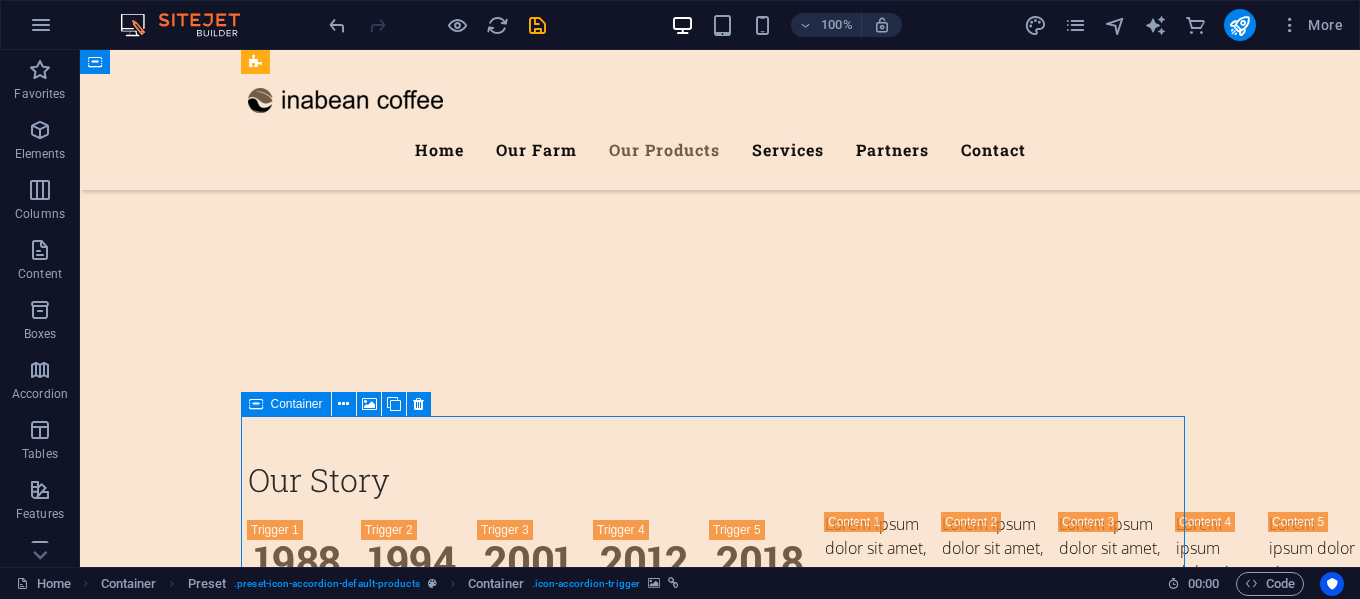 scroll, scrollTop: 4219, scrollLeft: 0, axis: vertical 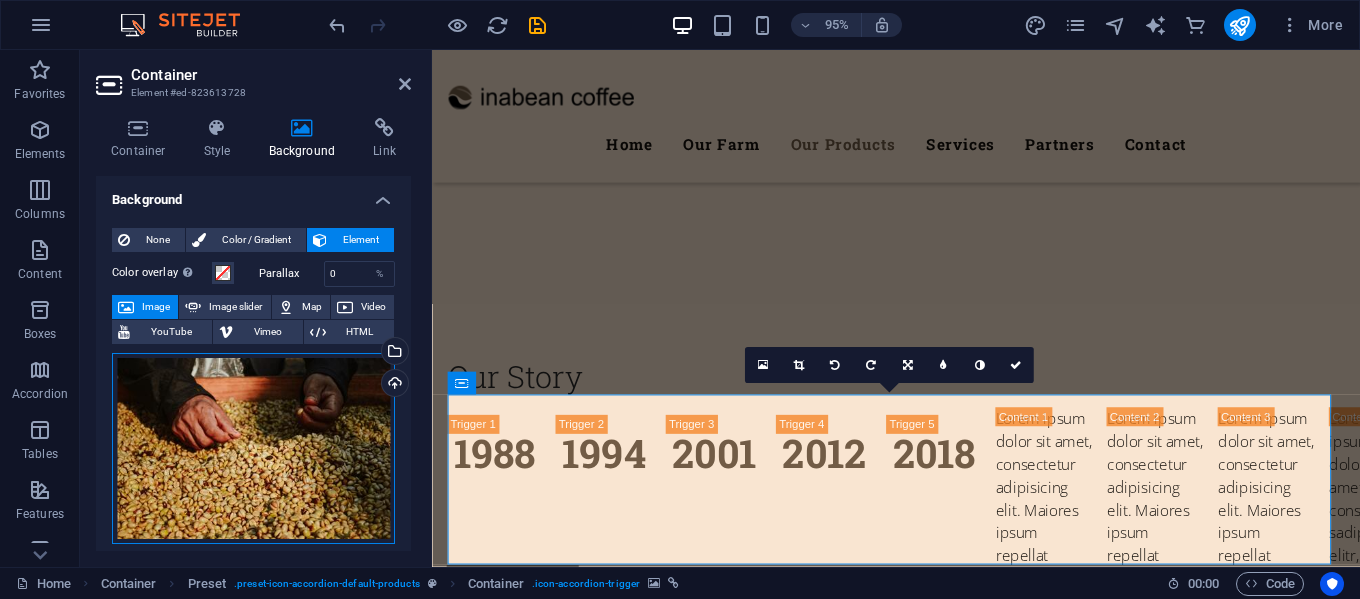 click on "Drag files here, click to choose files or select files from Files or our free stock photos & videos" at bounding box center [253, 449] 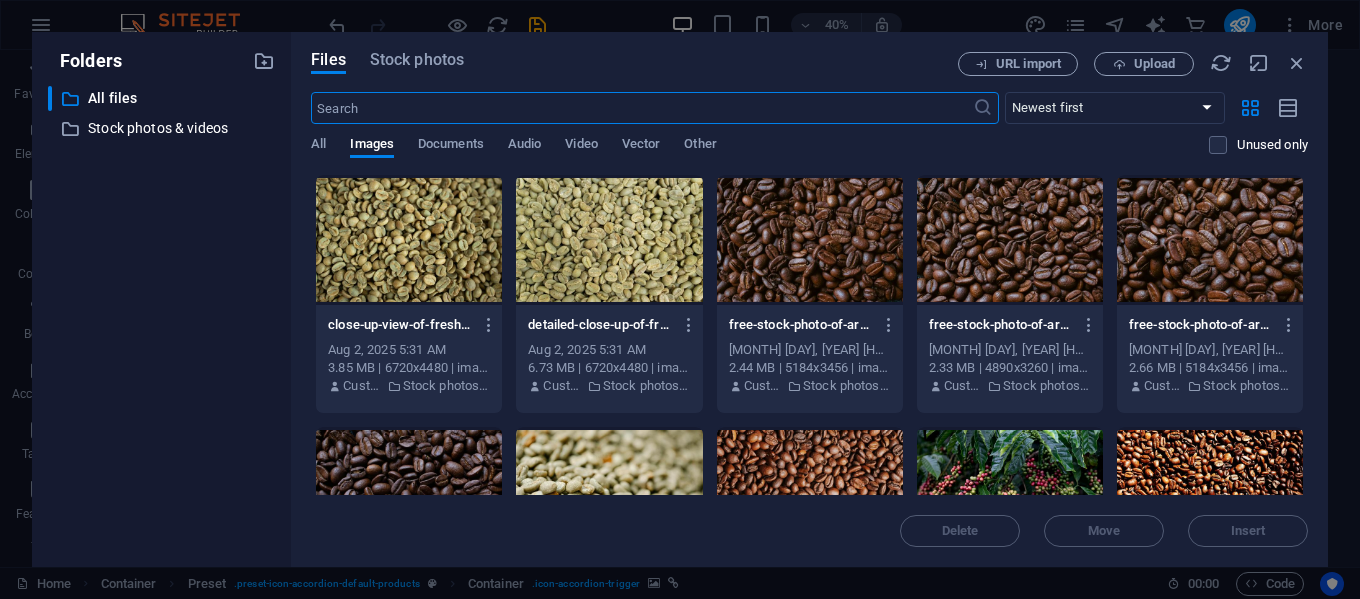 scroll, scrollTop: 4521, scrollLeft: 0, axis: vertical 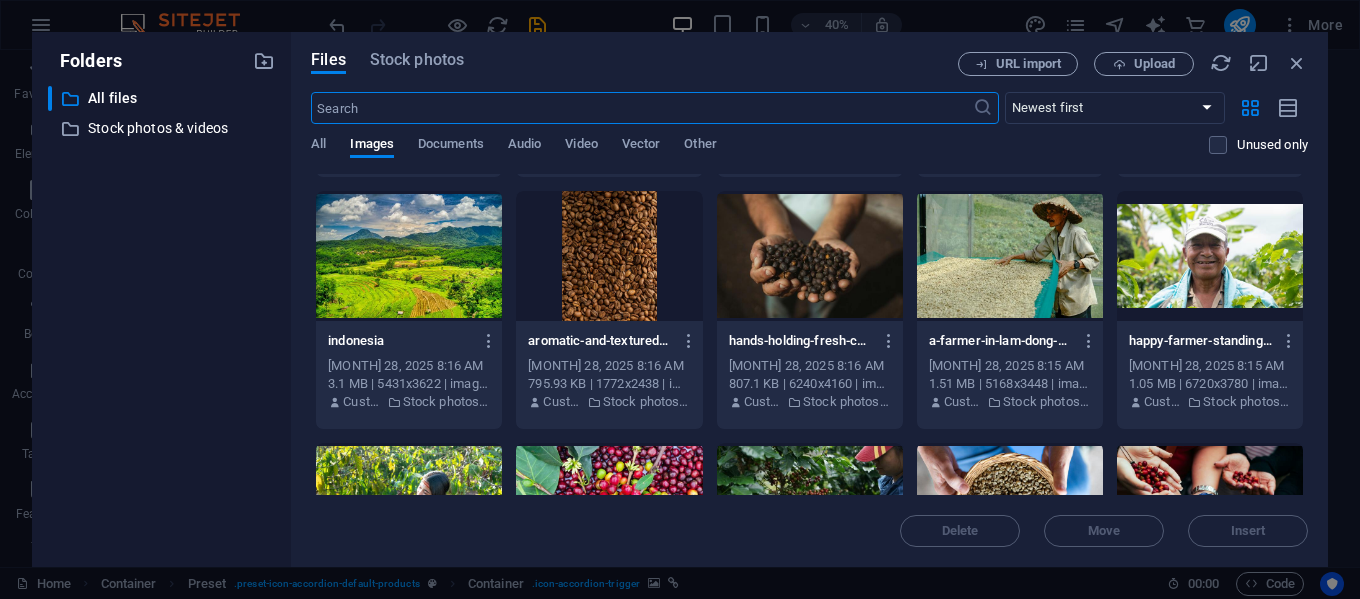 click at bounding box center [1010, 256] 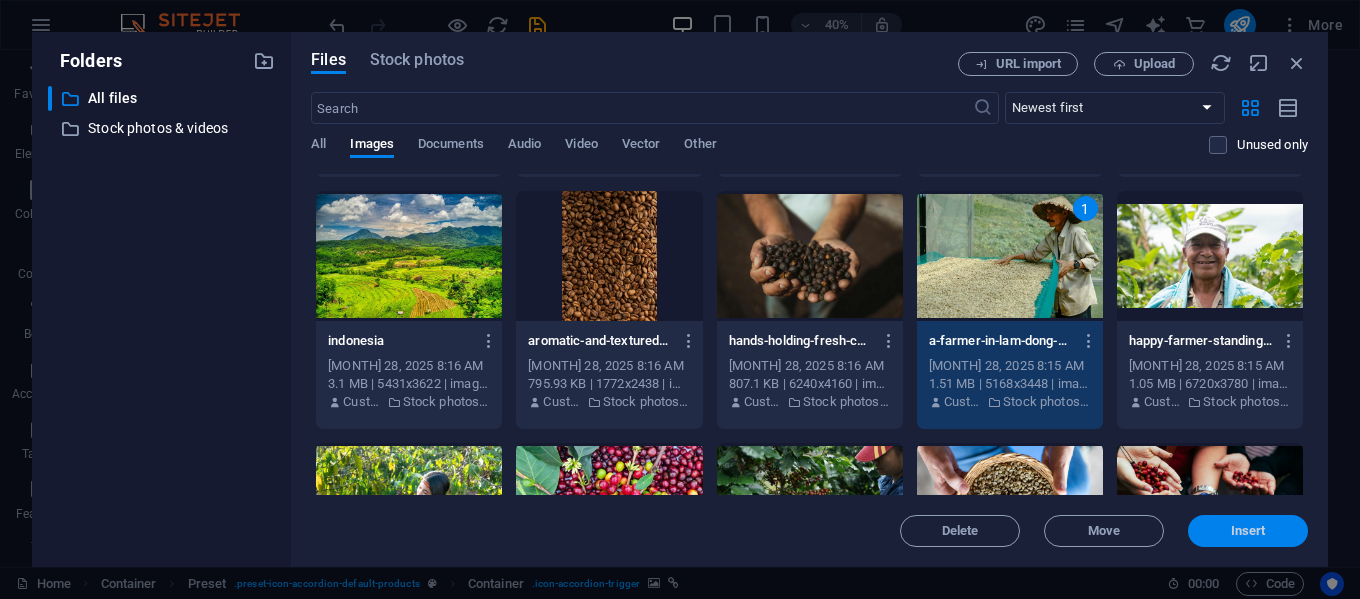 click on "Insert" at bounding box center (1248, 531) 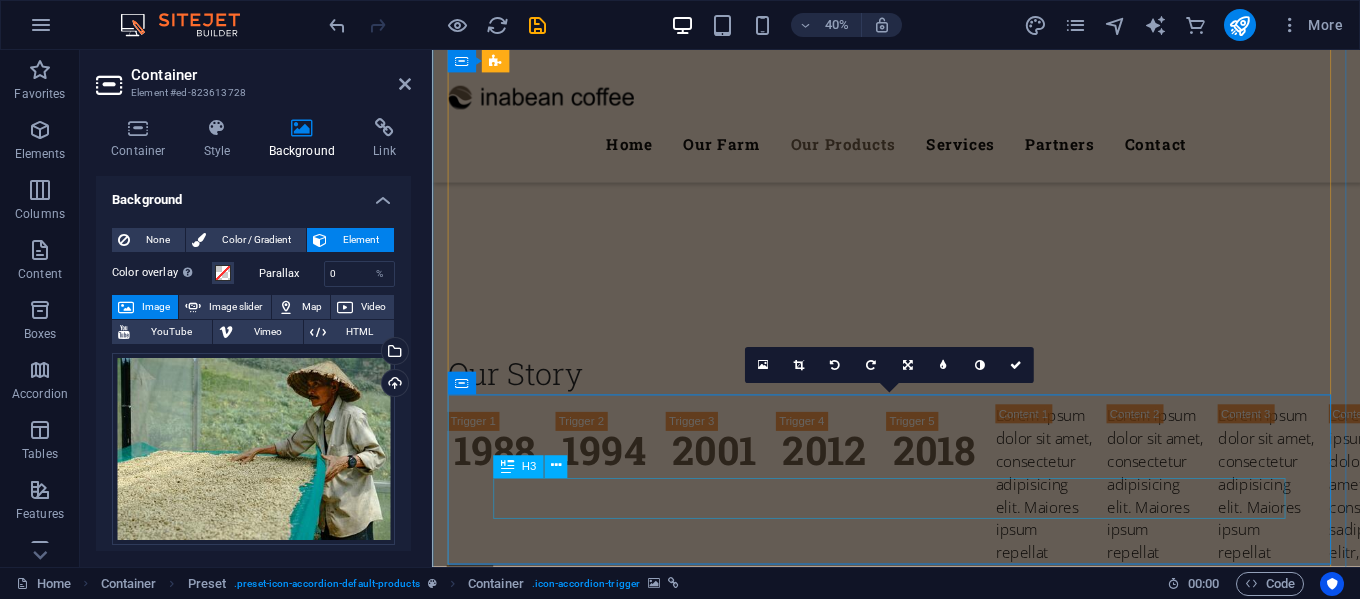 scroll, scrollTop: 4219, scrollLeft: 0, axis: vertical 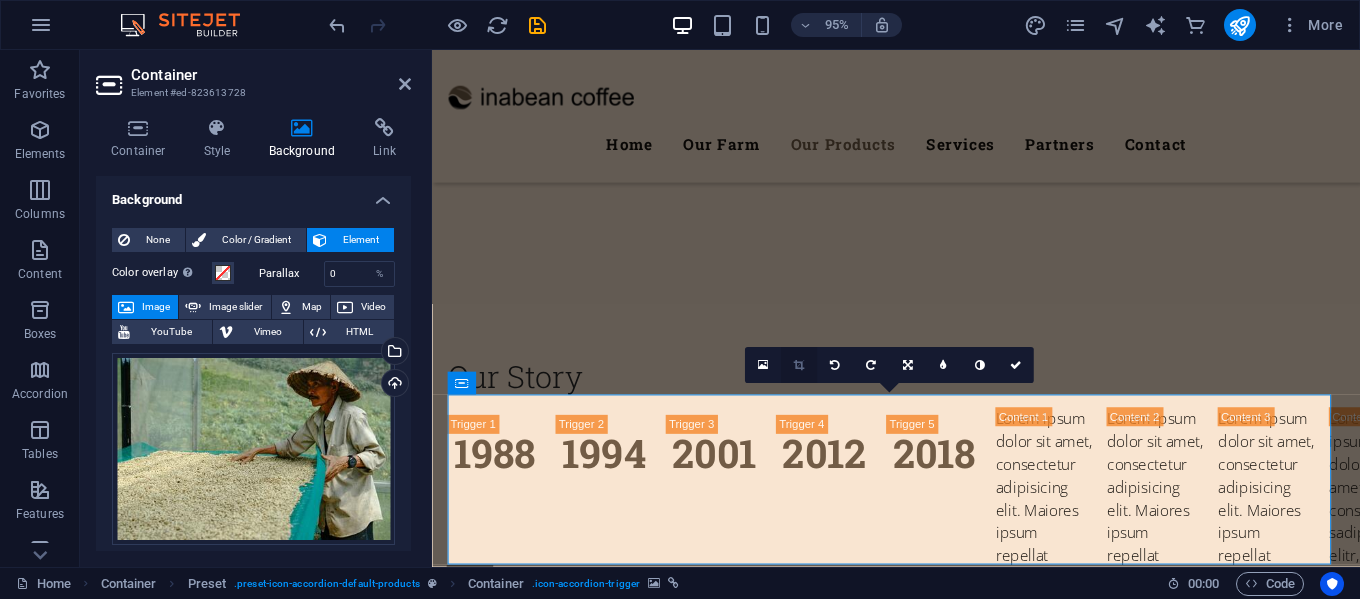 click at bounding box center (798, 364) 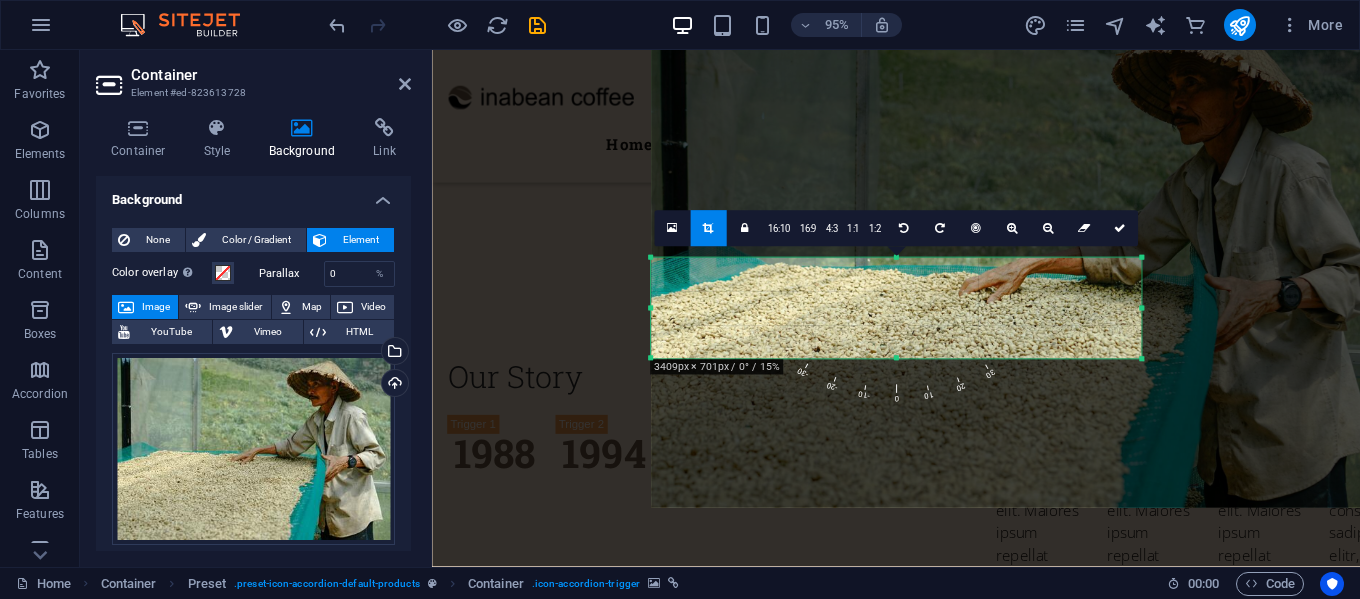 drag, startPoint x: 1267, startPoint y: 211, endPoint x: 1001, endPoint y: 313, distance: 284.88596 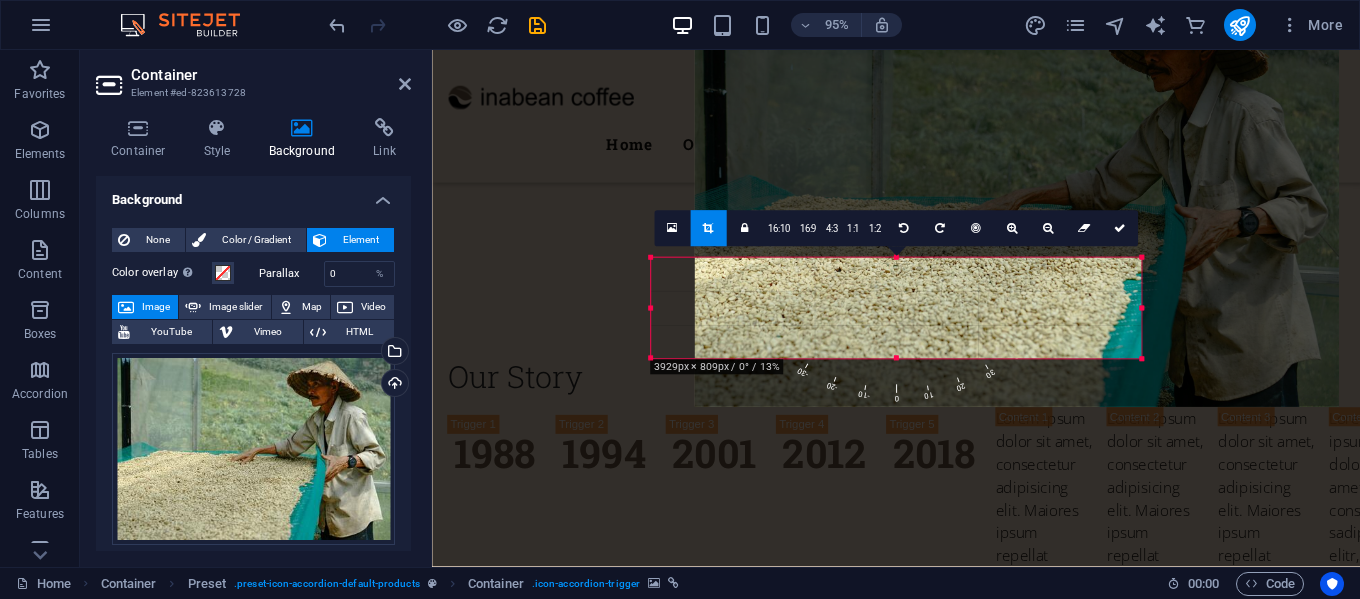 drag, startPoint x: 991, startPoint y: 318, endPoint x: 1037, endPoint y: 261, distance: 73.24616 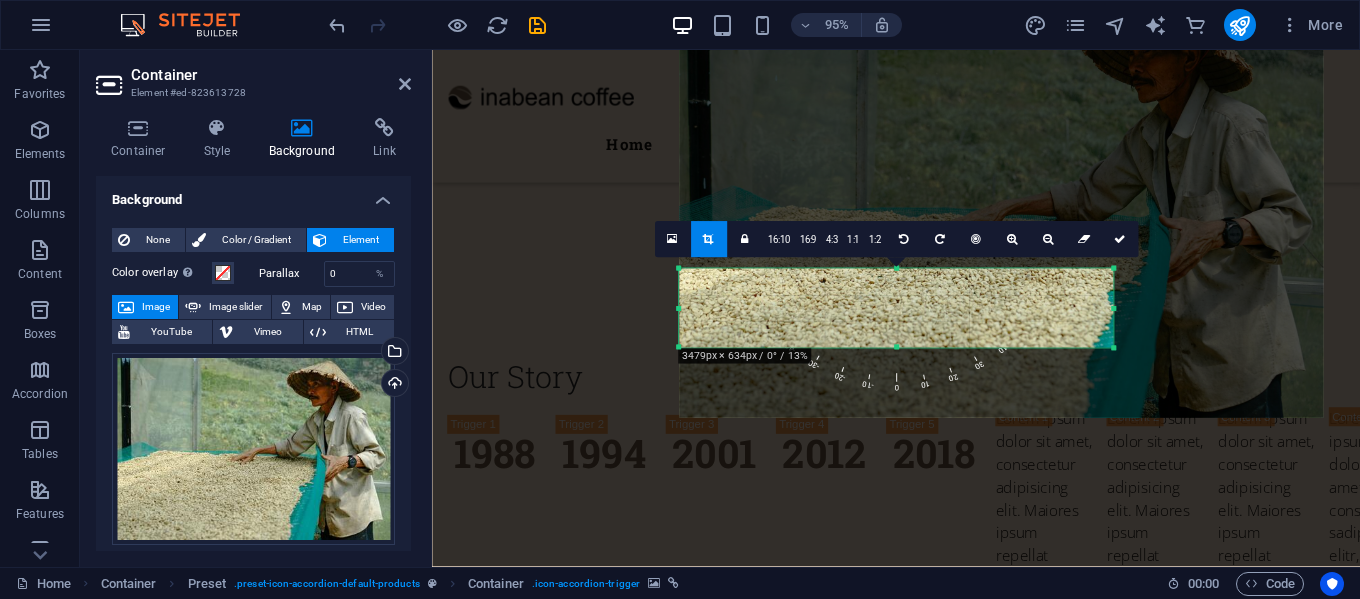 drag, startPoint x: 1138, startPoint y: 361, endPoint x: 1079, endPoint y: 338, distance: 63.324562 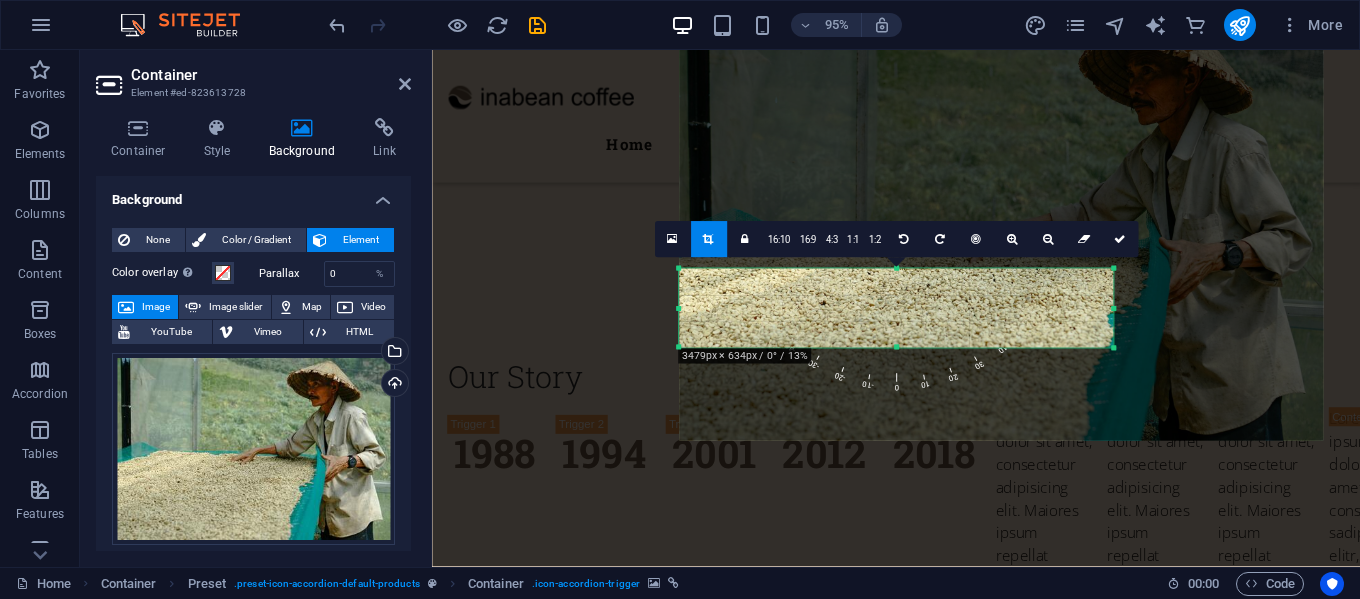 click at bounding box center (1001, 226) 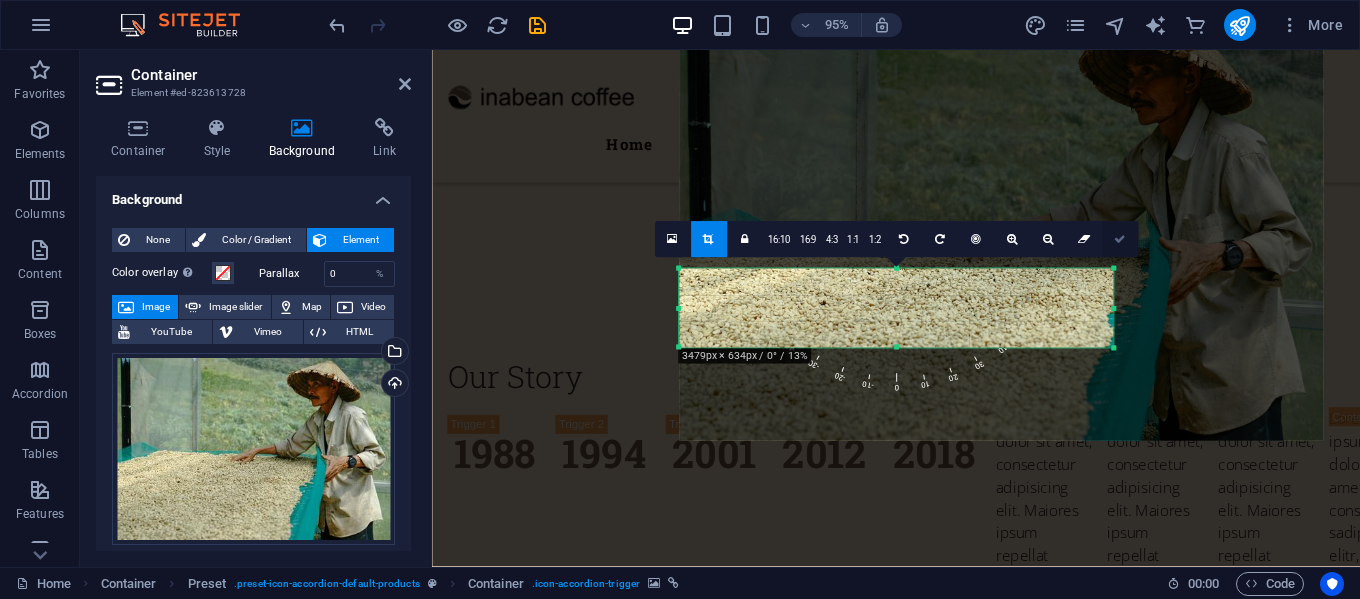 click at bounding box center [1120, 239] 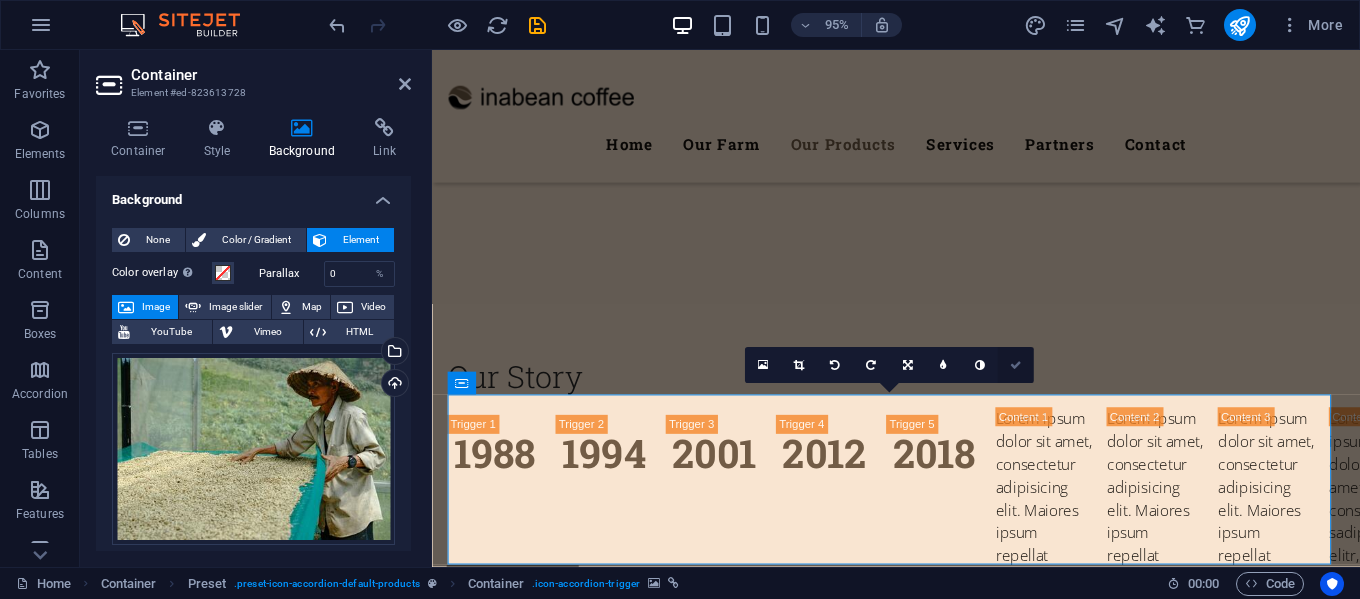 click at bounding box center [1016, 364] 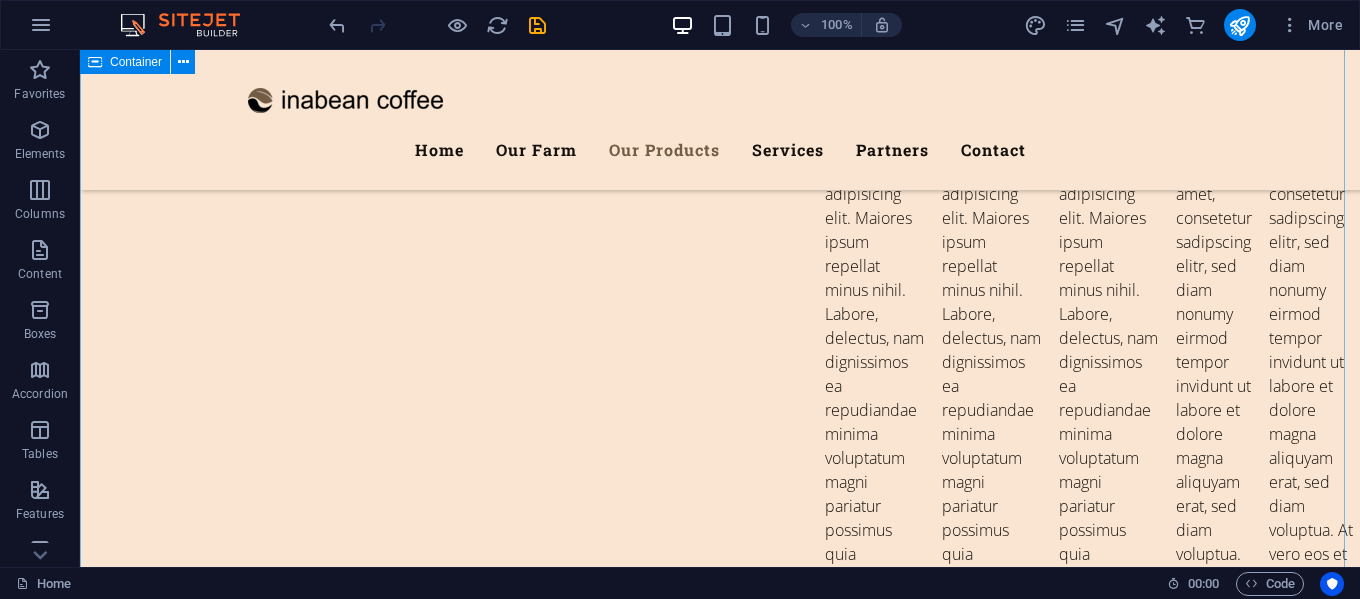 scroll, scrollTop: 4333, scrollLeft: 0, axis: vertical 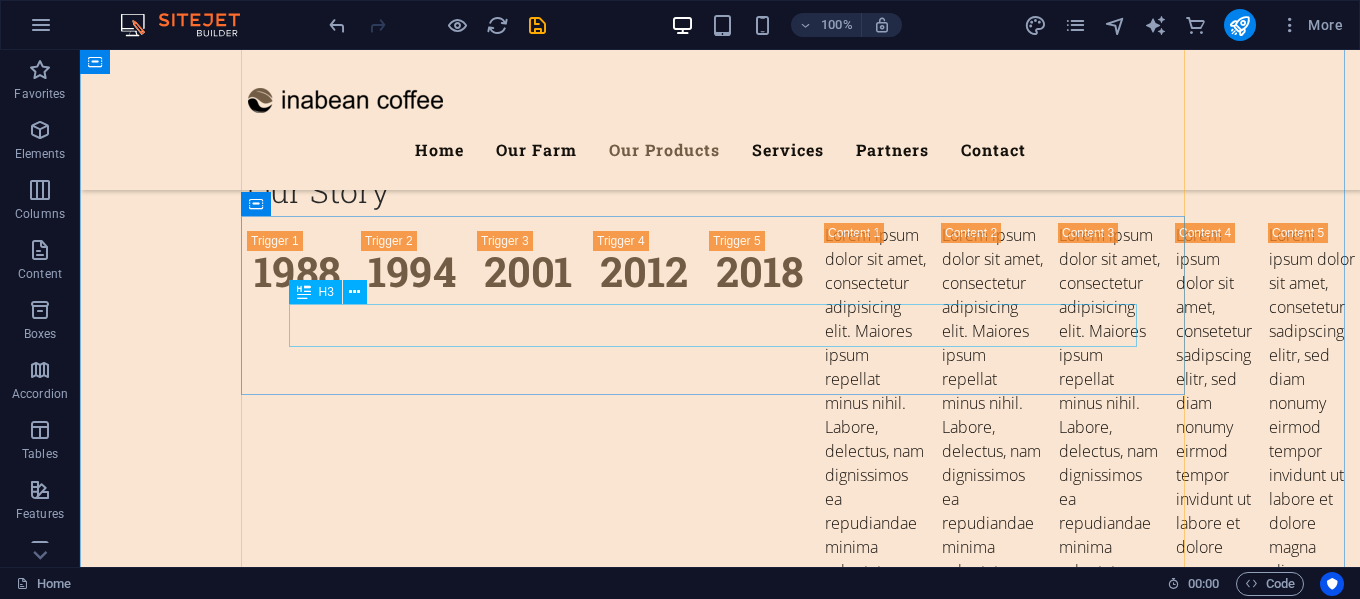 click on "Greean Bean" at bounding box center [720, 5955] 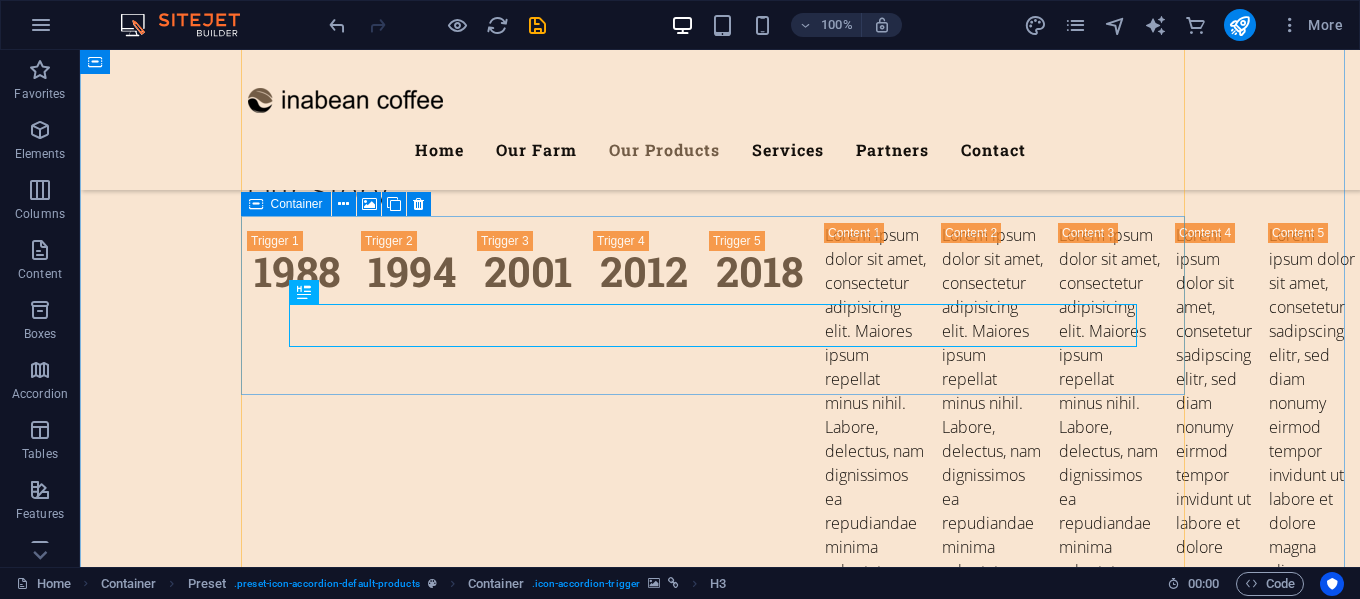 click on "Greean Bean" at bounding box center (720, 5931) 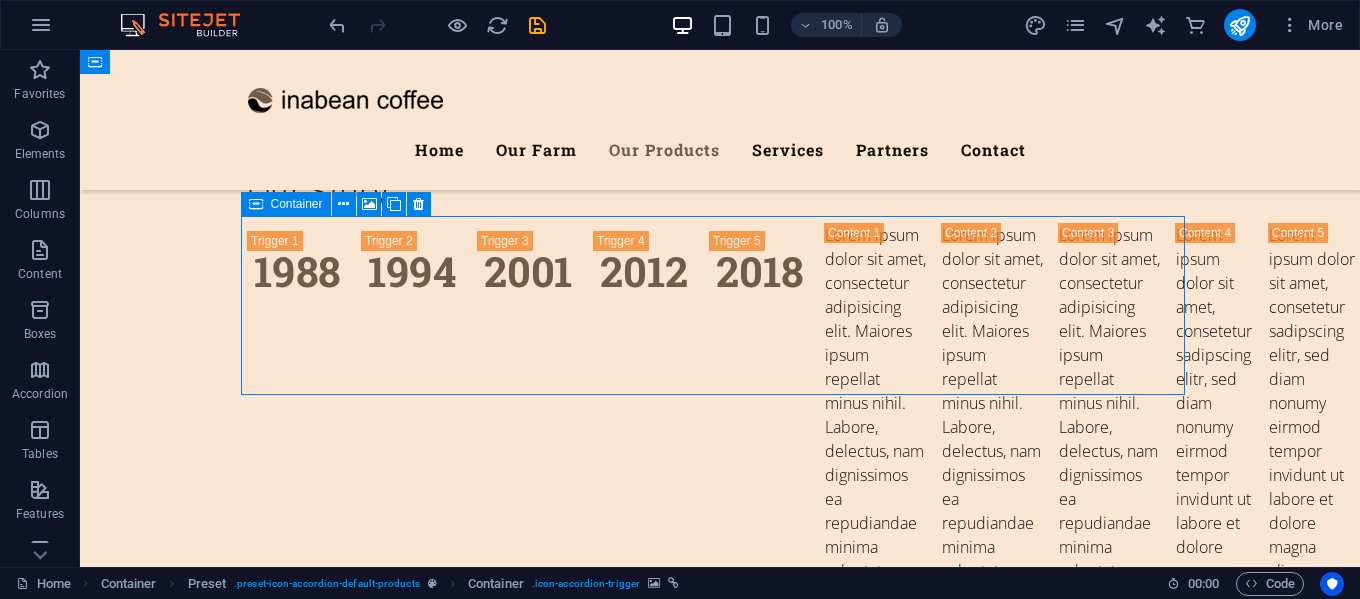 click on "Greean Bean" at bounding box center [720, 5931] 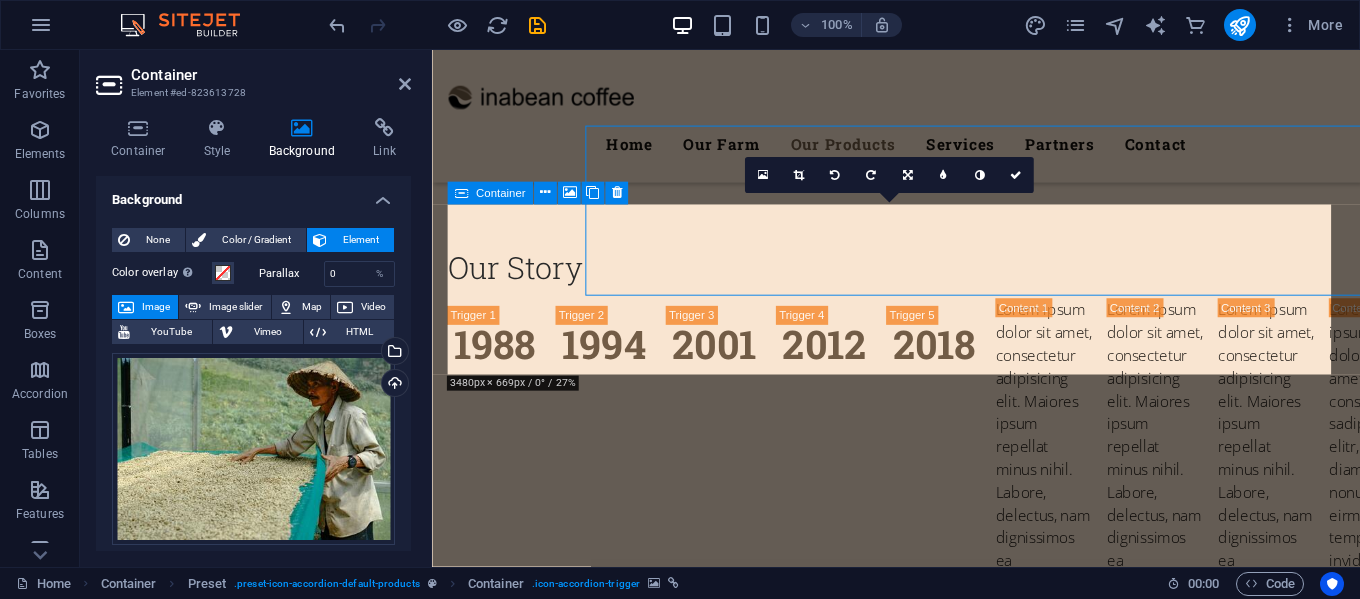 scroll, scrollTop: 4419, scrollLeft: 0, axis: vertical 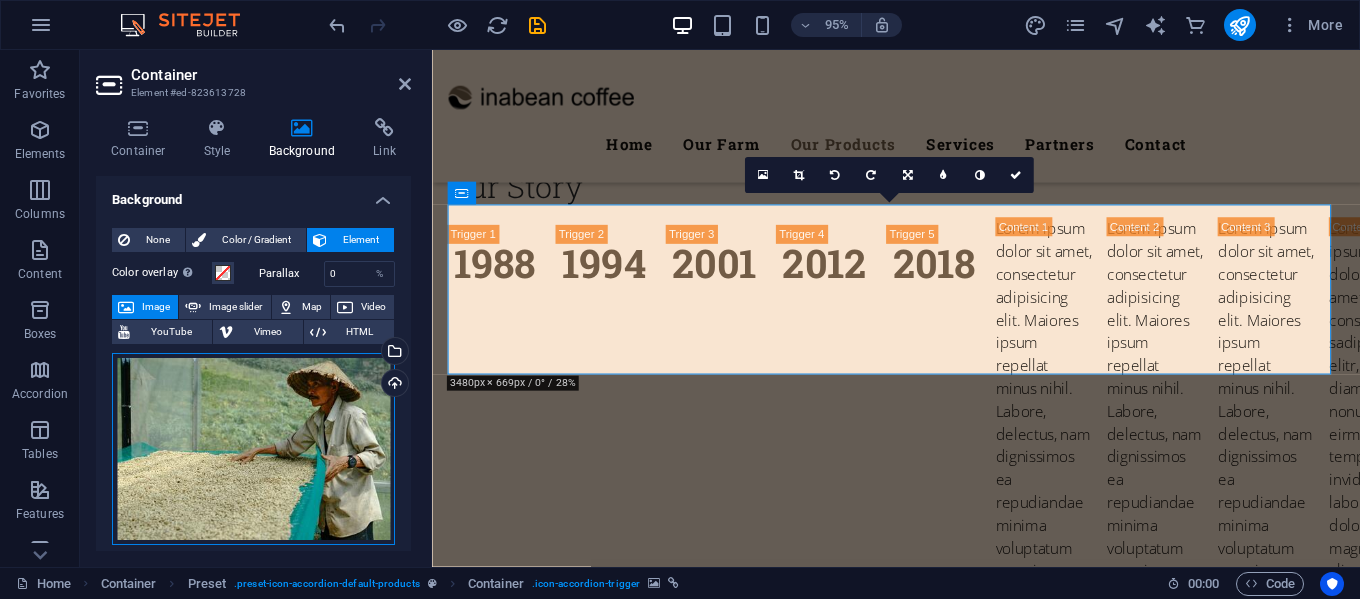 click on "Drag files here, click to choose files or select files from Files or our free stock photos & videos" at bounding box center [253, 449] 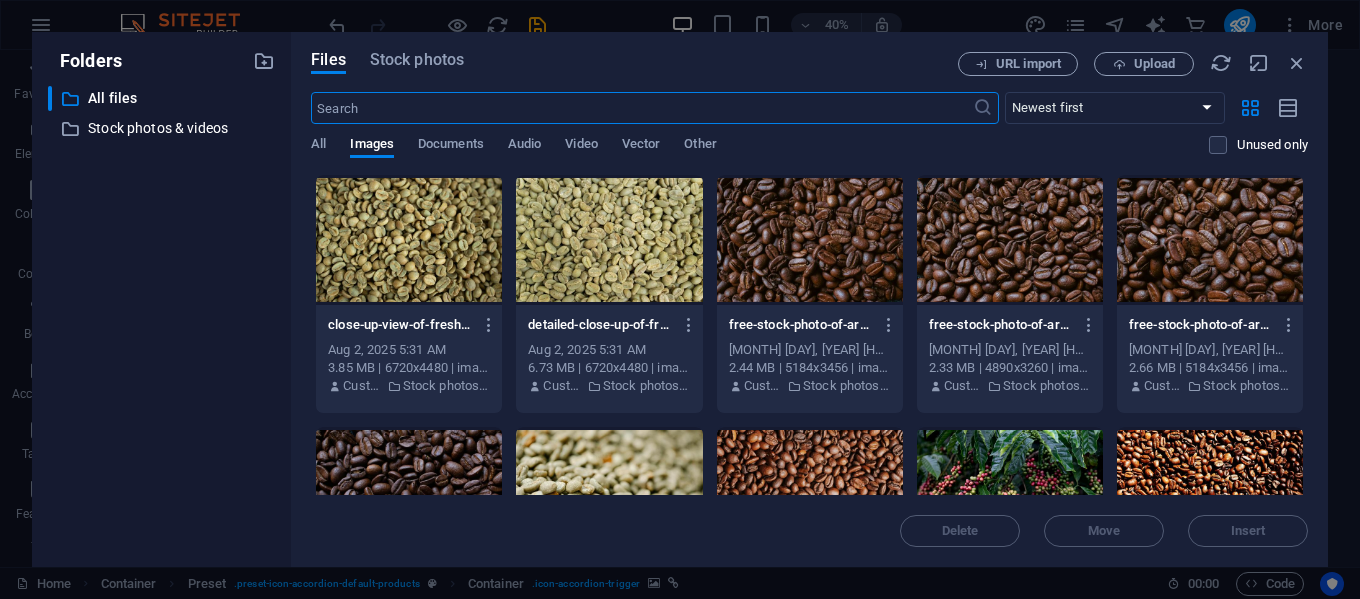 scroll, scrollTop: 4721, scrollLeft: 0, axis: vertical 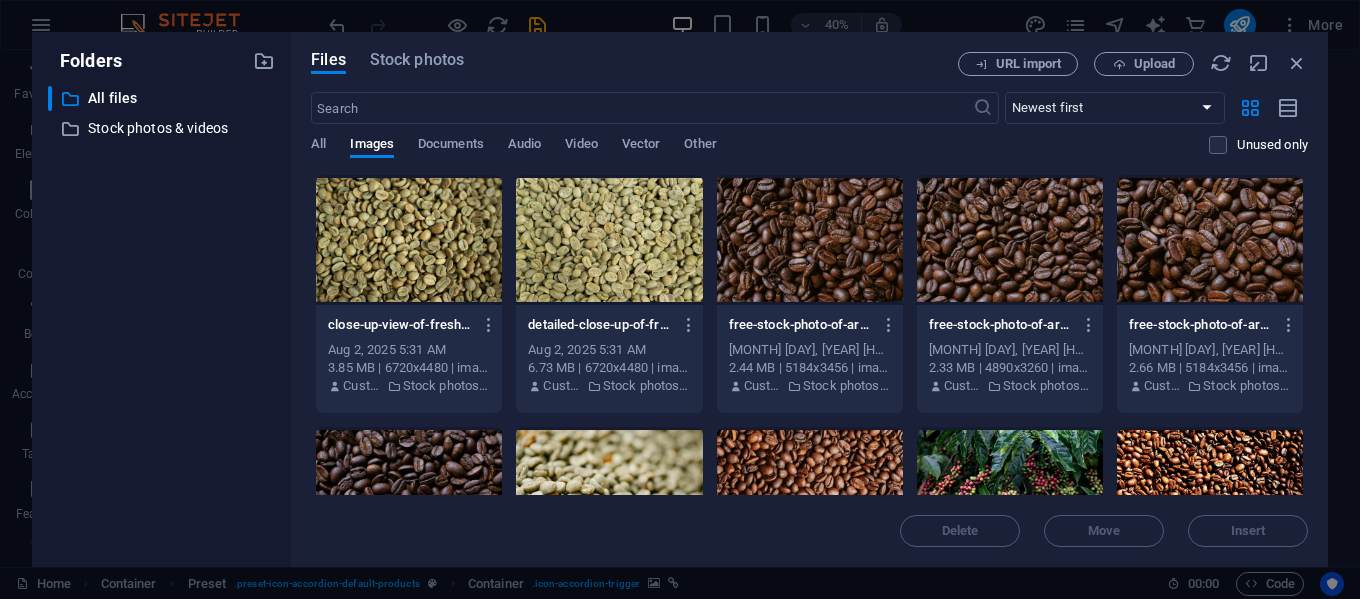 click at bounding box center (609, 240) 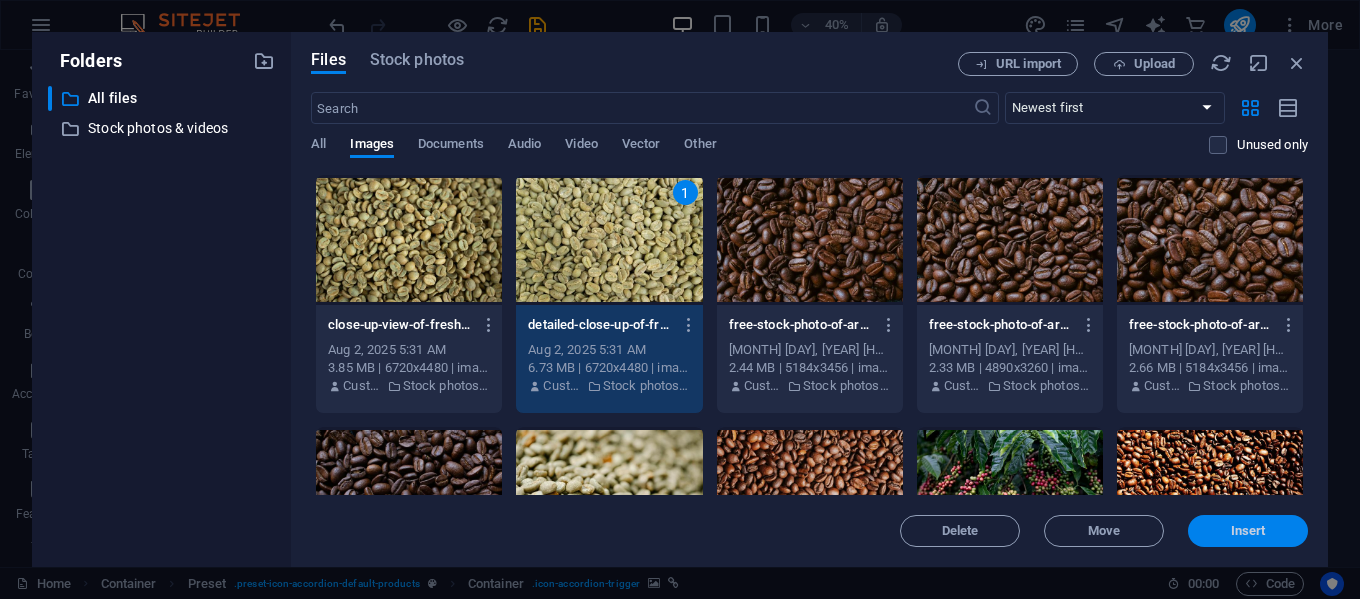 click on "Insert" at bounding box center [1248, 531] 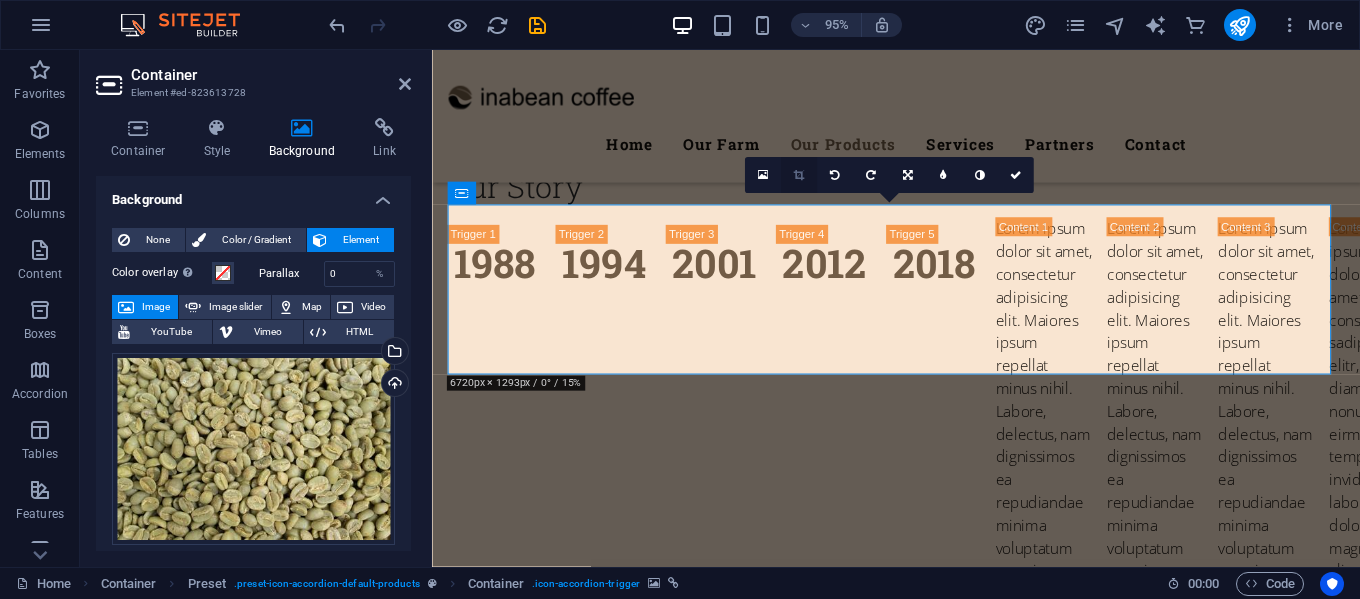 click at bounding box center [799, 175] 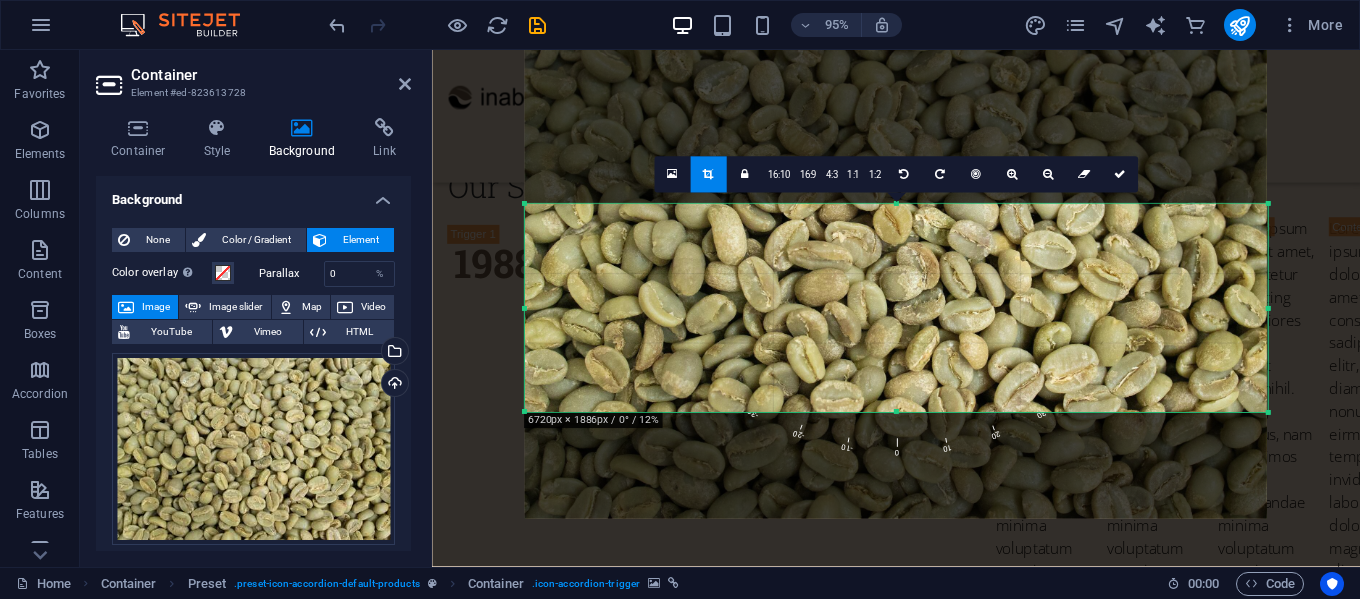 drag, startPoint x: 1264, startPoint y: 378, endPoint x: 846, endPoint y: 455, distance: 425.03293 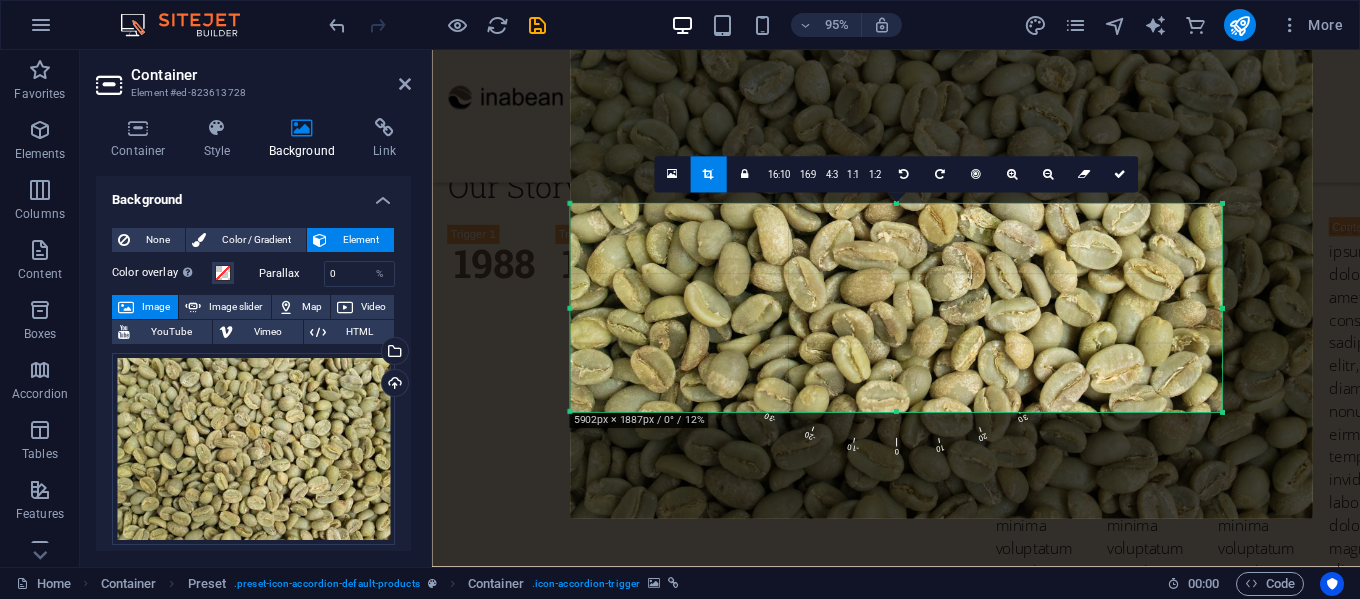 drag, startPoint x: 1269, startPoint y: 312, endPoint x: 1173, endPoint y: 326, distance: 97.015465 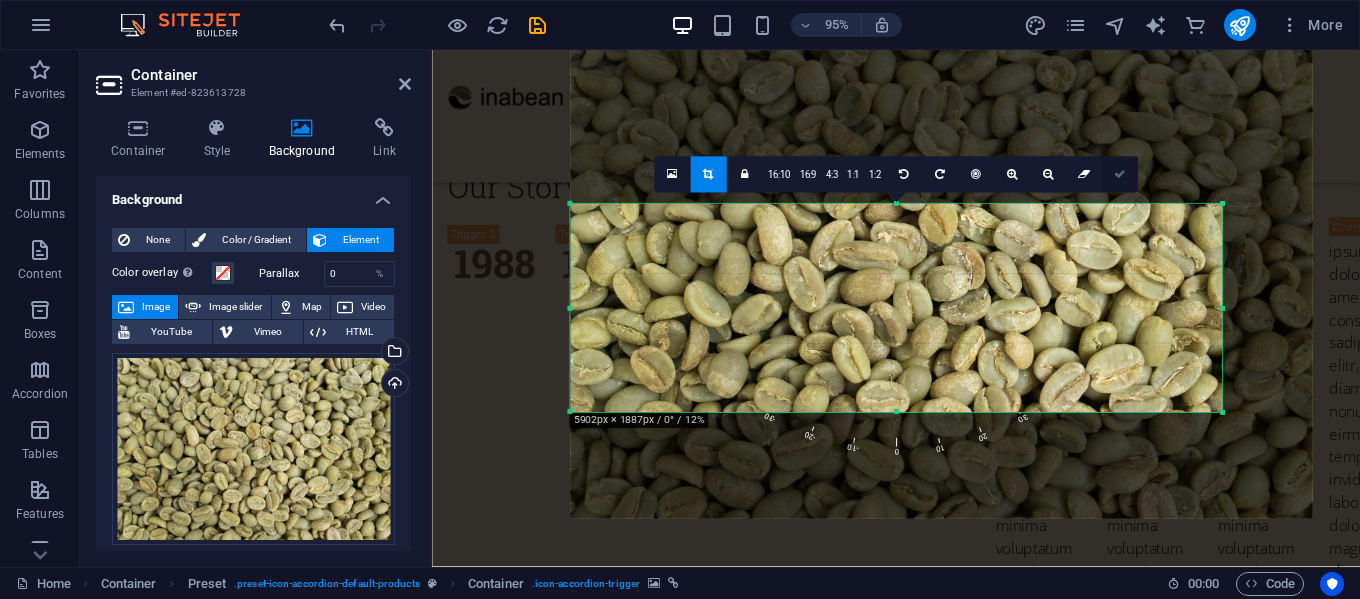 click at bounding box center (1120, 174) 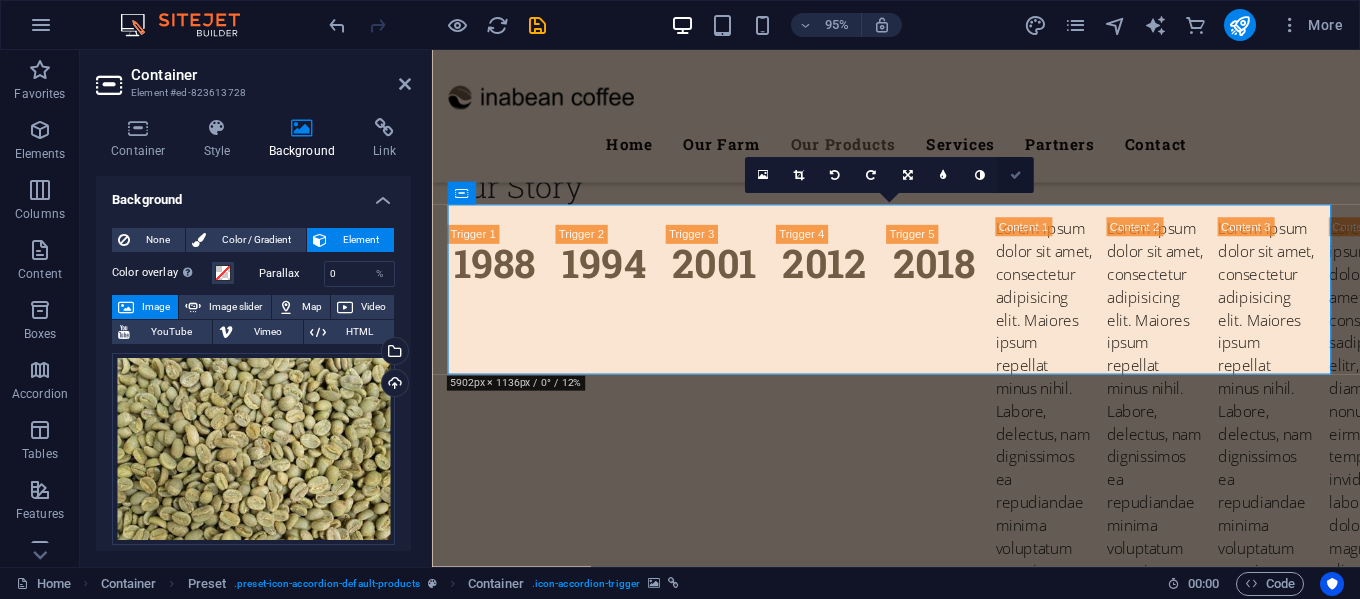 click at bounding box center [907, 174] 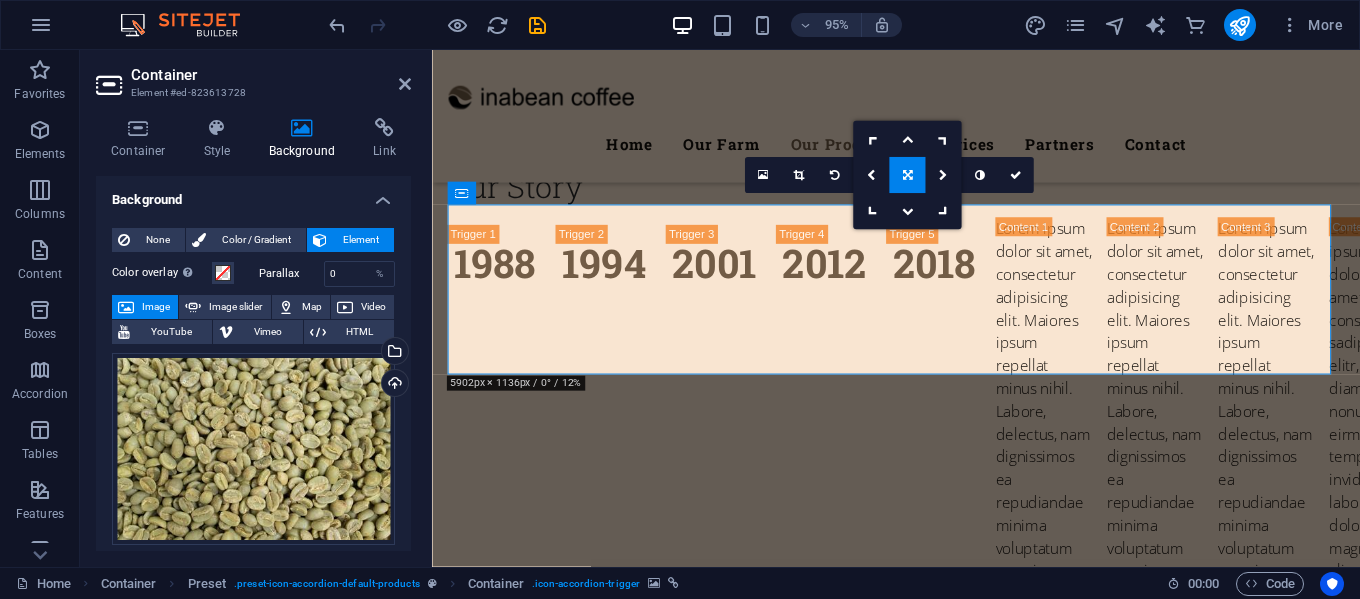 click at bounding box center (907, 174) 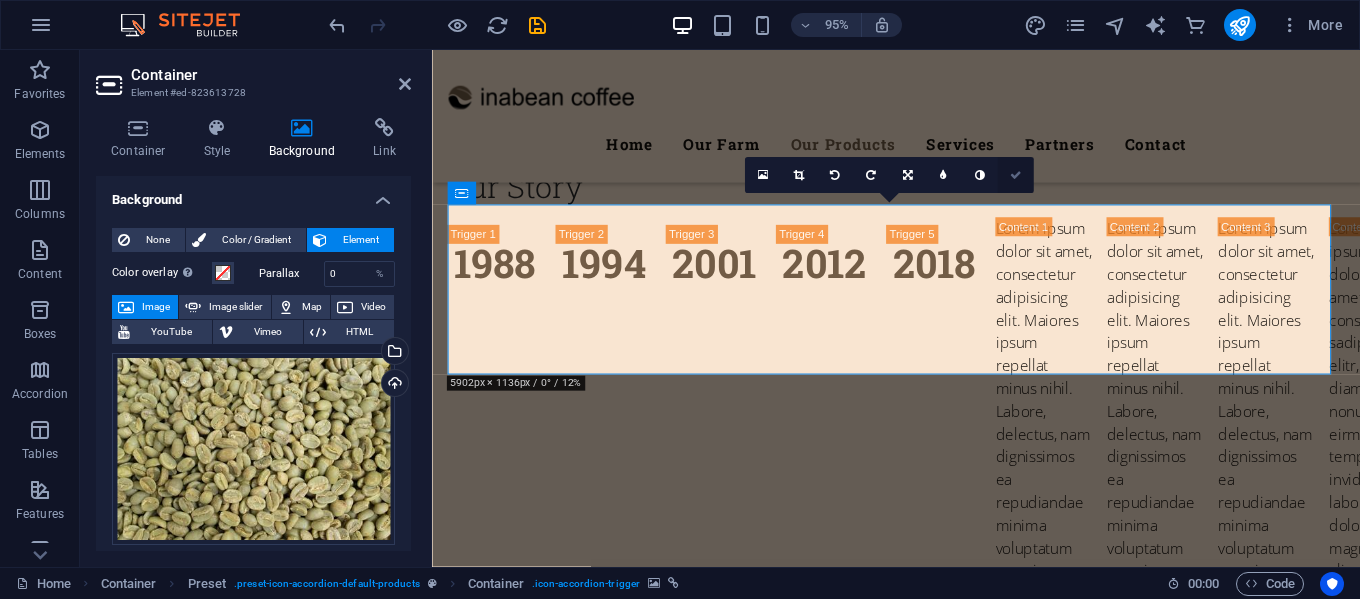 click at bounding box center (1016, 174) 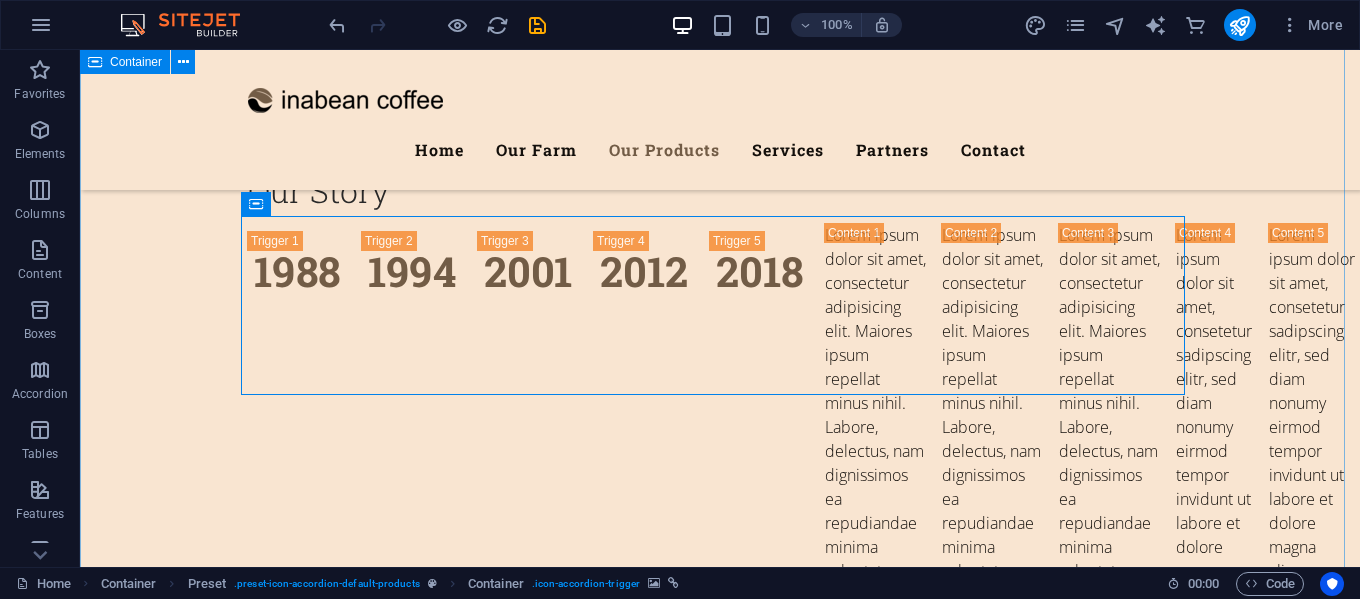 click on "Our  Products What we offer Lorem ipsum dolor sit amet, consetetur sadipscing elitr, sed diam nonumy eirmod tempor invidunt ut labore et dolore magna aliquyam erat, sed diam voluptua.  Coffee Vegetables Lorem ipsum dolor sit amet, consectetur adipisicing elit. Natus, dolores, at, nisi eligendi repellat voluptatem minima officia veritatis quasi animi porro laudantium dicta dolor voluptate non maiores ipsum reprehenderit odio fugiat reiciendis consectetur fuga pariatur libero accusantium quod minus odit debitis cumque quo adipisci vel vitae aliquid corrupti perferendis voluptates. Coffee Bean Herbs & Salad Lorem ipsum dolor sit amet, consectetur adipisicing elit. Natus, dolores, at, nisi eligendi repellat voluptatem minima officia veritatis quasi animi porro laudantium dicta dolor voluptate non maiores ipsum reprehenderit odio fugiat reiciendis consectetur fuga pariatur libero accusantium quod minus odit debitis cumque quo adipisci vel vitae aliquid corrupti perferendis voluptates. Greean Bean Fruits Berries" at bounding box center (720, 6266) 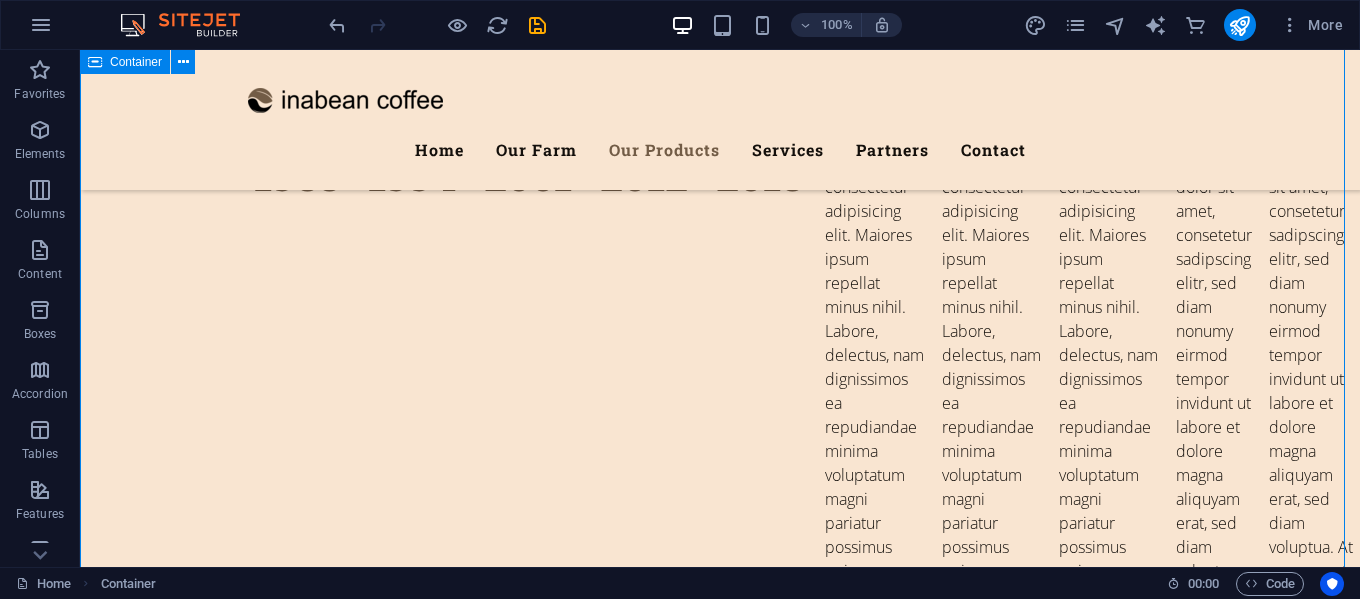 scroll, scrollTop: 4433, scrollLeft: 0, axis: vertical 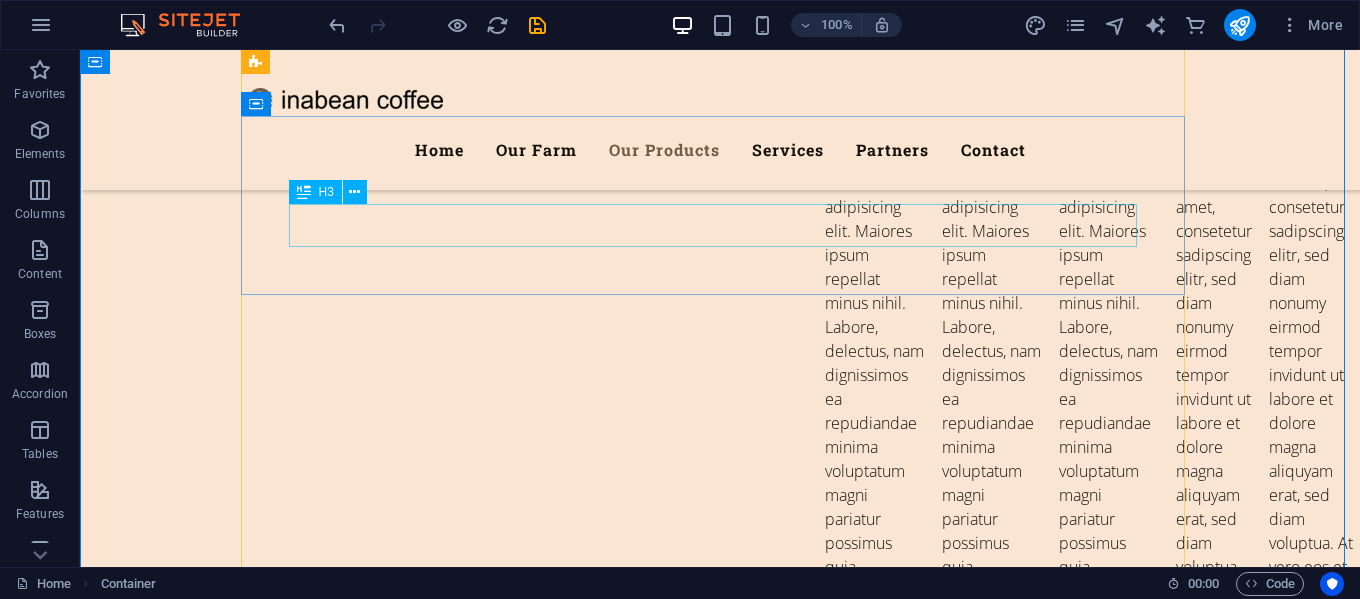 click on "Greean Bean" at bounding box center (720, 5855) 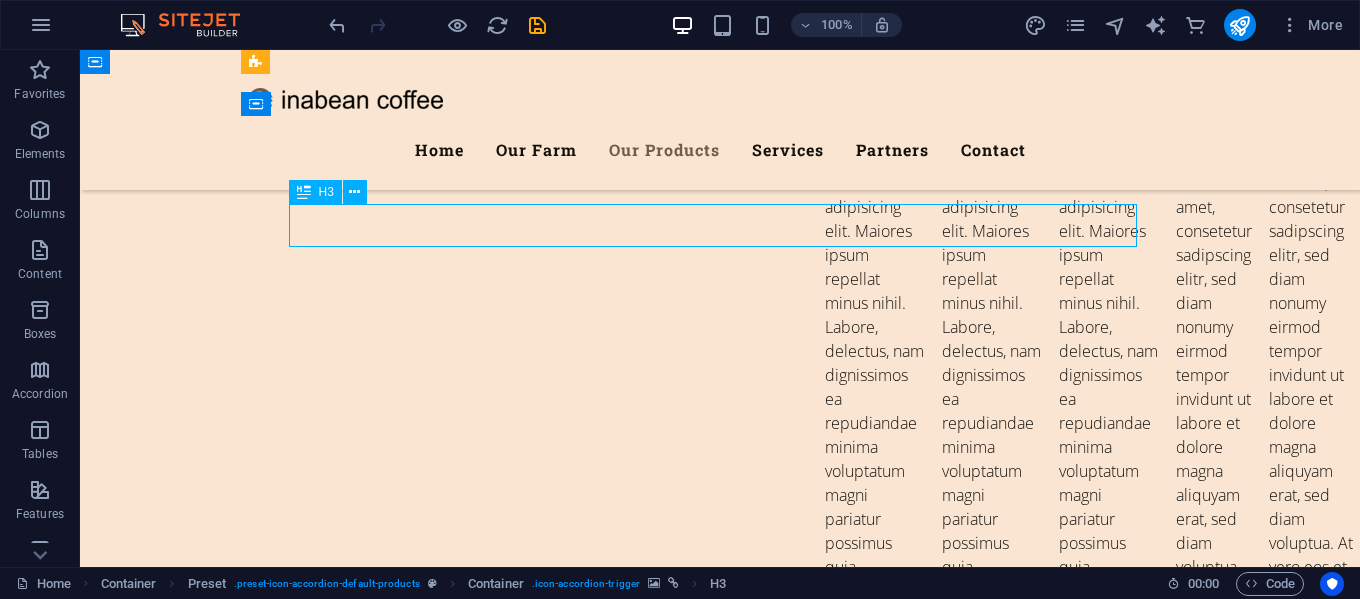 click on "Greean Bean" at bounding box center (720, 5855) 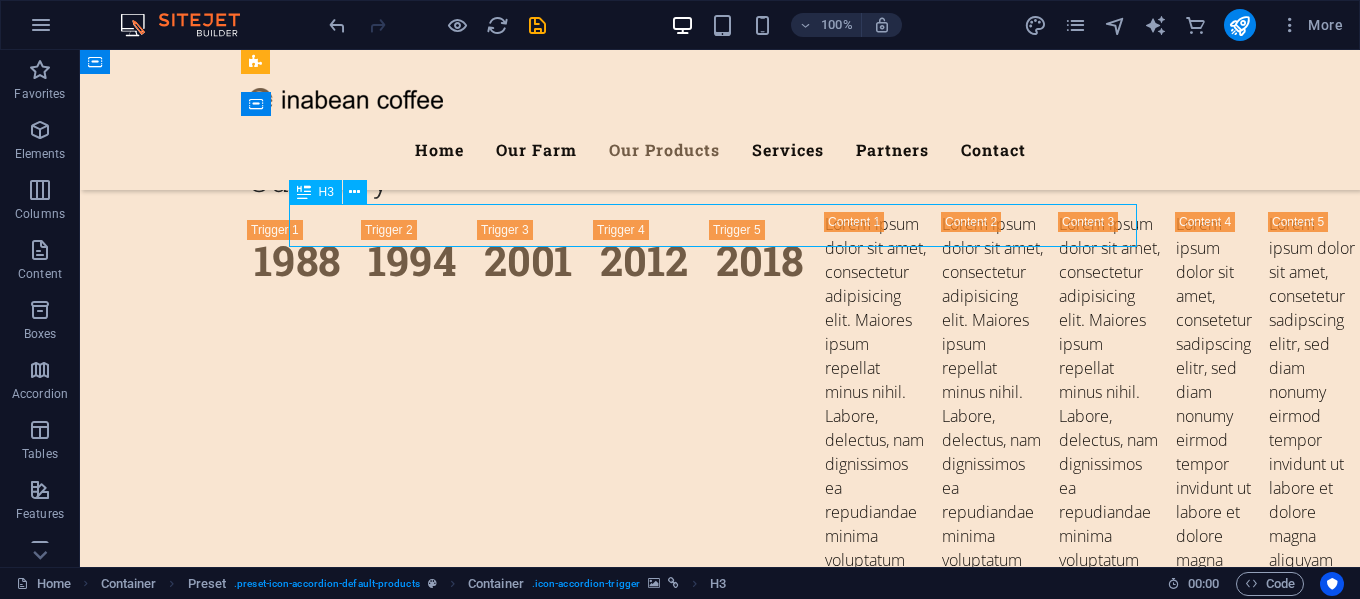 scroll, scrollTop: 4519, scrollLeft: 0, axis: vertical 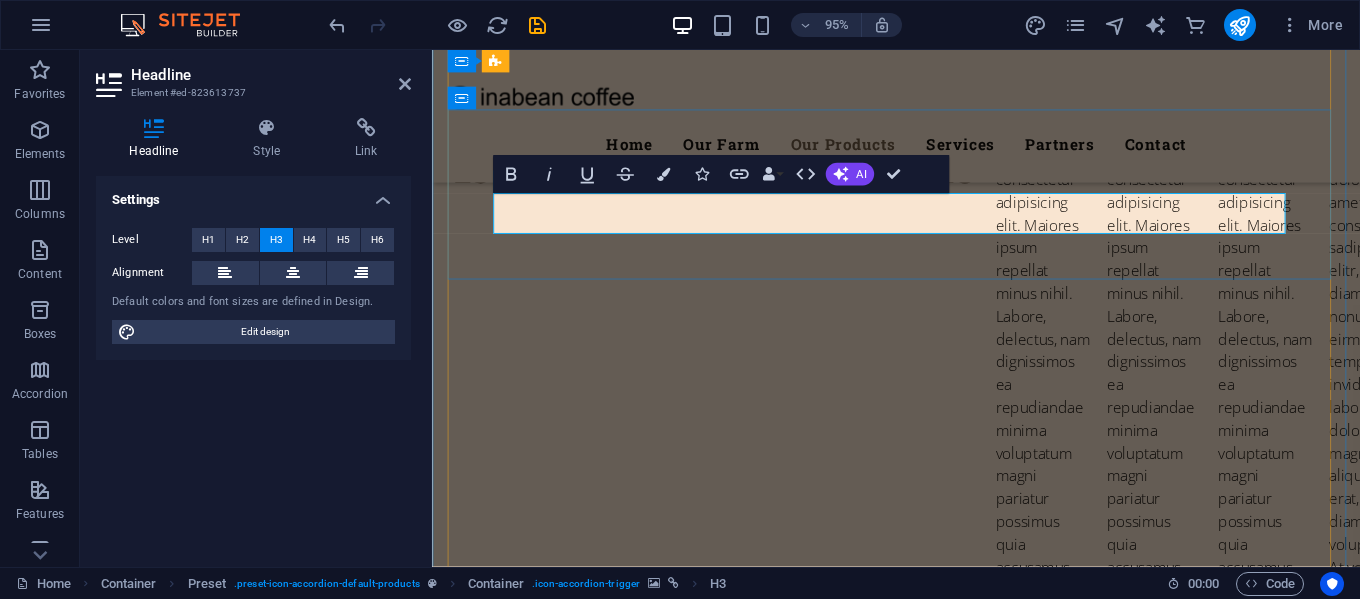 click on "Greean Bean" at bounding box center (921, 5815) 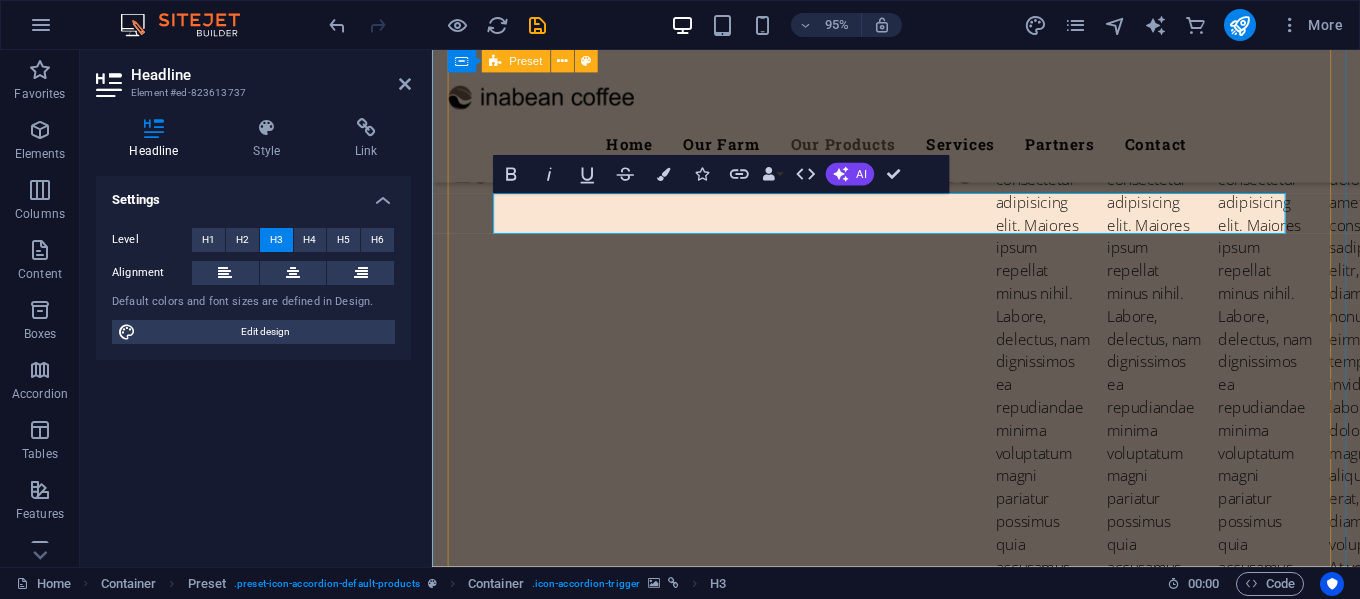 click on "Coffee Vegetables Lorem ipsum dolor sit amet, consectetur adipisicing elit. Natus, dolores, at, nisi eligendi repellat voluptatem minima officia veritatis quasi animi porro laudantium dicta dolor voluptate non maiores ipsum reprehenderit odio fugiat reiciendis consectetur fuga pariatur libero accusantium quod minus odit debitis cumque quo adipisci vel vitae aliquid corrupti perferendis voluptates. Coffee Bean Herbs & Salad Lorem ipsum dolor sit amet, consectetur adipisicing elit. Natus, dolores, at, nisi eligendi repellat voluptatem minima officia veritatis quasi animi porro laudantium dicta dolor voluptate non maiores ipsum reprehenderit odio fugiat reiciendis consectetur fuga pariatur libero accusantium quod minus odit debitis cumque quo adipisci vel vitae aliquid corrupti perferendis voluptates. Greean Bean Fruits Berries Berries Veggie Box Veggie Box Wheat Wheat" at bounding box center (921, 6263) 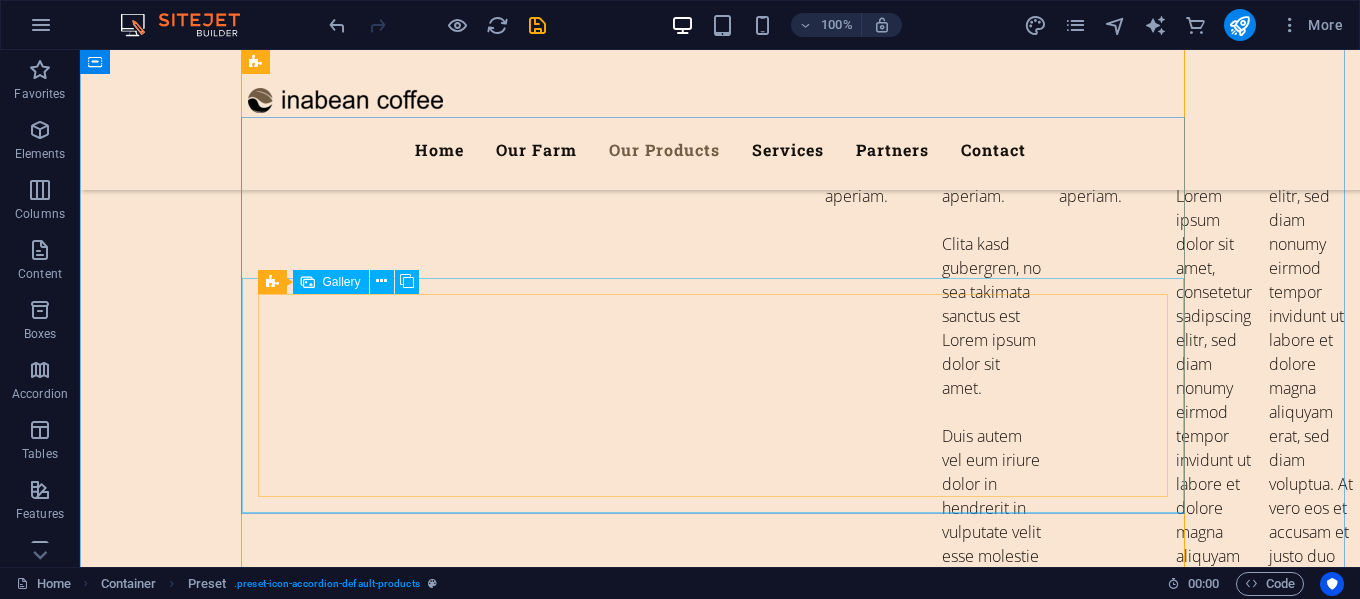 scroll, scrollTop: 4936, scrollLeft: 0, axis: vertical 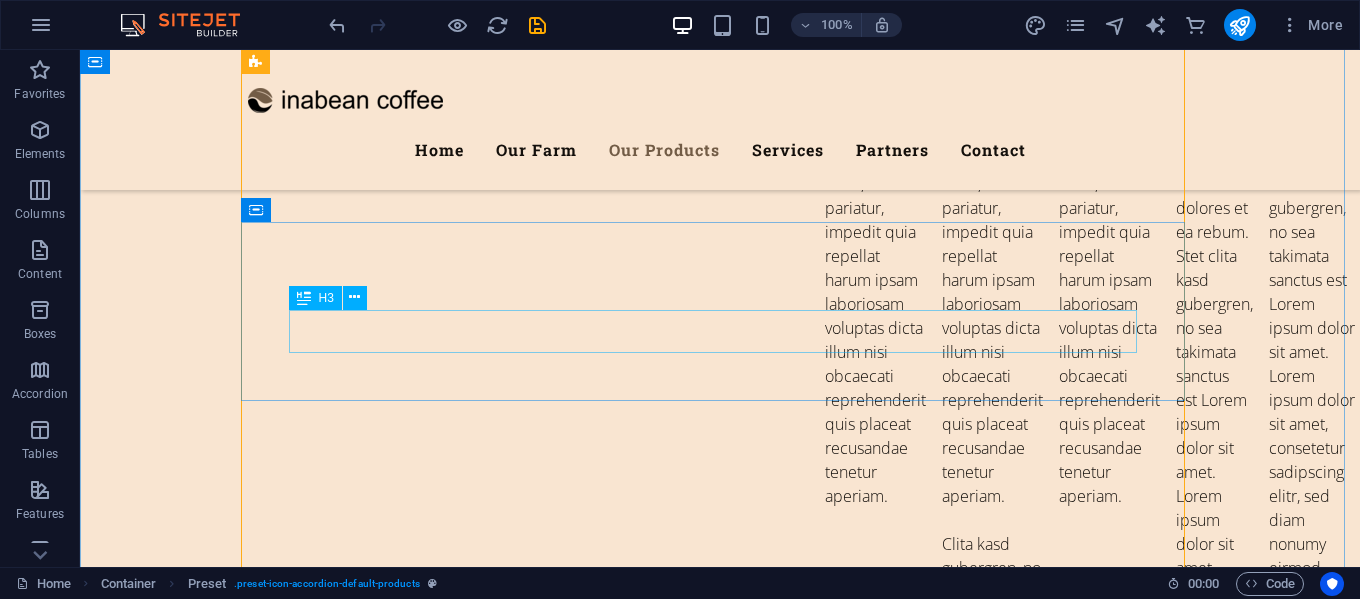 click on "Berries" at bounding box center [720, 6051] 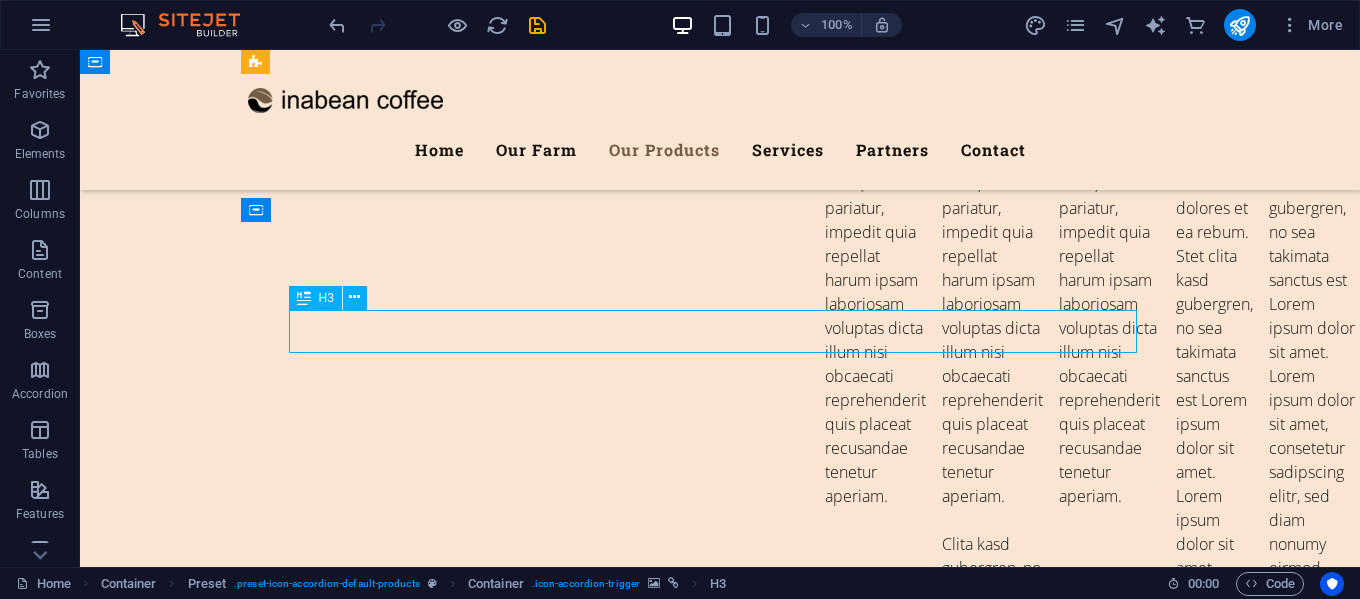 click on "Berries" at bounding box center (720, 6051) 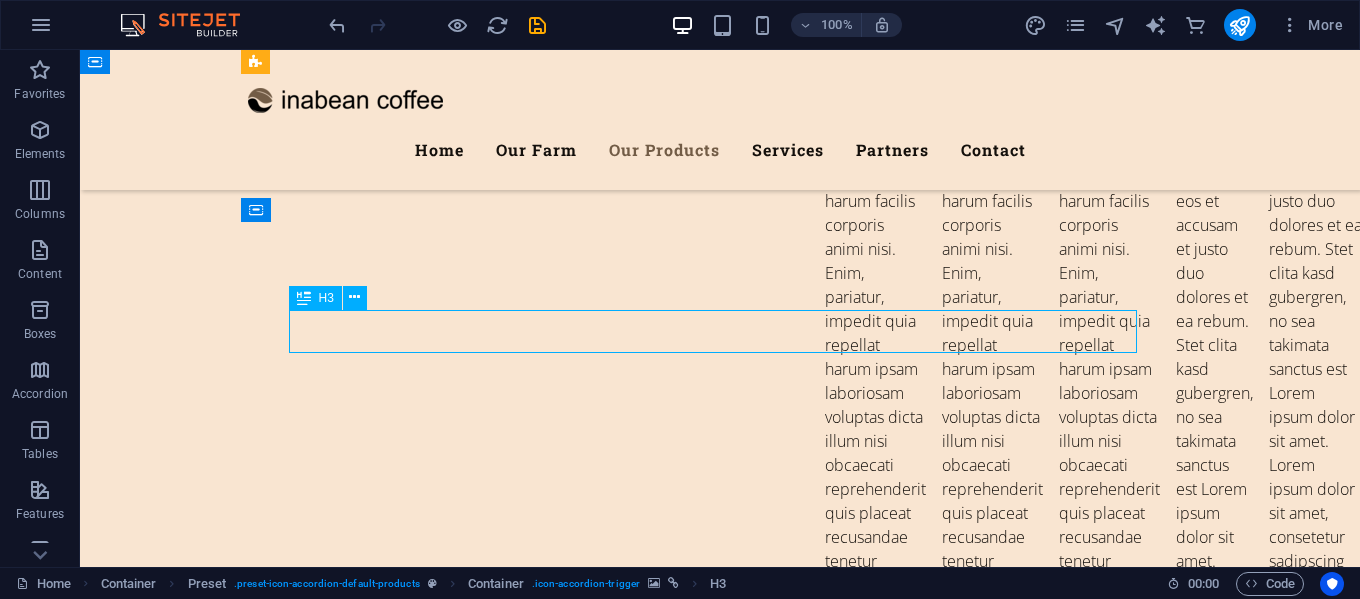 scroll, scrollTop: 5019, scrollLeft: 0, axis: vertical 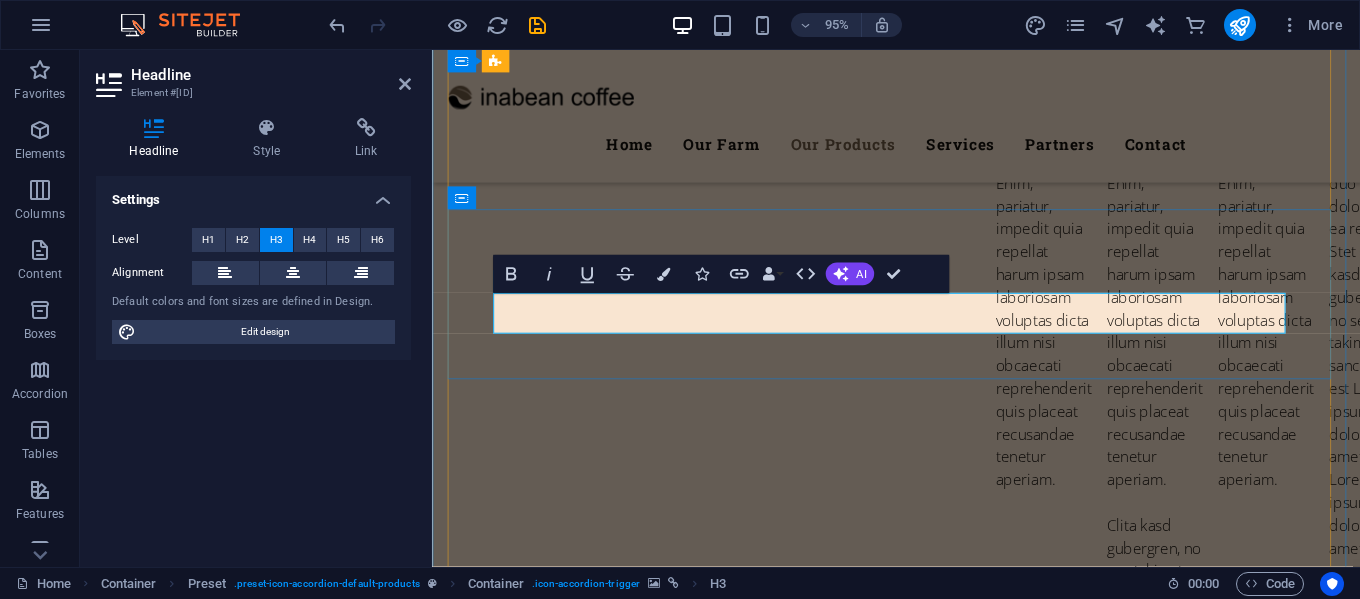 type 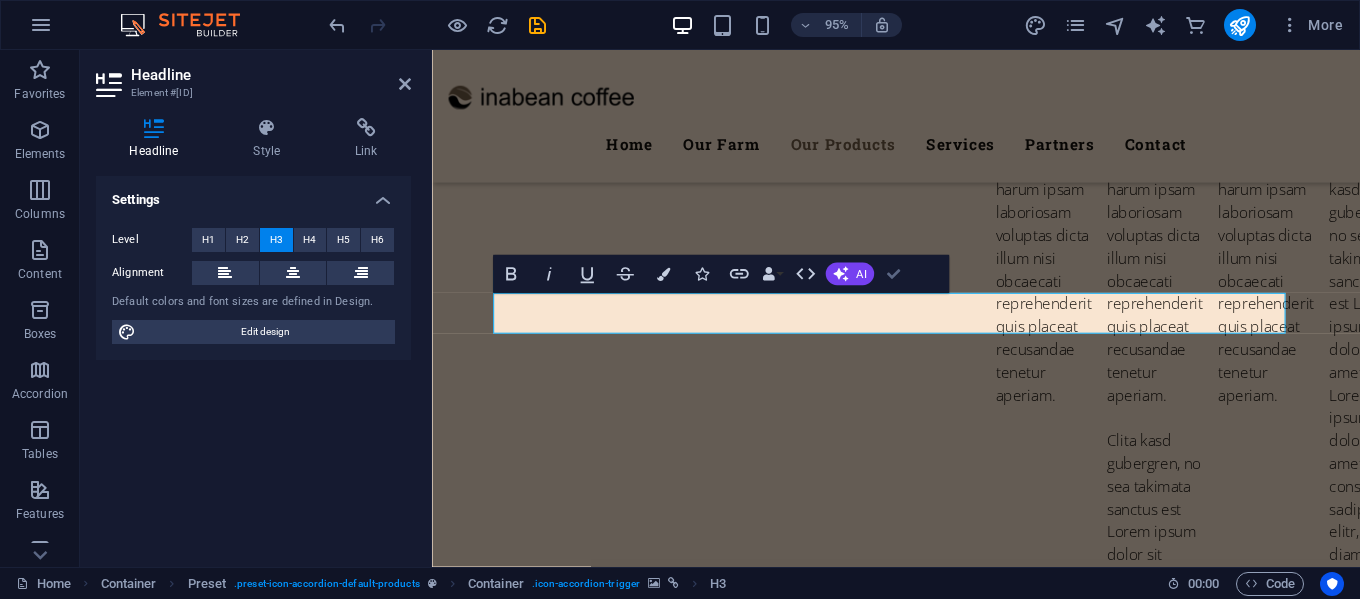 scroll, scrollTop: 4940, scrollLeft: 0, axis: vertical 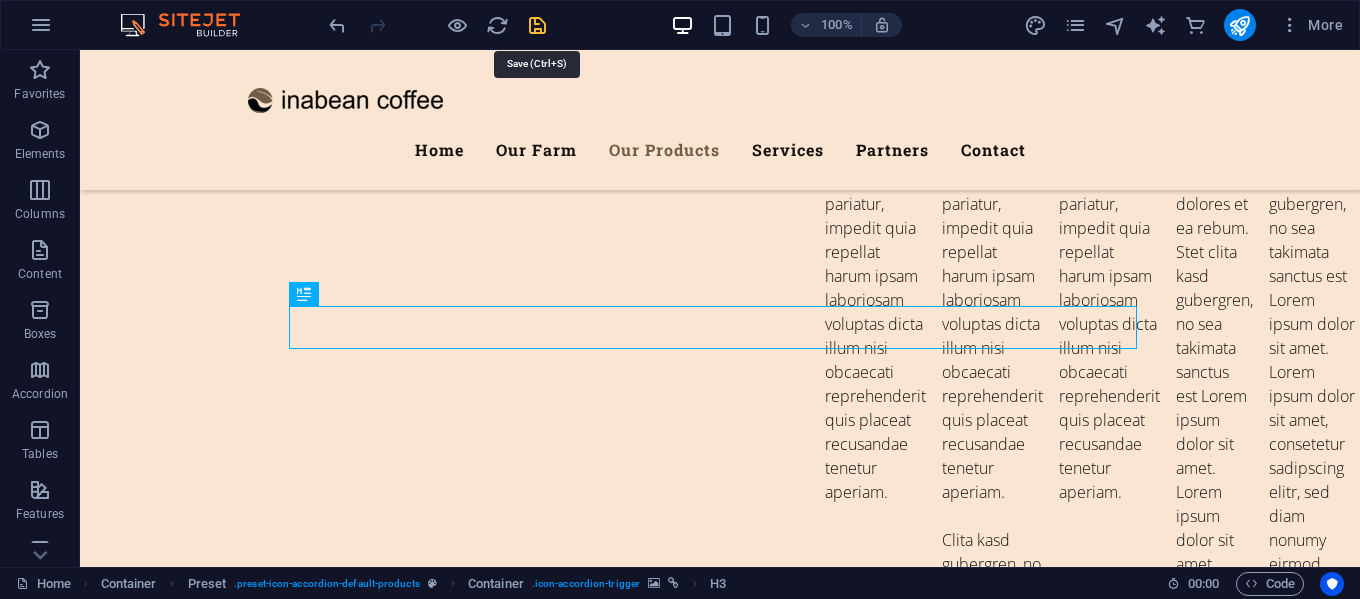 click at bounding box center (537, 25) 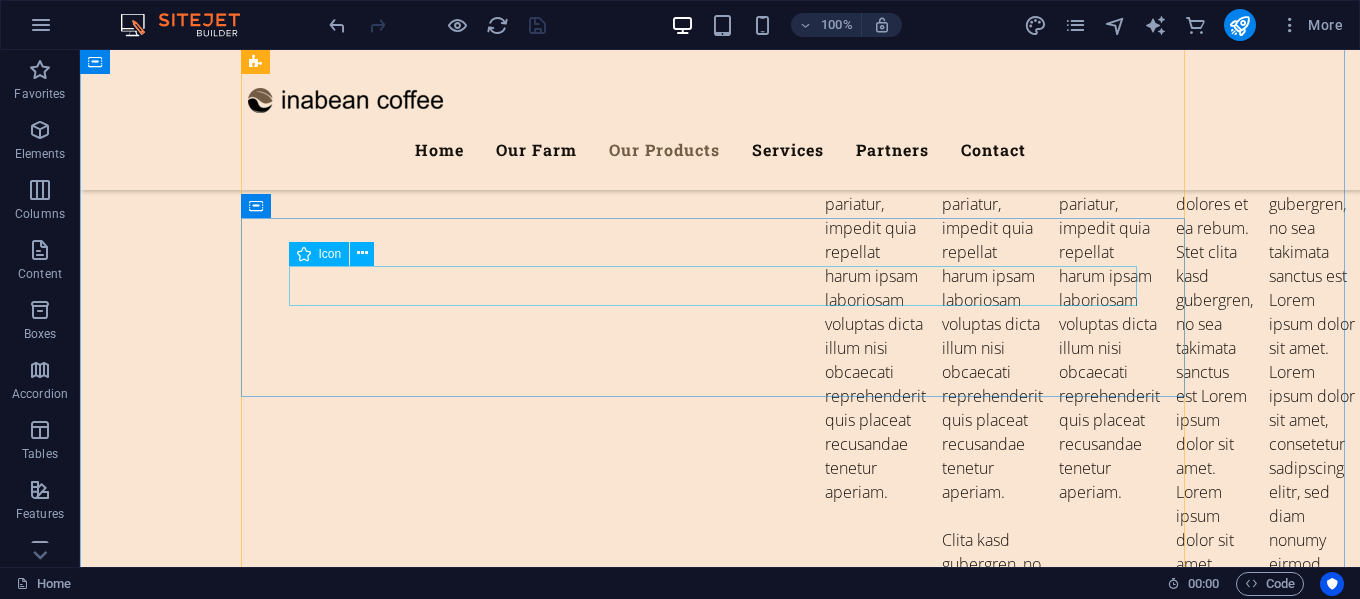 click at bounding box center (720, 6002) 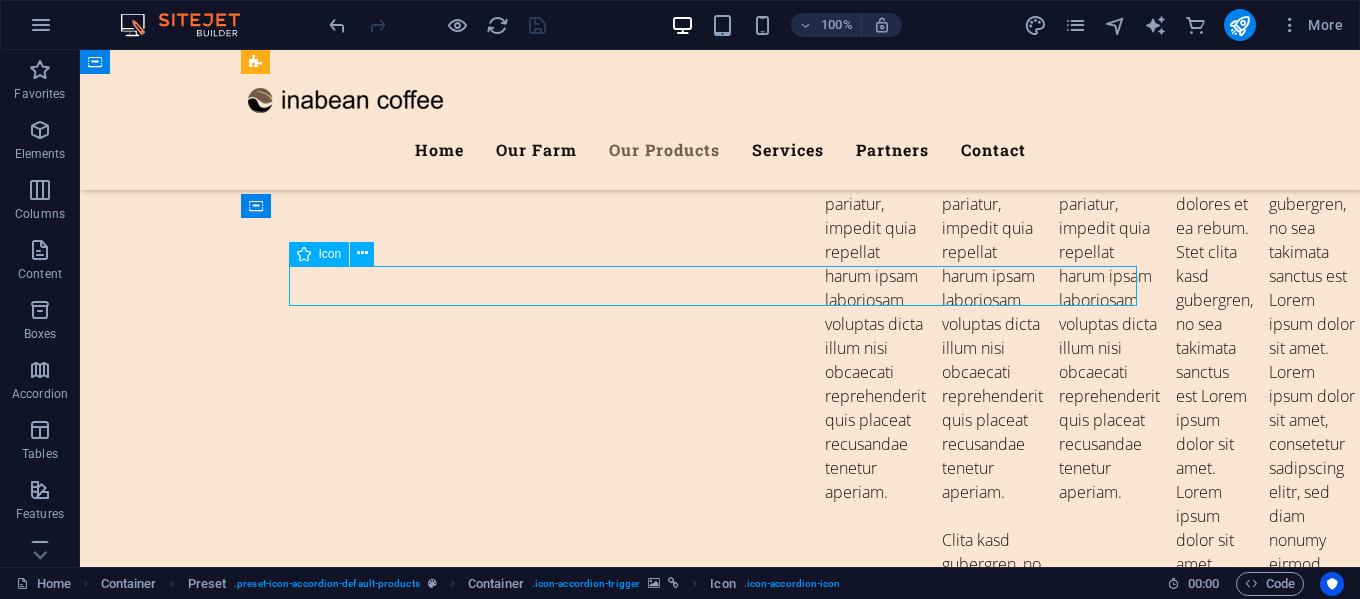 click at bounding box center (720, 6002) 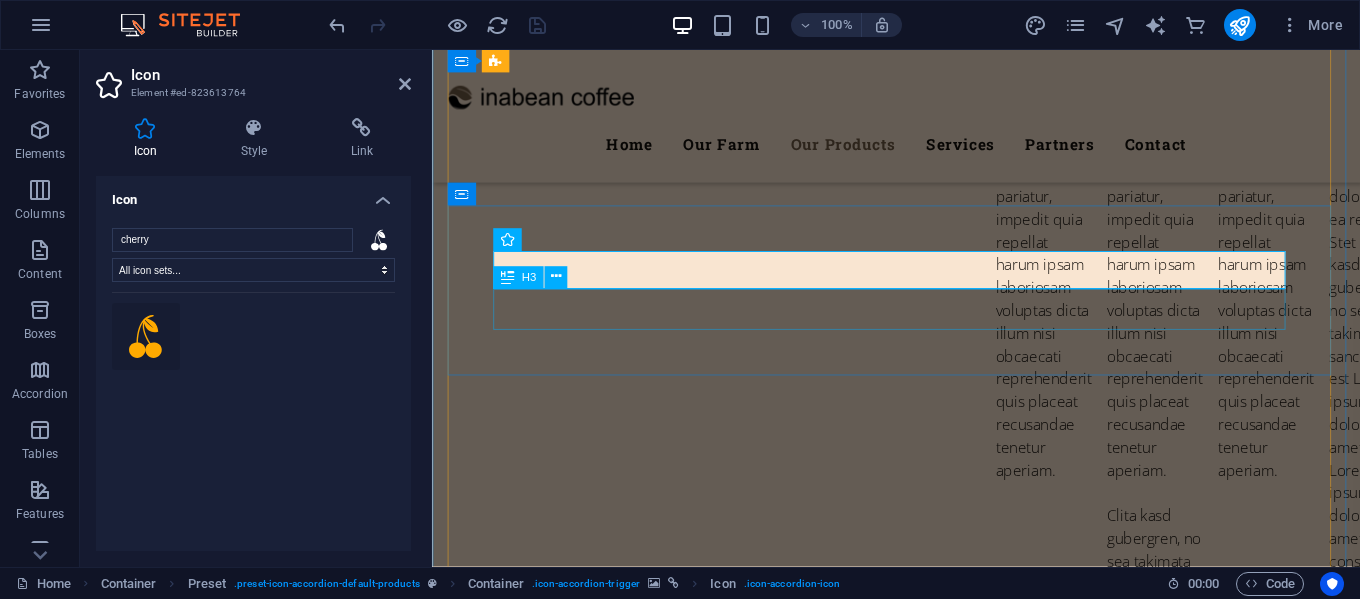 scroll, scrollTop: 5023, scrollLeft: 0, axis: vertical 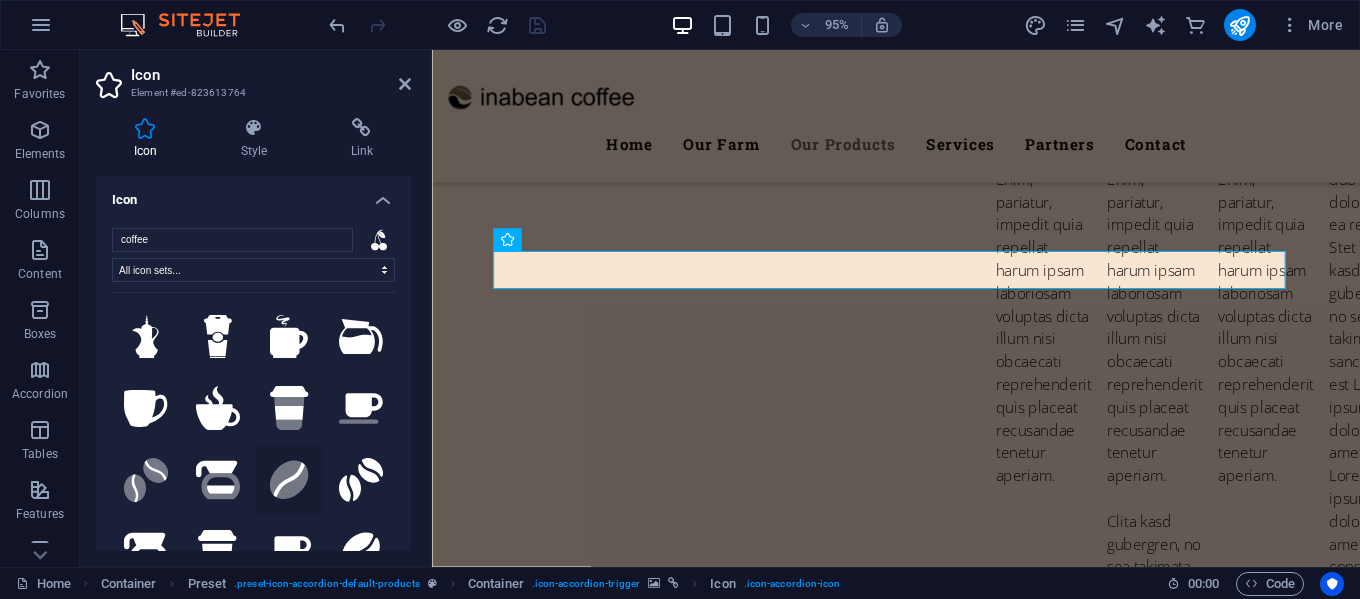 type on "coffee" 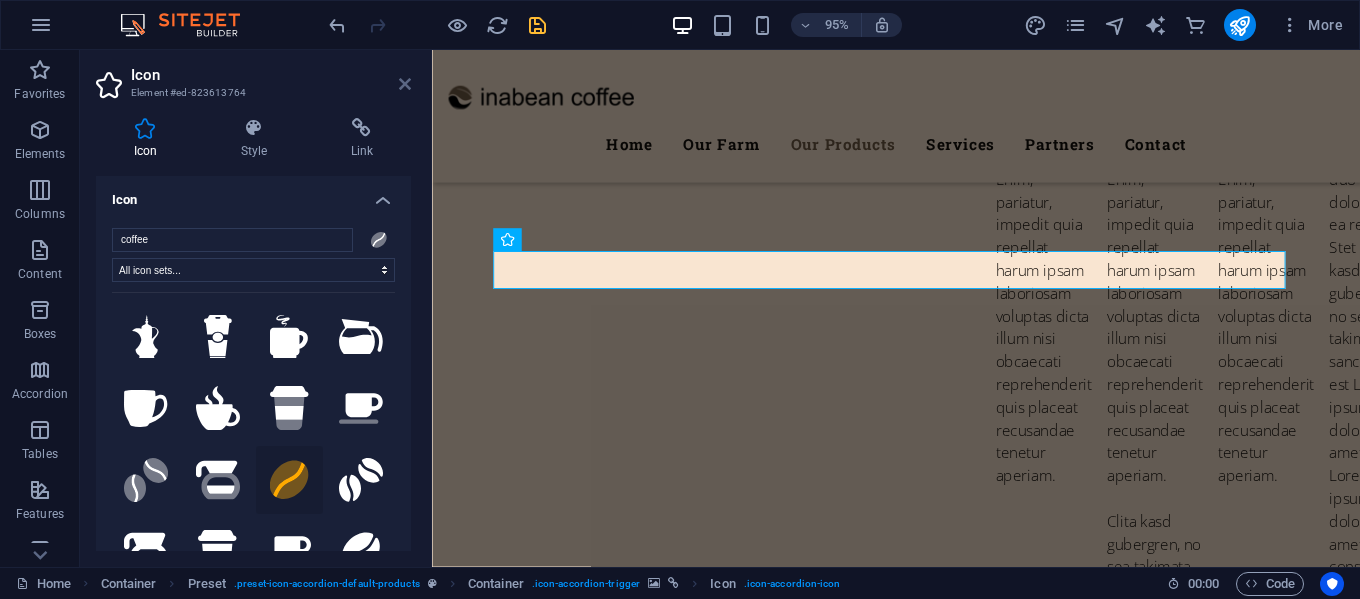 click at bounding box center (405, 84) 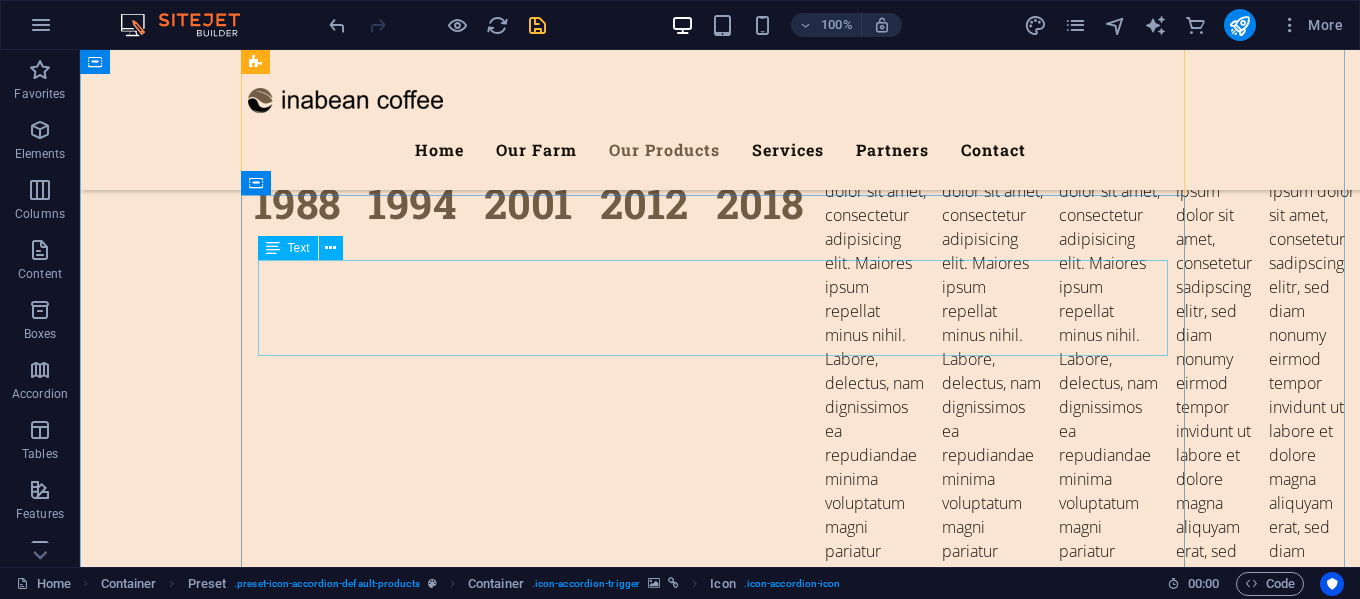 scroll, scrollTop: 4240, scrollLeft: 0, axis: vertical 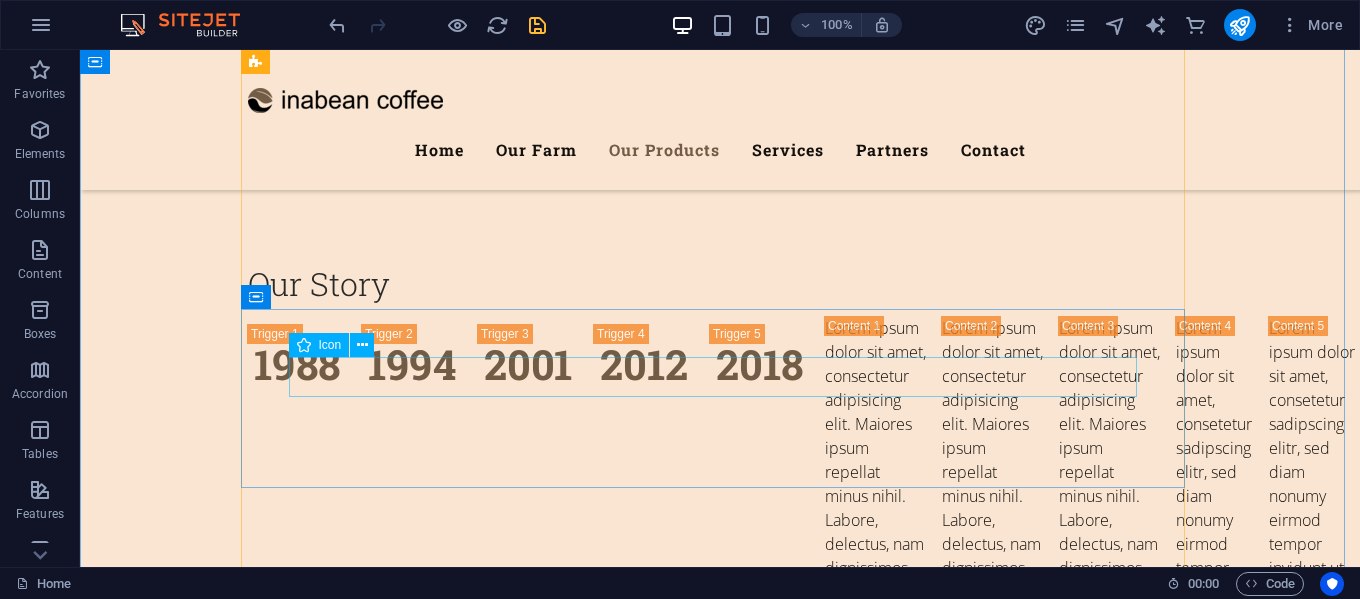 click at bounding box center (720, 6003) 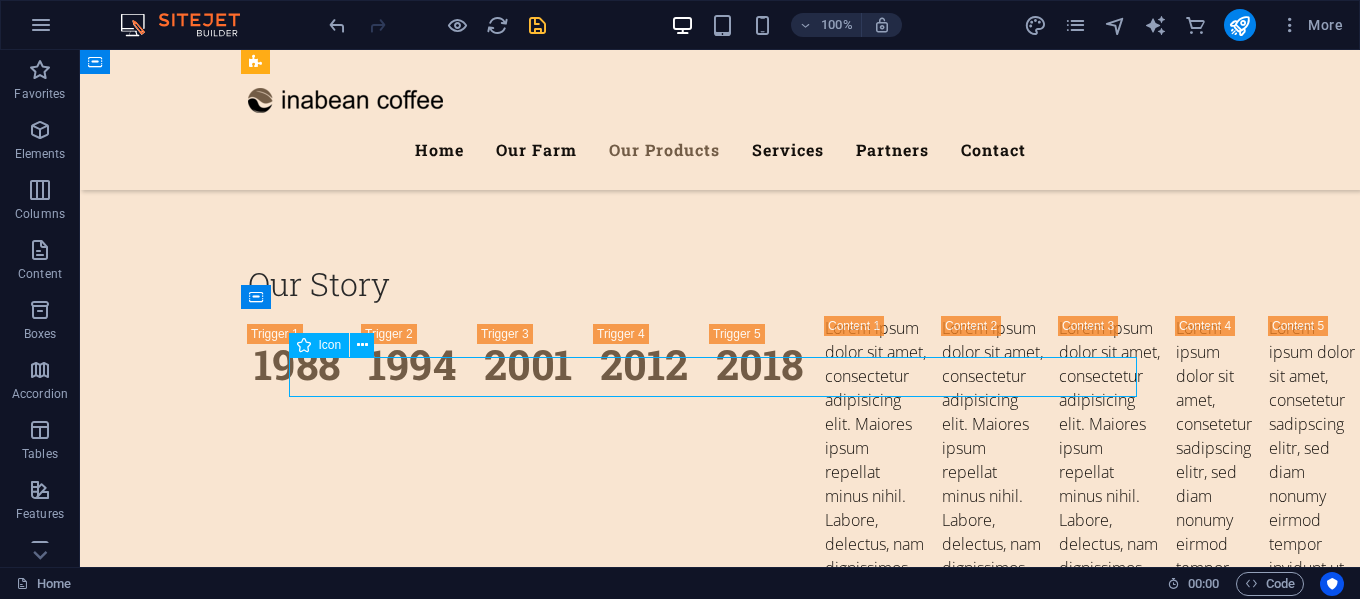 click at bounding box center (720, 6003) 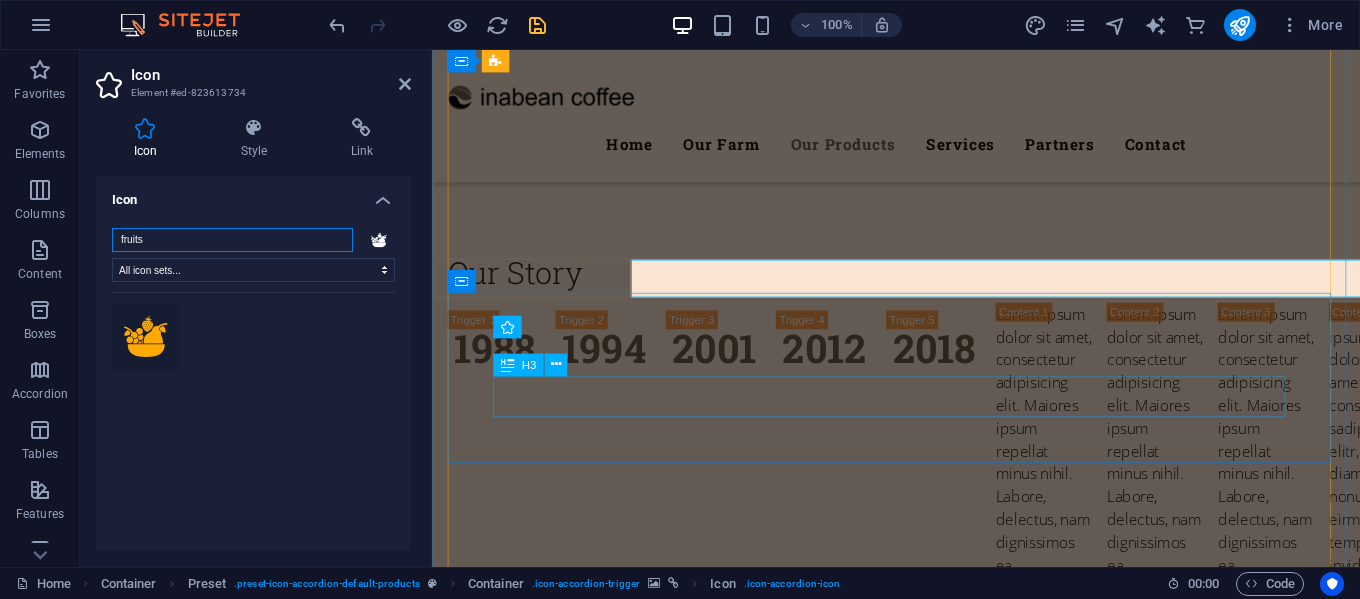 scroll, scrollTop: 4326, scrollLeft: 0, axis: vertical 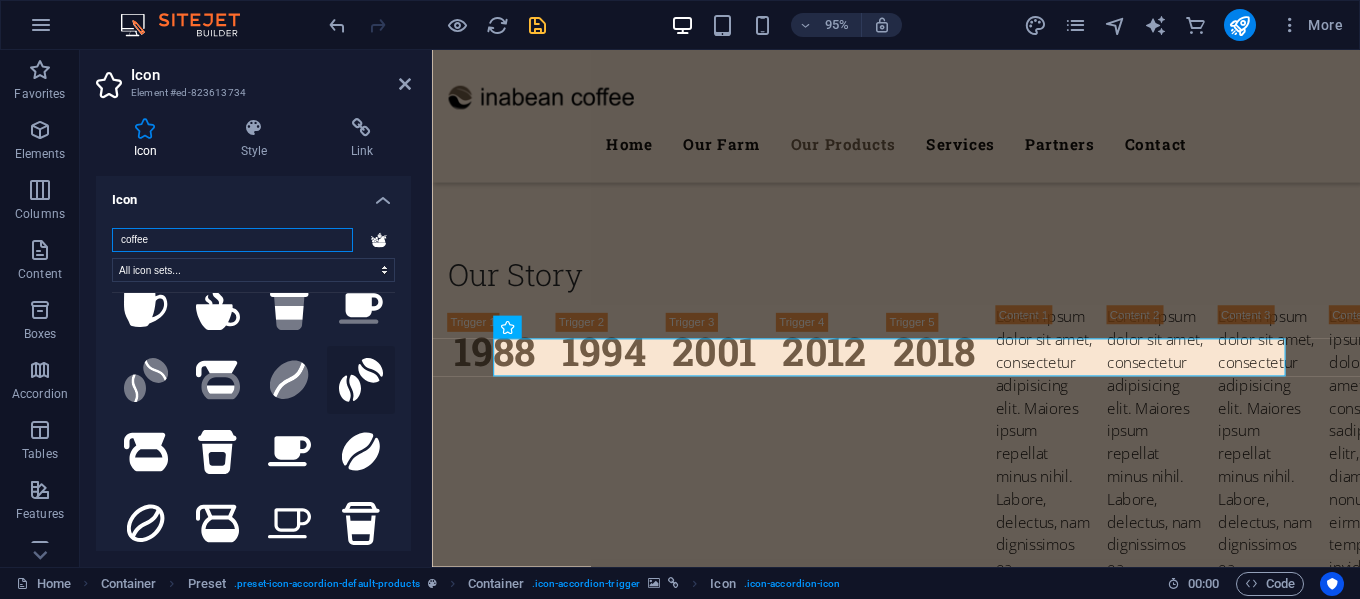 type on "coffee" 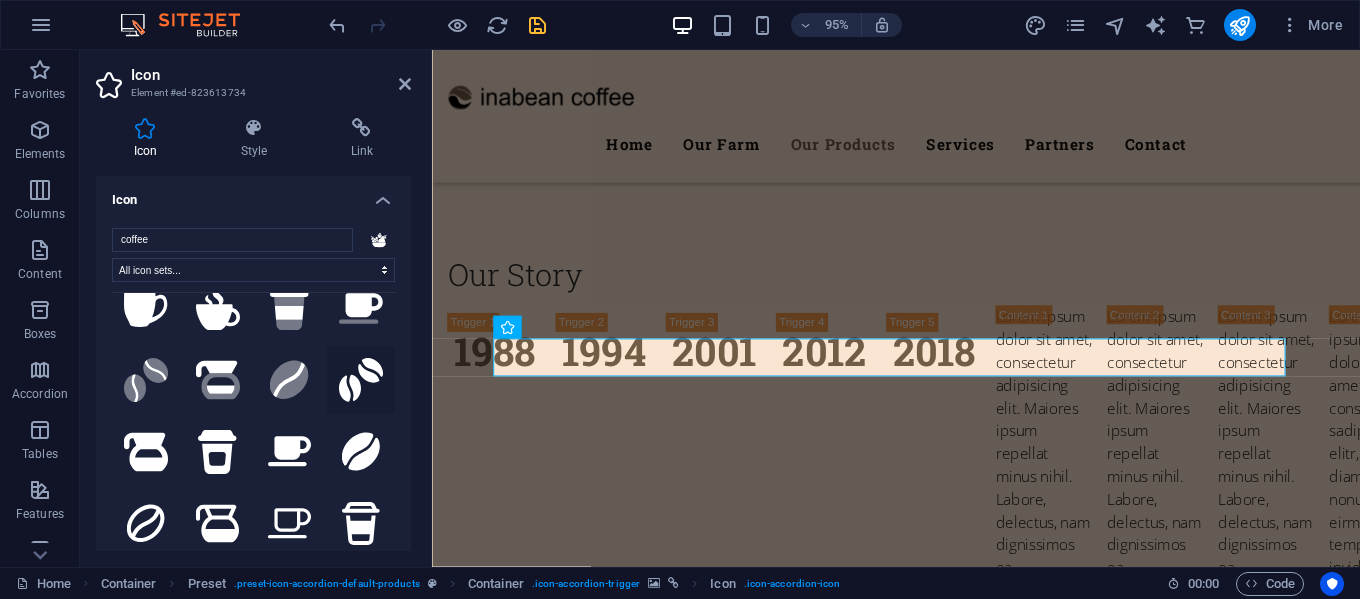 click 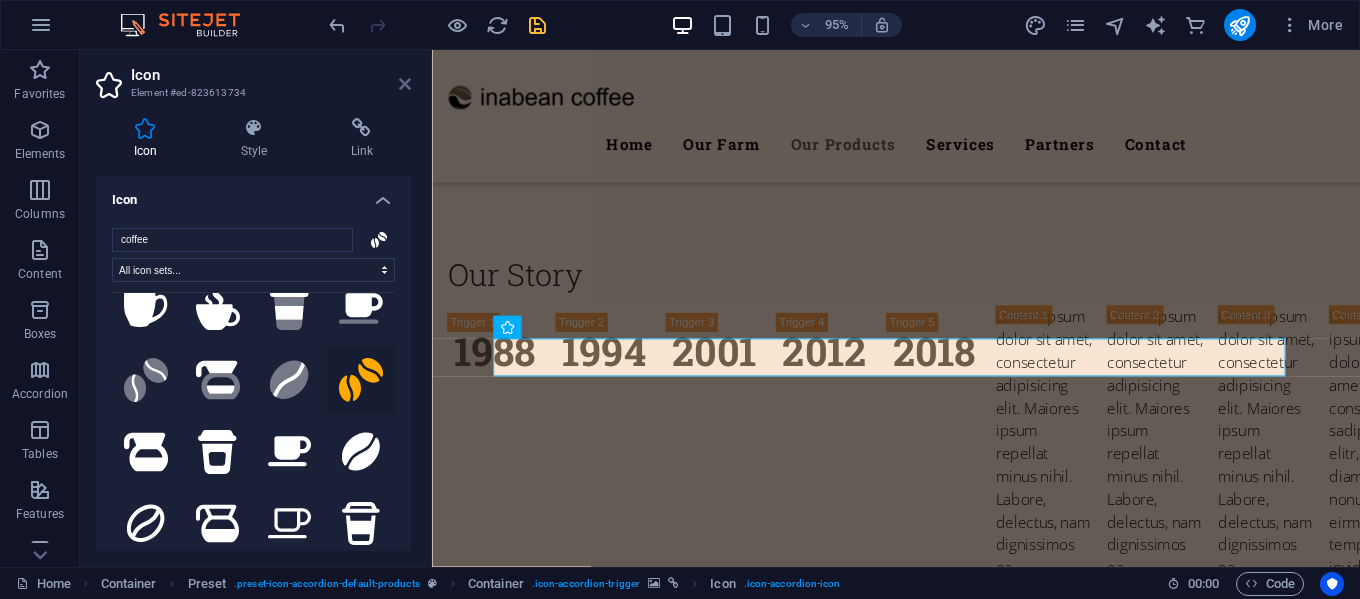 click at bounding box center (405, 84) 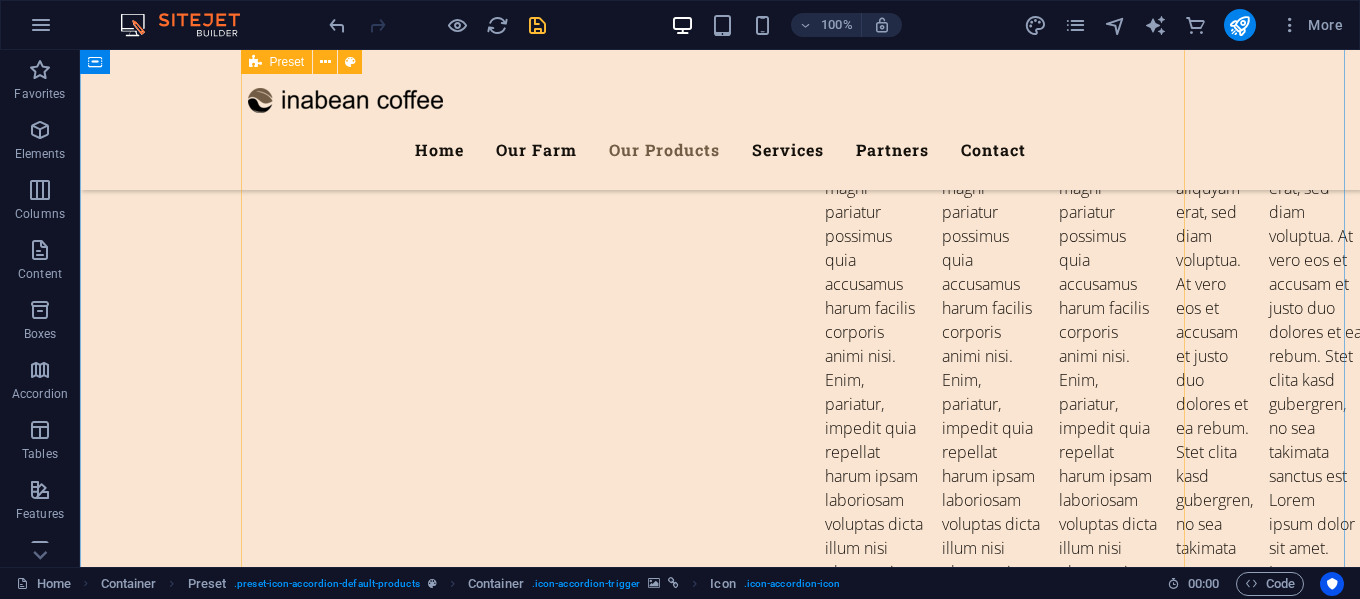 scroll, scrollTop: 4940, scrollLeft: 0, axis: vertical 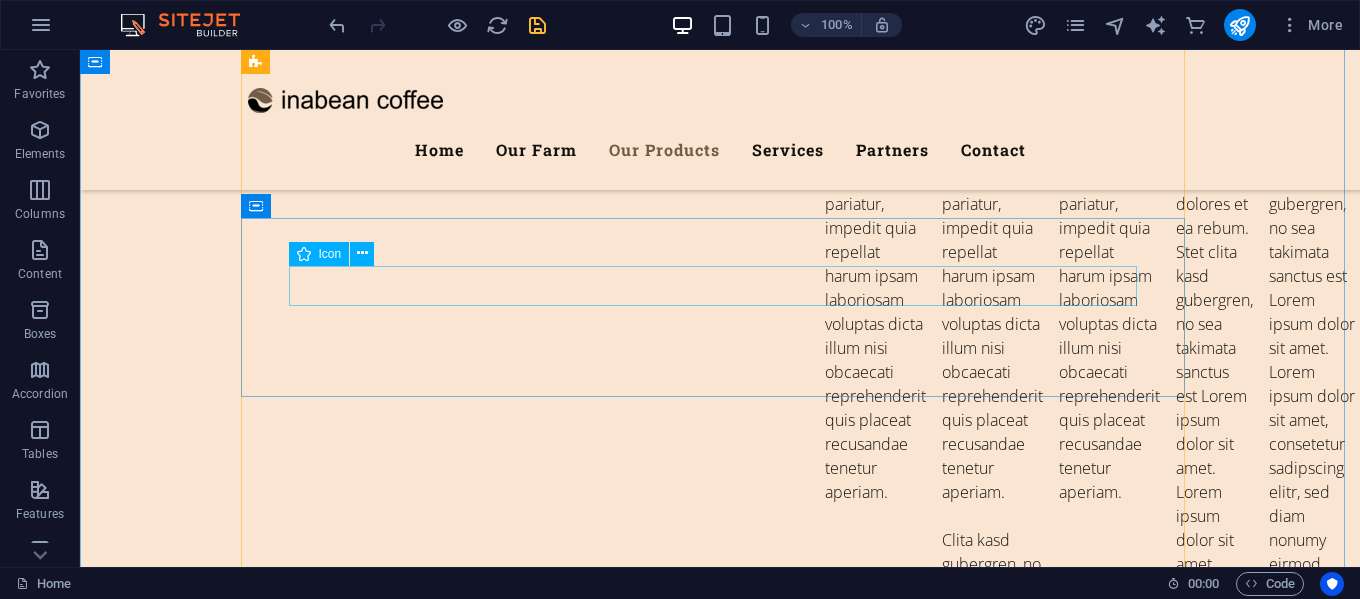 click on ".fa-secondary{opacity:.4}" at bounding box center (720, 6002) 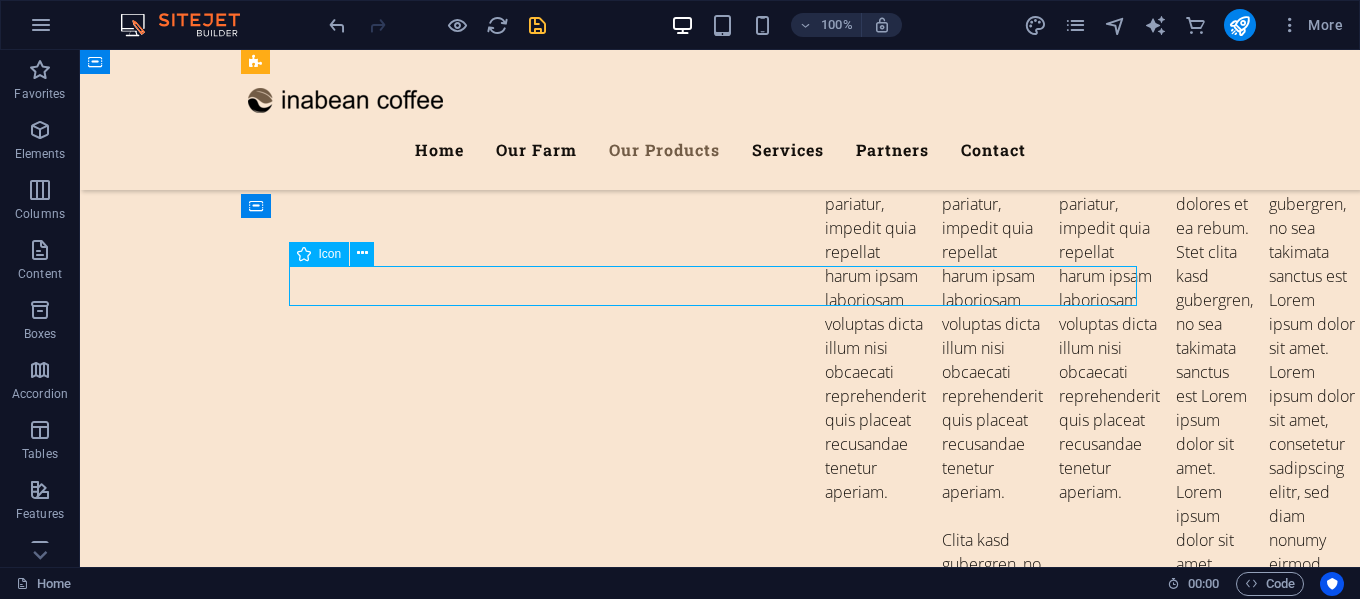 click on ".fa-secondary{opacity:.4}" at bounding box center [720, 6002] 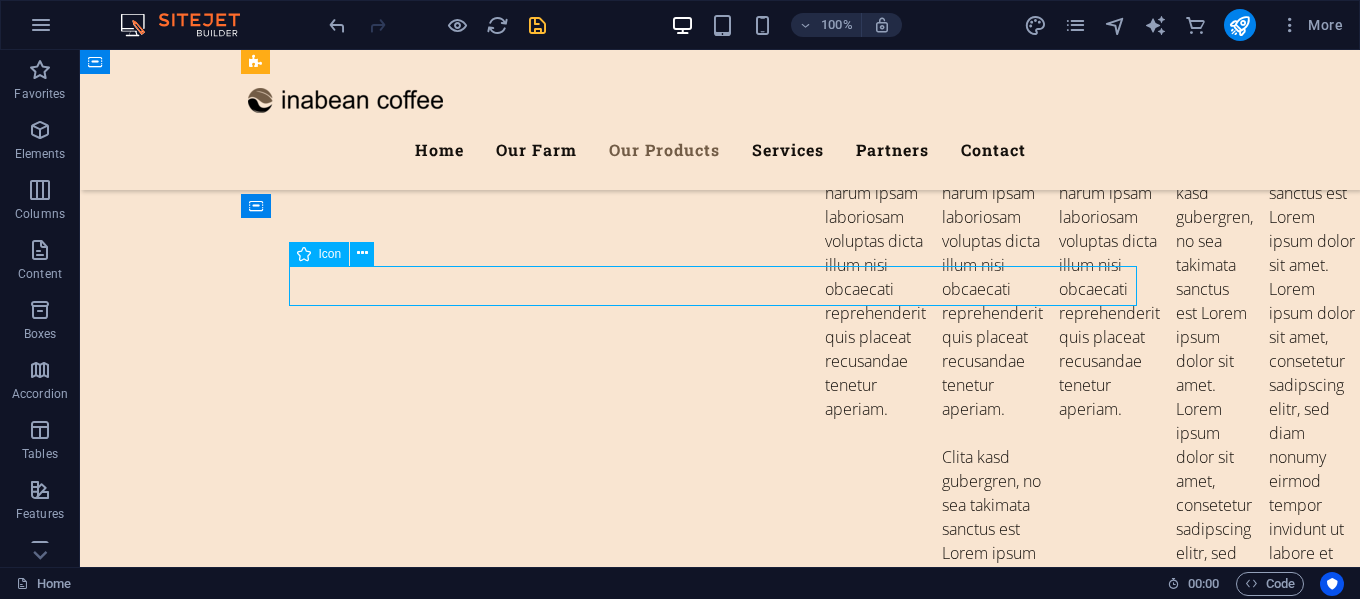 select on "xMidYMid" 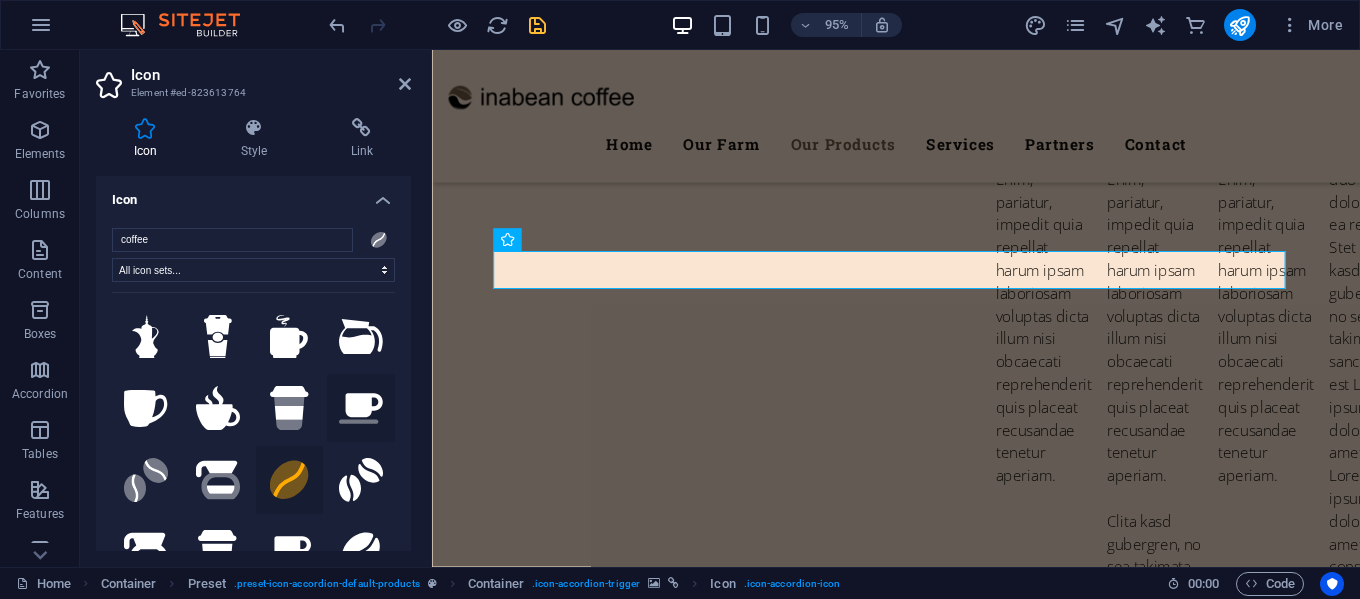 scroll, scrollTop: 100, scrollLeft: 0, axis: vertical 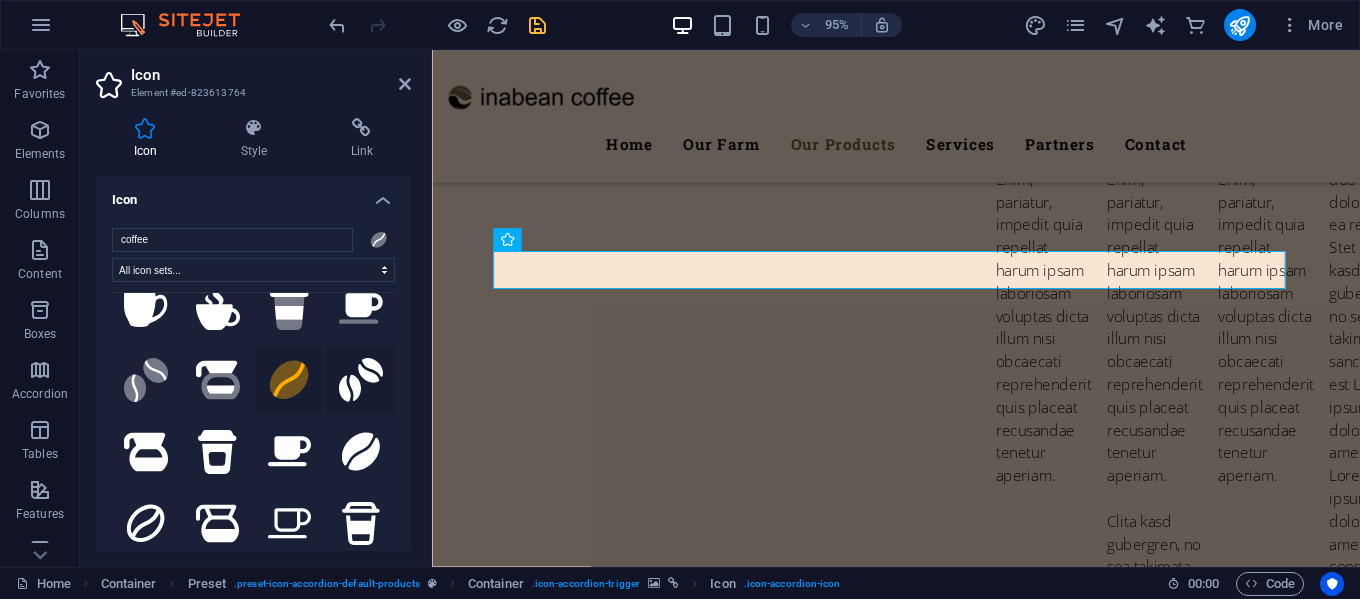 click 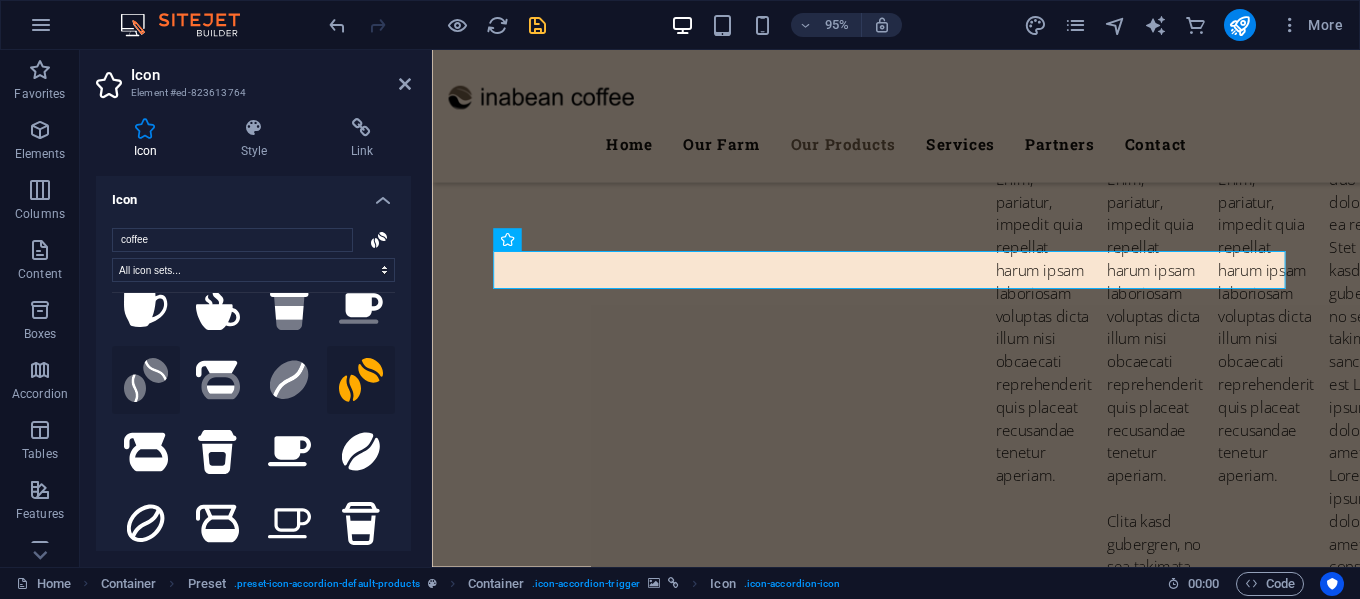 click 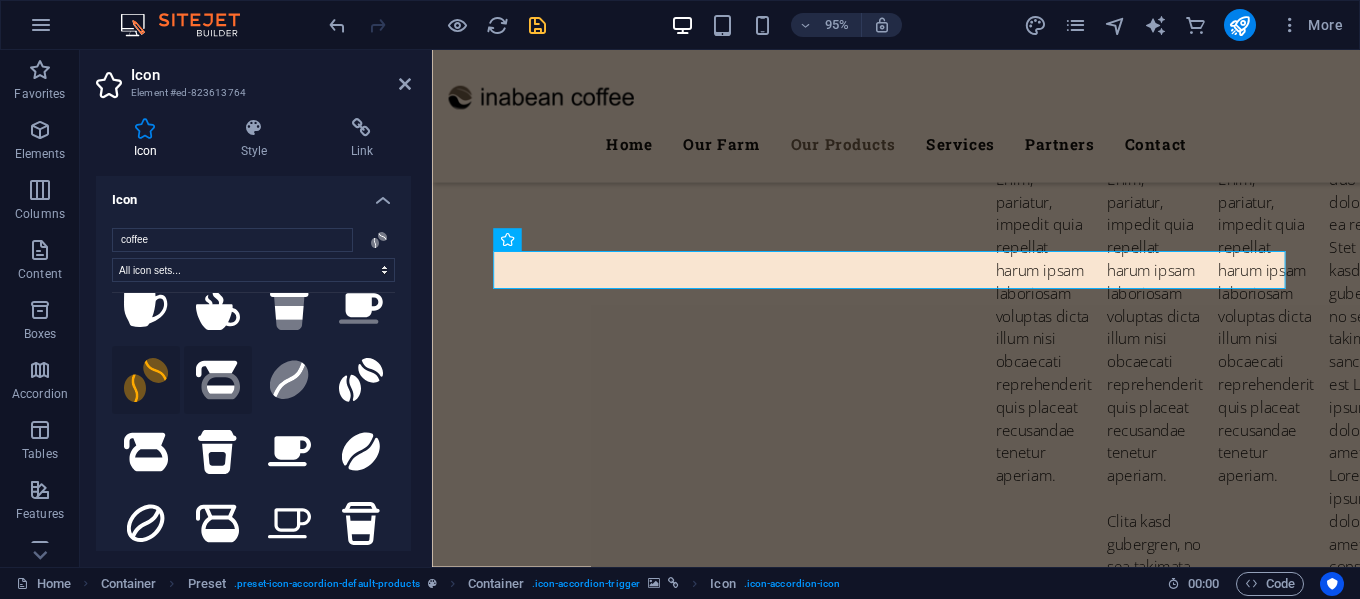 scroll, scrollTop: 0, scrollLeft: 0, axis: both 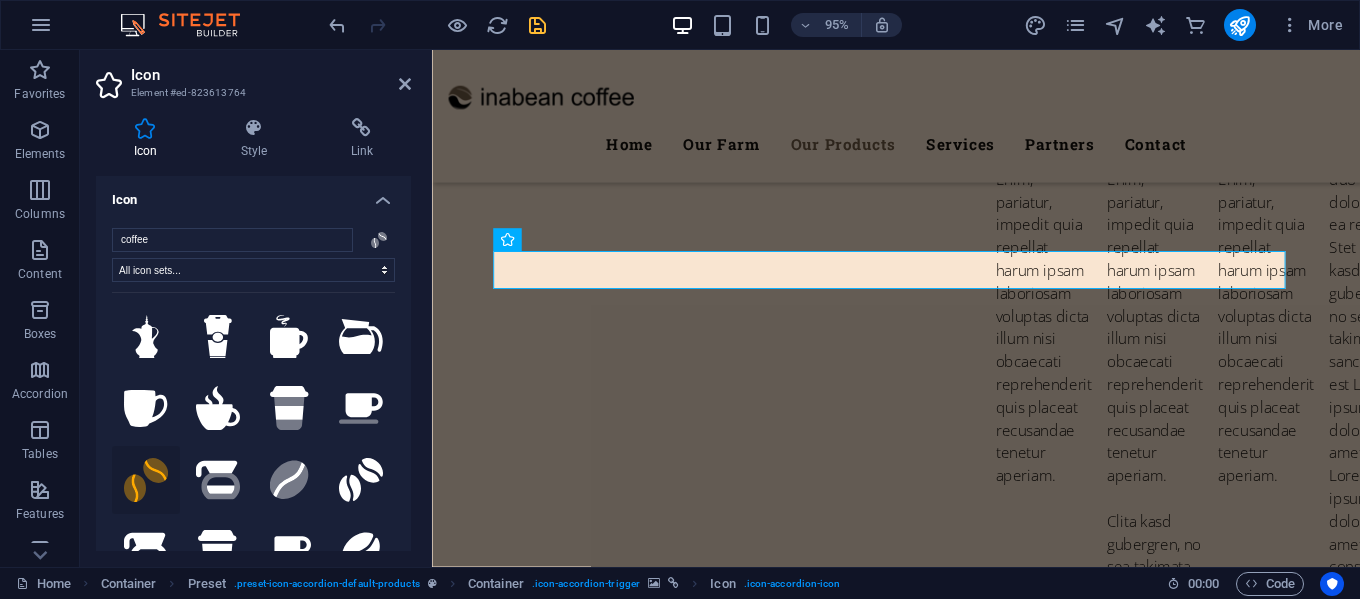 click on ".fa-secondary{opacity:.4}" 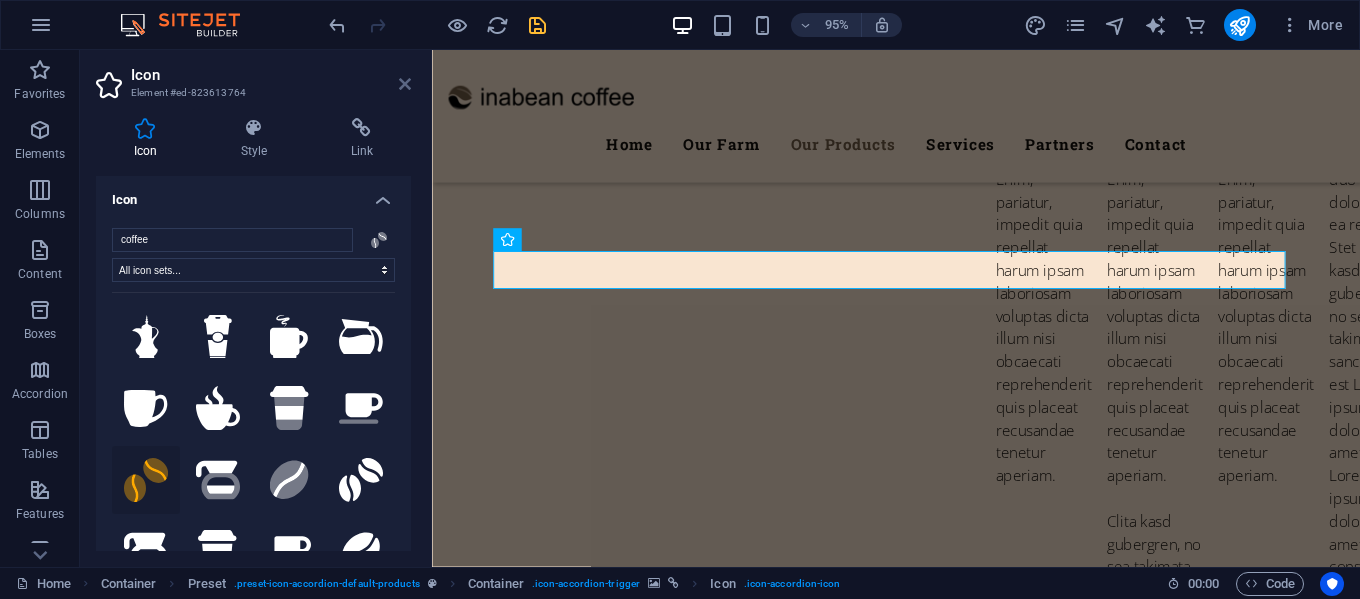 click at bounding box center [405, 84] 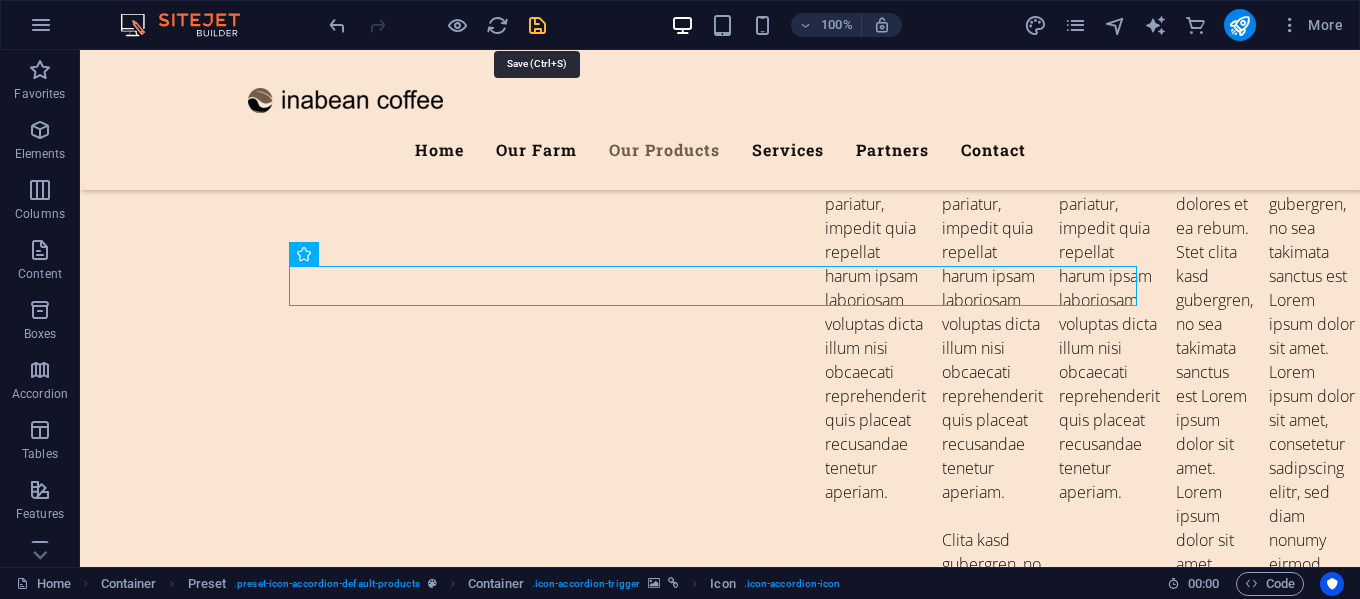 click at bounding box center [537, 25] 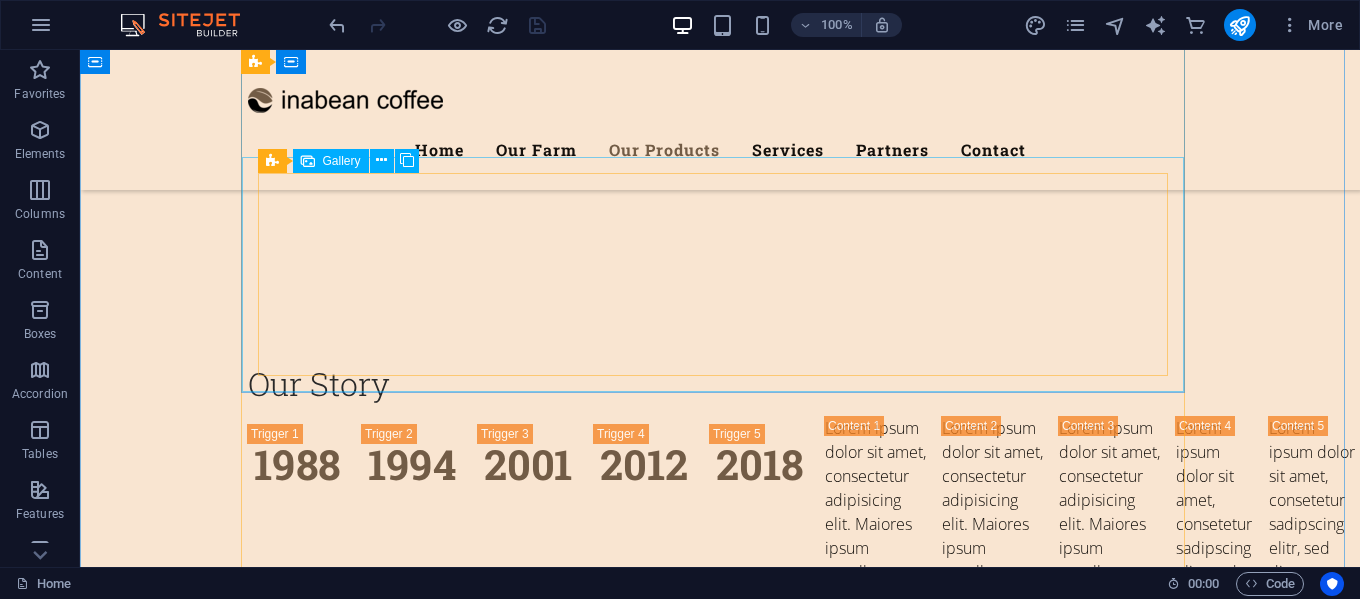 scroll, scrollTop: 4040, scrollLeft: 0, axis: vertical 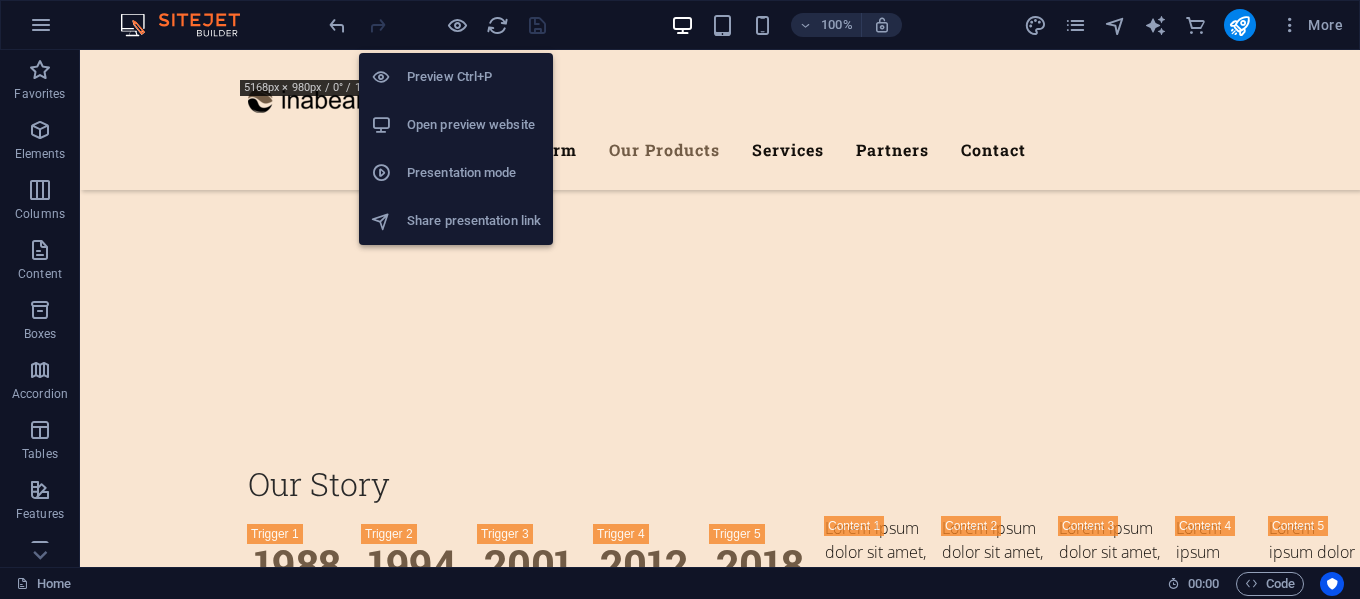 click on "Open preview website" at bounding box center [474, 125] 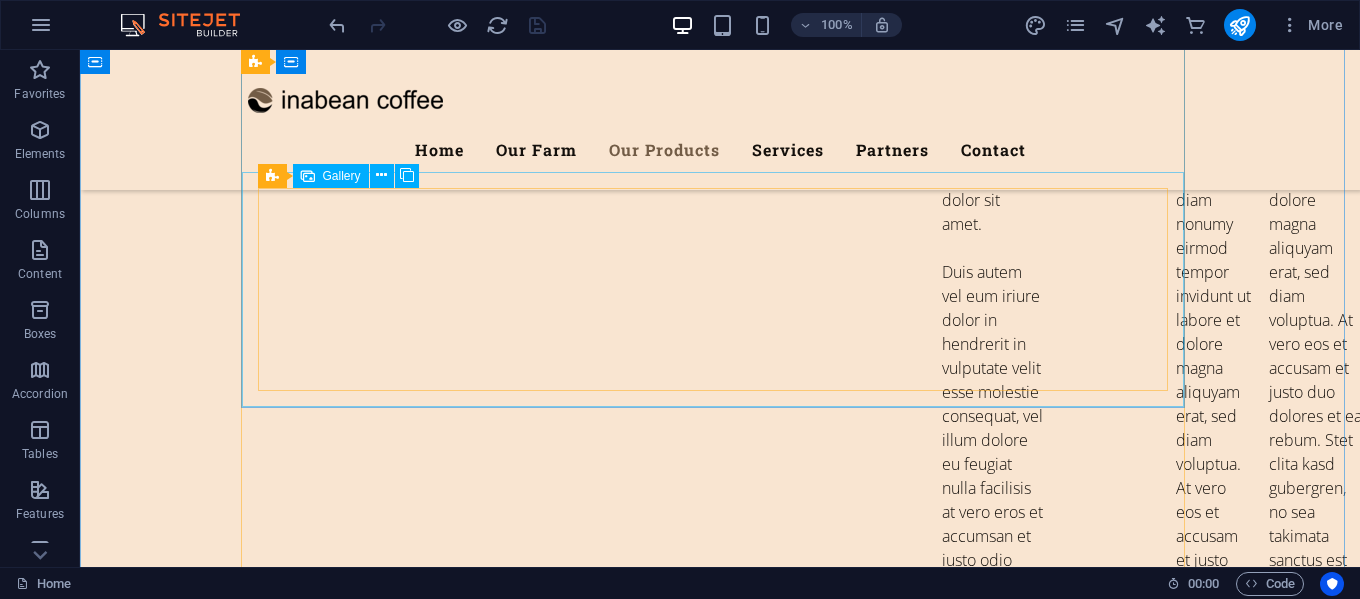 scroll, scrollTop: 5440, scrollLeft: 0, axis: vertical 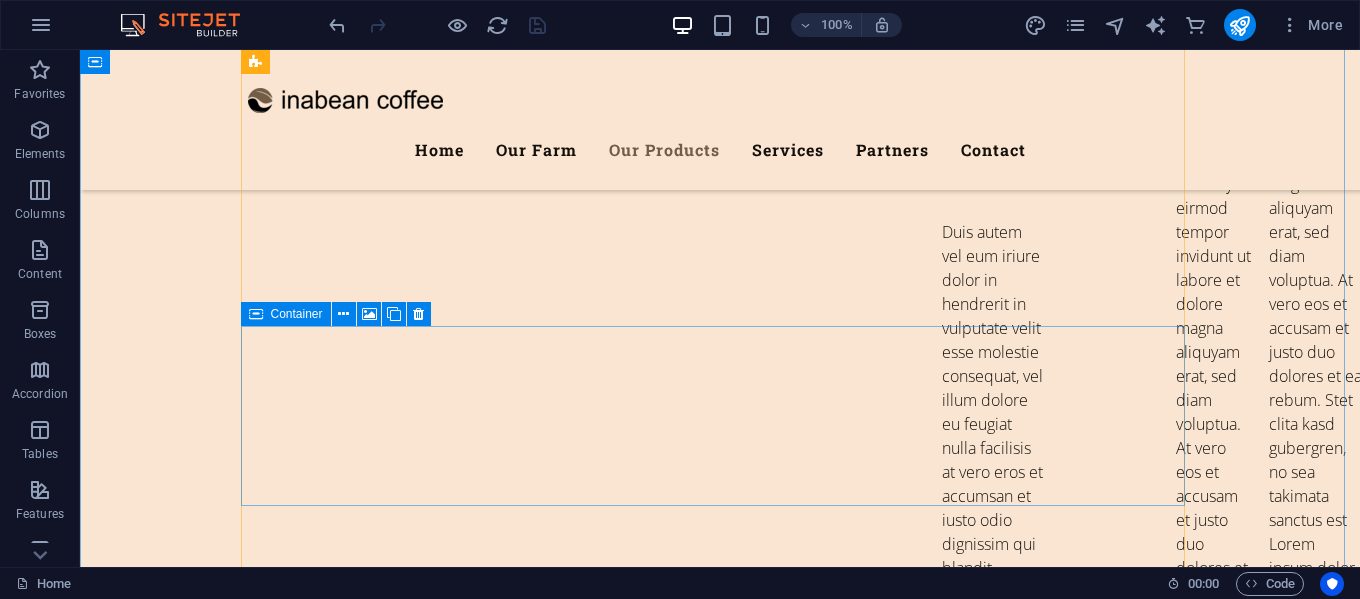 click on "Veggie Box" at bounding box center (720, 6223) 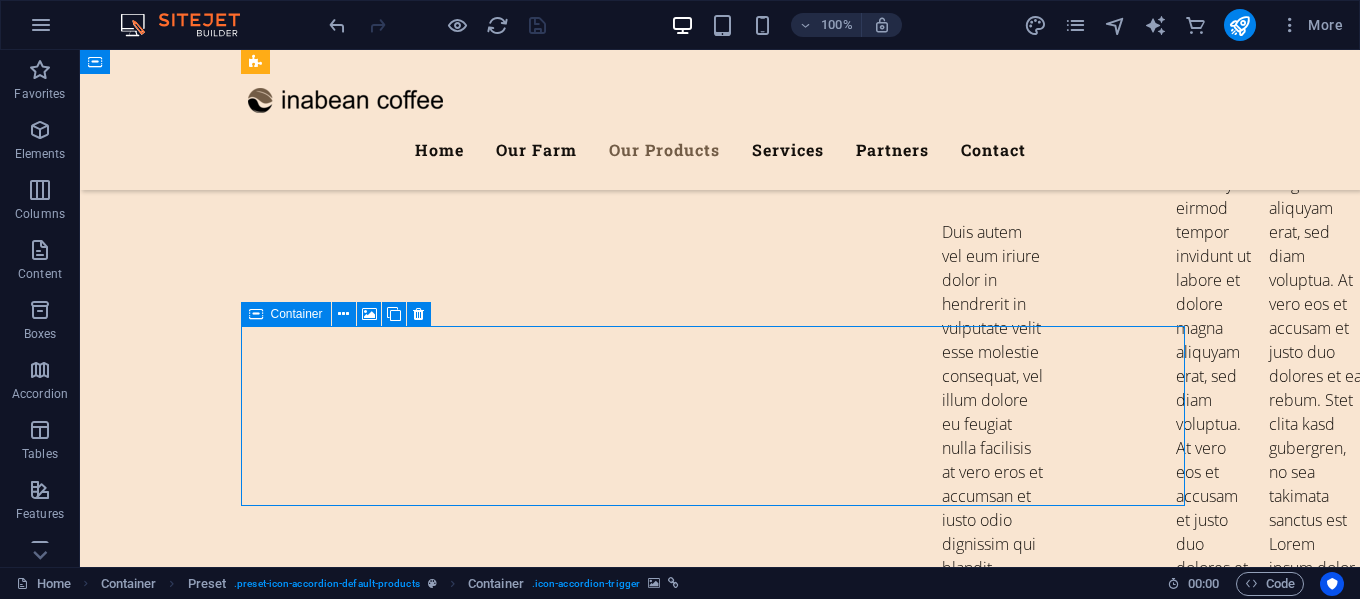 click on "Veggie Box" at bounding box center [720, 6223] 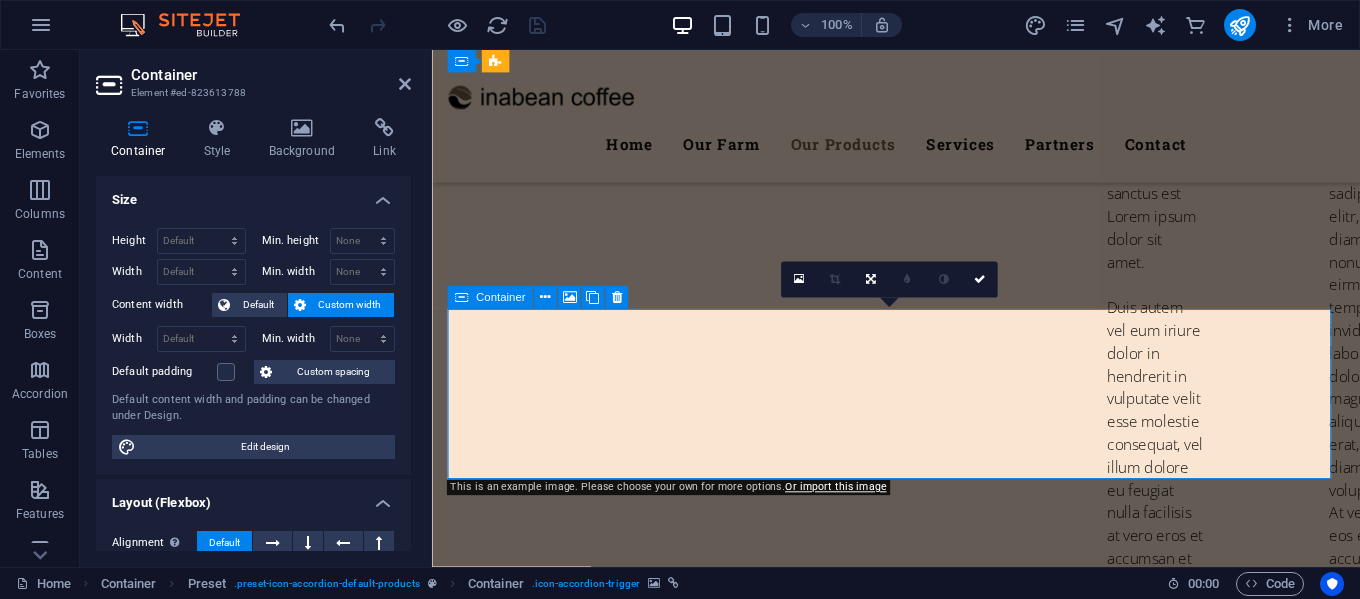 scroll, scrollTop: 5519, scrollLeft: 0, axis: vertical 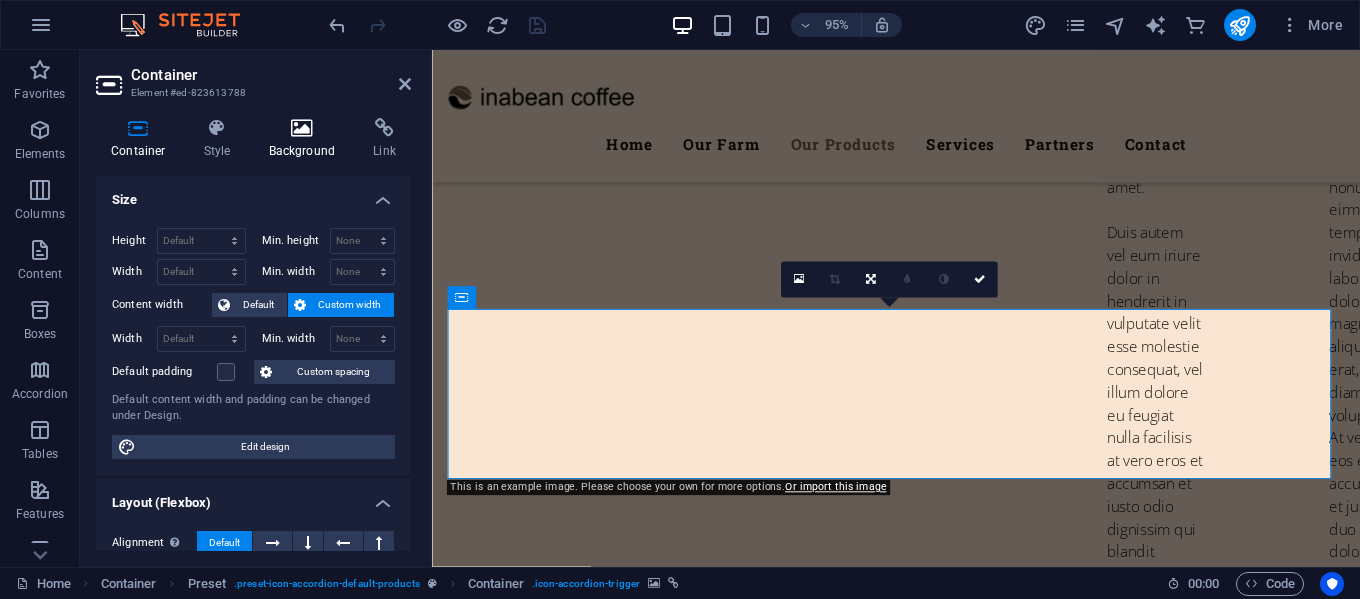 click on "Background" at bounding box center (306, 139) 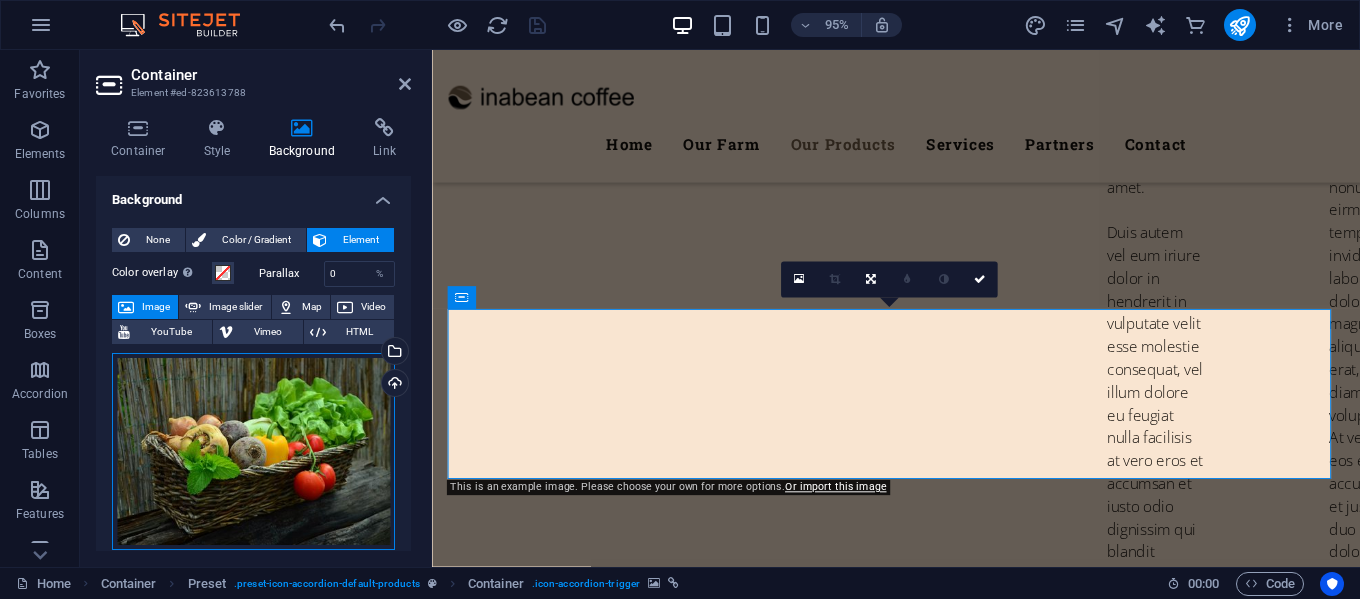 click on "Drag files here, click to choose files or select files from Files or our free stock photos & videos" at bounding box center (253, 451) 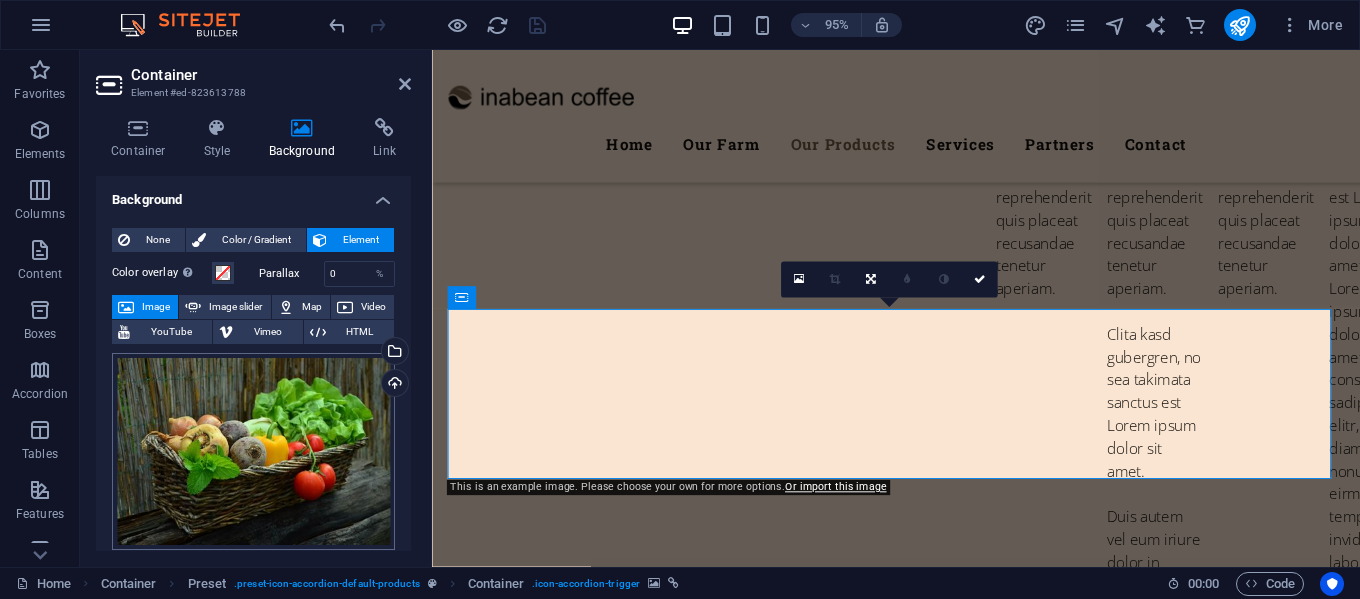 scroll, scrollTop: 5828, scrollLeft: 0, axis: vertical 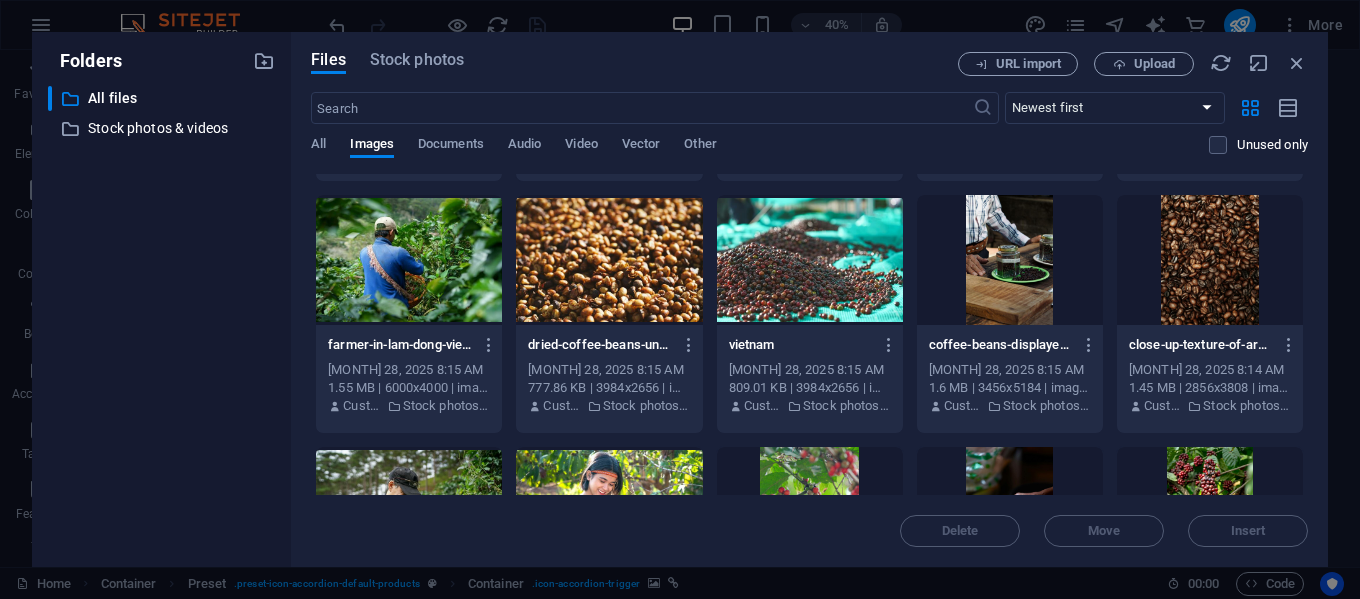 click at bounding box center [1210, 260] 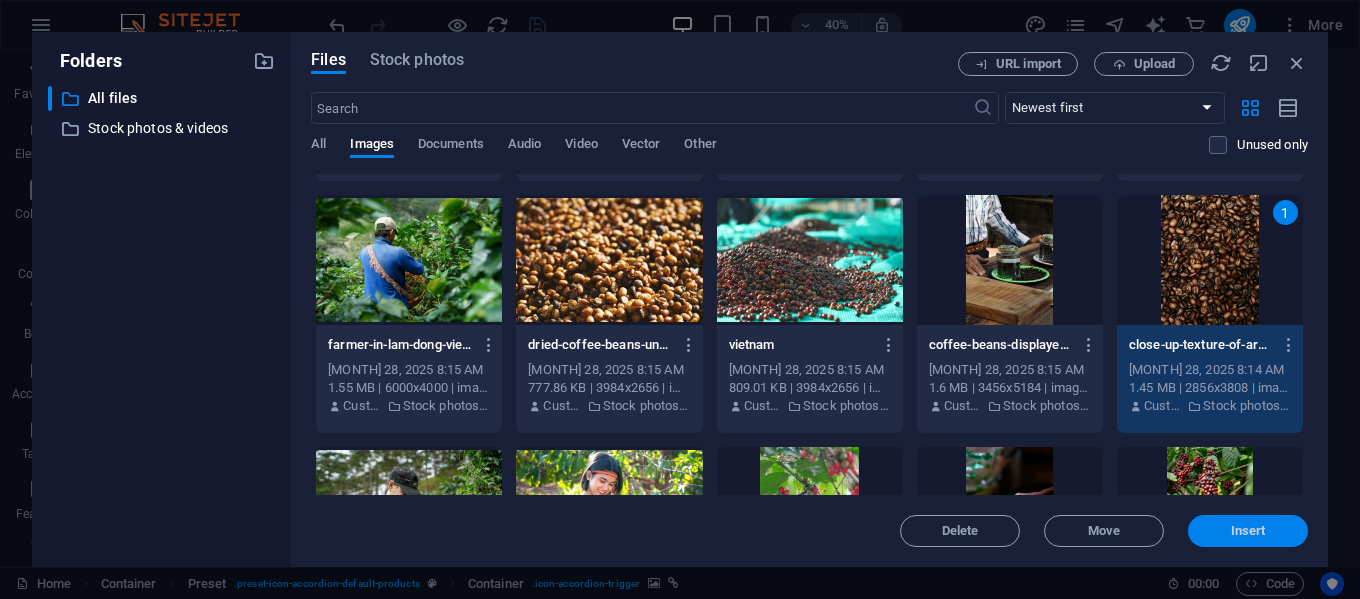 click on "Insert" at bounding box center [1248, 531] 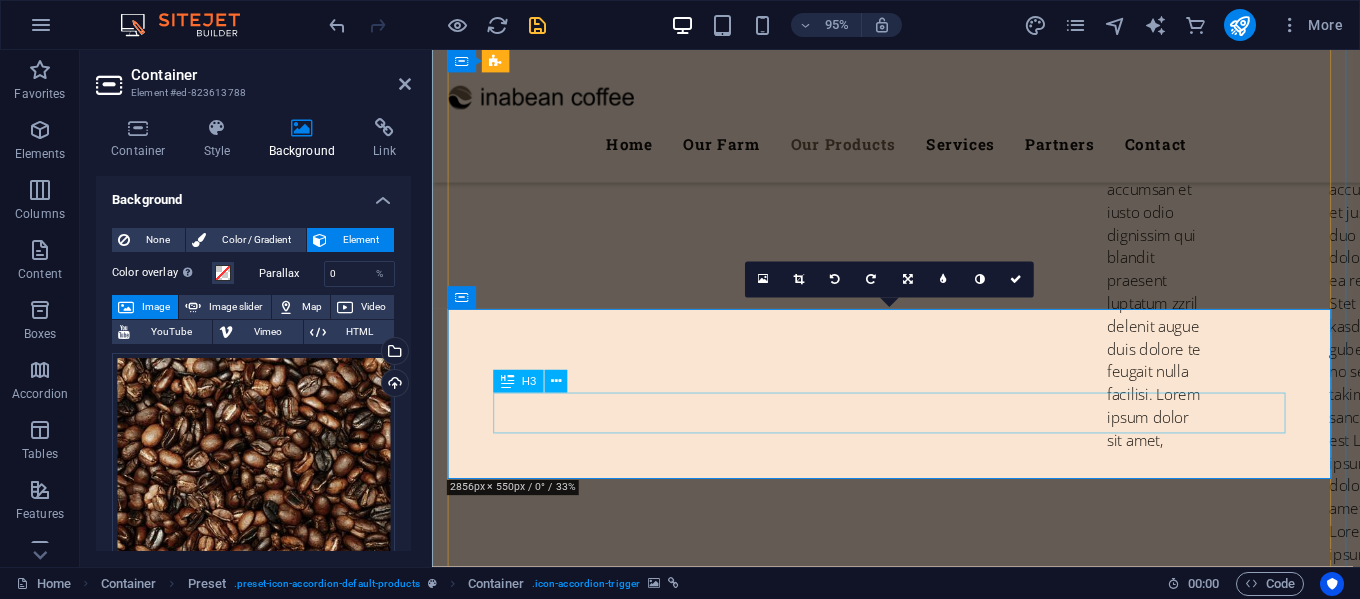 scroll, scrollTop: 5519, scrollLeft: 0, axis: vertical 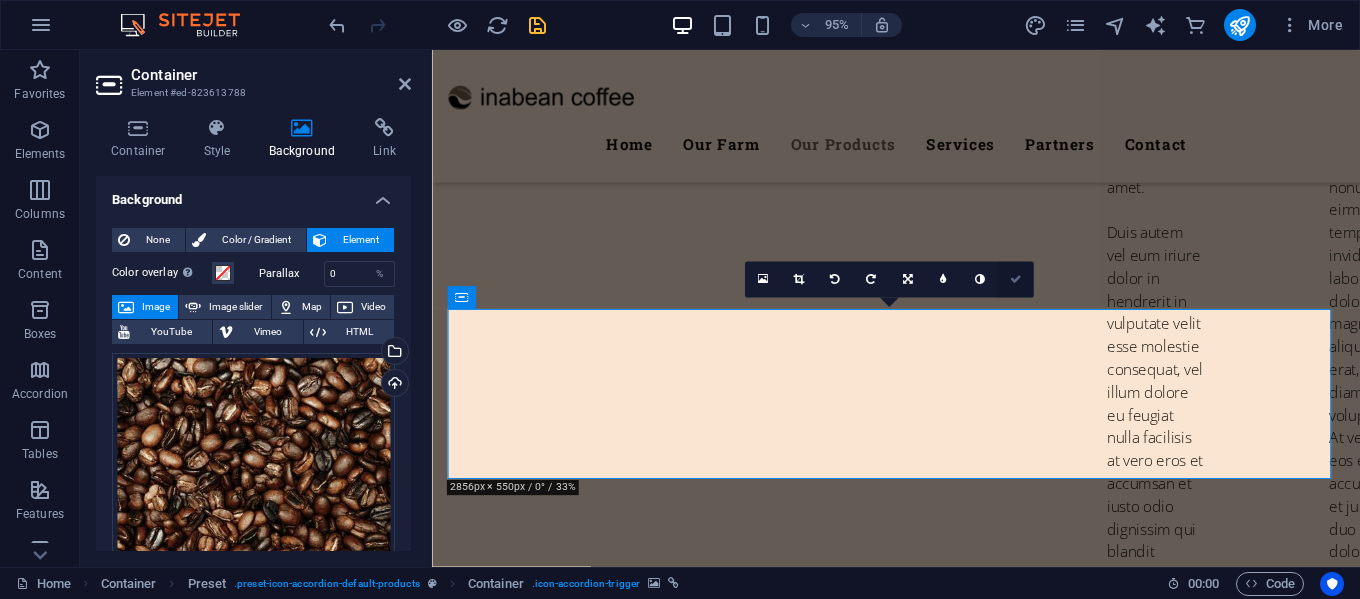 click at bounding box center (1016, 279) 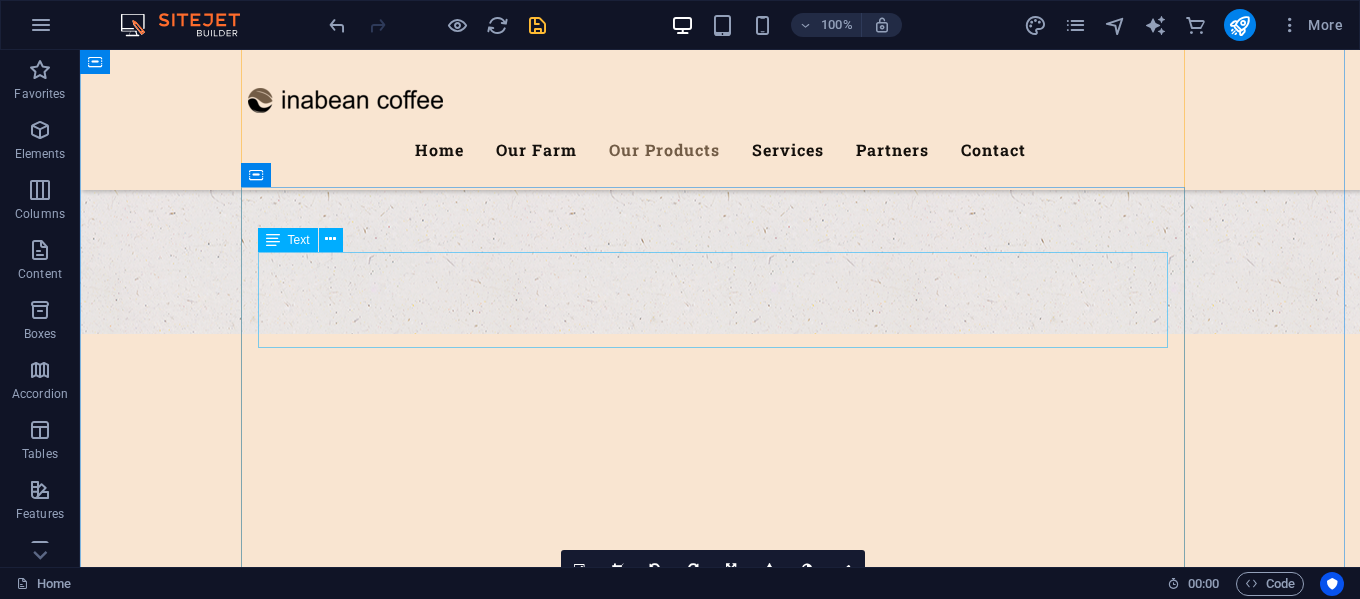 scroll, scrollTop: 3040, scrollLeft: 0, axis: vertical 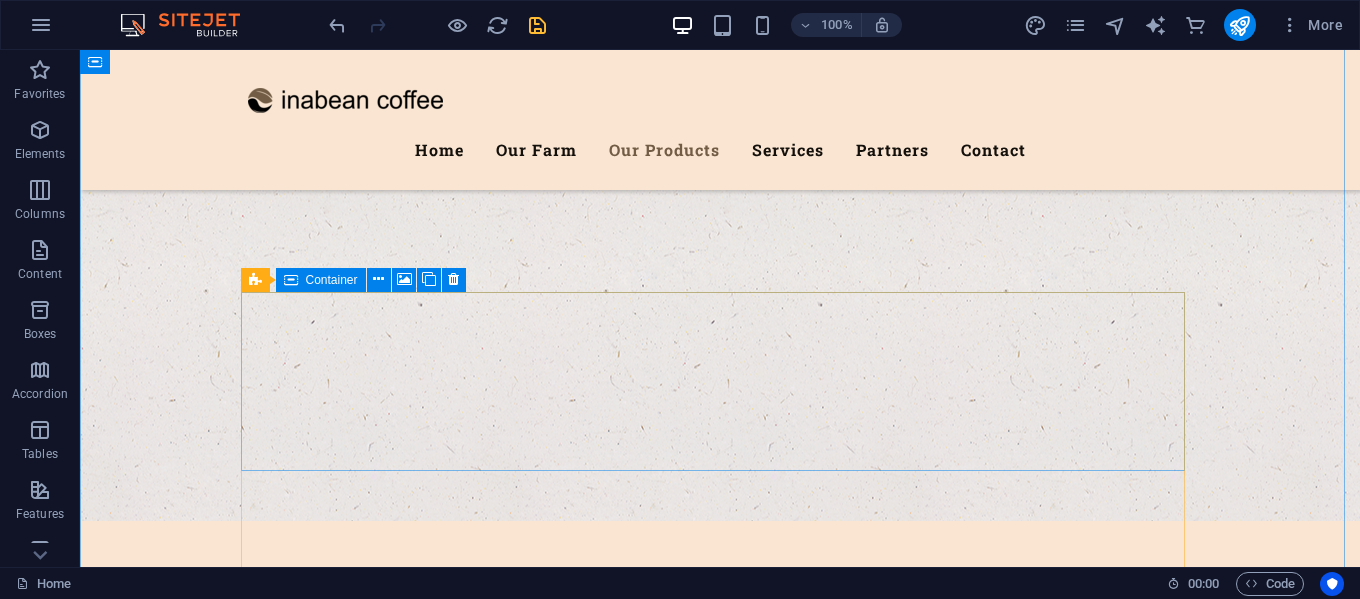 click on "Coffee" at bounding box center [720, 5824] 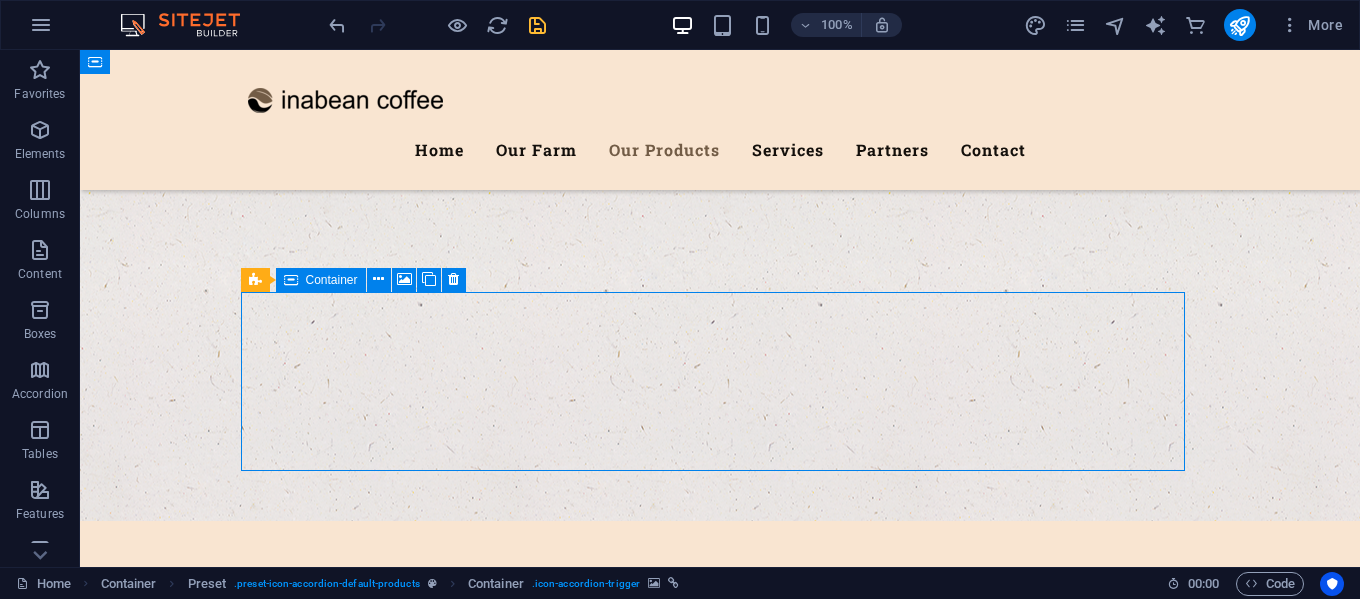 click on "Coffee" at bounding box center [720, 5824] 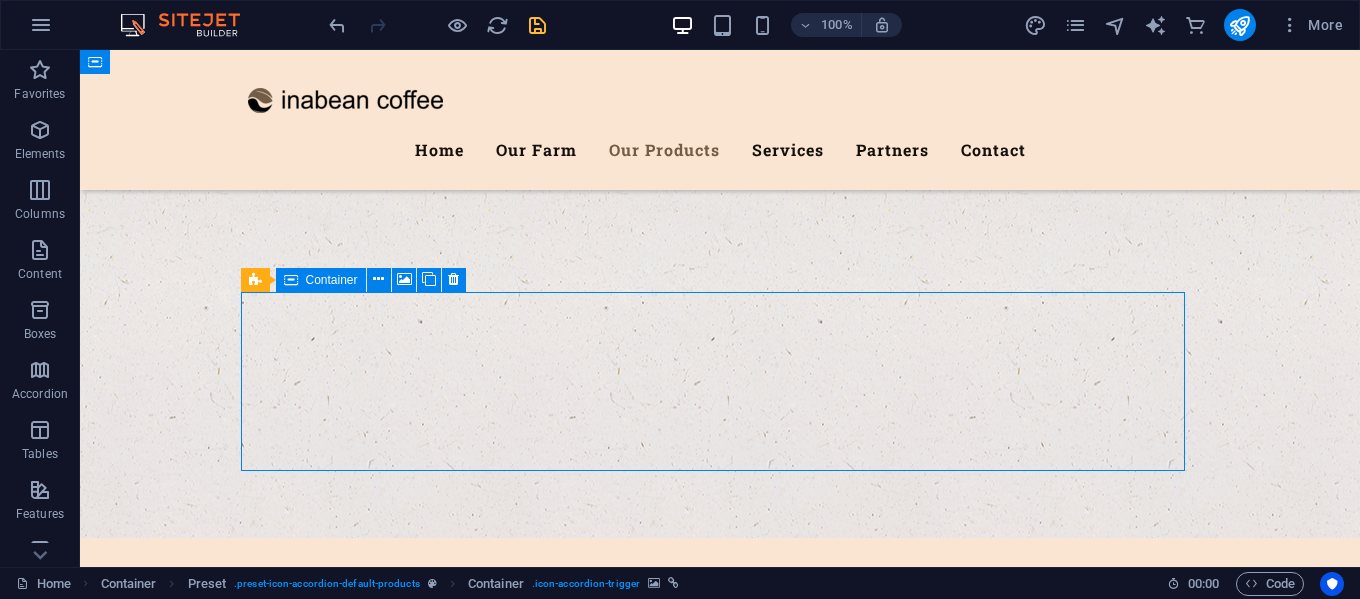 scroll, scrollTop: 3129, scrollLeft: 0, axis: vertical 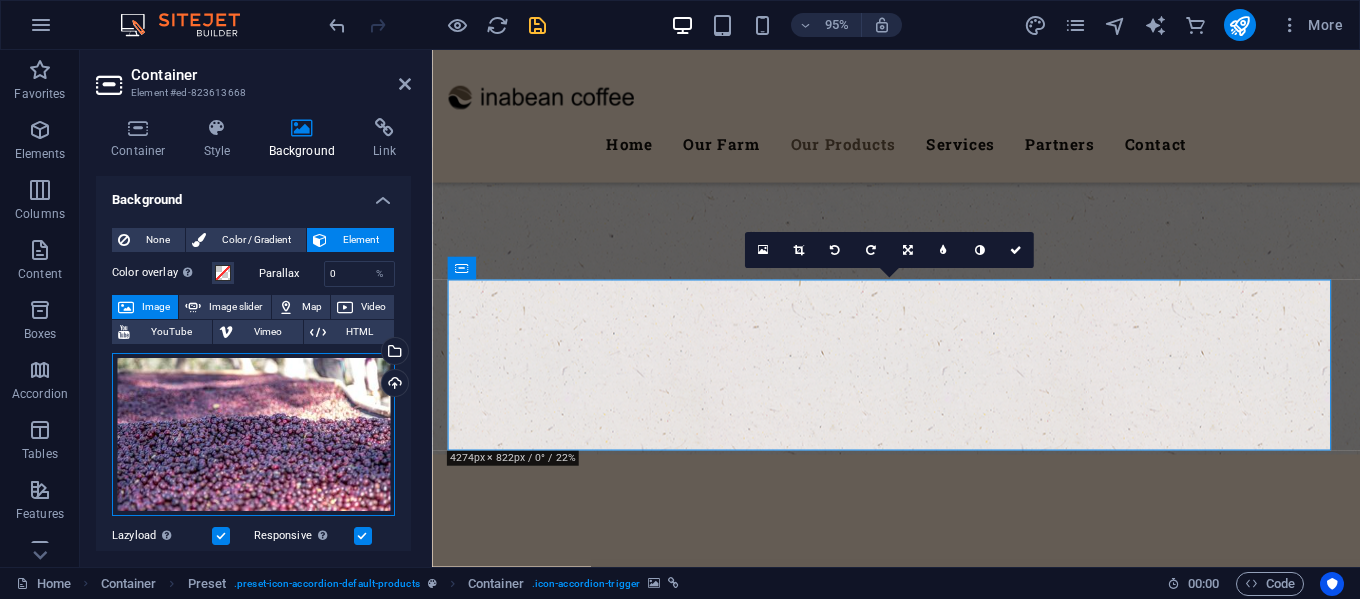 click on "Drag files here, click to choose files or select files from Files or our free stock photos & videos" at bounding box center (253, 435) 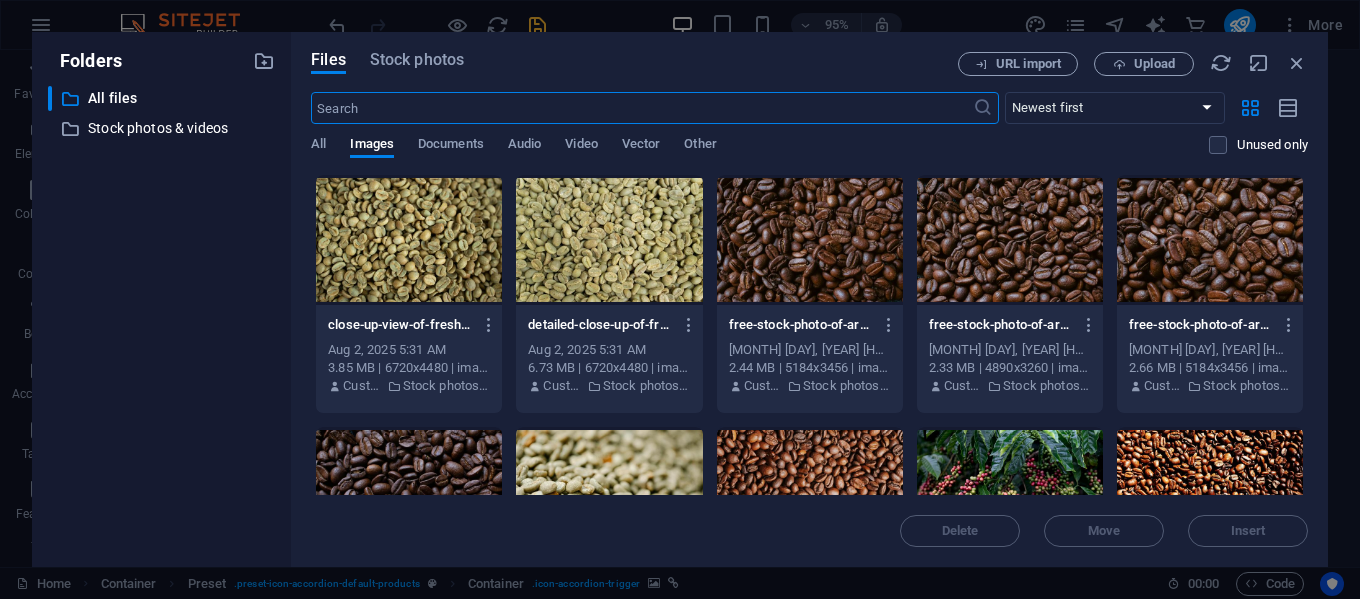 scroll, scrollTop: 3428, scrollLeft: 0, axis: vertical 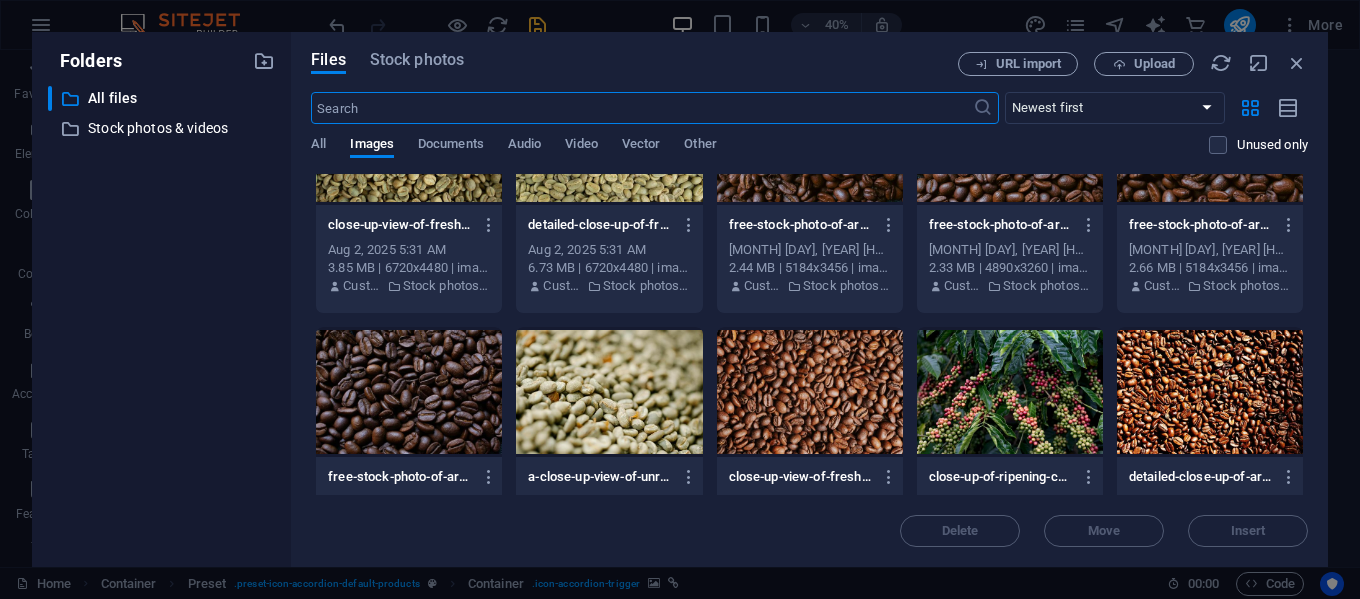 click at bounding box center [1010, 392] 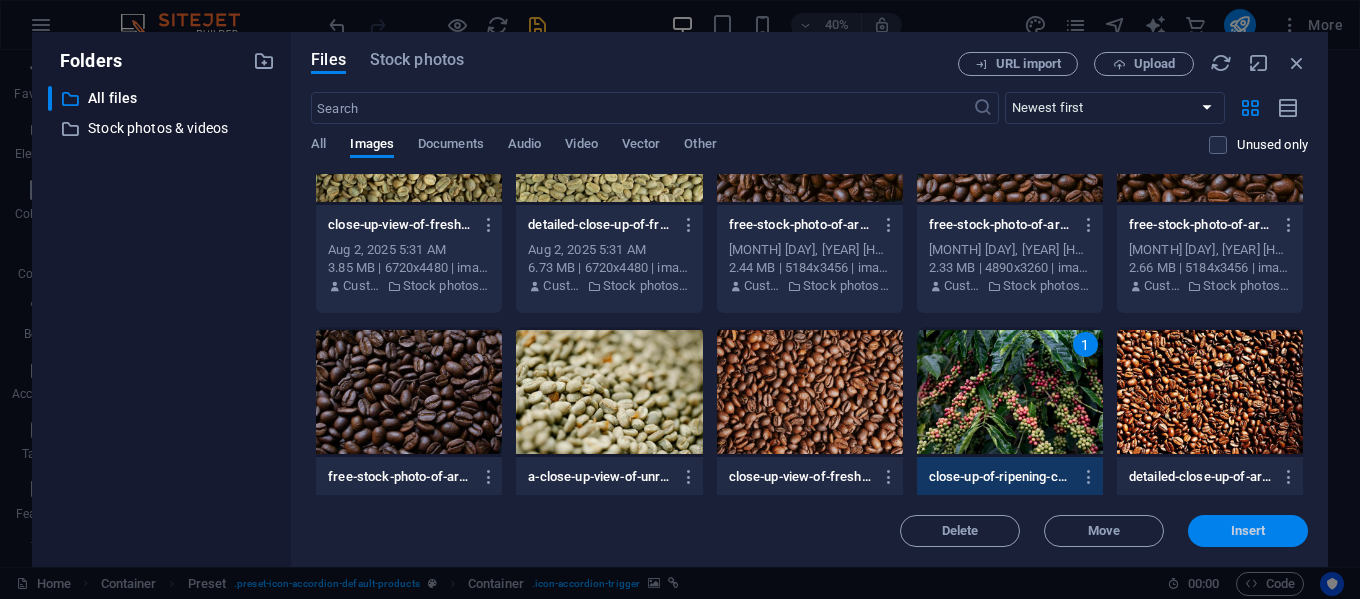 click on "Insert" at bounding box center [1248, 531] 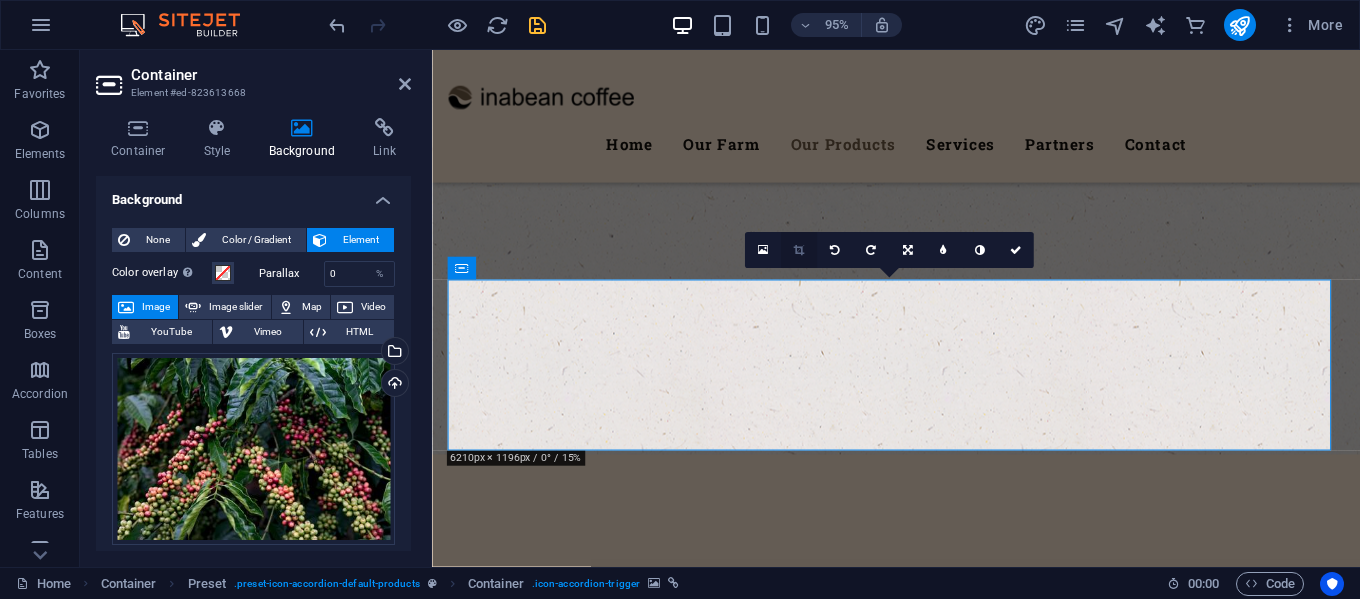 click at bounding box center (799, 251) 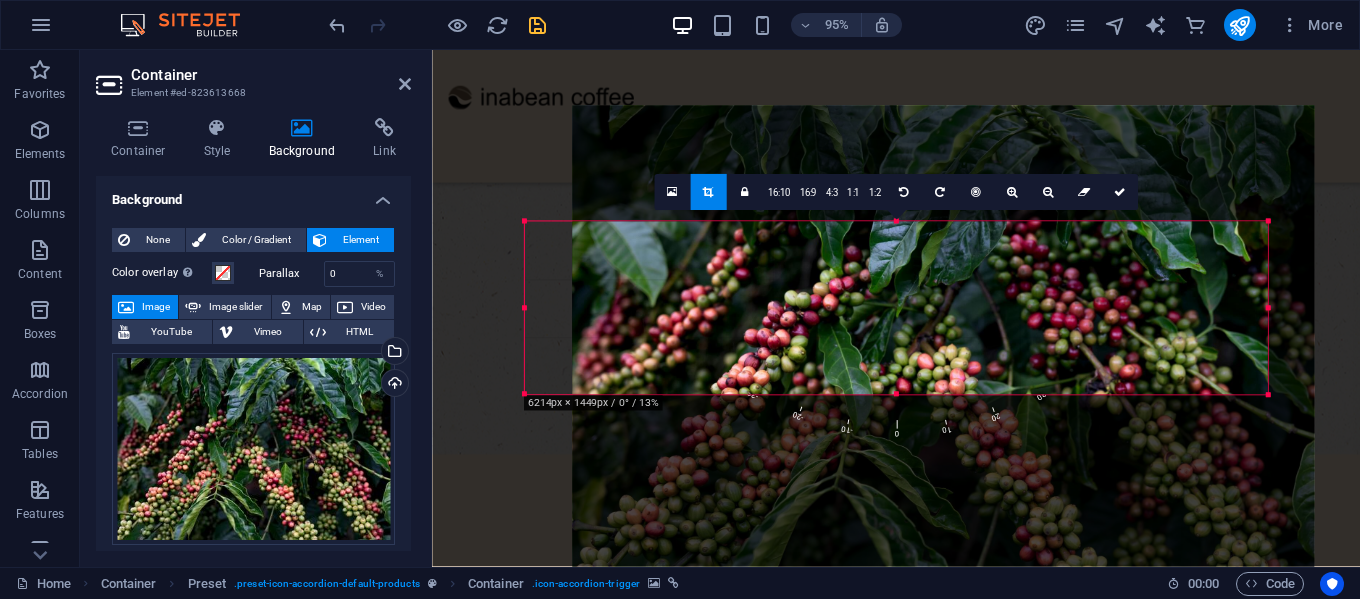 drag, startPoint x: 846, startPoint y: 290, endPoint x: 896, endPoint y: 329, distance: 63.411354 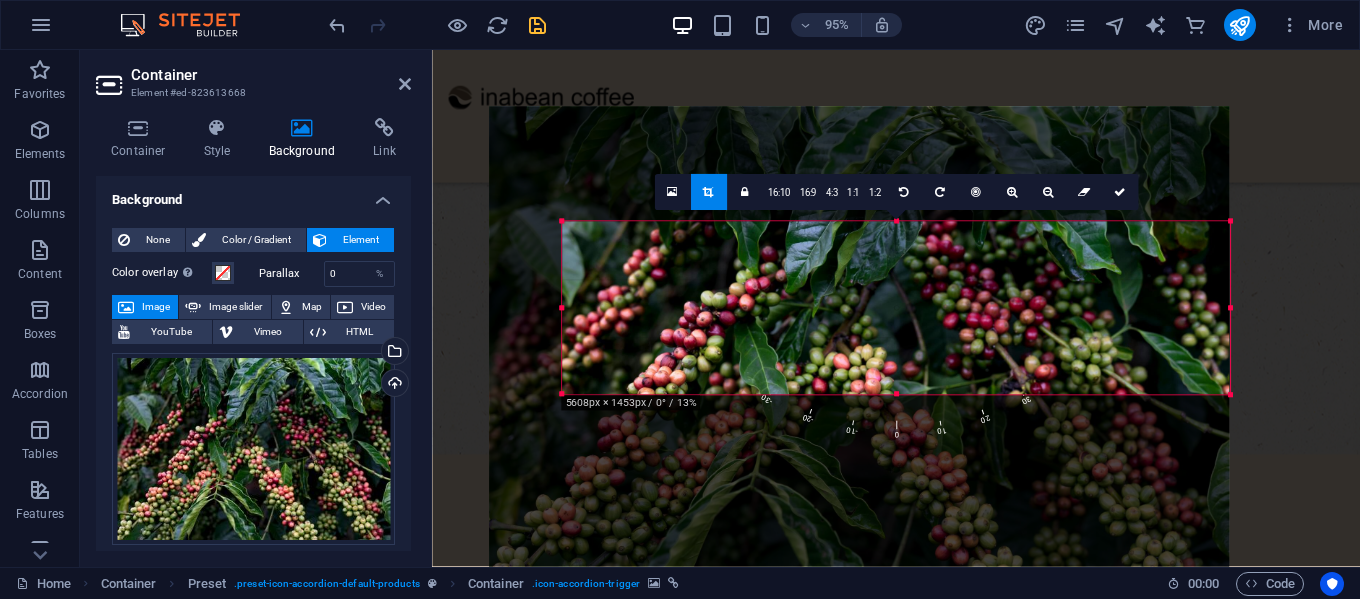drag, startPoint x: 525, startPoint y: 316, endPoint x: 603, endPoint y: 322, distance: 78.23043 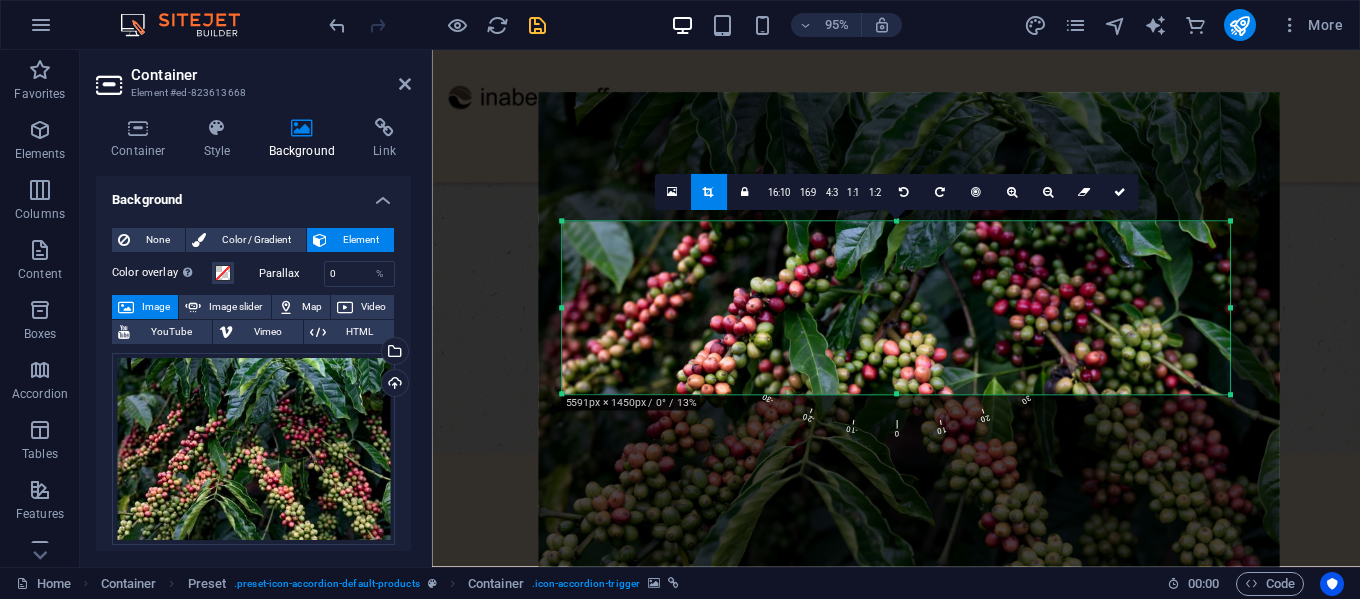 drag, startPoint x: 805, startPoint y: 322, endPoint x: 853, endPoint y: 302, distance: 52 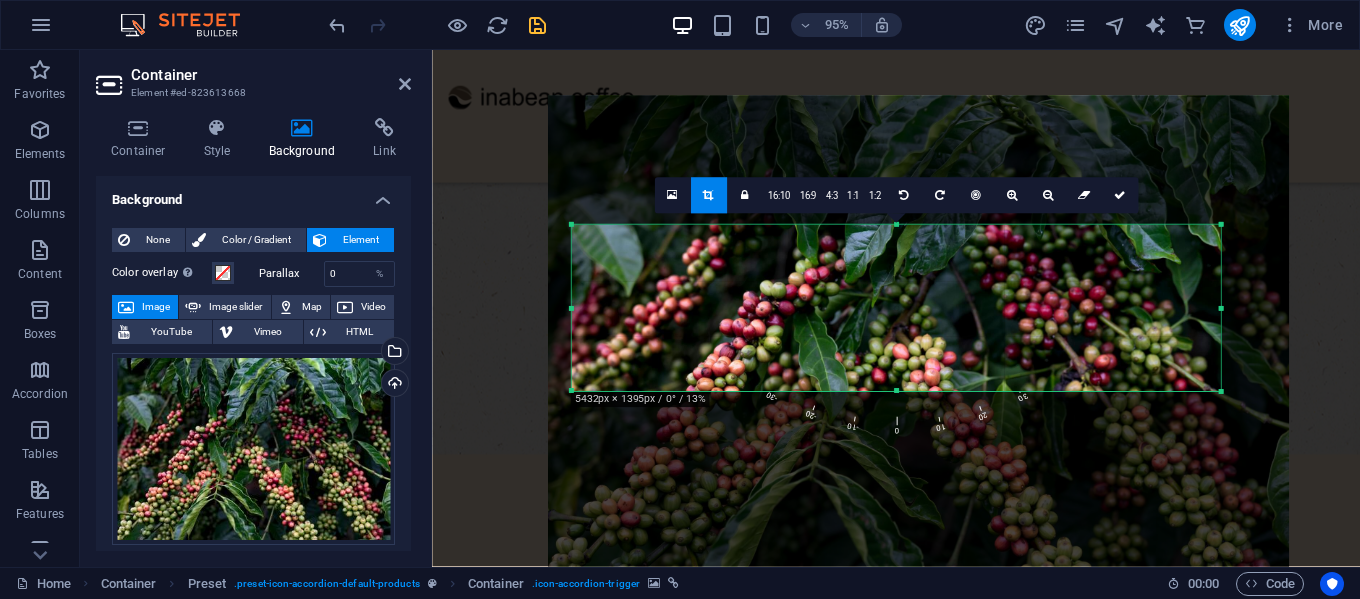 drag, startPoint x: 1229, startPoint y: 394, endPoint x: 1209, endPoint y: 387, distance: 21.189621 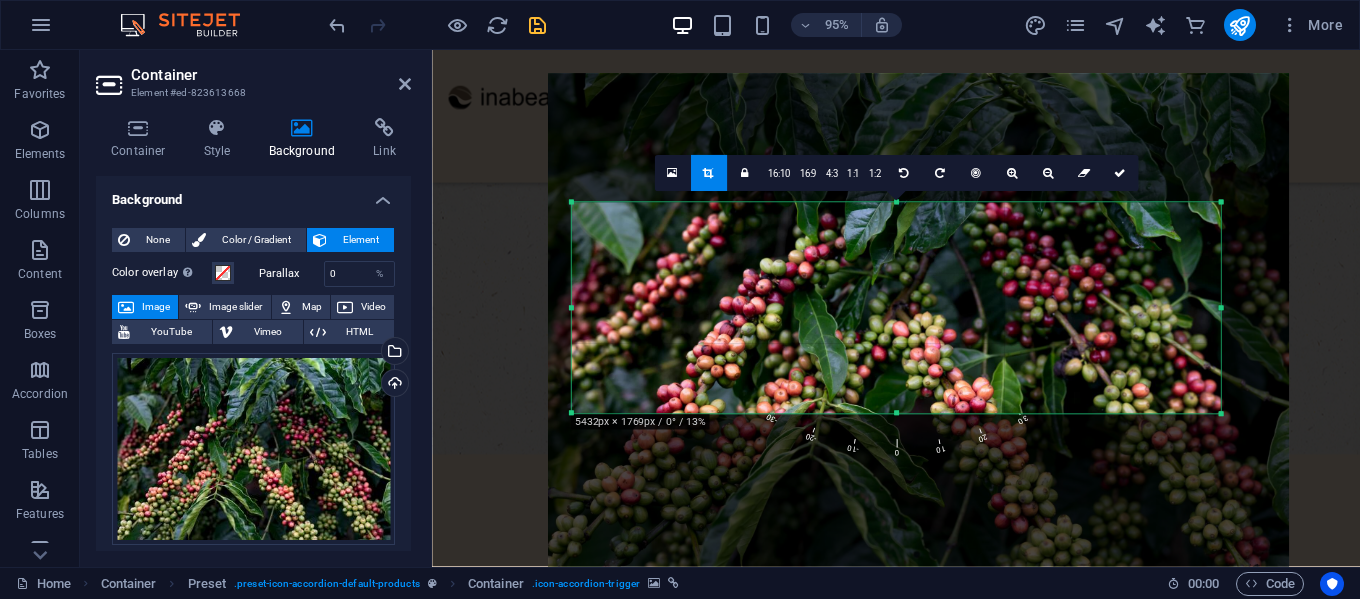 drag, startPoint x: 897, startPoint y: 390, endPoint x: 888, endPoint y: 437, distance: 47.853943 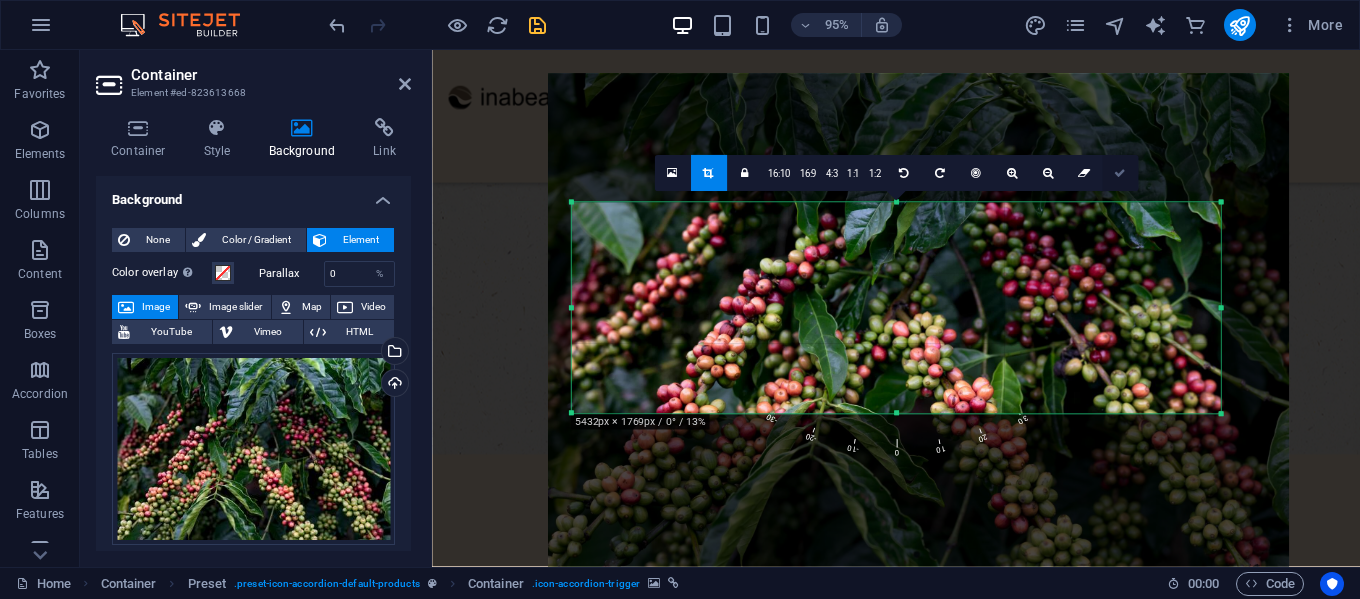 click at bounding box center [1120, 173] 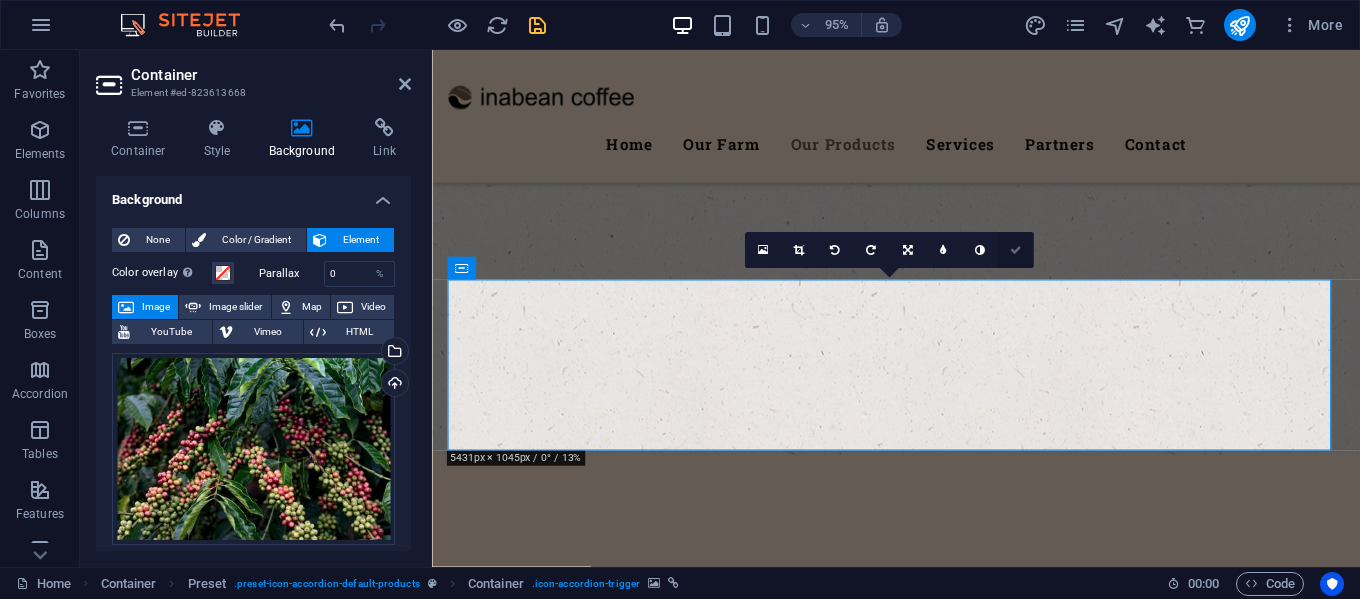 click at bounding box center [1016, 250] 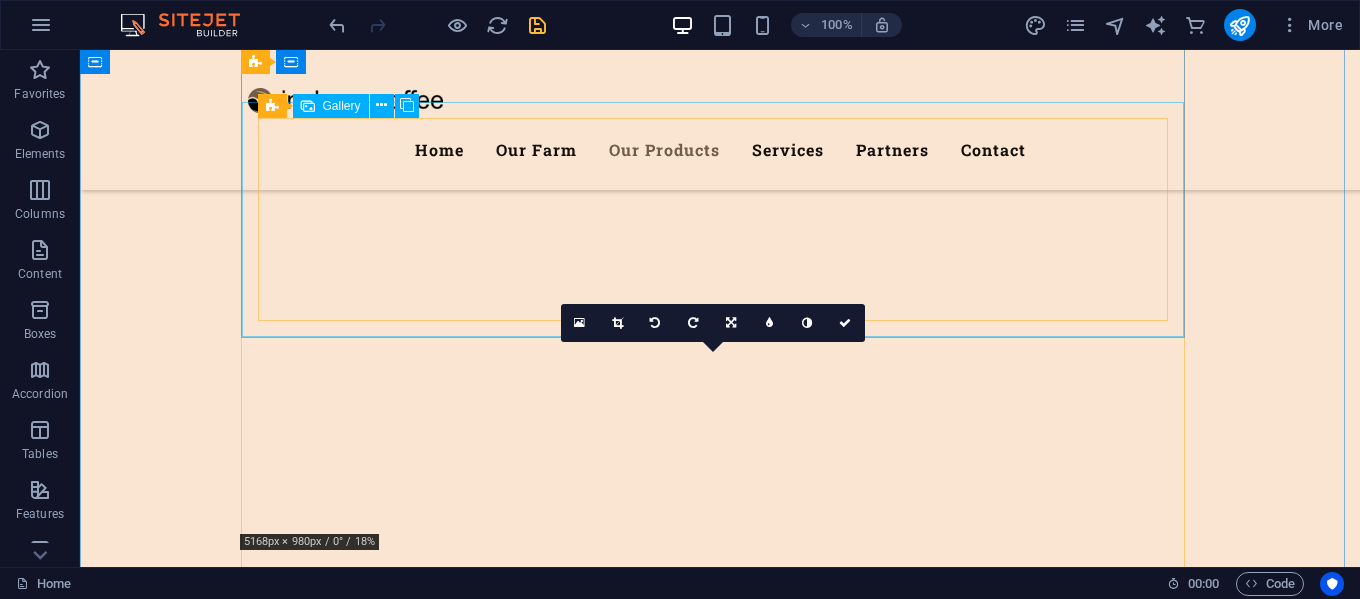 scroll, scrollTop: 3640, scrollLeft: 0, axis: vertical 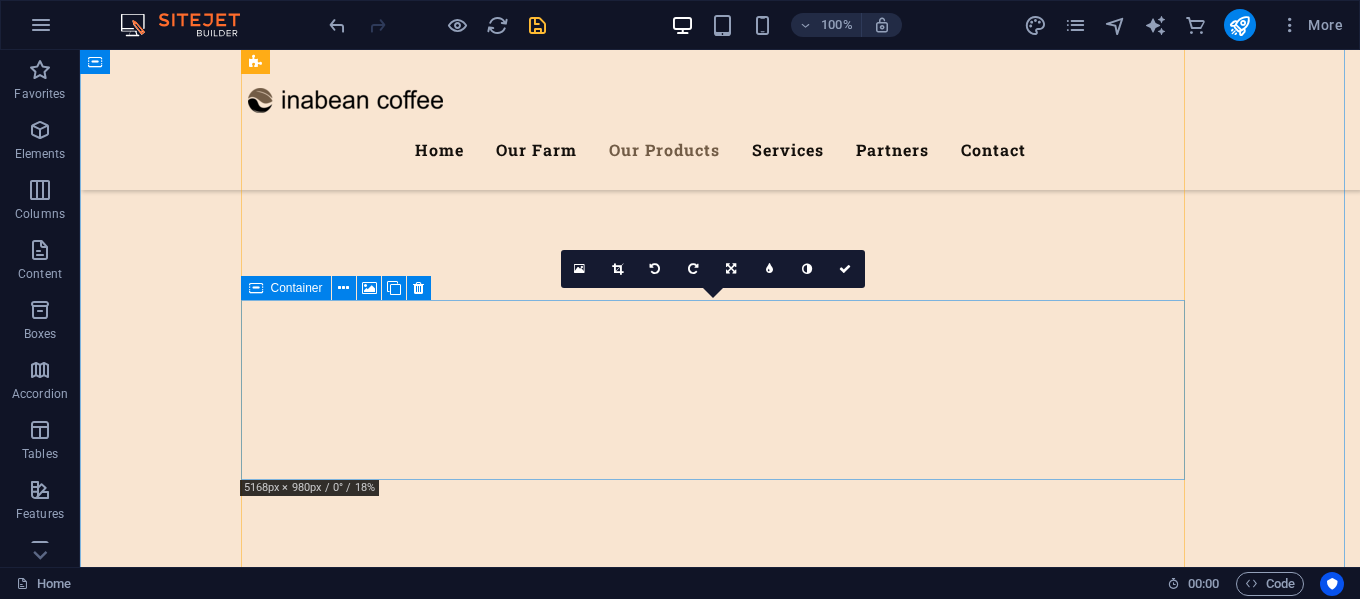 click on "Coffee Bean" at bounding box center (720, 5924) 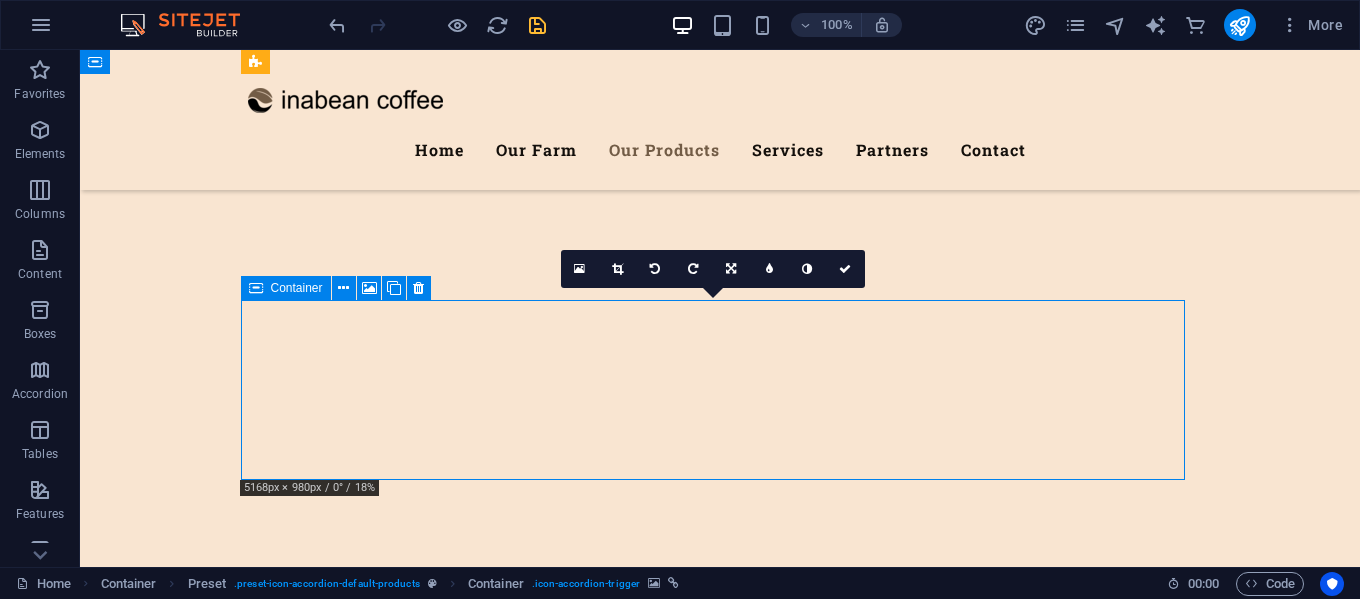 click on "Coffee Bean" at bounding box center [720, 5924] 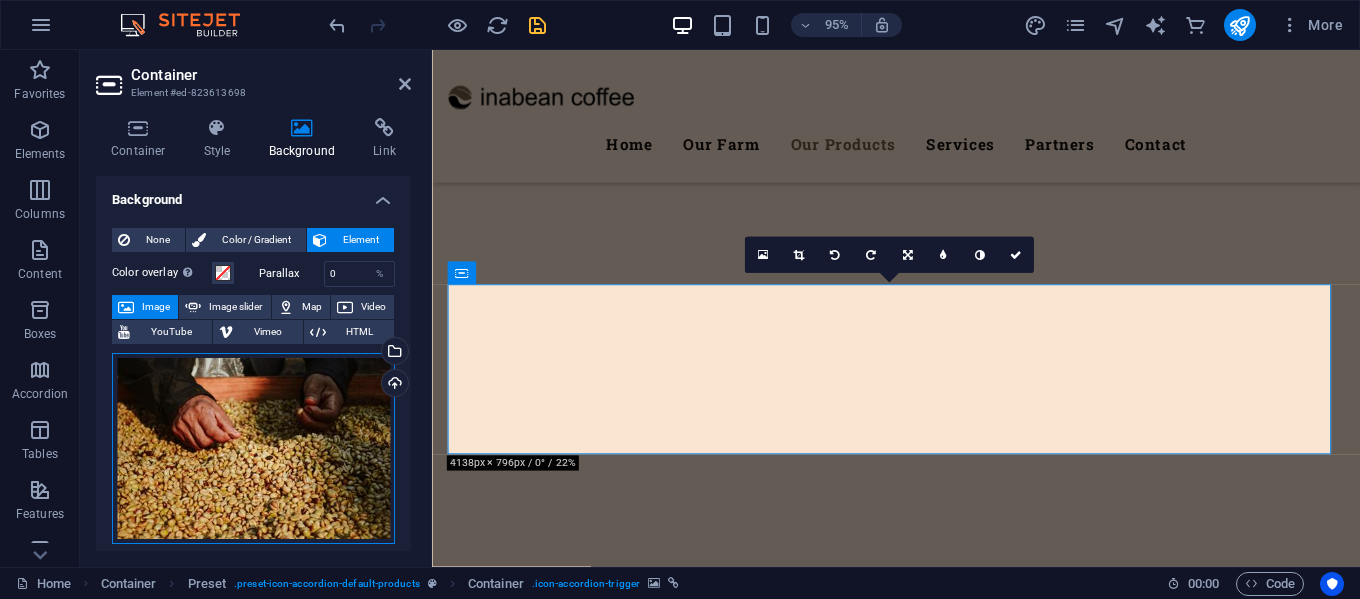 click on "Drag files here, click to choose files or select files from Files or our free stock photos & videos" at bounding box center (253, 449) 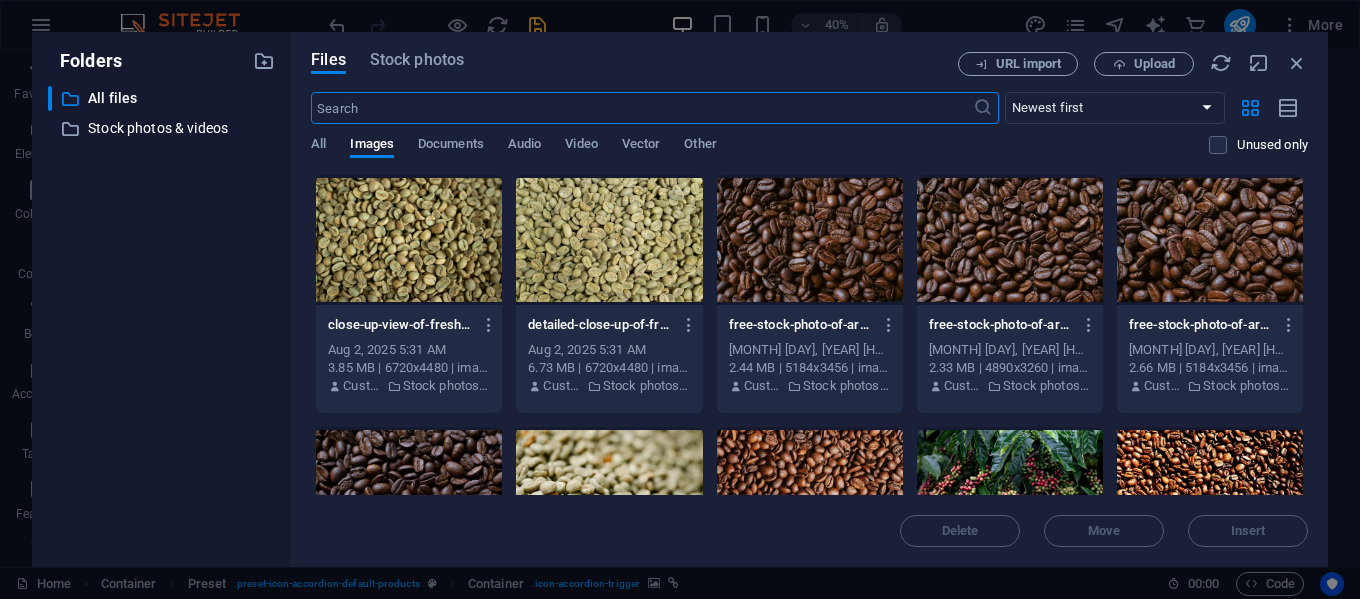 scroll, scrollTop: 4028, scrollLeft: 0, axis: vertical 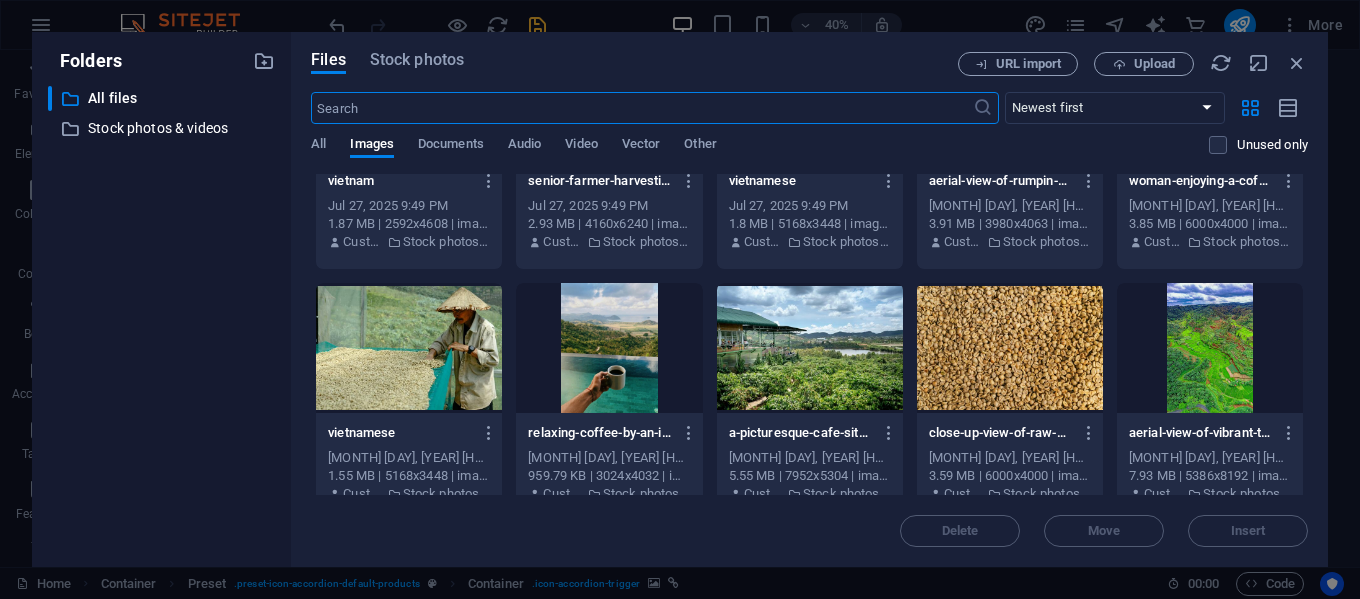click at bounding box center (1010, 348) 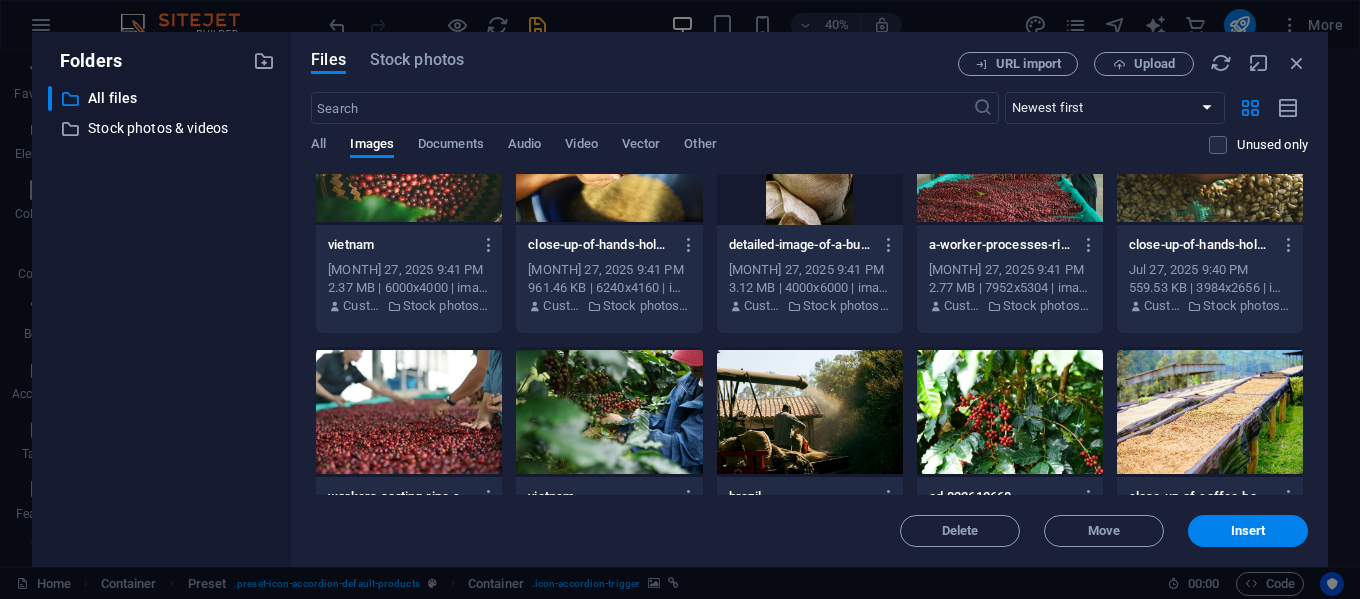 scroll, scrollTop: 9000, scrollLeft: 0, axis: vertical 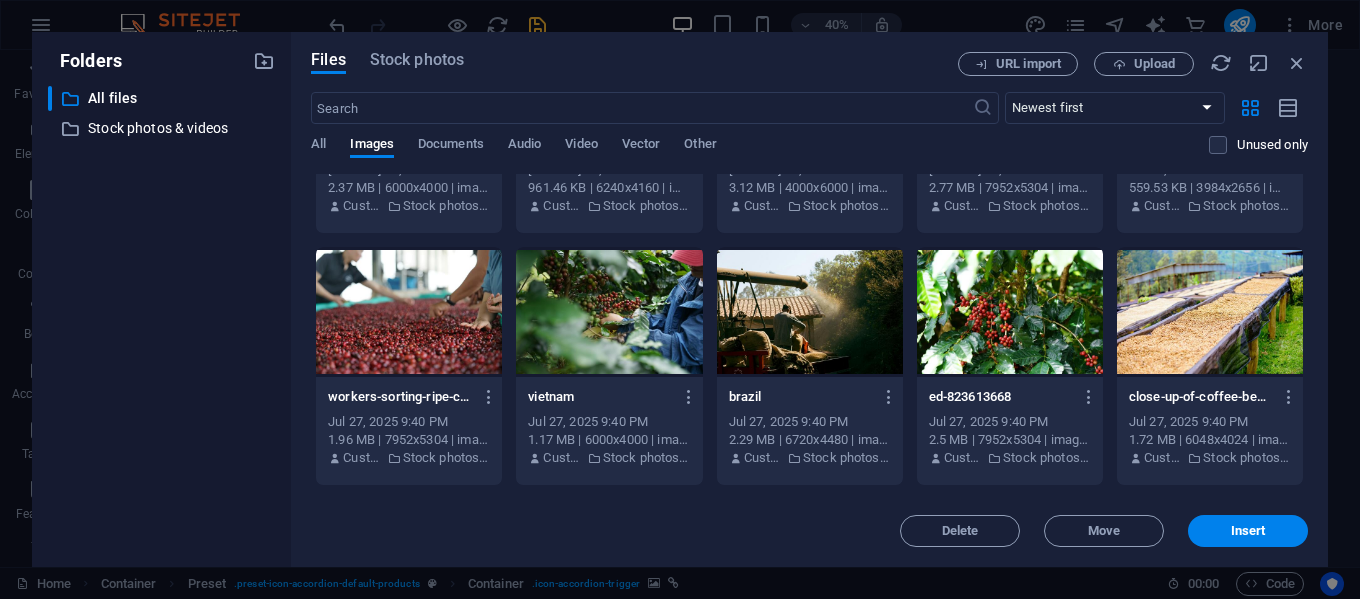 click at bounding box center [409, 312] 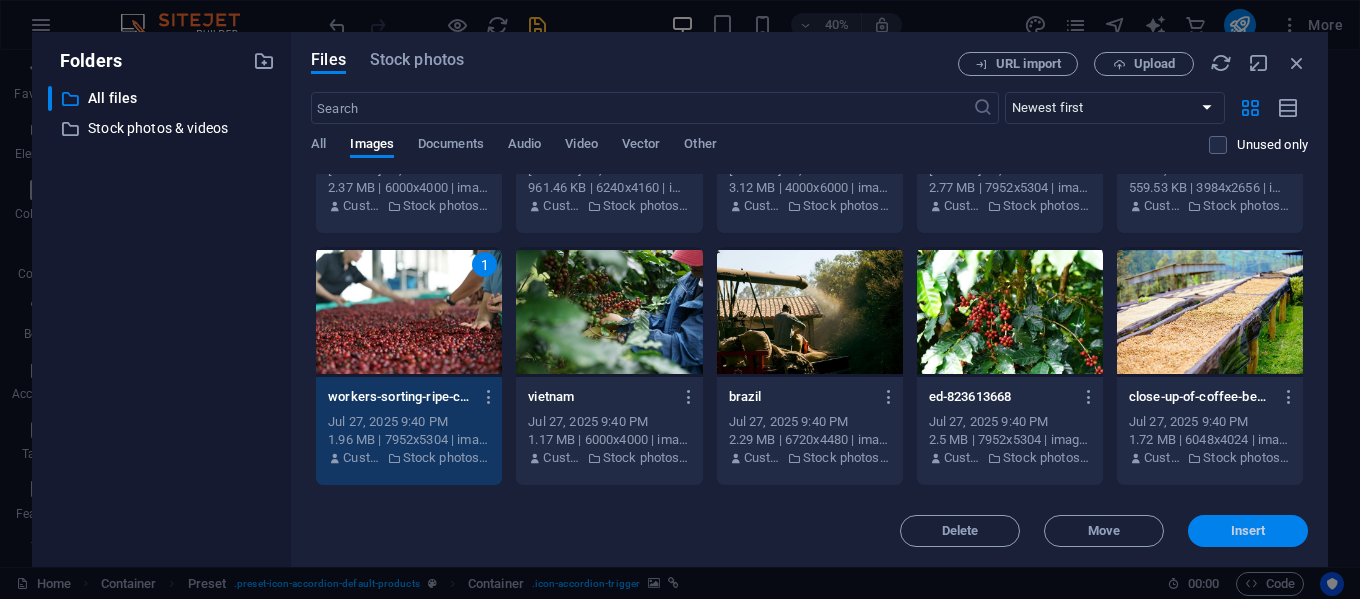 click on "Insert" at bounding box center [1248, 531] 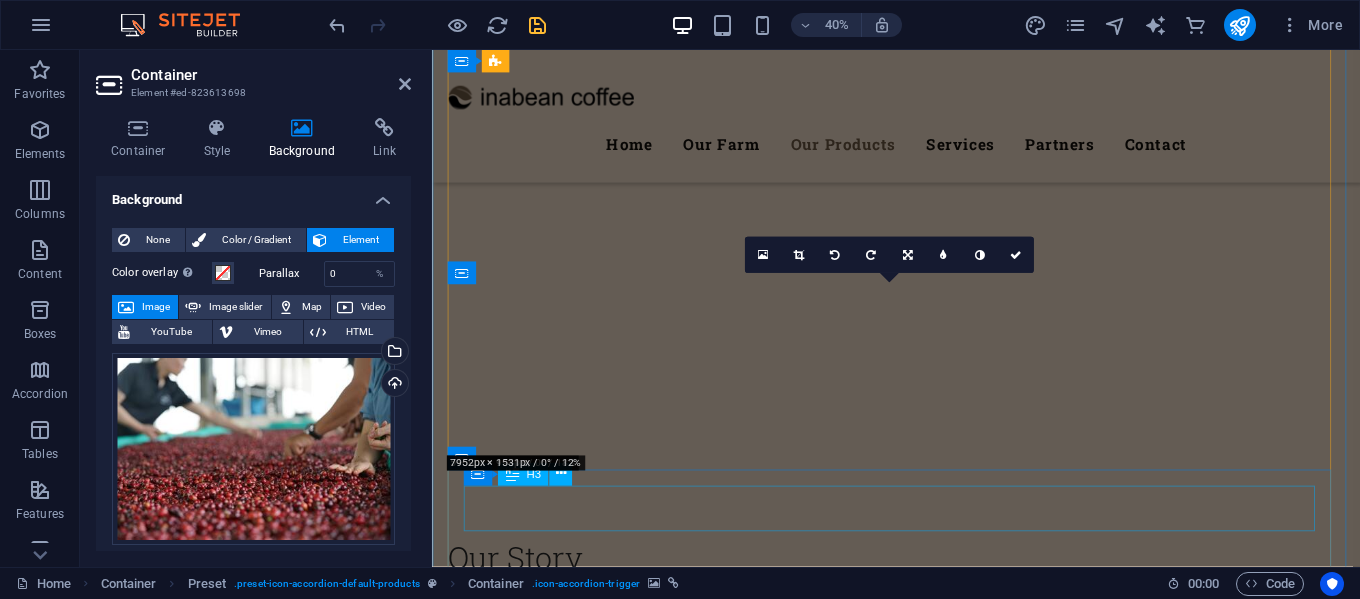 scroll, scrollTop: 3730, scrollLeft: 0, axis: vertical 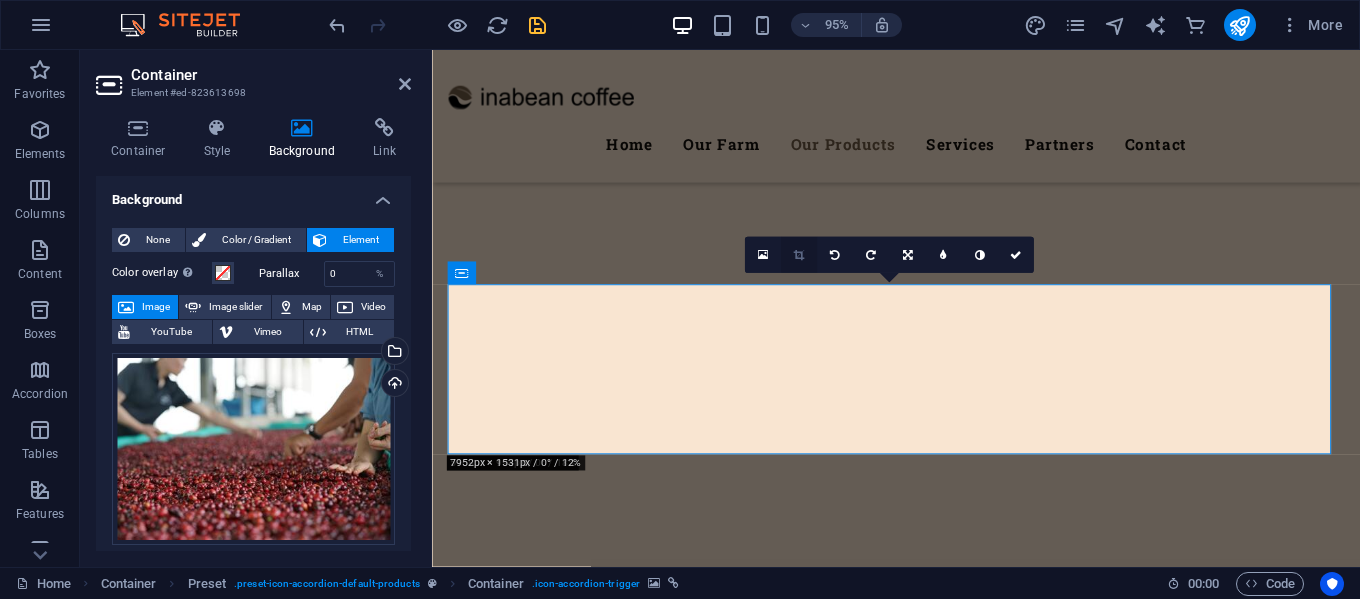 click at bounding box center (799, 255) 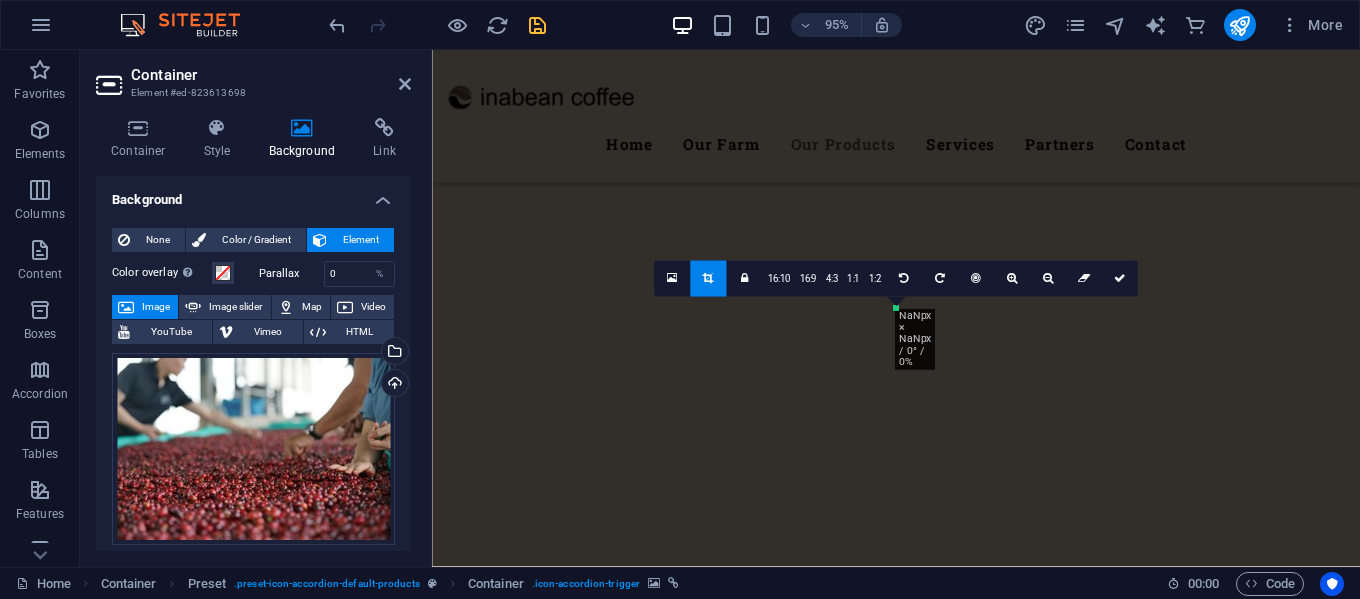 click at bounding box center (708, 278) 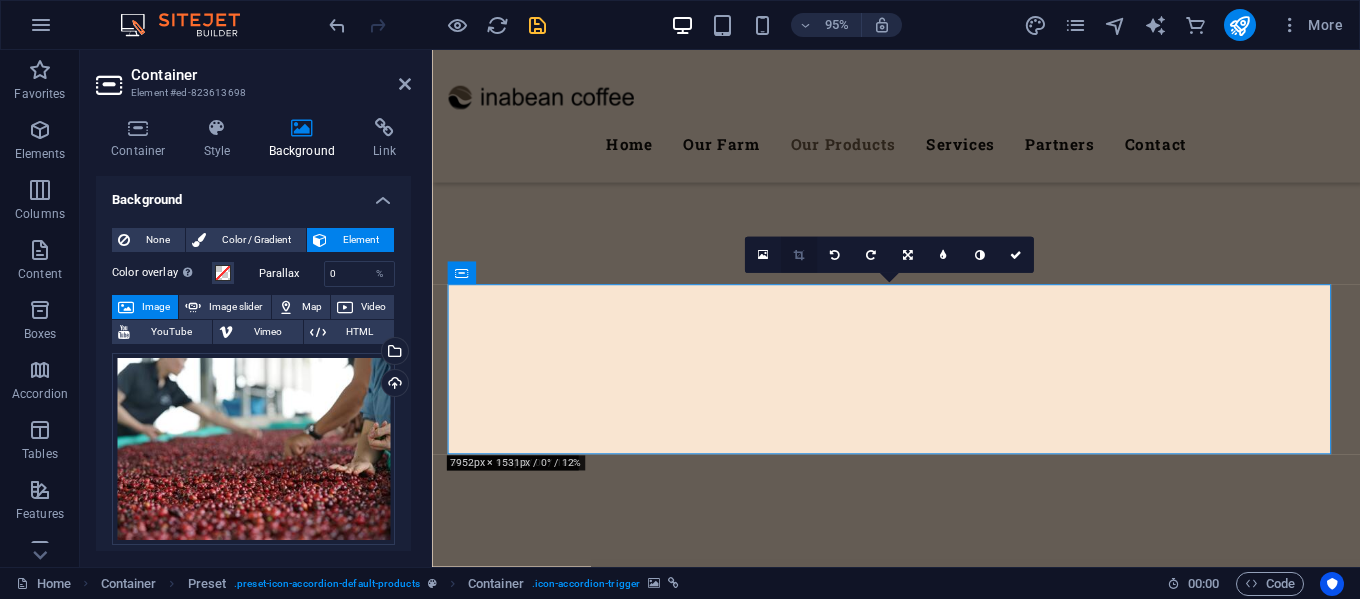 click at bounding box center [798, 254] 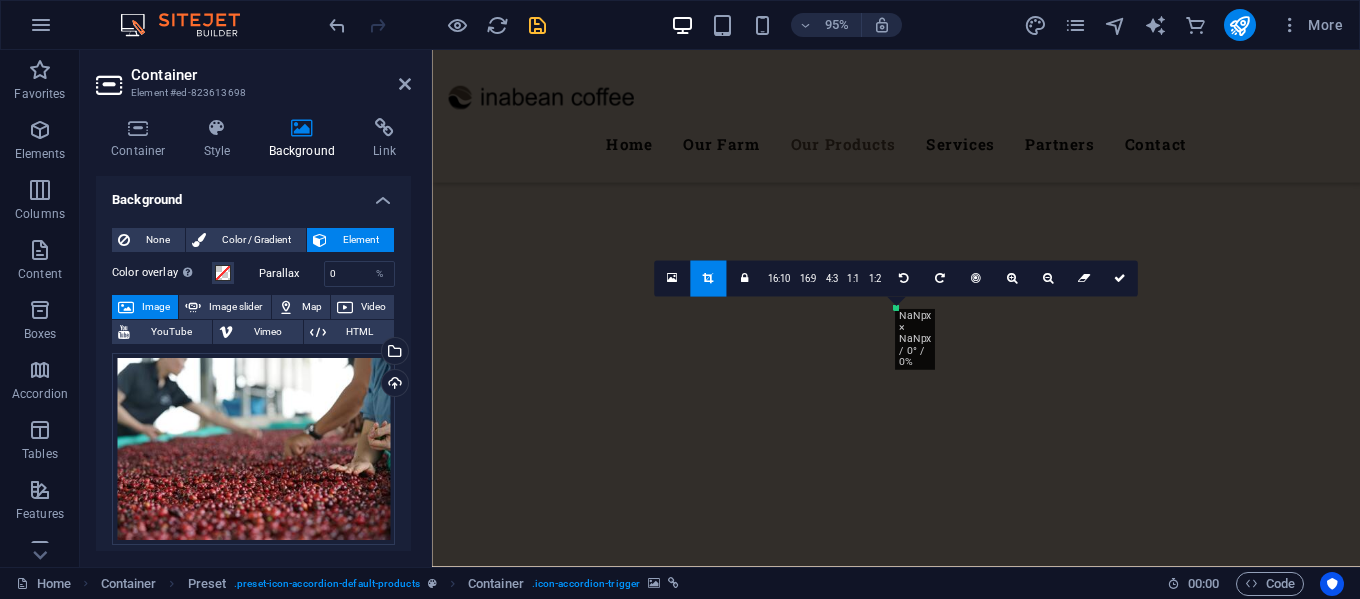 click at bounding box center [896, 1939] 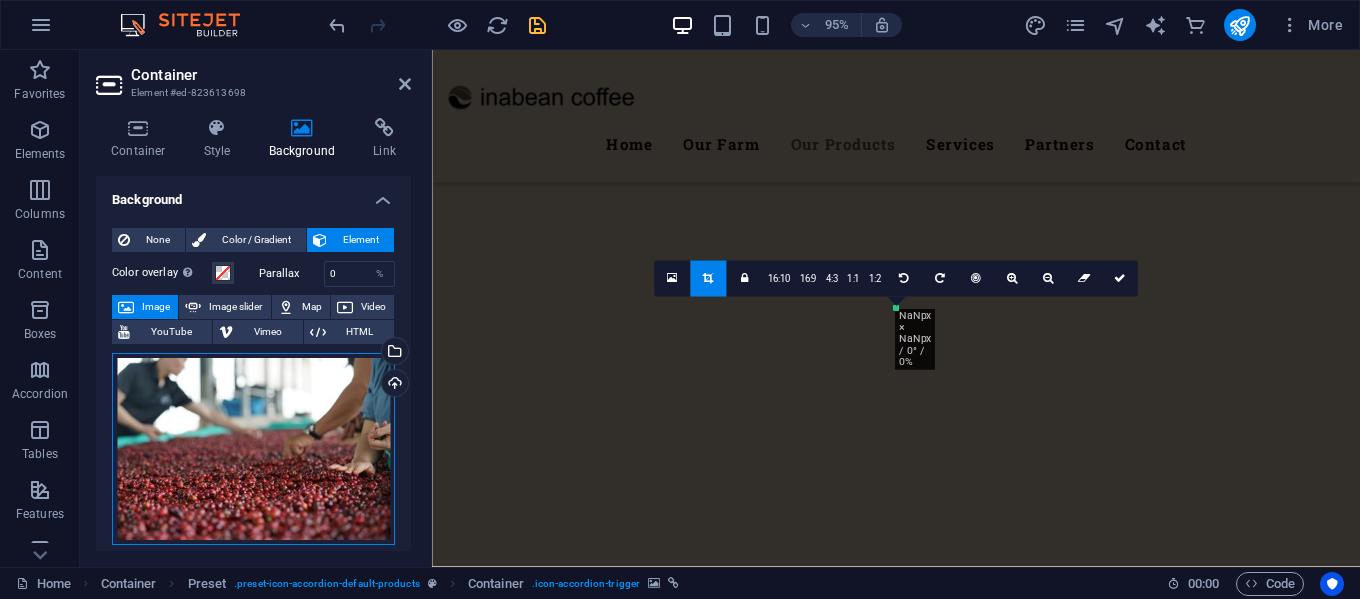 click on "Drag files here, click to choose files or select files from Files or our free stock photos & videos" at bounding box center (253, 449) 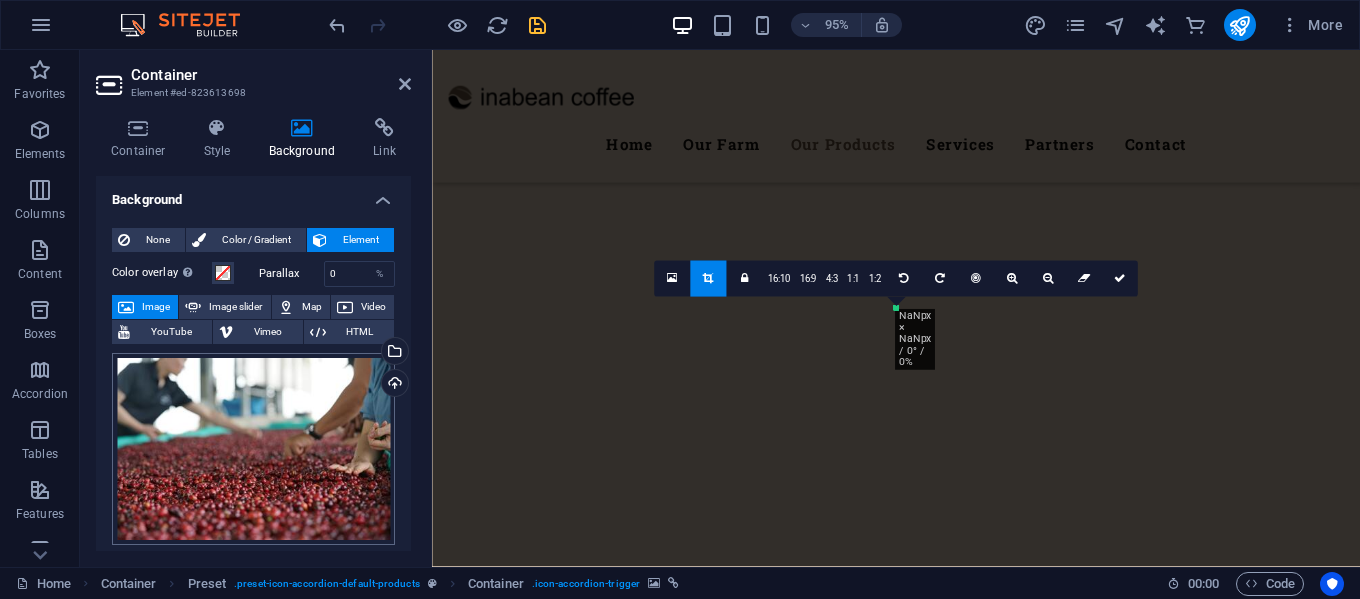 scroll, scrollTop: 4028, scrollLeft: 0, axis: vertical 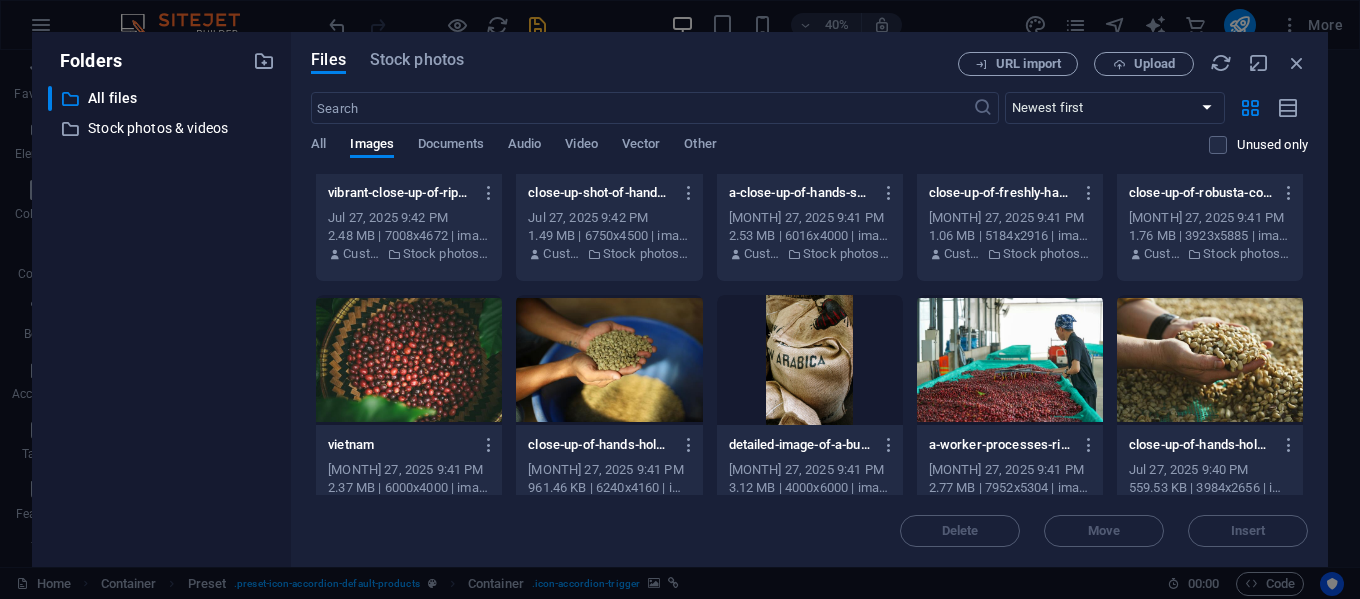 click at bounding box center [1010, 360] 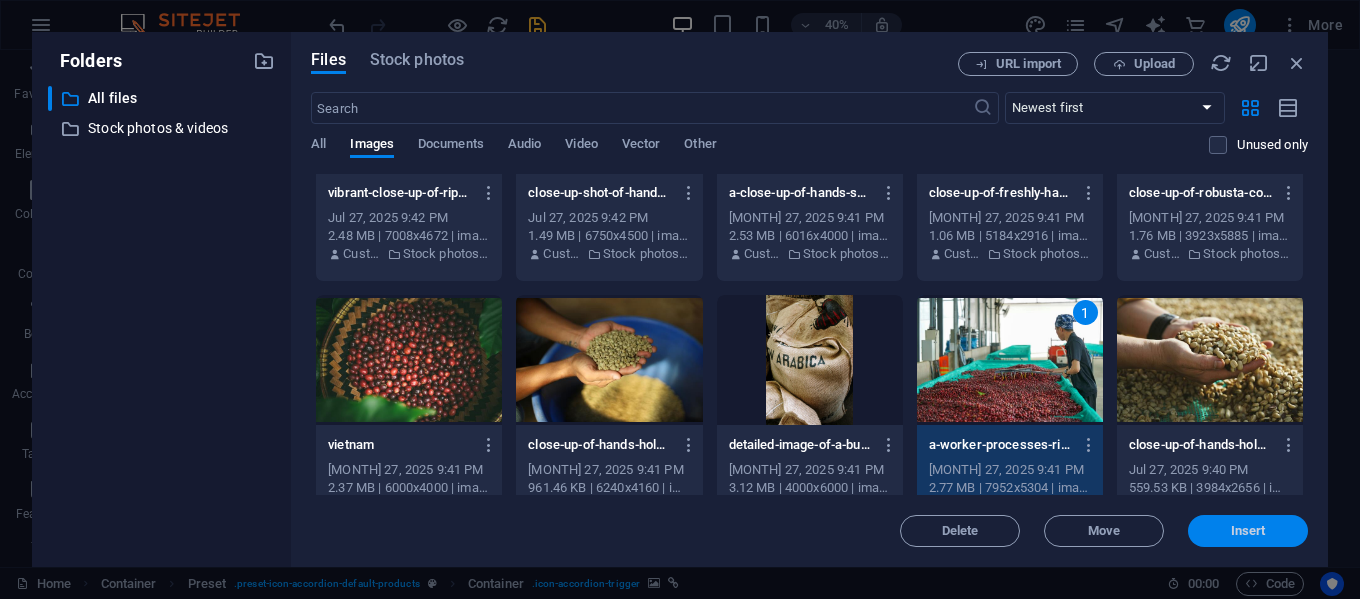 click on "Insert" at bounding box center [1248, 531] 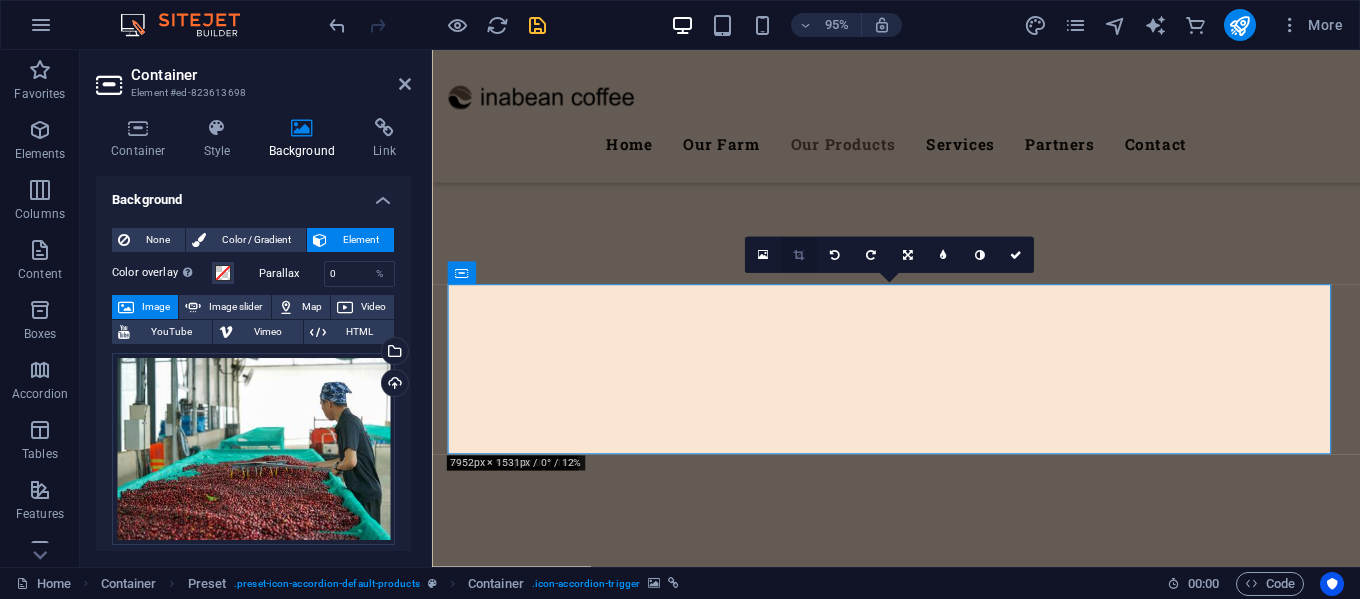 click at bounding box center [798, 254] 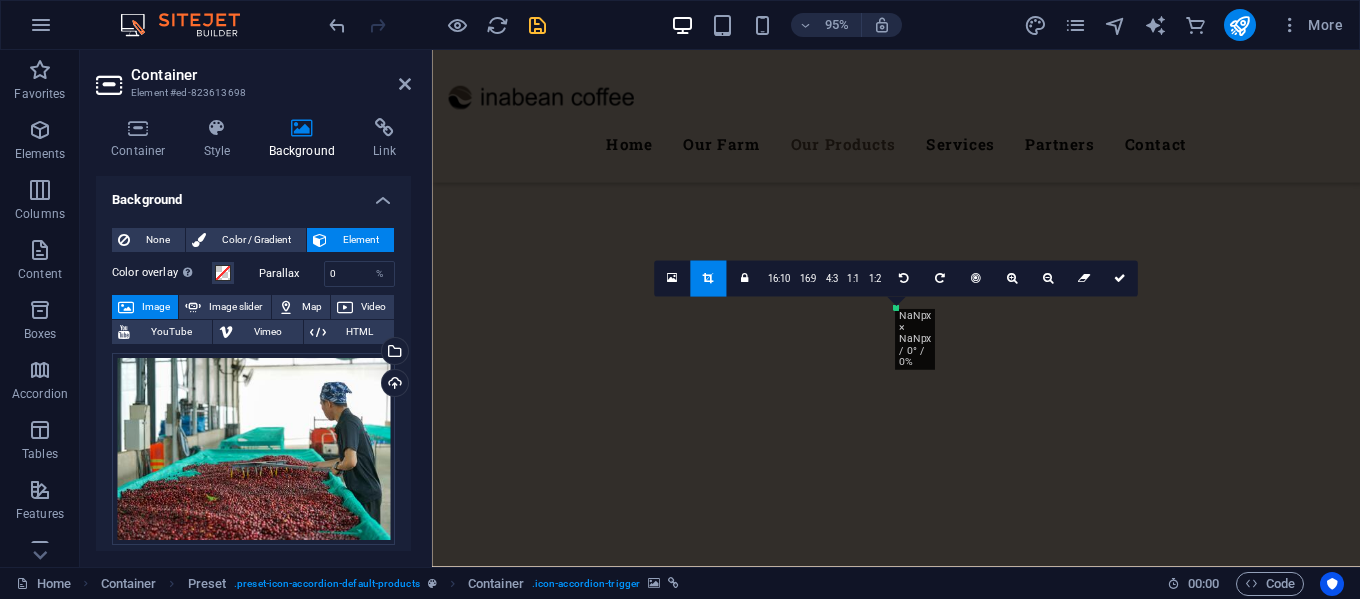 drag, startPoint x: 973, startPoint y: 393, endPoint x: 575, endPoint y: 393, distance: 398 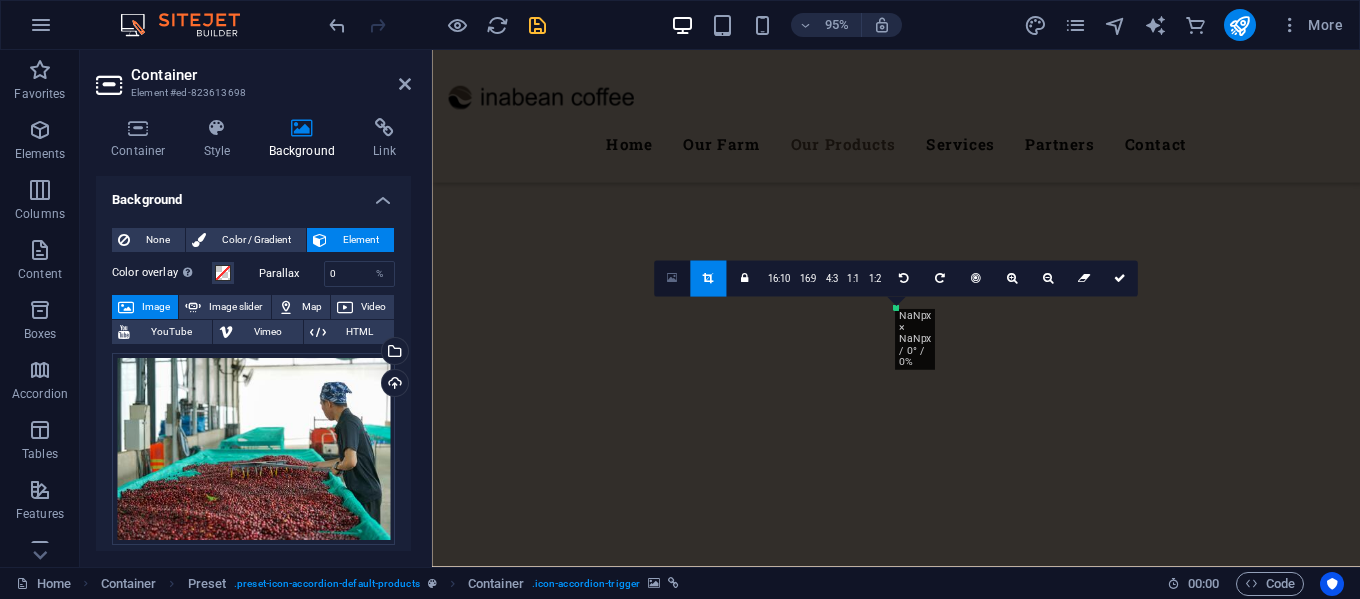 click at bounding box center (672, 279) 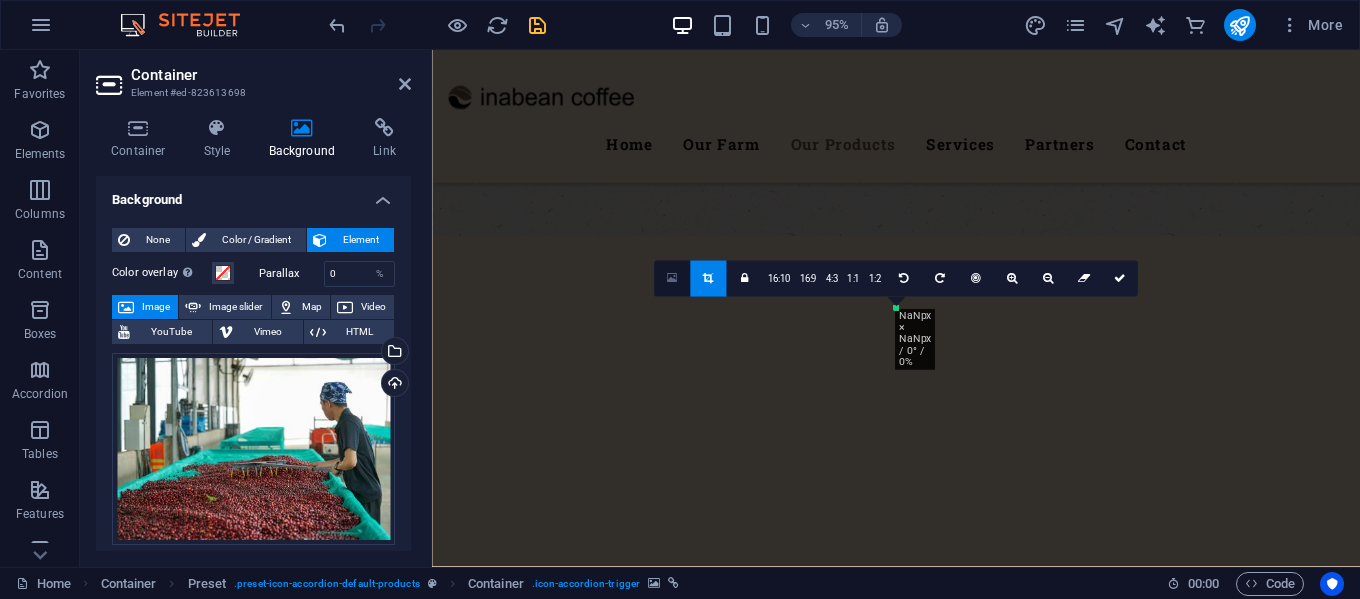 scroll, scrollTop: 4028, scrollLeft: 0, axis: vertical 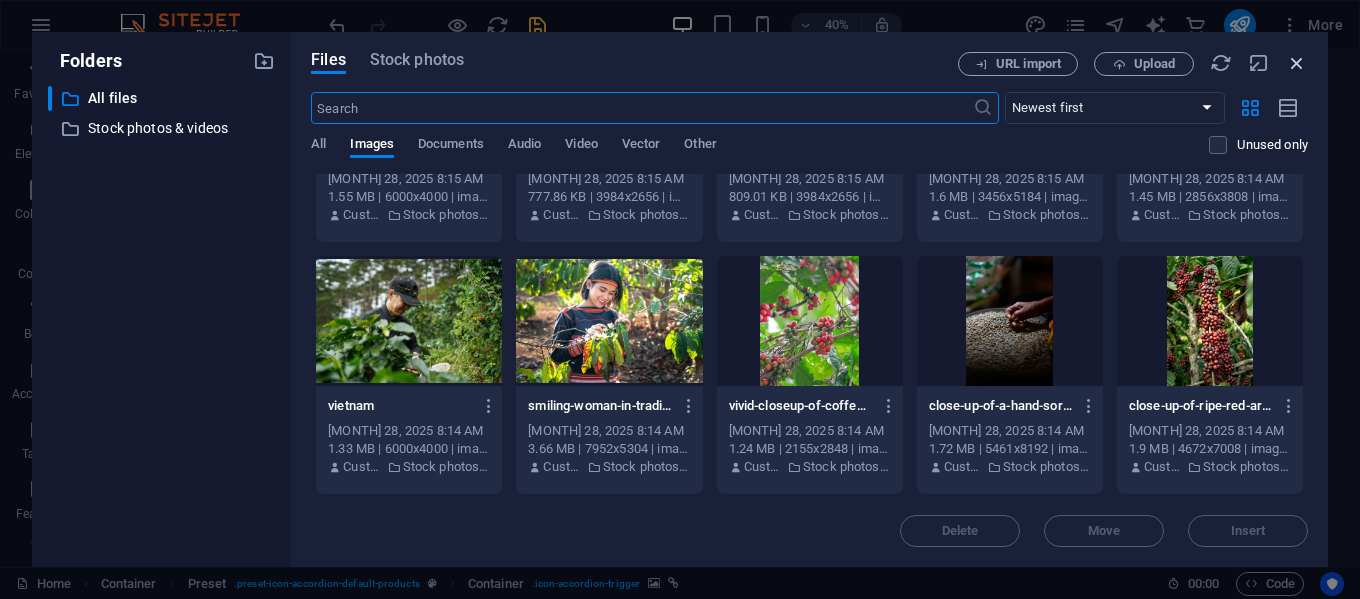 click at bounding box center (1297, 63) 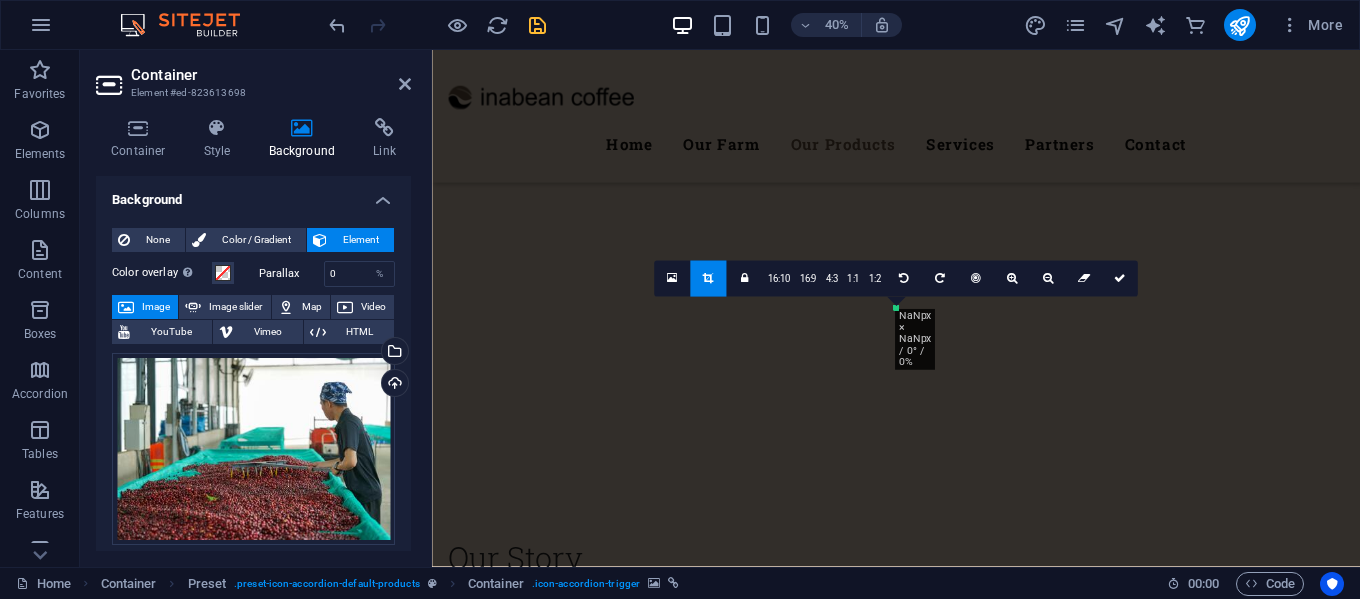 scroll, scrollTop: 3730, scrollLeft: 0, axis: vertical 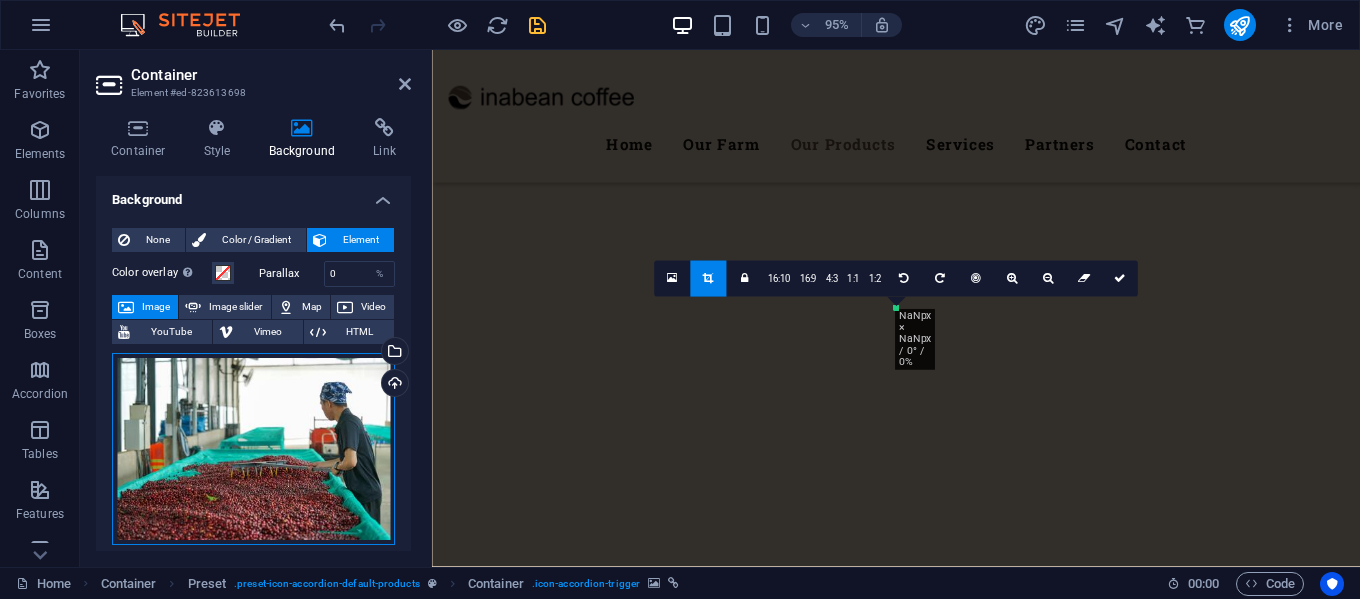 drag, startPoint x: 303, startPoint y: 477, endPoint x: 331, endPoint y: 435, distance: 50.47772 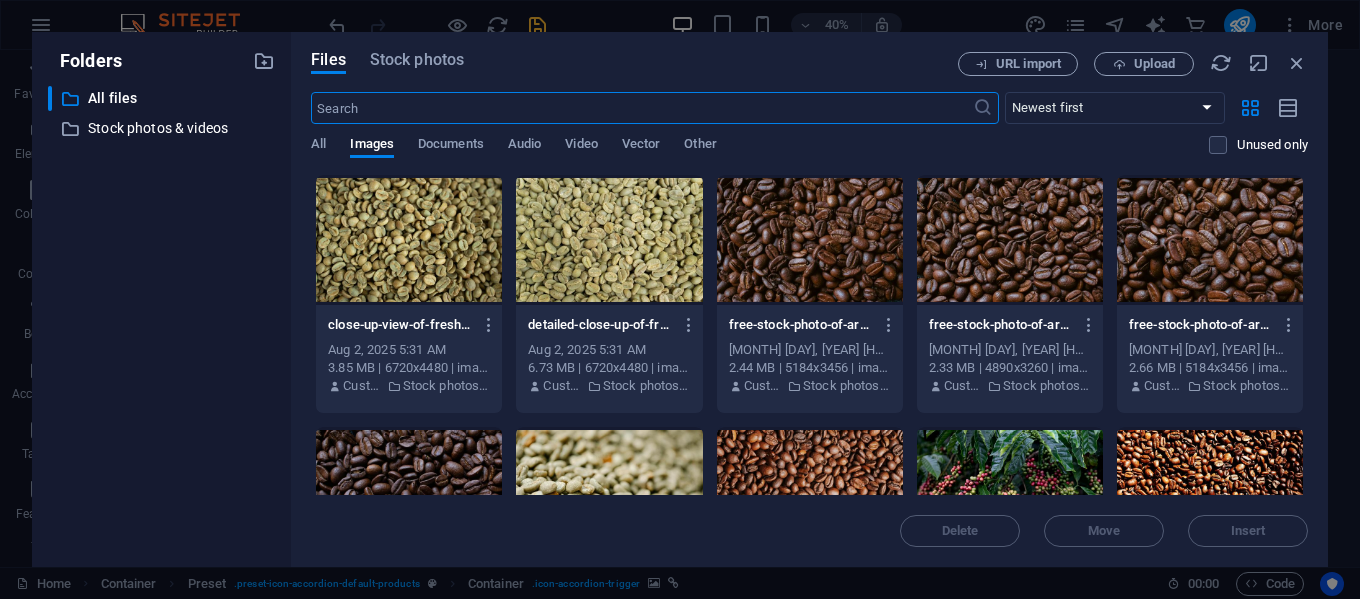 scroll, scrollTop: 4028, scrollLeft: 0, axis: vertical 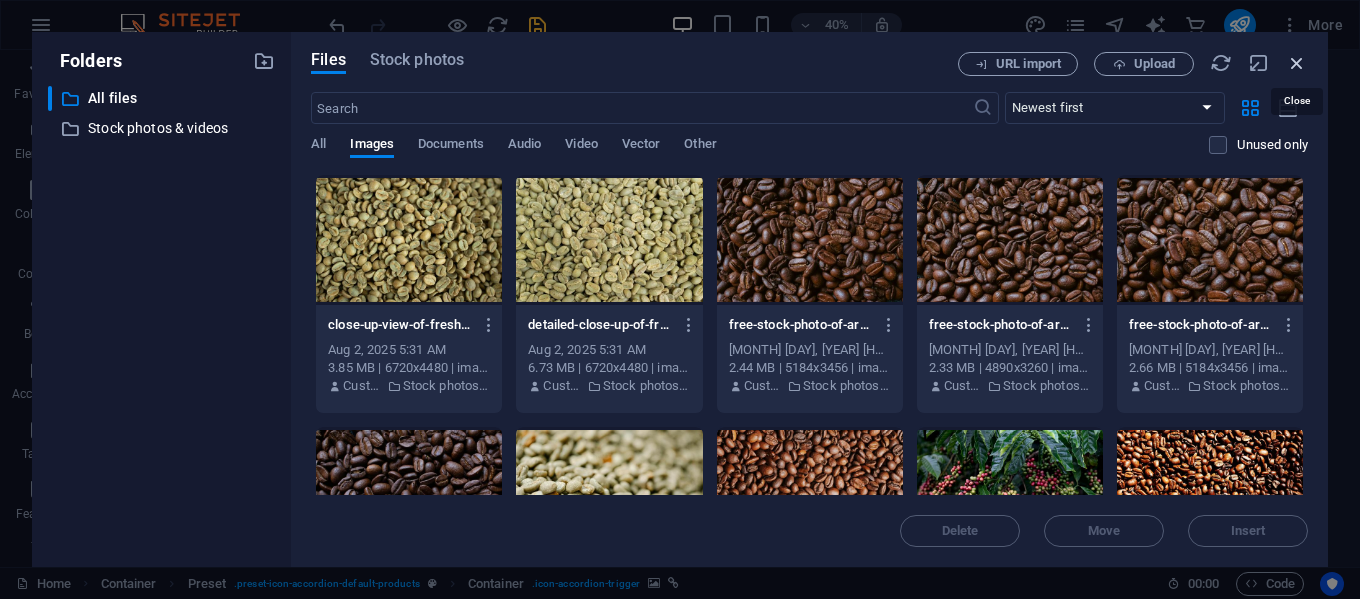 click at bounding box center (1297, 63) 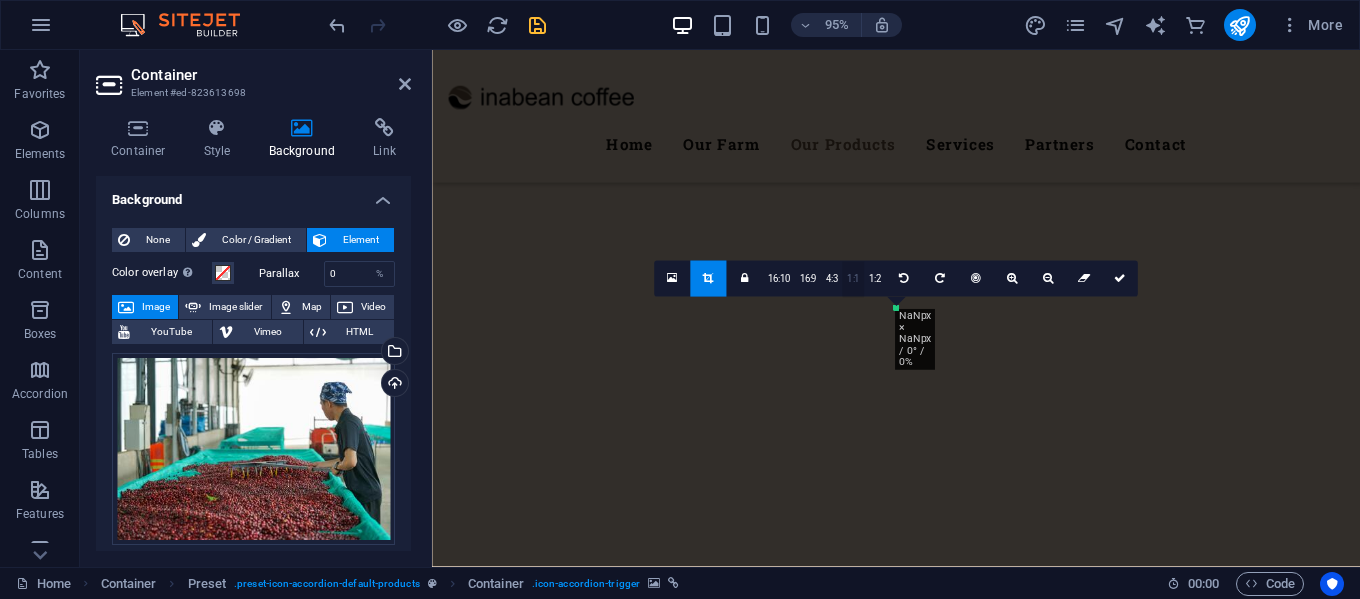 click on "1:1" at bounding box center [852, 280] 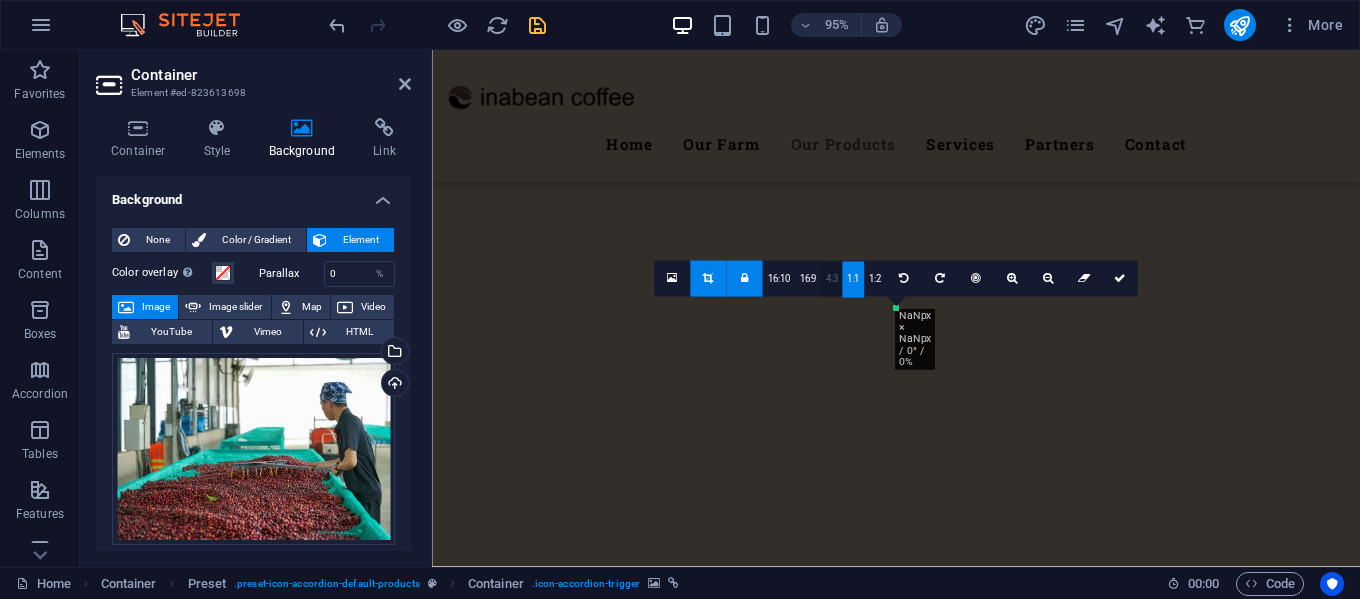 click on "4:3" at bounding box center (831, 280) 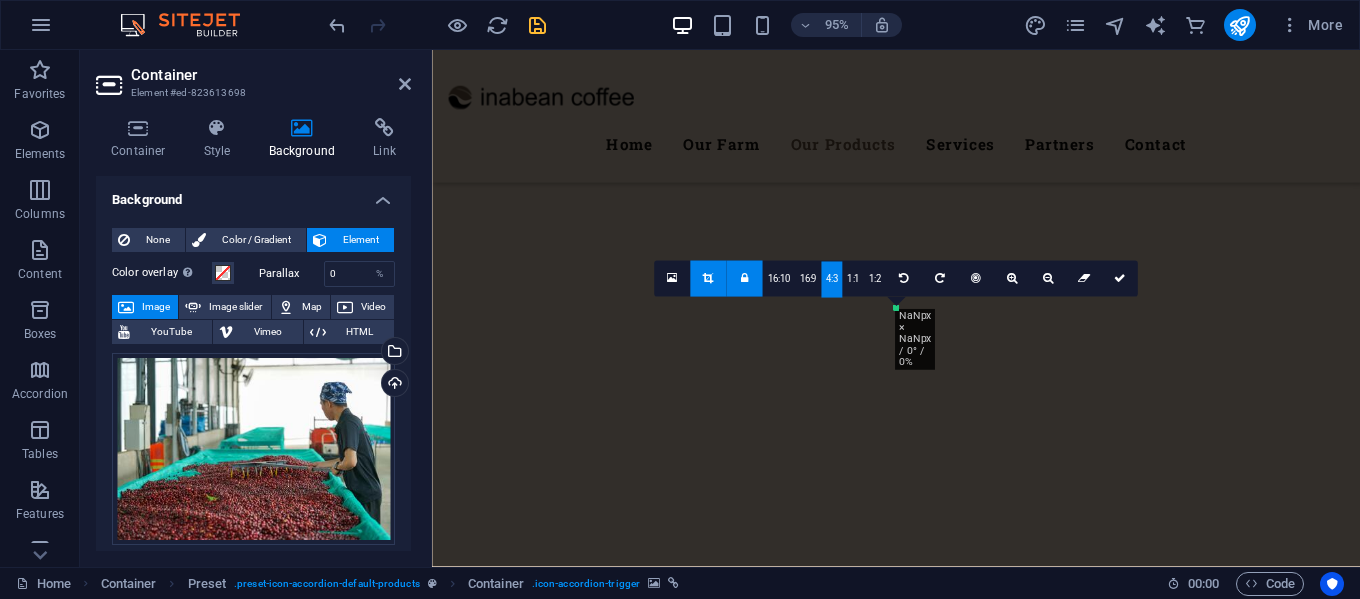 click on "4:3" at bounding box center (831, 280) 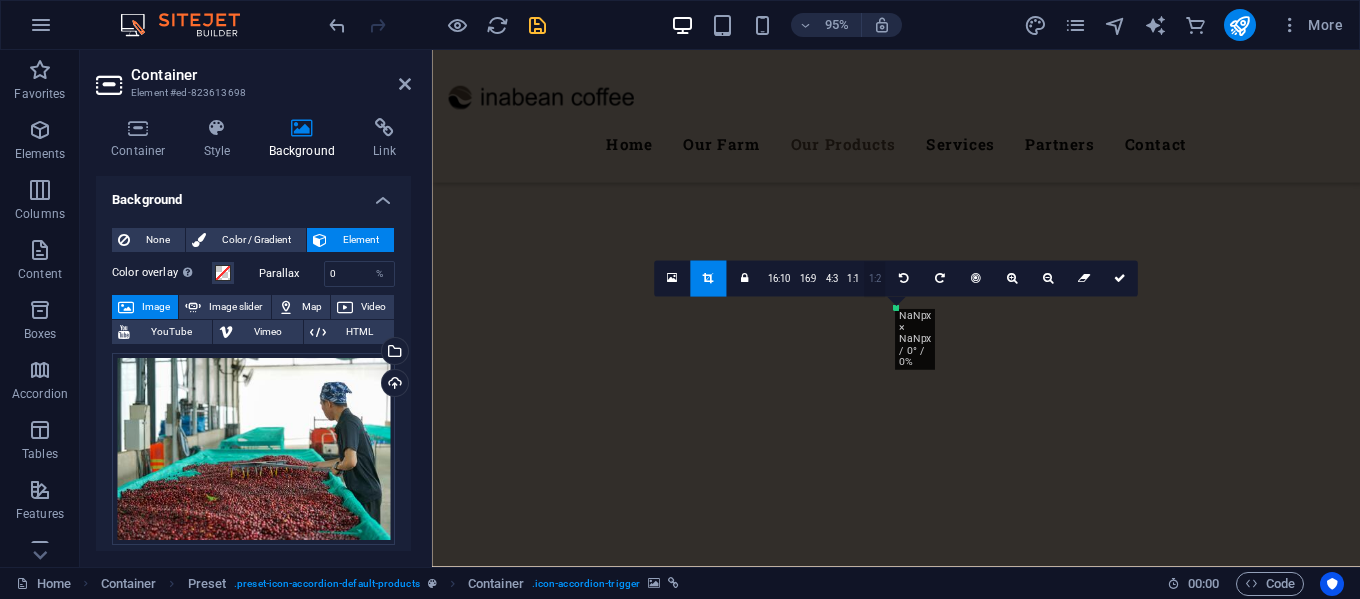 click on "1:2" at bounding box center [874, 280] 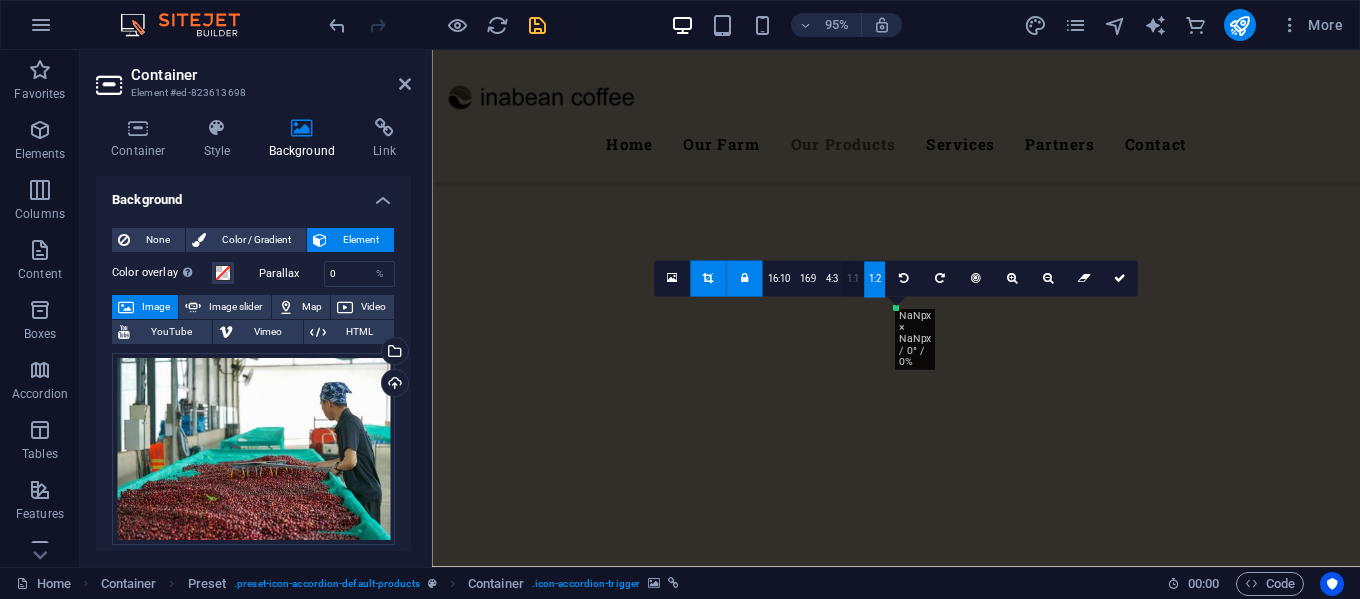 click on "1:1" at bounding box center [852, 280] 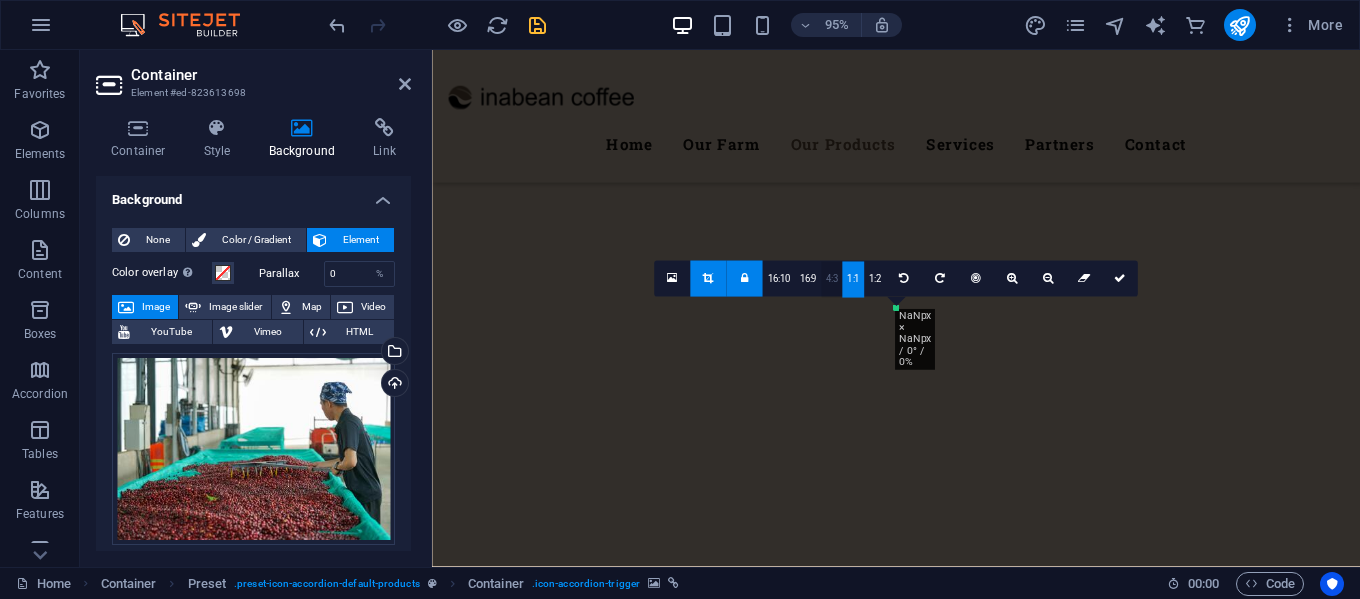 click on "4:3" at bounding box center [831, 280] 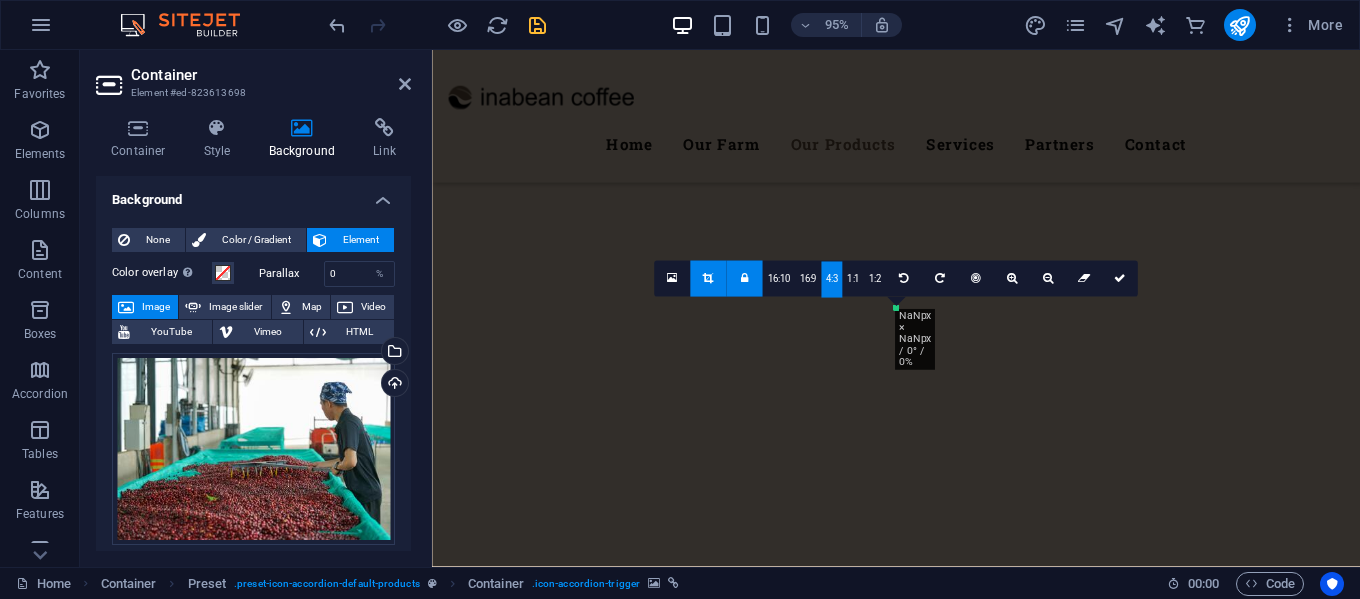click at bounding box center [744, 279] 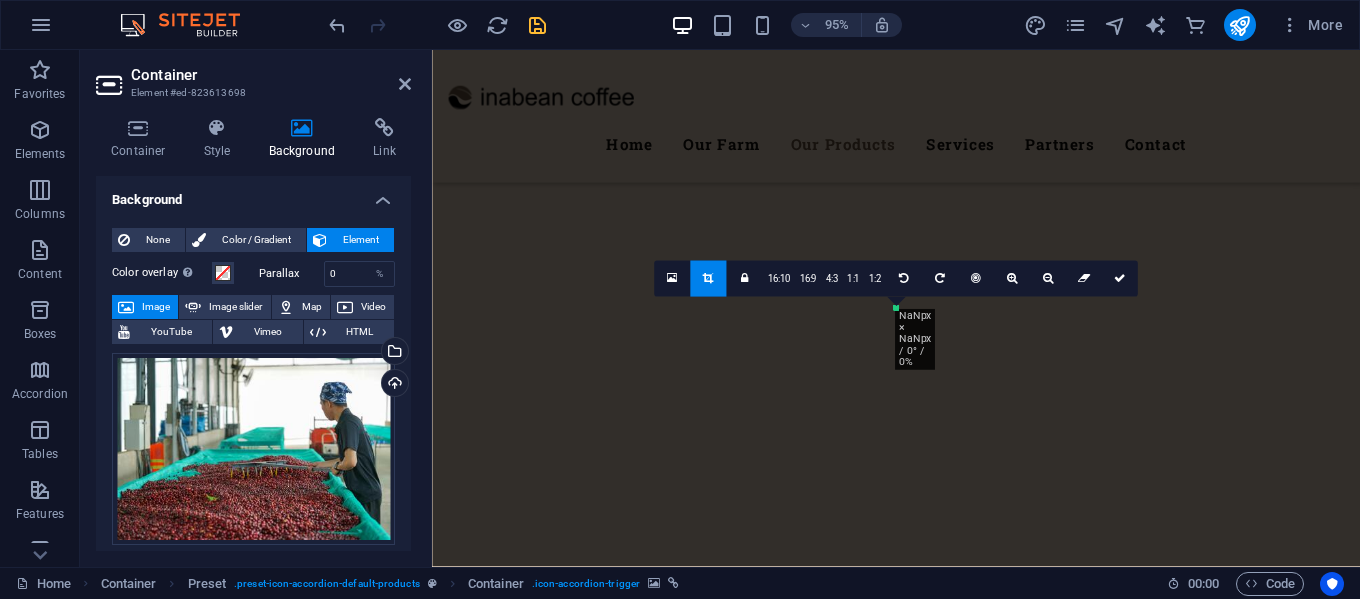click at bounding box center [708, 279] 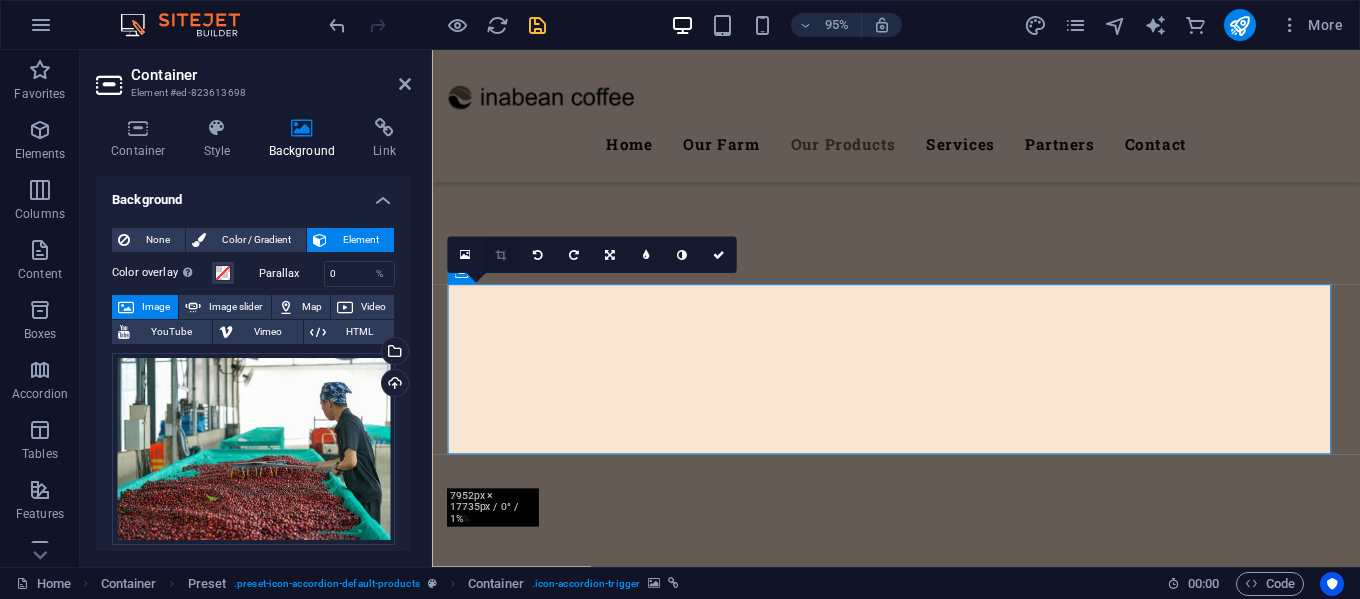 click at bounding box center (501, 254) 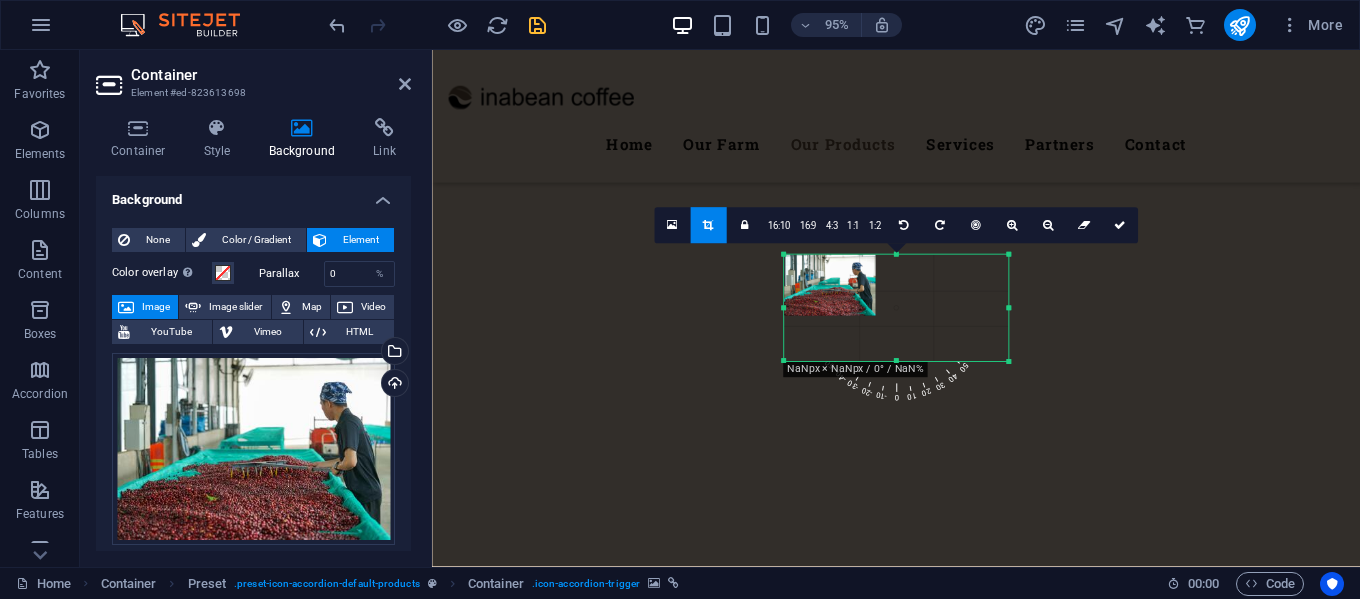 drag, startPoint x: 1270, startPoint y: 517, endPoint x: 724, endPoint y: 194, distance: 634.38556 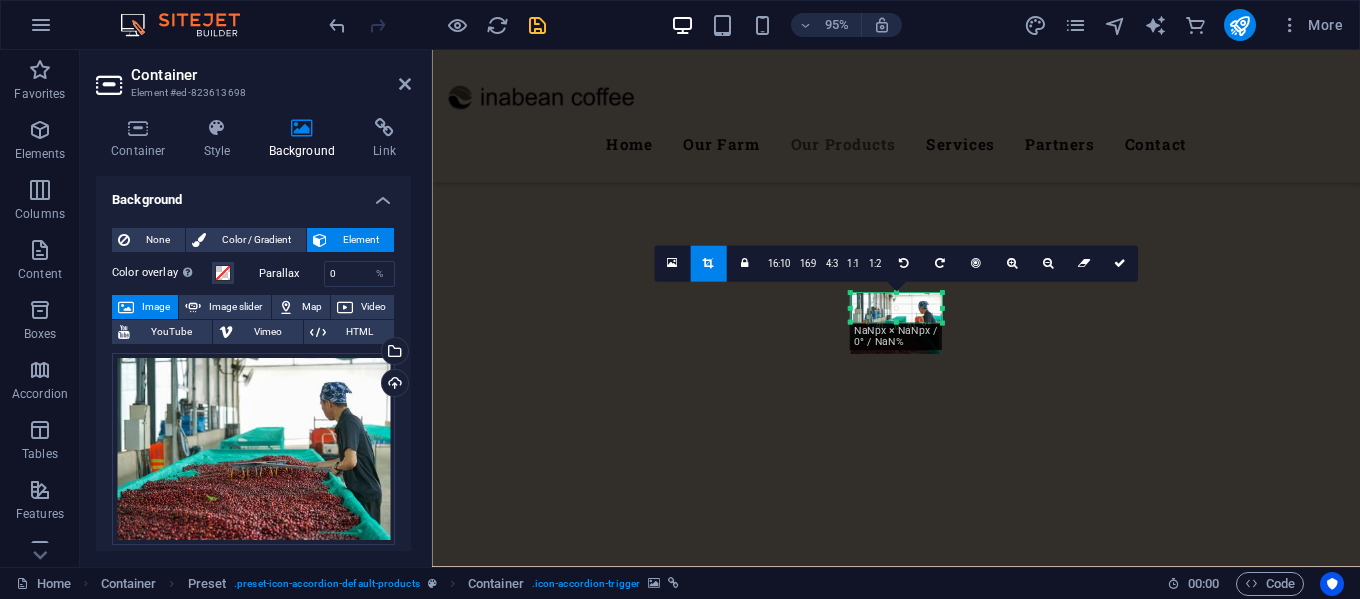 drag, startPoint x: 1008, startPoint y: 366, endPoint x: 868, endPoint y: 285, distance: 161.74362 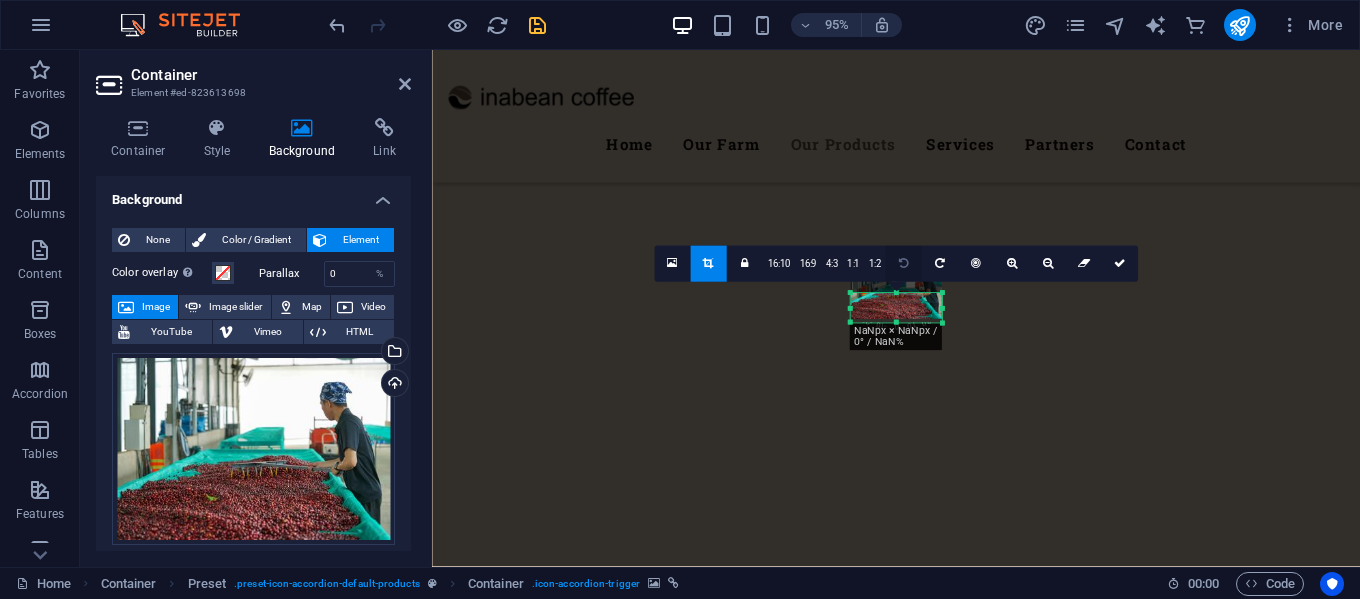 drag, startPoint x: 903, startPoint y: 306, endPoint x: 902, endPoint y: 269, distance: 37.01351 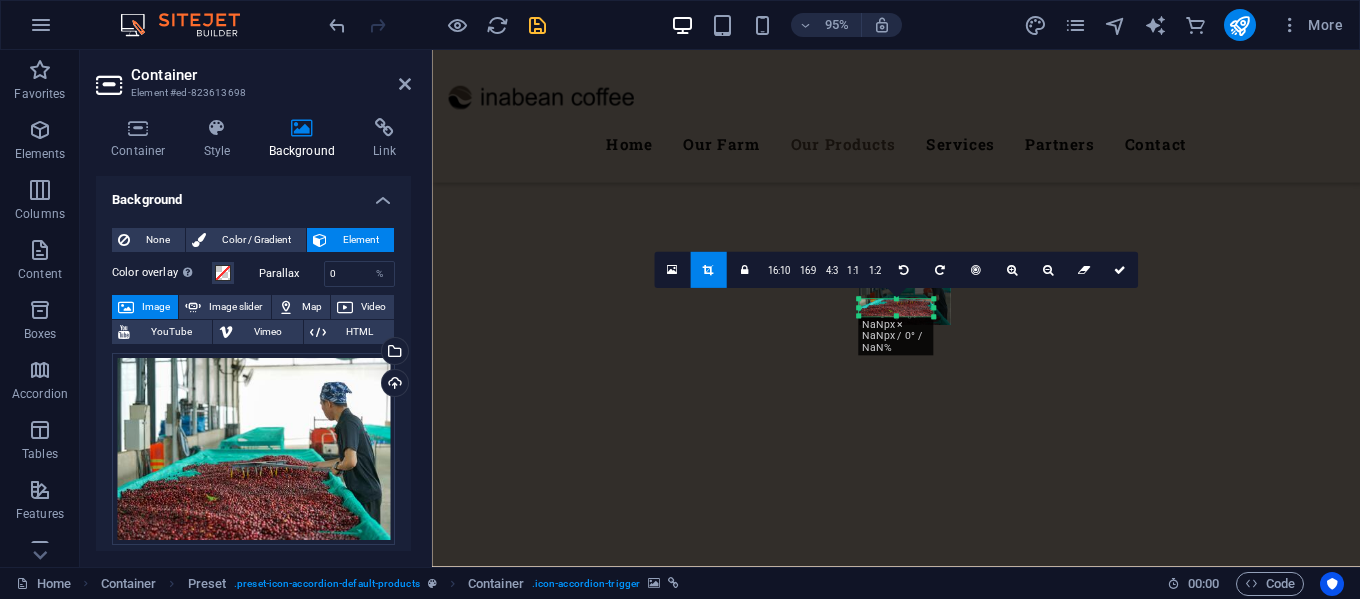 drag, startPoint x: 939, startPoint y: 325, endPoint x: 921, endPoint y: 312, distance: 22.203604 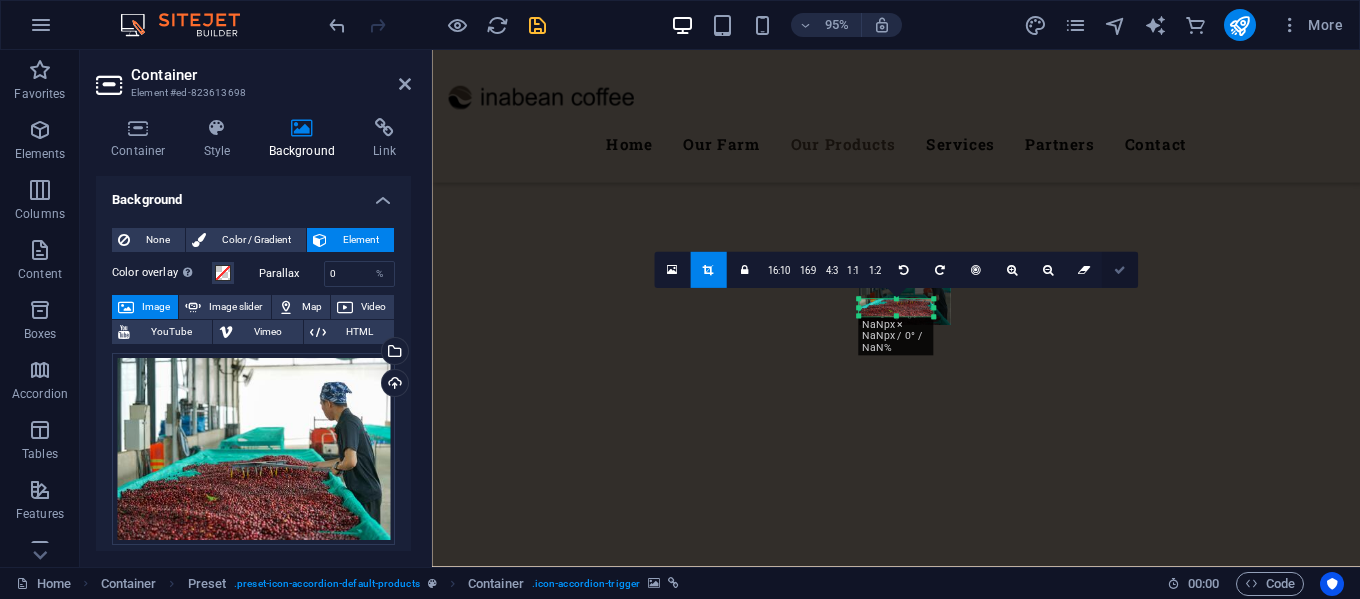 click at bounding box center (1120, 270) 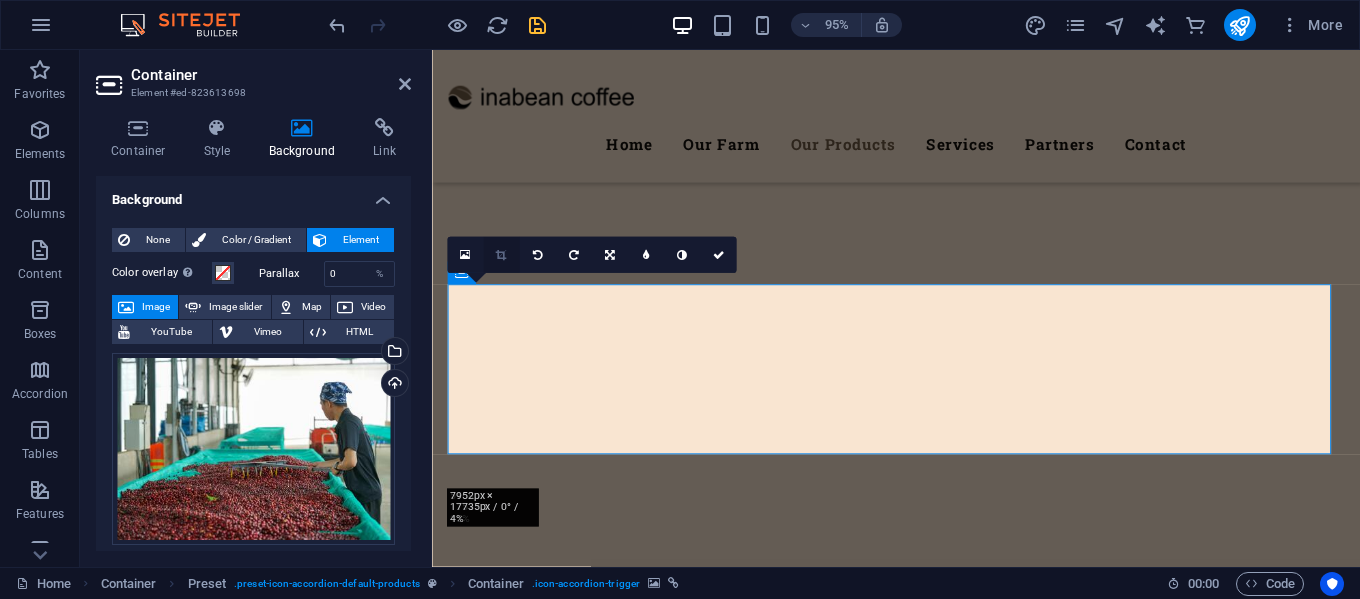 click at bounding box center (501, 254) 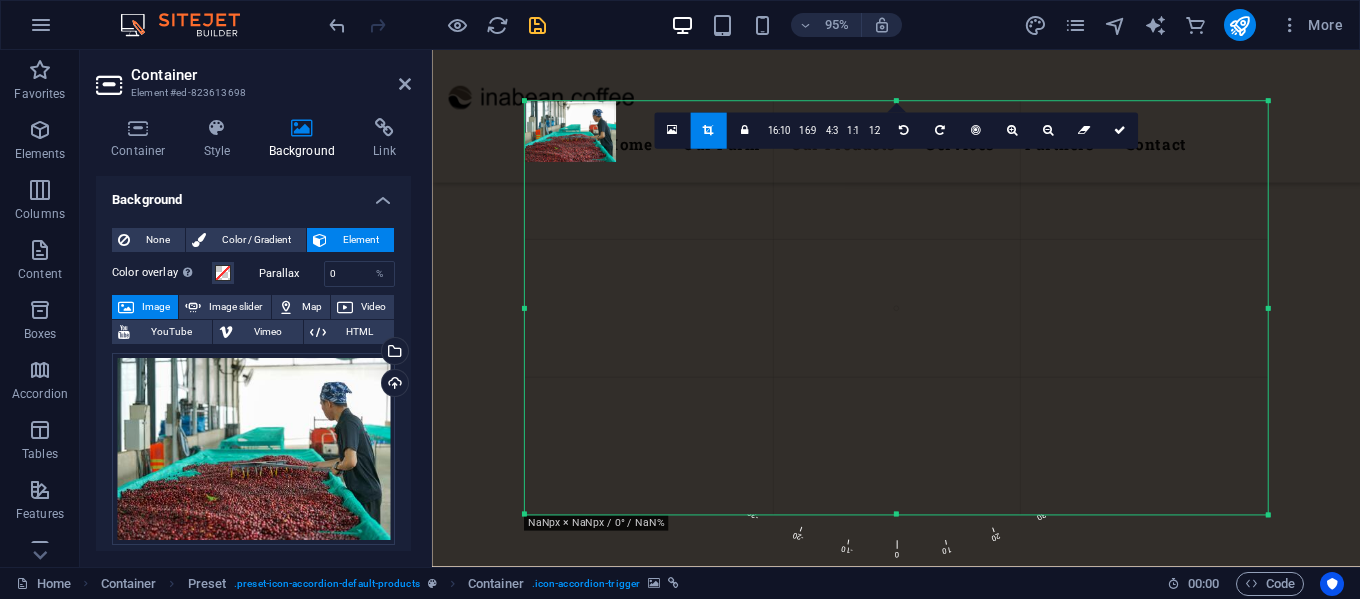 click at bounding box center [570, 132] 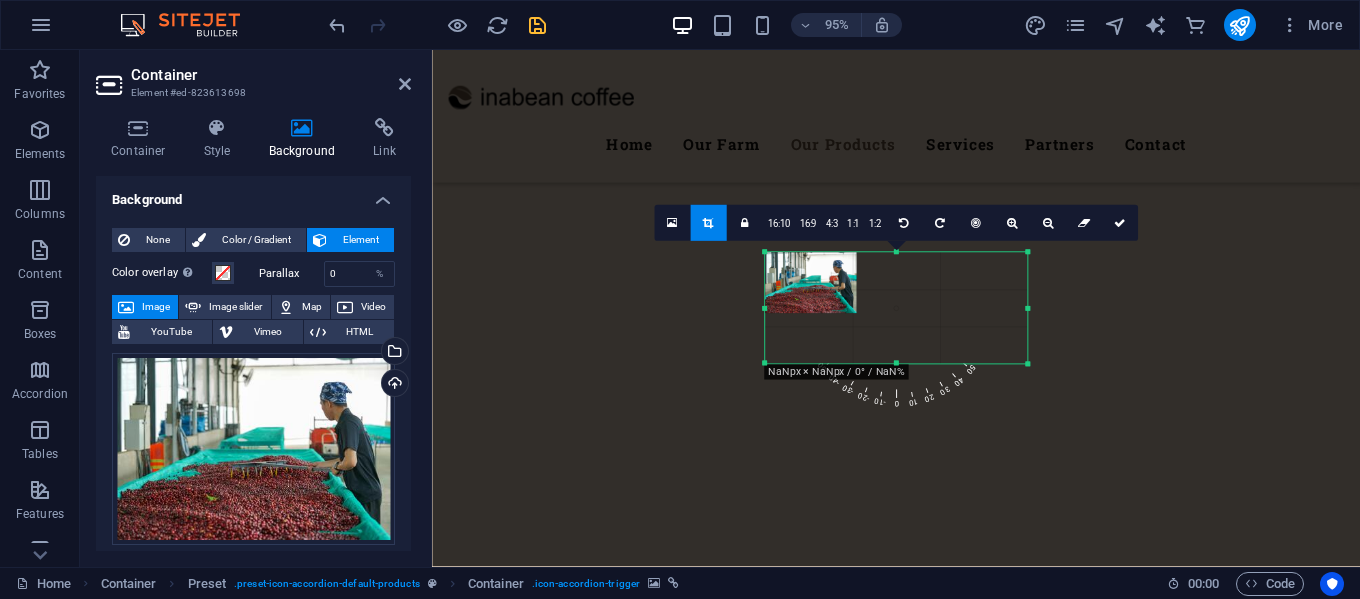 drag, startPoint x: 1271, startPoint y: 512, endPoint x: 764, endPoint y: 194, distance: 598.4756 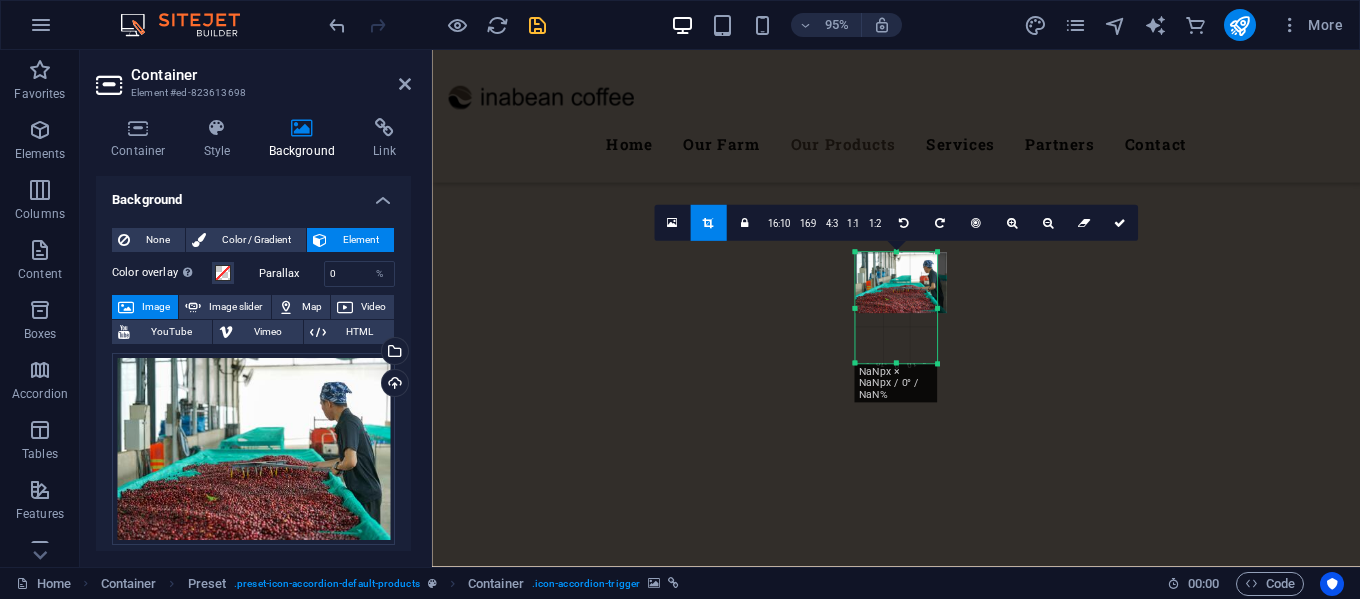drag, startPoint x: 1027, startPoint y: 307, endPoint x: 838, endPoint y: 317, distance: 189.26436 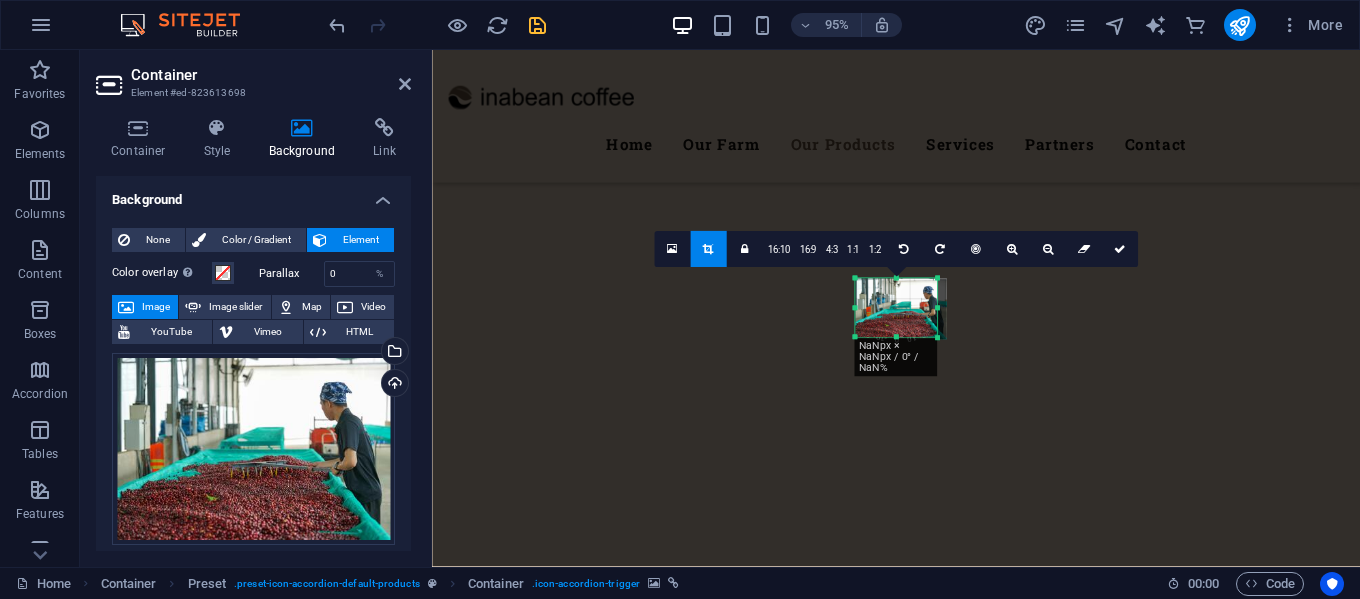 drag, startPoint x: 895, startPoint y: 366, endPoint x: 900, endPoint y: 311, distance: 55.226807 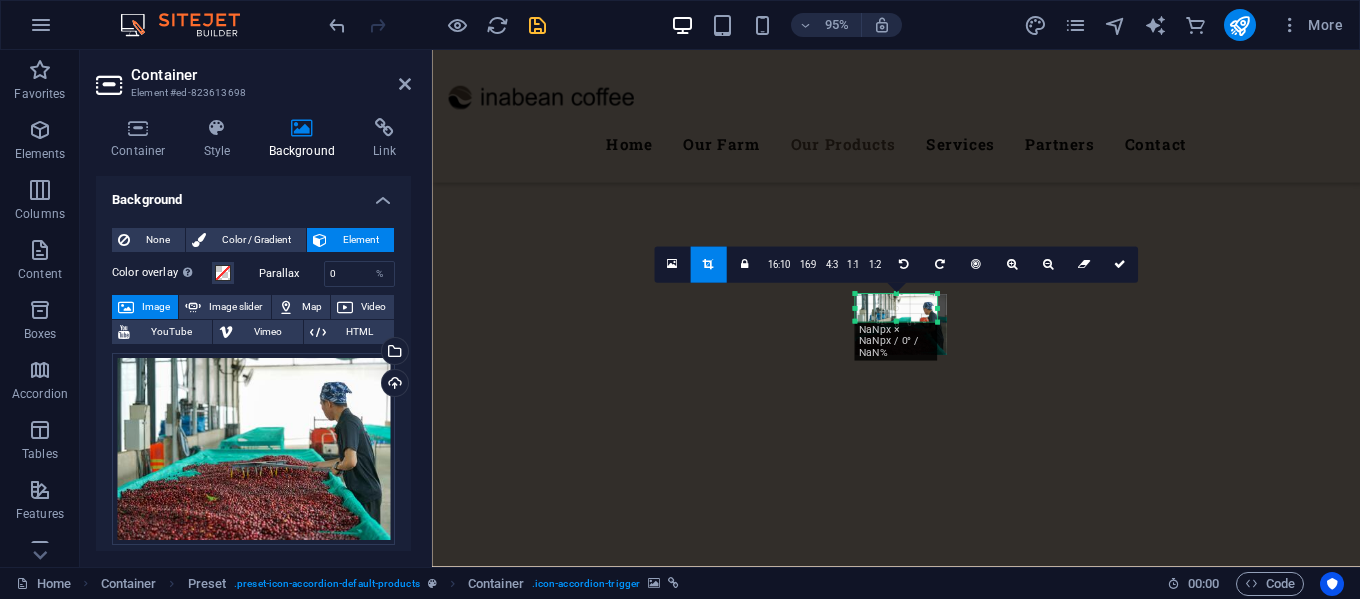 drag, startPoint x: 895, startPoint y: 276, endPoint x: 899, endPoint y: 309, distance: 33.24154 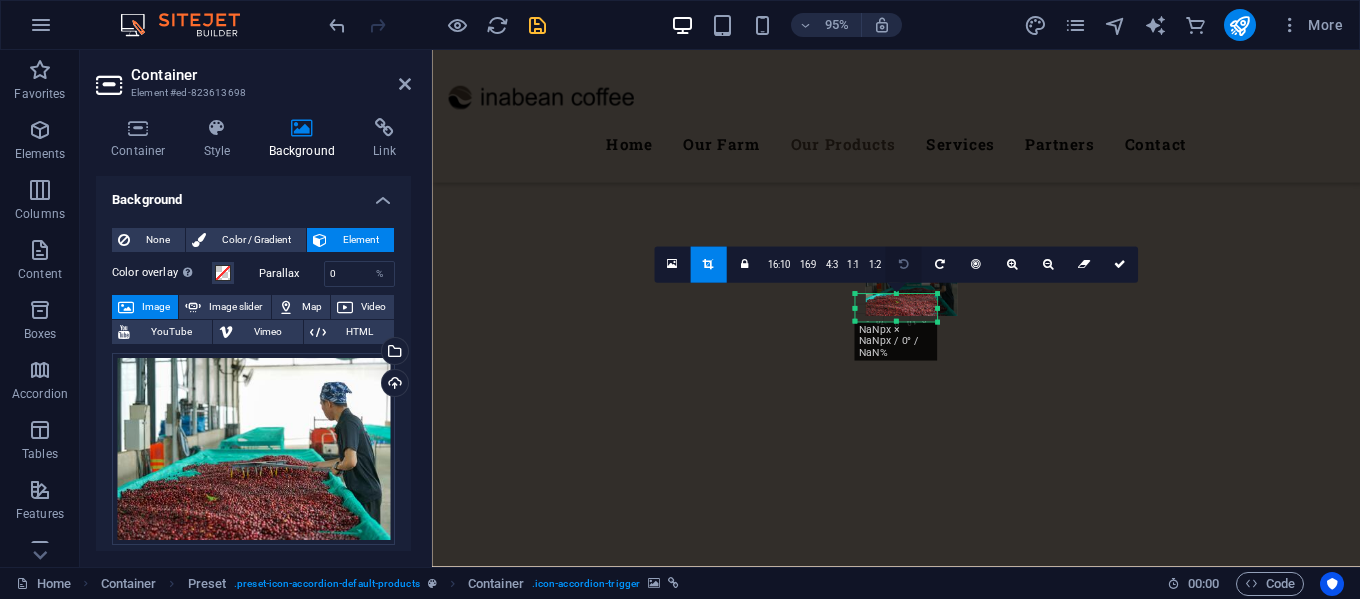 drag, startPoint x: 900, startPoint y: 309, endPoint x: 911, endPoint y: 268, distance: 42.44997 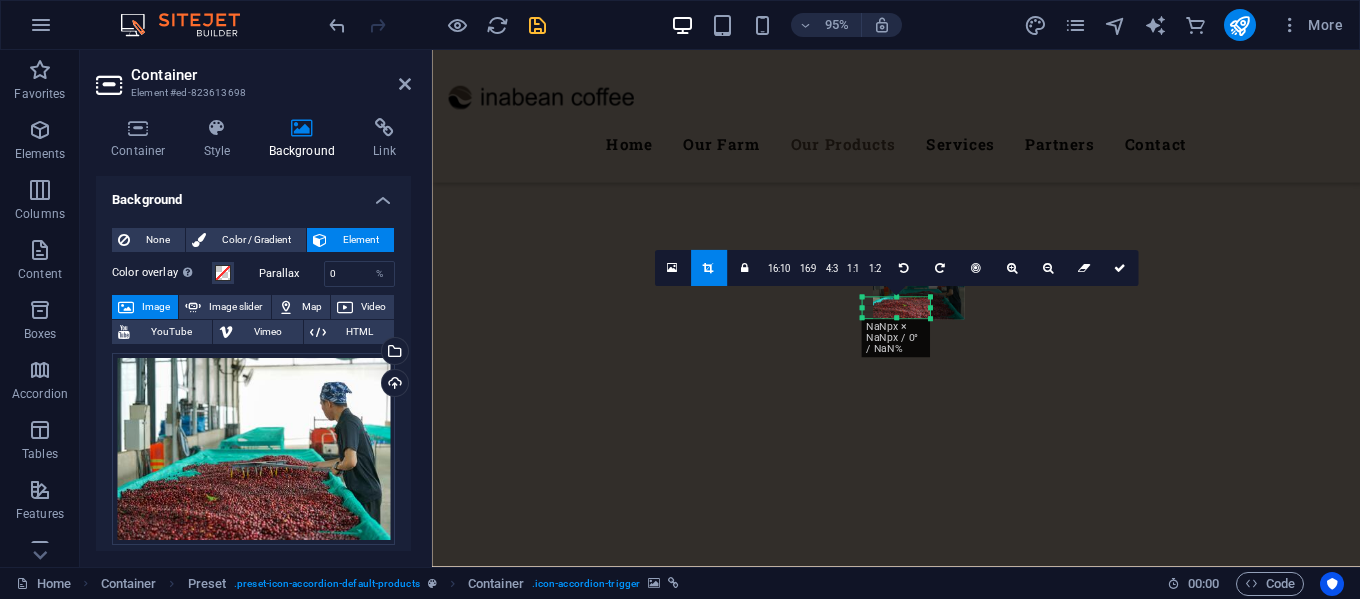 click on "180 170 160 150 140 130 120 110 100 90 80 70 60 50 40 30 20 10 0 -10 -20 -30 -40 -50 -60 -70 -80 -90 -100 -110 -120 -130 -140 -150 -160 -170 NaNpx × NaNpx / 0° / NaN% 16:10 16:9 4:3 1:1 1:2 0" at bounding box center [896, 308] 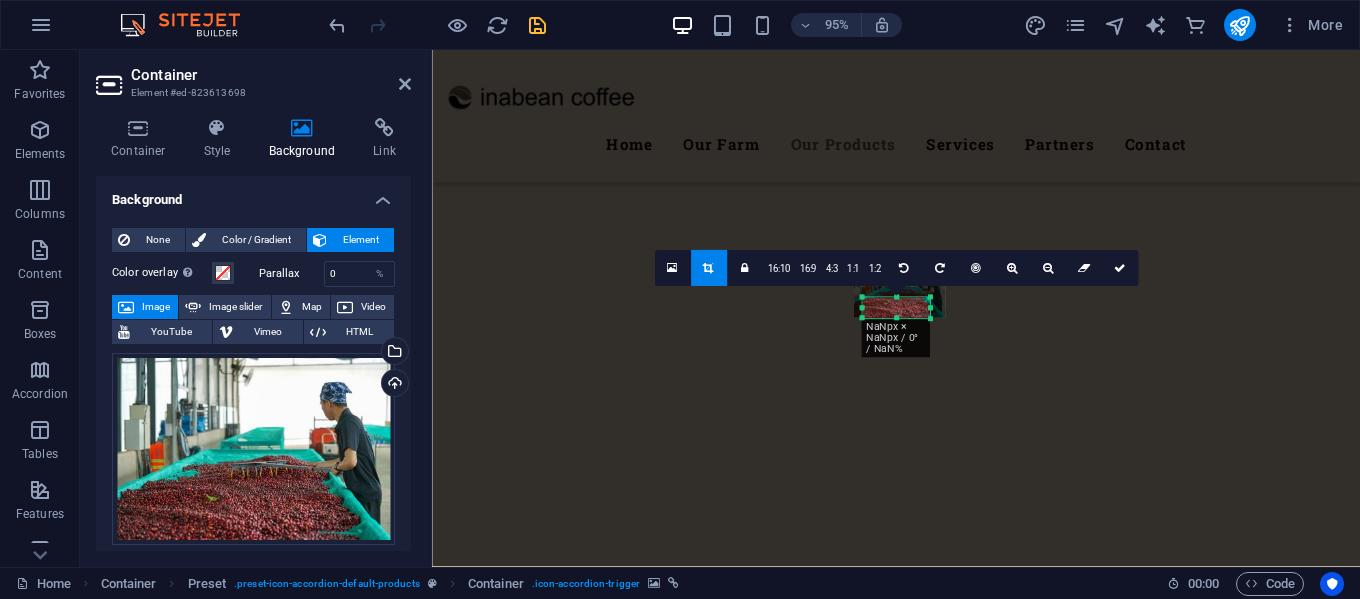 drag, startPoint x: 909, startPoint y: 304, endPoint x: 889, endPoint y: 300, distance: 20.396078 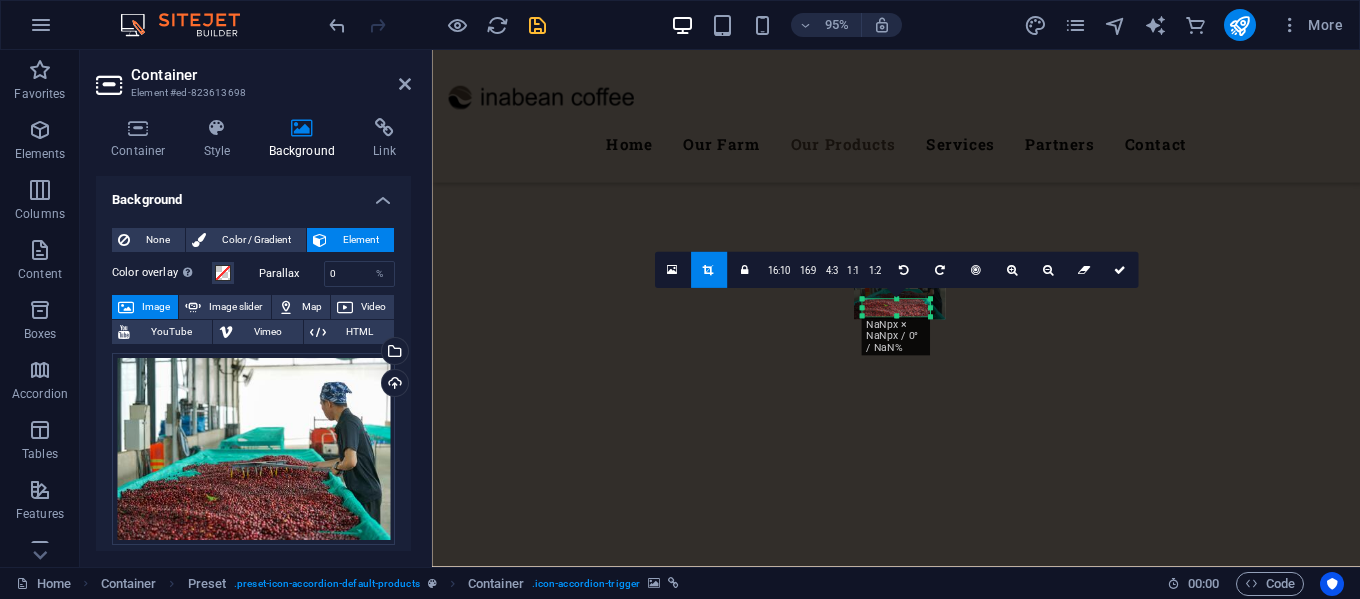 click at bounding box center [896, 317] 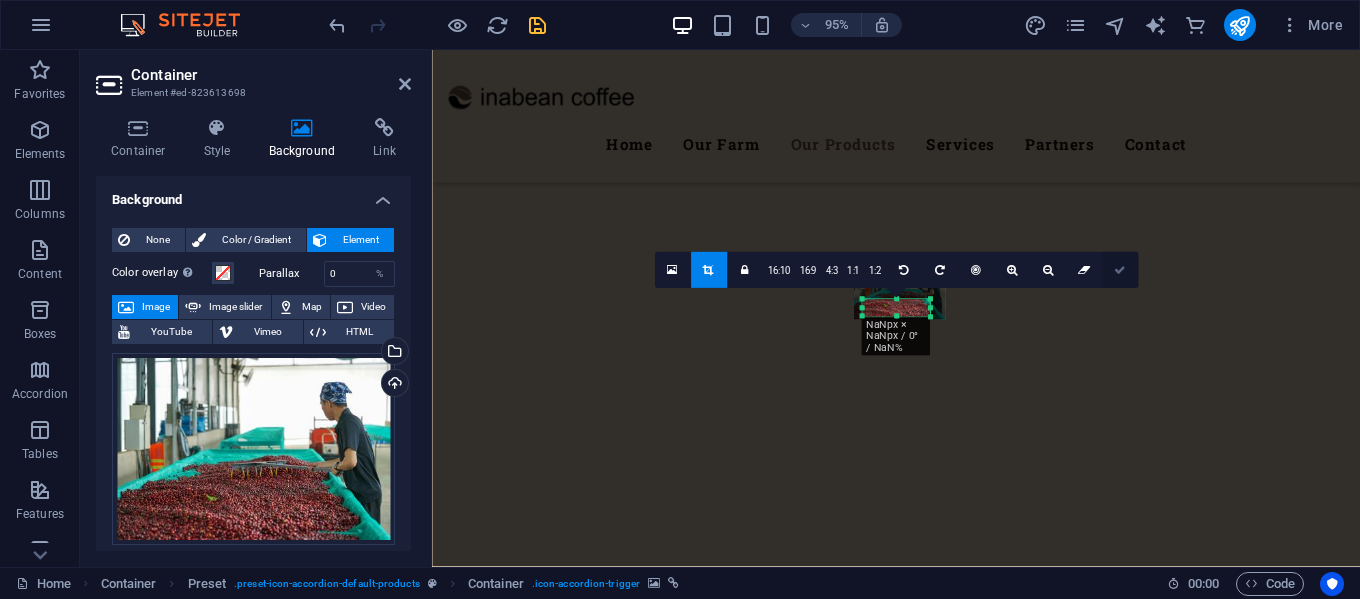 click at bounding box center [1120, 270] 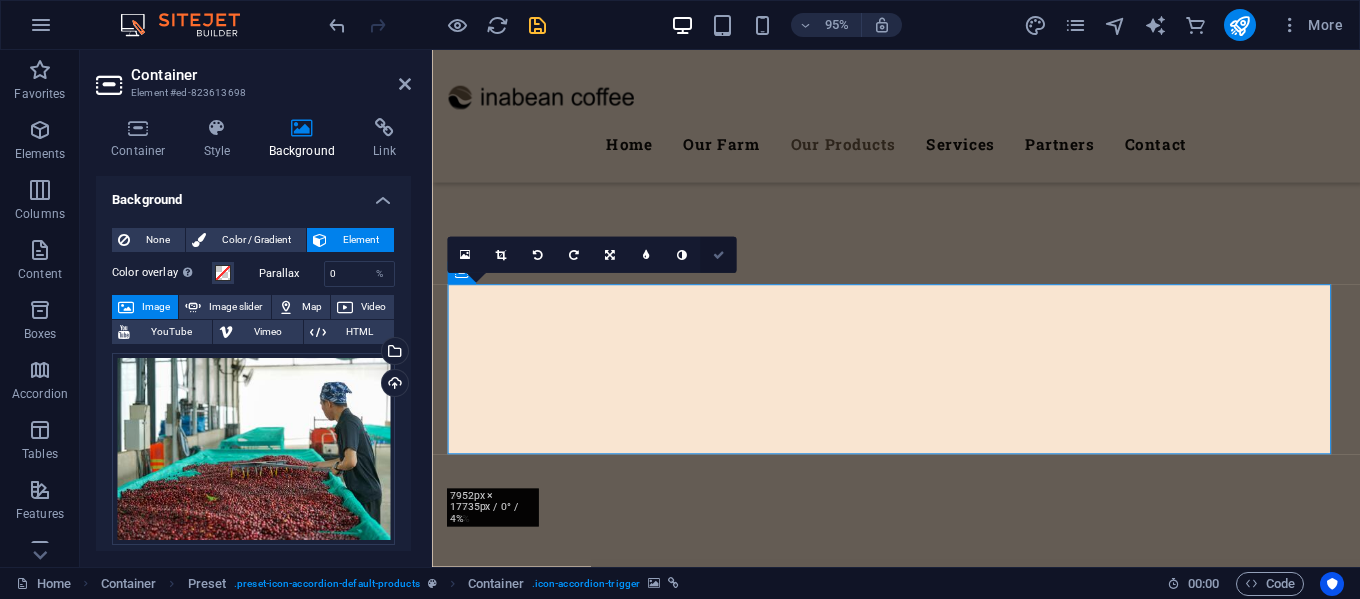 click at bounding box center (718, 254) 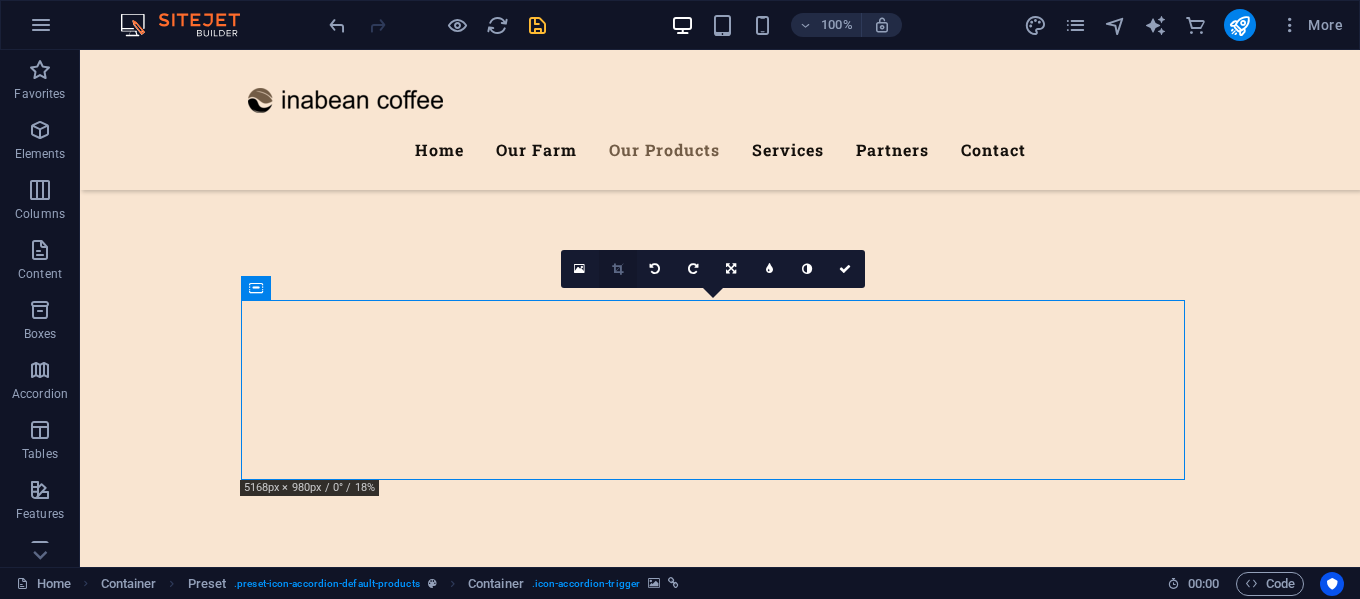 click at bounding box center [618, 269] 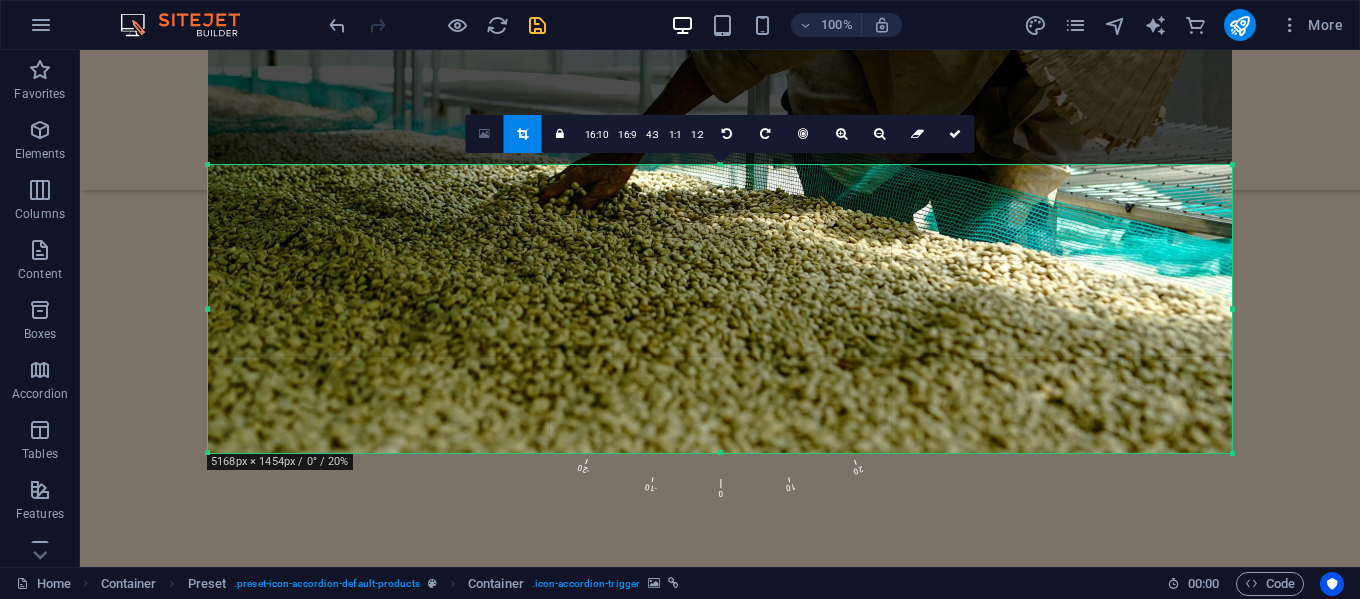 click at bounding box center [484, 133] 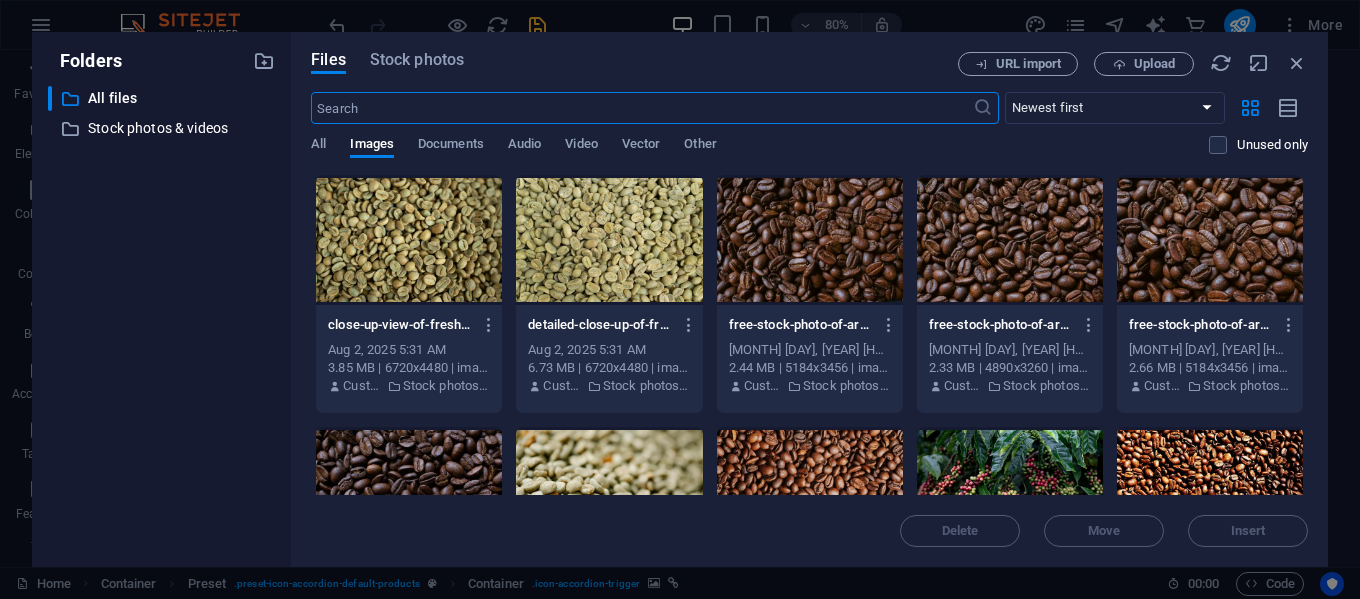 scroll, scrollTop: 3705, scrollLeft: 0, axis: vertical 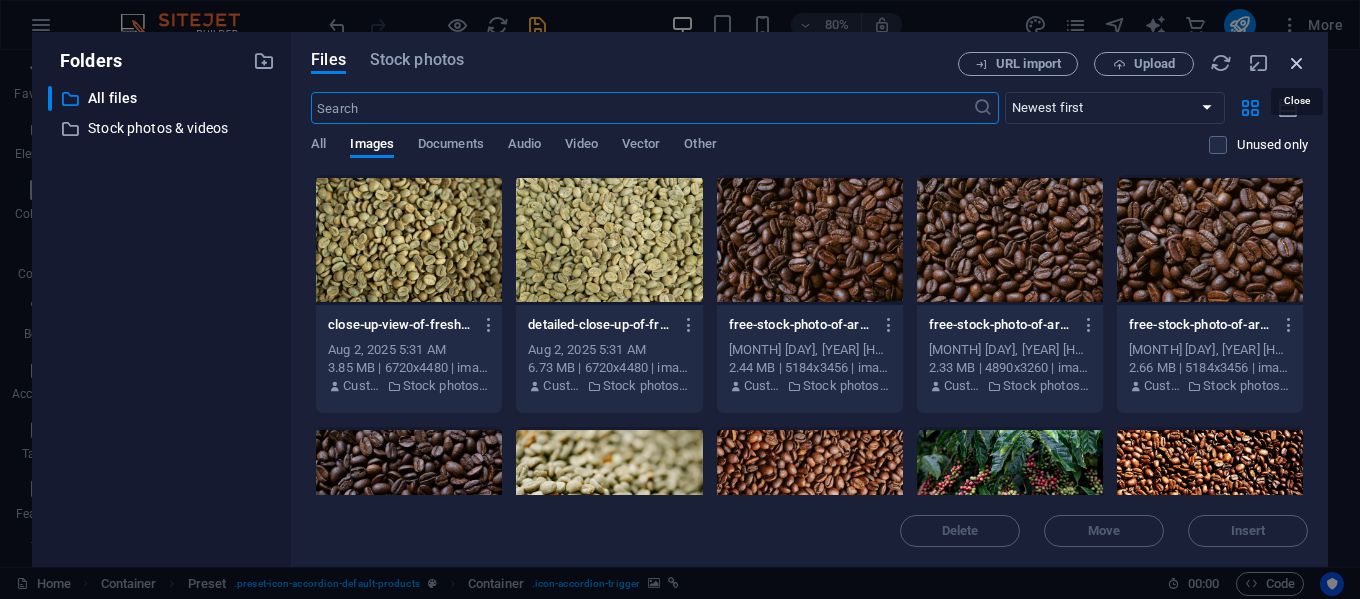click at bounding box center [1297, 63] 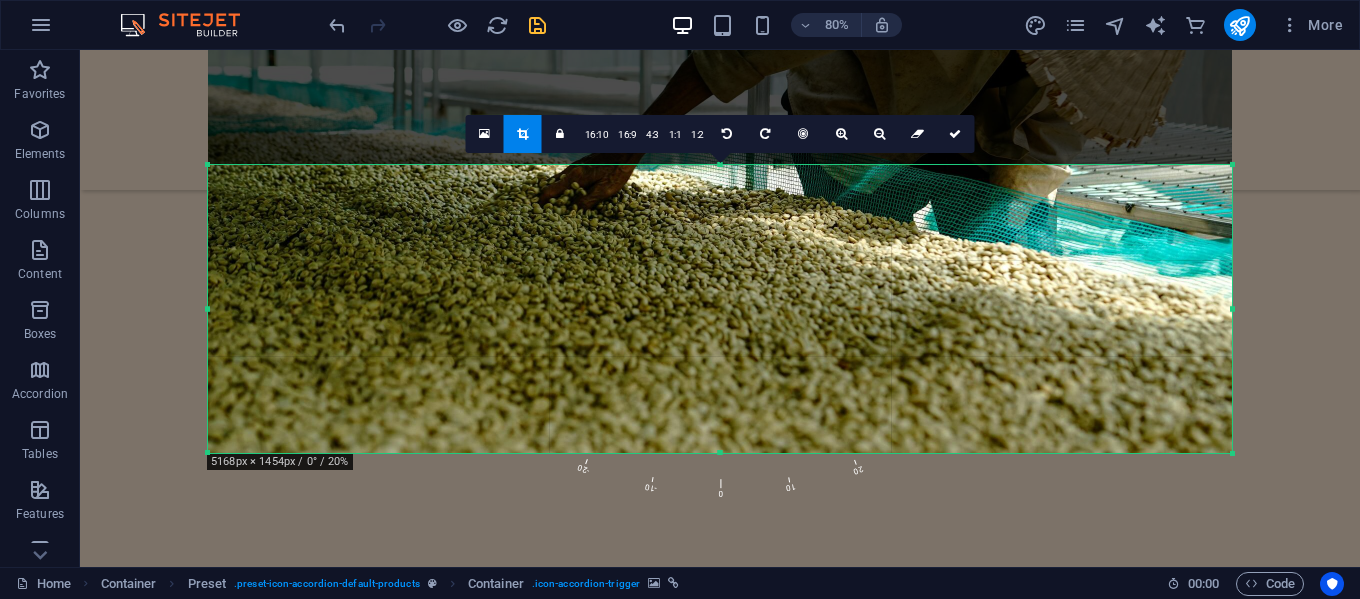 scroll, scrollTop: 3640, scrollLeft: 0, axis: vertical 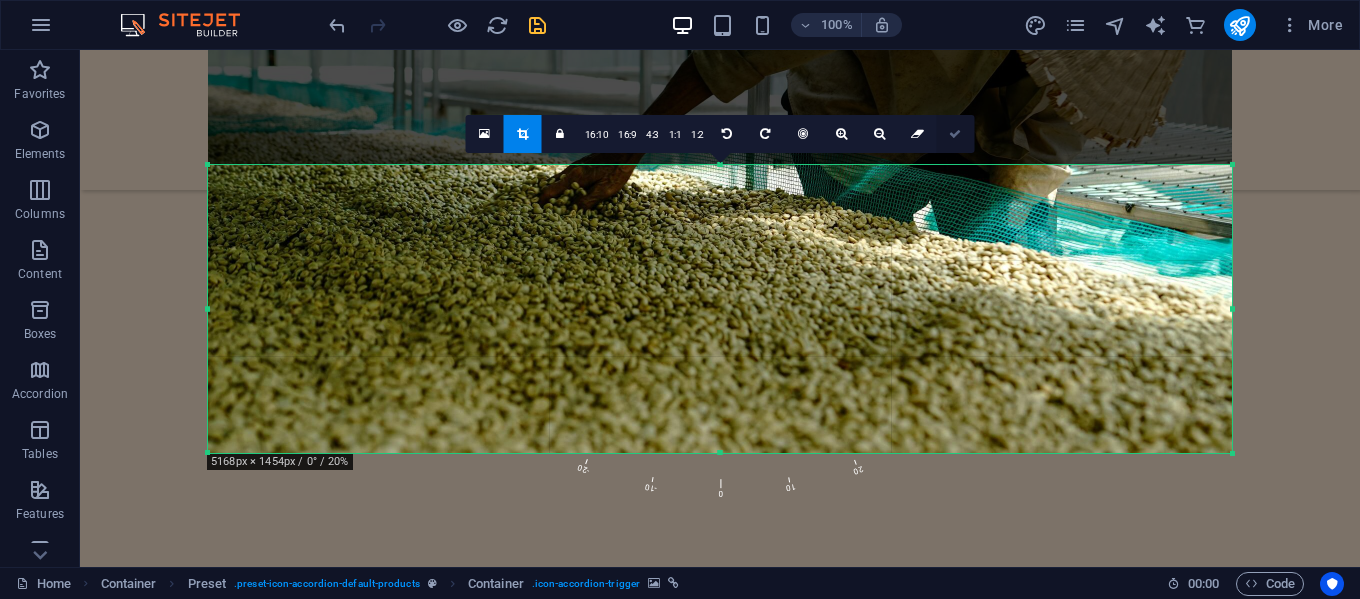 click at bounding box center (956, 133) 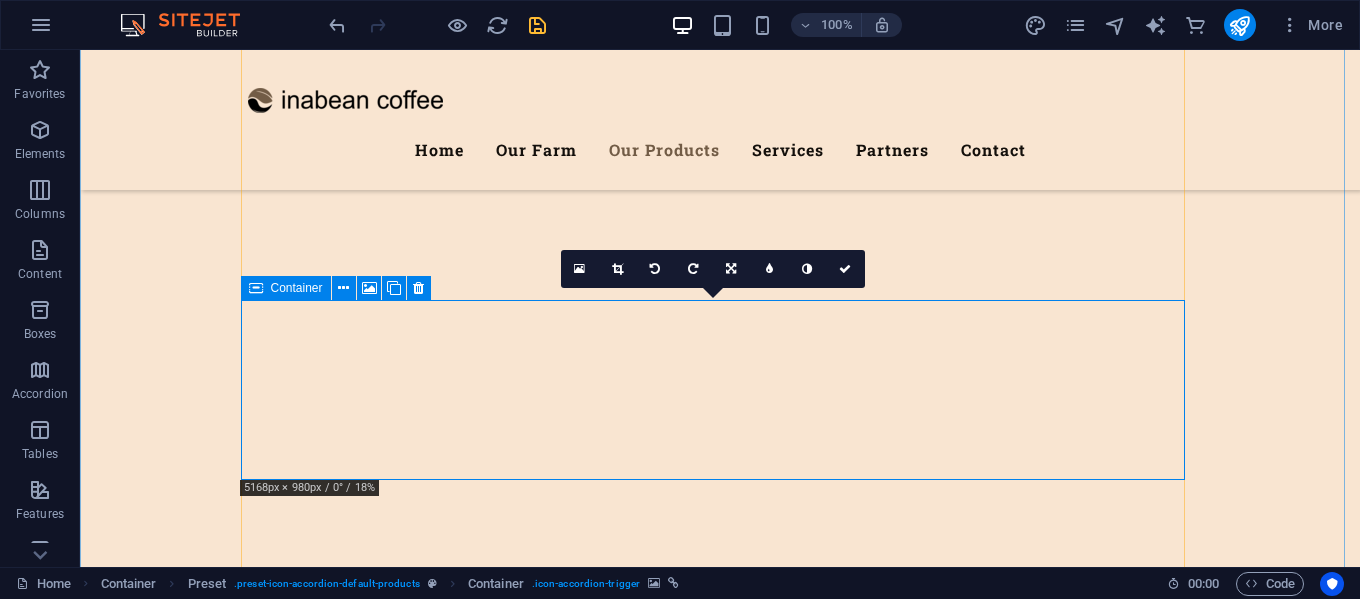 scroll, scrollTop: 4040, scrollLeft: 0, axis: vertical 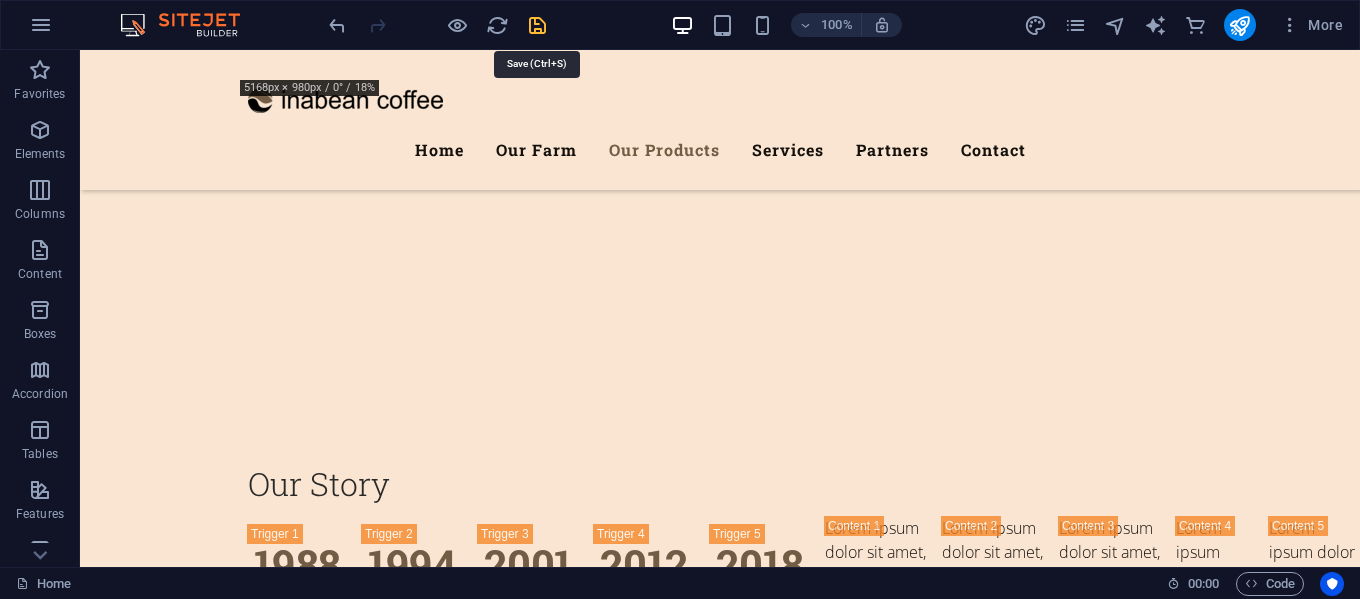 click at bounding box center (537, 25) 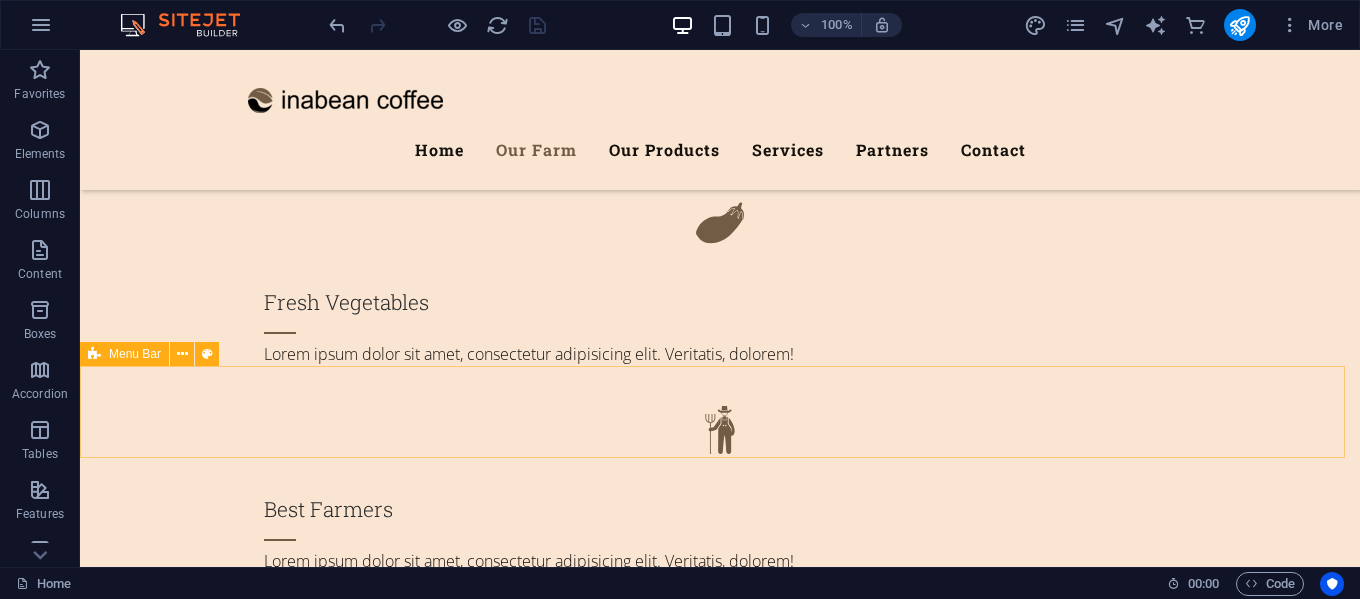scroll, scrollTop: 2140, scrollLeft: 0, axis: vertical 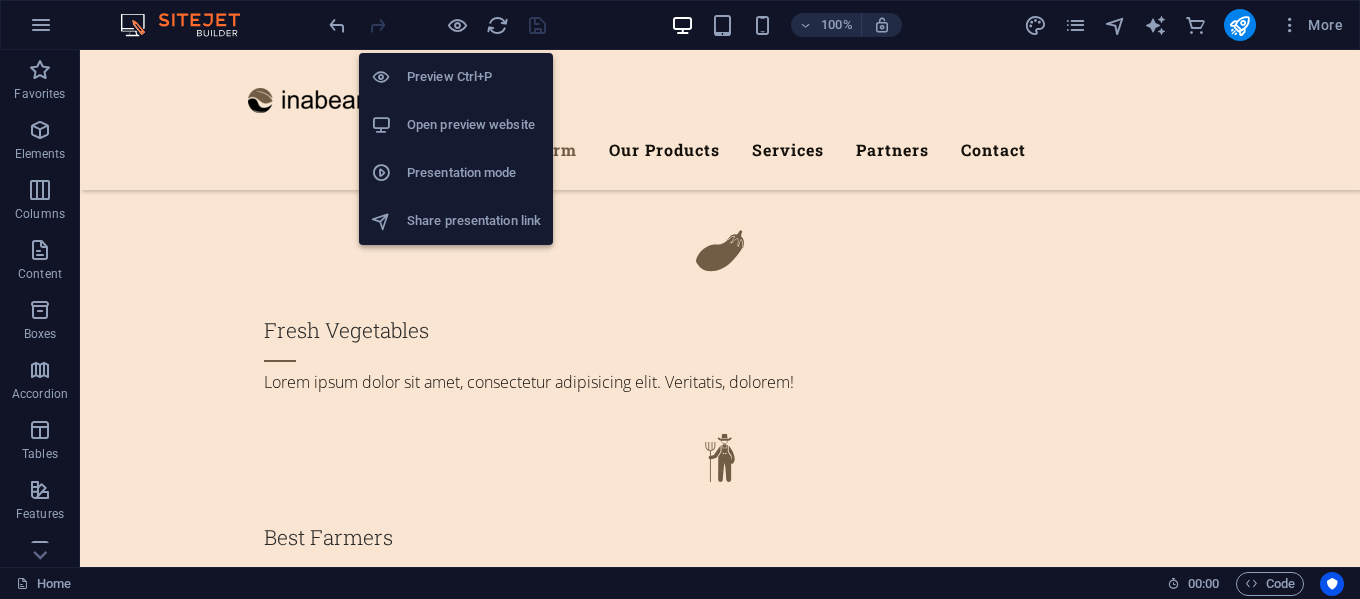 click on "Open preview website" at bounding box center (474, 125) 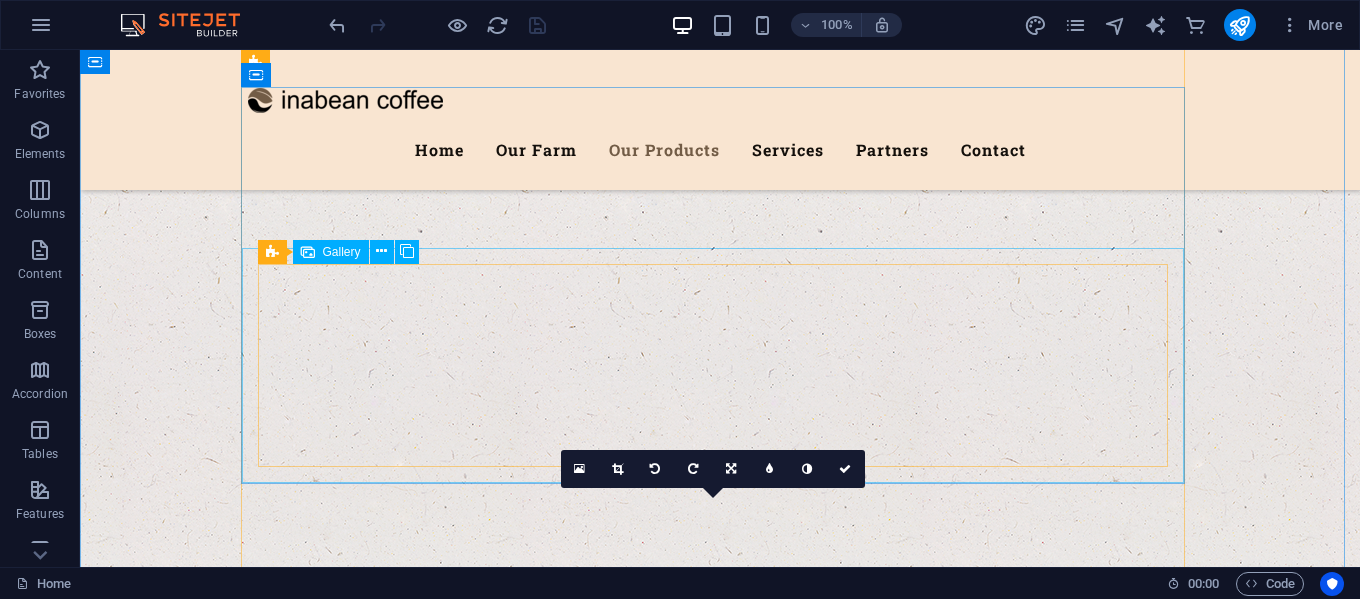 scroll, scrollTop: 3640, scrollLeft: 0, axis: vertical 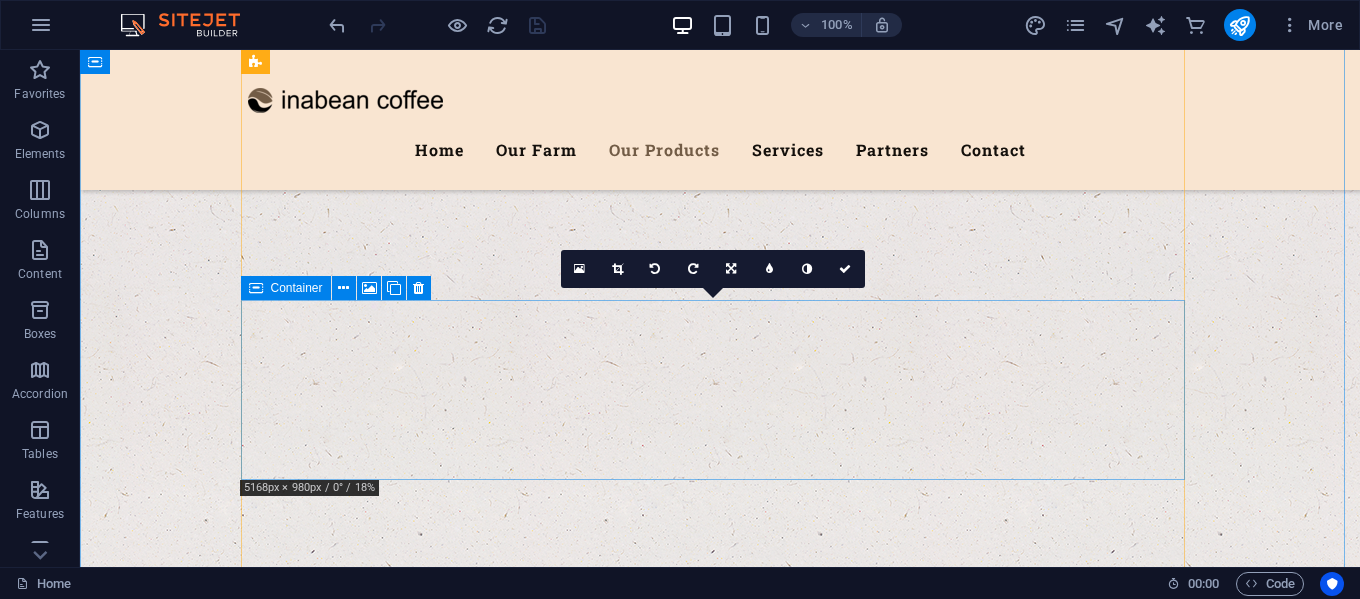click on "Coffee Bean" at bounding box center [720, 5924] 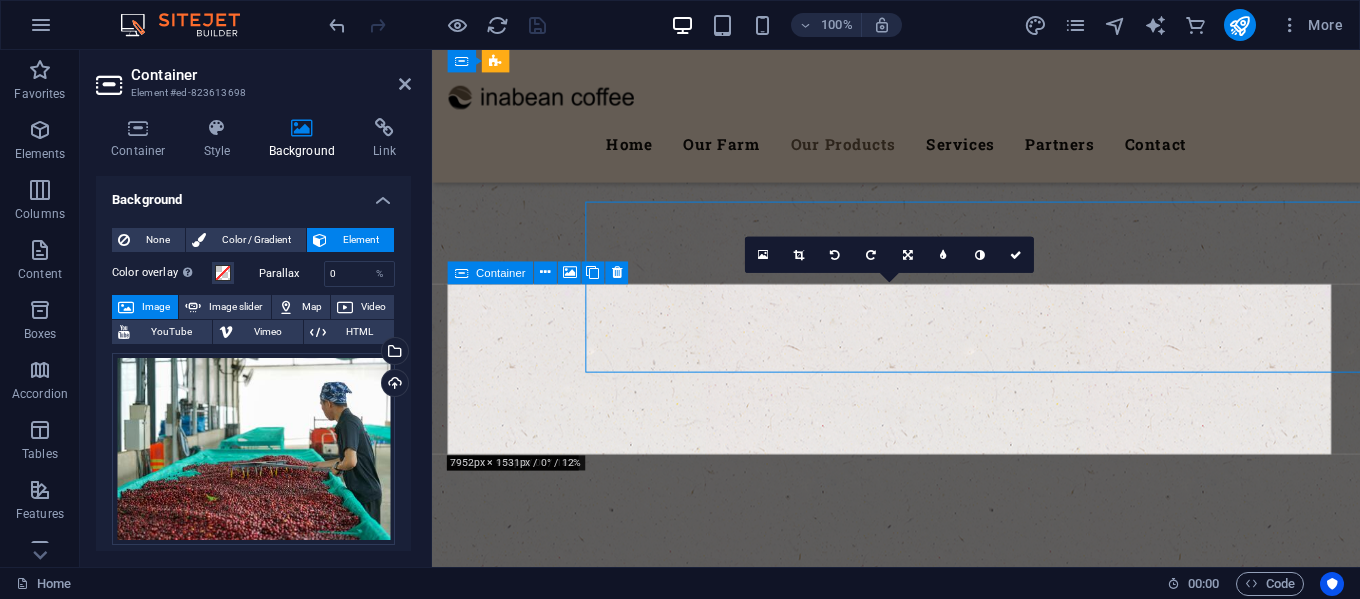 scroll, scrollTop: 3730, scrollLeft: 0, axis: vertical 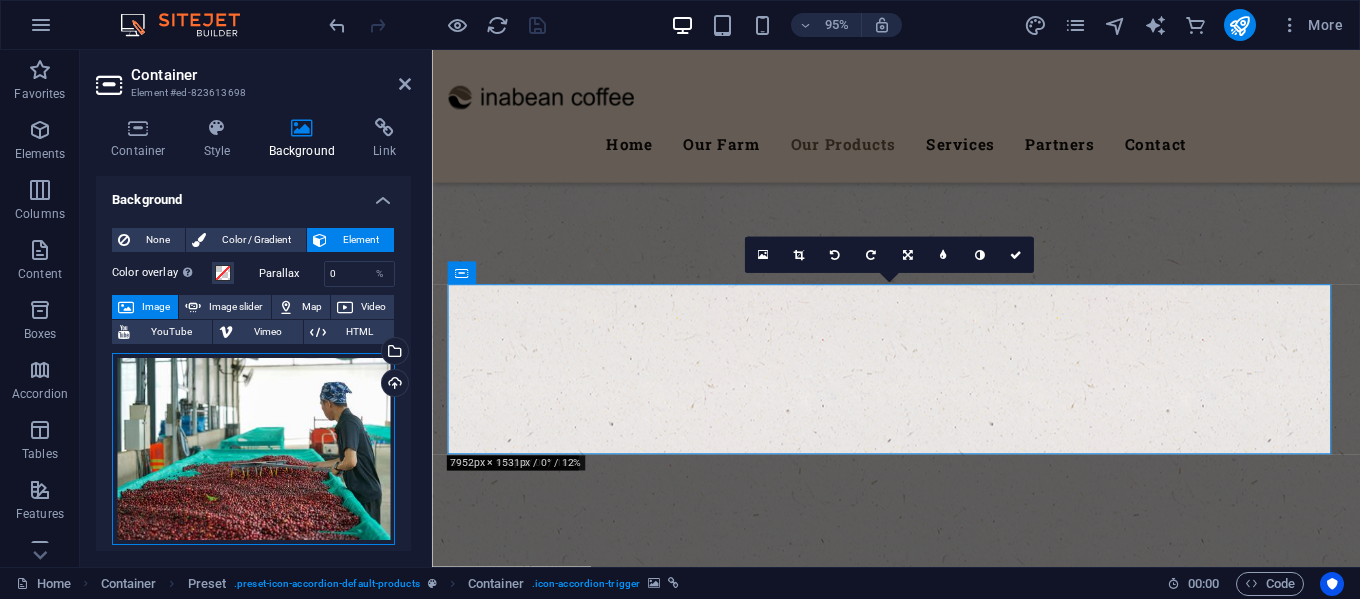 click on "Drag files here, click to choose files or select files from Files or our free stock photos & videos" at bounding box center (253, 449) 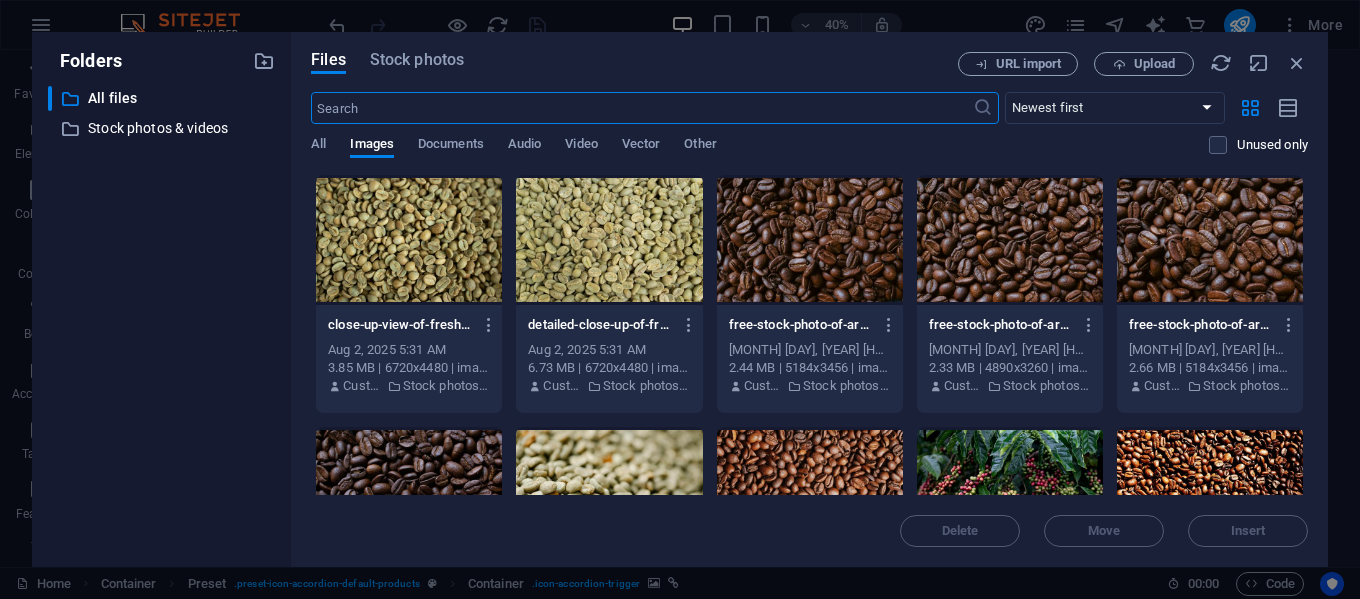 scroll, scrollTop: 4028, scrollLeft: 0, axis: vertical 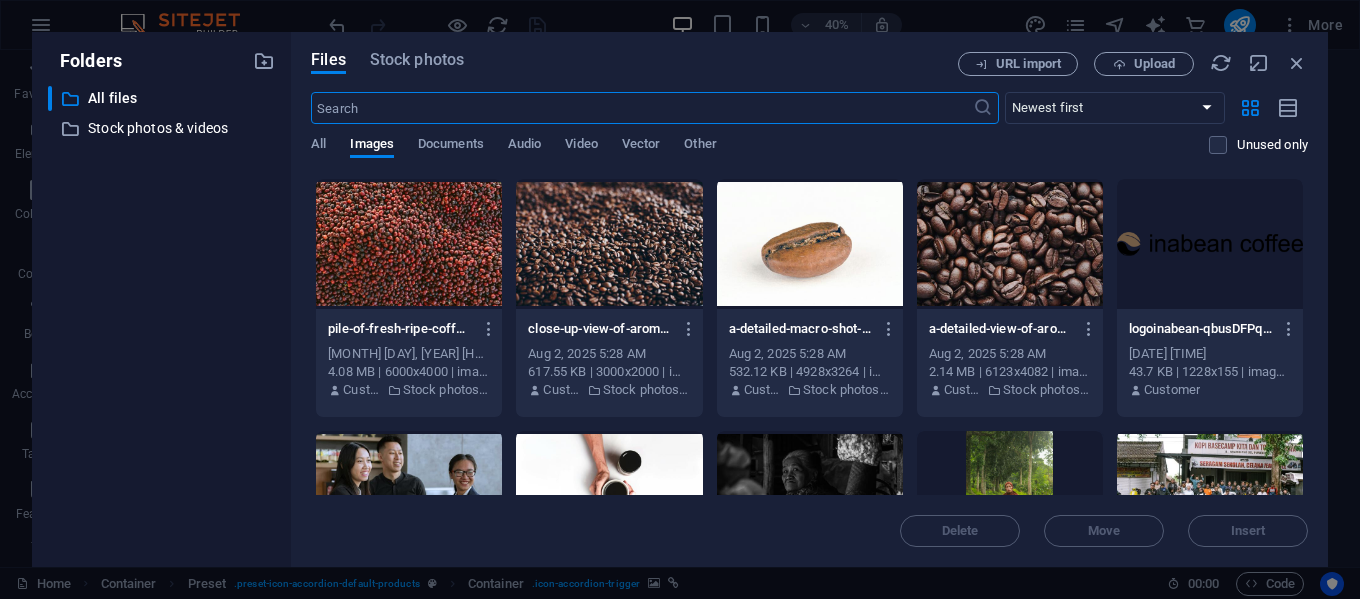 click at bounding box center [409, 244] 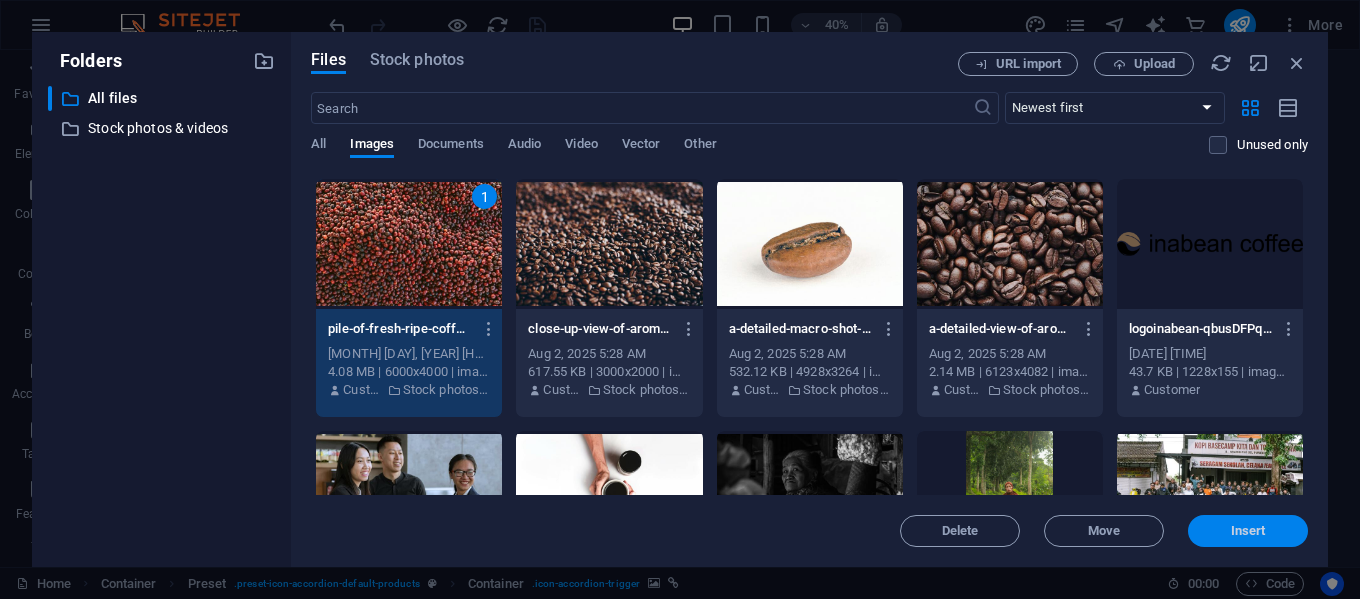 click on "Insert" at bounding box center [1248, 531] 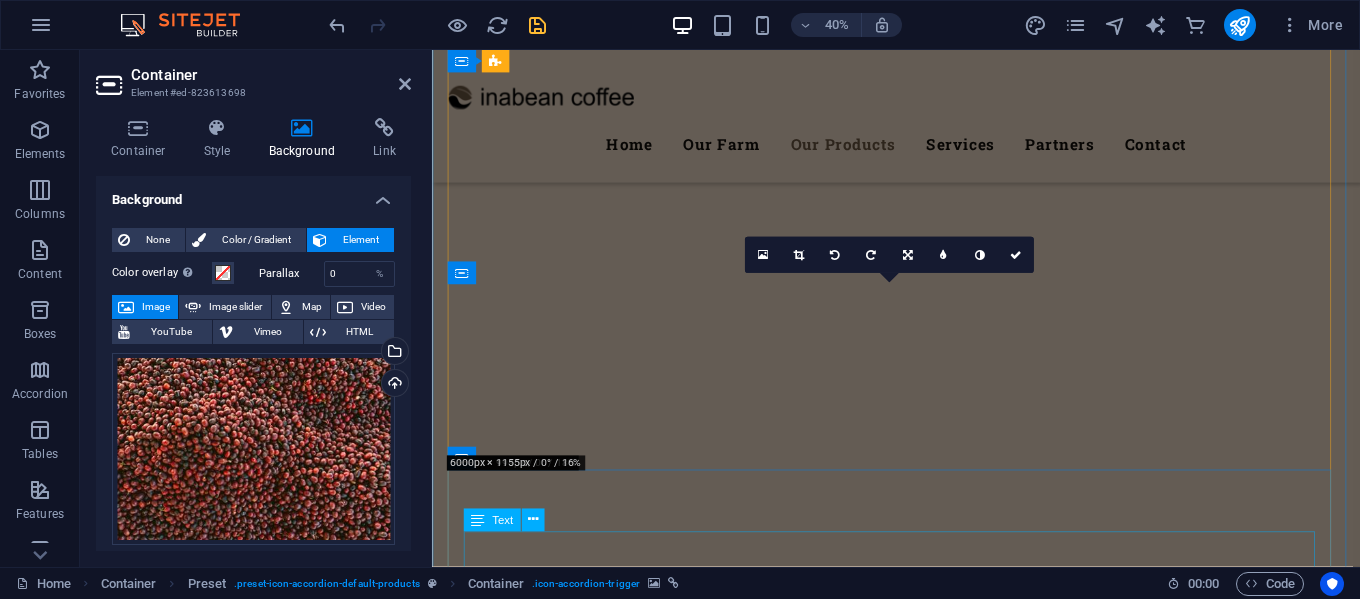 scroll, scrollTop: 3730, scrollLeft: 0, axis: vertical 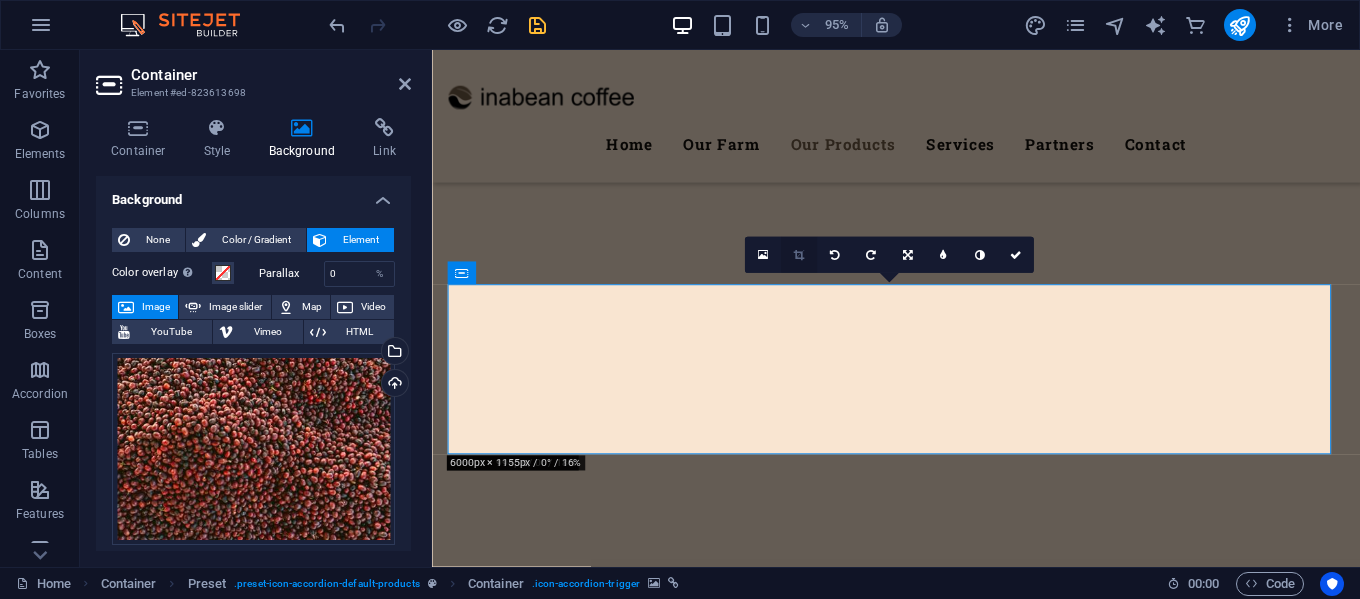 click at bounding box center [798, 254] 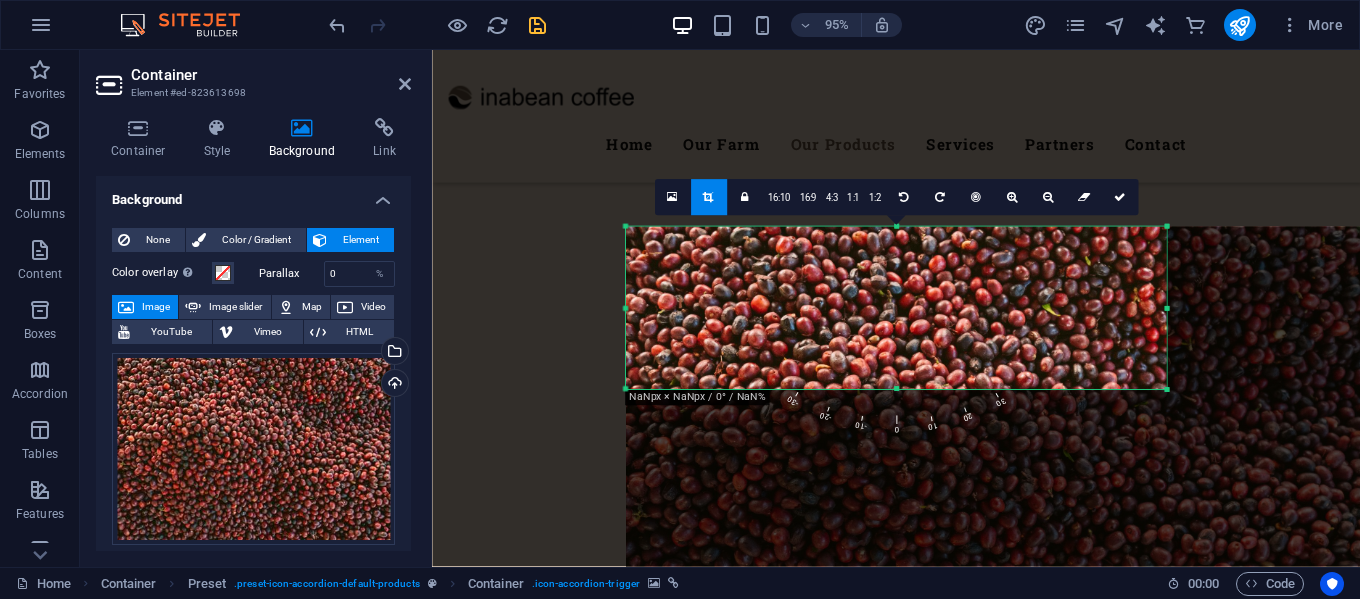 drag, startPoint x: 1269, startPoint y: 512, endPoint x: 1056, endPoint y: 248, distance: 339.2123 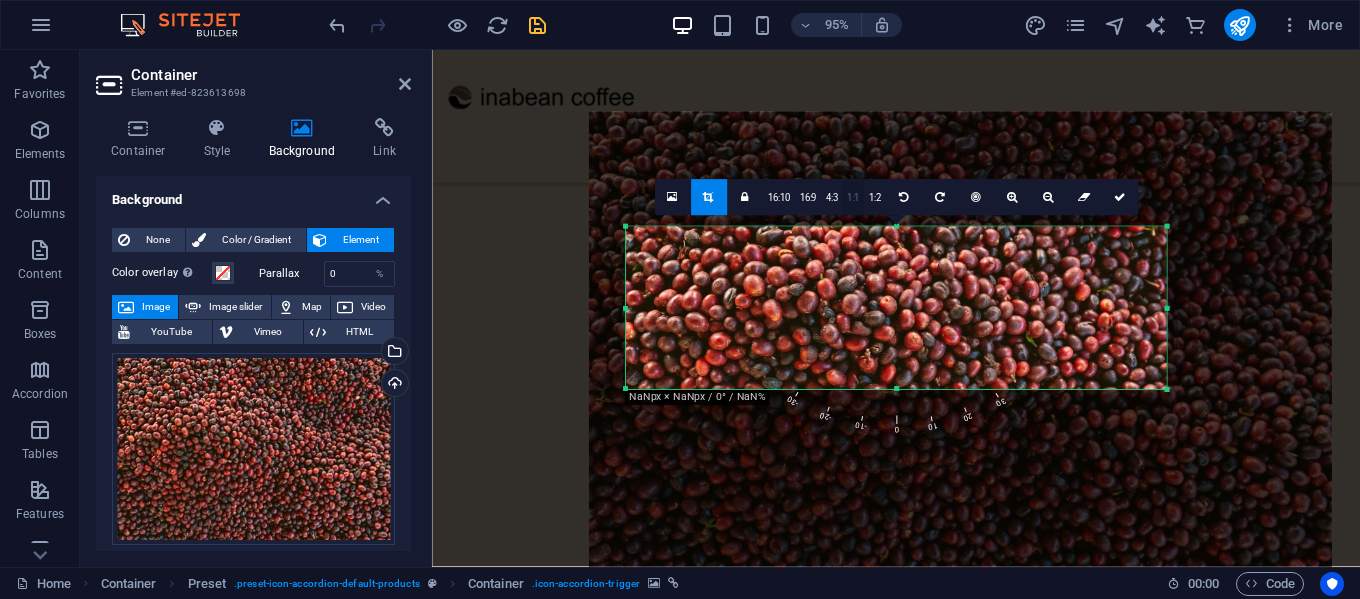drag, startPoint x: 892, startPoint y: 319, endPoint x: 853, endPoint y: 198, distance: 127.12985 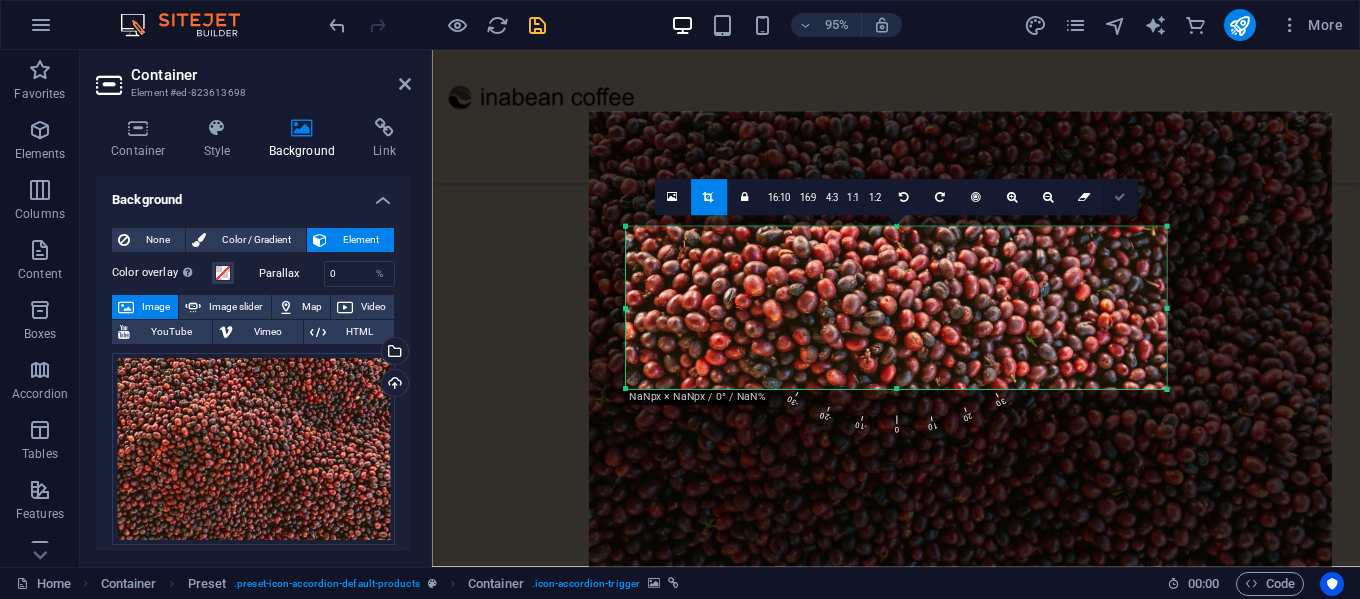 click at bounding box center [1120, 197] 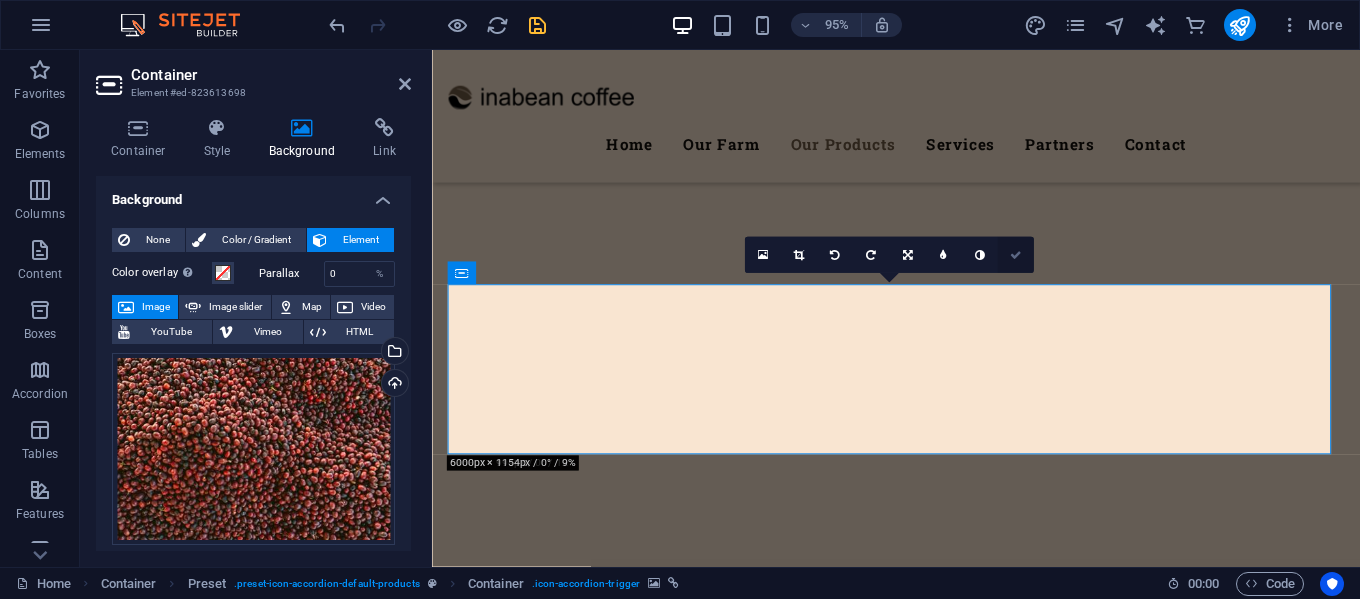 click at bounding box center (1016, 254) 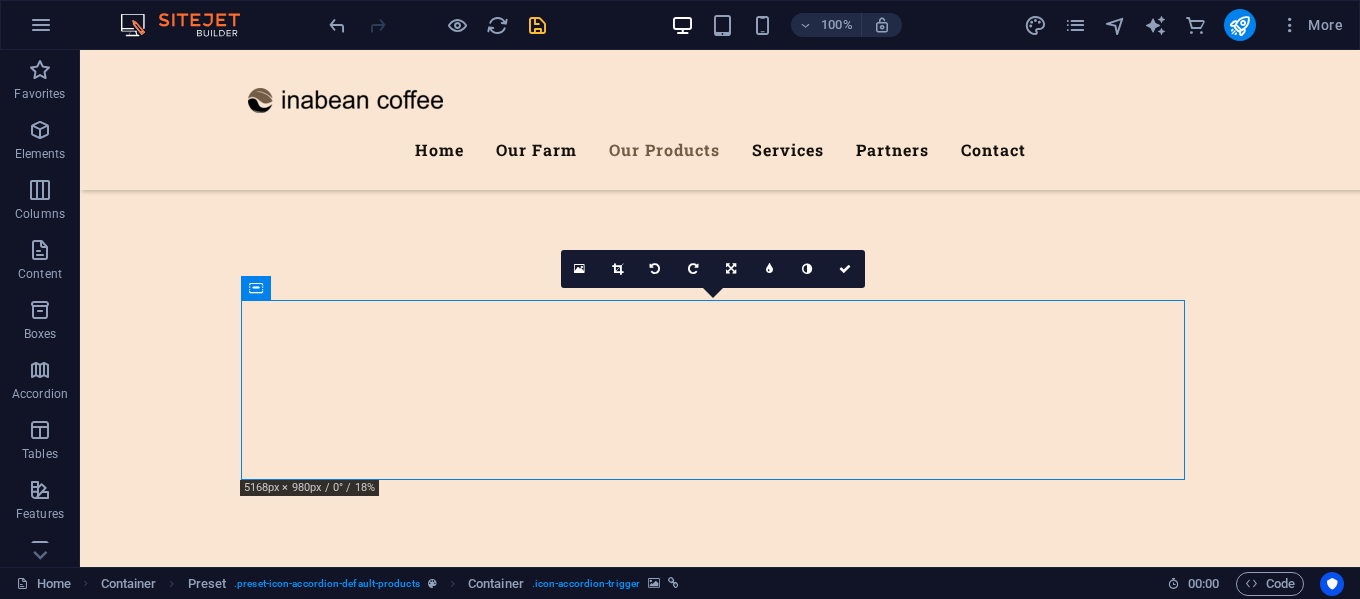 click at bounding box center [437, 25] 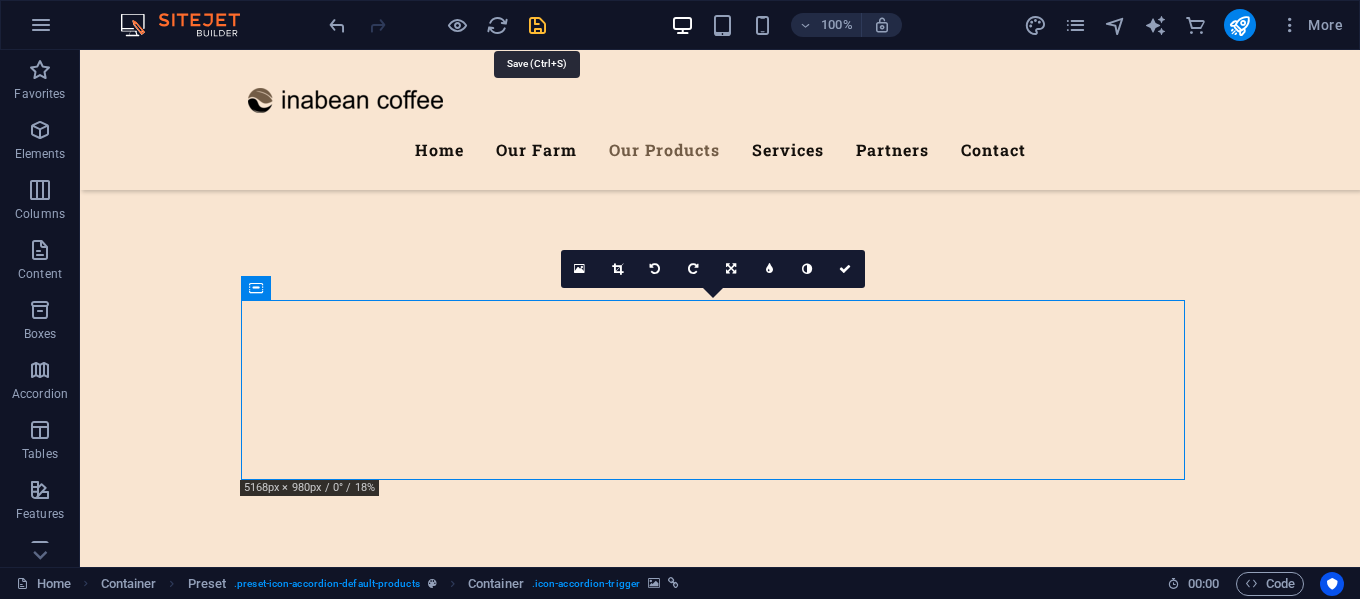 click at bounding box center (537, 25) 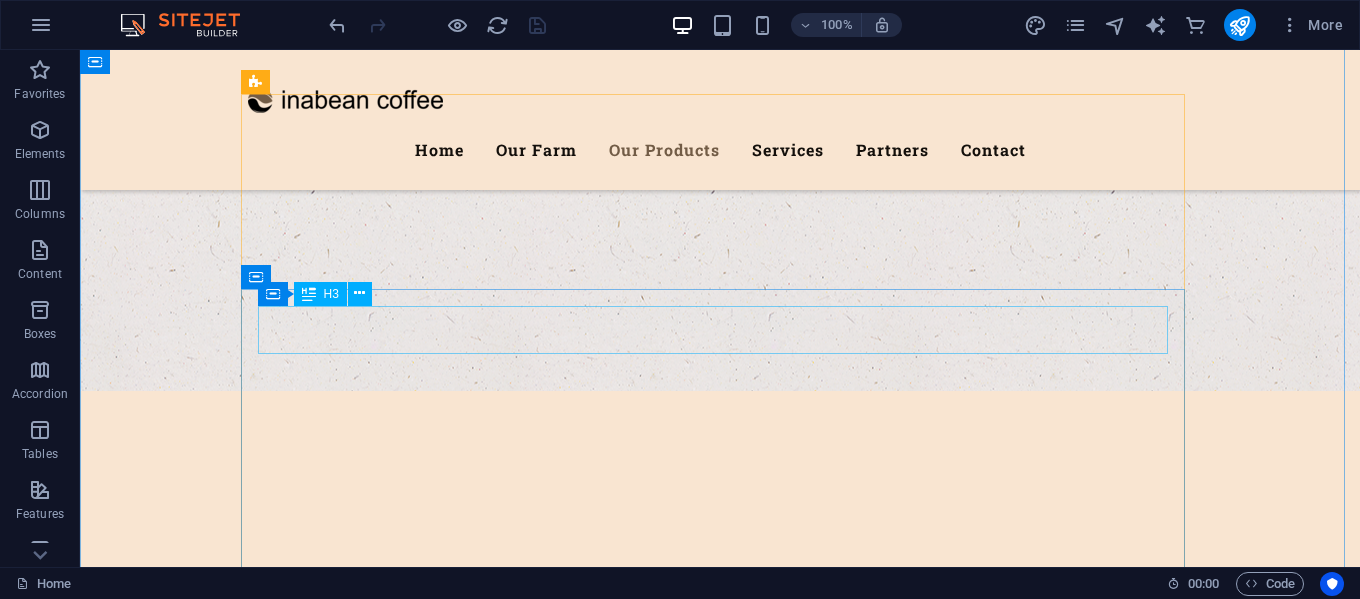 scroll, scrollTop: 3040, scrollLeft: 0, axis: vertical 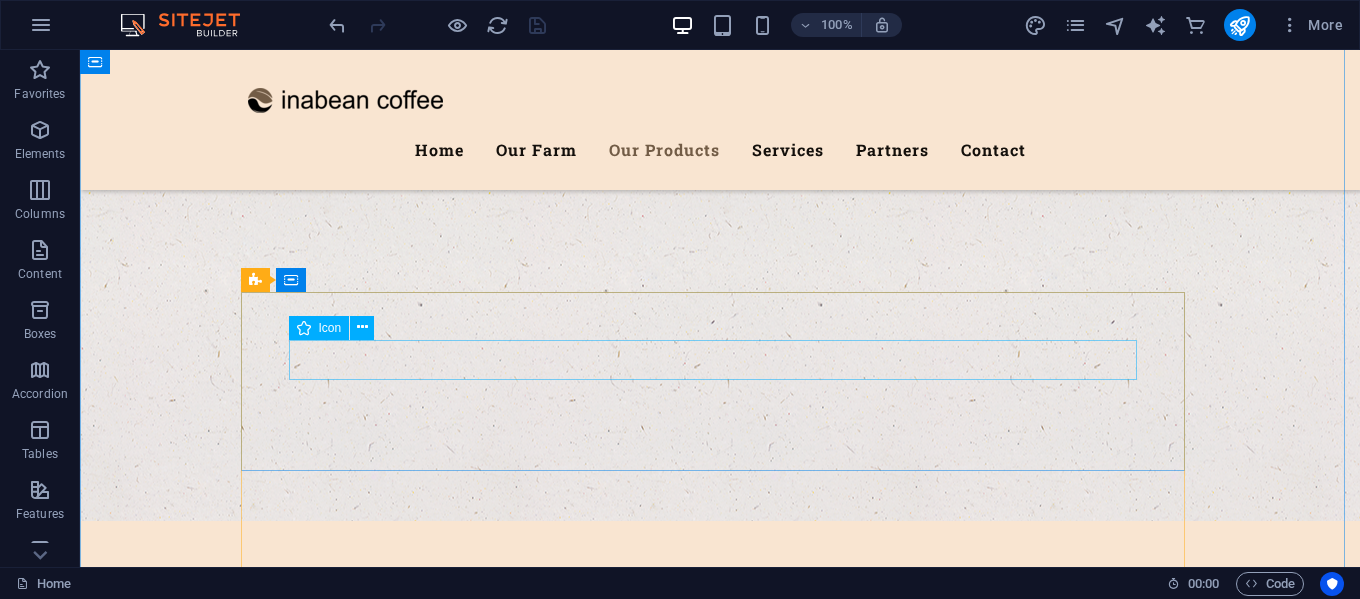 click at bounding box center [720, 5803] 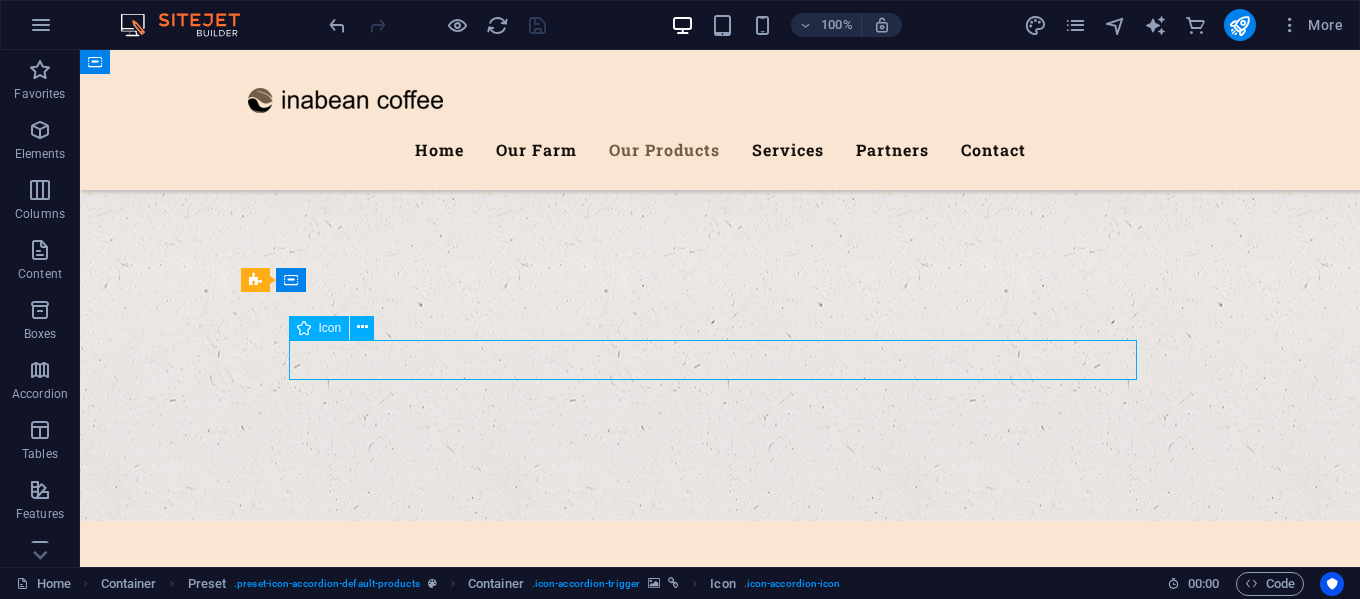 click at bounding box center (720, 5803) 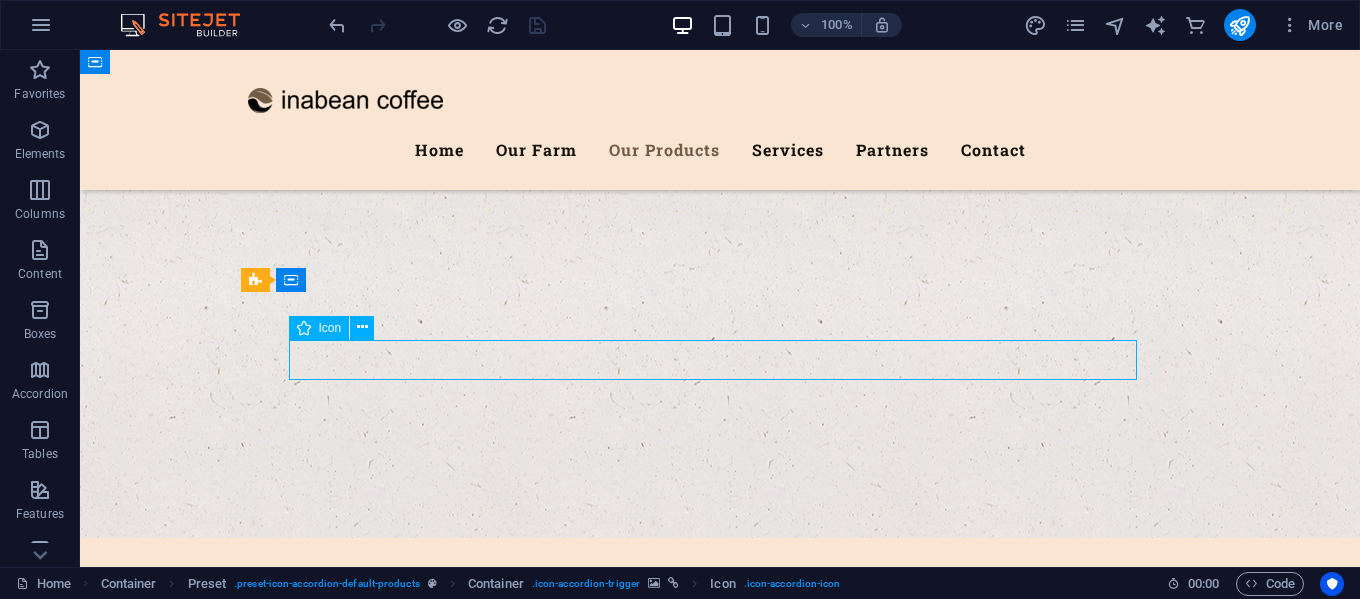select on "xMidYMid" 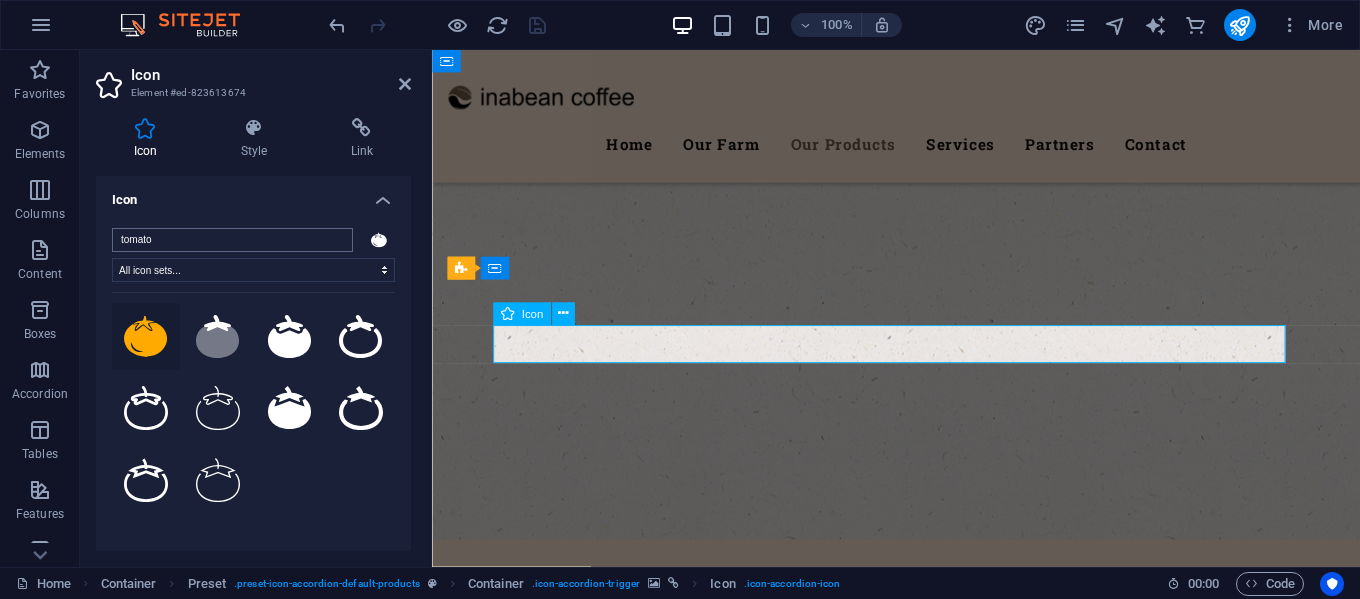 scroll, scrollTop: 3129, scrollLeft: 0, axis: vertical 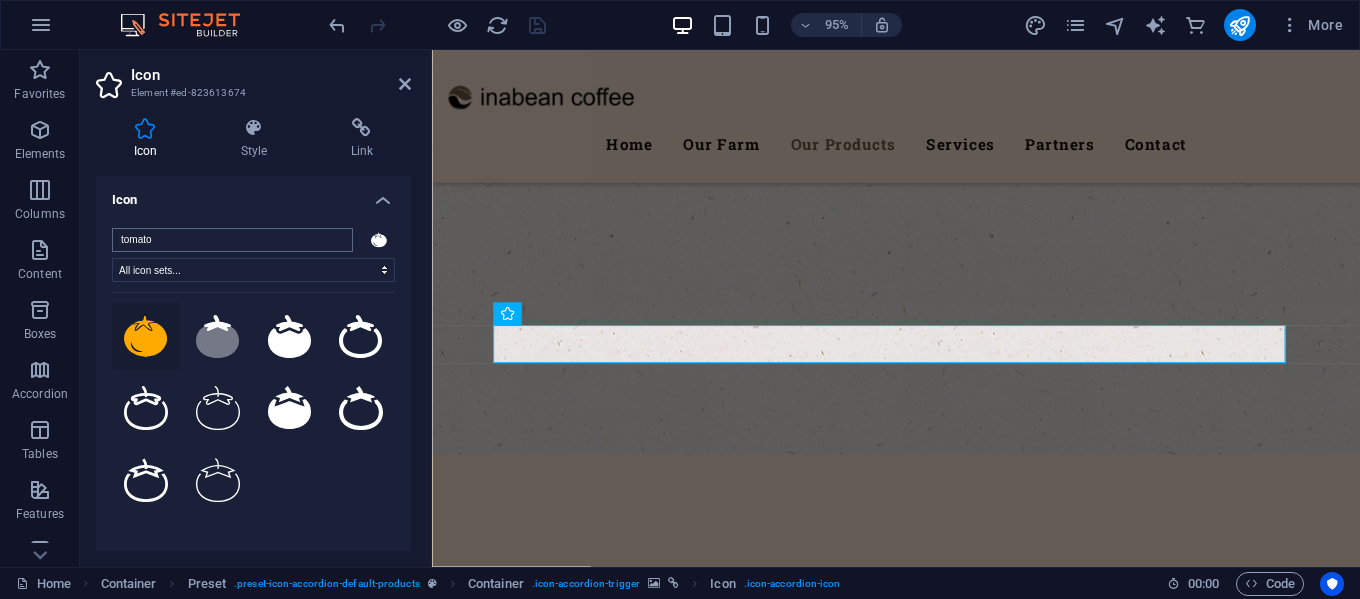type on "c" 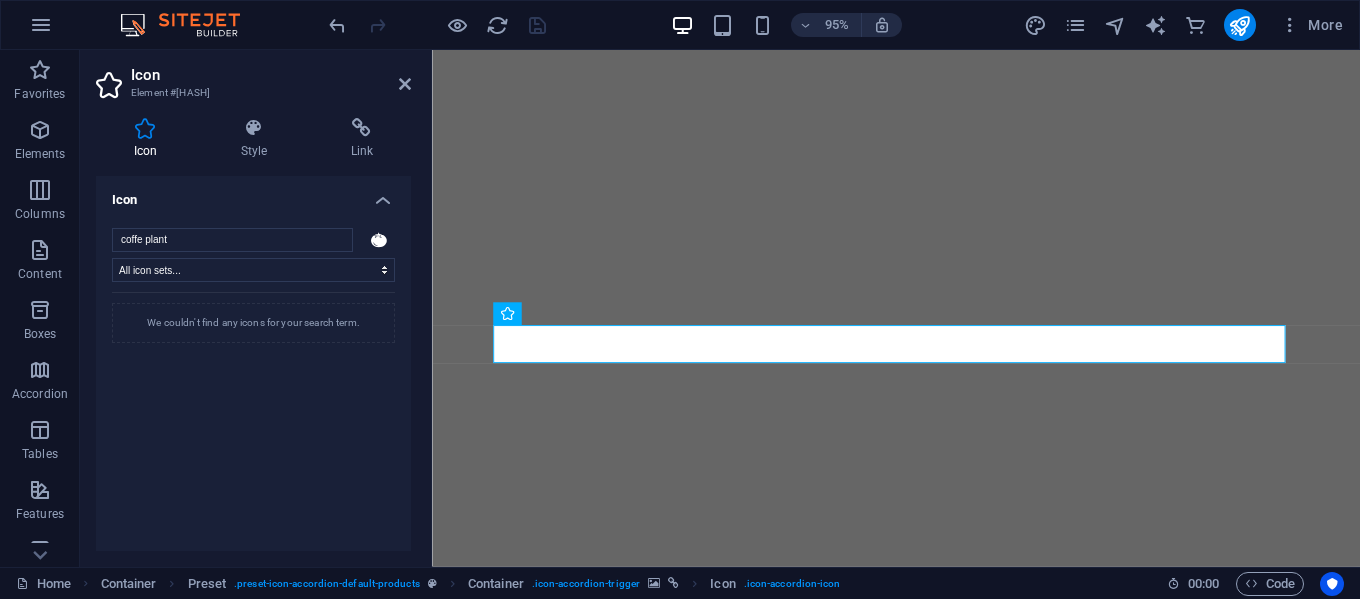 select on "xMidYMid" 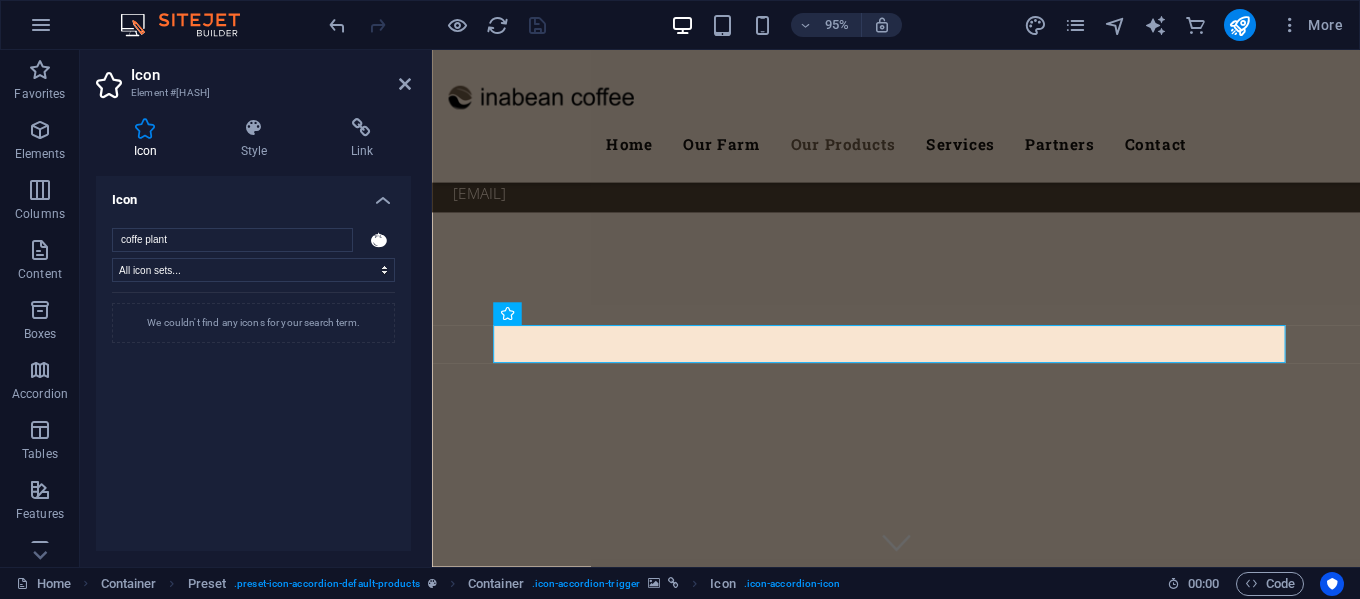 scroll, scrollTop: 0, scrollLeft: 0, axis: both 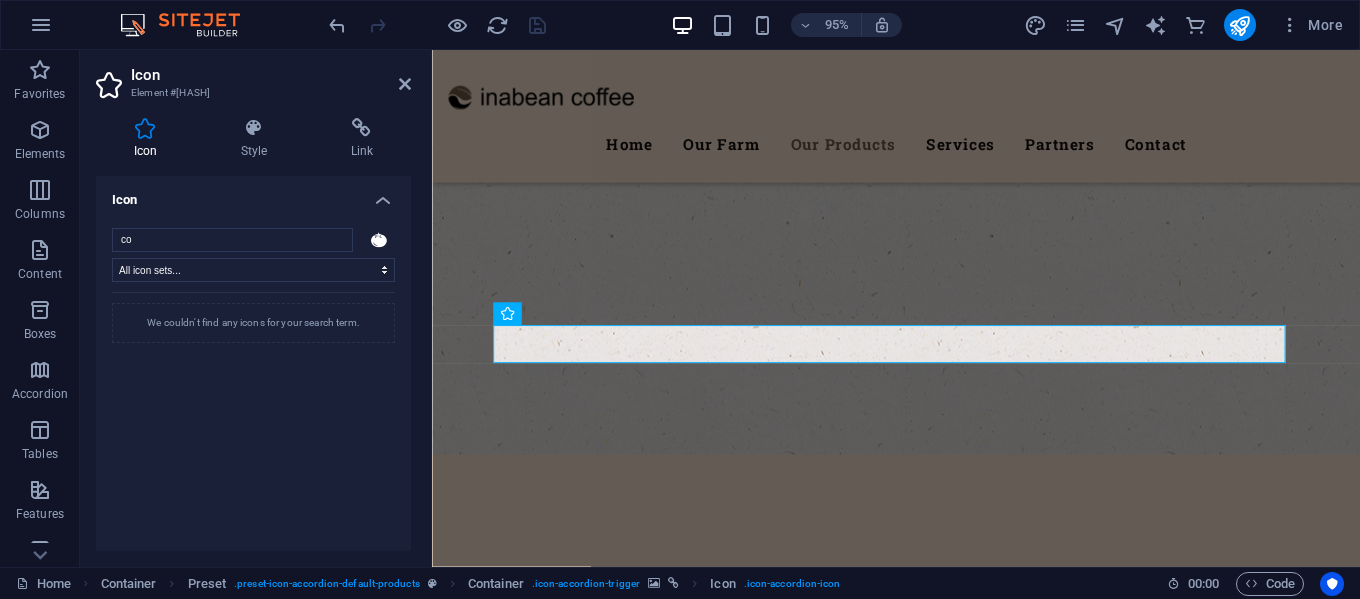 type on "c" 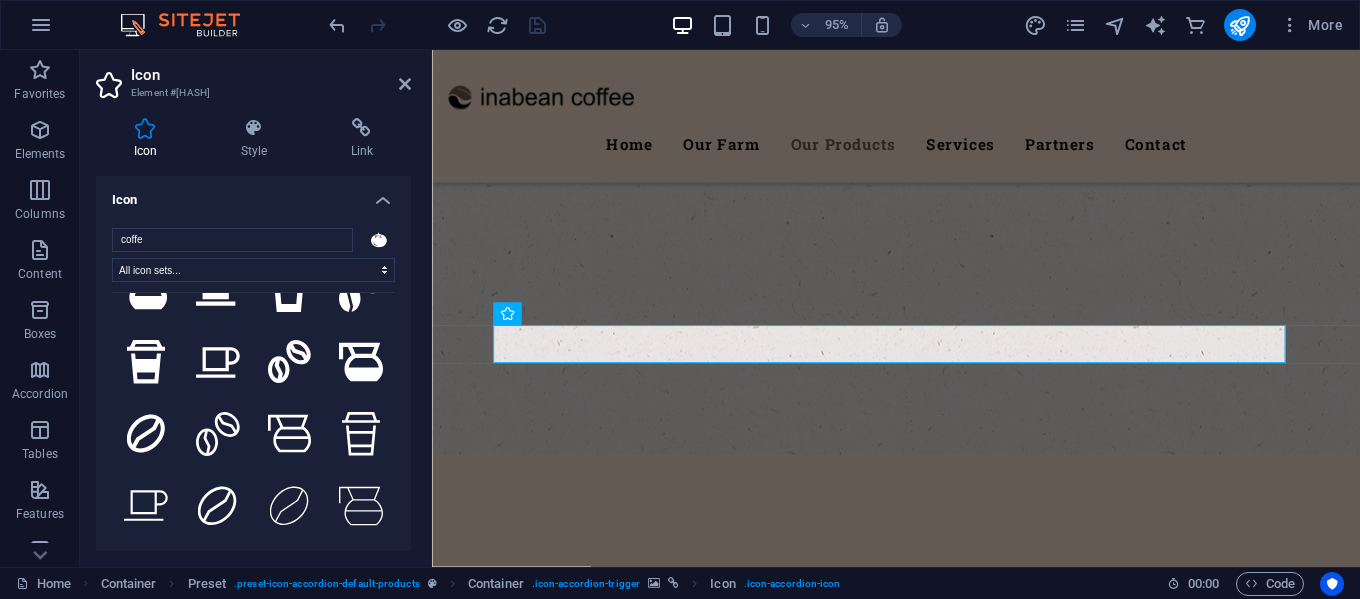 scroll, scrollTop: 623, scrollLeft: 0, axis: vertical 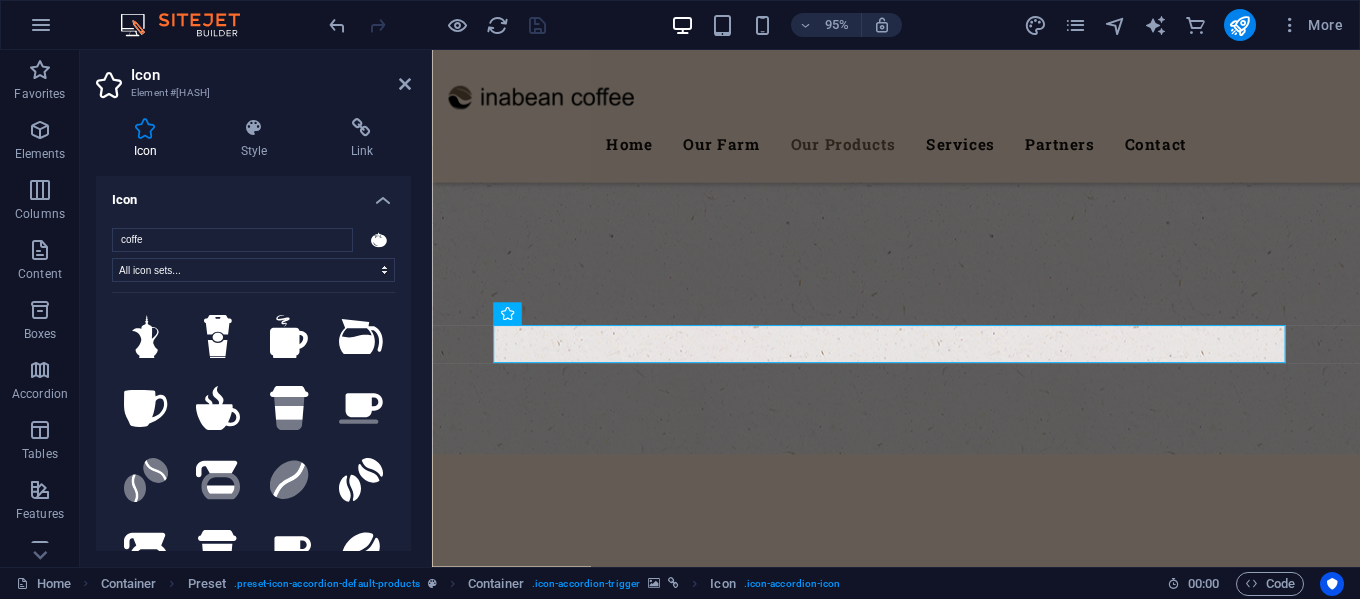 drag, startPoint x: 249, startPoint y: 235, endPoint x: 79, endPoint y: 237, distance: 170.01176 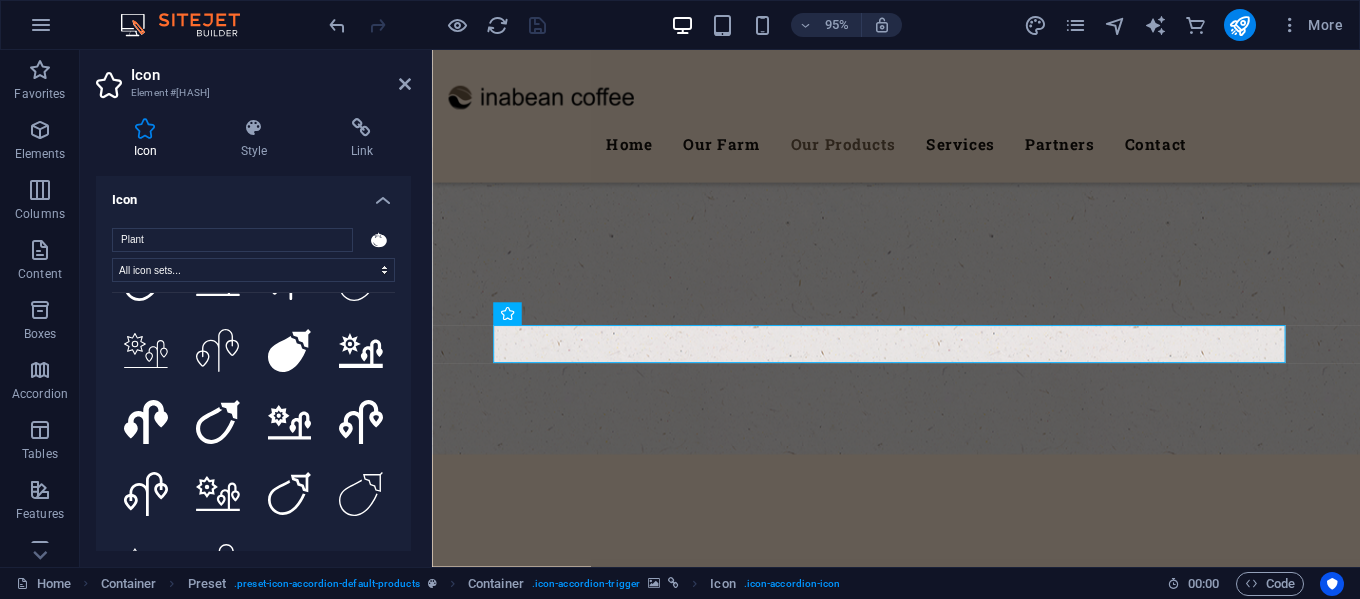 scroll, scrollTop: 275, scrollLeft: 0, axis: vertical 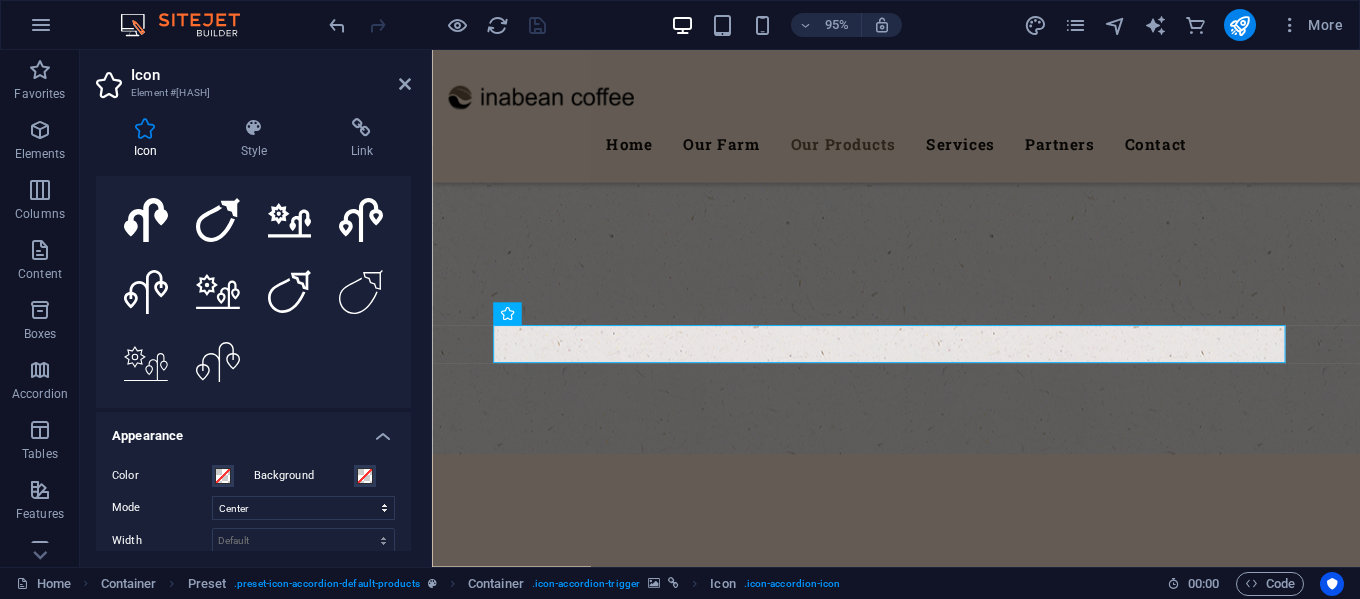 type on "Plant" 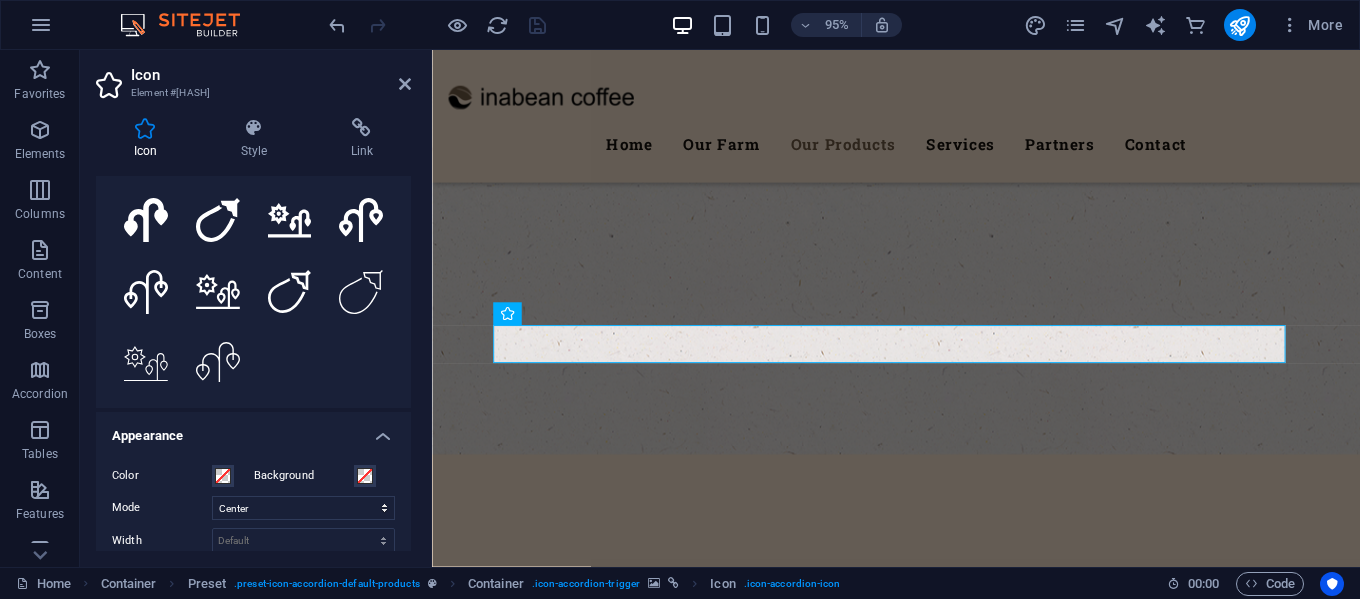 click on "Icon" at bounding box center [271, 75] 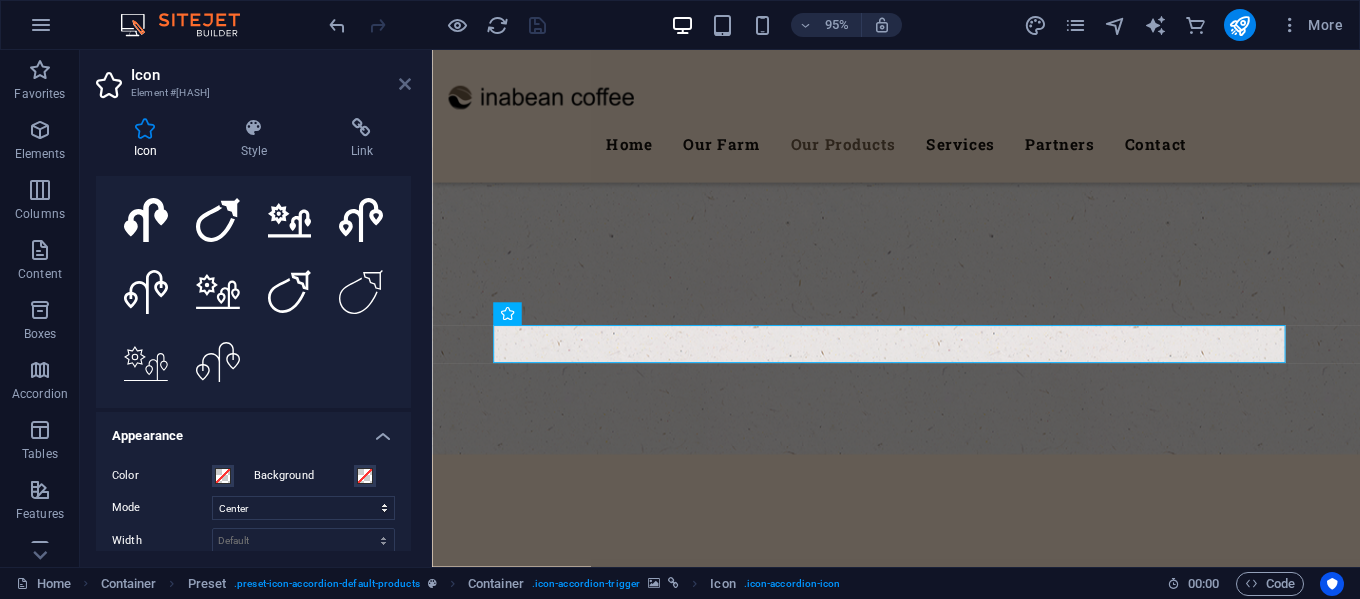 click at bounding box center [405, 84] 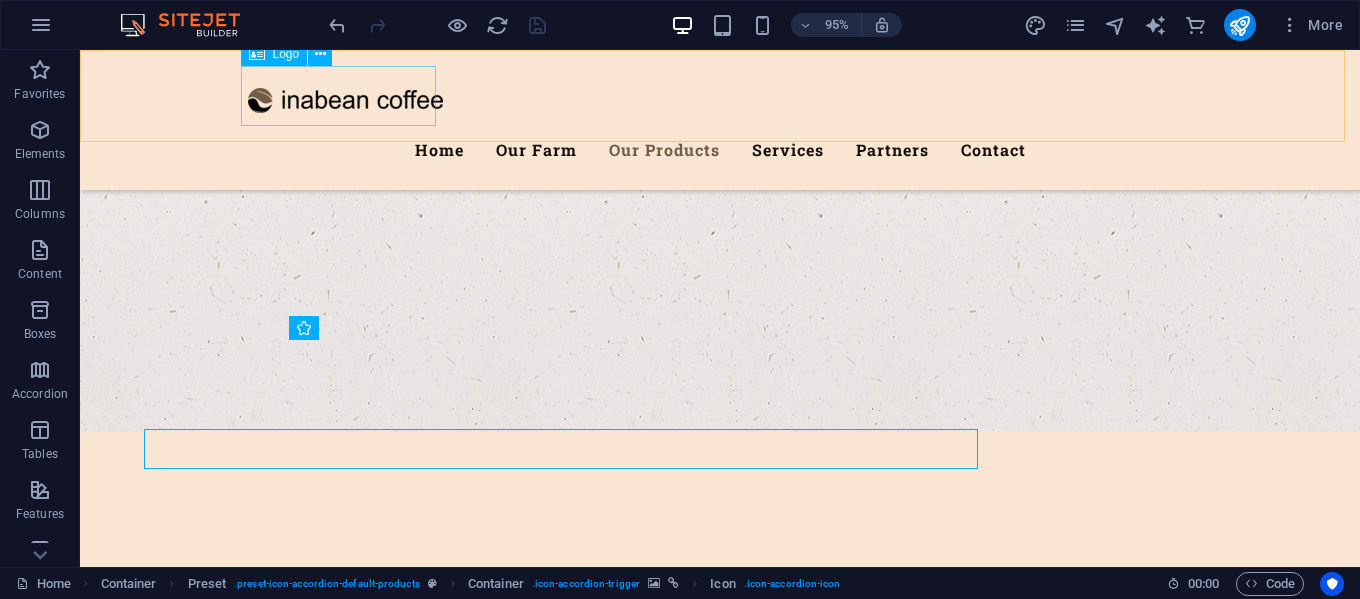 scroll, scrollTop: 3040, scrollLeft: 0, axis: vertical 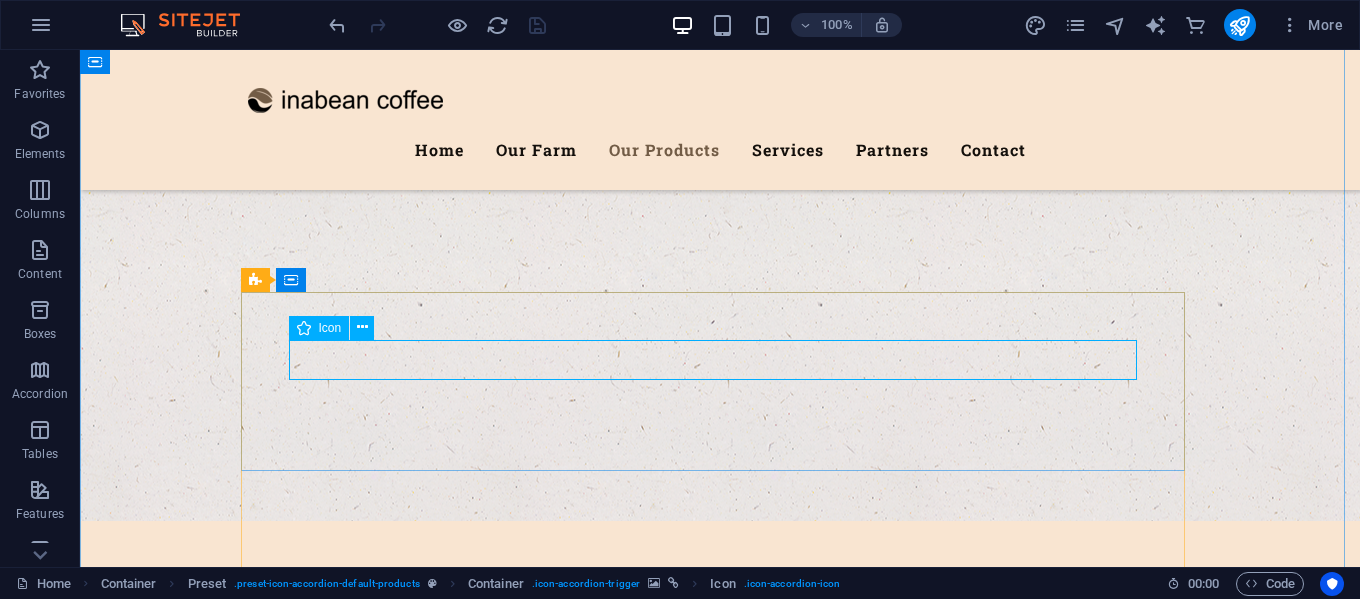 click at bounding box center (720, 5803) 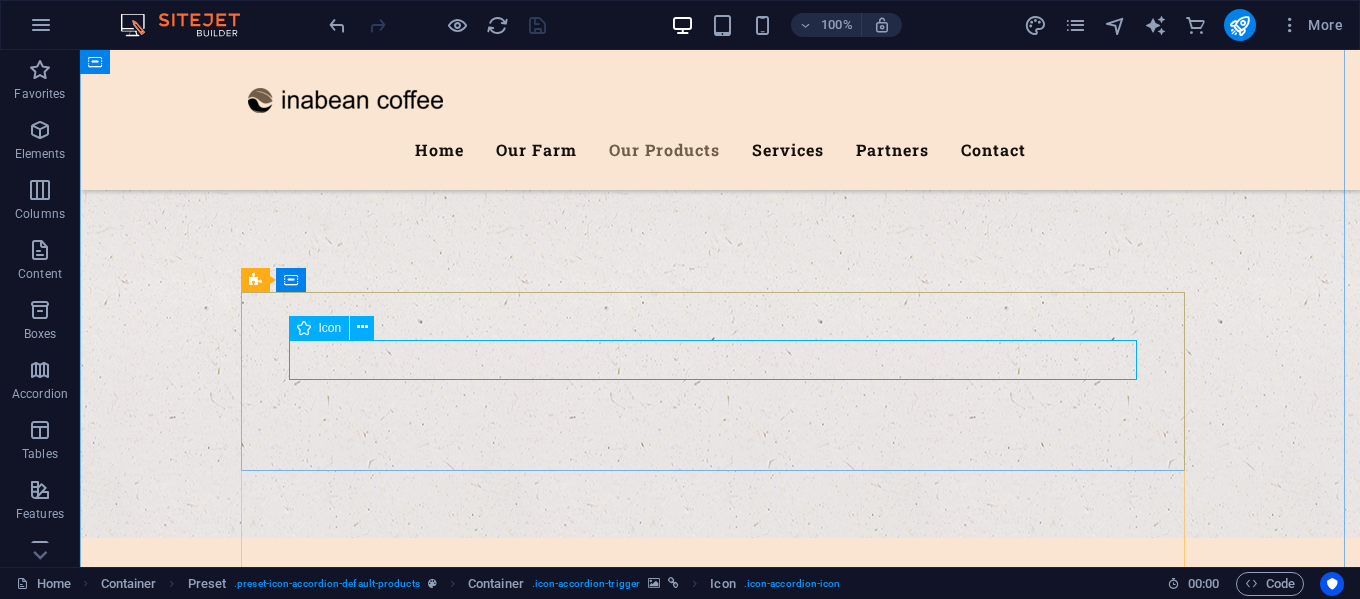 scroll, scrollTop: 3129, scrollLeft: 0, axis: vertical 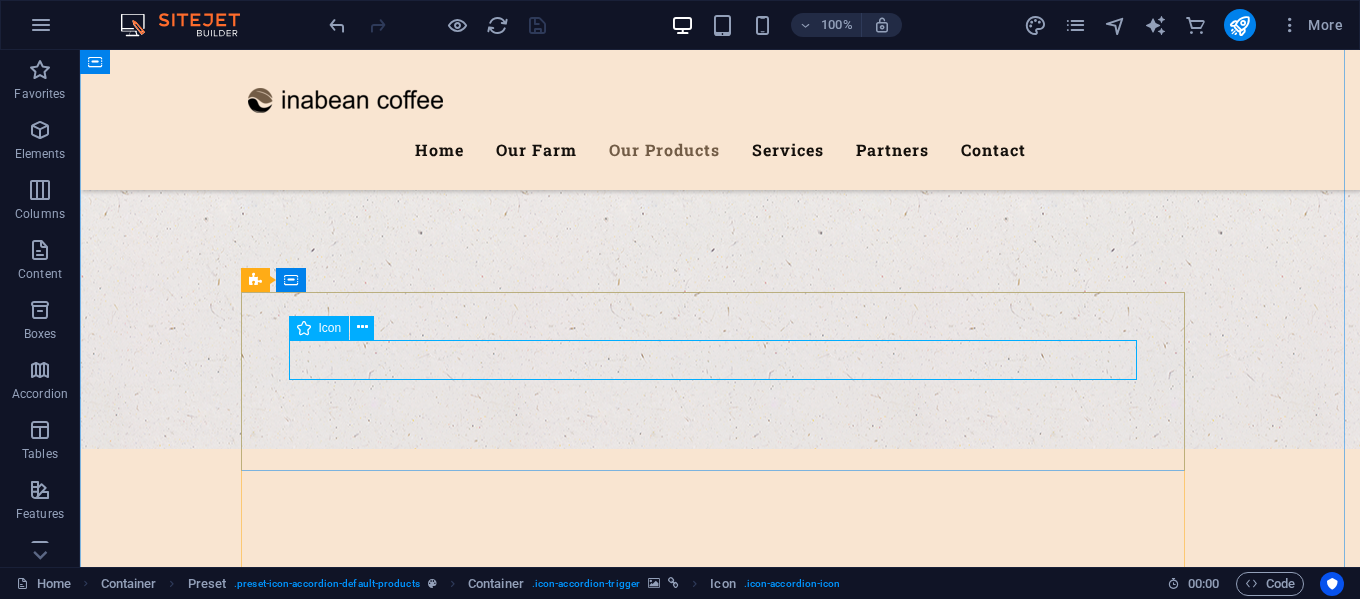 select on "xMidYMid" 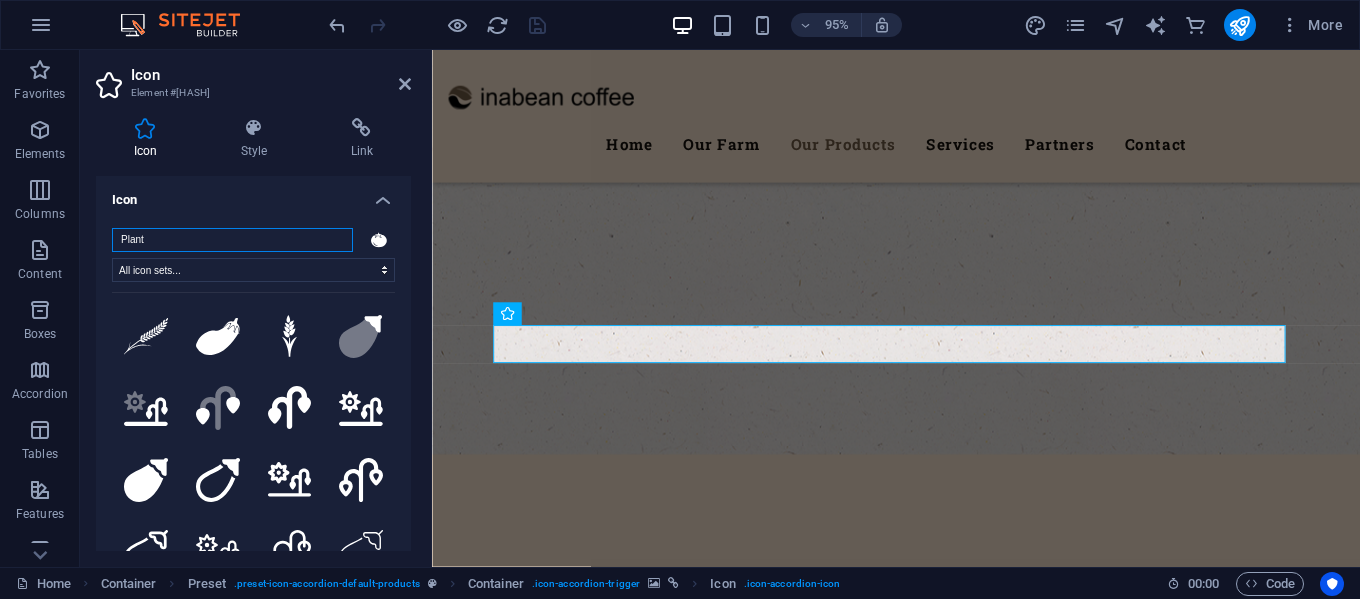 click on "Plant" at bounding box center (232, 240) 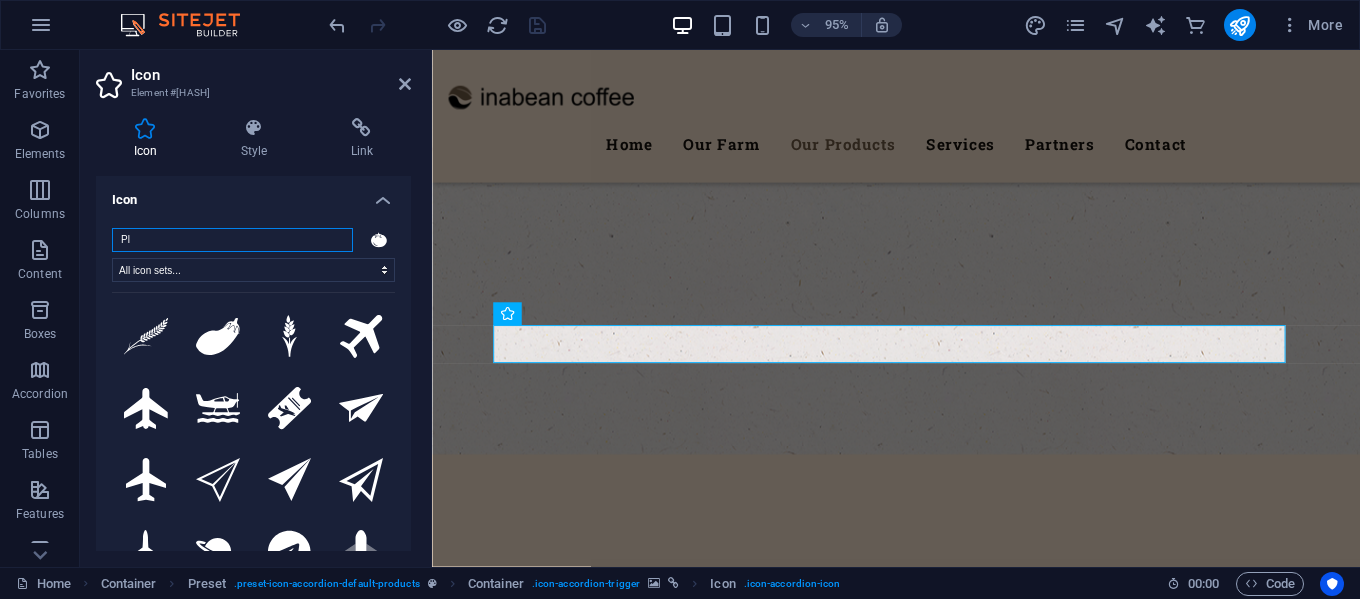 type on "P" 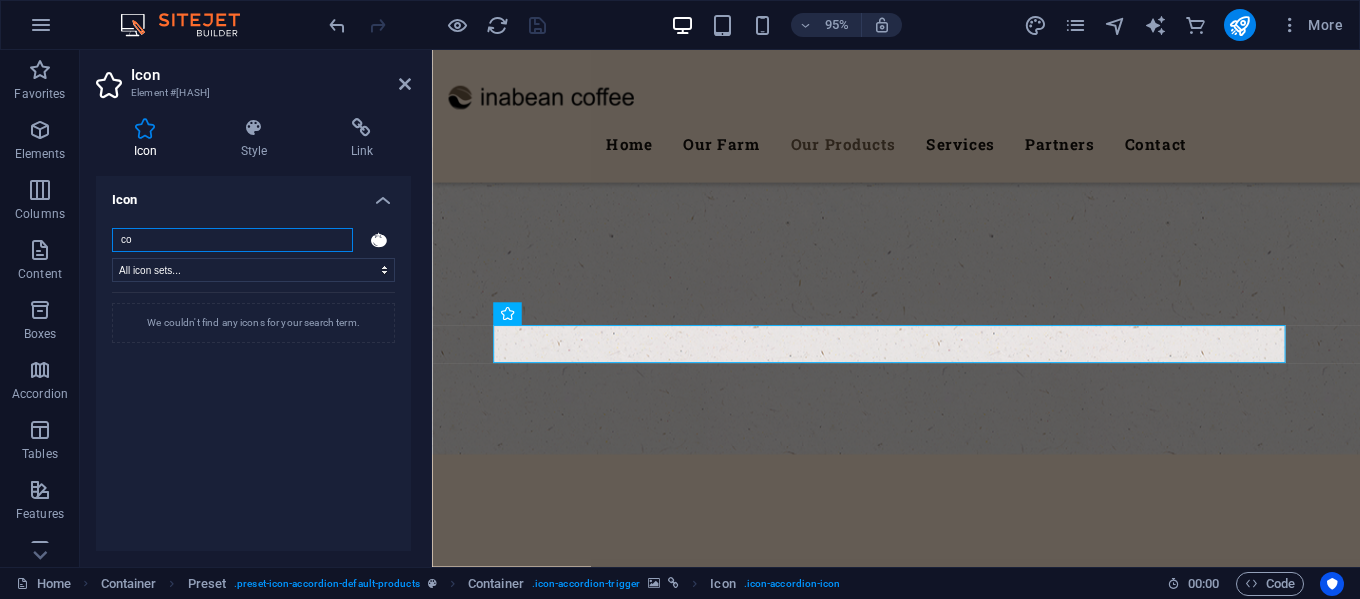 type on "c" 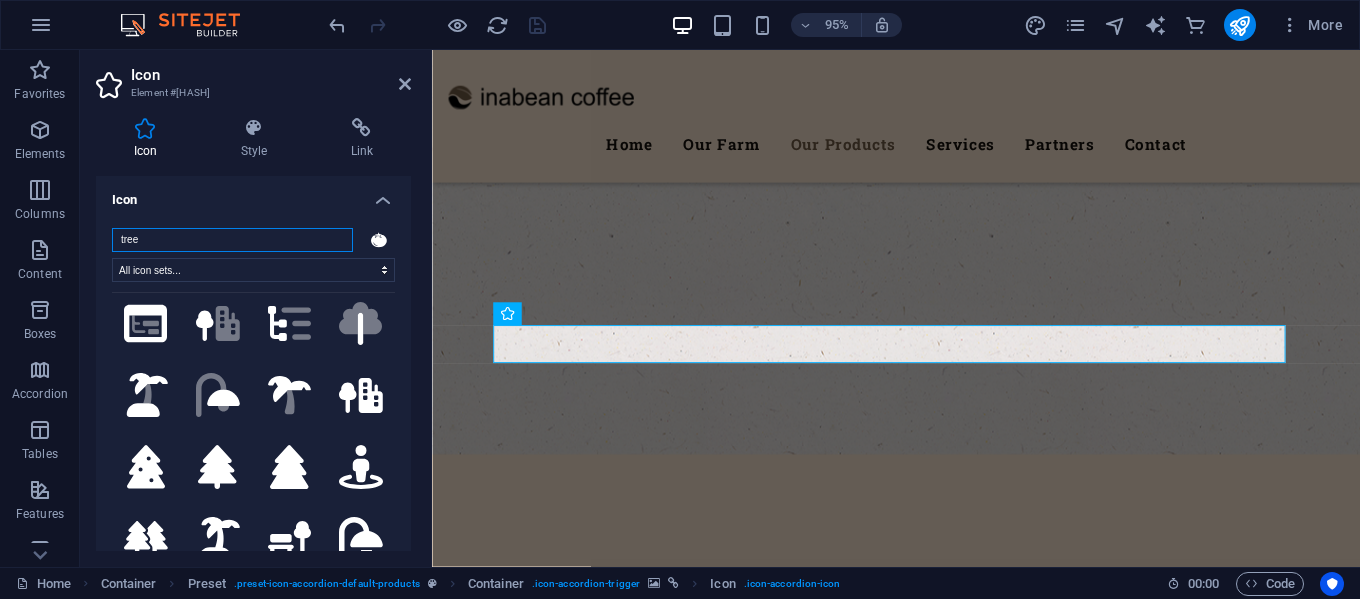 scroll, scrollTop: 0, scrollLeft: 0, axis: both 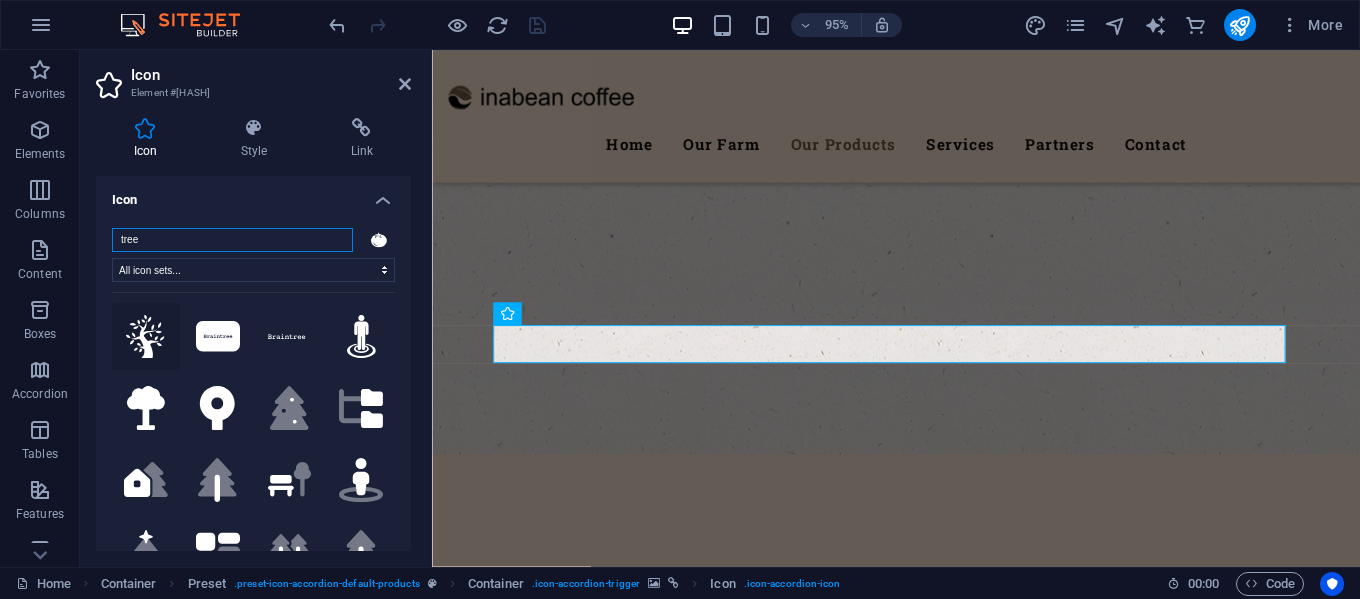 type on "tree" 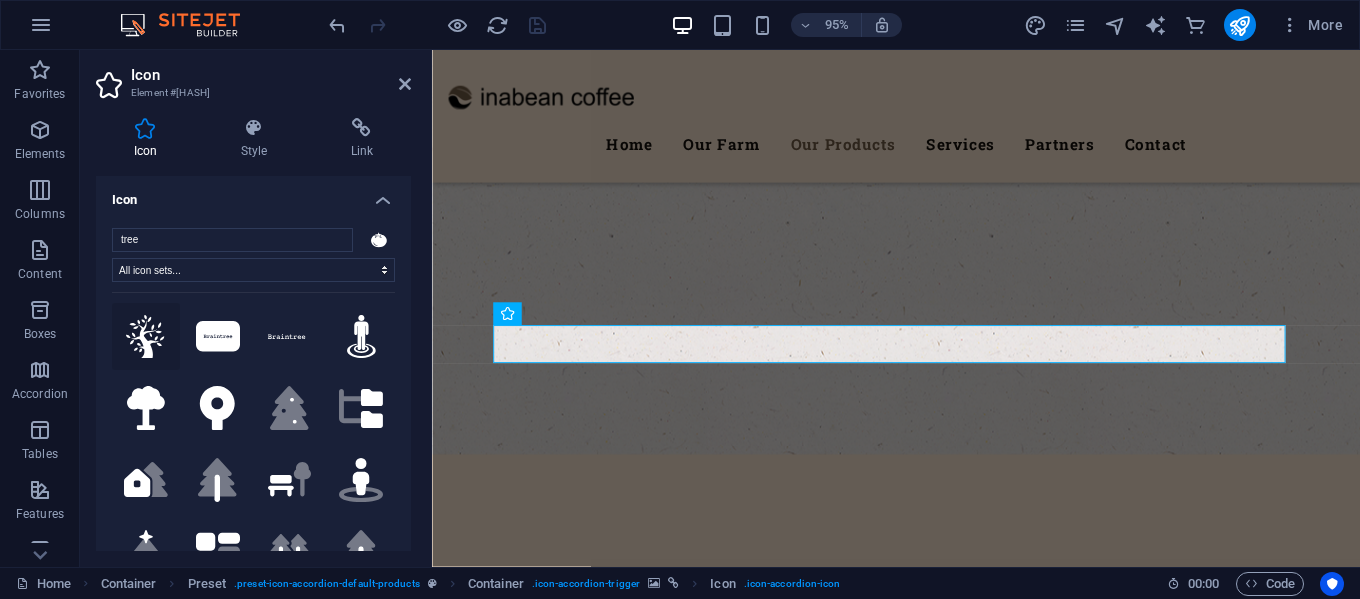 click 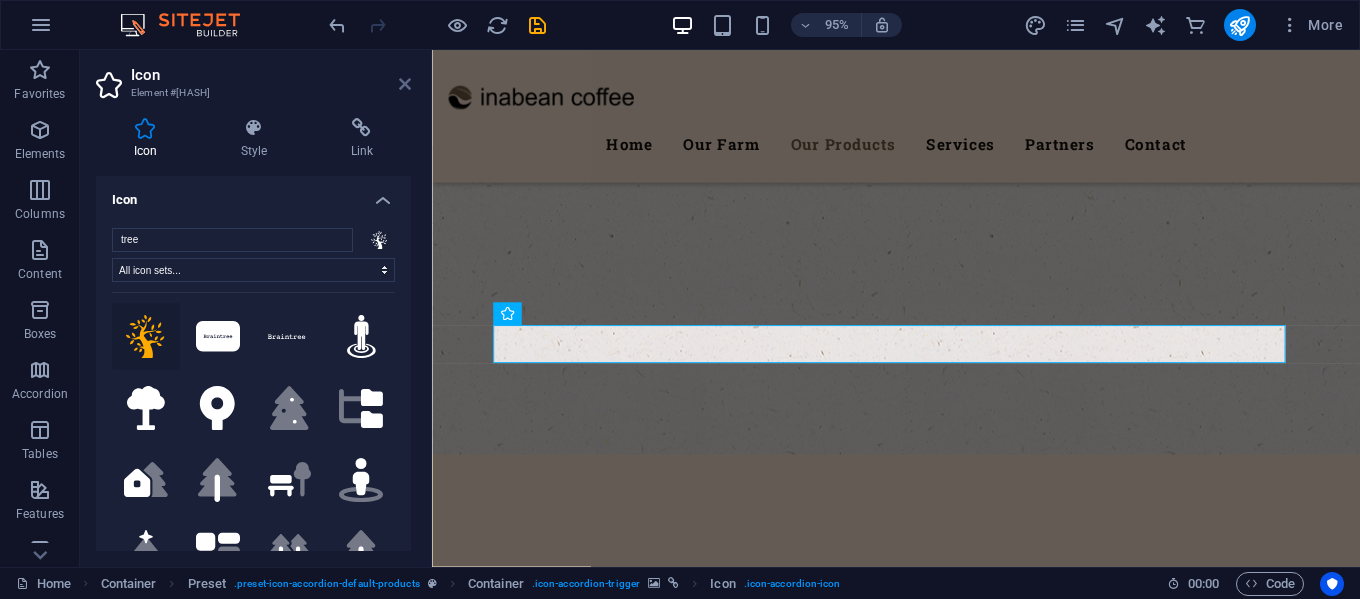 click at bounding box center [405, 84] 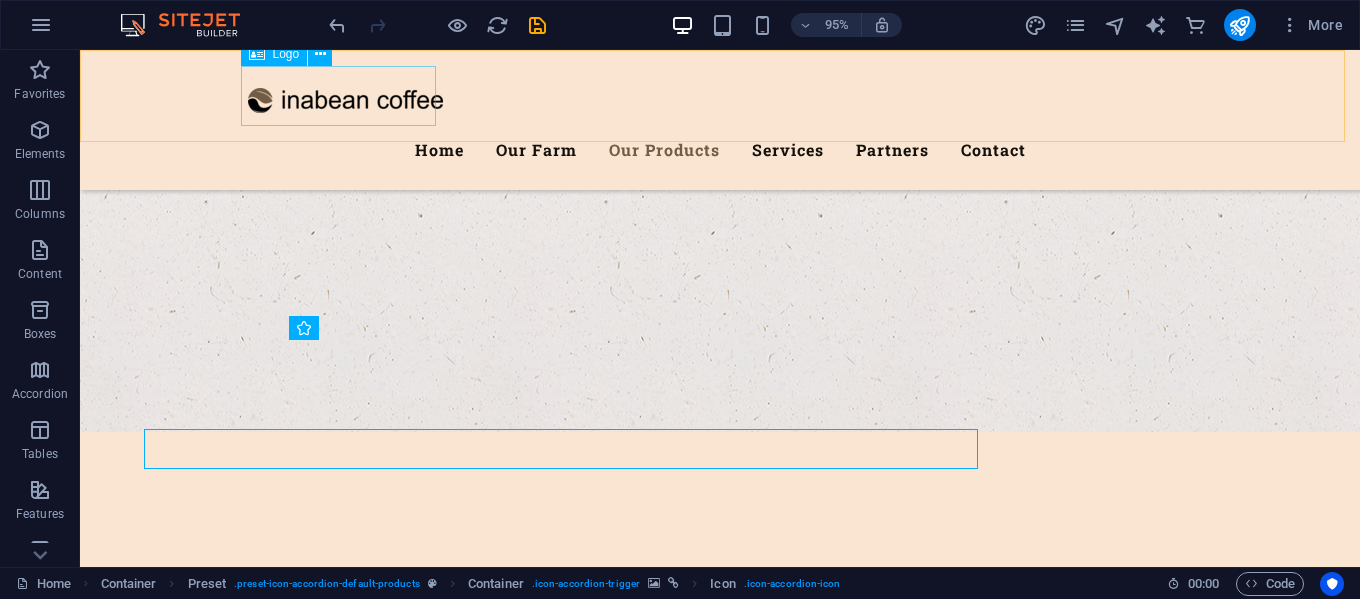 scroll, scrollTop: 3040, scrollLeft: 0, axis: vertical 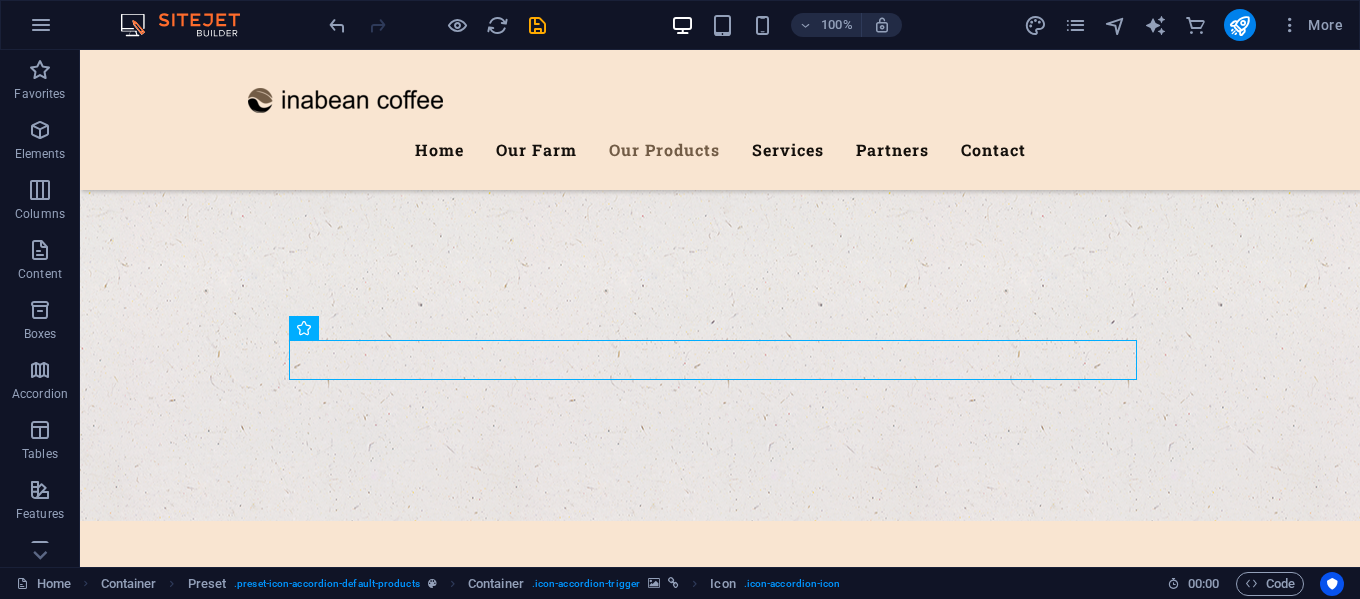 click at bounding box center [437, 25] 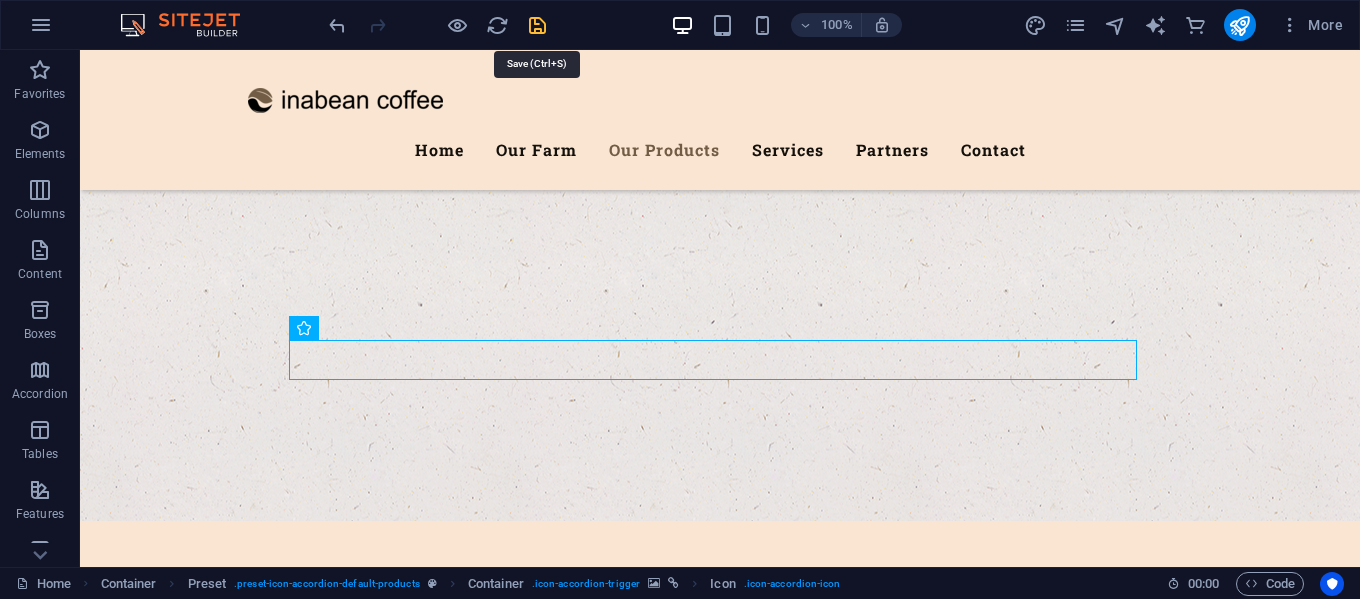 click at bounding box center [537, 25] 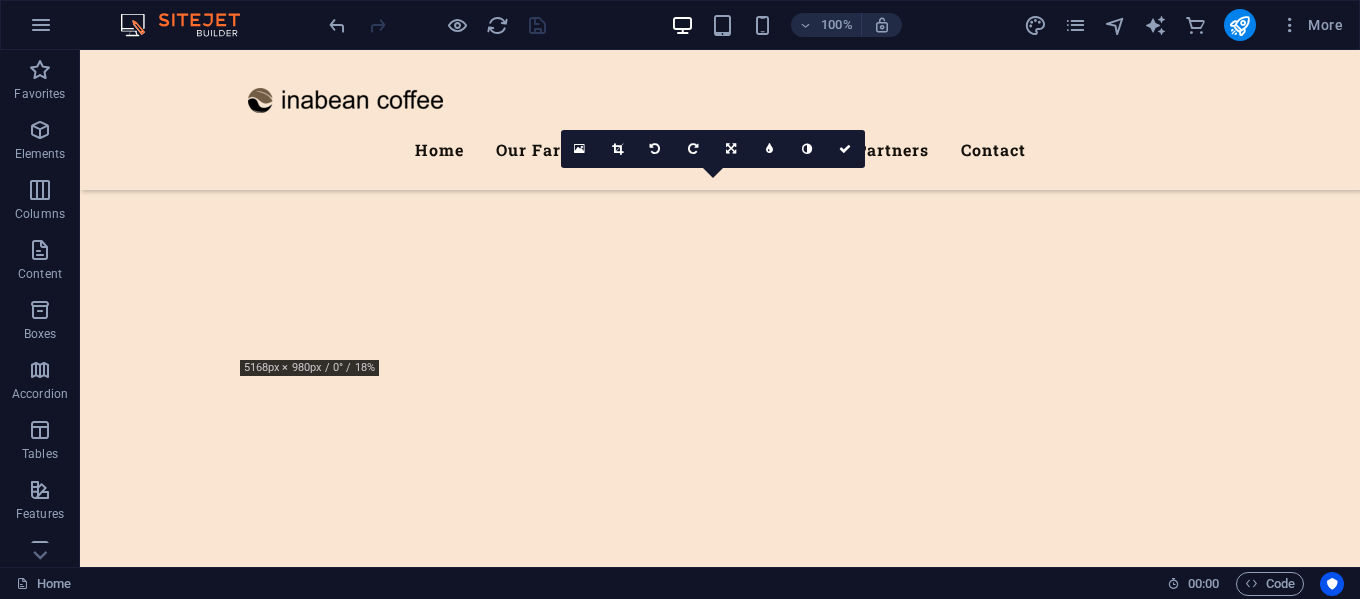 scroll, scrollTop: 3840, scrollLeft: 0, axis: vertical 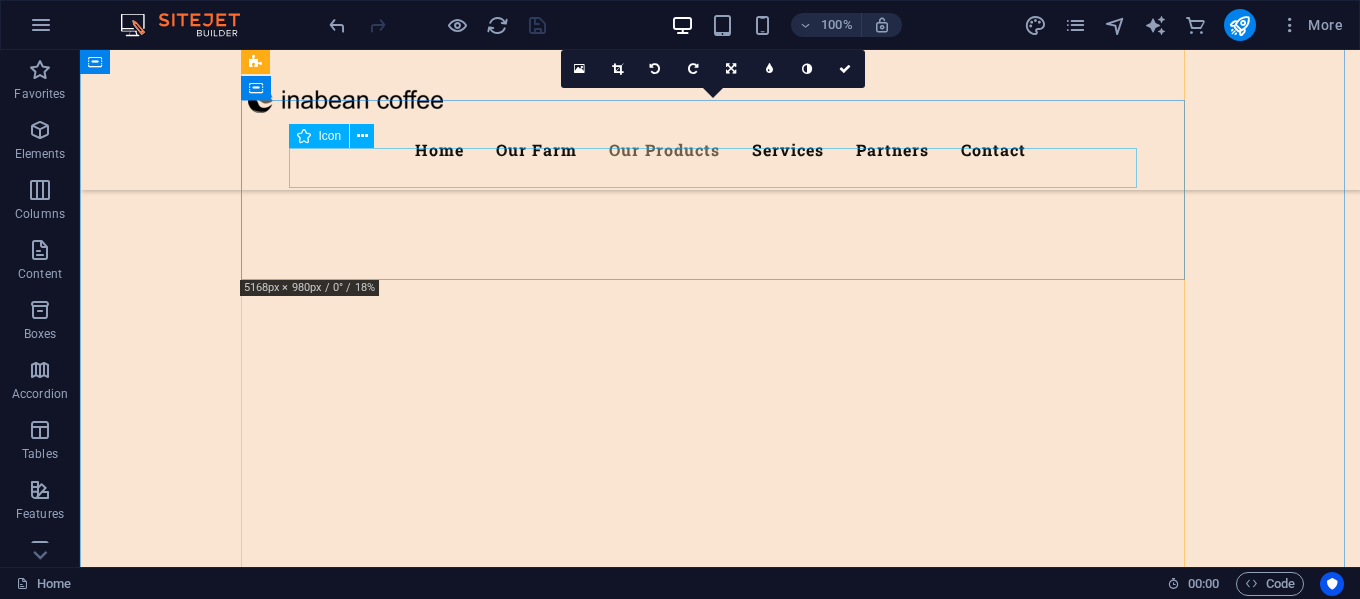 click at bounding box center (720, 5703) 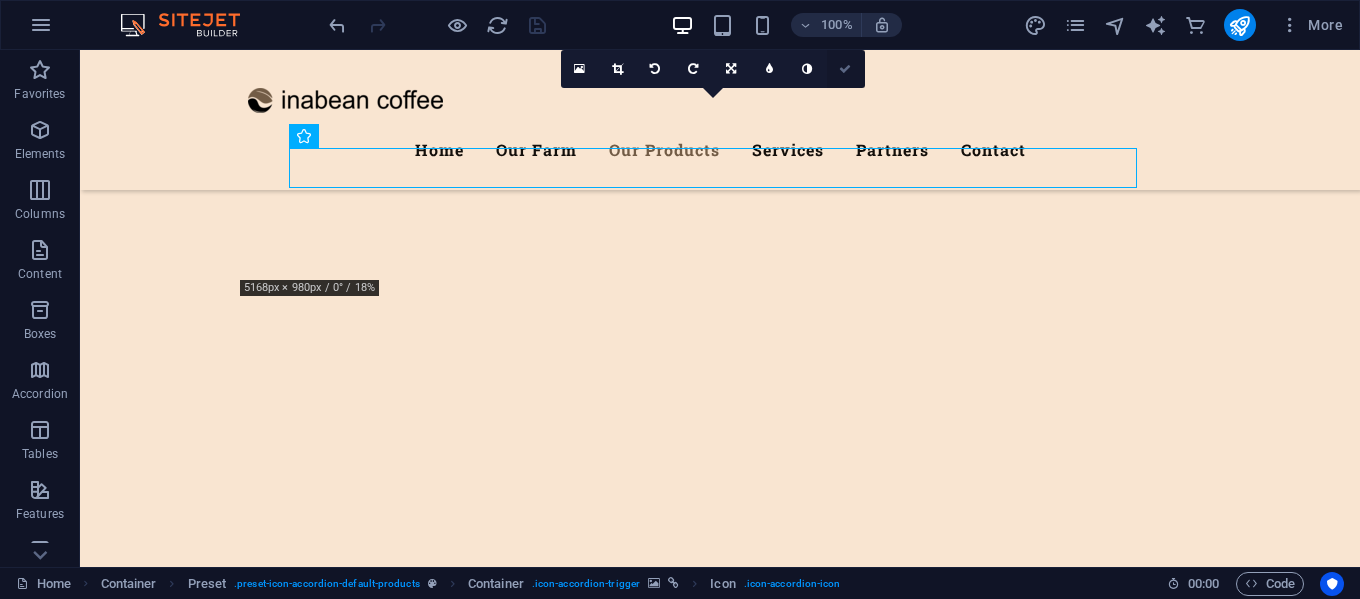 click at bounding box center (846, 69) 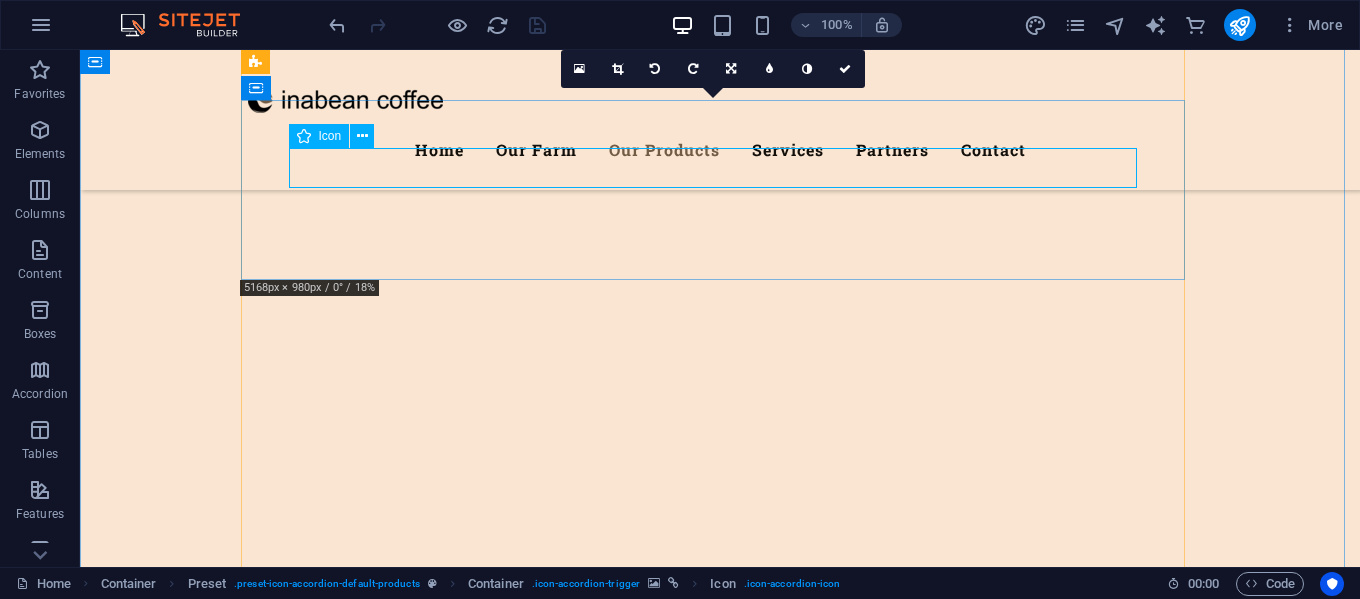 click at bounding box center [720, 5703] 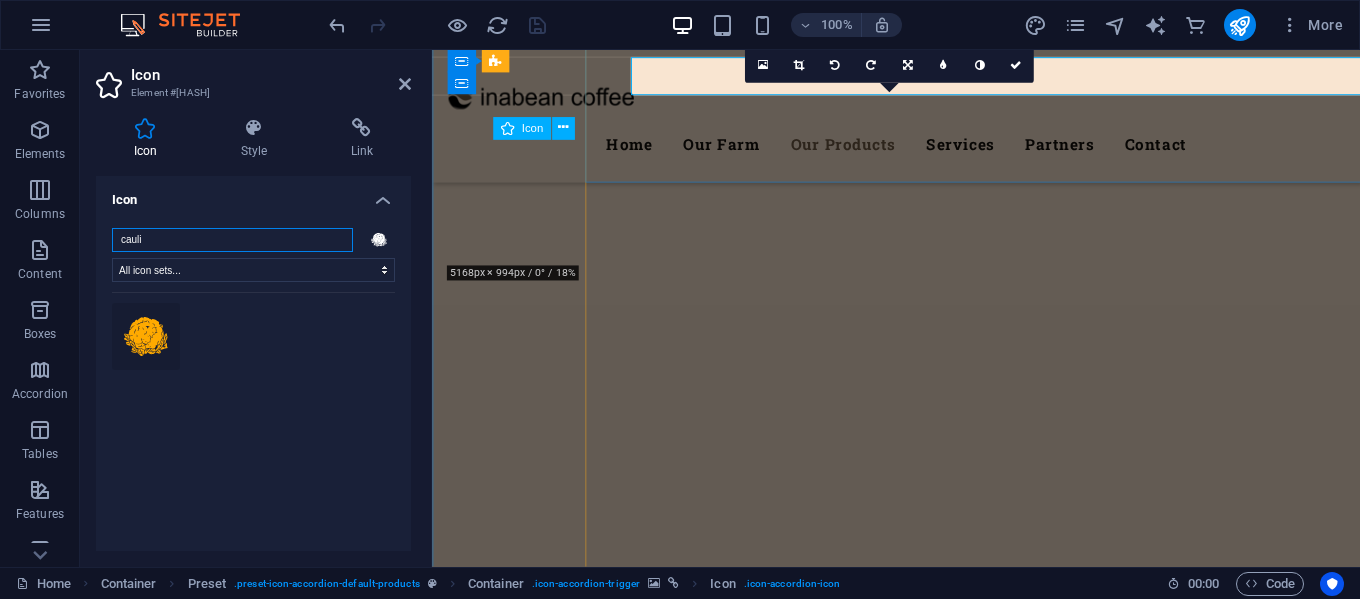 scroll, scrollTop: 3930, scrollLeft: 0, axis: vertical 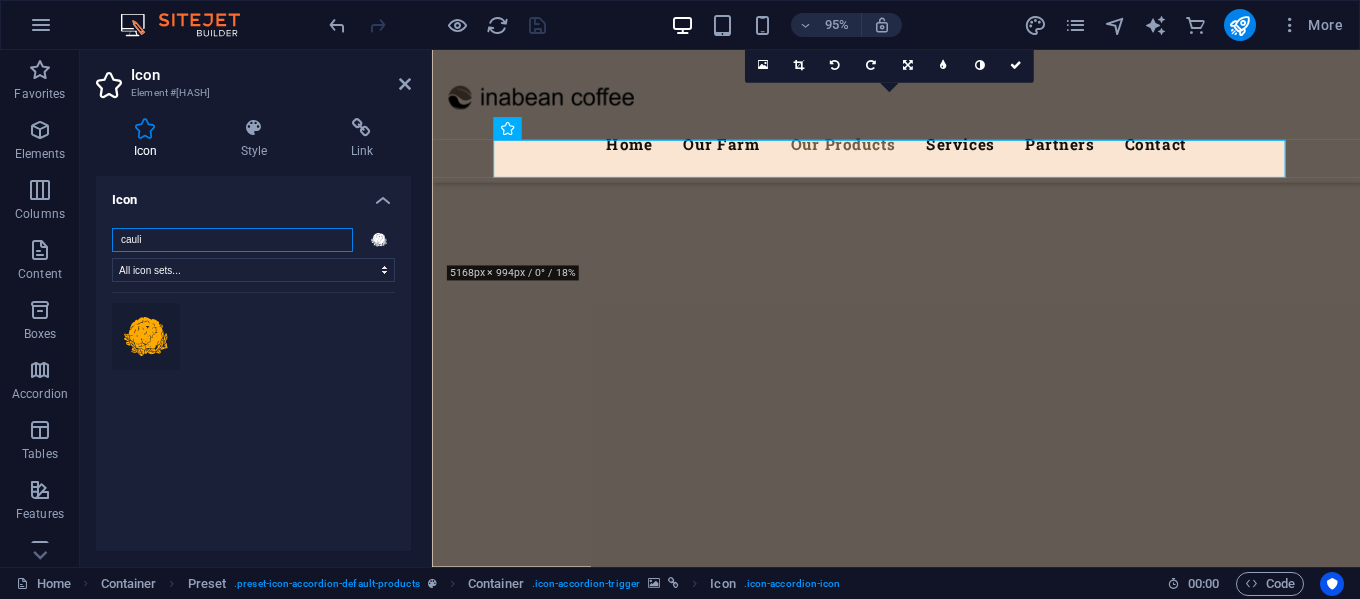 click on "cauli" at bounding box center [232, 240] 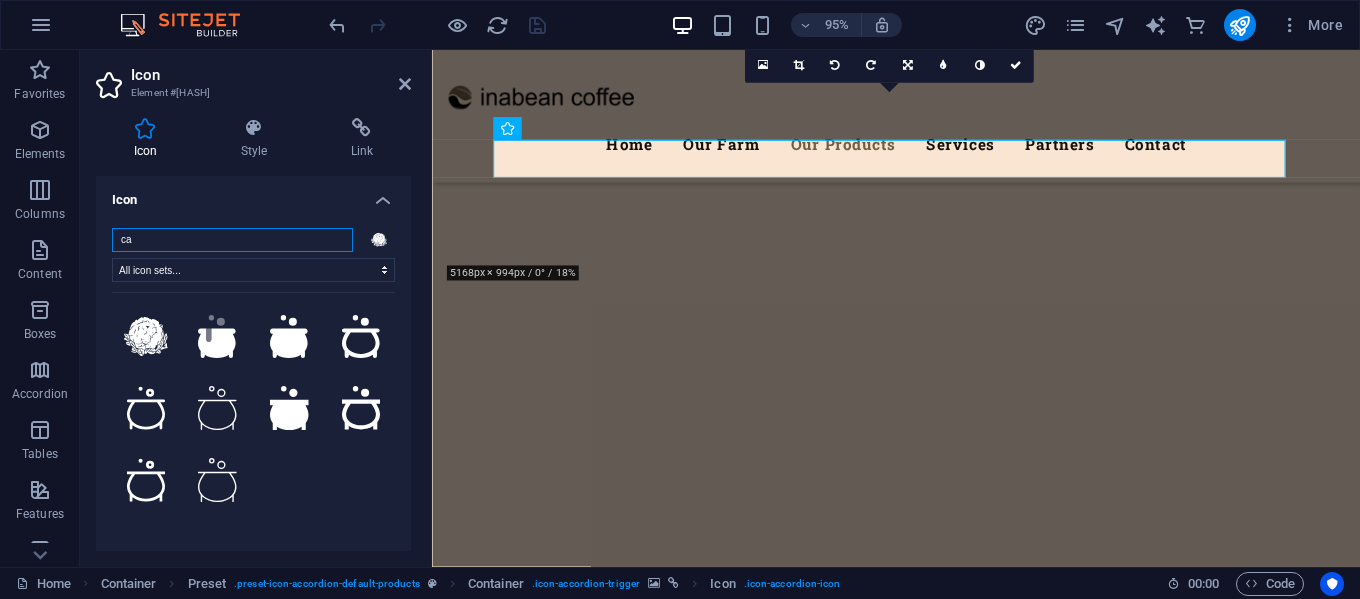 type on "c" 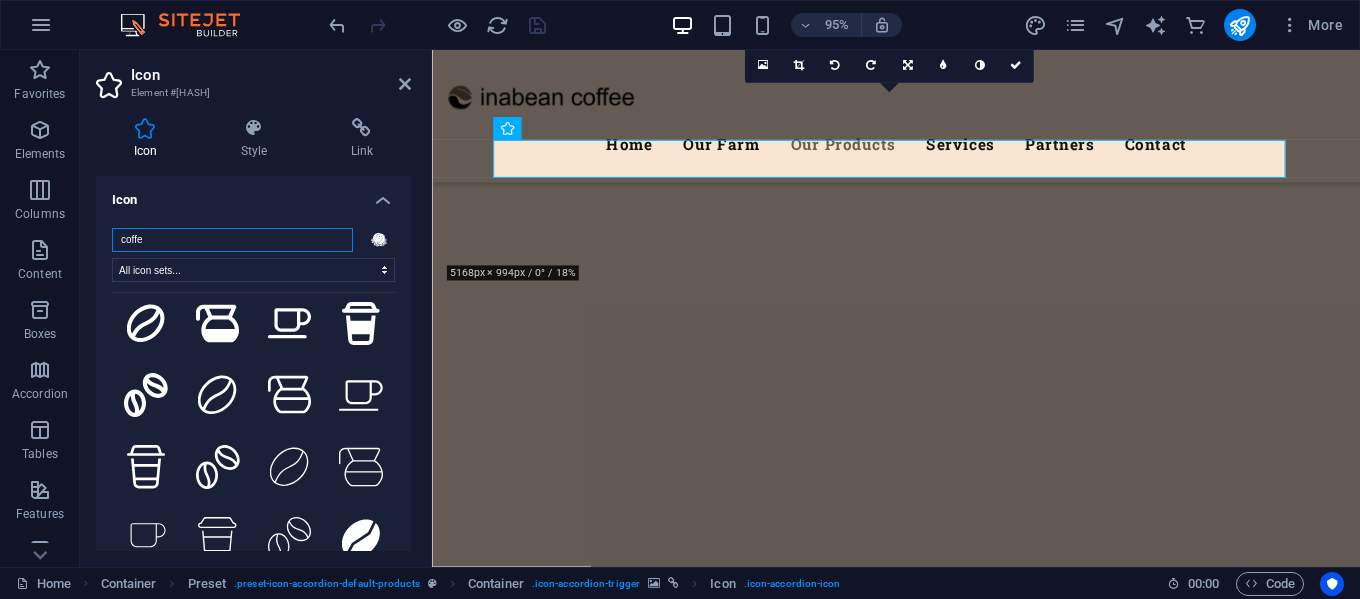 scroll, scrollTop: 400, scrollLeft: 0, axis: vertical 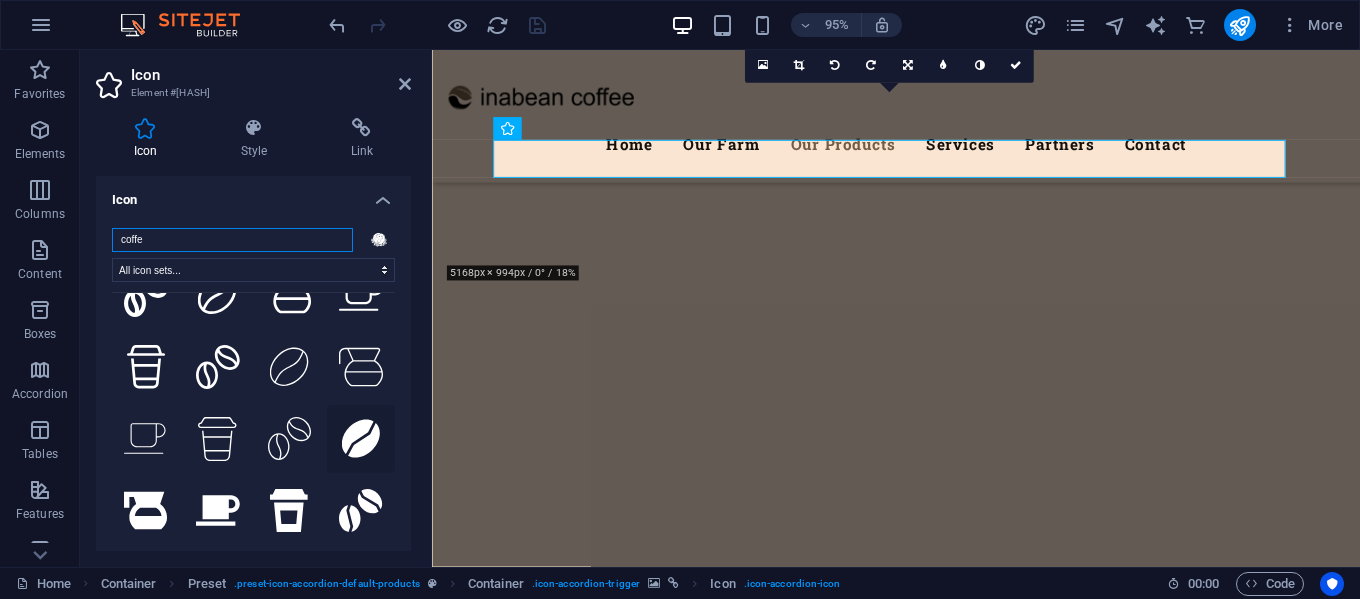 type on "coffe" 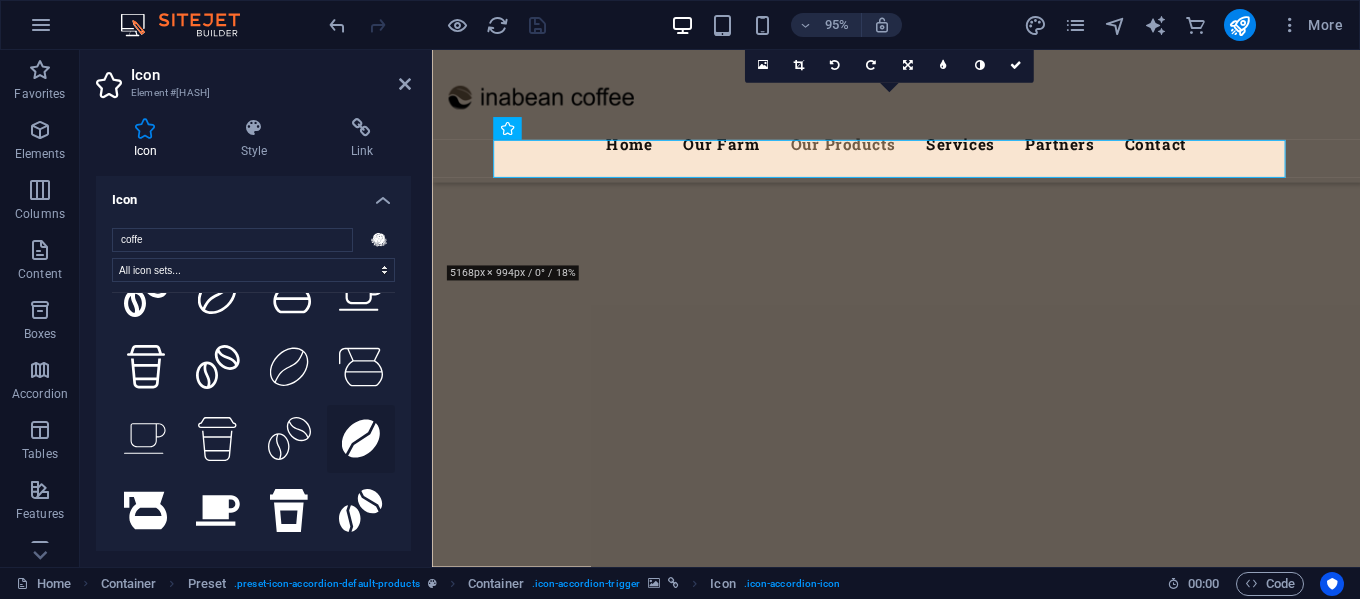 click 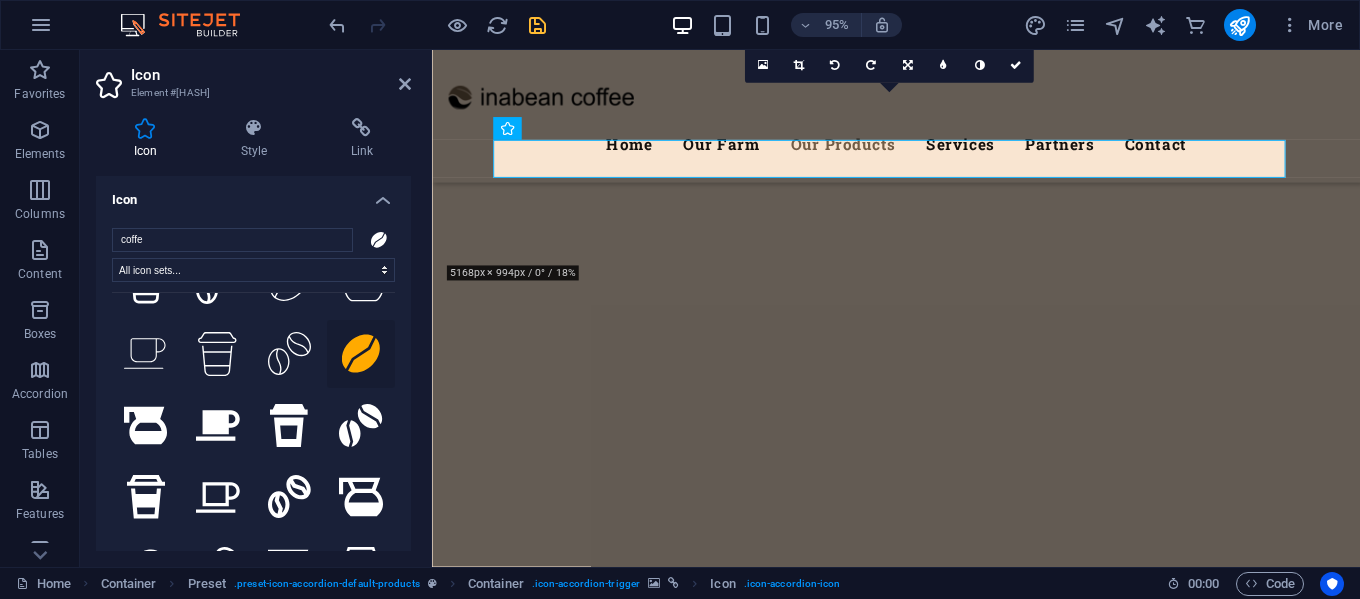 scroll, scrollTop: 600, scrollLeft: 0, axis: vertical 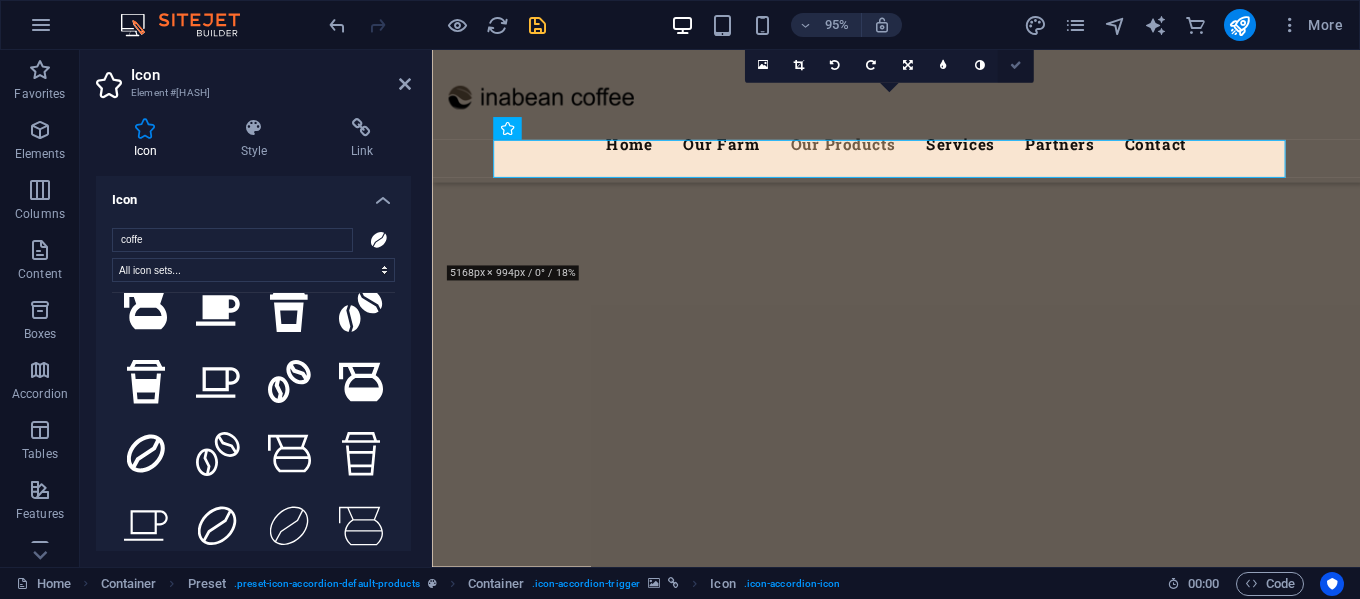click at bounding box center [1016, 64] 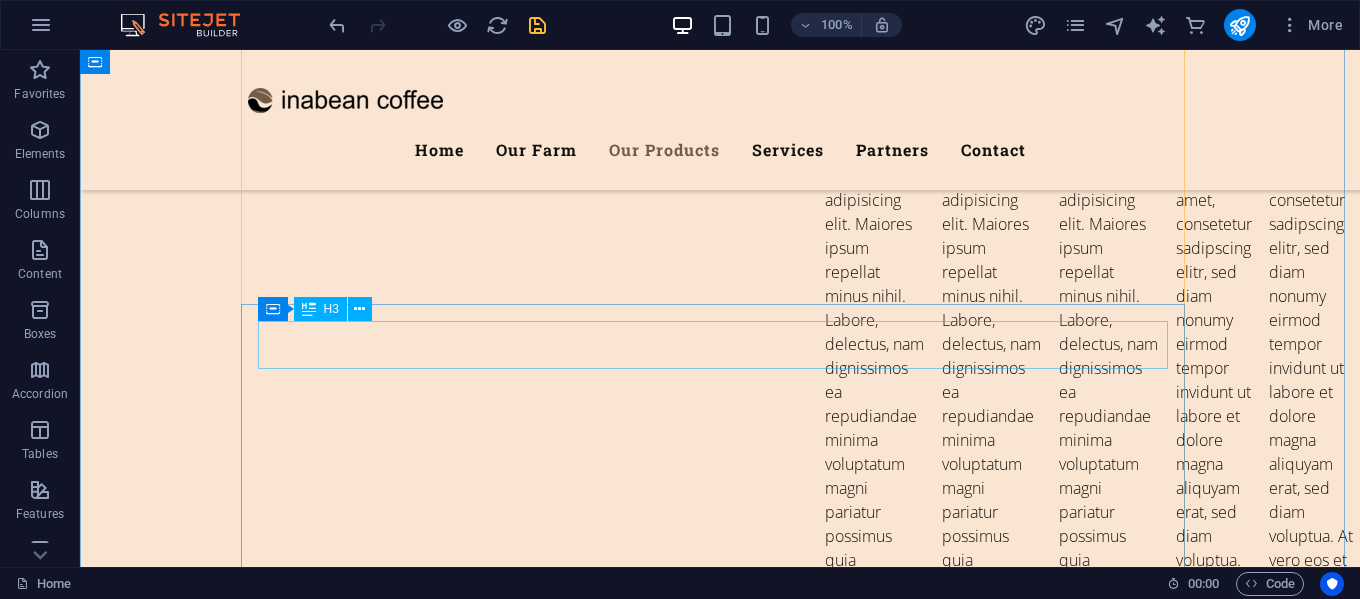 scroll, scrollTop: 4240, scrollLeft: 0, axis: vertical 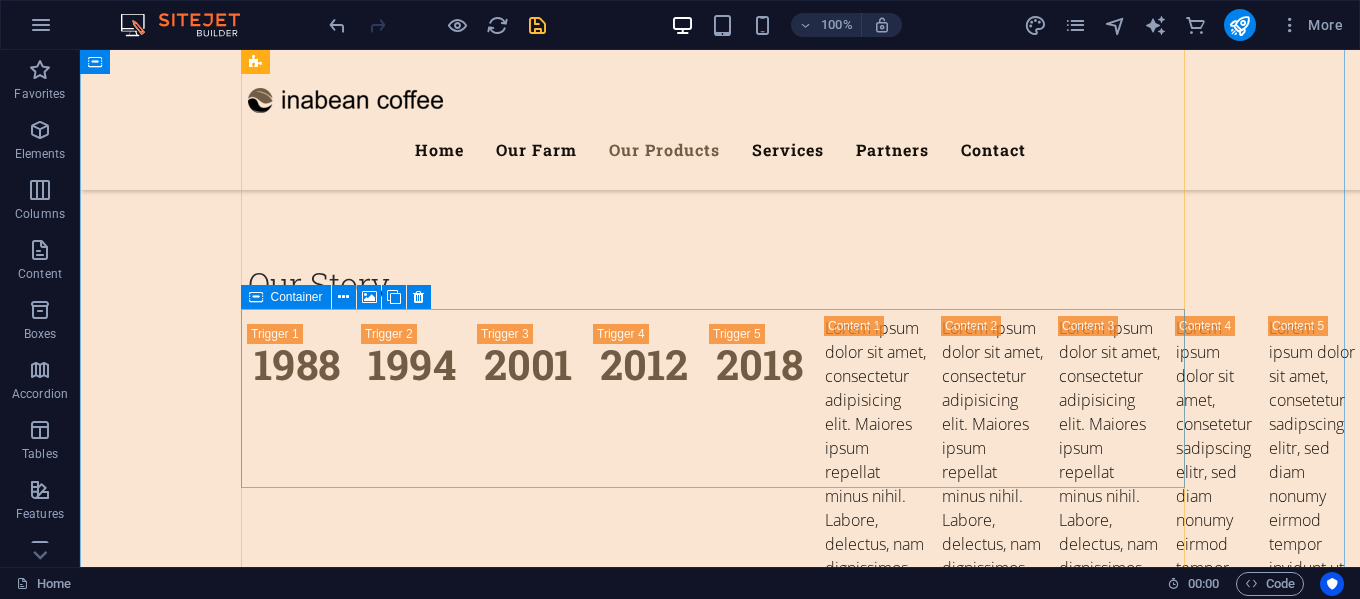 click on "Greean Bean" at bounding box center (720, 6024) 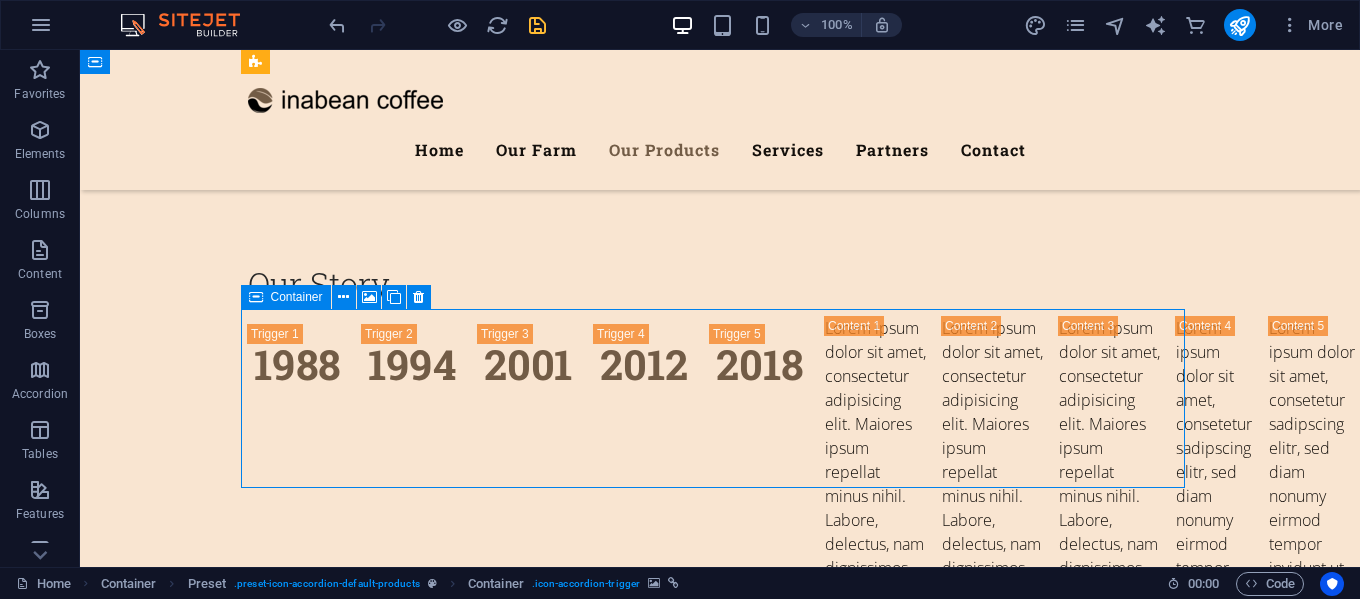 click on "Greean Bean" at bounding box center [720, 6024] 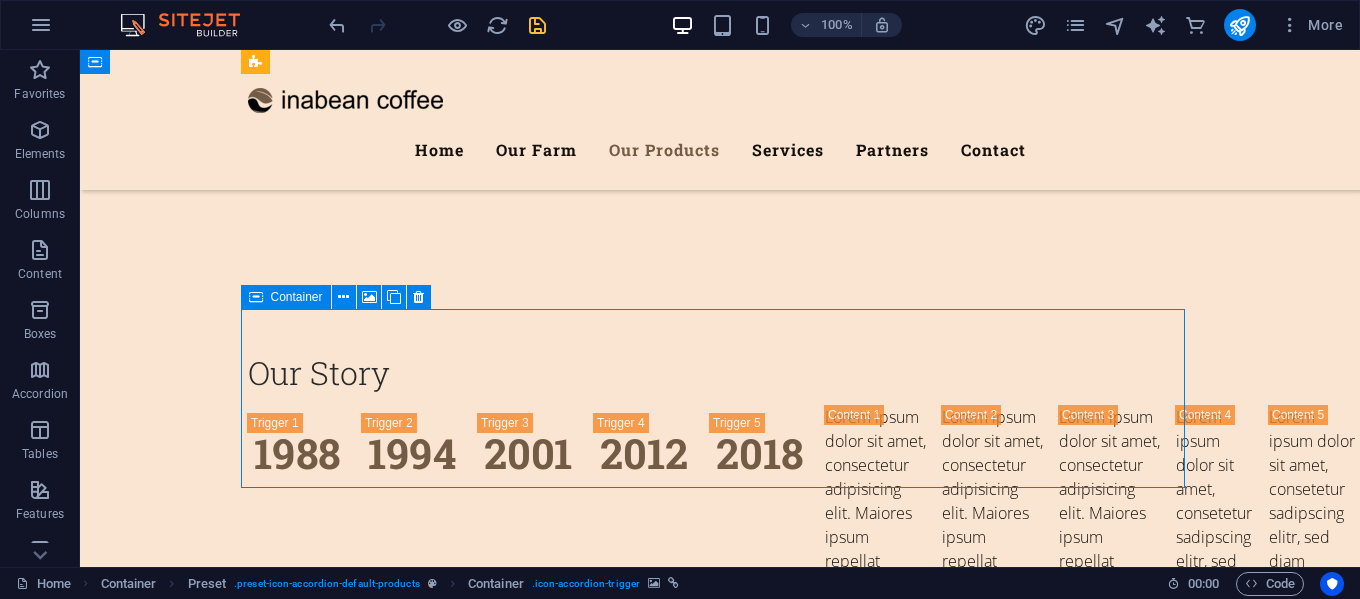 scroll, scrollTop: 4326, scrollLeft: 0, axis: vertical 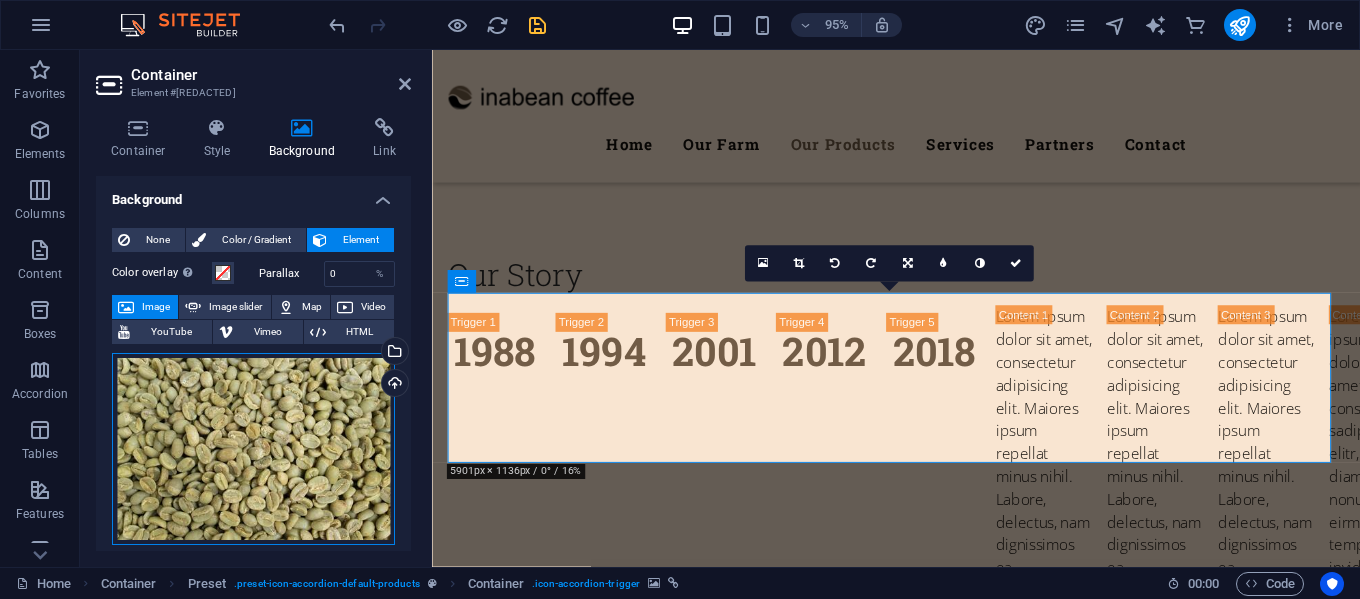 click on "Drag files here, click to choose files or select files from Files or our free stock photos & videos" at bounding box center (253, 449) 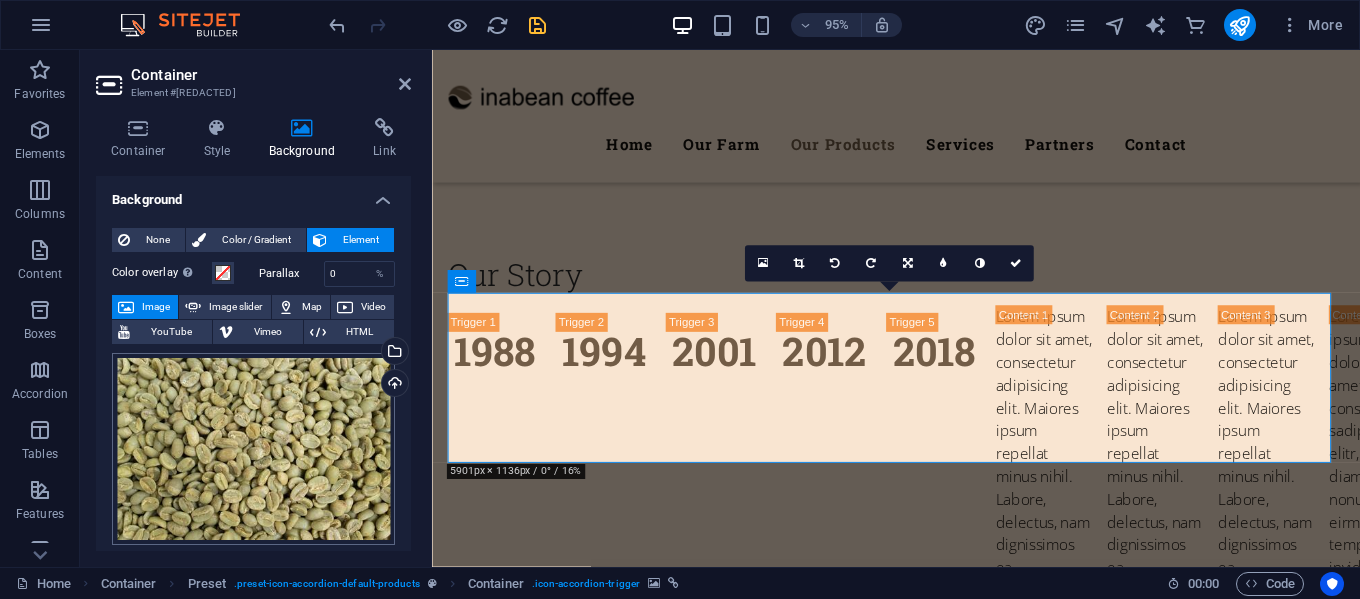 scroll, scrollTop: 4628, scrollLeft: 0, axis: vertical 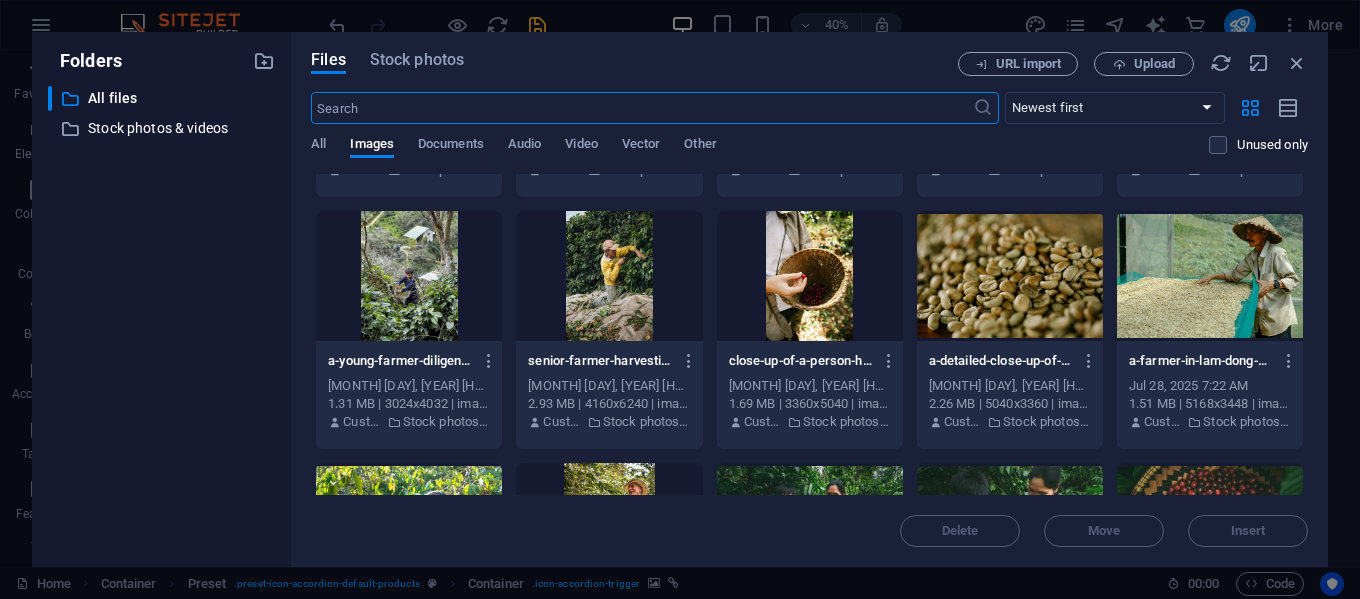 click at bounding box center [1010, 276] 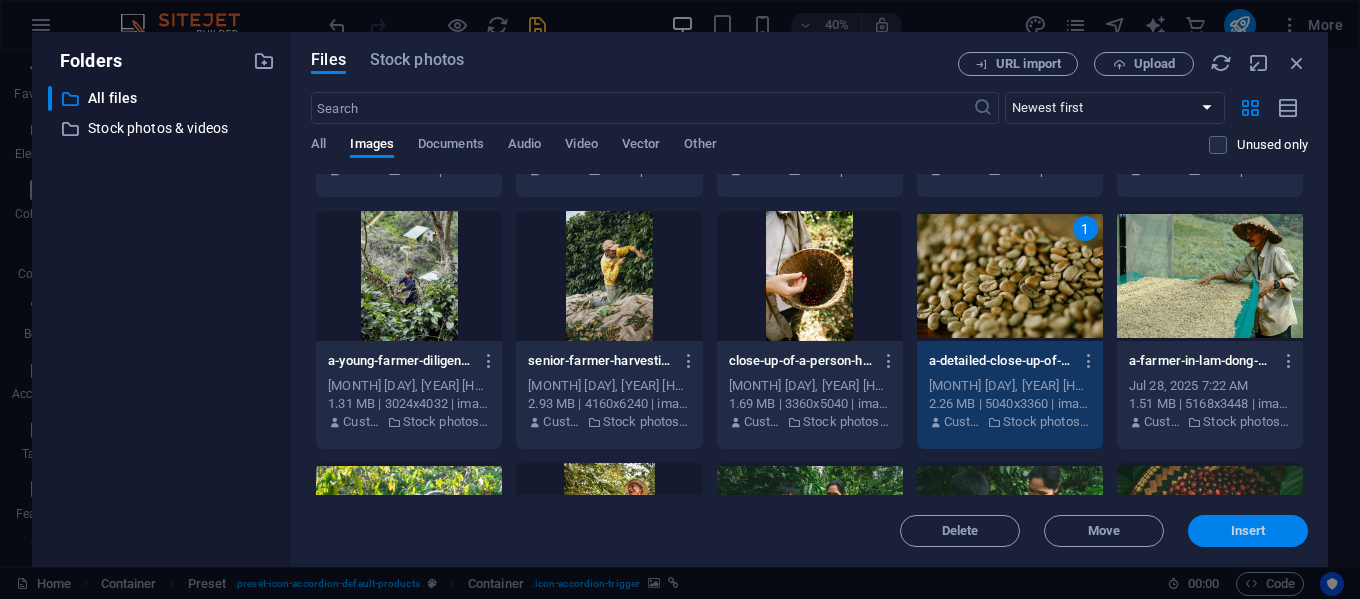 click on "Insert" at bounding box center (1248, 531) 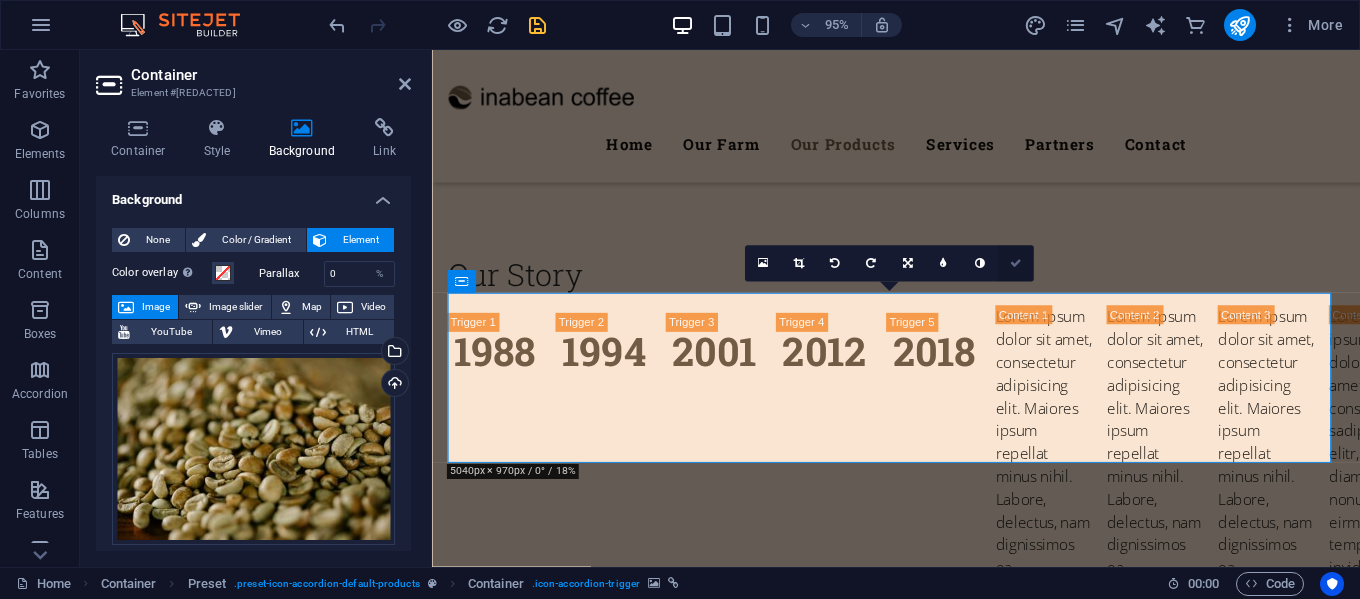click at bounding box center [1015, 263] 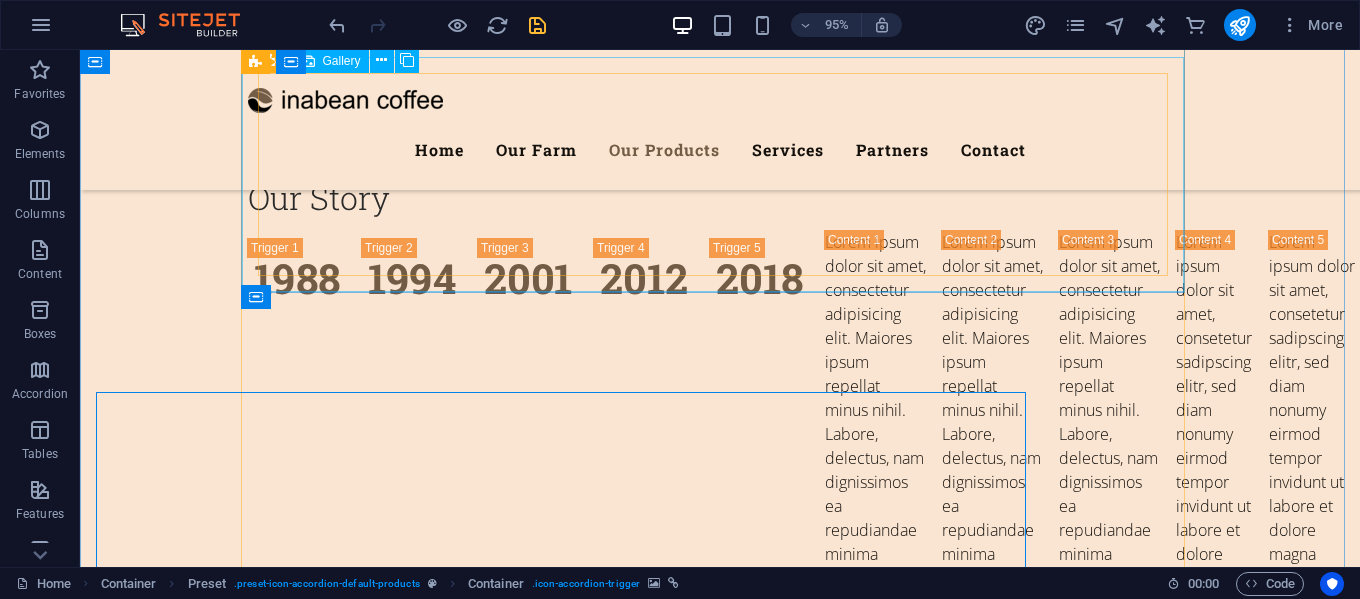 scroll, scrollTop: 4240, scrollLeft: 0, axis: vertical 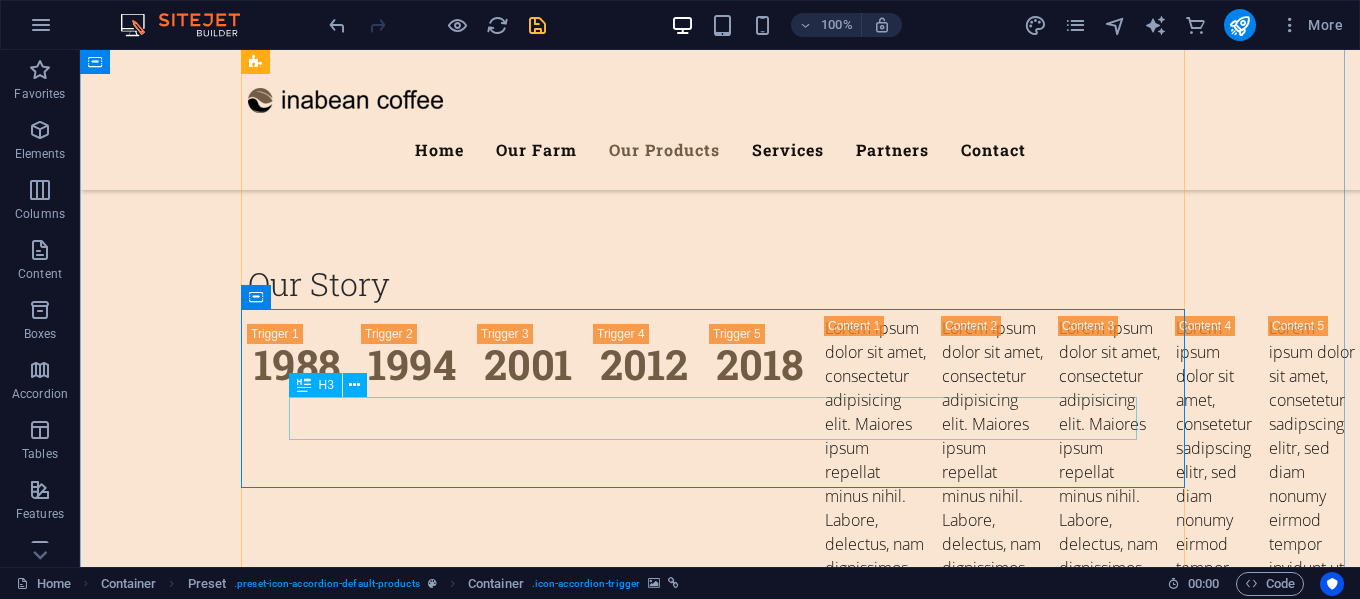 click on "Greean Bean" at bounding box center (720, 6048) 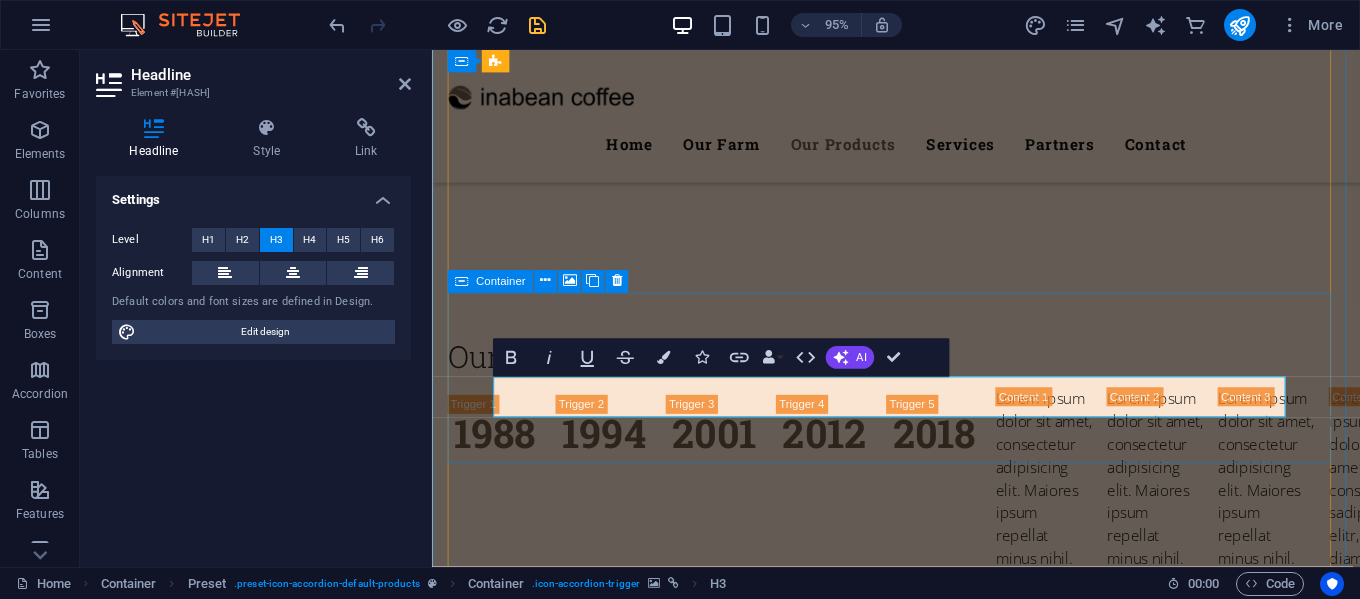 scroll, scrollTop: 4326, scrollLeft: 0, axis: vertical 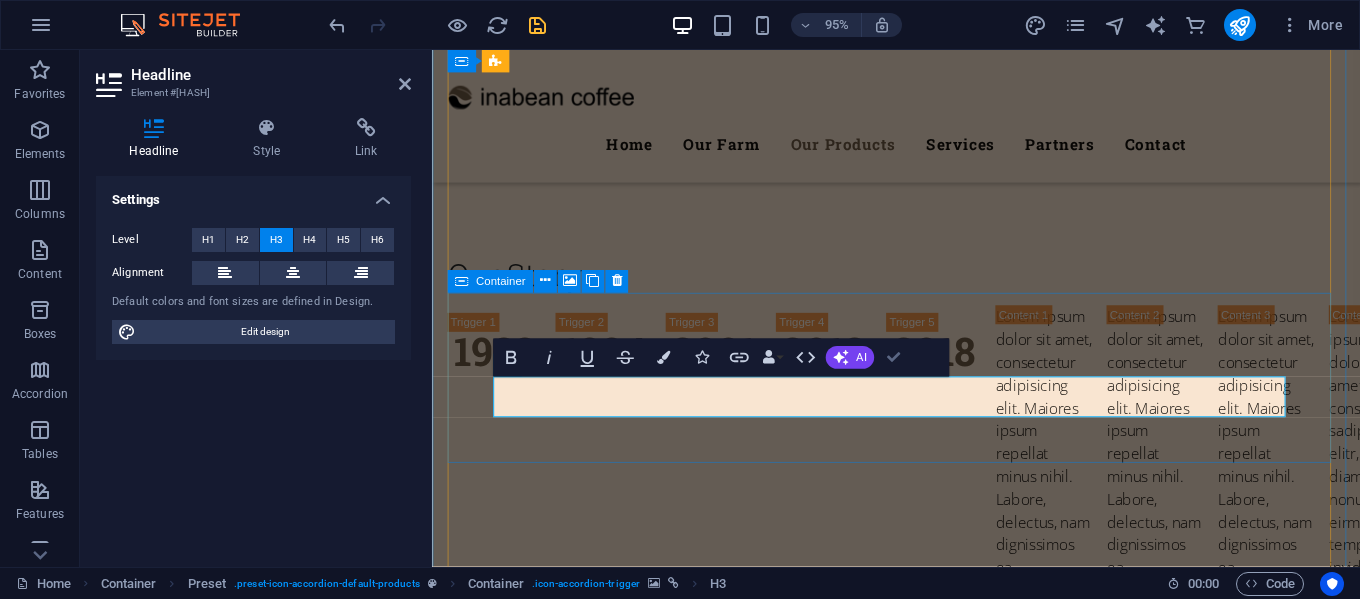 click on "Greean Bean" at bounding box center (921, 5984) 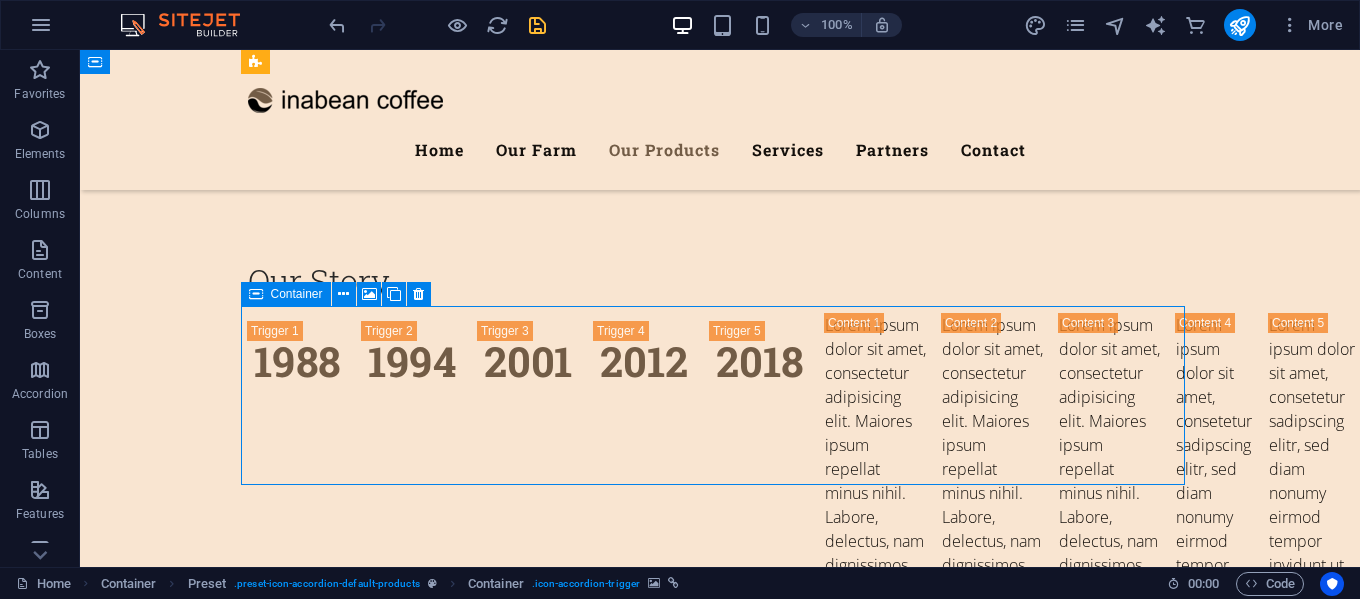 click on "Greean Bean" at bounding box center [720, 6021] 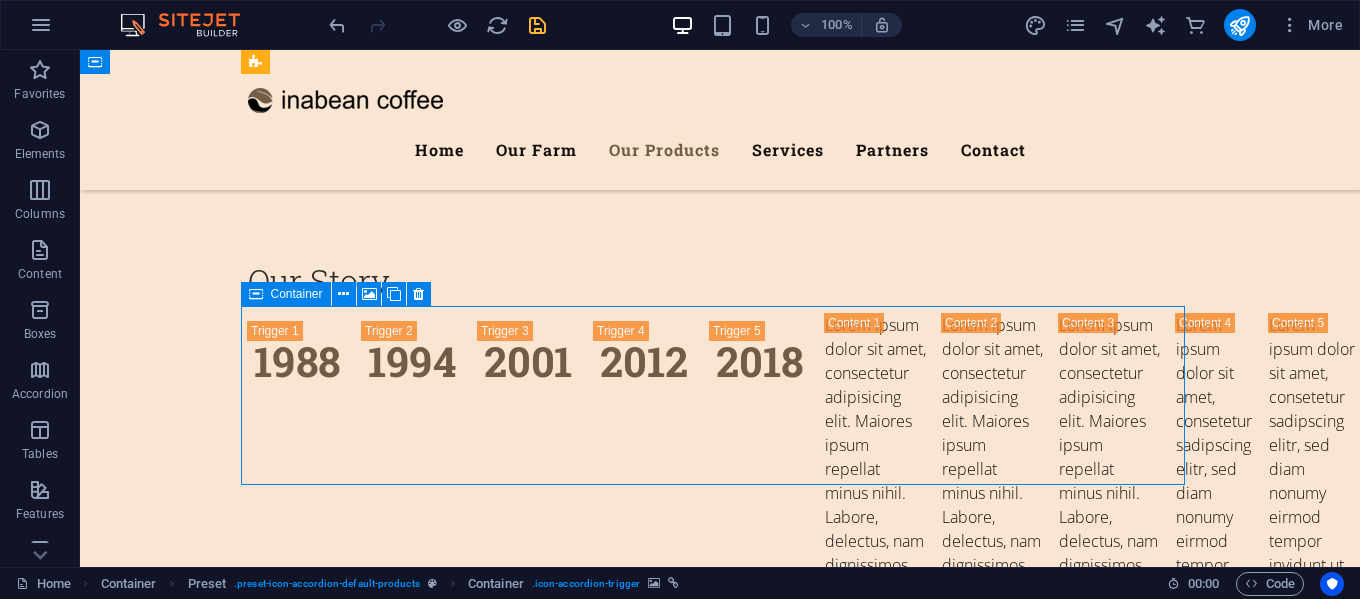 click on "Greean Bean" at bounding box center (720, 6021) 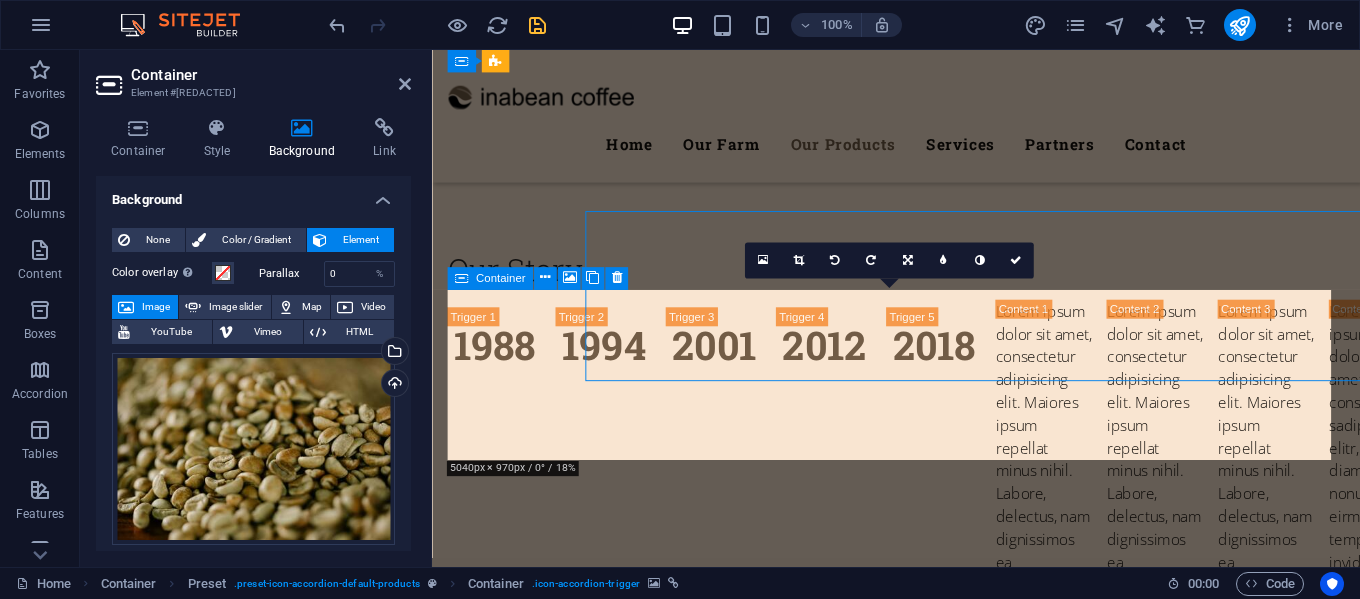 scroll, scrollTop: 4329, scrollLeft: 0, axis: vertical 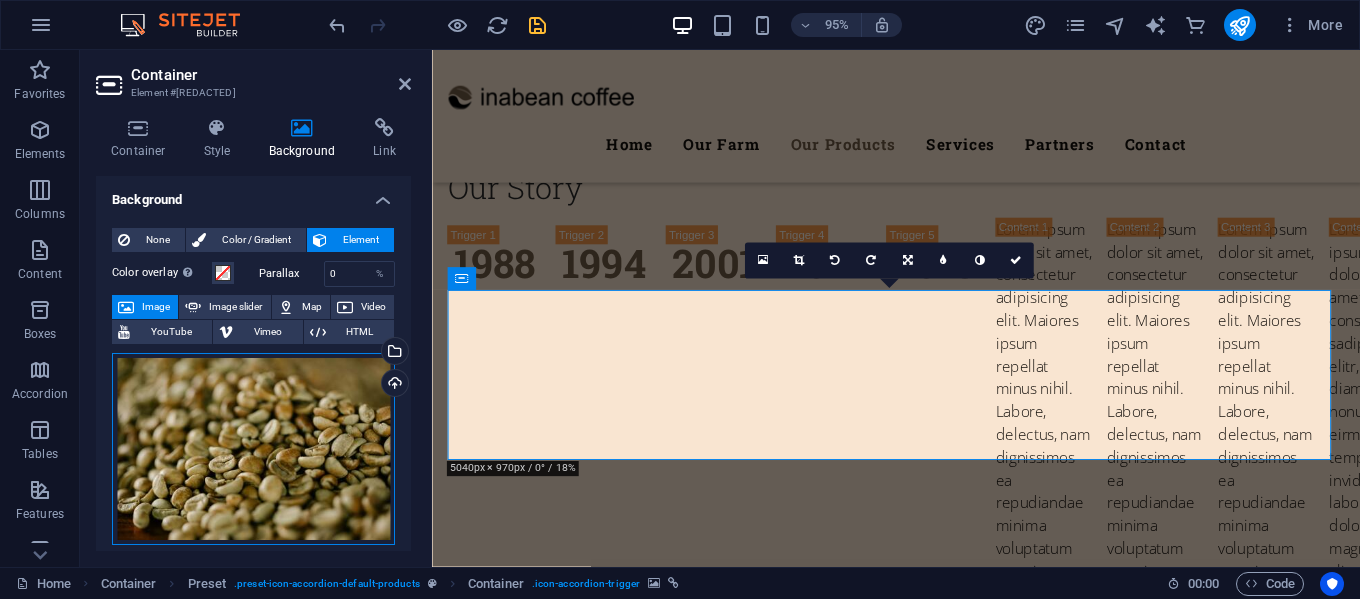 click on "Drag files here, click to choose files or select files from Files or our free stock photos & videos" at bounding box center (253, 449) 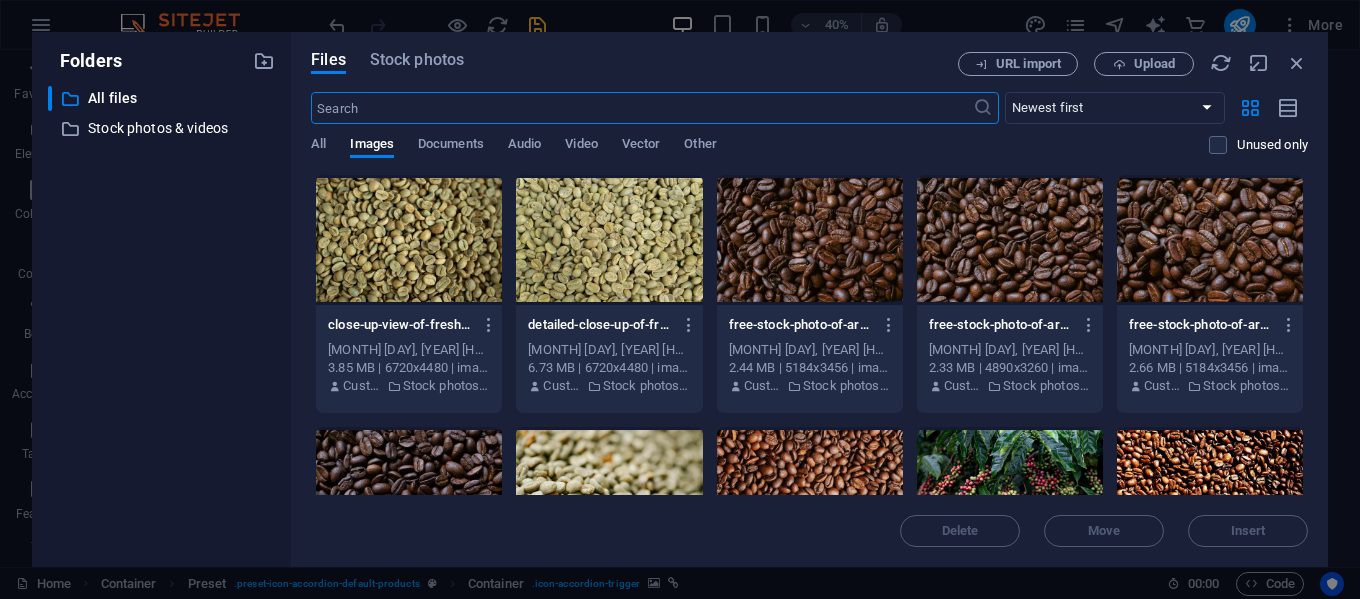 scroll, scrollTop: 4631, scrollLeft: 0, axis: vertical 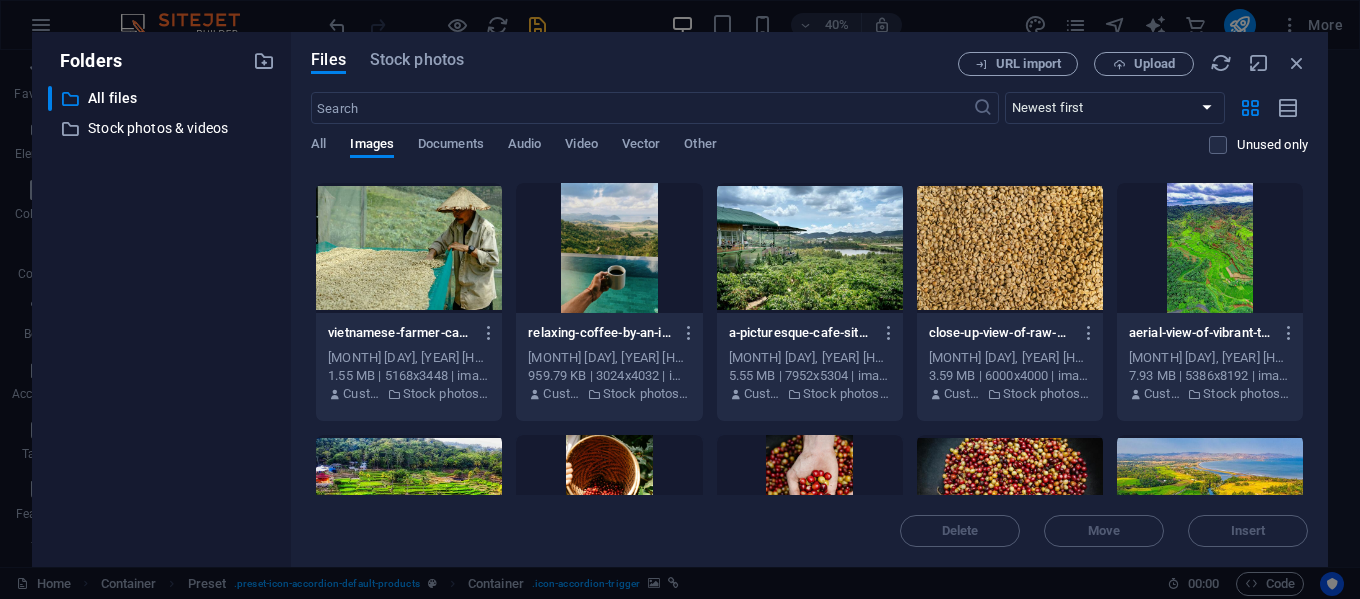 click at bounding box center [1010, 248] 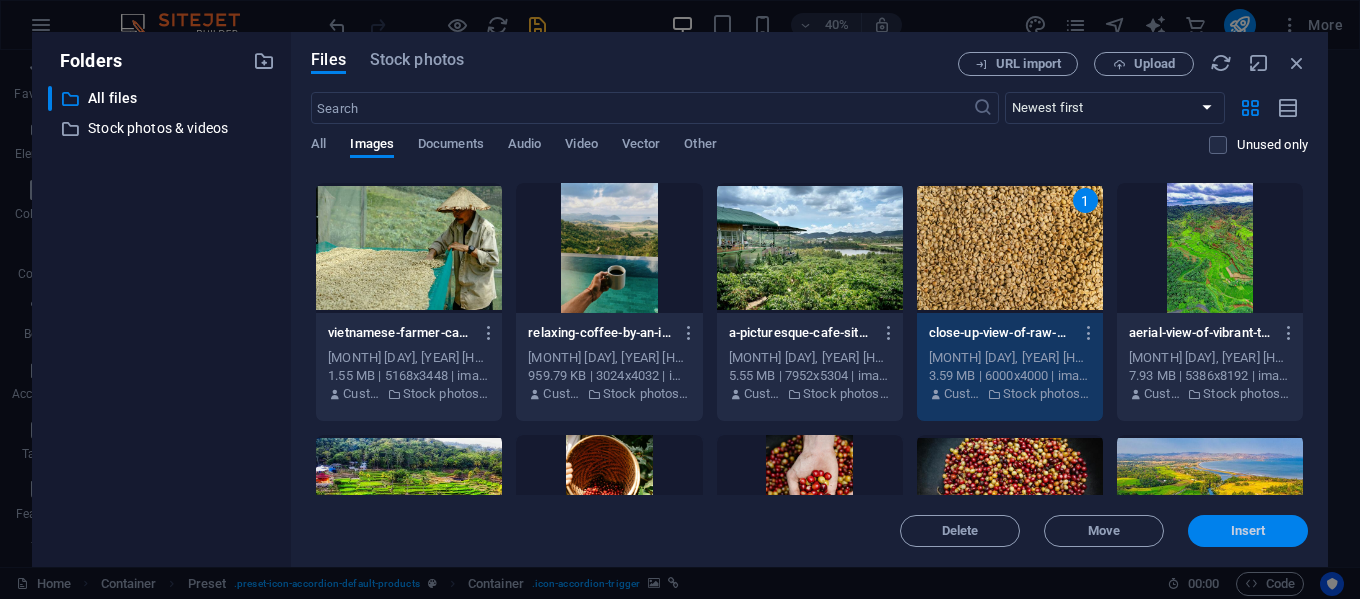 click on "Insert" at bounding box center (1248, 531) 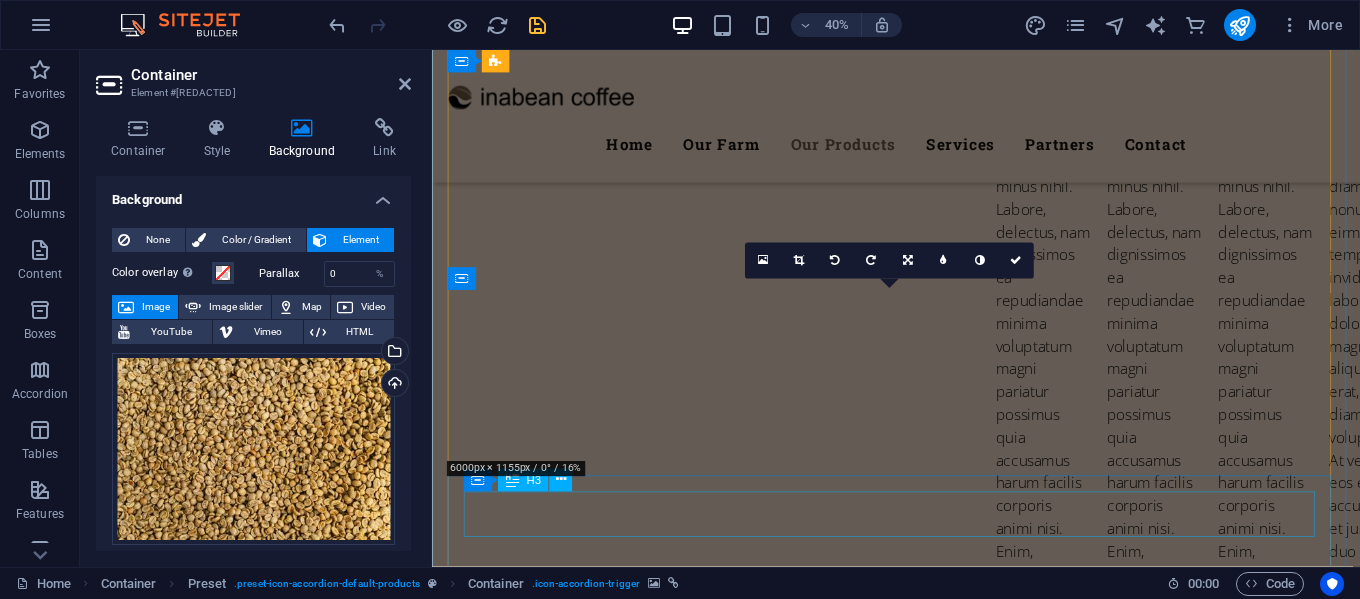scroll, scrollTop: 4329, scrollLeft: 0, axis: vertical 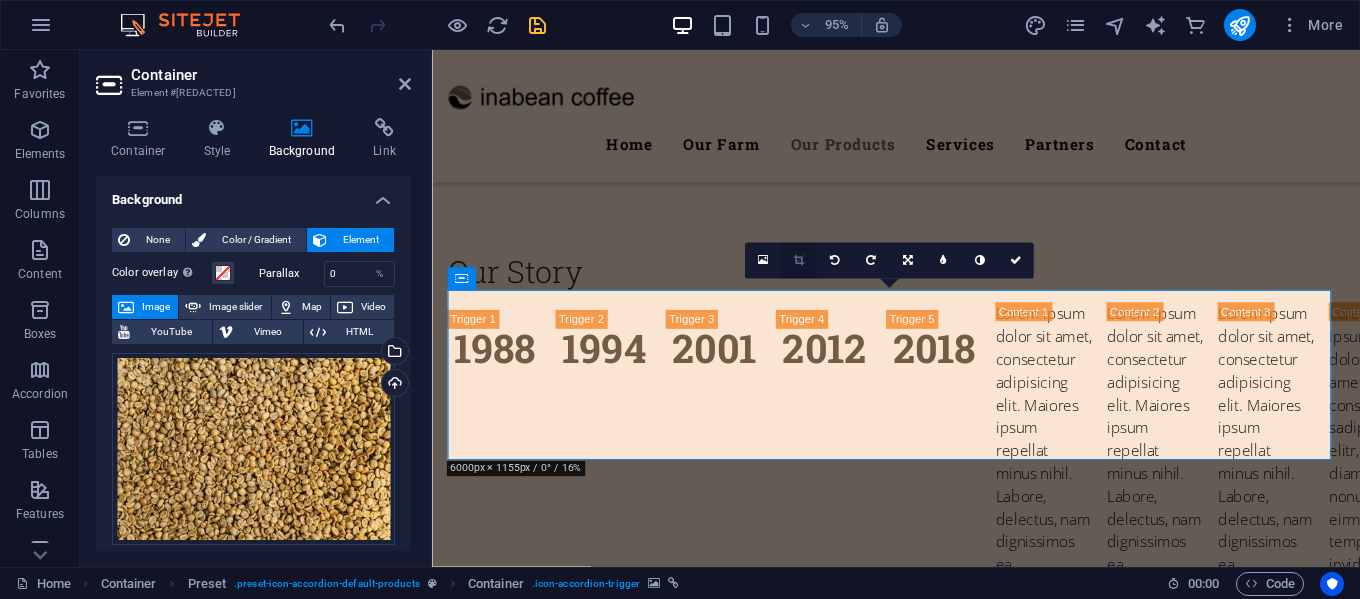 click at bounding box center (798, 260) 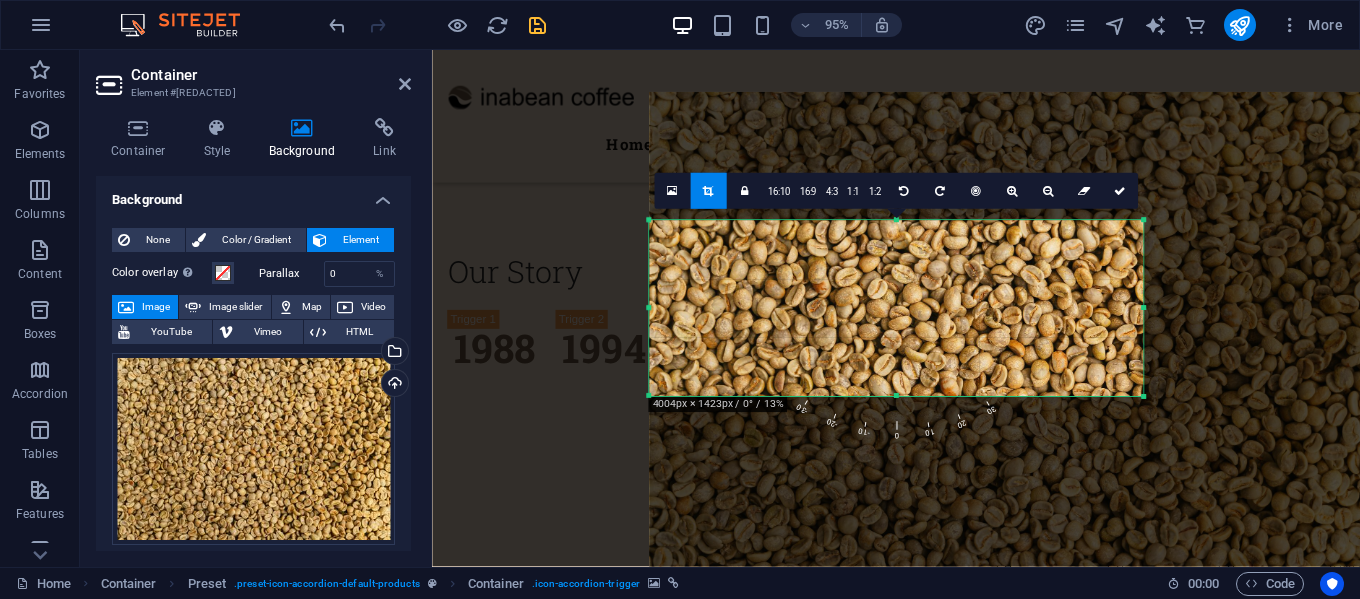 drag, startPoint x: 1269, startPoint y: 427, endPoint x: 1007, endPoint y: 362, distance: 269.9426 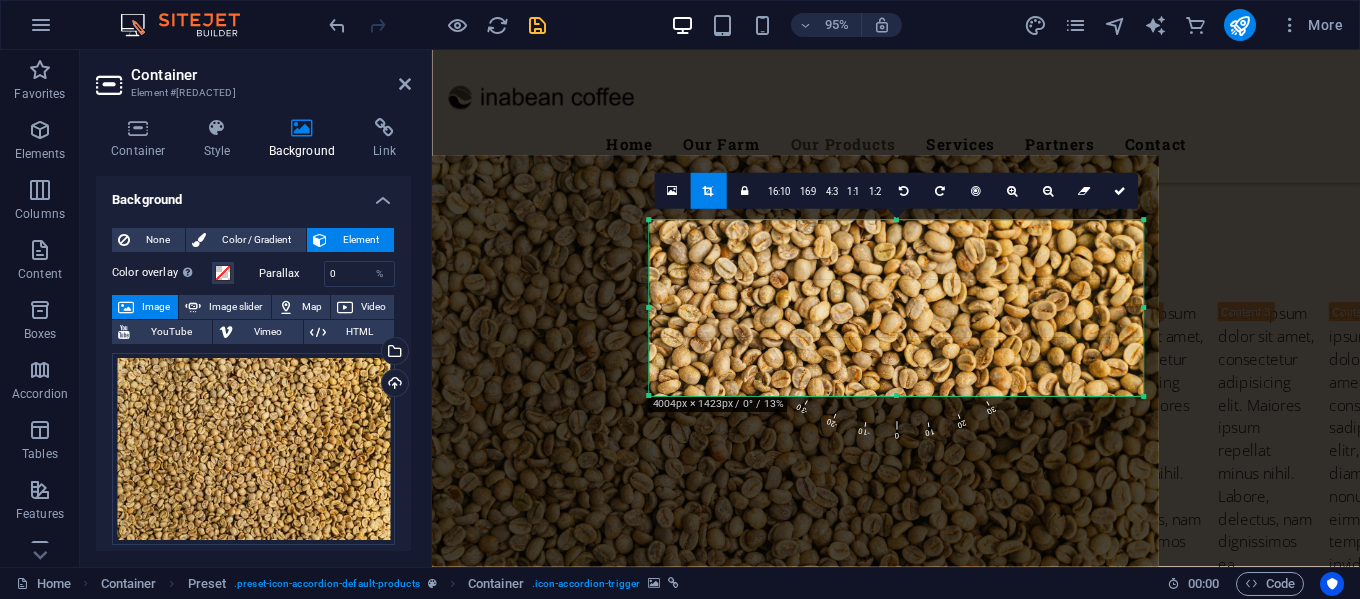 drag, startPoint x: 1007, startPoint y: 362, endPoint x: 764, endPoint y: 422, distance: 250.29782 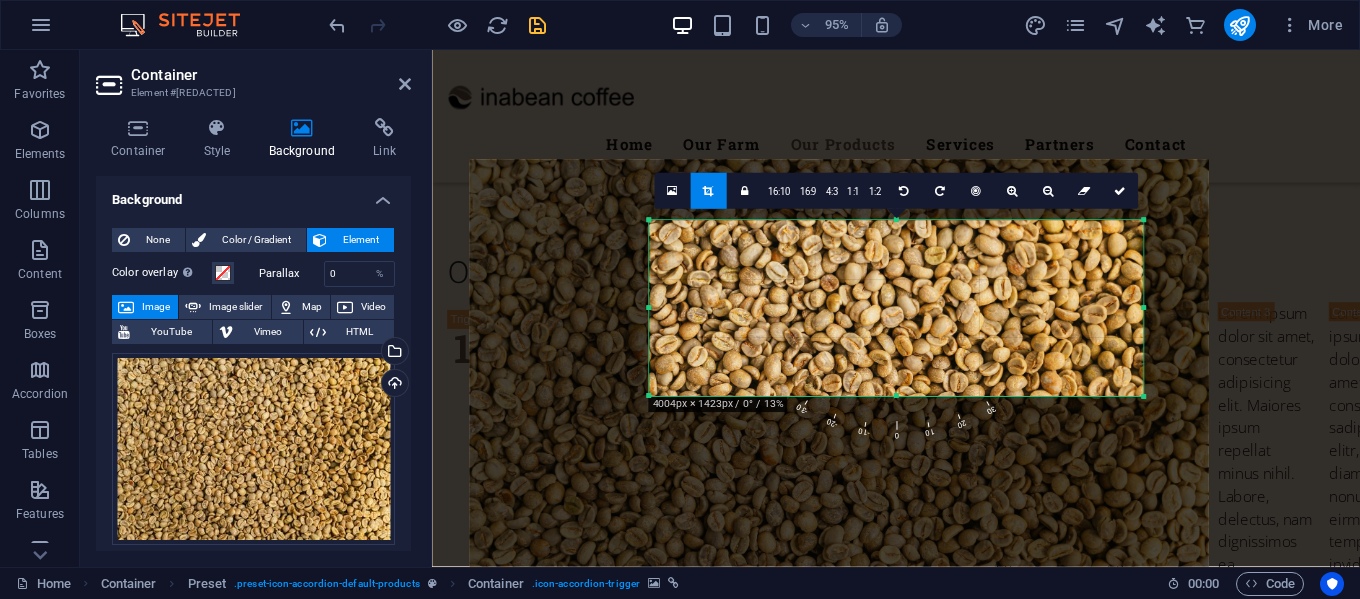 drag, startPoint x: 1074, startPoint y: 266, endPoint x: 1115, endPoint y: 267, distance: 41.01219 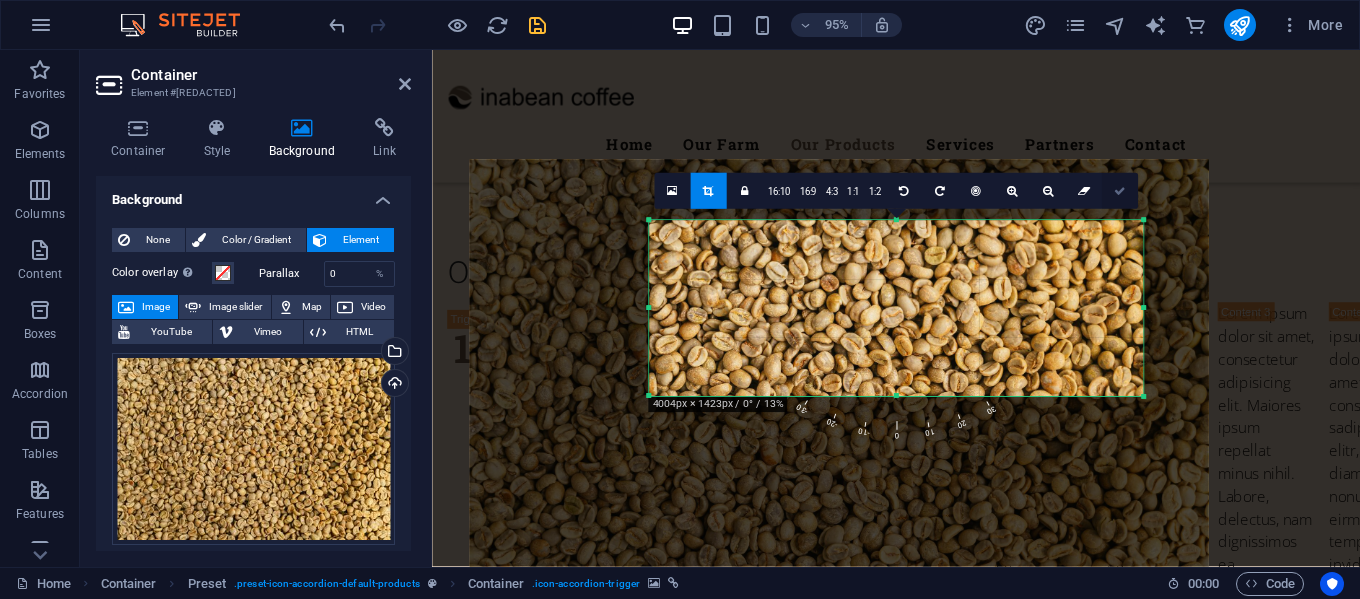 click at bounding box center (1120, 191) 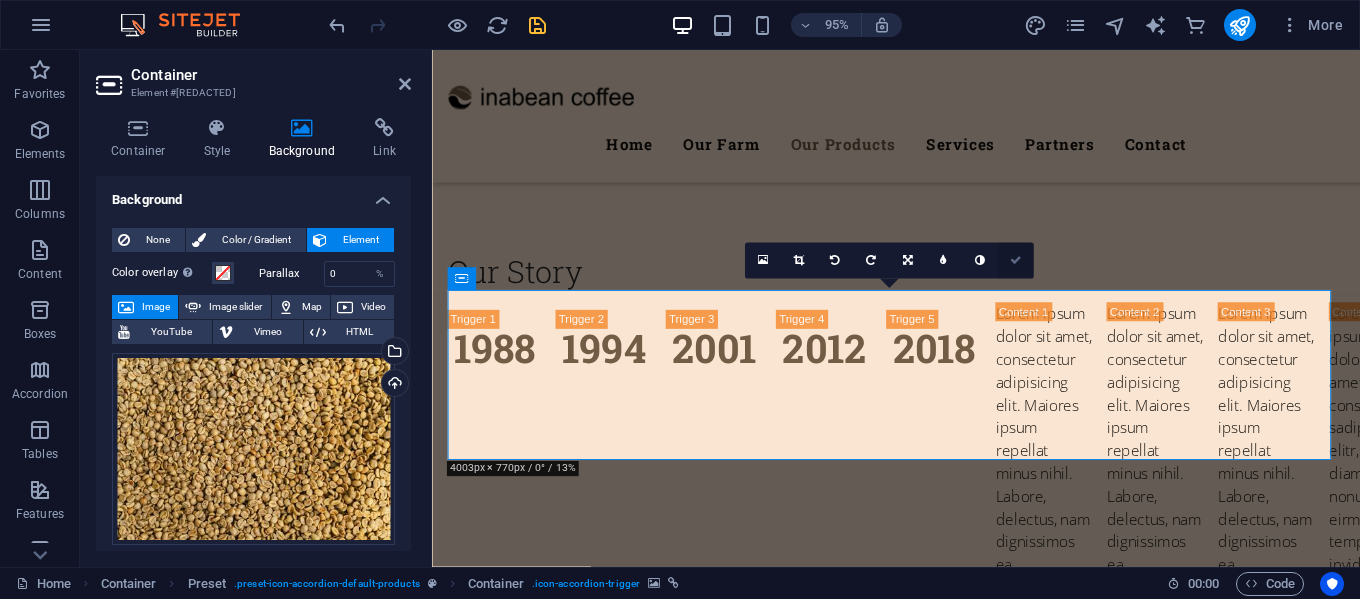 click at bounding box center [1016, 260] 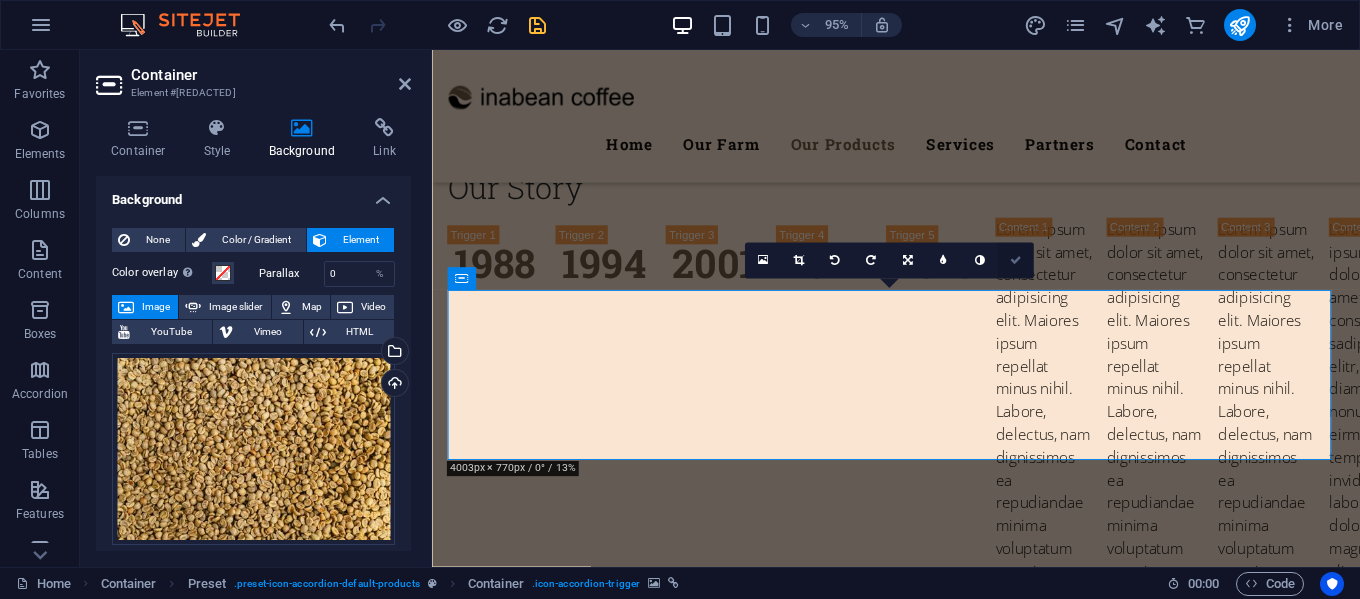 scroll, scrollTop: 4243, scrollLeft: 0, axis: vertical 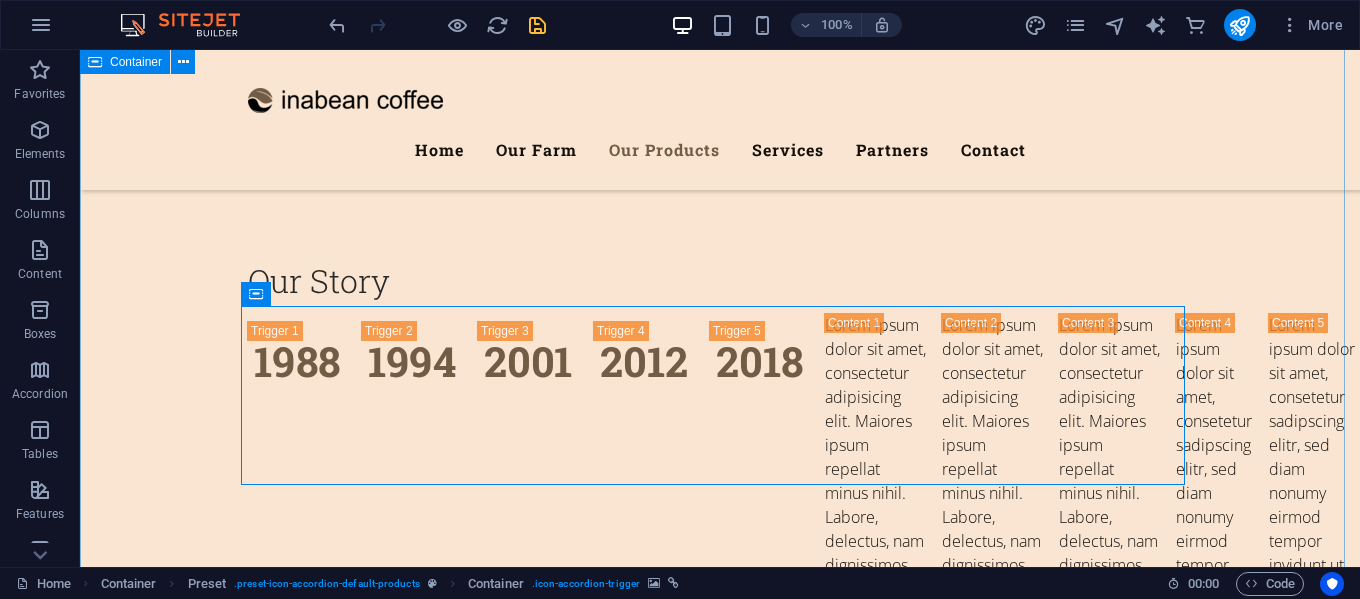 click on "Our  Products What we offer Lorem ipsum dolor sit amet, consetetur sadipscing elitr, sed diam nonumy eirmod tempor invidunt ut labore et dolore magna aliquyam erat, sed diam voluptua.  Coffee Vegetables Lorem ipsum dolor sit amet, consectetur adipisicing elit. Natus, dolores, at, nisi eligendi repellat voluptatem minima officia veritatis quasi animi porro laudantium dicta dolor voluptate non maiores ipsum reprehenderit odio fugiat reiciendis consectetur fuga pariatur libero accusantium quod minus odit debitis cumque quo adipisci vel vitae aliquid corrupti perferendis voluptates. Coffee Bean Herbs & Salad Lorem ipsum dolor sit amet, consectetur adipisicing elit. Natus, dolores, at, nisi eligendi repellat voluptatem minima officia veritatis quasi animi porro laudantium dicta dolor voluptate non maiores ipsum reprehenderit odio fugiat reiciendis consectetur fuga pariatur libero accusantium quod minus odit debitis cumque quo adipisci vel vitae aliquid corrupti perferendis voluptates. Greean Bean Fruits Berries" at bounding box center (720, 6356) 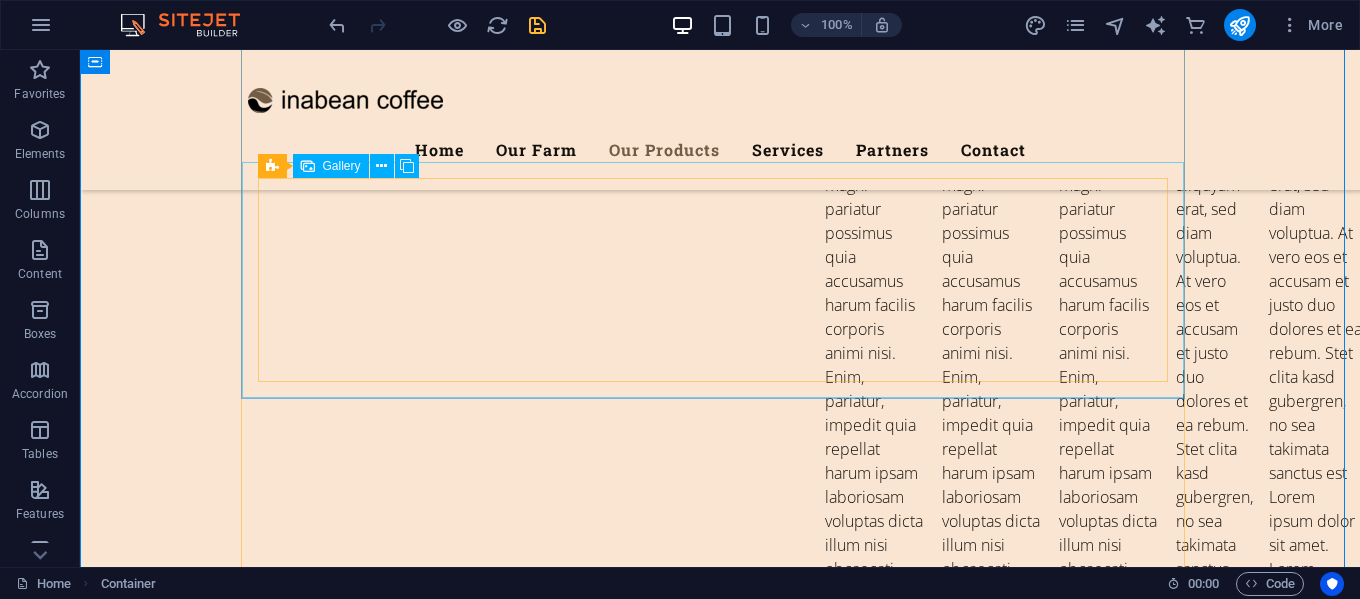scroll, scrollTop: 4943, scrollLeft: 0, axis: vertical 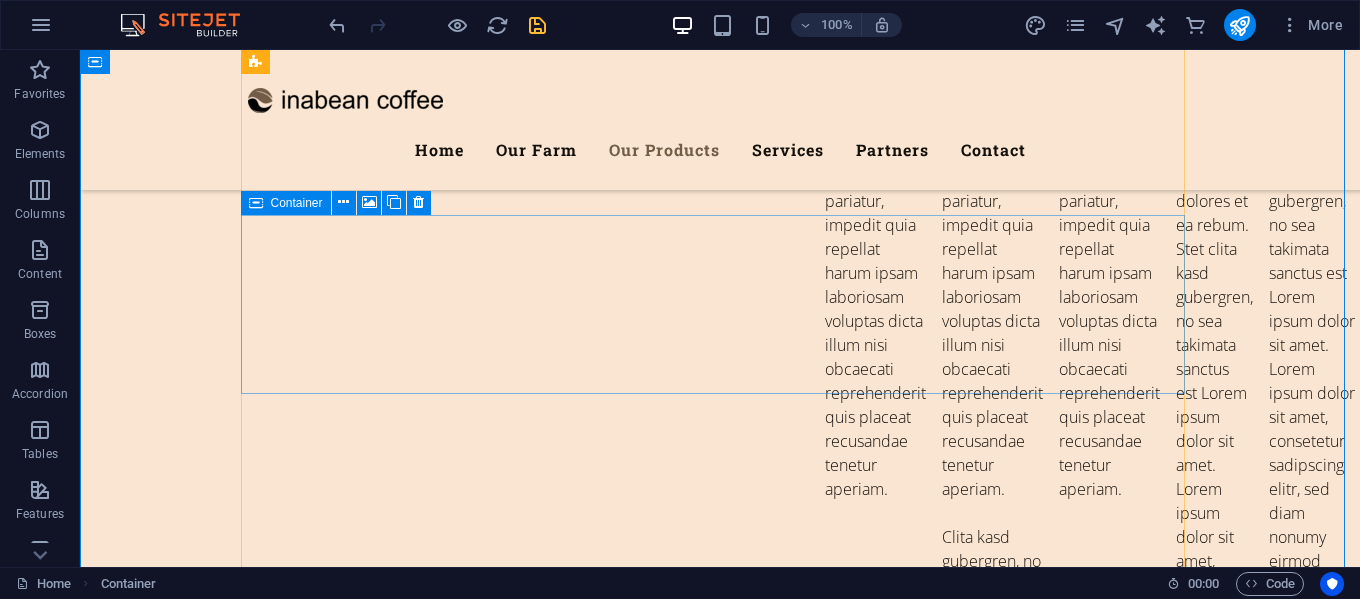 click on ".fa-secondary{opacity:.4} Rosted Bean" at bounding box center [720, 6020] 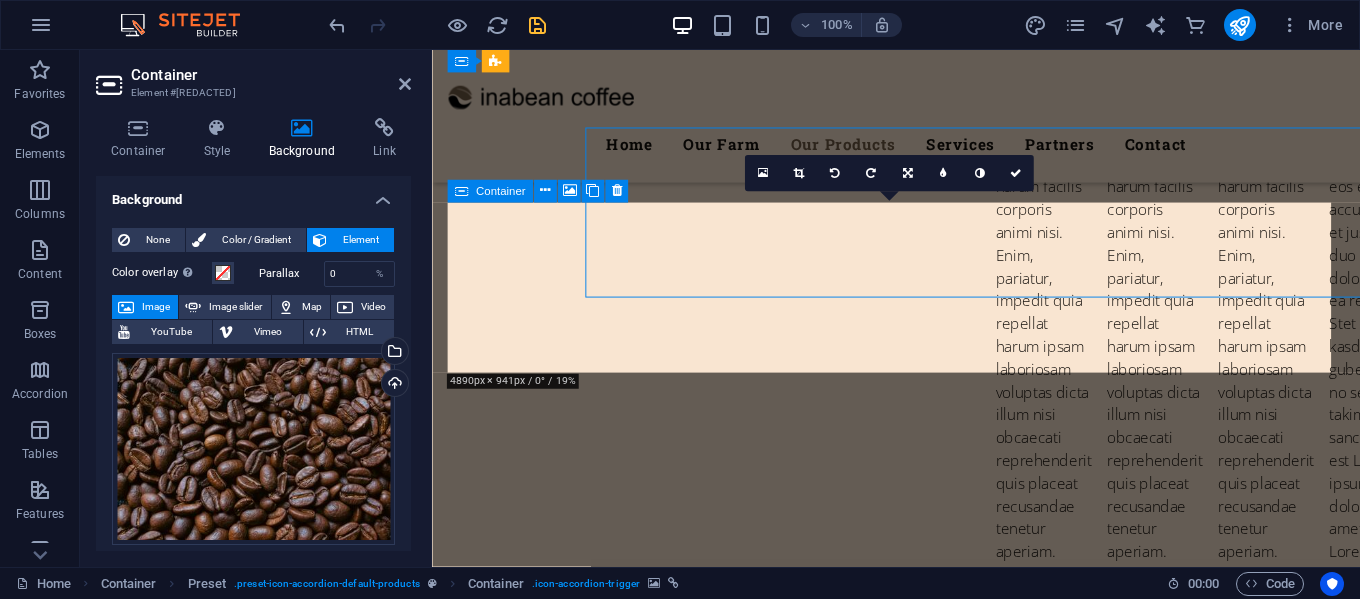 scroll, scrollTop: 5026, scrollLeft: 0, axis: vertical 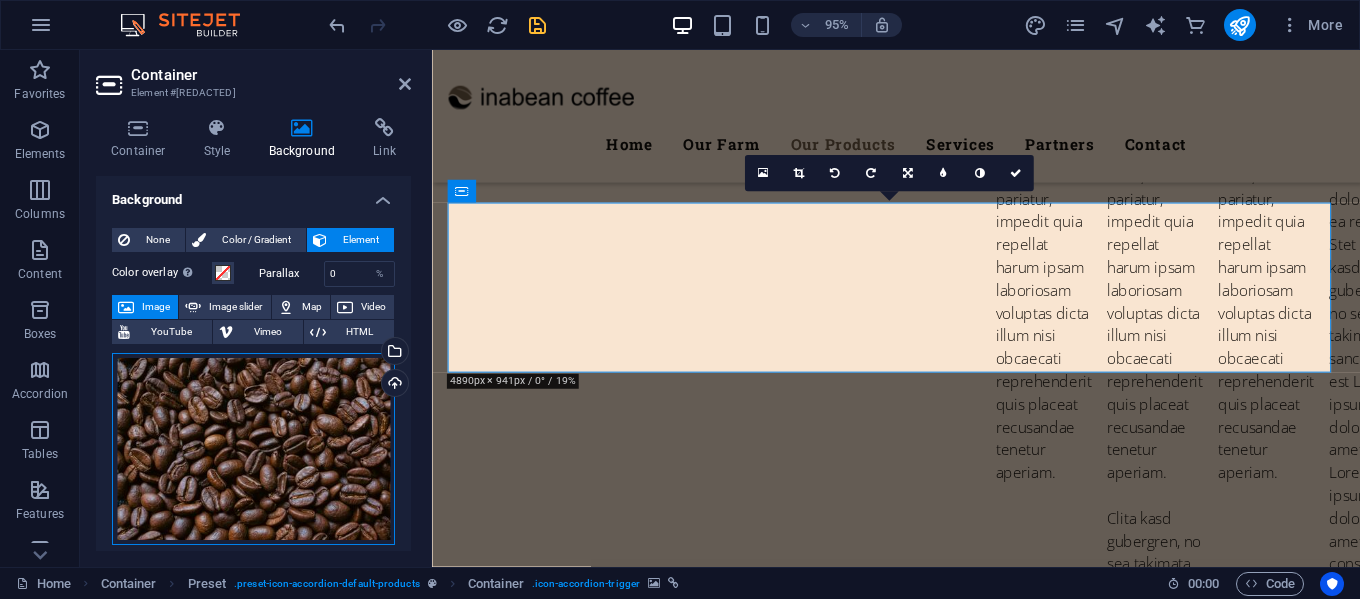 click on "Drag files here, click to choose files or select files from Files or our free stock photos & videos" at bounding box center [253, 449] 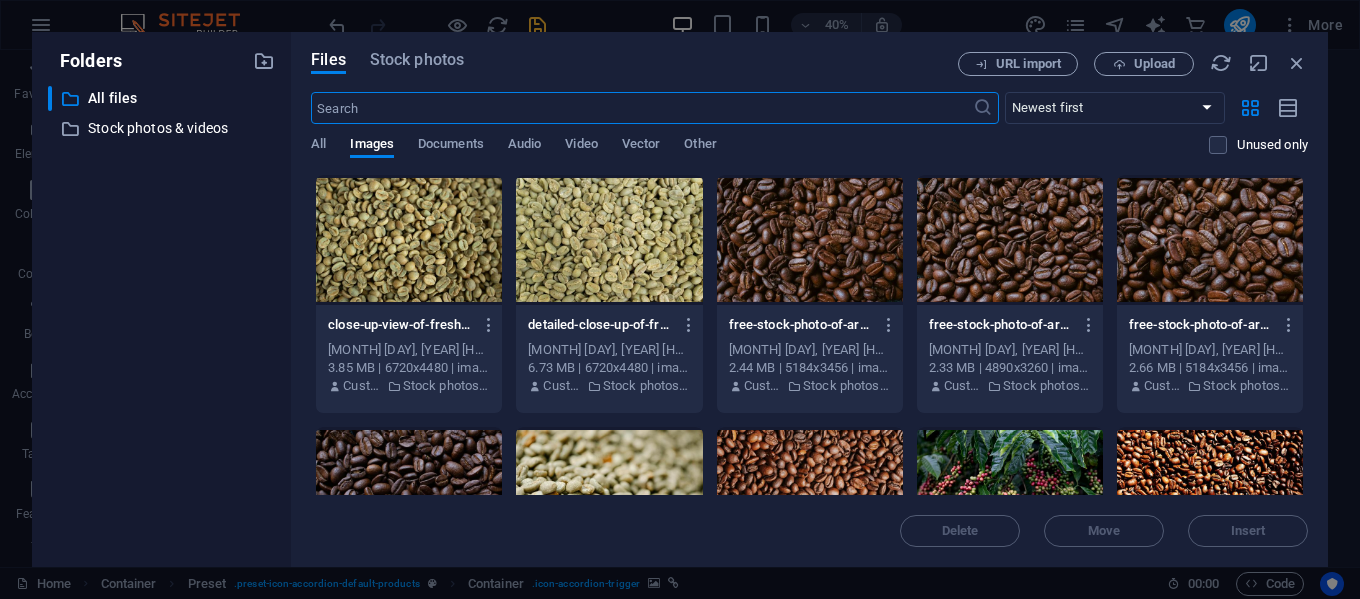 scroll, scrollTop: 5331, scrollLeft: 0, axis: vertical 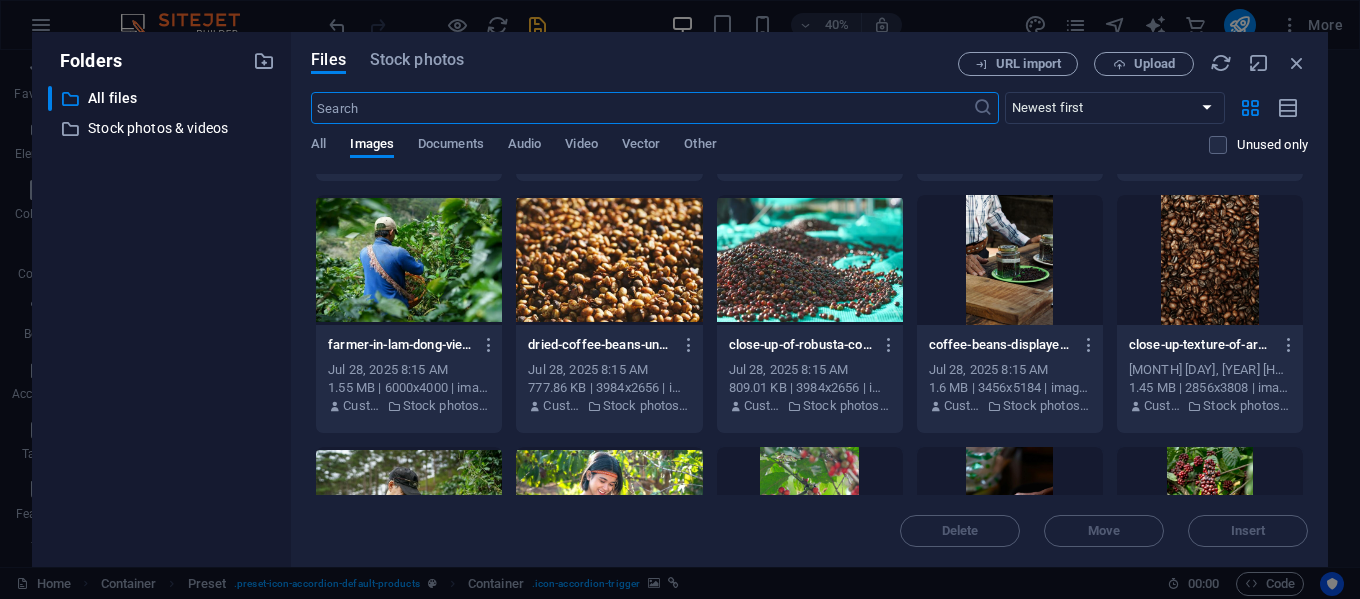 click at bounding box center (609, 260) 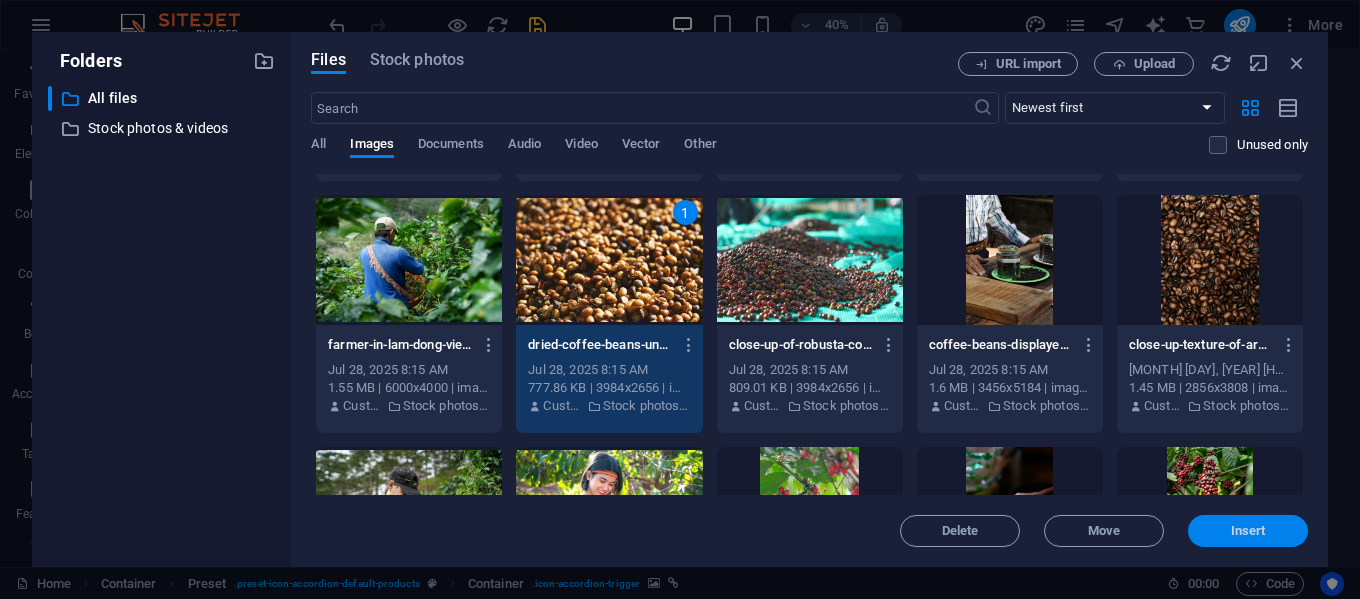 click on "Insert" at bounding box center [1248, 531] 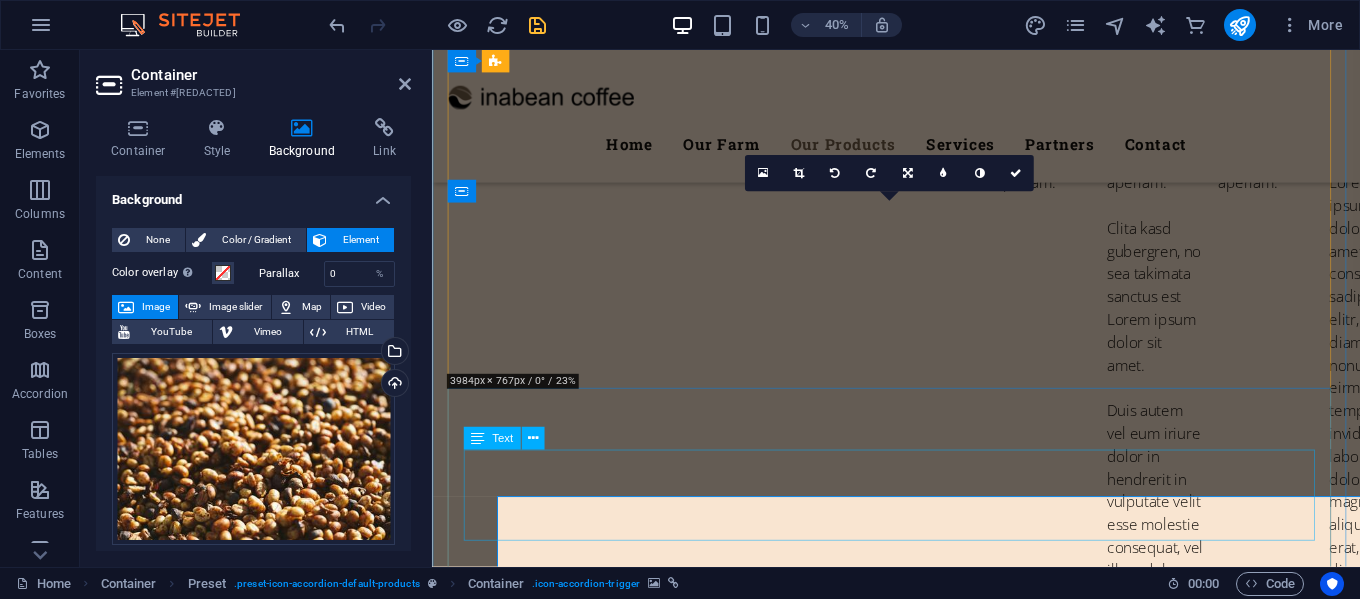 scroll, scrollTop: 5026, scrollLeft: 0, axis: vertical 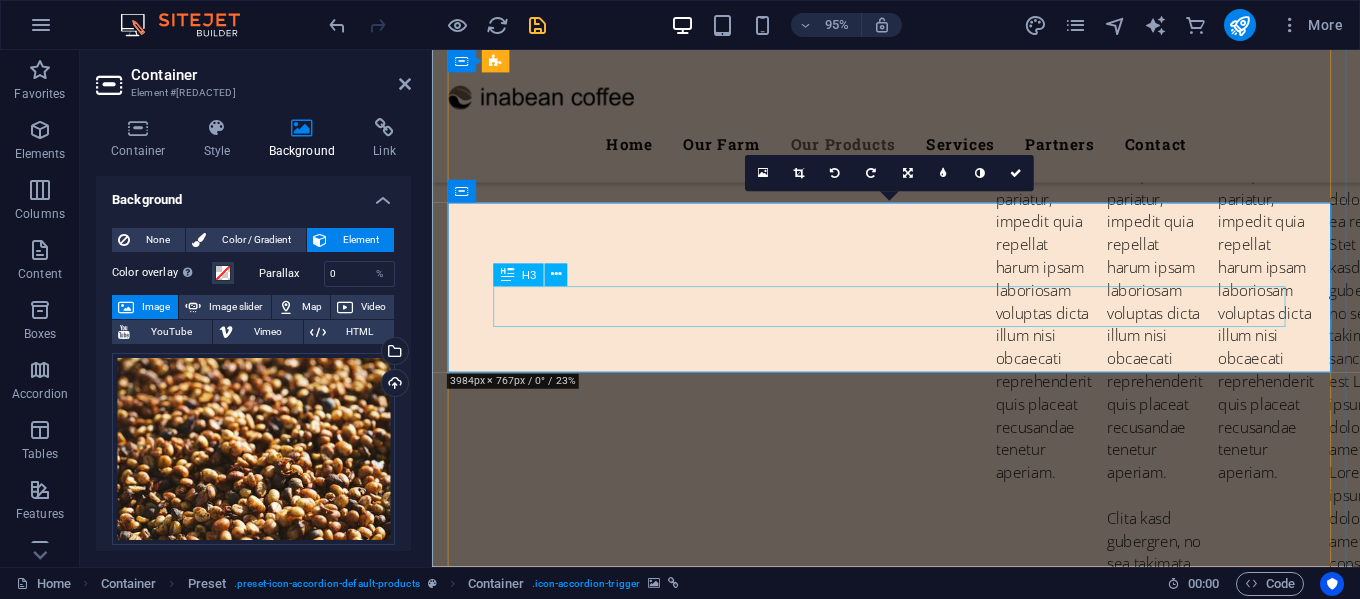 click on "Rosted Bean" at bounding box center [921, 6050] 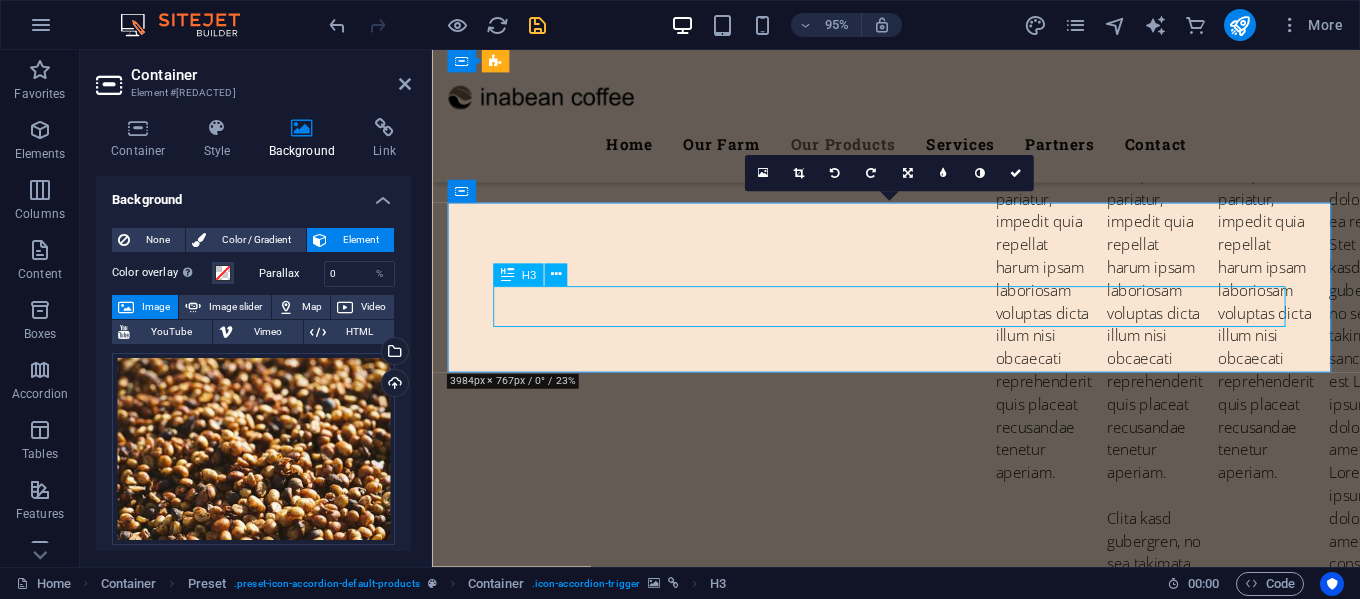 click on "Rosted Bean" at bounding box center [921, 6050] 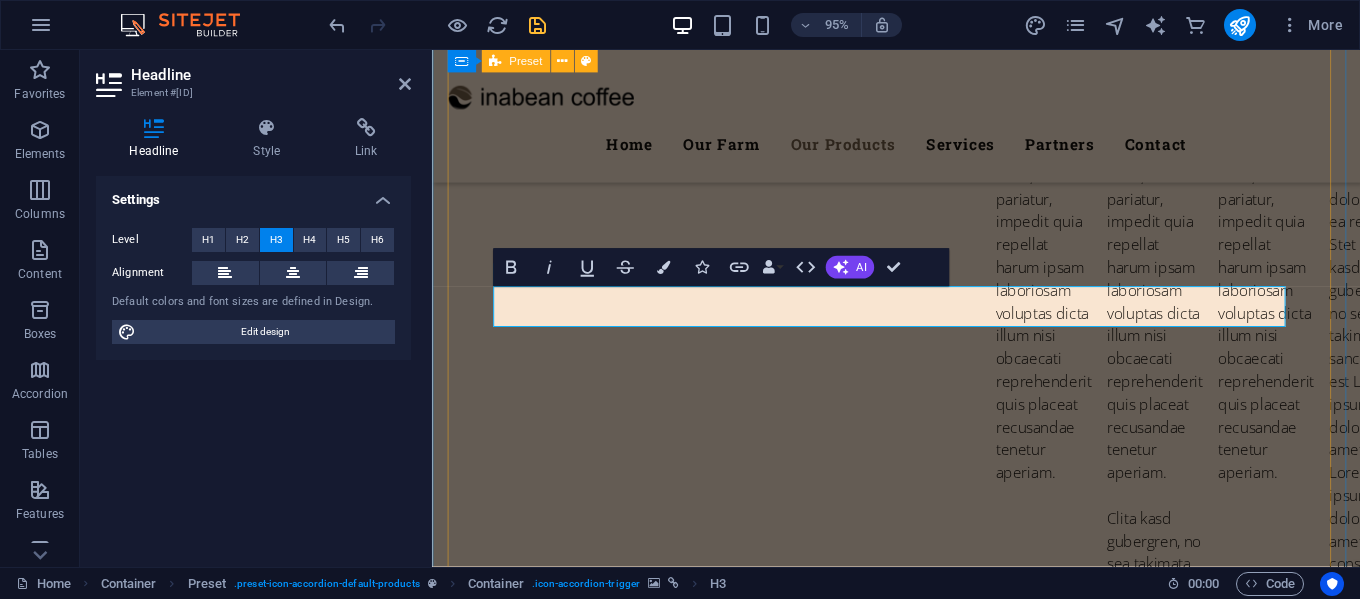 type 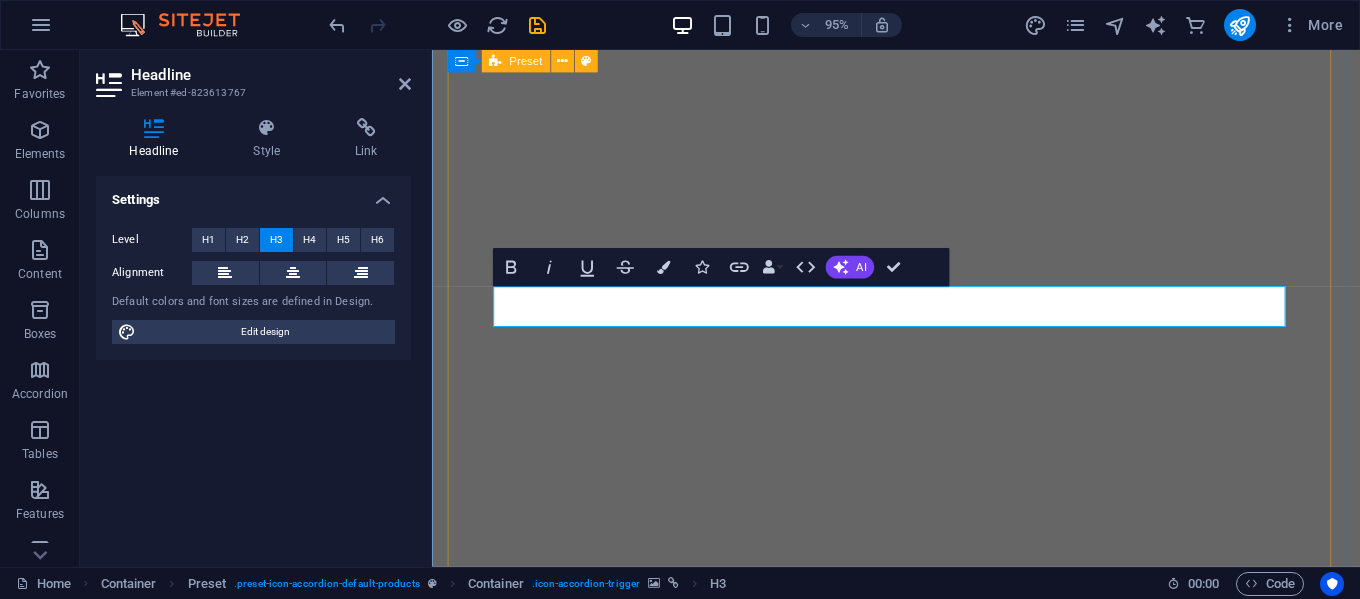 scroll, scrollTop: 0, scrollLeft: 0, axis: both 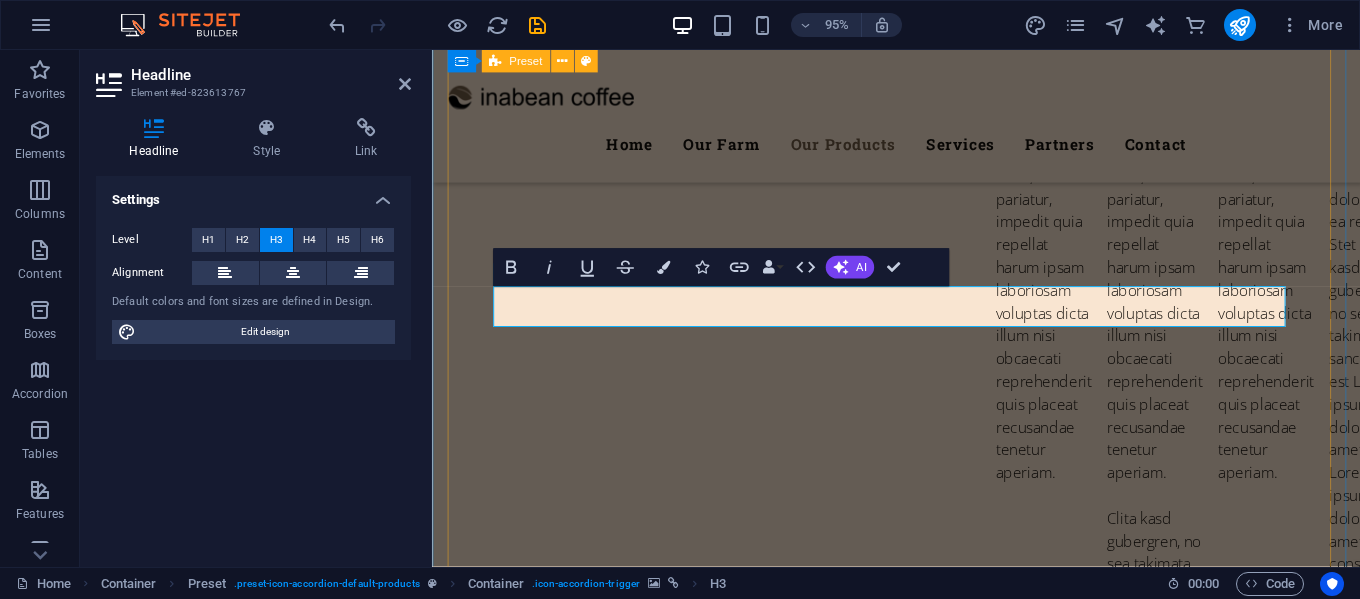 type 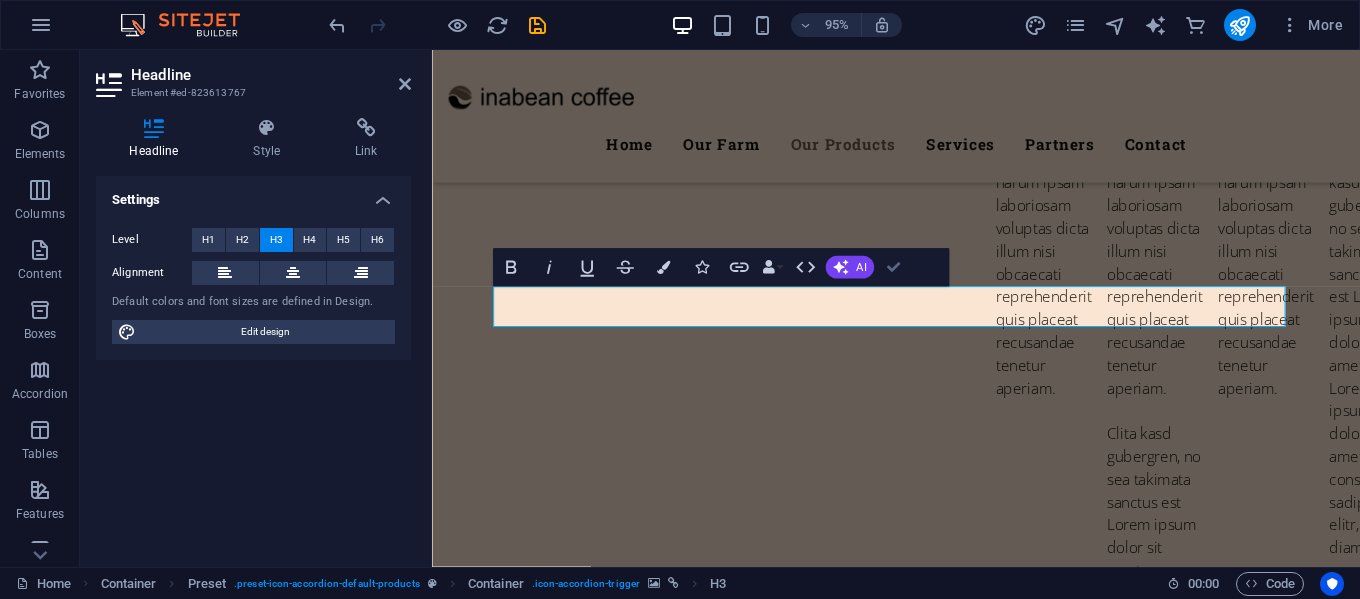 scroll, scrollTop: 4947, scrollLeft: 0, axis: vertical 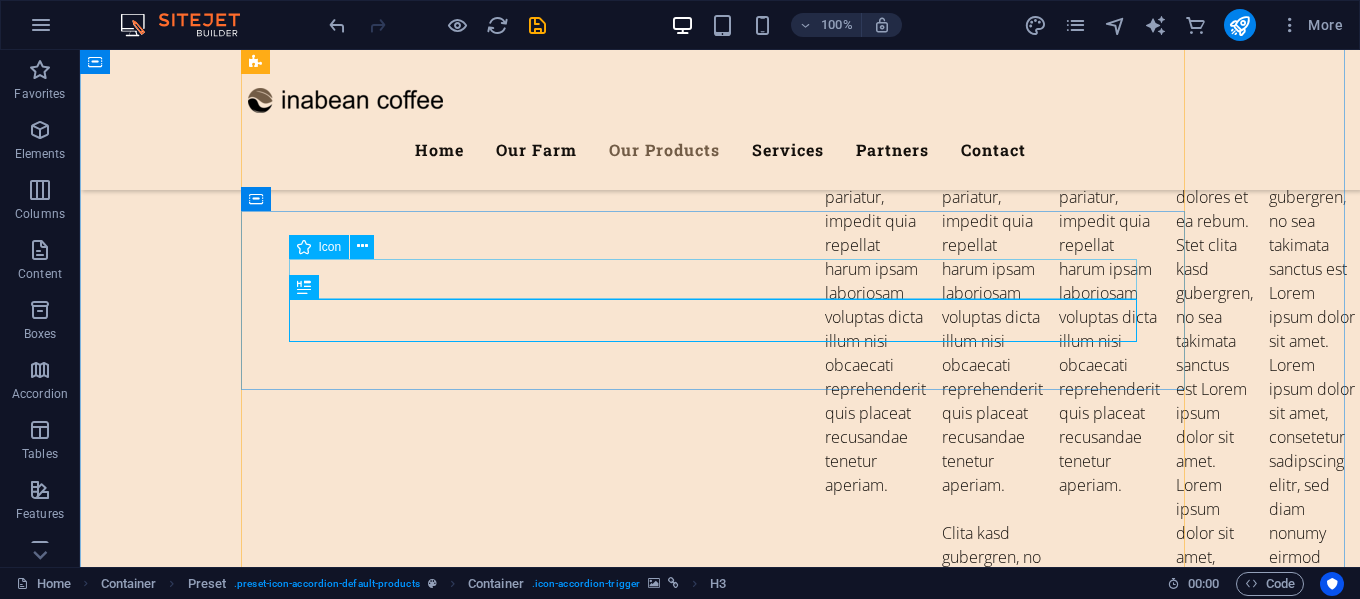 click on ".fa-secondary{opacity:.4}" at bounding box center (720, 5827) 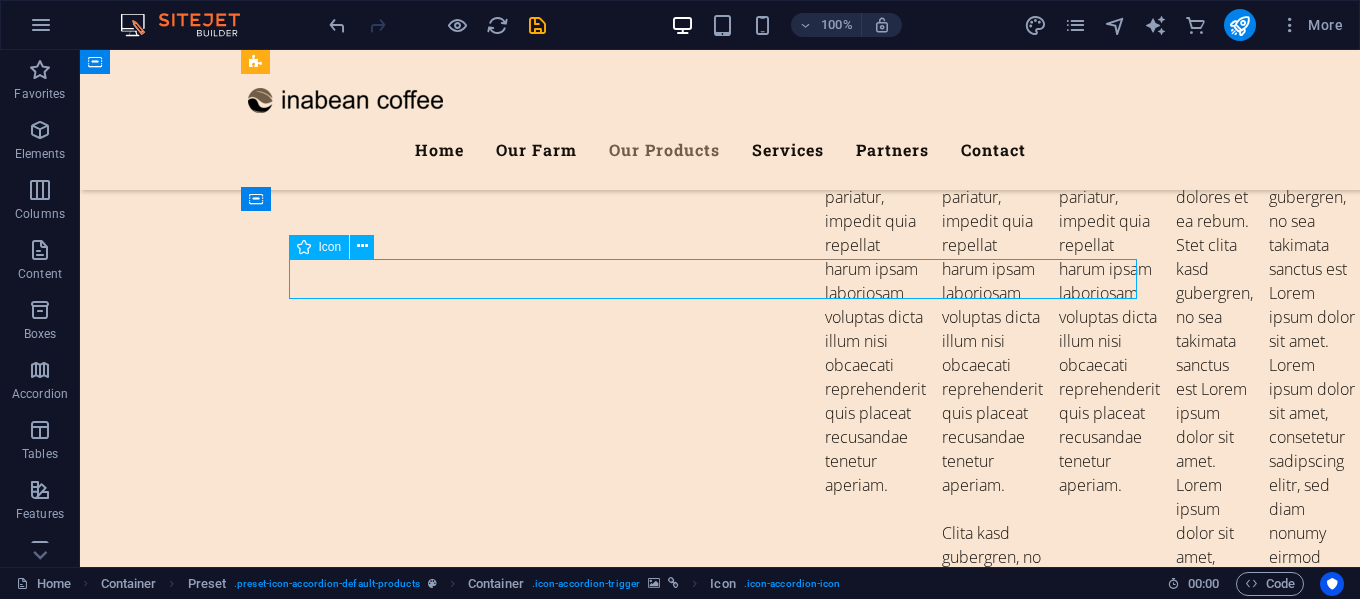 click on ".fa-secondary{opacity:.4}" at bounding box center [720, 5827] 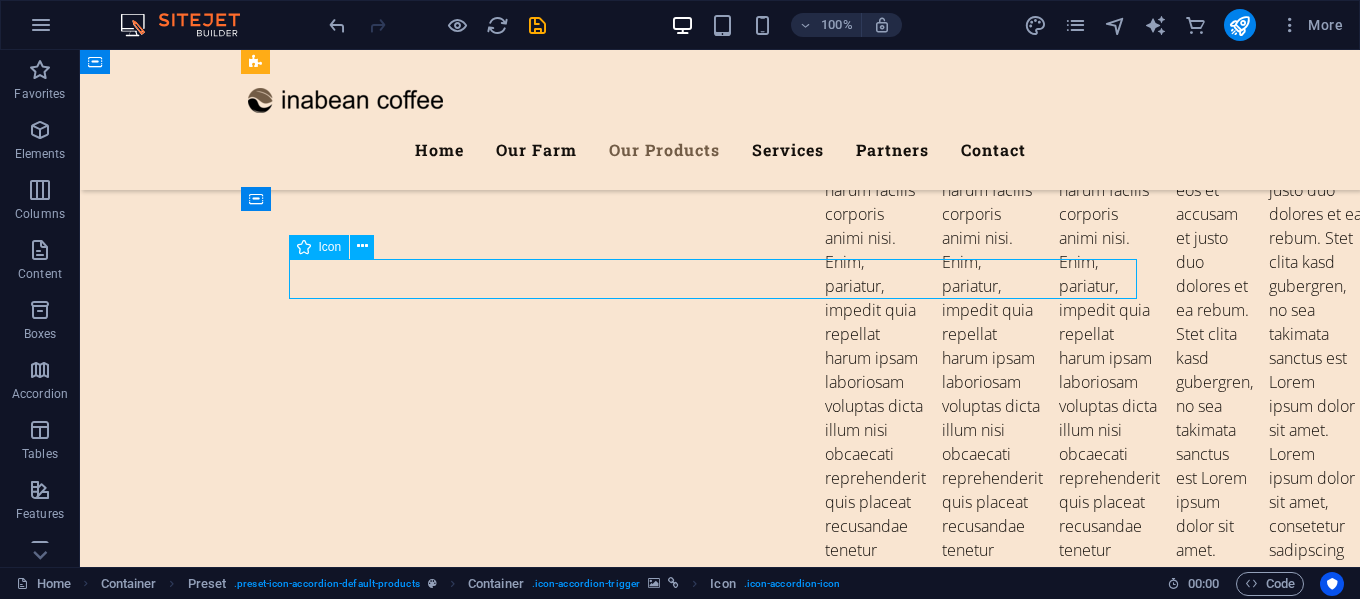 scroll, scrollTop: 5030, scrollLeft: 0, axis: vertical 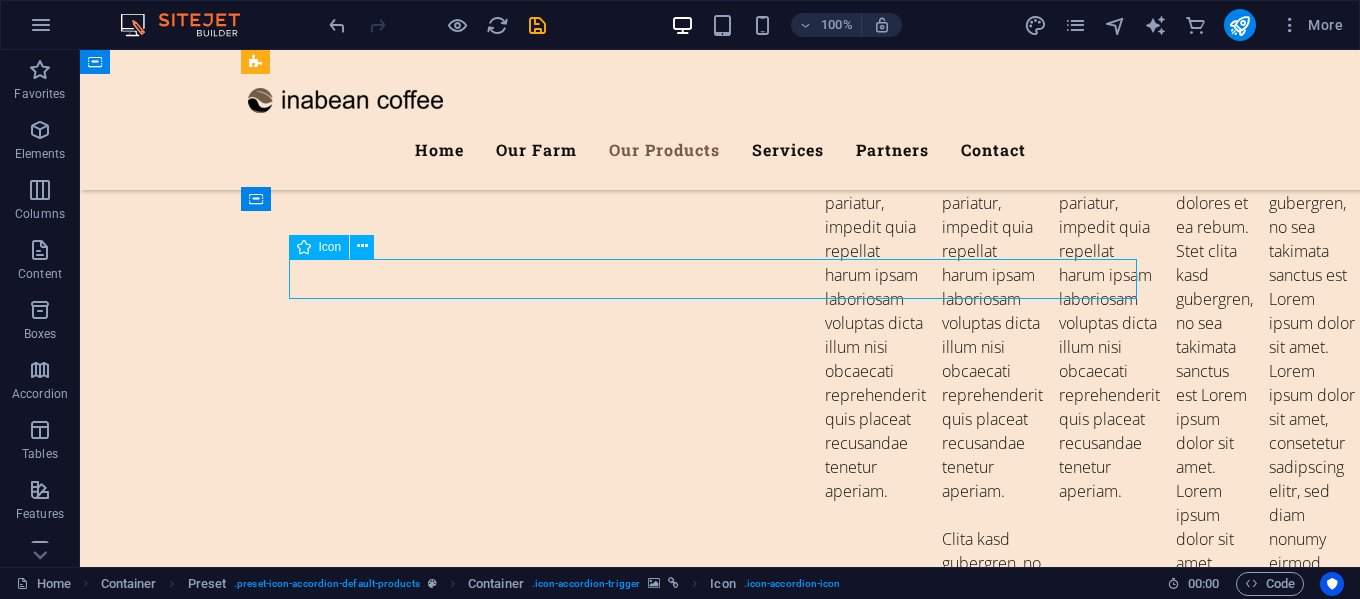 select on "xMidYMid" 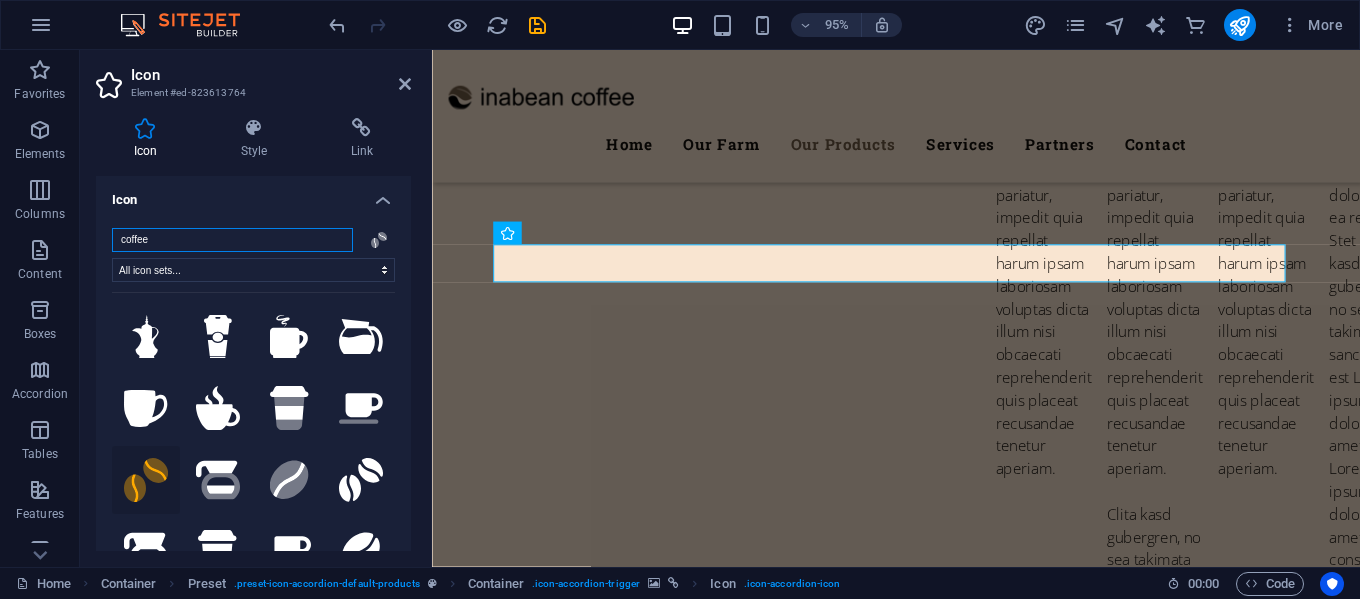 drag, startPoint x: 196, startPoint y: 233, endPoint x: 95, endPoint y: 244, distance: 101.597244 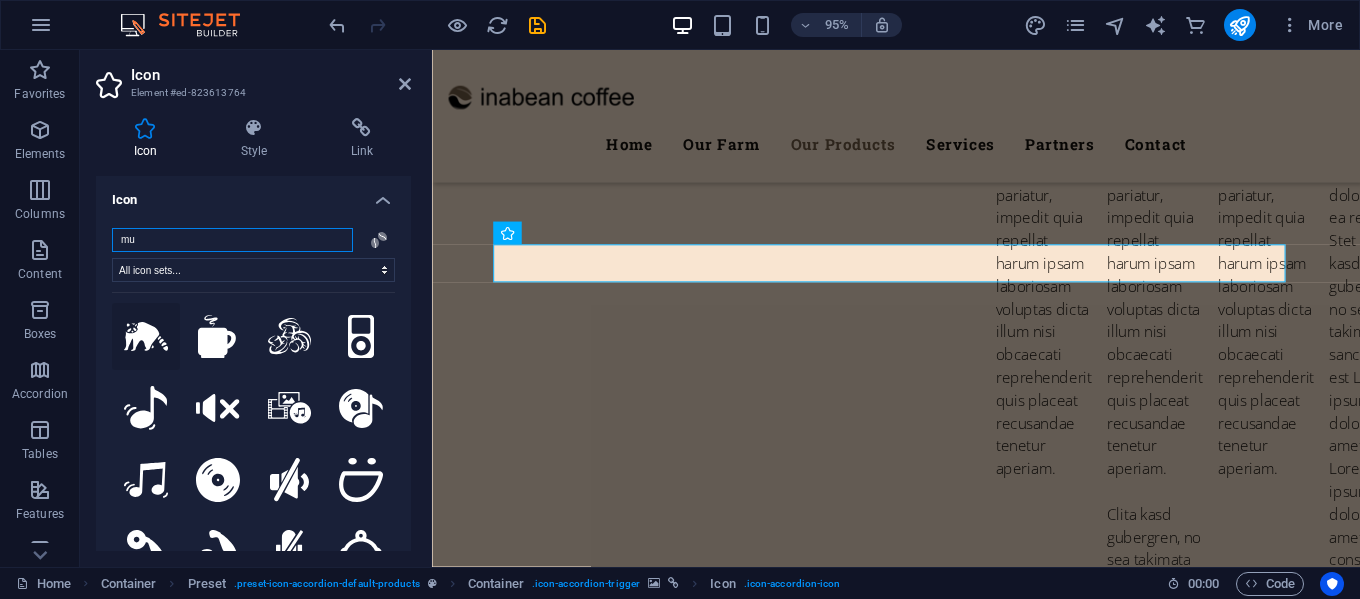 type on "mu" 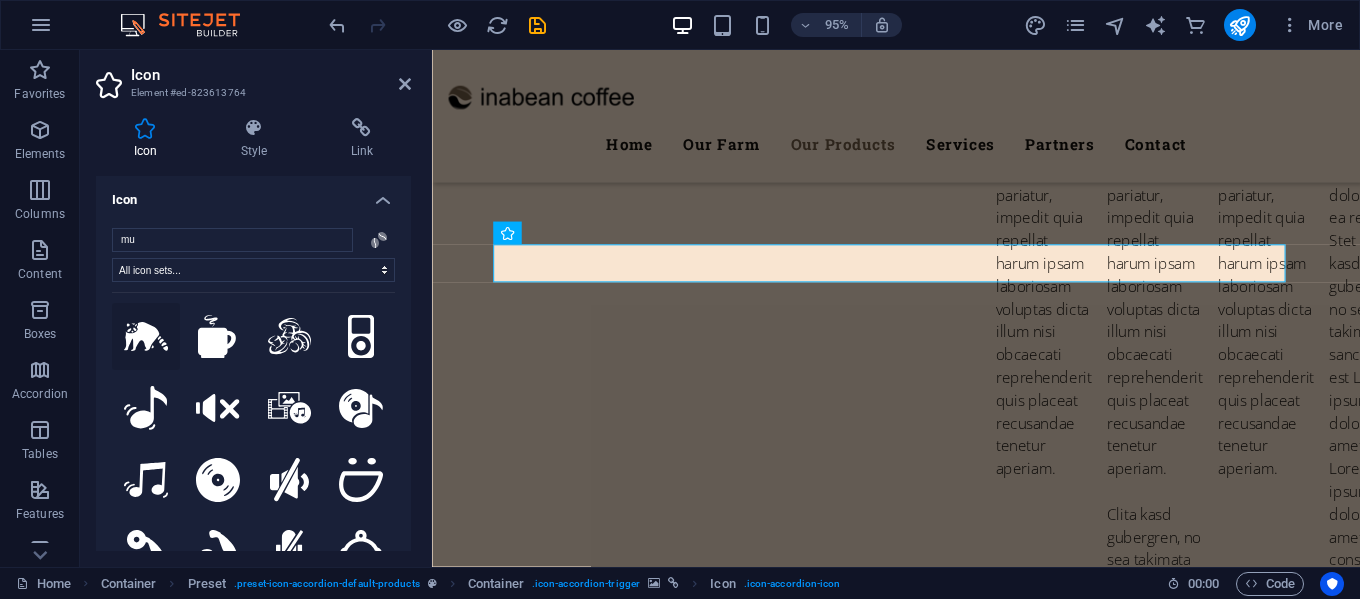 click 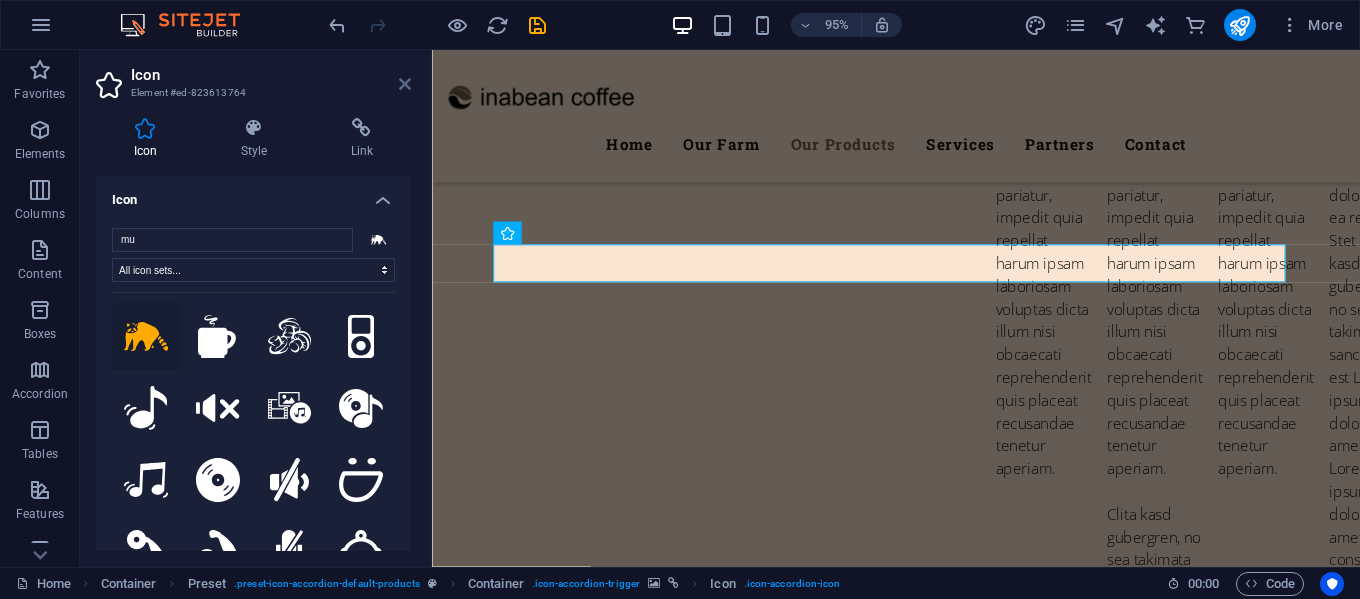 click at bounding box center [405, 84] 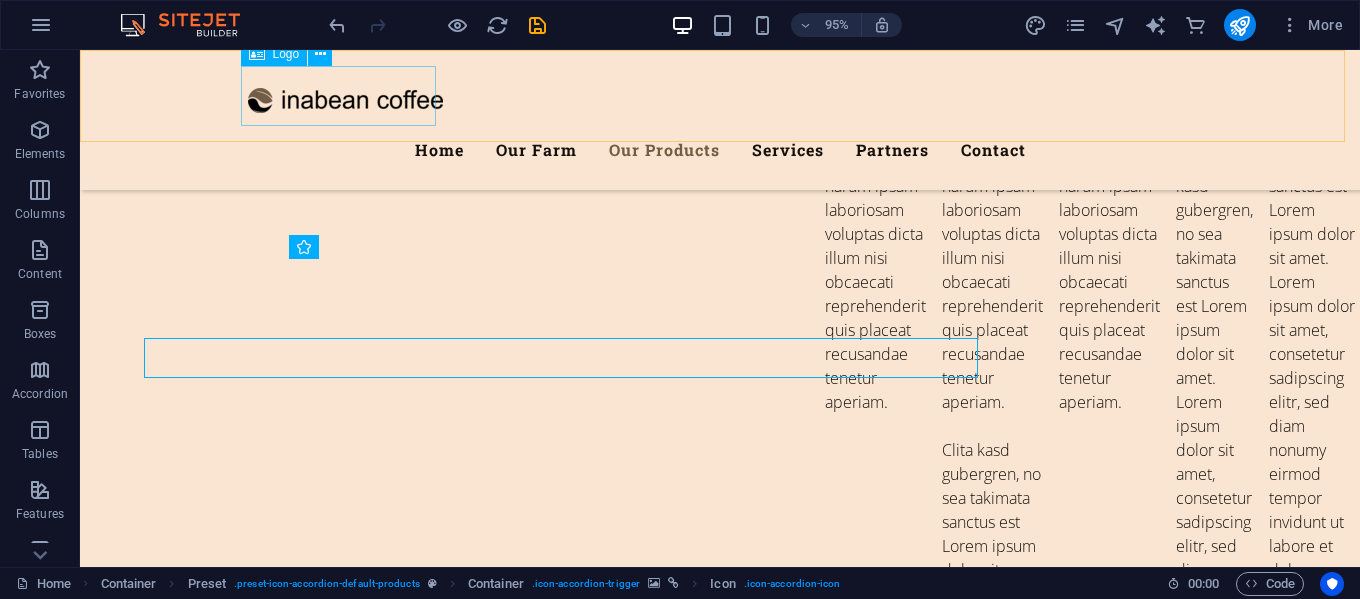 scroll, scrollTop: 4947, scrollLeft: 0, axis: vertical 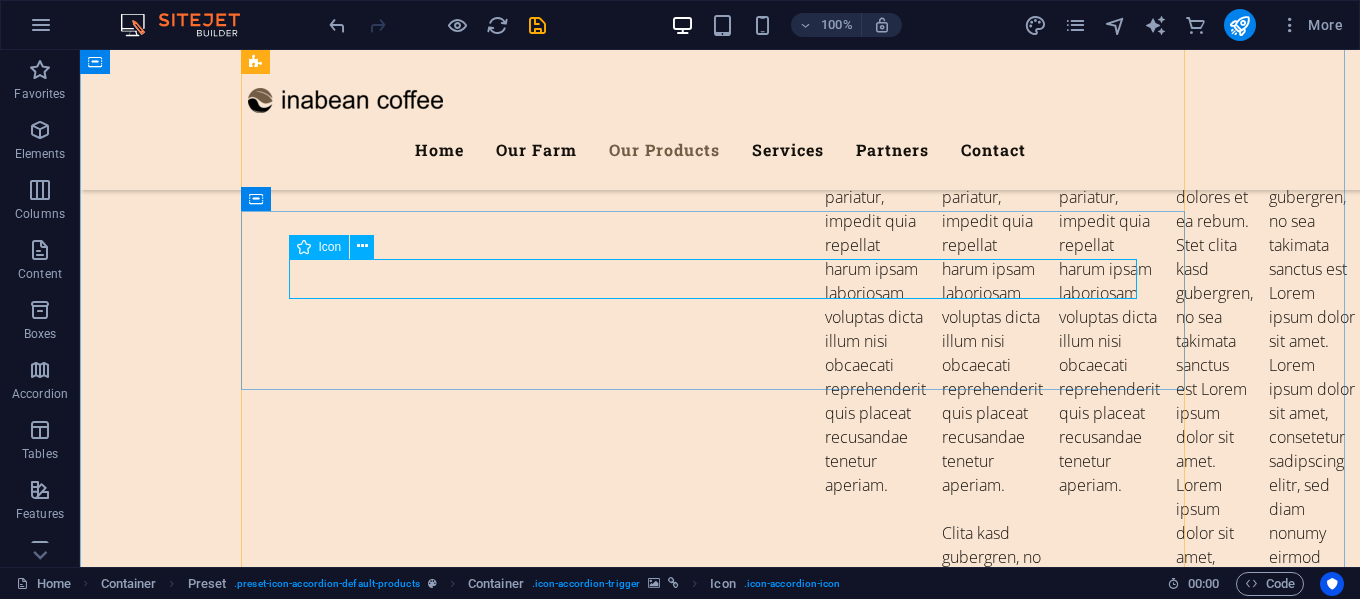 click at bounding box center (720, 5827) 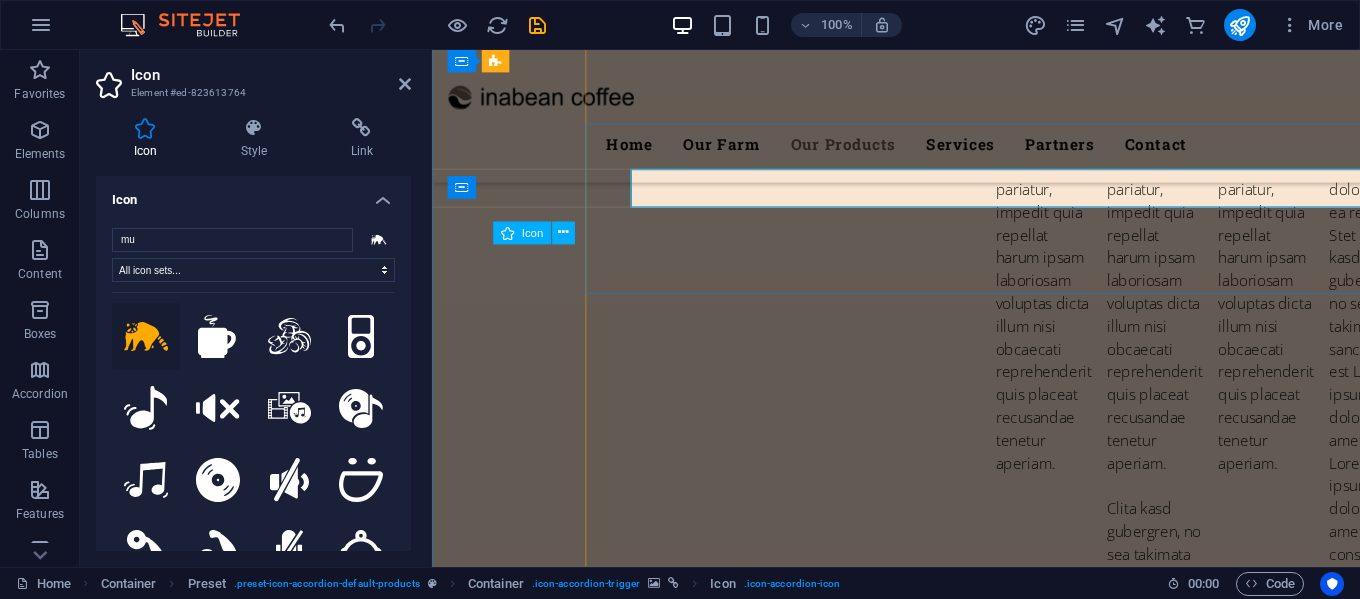 scroll, scrollTop: 5030, scrollLeft: 0, axis: vertical 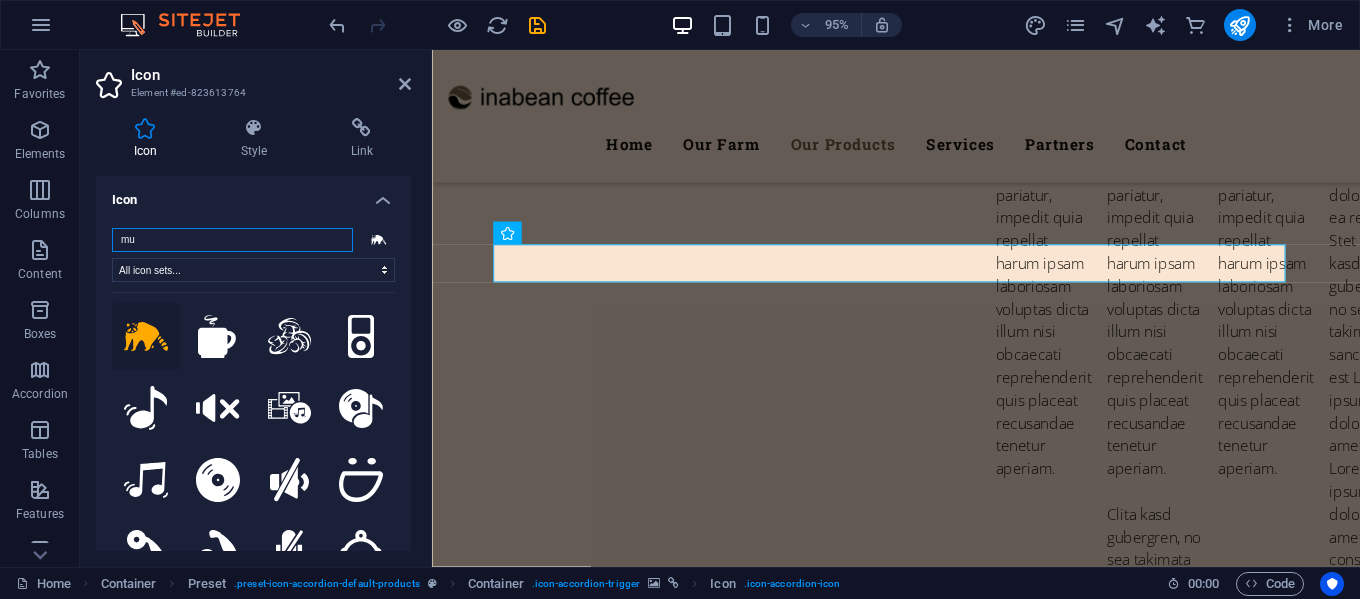 click on "mu" at bounding box center [232, 240] 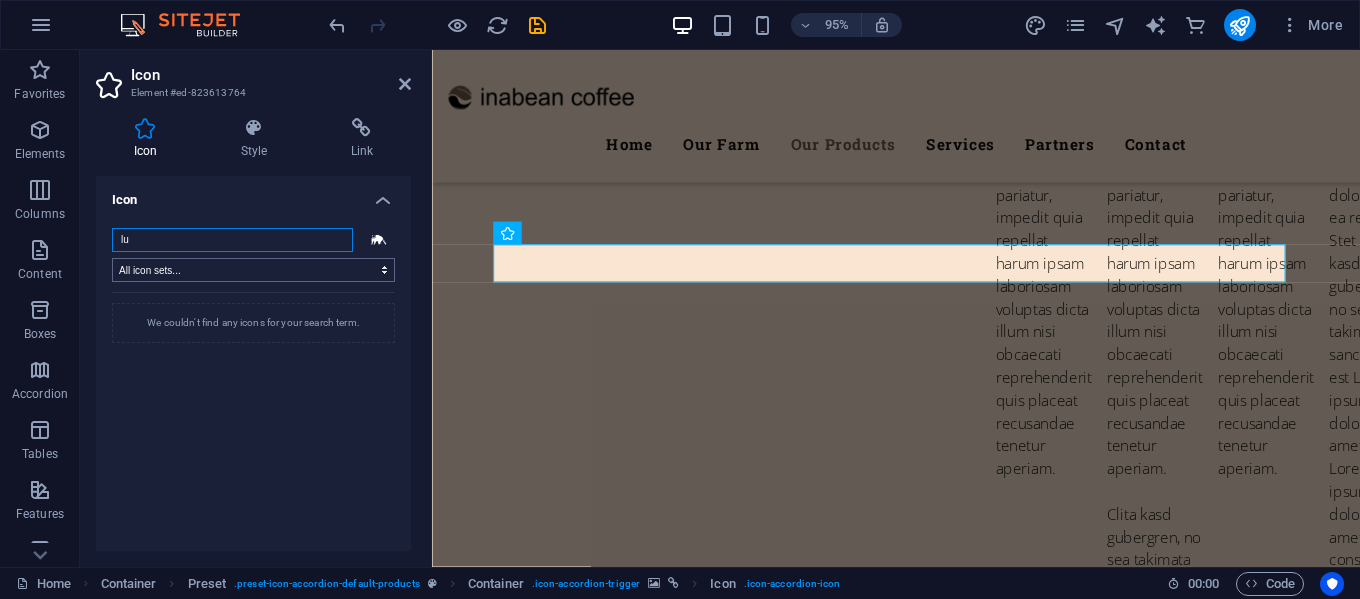 type on "l" 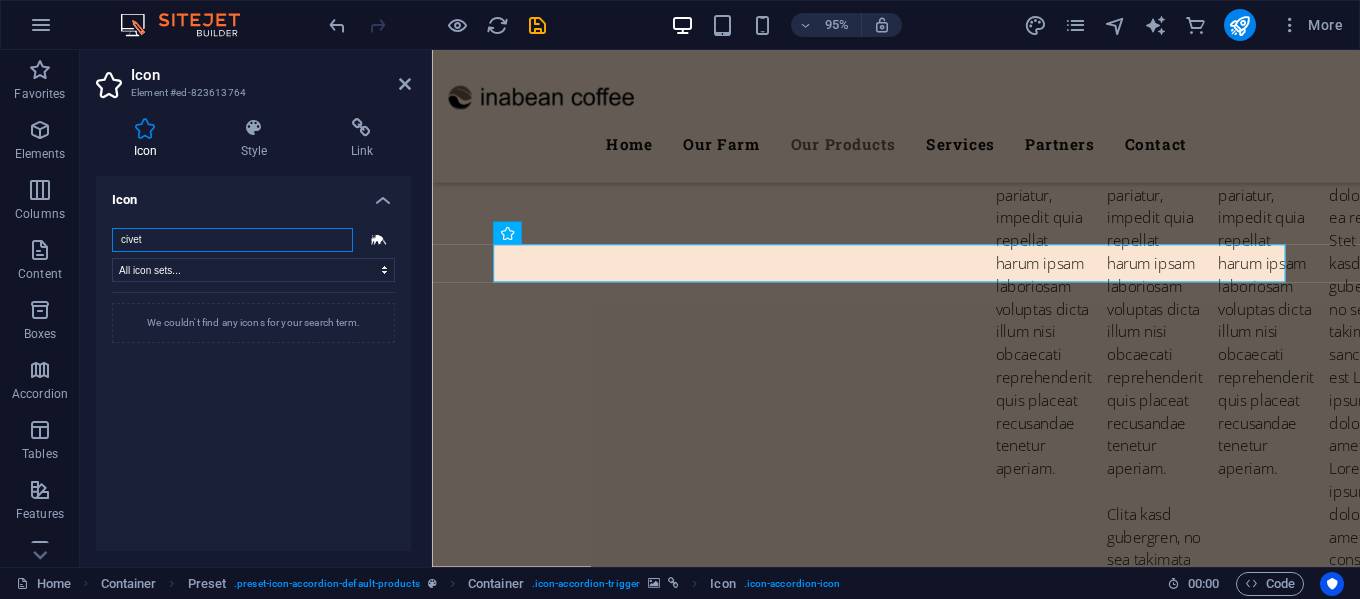 drag, startPoint x: 181, startPoint y: 247, endPoint x: 98, endPoint y: 252, distance: 83.15047 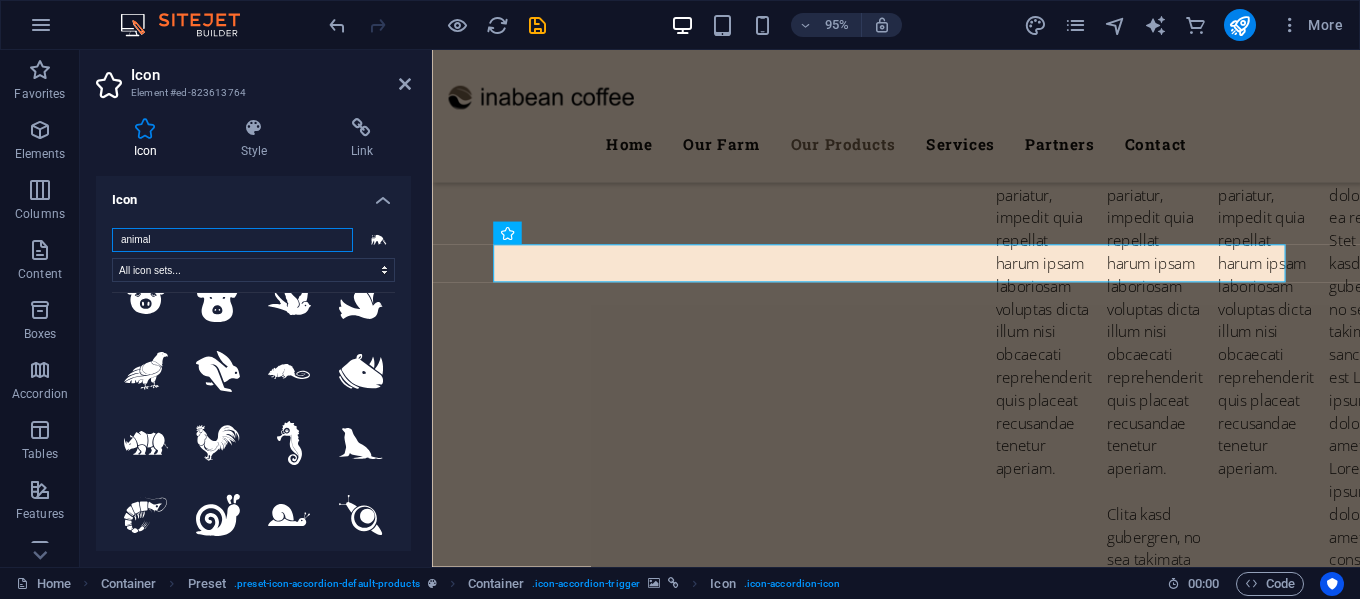 scroll, scrollTop: 1530, scrollLeft: 0, axis: vertical 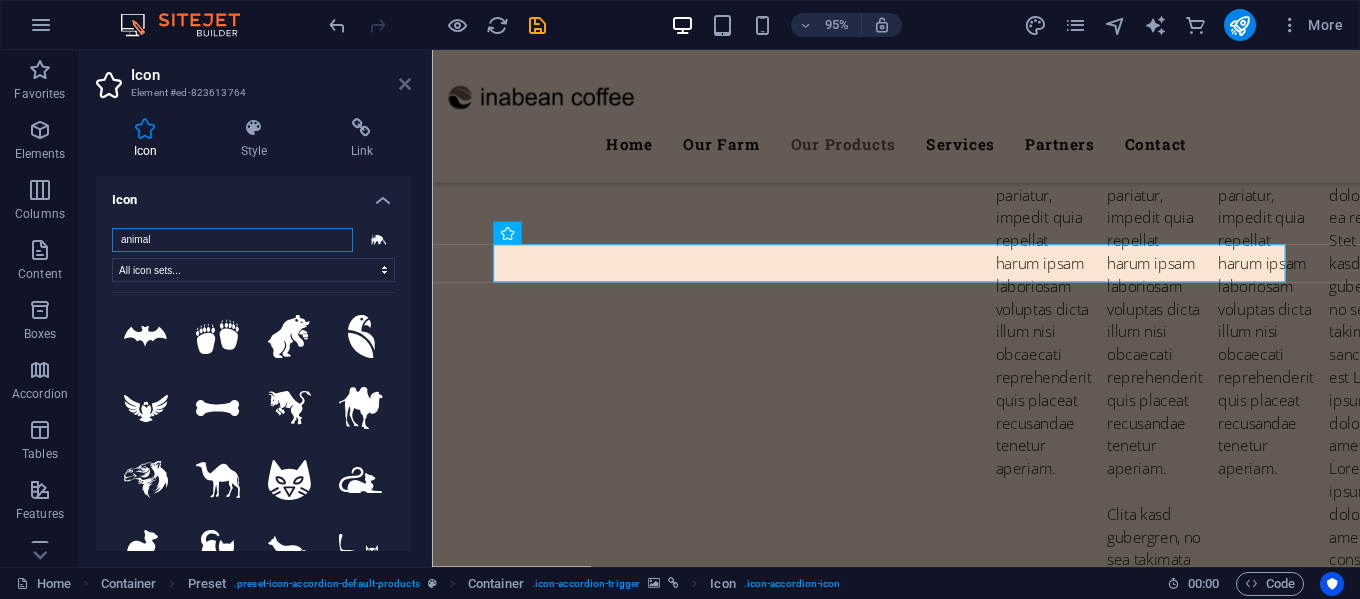 type on "animal" 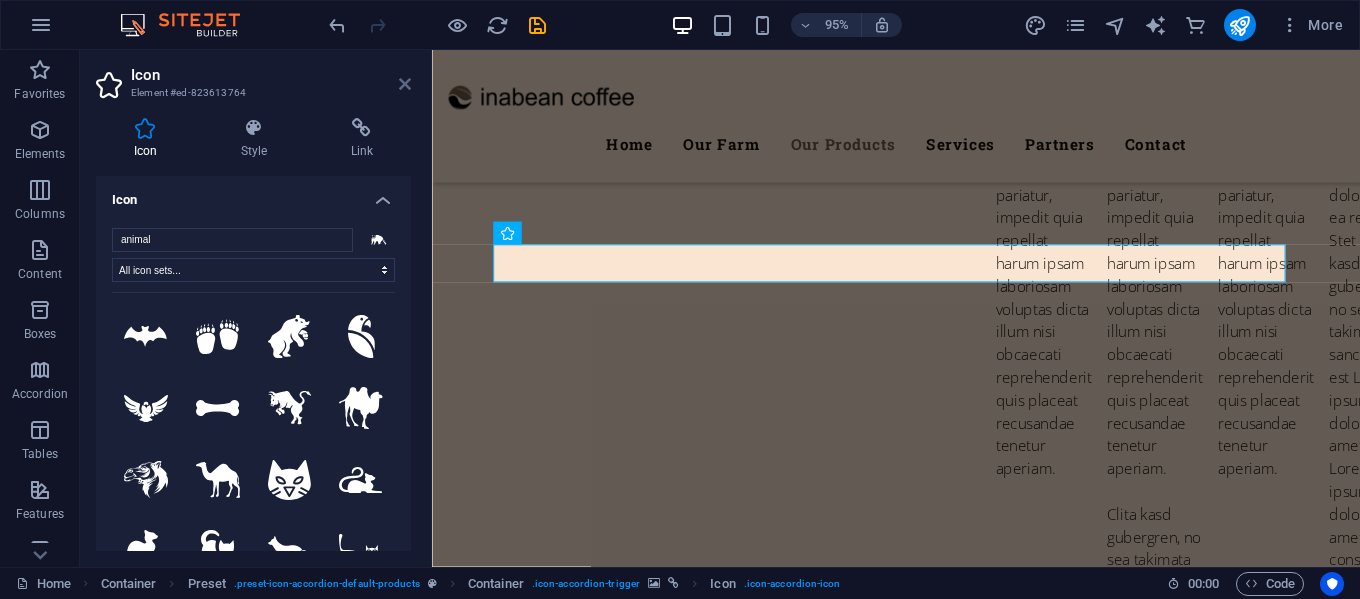 click at bounding box center [405, 84] 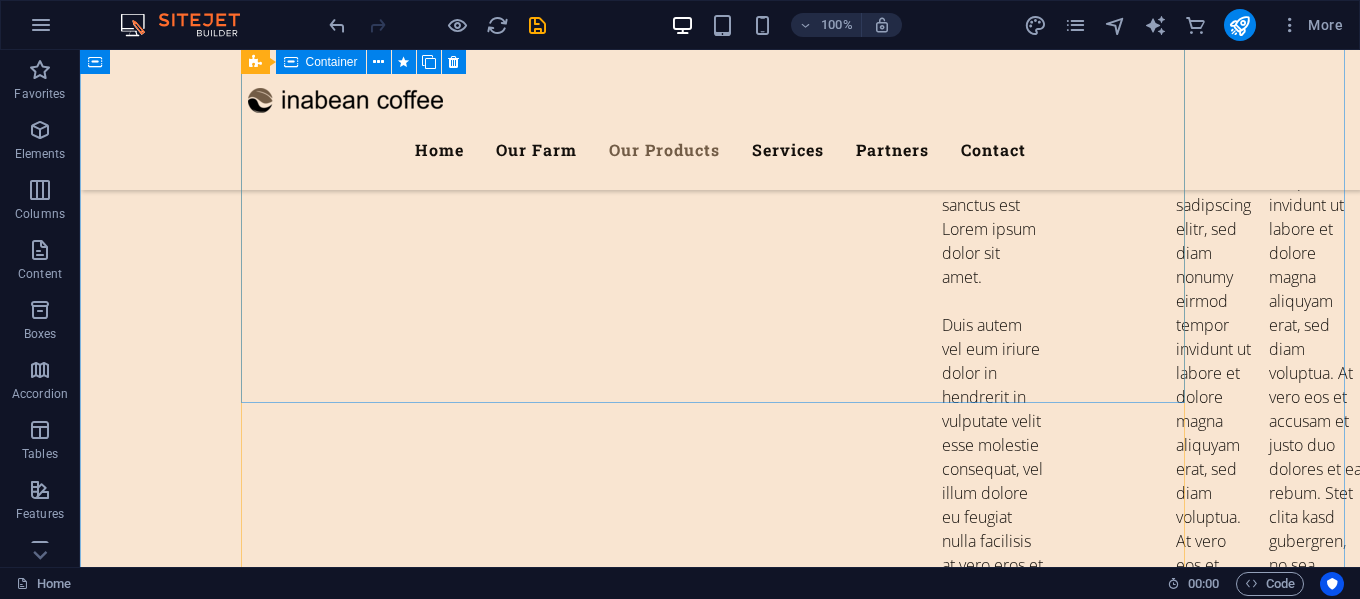 scroll, scrollTop: 5547, scrollLeft: 0, axis: vertical 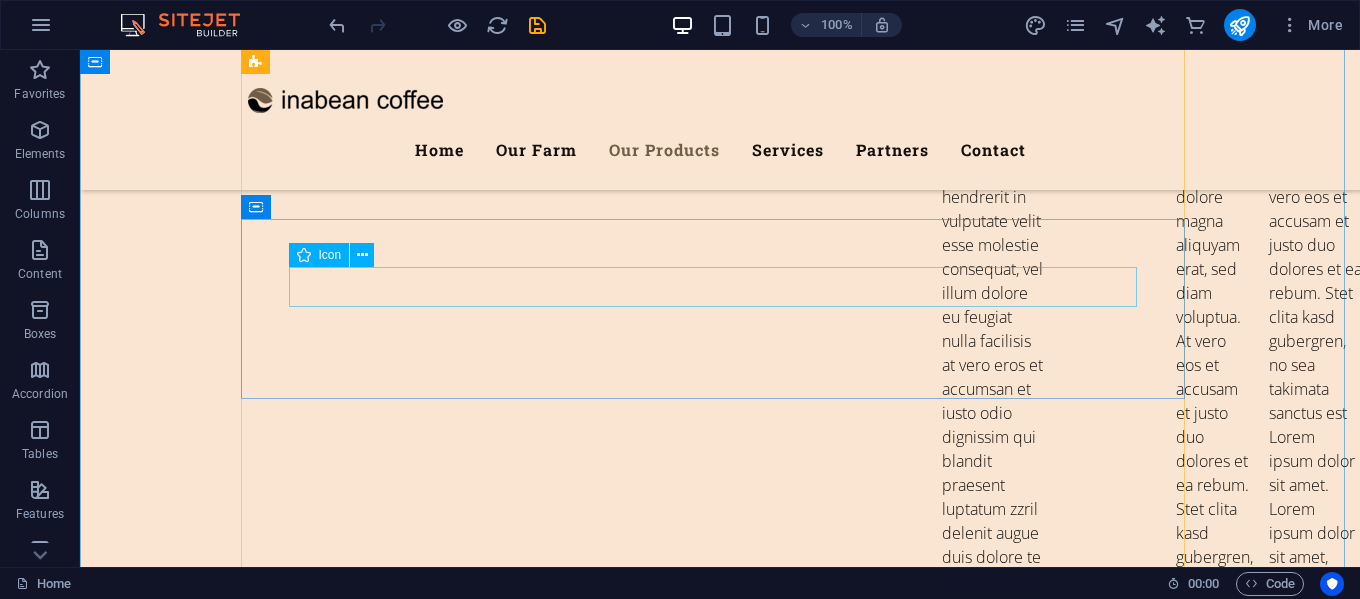 click at bounding box center (720, 5903) 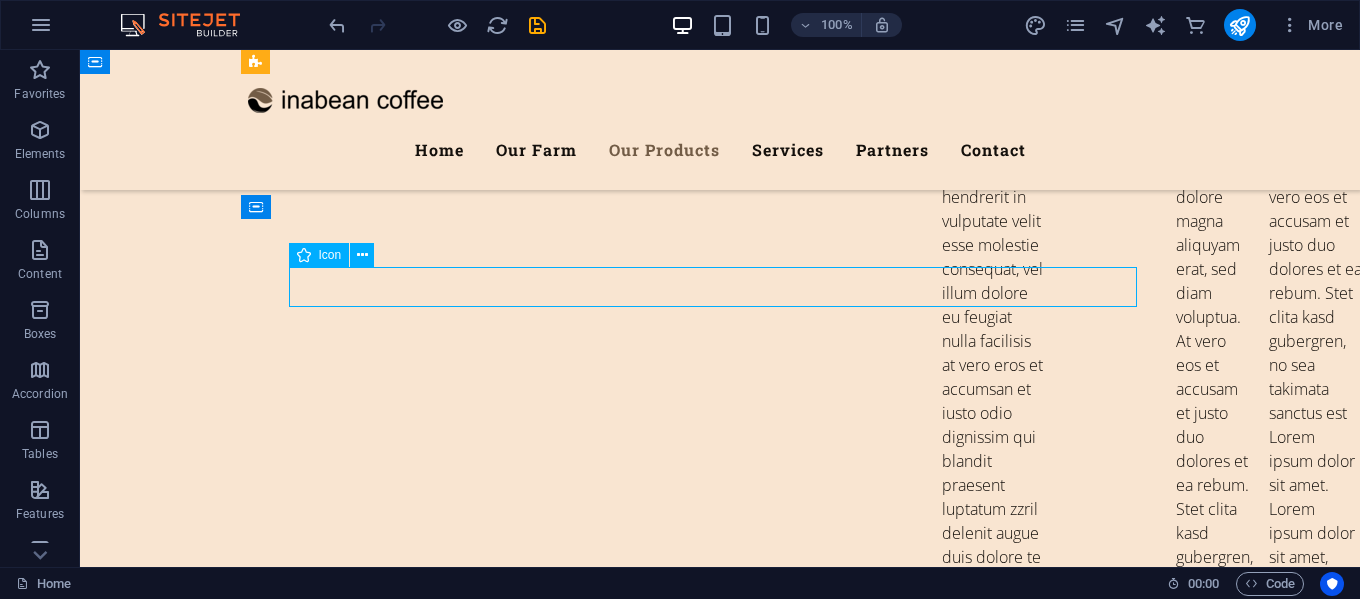 click at bounding box center (720, 5903) 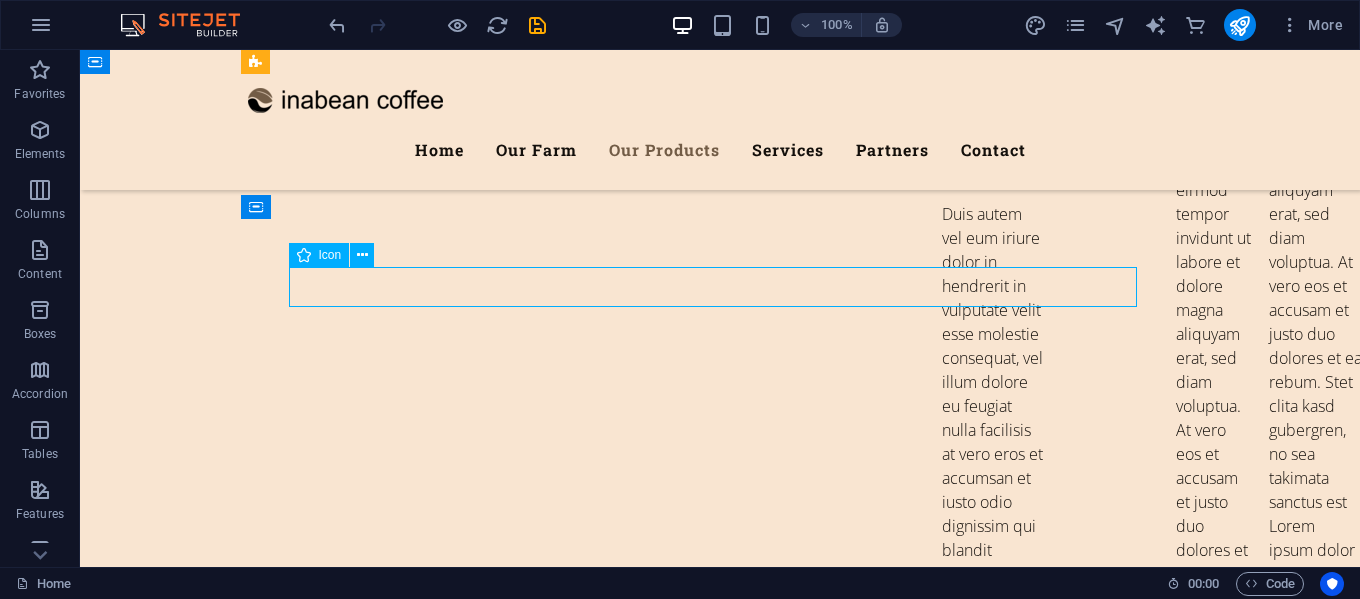 select on "xMidYMid" 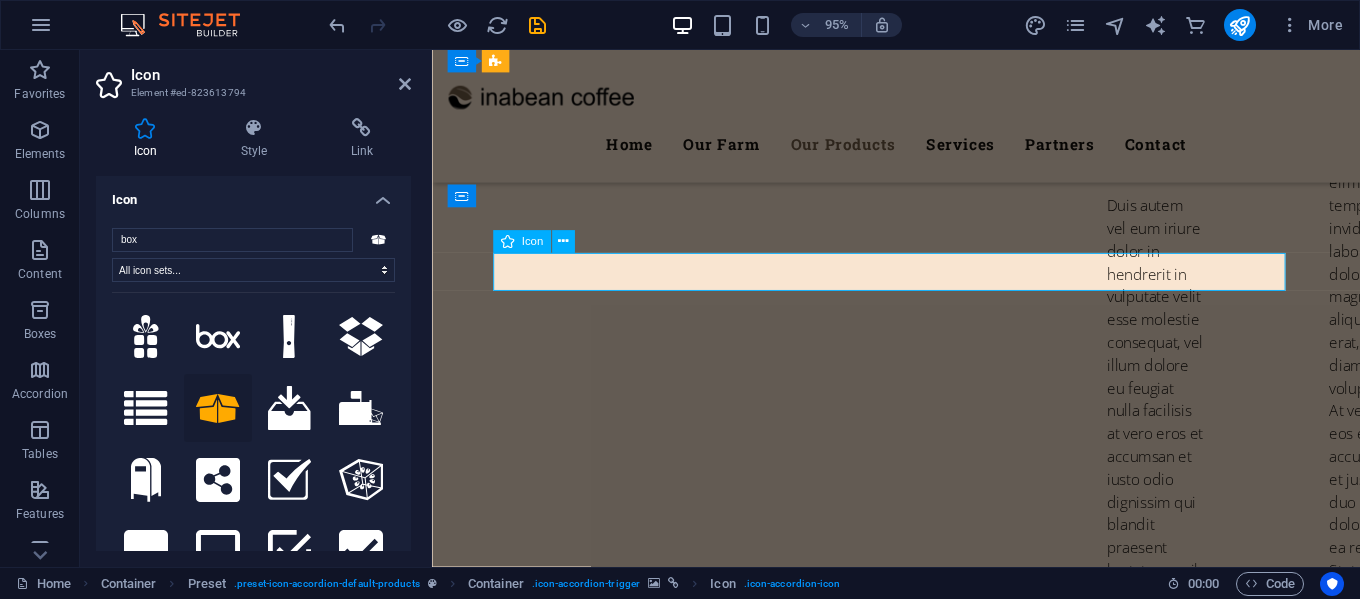 scroll, scrollTop: 5626, scrollLeft: 0, axis: vertical 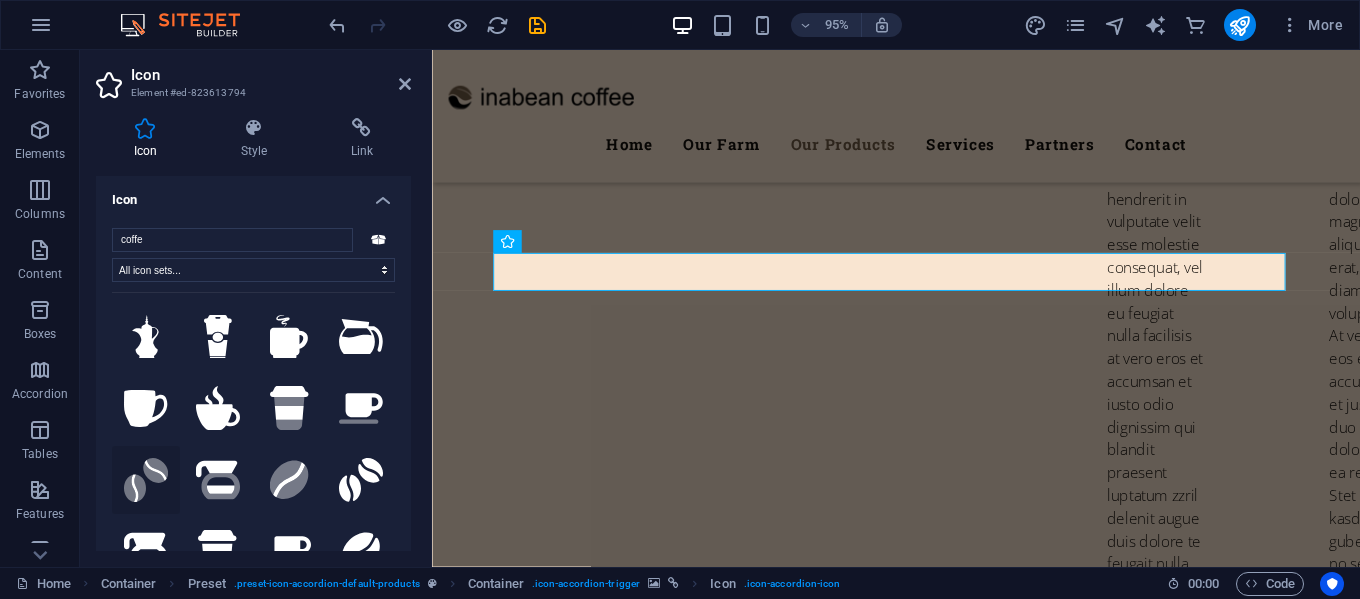 type on "coffe" 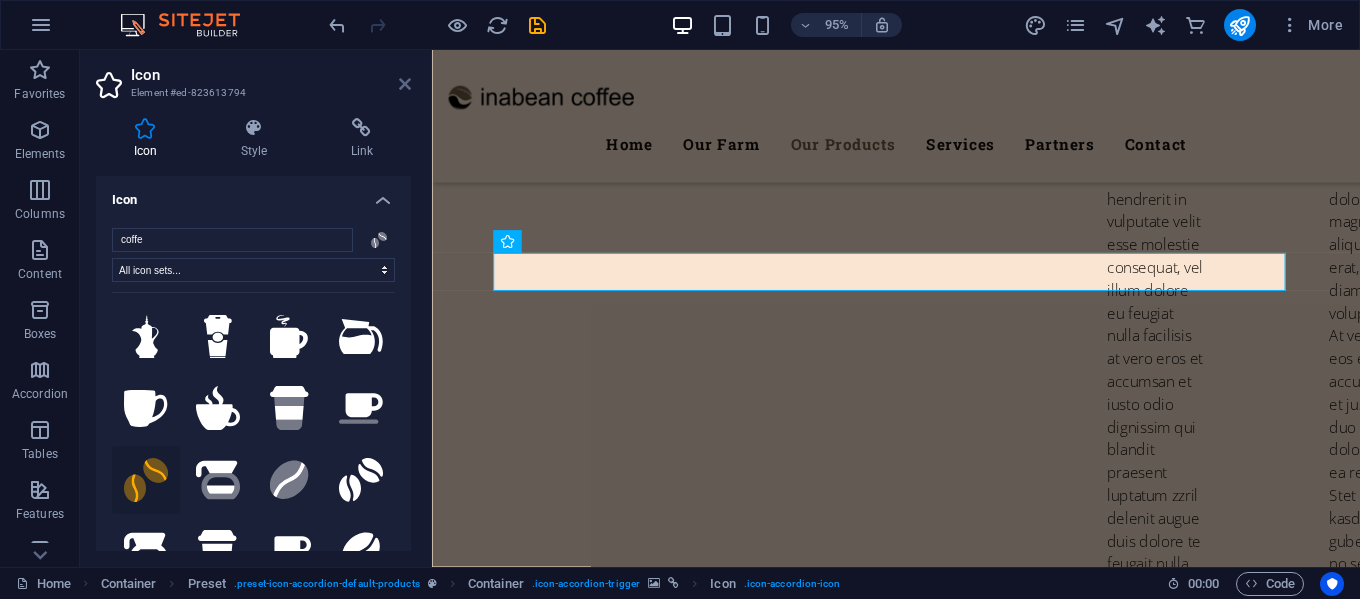 drag, startPoint x: 403, startPoint y: 85, endPoint x: 396, endPoint y: 2, distance: 83.294655 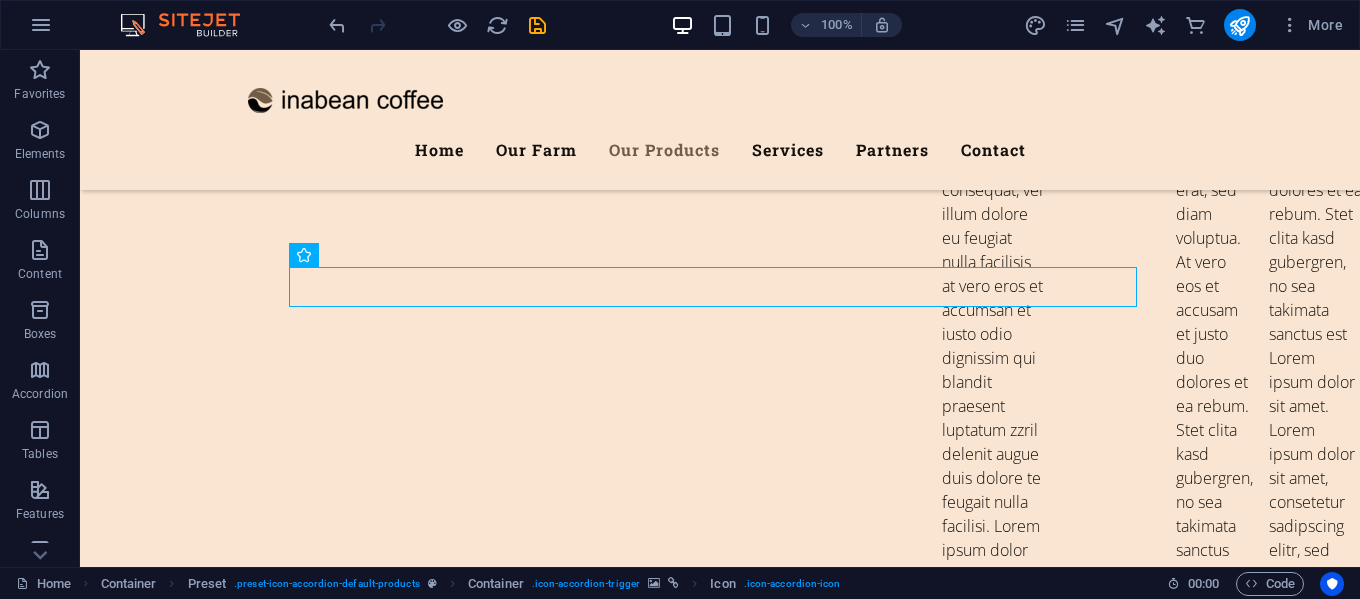 scroll, scrollTop: 5547, scrollLeft: 0, axis: vertical 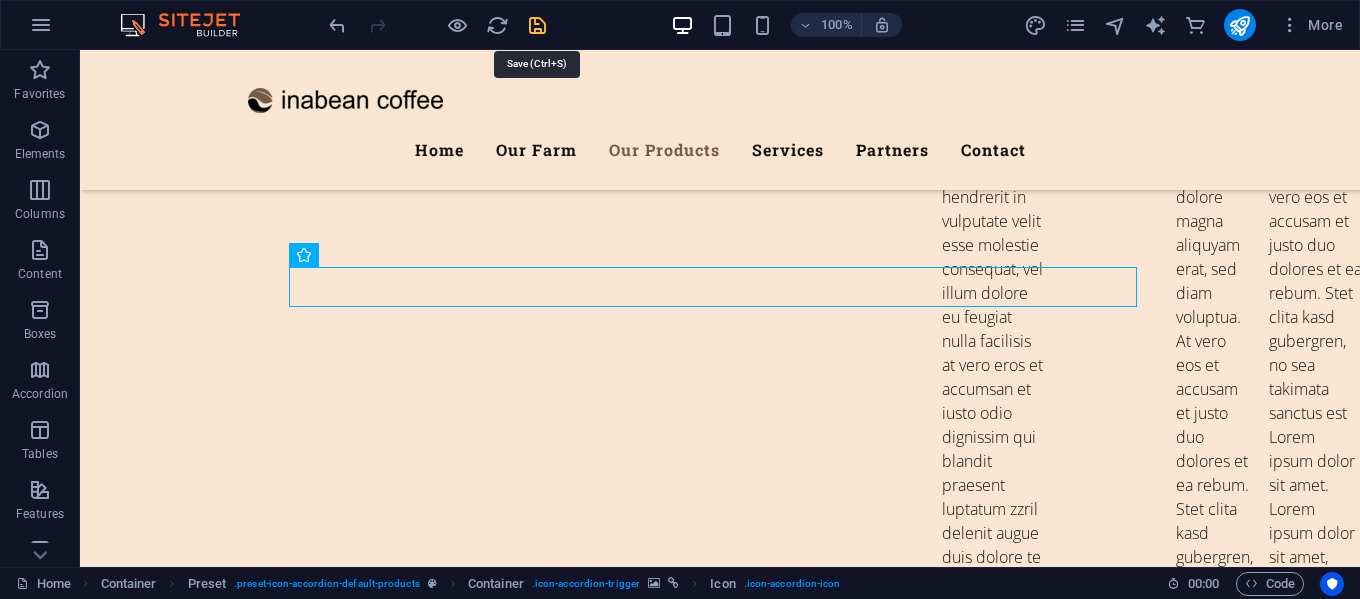 click at bounding box center [537, 25] 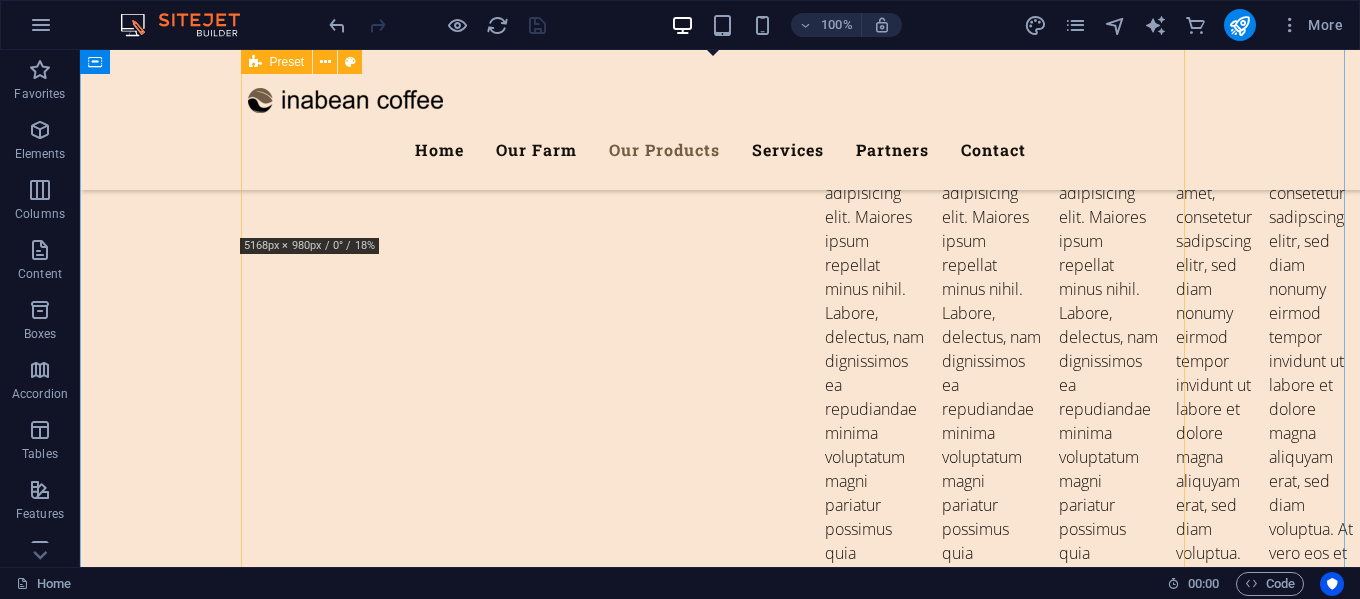 scroll, scrollTop: 3547, scrollLeft: 0, axis: vertical 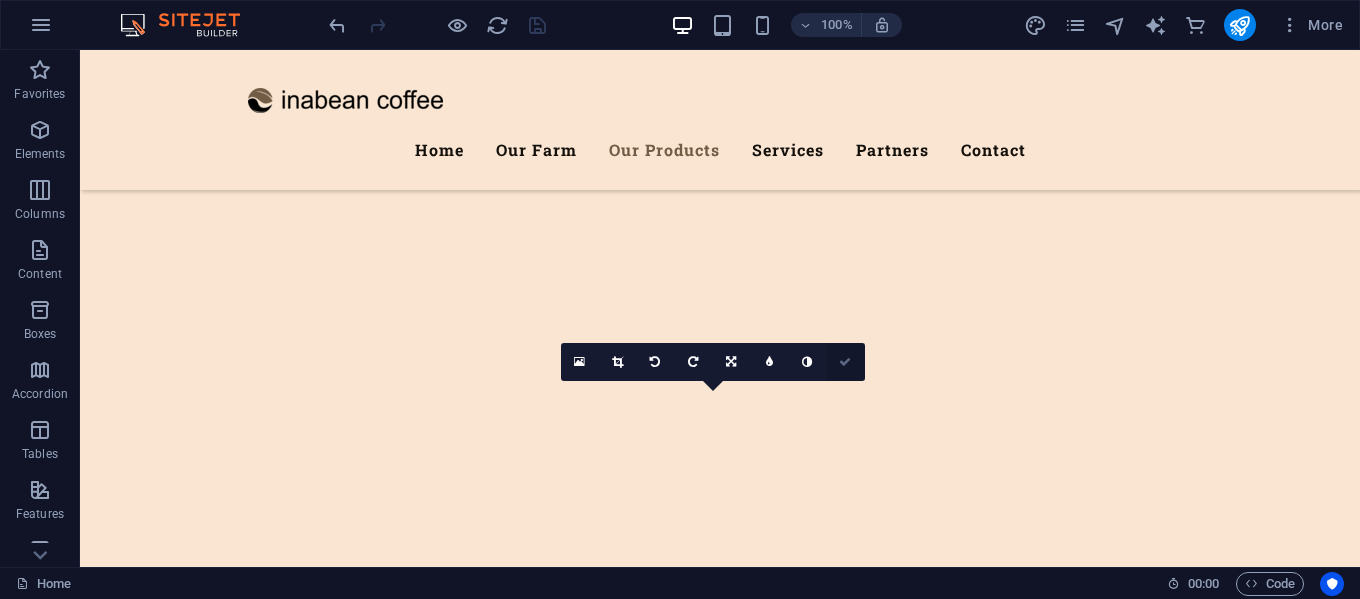 click at bounding box center (845, 362) 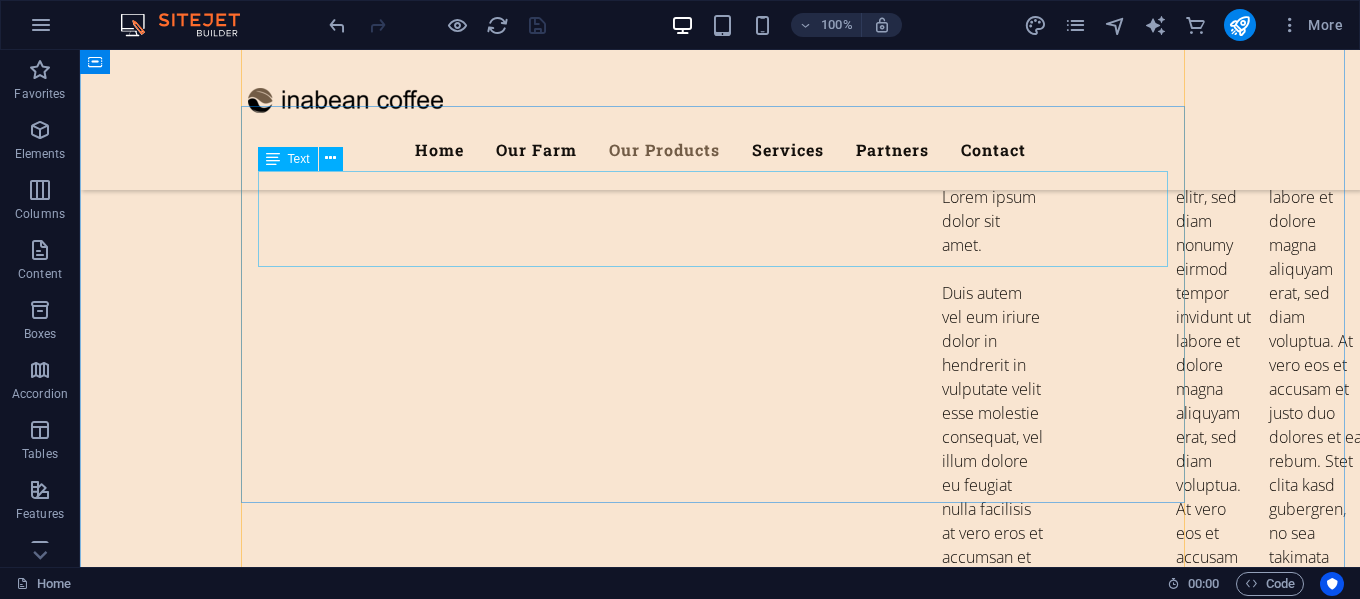 scroll, scrollTop: 5447, scrollLeft: 0, axis: vertical 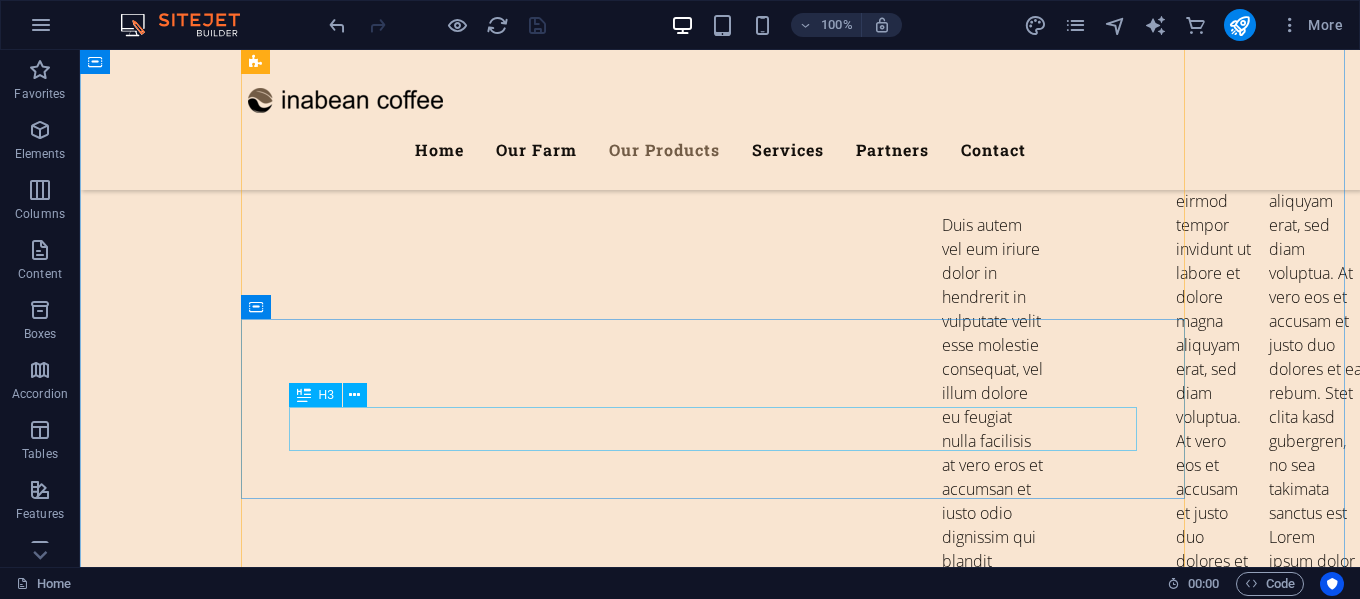 click on "Veggie Box" at bounding box center (720, 6048) 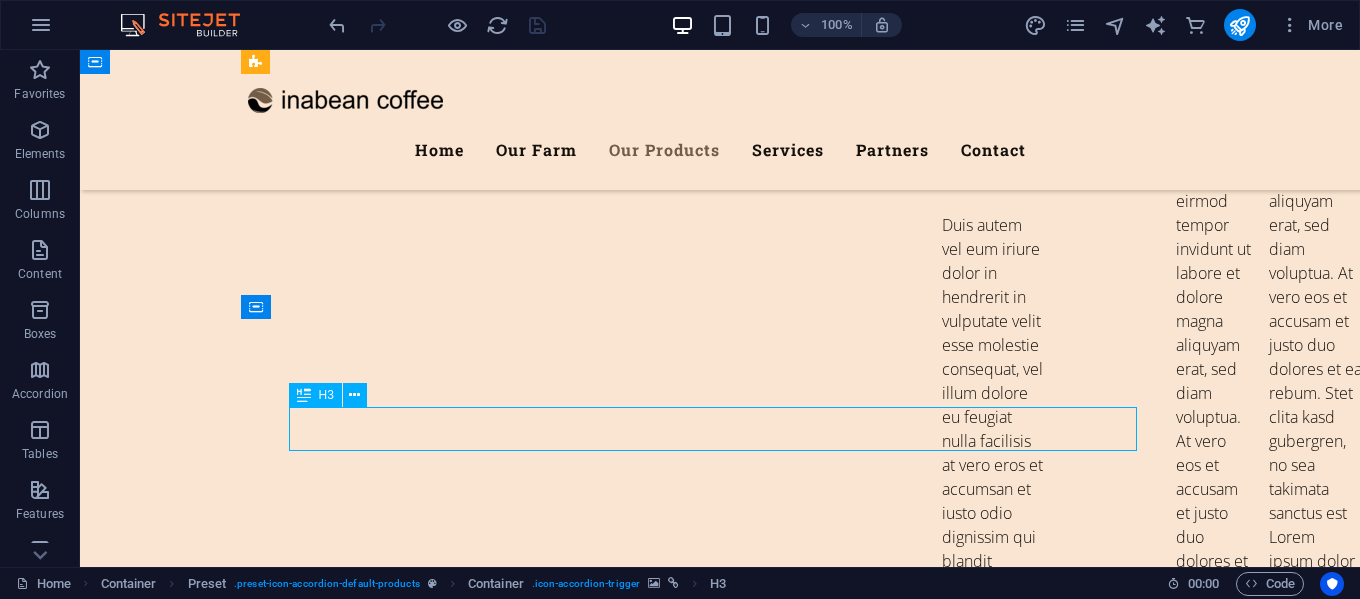 click on "Veggie Box" at bounding box center (720, 6048) 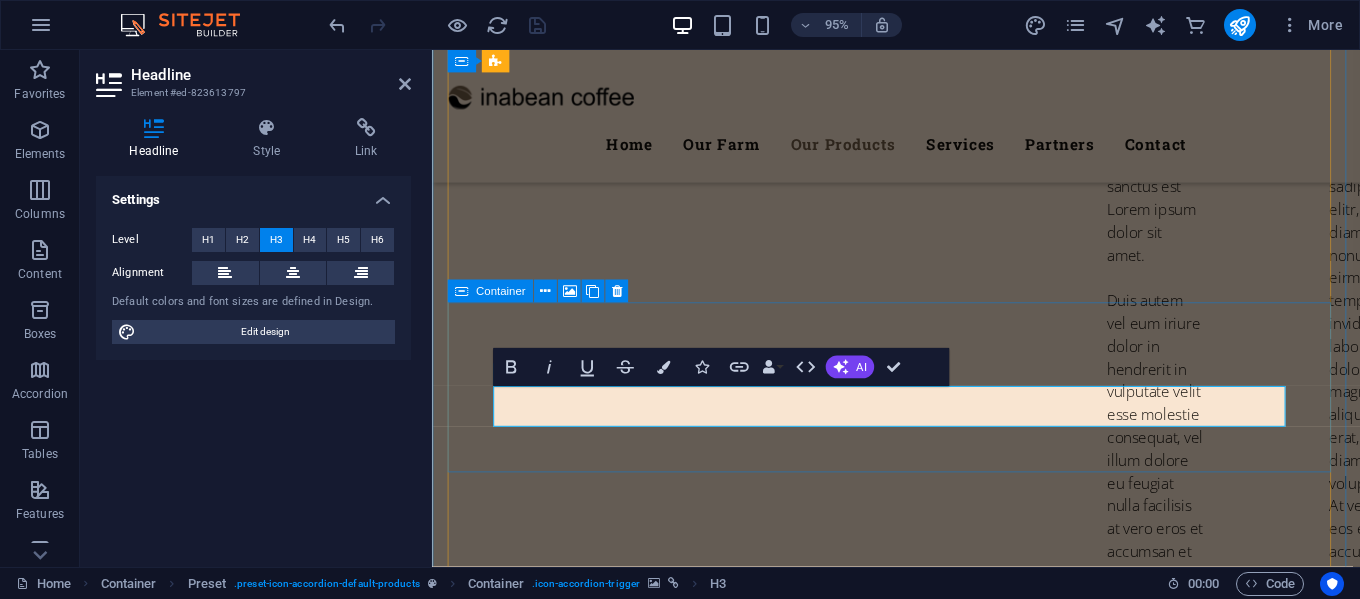 scroll, scrollTop: 5526, scrollLeft: 0, axis: vertical 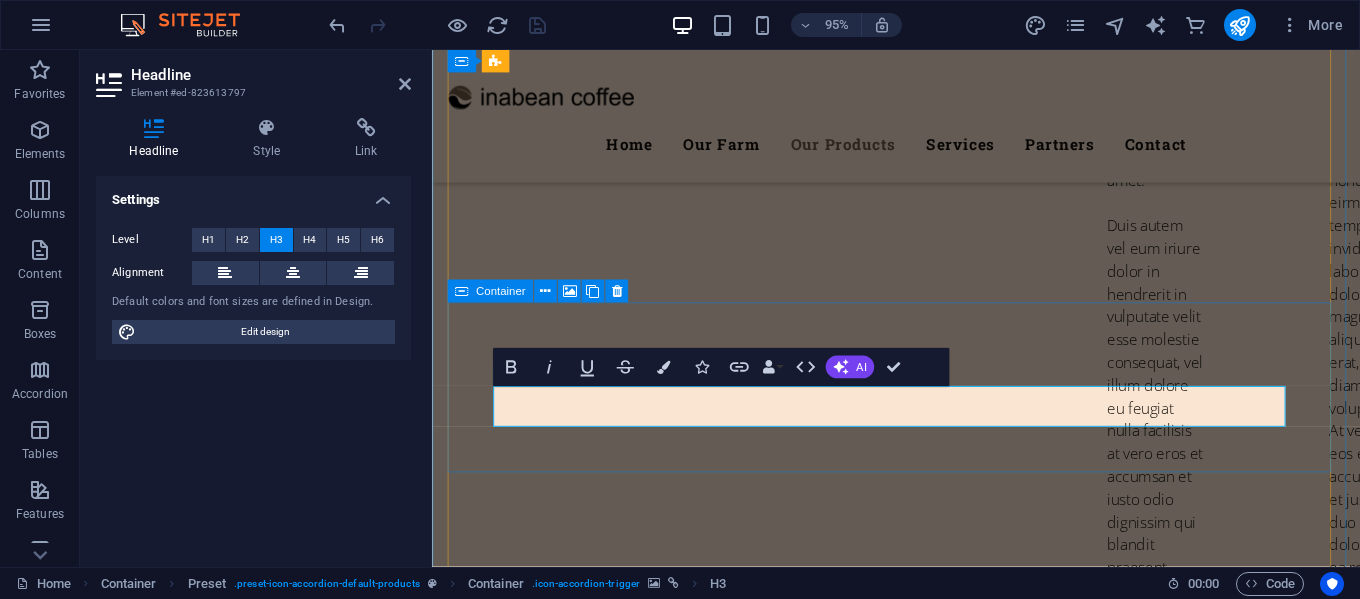 type 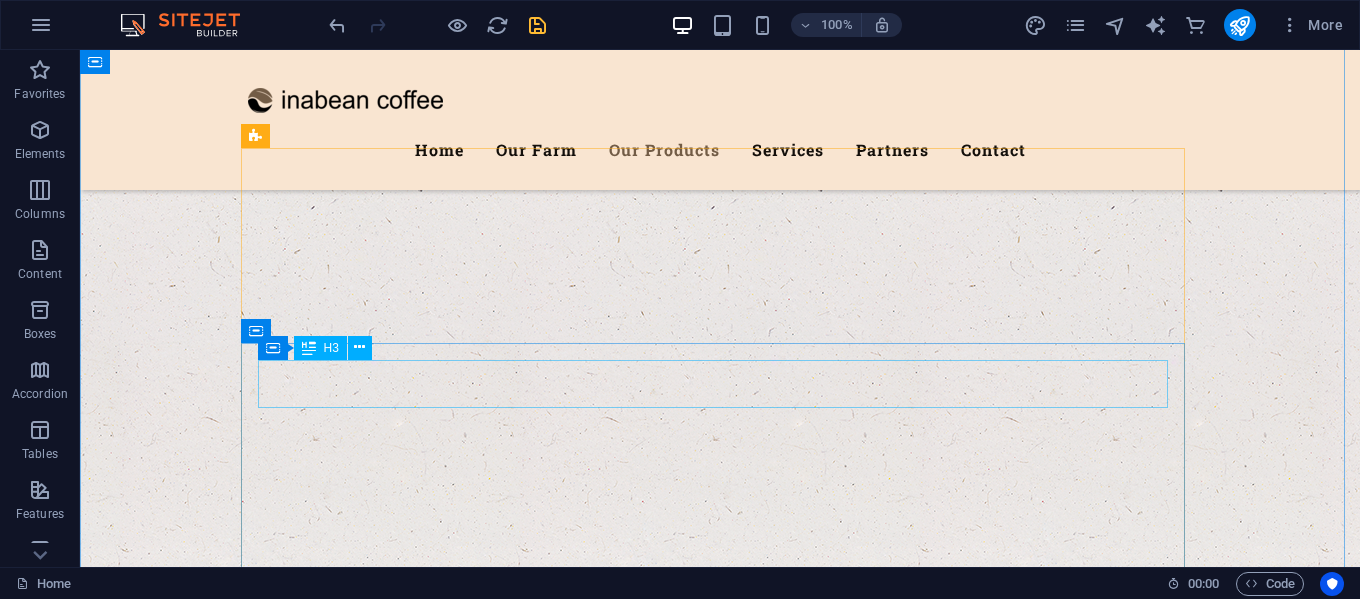 scroll, scrollTop: 2950, scrollLeft: 0, axis: vertical 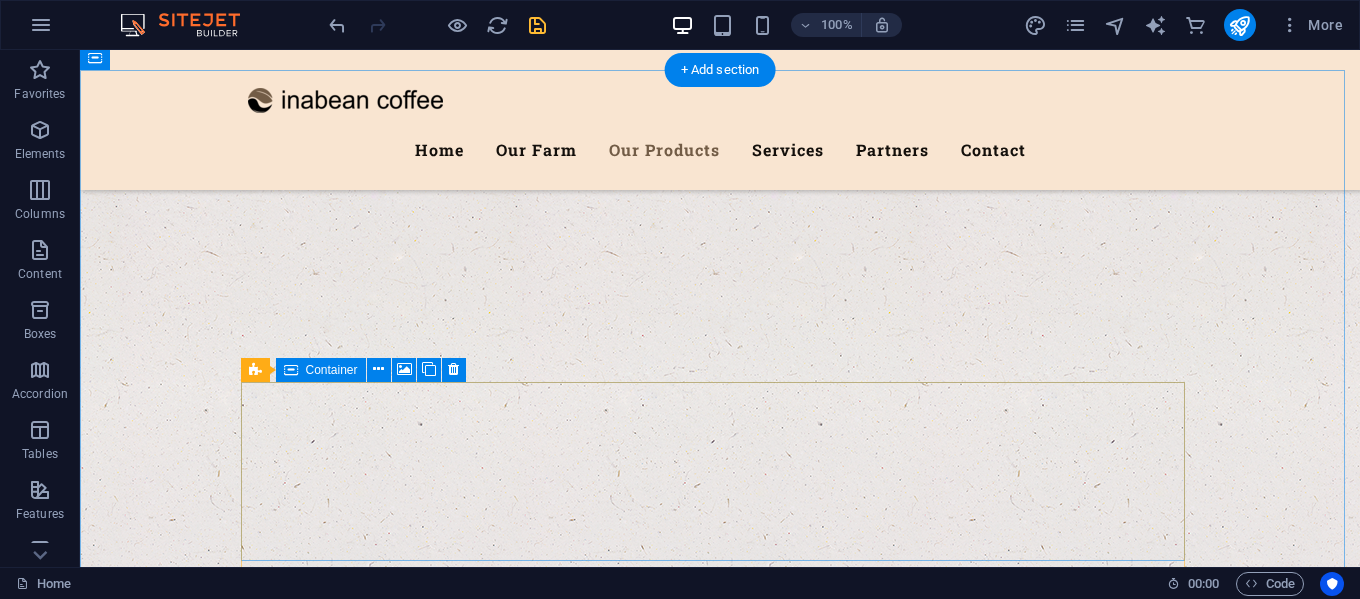 click on "Coffee" at bounding box center [720, 5890] 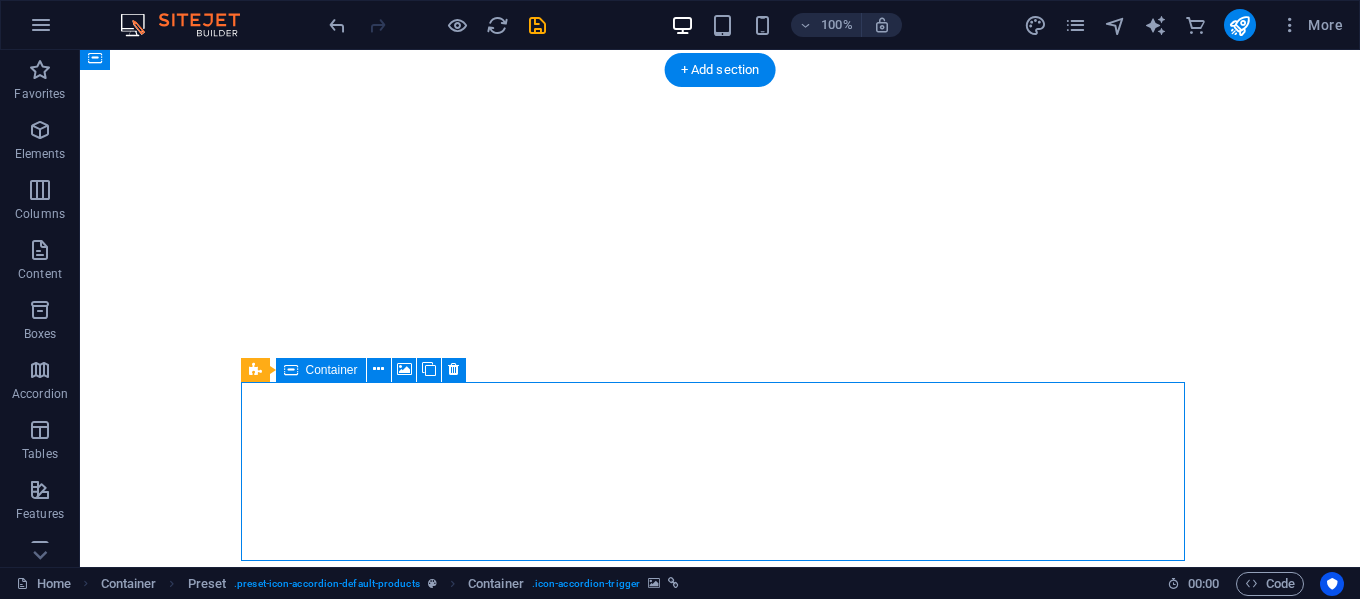 scroll, scrollTop: 0, scrollLeft: 0, axis: both 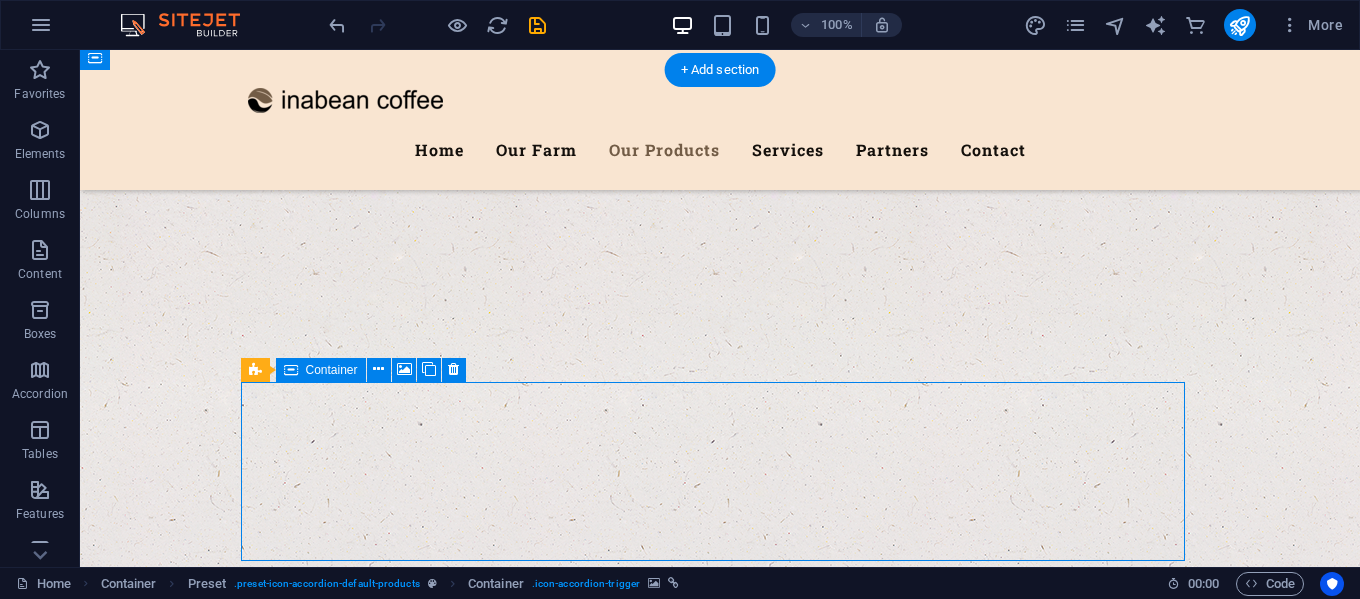 click on "Coffee" at bounding box center (720, 5914) 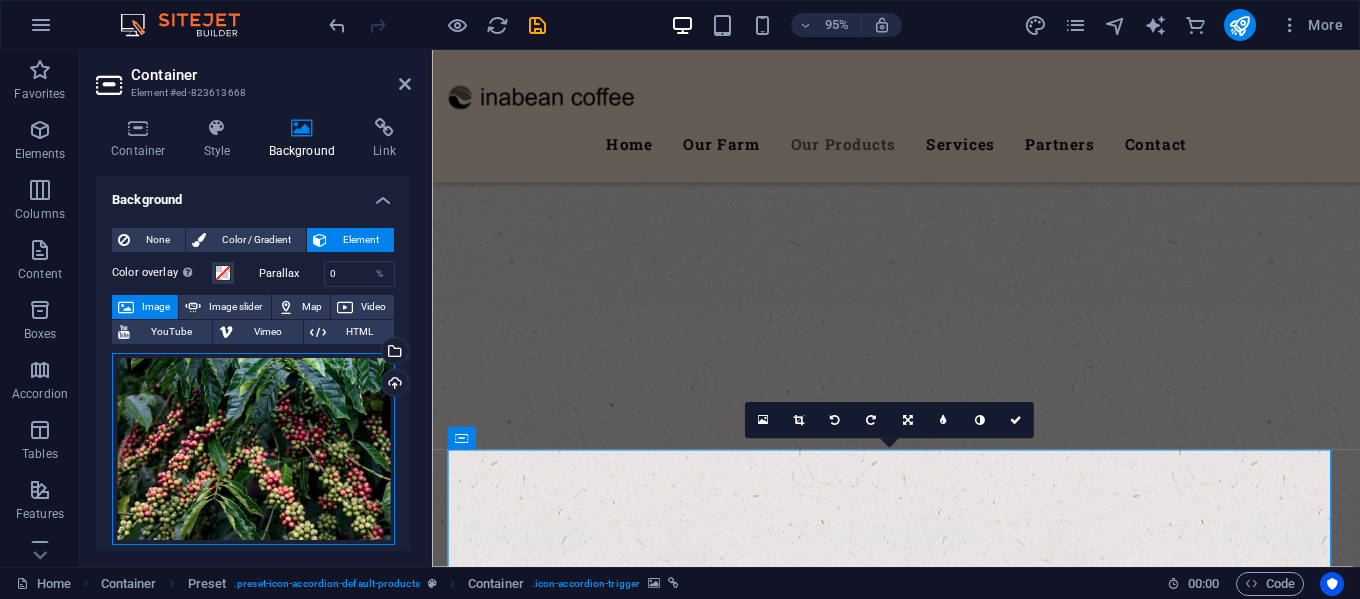 click on "Drag files here, click to choose files or select files from Files or our free stock photos & videos" at bounding box center (253, 449) 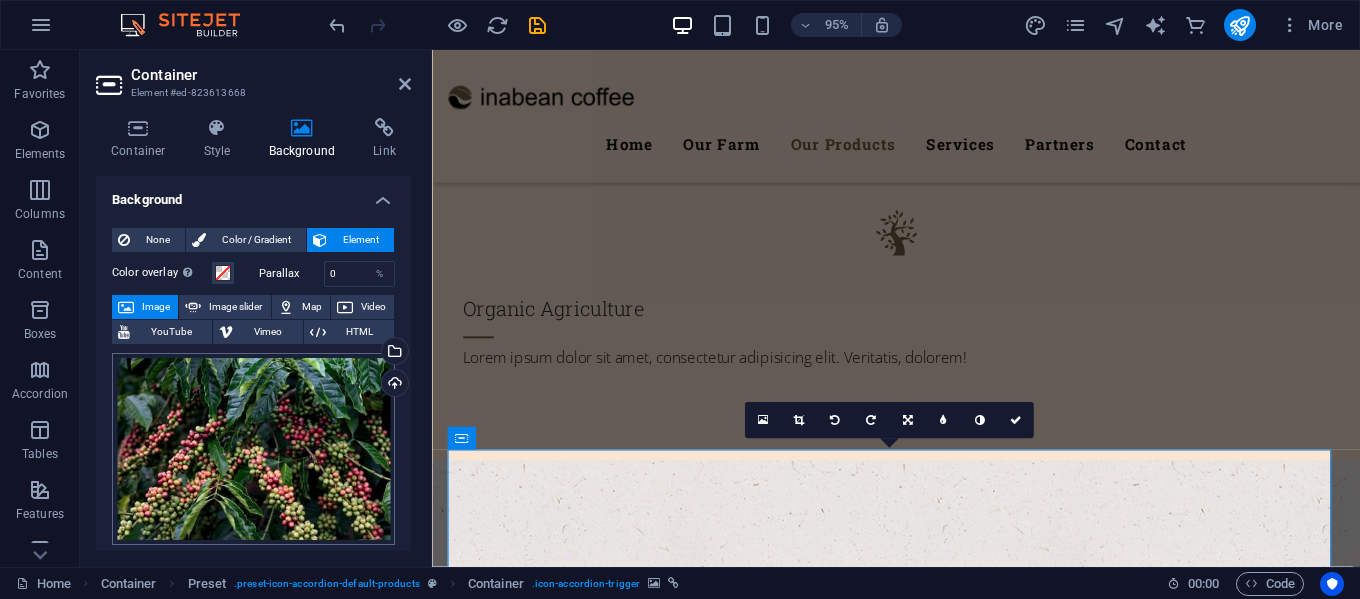 scroll, scrollTop: 3321, scrollLeft: 0, axis: vertical 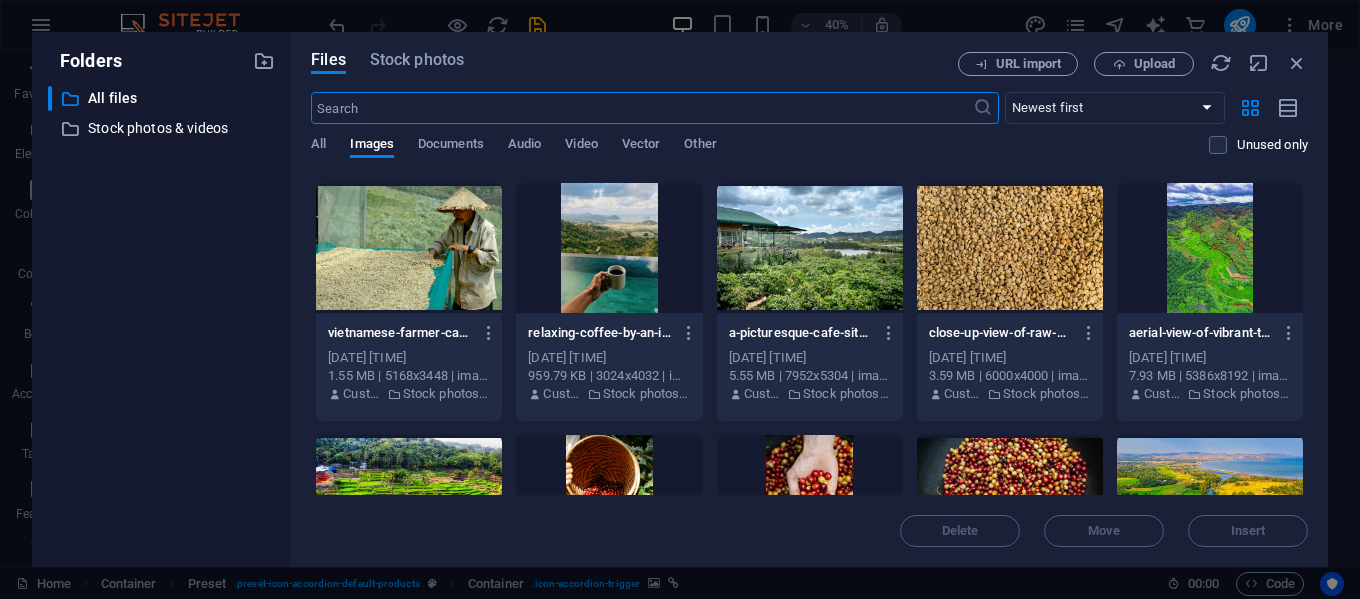 click at bounding box center (1010, 248) 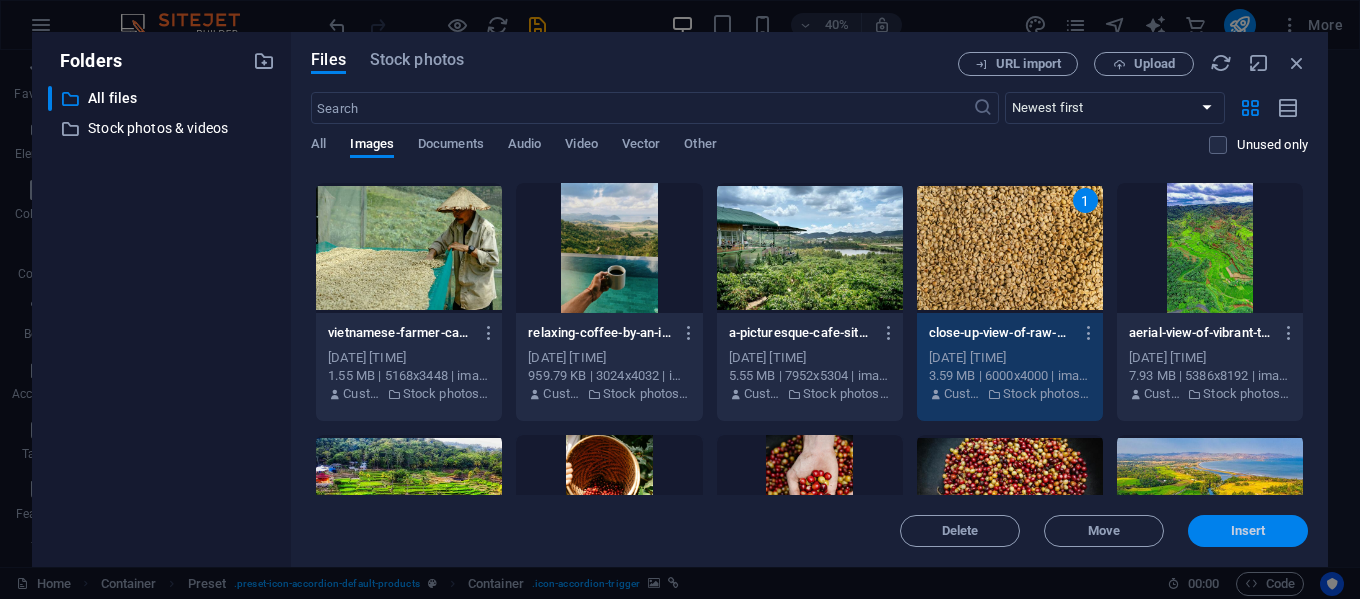 click on "Insert" at bounding box center (1248, 531) 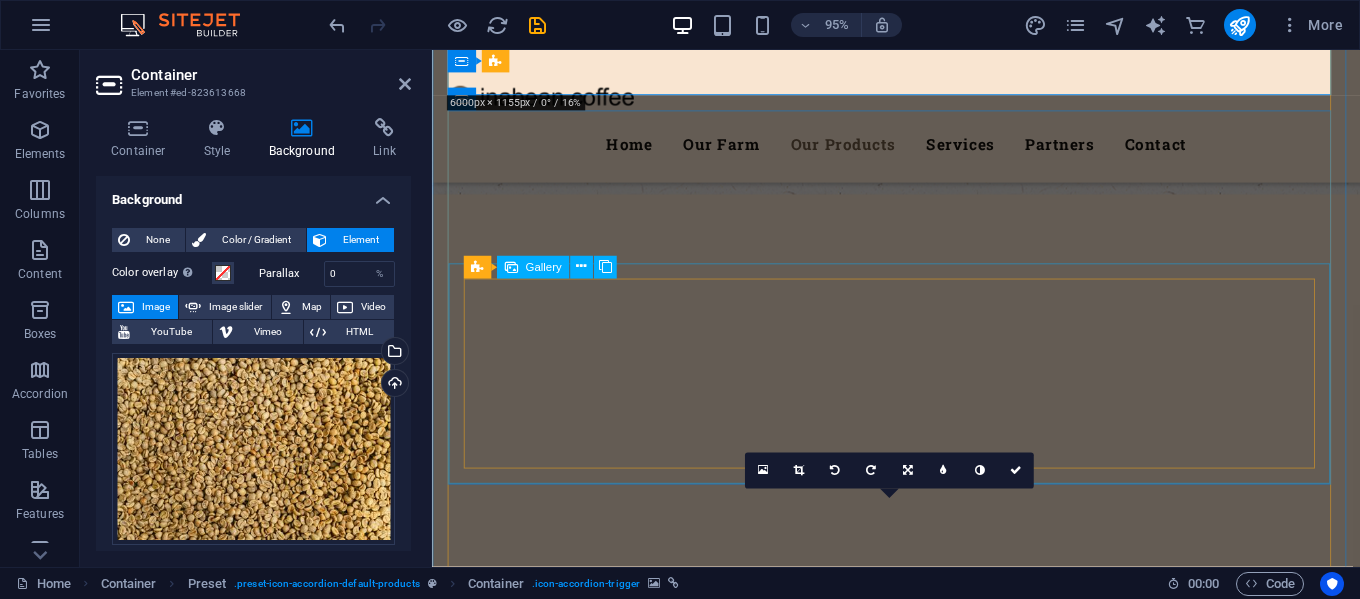 scroll, scrollTop: 3221, scrollLeft: 0, axis: vertical 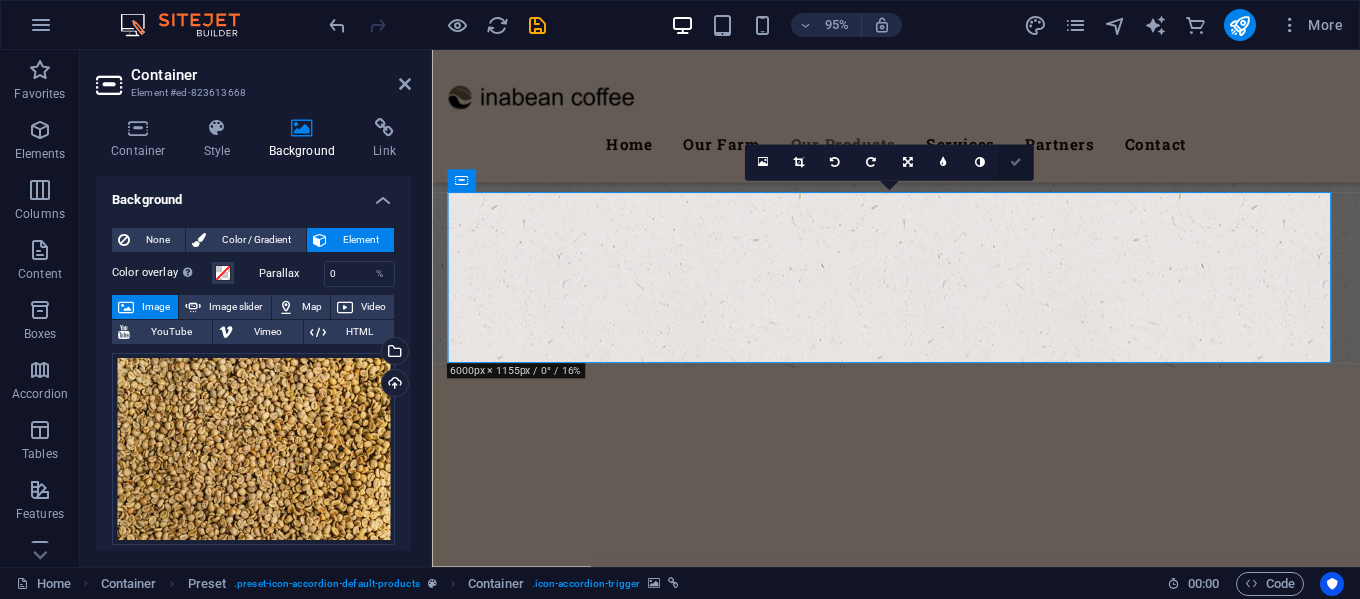 click at bounding box center [1016, 163] 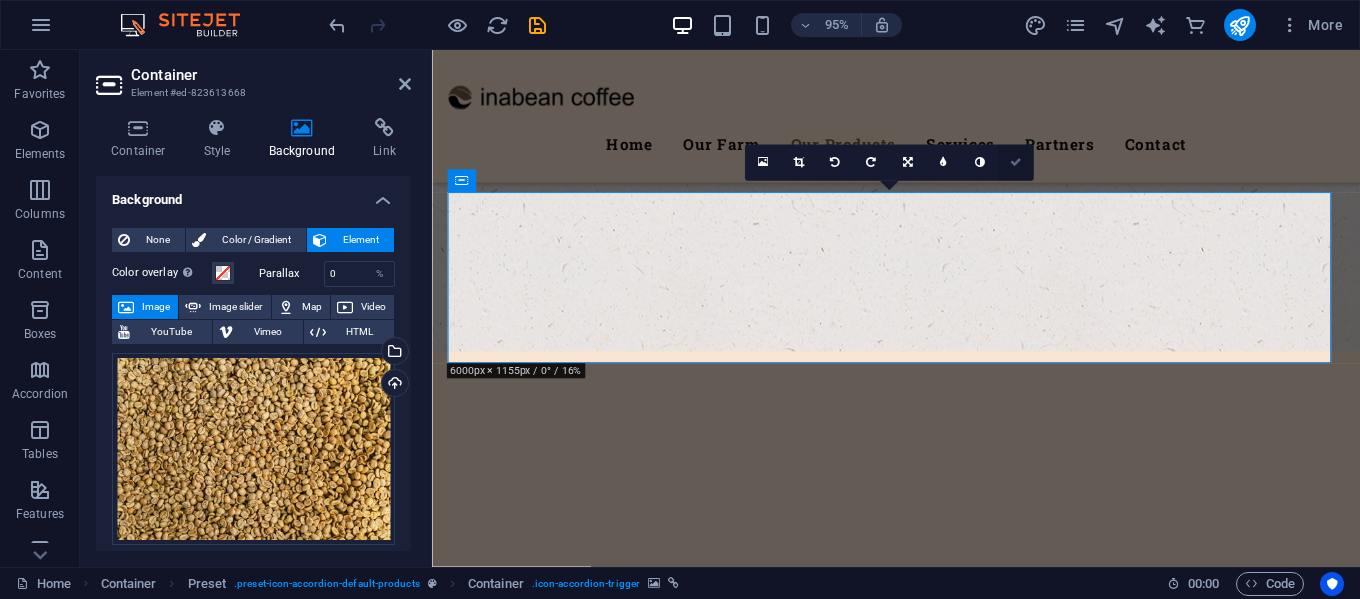 scroll, scrollTop: 3132, scrollLeft: 0, axis: vertical 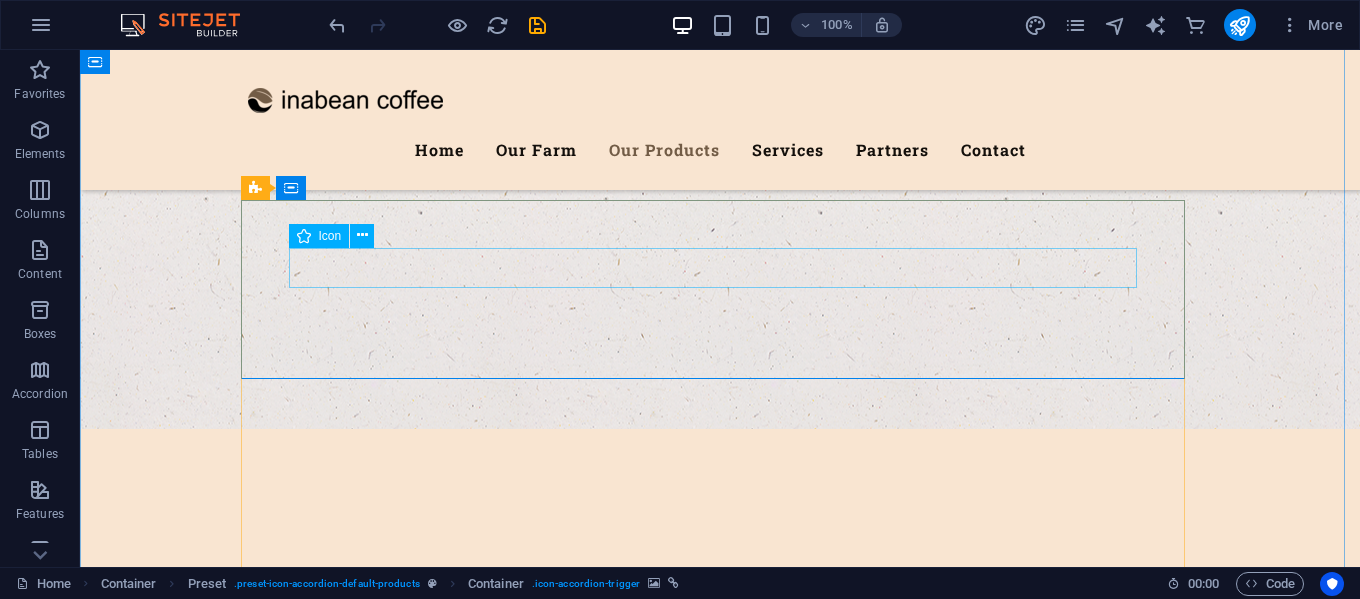 click at bounding box center [720, 5711] 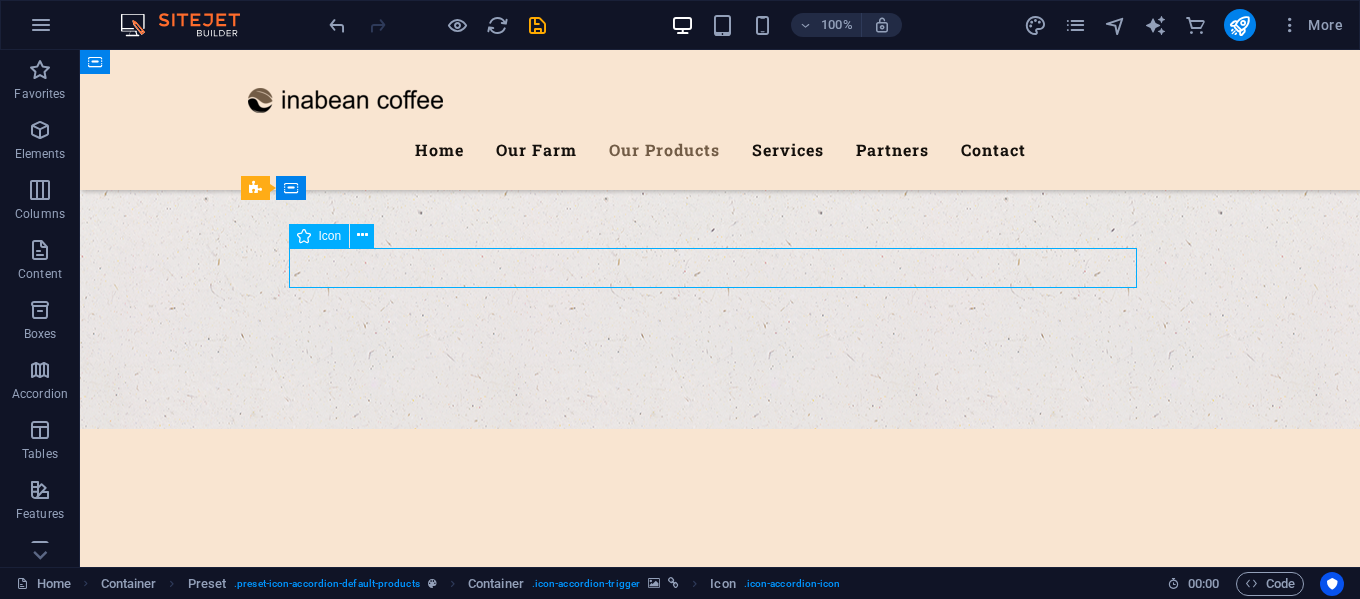 click at bounding box center [720, 5711] 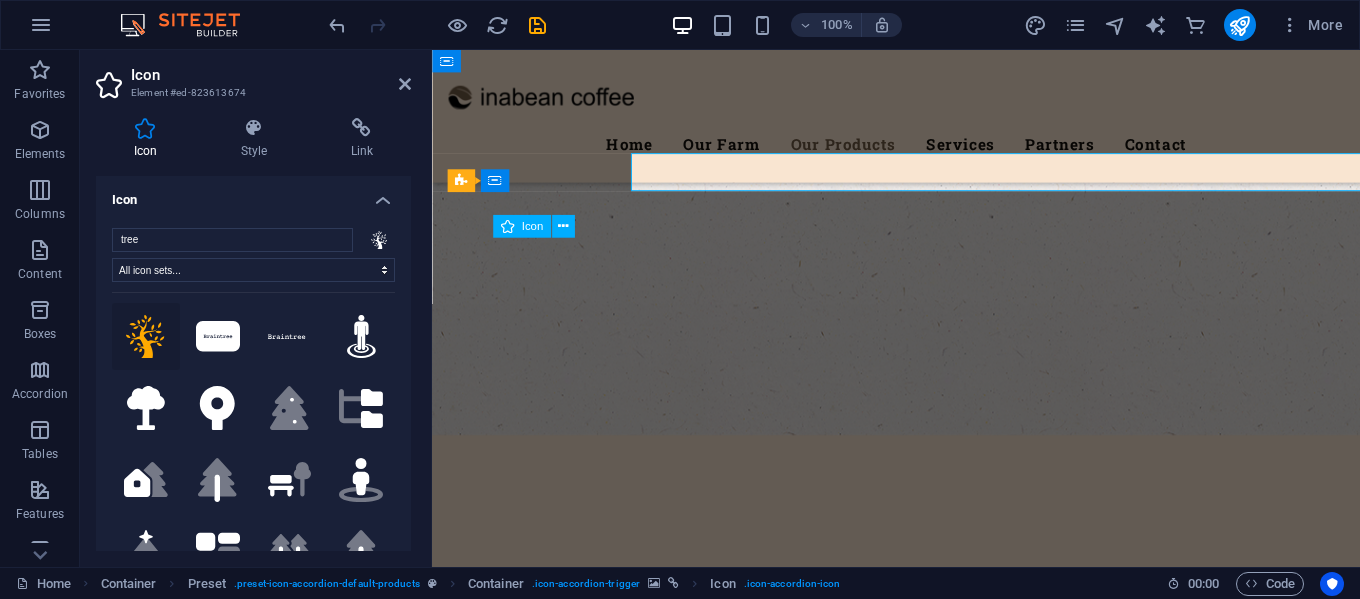 scroll, scrollTop: 3221, scrollLeft: 0, axis: vertical 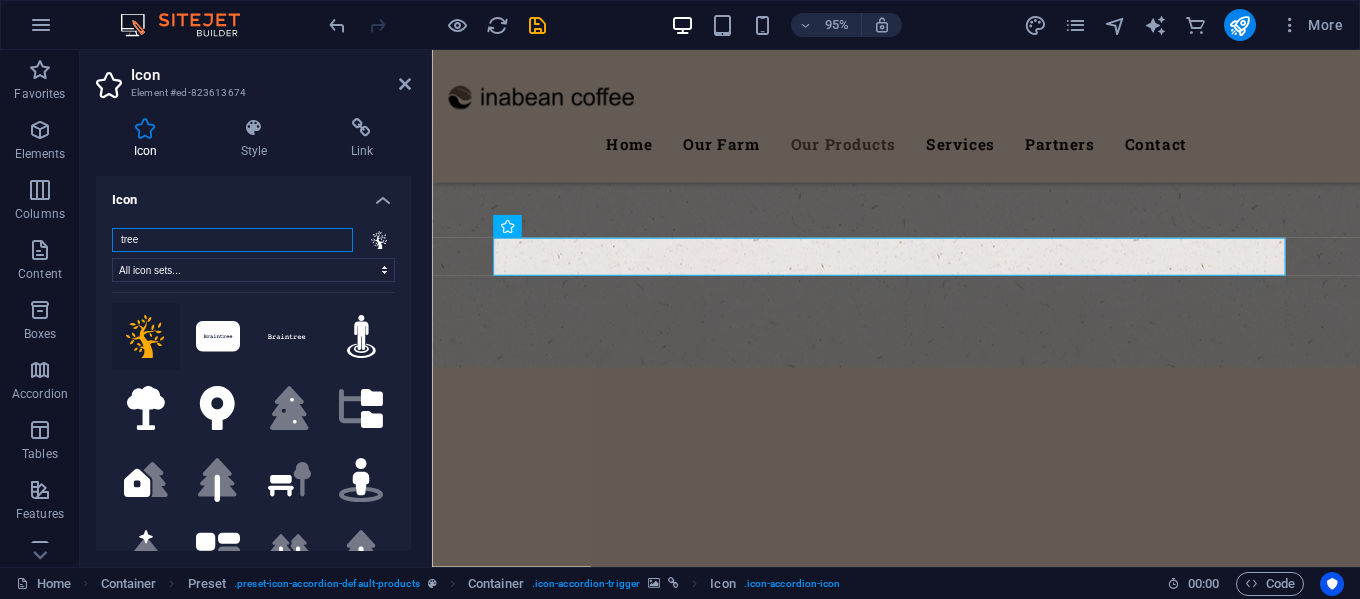 click on "tree" at bounding box center [232, 240] 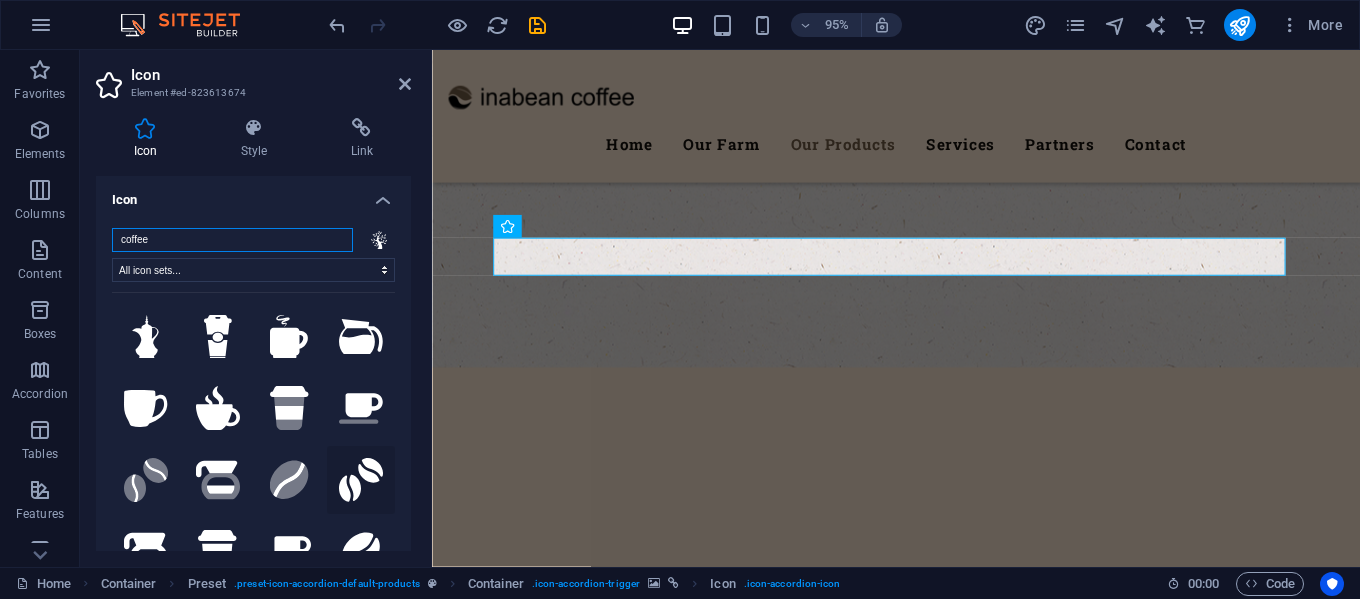 type on "coffee" 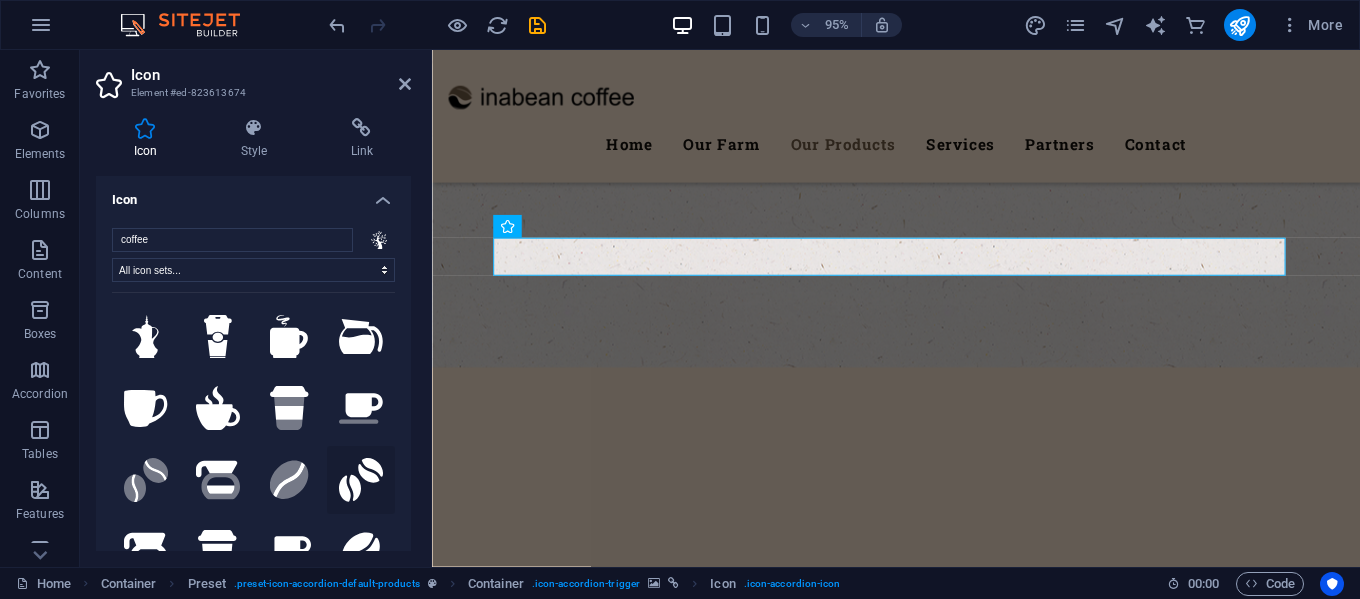 click 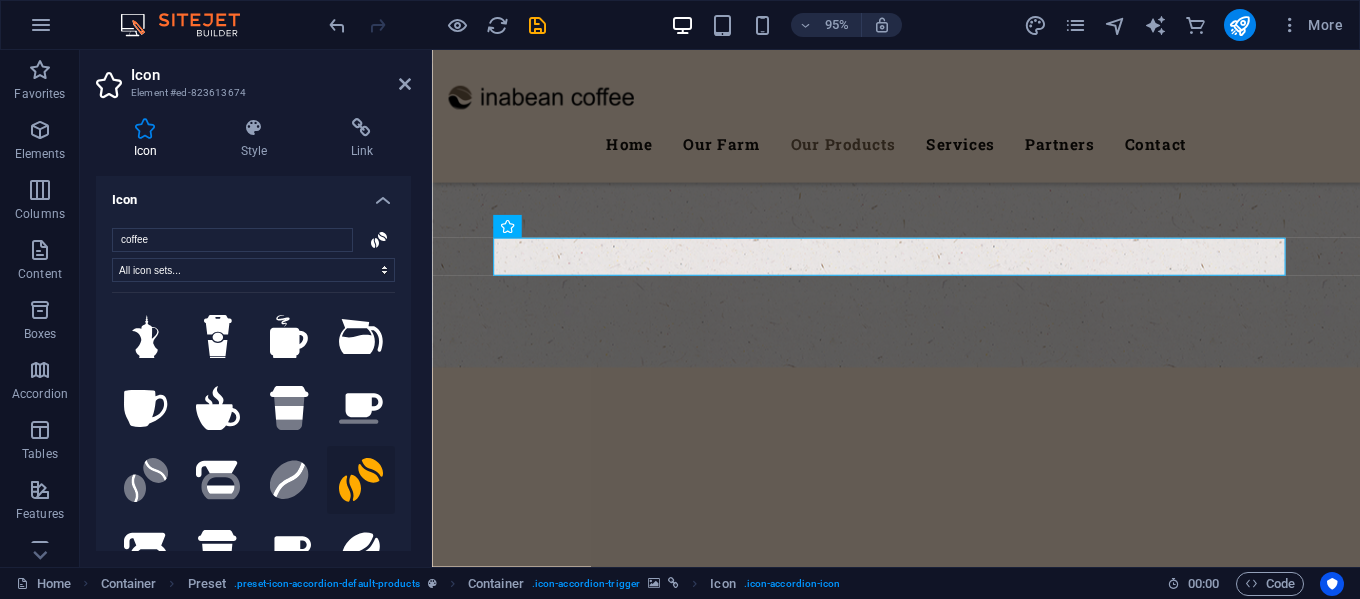 click on "Icon Element #[ID]" at bounding box center [253, 76] 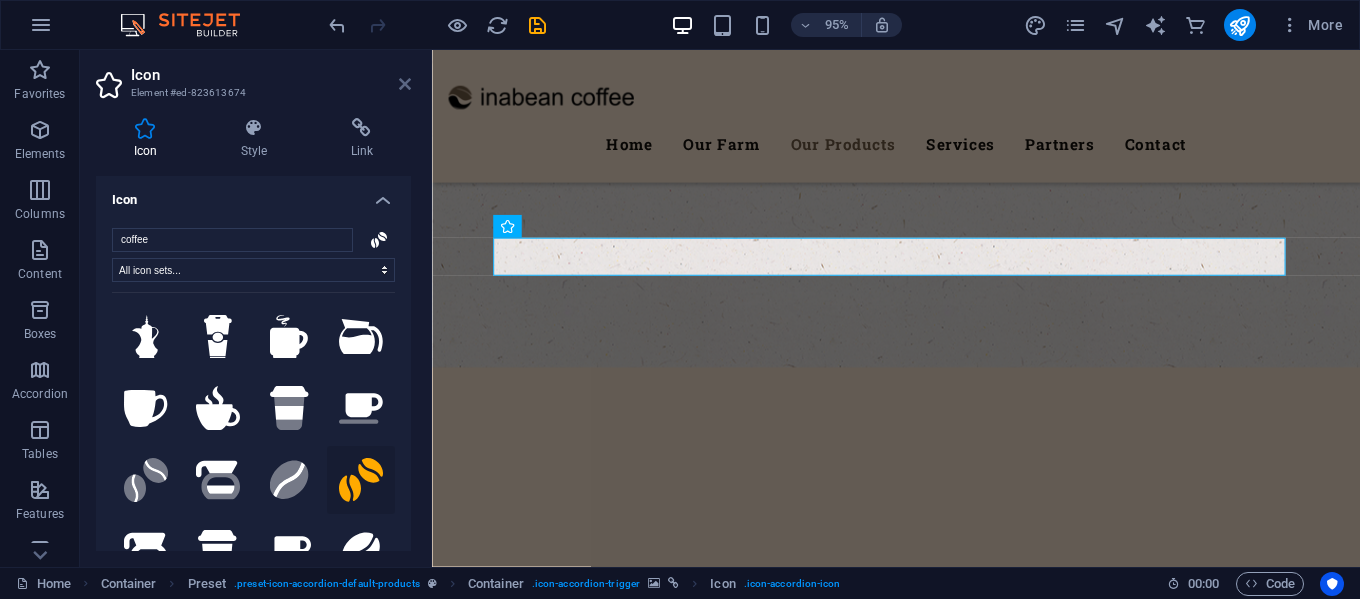 click at bounding box center (405, 84) 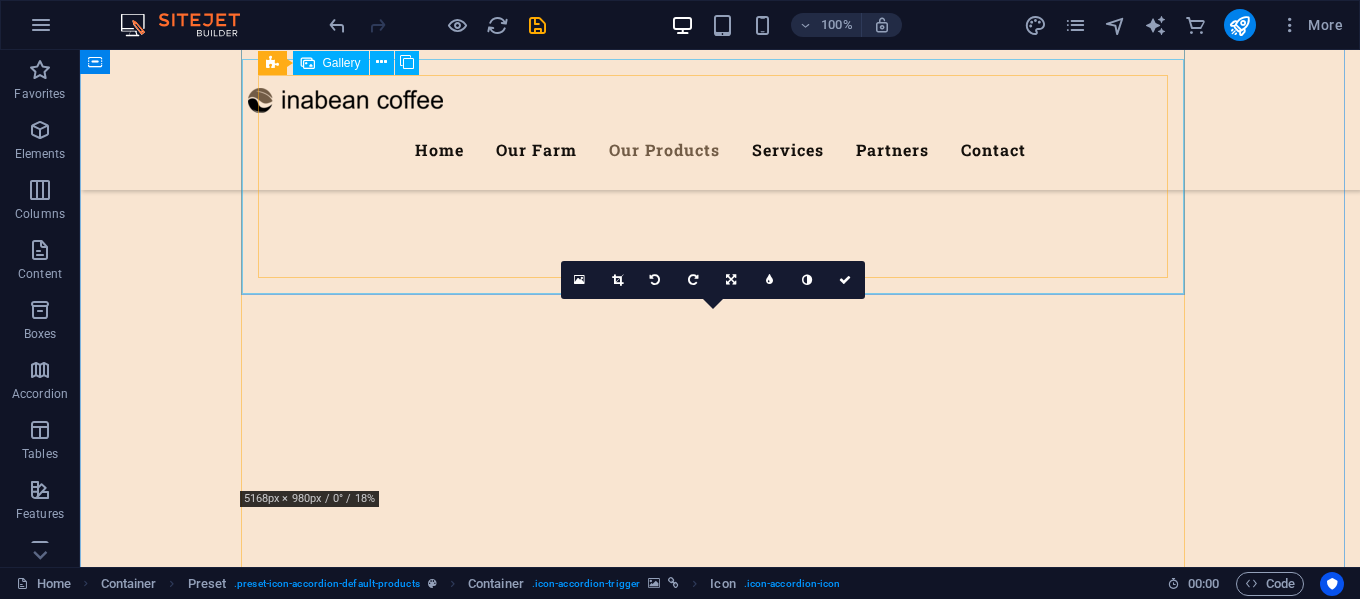 scroll, scrollTop: 3732, scrollLeft: 0, axis: vertical 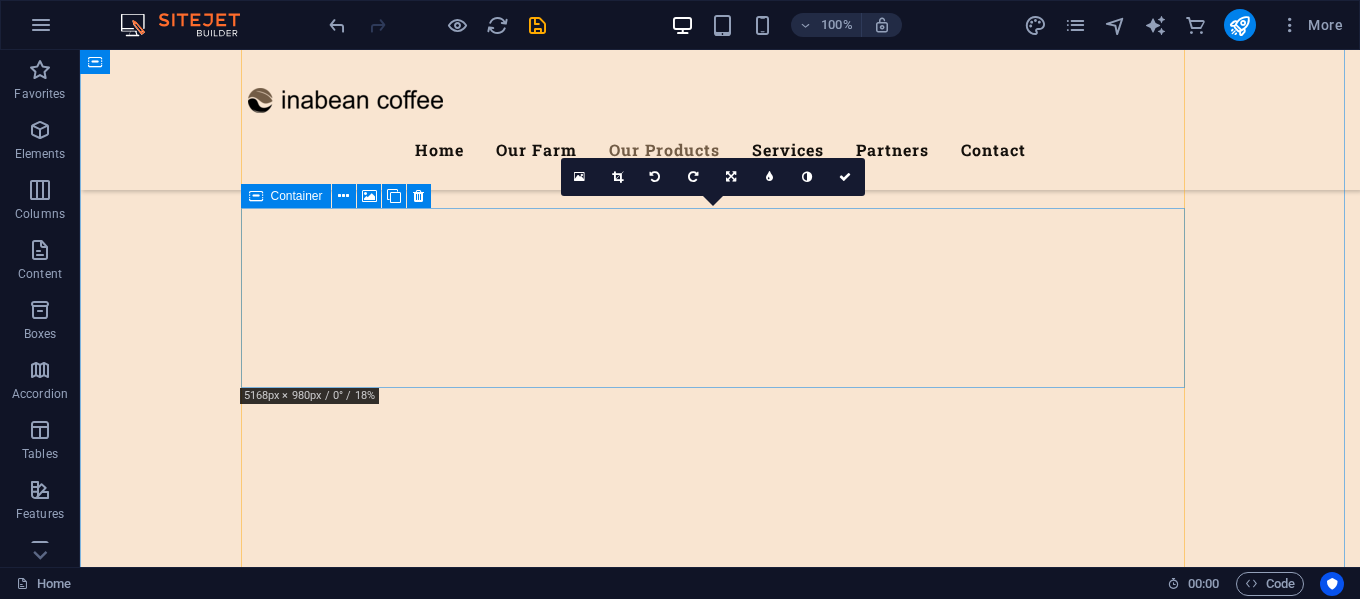 click on "Coffee Bean" at bounding box center [720, 5832] 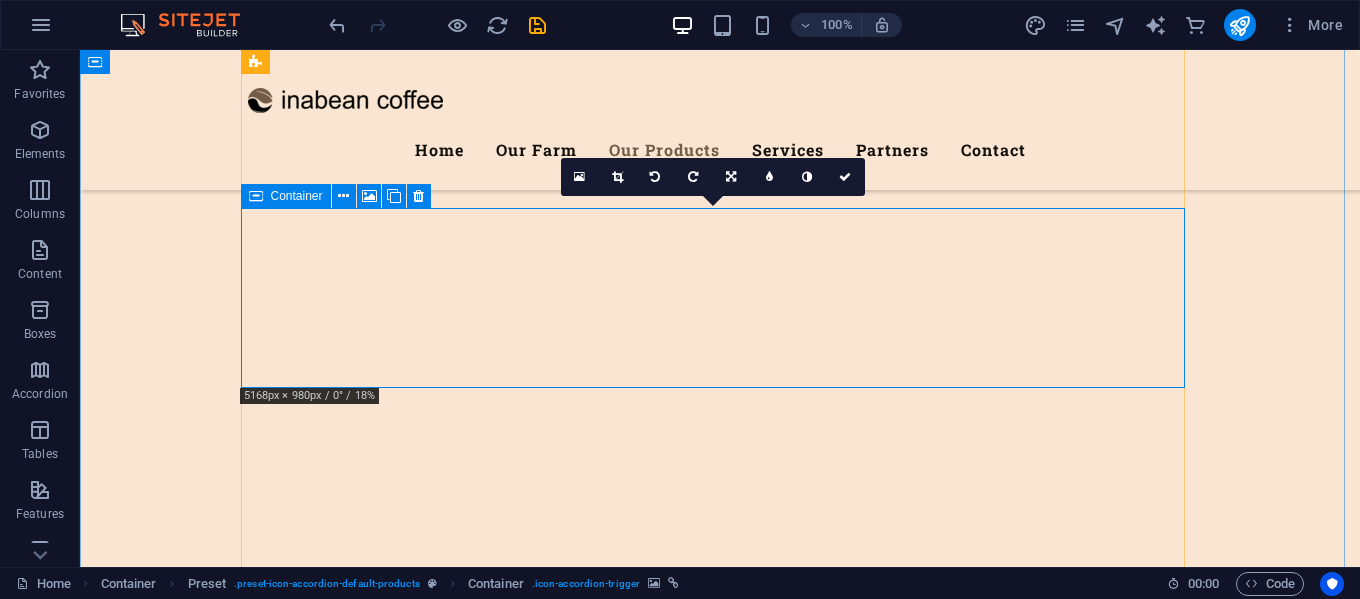 click on "Coffee Bean" at bounding box center (720, 5832) 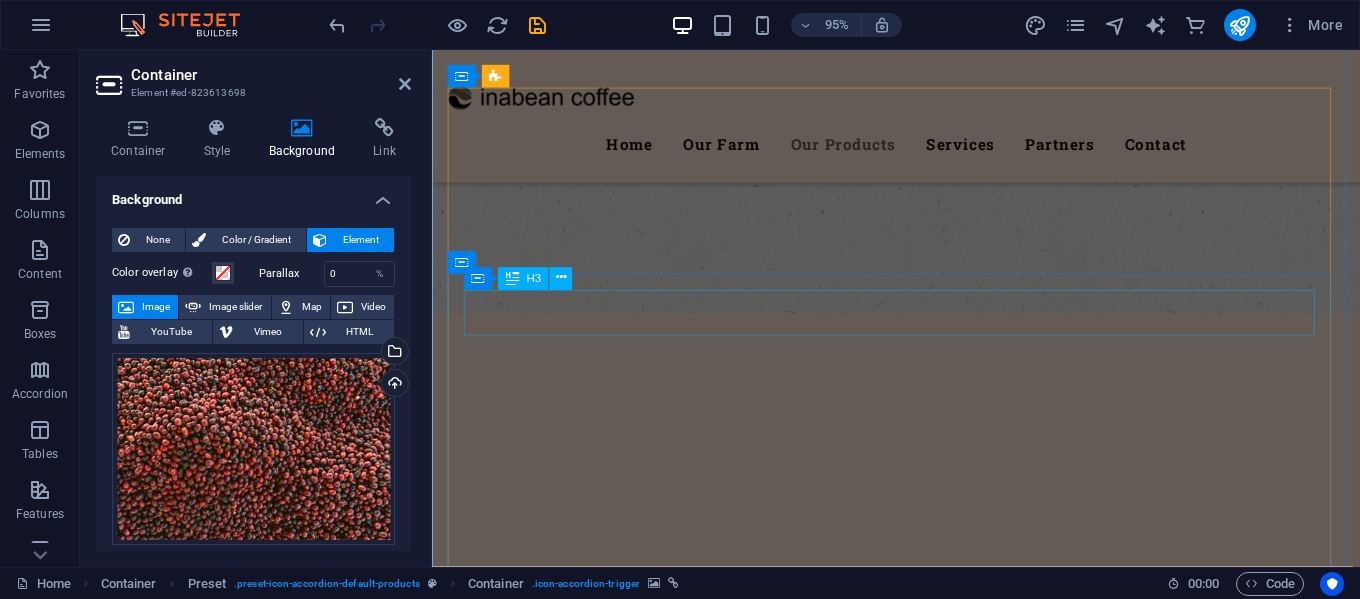 scroll, scrollTop: 3222, scrollLeft: 0, axis: vertical 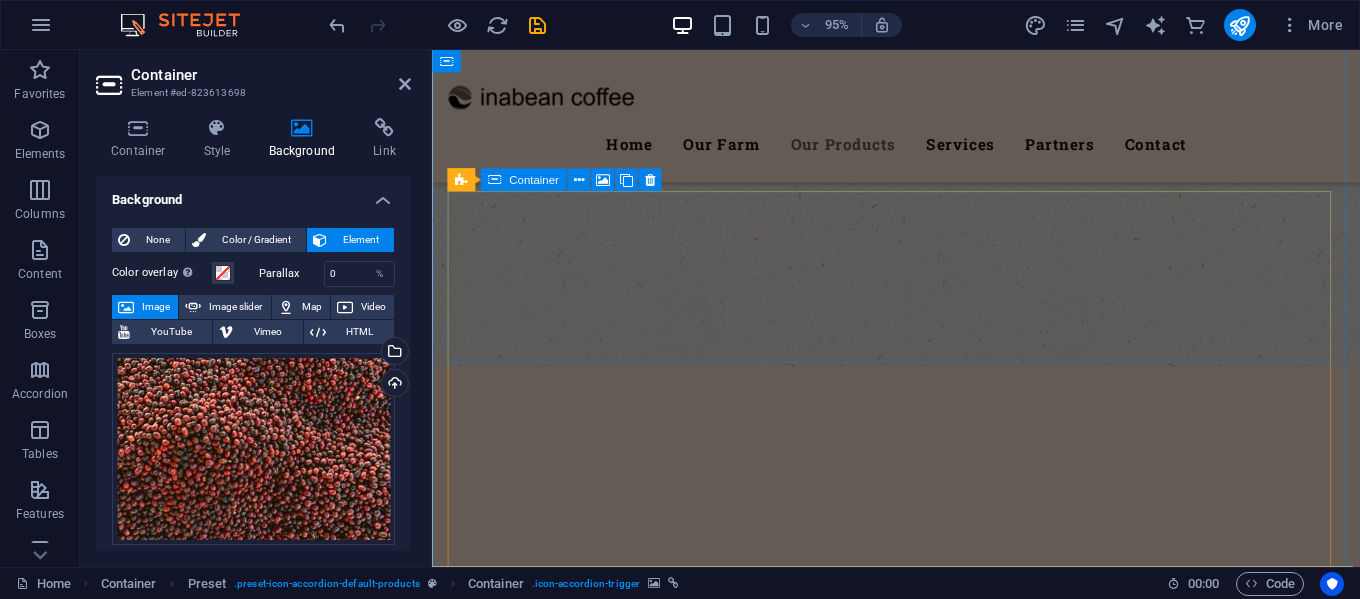 click on "Coffee" at bounding box center [921, 5731] 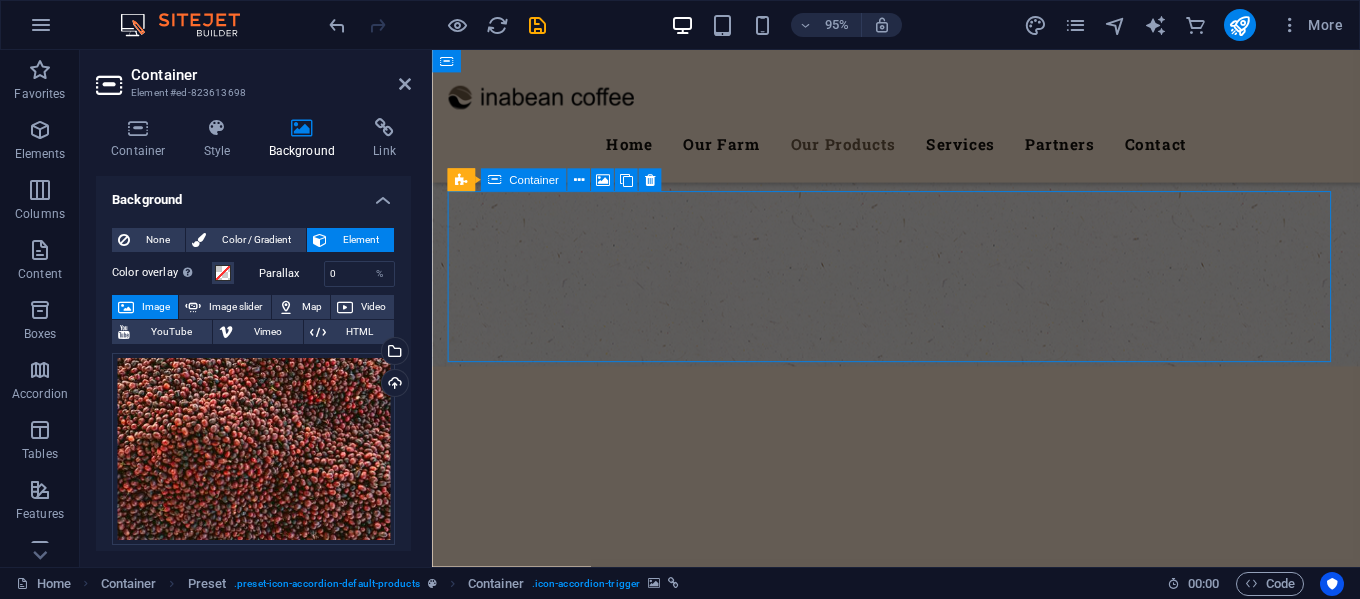 click on "Coffee" at bounding box center [921, 5731] 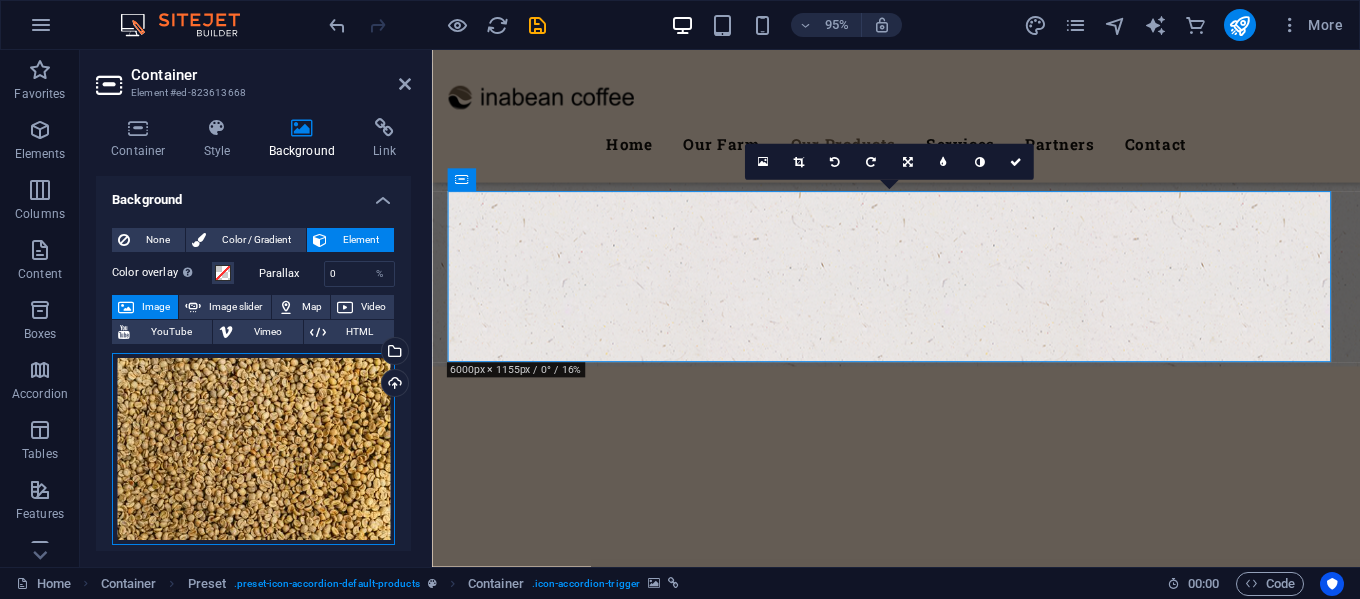 click on "Drag files here, click to choose files or select files from Files or our free stock photos & videos" at bounding box center (253, 449) 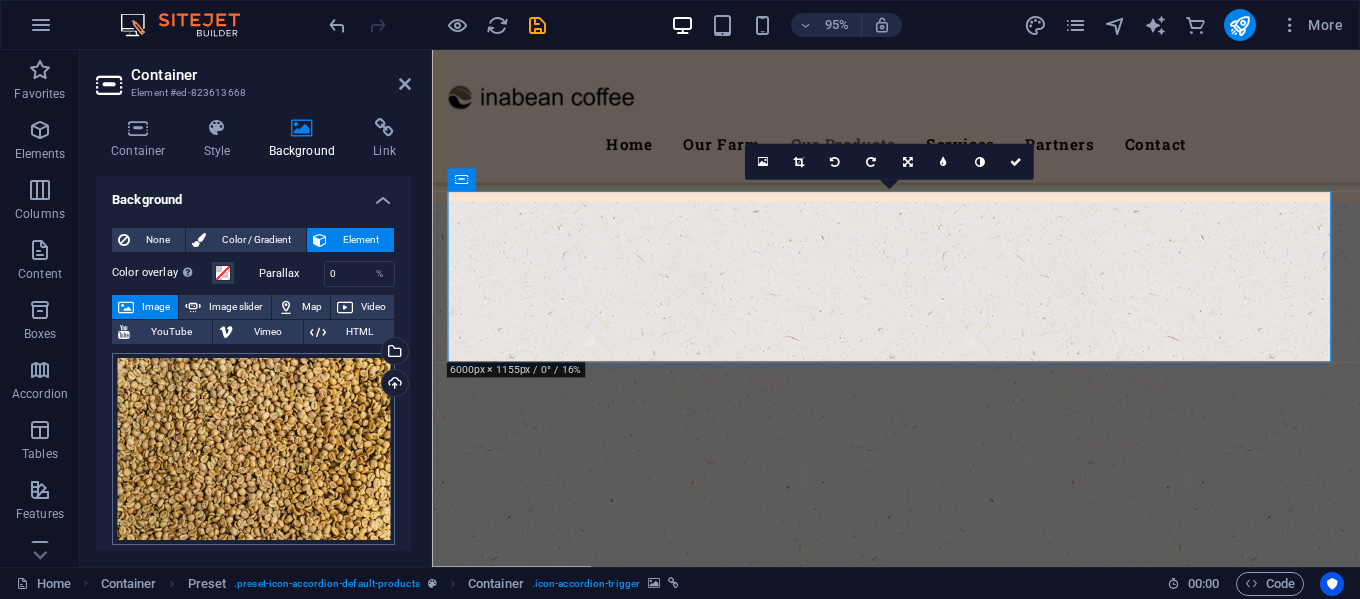 scroll, scrollTop: 3521, scrollLeft: 0, axis: vertical 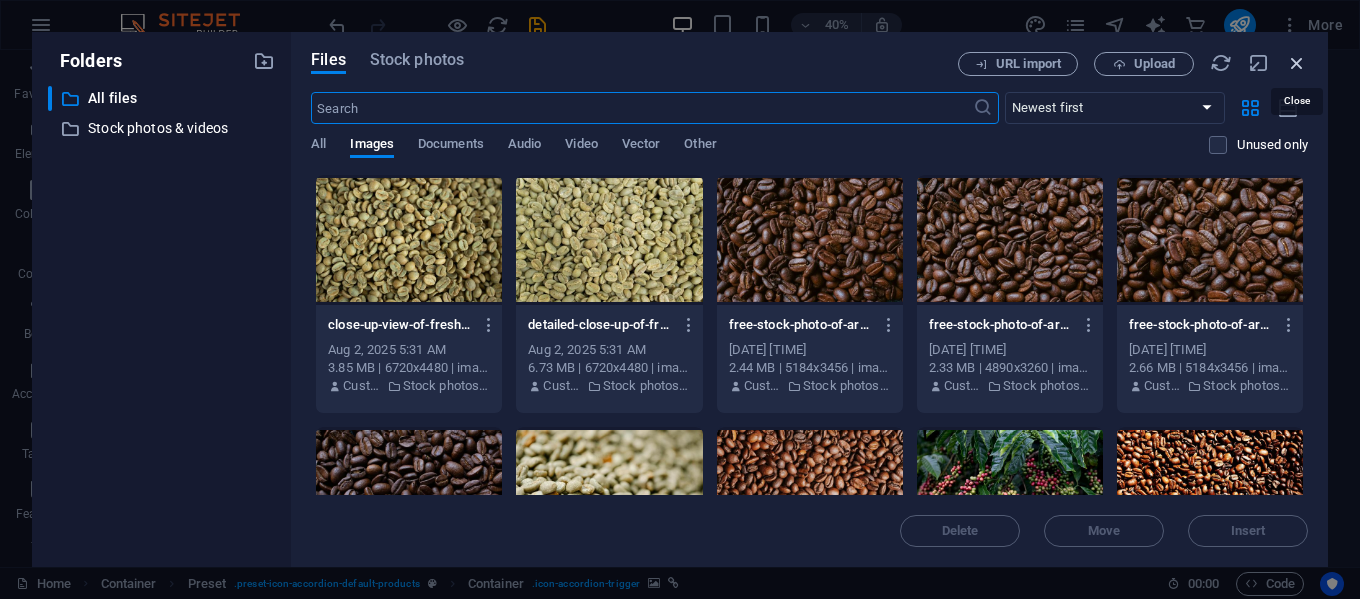 click at bounding box center (1297, 63) 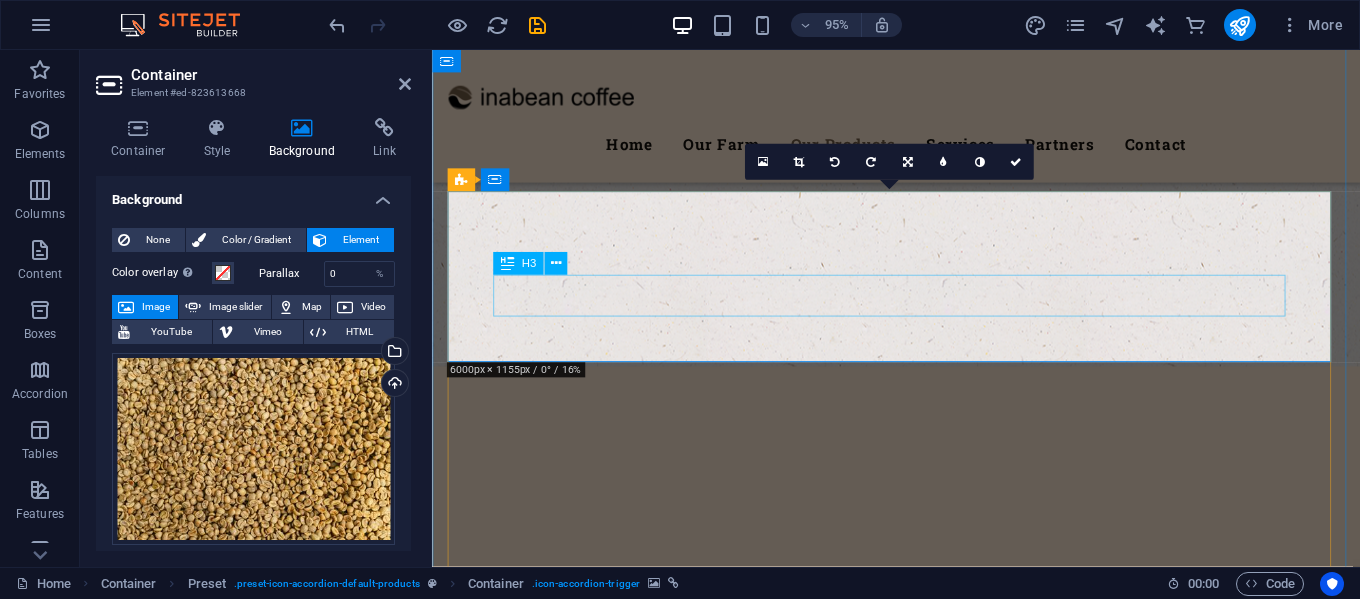 scroll, scrollTop: 3722, scrollLeft: 0, axis: vertical 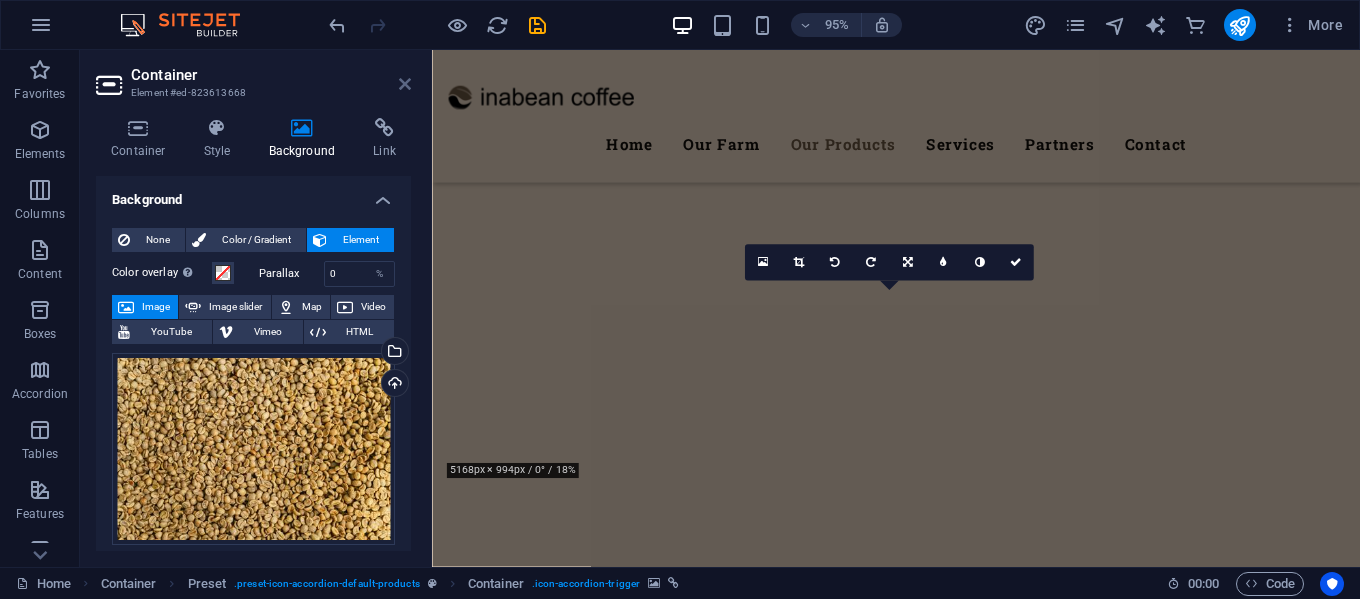 click at bounding box center [405, 84] 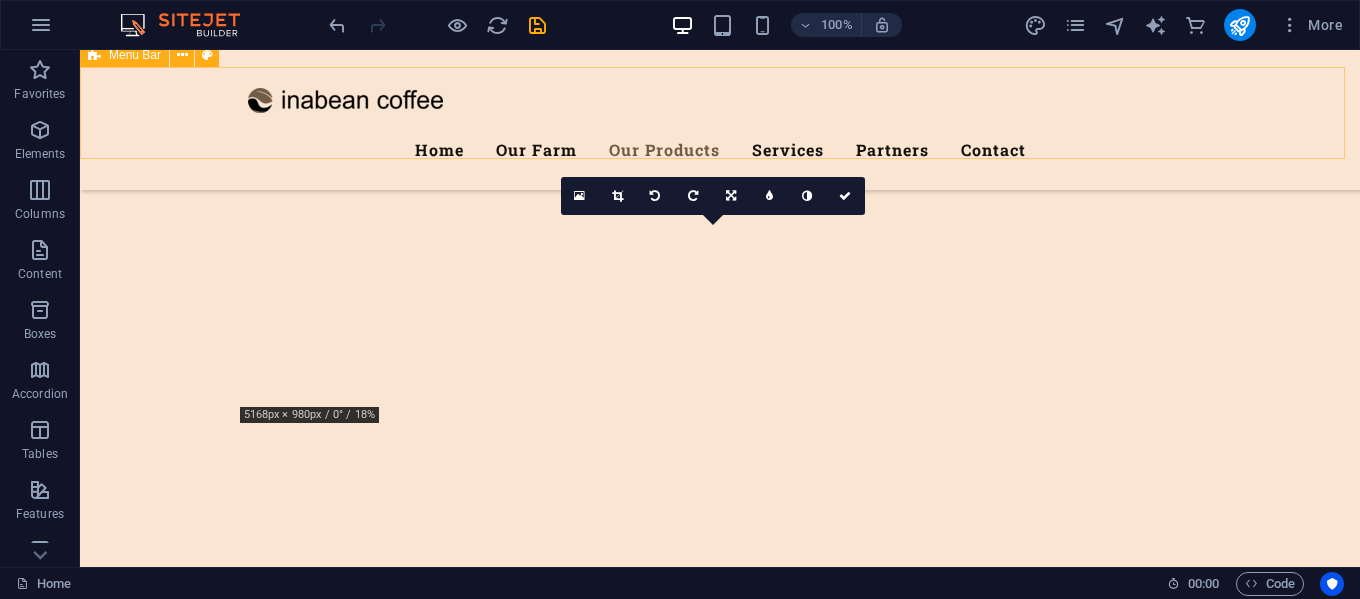 scroll, scrollTop: 3713, scrollLeft: 0, axis: vertical 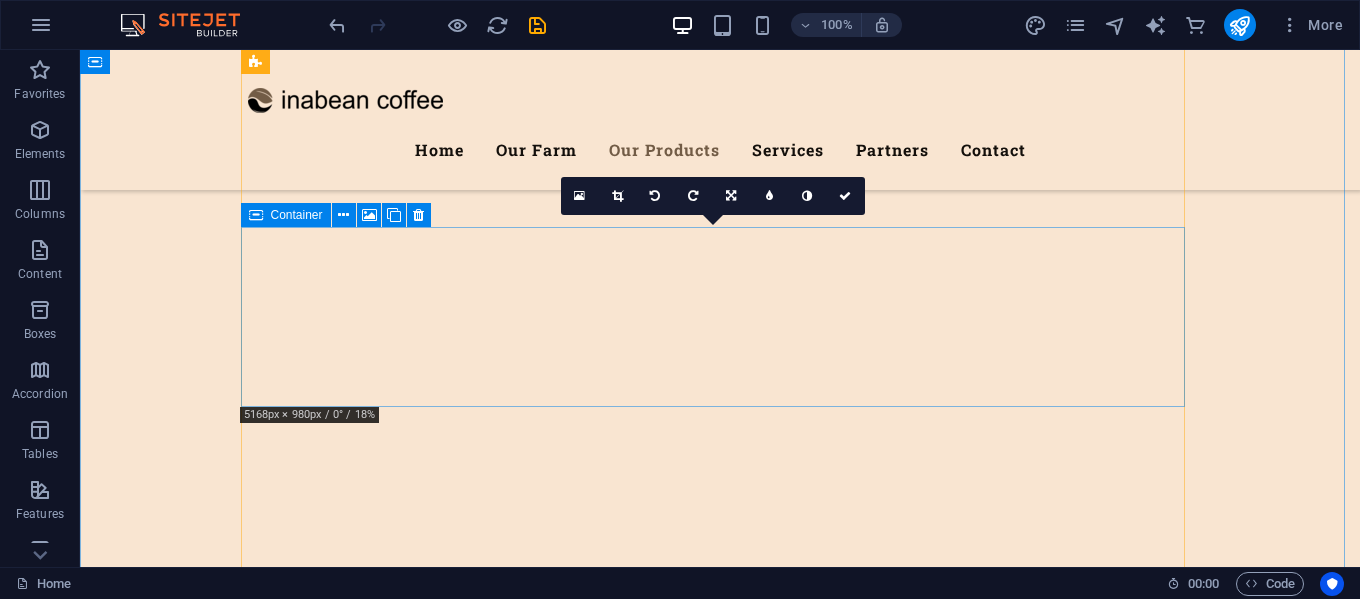 click on "Coffee Bean" at bounding box center (720, 5851) 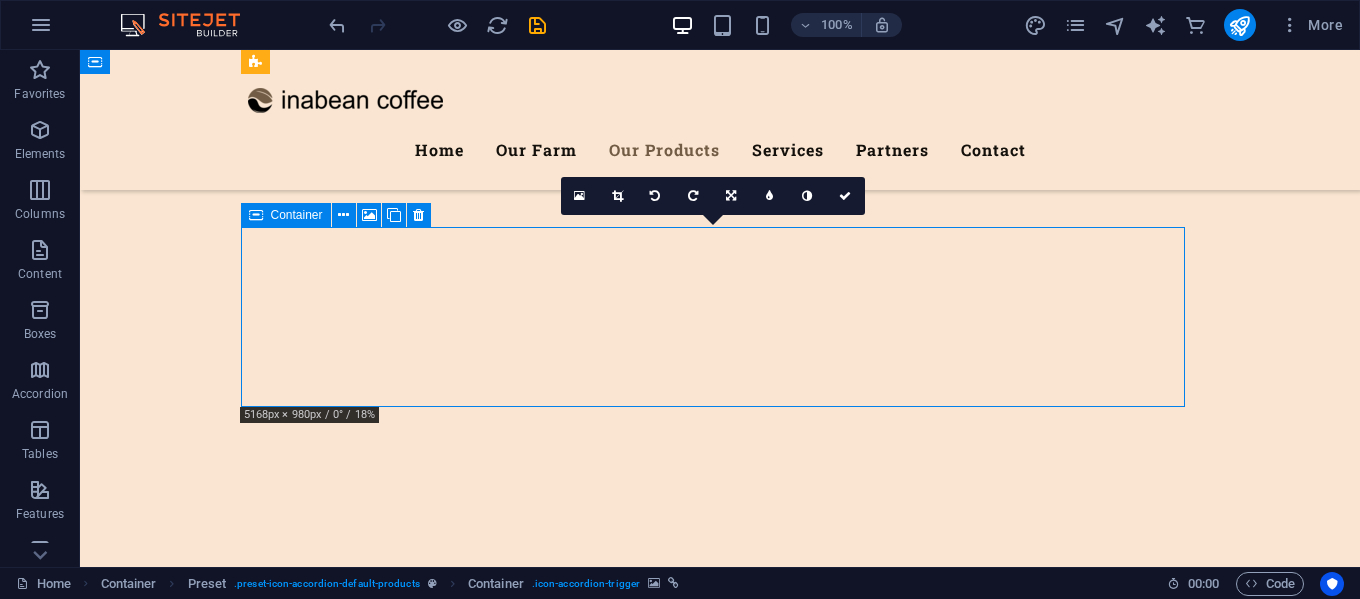 click on "Coffee Bean" at bounding box center (720, 5851) 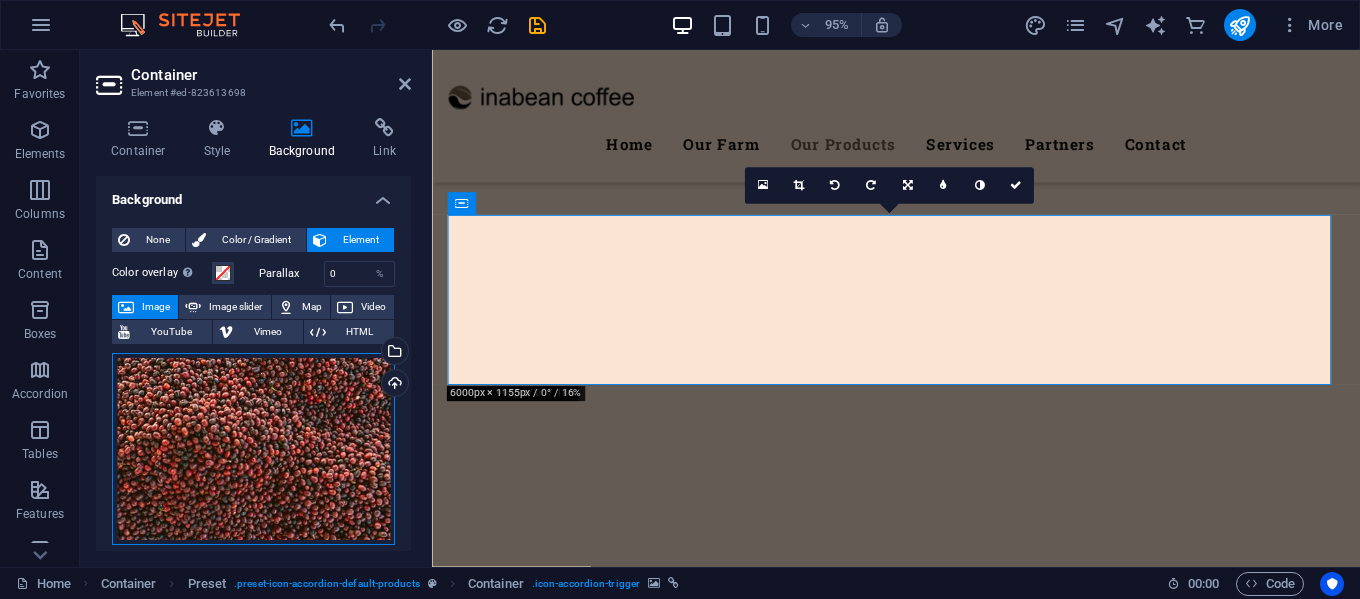 click on "Drag files here, click to choose files or select files from Files or our free stock photos & videos" at bounding box center [253, 449] 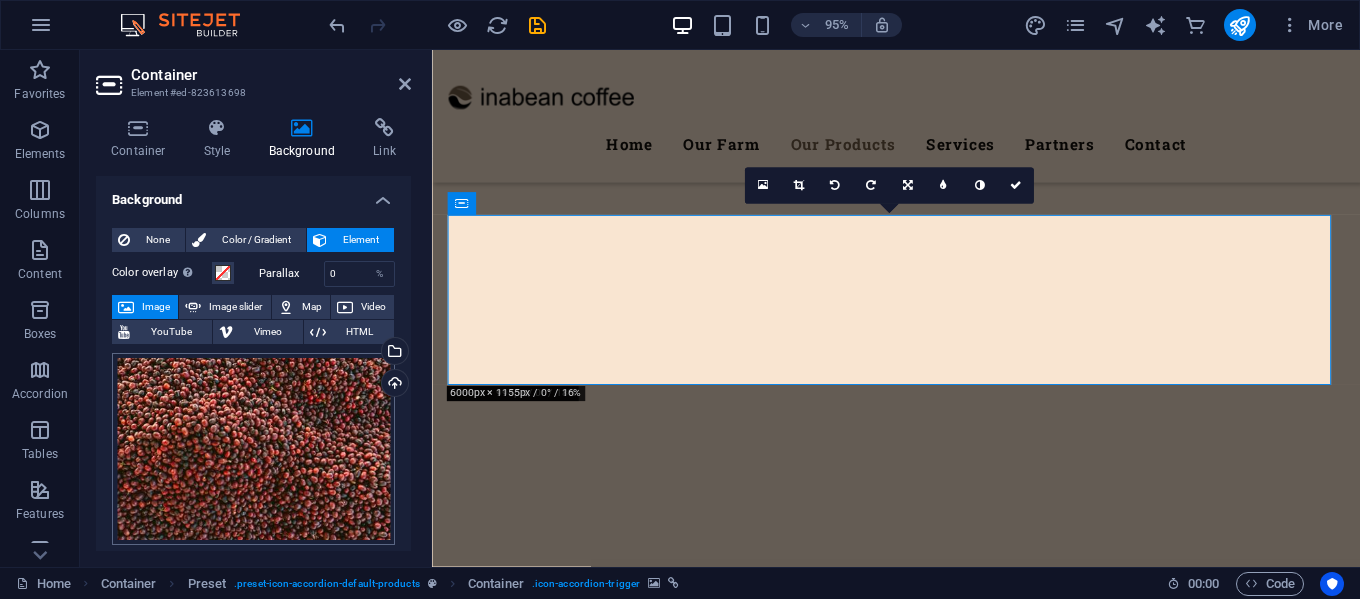 scroll, scrollTop: 4101, scrollLeft: 0, axis: vertical 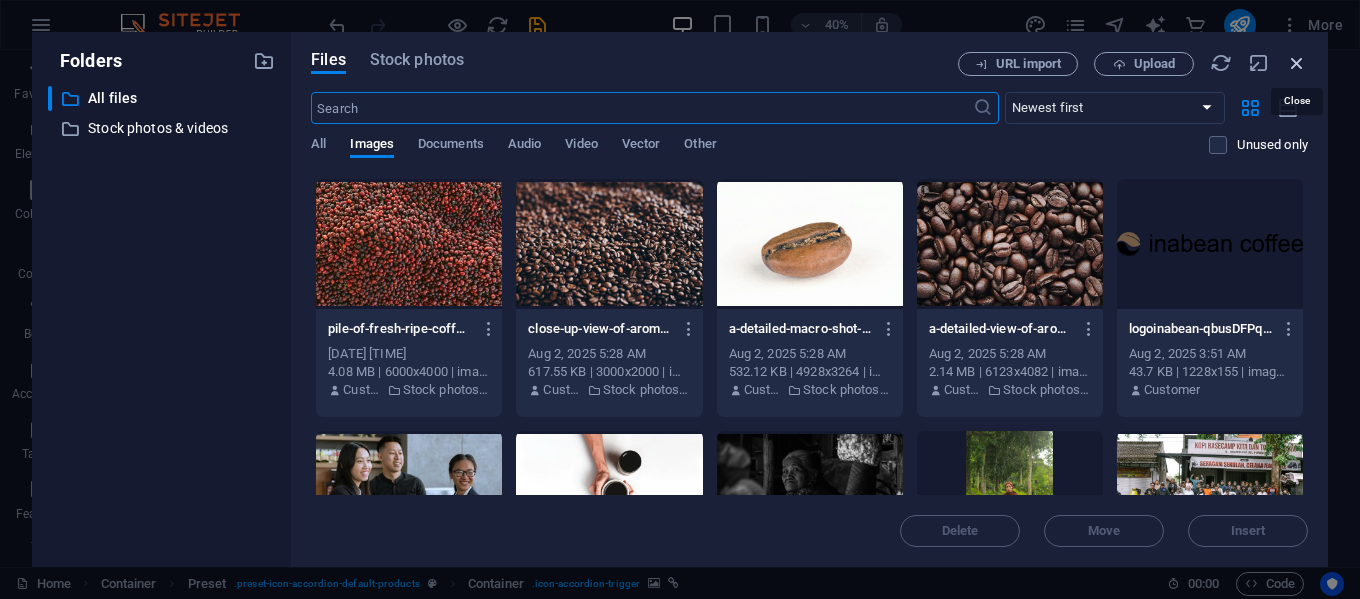 click at bounding box center [1297, 63] 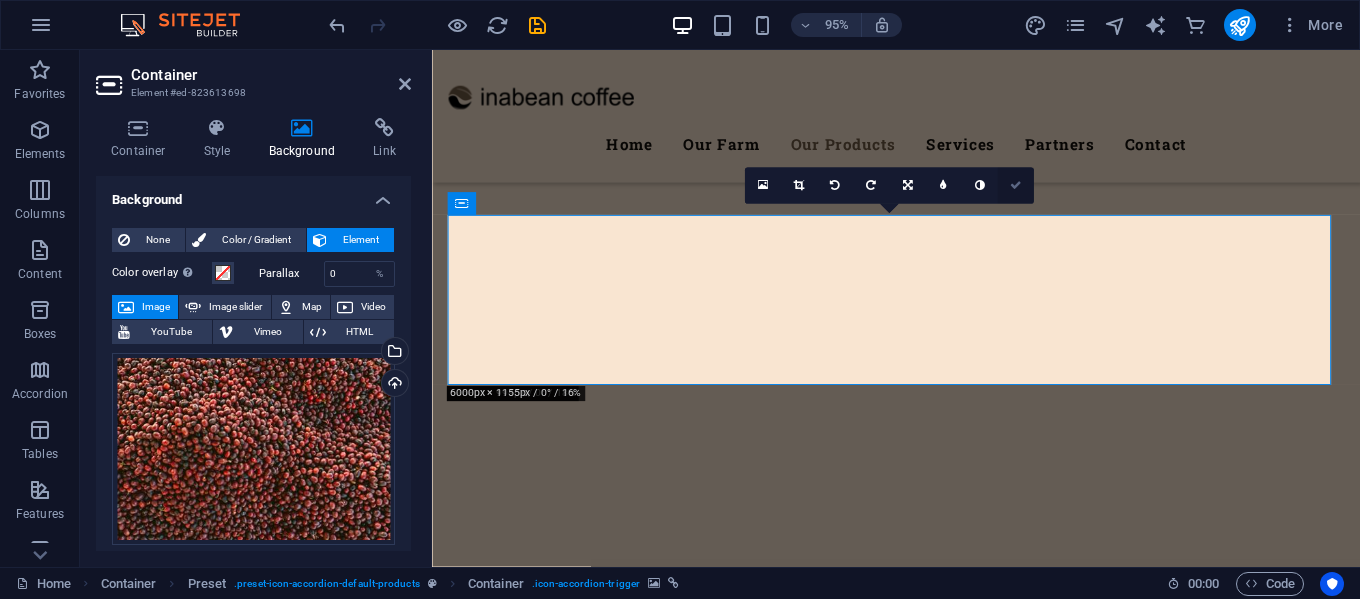 click at bounding box center [1016, 185] 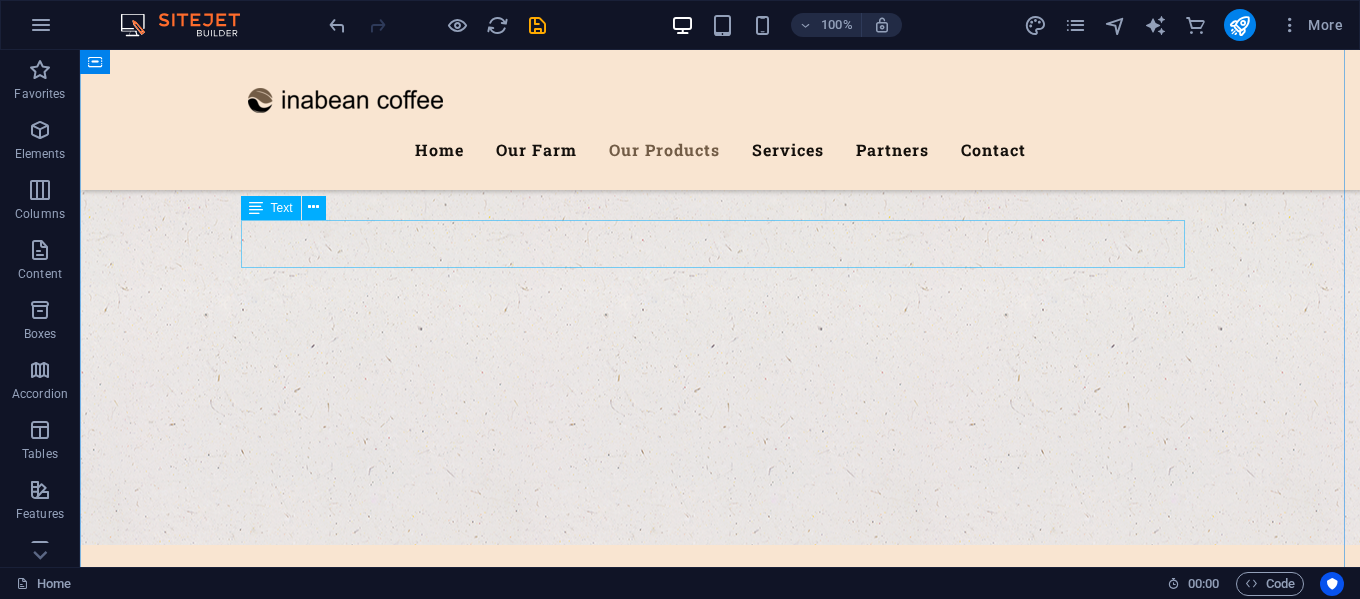 scroll, scrollTop: 3013, scrollLeft: 0, axis: vertical 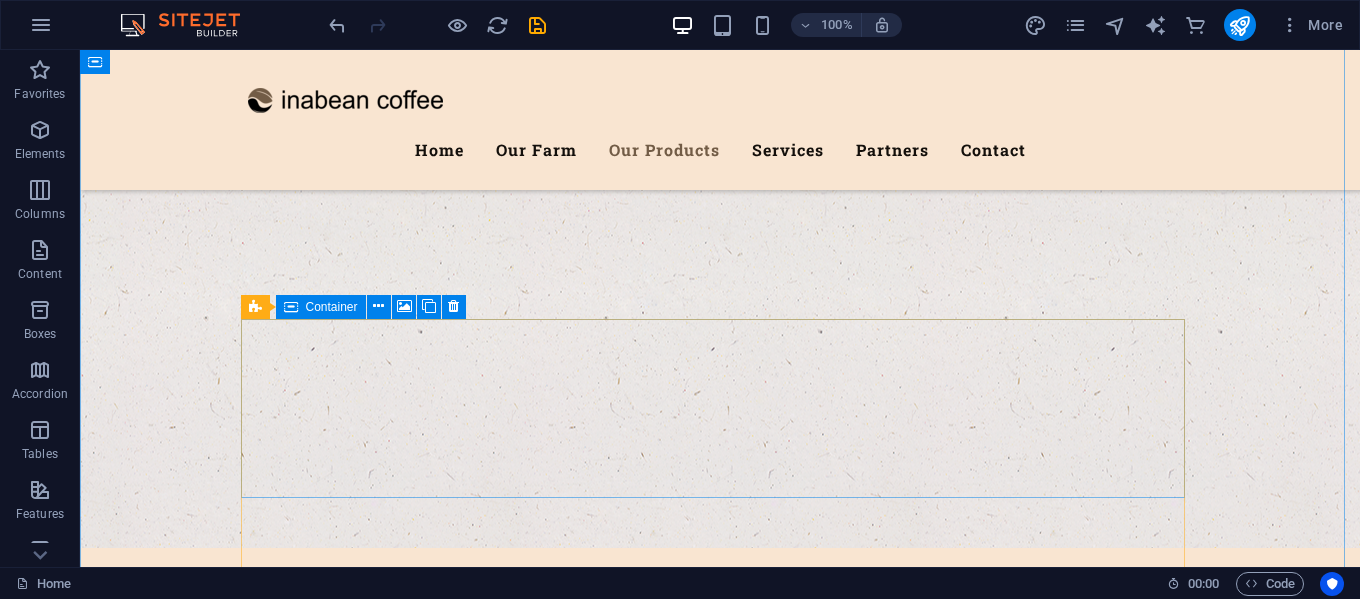 click on "Coffee" at bounding box center (720, 5851) 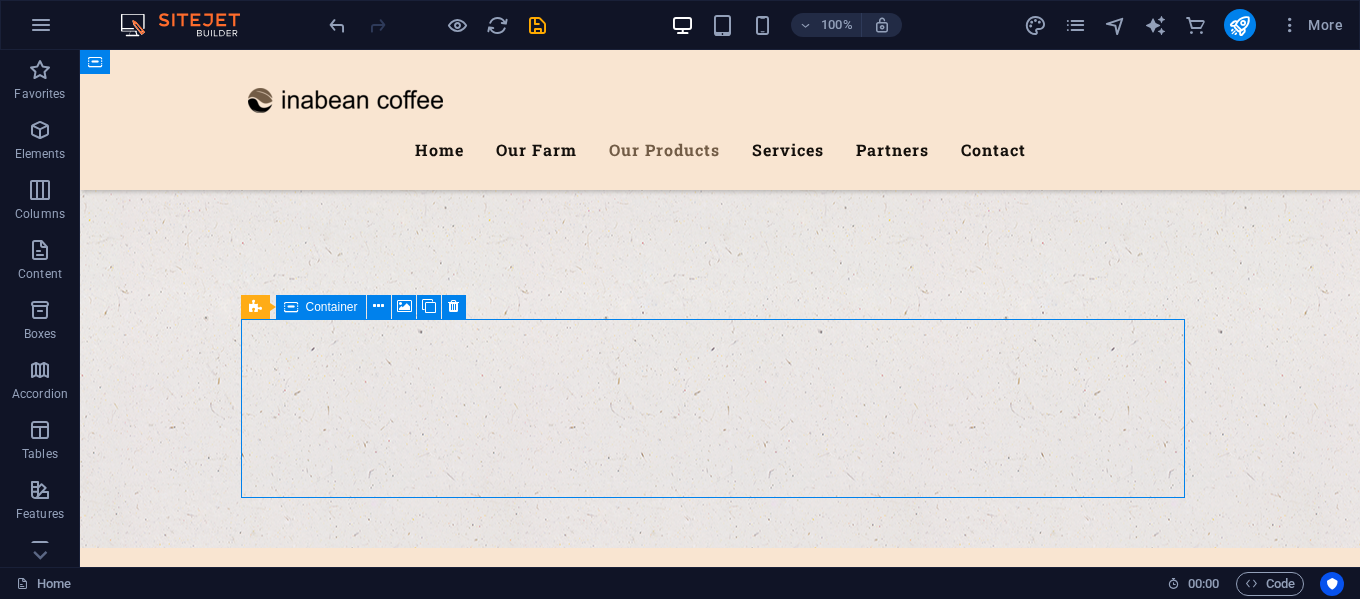 click on "Coffee" at bounding box center (720, 5851) 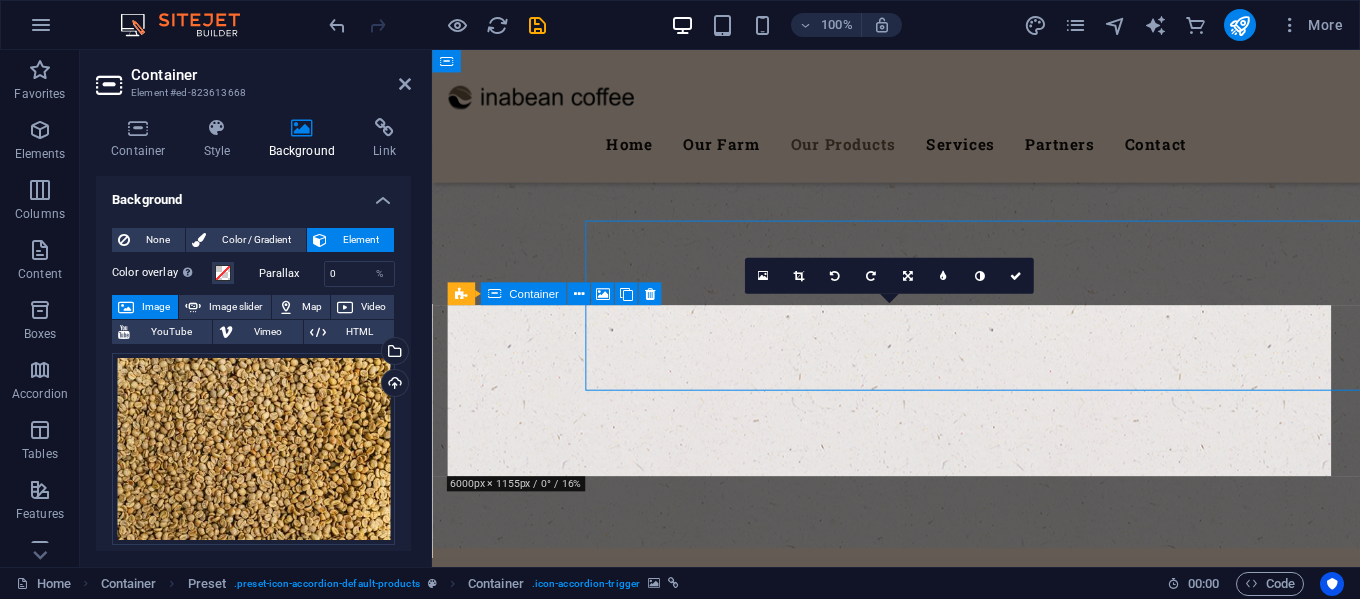 scroll, scrollTop: 3102, scrollLeft: 0, axis: vertical 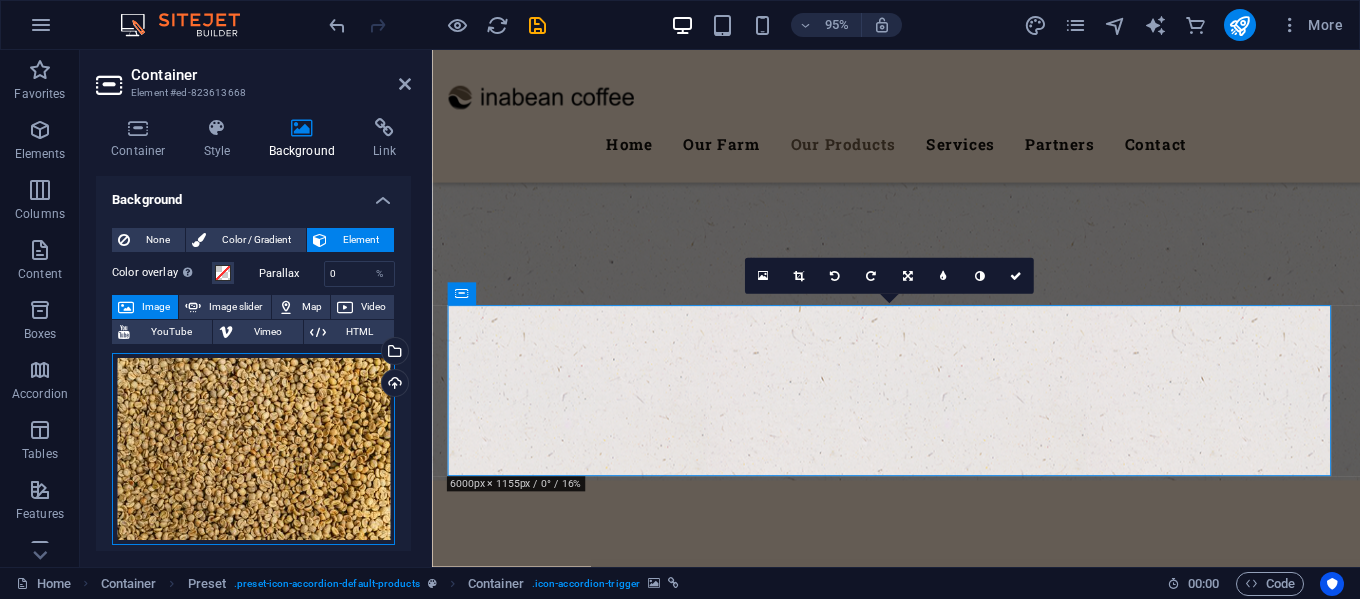 click on "Drag files here, click to choose files or select files from Files or our free stock photos & videos" at bounding box center (253, 449) 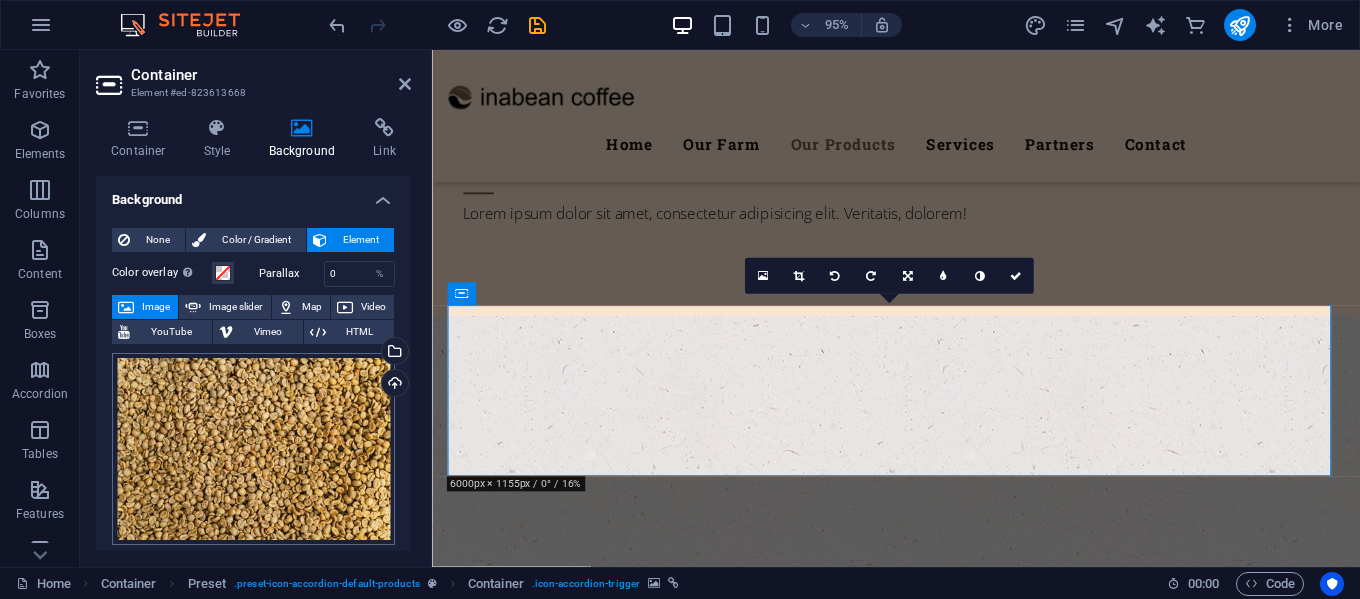 scroll, scrollTop: 3401, scrollLeft: 0, axis: vertical 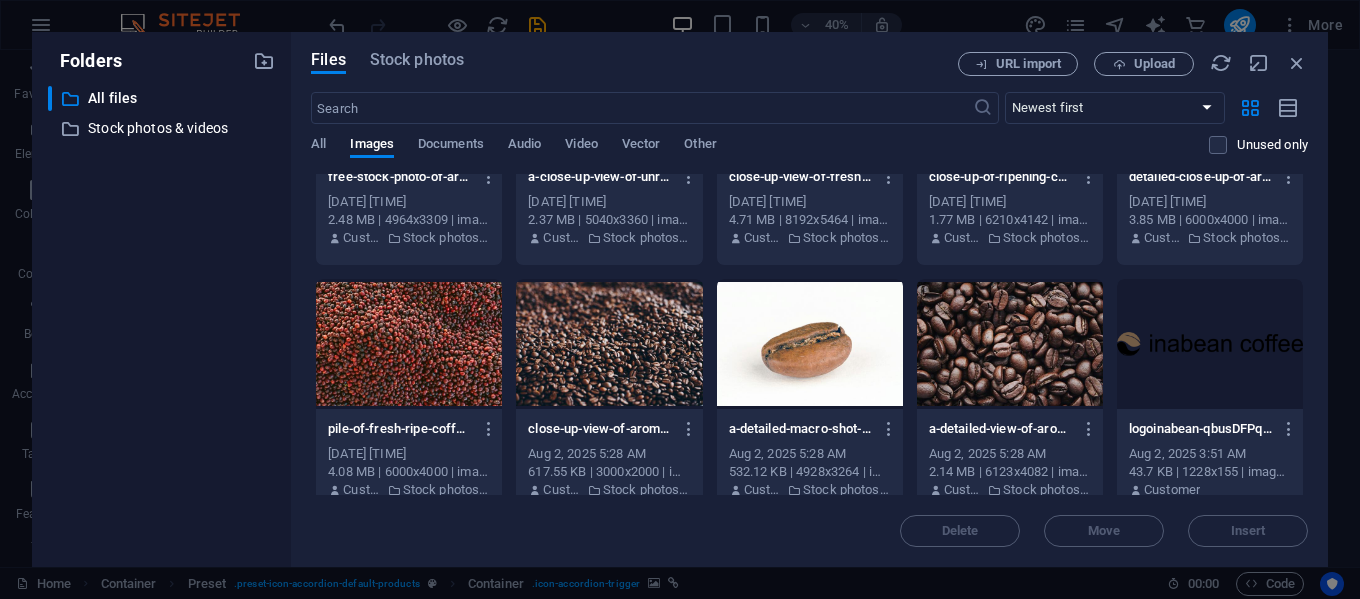 click at bounding box center [409, 344] 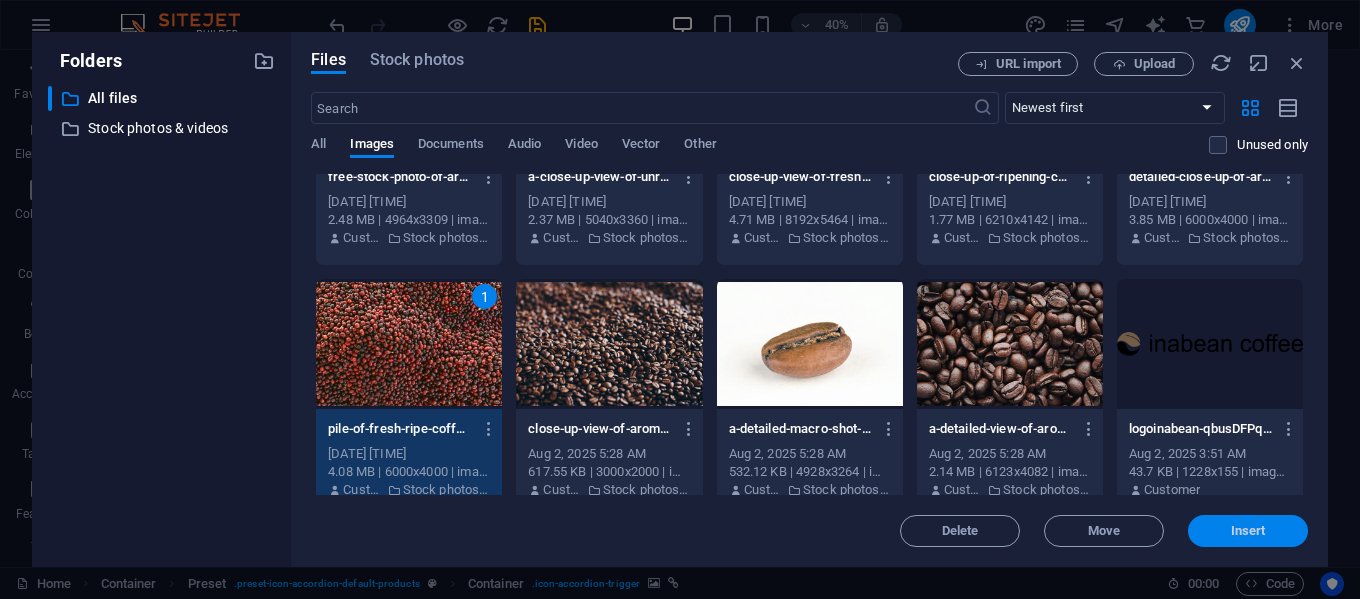 click on "Insert" at bounding box center [1248, 531] 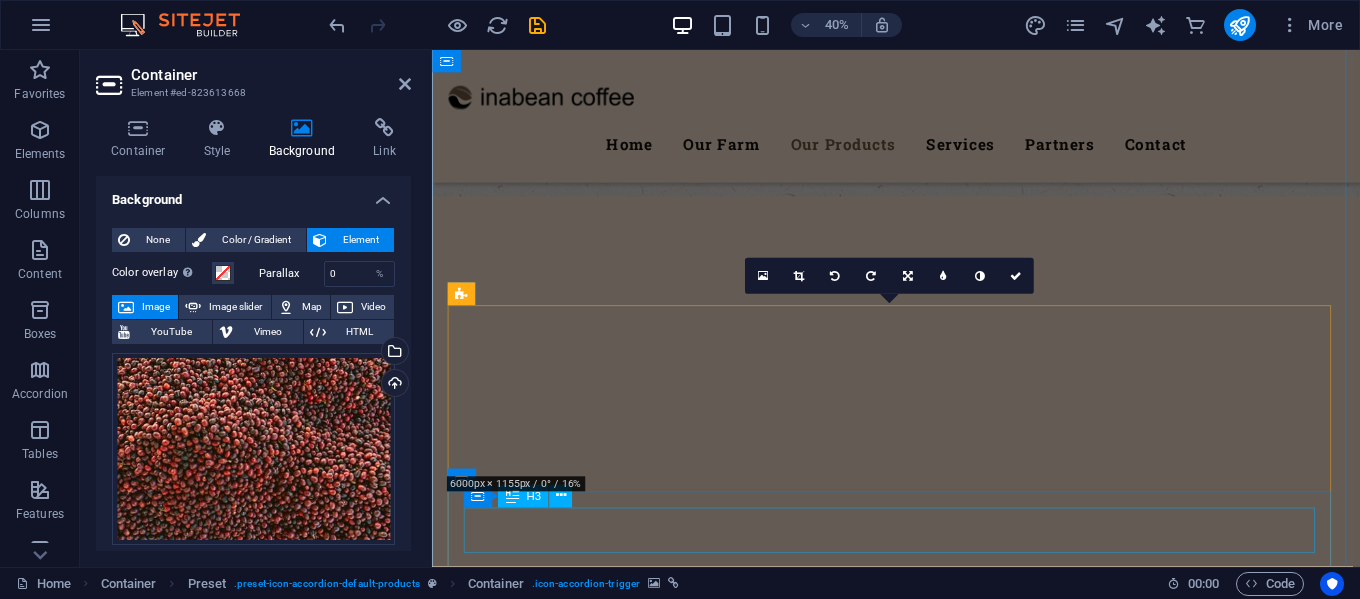 scroll, scrollTop: 3102, scrollLeft: 0, axis: vertical 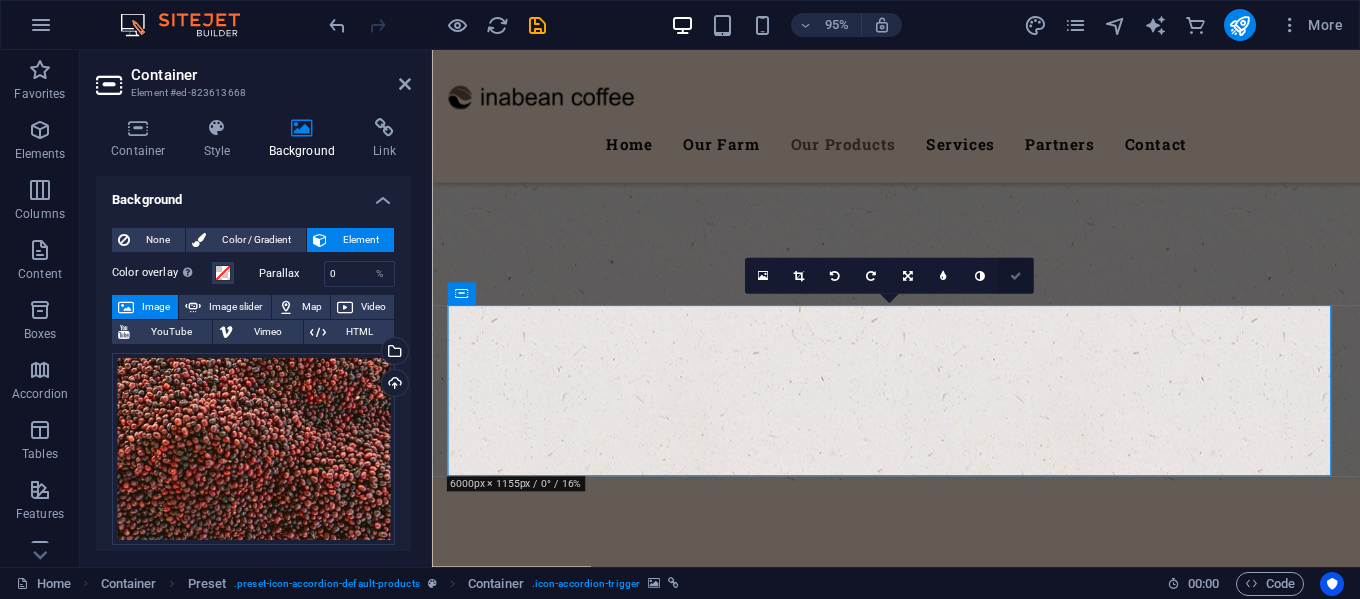 click at bounding box center (1016, 276) 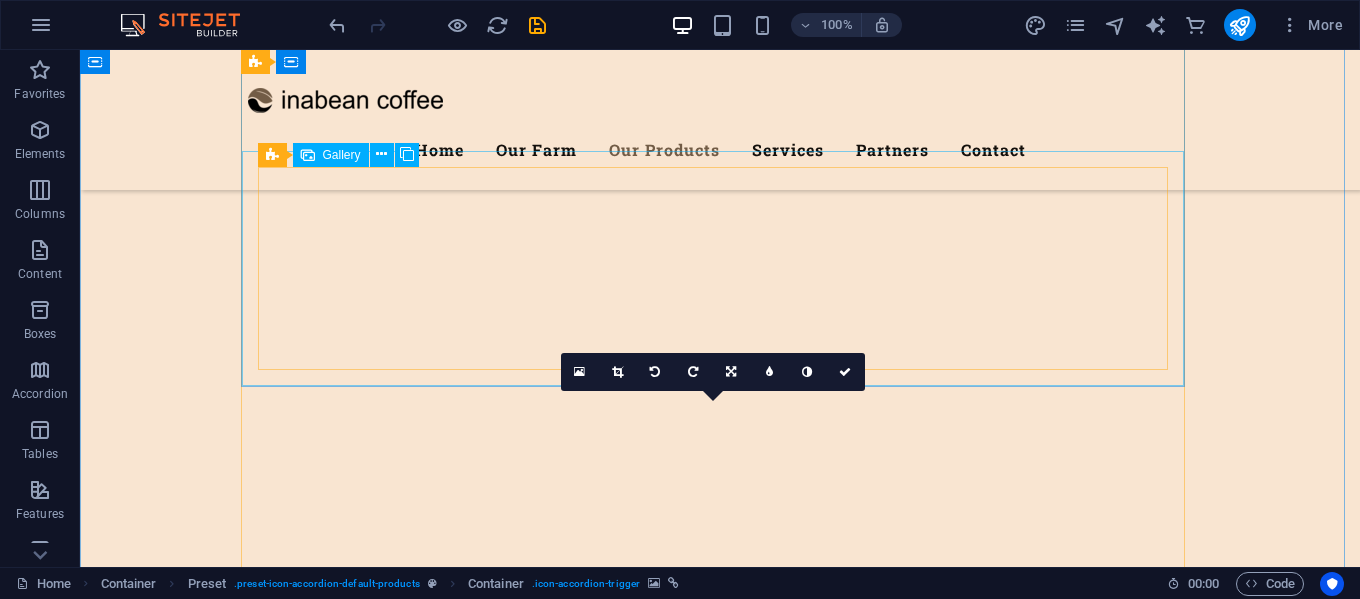 scroll, scrollTop: 3713, scrollLeft: 0, axis: vertical 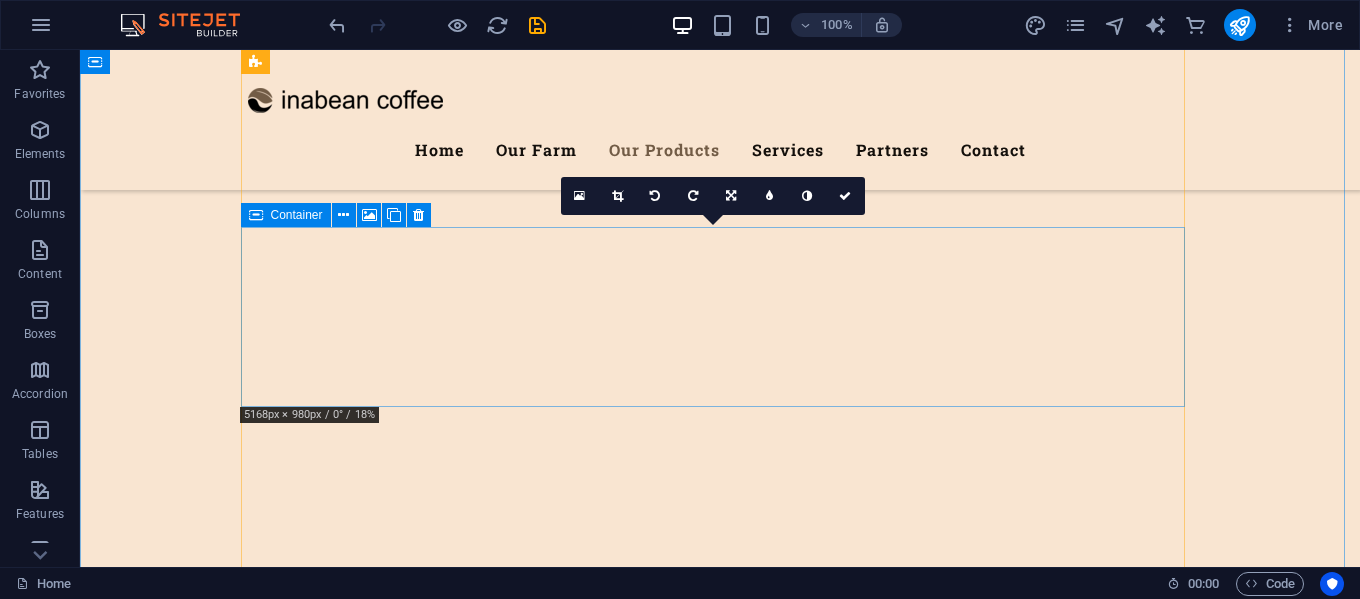 click on "Coffee Bean" at bounding box center [720, 5851] 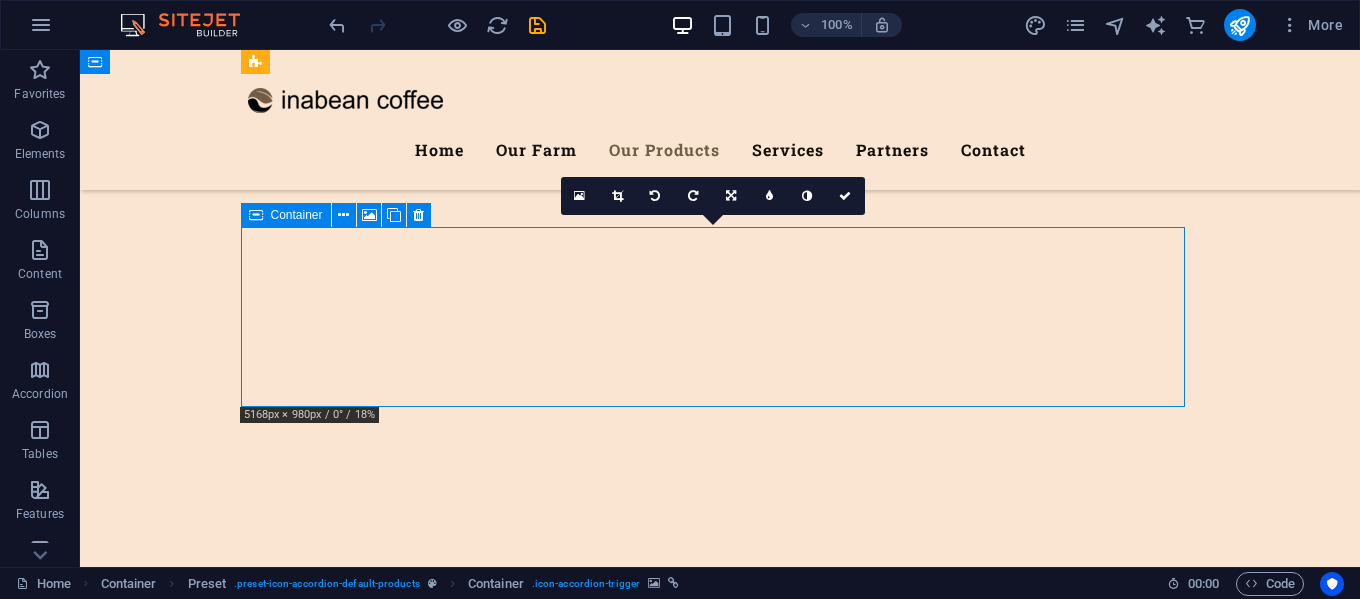 click on "Coffee Bean" at bounding box center (720, 5851) 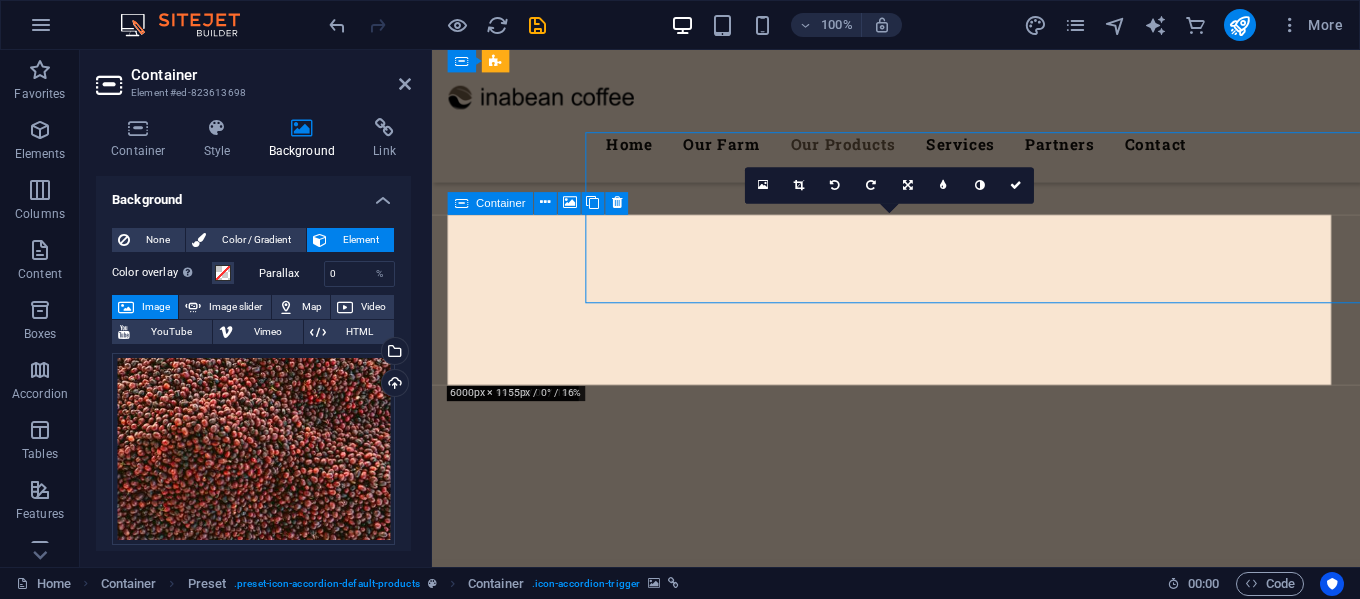 click on "Coffee Bean" at bounding box center (921, 5761) 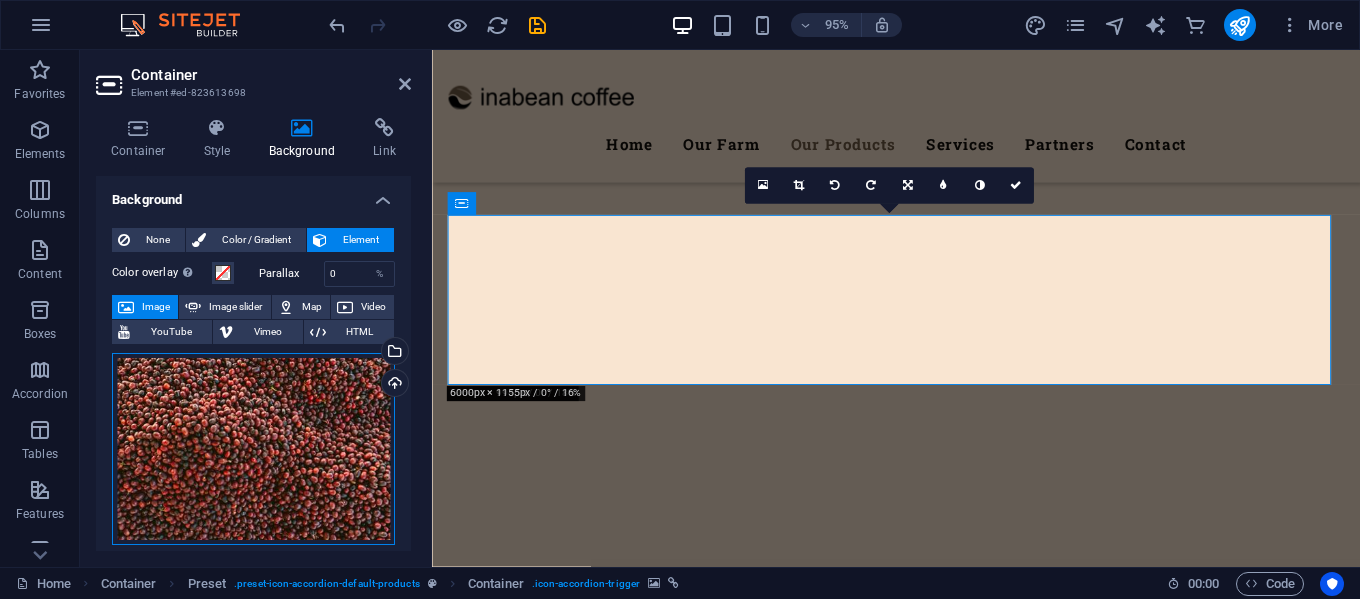 click on "Drag files here, click to choose files or select files from Files or our free stock photos & videos" at bounding box center [253, 449] 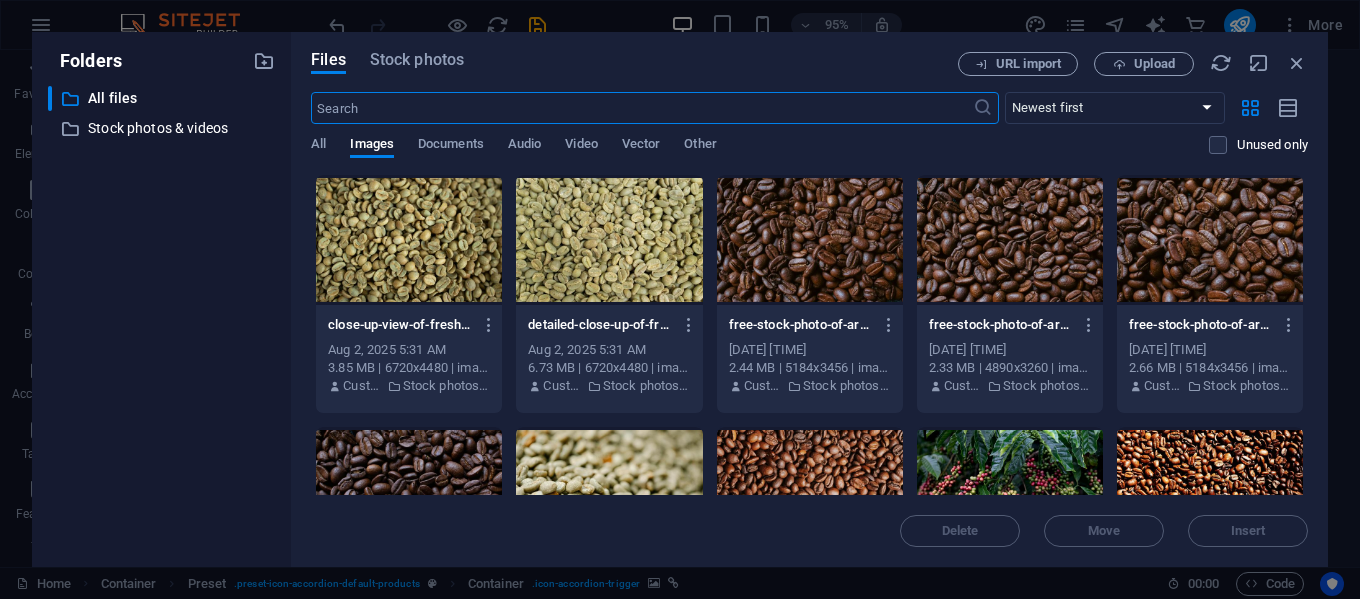 scroll, scrollTop: 4101, scrollLeft: 0, axis: vertical 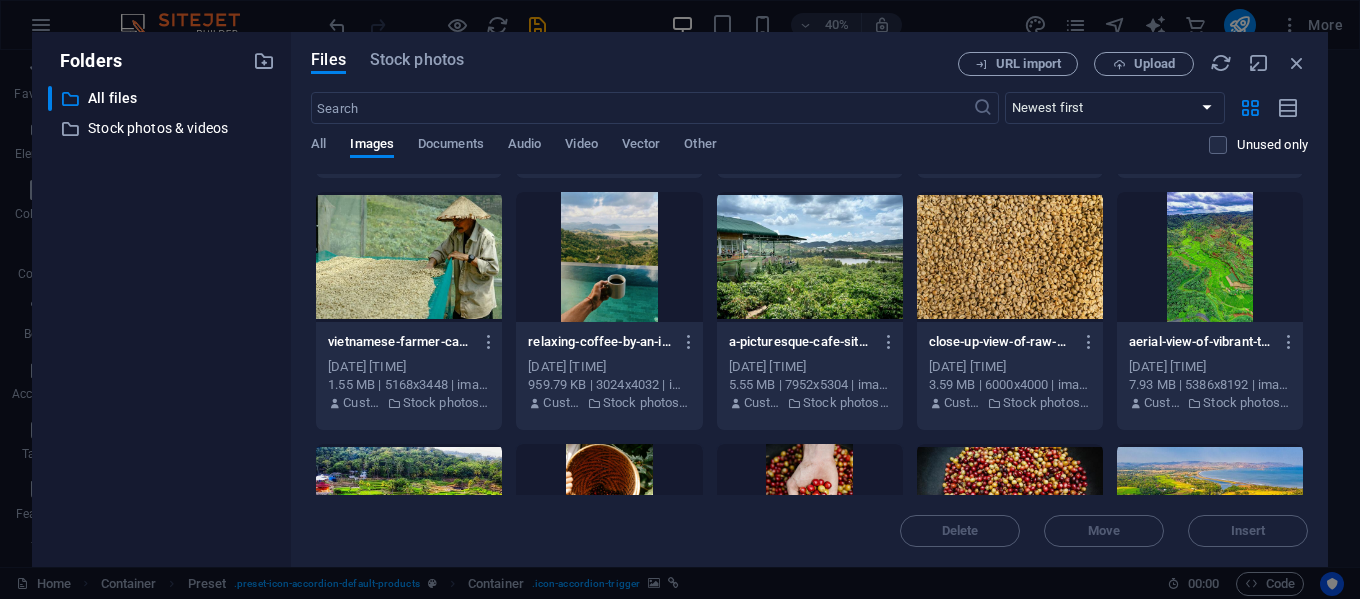 click at bounding box center (1010, 257) 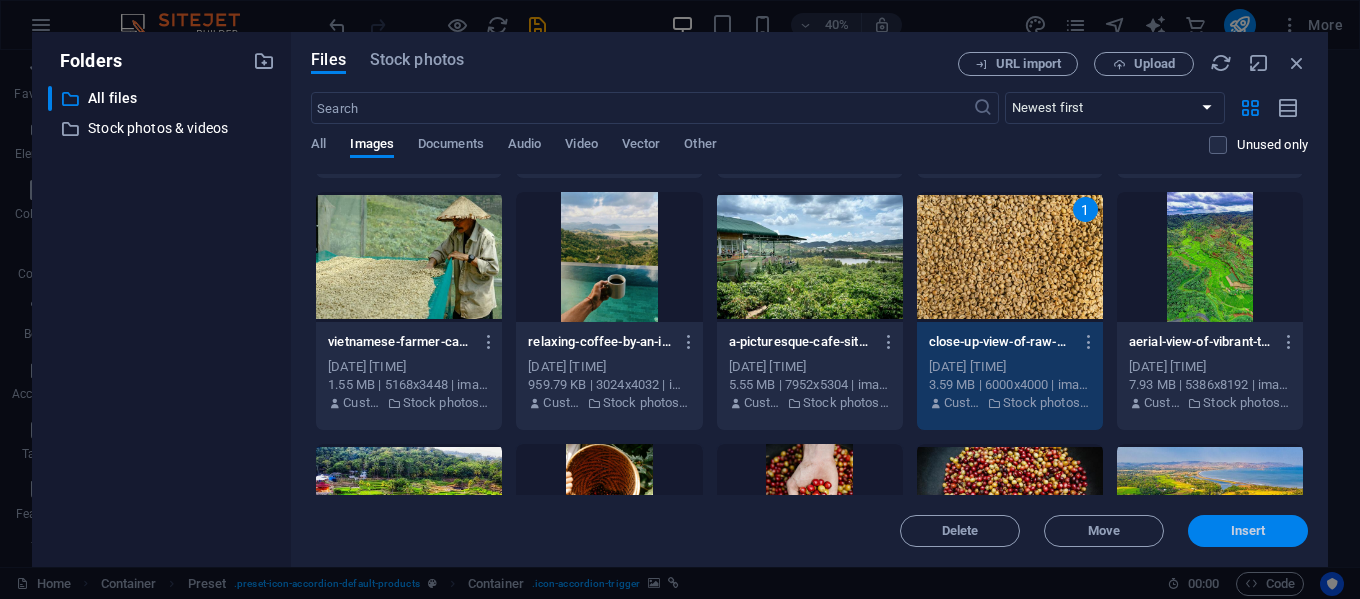 click on "Insert" at bounding box center [1248, 531] 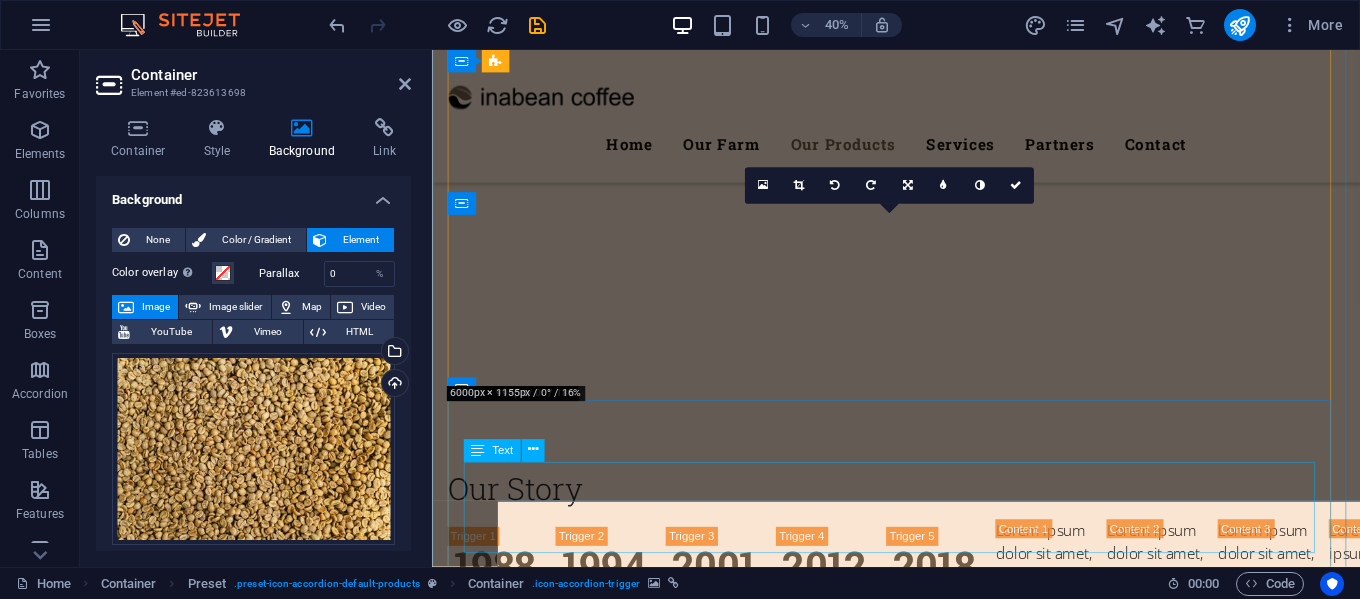 scroll, scrollTop: 3803, scrollLeft: 0, axis: vertical 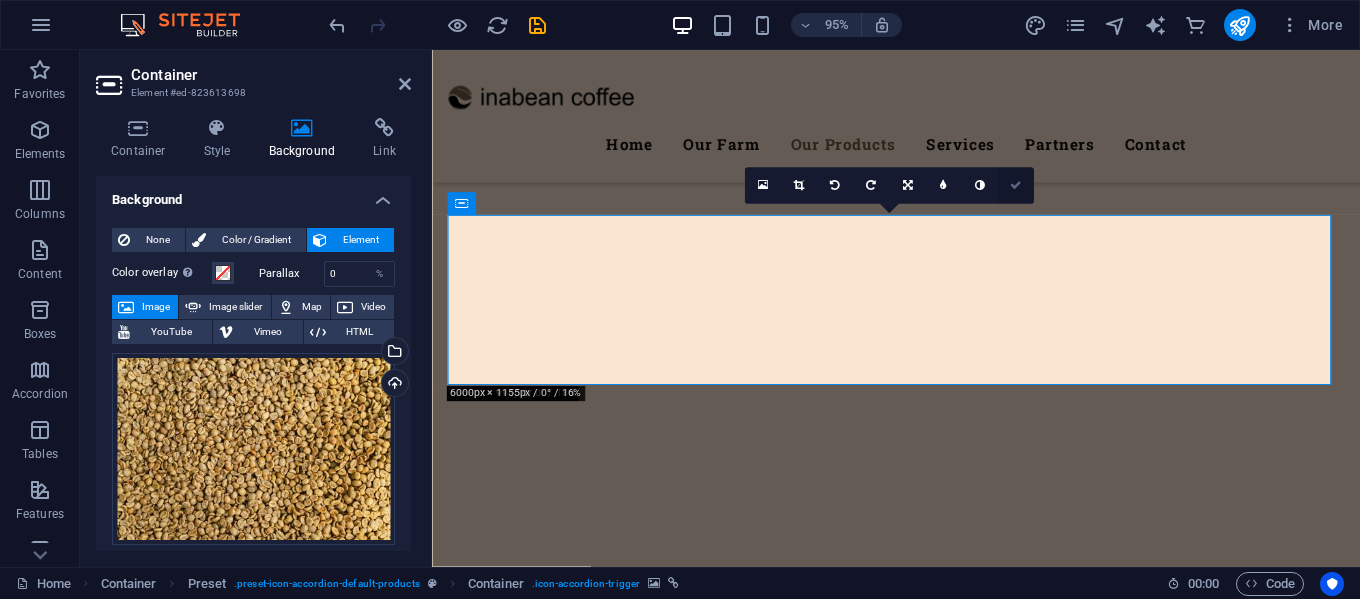 click at bounding box center [1016, 185] 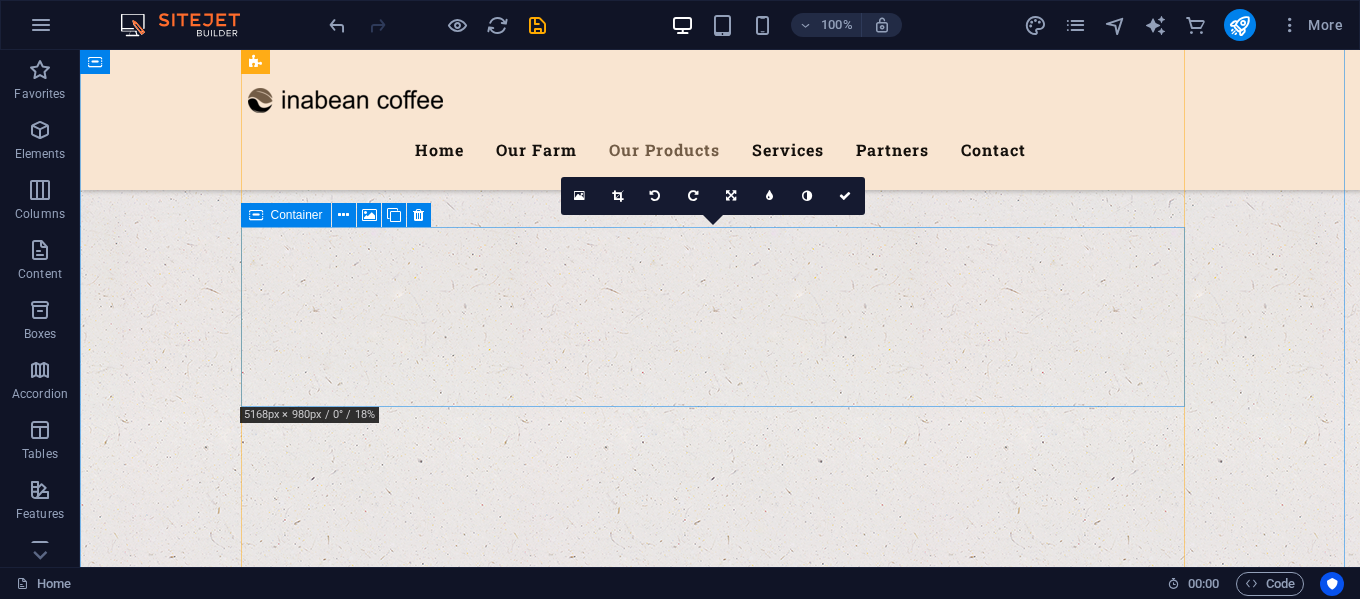 scroll, scrollTop: 3813, scrollLeft: 0, axis: vertical 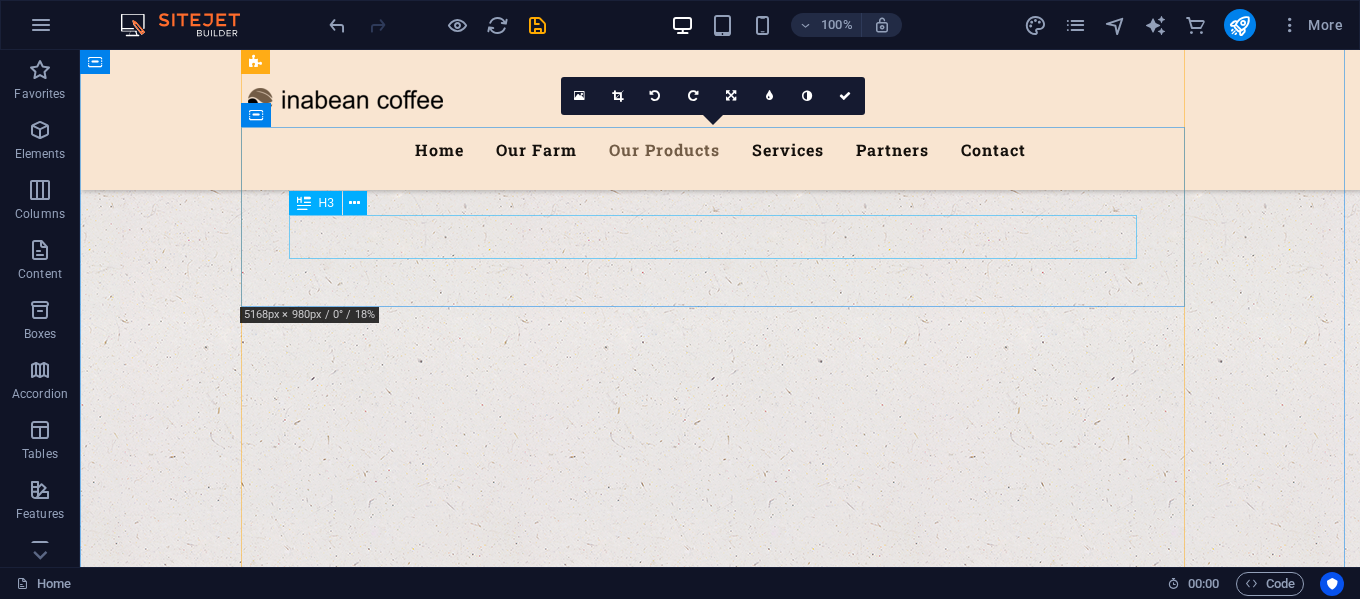 click on "Coffee Bean" at bounding box center (720, 5775) 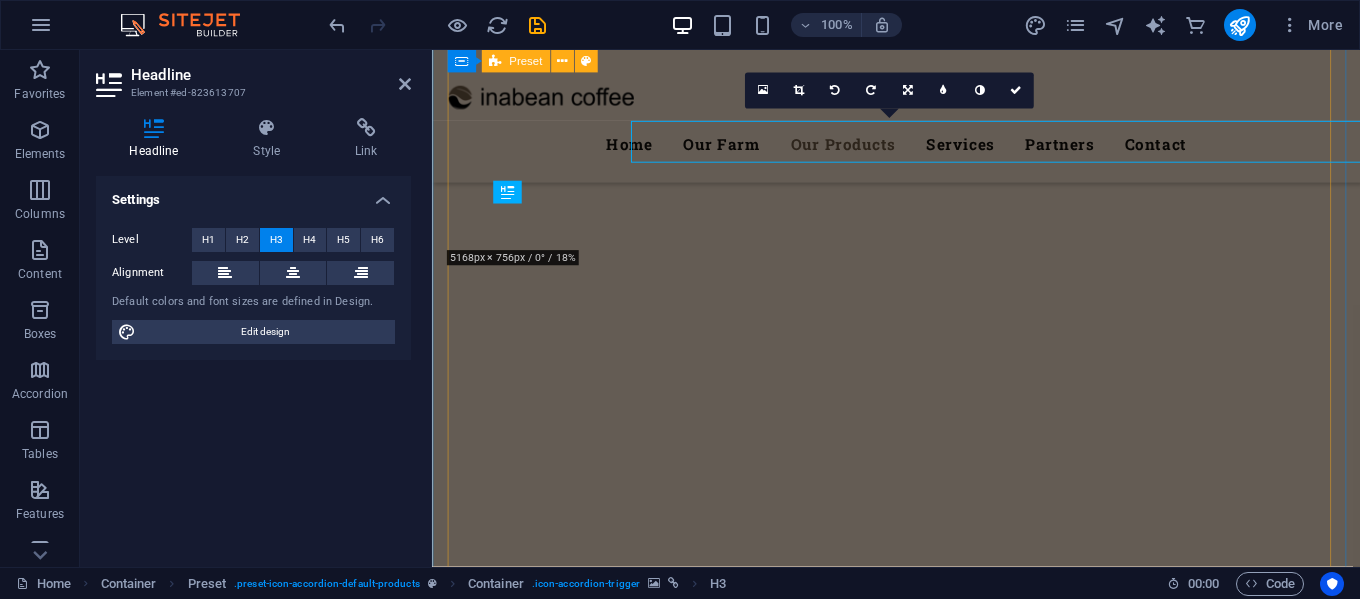 scroll, scrollTop: 3903, scrollLeft: 0, axis: vertical 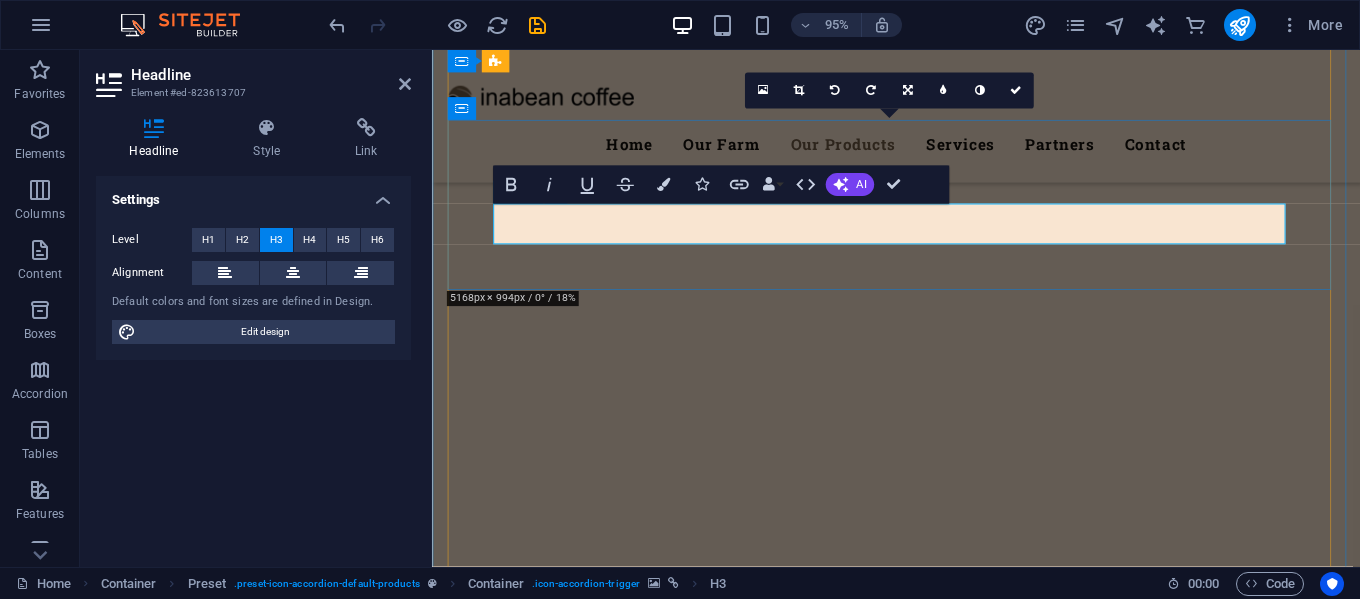 click on "Coffee Bean" at bounding box center (921, 5731) 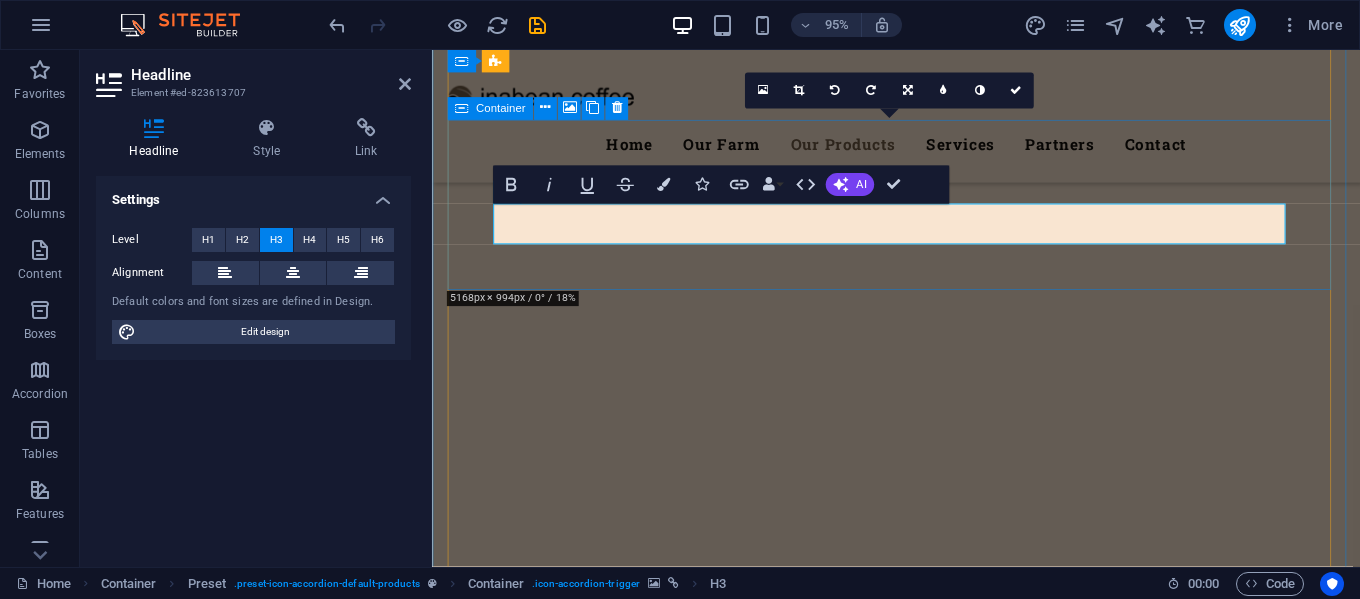 type 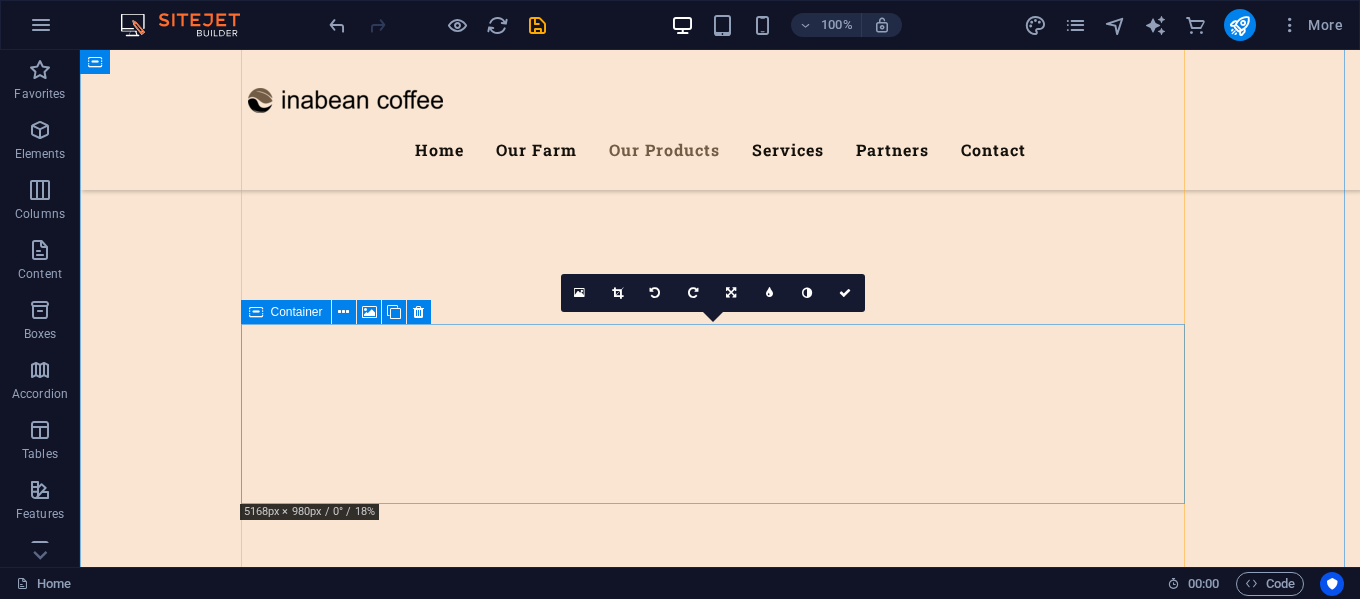 scroll, scrollTop: 3616, scrollLeft: 0, axis: vertical 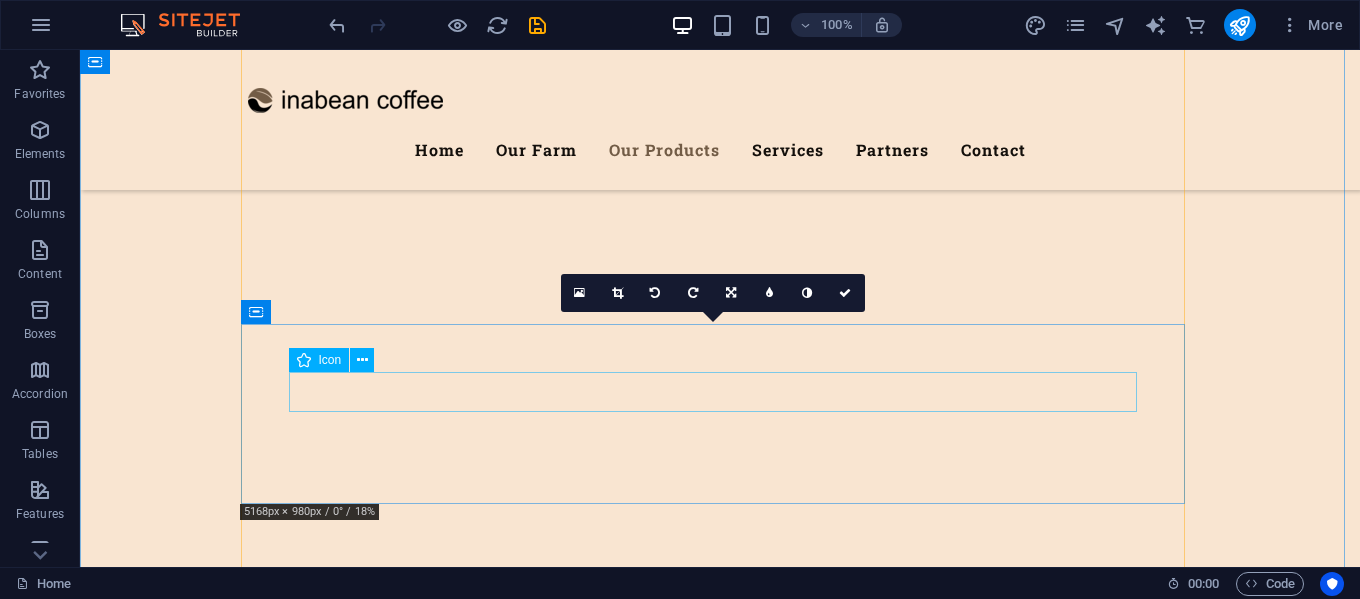 click at bounding box center (720, 5927) 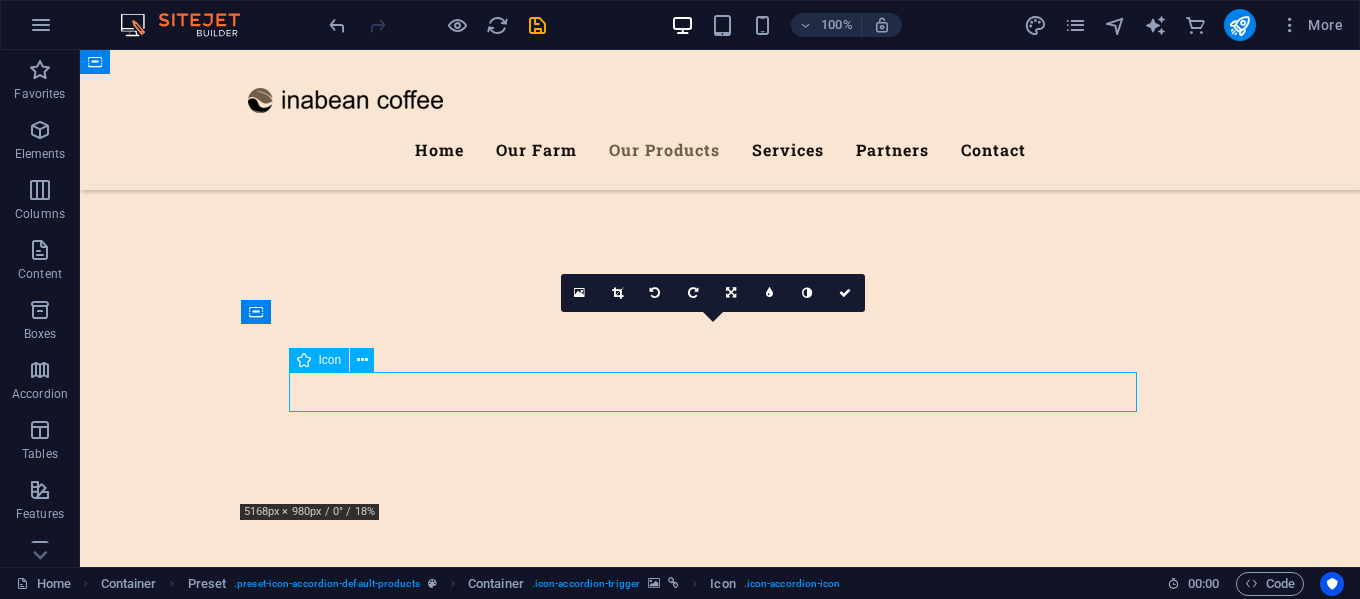 click at bounding box center (720, 5927) 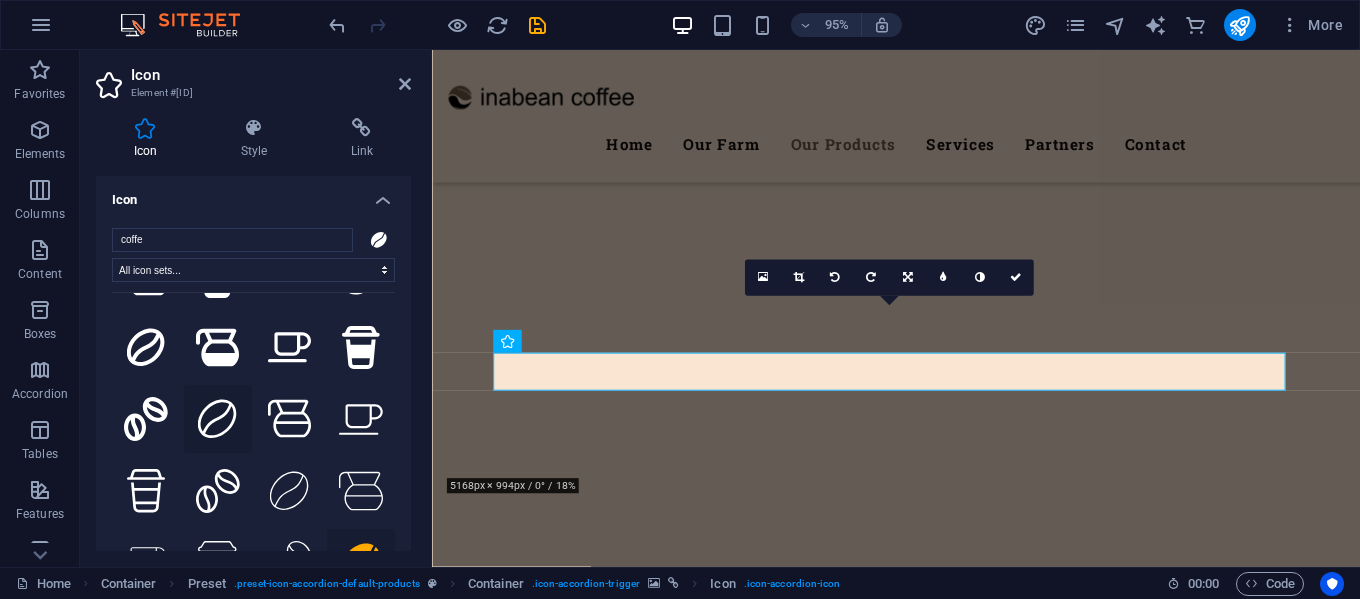 scroll, scrollTop: 300, scrollLeft: 0, axis: vertical 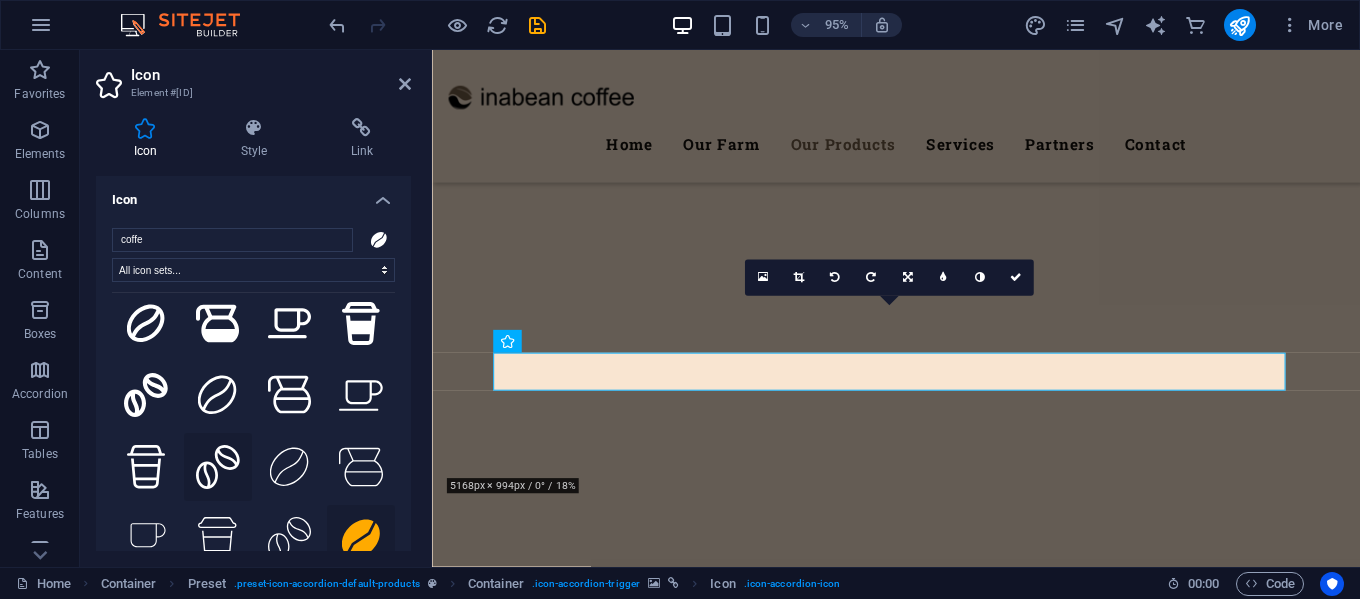 click 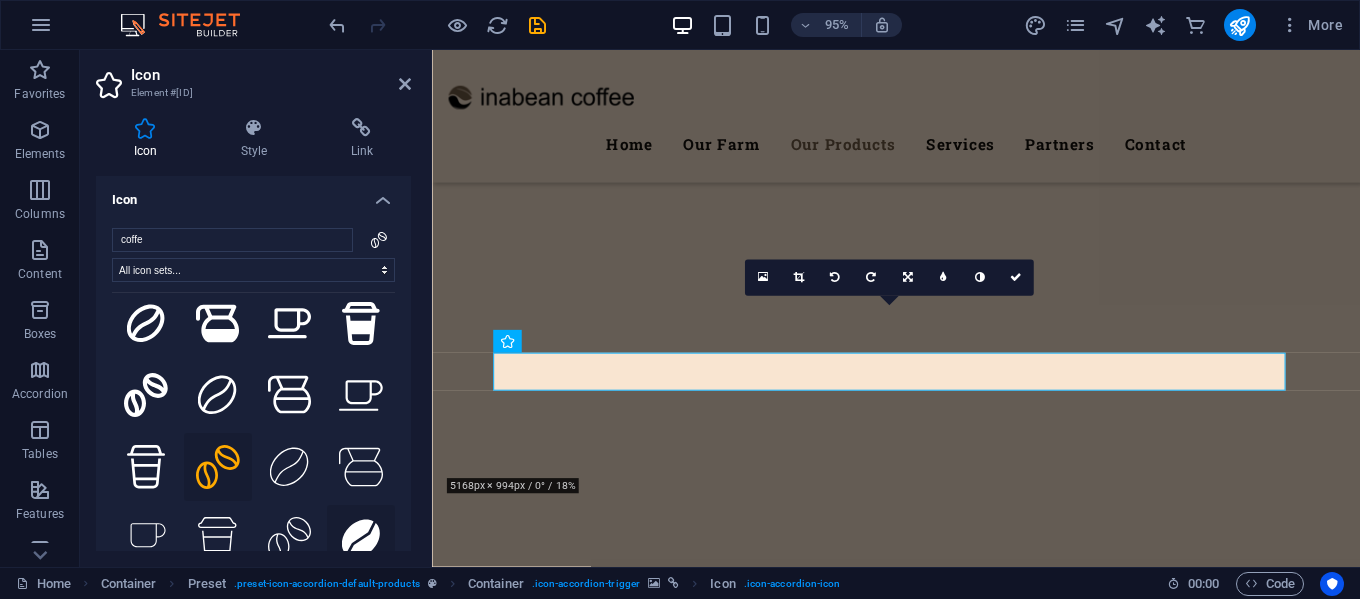 click 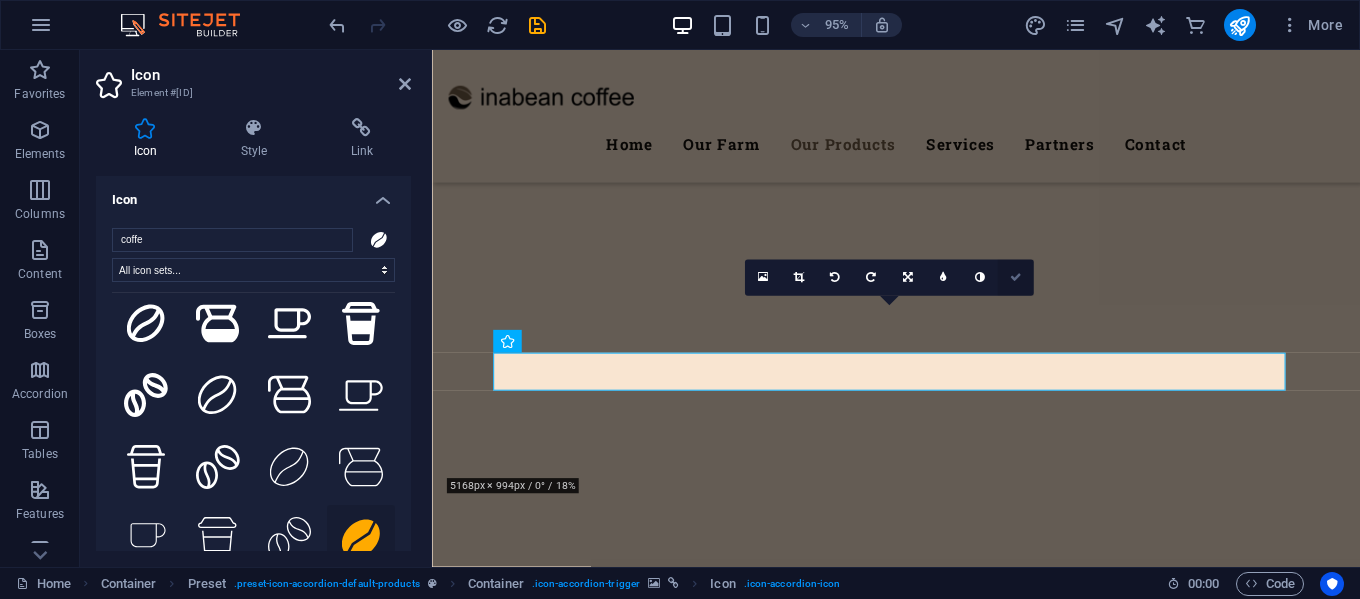click at bounding box center (1016, 277) 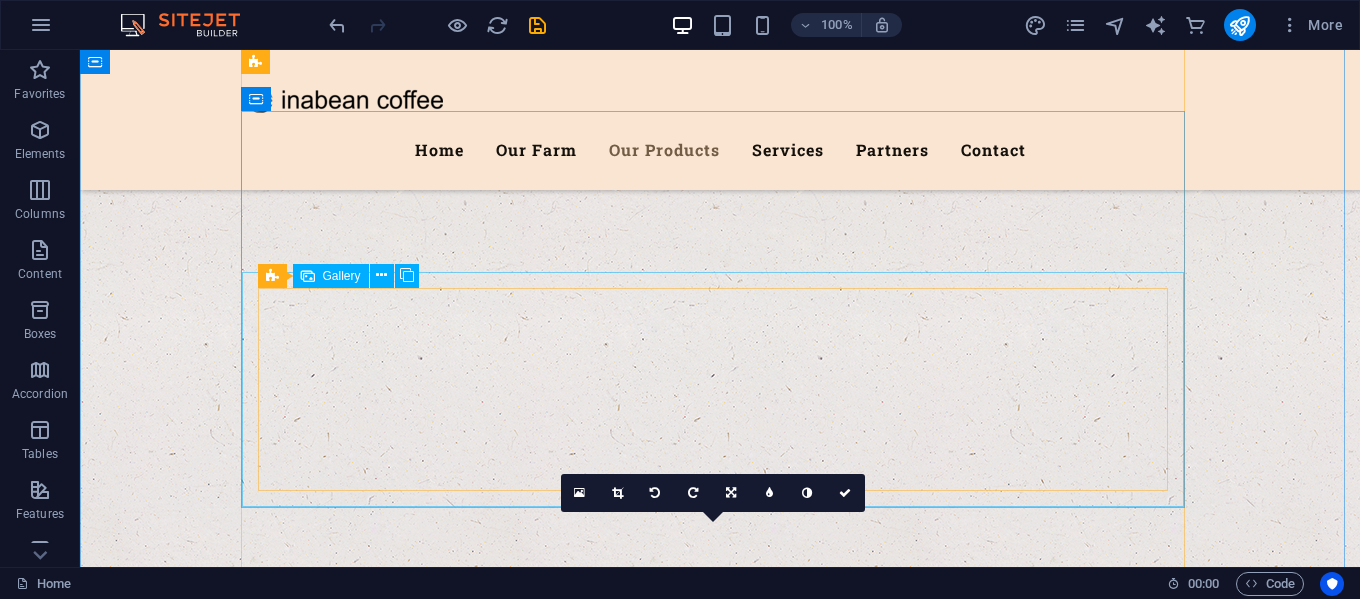 scroll, scrollTop: 3716, scrollLeft: 0, axis: vertical 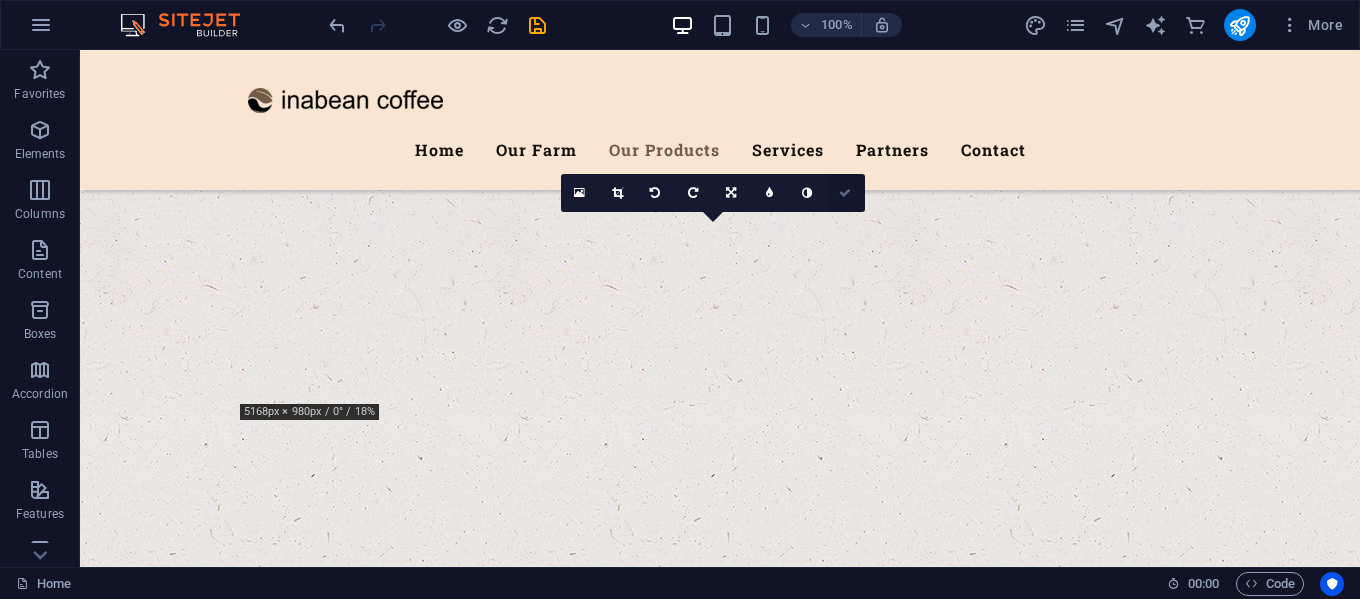 click at bounding box center (845, 193) 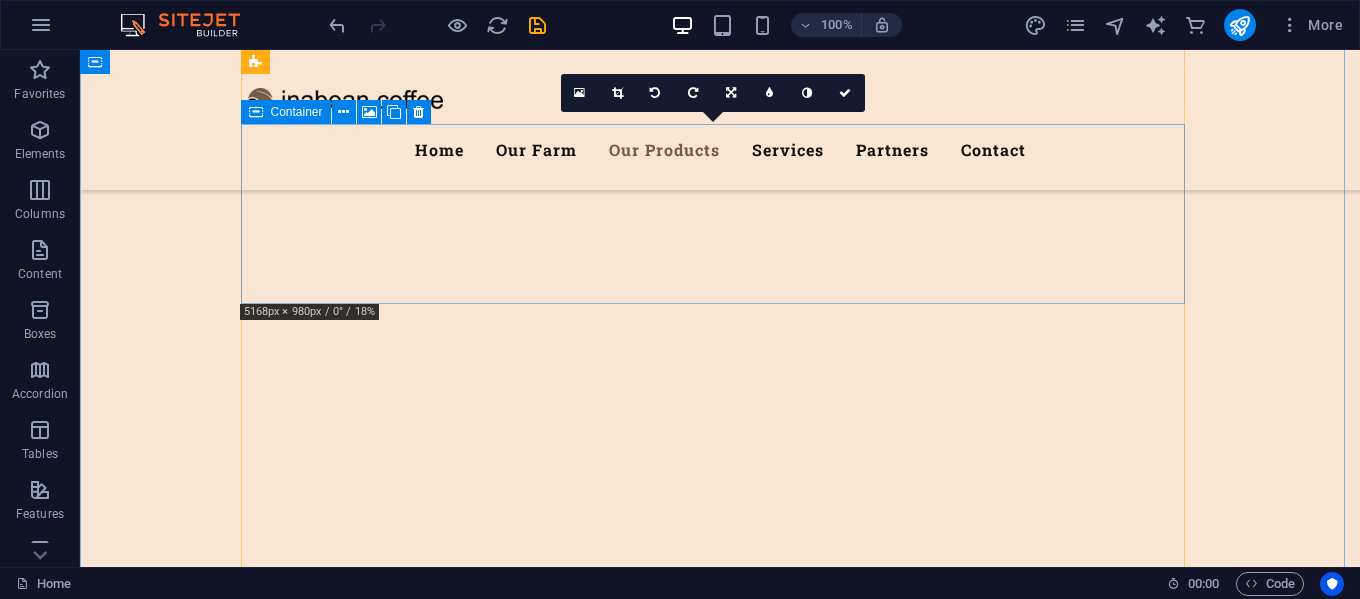 scroll, scrollTop: 3816, scrollLeft: 0, axis: vertical 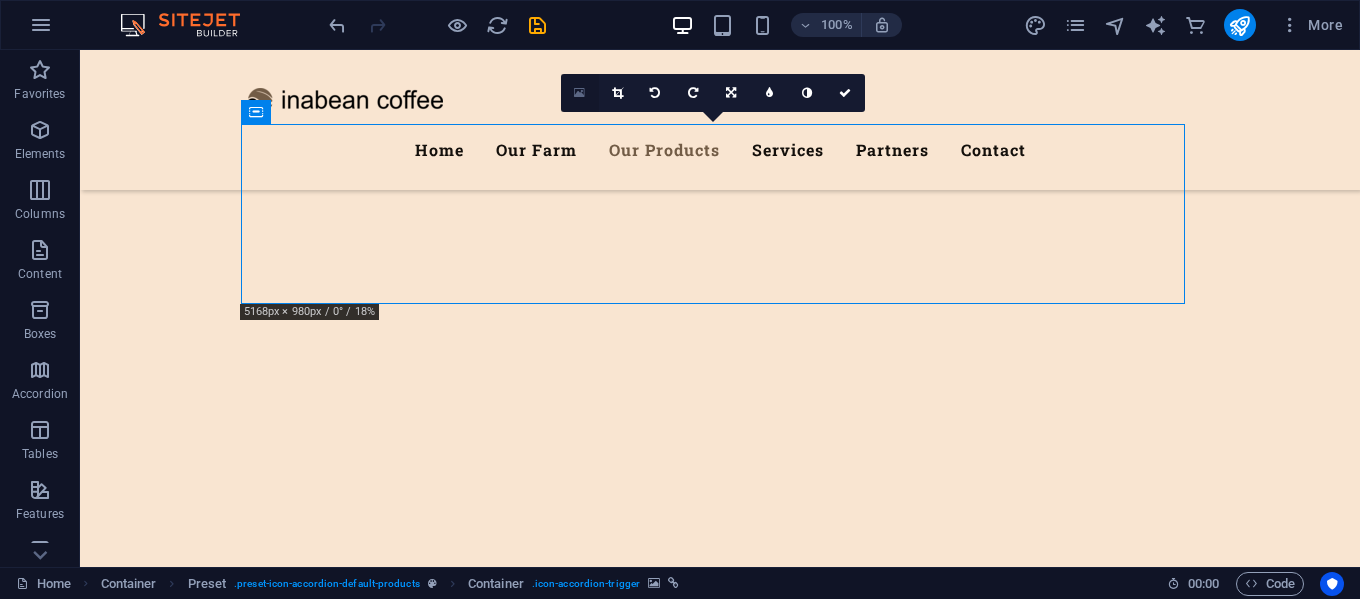 click at bounding box center [579, 93] 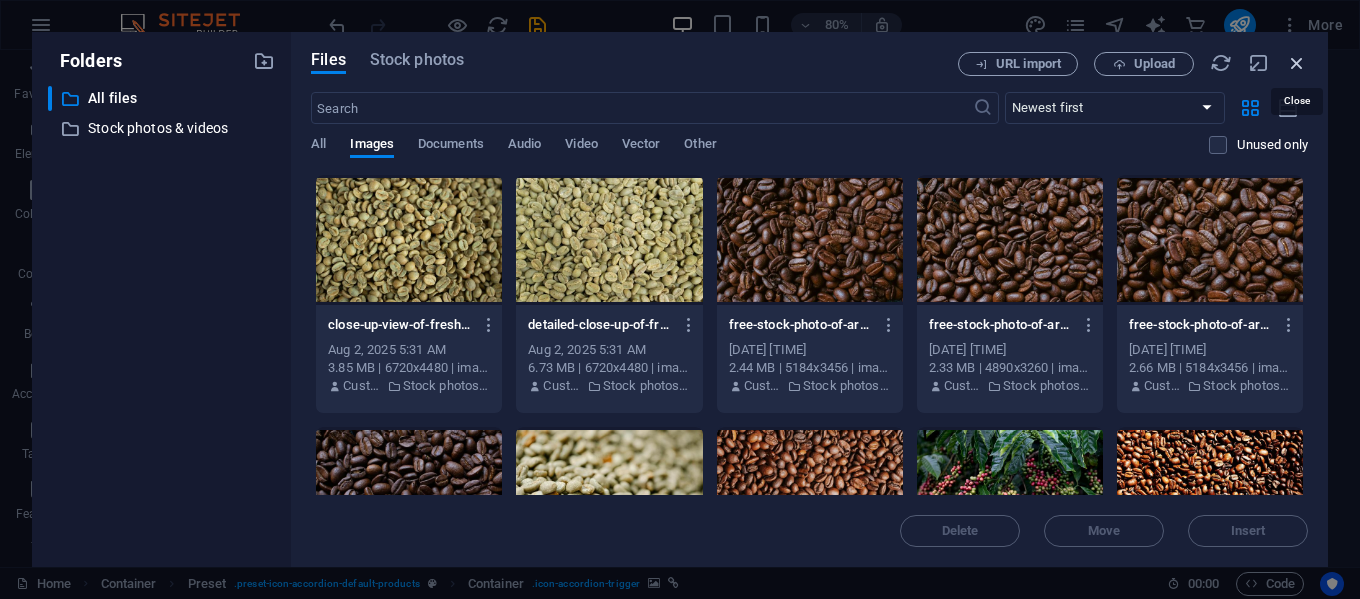 click at bounding box center (1297, 63) 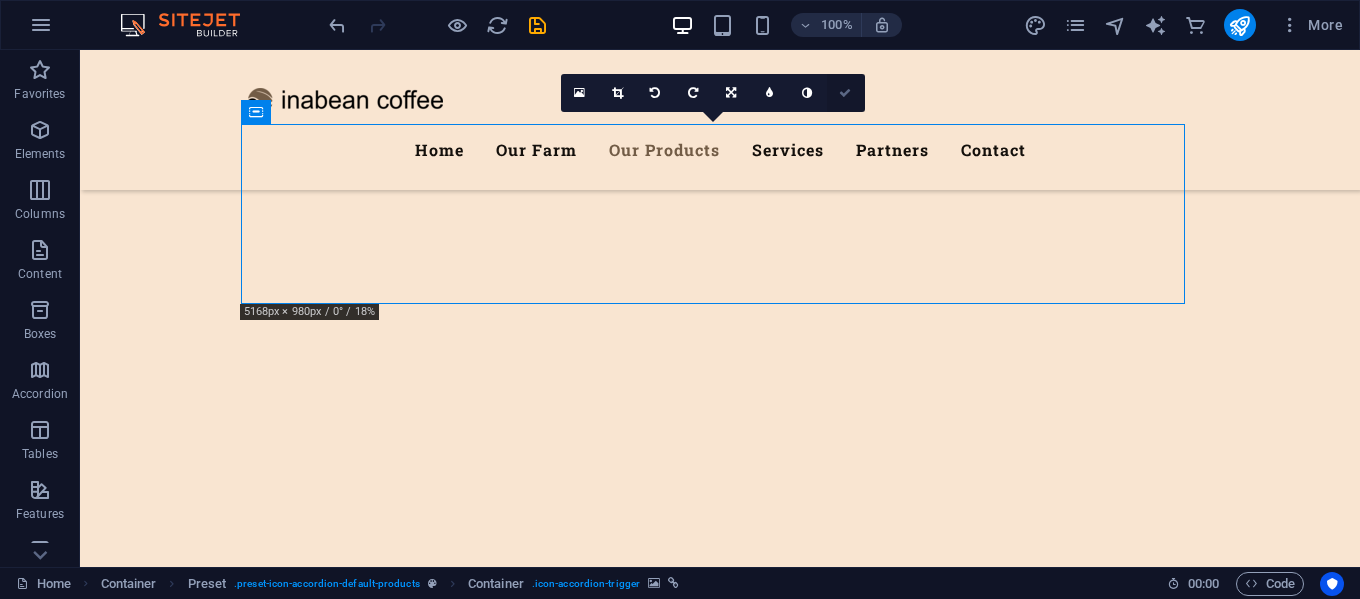 click at bounding box center [846, 93] 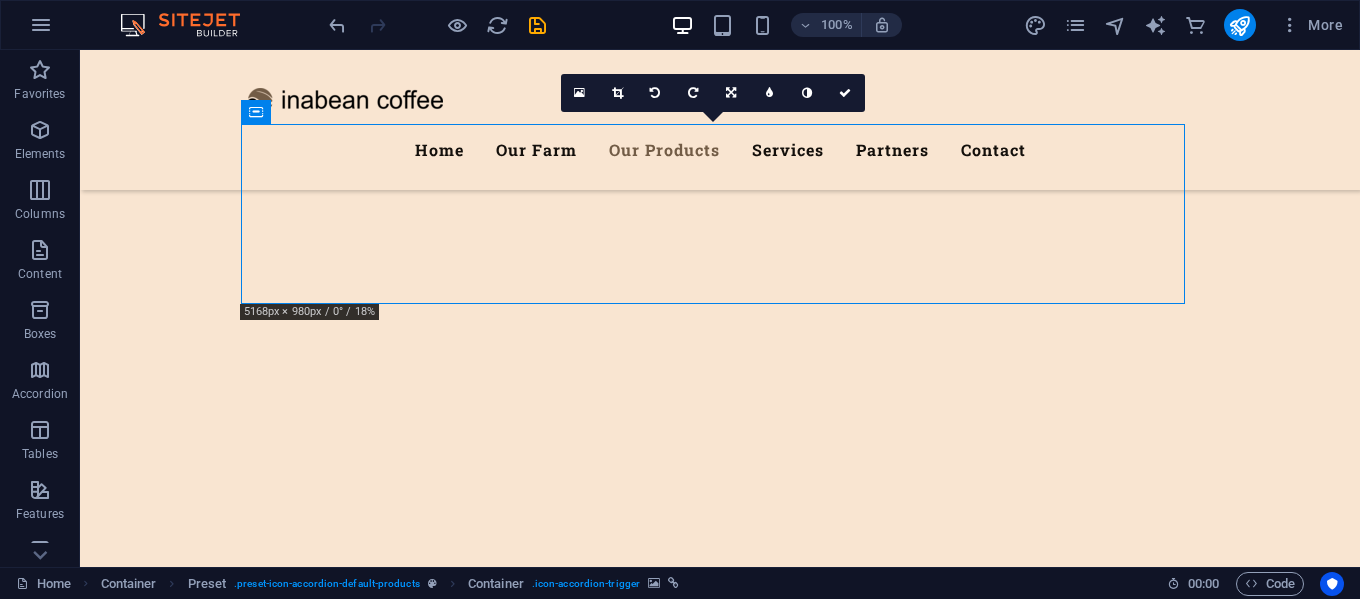 click on "16:10 16:9 4:3 1:1 1:2 0" at bounding box center [713, 93] 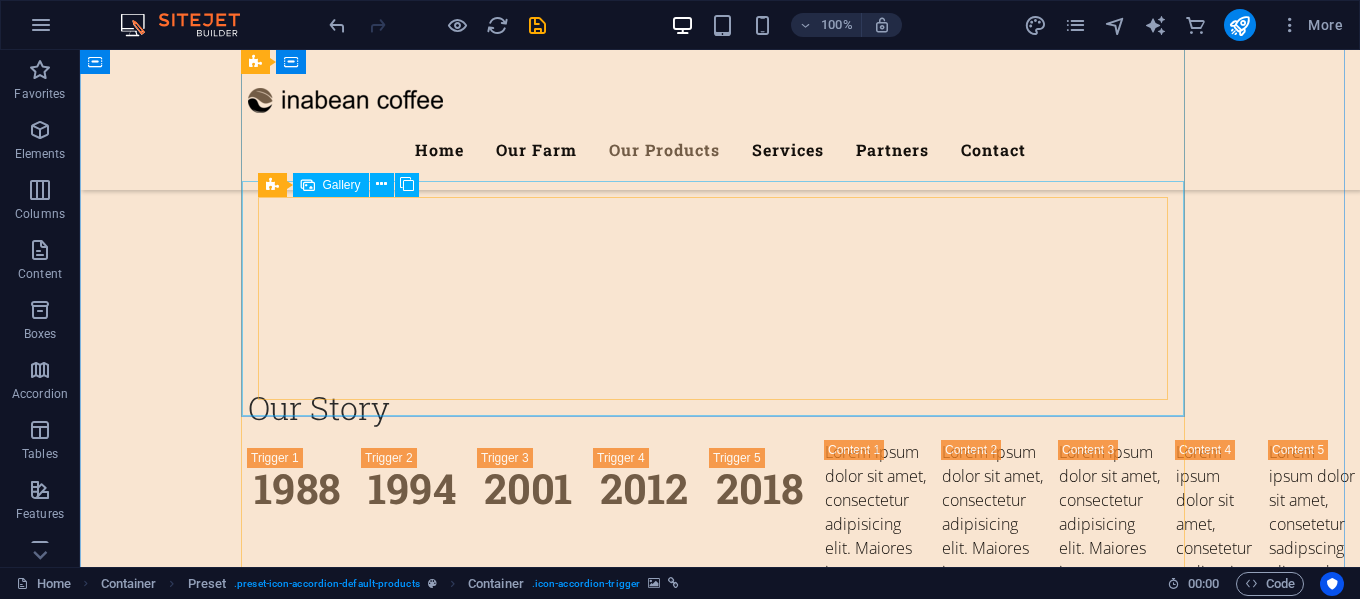 scroll, scrollTop: 4416, scrollLeft: 0, axis: vertical 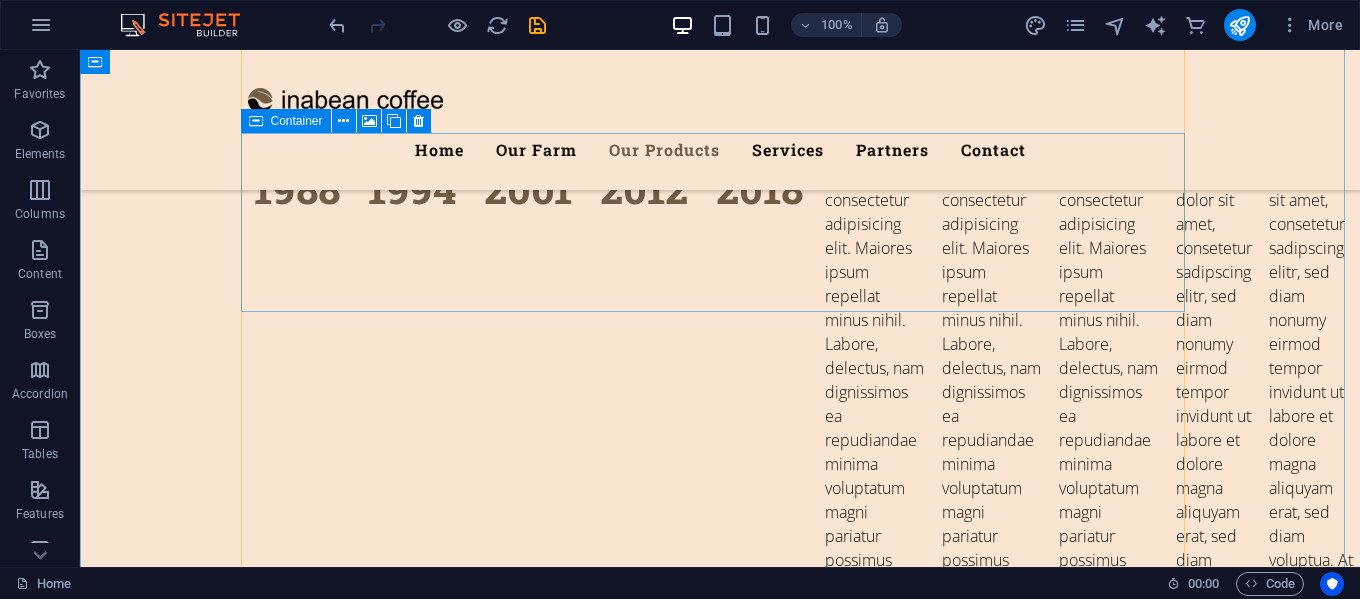 click on "Greean Bean" at bounding box center [720, 5848] 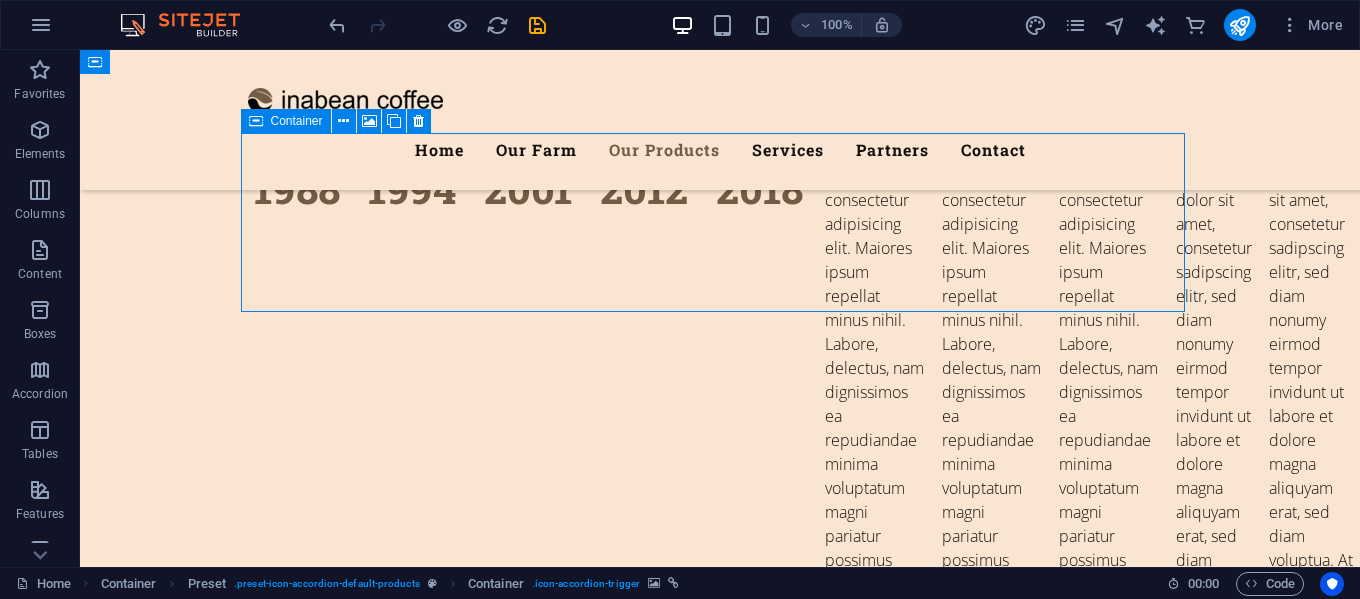 click on "Greean Bean" at bounding box center (720, 5848) 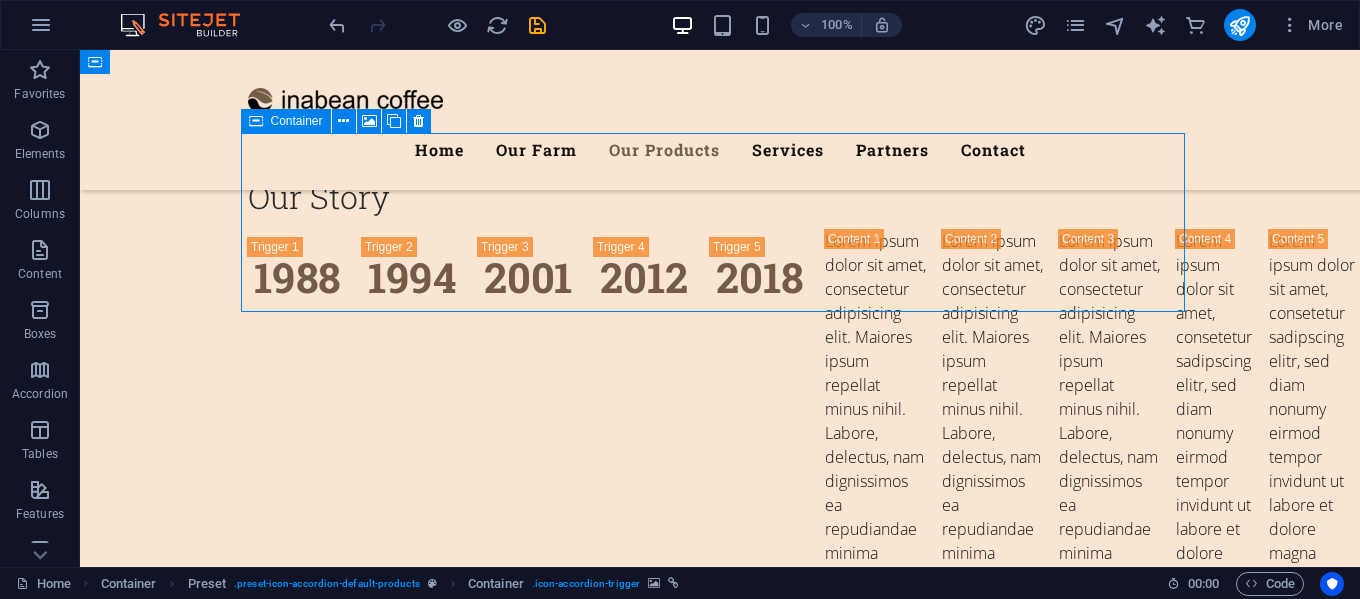 scroll, scrollTop: 4502, scrollLeft: 0, axis: vertical 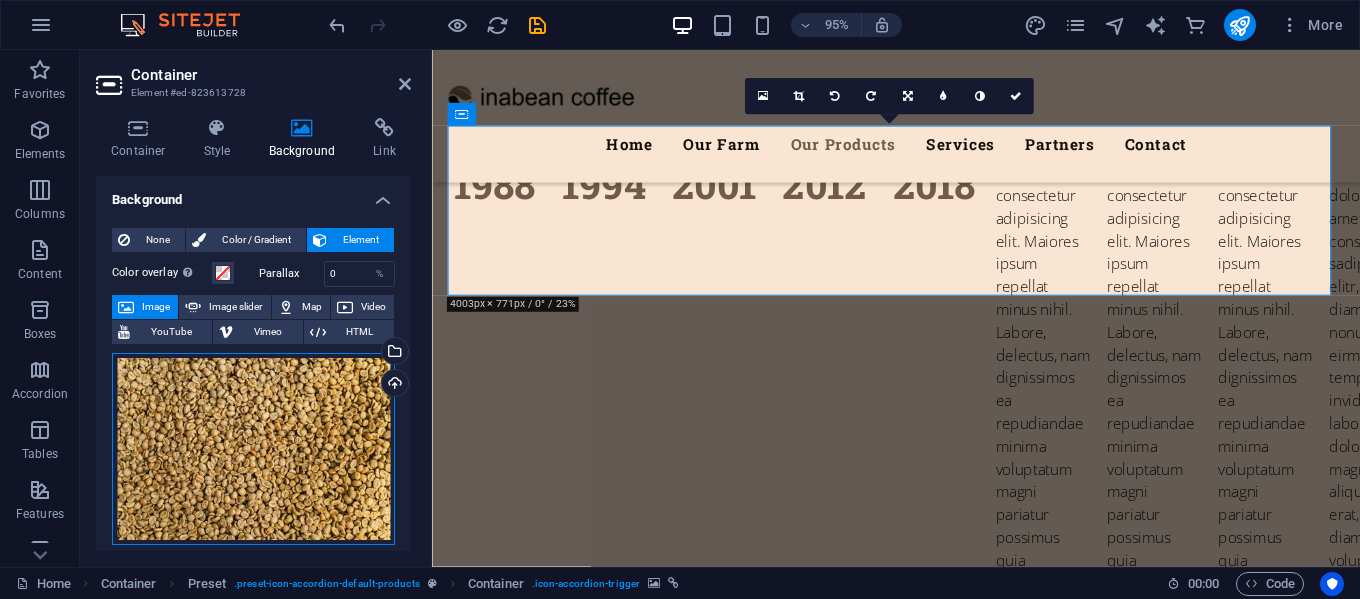 click on "Drag files here, click to choose files or select files from Files or our free stock photos & videos" at bounding box center [253, 449] 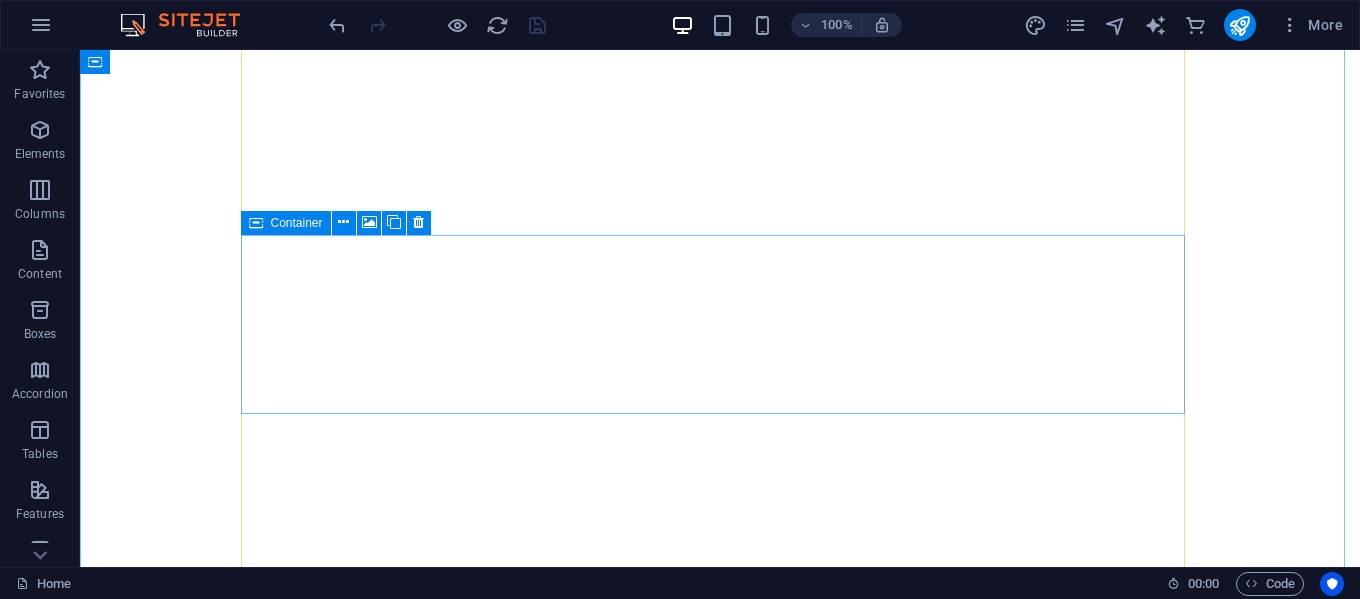 scroll, scrollTop: 0, scrollLeft: 0, axis: both 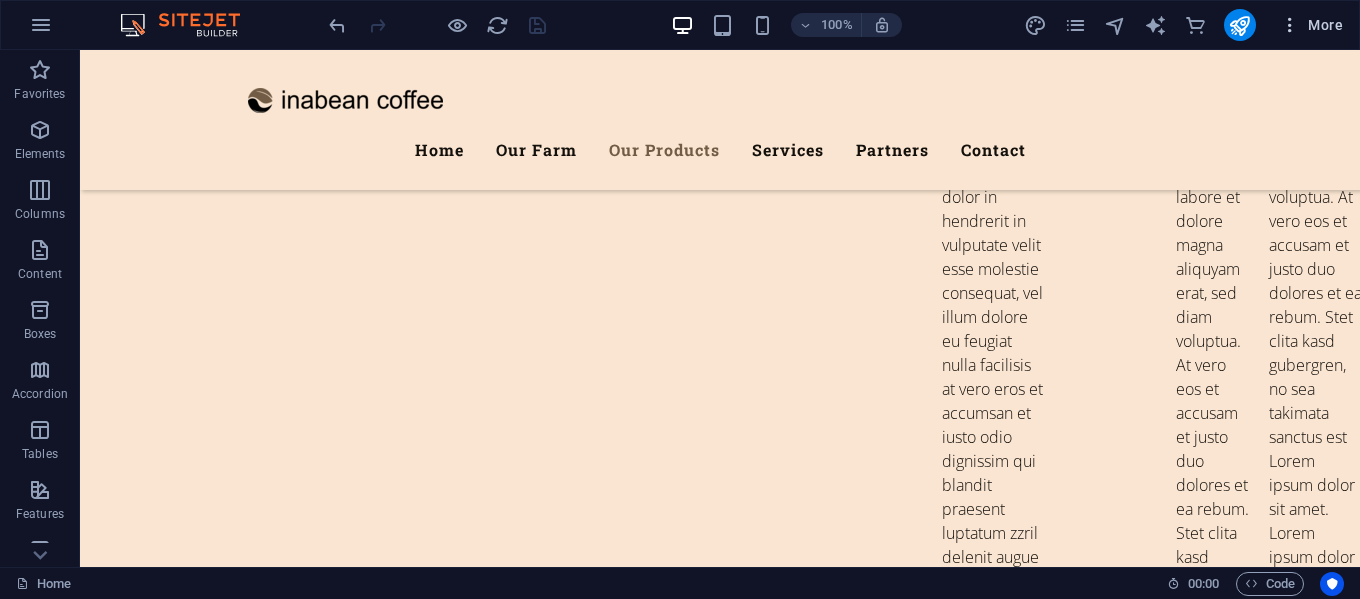 click at bounding box center [1290, 25] 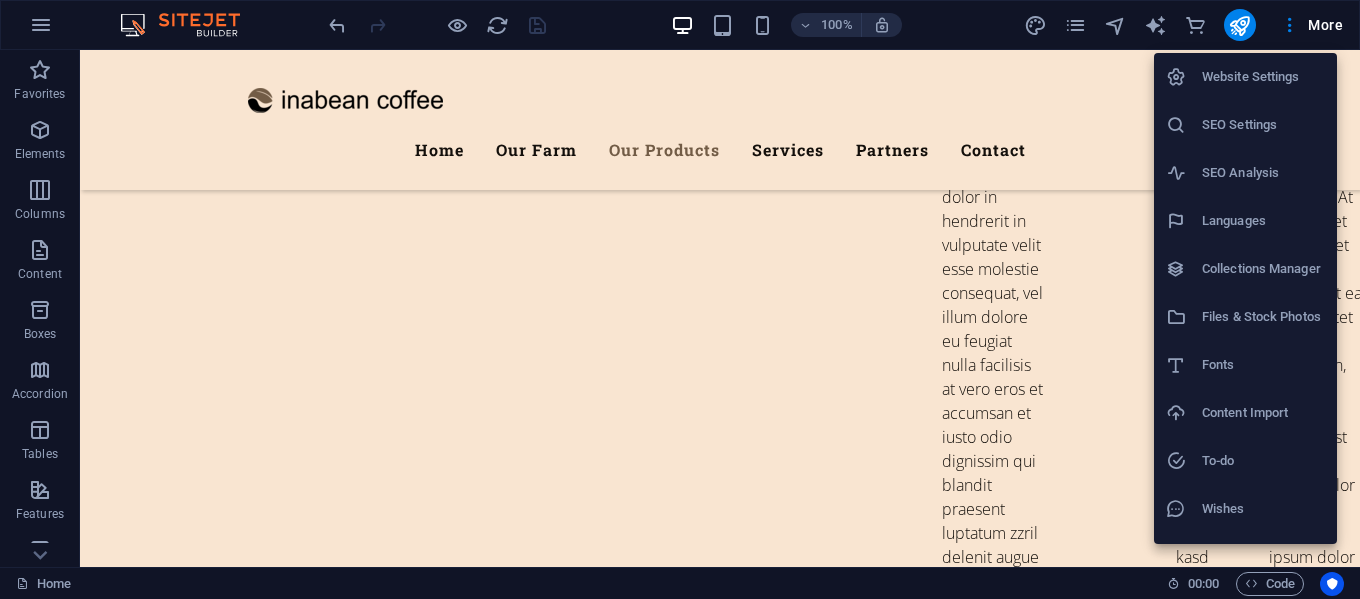 click on "Files & Stock Photos" at bounding box center (1263, 317) 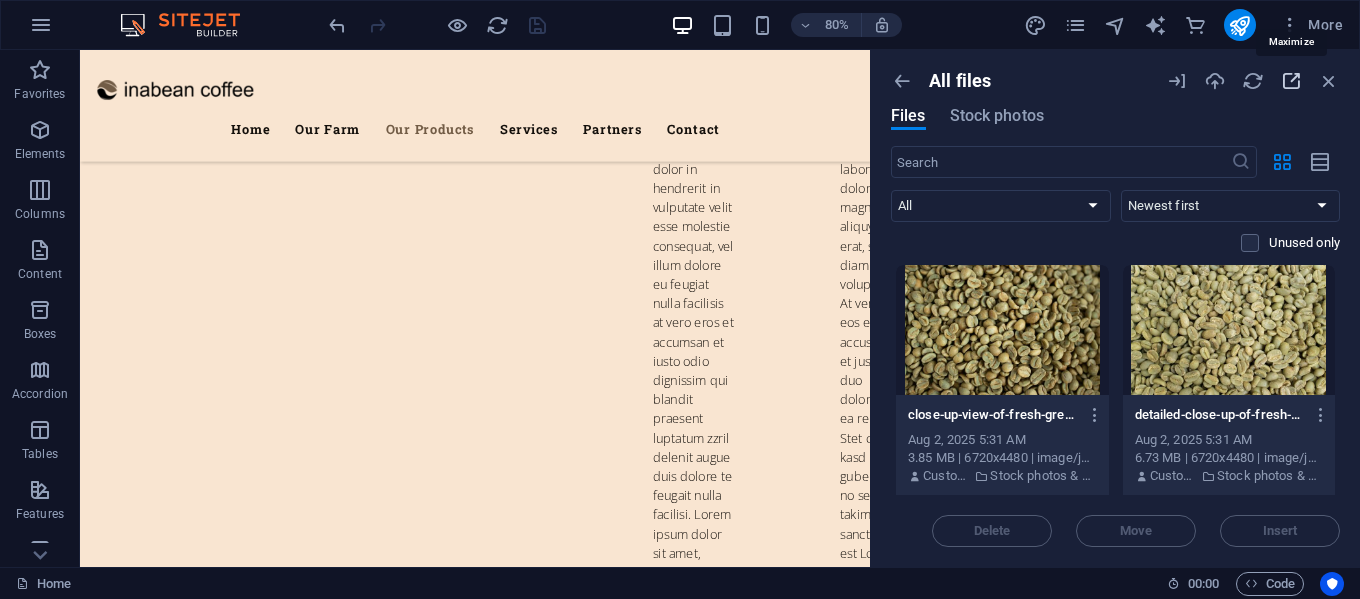 click at bounding box center [1291, 81] 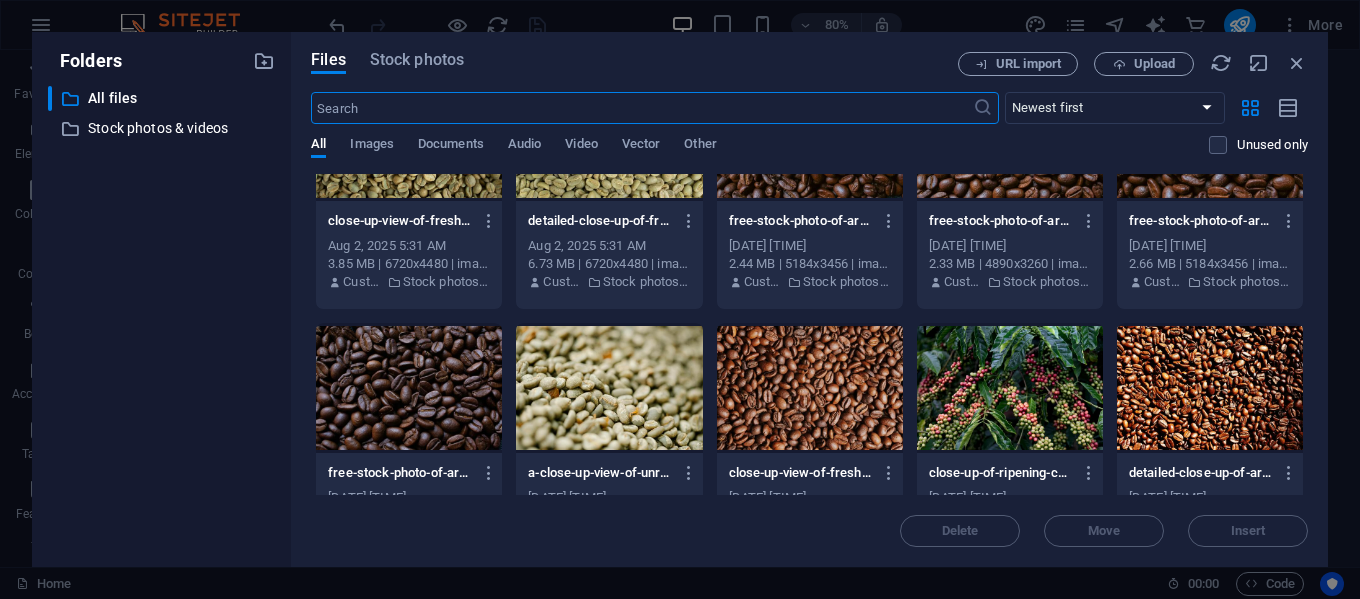 scroll, scrollTop: 200, scrollLeft: 0, axis: vertical 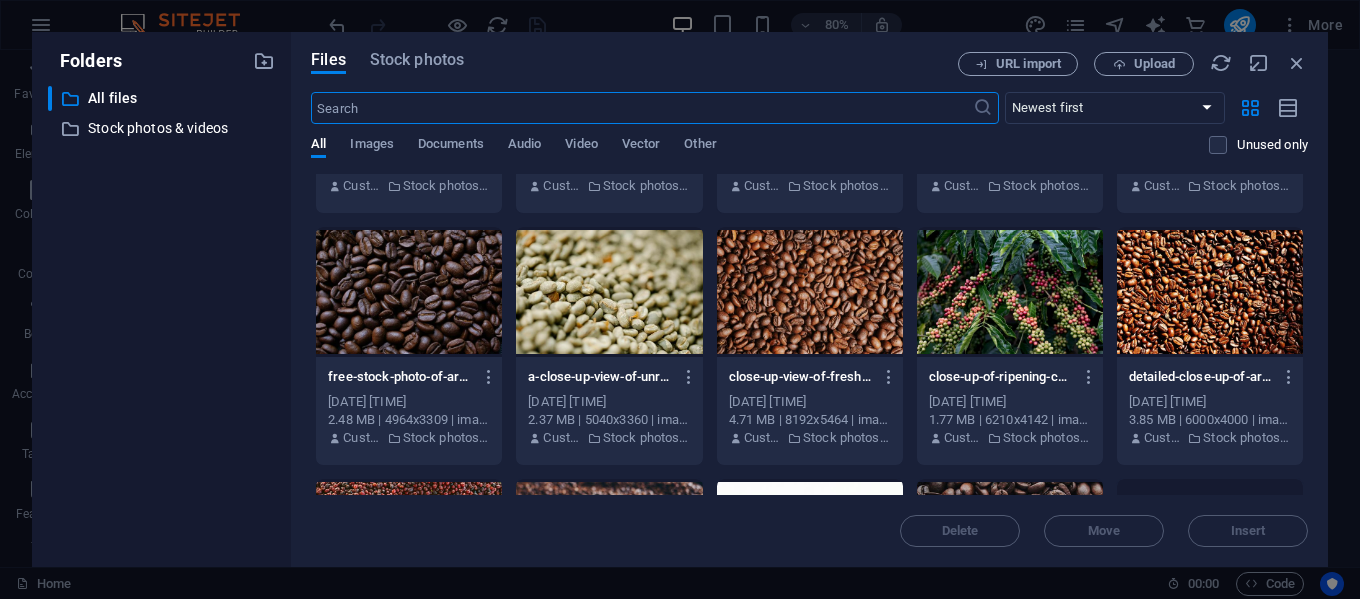 click at bounding box center [810, 292] 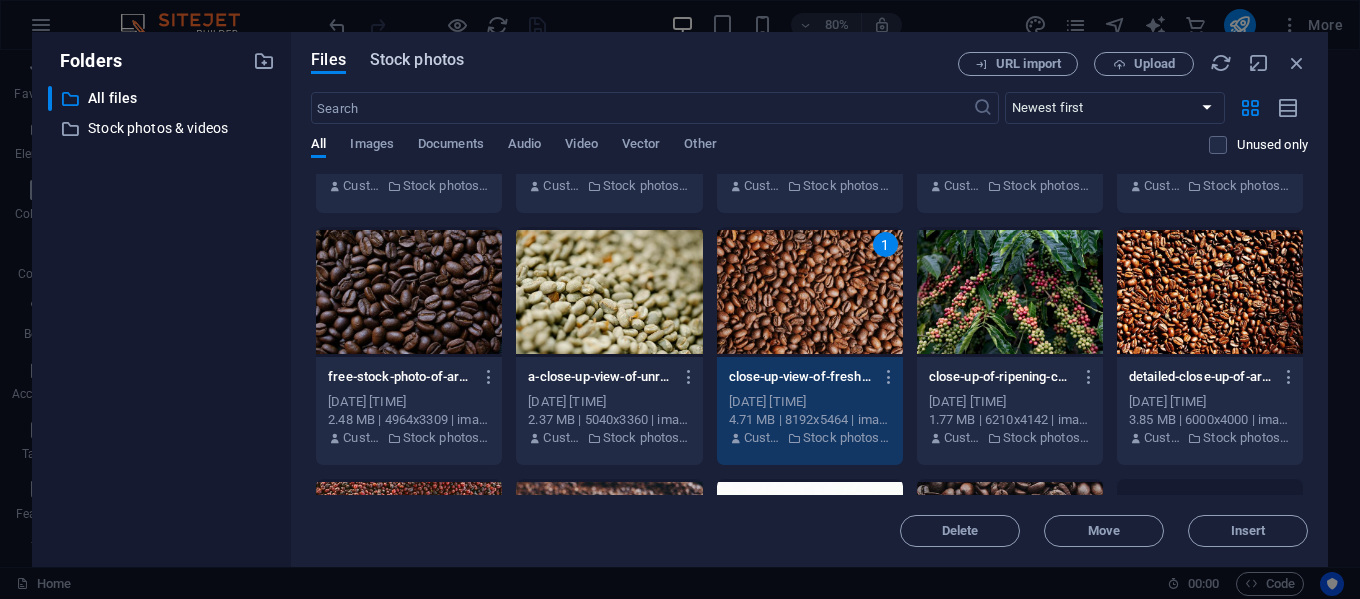 click on "Stock photos" at bounding box center [417, 60] 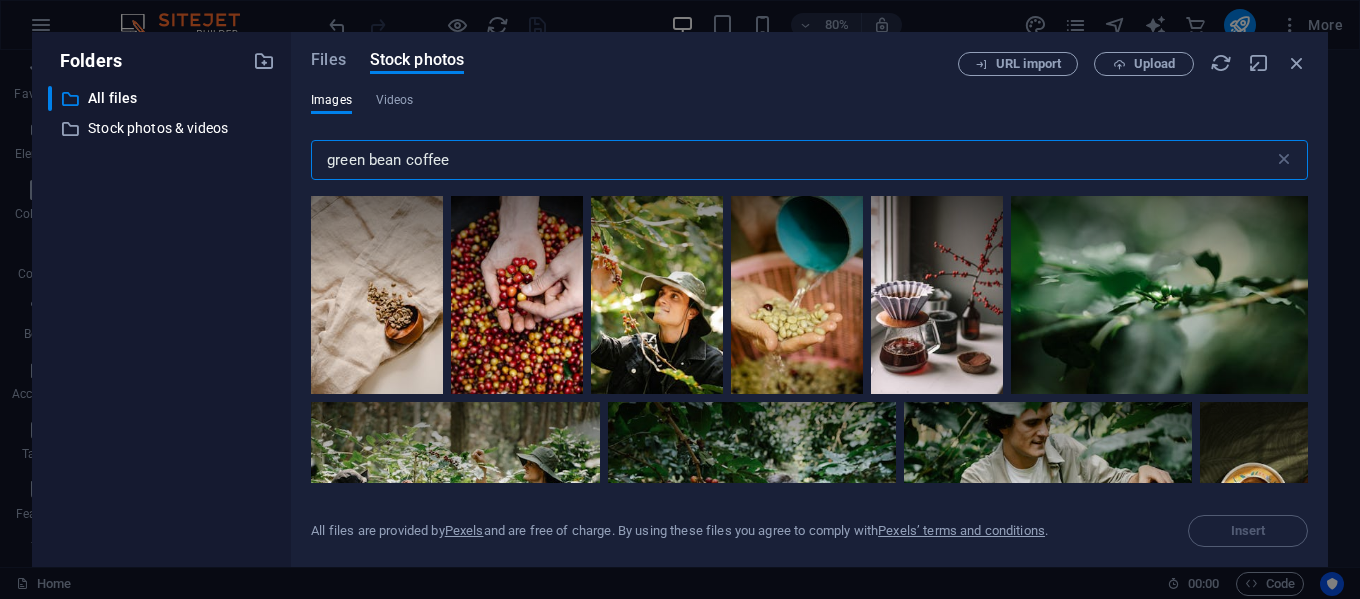 drag, startPoint x: 691, startPoint y: 167, endPoint x: 228, endPoint y: 154, distance: 463.18246 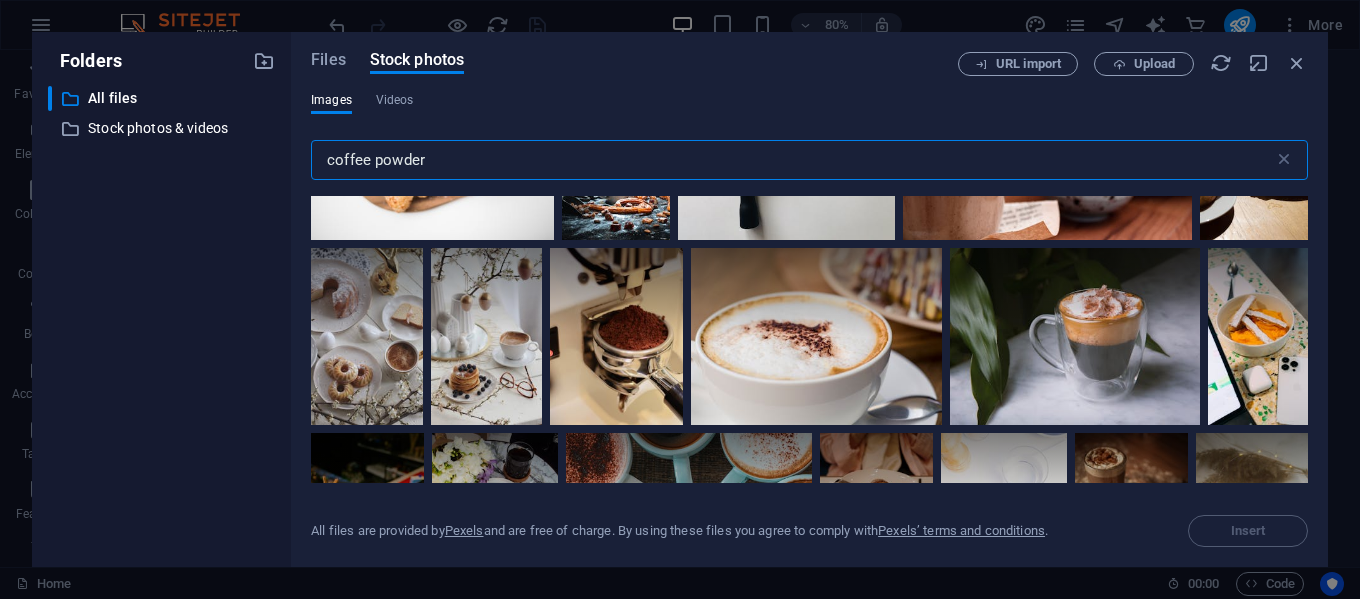 scroll, scrollTop: 10400, scrollLeft: 0, axis: vertical 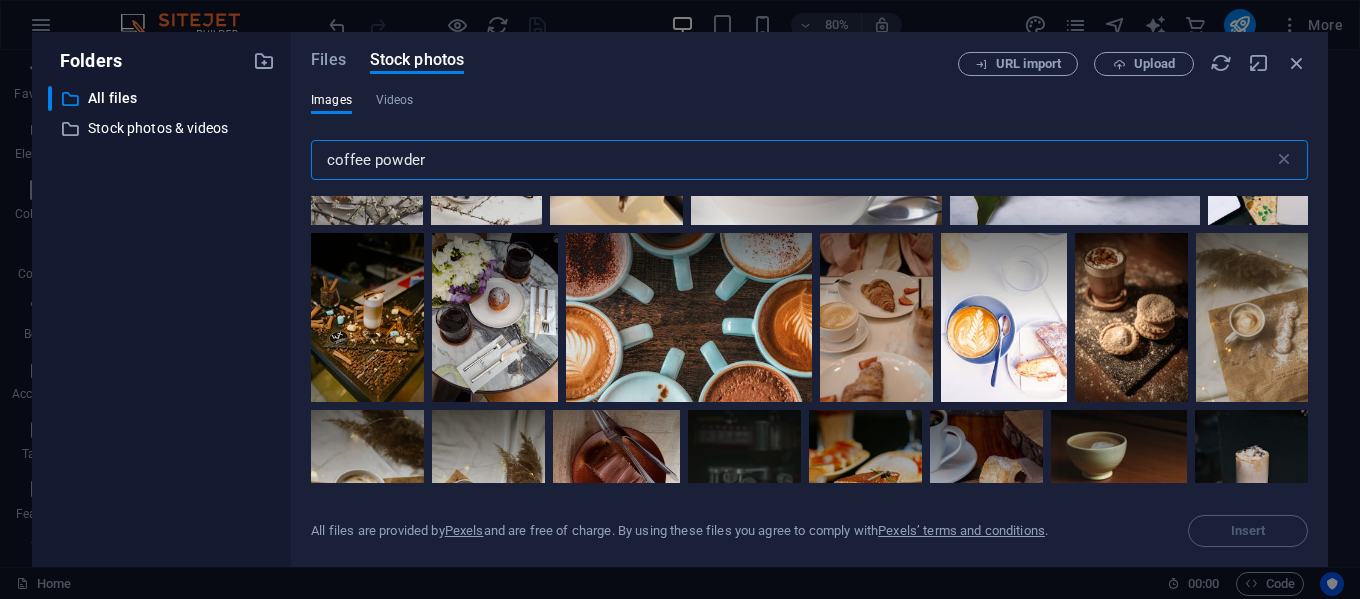drag, startPoint x: 448, startPoint y: 157, endPoint x: 315, endPoint y: 158, distance: 133.00375 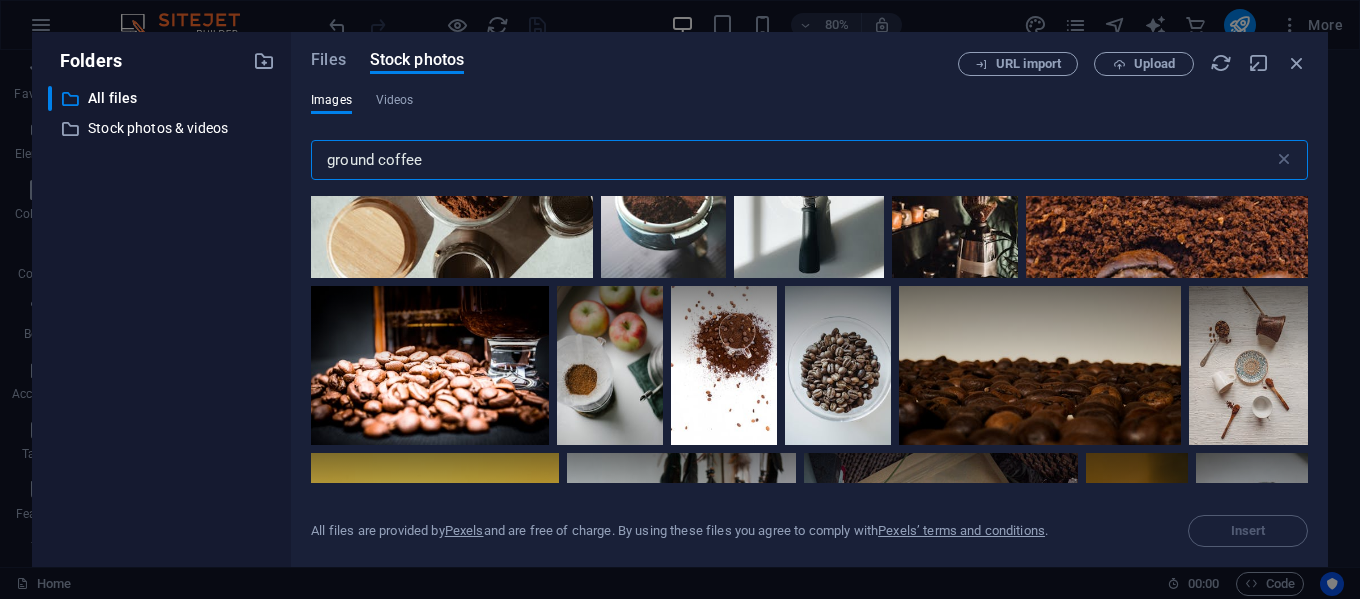 scroll, scrollTop: 6100, scrollLeft: 0, axis: vertical 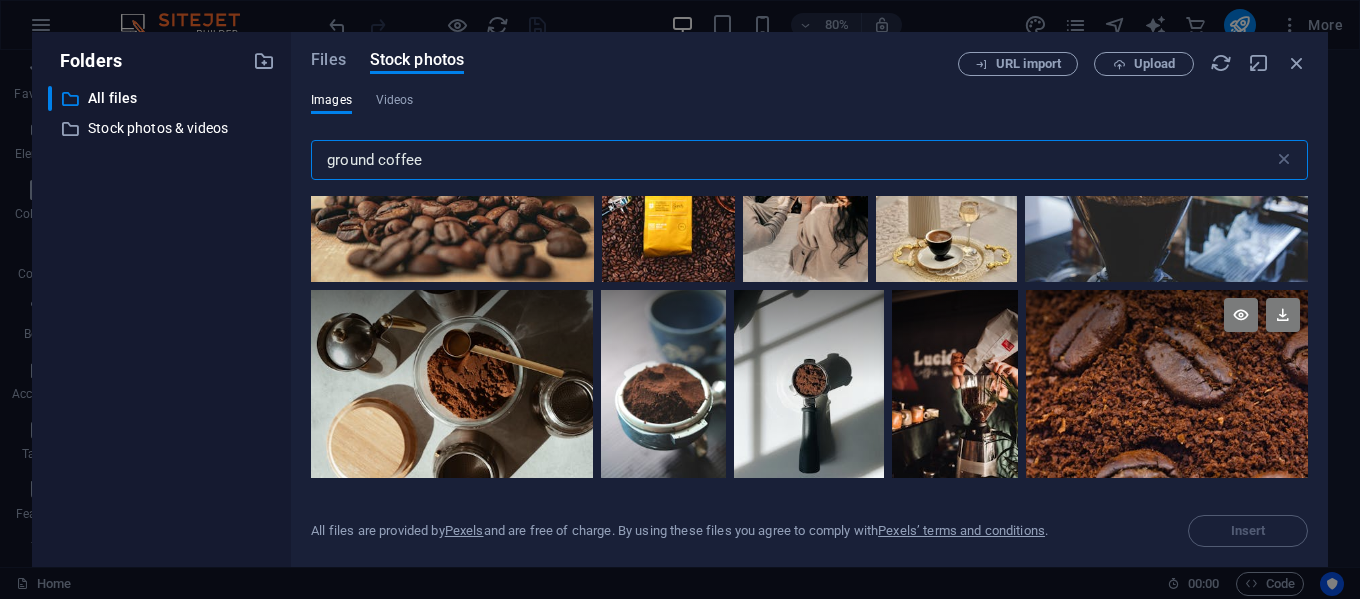 type on "ground coffee" 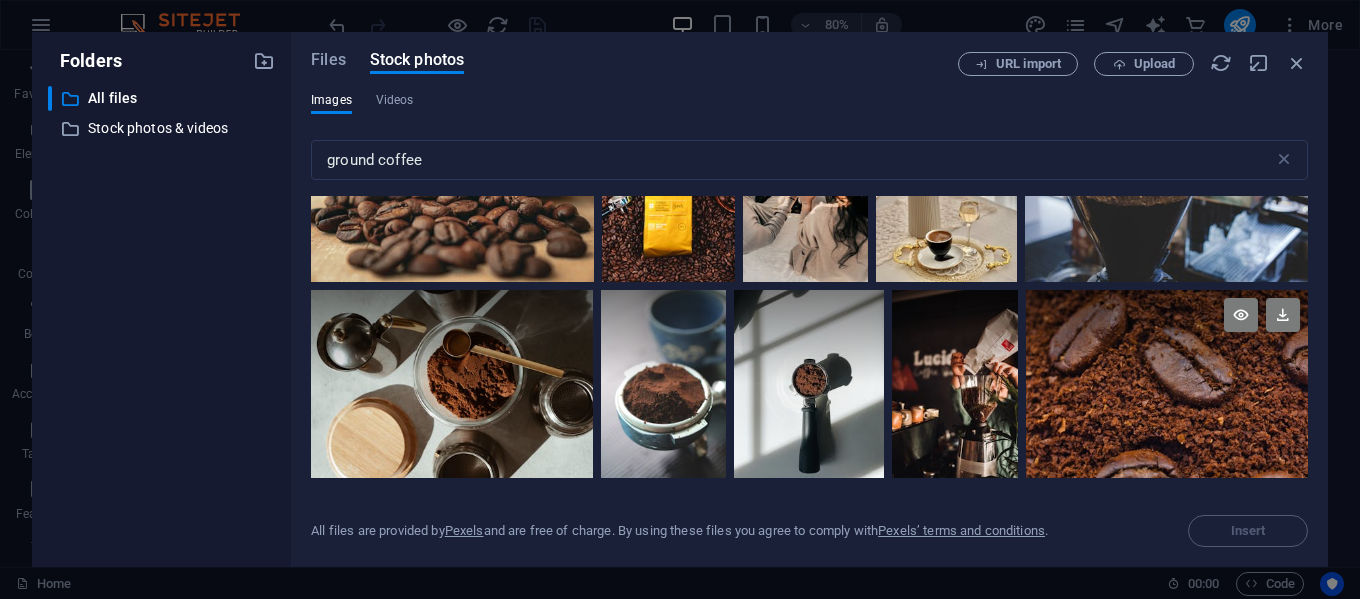 click at bounding box center (1167, 384) 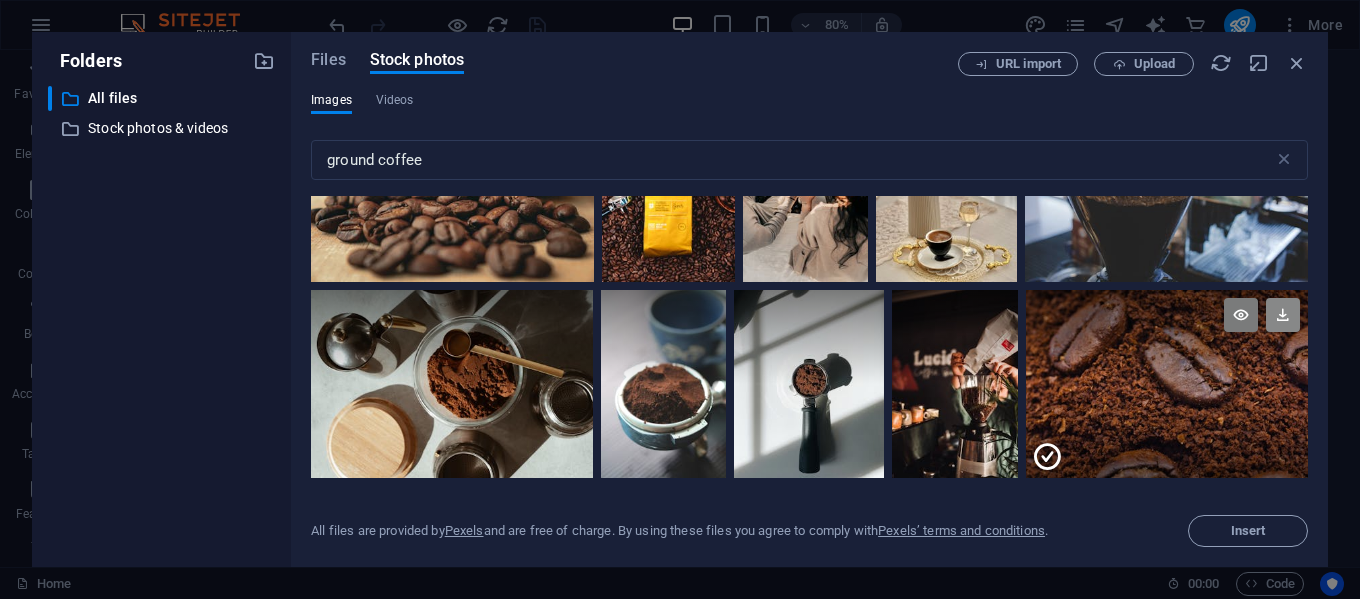 click at bounding box center (1283, 315) 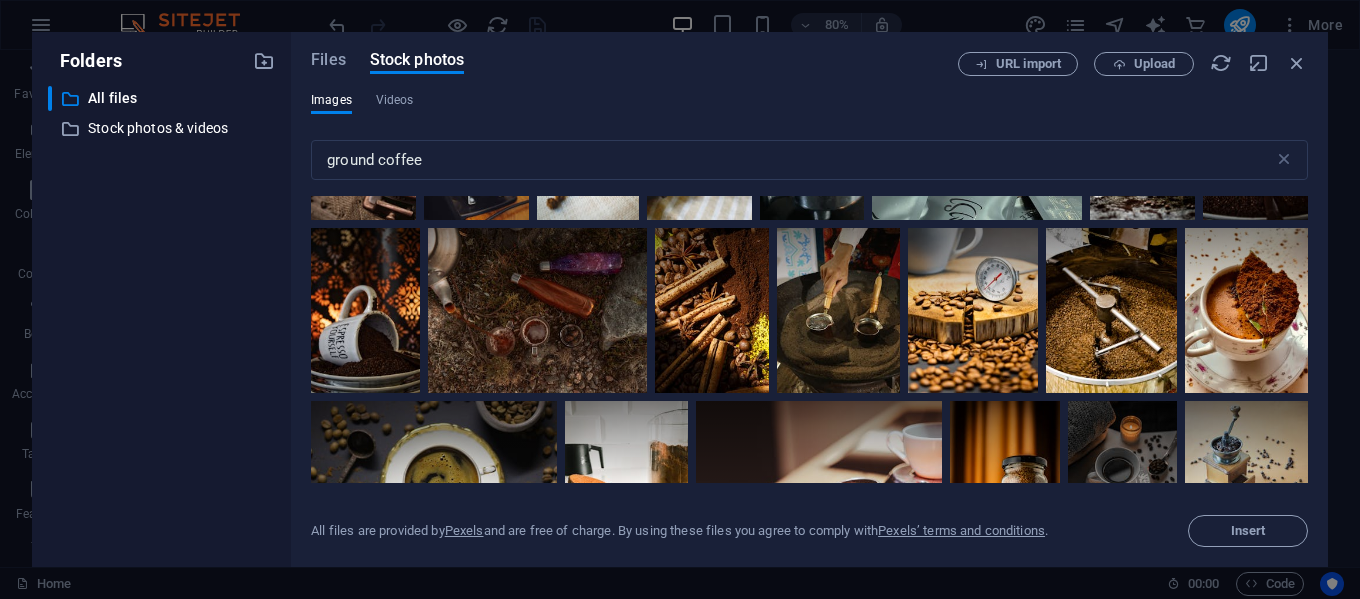 scroll, scrollTop: 14900, scrollLeft: 0, axis: vertical 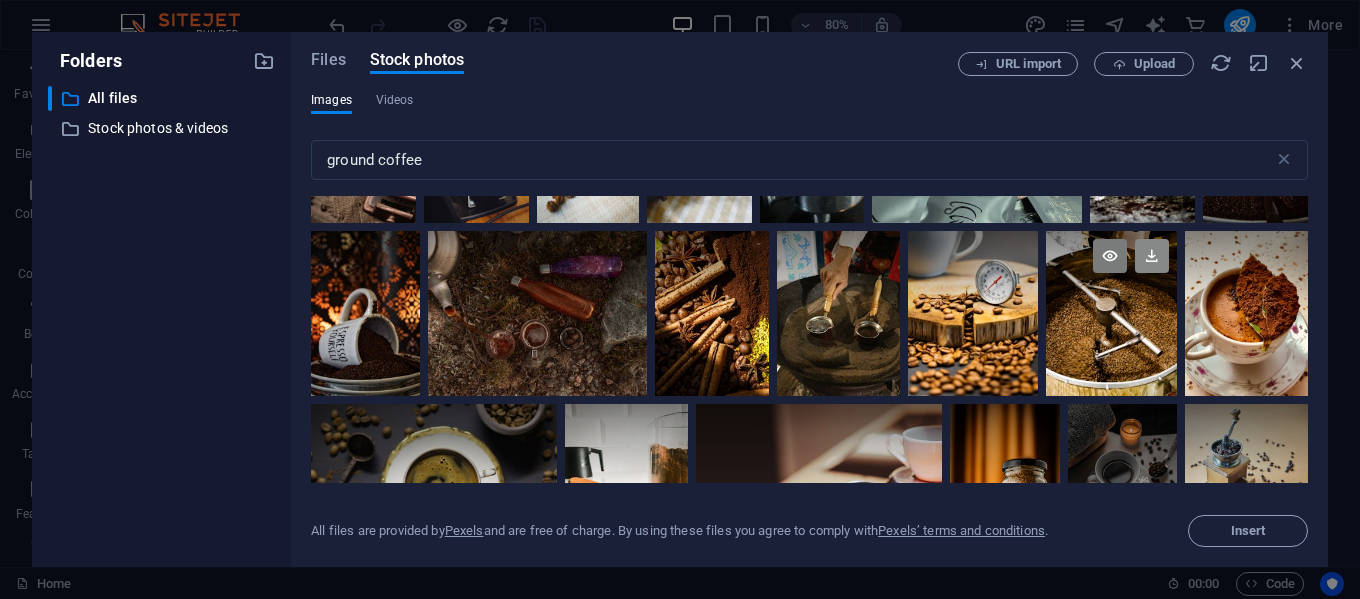 click at bounding box center (1152, 256) 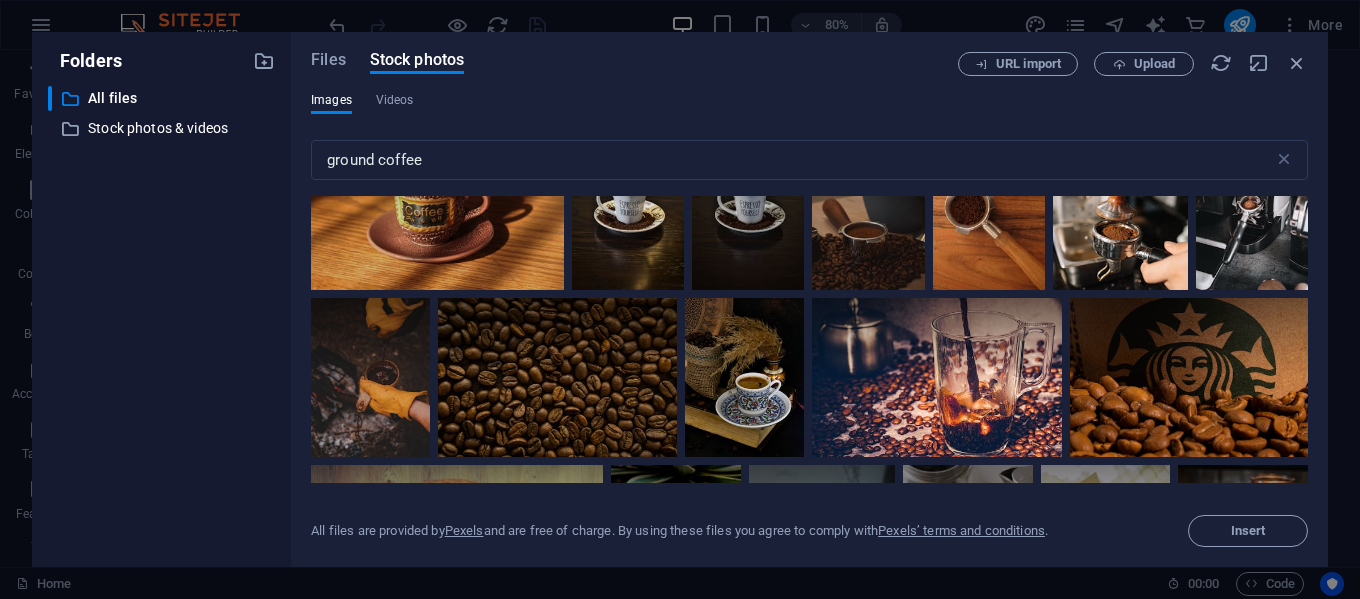 scroll, scrollTop: 13500, scrollLeft: 0, axis: vertical 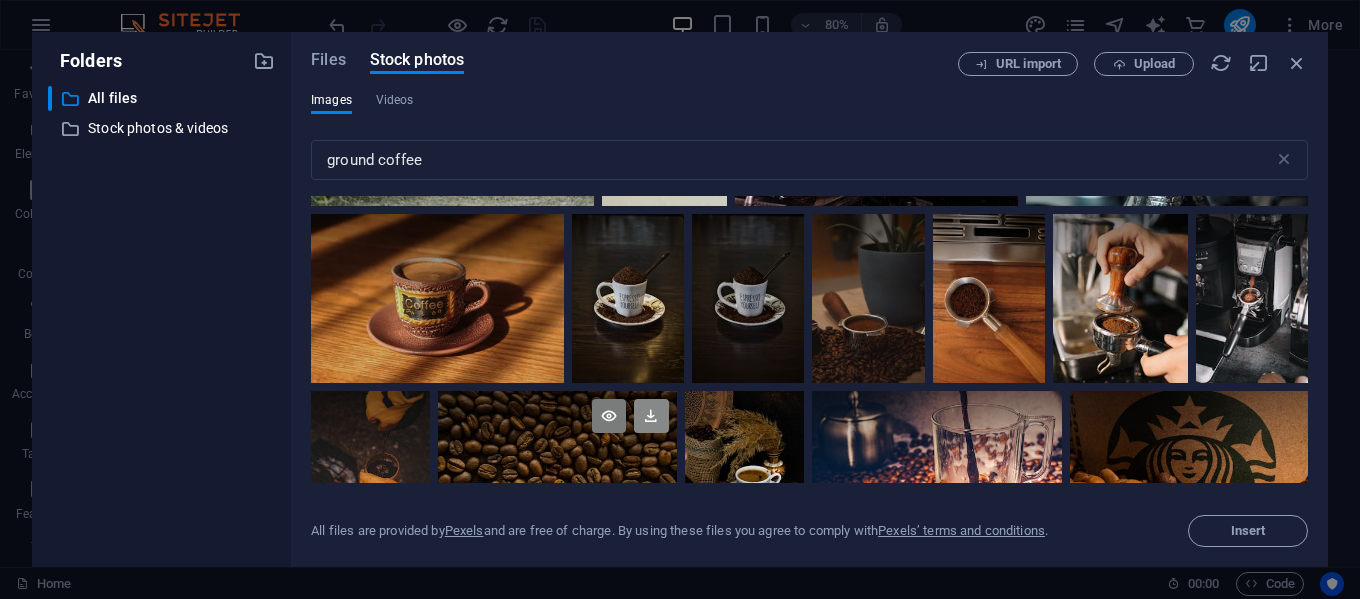 click at bounding box center [651, 416] 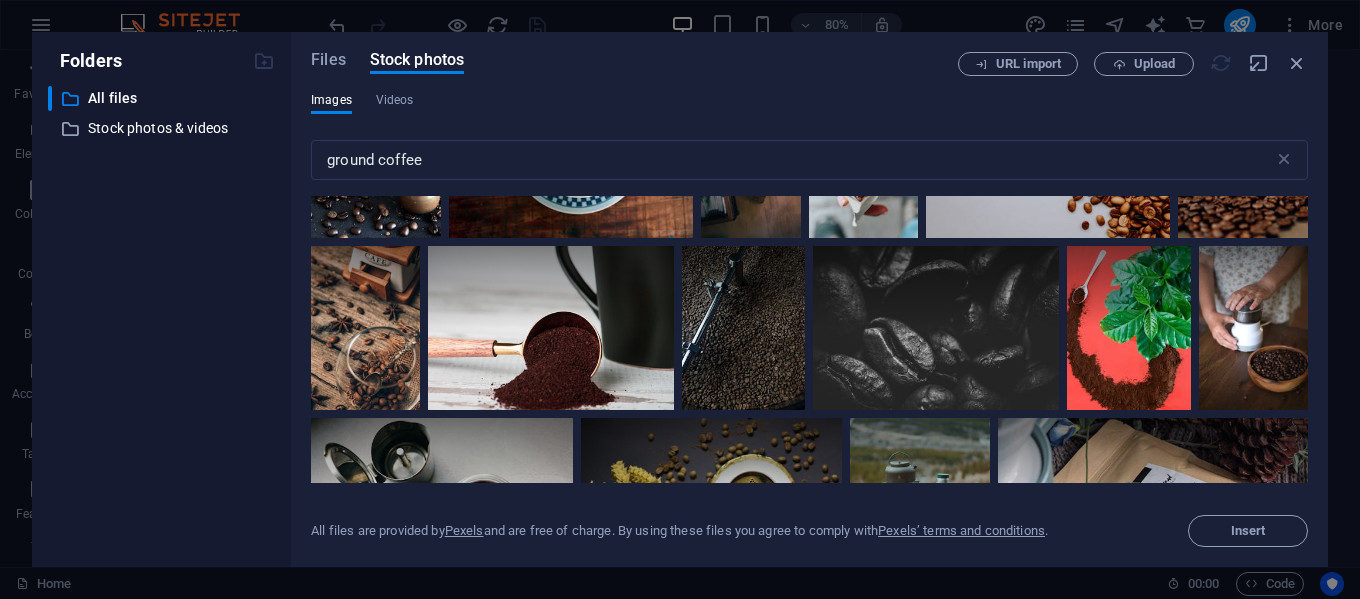 scroll, scrollTop: 12900, scrollLeft: 0, axis: vertical 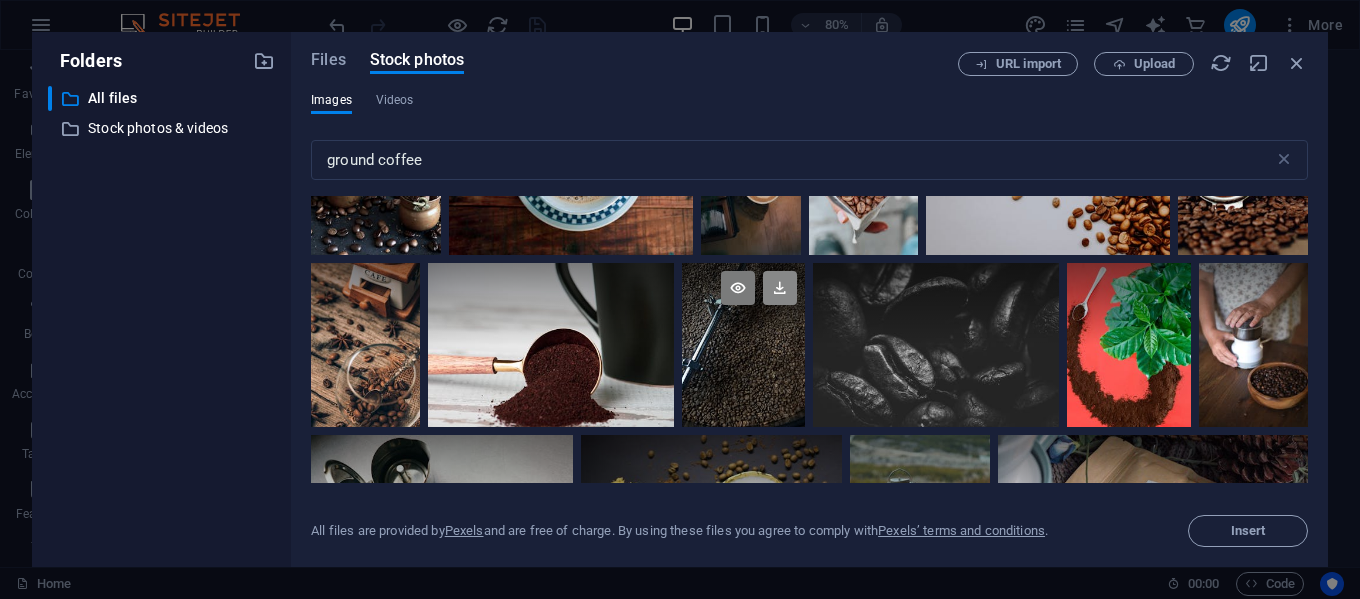 click at bounding box center [780, 288] 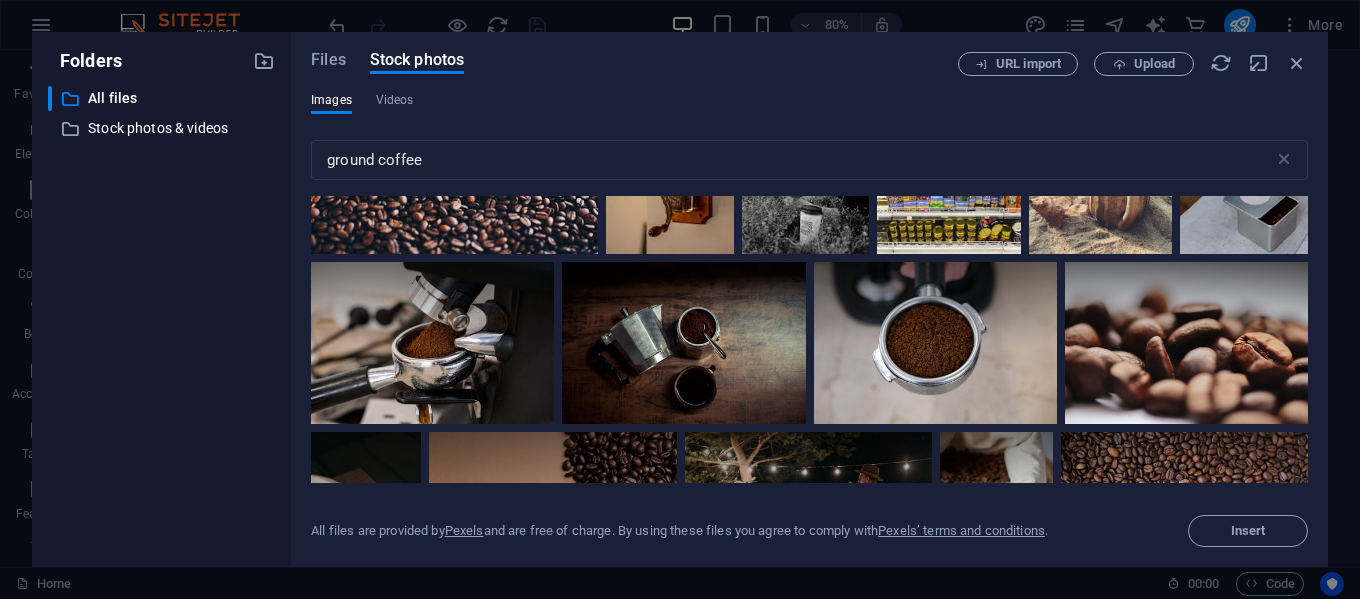 scroll, scrollTop: 4400, scrollLeft: 0, axis: vertical 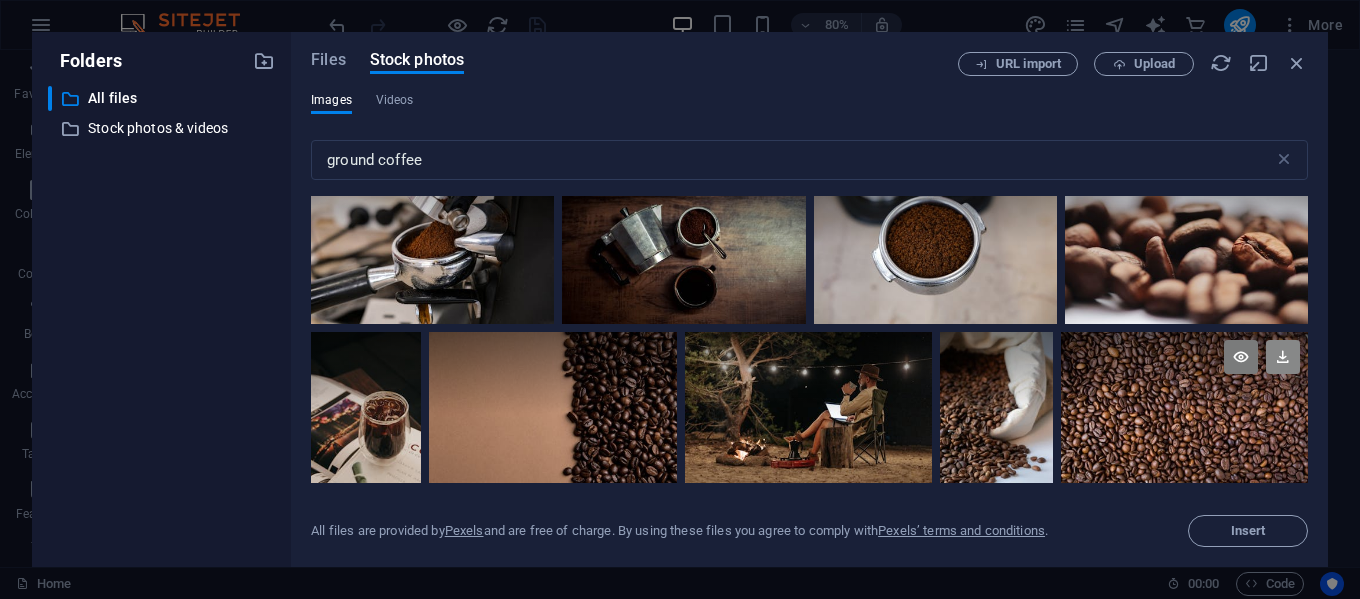 click at bounding box center (1283, 357) 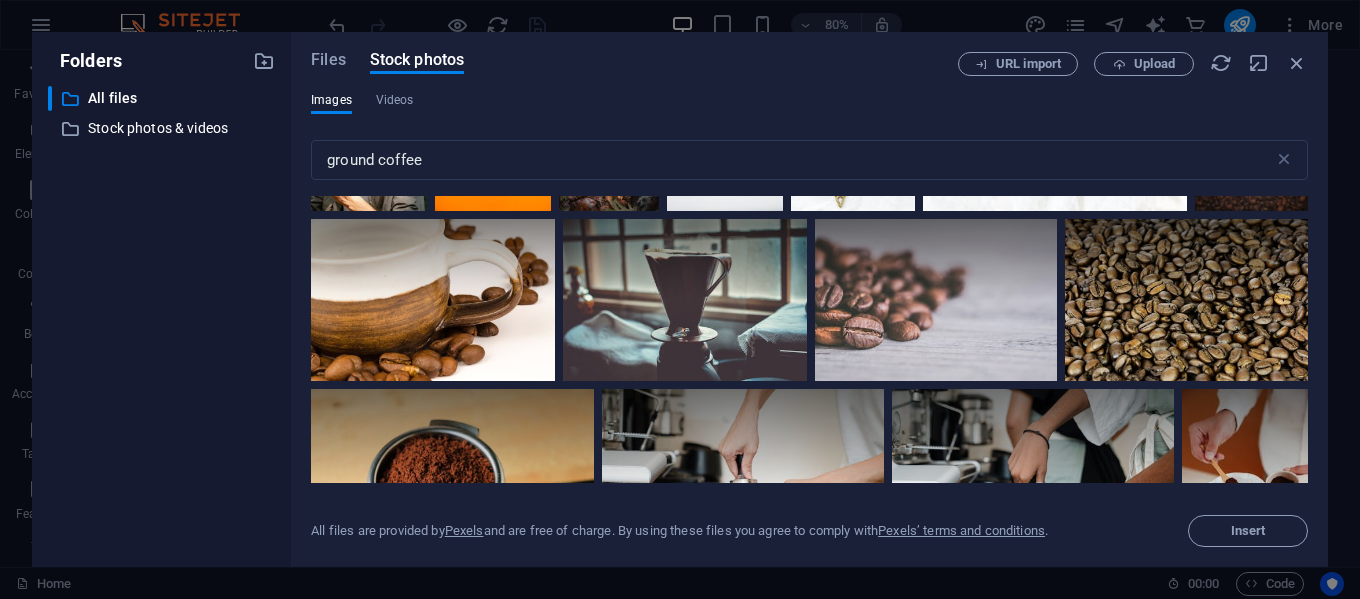 scroll, scrollTop: 1700, scrollLeft: 0, axis: vertical 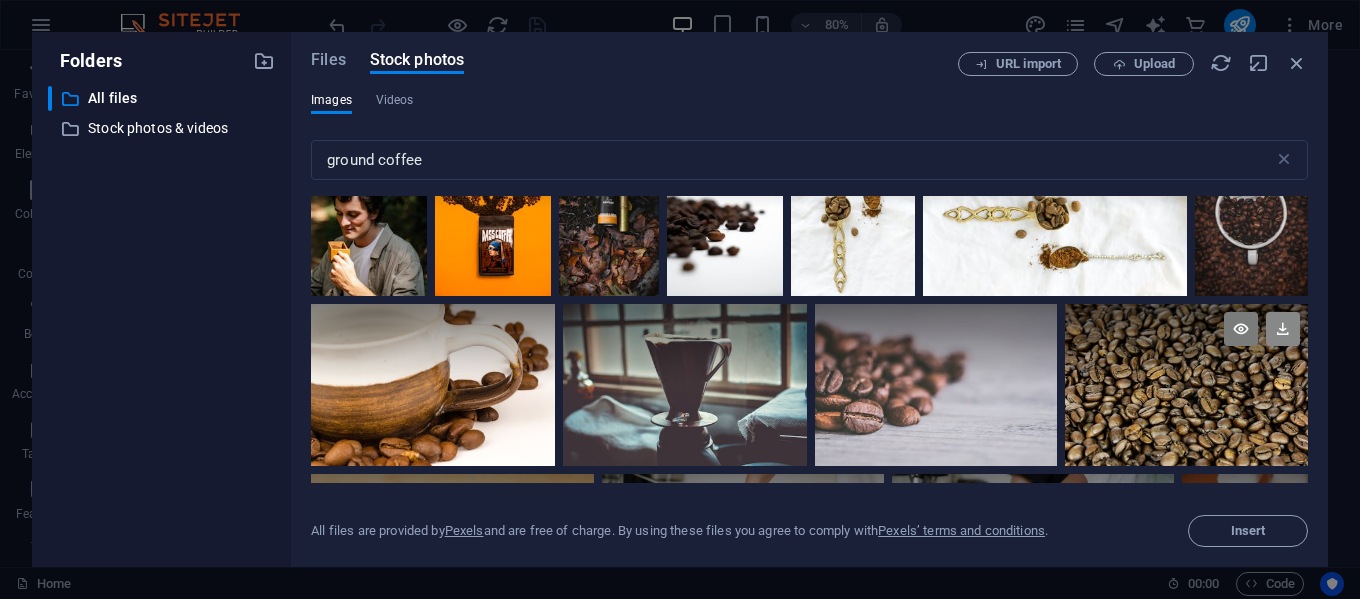click at bounding box center (1283, 329) 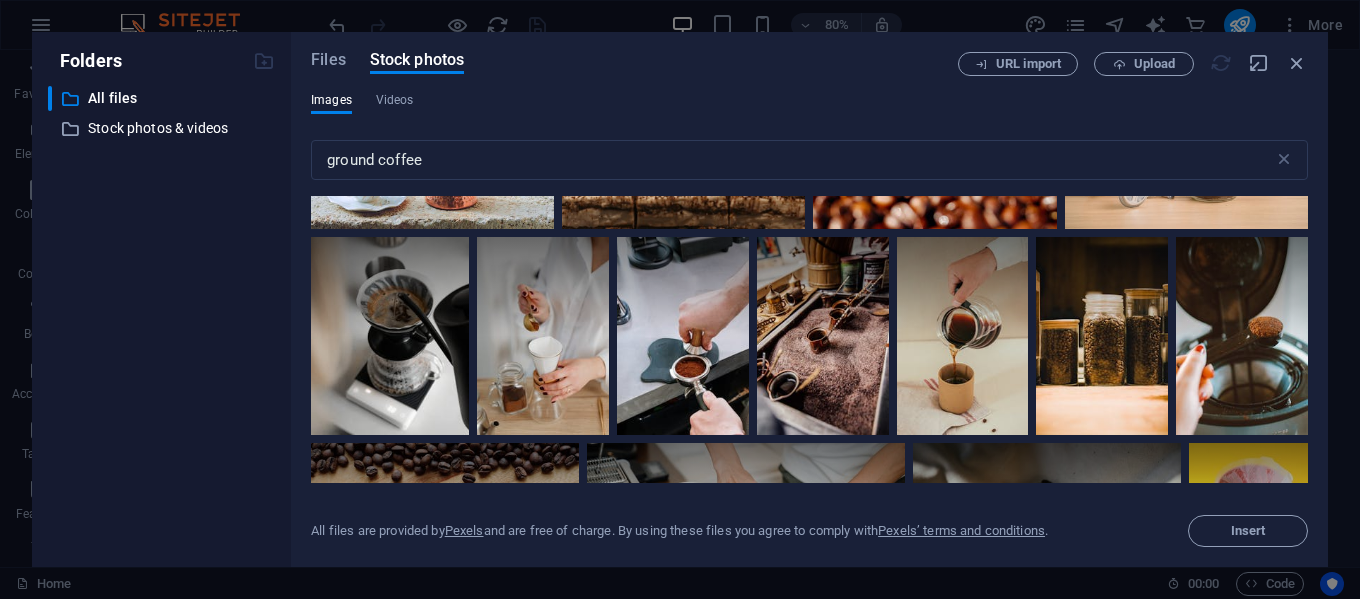 scroll, scrollTop: 0, scrollLeft: 0, axis: both 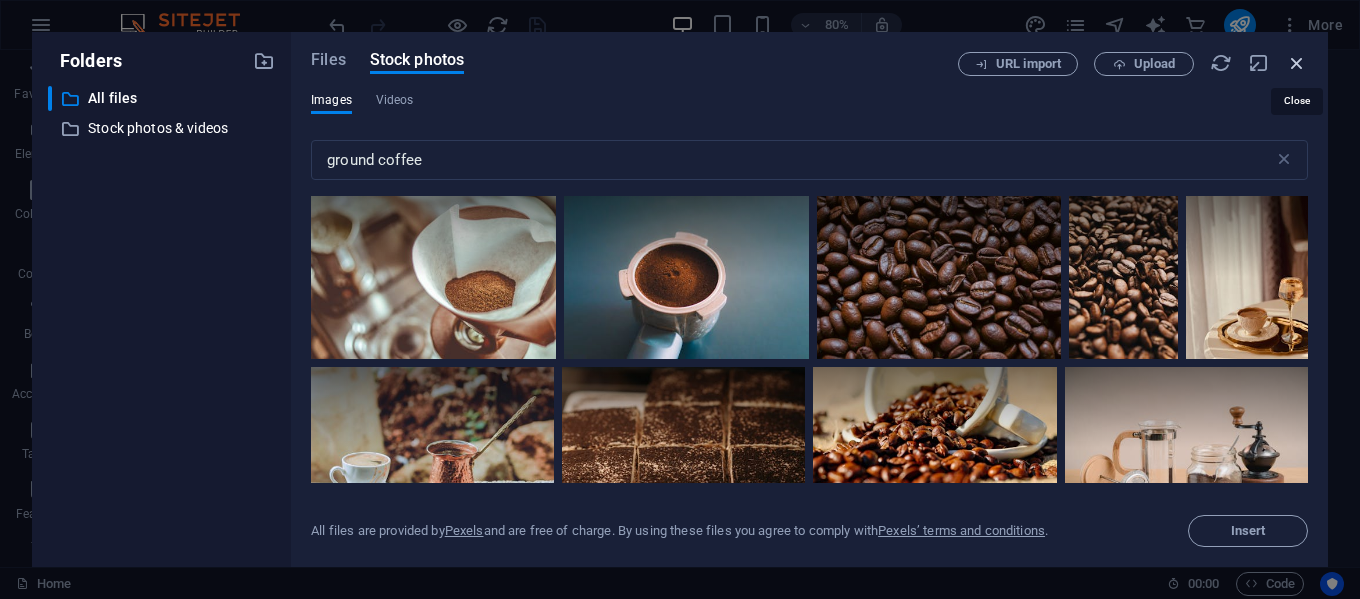 click at bounding box center (1297, 63) 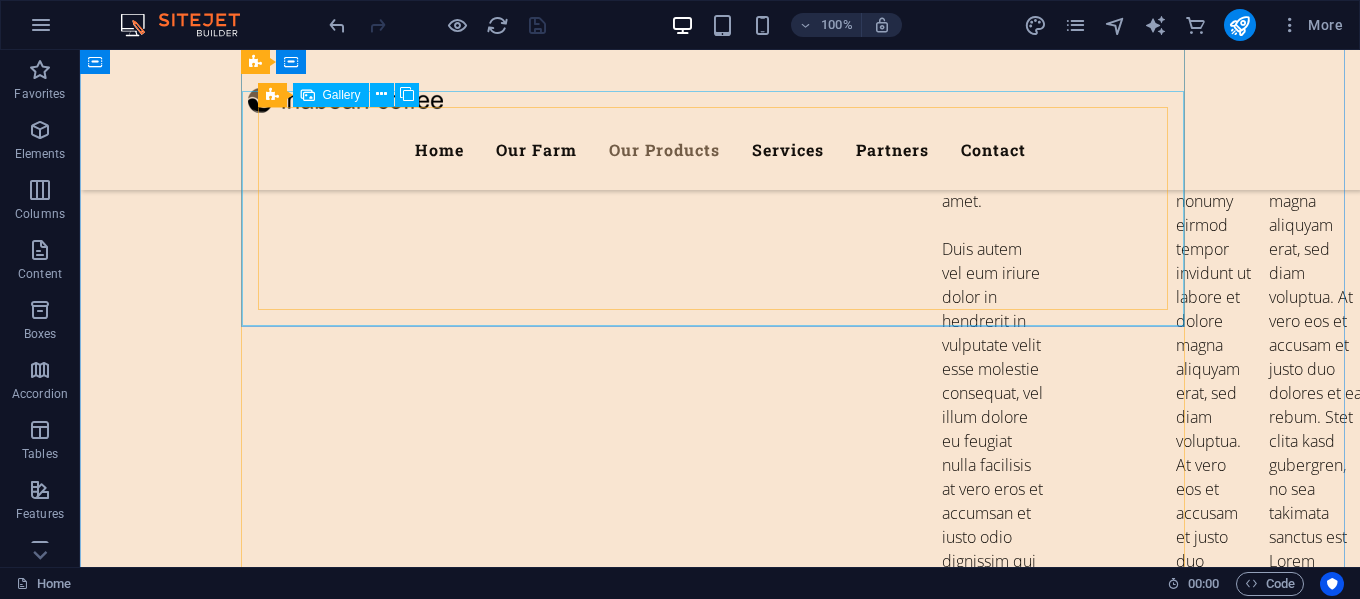 scroll, scrollTop: 5523, scrollLeft: 0, axis: vertical 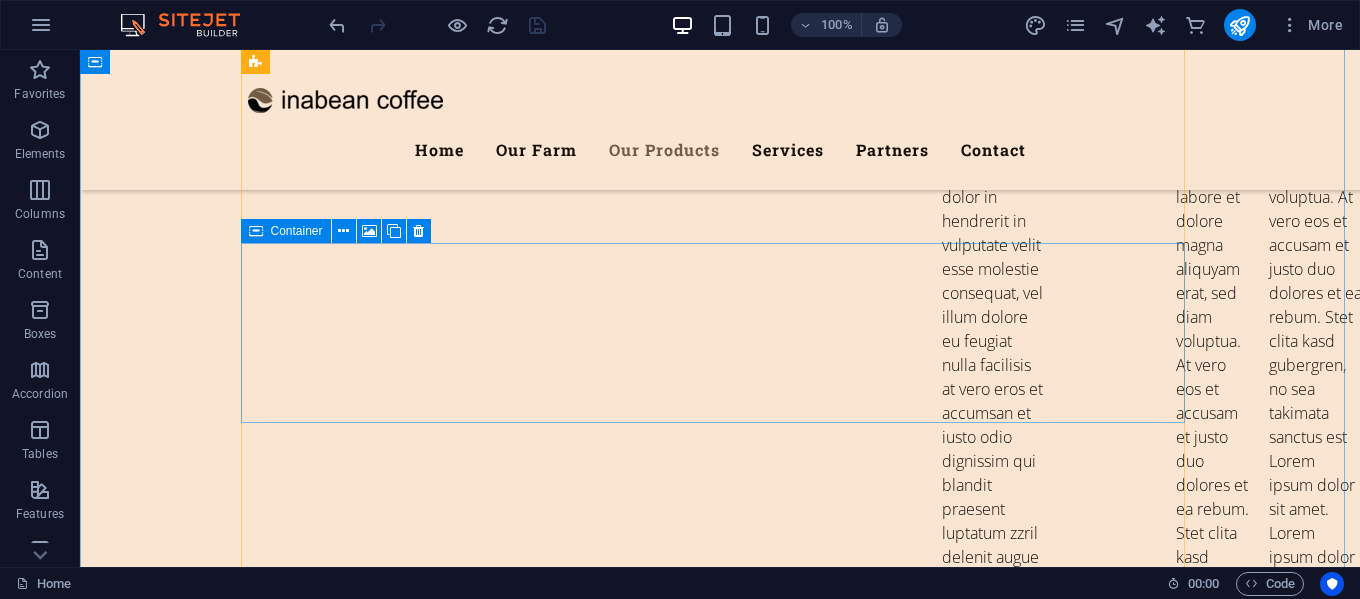 click on ".fa-secondary{opacity:.4} Rosted coffee" at bounding box center (720, 6140) 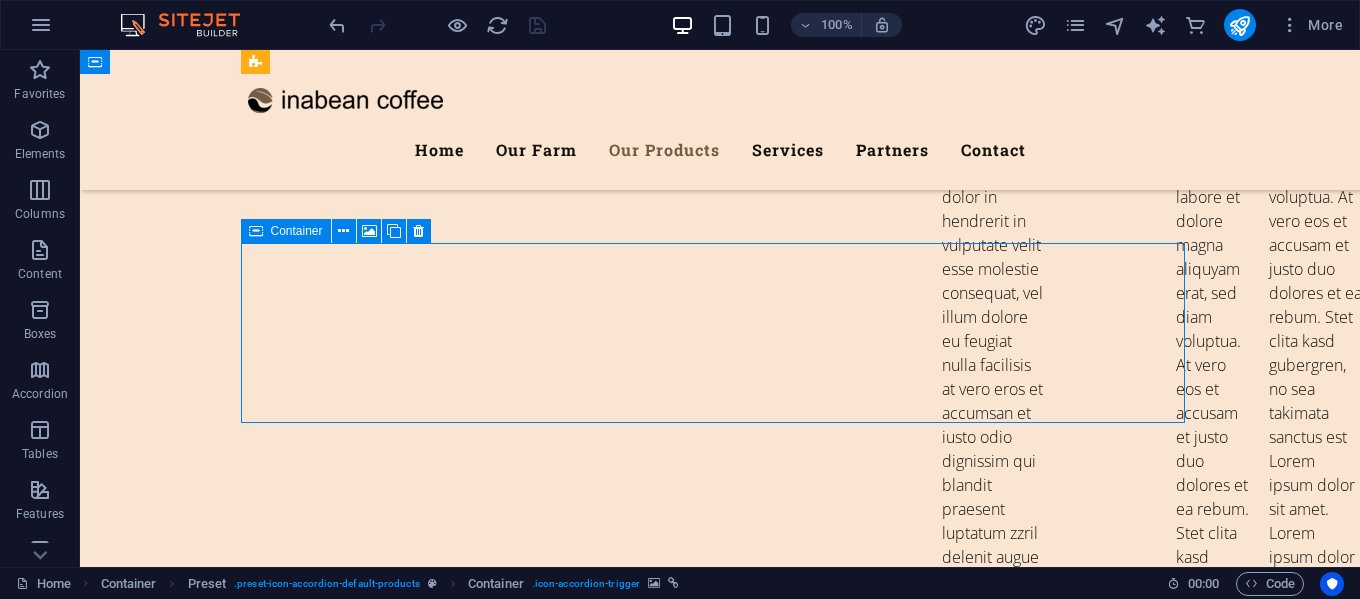 click on ".fa-secondary{opacity:.4} Rosted coffee" at bounding box center [720, 6140] 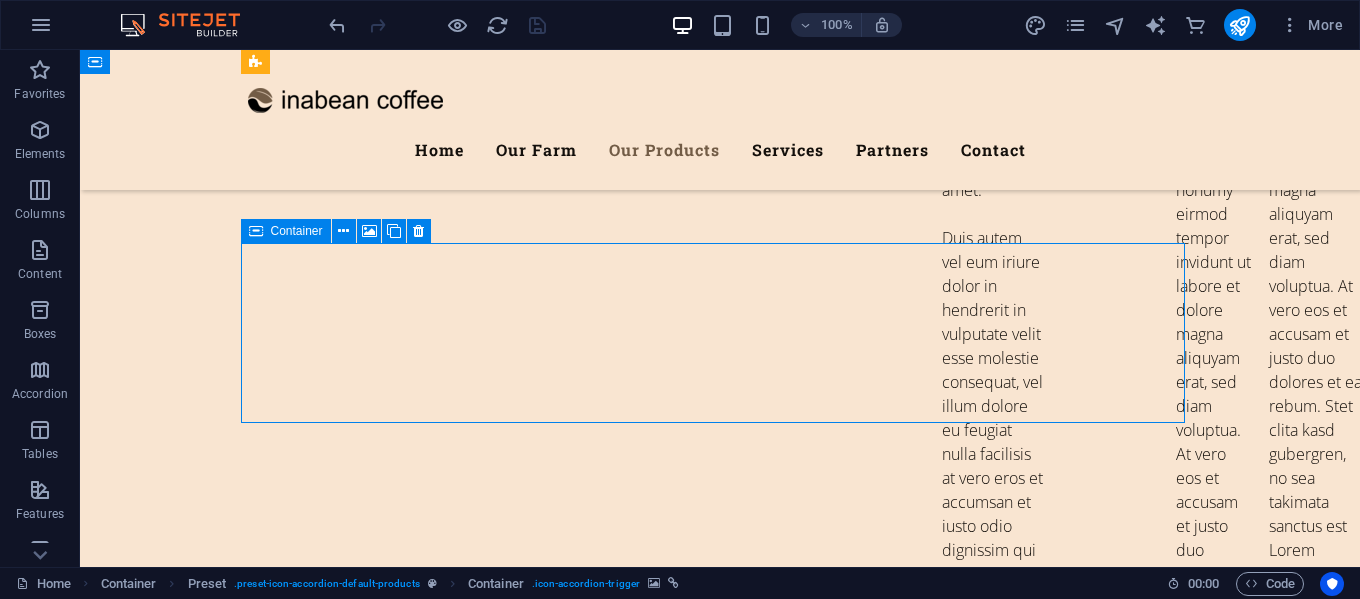 scroll, scrollTop: 5602, scrollLeft: 0, axis: vertical 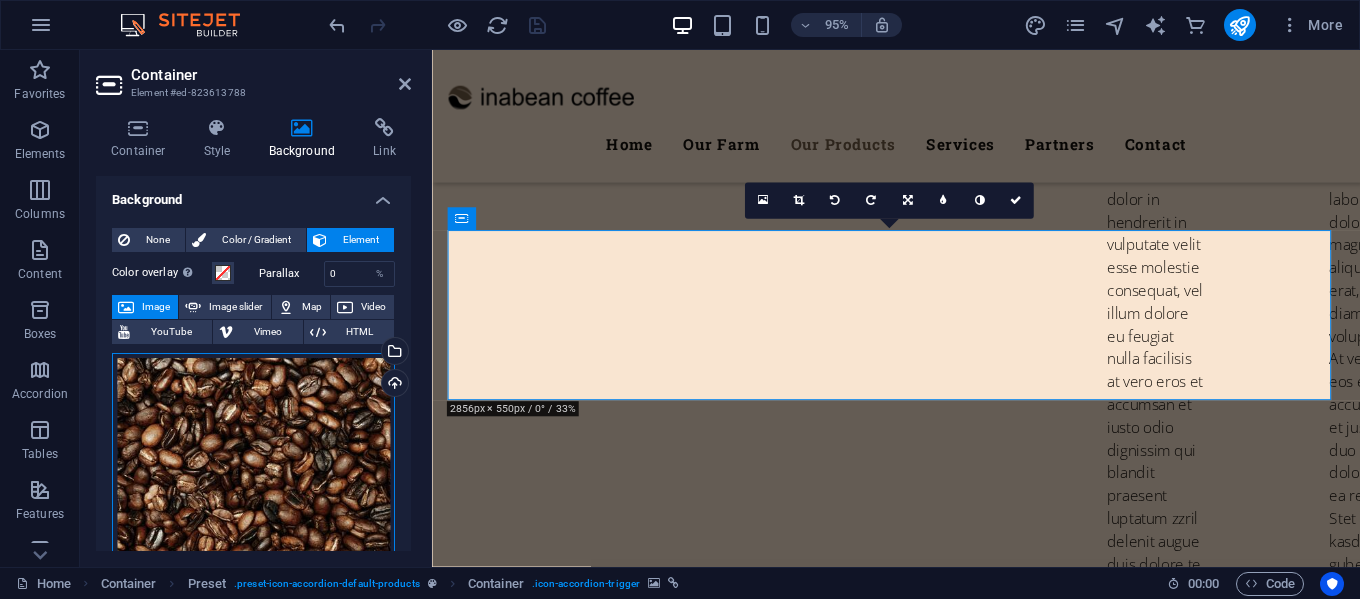 click on "Drag files here, click to choose files or select files from Files or our free stock photos & videos" at bounding box center [253, 540] 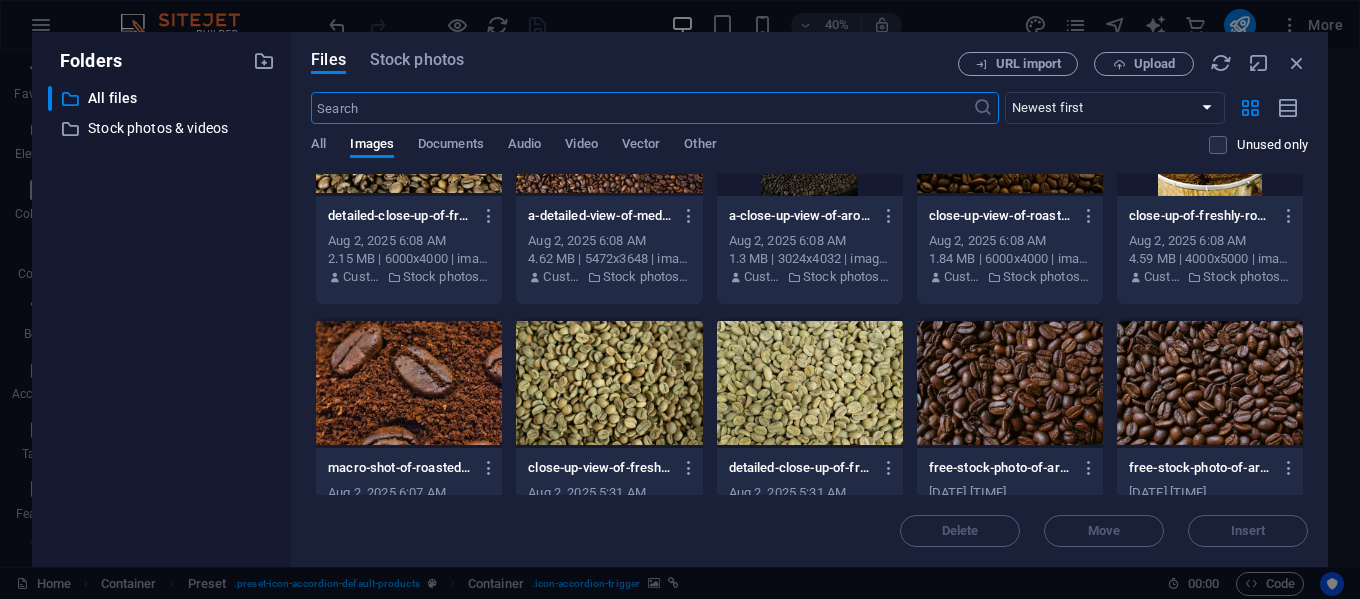 scroll, scrollTop: 200, scrollLeft: 0, axis: vertical 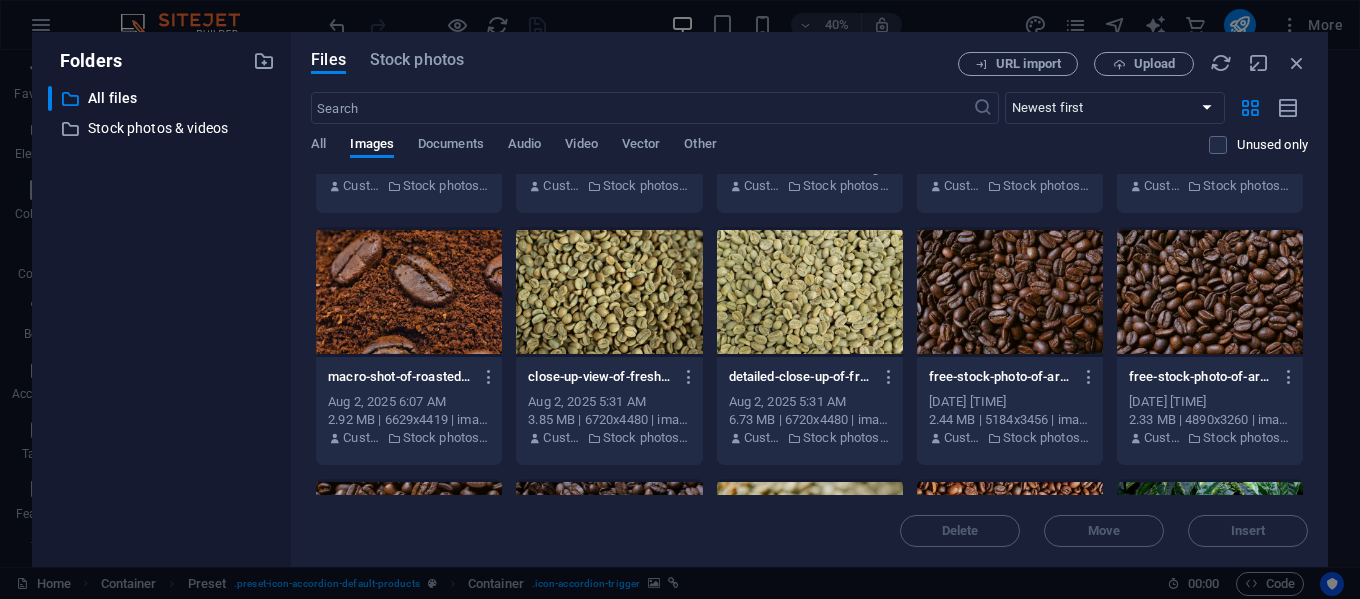 click at bounding box center (409, 292) 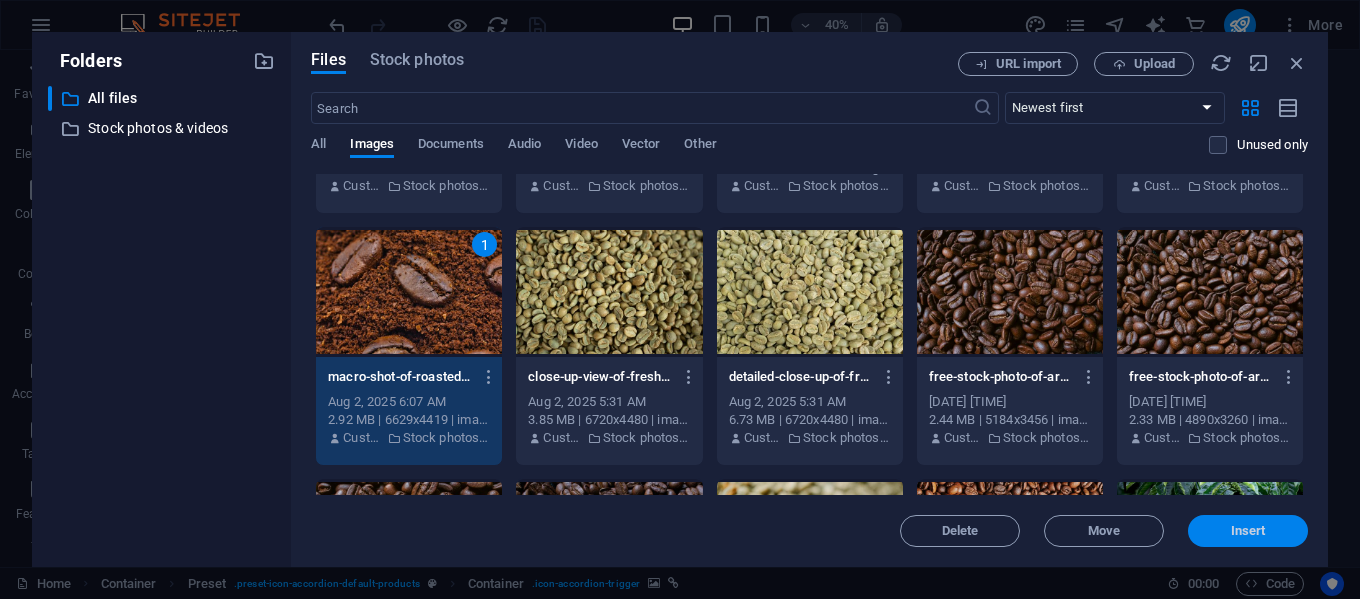 click on "Insert" at bounding box center [1248, 531] 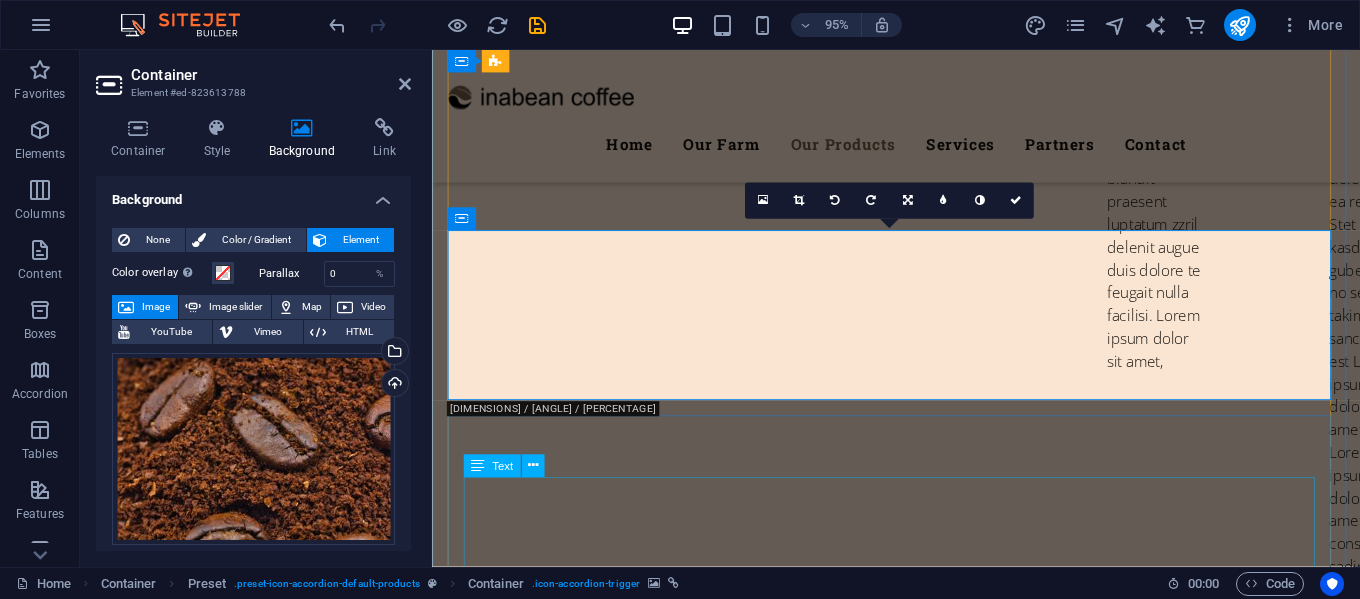 scroll, scrollTop: 5602, scrollLeft: 0, axis: vertical 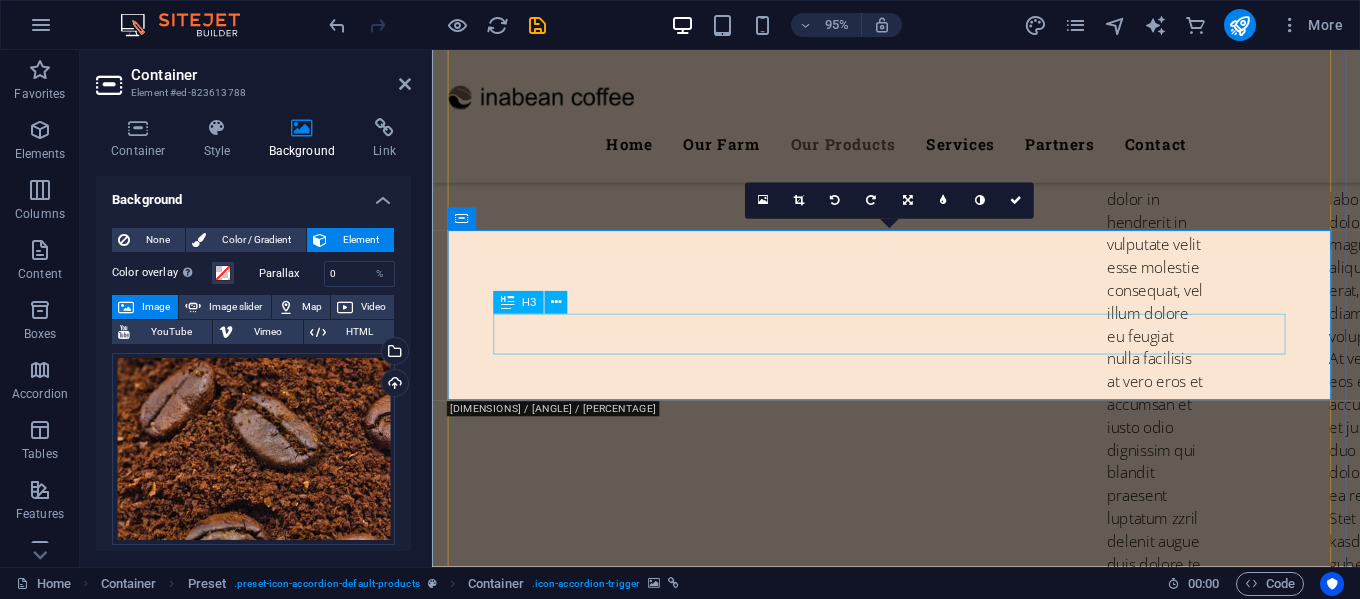 click on "Rosted coffee" at bounding box center (921, 6174) 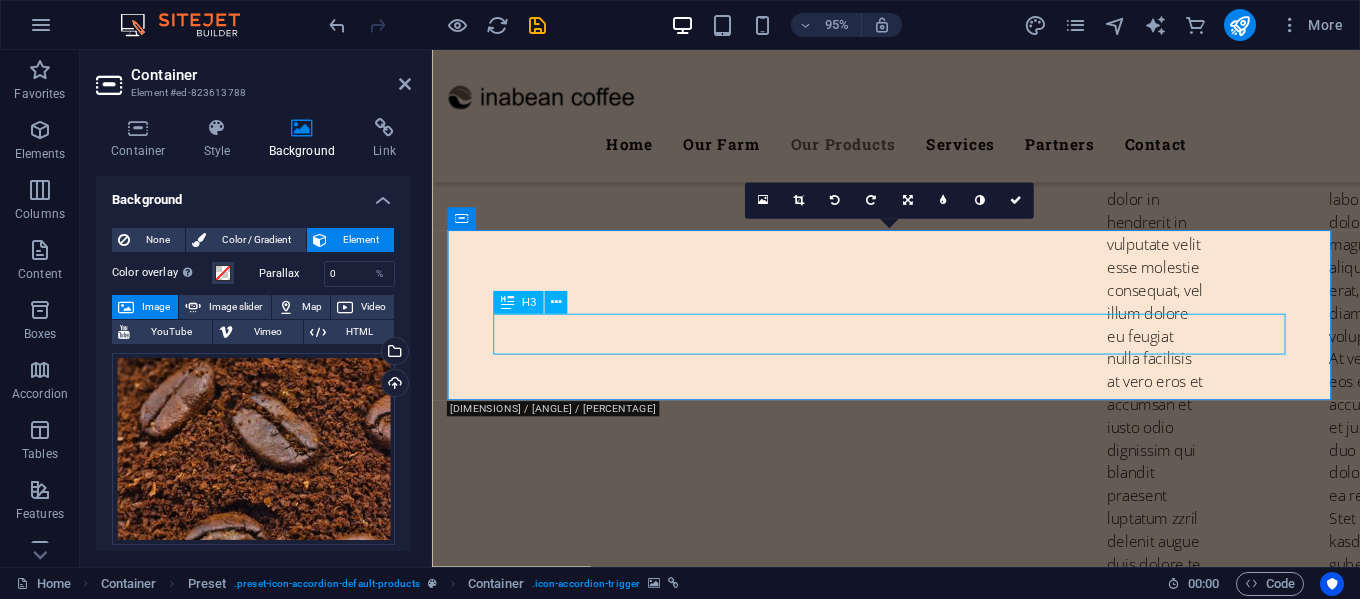 click on "Rosted coffee" at bounding box center (921, 6174) 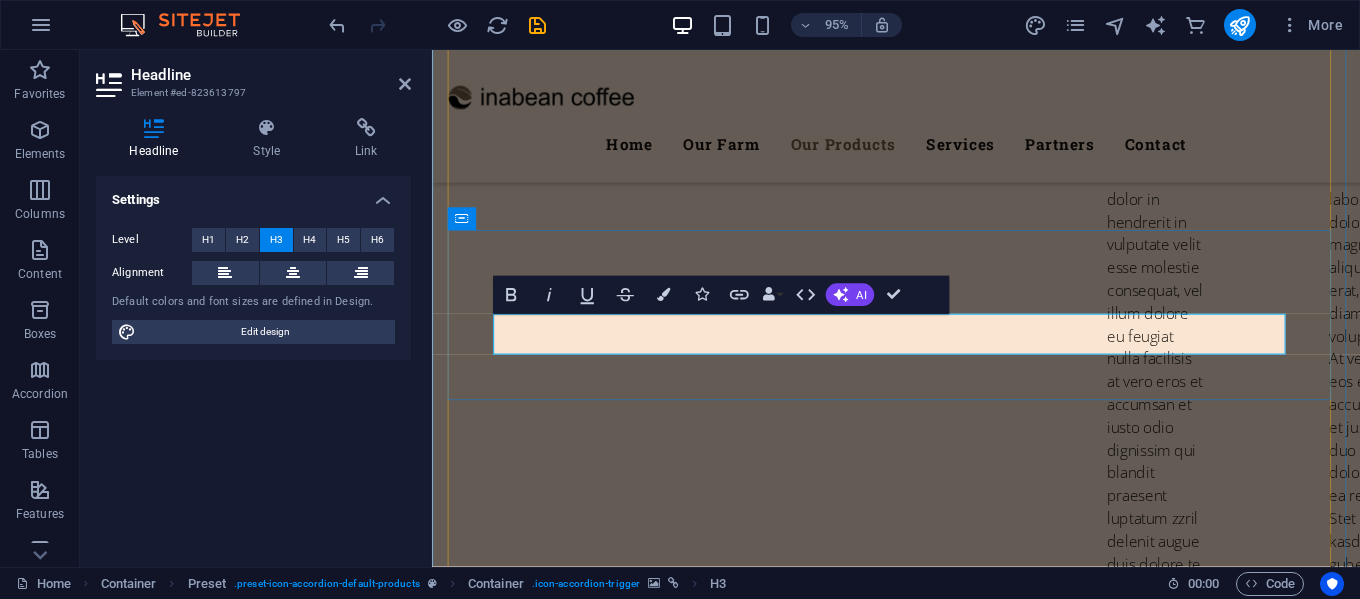 type 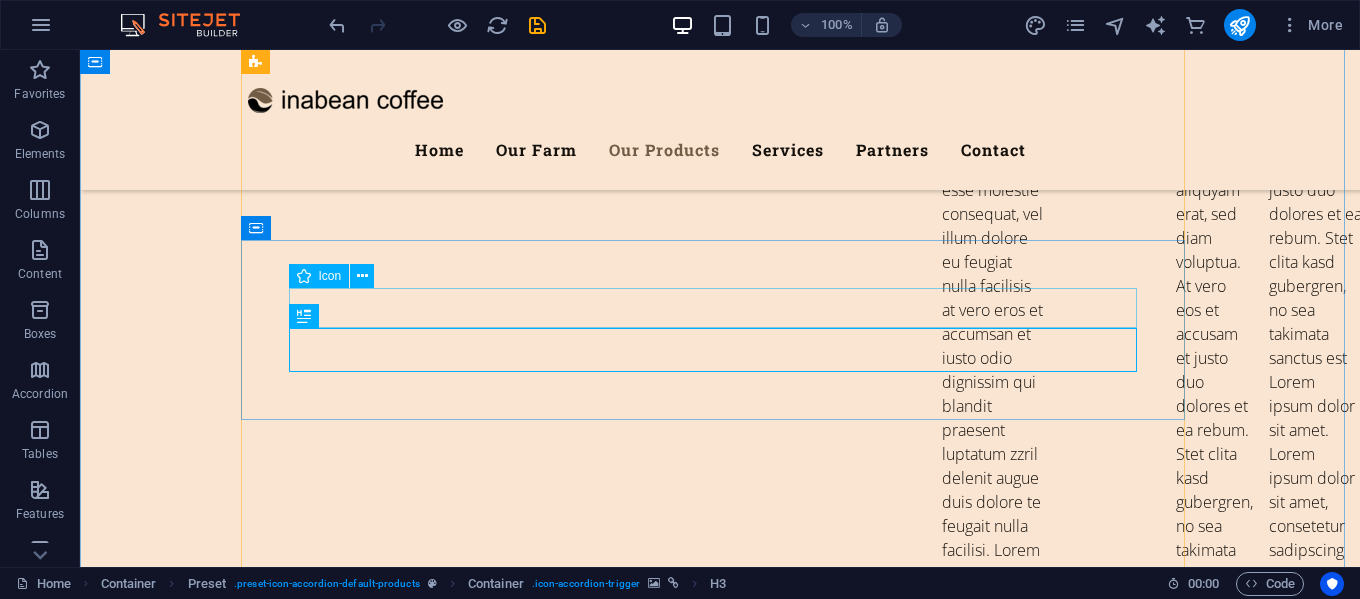 scroll, scrollTop: 5526, scrollLeft: 0, axis: vertical 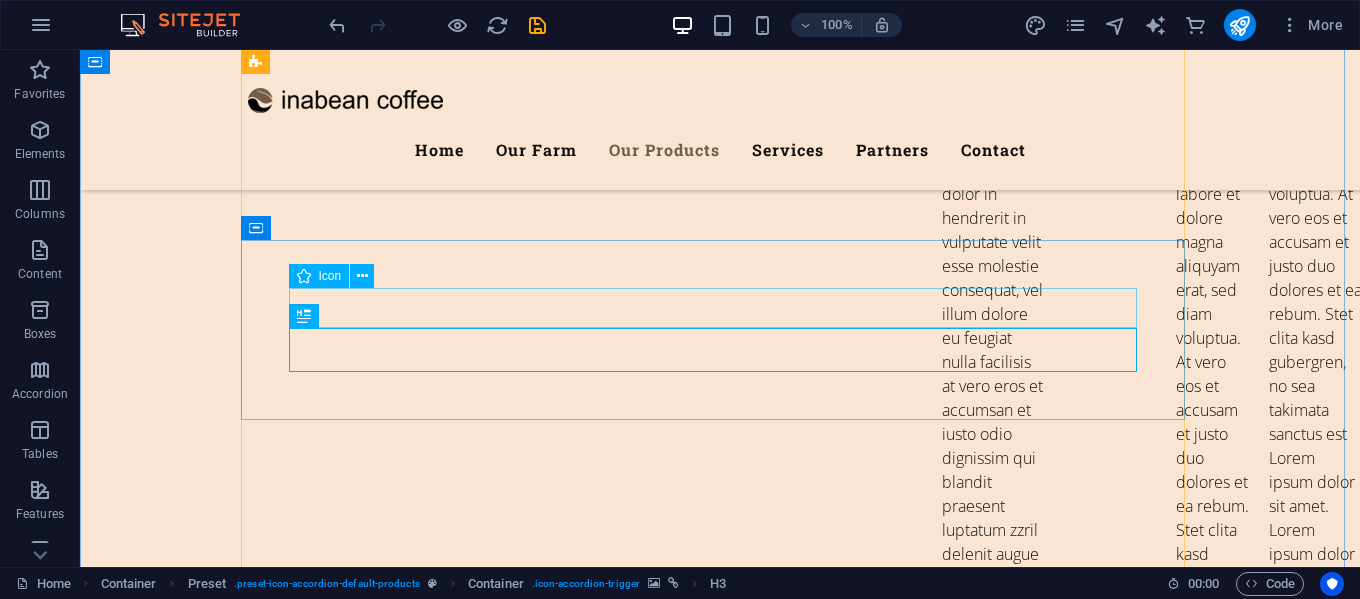 click on ".fa-secondary{opacity:.4}" at bounding box center (720, 6116) 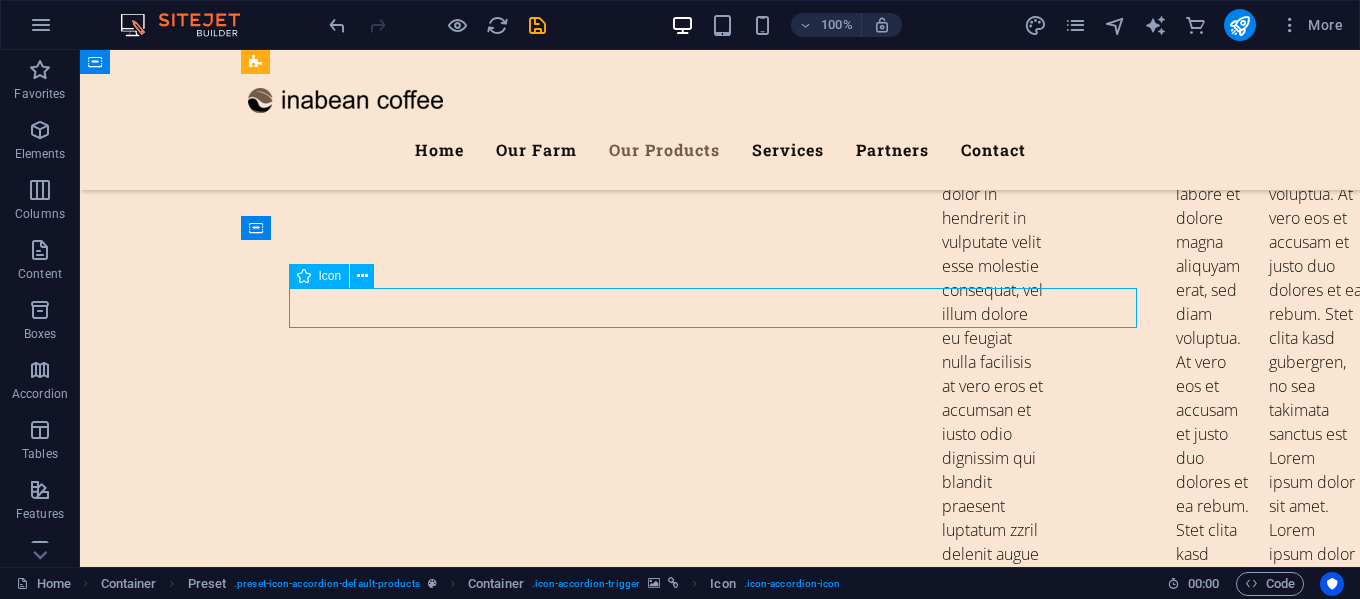 click on ".fa-secondary{opacity:.4}" at bounding box center [720, 6116] 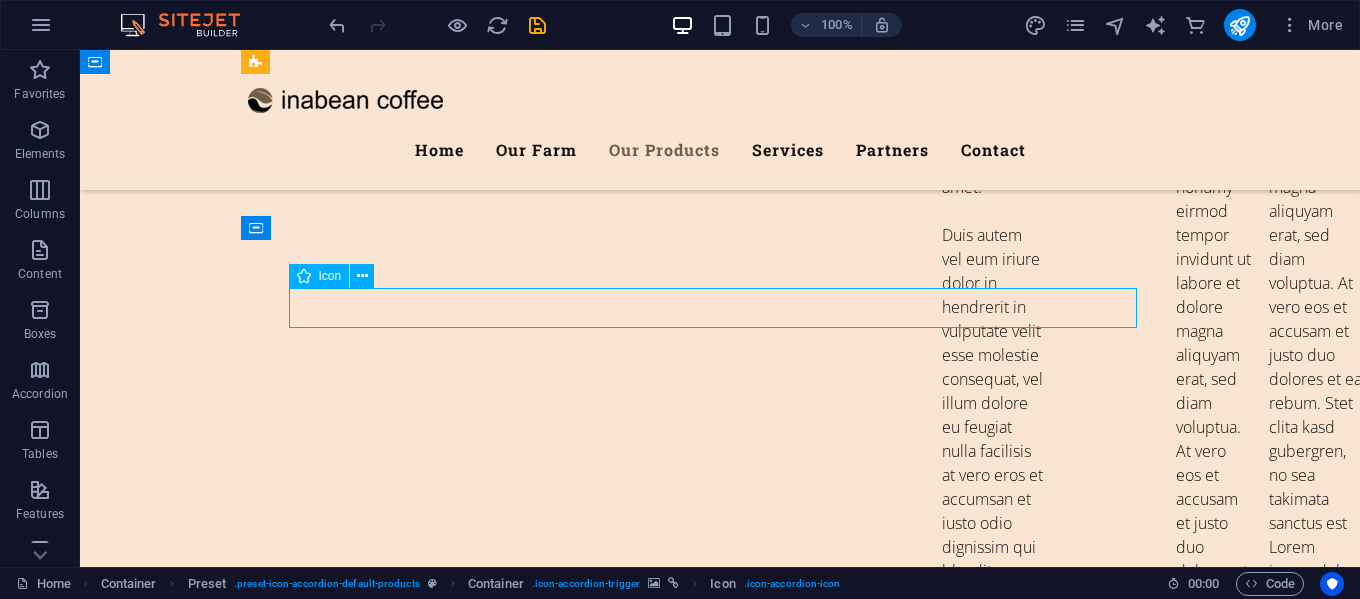 scroll, scrollTop: 5605, scrollLeft: 0, axis: vertical 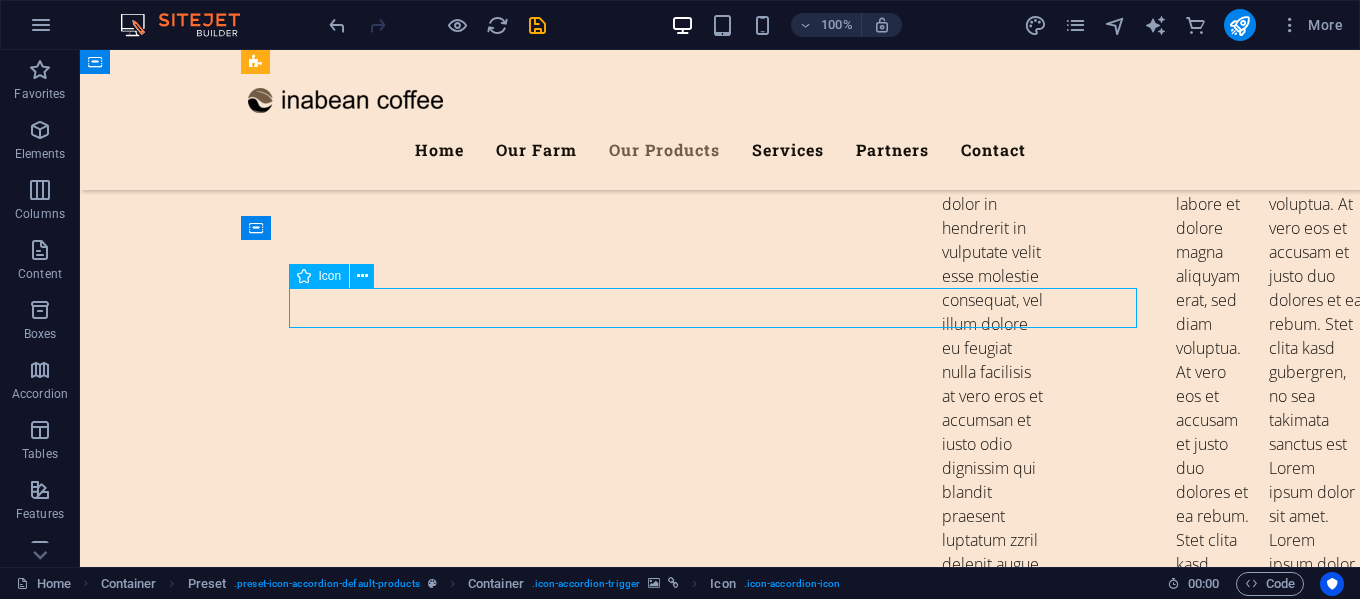 select on "xMidYMid" 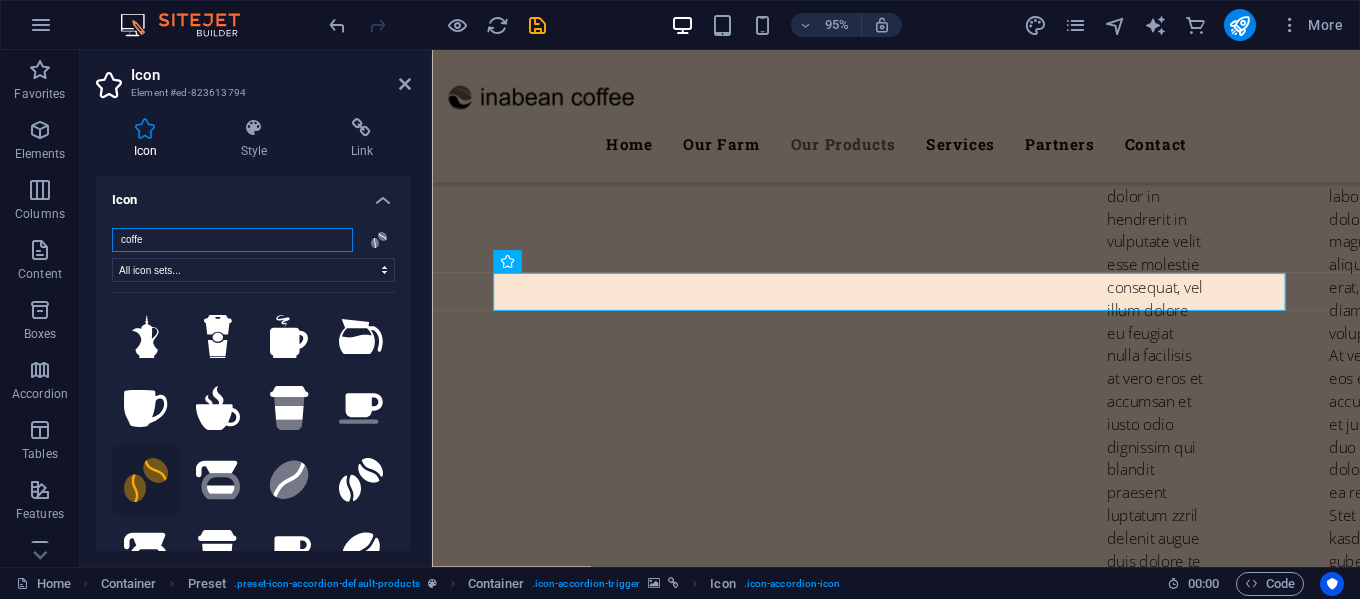 drag, startPoint x: 206, startPoint y: 239, endPoint x: 79, endPoint y: 230, distance: 127.3185 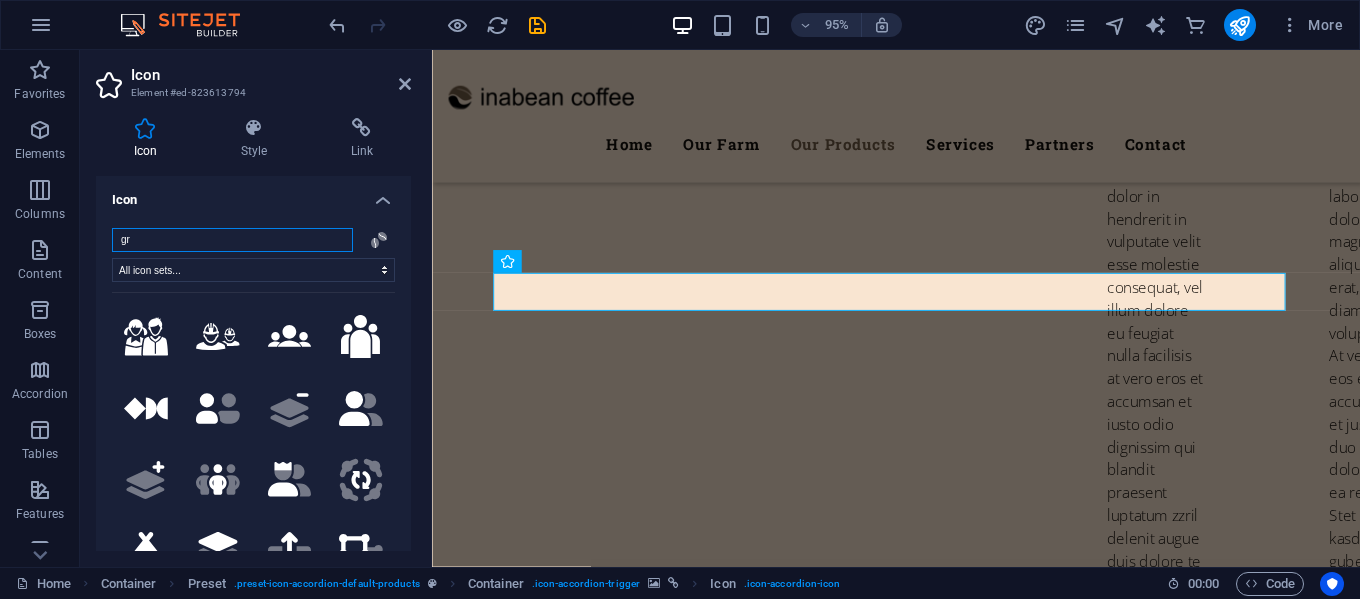 type on "g" 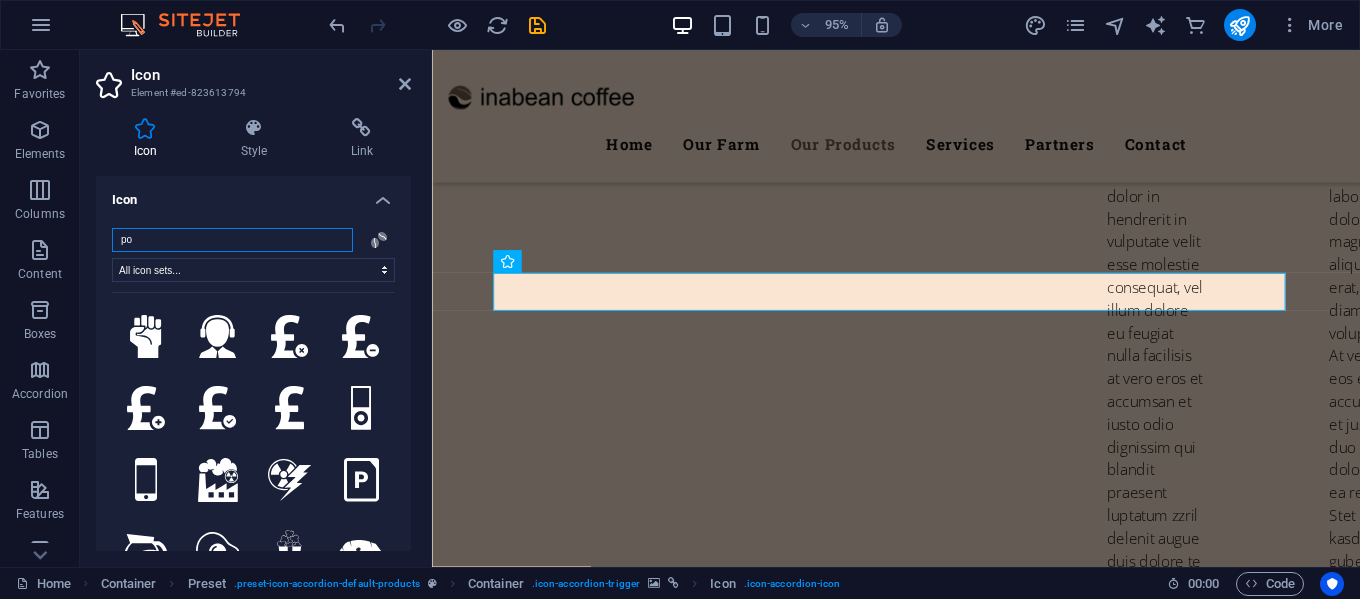type on "p" 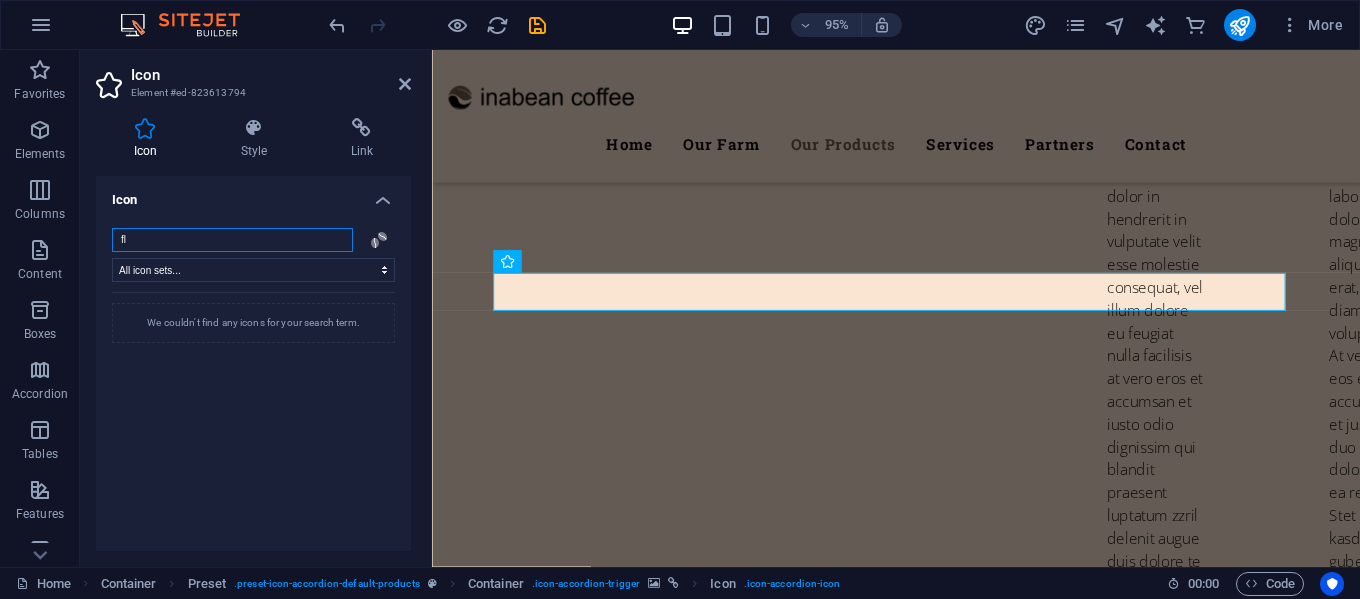type on "f" 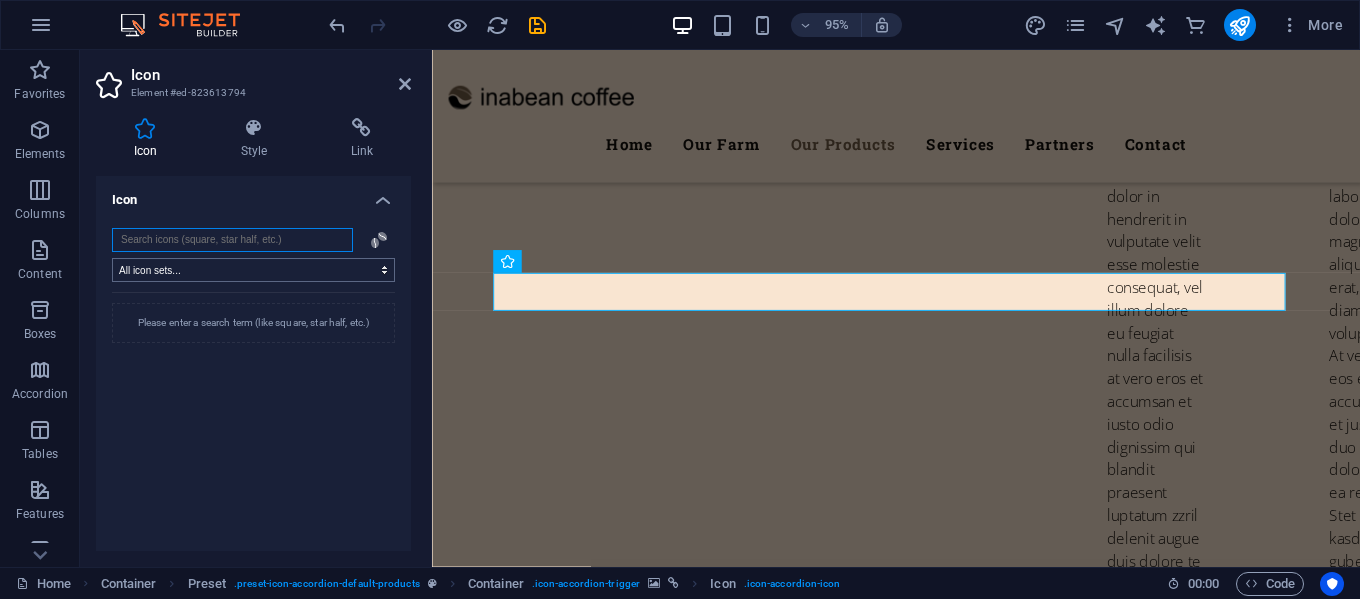 type 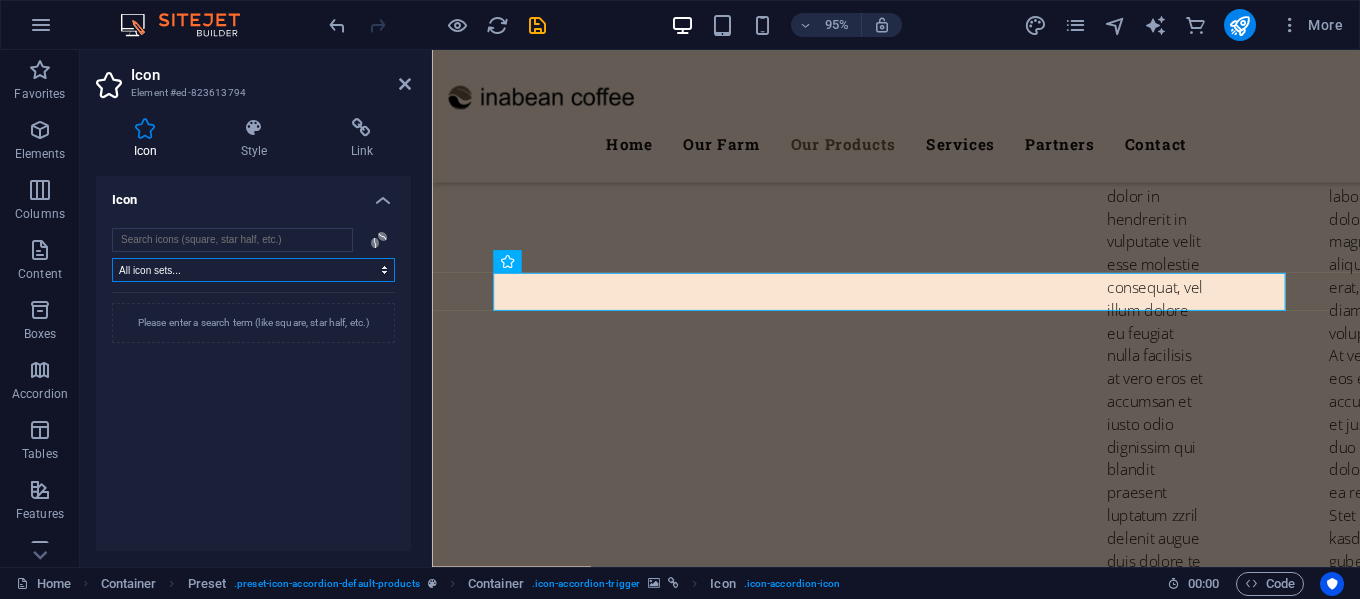 click on "All icon sets... IcoFont Ionicons FontAwesome Brands FontAwesome Duotone FontAwesome Solid FontAwesome Regular FontAwesome Light FontAwesome Thin FontAwesome Sharp Solid FontAwesome Sharp Regular FontAwesome Sharp Light FontAwesome Sharp Thin" at bounding box center (253, 270) 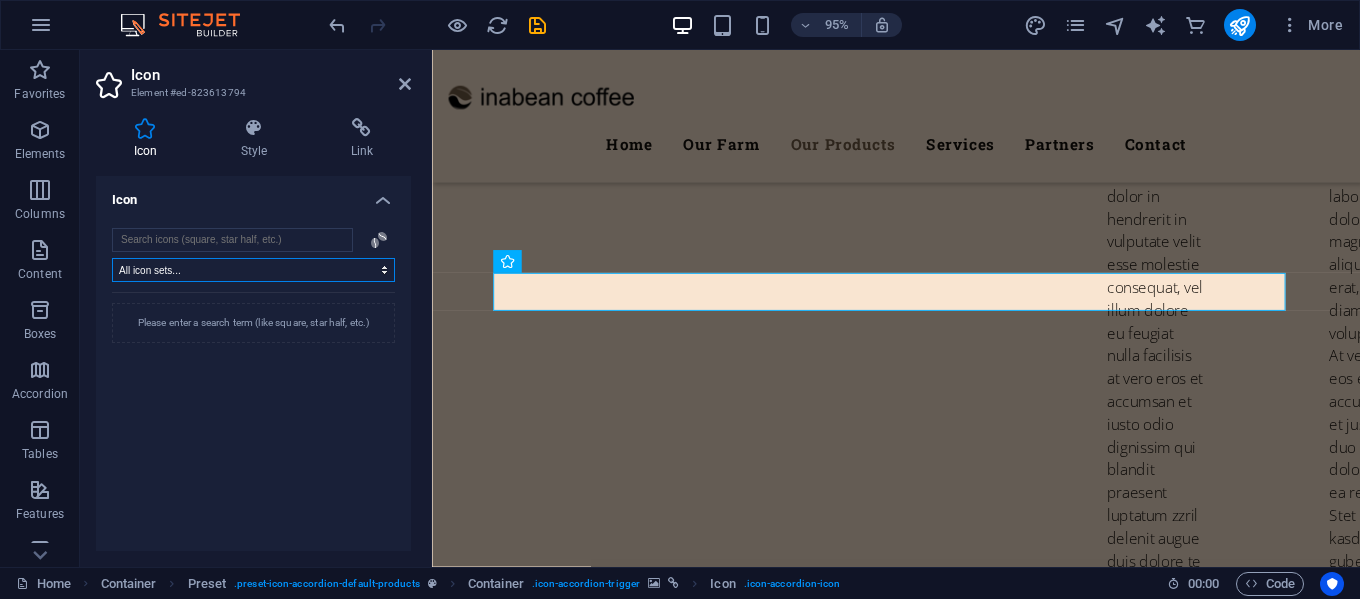 click on "All icon sets... IcoFont Ionicons FontAwesome Brands FontAwesome Duotone FontAwesome Solid FontAwesome Regular FontAwesome Light FontAwesome Thin FontAwesome Sharp Solid FontAwesome Sharp Regular FontAwesome Sharp Light FontAwesome Sharp Thin" at bounding box center (253, 270) 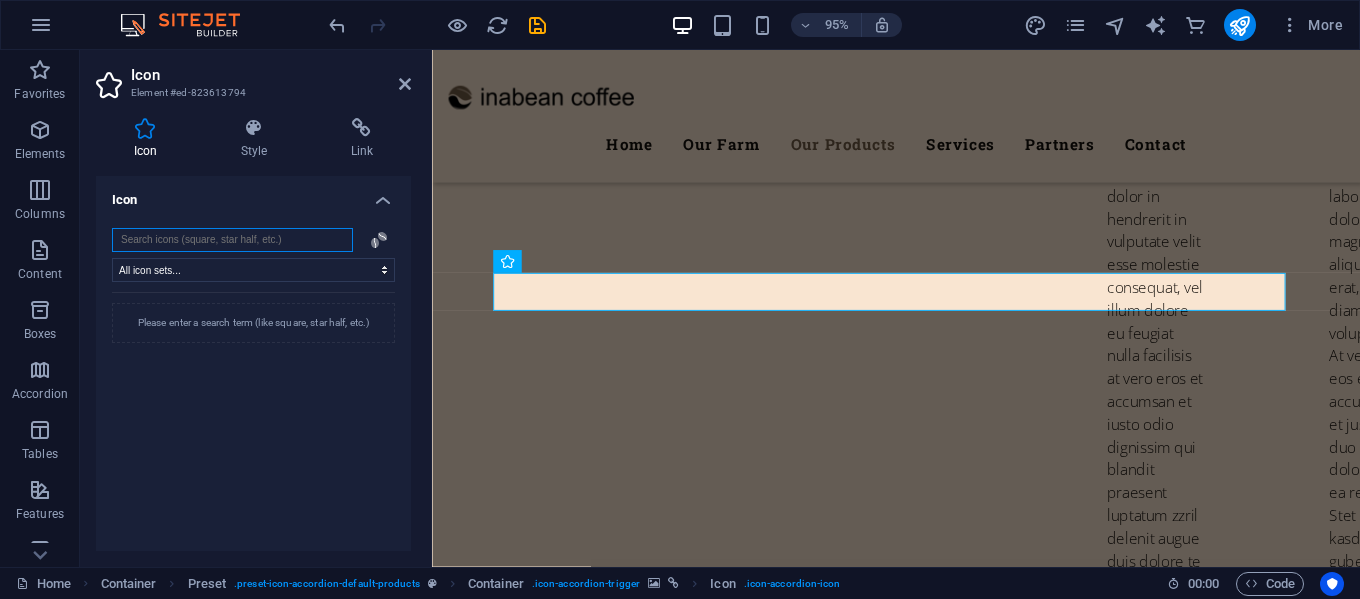 click at bounding box center [232, 240] 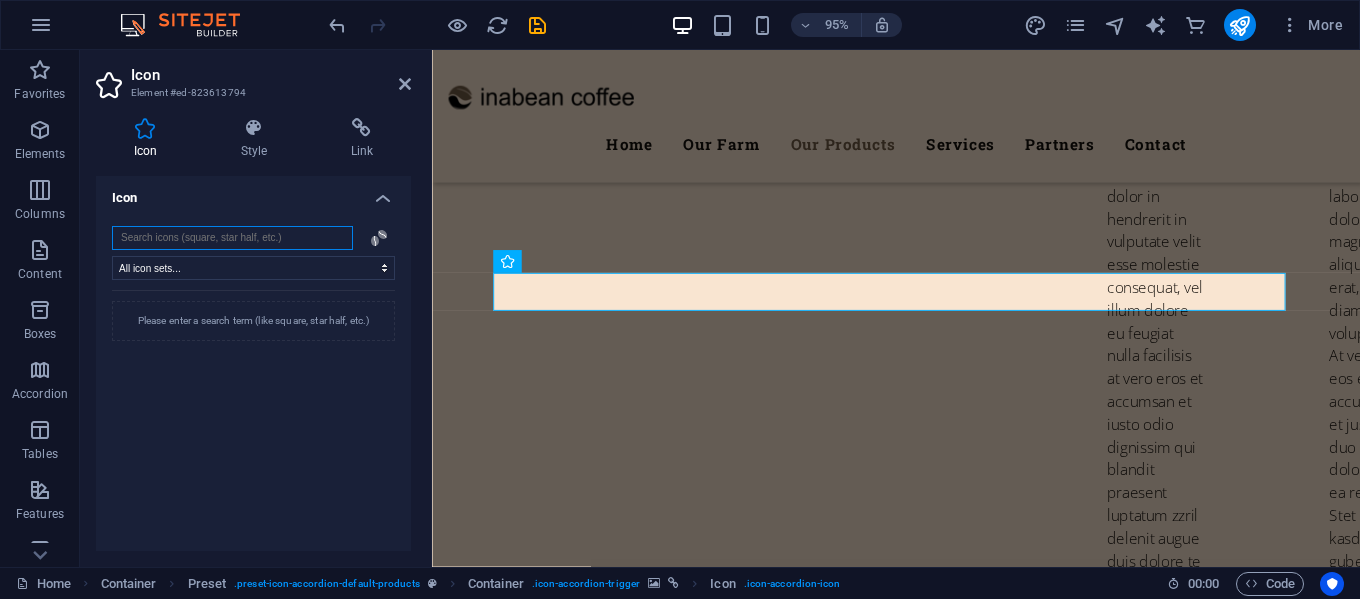 scroll, scrollTop: 0, scrollLeft: 0, axis: both 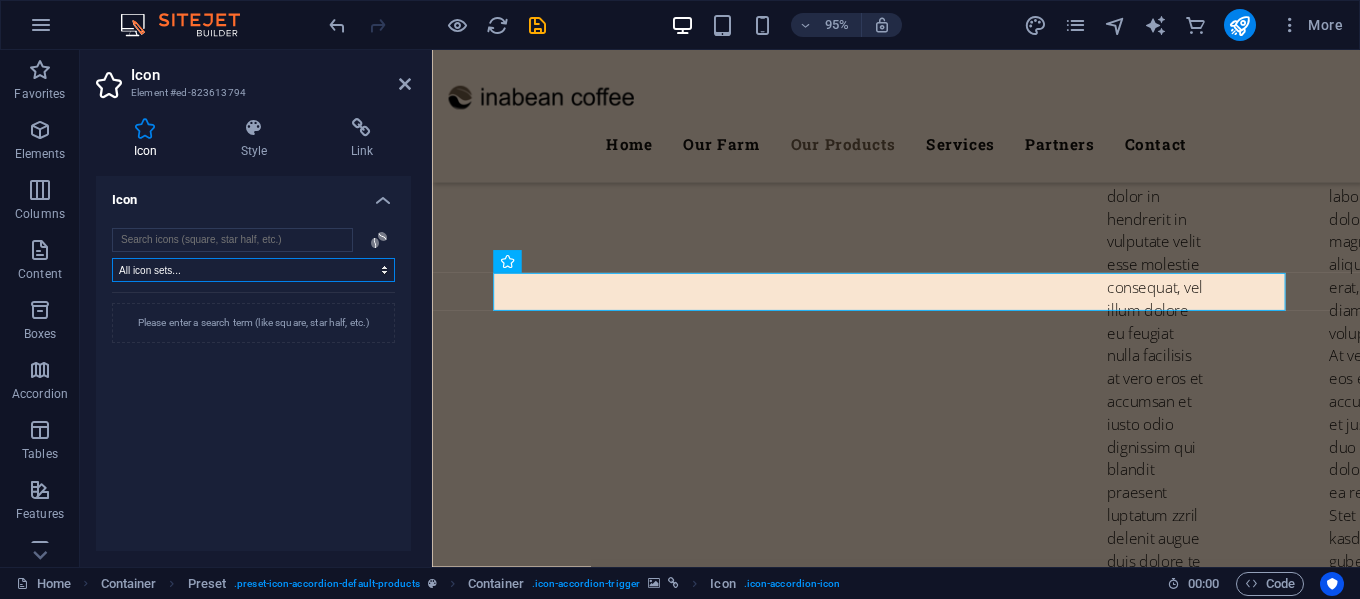 click on "All icon sets... IcoFont Ionicons FontAwesome Brands FontAwesome Duotone FontAwesome Solid FontAwesome Regular FontAwesome Light FontAwesome Thin FontAwesome Sharp Solid FontAwesome Sharp Regular FontAwesome Sharp Light FontAwesome Sharp Thin" at bounding box center [253, 270] 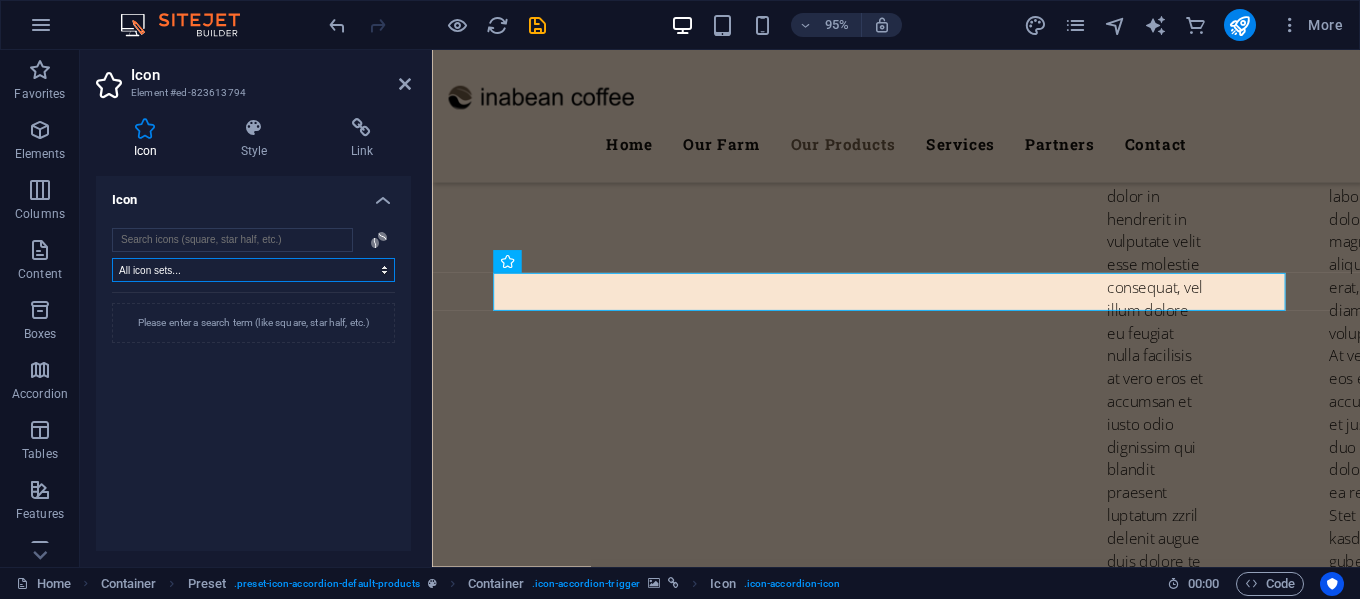 select on "ionicons" 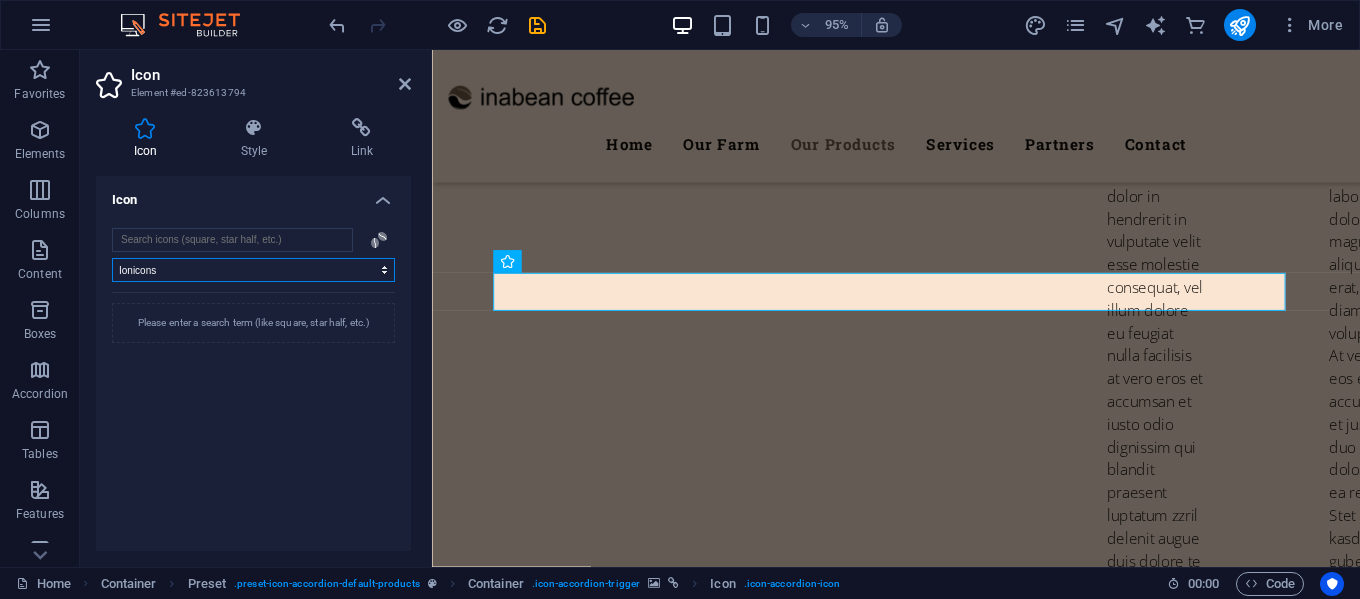 click on "All icon sets... IcoFont Ionicons FontAwesome Brands FontAwesome Duotone FontAwesome Solid FontAwesome Regular FontAwesome Light FontAwesome Thin FontAwesome Sharp Solid FontAwesome Sharp Regular FontAwesome Sharp Light FontAwesome Sharp Thin" at bounding box center [253, 270] 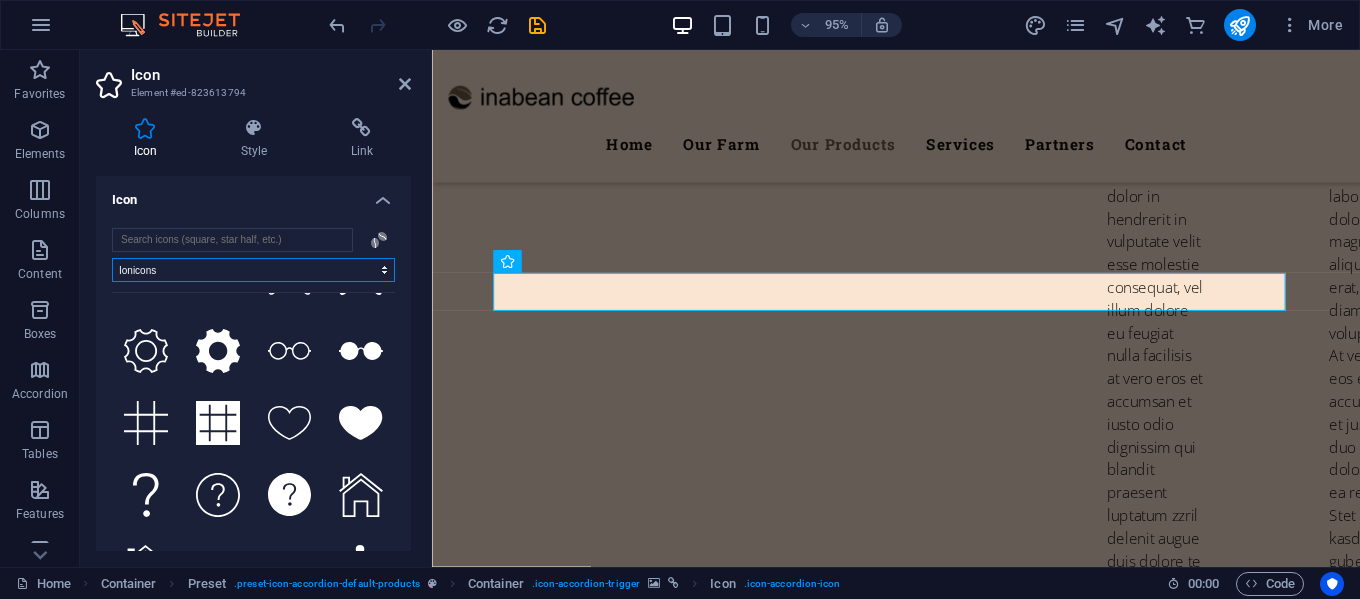 scroll, scrollTop: 6700, scrollLeft: 0, axis: vertical 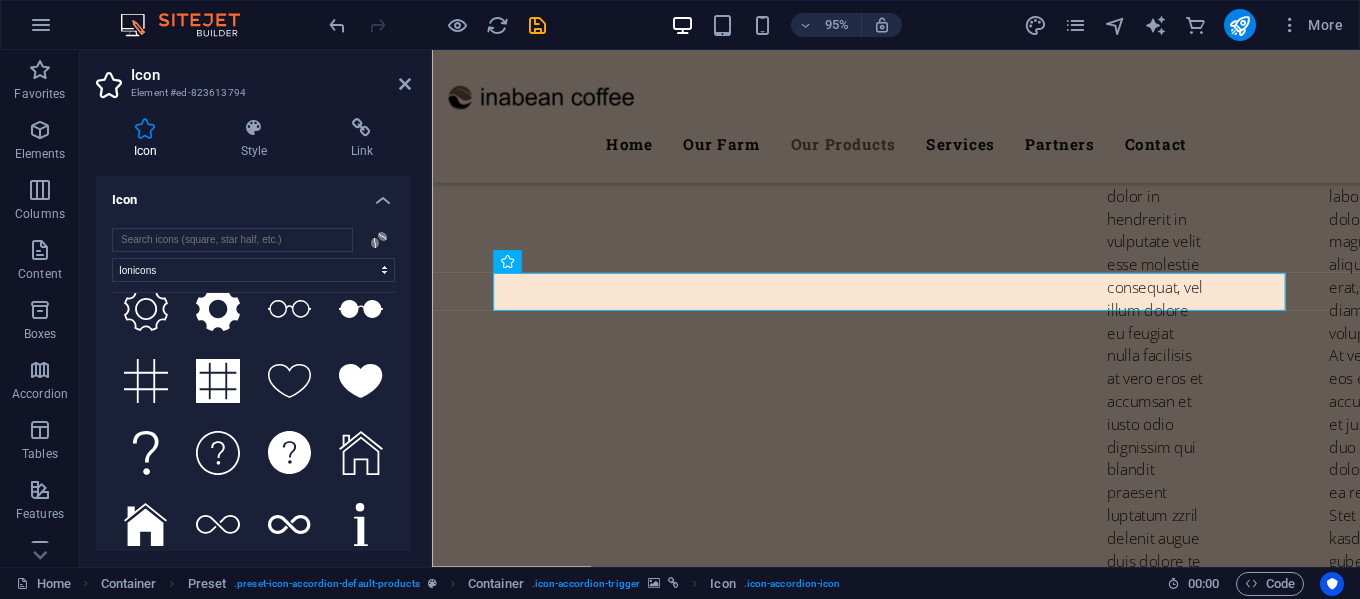click 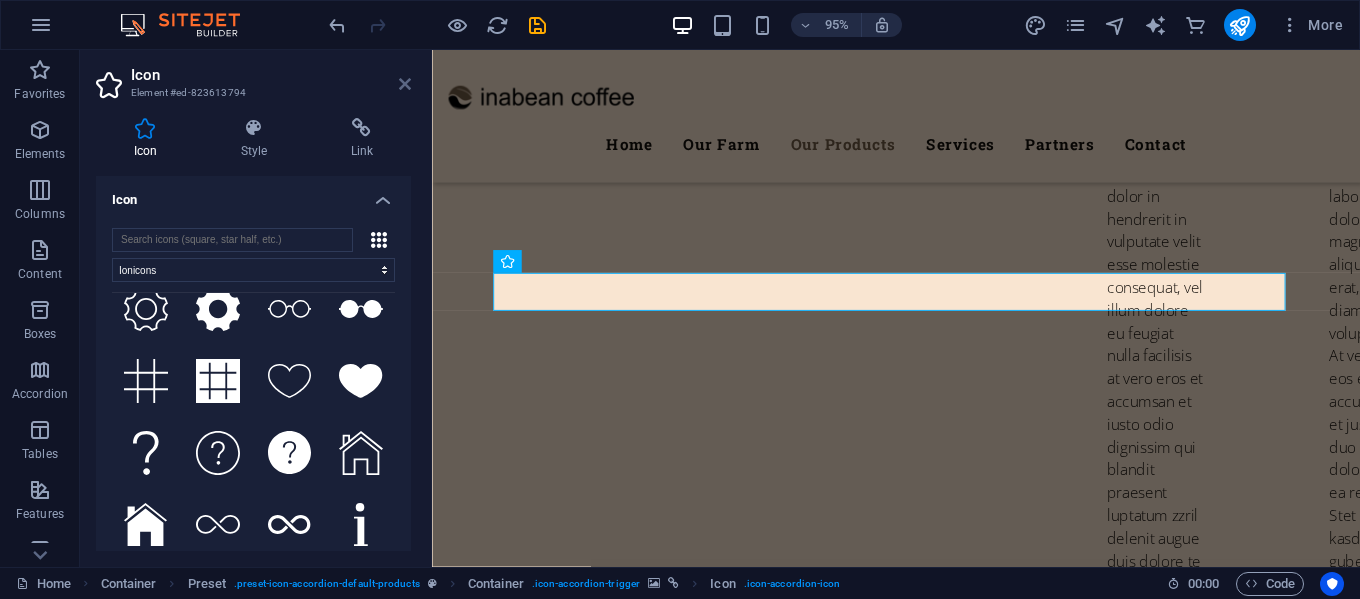 click at bounding box center (405, 84) 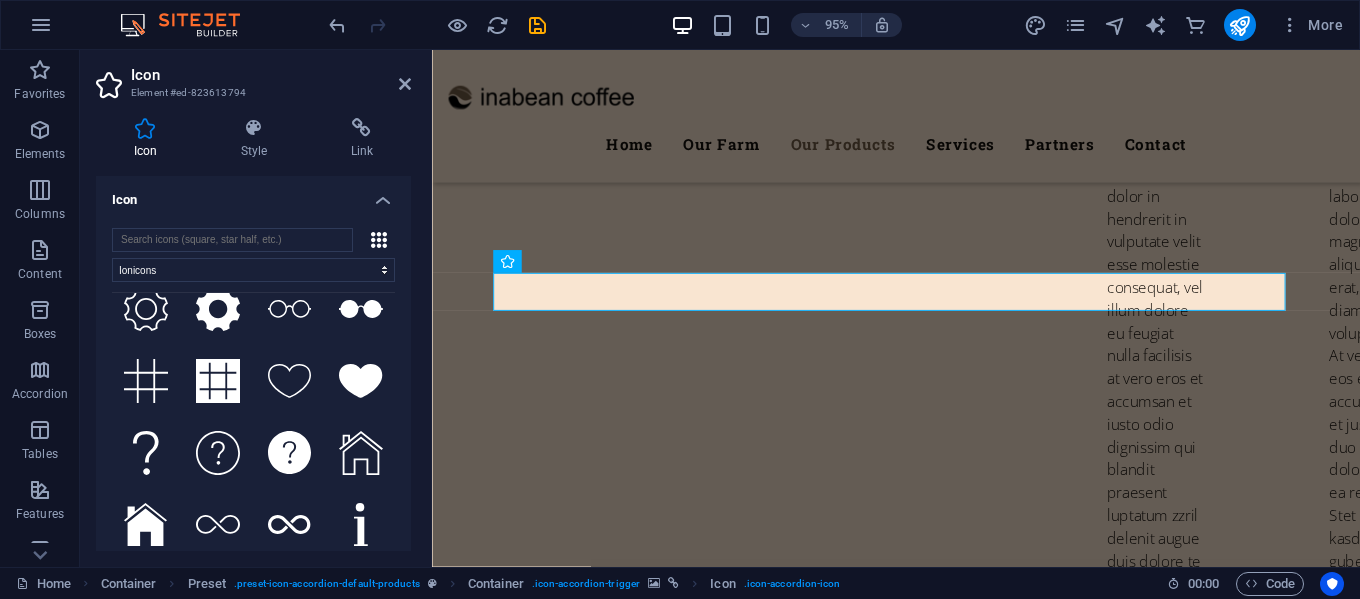 scroll, scrollTop: 5526, scrollLeft: 0, axis: vertical 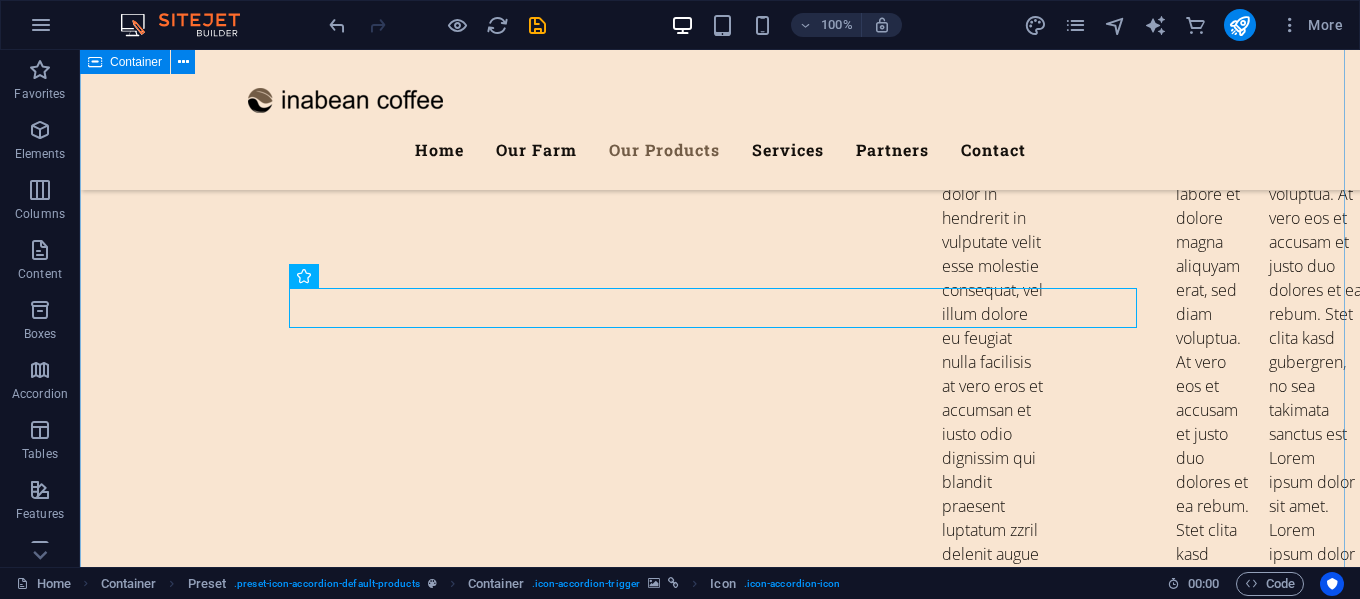 click on "Our  Products What we offer Lorem ipsum dolor sit amet, consetetur sadipscing elitr, sed diam nonumy eirmod tempor invidunt ut labore et dolore magna aliquyam erat, sed diam voluptua.  Coffee Vegetables Lorem ipsum dolor sit amet, consectetur adipisicing elit. Natus, dolores, at, nisi eligendi repellat voluptatem minima officia veritatis quasi animi porro laudantium dicta dolor voluptate non maiores ipsum reprehenderit odio fugiat reiciendis consectetur fuga pariatur libero accusantium quod minus odit debitis cumque quo adipisci vel vitae aliquid corrupti perferendis voluptates. Green Bean Herbs & Salad Lorem ipsum dolor sit amet, consectetur adipisicing elit. Natus, dolores, at, nisi eligendi repellat voluptatem minima officia veritatis quasi animi porro laudantium dicta dolor voluptate non maiores ipsum reprehenderit odio fugiat reiciendis consectetur fuga pariatur libero accusantium quod minus odit debitis cumque quo adipisci vel vitae aliquid corrupti perferendis voluptates. luak coffee bean Fruits Wheat" at bounding box center (720, 5073) 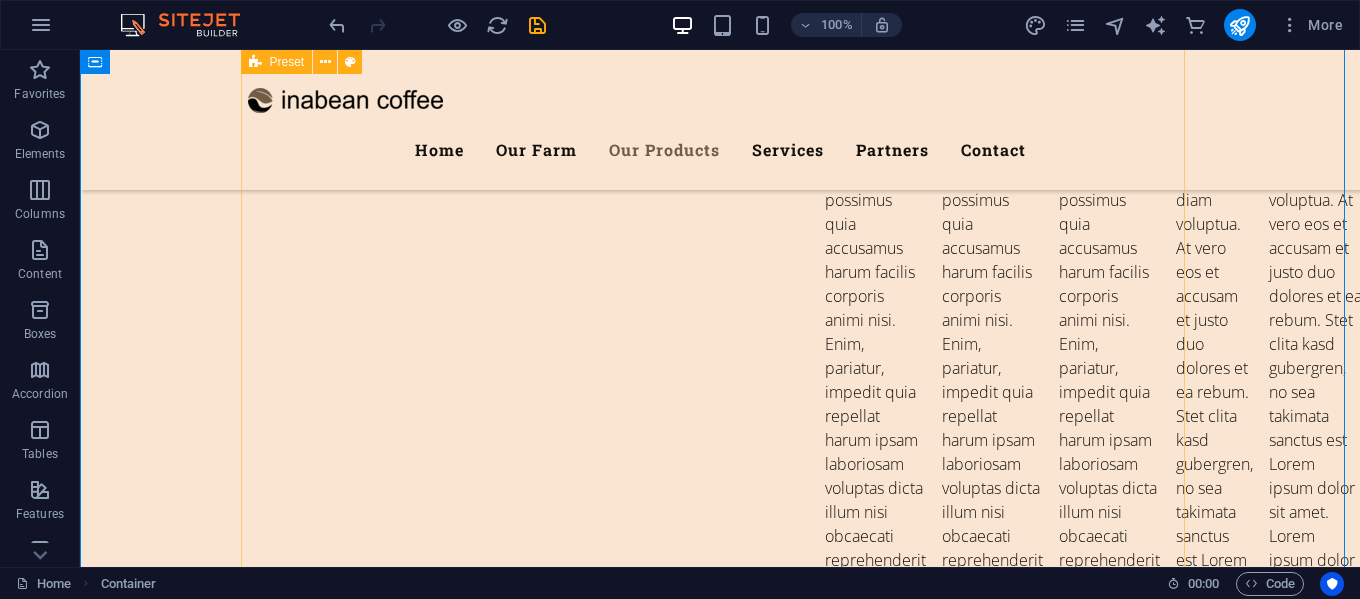 scroll, scrollTop: 4726, scrollLeft: 0, axis: vertical 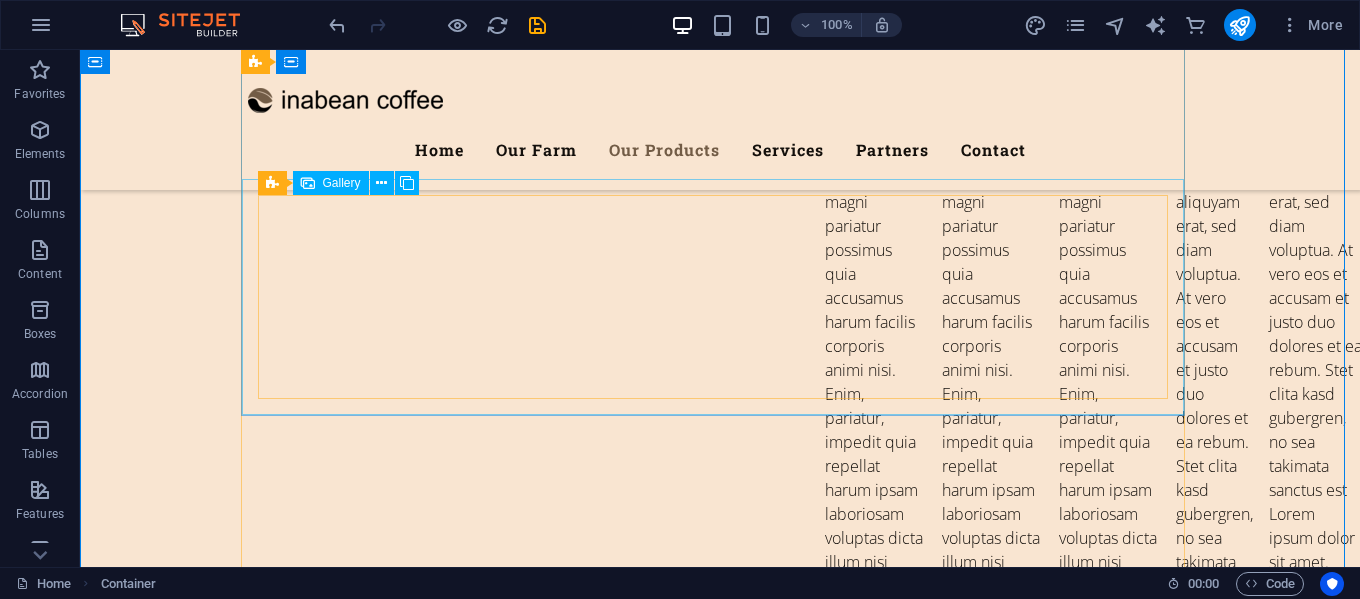 click at bounding box center [367, 5867] 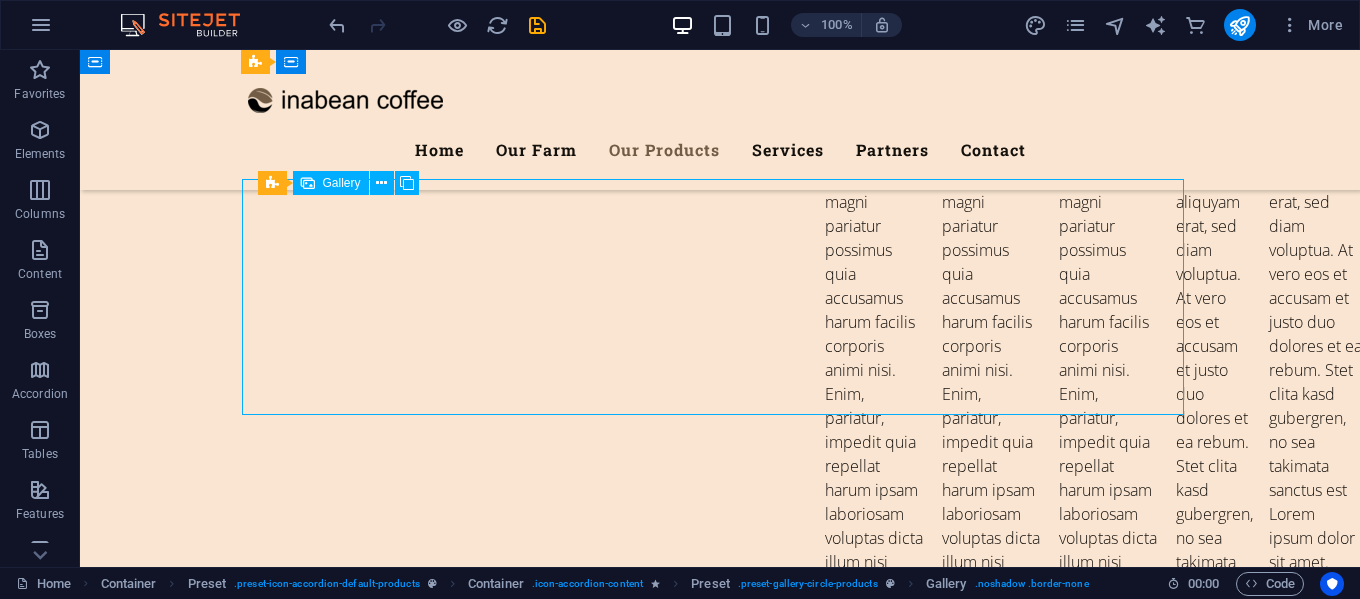 click at bounding box center [367, 5867] 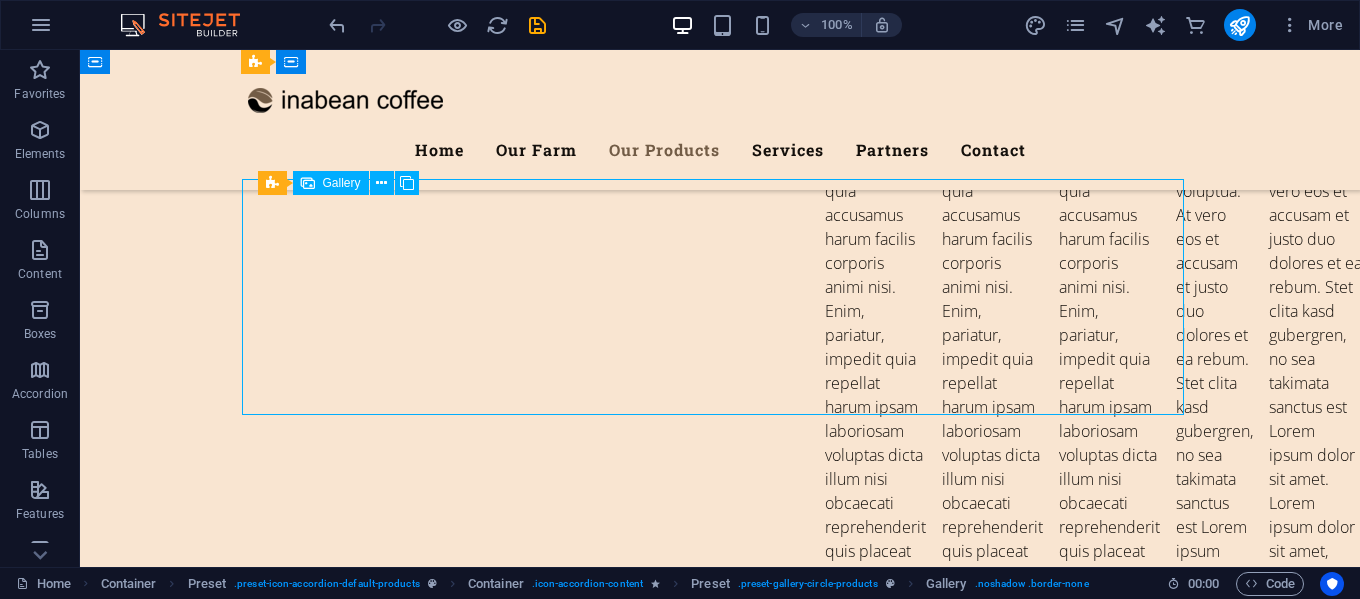 select on "4" 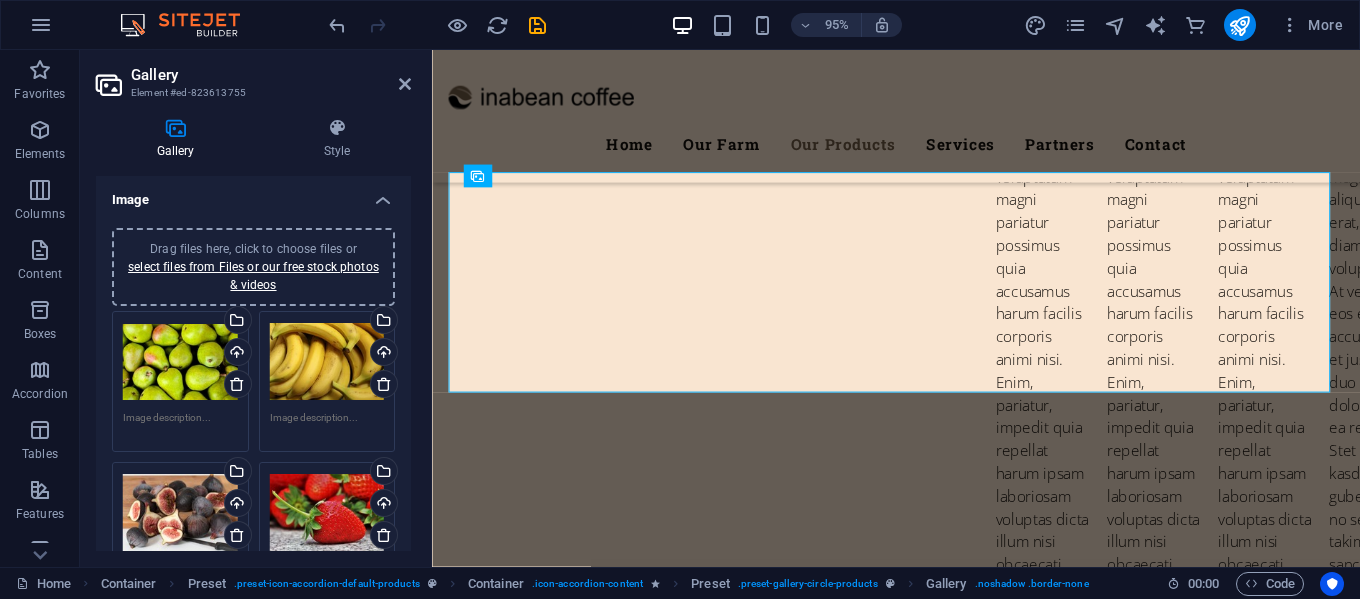 click on "Drag files here, click to choose files or select files from Files or our free stock photos & videos" at bounding box center (180, 362) 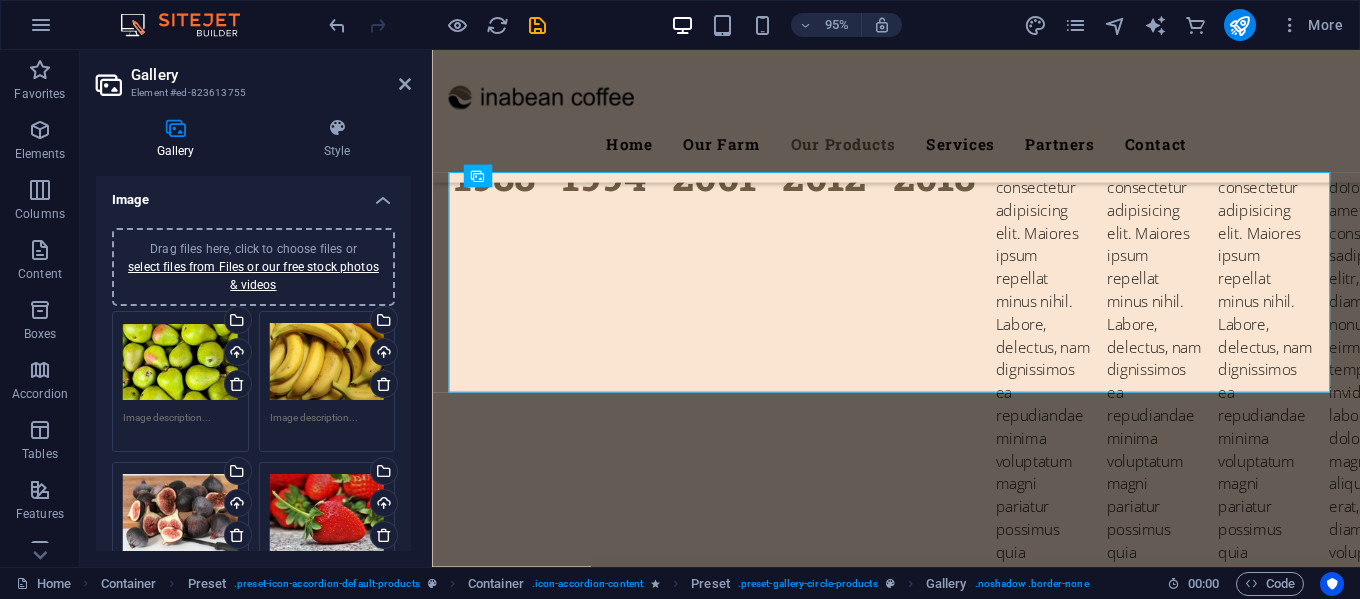 scroll, scrollTop: 5114, scrollLeft: 0, axis: vertical 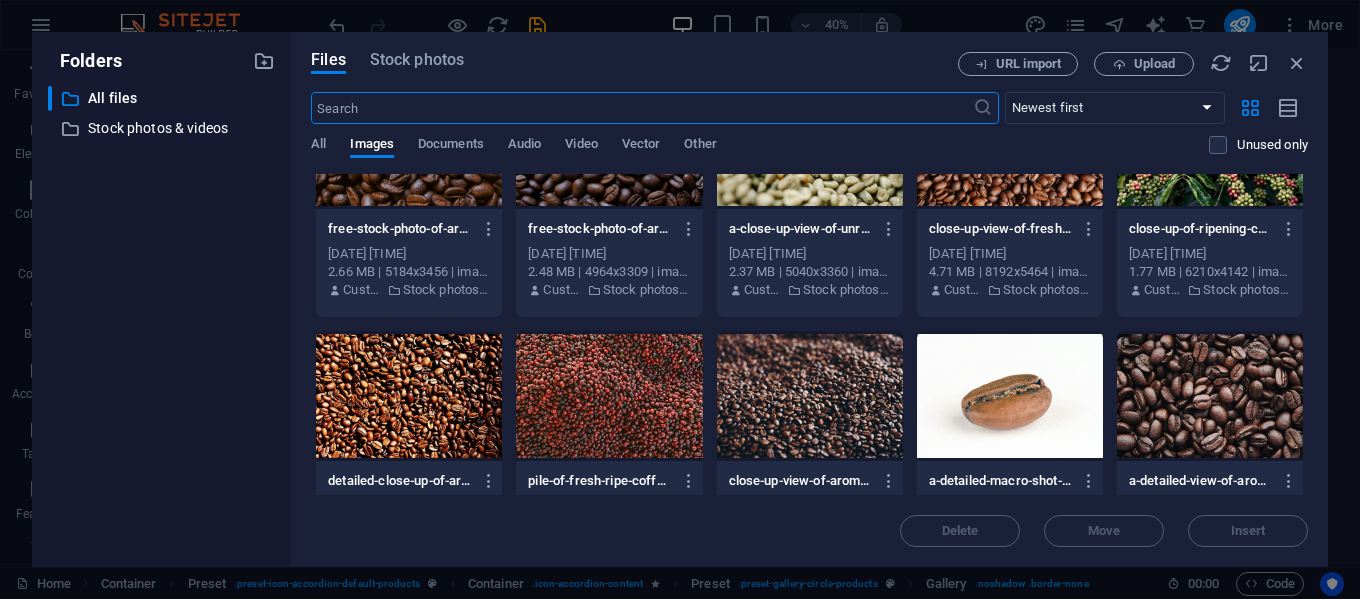 click at bounding box center [409, 396] 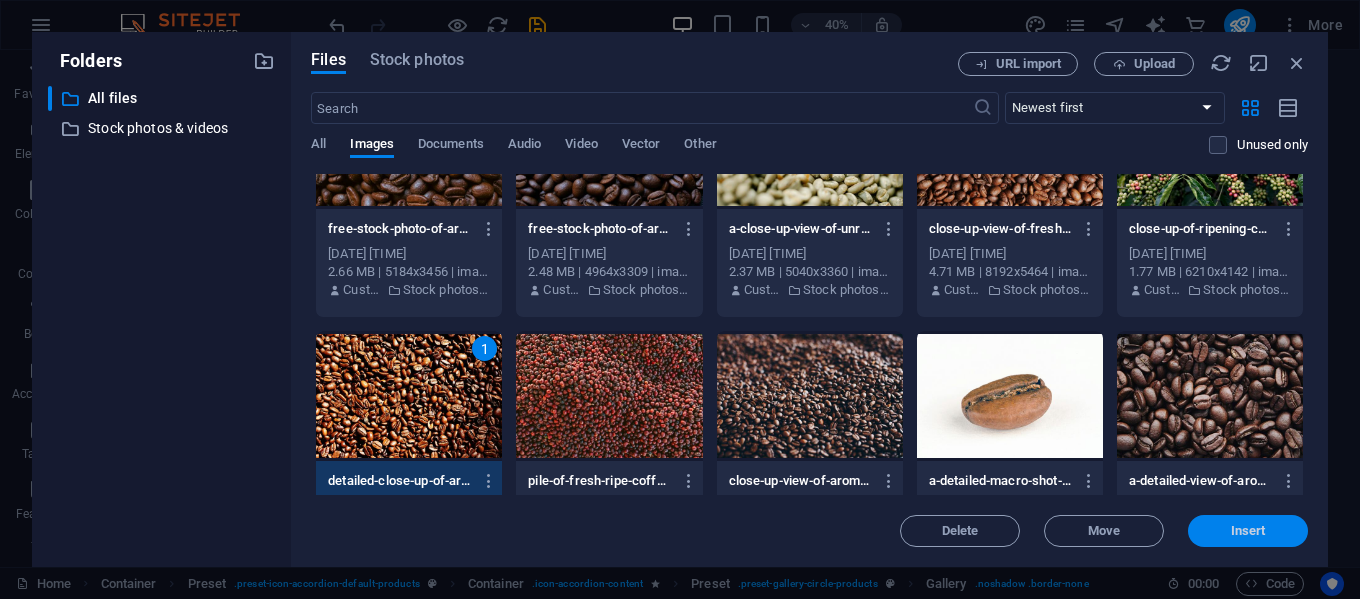 click on "Insert" at bounding box center [1248, 531] 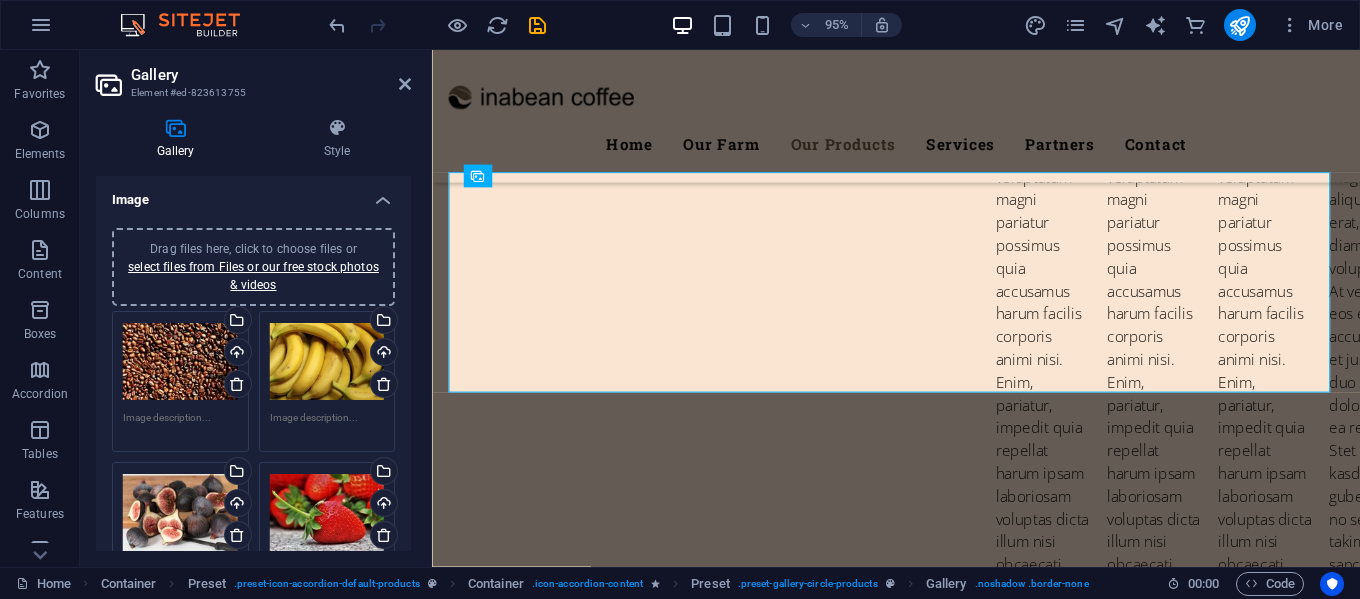 click on "Drag files here, click to choose files or select files from Files or our free stock photos & videos" at bounding box center [327, 362] 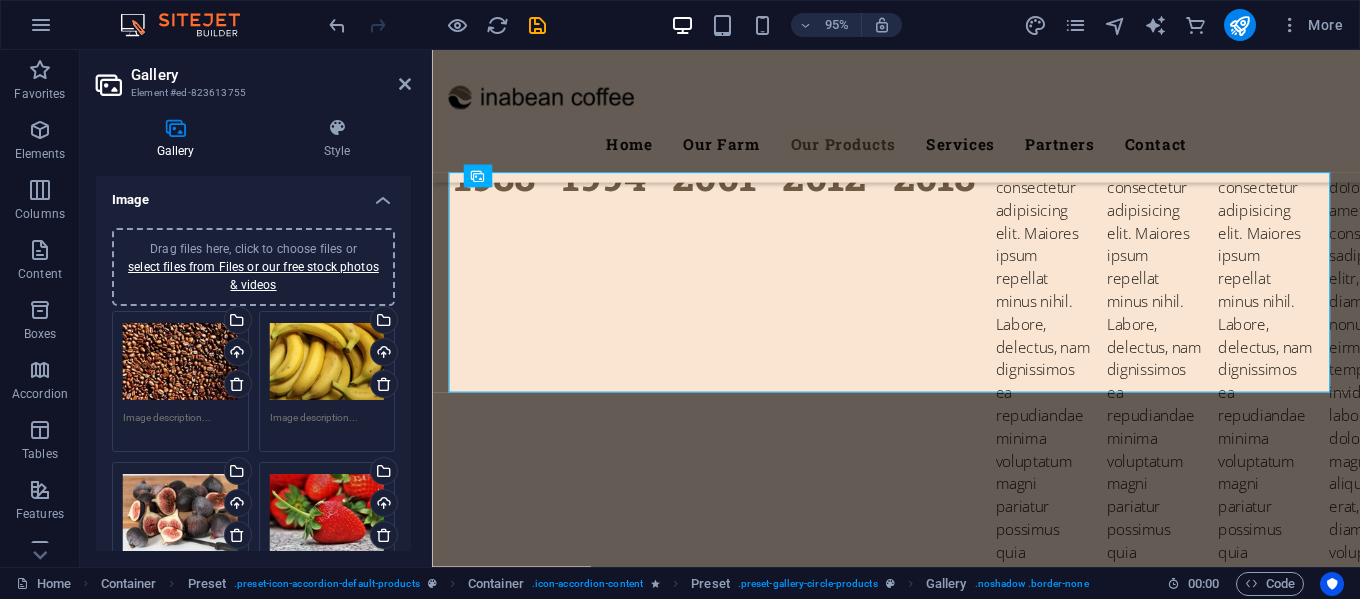 scroll, scrollTop: 5114, scrollLeft: 0, axis: vertical 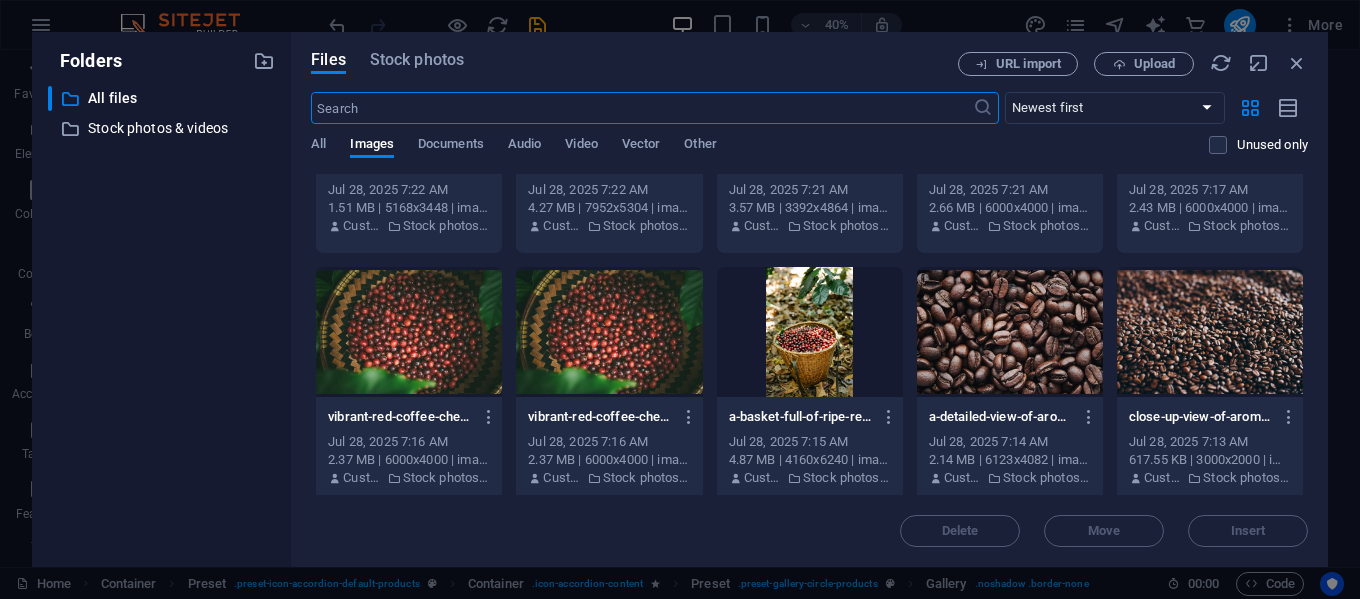 click at bounding box center (810, 332) 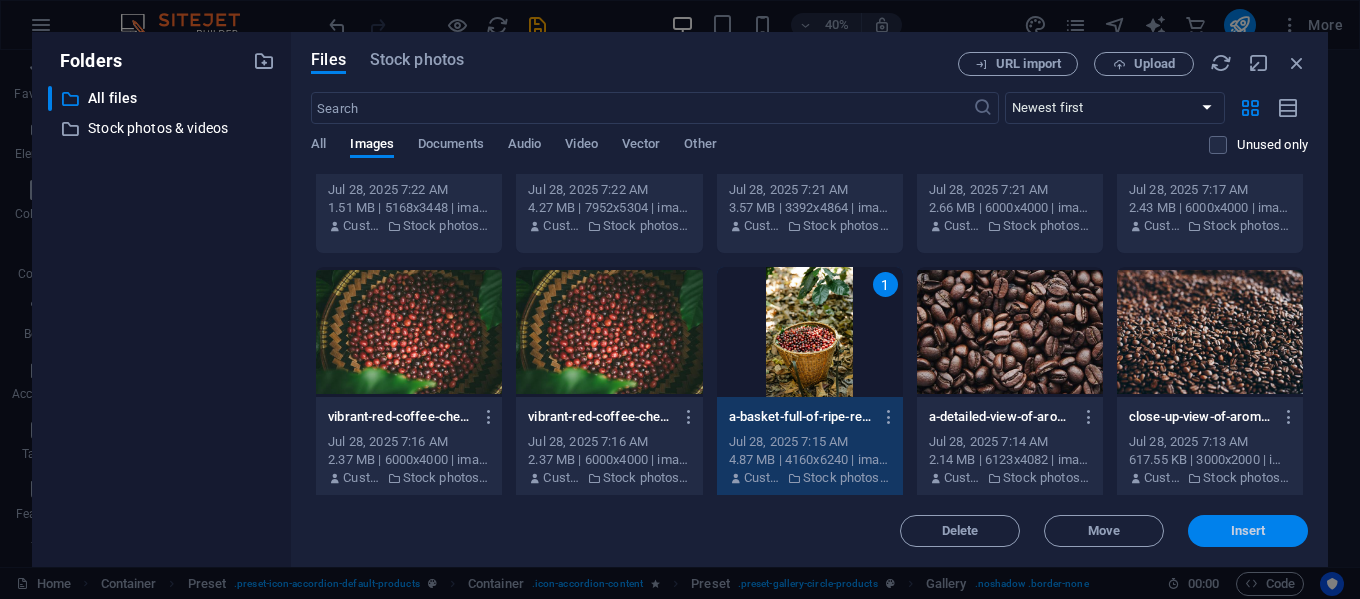 click on "Insert" at bounding box center [1248, 531] 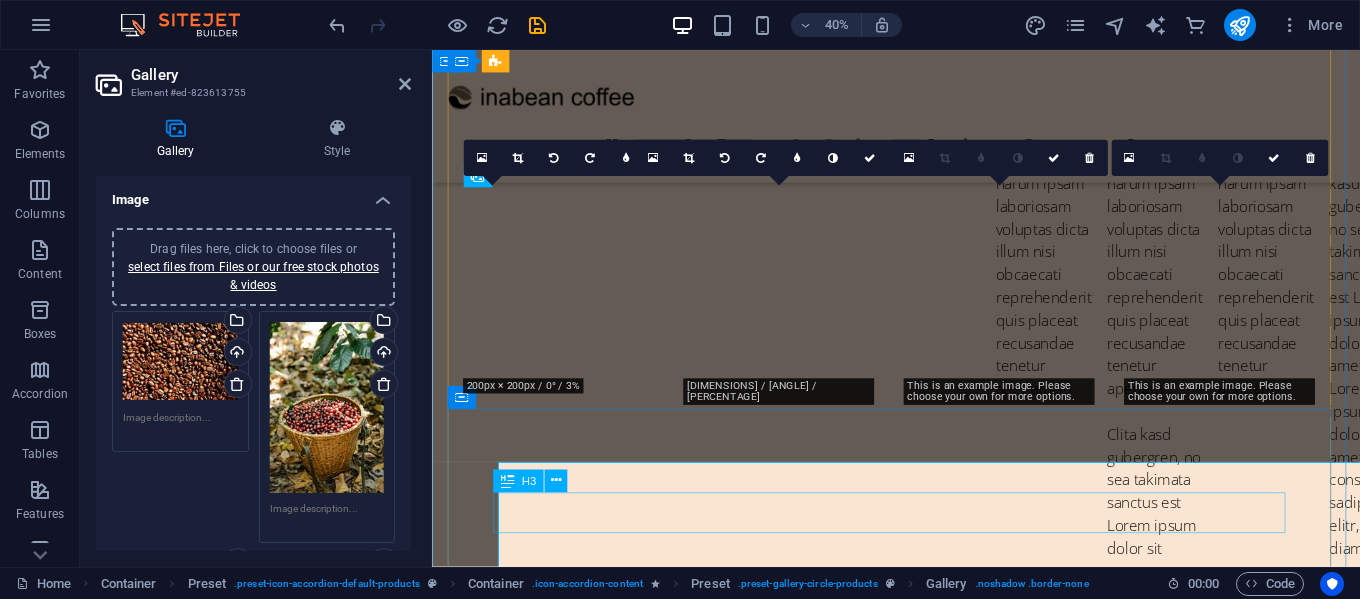 scroll, scrollTop: 4809, scrollLeft: 0, axis: vertical 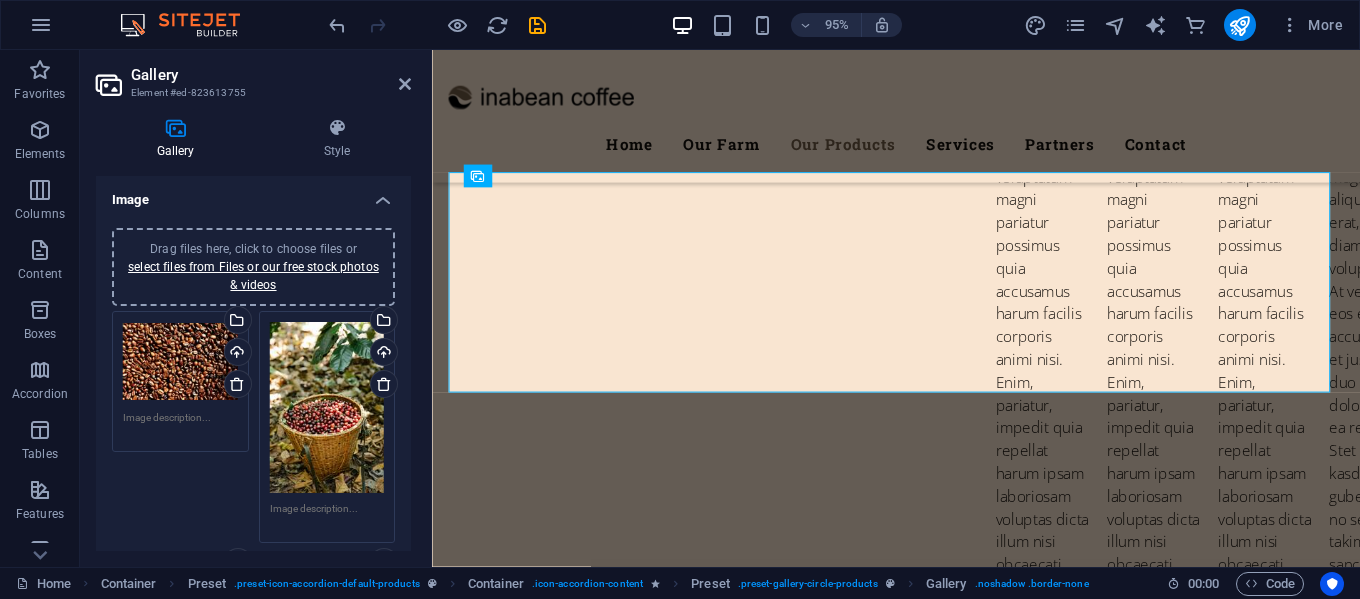 click on "Drag files here, click to choose files or select files from Files or our free stock photos & videos" at bounding box center (327, 408) 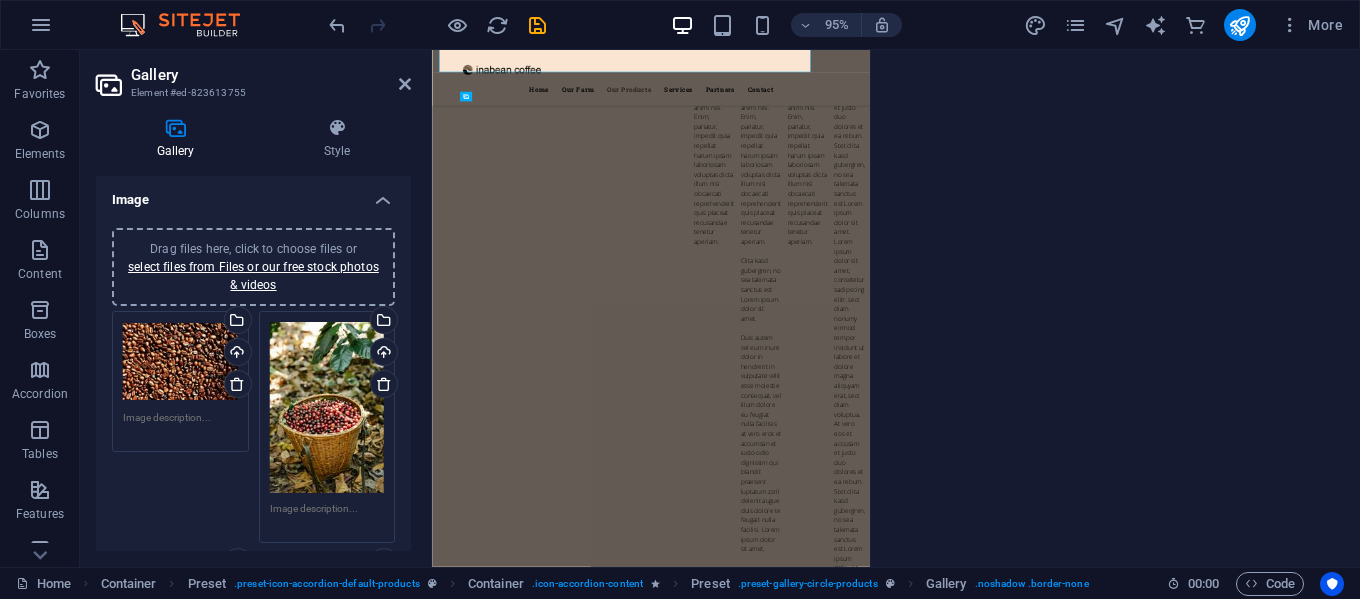 click on "Drag files here, click to choose files or select files from Files or our free stock photos & videos" at bounding box center [327, 408] 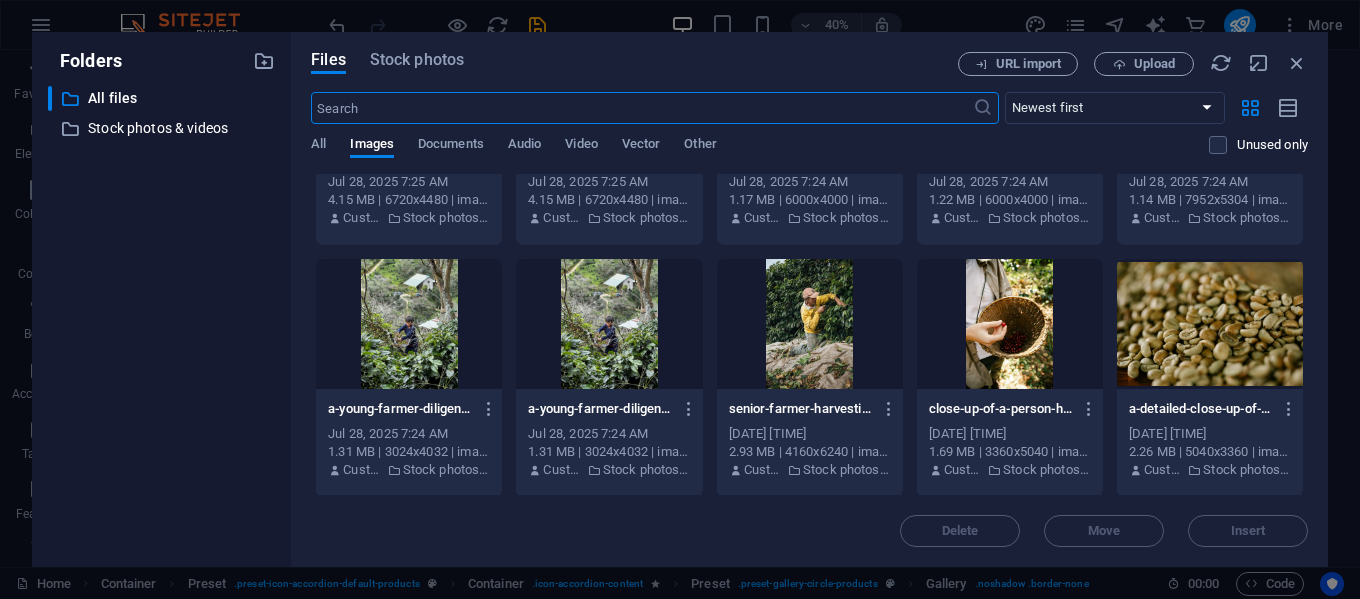 scroll, scrollTop: 4700, scrollLeft: 0, axis: vertical 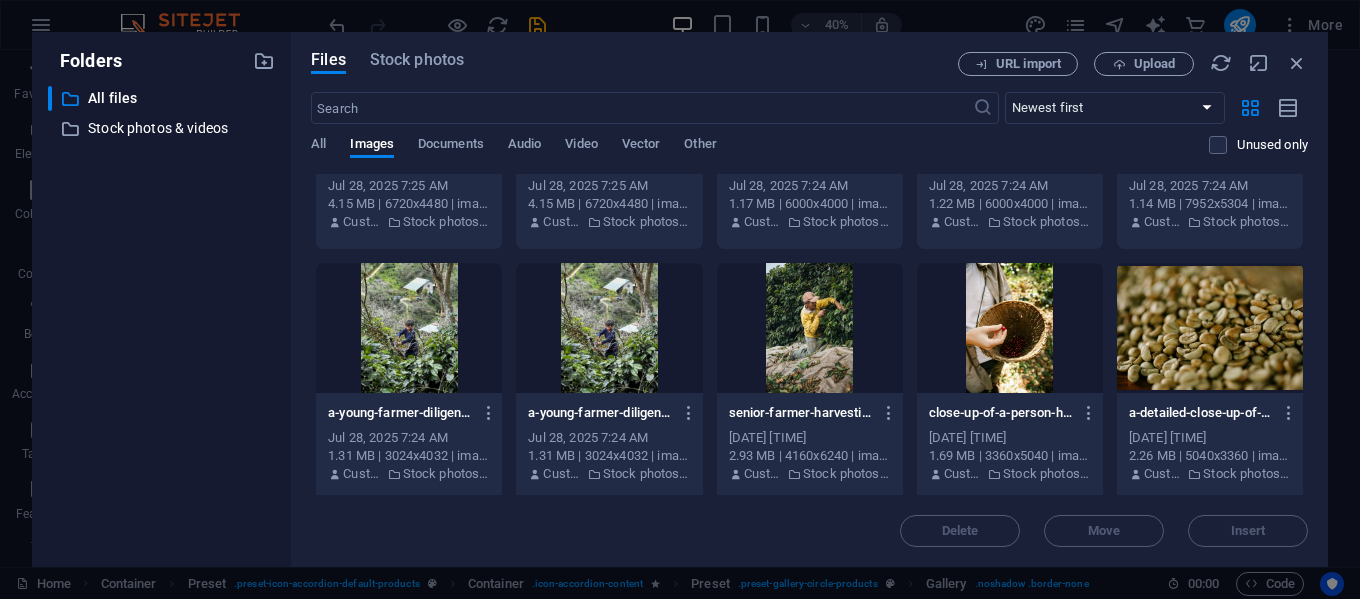 click at bounding box center [1210, 328] 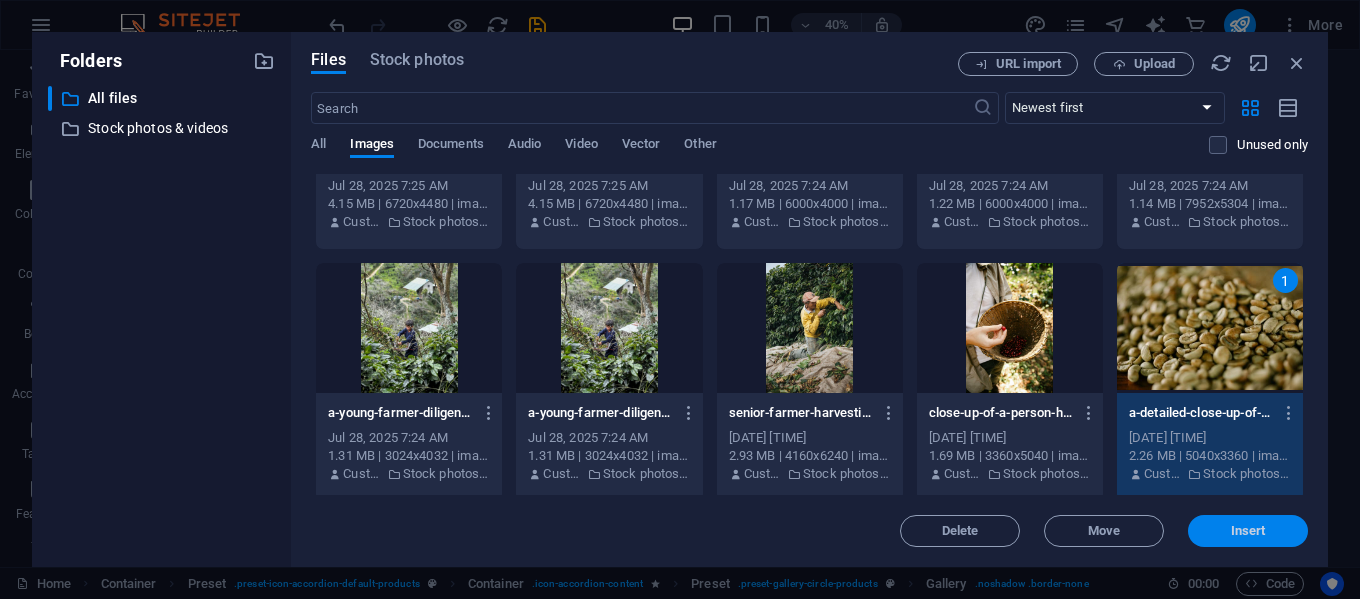 click on "Insert" at bounding box center (1248, 531) 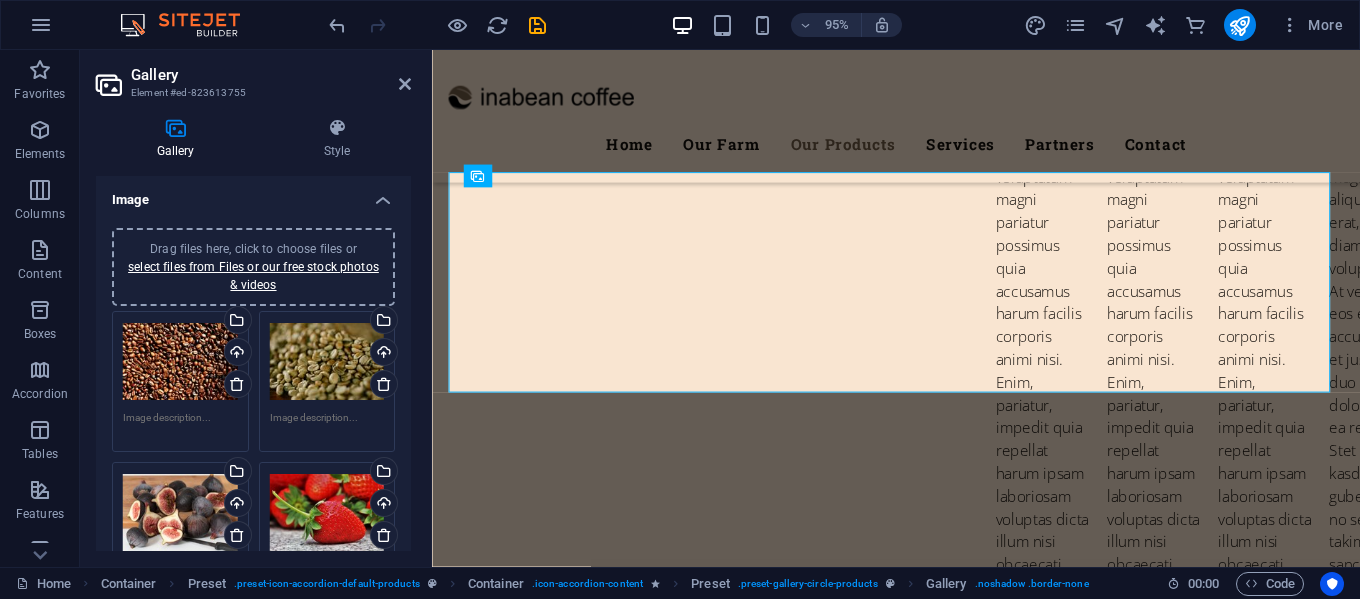 click on "Drag files here, click to choose files or select files from Files or our free stock photos & videos" at bounding box center [180, 513] 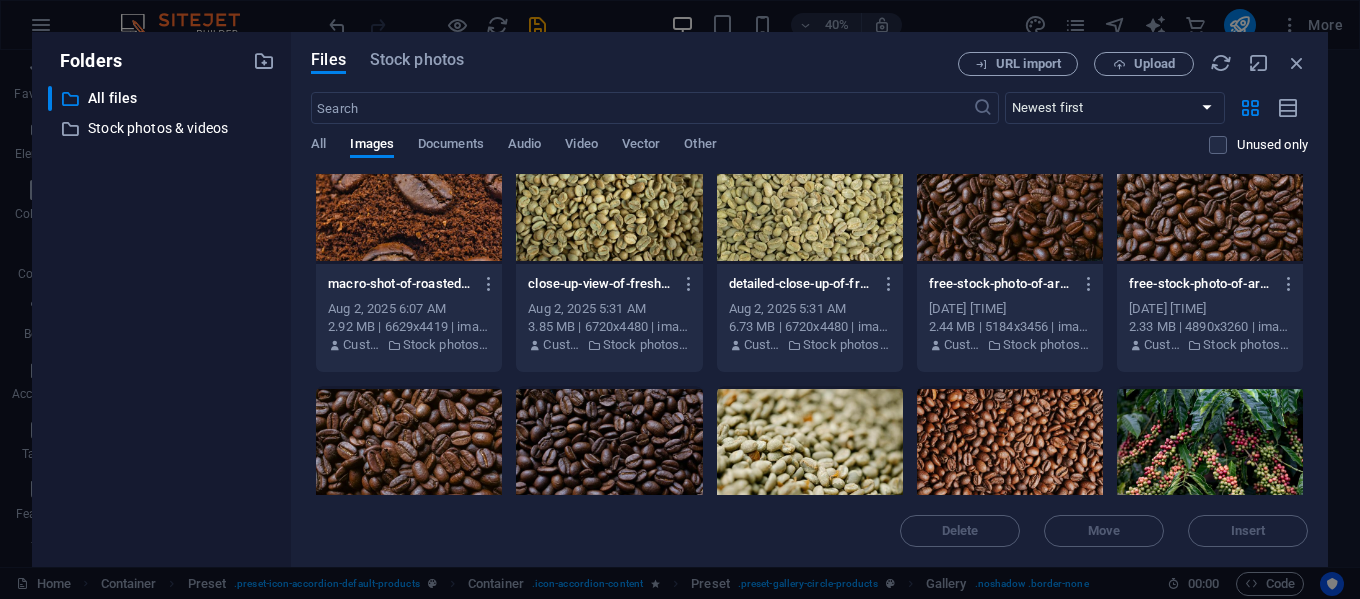 scroll, scrollTop: 300, scrollLeft: 0, axis: vertical 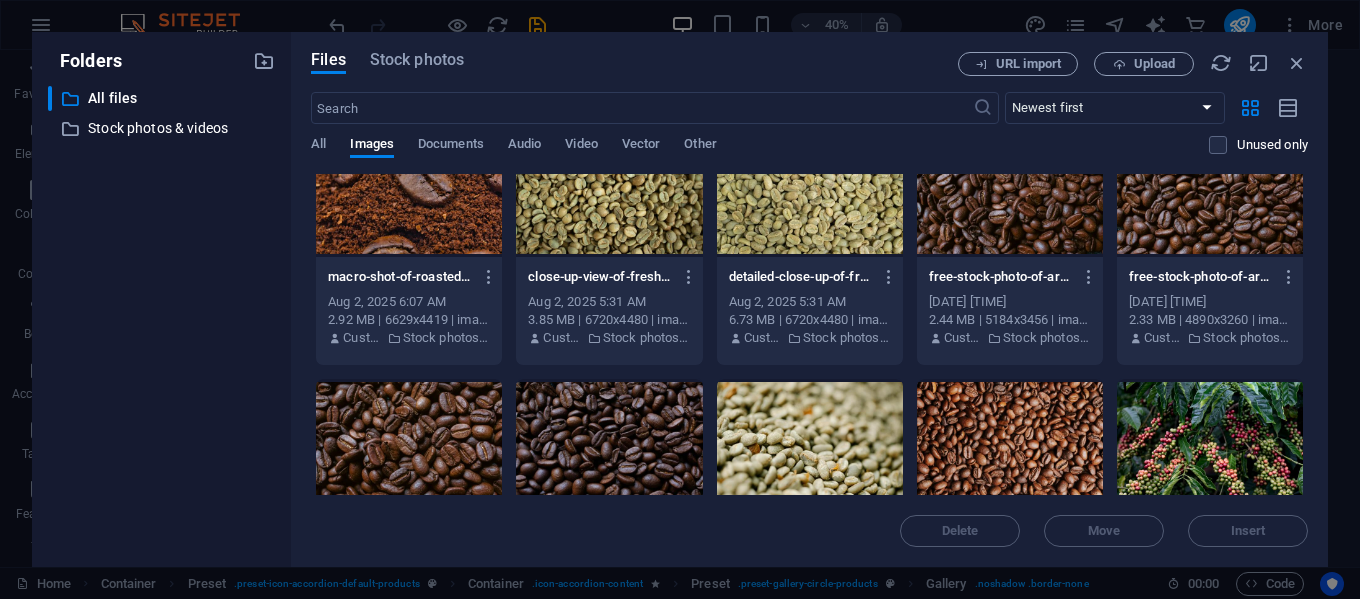 click at bounding box center [1010, 444] 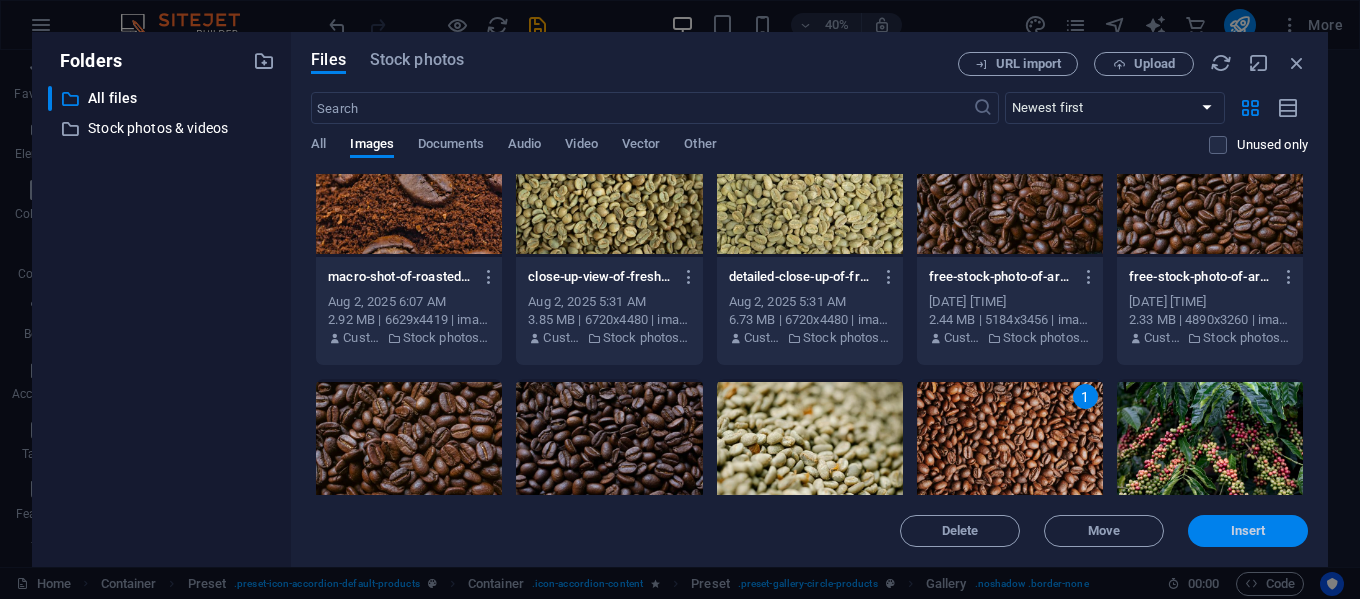 click on "Insert" at bounding box center [1248, 531] 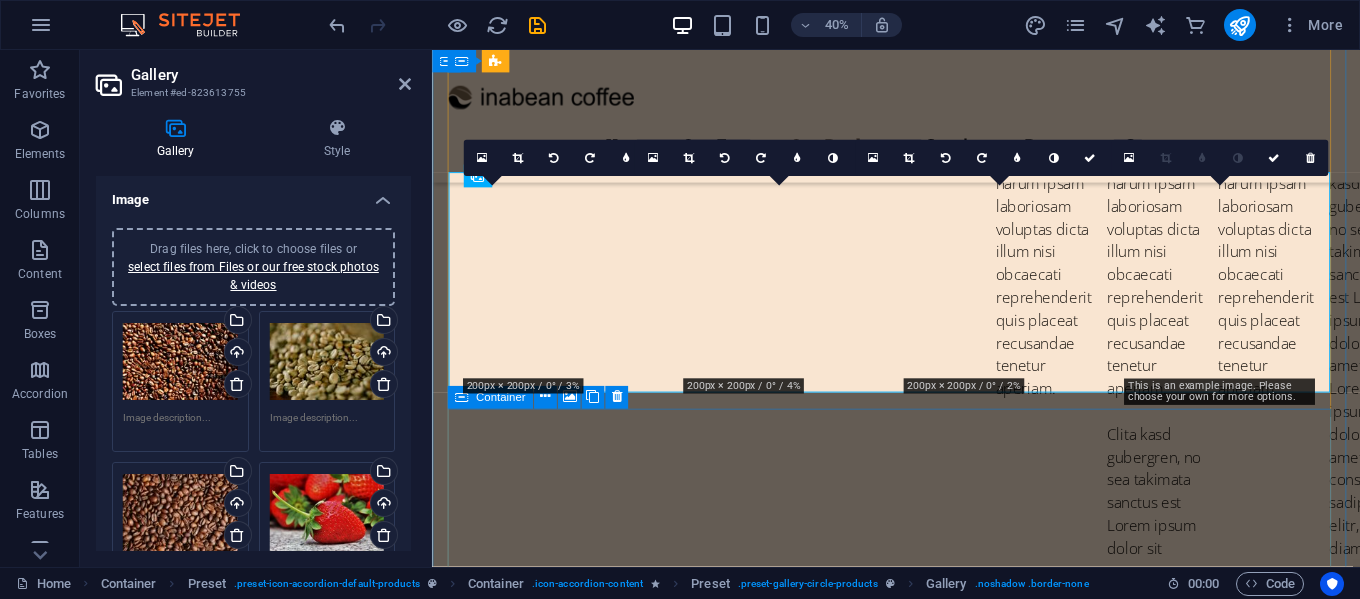 scroll, scrollTop: 4809, scrollLeft: 0, axis: vertical 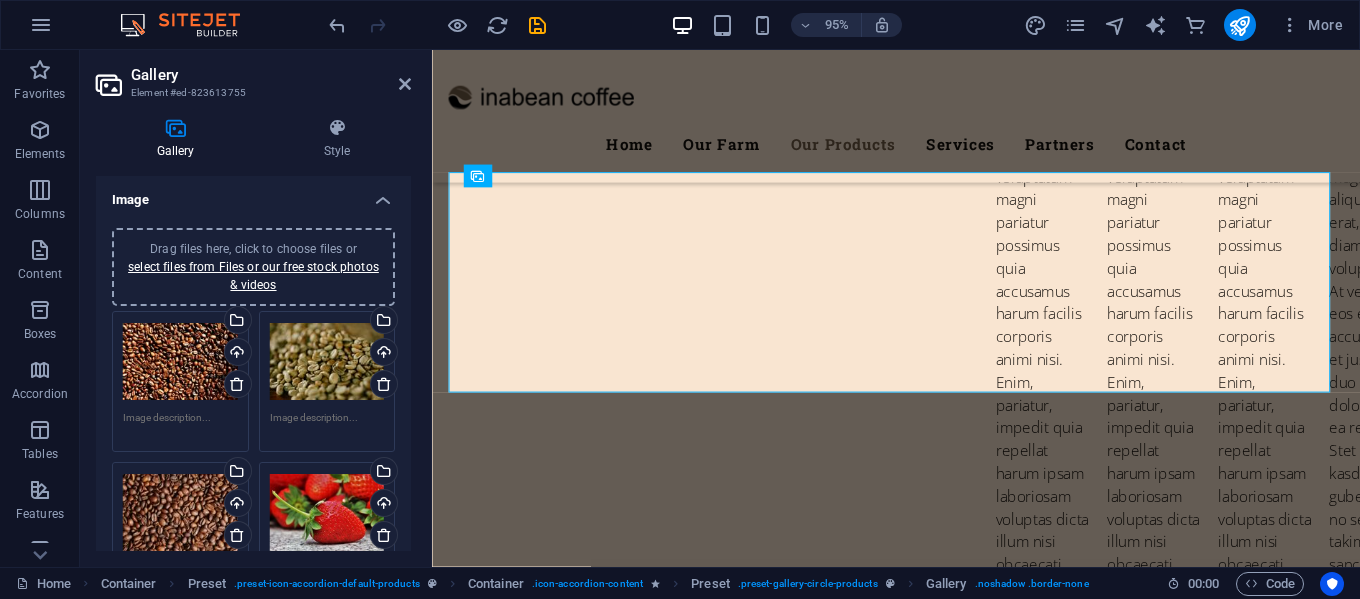 click on "Drag files here, click to choose files or select files from Files or our free stock photos & videos" at bounding box center (327, 513) 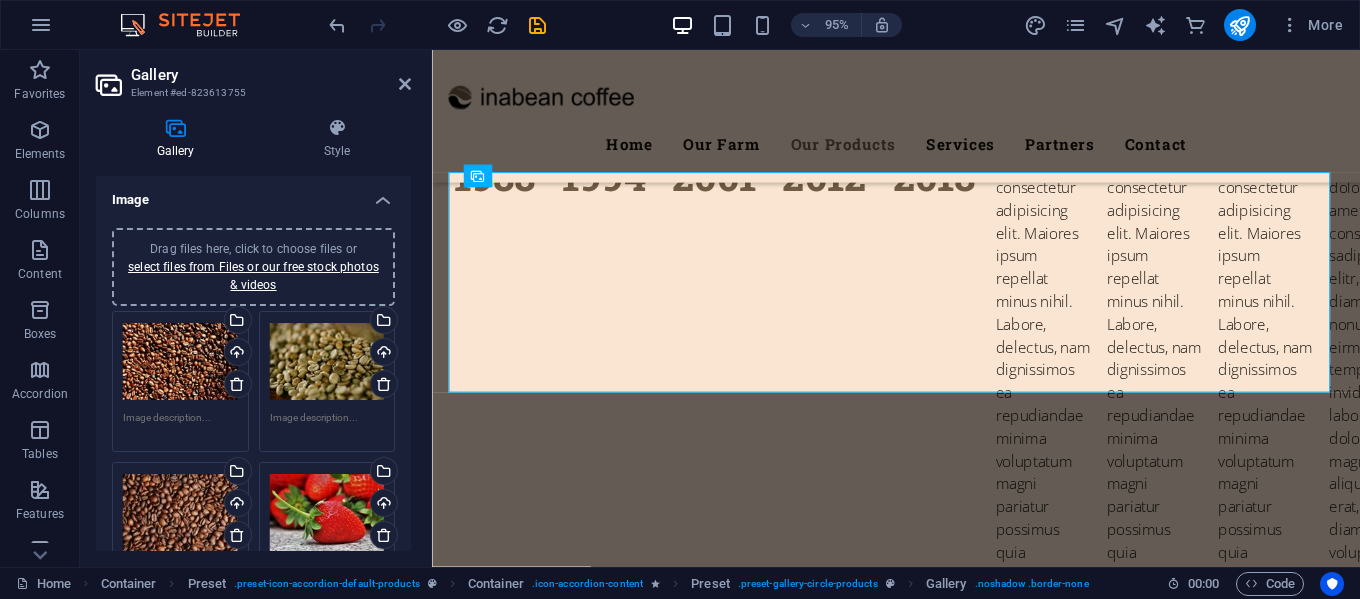 scroll, scrollTop: 5114, scrollLeft: 0, axis: vertical 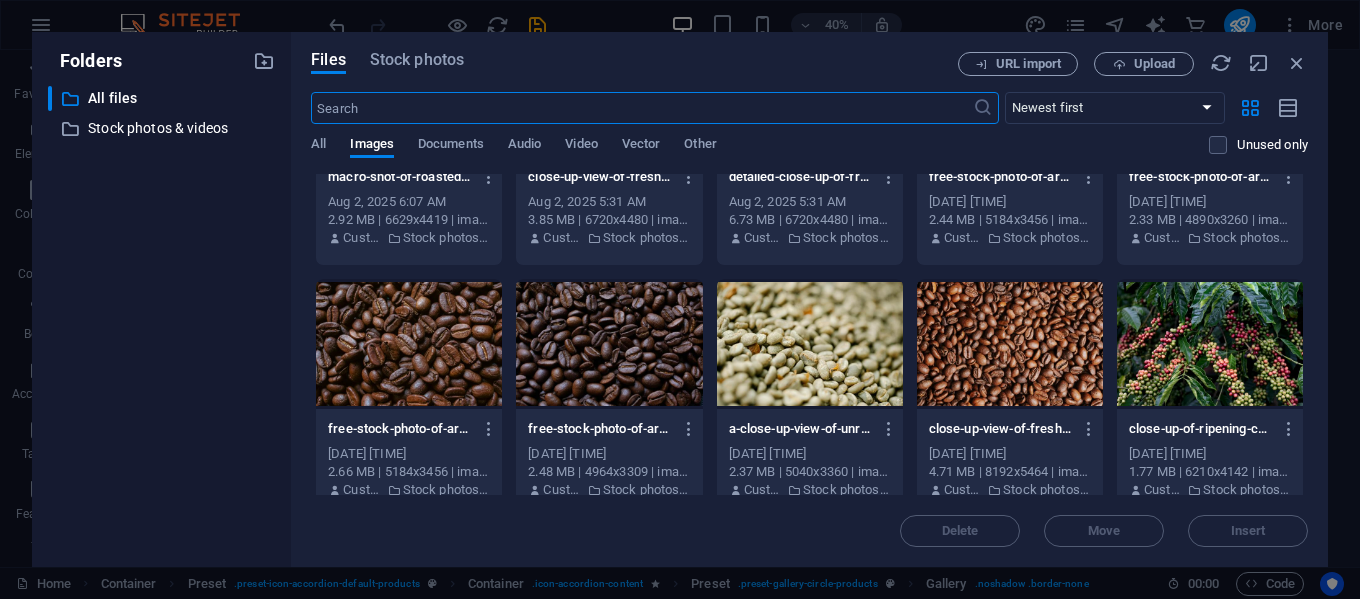 click at bounding box center (810, 344) 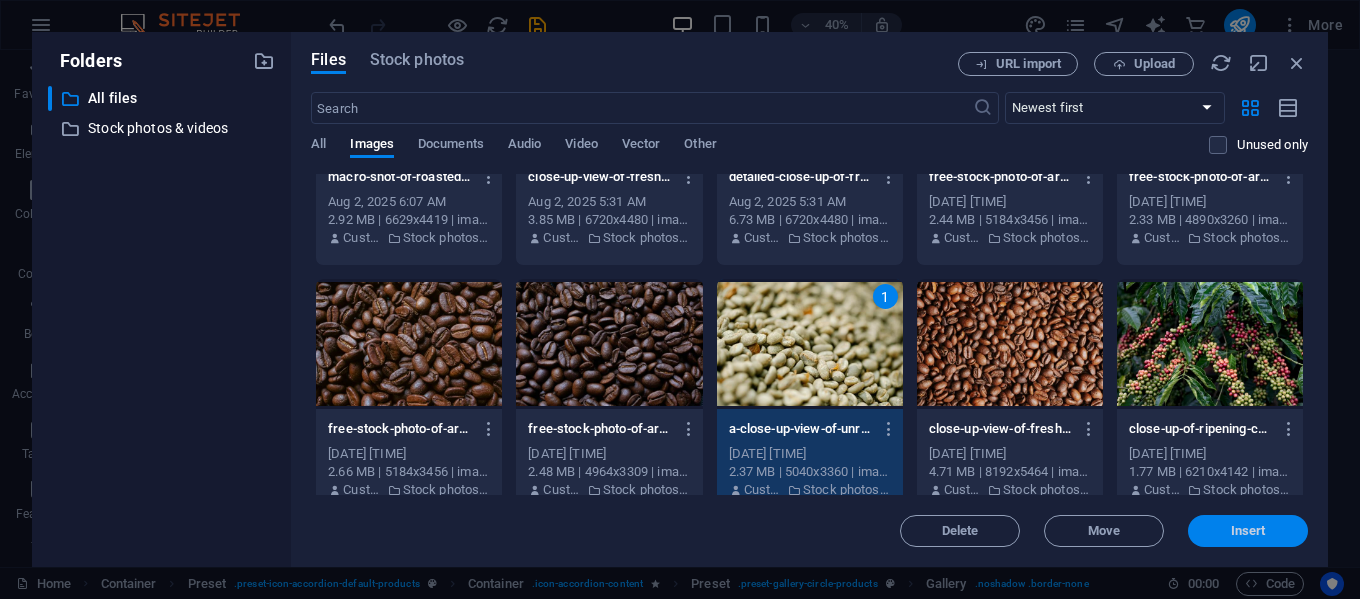 click on "Insert" at bounding box center (1248, 531) 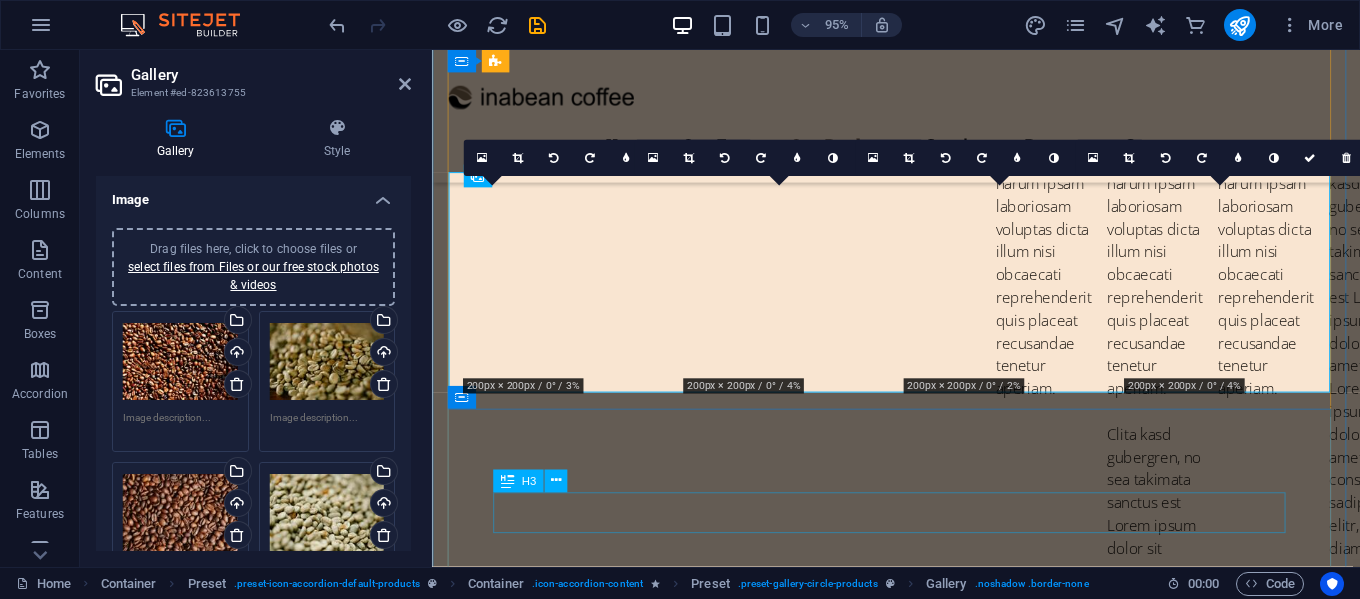 scroll, scrollTop: 4809, scrollLeft: 0, axis: vertical 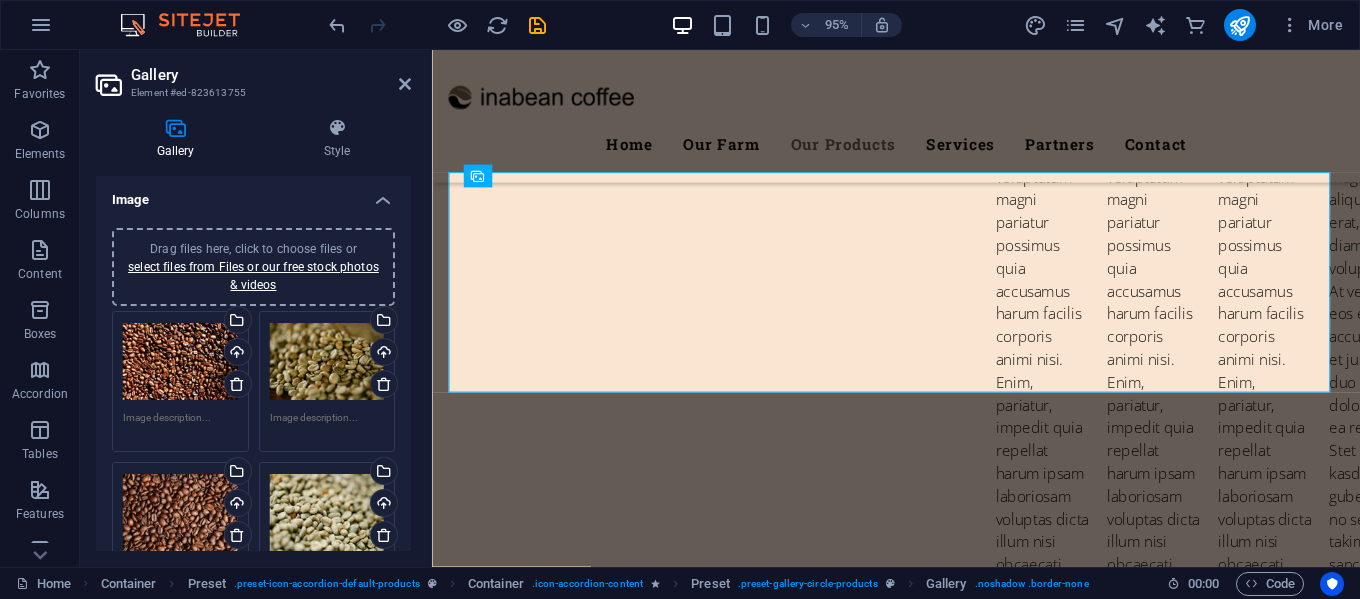 click on "Drag files here, click to choose files or select files from Files or our free stock photos & videos" at bounding box center [180, 362] 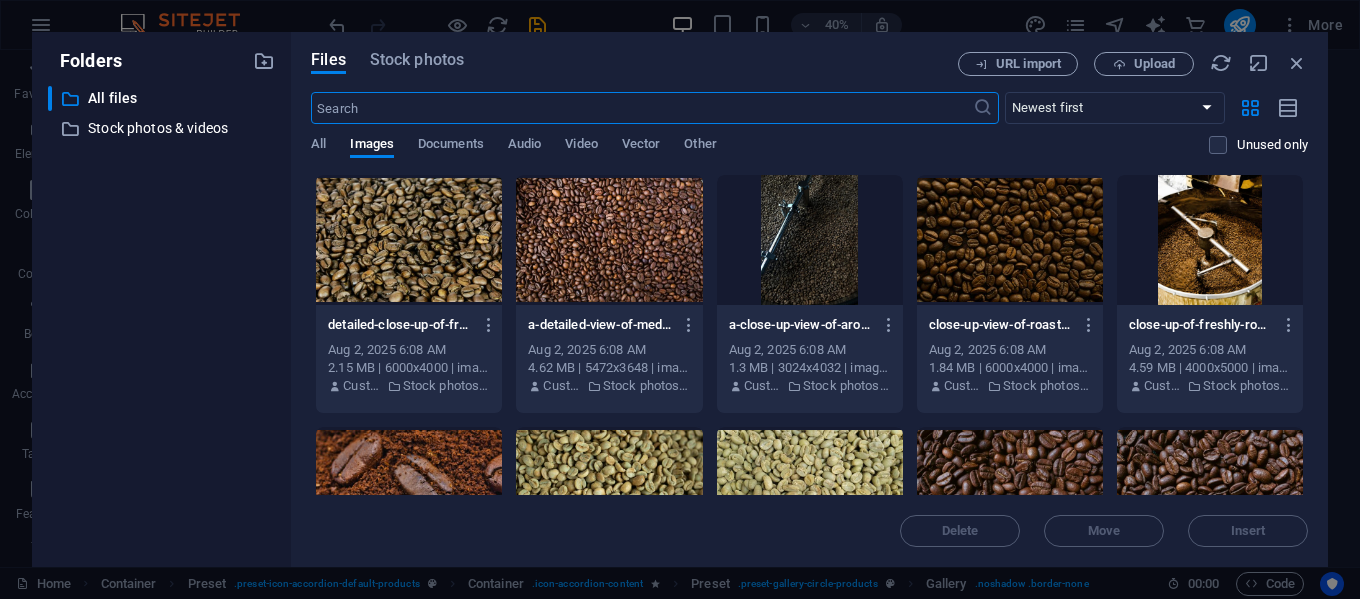 scroll, scrollTop: 5114, scrollLeft: 0, axis: vertical 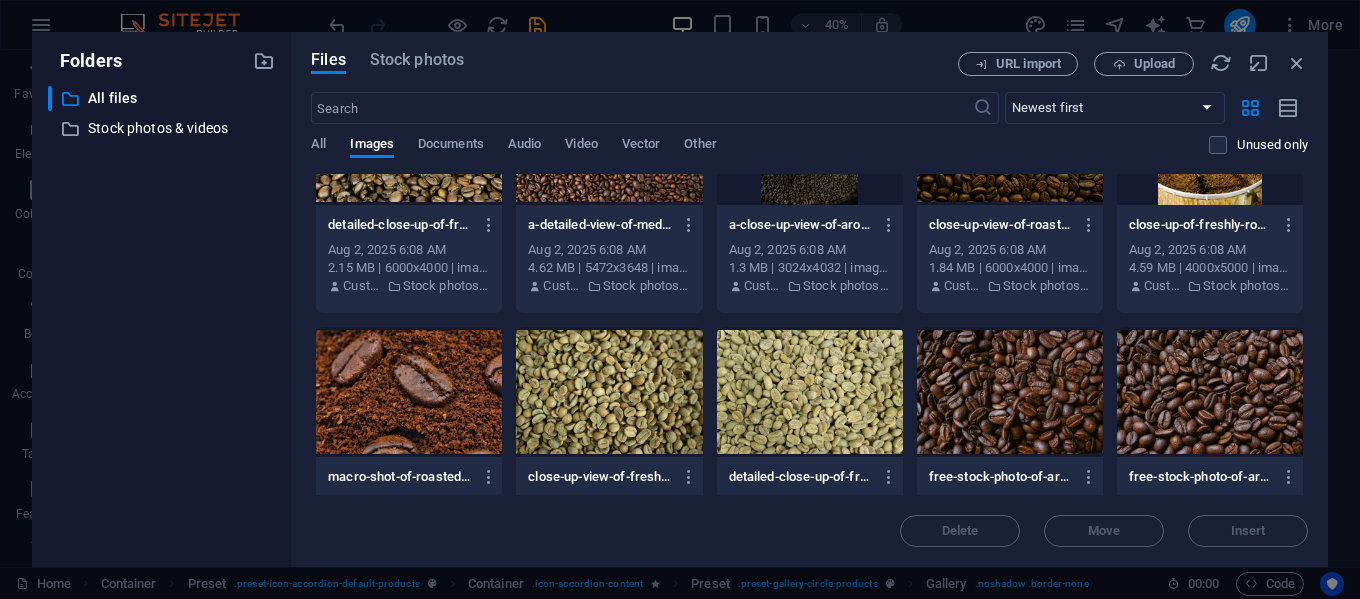 click at bounding box center [1210, 392] 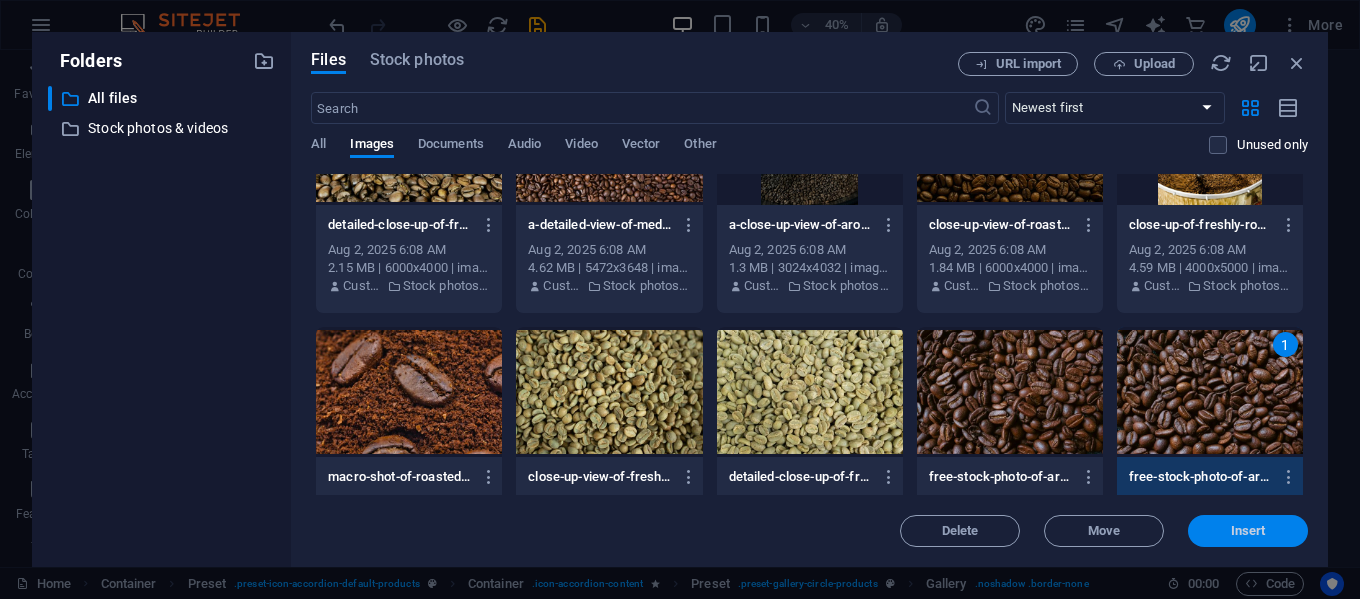 click on "Insert" at bounding box center (1248, 531) 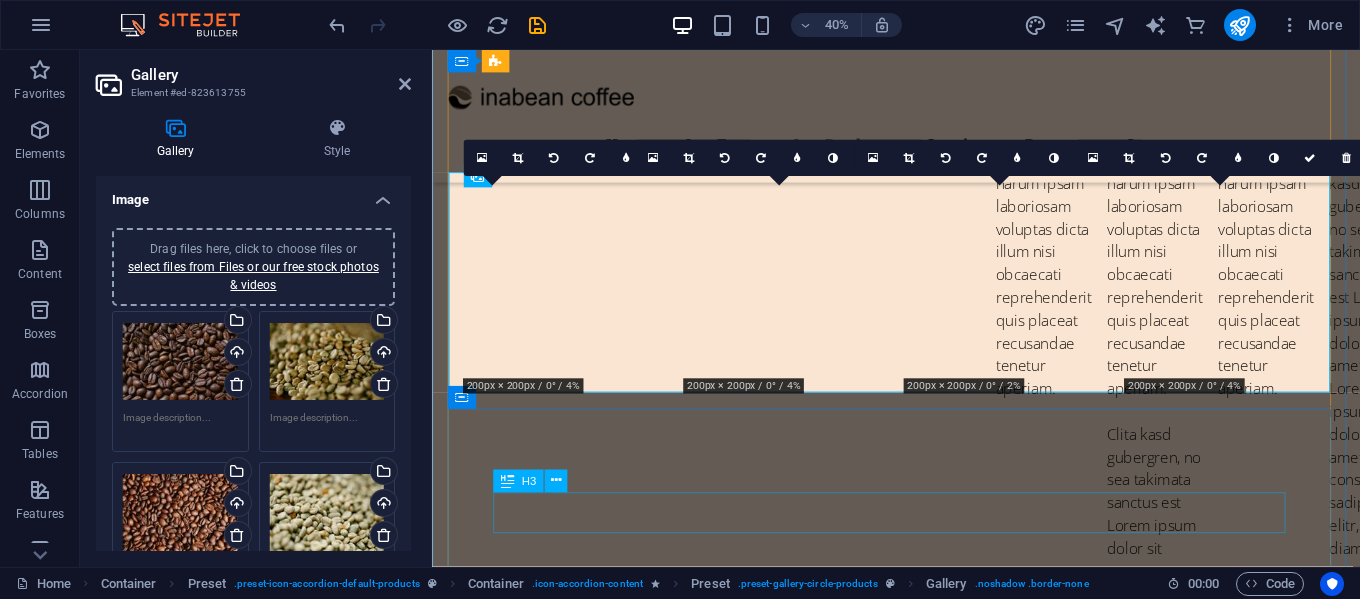scroll, scrollTop: 4809, scrollLeft: 0, axis: vertical 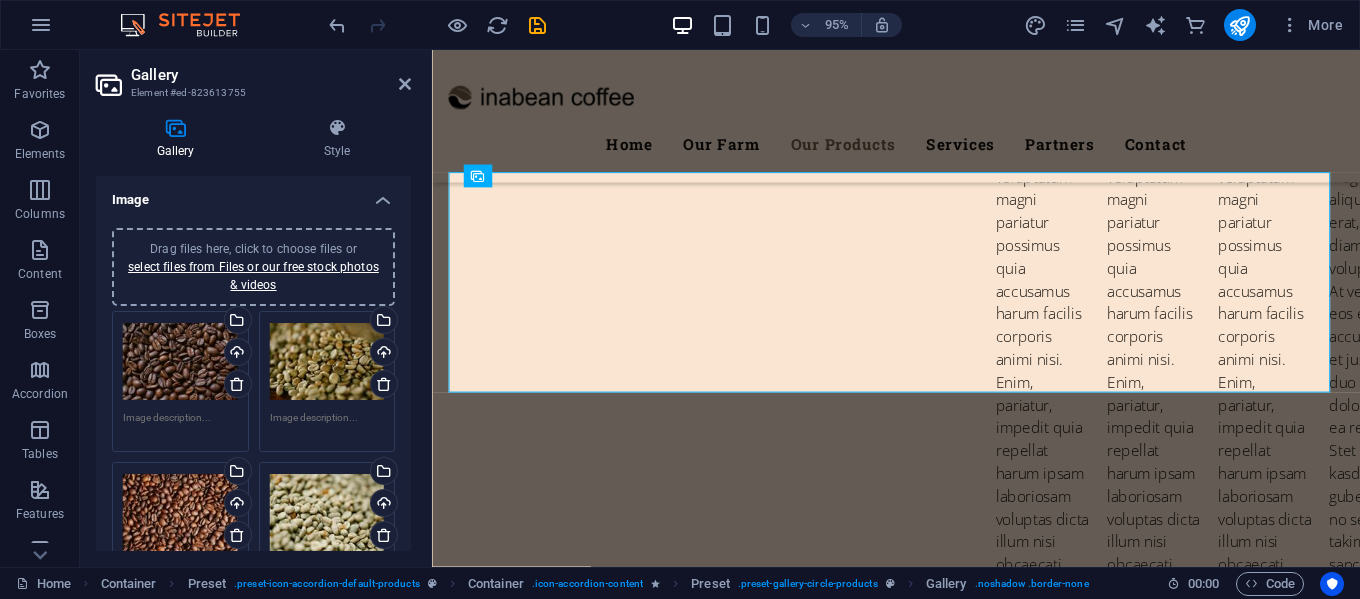 click on "Drag files here, click to choose files or select files from Files or our free stock photos & videos" at bounding box center (180, 513) 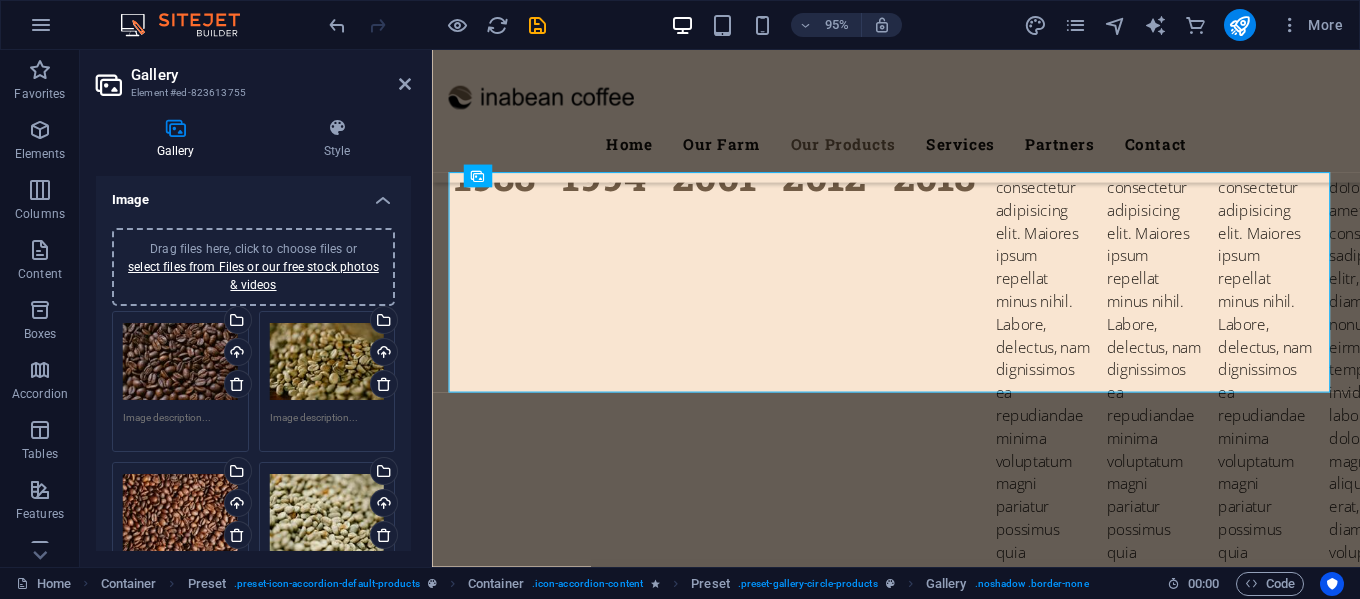 scroll, scrollTop: 5114, scrollLeft: 0, axis: vertical 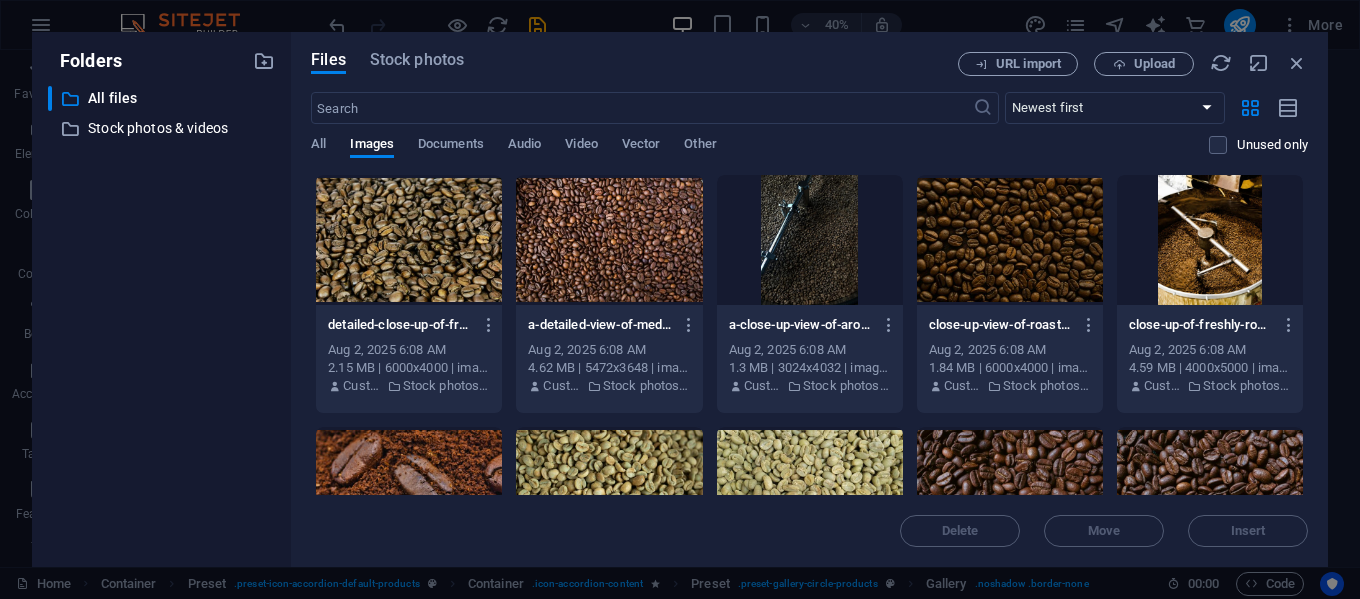 click at bounding box center [409, 492] 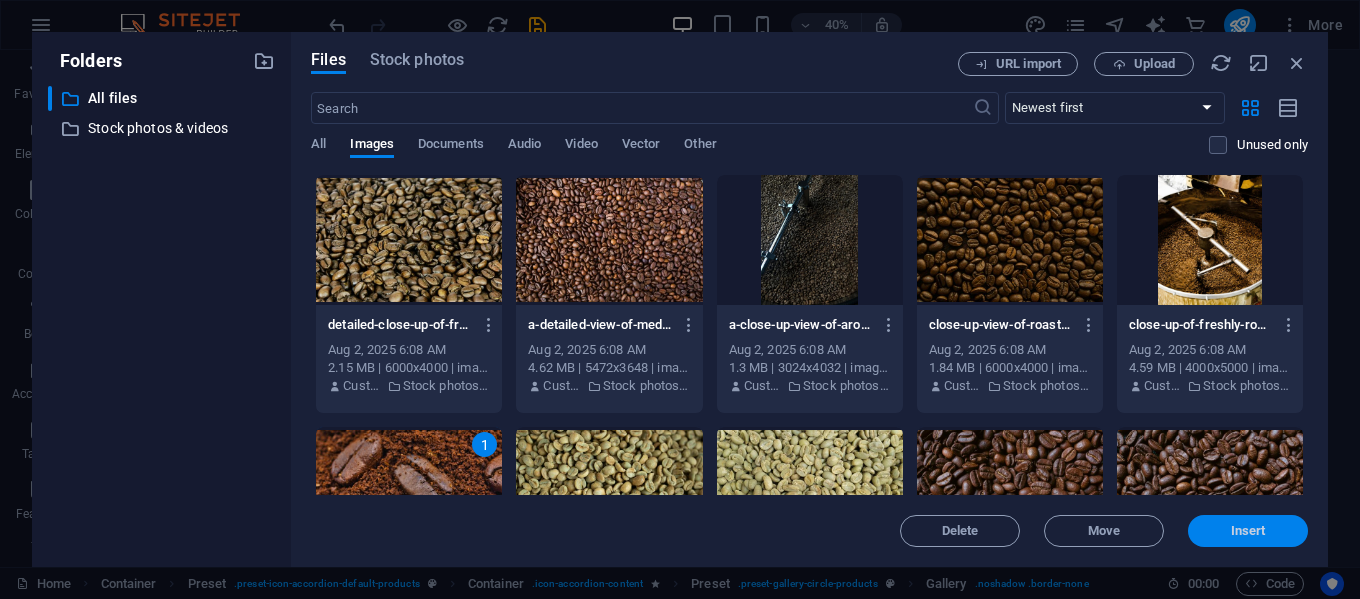 drag, startPoint x: 1256, startPoint y: 531, endPoint x: 571, endPoint y: 438, distance: 691.2843 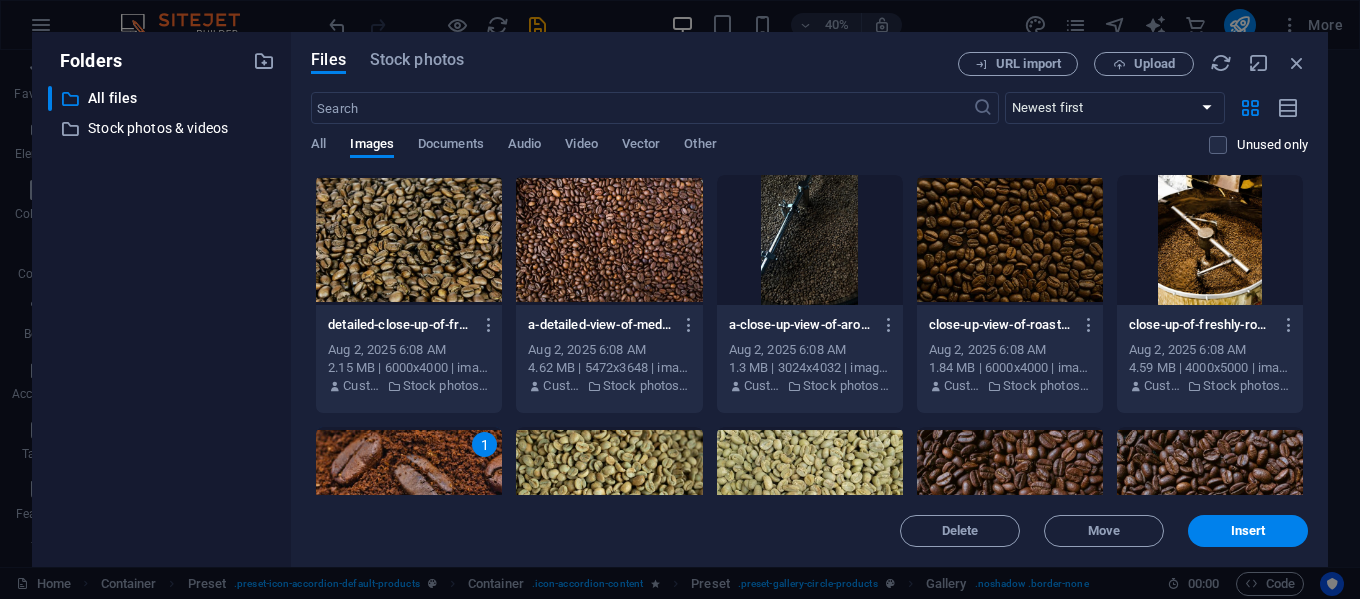 scroll, scrollTop: 4809, scrollLeft: 0, axis: vertical 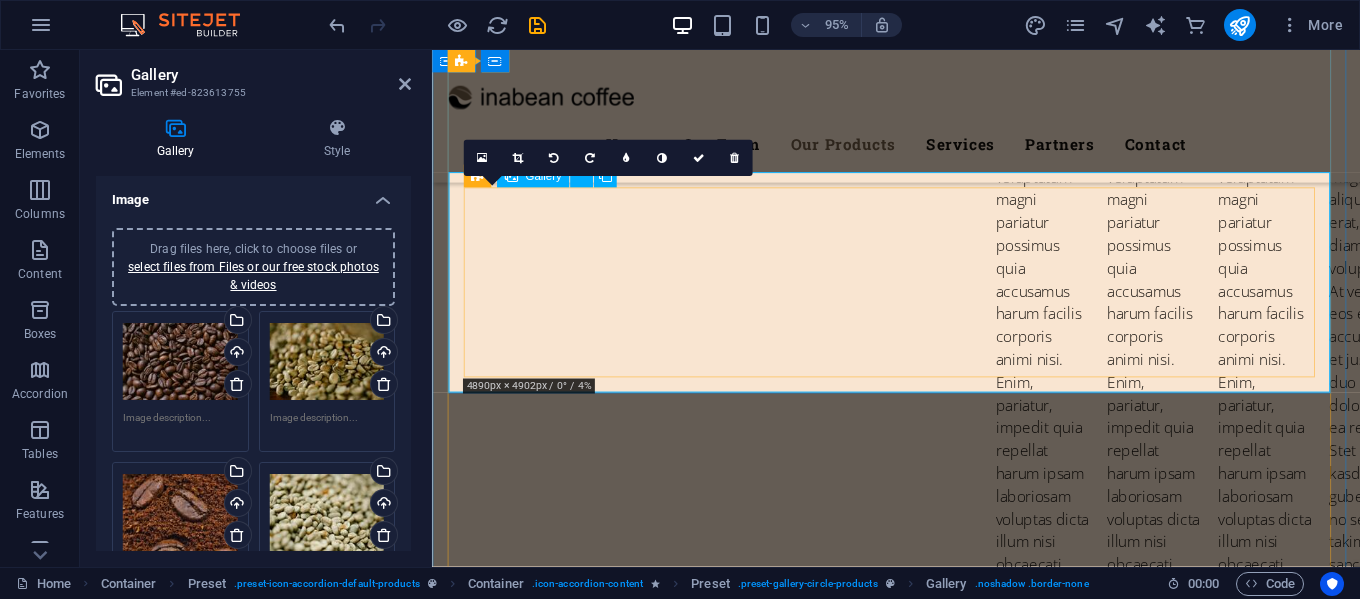 click at bounding box center (568, 5873) 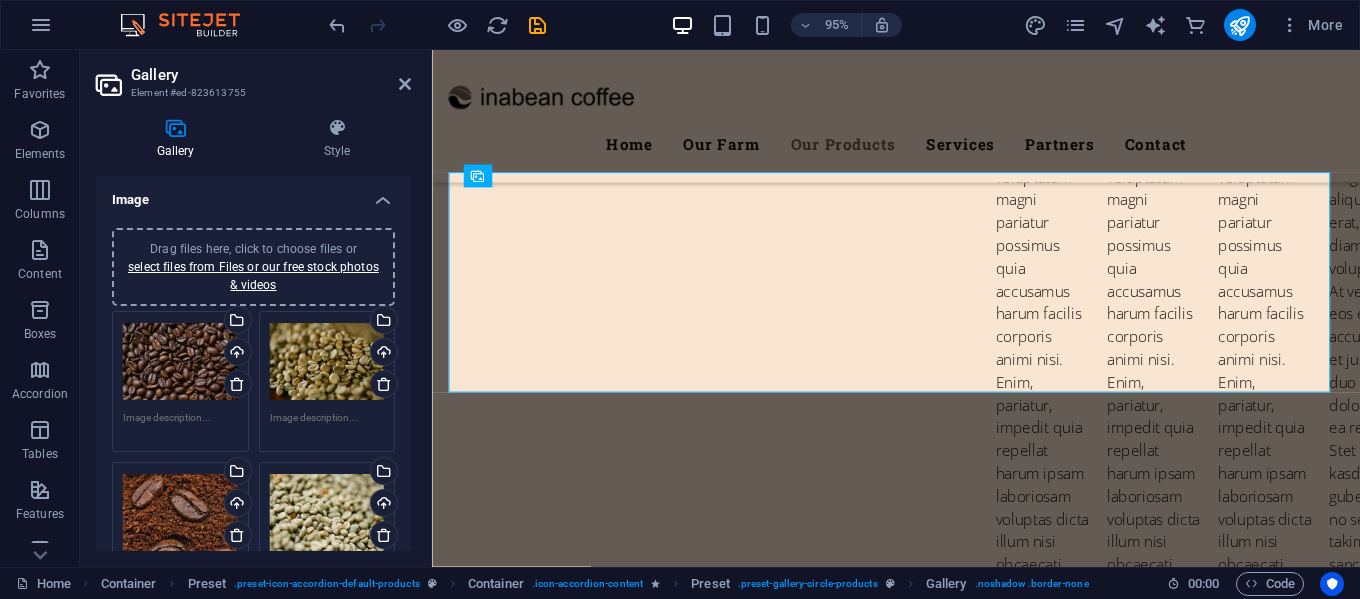 click on "Drag files here, click to choose files or select files from Files or our free stock photos & videos" at bounding box center (180, 362) 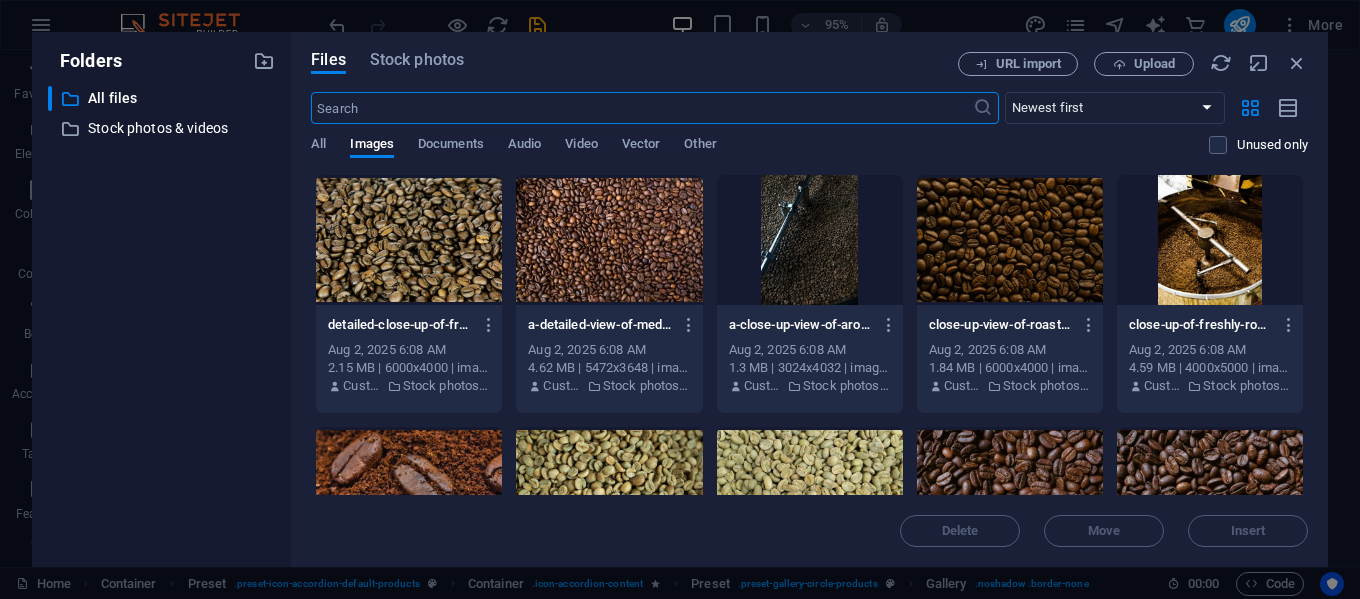 scroll, scrollTop: 5114, scrollLeft: 0, axis: vertical 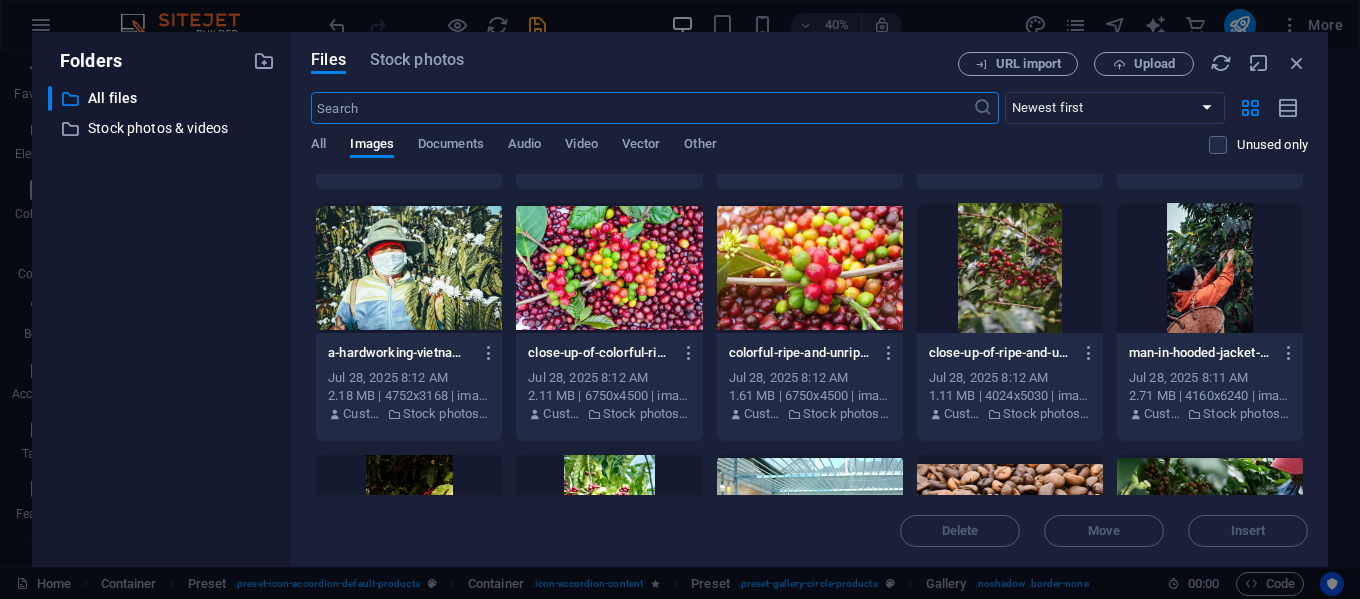 click at bounding box center [609, 268] 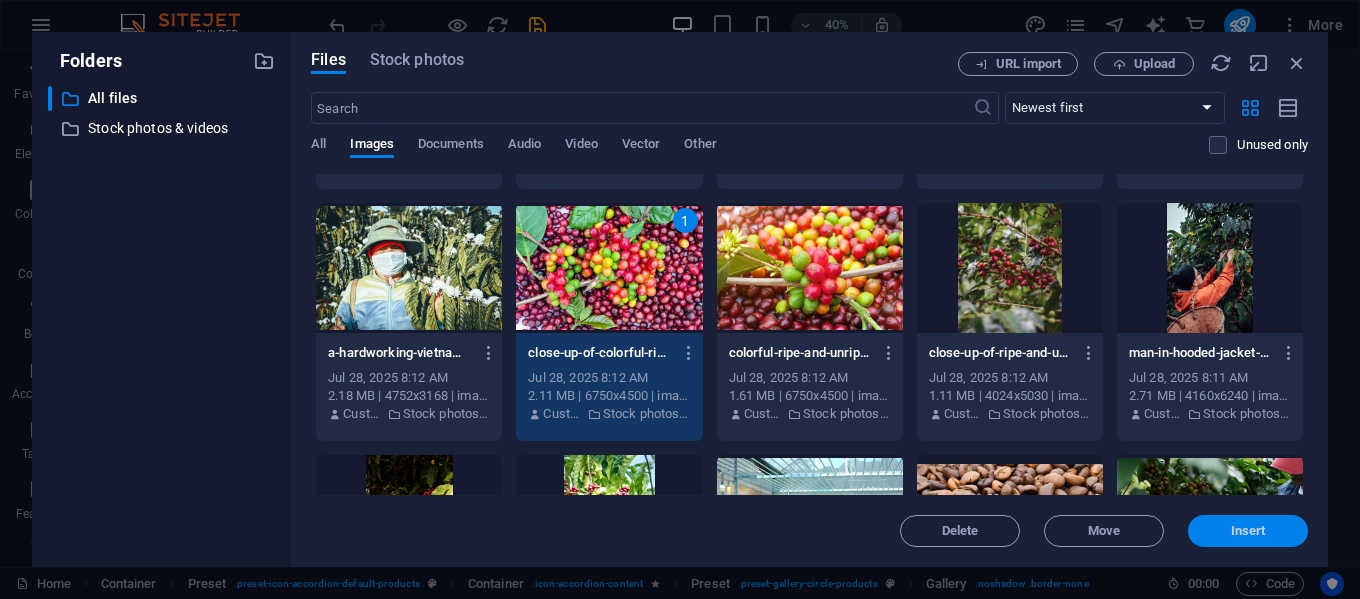 click on "Insert" at bounding box center [1248, 531] 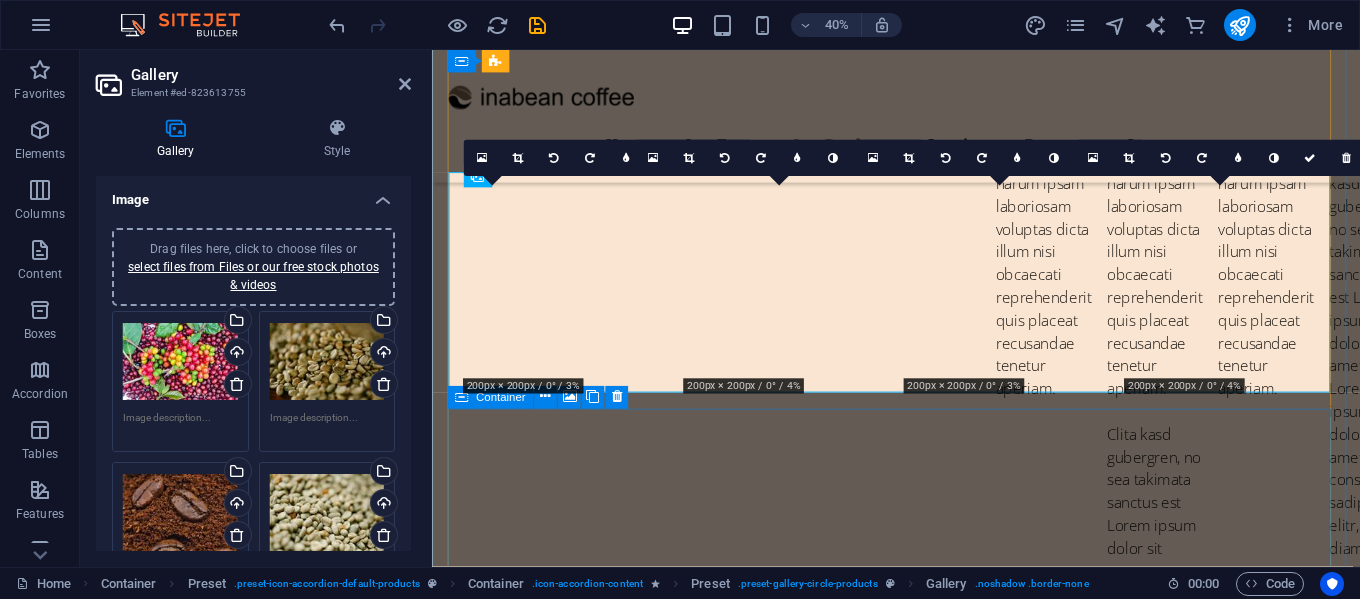 scroll, scrollTop: 4809, scrollLeft: 0, axis: vertical 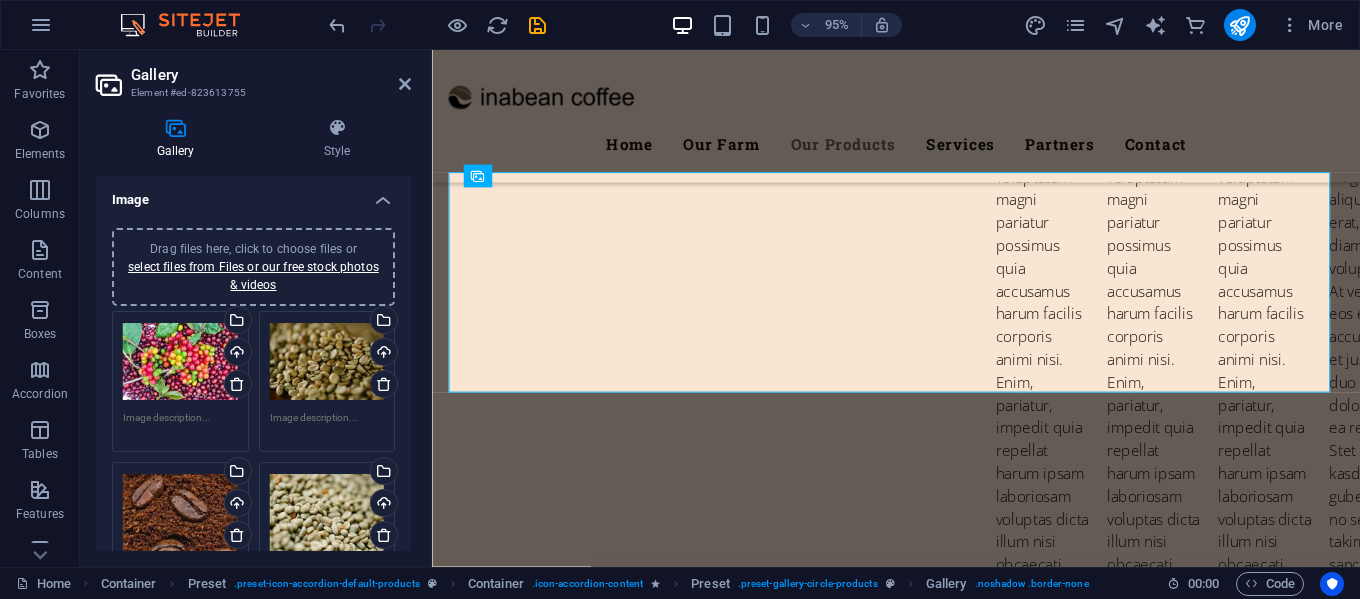 click on "Drag files here, click to choose files or select files from Files or our free stock photos & videos" at bounding box center [180, 513] 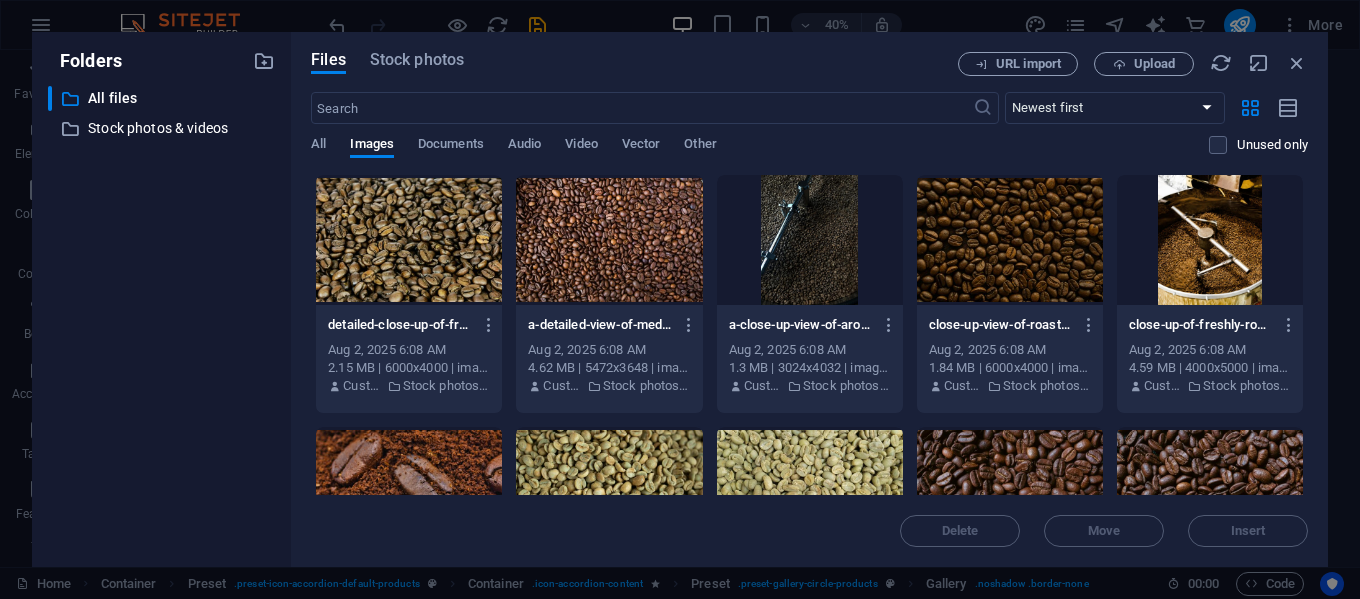scroll, scrollTop: 5114, scrollLeft: 0, axis: vertical 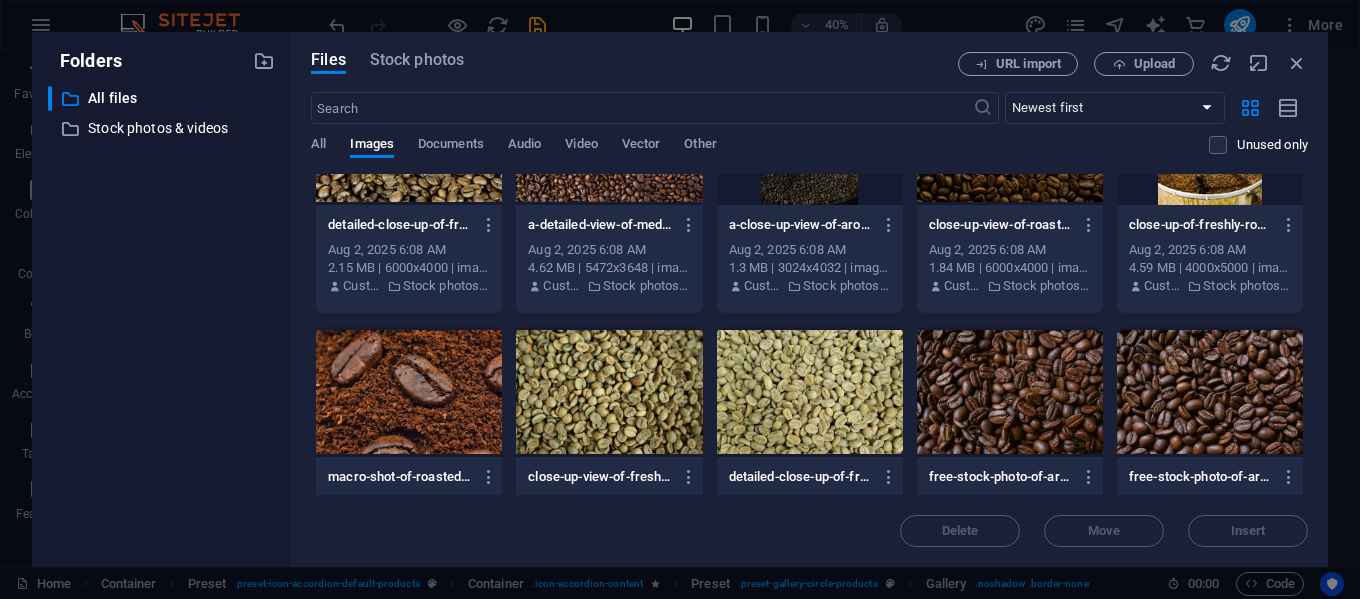 click at bounding box center (1010, 392) 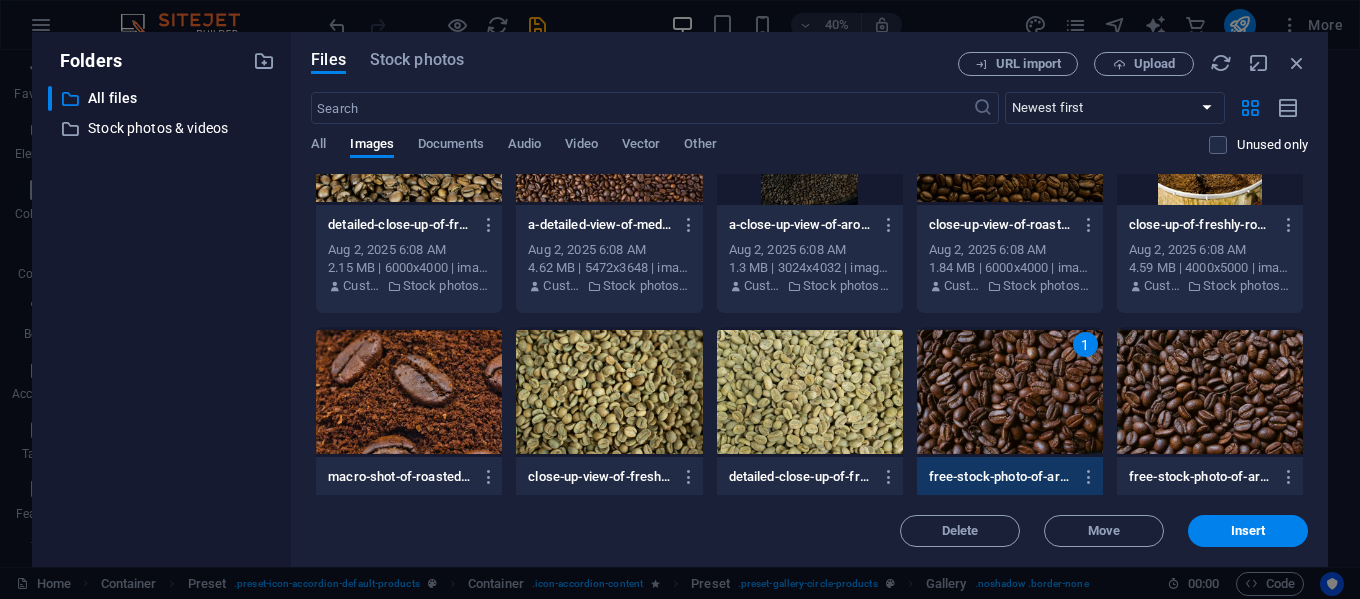 click at bounding box center [1210, 392] 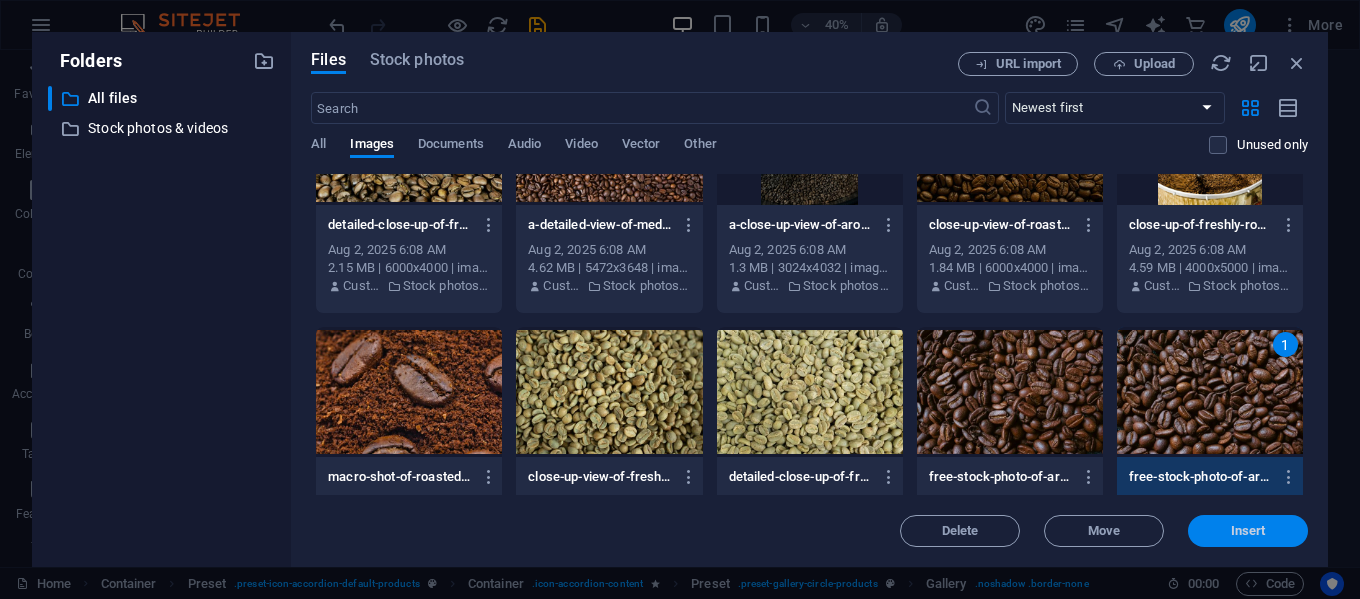 click on "Insert" at bounding box center (1248, 531) 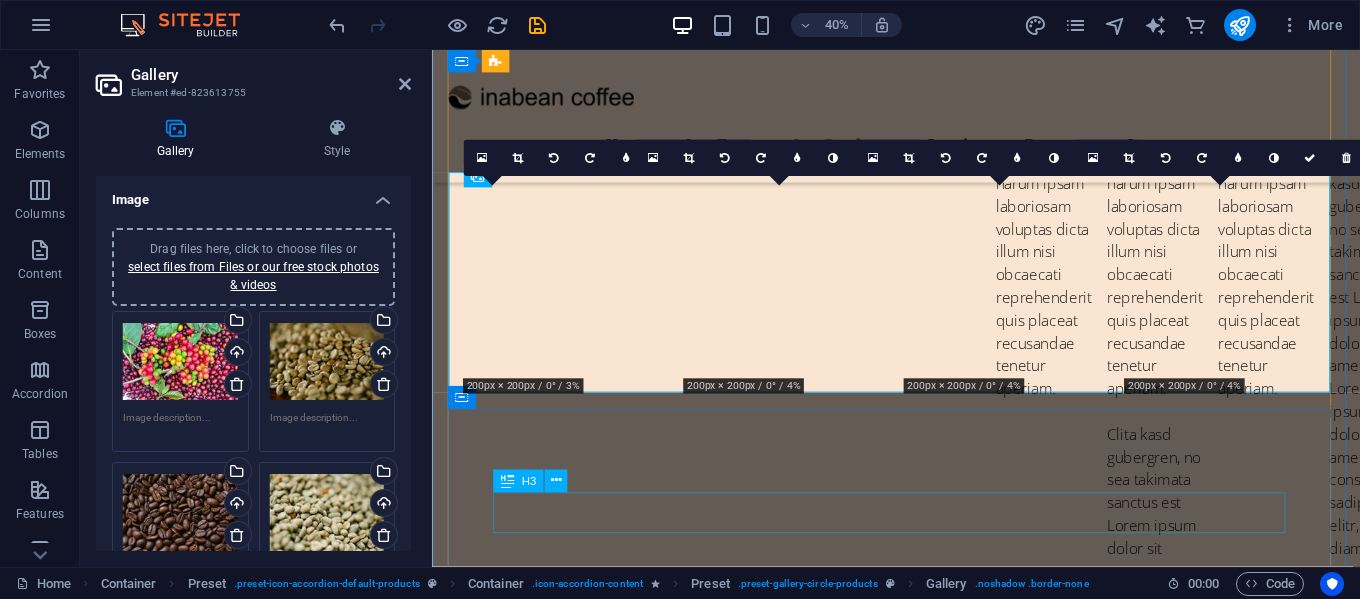 scroll, scrollTop: 4809, scrollLeft: 0, axis: vertical 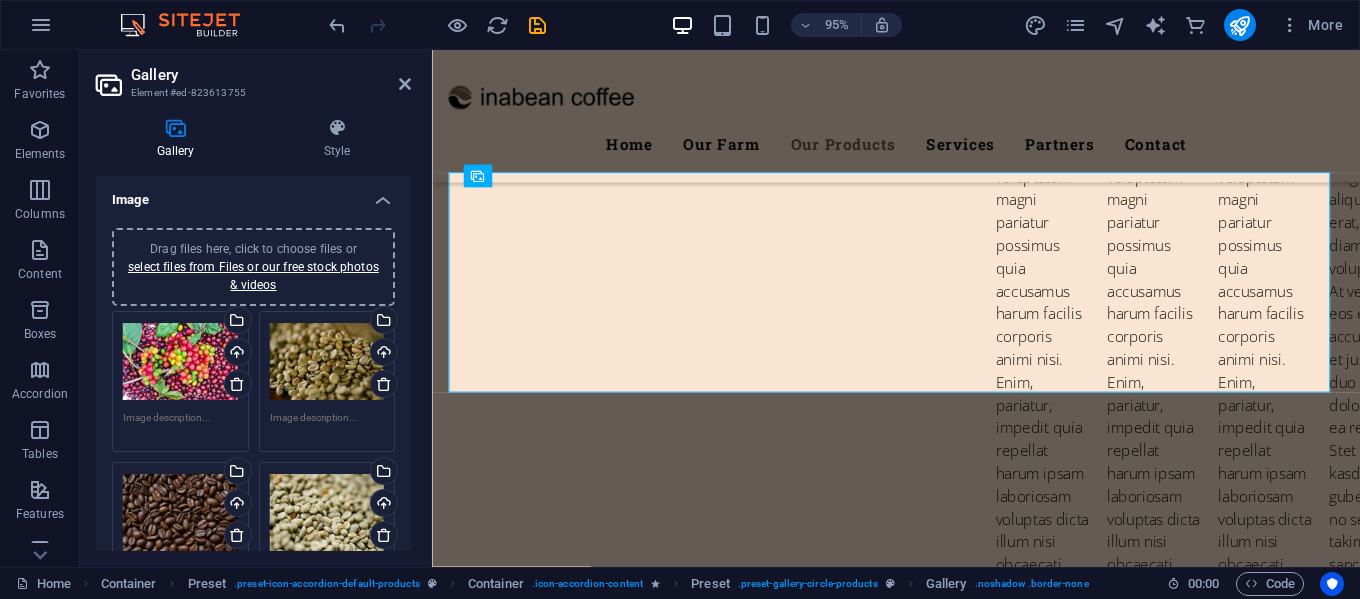 click on "Drag files here, click to choose files or select files from Files or our free stock photos & videos" at bounding box center [327, 513] 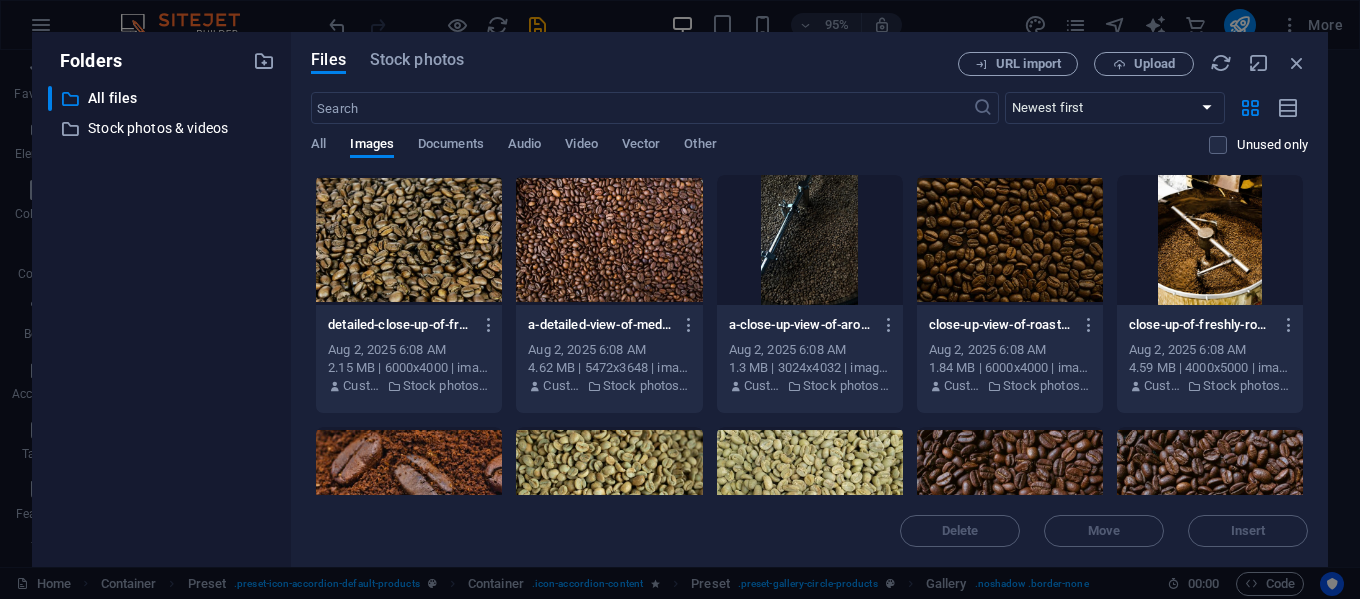 click on "Files Stock photos URL import Upload ​ Newest first Oldest first Name (A-Z) Name (Z-A) Size (0-9) Size (9-0) Resolution (0-9) Resolution (9-0) All Images Documents Audio Video Vector Other Unused only Drop files here to upload them instantly detailed-close-up-of-freshly-roasted-coffee-beans-capturing-texture-and-richness-n7Adfgj0RPzkqo75TesUqA.jpeg detailed-close-up-of-freshly-roasted-coffee-beans-capturing-texture-and-richness-n7Adfgj0RPzkqo75TesUqA.jpeg Aug 2, 2025 6:08 AM 2.15 MB | 6000x4000 | image/jpeg Customer Stock photos & videos a-detailed-view-of-medium-roast-coffee-beans-rich-in-texture-and-color-BK1Fo7D-davoy0EF0bZrPA.jpg a-detailed-view-of-medium-roast-coffee-beans-rich-in-texture-and-color-BK1Fo7D-davoy0EF0bZrPA.jpg Aug 2, 2025 6:08 AM 4.62 MB | 5472x3648 | image/jpeg Customer Stock photos & videos a-close-up-view-of-aromatic-coffee-beans-being-roasted-in-a-commercial-roaster-XNAaggzczQLXGjPrdKez5Q.jpeg Aug 2, 2025 6:08 AM 1.3 MB | 3024x4032 | image/jpeg Customer Stock photos & videos Customer" at bounding box center (809, 299) 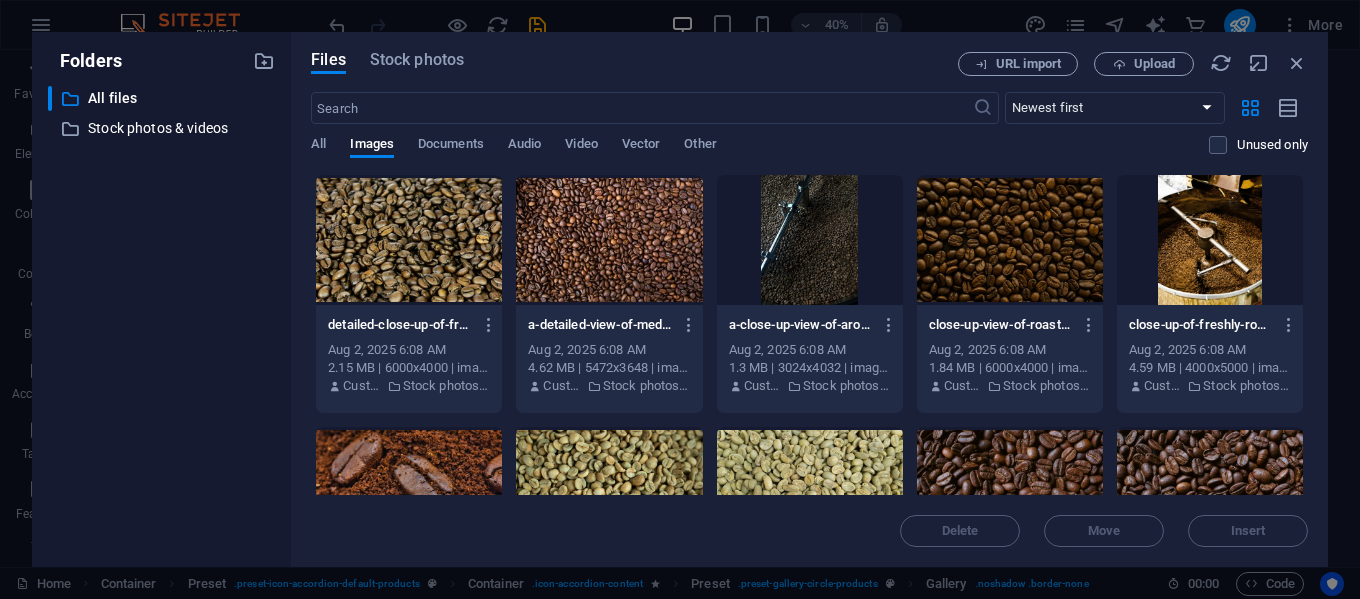 scroll, scrollTop: 5114, scrollLeft: 0, axis: vertical 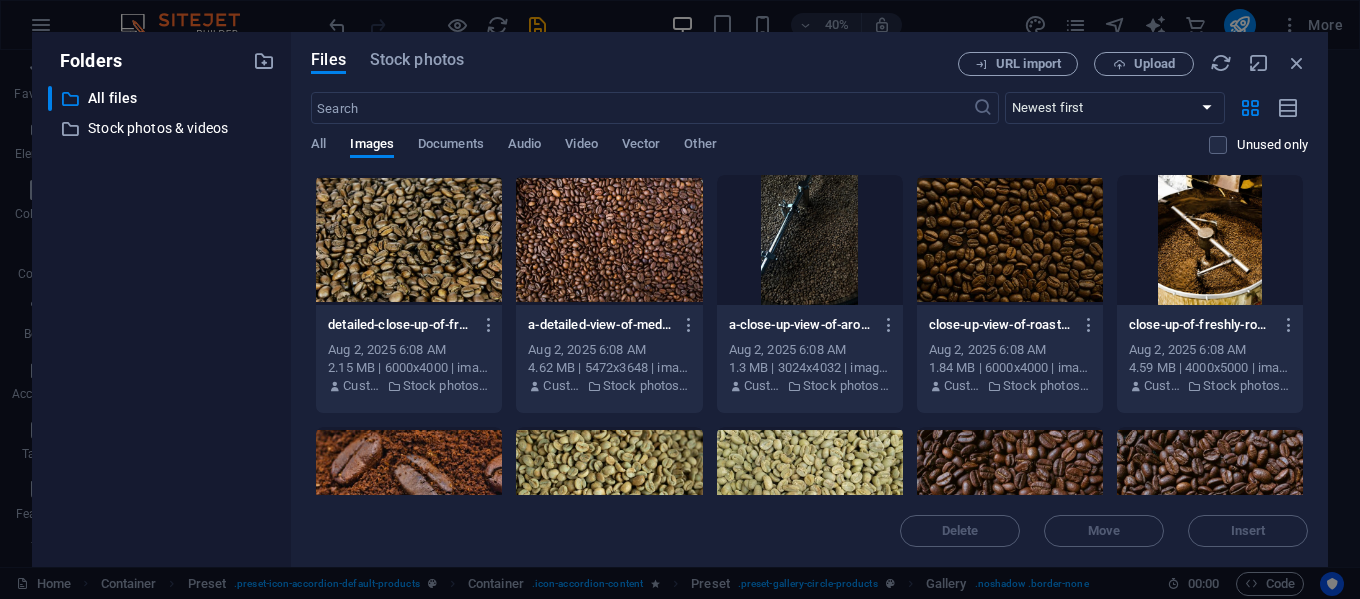 click at bounding box center [409, 240] 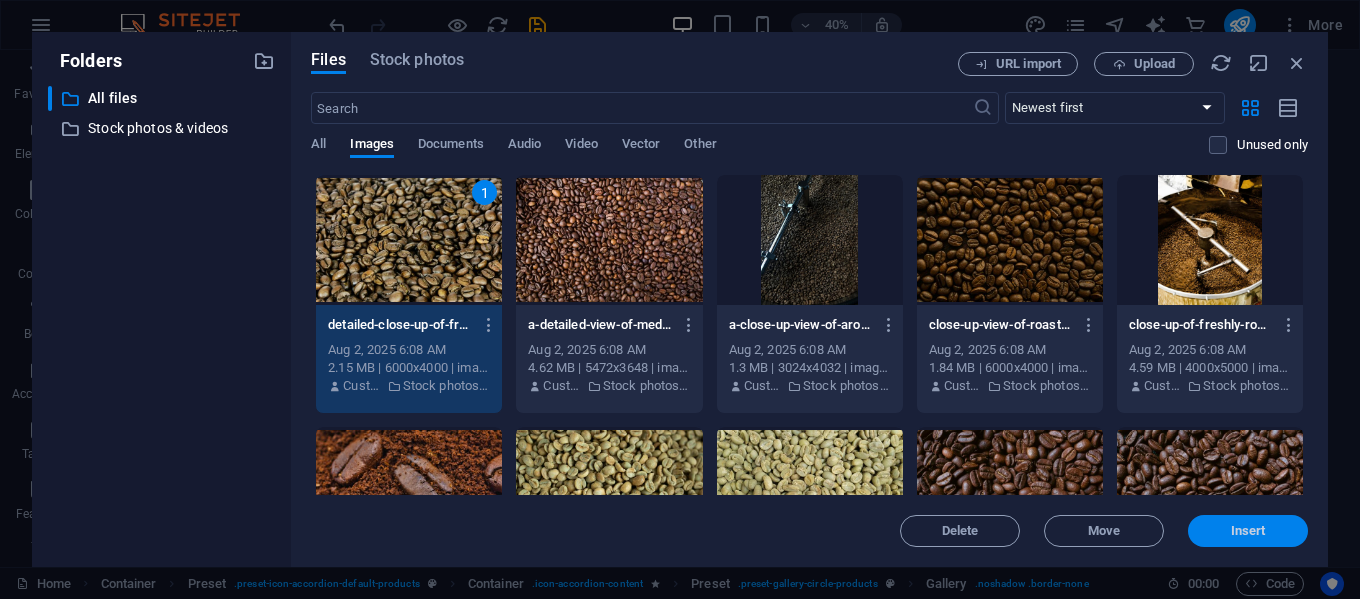 click on "Insert" at bounding box center (1248, 531) 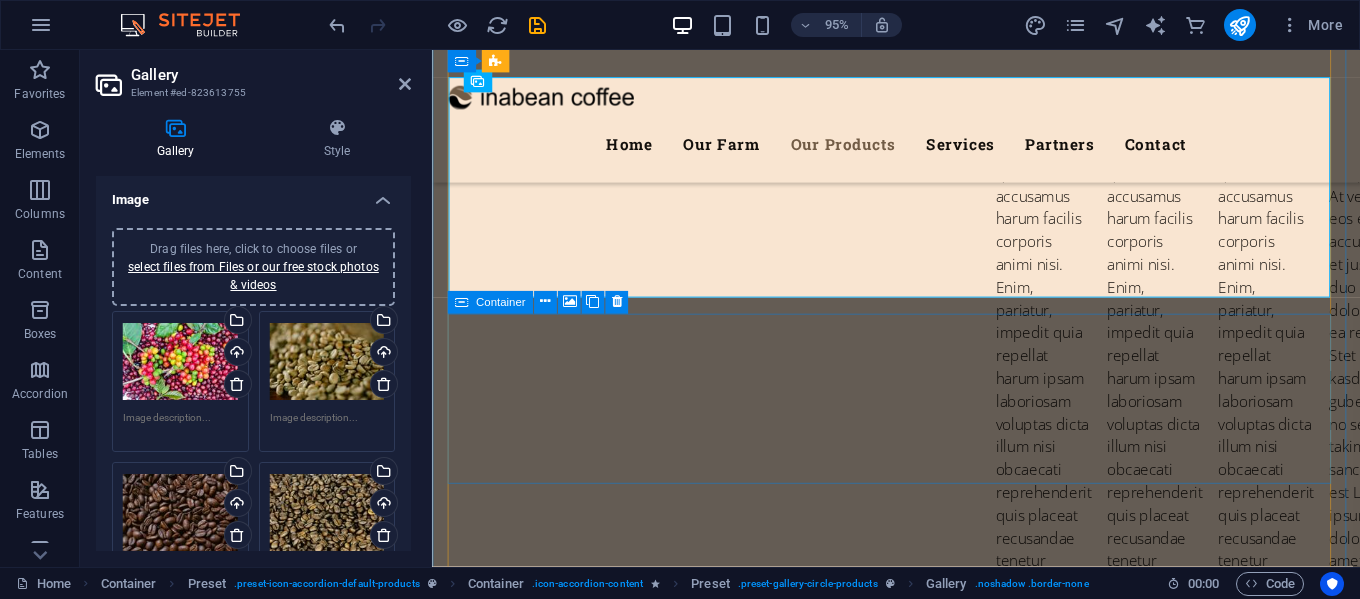 scroll, scrollTop: 4809, scrollLeft: 0, axis: vertical 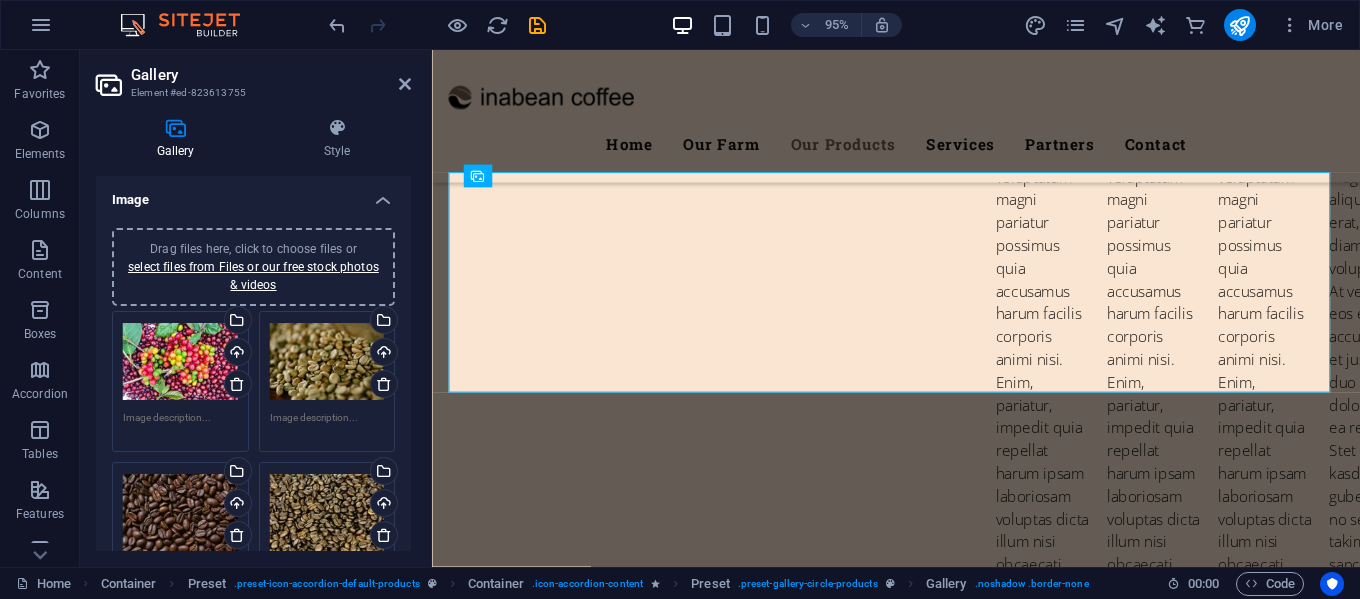 click on "Drag files here, click to choose files or select files from Files or our free stock photos & videos" at bounding box center (327, 513) 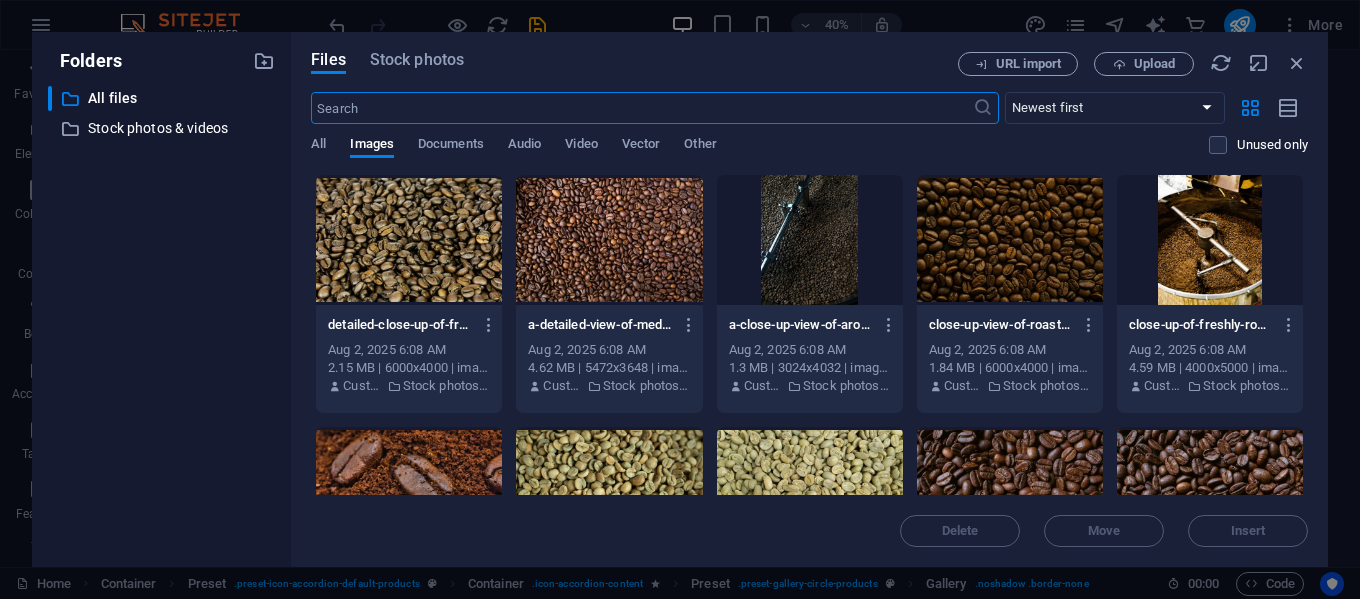 scroll, scrollTop: 200, scrollLeft: 0, axis: vertical 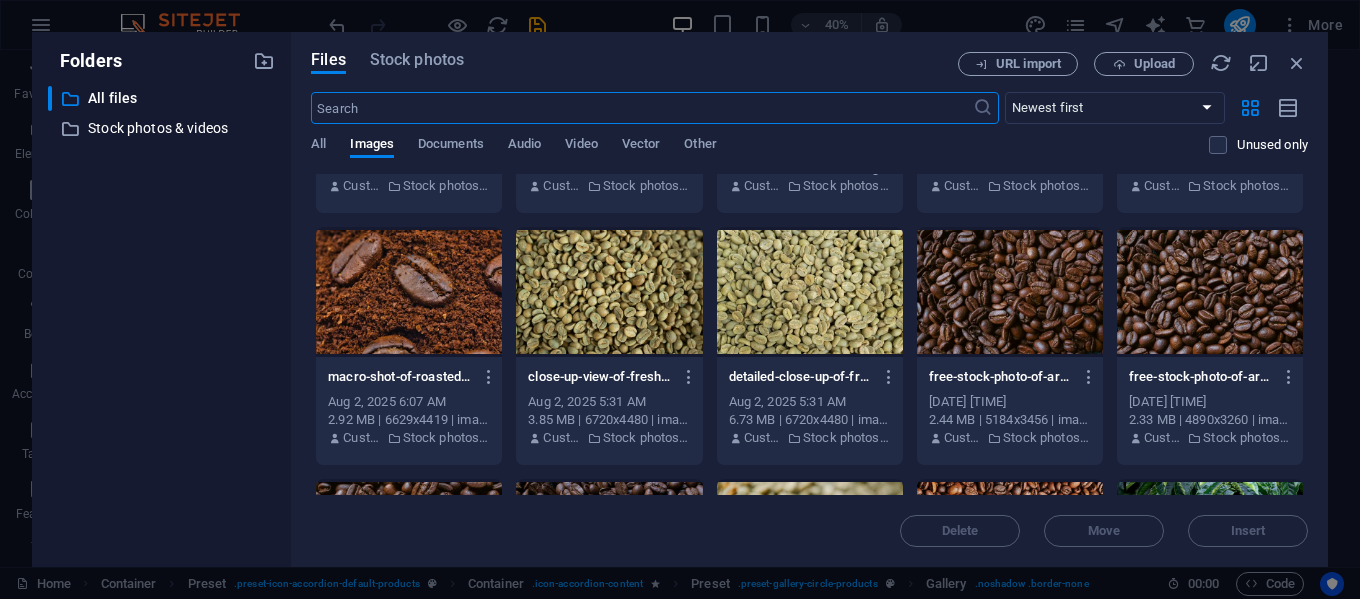 click at bounding box center (409, 292) 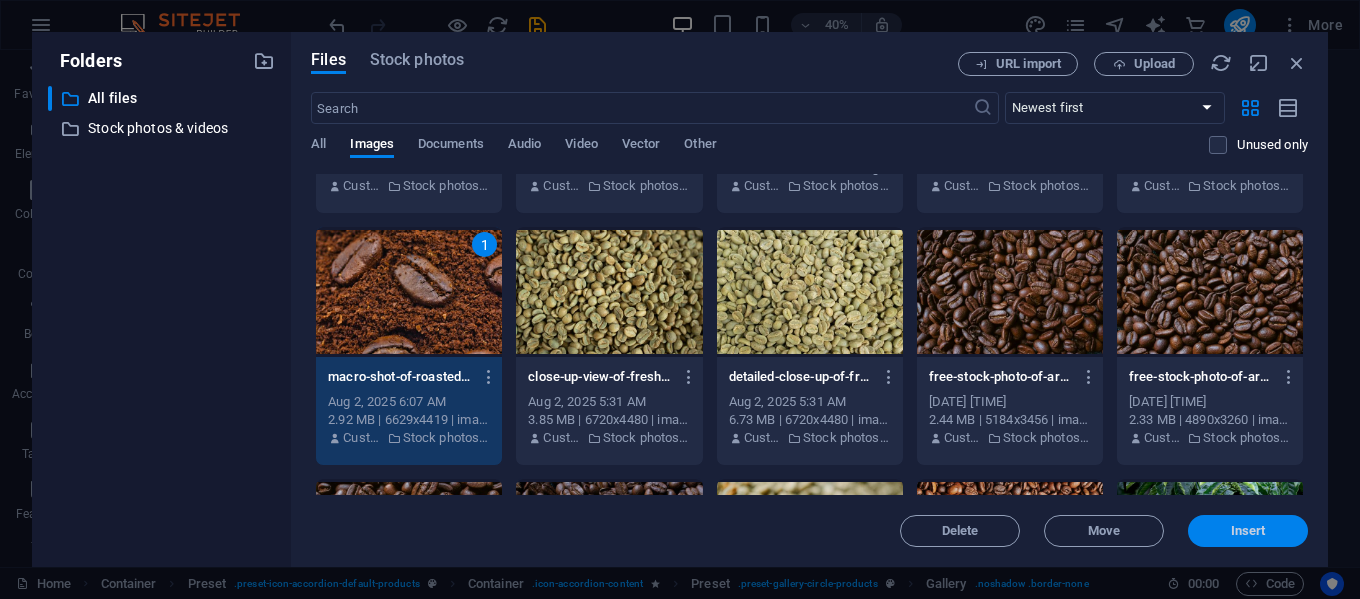 click on "Insert" at bounding box center (1248, 531) 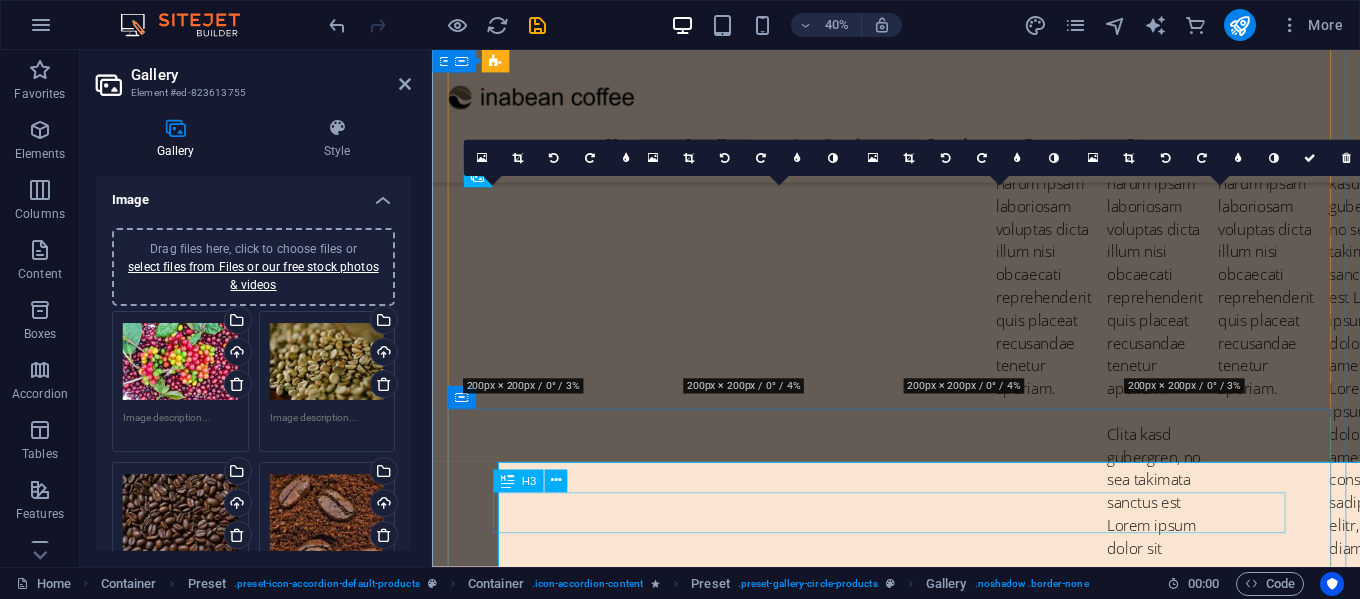 scroll, scrollTop: 4809, scrollLeft: 0, axis: vertical 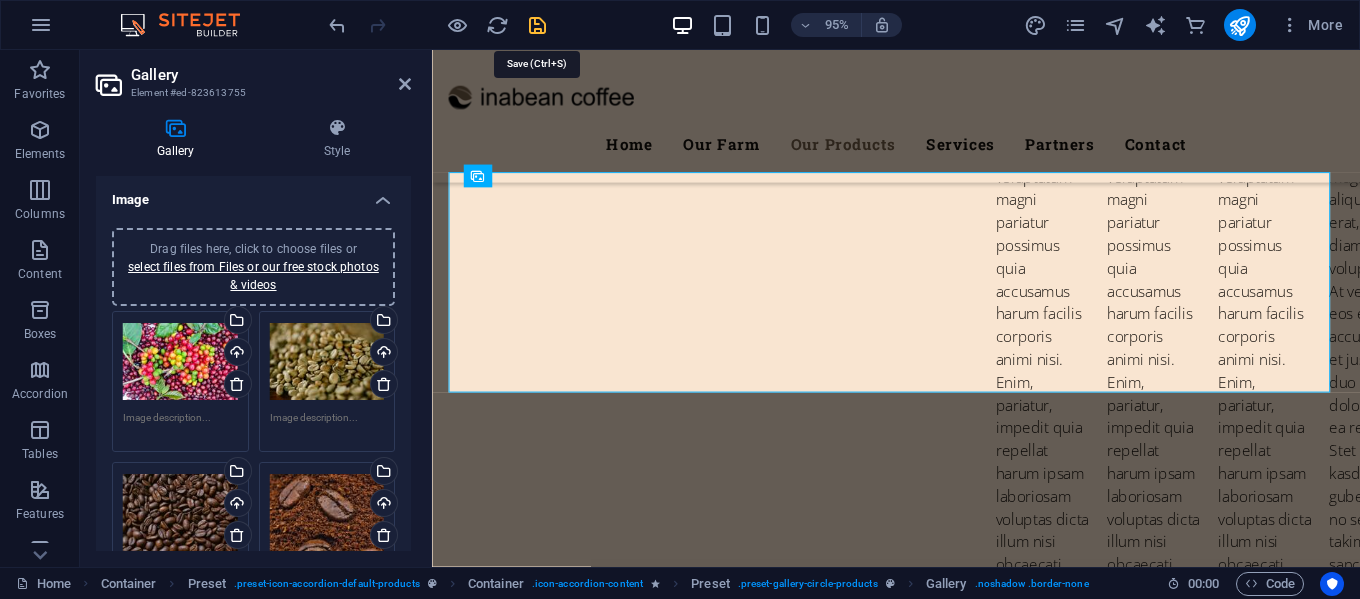 click at bounding box center (537, 25) 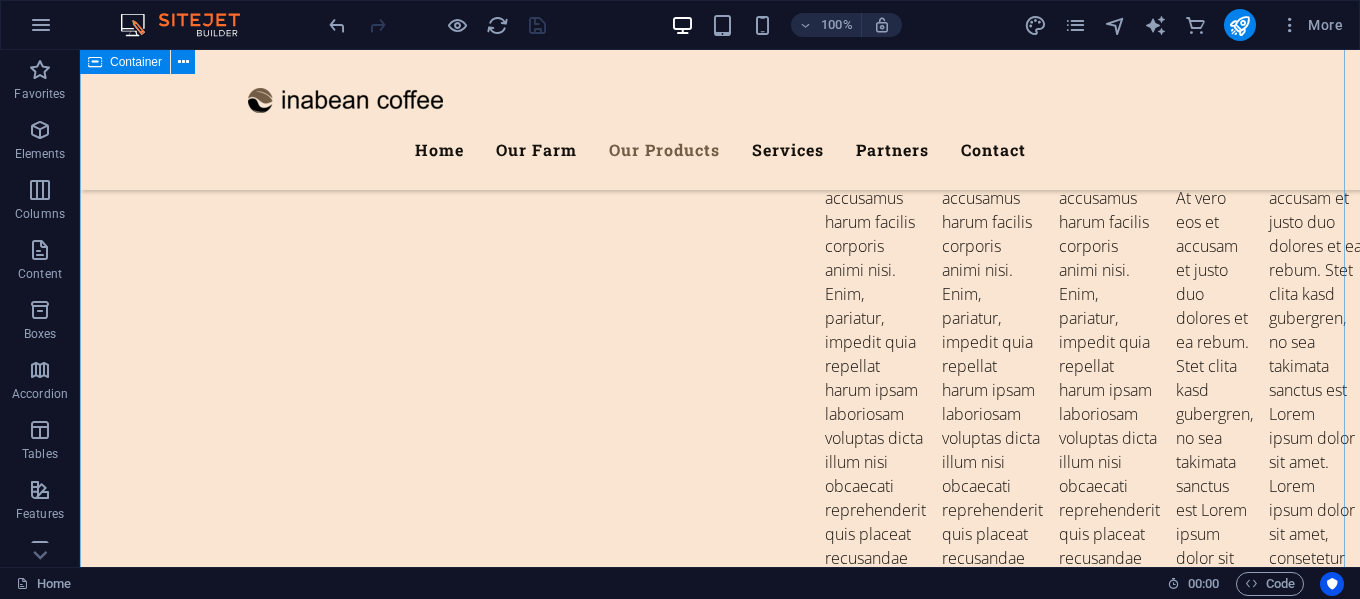 scroll, scrollTop: 5326, scrollLeft: 0, axis: vertical 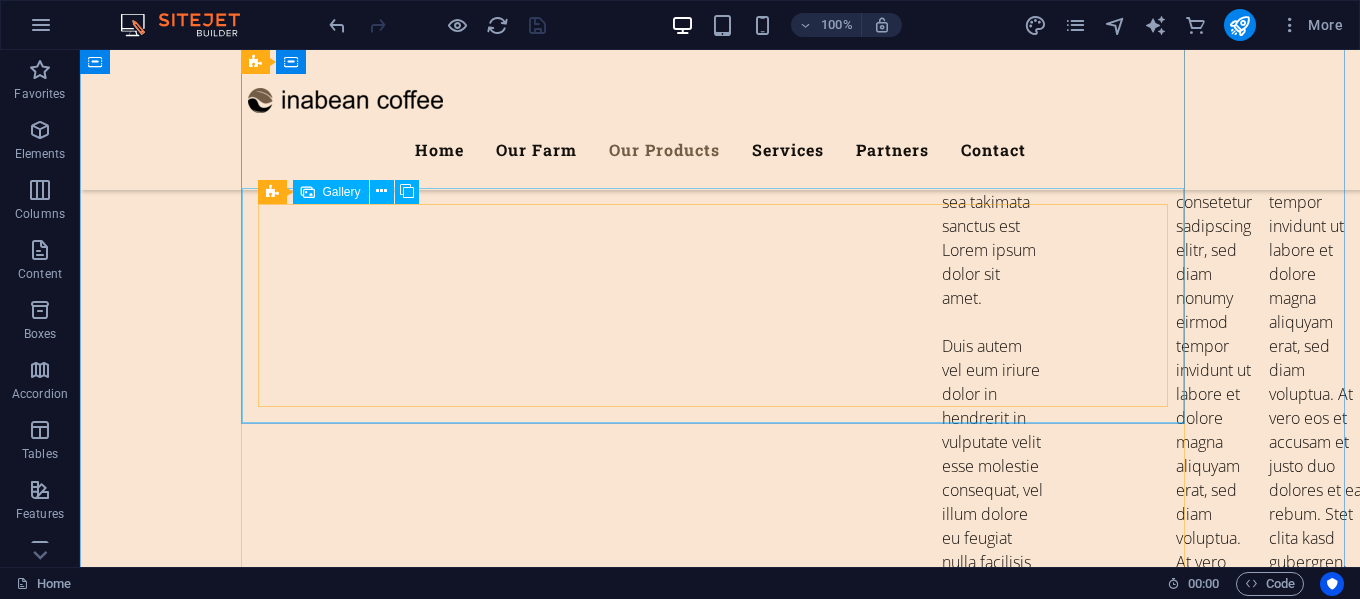 click at bounding box center (367, 5966) 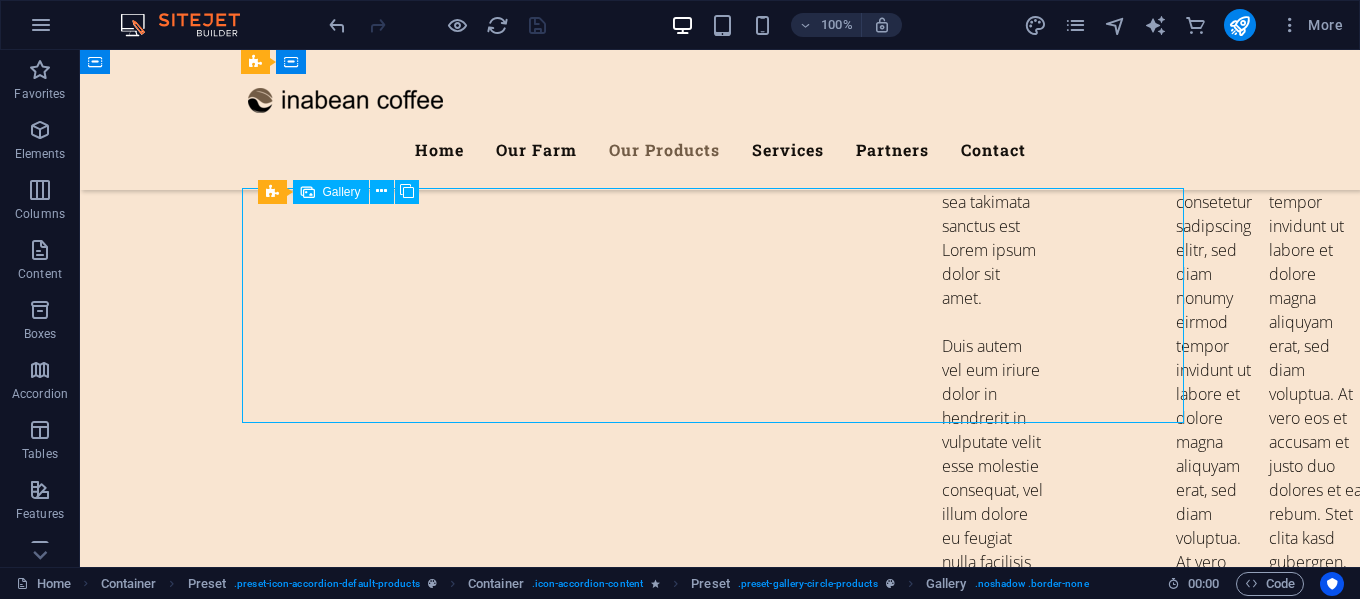 click at bounding box center (367, 5966) 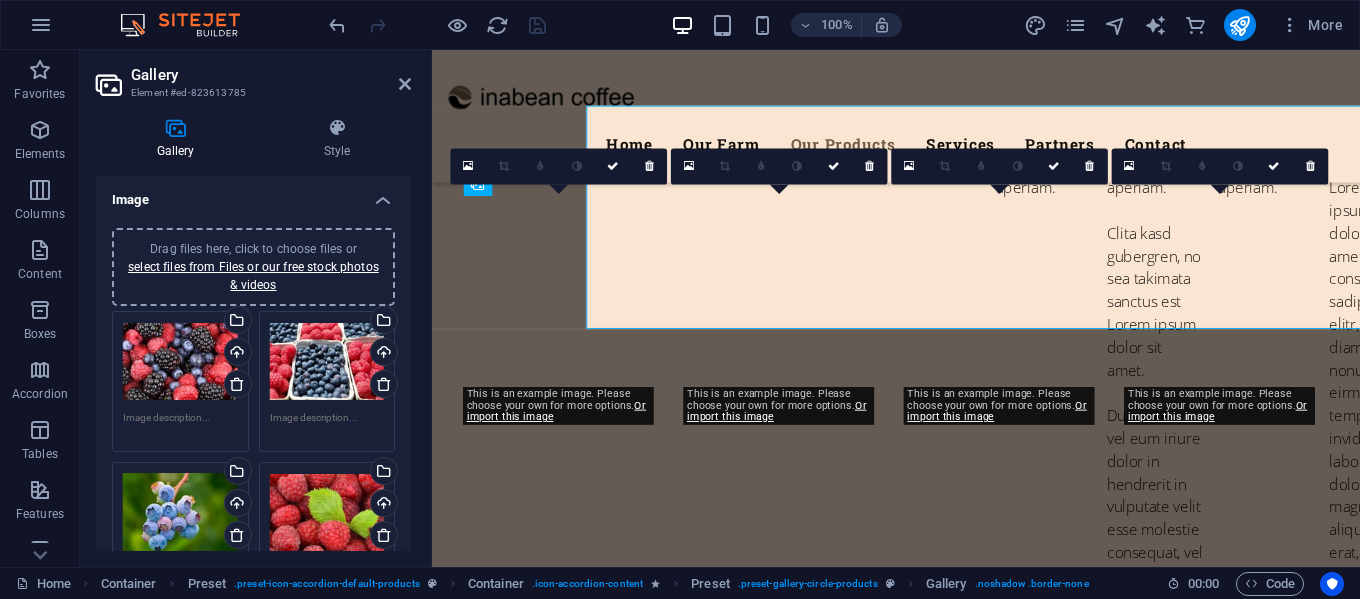 scroll, scrollTop: 5405, scrollLeft: 0, axis: vertical 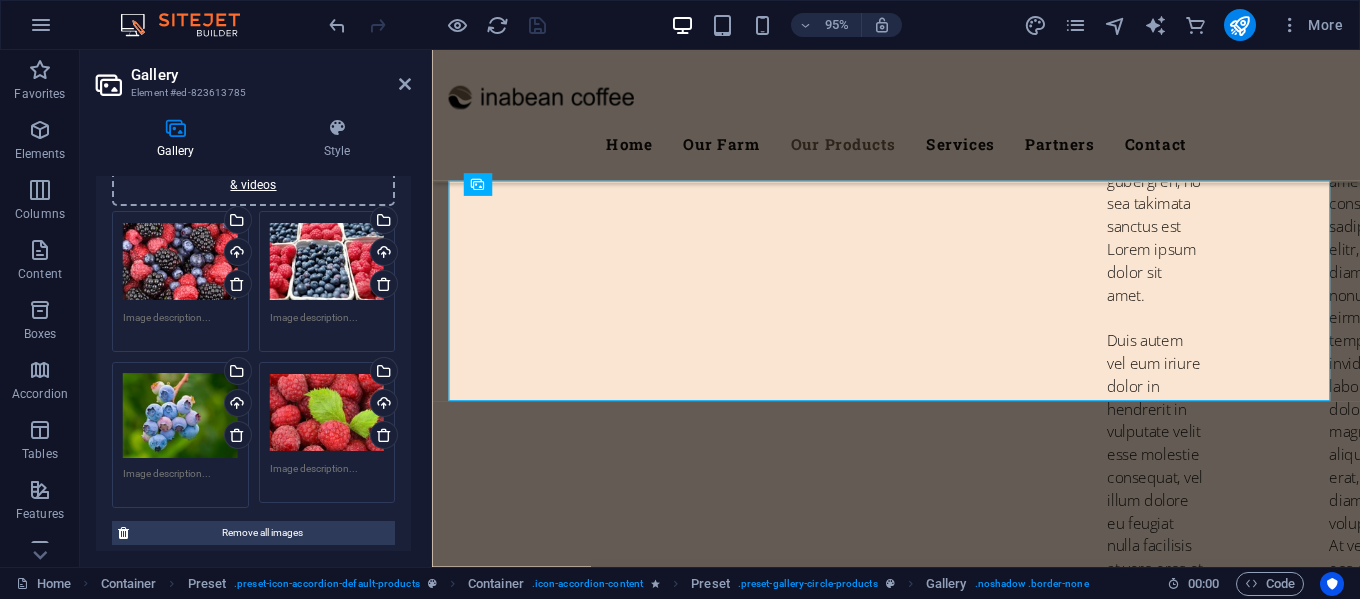 click on "Drag files here, click to choose files or select files from Files or our free stock photos & videos" at bounding box center [180, 416] 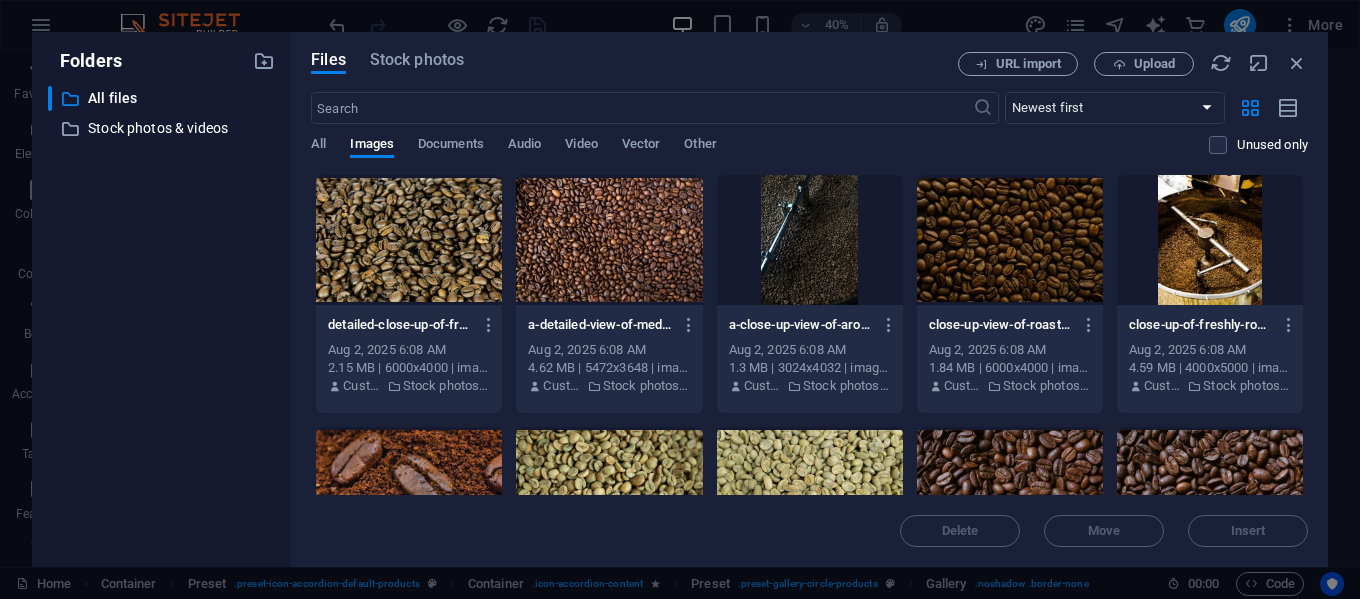 scroll, scrollTop: 5714, scrollLeft: 0, axis: vertical 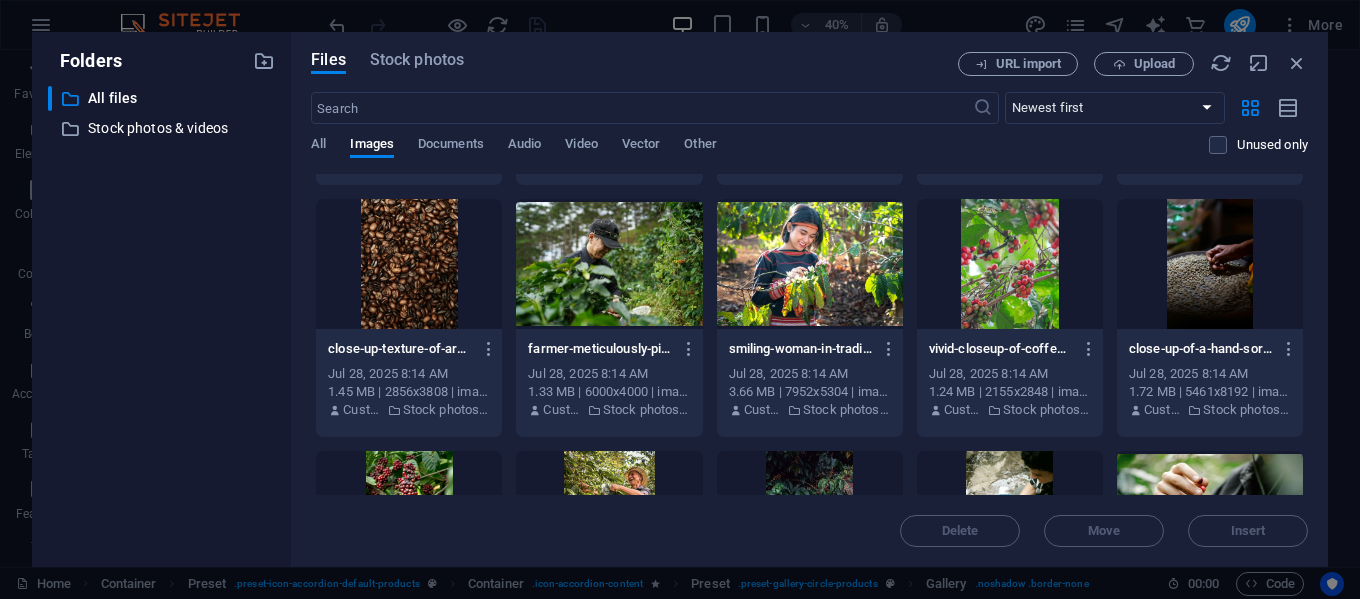 click at bounding box center [810, 264] 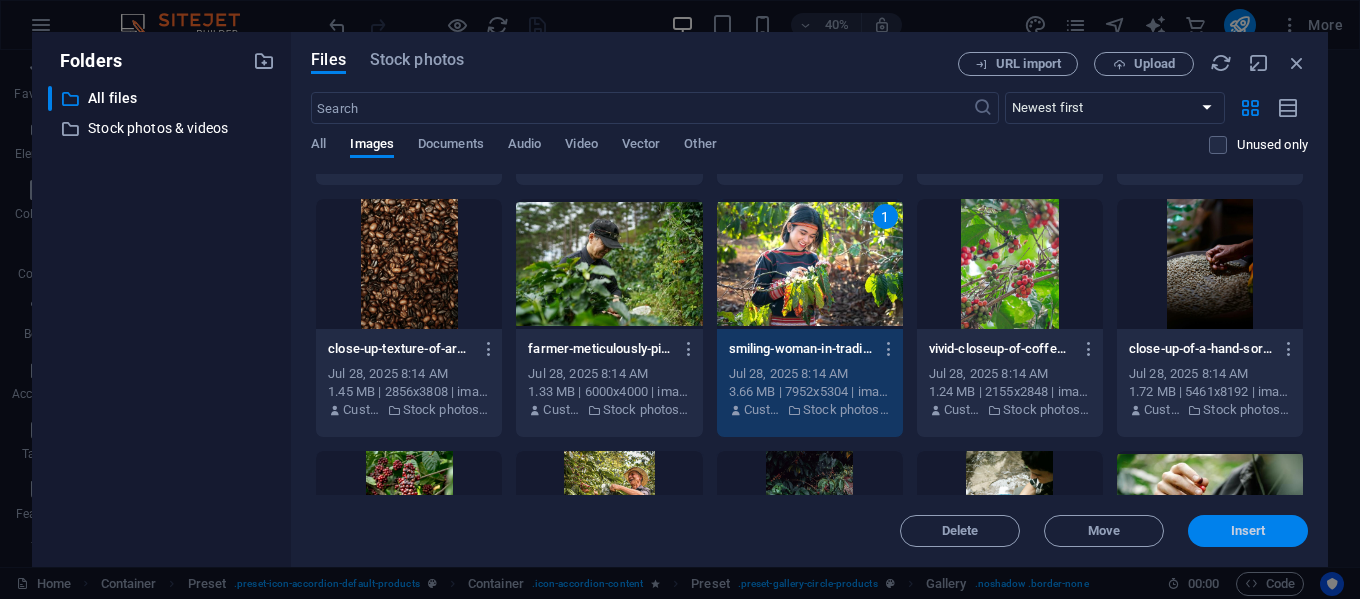 click on "Insert" at bounding box center [1248, 531] 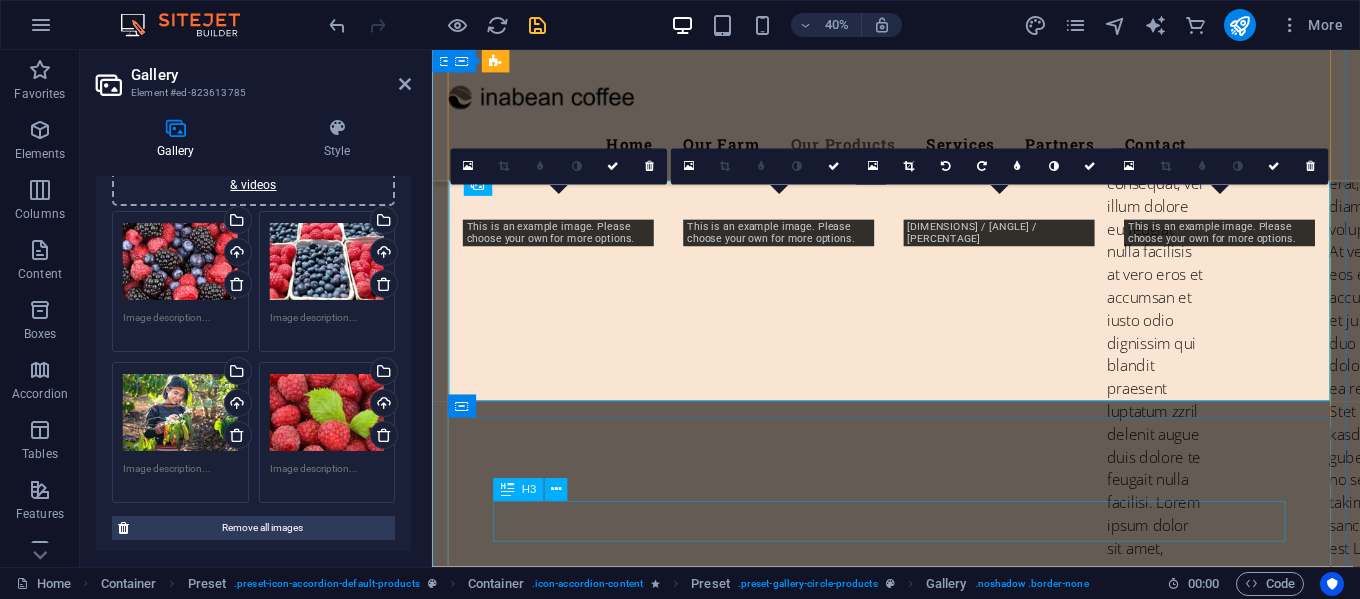 scroll, scrollTop: 5405, scrollLeft: 0, axis: vertical 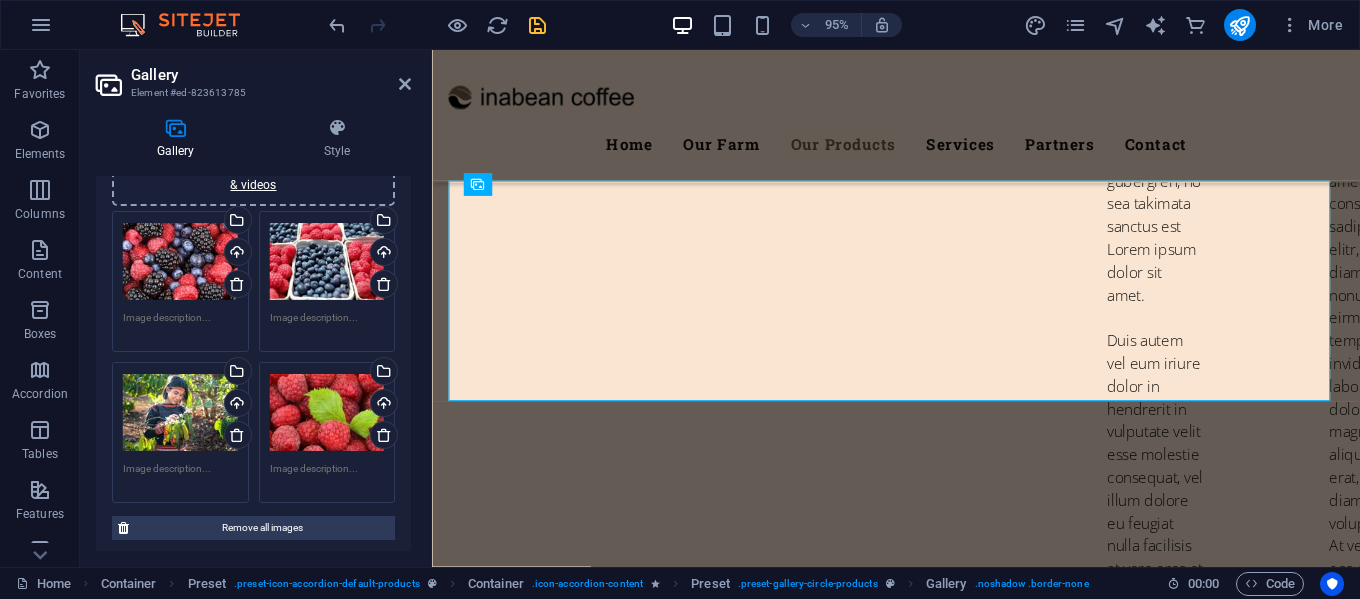 click on "Drag files here, click to choose files or select files from Files or our free stock photos & videos" at bounding box center [180, 262] 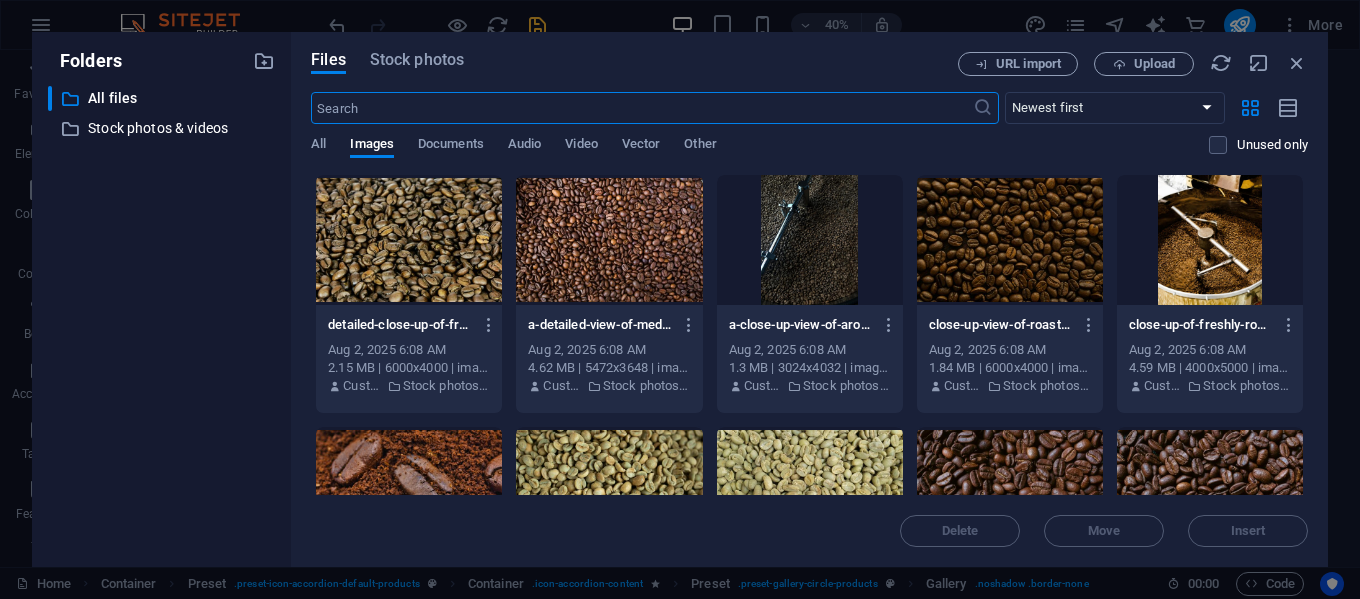 scroll, scrollTop: 5714, scrollLeft: 0, axis: vertical 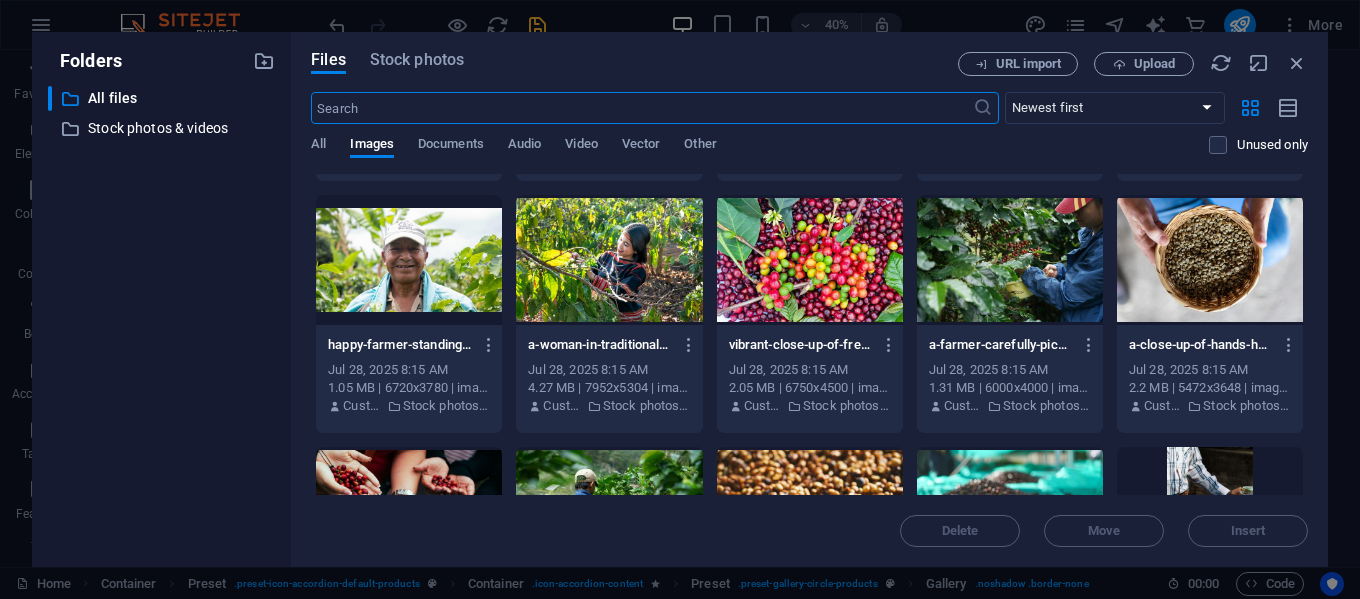 click at bounding box center (1010, 260) 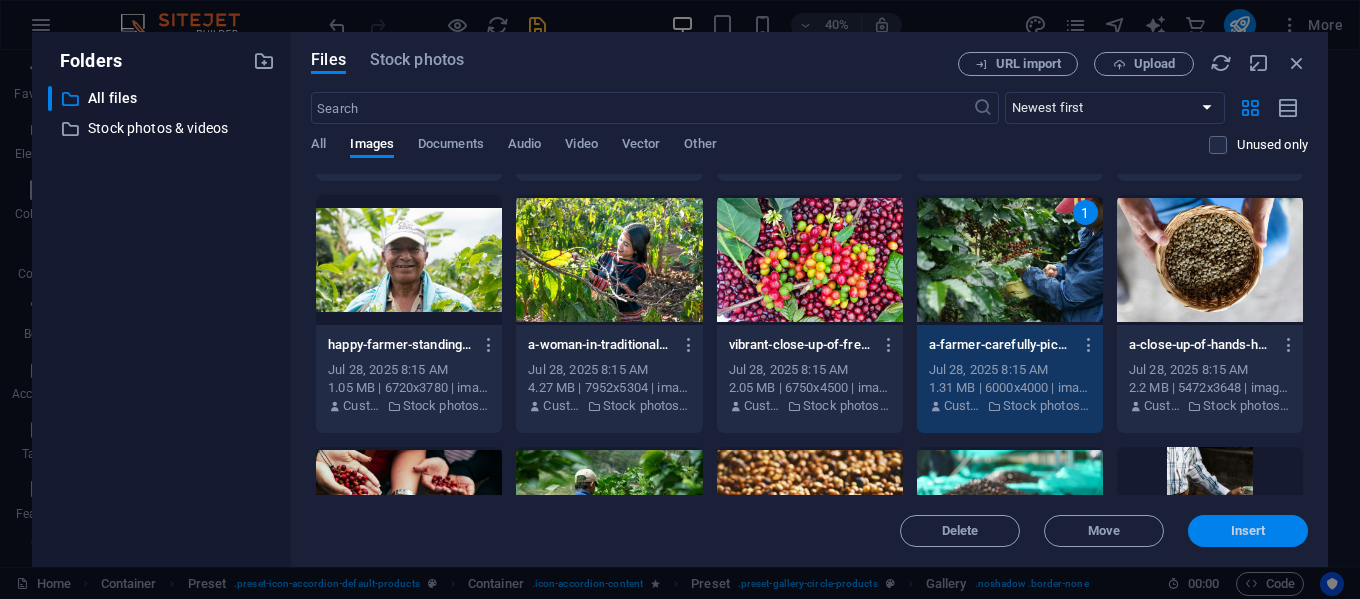 click on "Insert" at bounding box center [1248, 531] 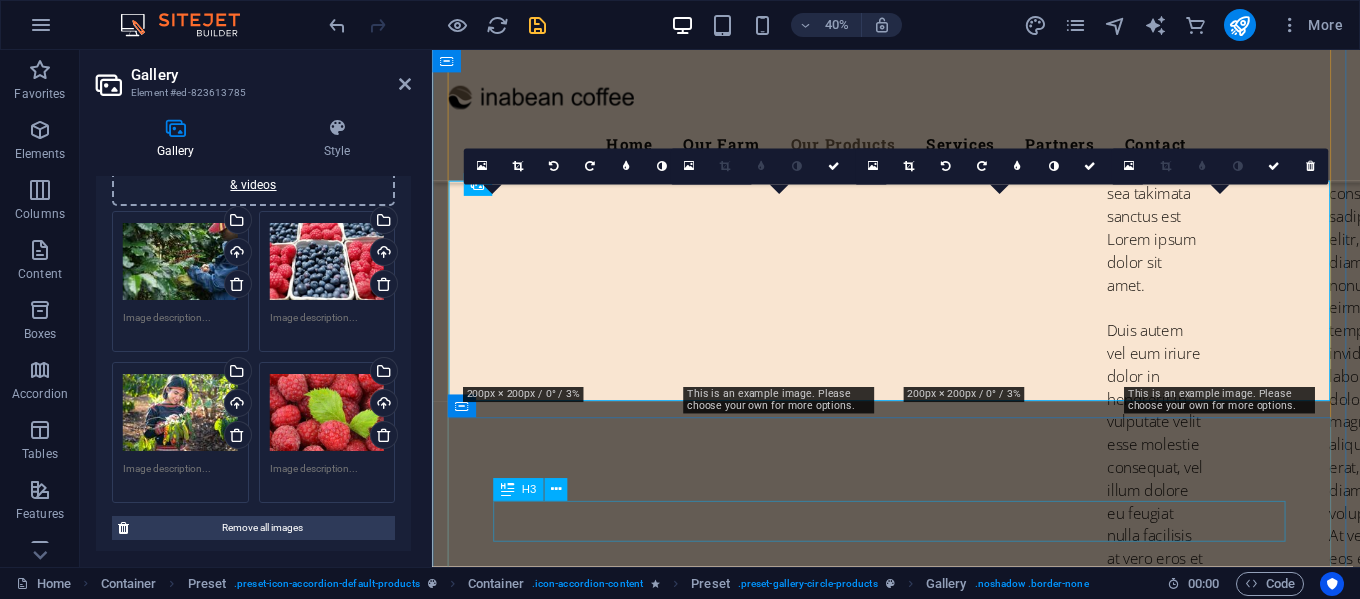 scroll, scrollTop: 5405, scrollLeft: 0, axis: vertical 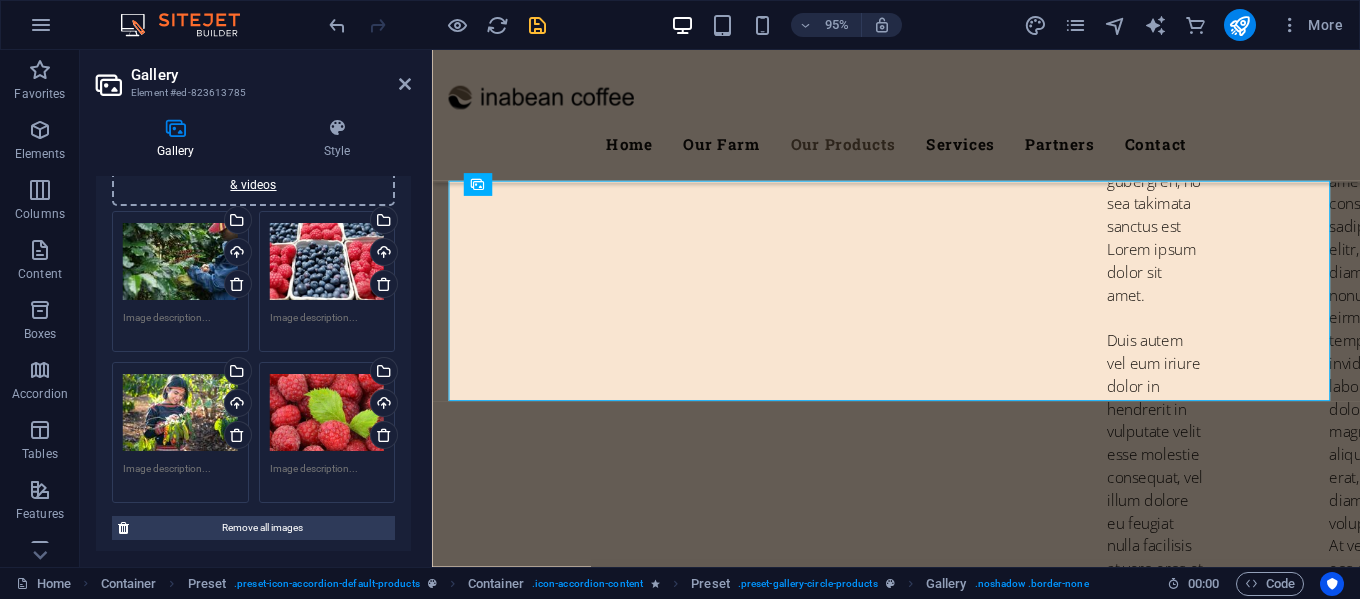 click on "Drag files here, click to choose files or select files from Files or our free stock photos & videos" at bounding box center (327, 262) 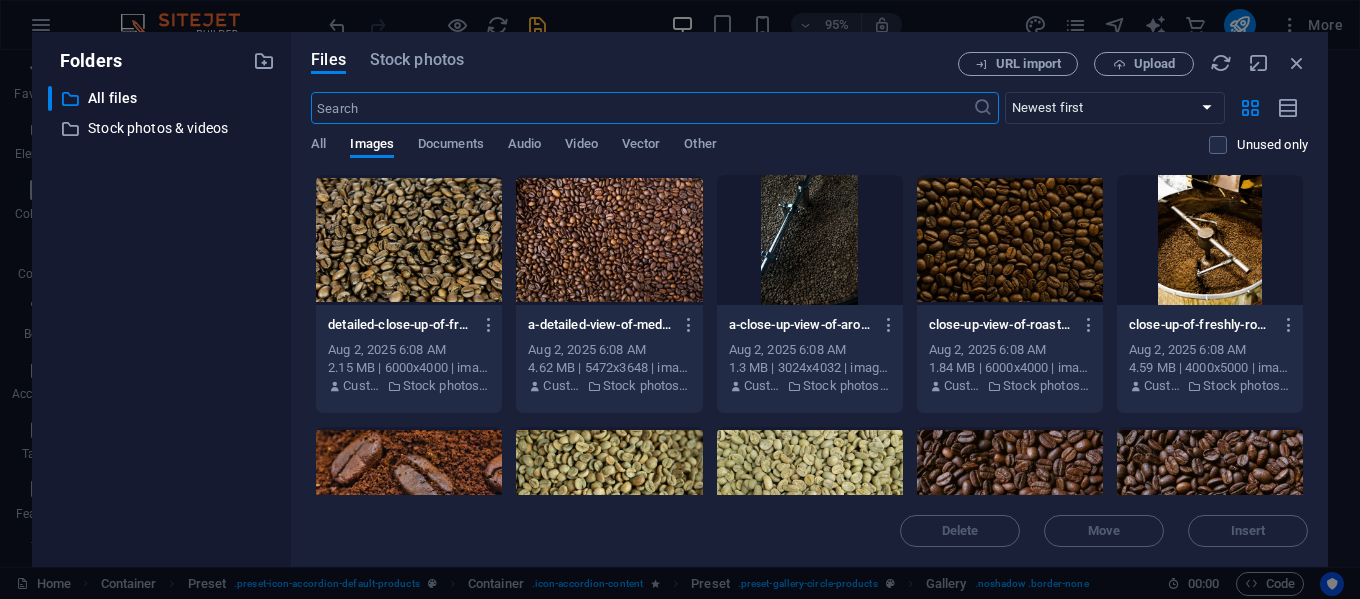 scroll, scrollTop: 5714, scrollLeft: 0, axis: vertical 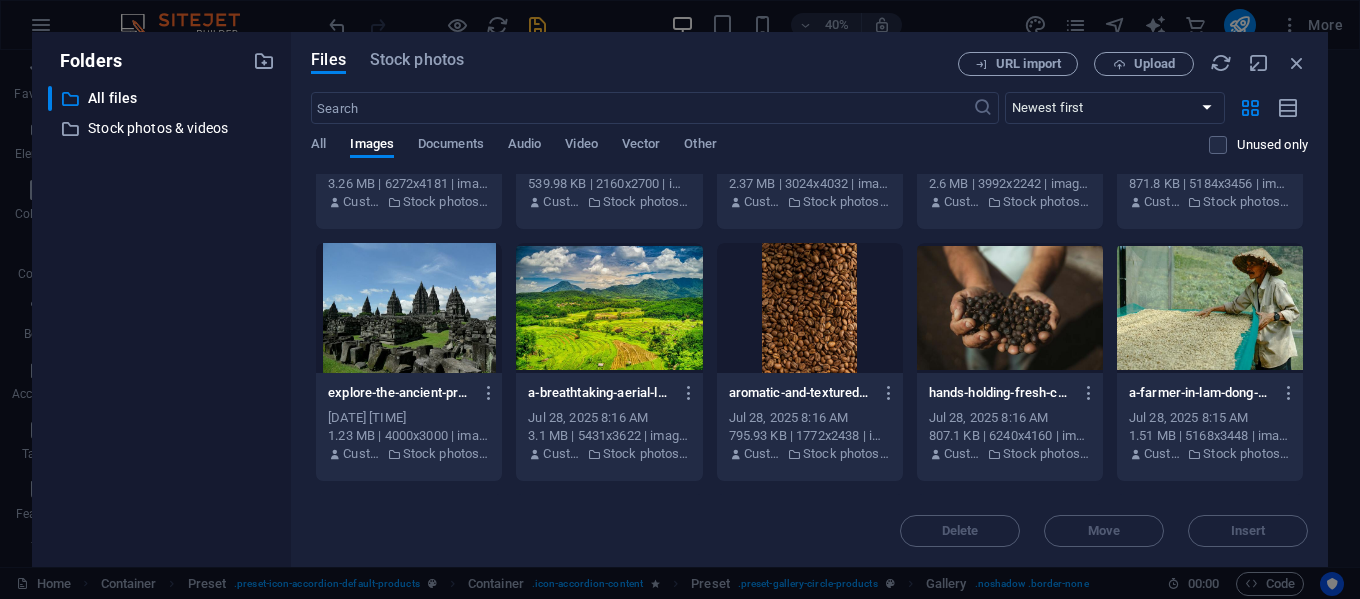 click at bounding box center (1210, 308) 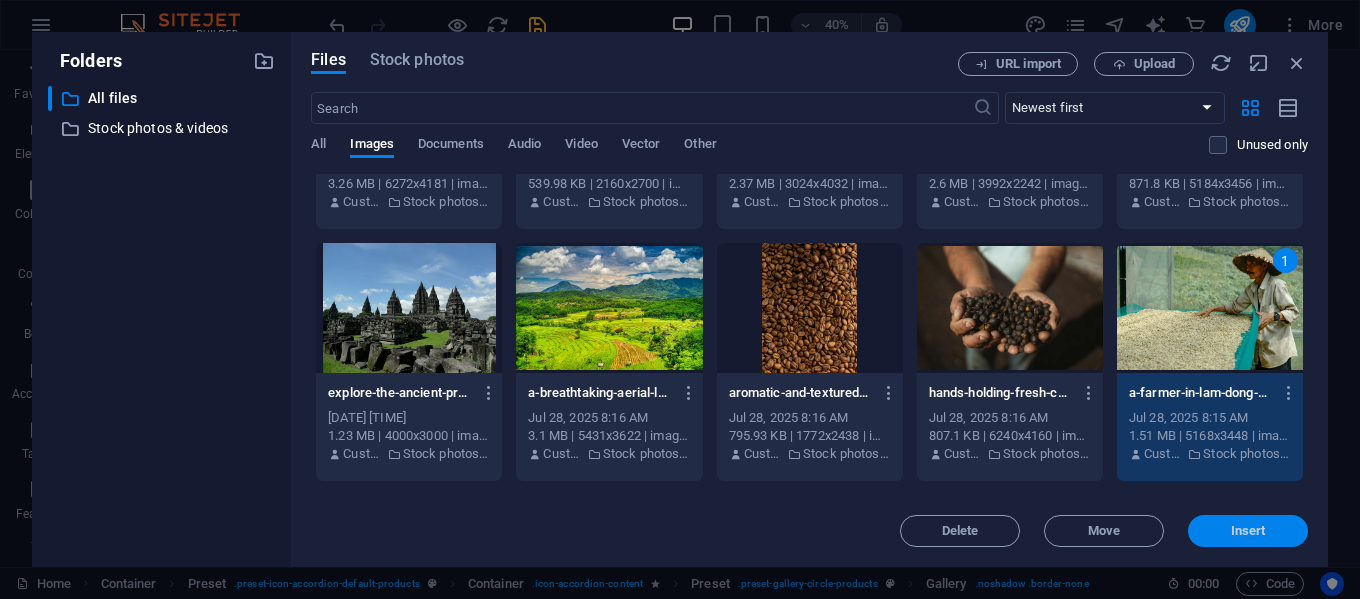 click on "Insert" at bounding box center (1248, 531) 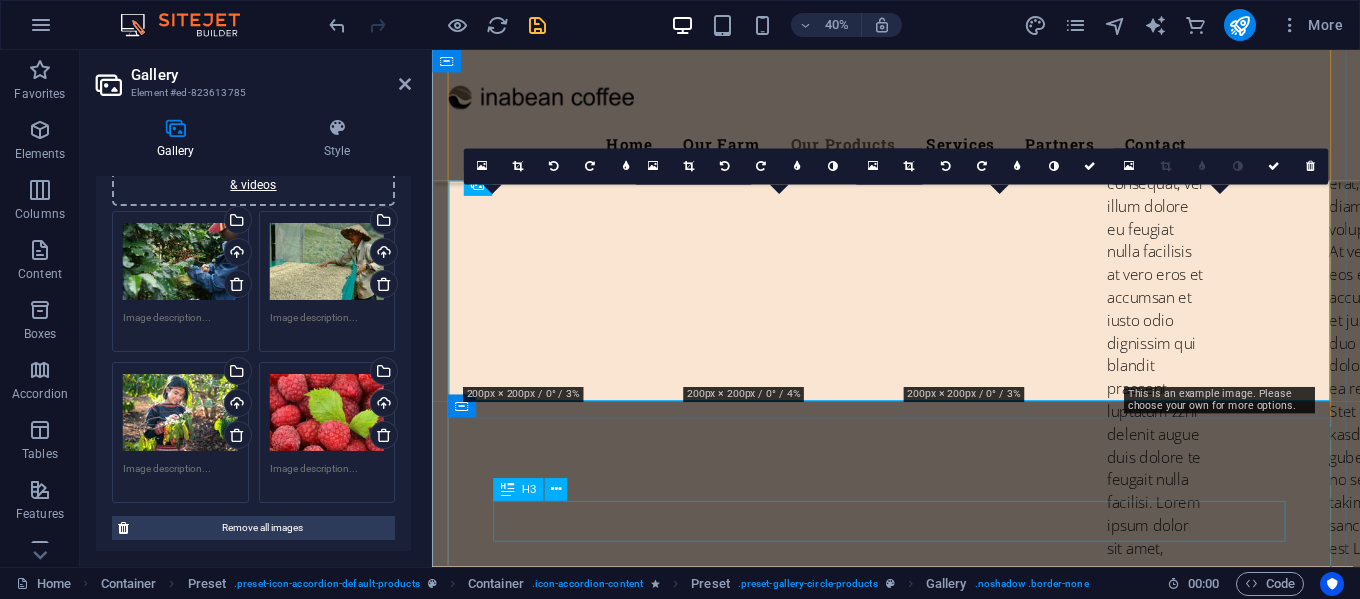 scroll, scrollTop: 5405, scrollLeft: 0, axis: vertical 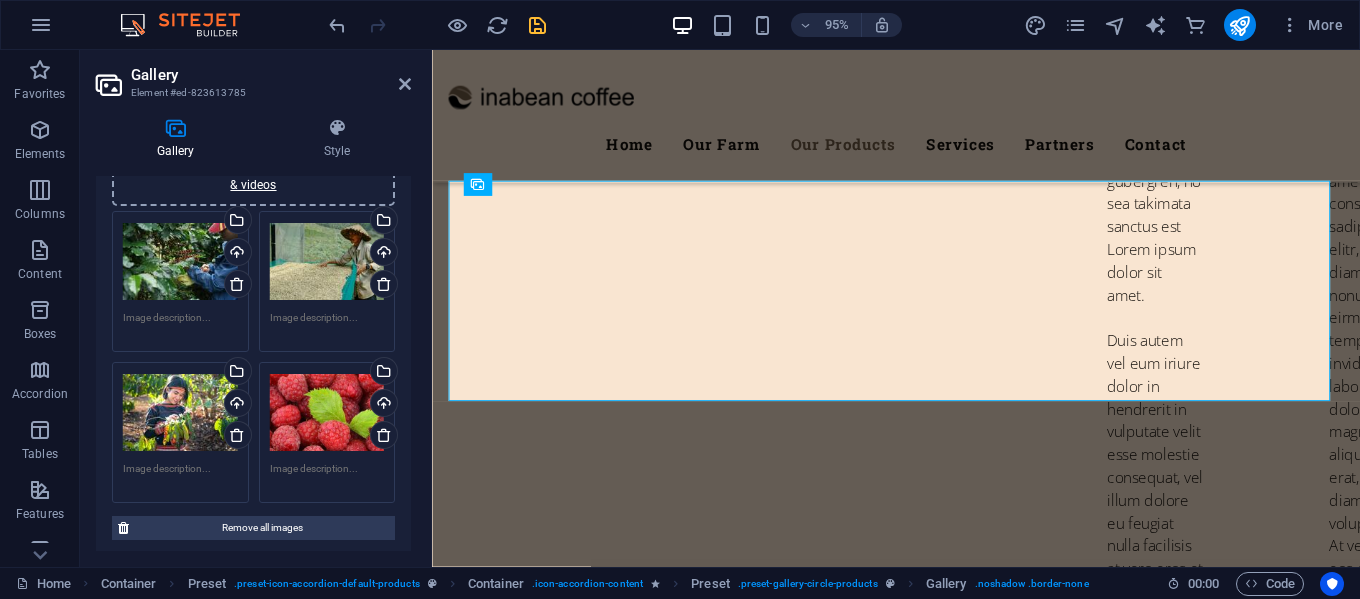 click on "Drag files here, click to choose files or select files from Files or our free stock photos & videos" at bounding box center (327, 413) 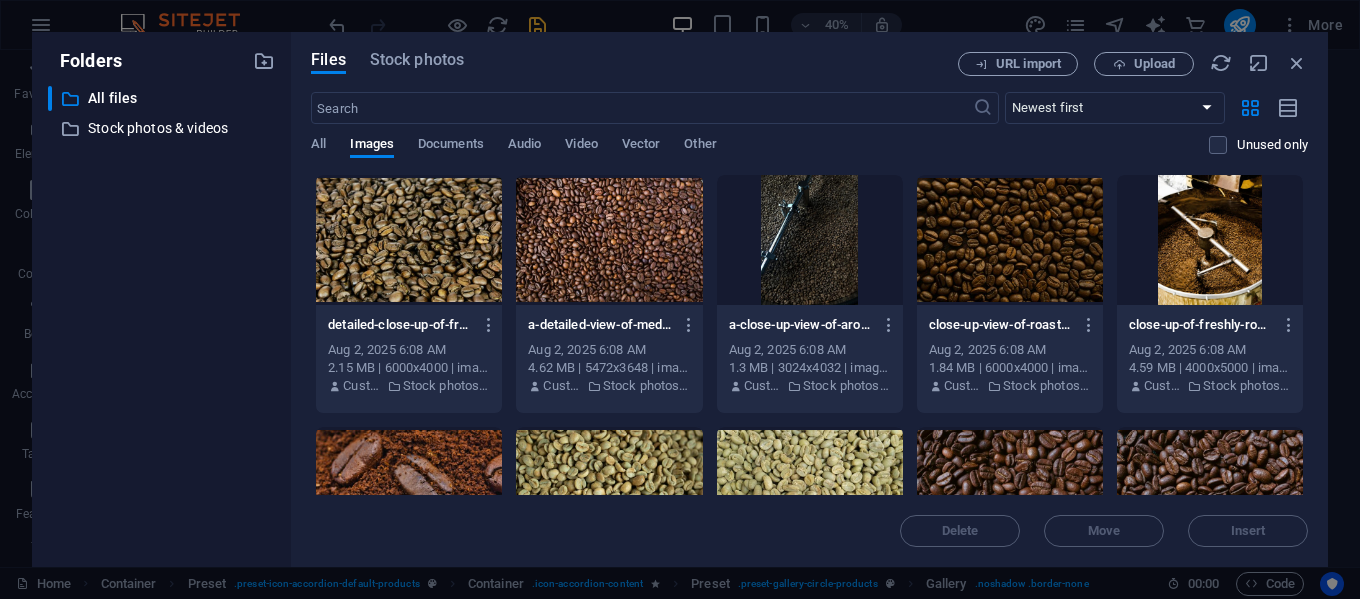 scroll, scrollTop: 5714, scrollLeft: 0, axis: vertical 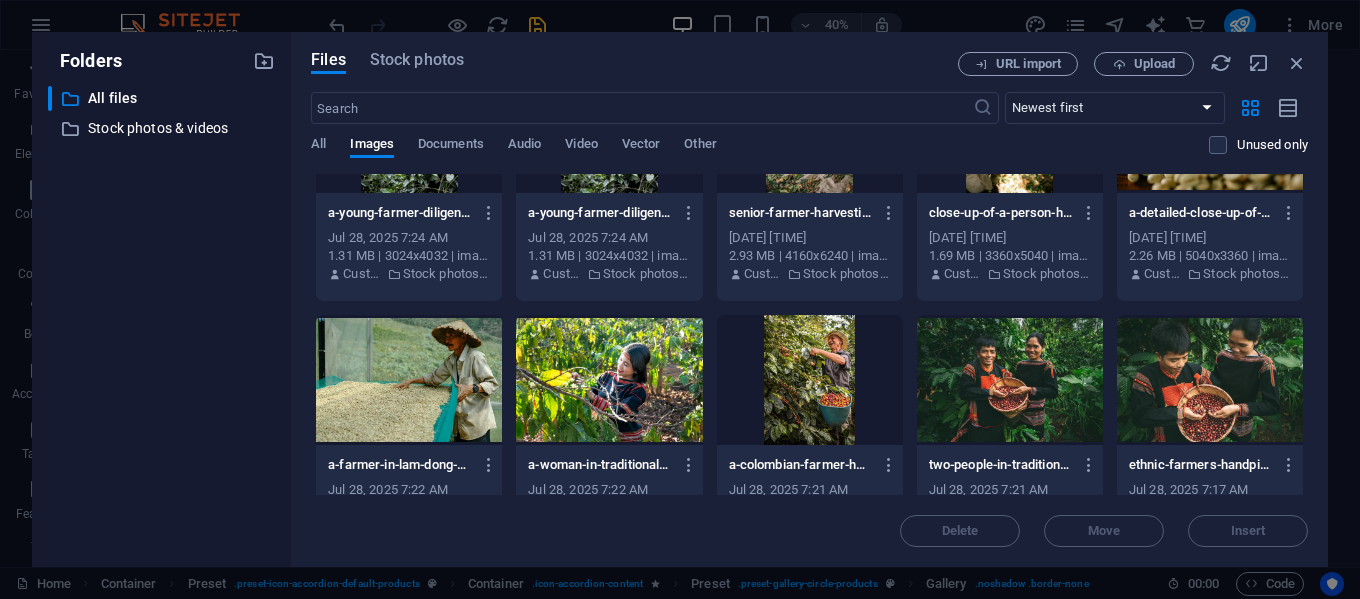 click at bounding box center (1210, 380) 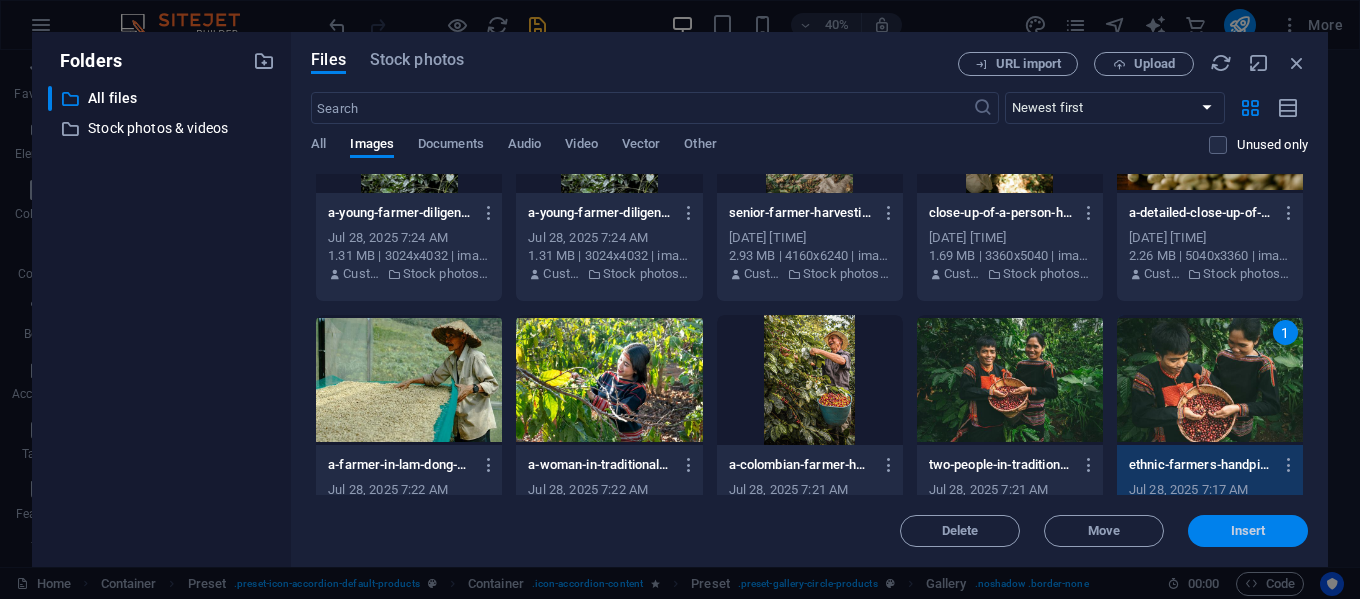 click on "Insert" at bounding box center [1248, 531] 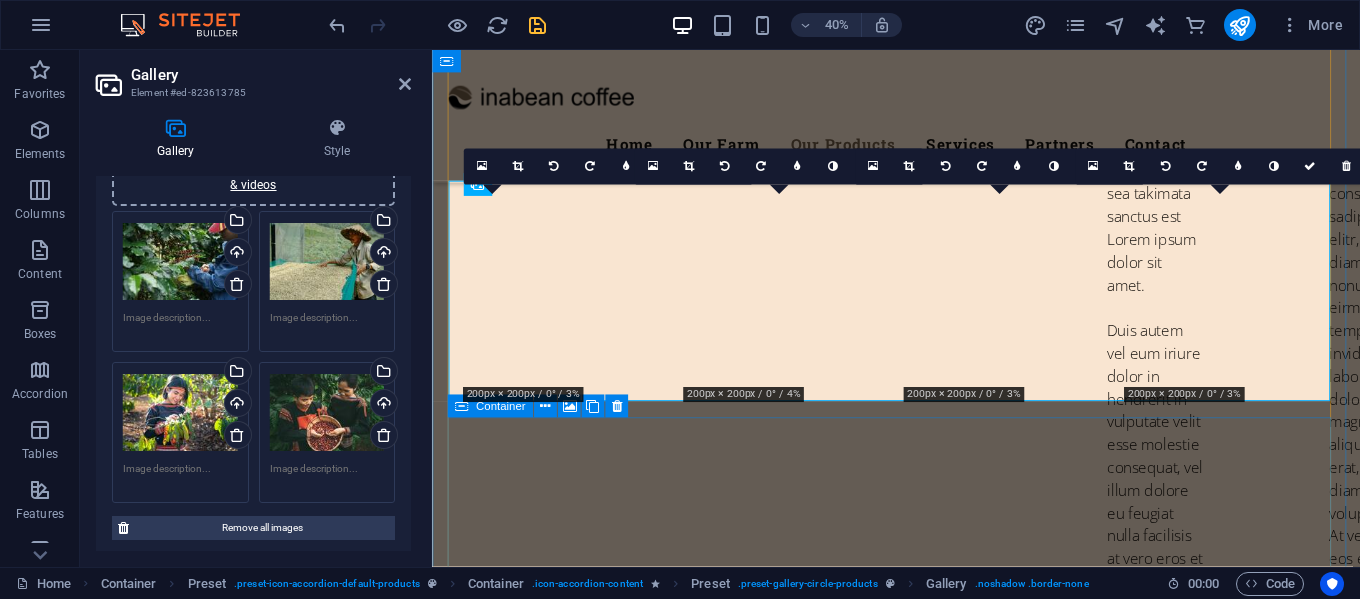 scroll, scrollTop: 5405, scrollLeft: 0, axis: vertical 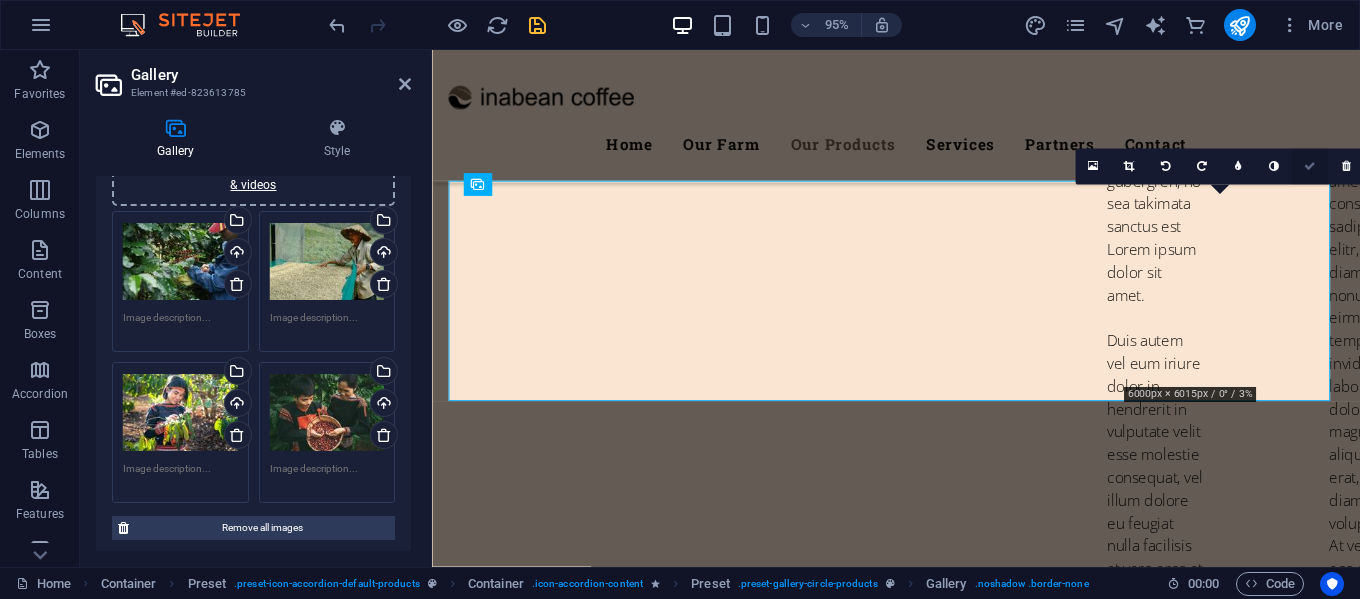 click at bounding box center (1310, 167) 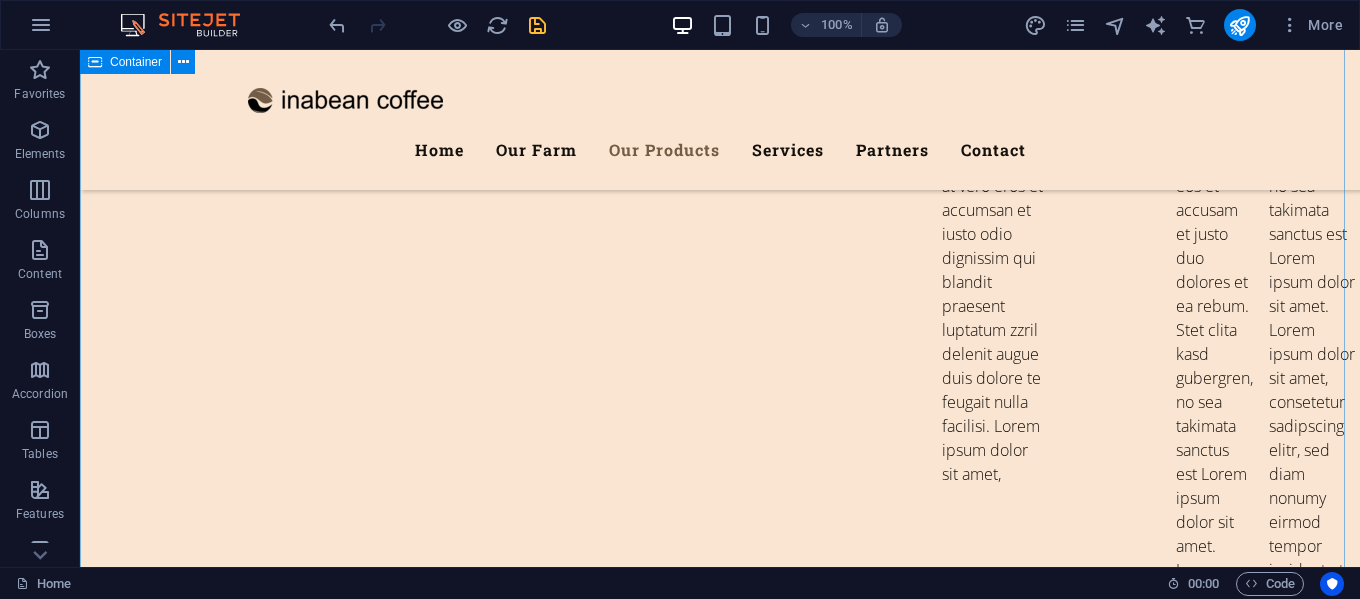 scroll, scrollTop: 5826, scrollLeft: 0, axis: vertical 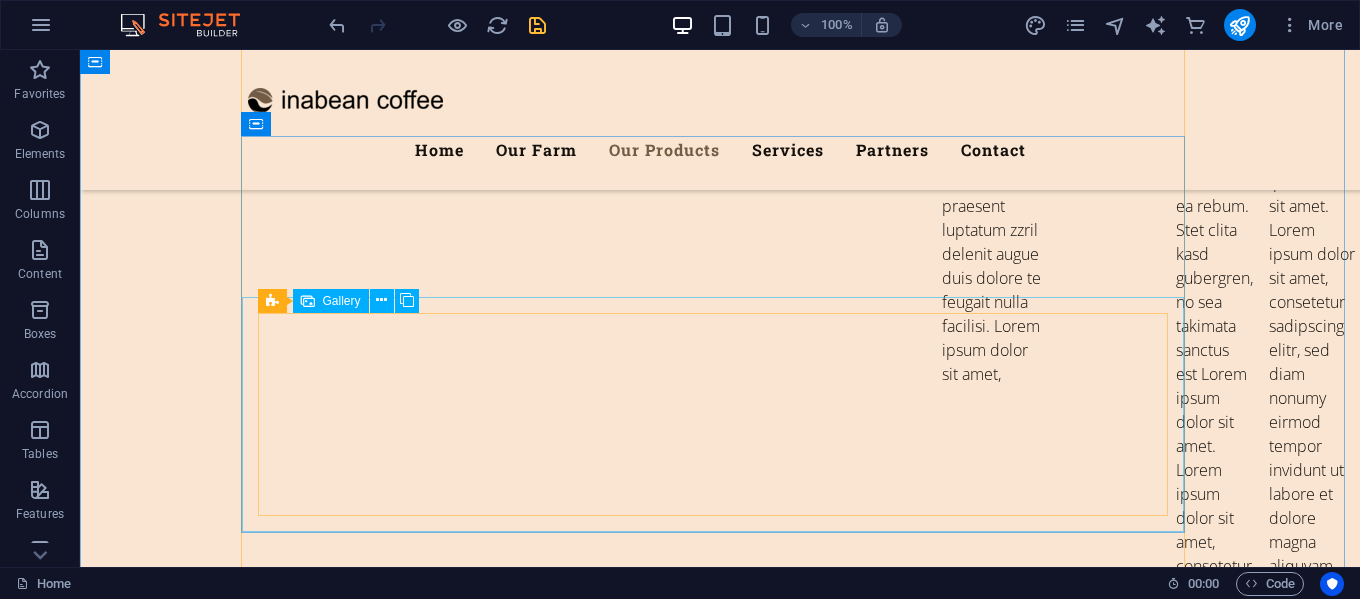 click at bounding box center [367, 6166] 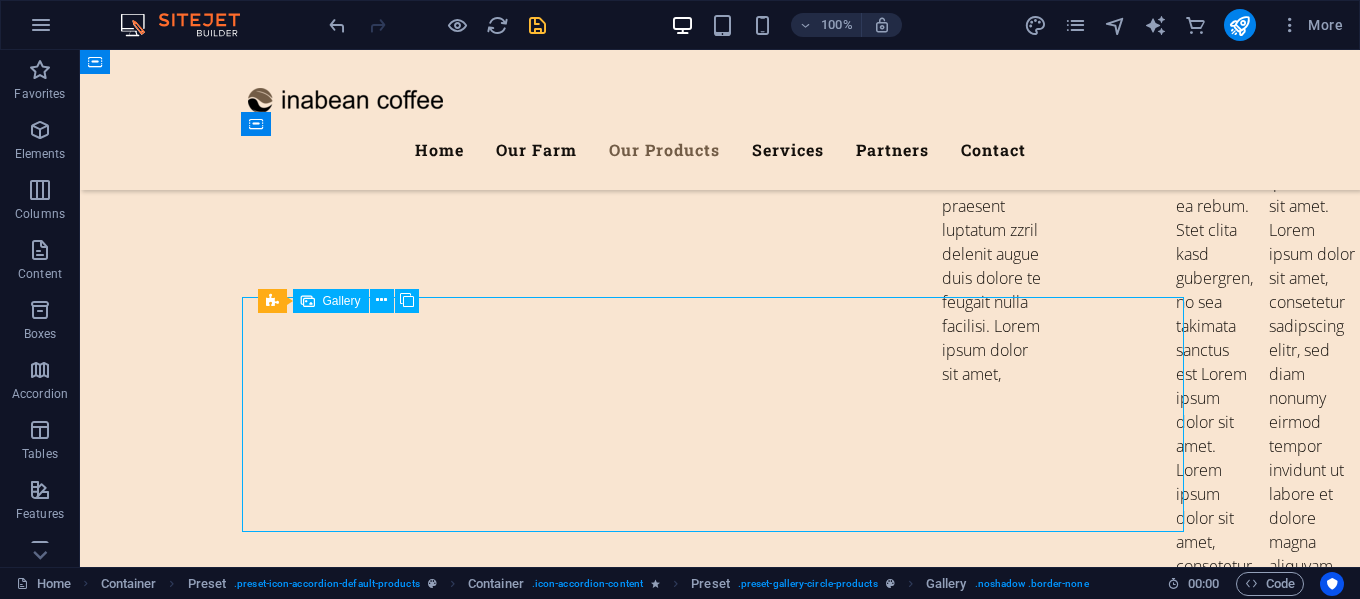 click at bounding box center (367, 6166) 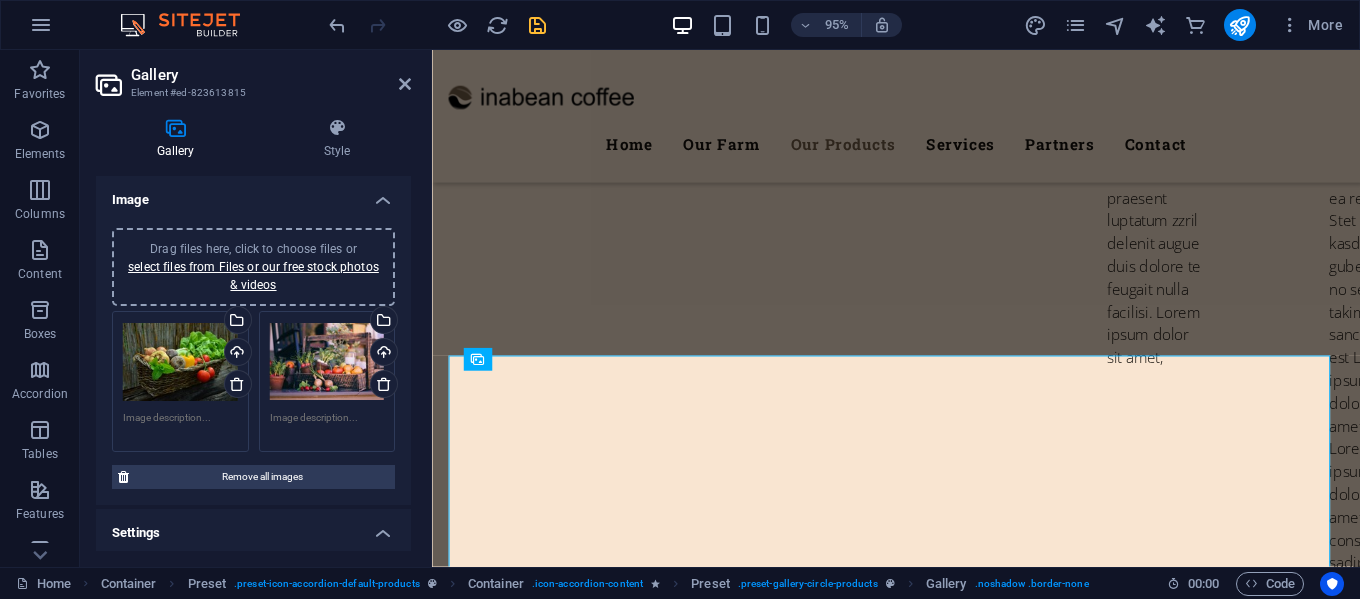 click on "Drag files here, click to choose files or select files from Files or our free stock photos & videos" at bounding box center [180, 362] 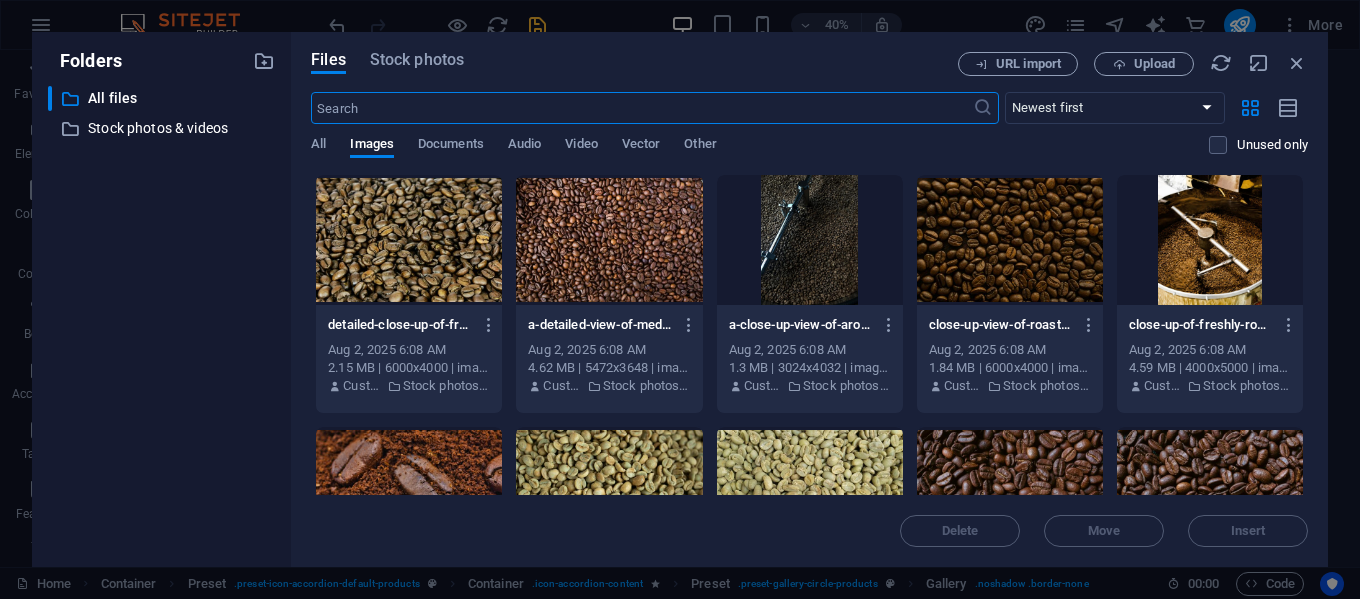 scroll, scrollTop: 6138, scrollLeft: 0, axis: vertical 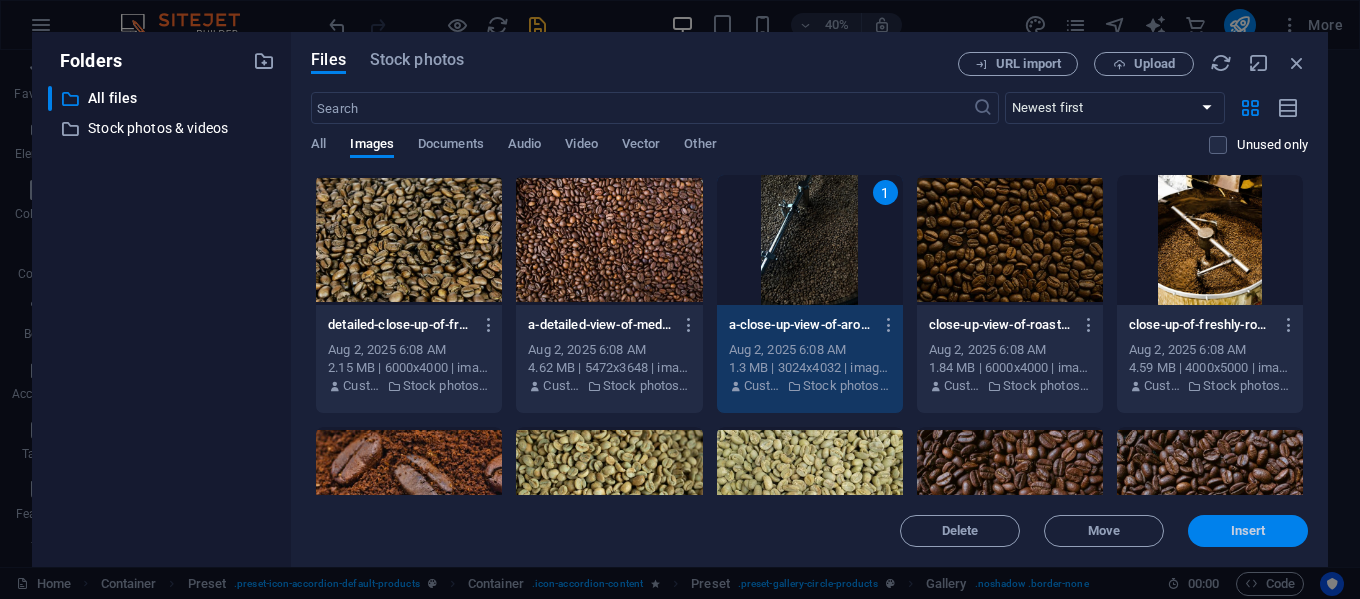 click on "Insert" at bounding box center (1248, 531) 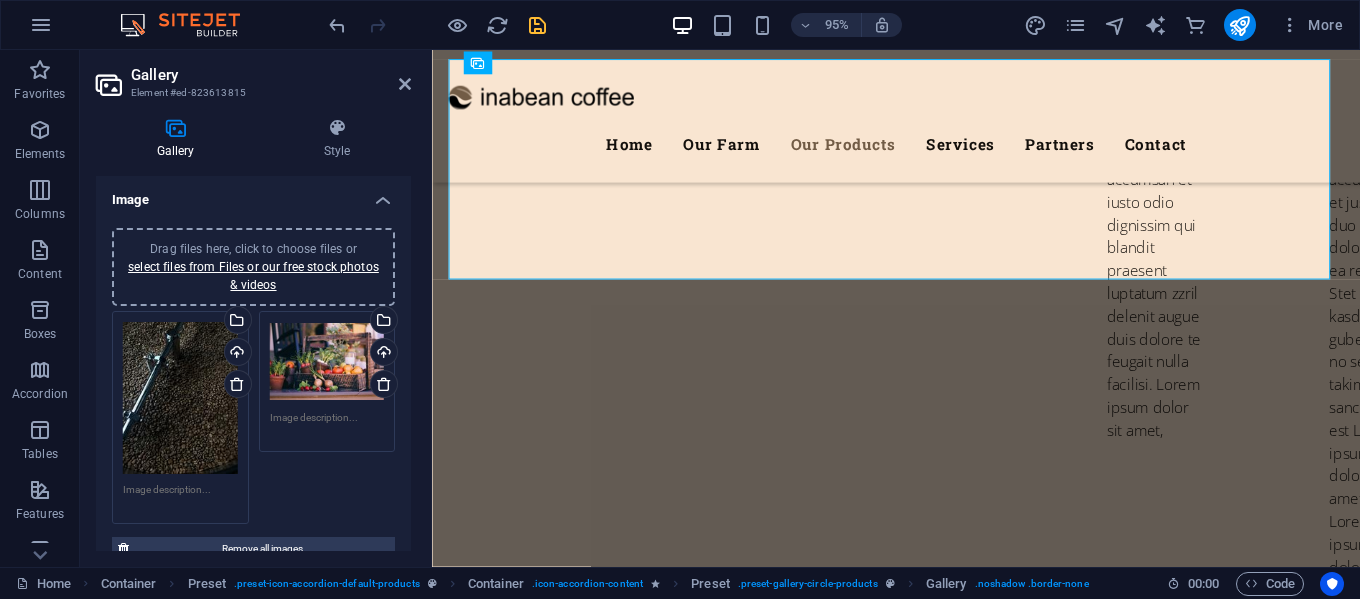 click on "Drag files here, click to choose files or select files from Files or our free stock photos & videos" at bounding box center (327, 362) 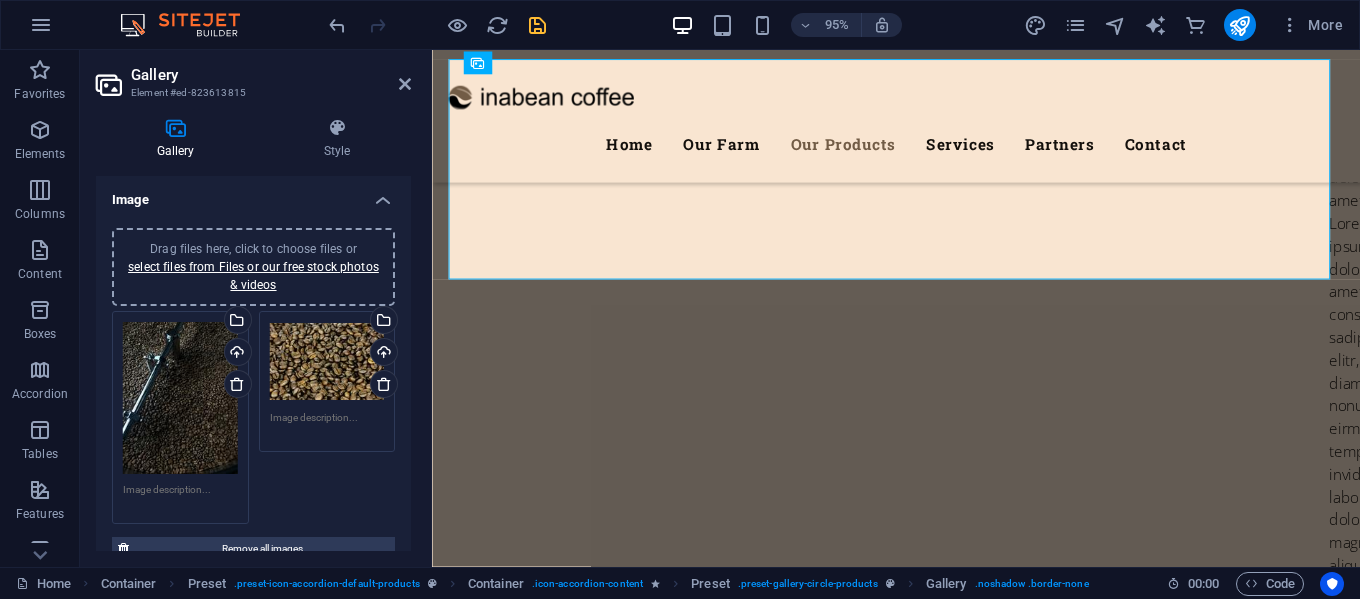 scroll, scrollTop: 6138, scrollLeft: 0, axis: vertical 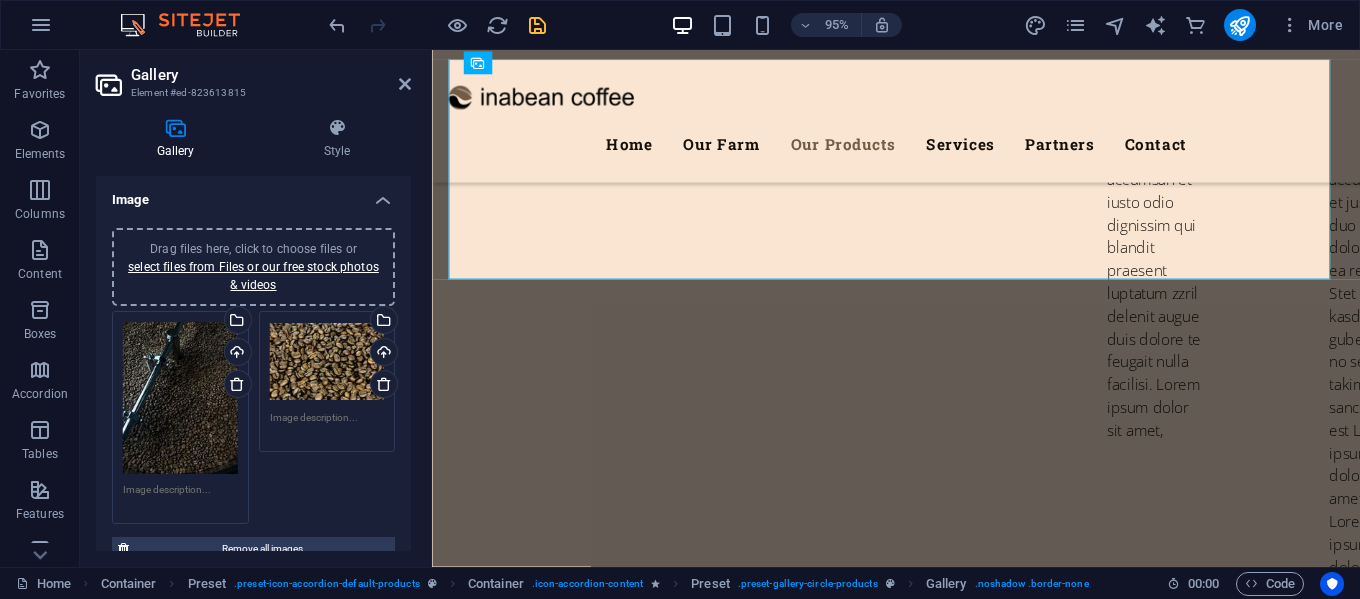 click on "Drag files here, click to choose files or select files from Files or our free stock photos & videos" at bounding box center [327, 362] 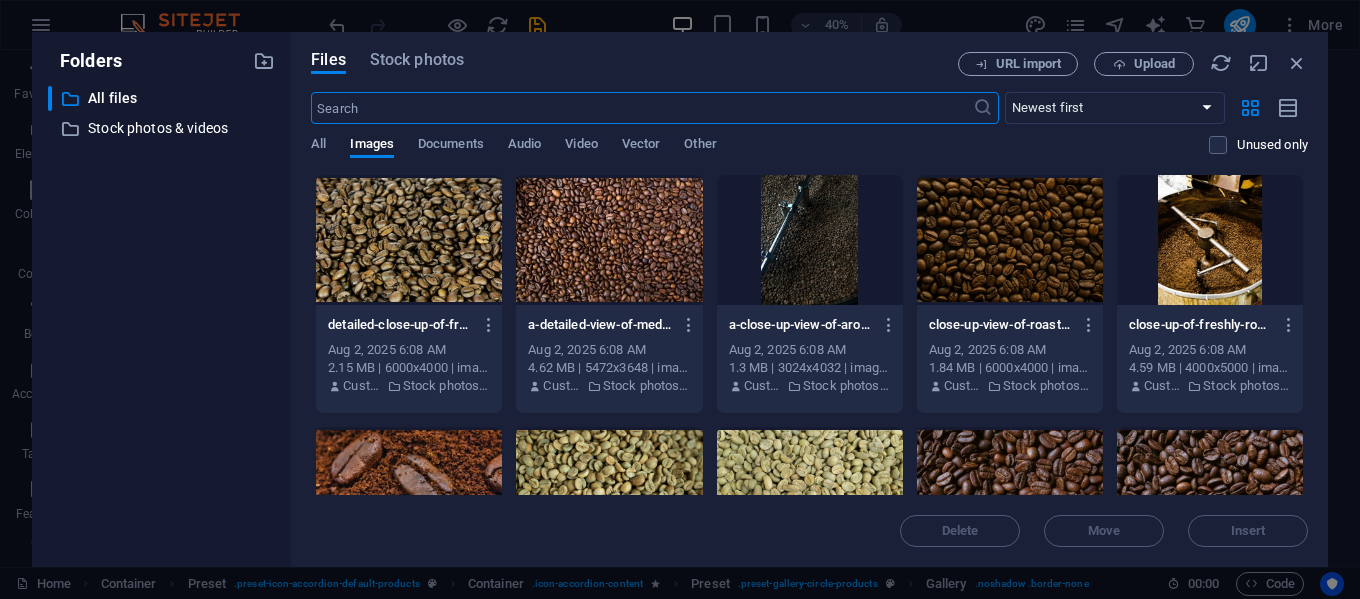 select on "4" 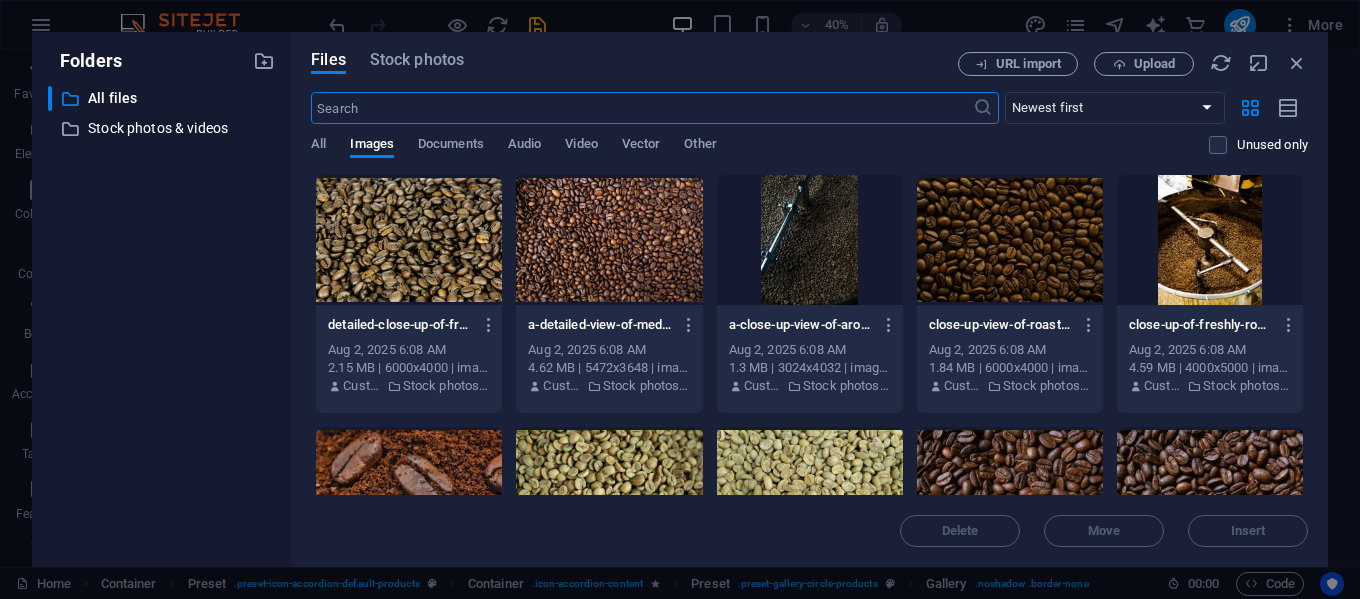scroll, scrollTop: 0, scrollLeft: 0, axis: both 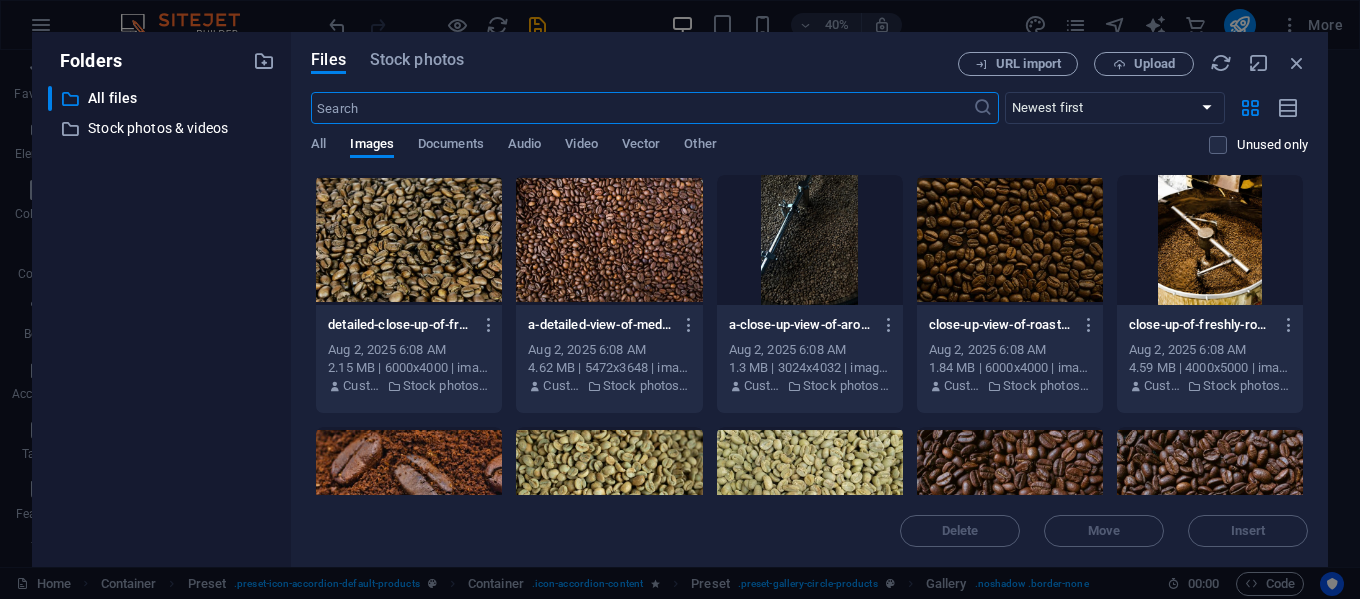 click at bounding box center [1210, 240] 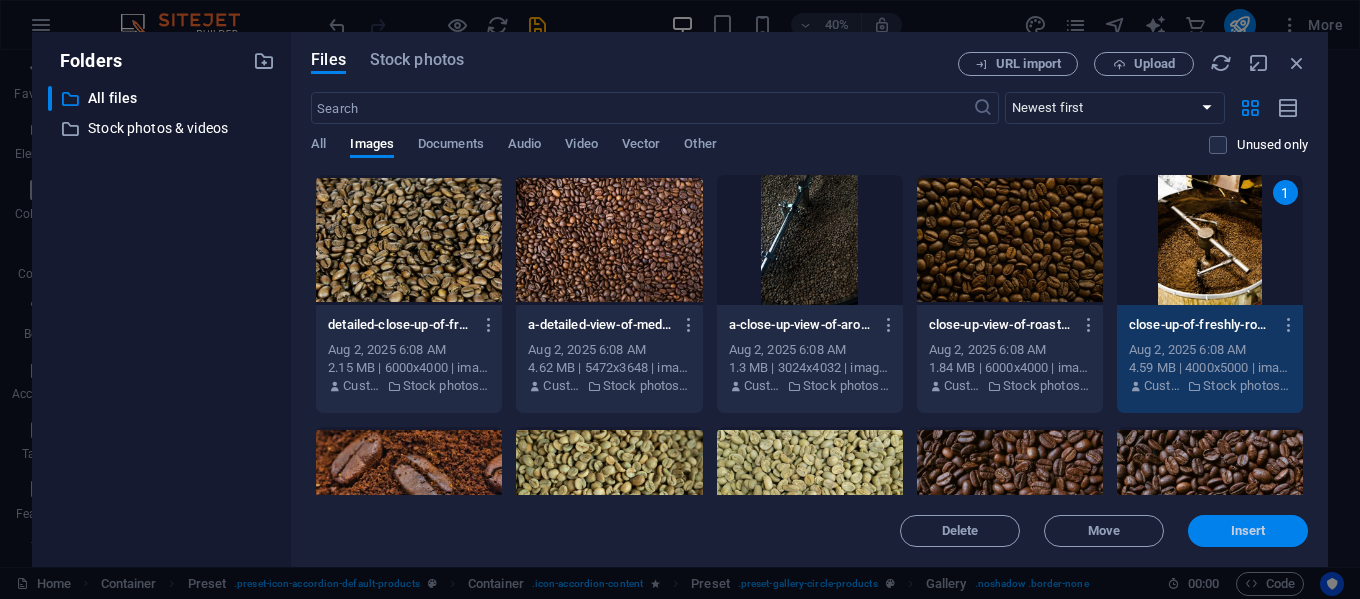 click on "Insert" at bounding box center [1248, 531] 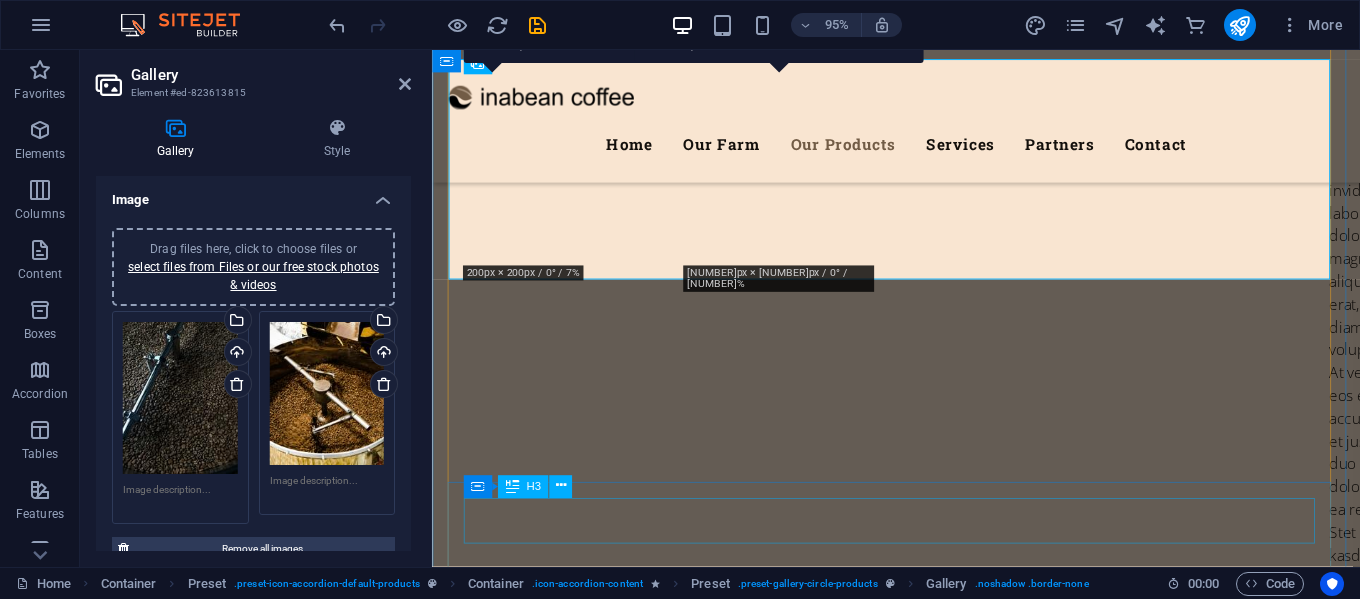 scroll, scrollTop: 6138, scrollLeft: 0, axis: vertical 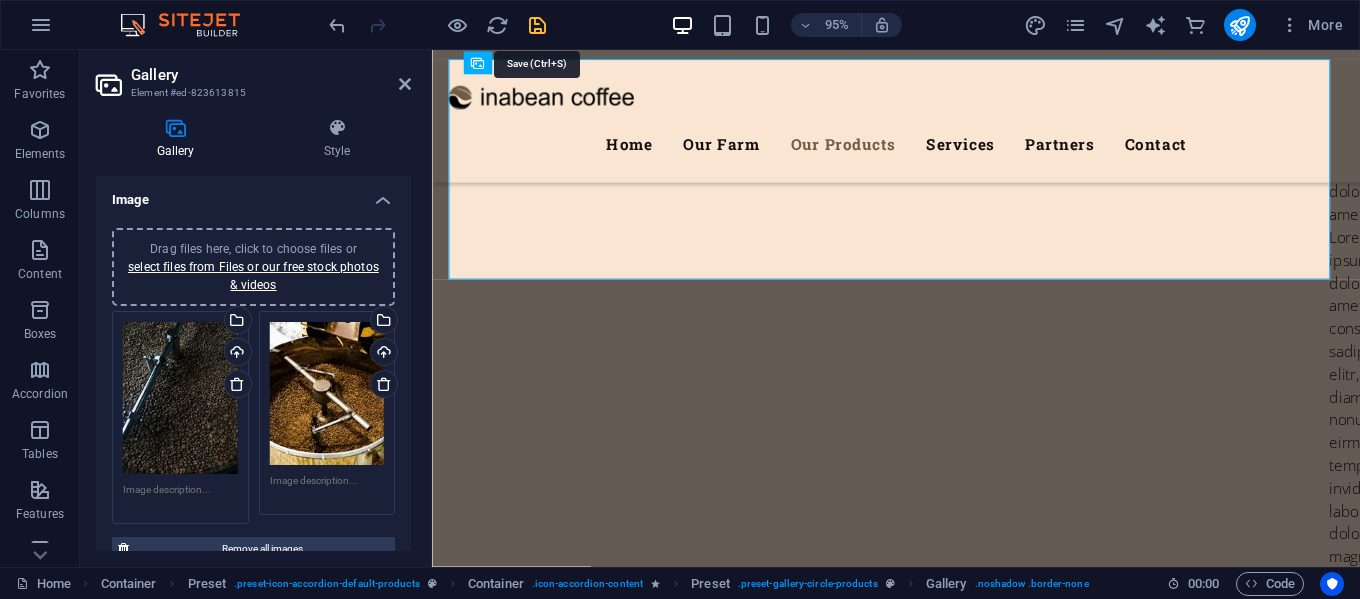 click at bounding box center [537, 25] 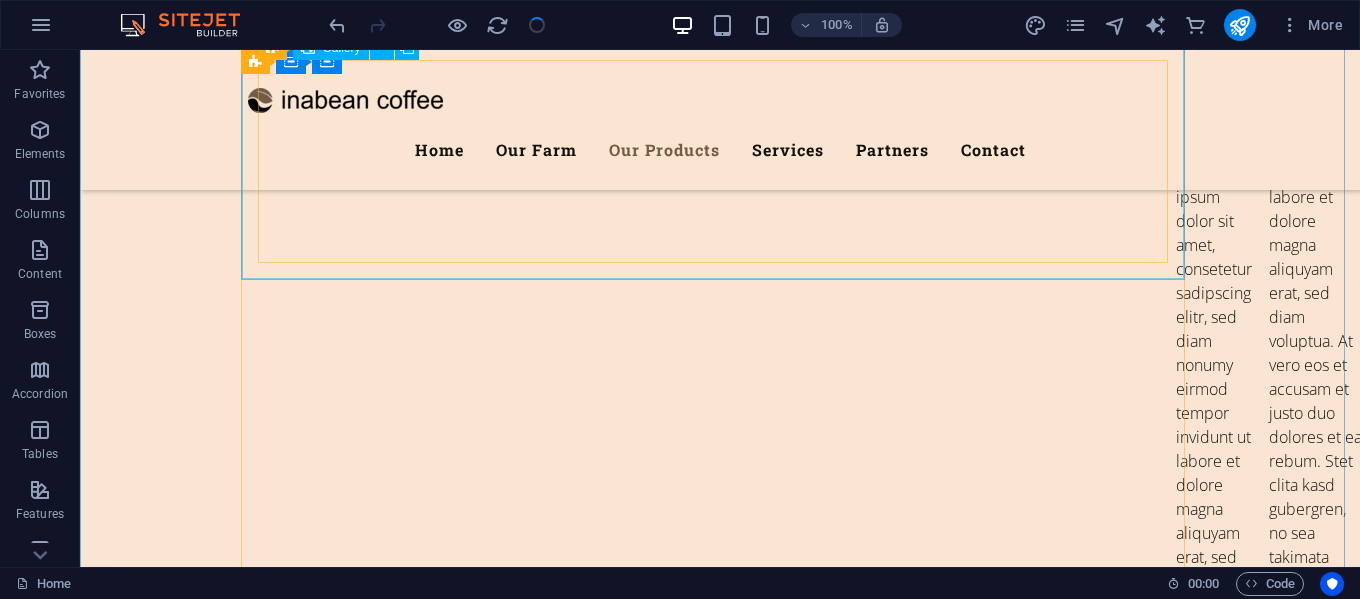 scroll, scrollTop: 6163, scrollLeft: 0, axis: vertical 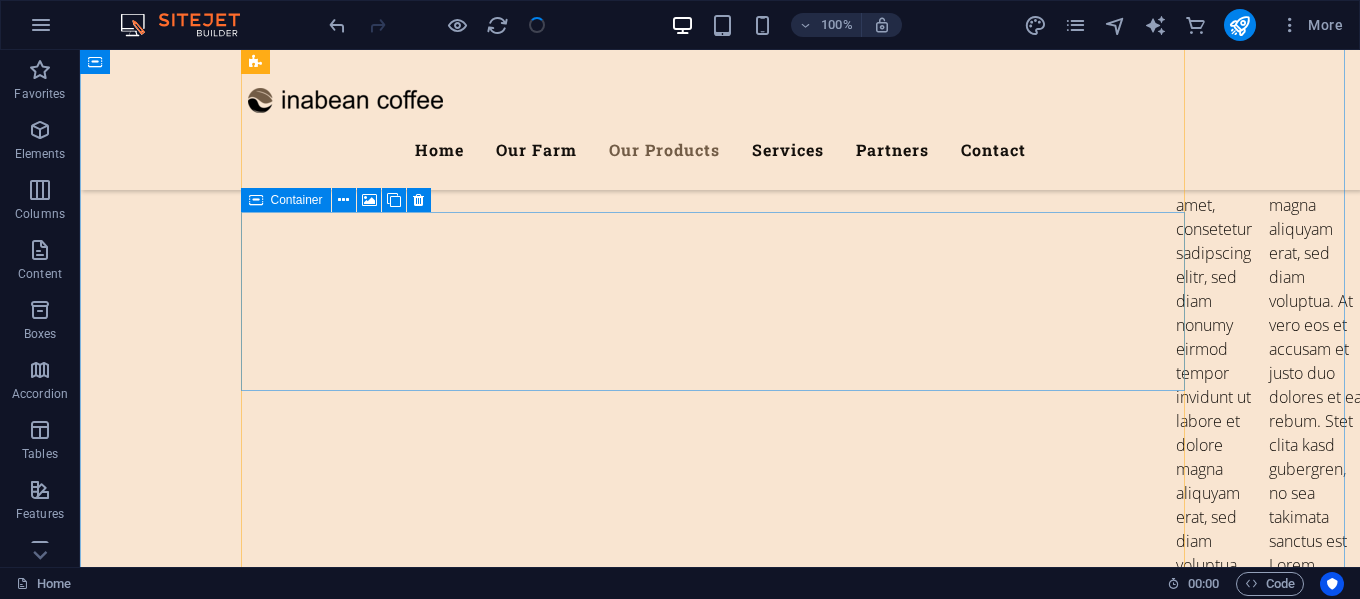 click on "Wheat" at bounding box center (720, 6200) 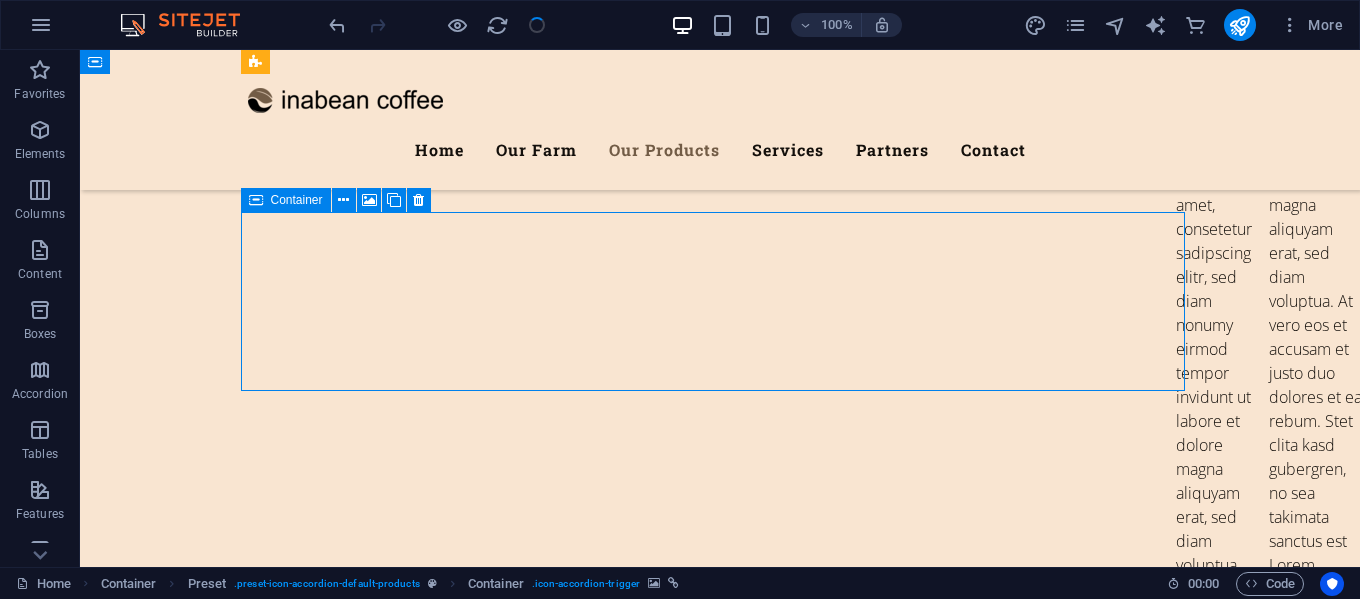click on "Wheat" at bounding box center [720, 6200] 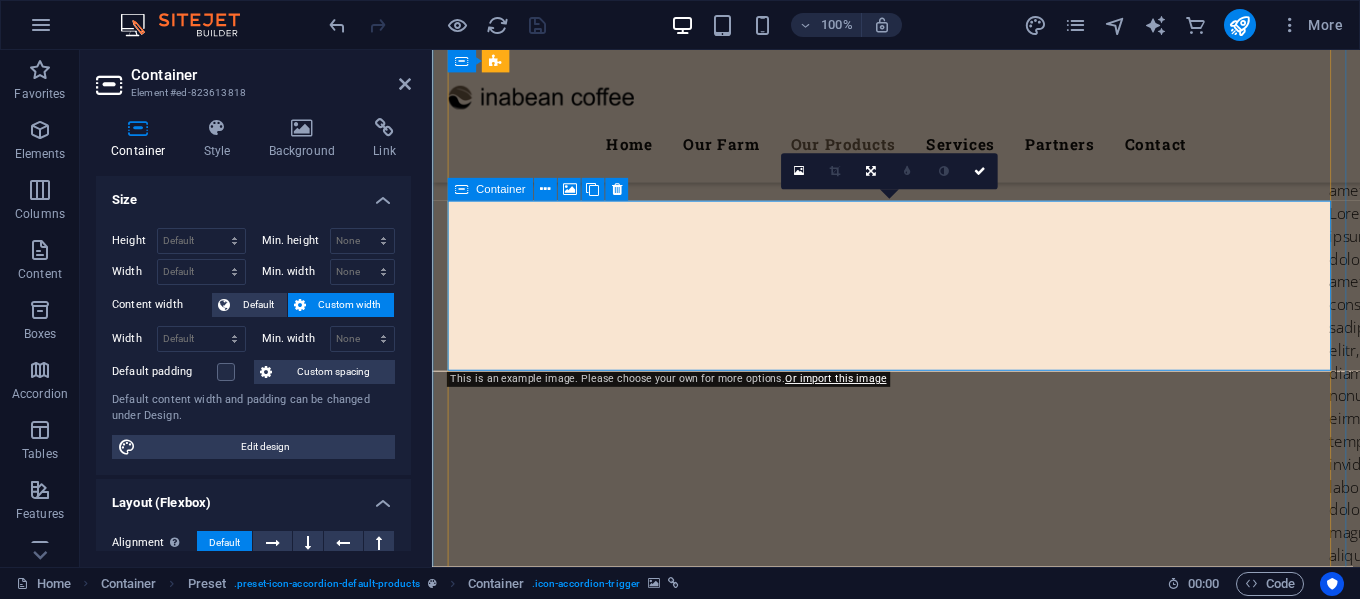 scroll, scrollTop: 6238, scrollLeft: 0, axis: vertical 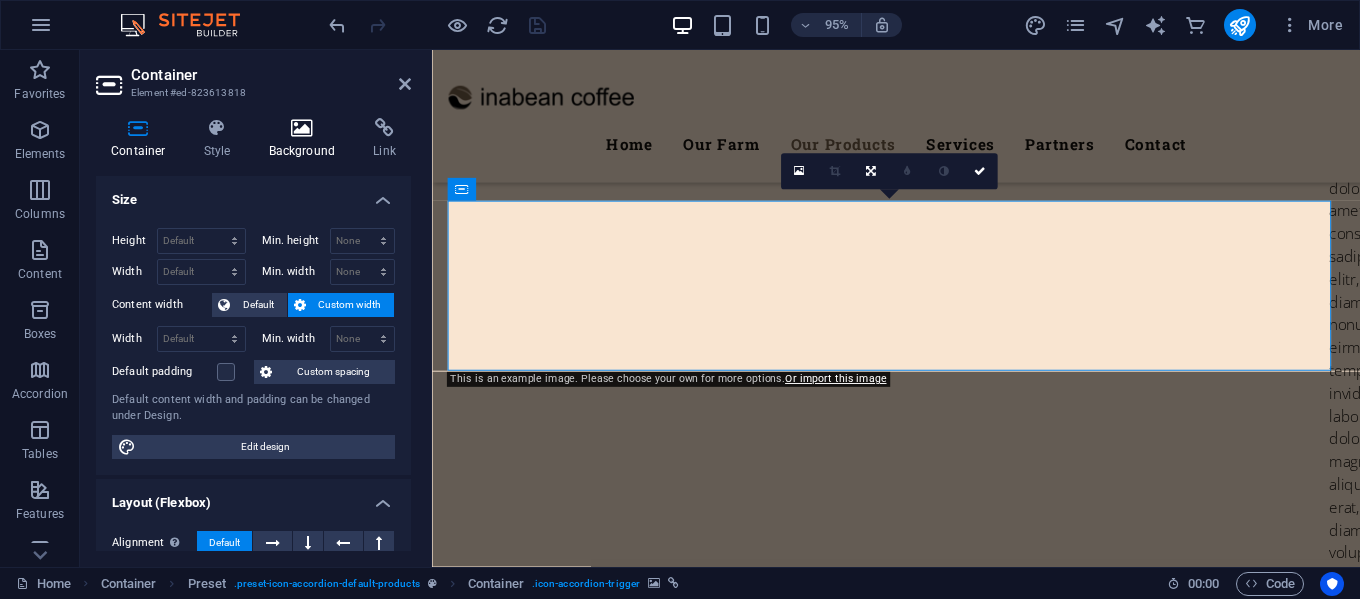 click at bounding box center [302, 128] 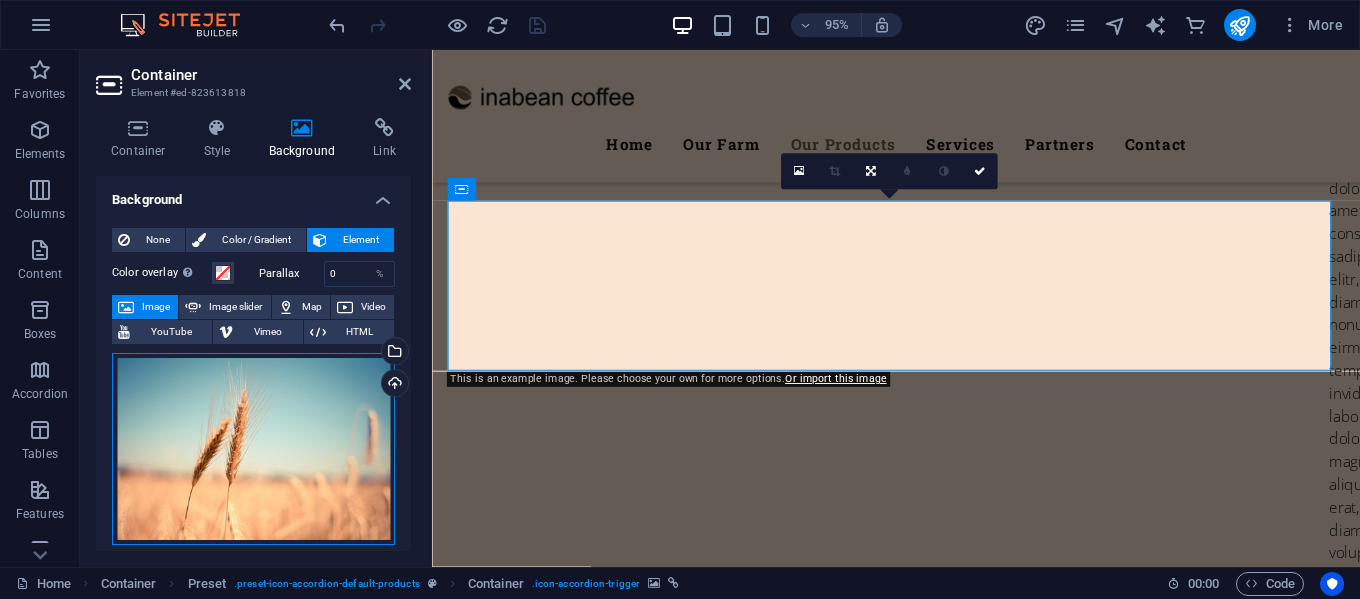 click on "Drag files here, click to choose files or select files from Files or our free stock photos & videos" at bounding box center [253, 449] 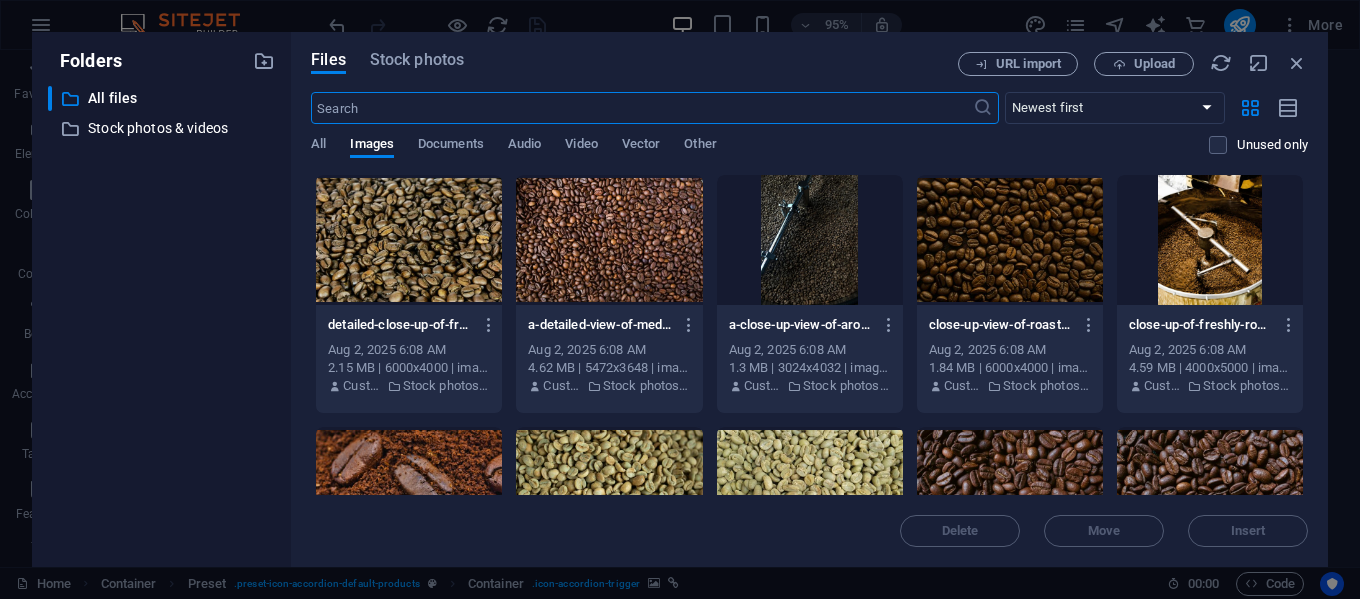 scroll, scrollTop: 6551, scrollLeft: 0, axis: vertical 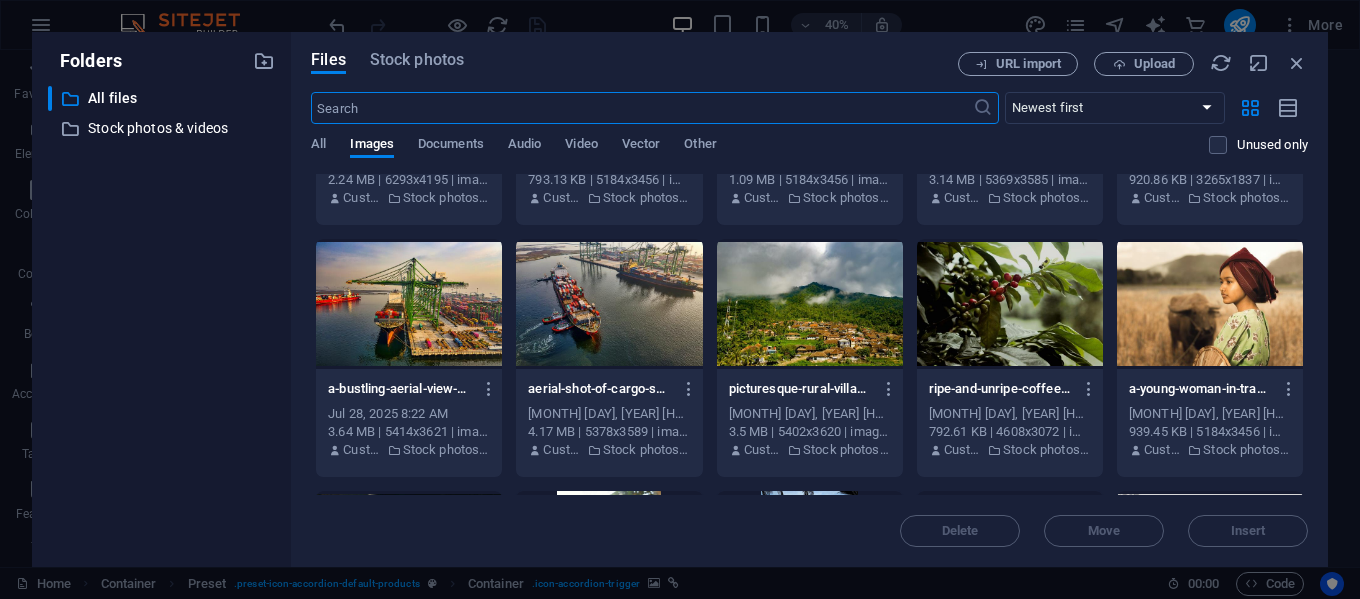 click at bounding box center [810, 304] 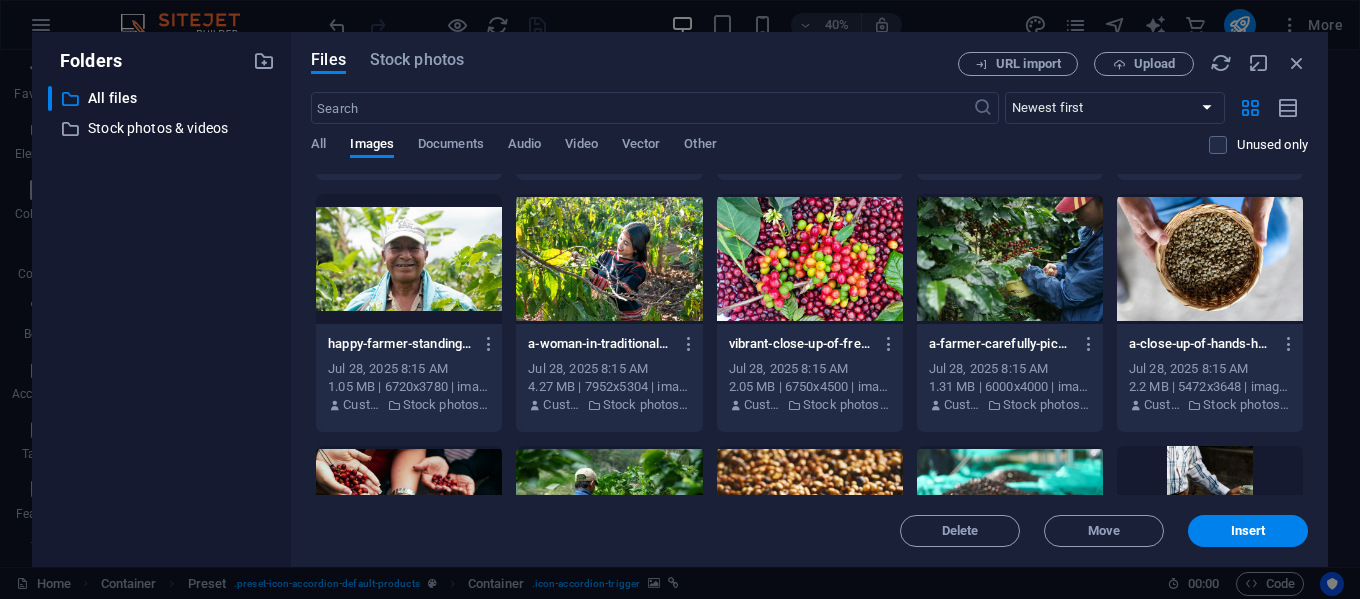 scroll, scrollTop: 2500, scrollLeft: 0, axis: vertical 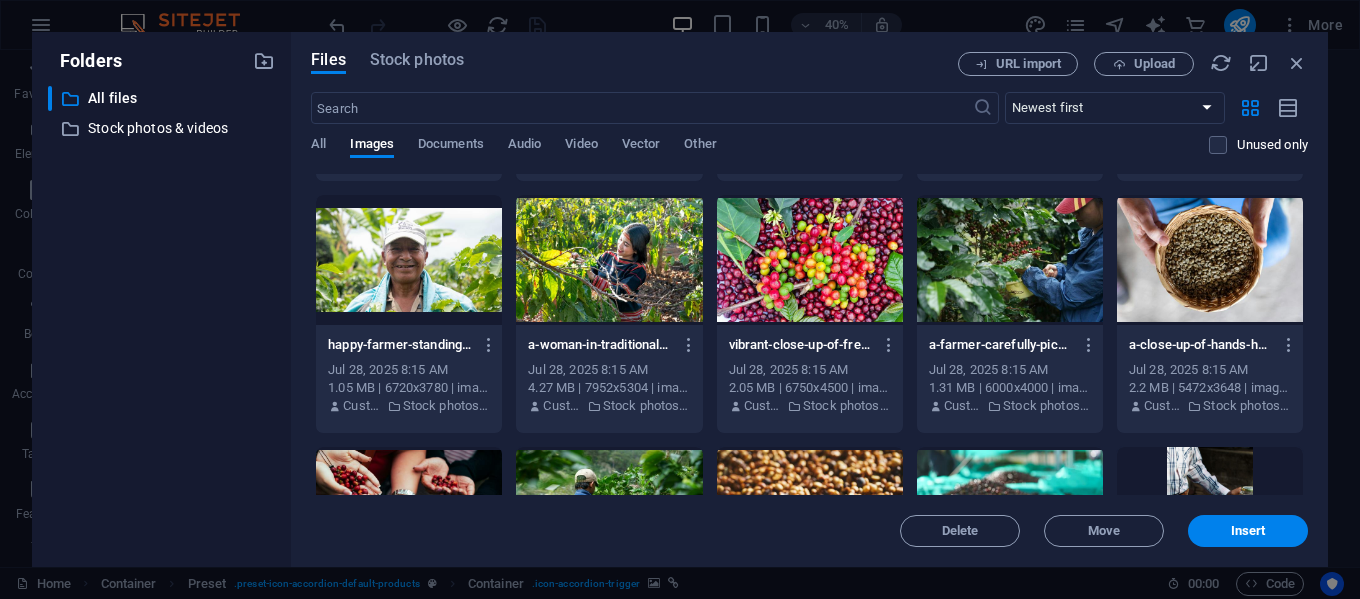 click at bounding box center [609, 260] 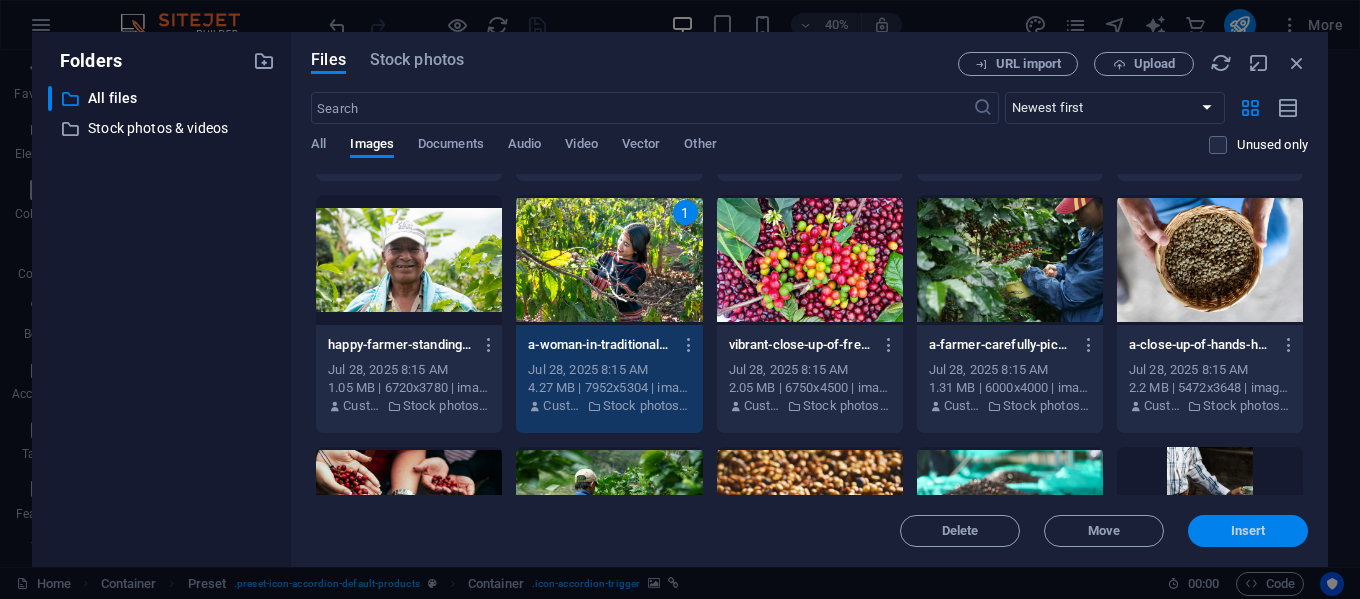 click on "Insert" at bounding box center (1248, 531) 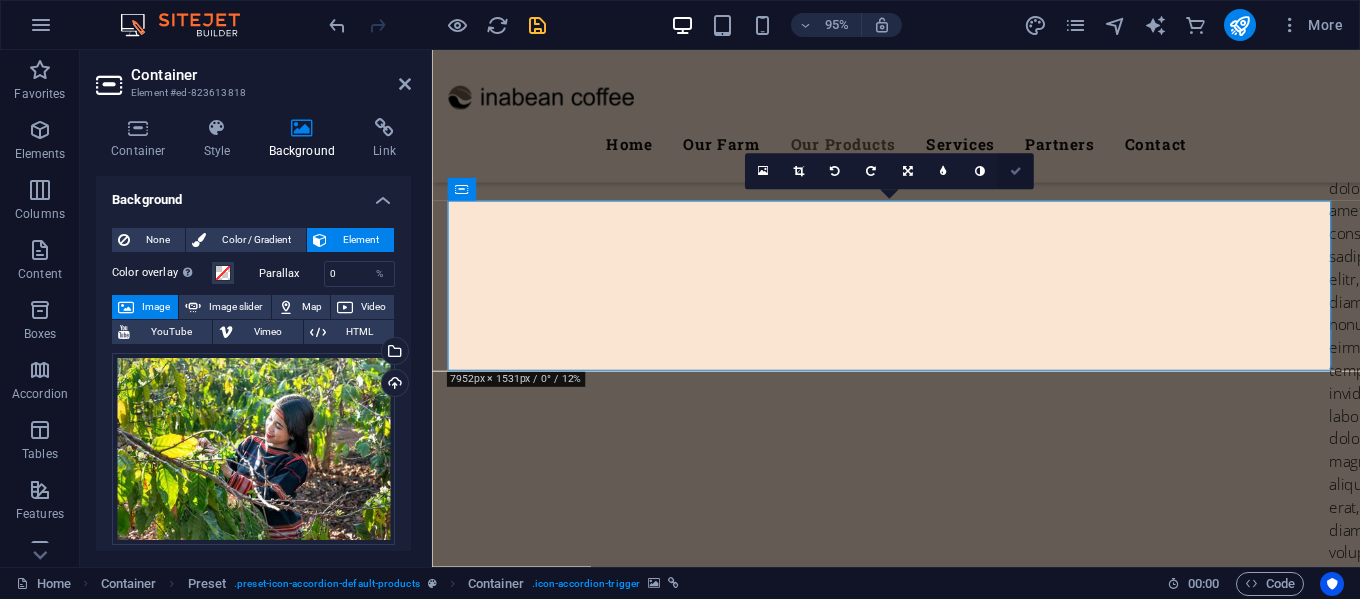 click at bounding box center (1016, 171) 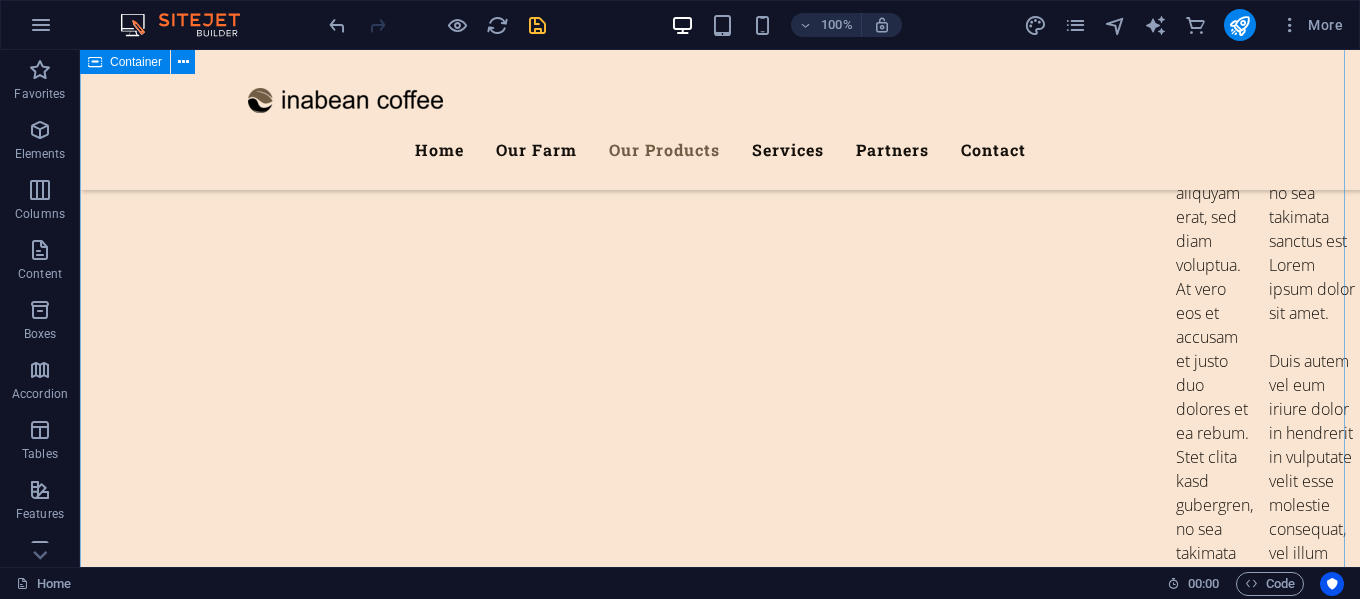 scroll, scrollTop: 6563, scrollLeft: 0, axis: vertical 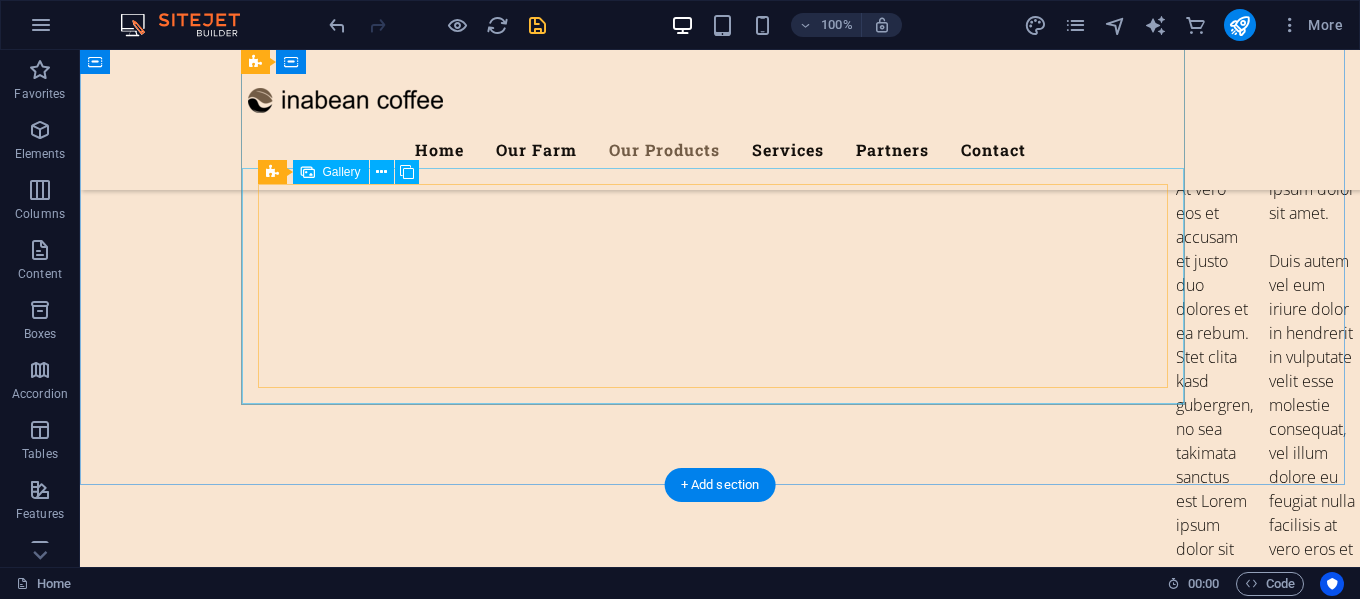 click at bounding box center [838, 6129] 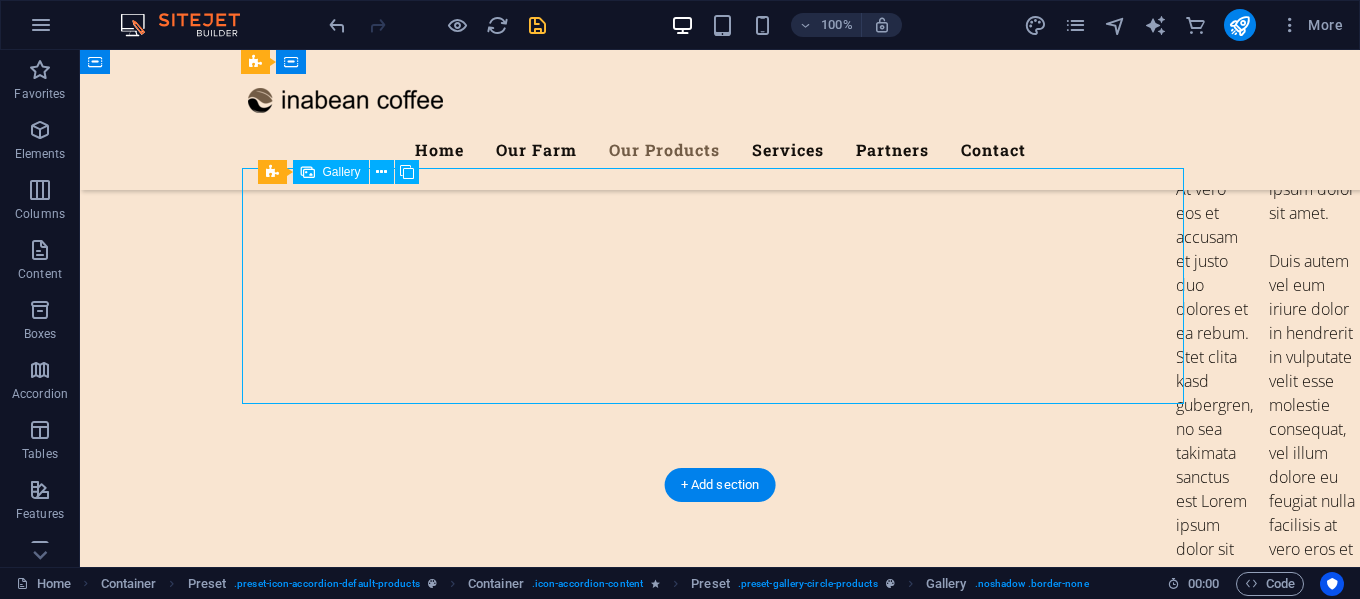 click at bounding box center (838, 6129) 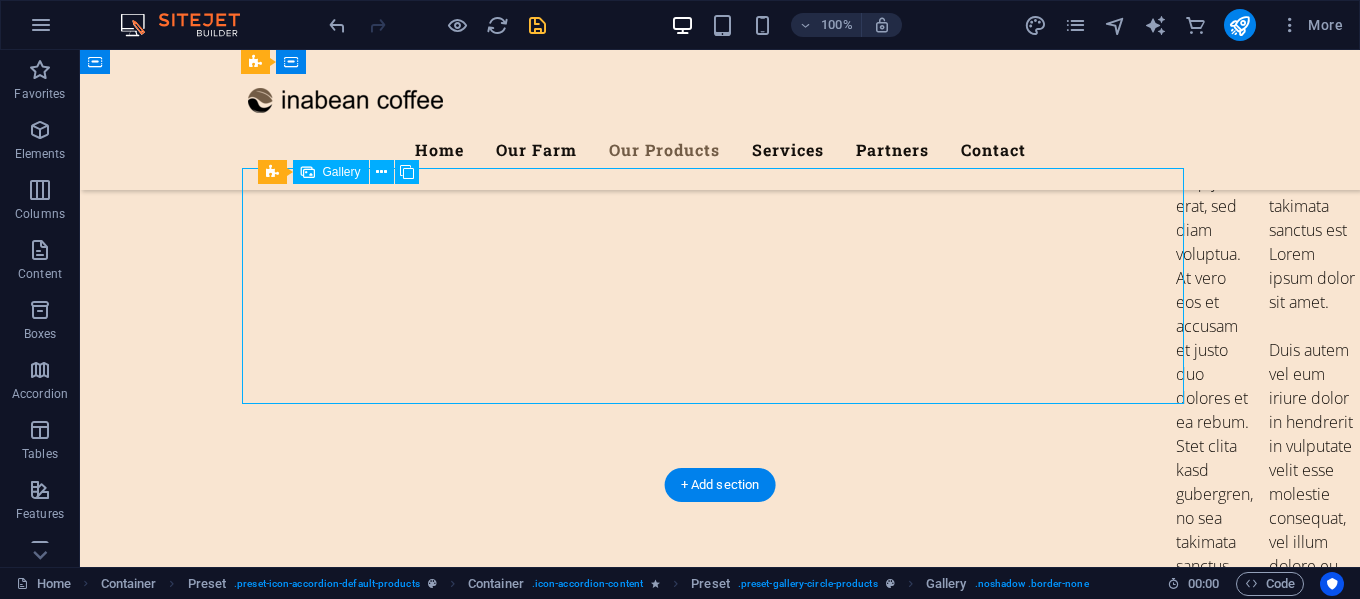 scroll, scrollTop: 6636, scrollLeft: 0, axis: vertical 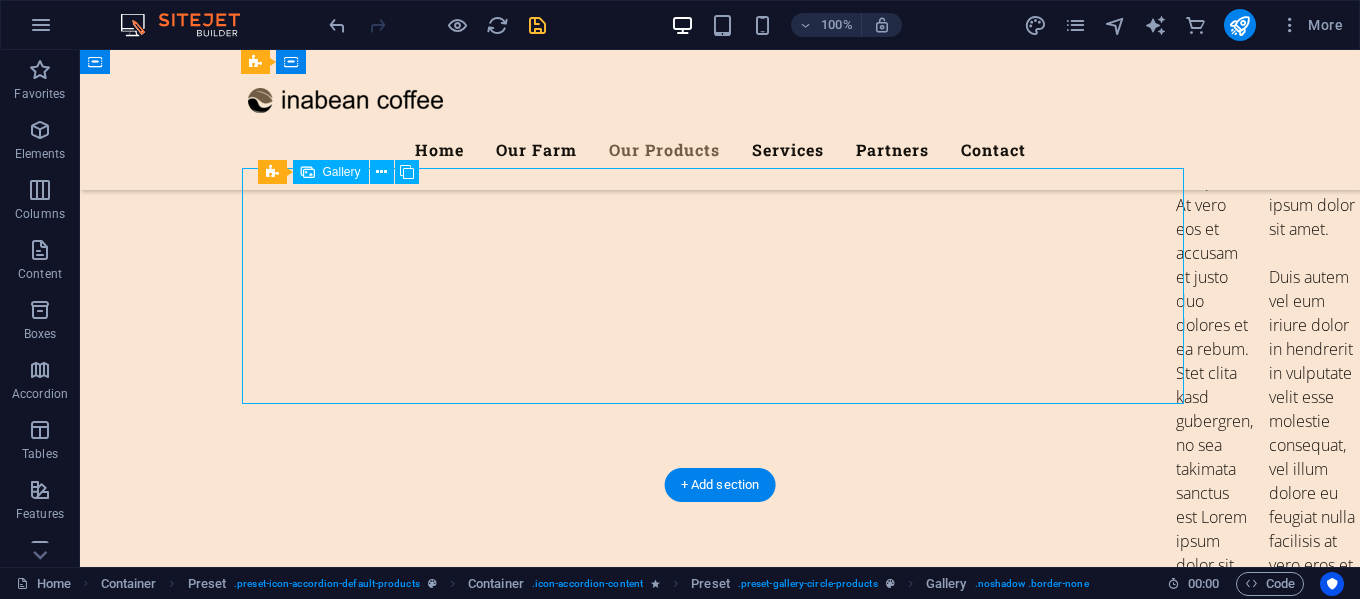 select on "4" 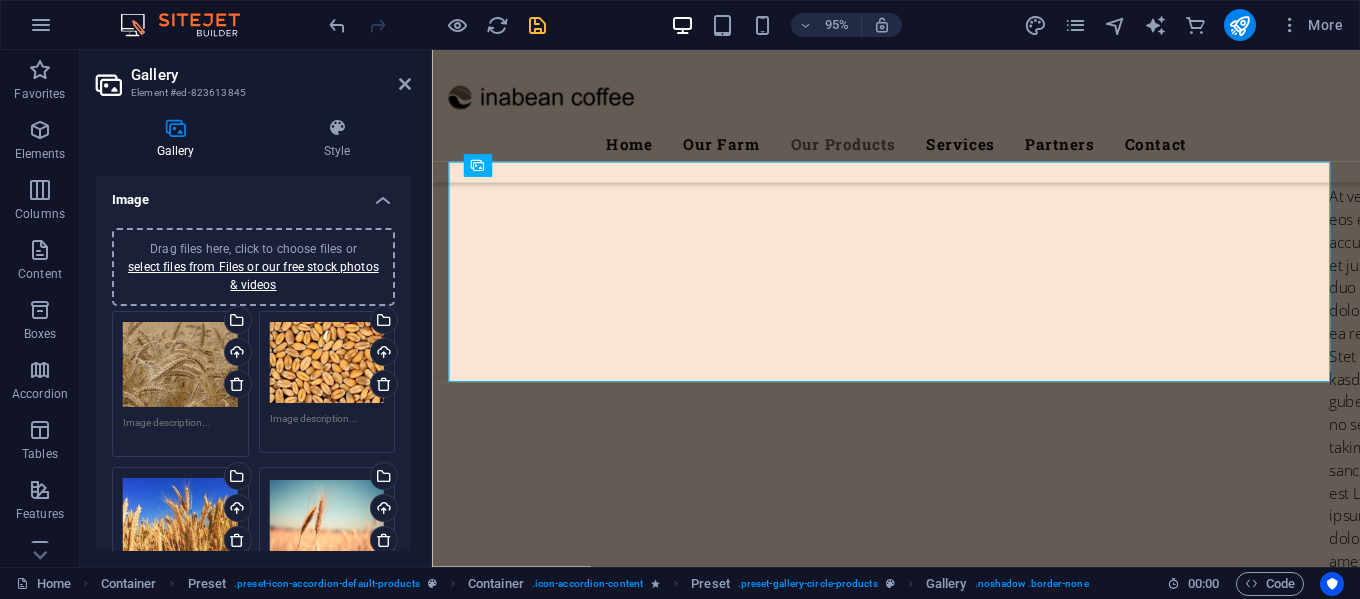 click on "Drag files here, click to choose files or select files from Files or our free stock photos & videos" at bounding box center [180, 365] 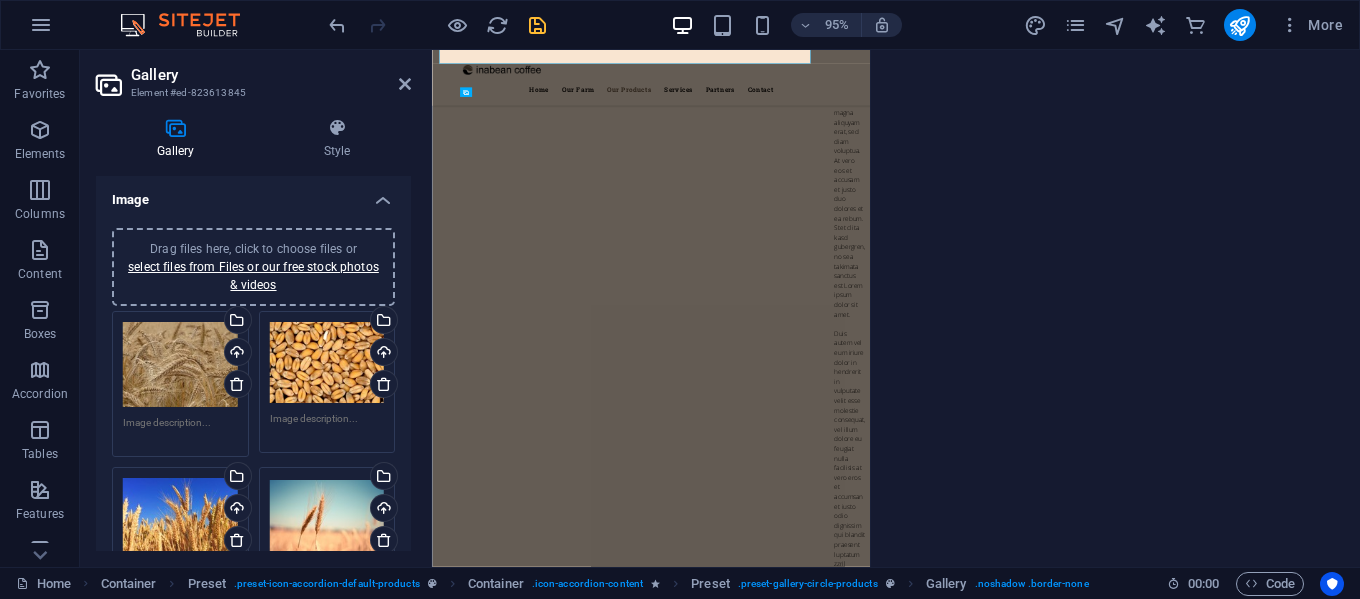 scroll, scrollTop: 6951, scrollLeft: 0, axis: vertical 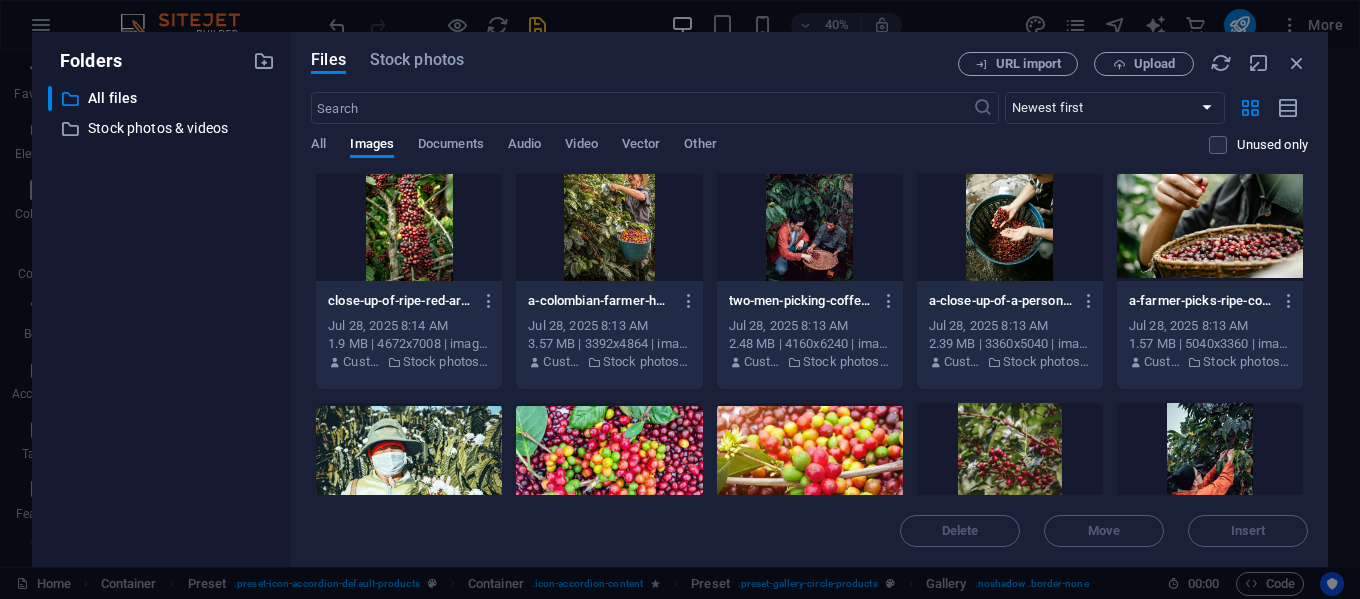 click at bounding box center (409, 216) 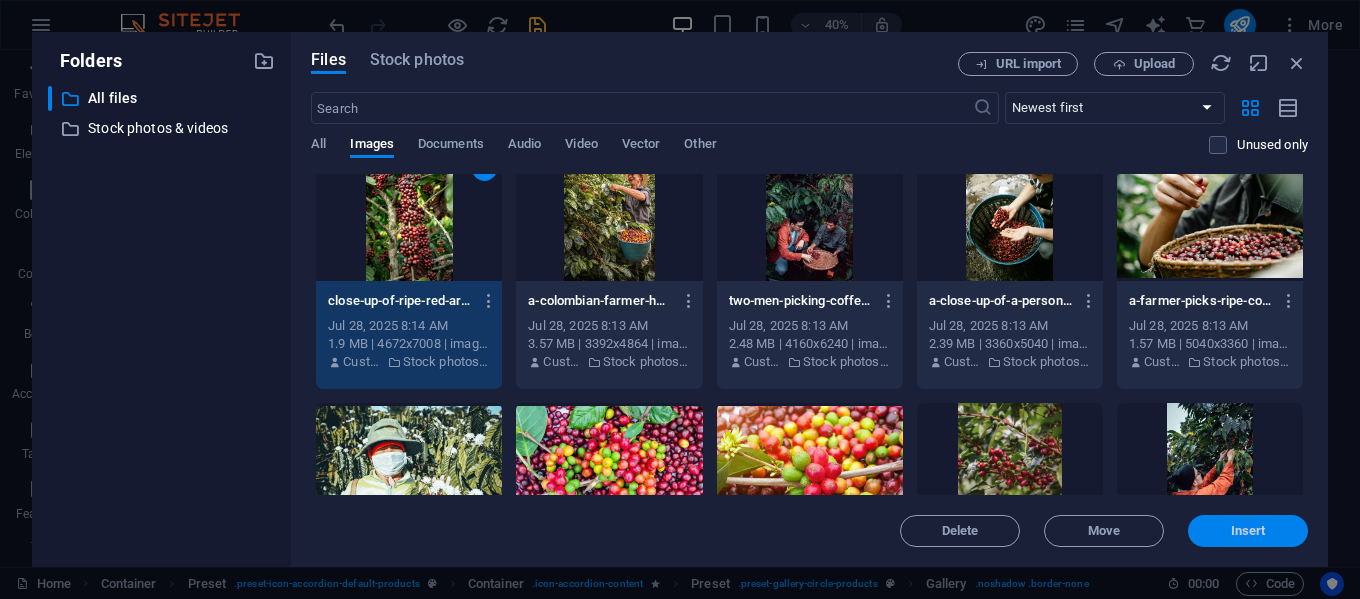 click on "Insert" at bounding box center [1248, 531] 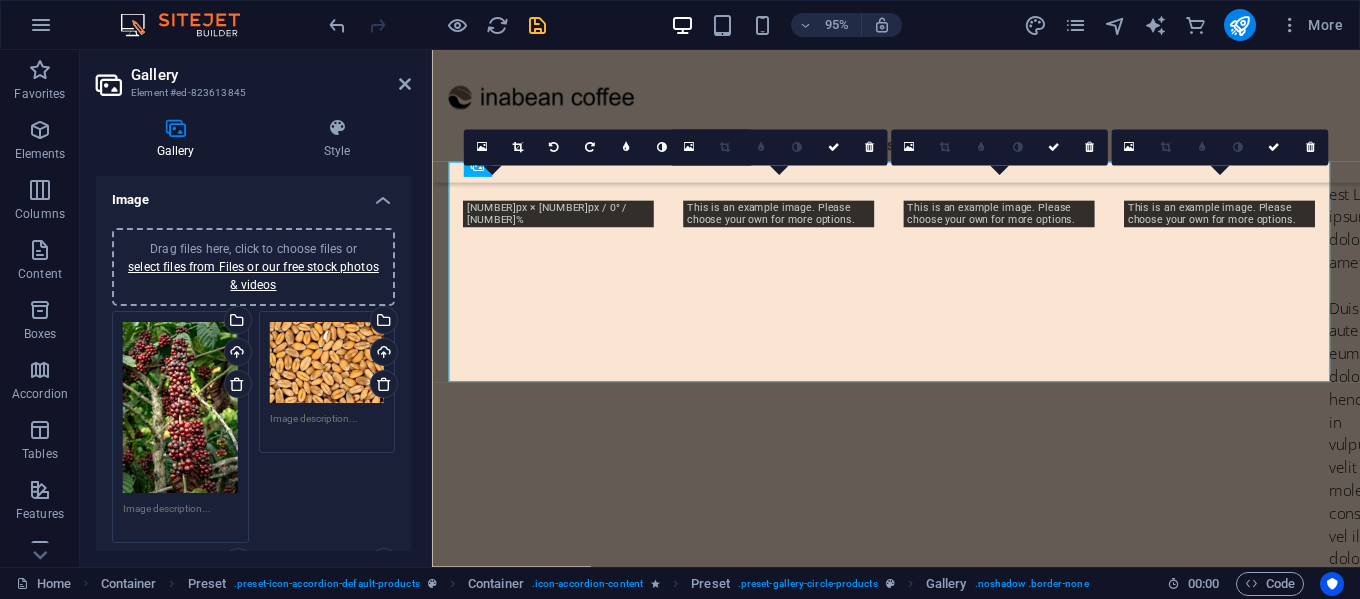 scroll, scrollTop: 6636, scrollLeft: 0, axis: vertical 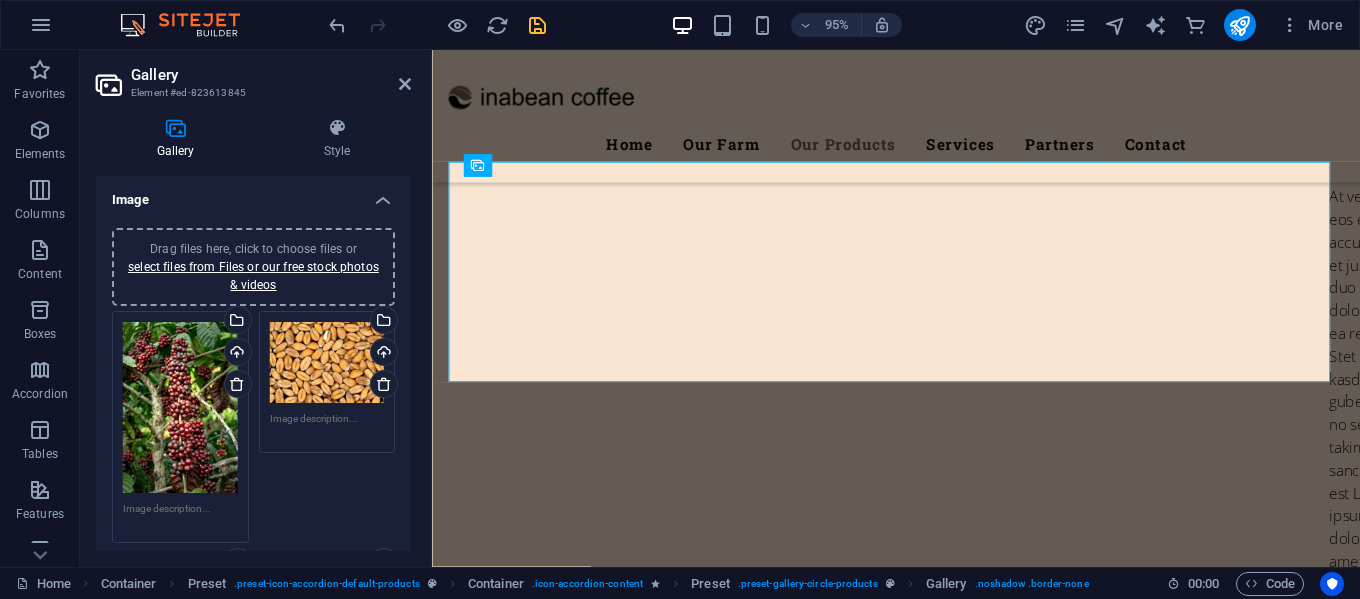 click on "Drag files here, click to choose files or select files from Files or our free stock photos & videos" at bounding box center (180, 408) 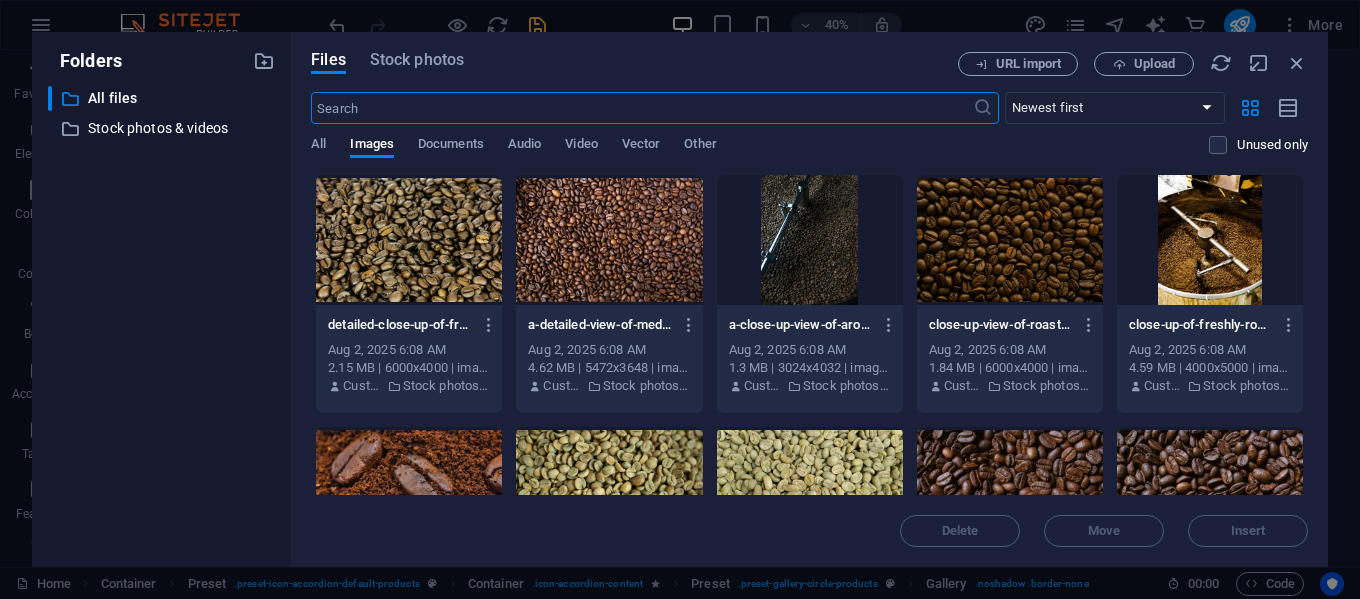 scroll, scrollTop: 6951, scrollLeft: 0, axis: vertical 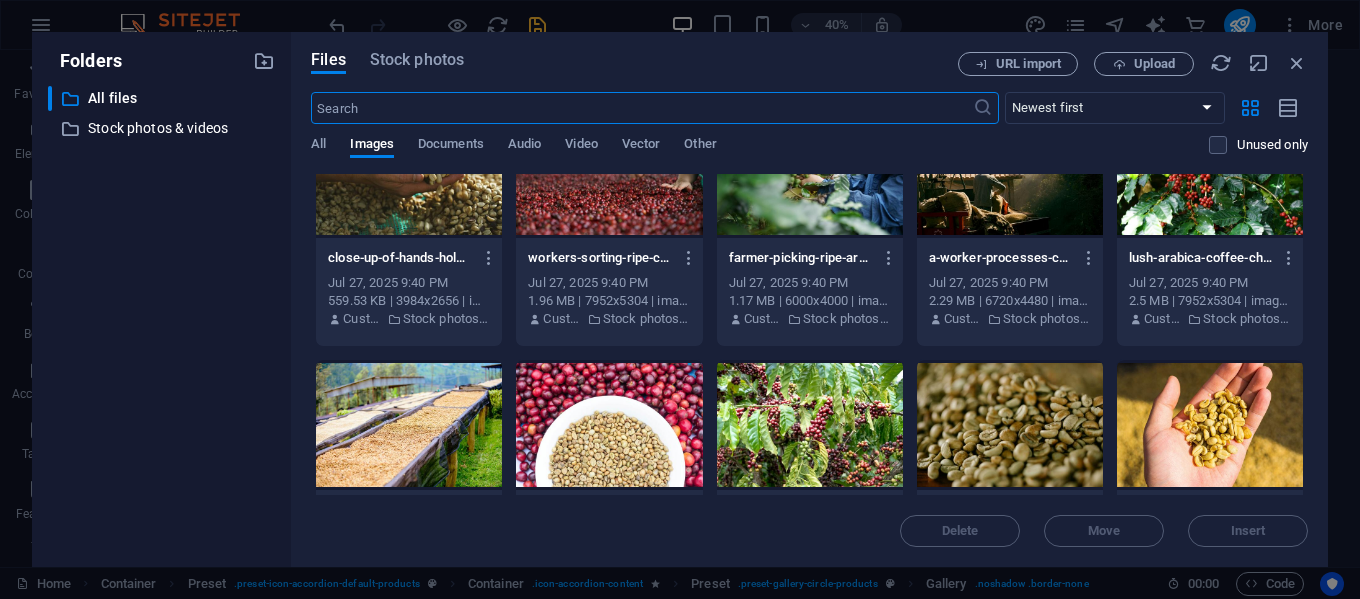click at bounding box center (609, 425) 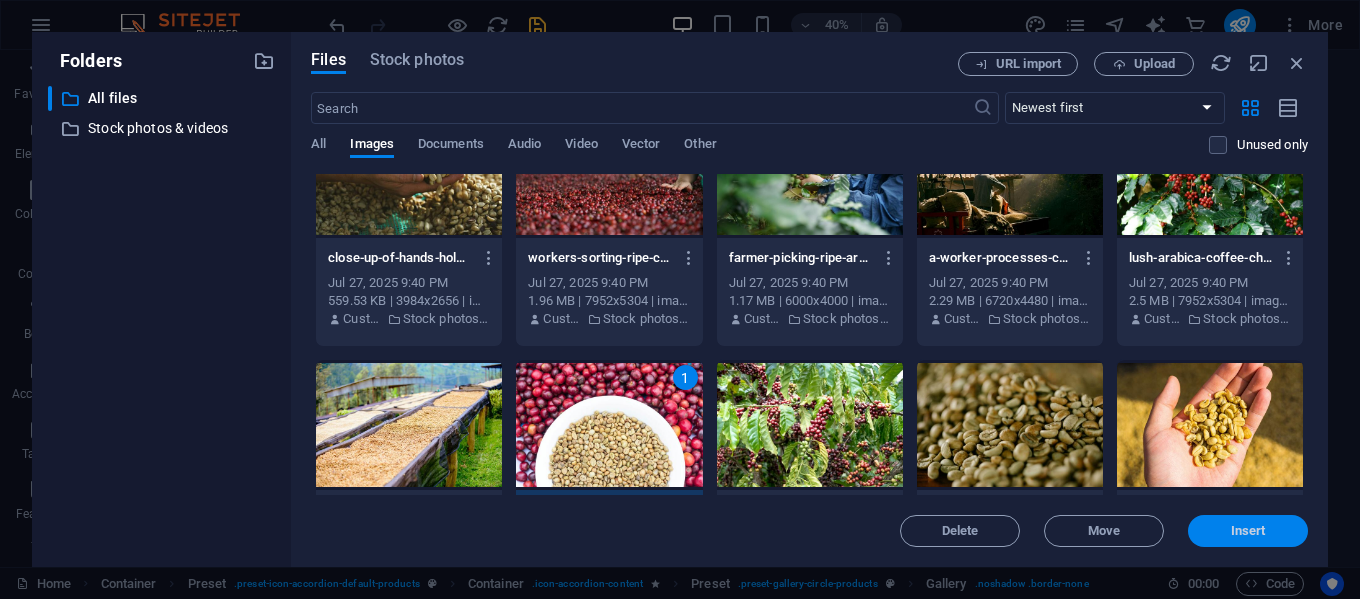 click on "Insert" at bounding box center [1248, 531] 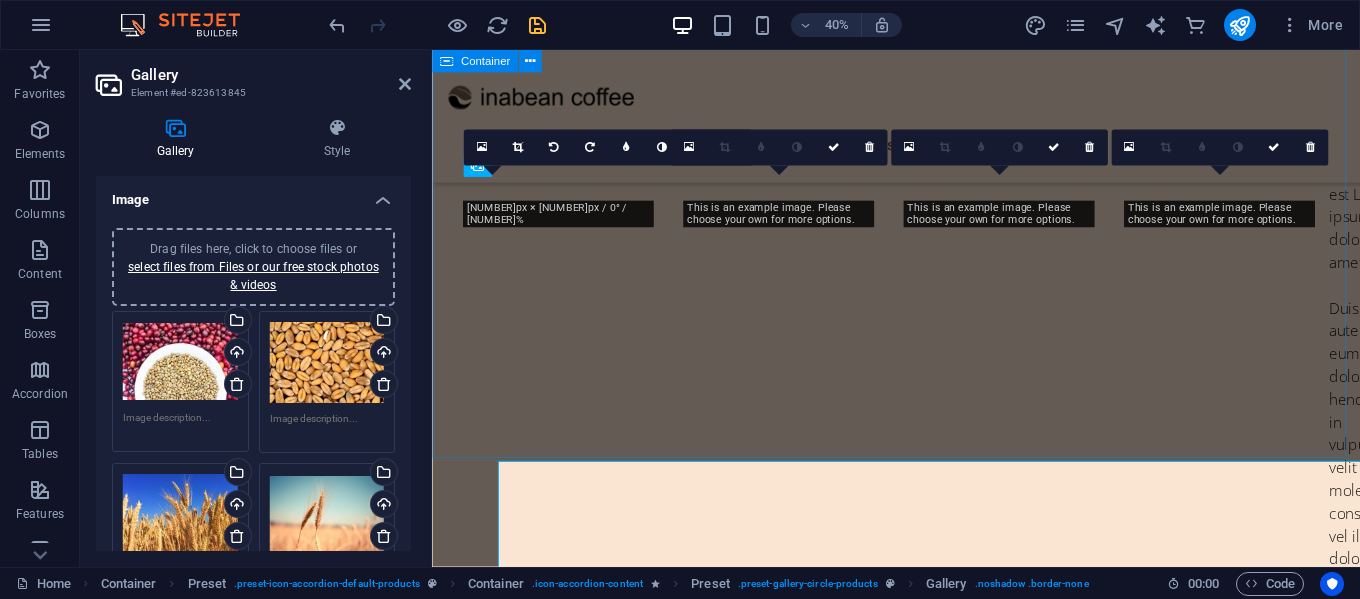 scroll, scrollTop: 6636, scrollLeft: 0, axis: vertical 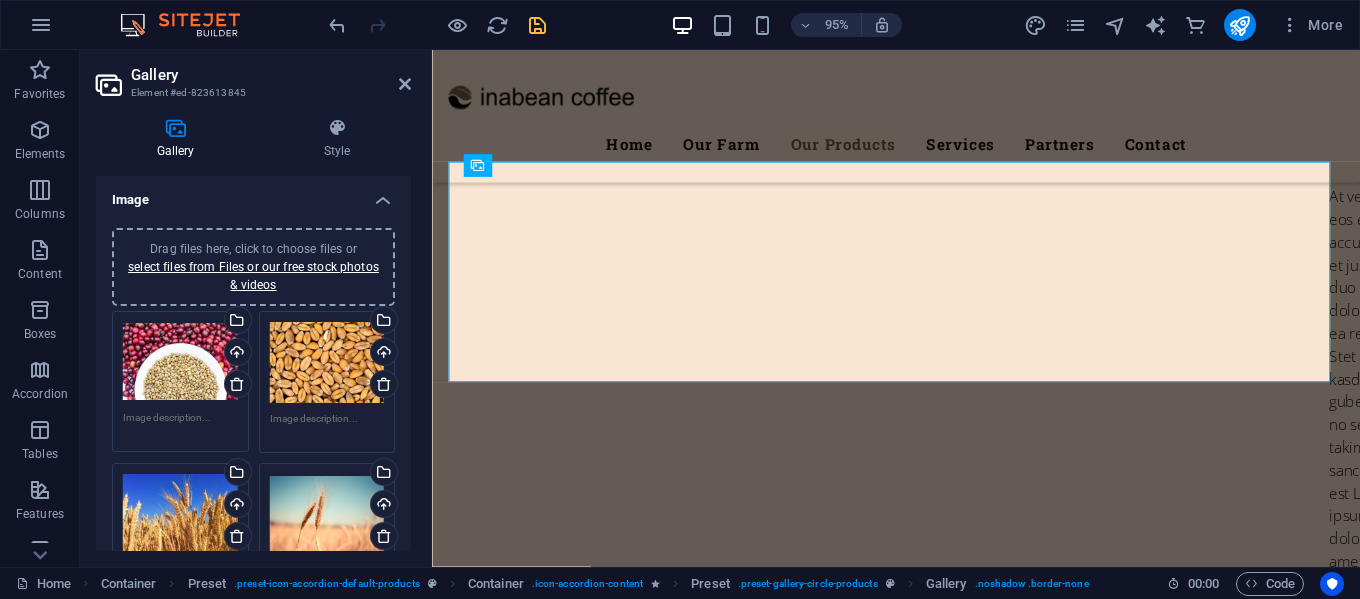 click on "Drag files here, click to choose files or select files from Files or our free stock photos & videos" at bounding box center [327, 363] 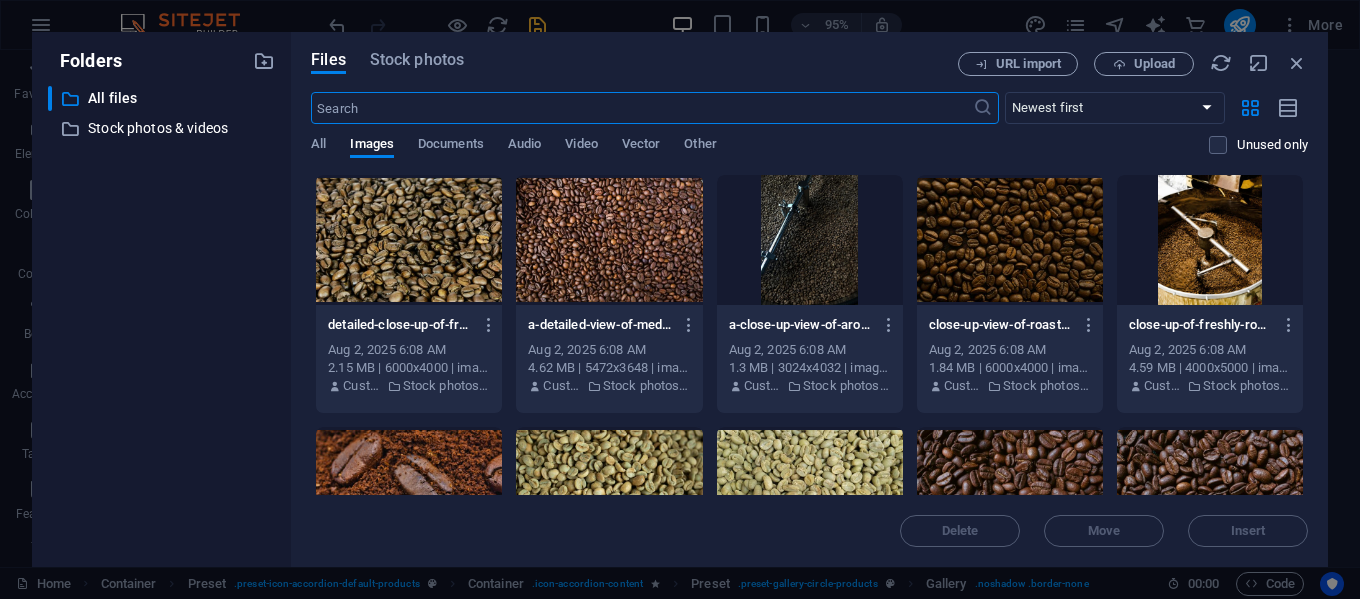 scroll, scrollTop: 6951, scrollLeft: 0, axis: vertical 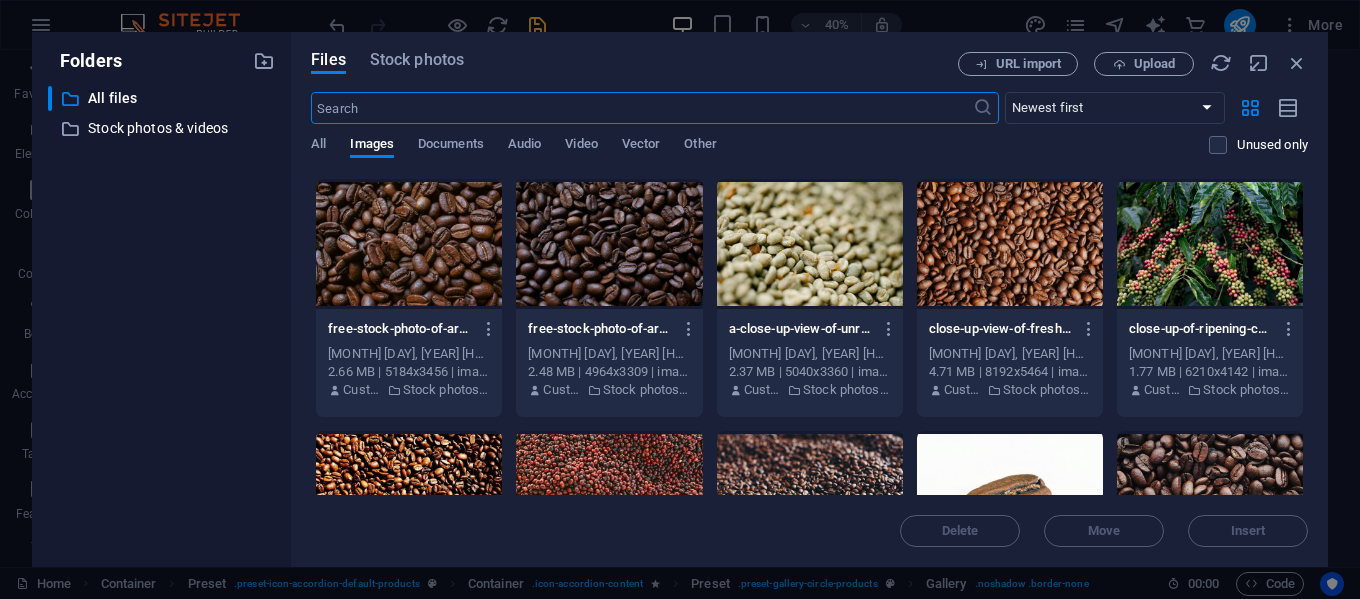 click at bounding box center [810, 244] 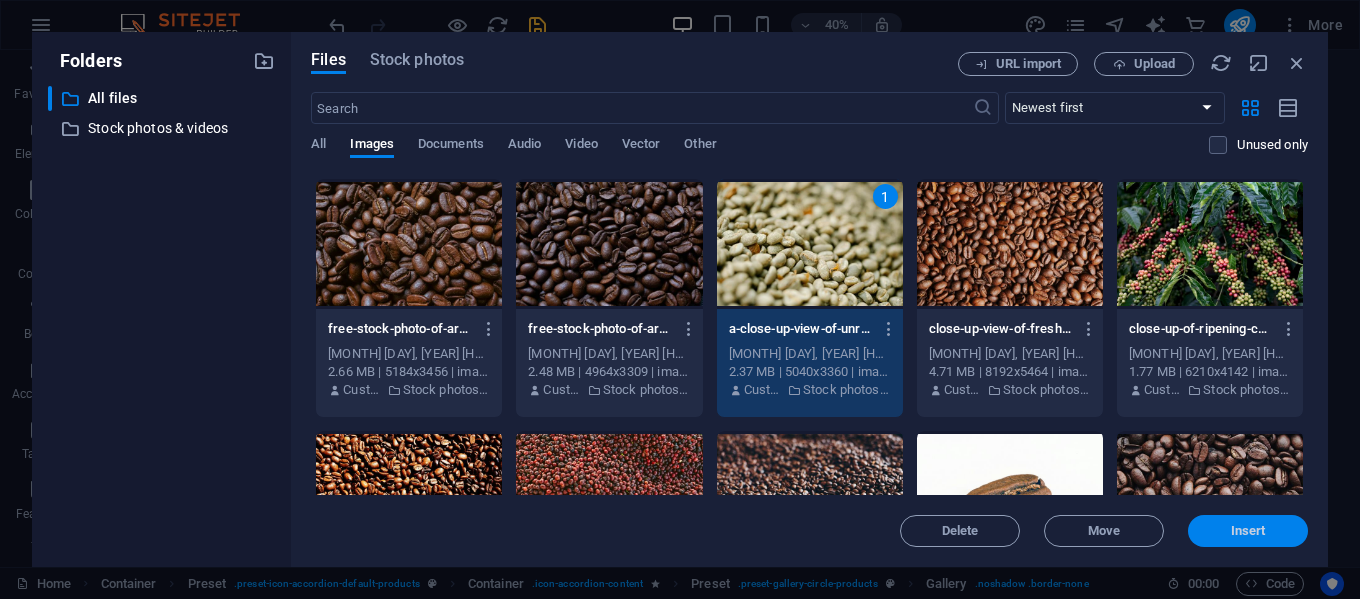 click on "Insert" at bounding box center [1248, 531] 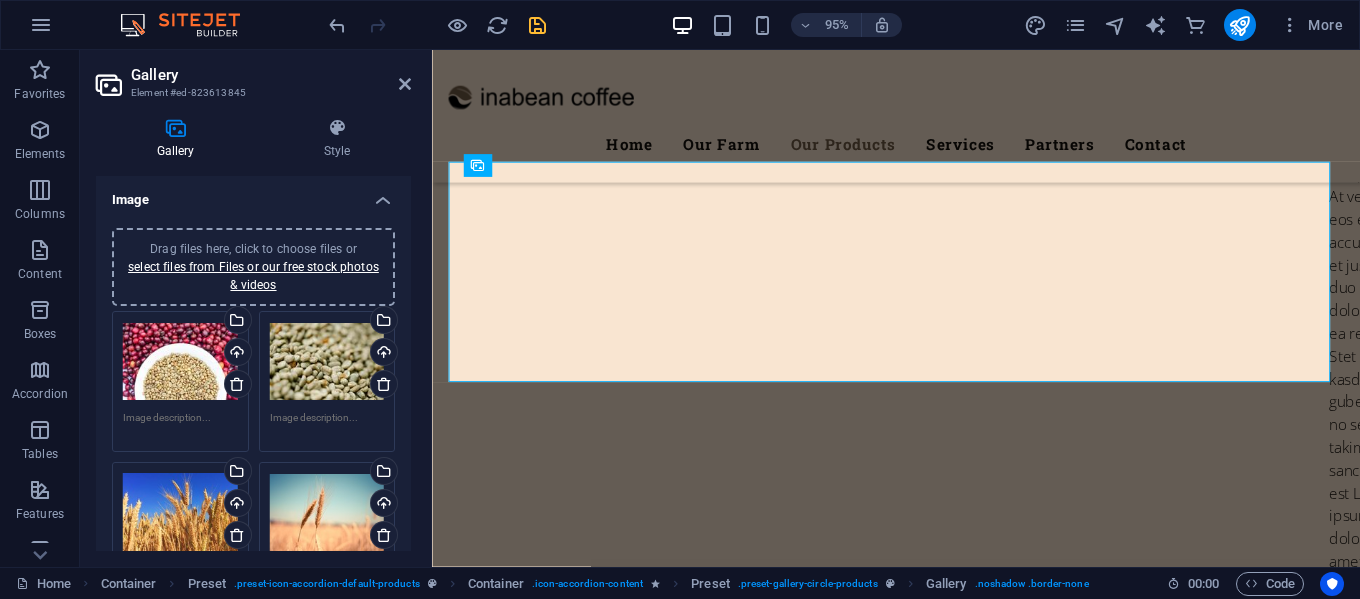 click on "Drag files here, click to choose files or select files from Files or our free stock photos & videos" at bounding box center (180, 516) 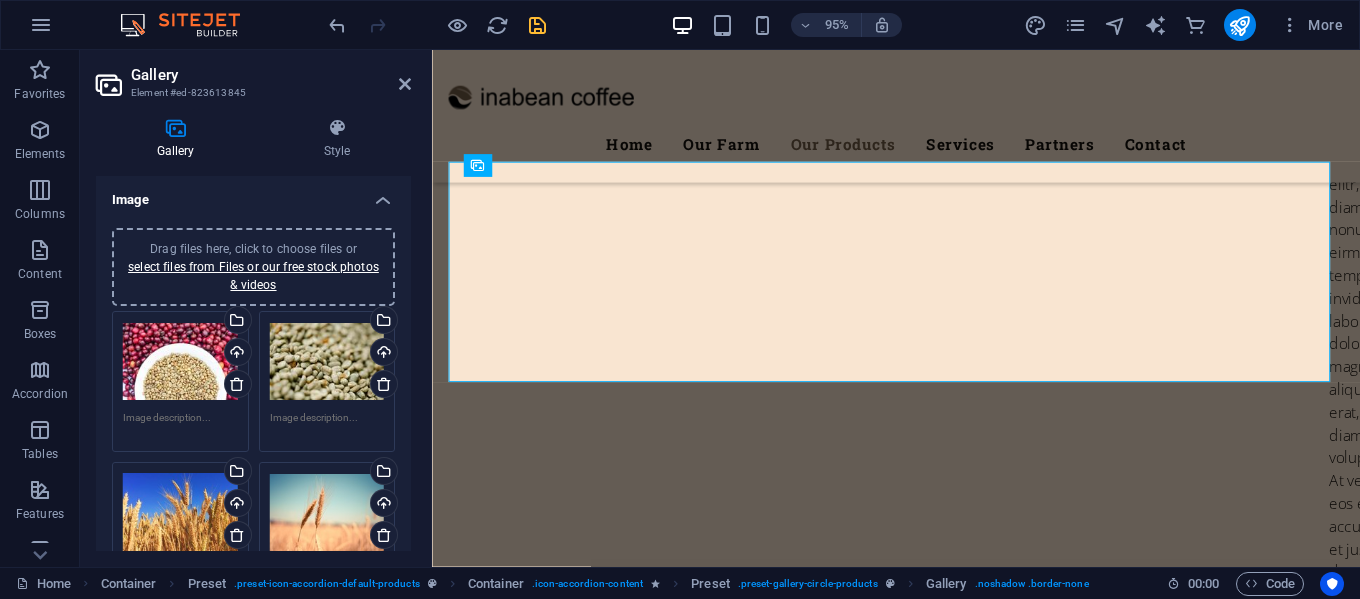 scroll, scrollTop: 6951, scrollLeft: 0, axis: vertical 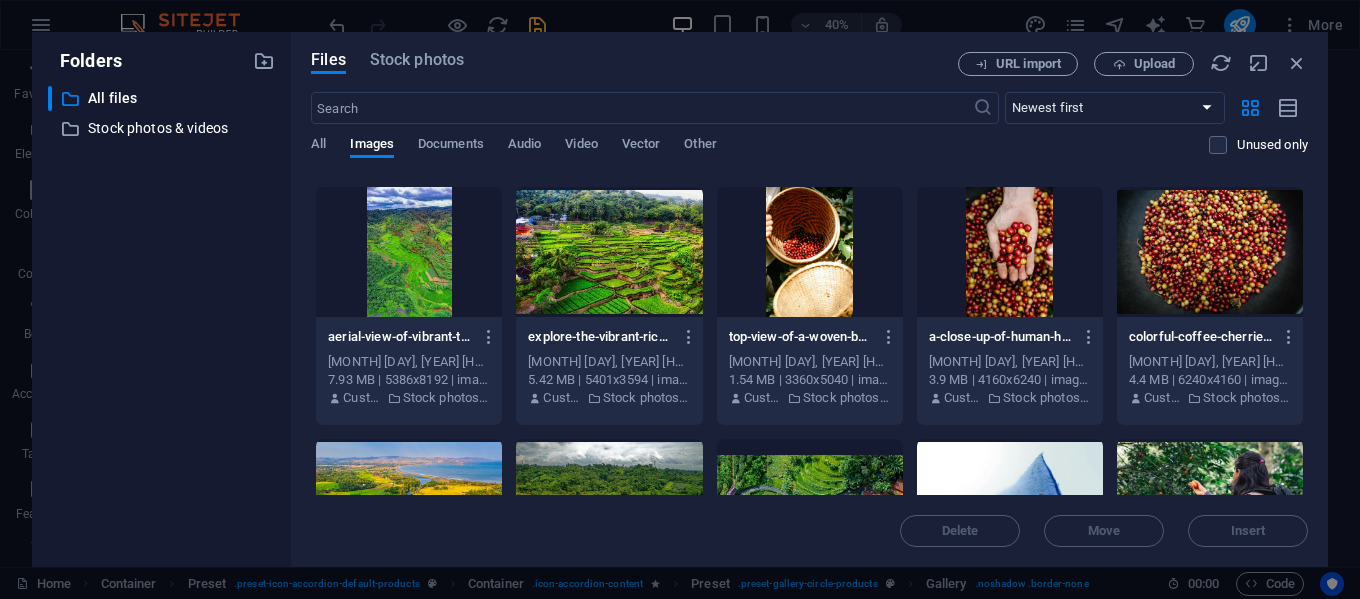 click at bounding box center (1210, 252) 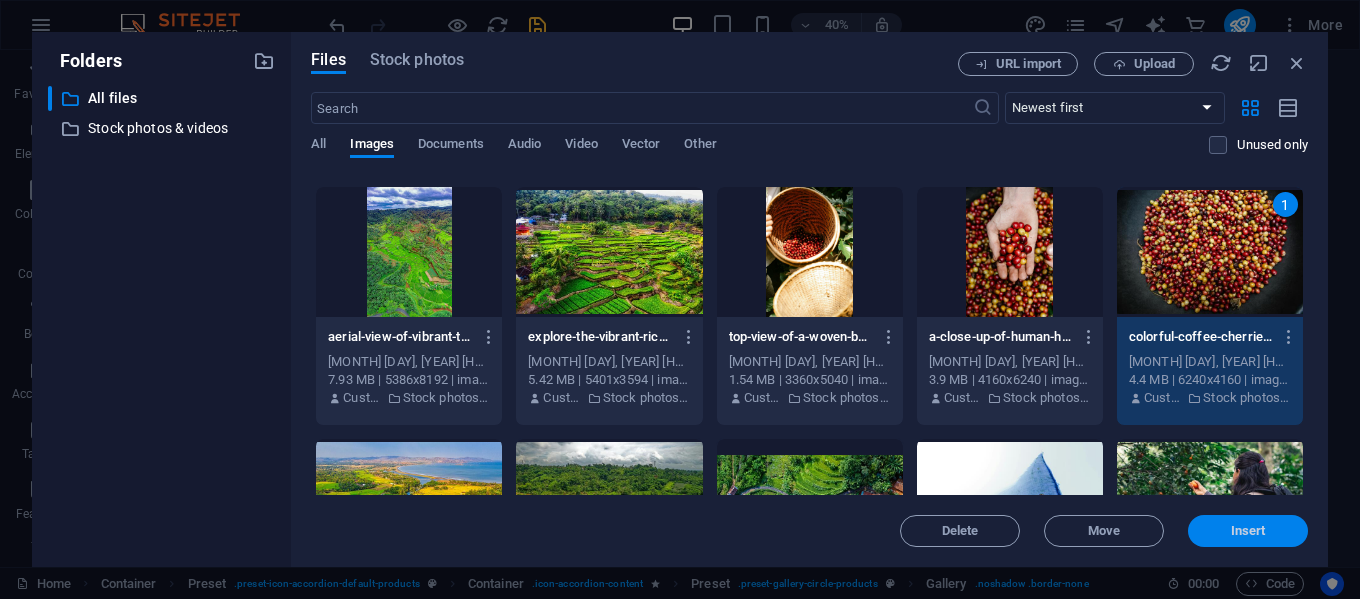 click on "Insert" at bounding box center [1248, 531] 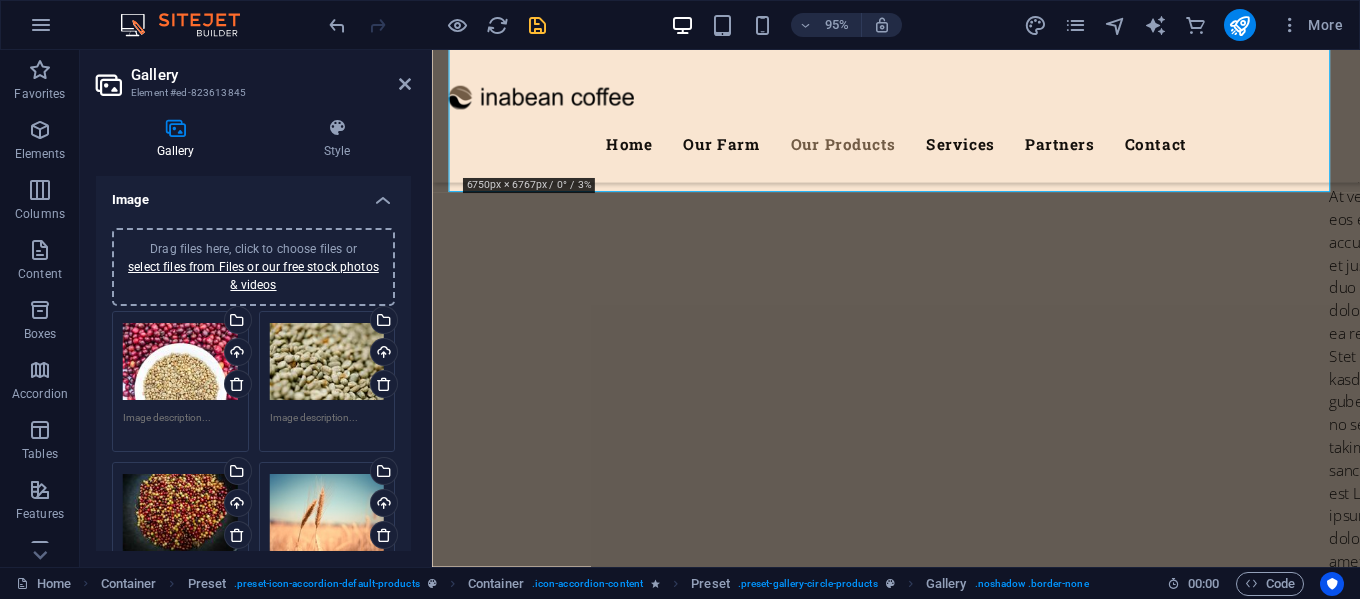 scroll, scrollTop: 6836, scrollLeft: 0, axis: vertical 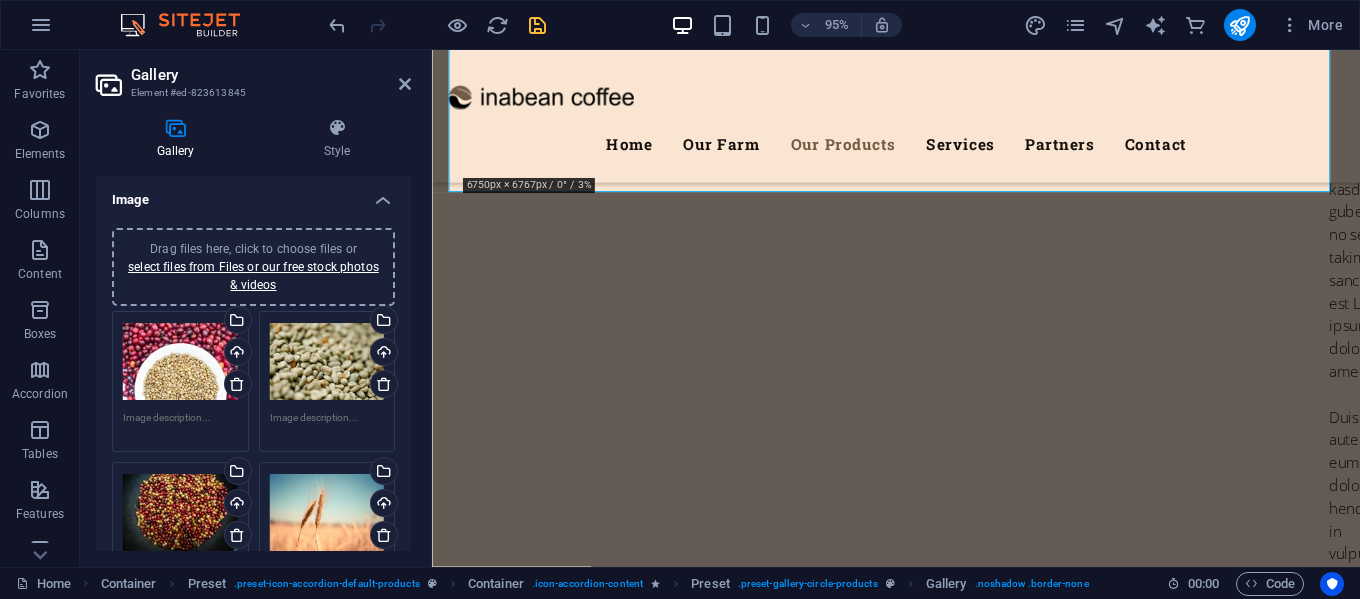click on "Drag files here, click to choose files or select files from Files or our free stock photos & videos" at bounding box center [327, 513] 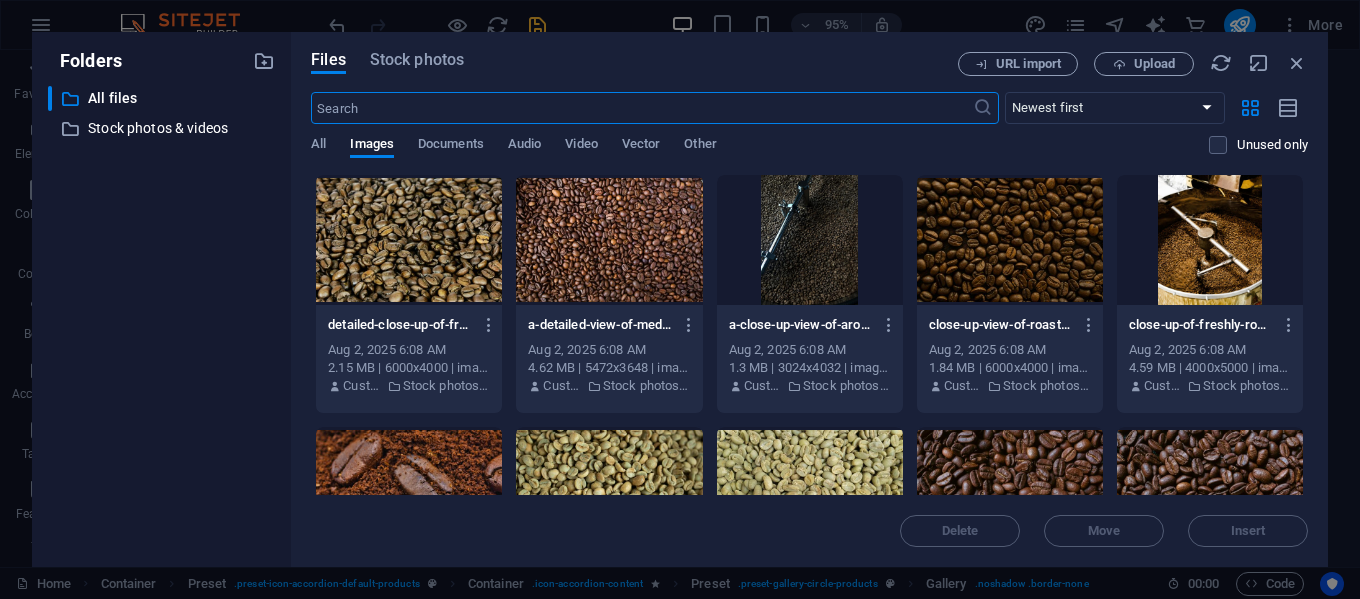 scroll, scrollTop: 7151, scrollLeft: 0, axis: vertical 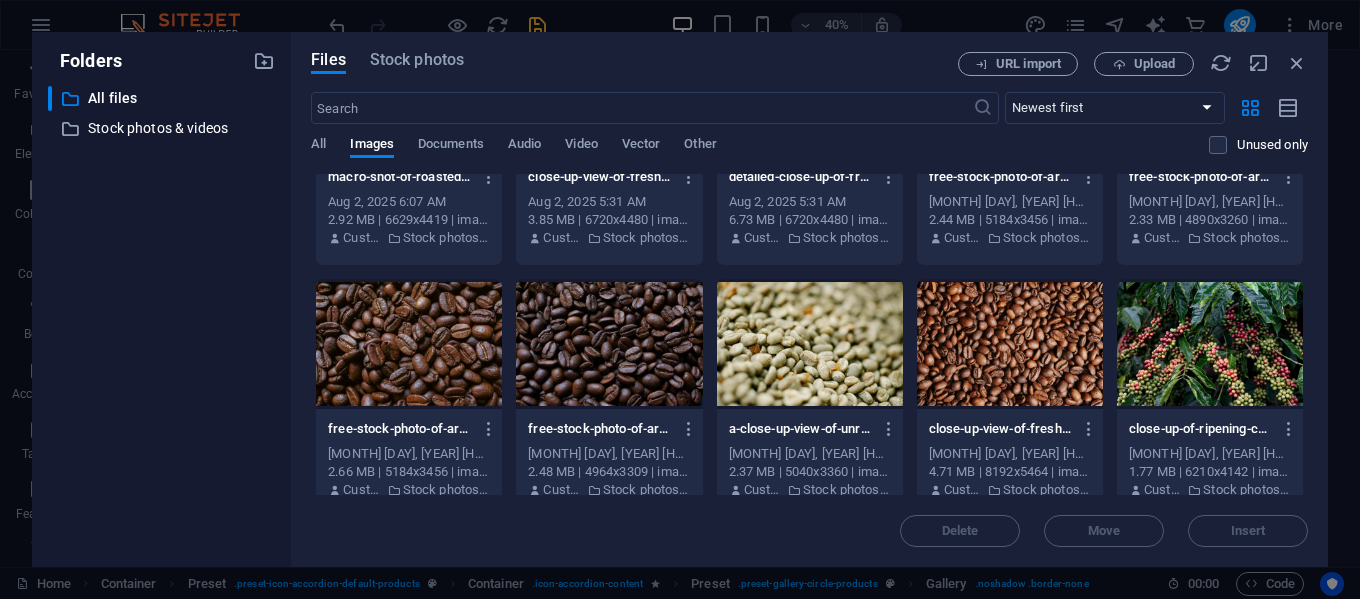 click at bounding box center (1010, 344) 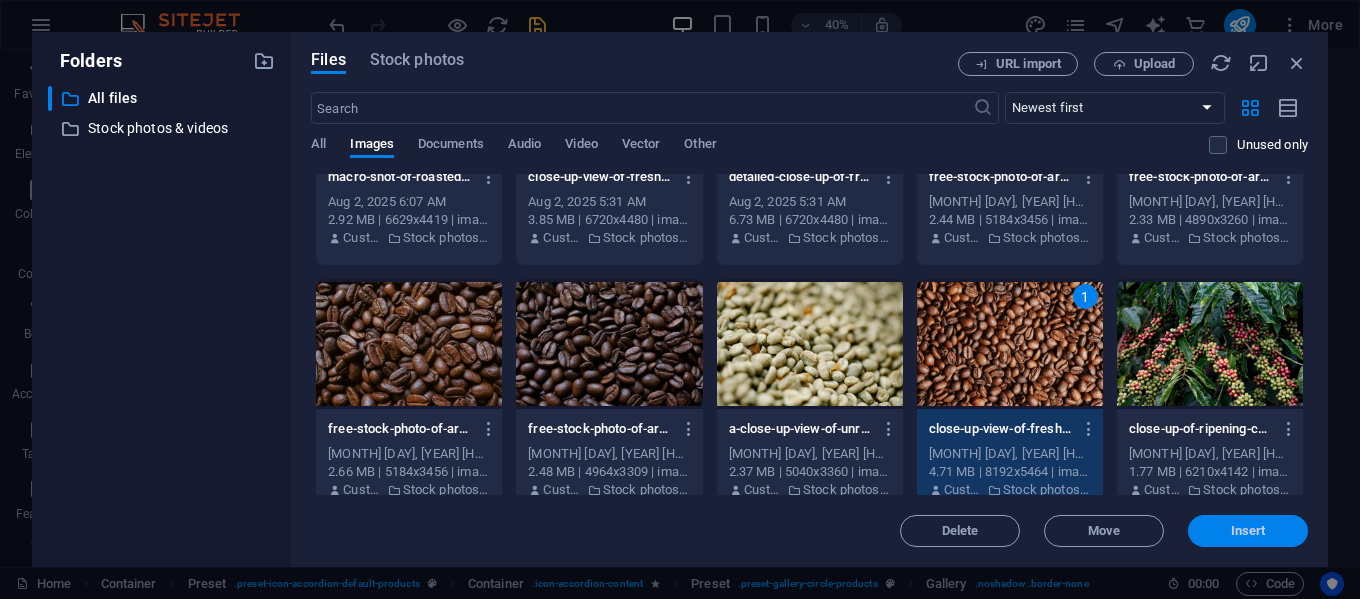 click on "Insert" at bounding box center [1248, 531] 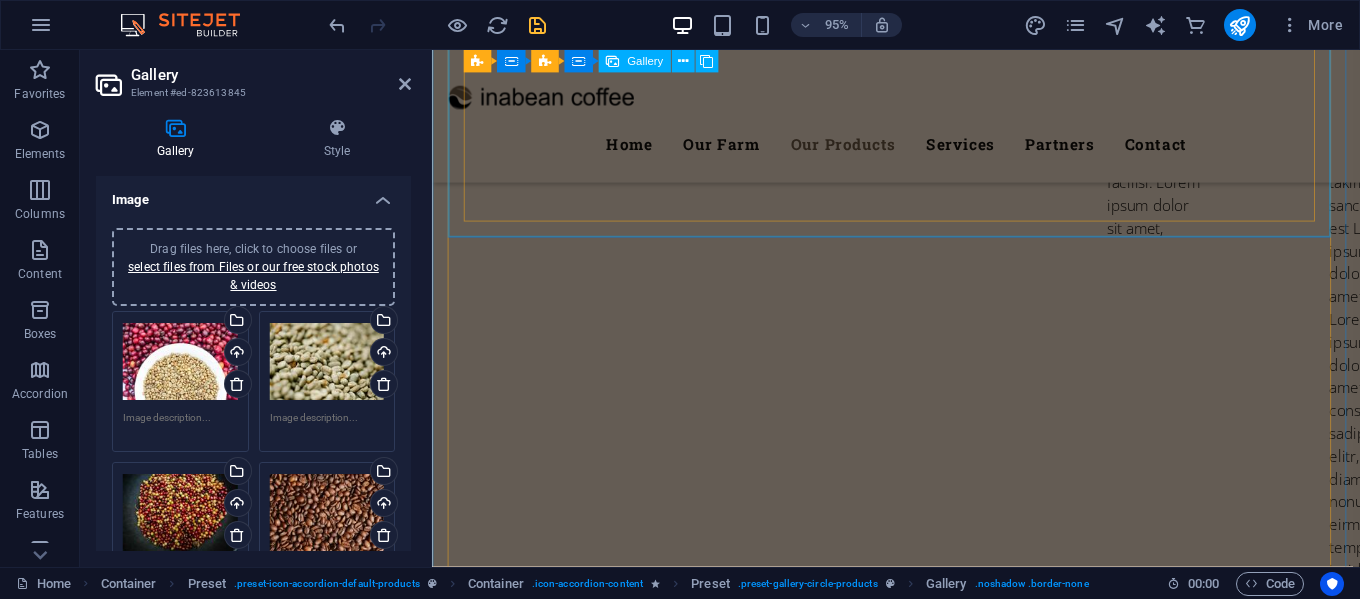 scroll, scrollTop: 5936, scrollLeft: 0, axis: vertical 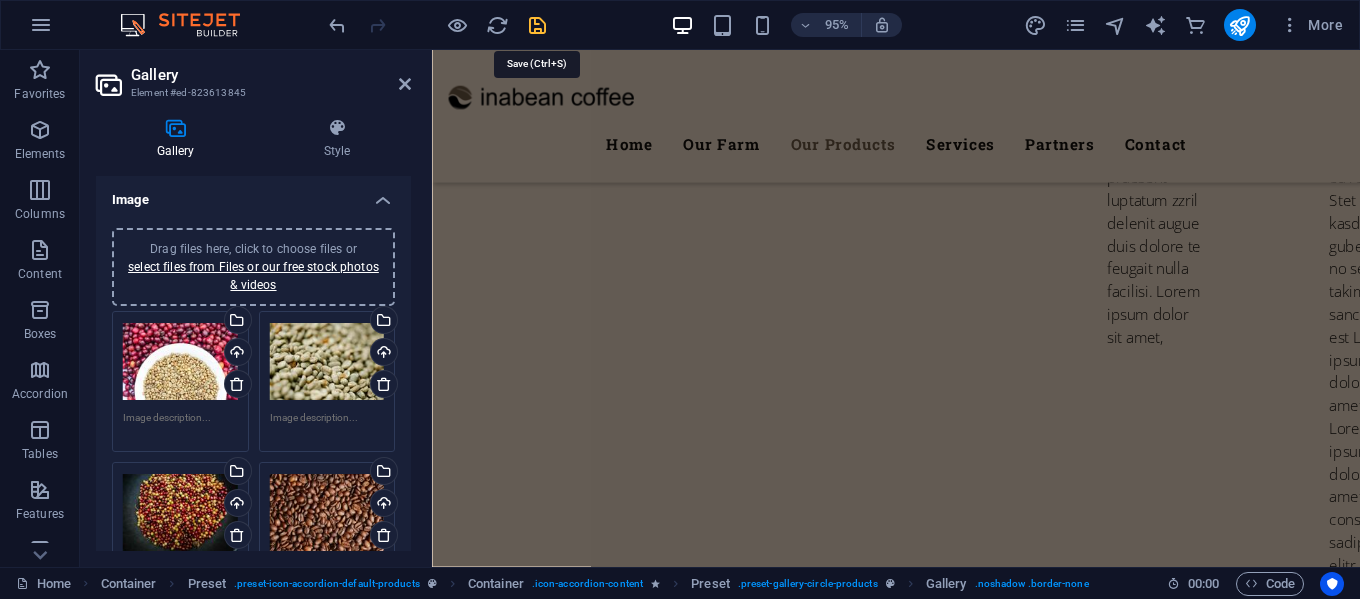 click at bounding box center [537, 25] 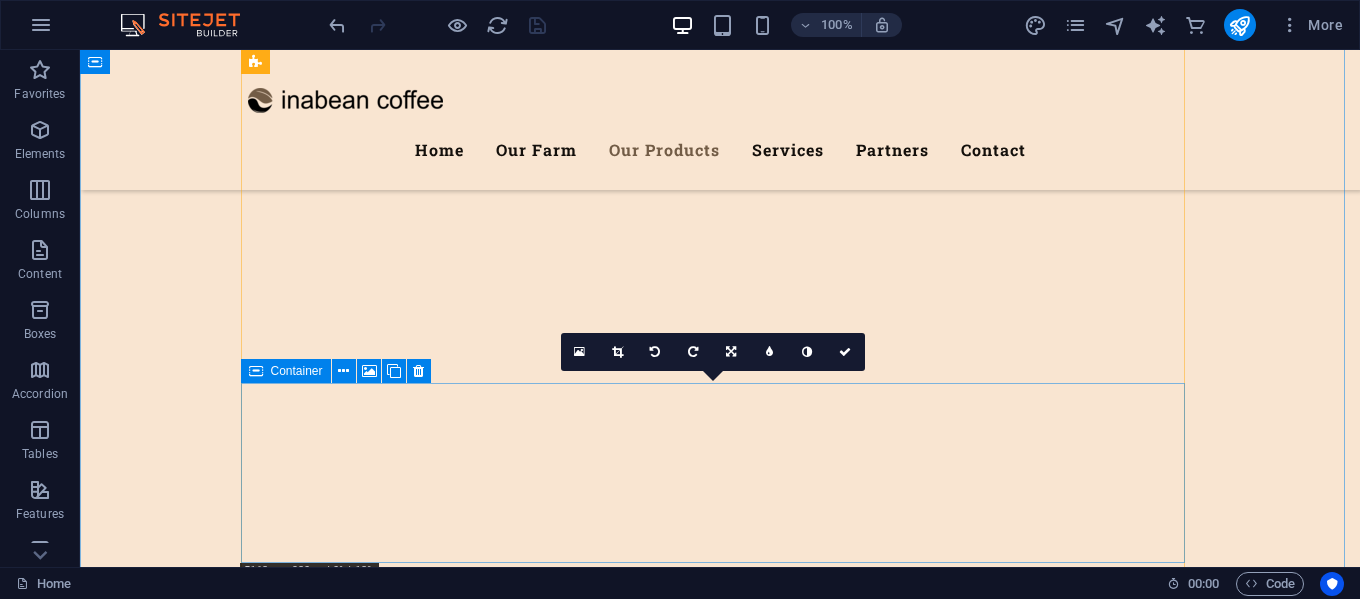scroll, scrollTop: 3541, scrollLeft: 0, axis: vertical 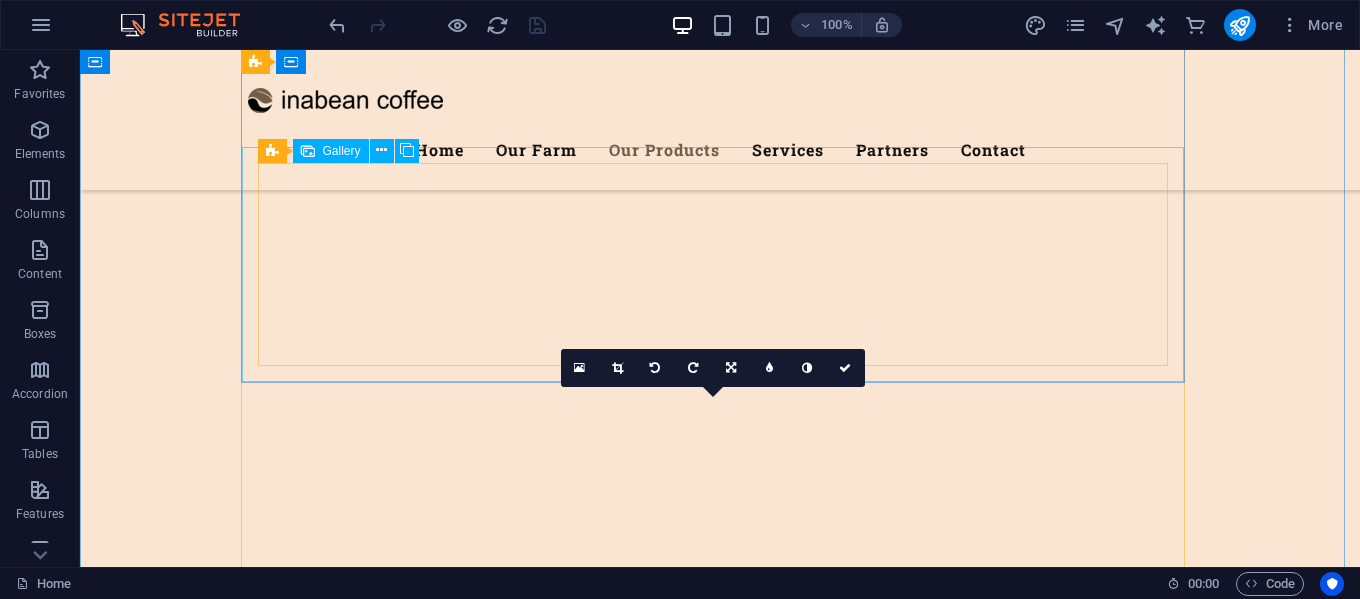 click at bounding box center [367, 5652] 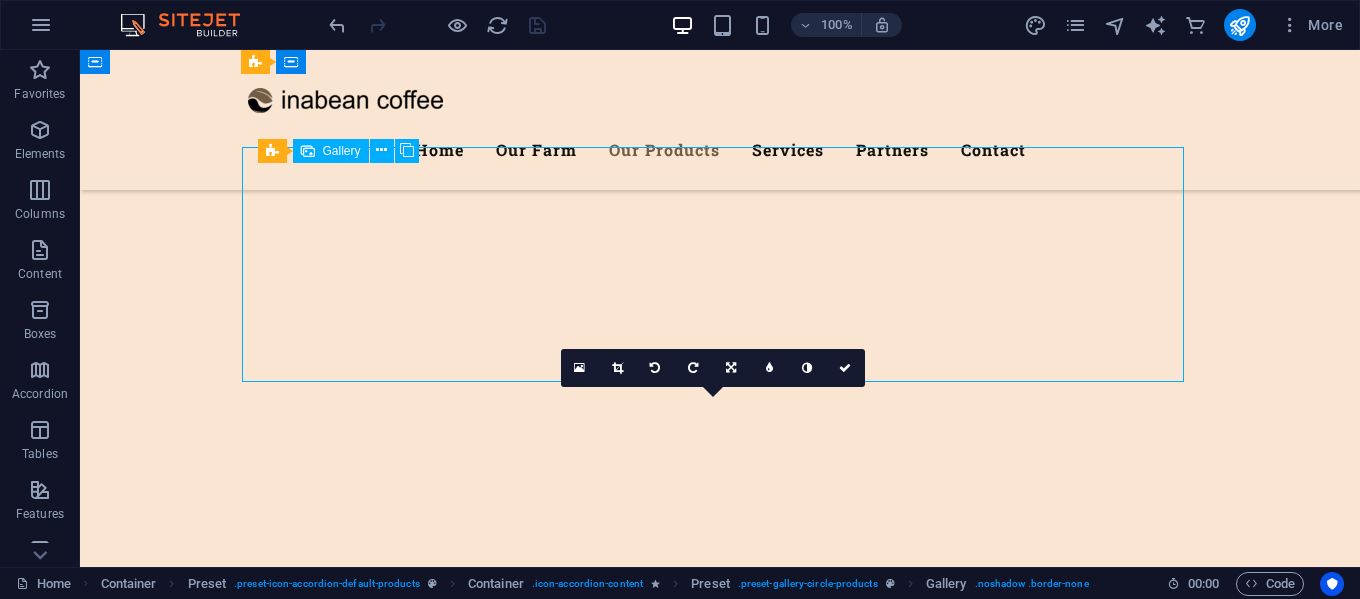 click at bounding box center [367, 5652] 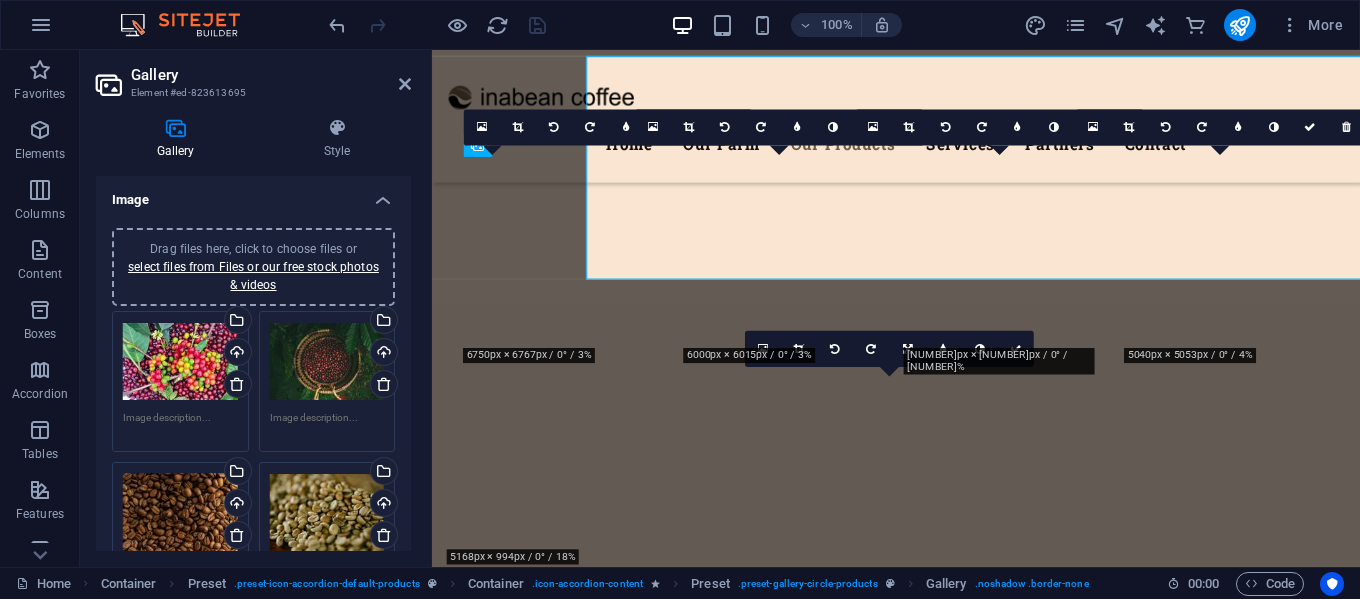 scroll, scrollTop: 3631, scrollLeft: 0, axis: vertical 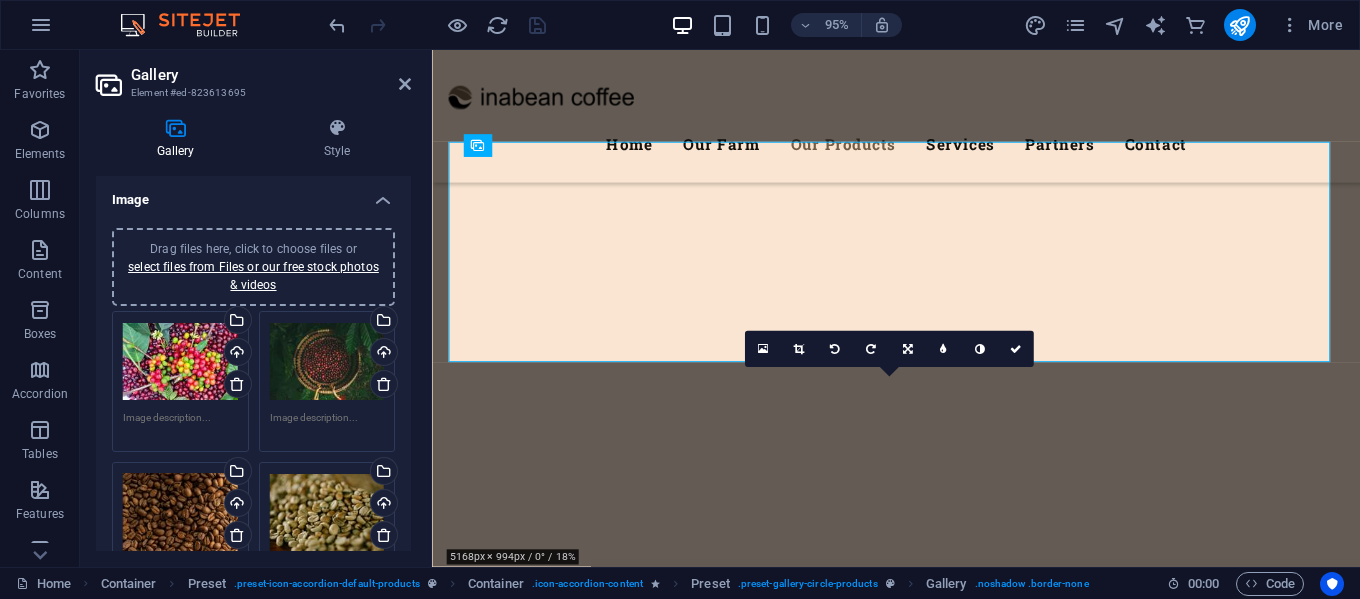 click on "Drag files here, click to choose files or select files from Files or our free stock photos & videos" at bounding box center (180, 362) 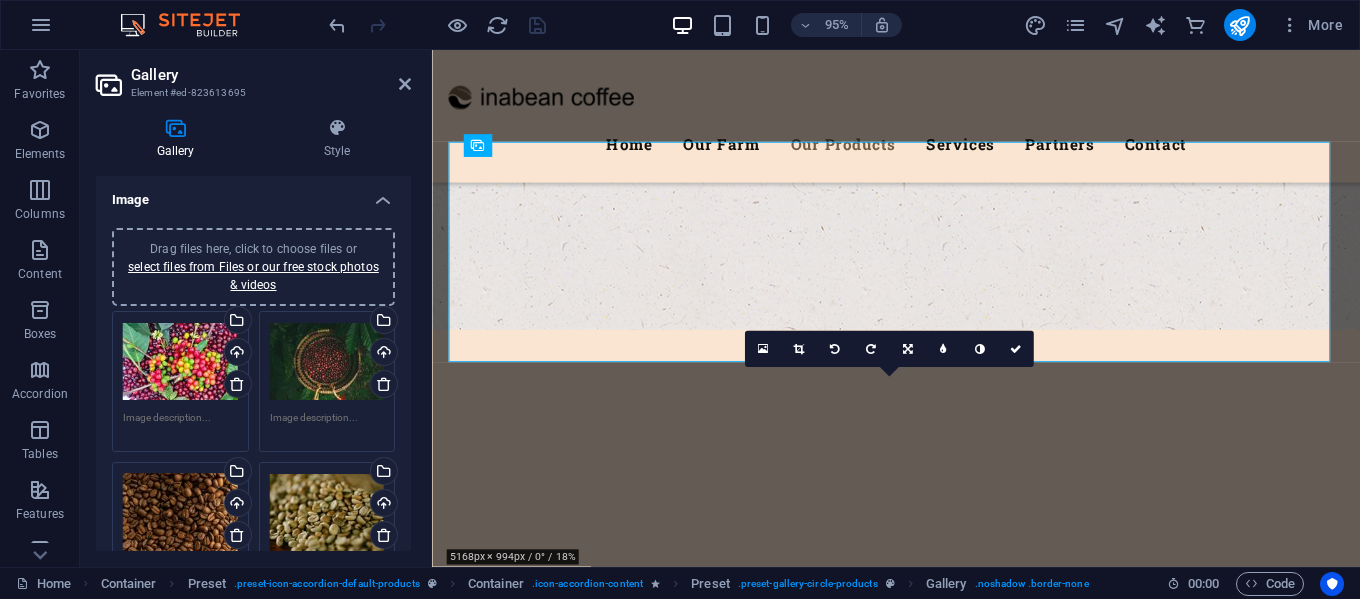 scroll, scrollTop: 3929, scrollLeft: 0, axis: vertical 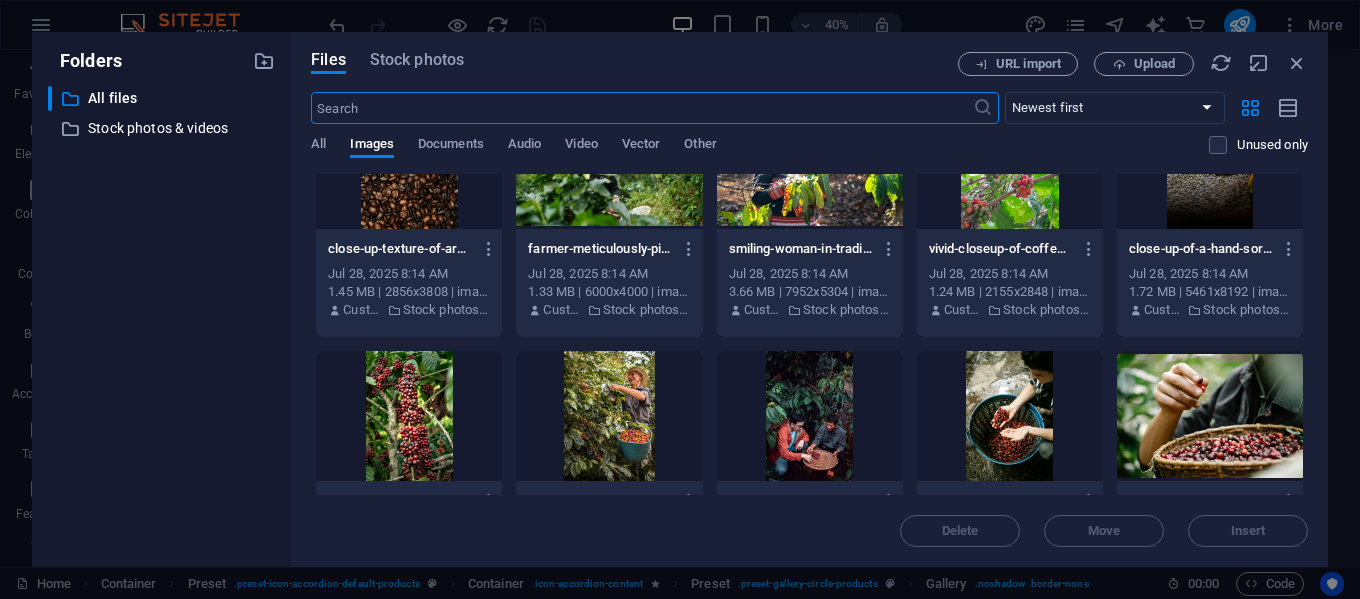 click at bounding box center [409, 416] 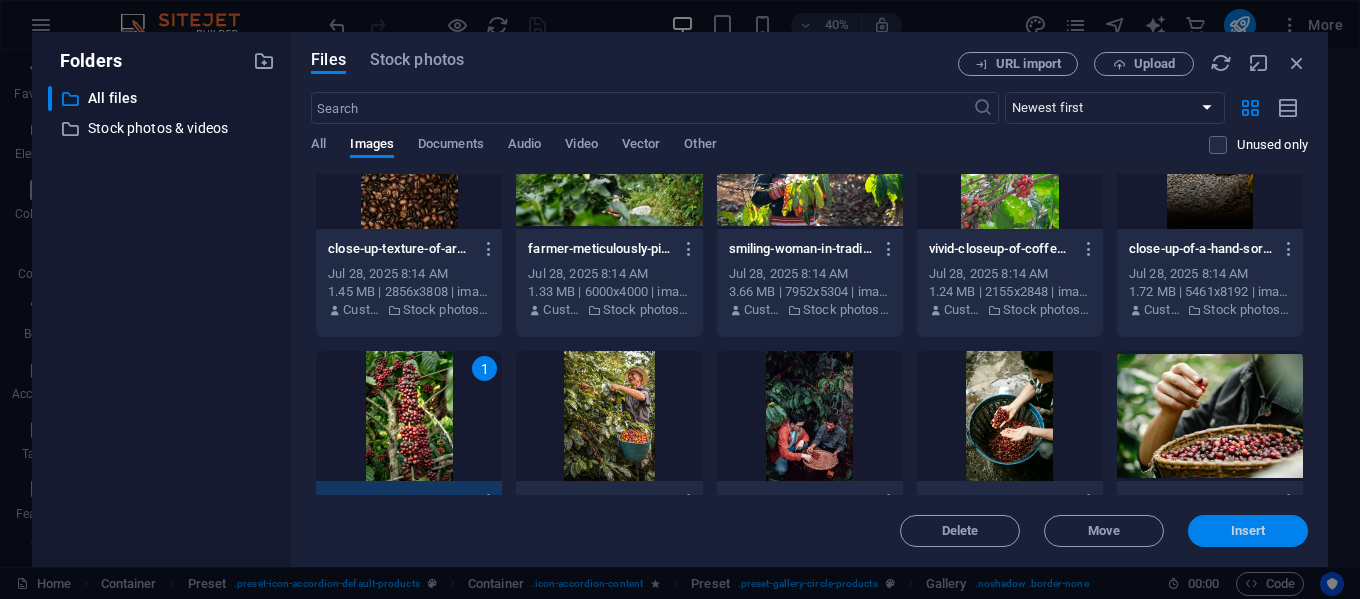 drag, startPoint x: 1235, startPoint y: 533, endPoint x: 842, endPoint y: 504, distance: 394.0685 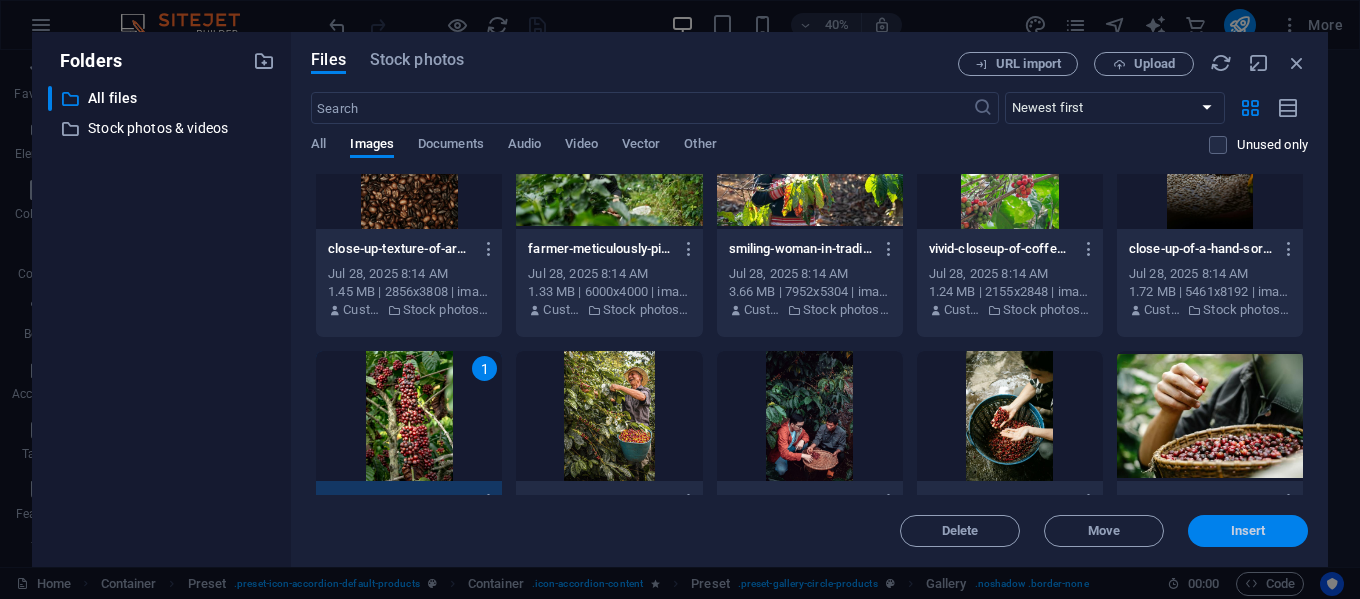 click on "Insert" at bounding box center [1248, 531] 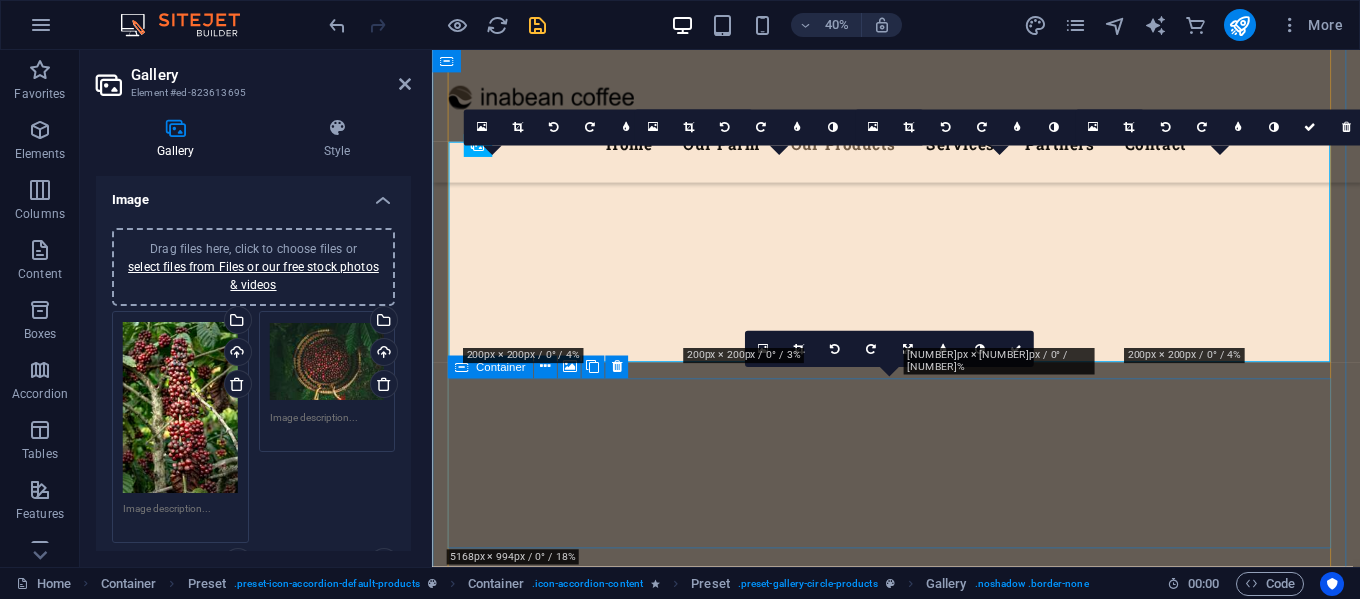 scroll, scrollTop: 3631, scrollLeft: 0, axis: vertical 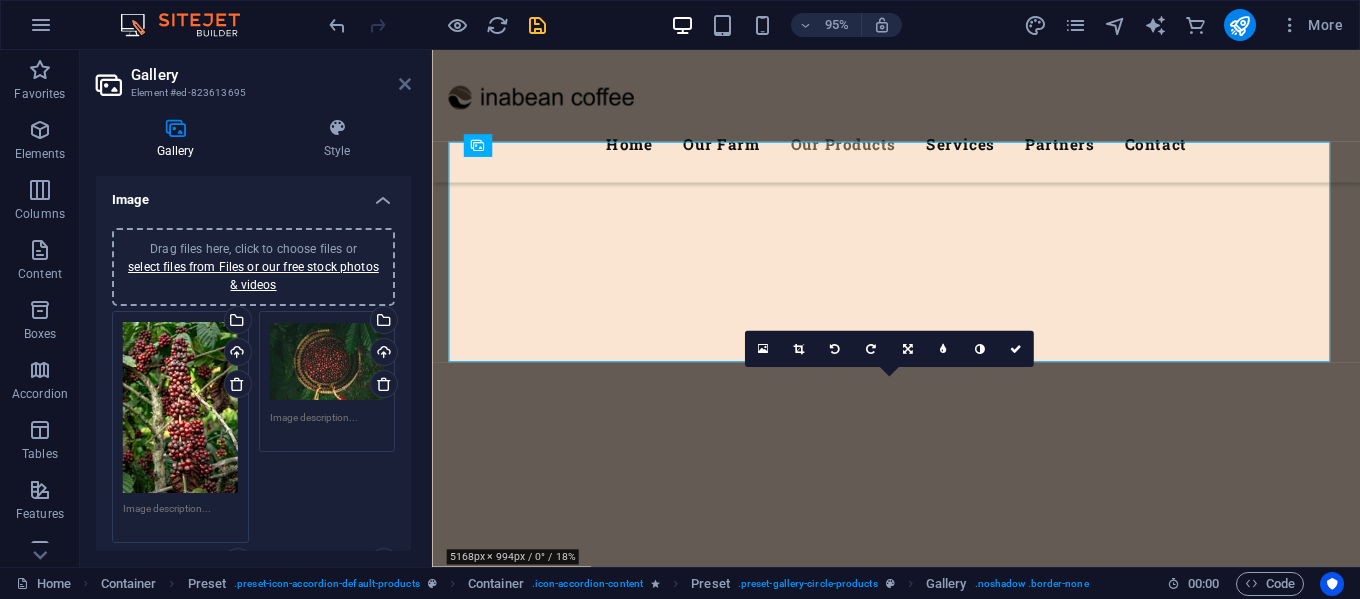 click at bounding box center [405, 84] 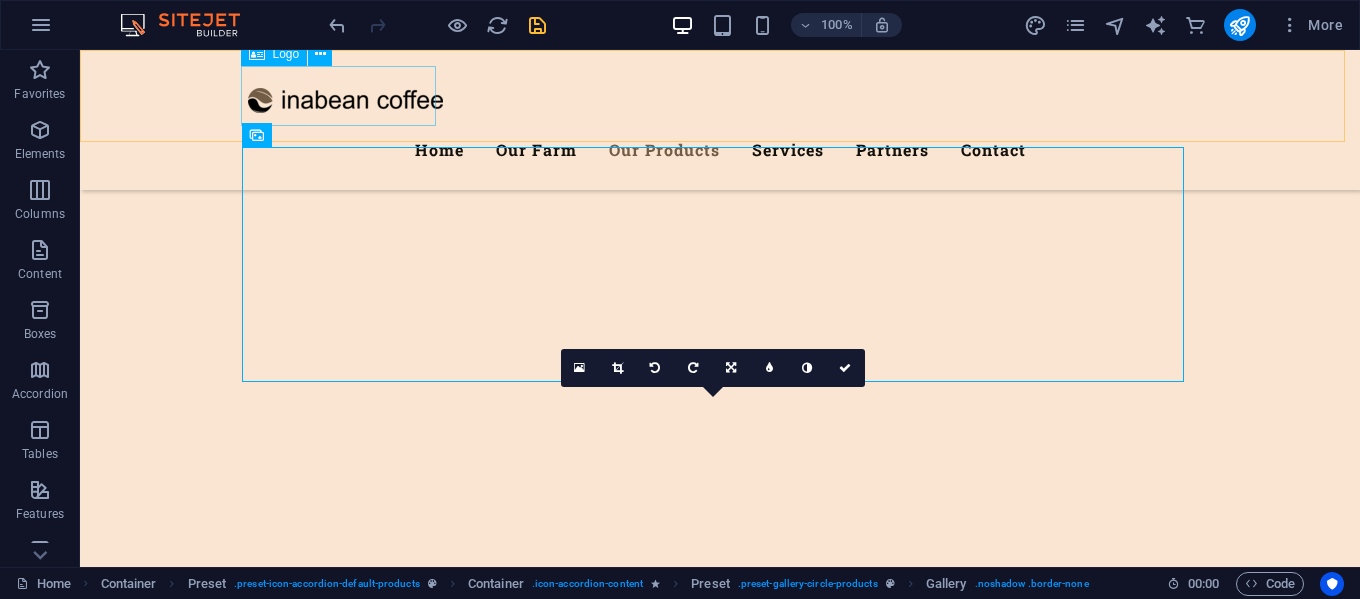 scroll, scrollTop: 3541, scrollLeft: 0, axis: vertical 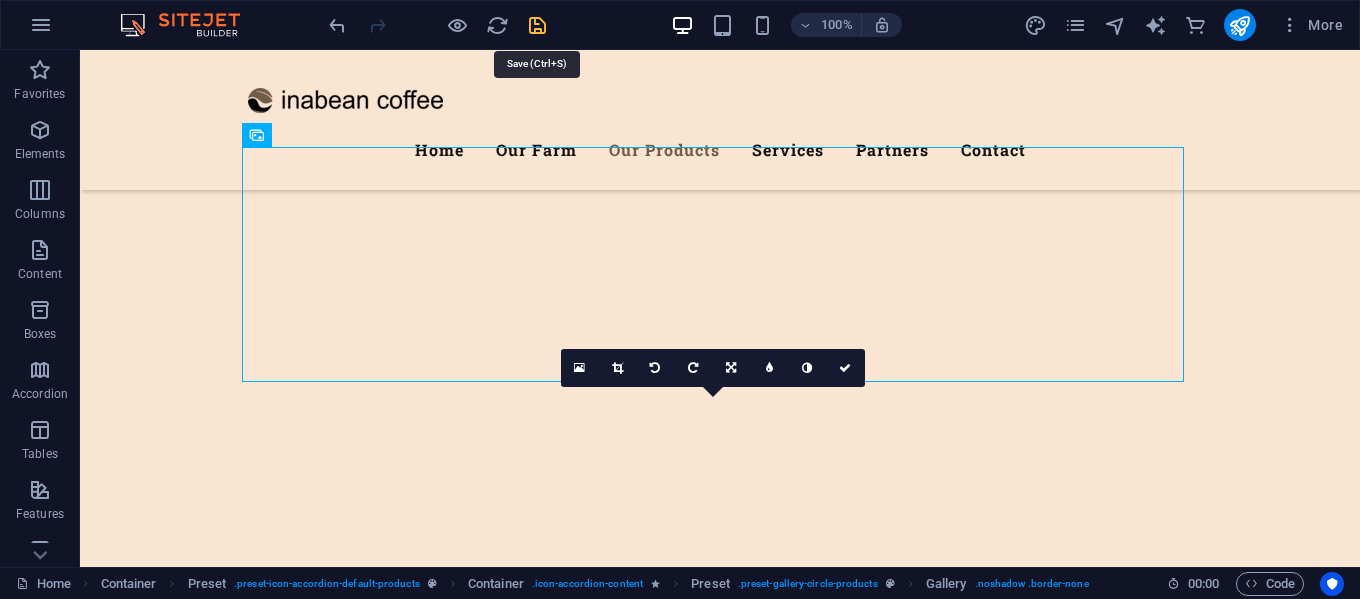 click at bounding box center (537, 25) 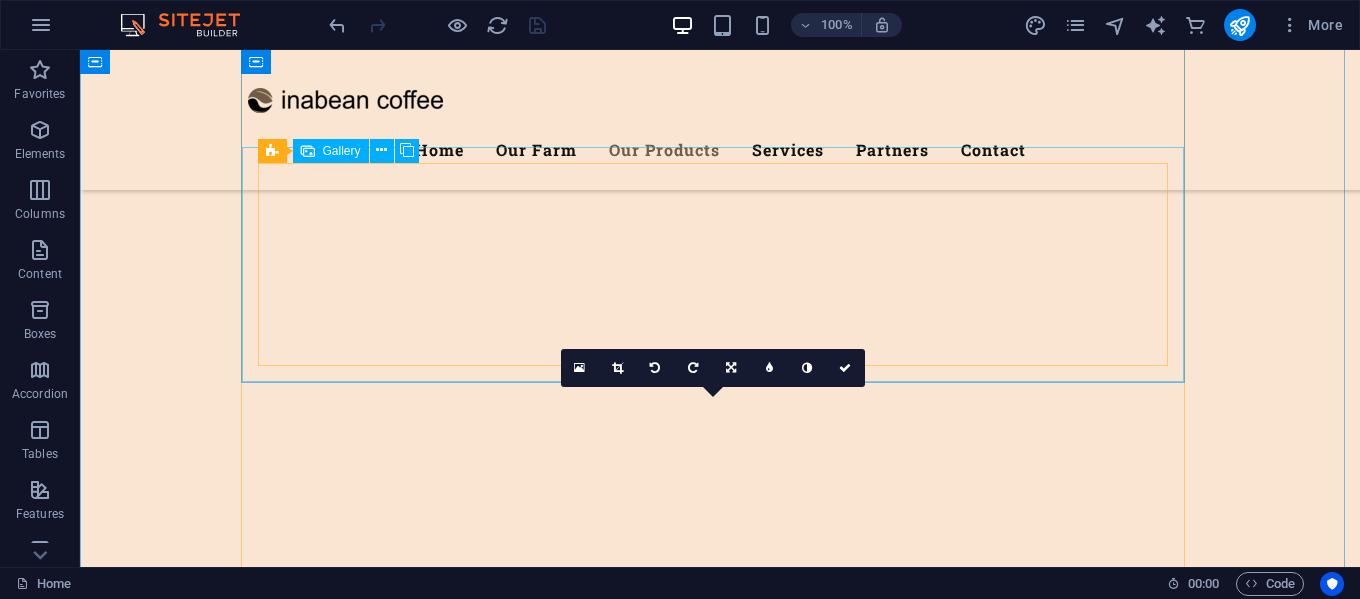 click at bounding box center [838, 5652] 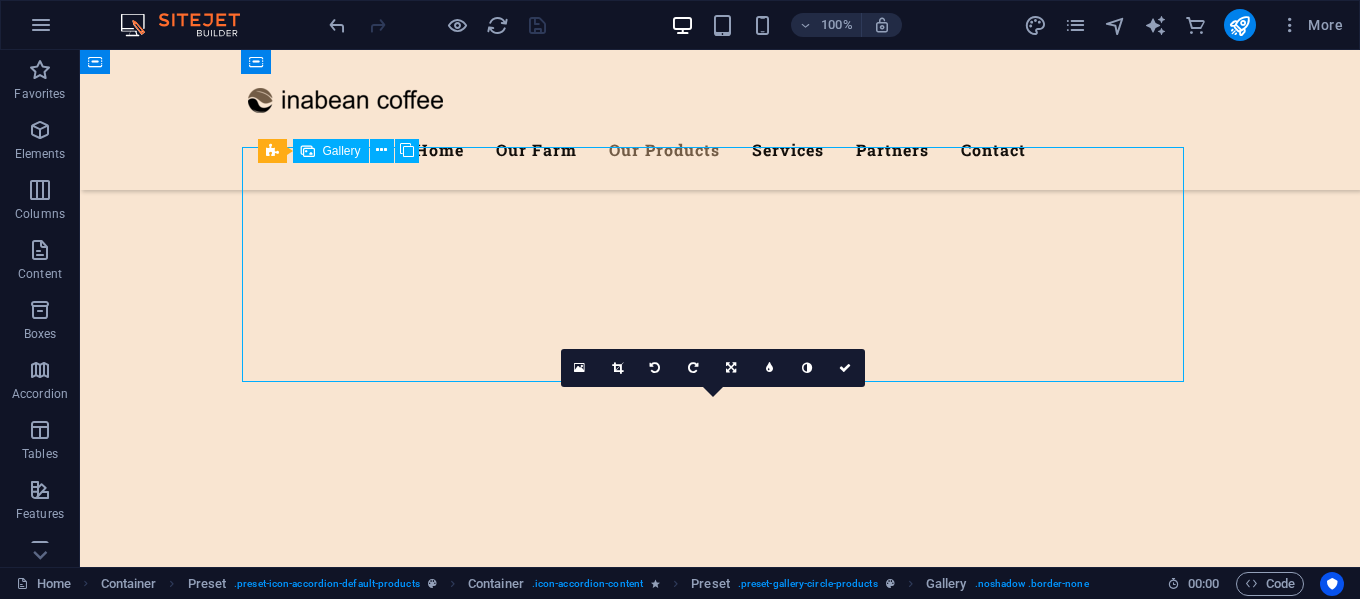 click at bounding box center (838, 5652) 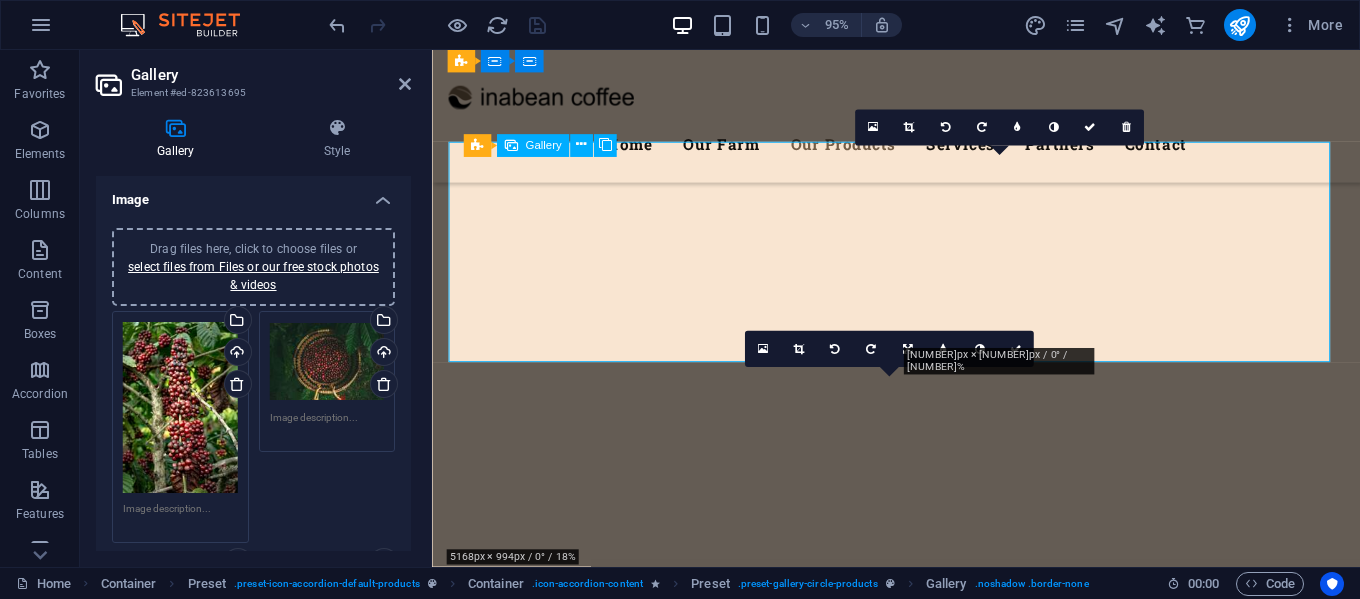 click at bounding box center (1039, 5651) 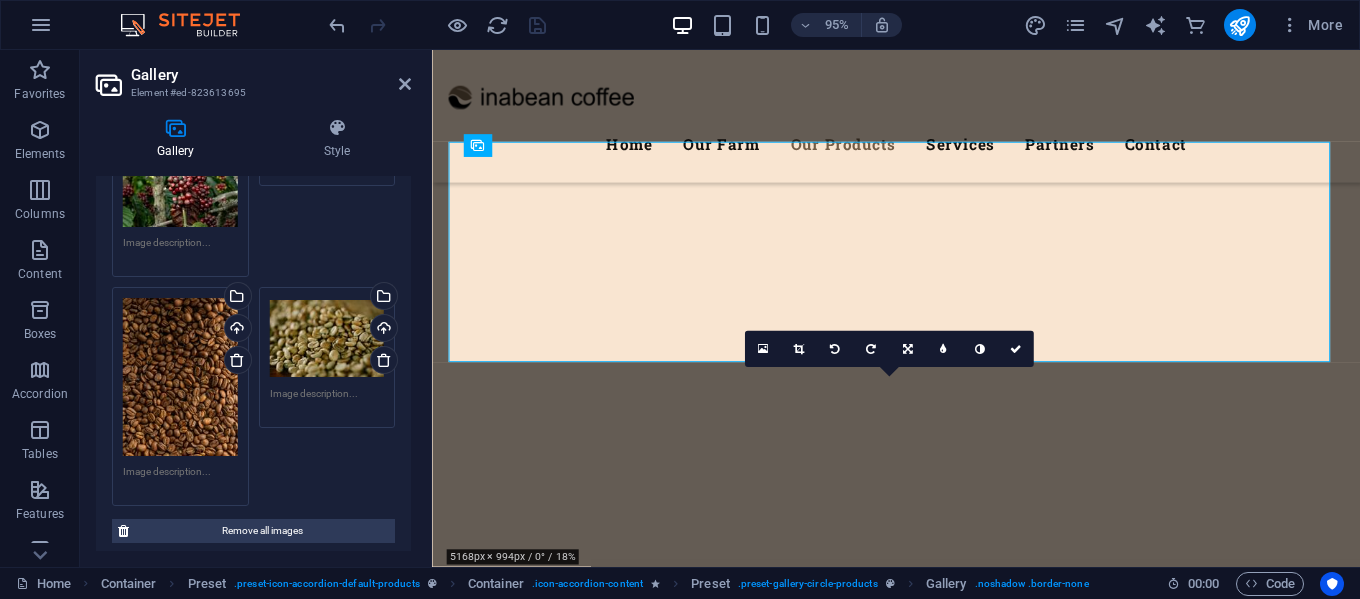scroll, scrollTop: 300, scrollLeft: 0, axis: vertical 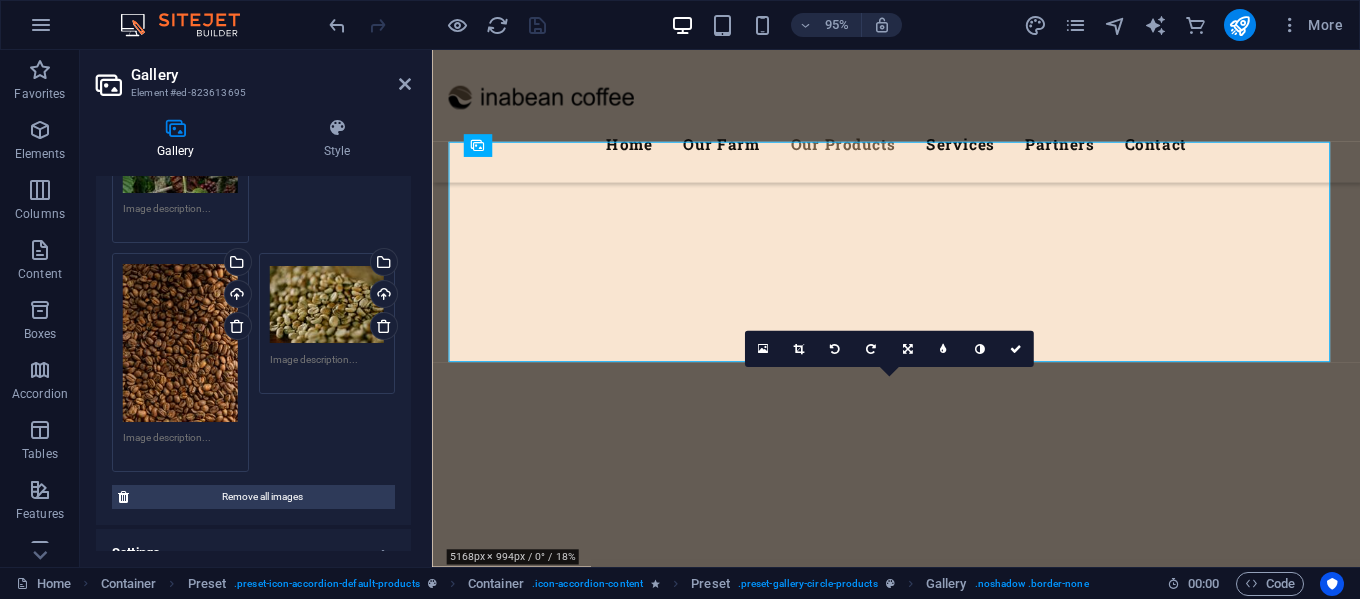 click on "Drag files here, click to choose files or select files from Files or our free stock photos & videos" at bounding box center (180, 342) 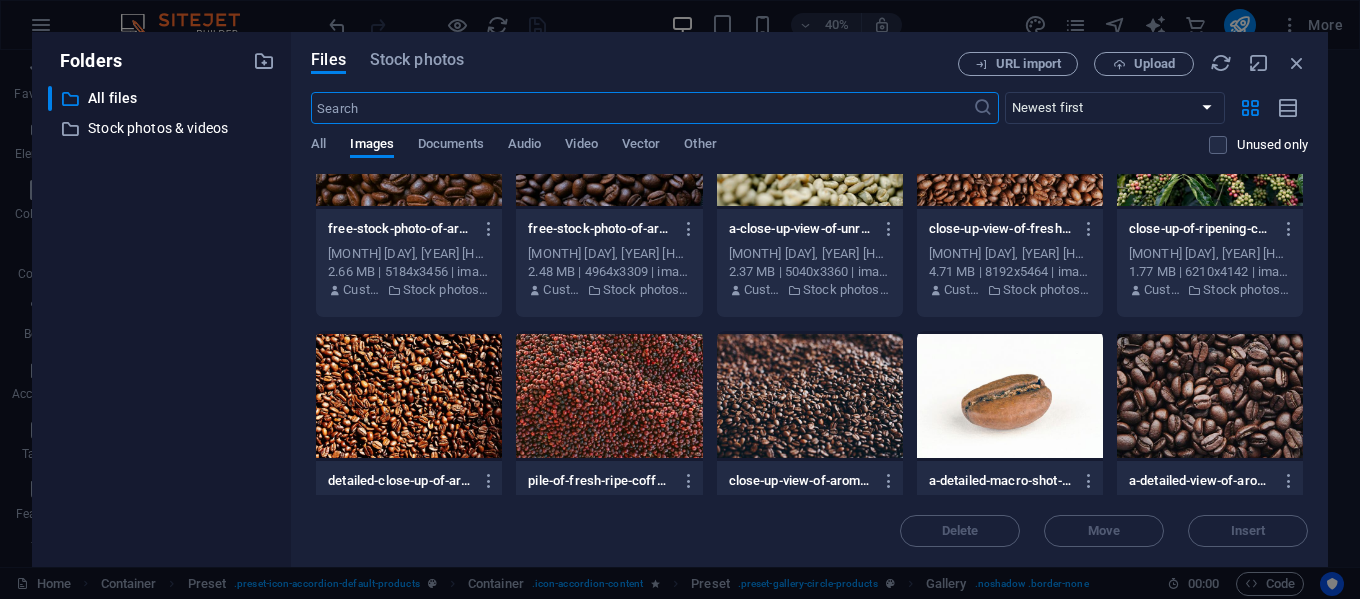 scroll, scrollTop: 300, scrollLeft: 0, axis: vertical 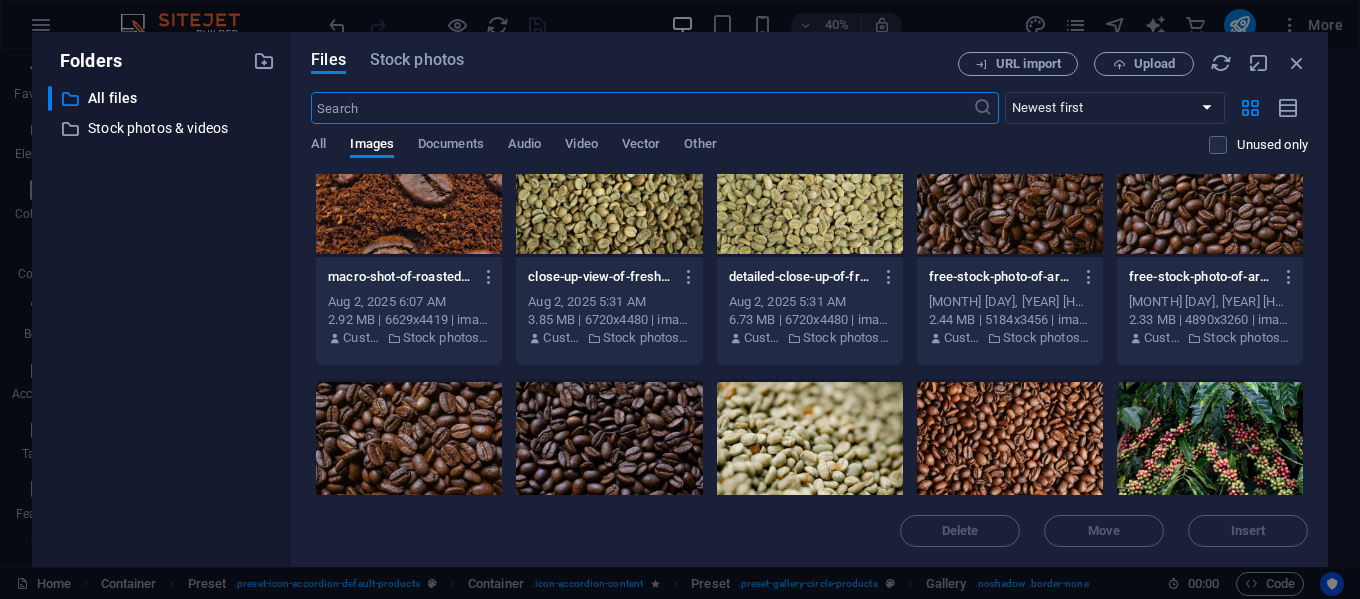 click at bounding box center (609, 192) 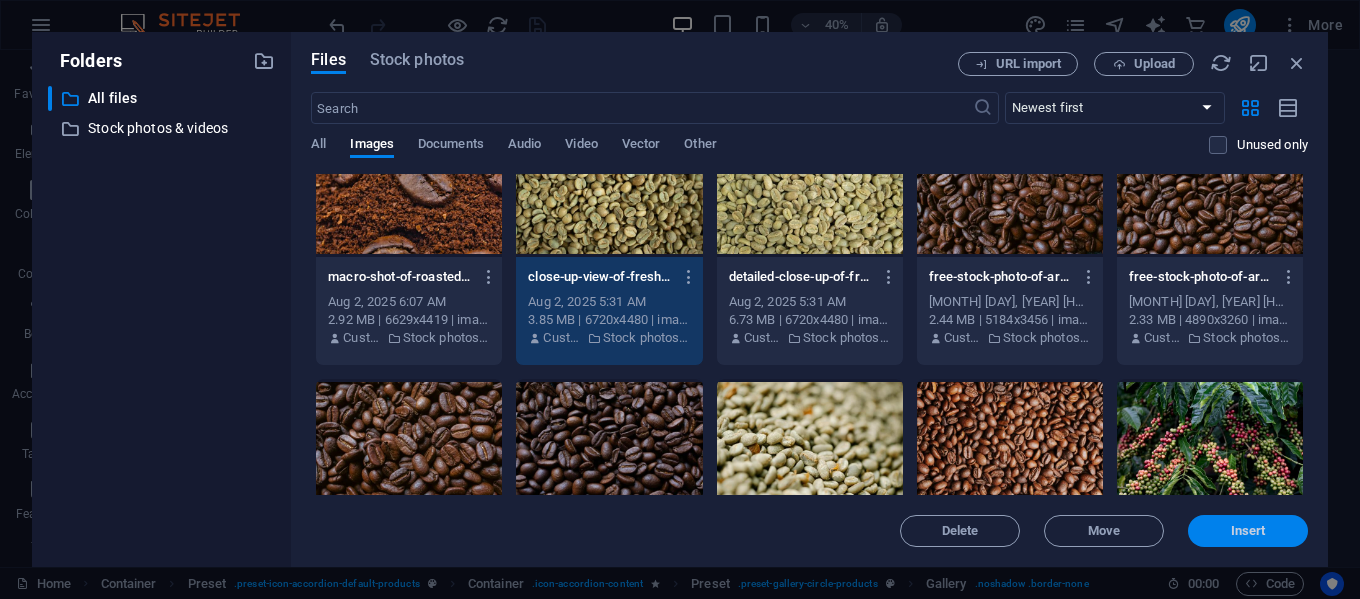 click on "Insert" at bounding box center (1248, 531) 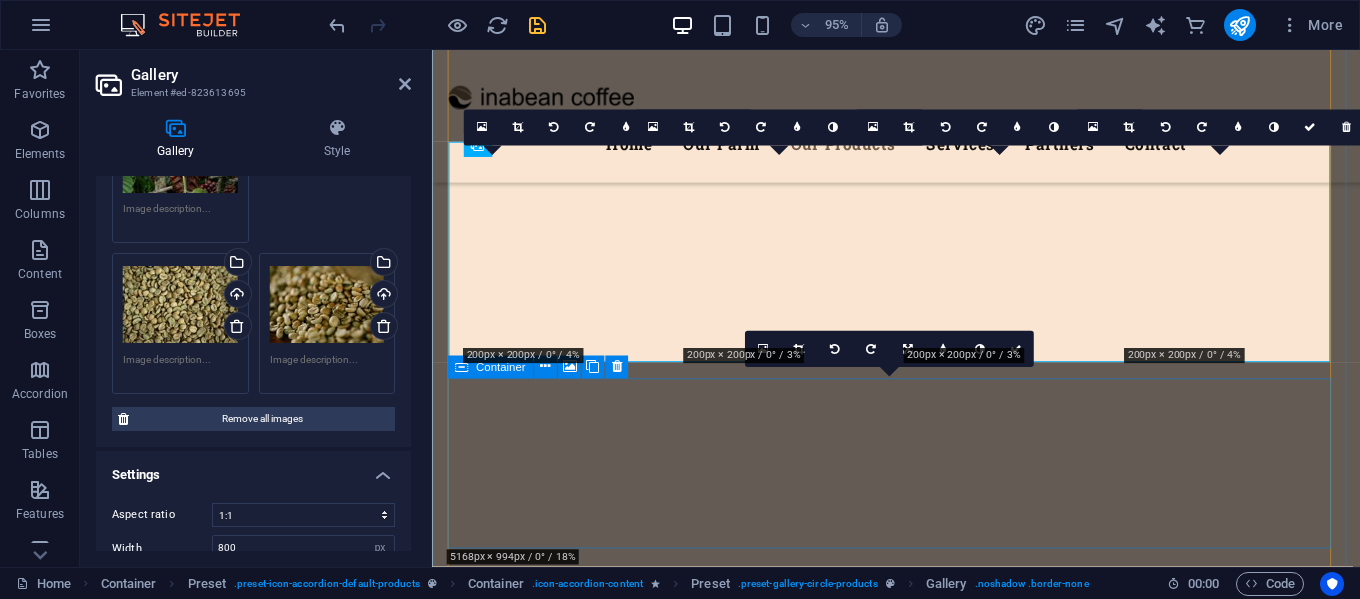 scroll, scrollTop: 3631, scrollLeft: 0, axis: vertical 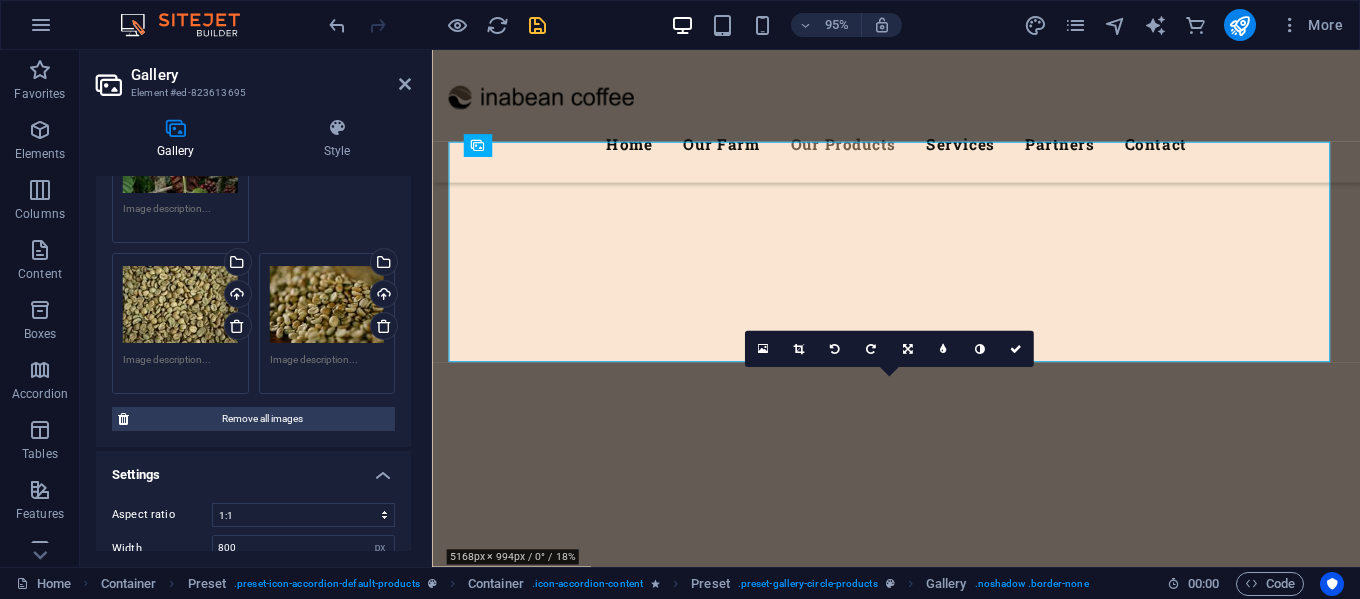 click on "Drag files here, click to choose files or select files from Files or our free stock photos & videos" at bounding box center (327, 304) 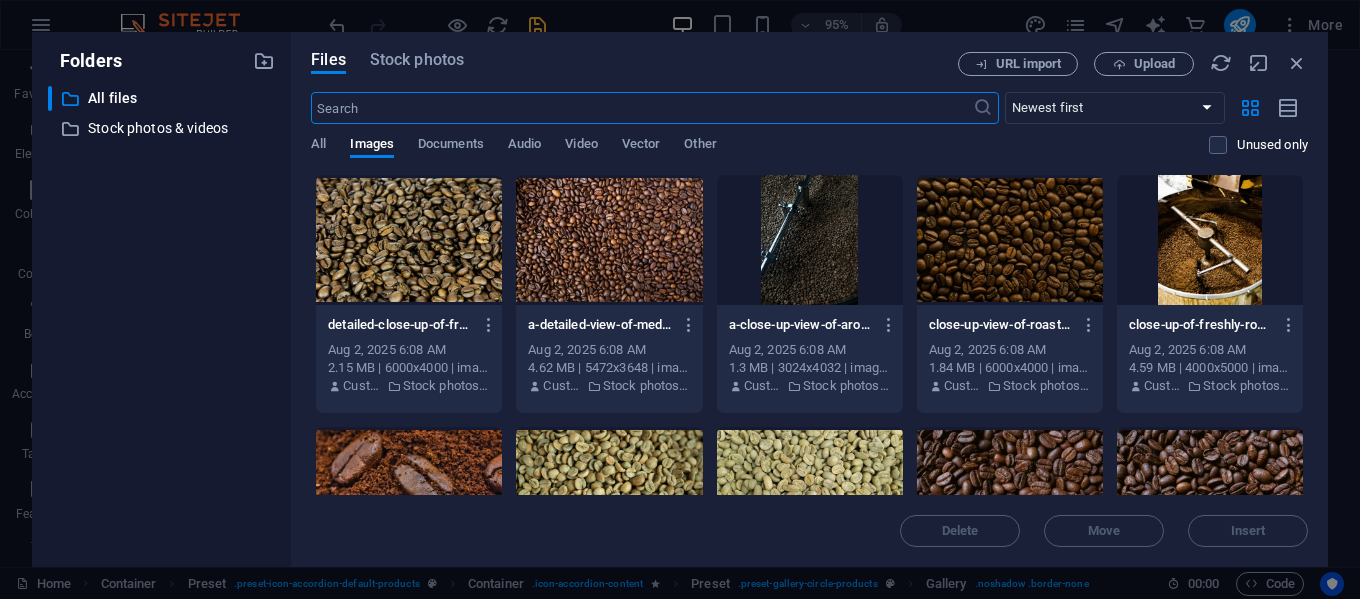 scroll, scrollTop: 3929, scrollLeft: 0, axis: vertical 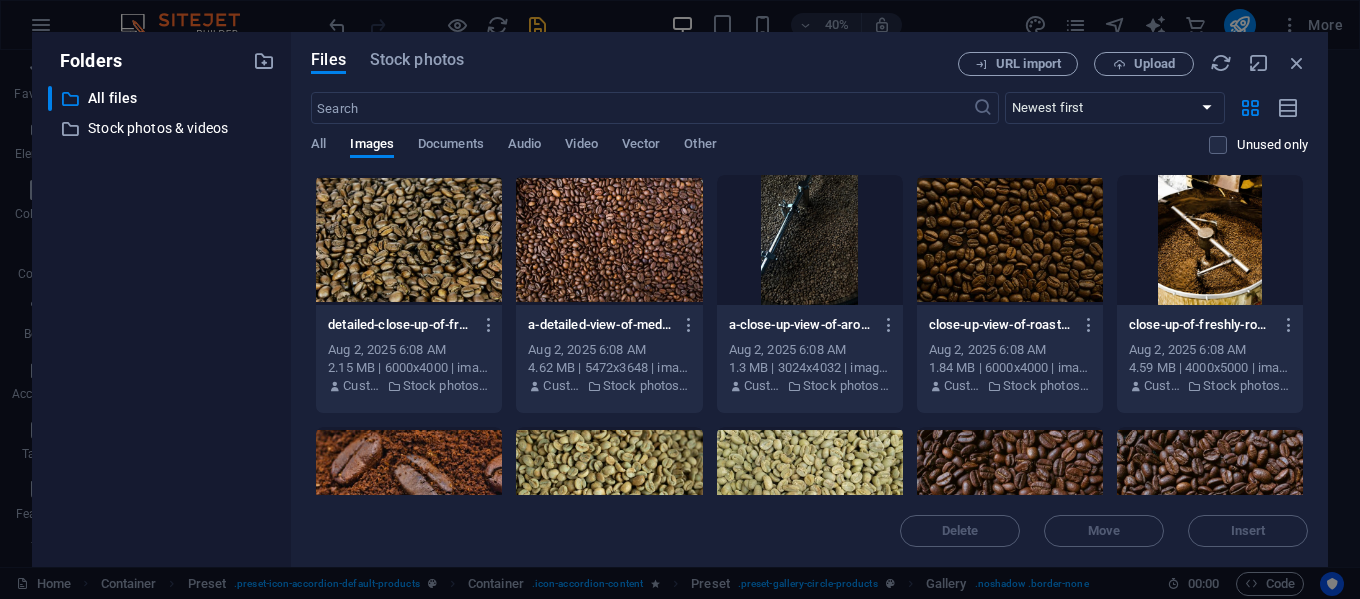 click at bounding box center (609, 240) 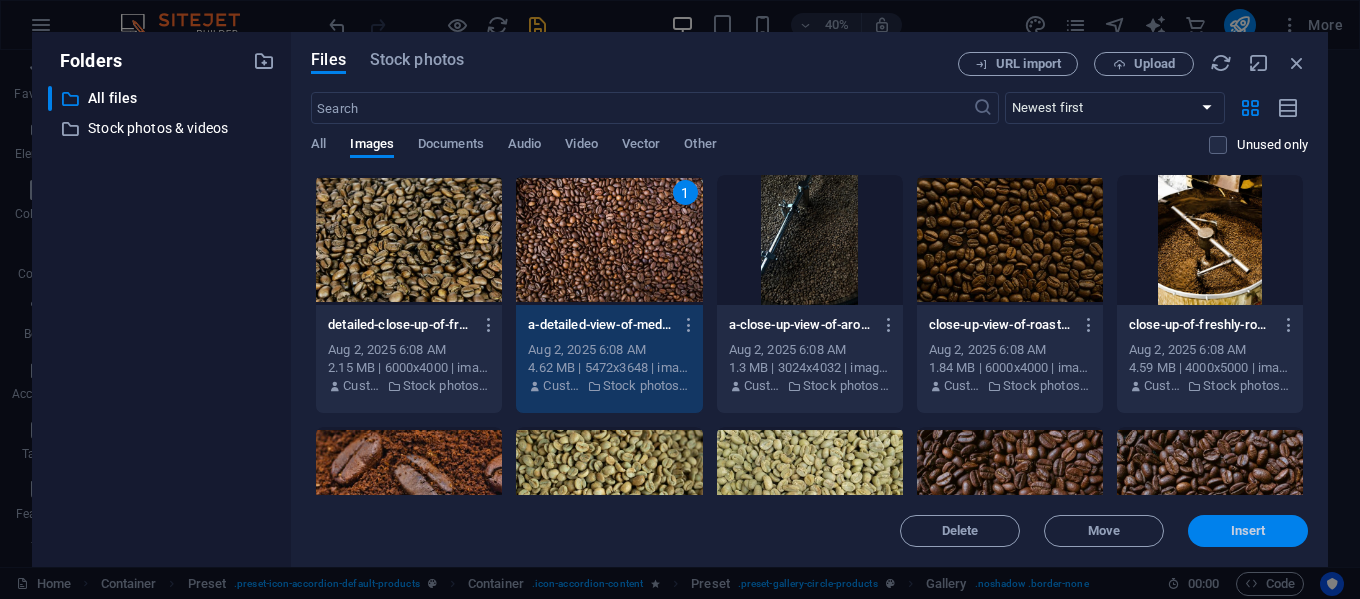 click on "Insert" at bounding box center [1248, 531] 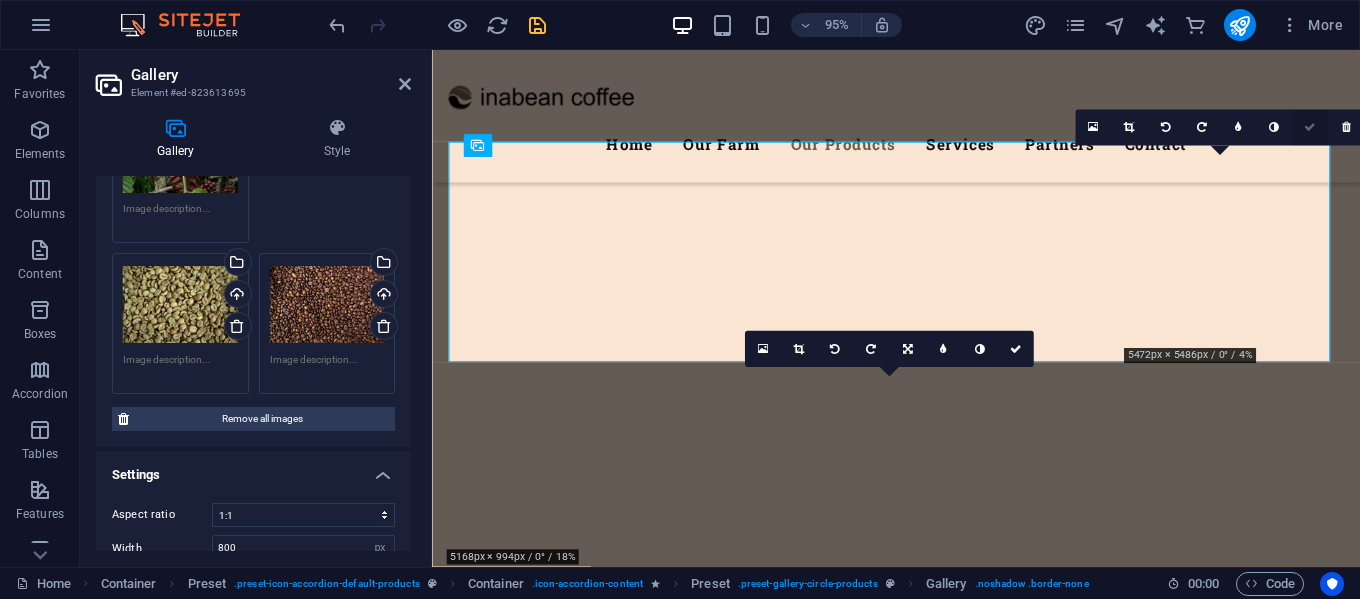 click at bounding box center (1310, 127) 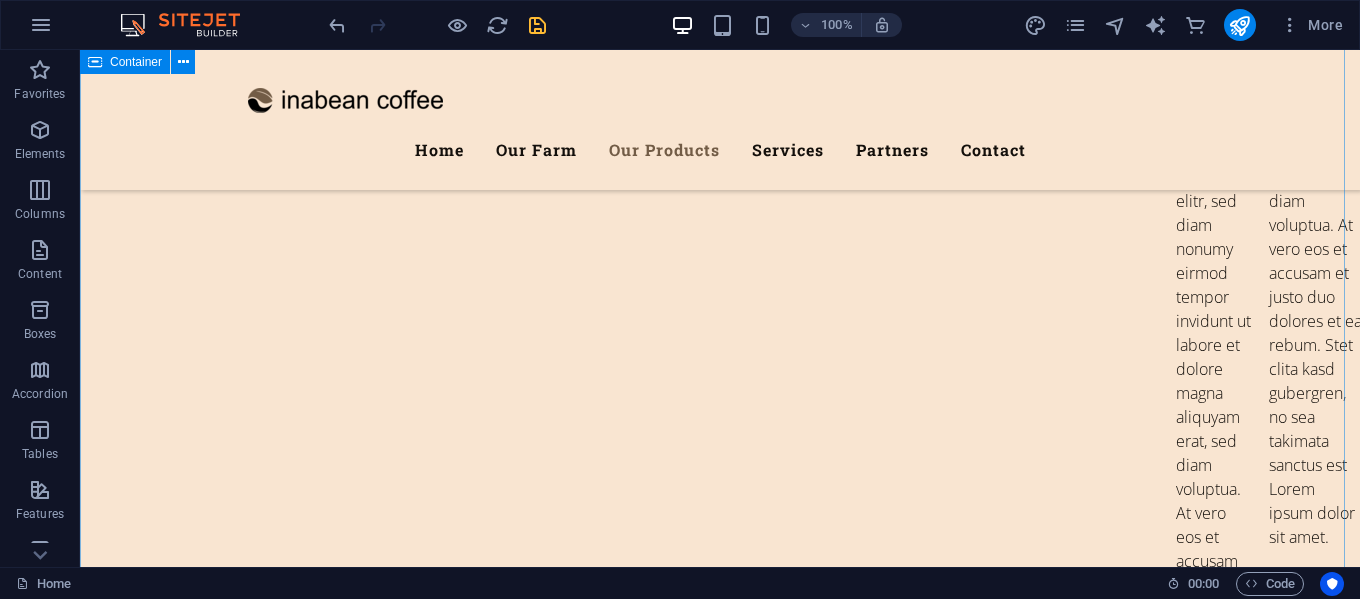 scroll, scrollTop: 6241, scrollLeft: 0, axis: vertical 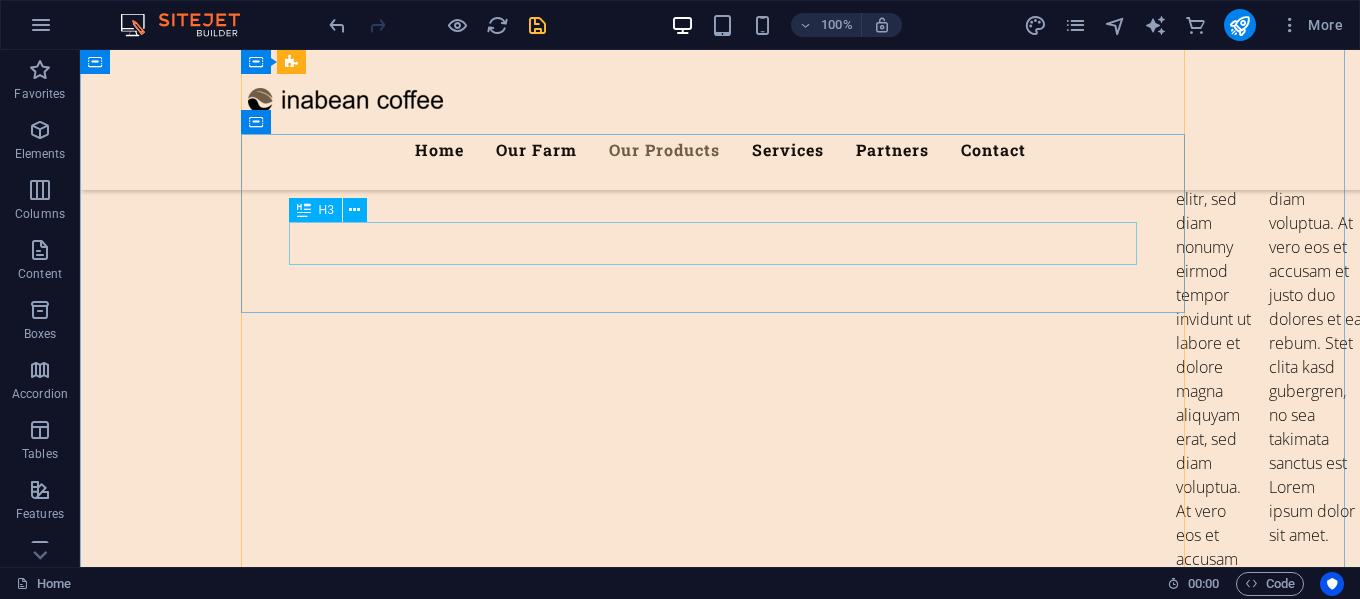click on "Wheat" at bounding box center (720, 6146) 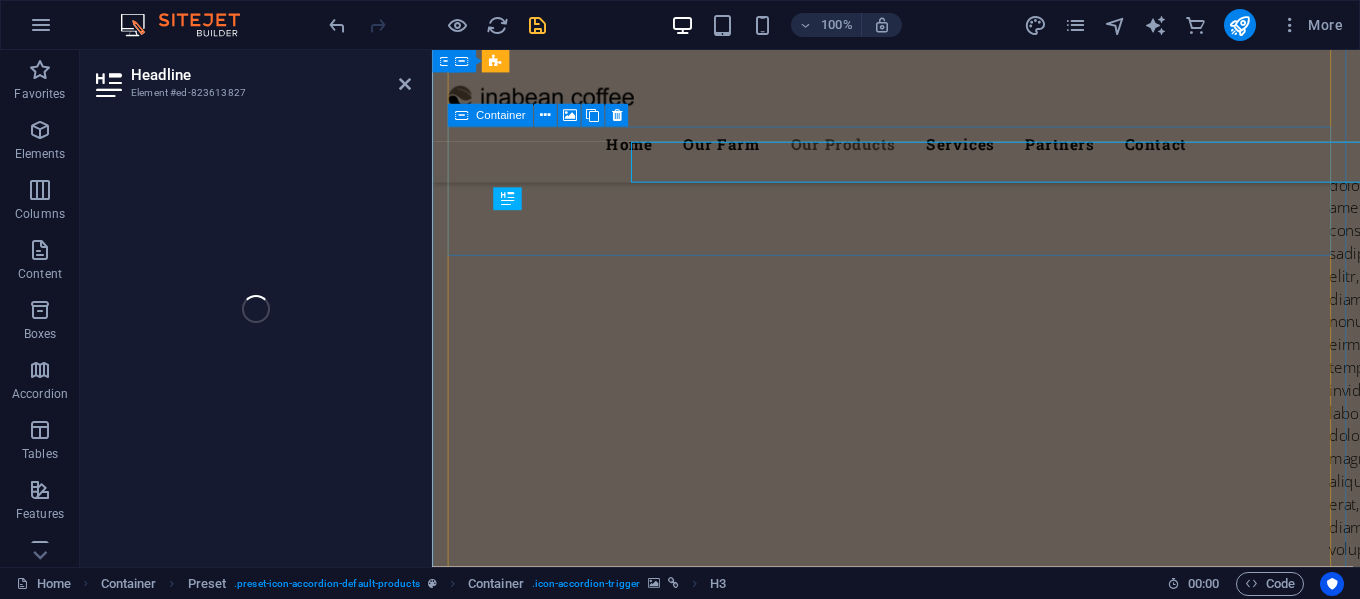 scroll, scrollTop: 6316, scrollLeft: 0, axis: vertical 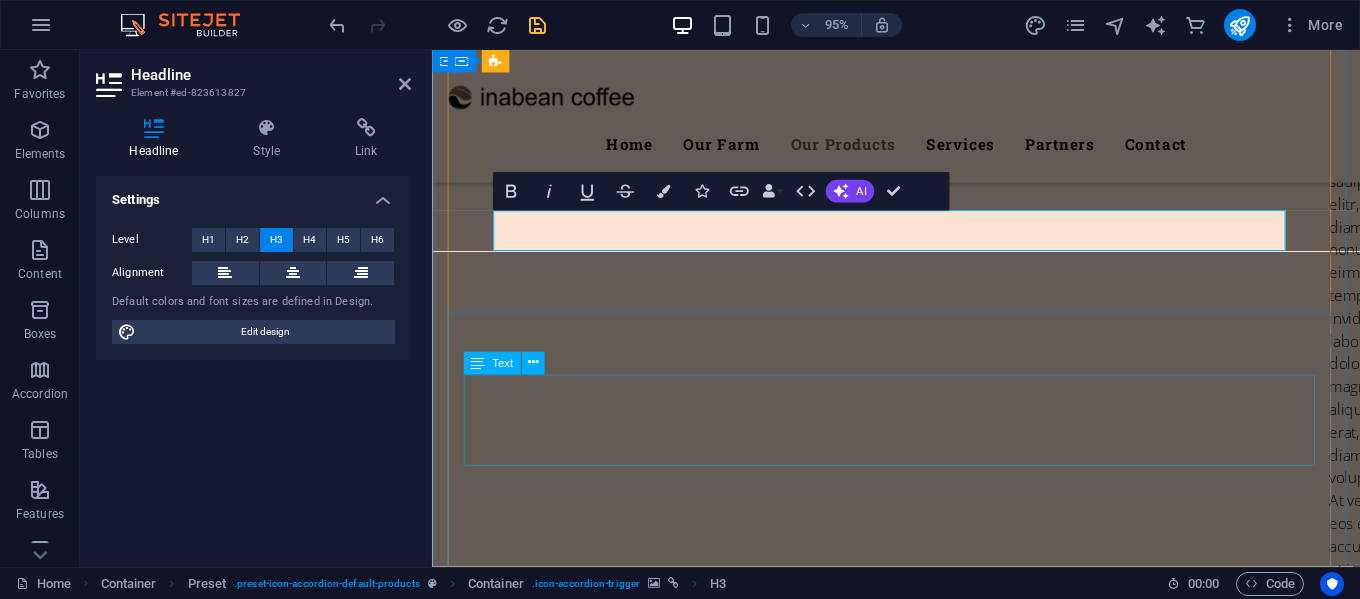 type 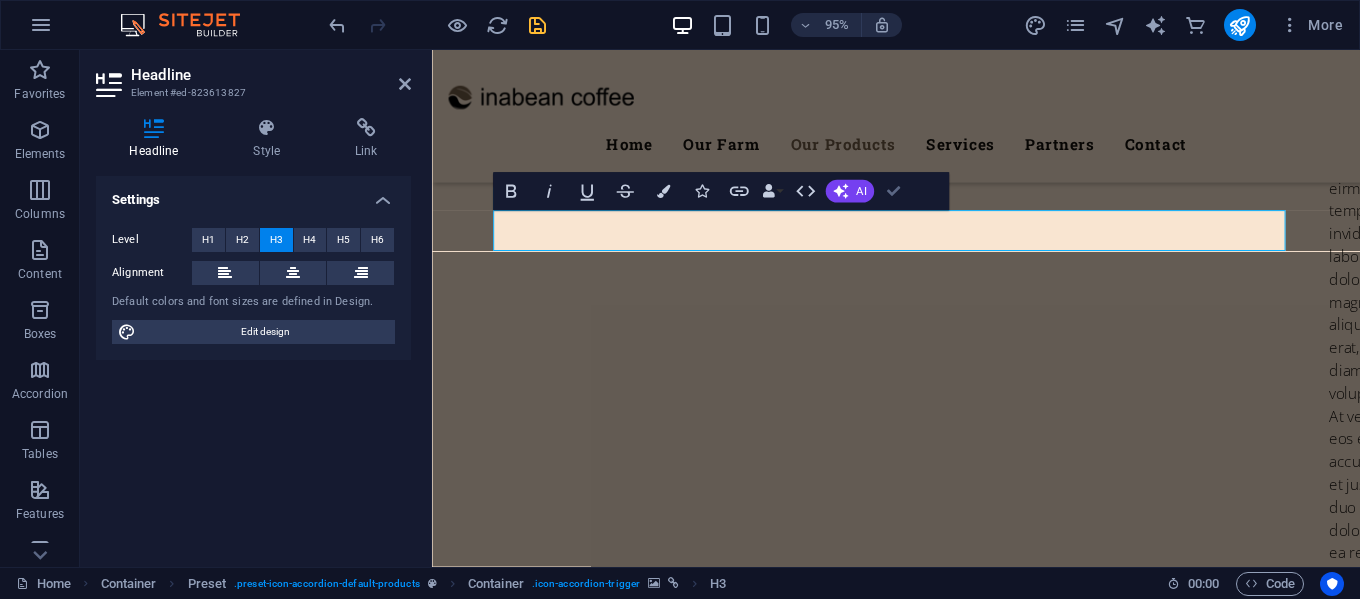 scroll, scrollTop: 6244, scrollLeft: 0, axis: vertical 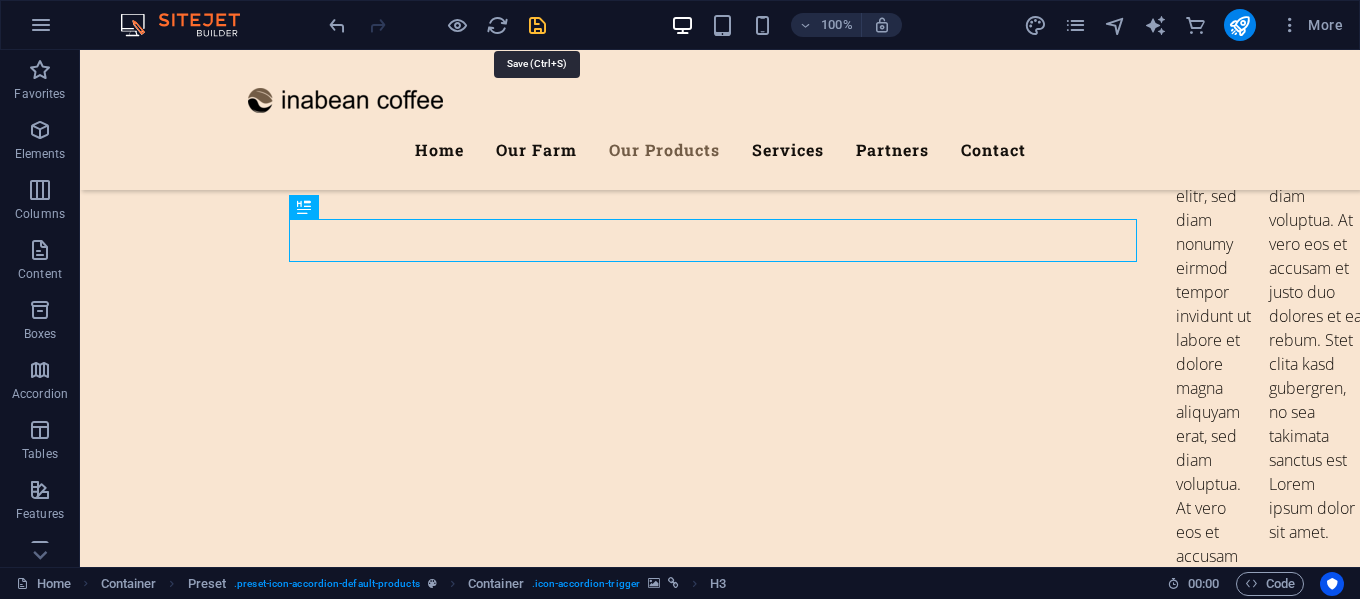 click at bounding box center (537, 25) 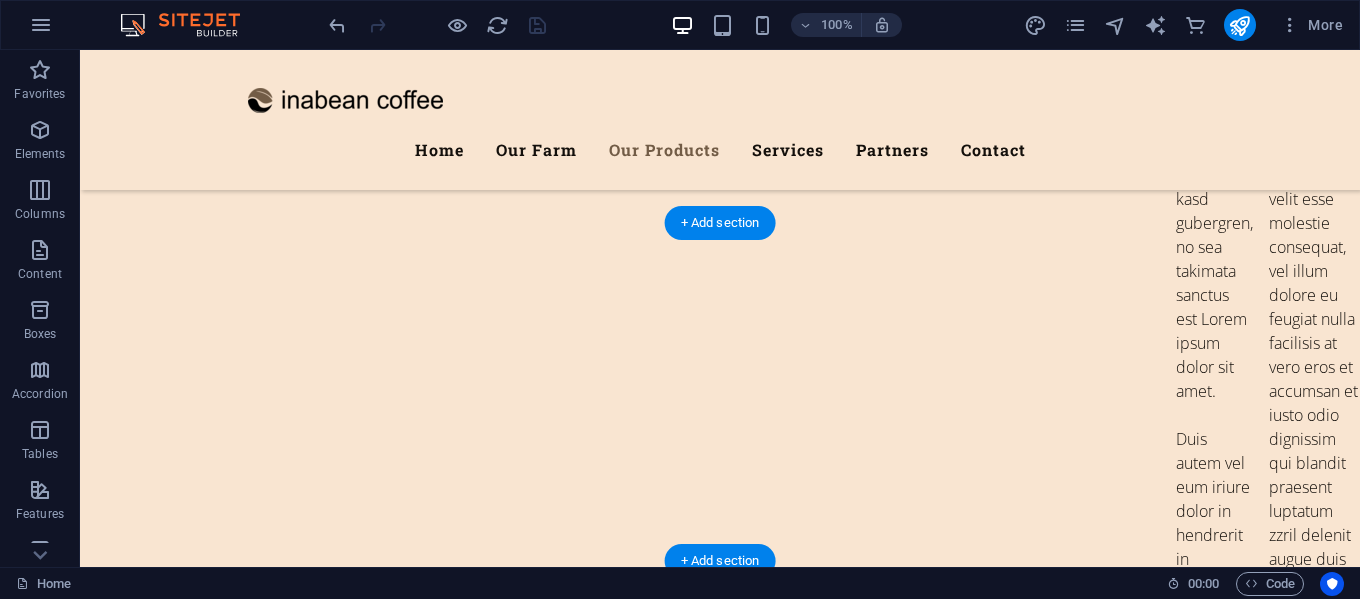 scroll, scrollTop: 6744, scrollLeft: 0, axis: vertical 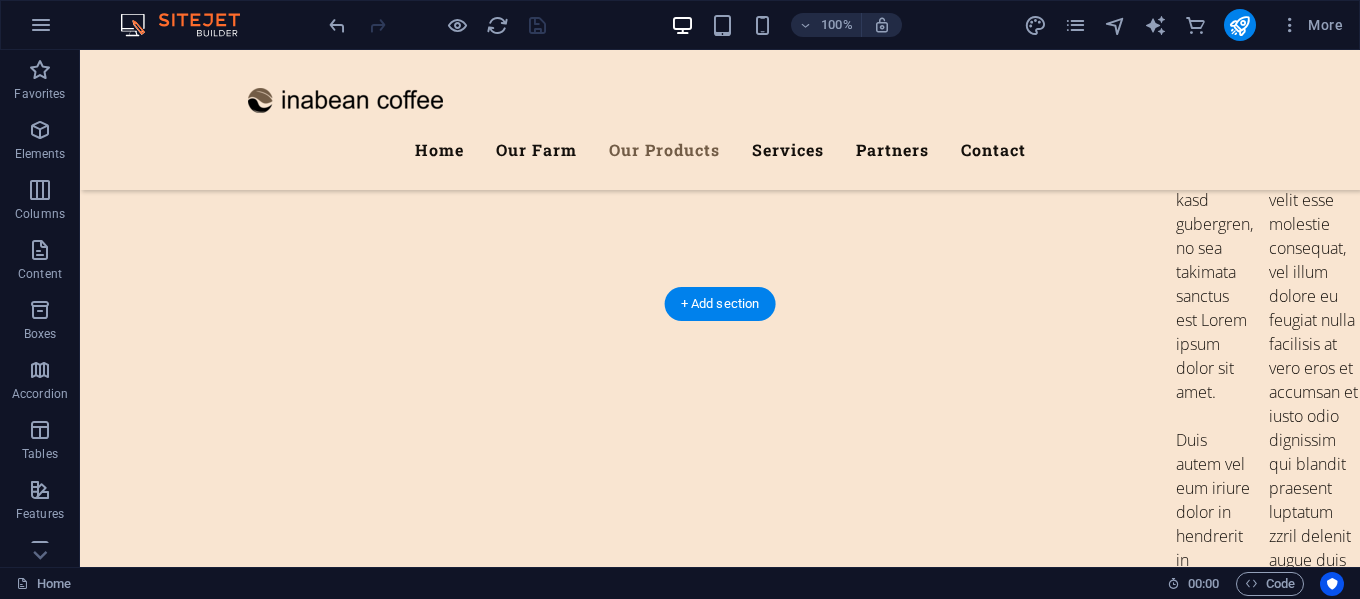 click at bounding box center [720, 6404] 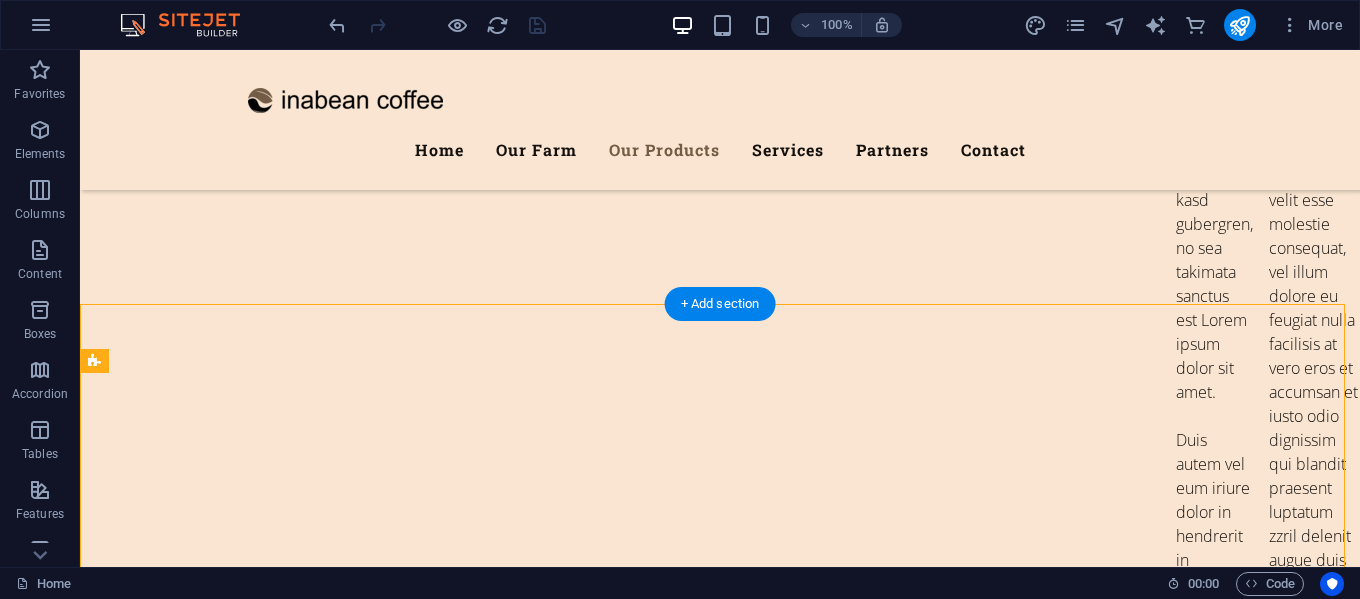 click at bounding box center (720, 6404) 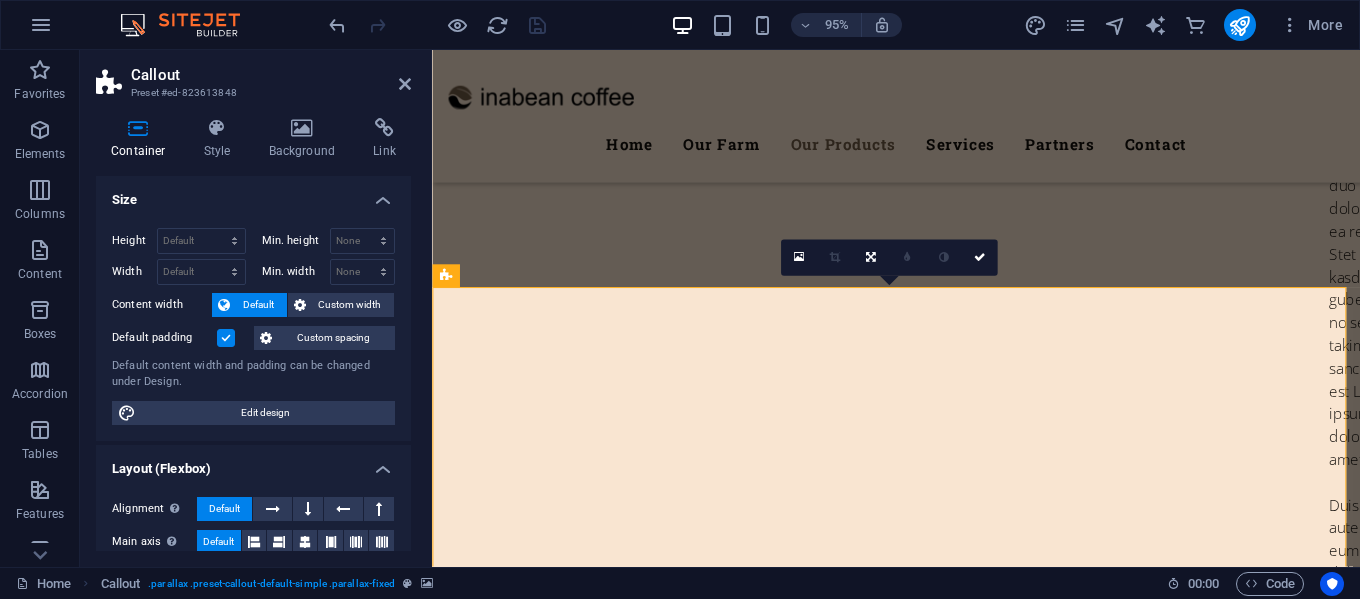 scroll, scrollTop: 6817, scrollLeft: 0, axis: vertical 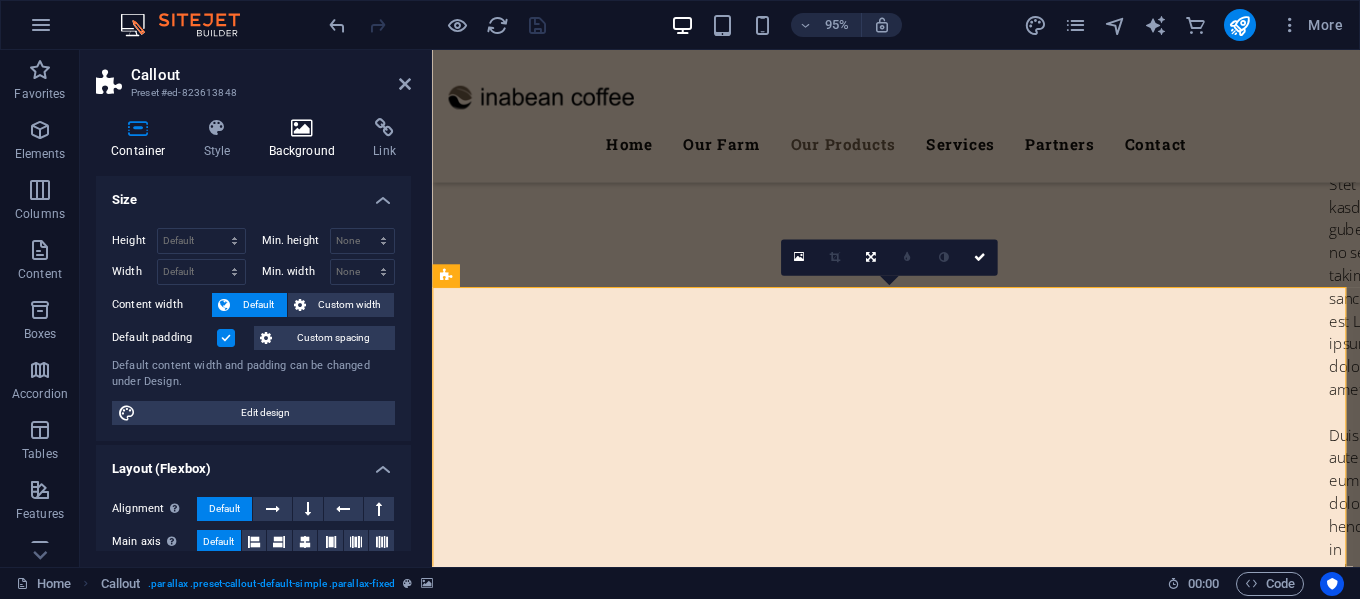 click at bounding box center [302, 128] 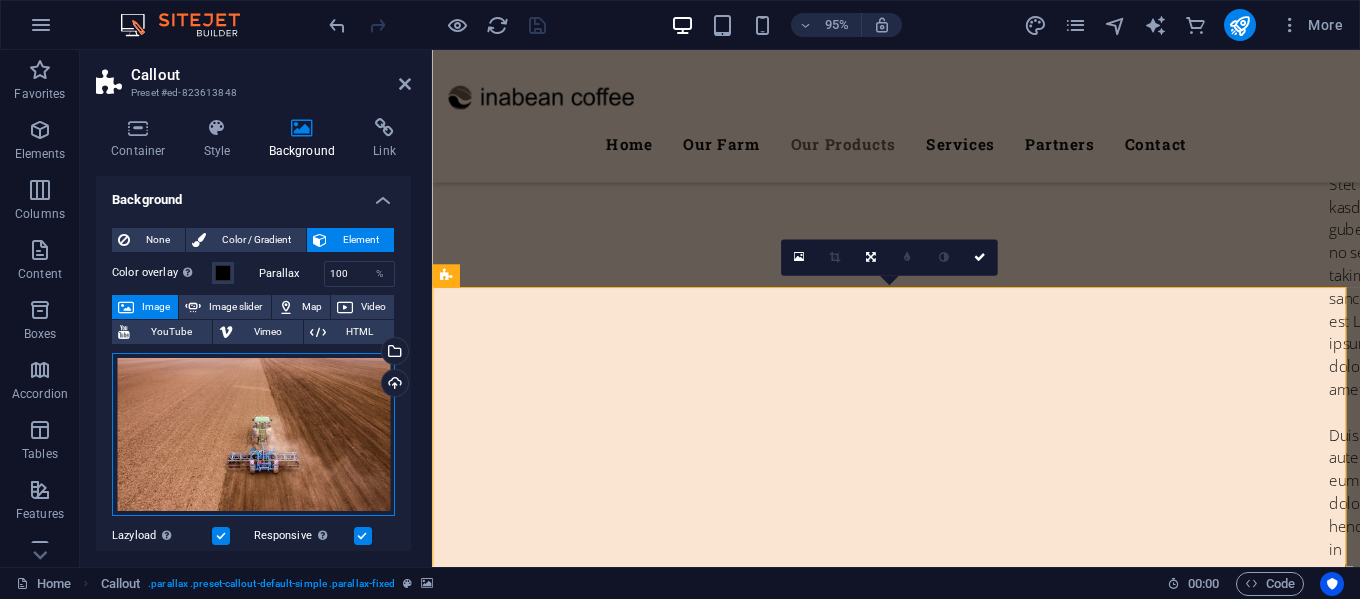click on "Drag files here, click to choose files or select files from Files or our free stock photos & videos" at bounding box center (253, 435) 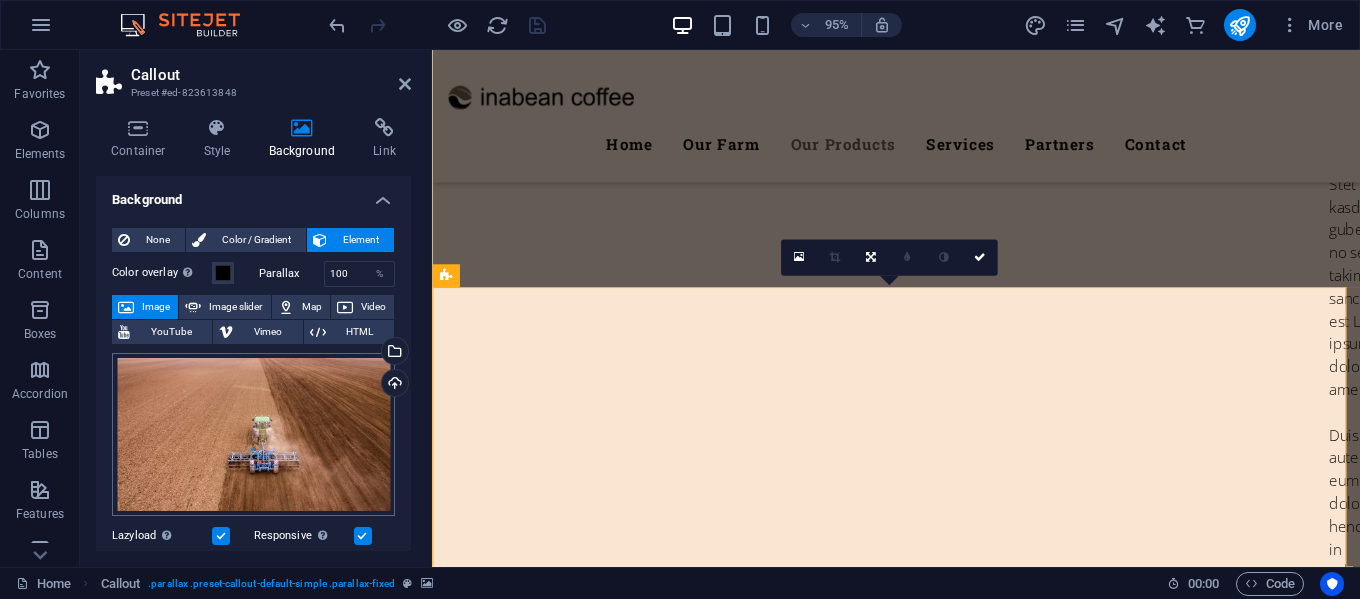 click on "inabean Home Favorites Elements Columns Content Boxes Accordion Tables Features Images Slider Header Footer Forms Marketing Collections Commerce Callout Preset #ed-823613848
Container Style Background Link Size Height Default px rem % vh vw Min. height None px rem % vh vw Width Default px rem % em vh vw Min. width None px rem % vh vw Content width Default Custom width Width Default px rem % em vh vw Min. width None px rem % vh vw Default padding Custom spacing Default content width and padding can be changed under Design. Edit design Layout (Flexbox) Alignment Determines the flex direction. Default Main axis Determine how elements should behave along the main axis inside this container (justify content). Default Side axis Control the vertical direction of the element inside of the container (align items). Default Wrap Default On Off Fill Default Accessibility Role The ARIA role defines the purpose of an element." at bounding box center (680, 299) 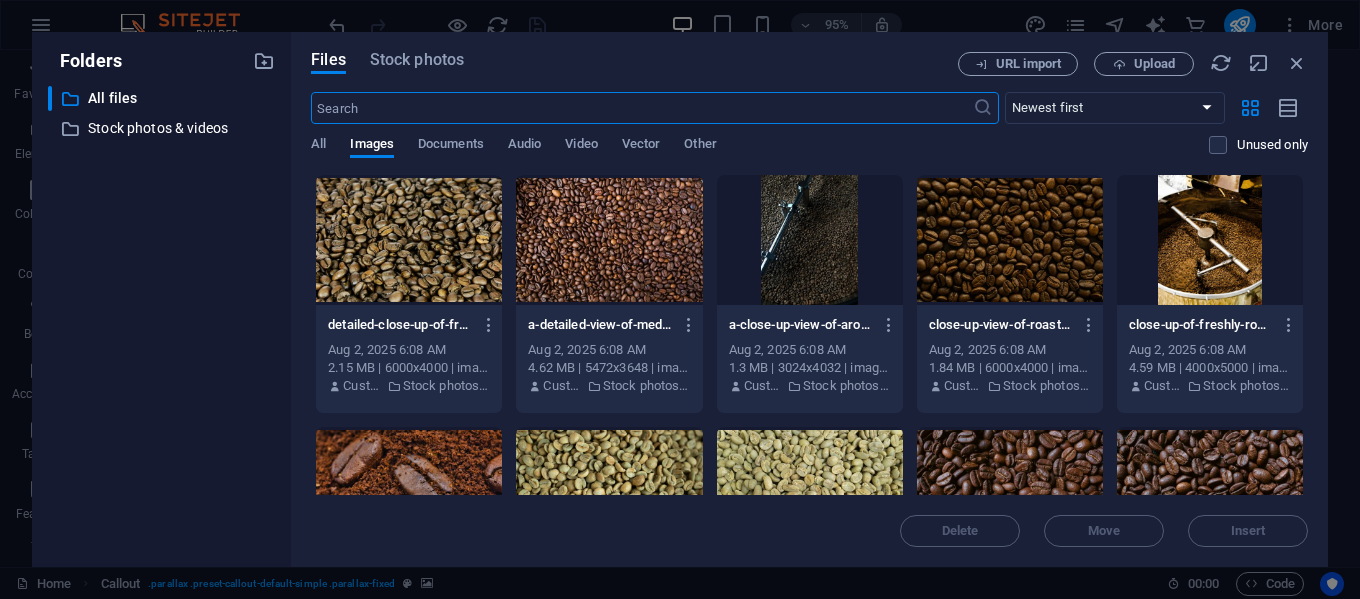 scroll, scrollTop: 7132, scrollLeft: 0, axis: vertical 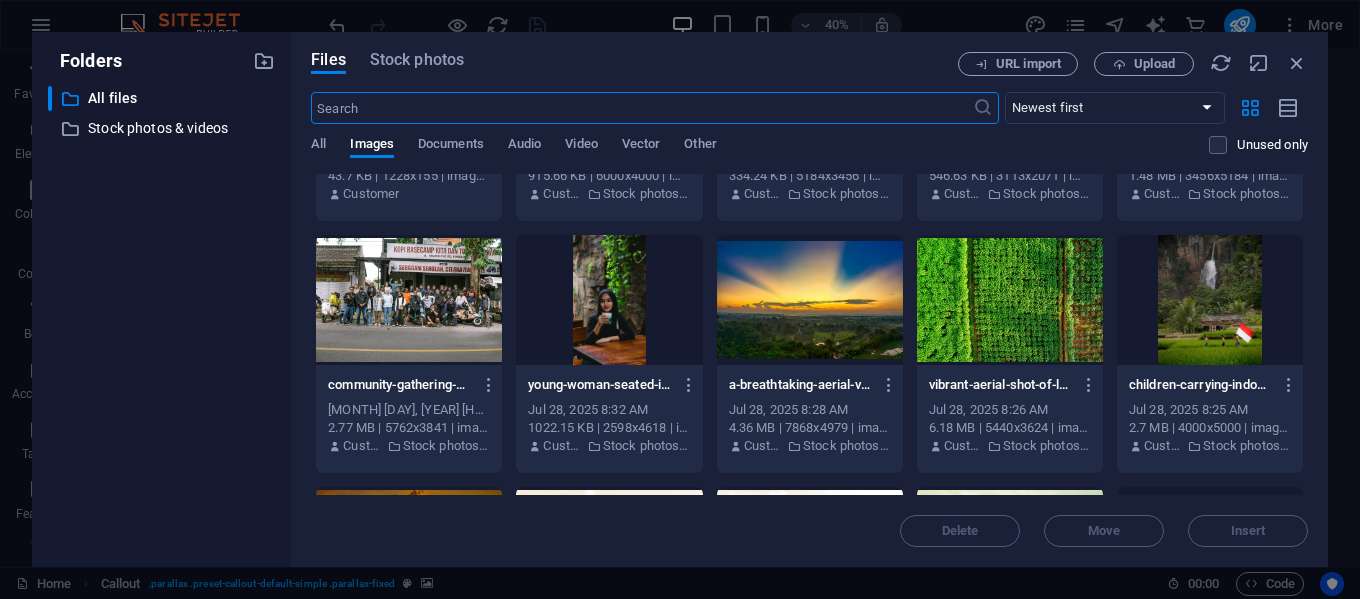 click at bounding box center [810, 300] 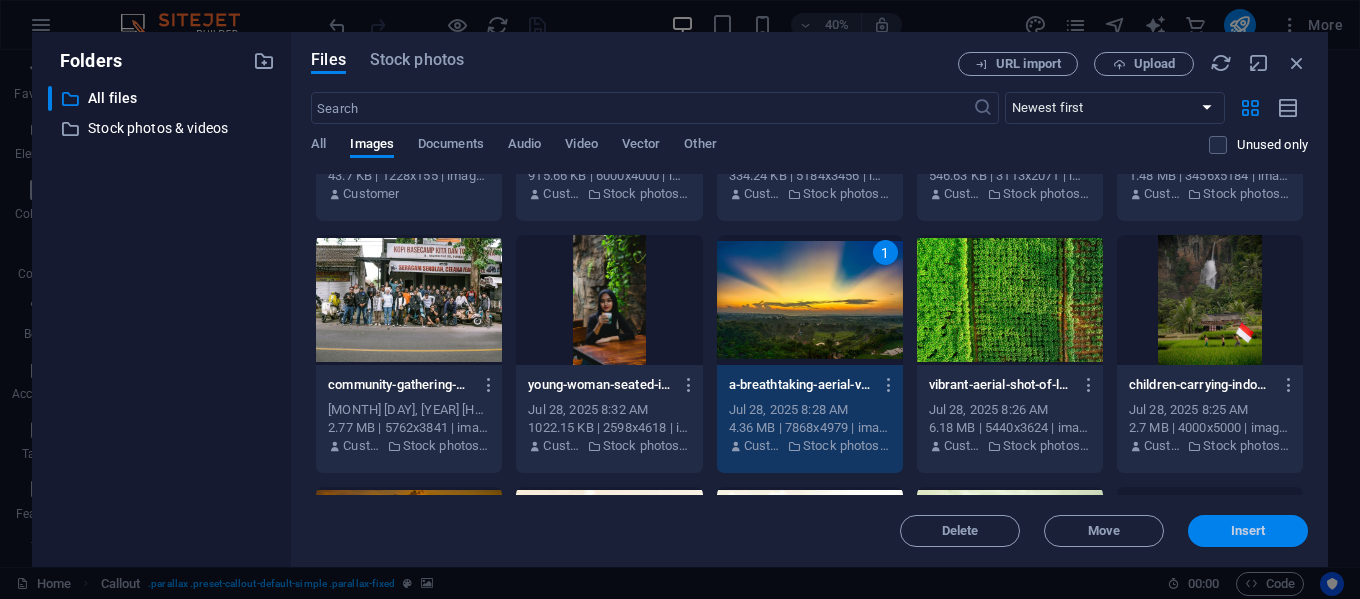 click on "Insert" at bounding box center [1248, 531] 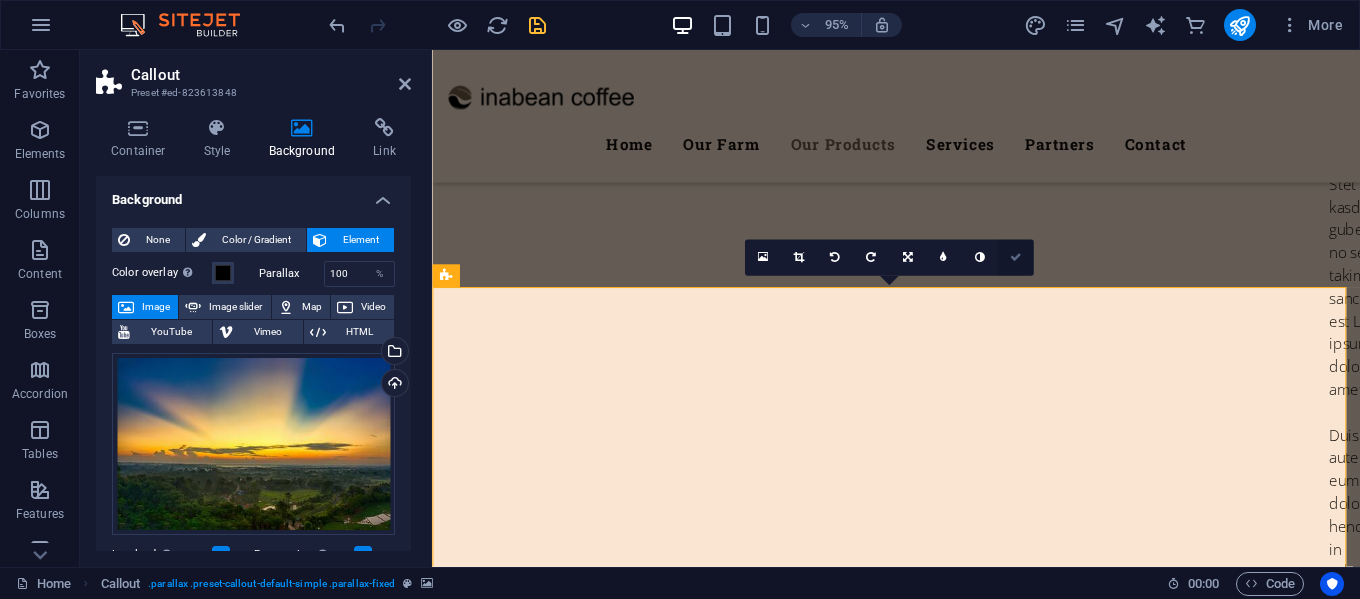 click at bounding box center (1016, 257) 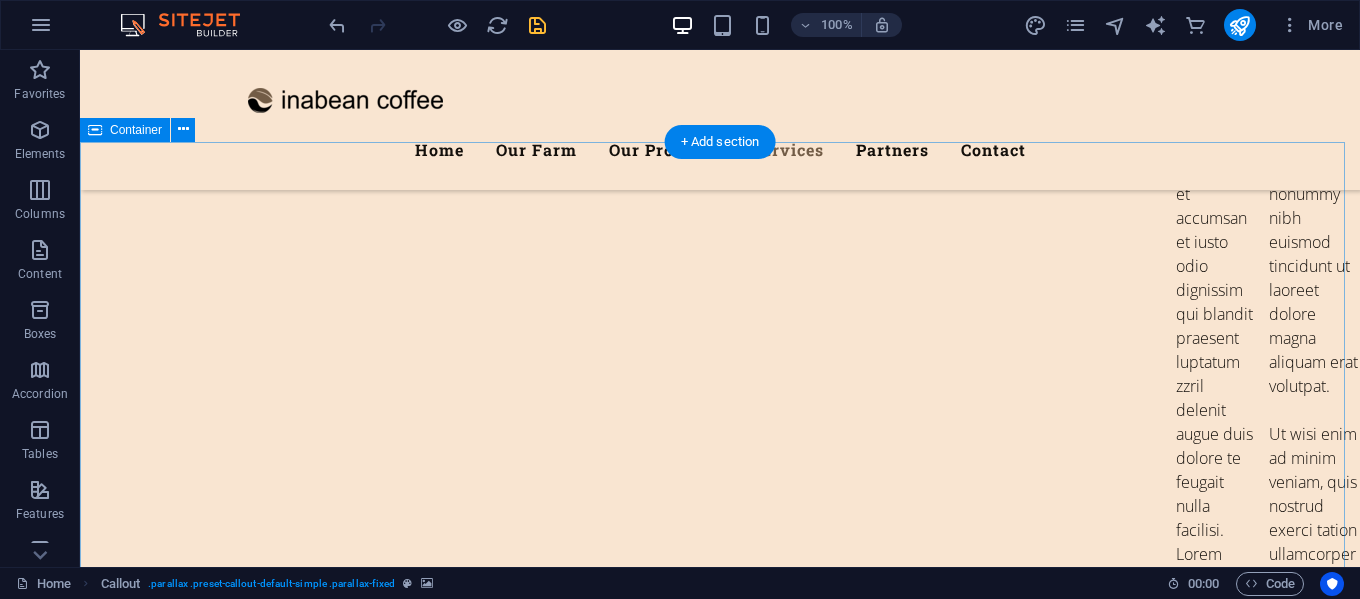 scroll, scrollTop: 7544, scrollLeft: 0, axis: vertical 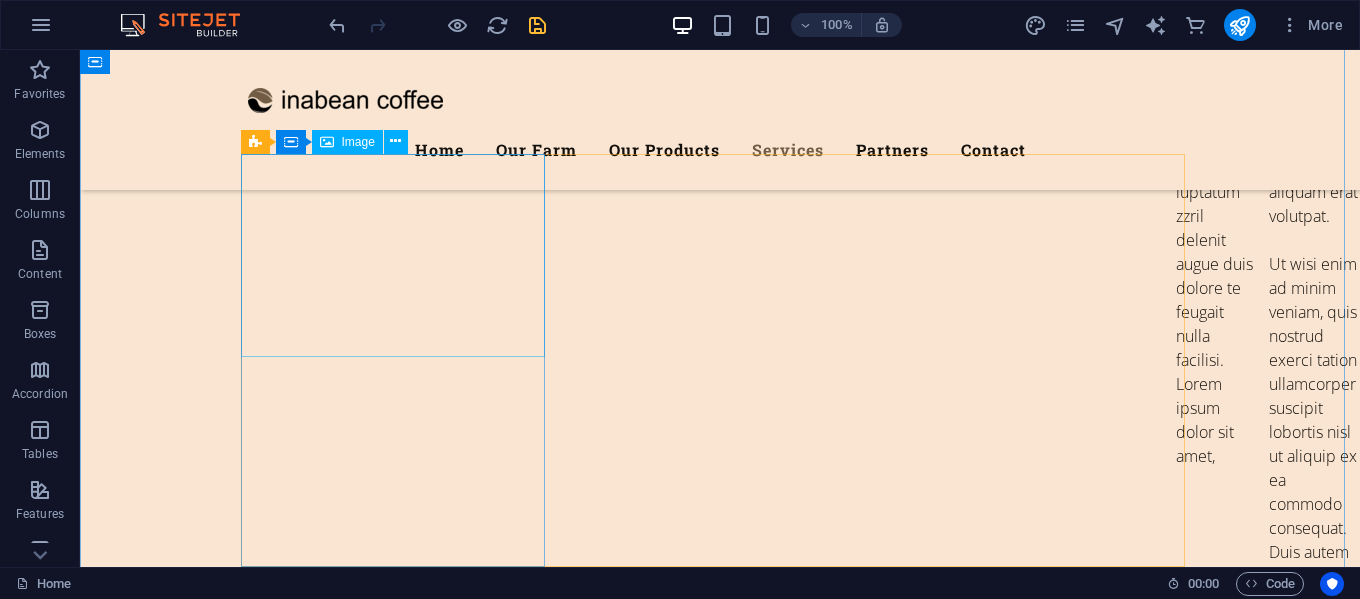 click at bounding box center (720, 6311) 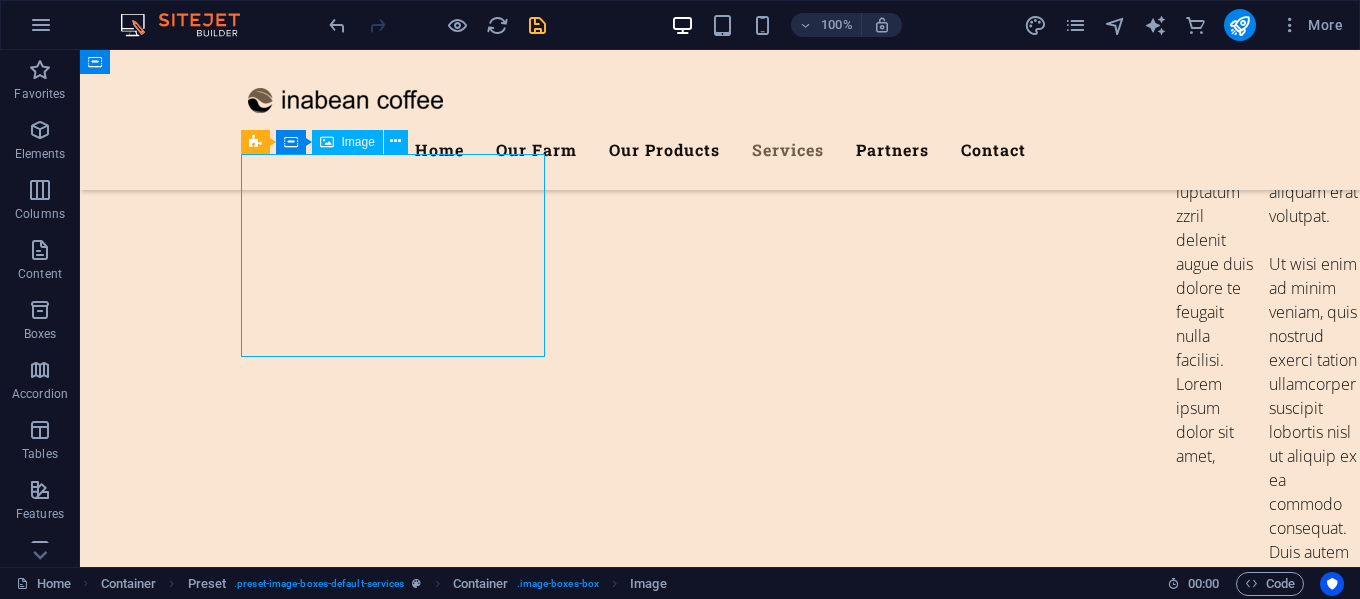 click at bounding box center (720, 6311) 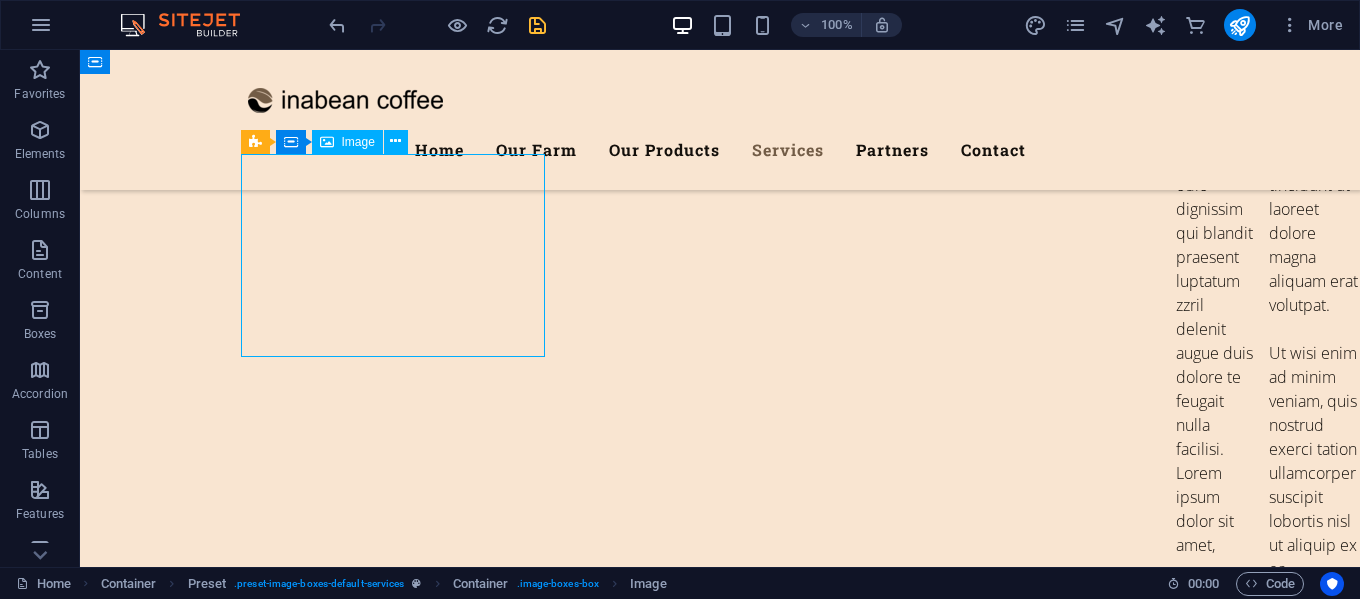 scroll, scrollTop: 7613, scrollLeft: 0, axis: vertical 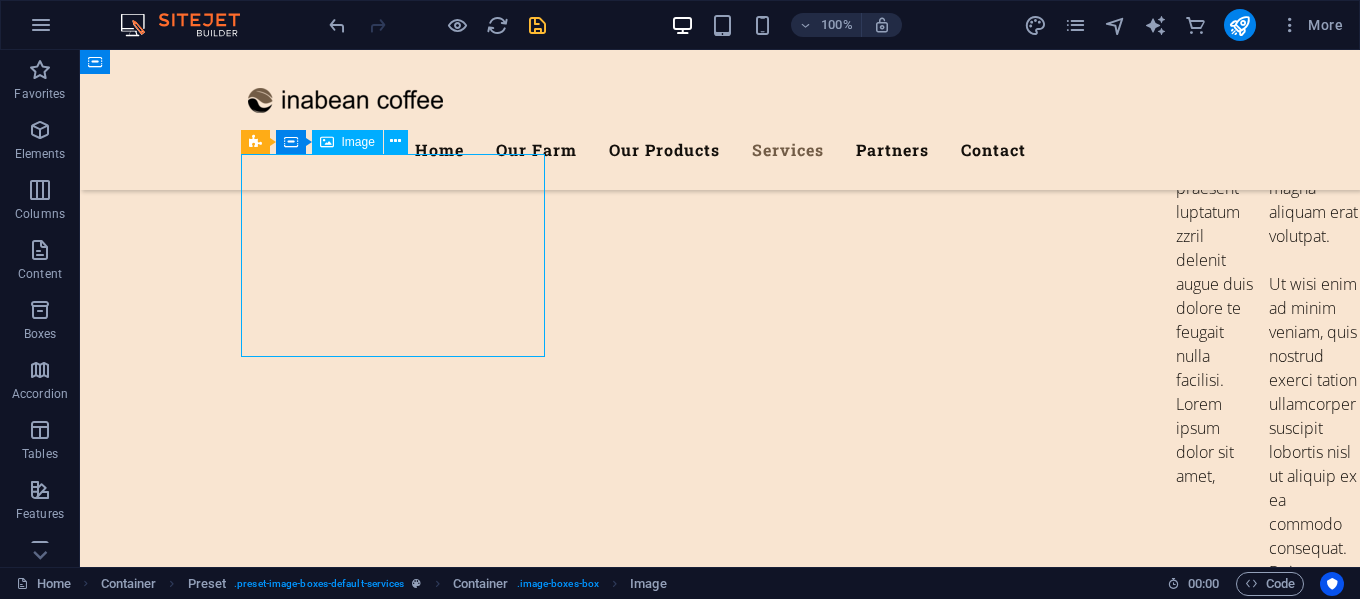 select on "%" 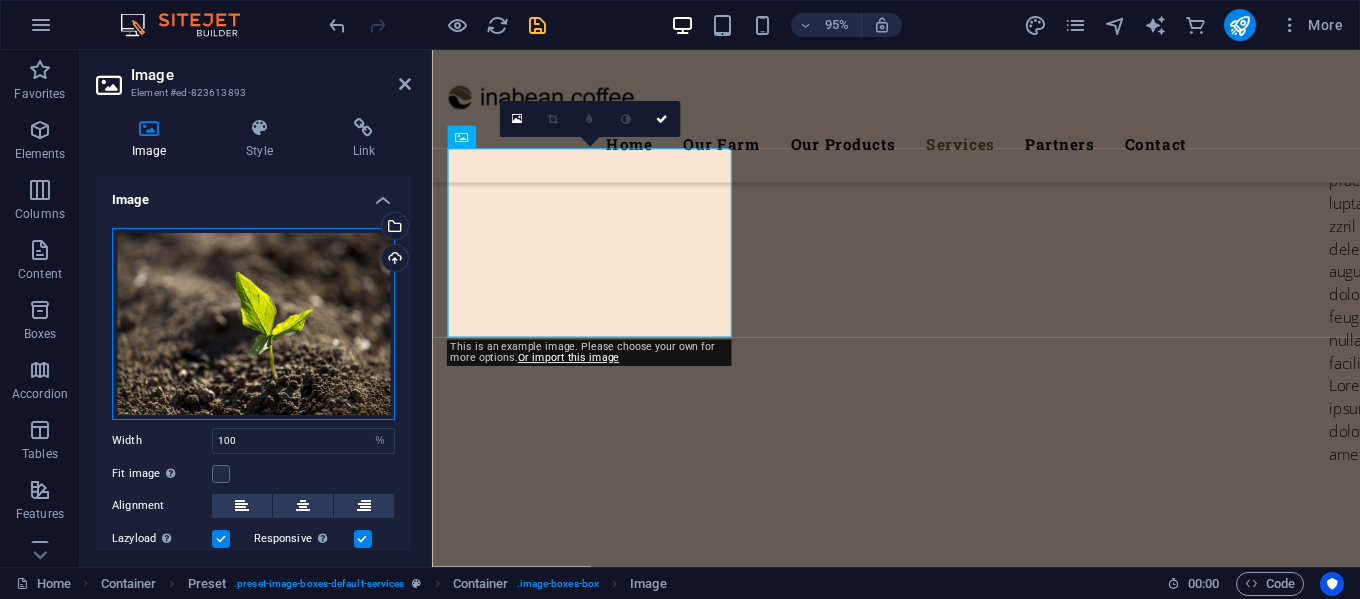 click on "Drag files here, click to choose files or select files from Files or our free stock photos & videos" at bounding box center (253, 324) 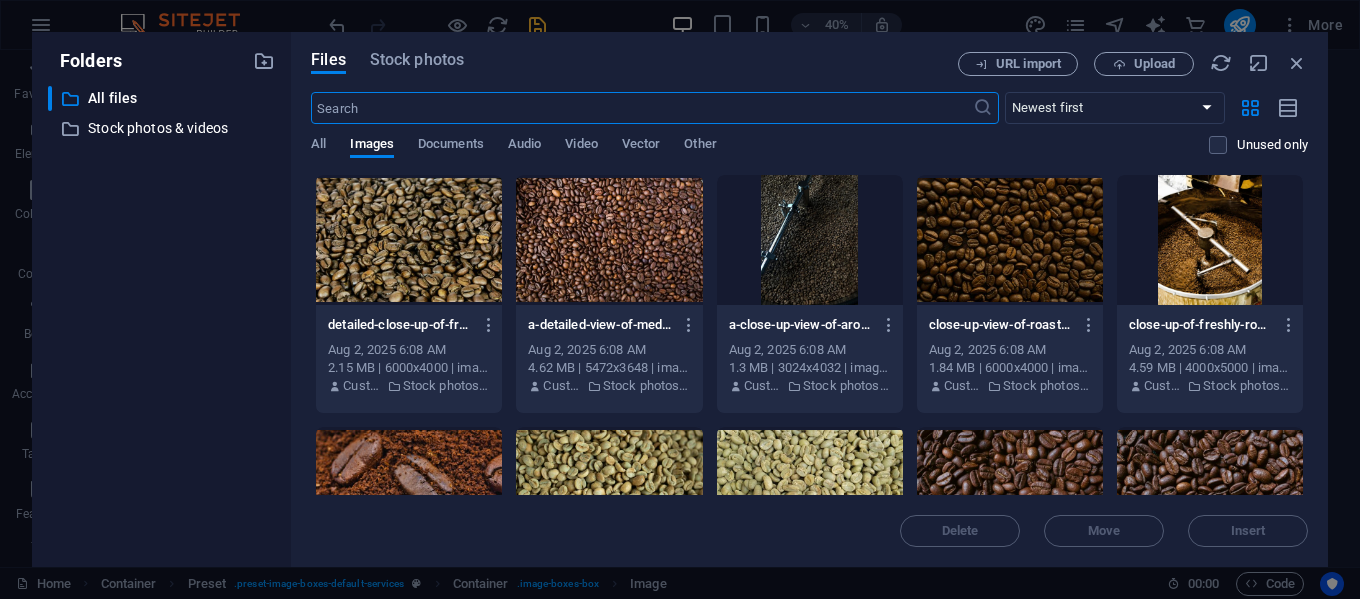 scroll, scrollTop: 7932, scrollLeft: 0, axis: vertical 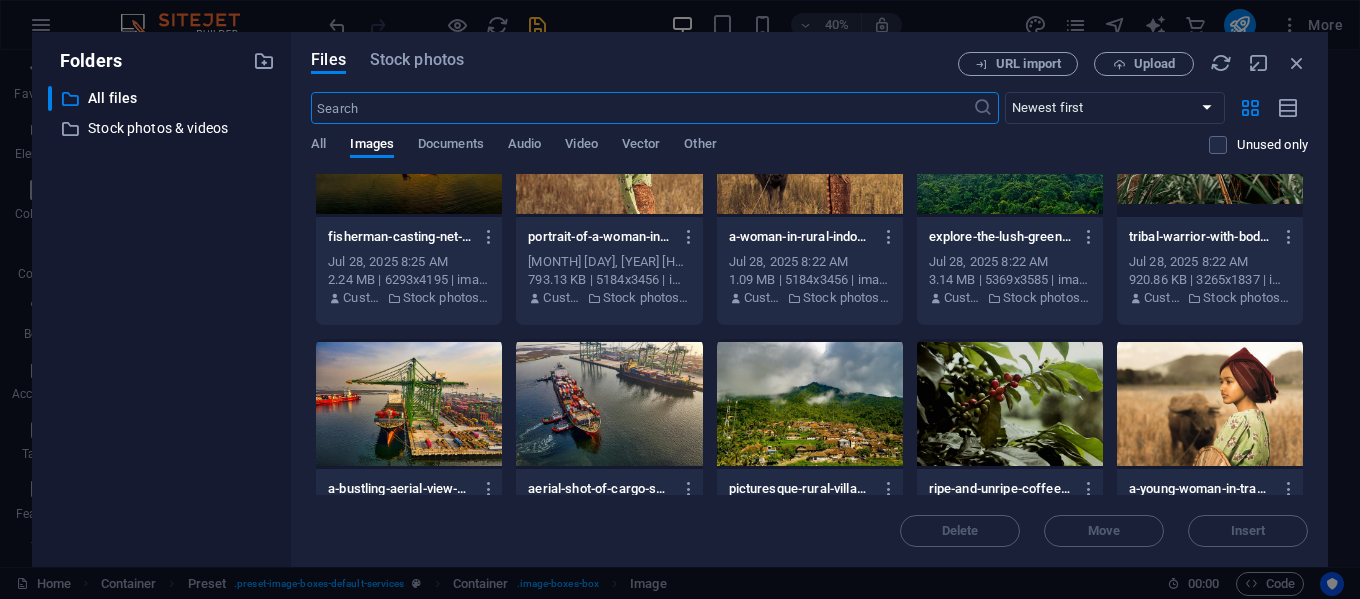 click at bounding box center (1010, 404) 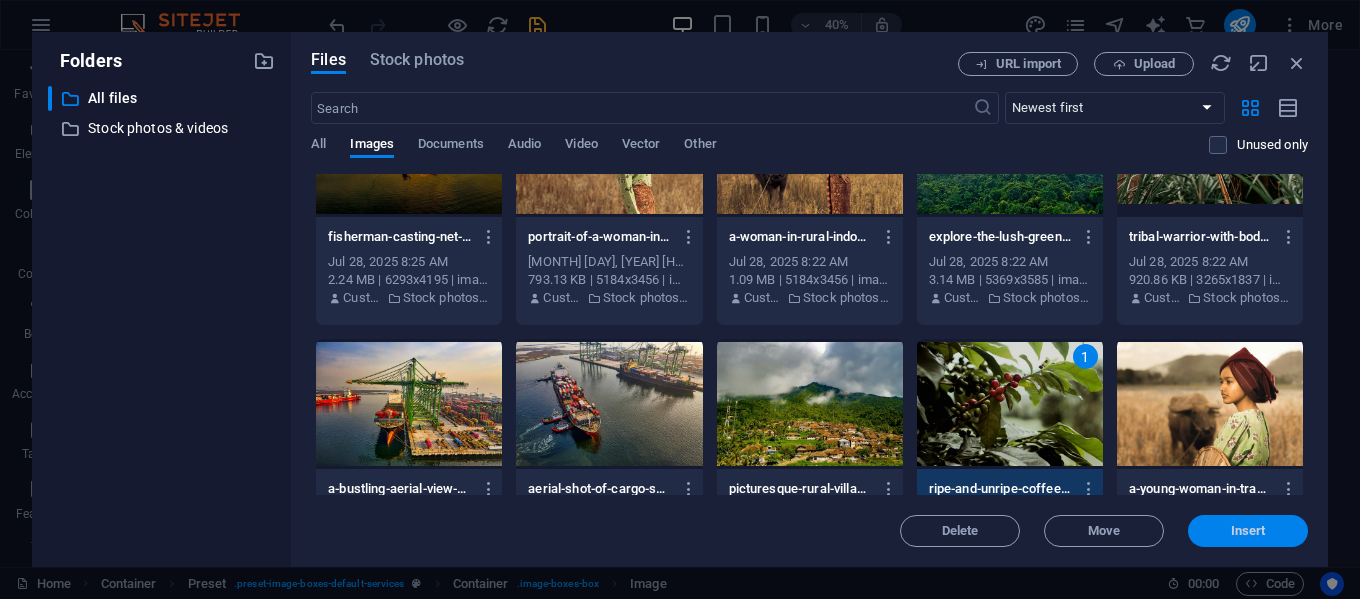 click on "Insert" at bounding box center (1248, 531) 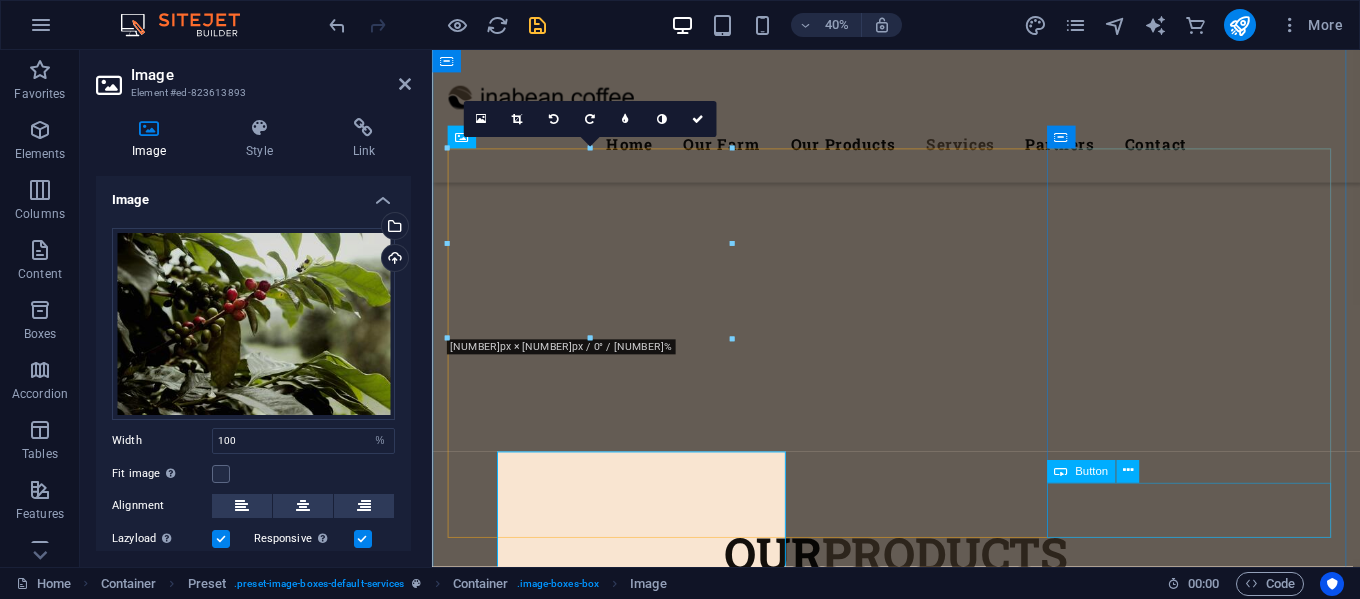 scroll, scrollTop: 7613, scrollLeft: 0, axis: vertical 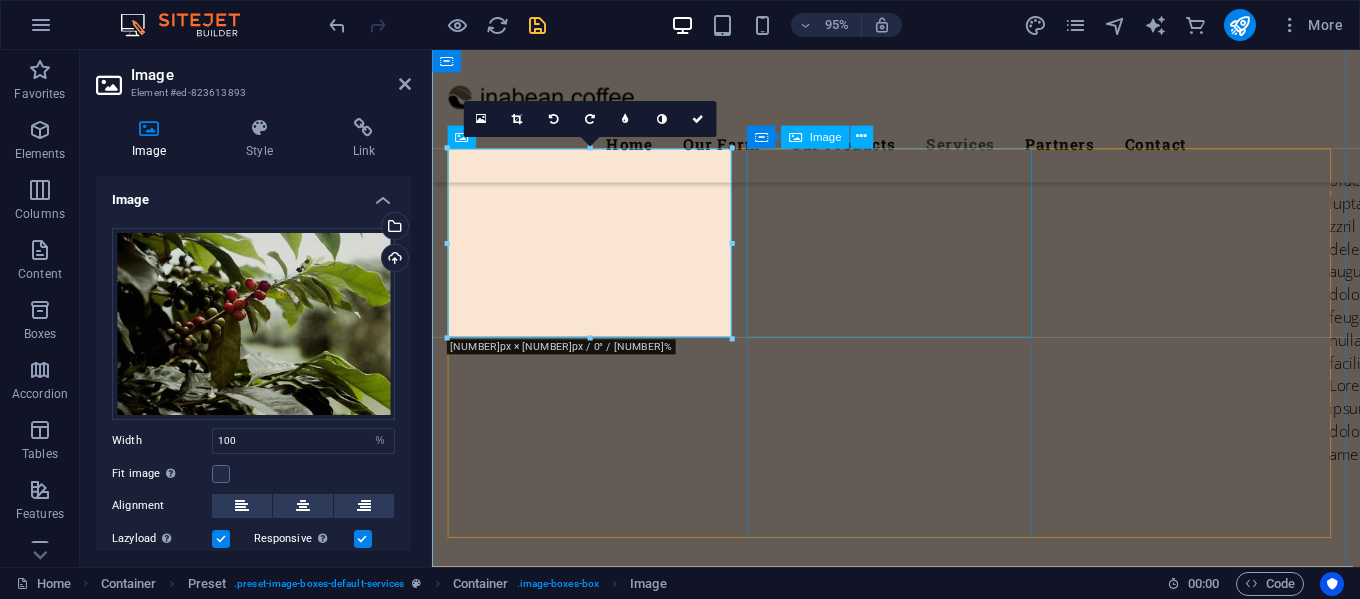 click at bounding box center (921, 7131) 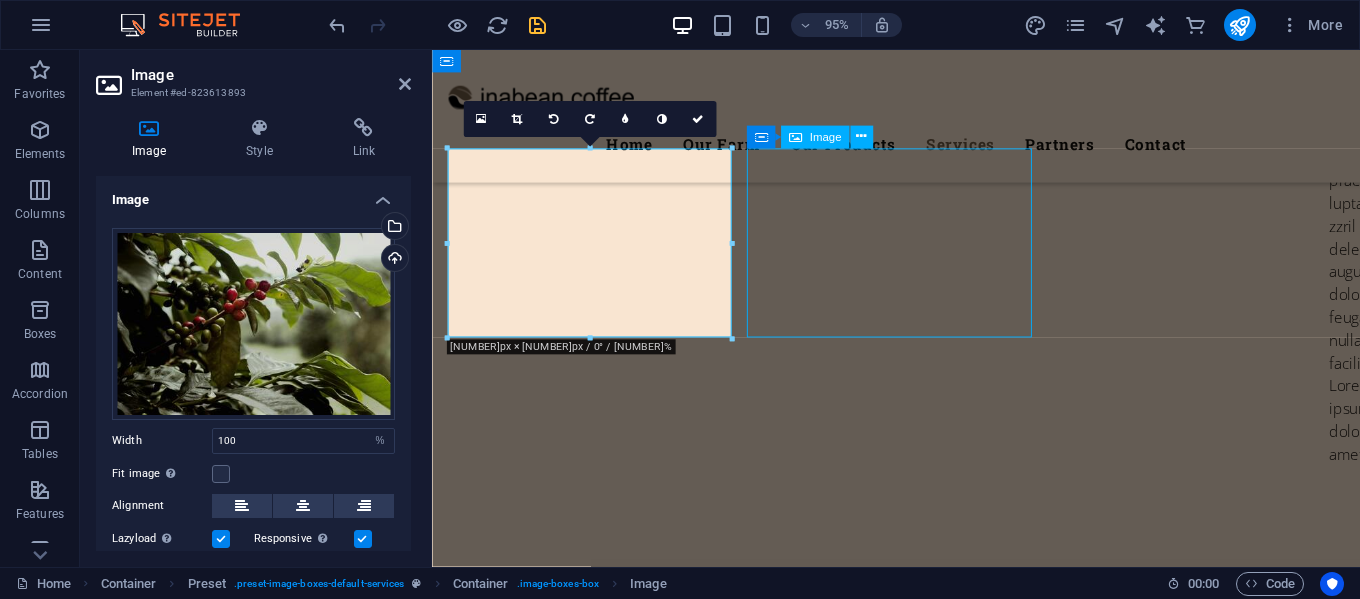 click at bounding box center [921, 7131] 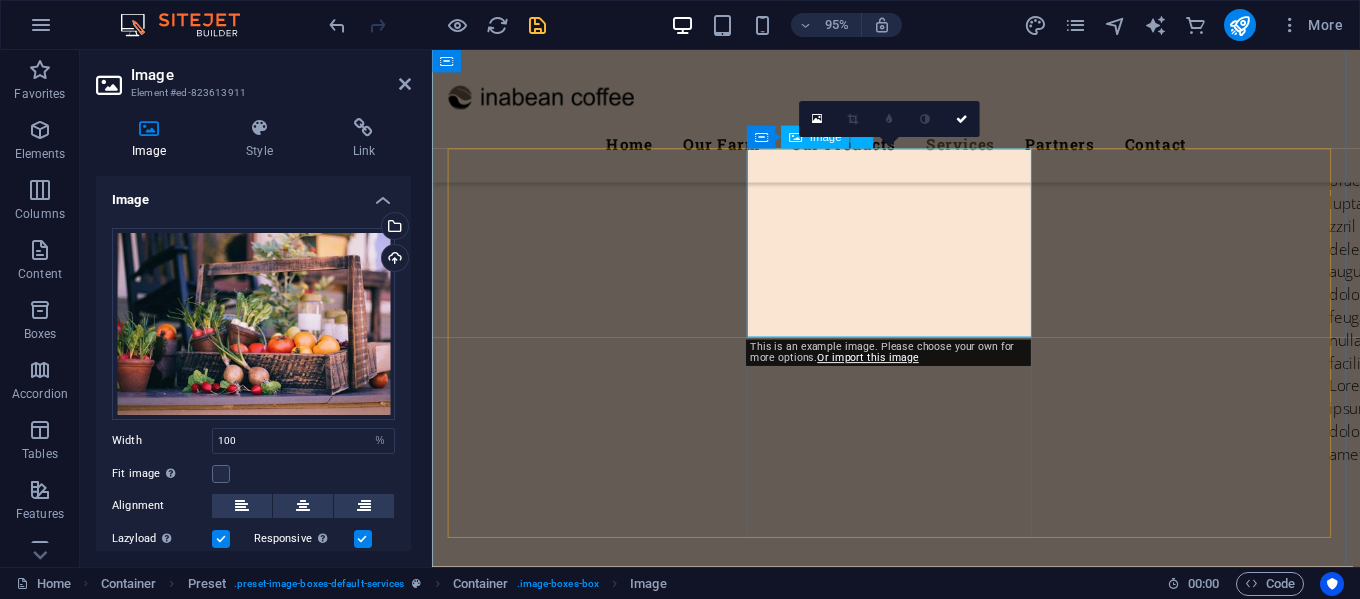 click at bounding box center [921, 7131] 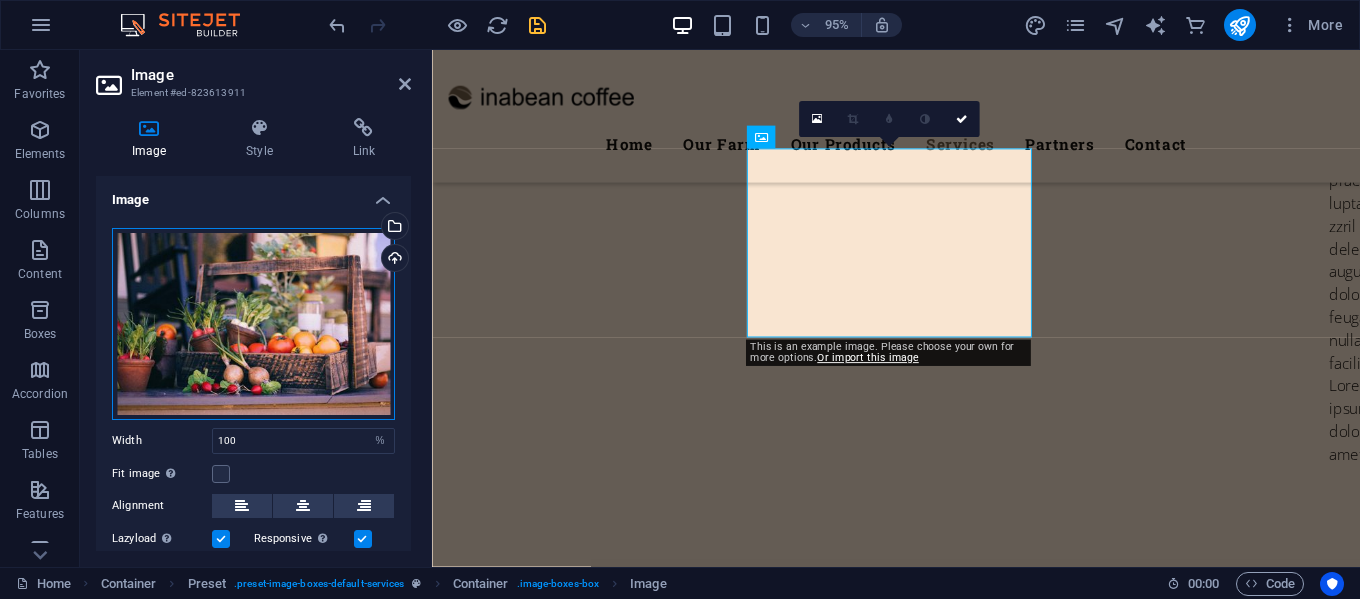 click on "Drag files here, click to choose files or select files from Files or our free stock photos & videos" at bounding box center [253, 324] 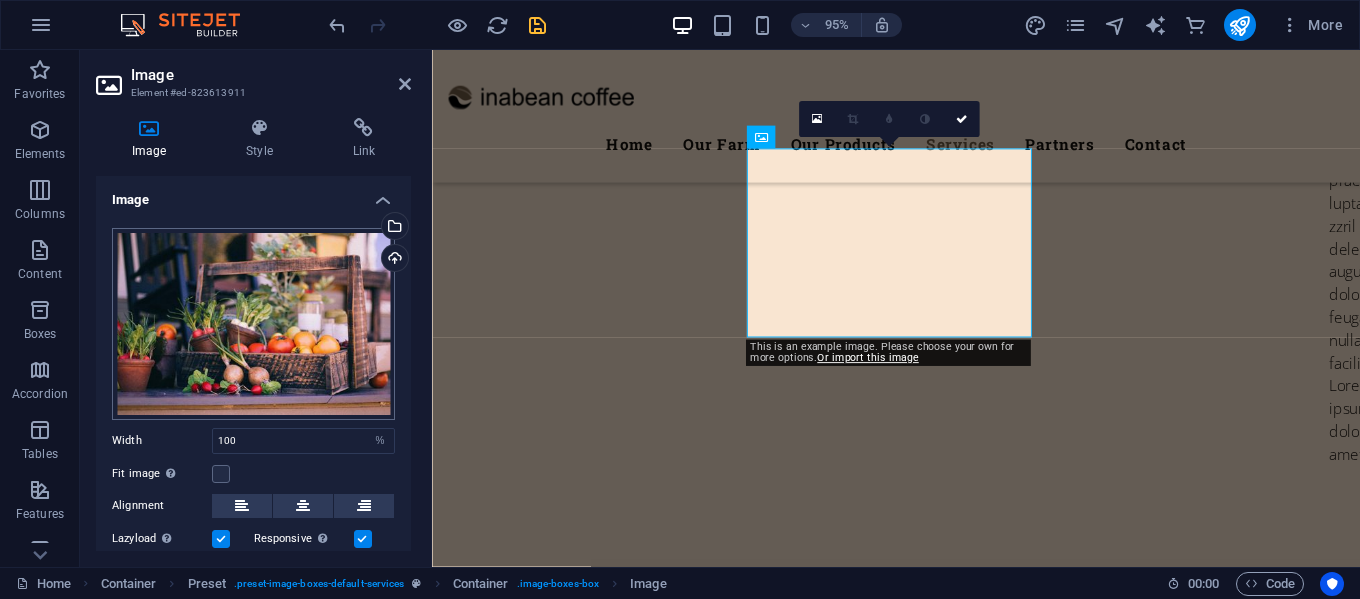 click on "inabean Home Favorites Elements Columns Content Boxes Accordion Tables Features Images Slider Header Footer Forms Marketing Collections Commerce Image Element #ed-823613911 Image Style Link Image Drag files here, click to choose files or select files from Files or our free stock photos & videos Select files from the file manager, stock photos, or upload file(s) Upload Width 100 Default auto px rem % em vh vw Fit image Automatically fit image to a fixed width and height Height Default auto px Alignment Lazyload Loading images after the page loads improves page speed. Responsive Automatically load retina image and smartphone optimized sizes. Lightbox Use as headline The image will be wrapped in an H1 headline tag. Useful for giving alternative text the weight of an H1 headline, e.g. for the logo. Leave unchecked if uncertain. Optimized Images are compressed to improve page speed. Position Direction Custom X offset 50 px rem % vh vw" at bounding box center (680, 299) 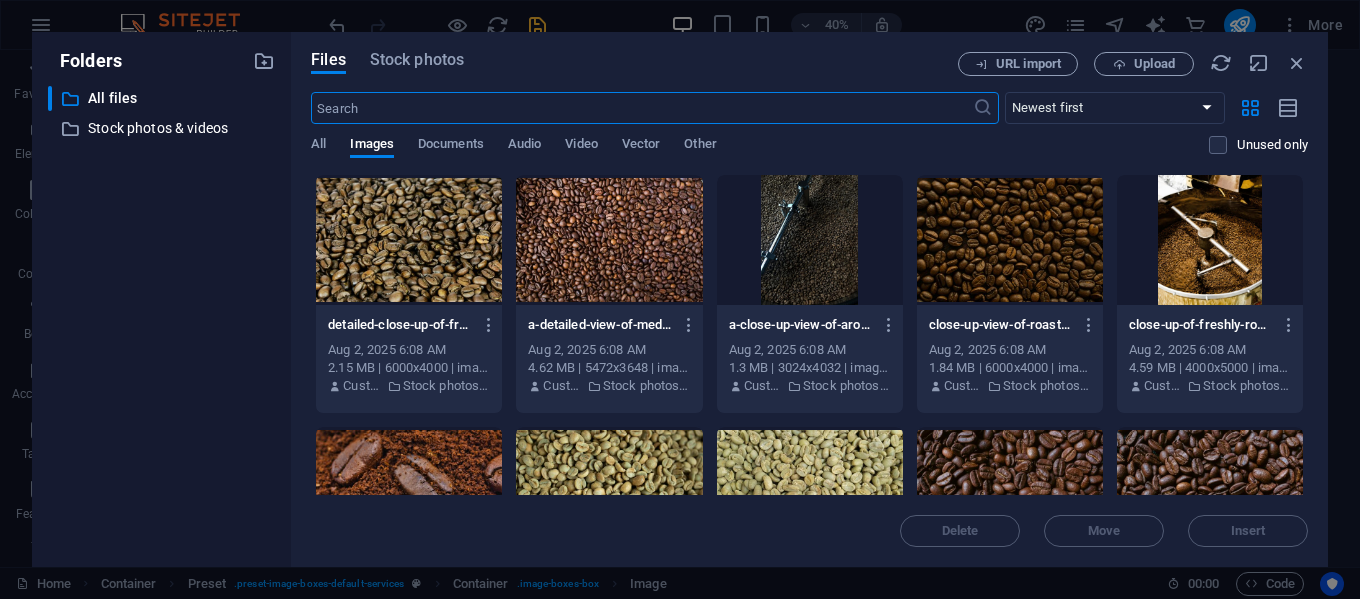 scroll, scrollTop: 7932, scrollLeft: 0, axis: vertical 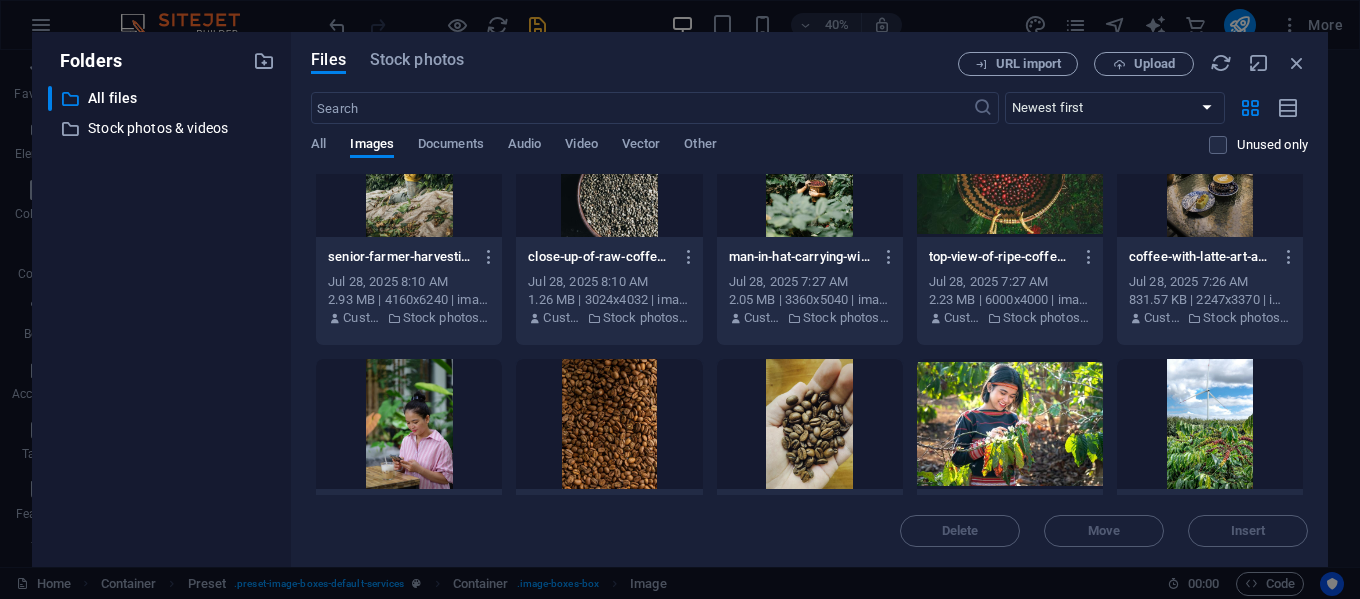 click at bounding box center (1010, 172) 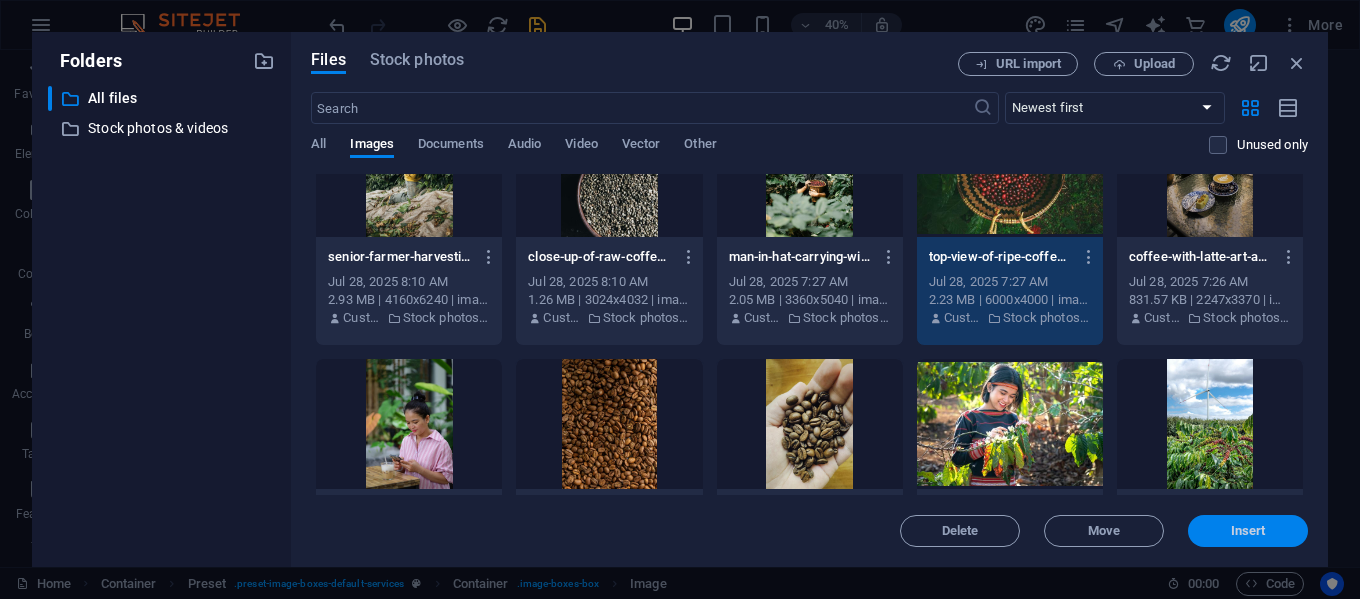 click on "Insert" at bounding box center [1248, 531] 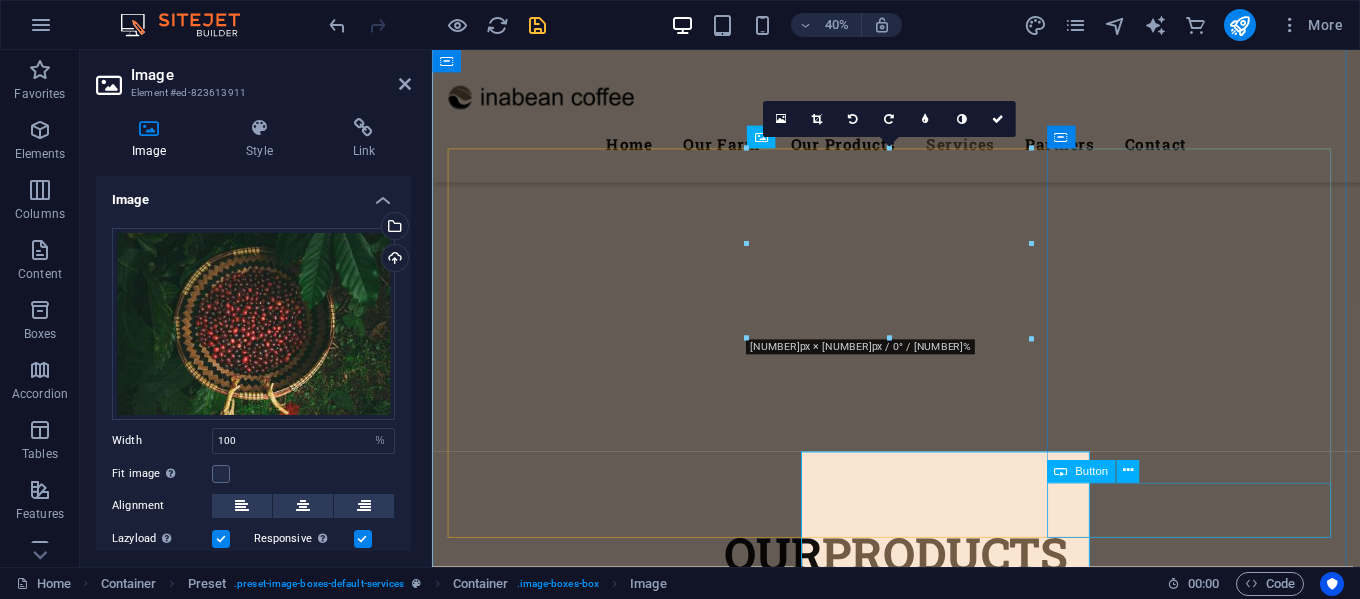 scroll, scrollTop: 7613, scrollLeft: 0, axis: vertical 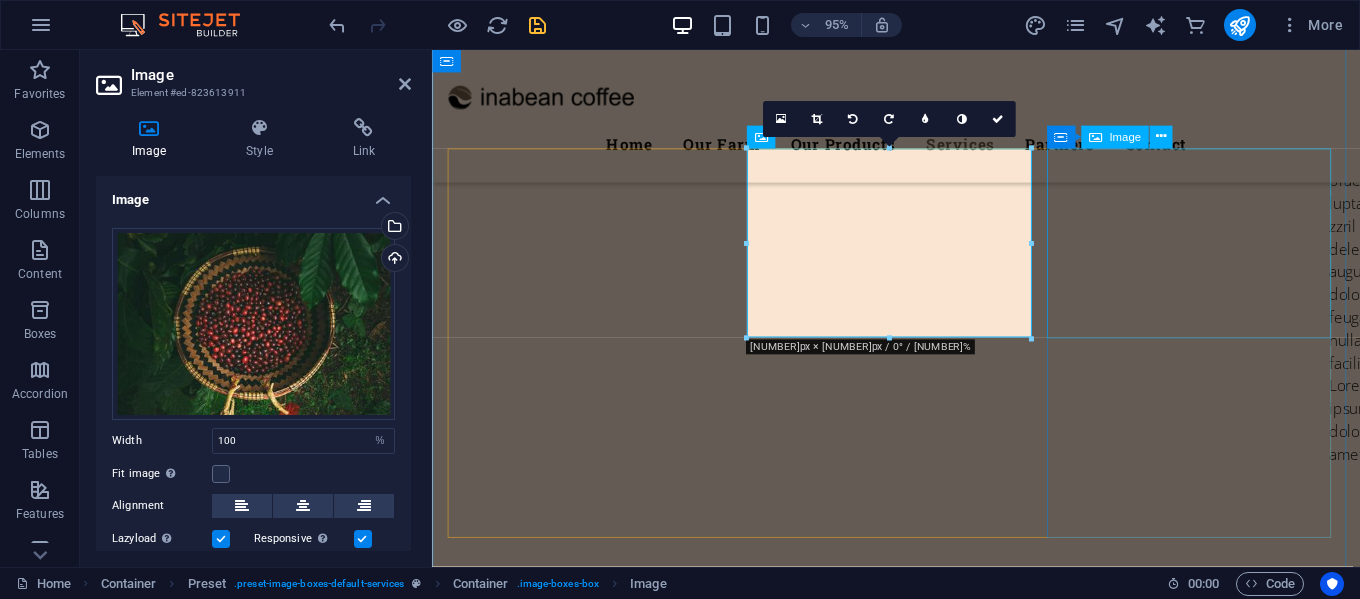 click at bounding box center [921, 7930] 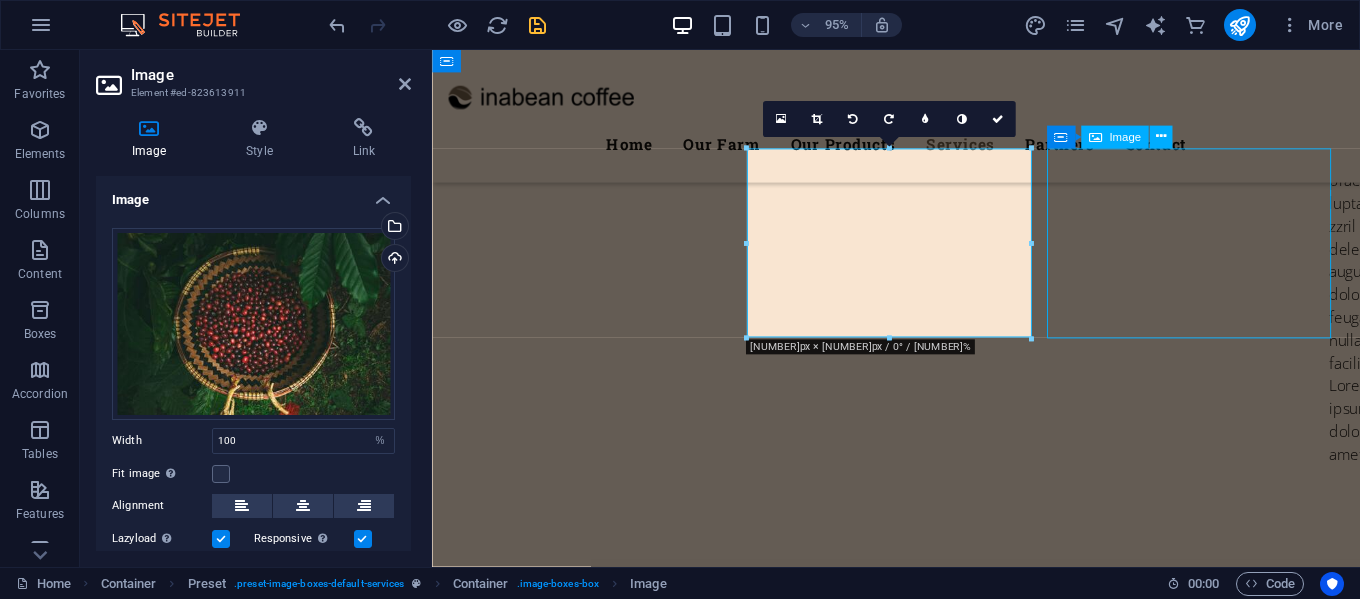 click at bounding box center (921, 7930) 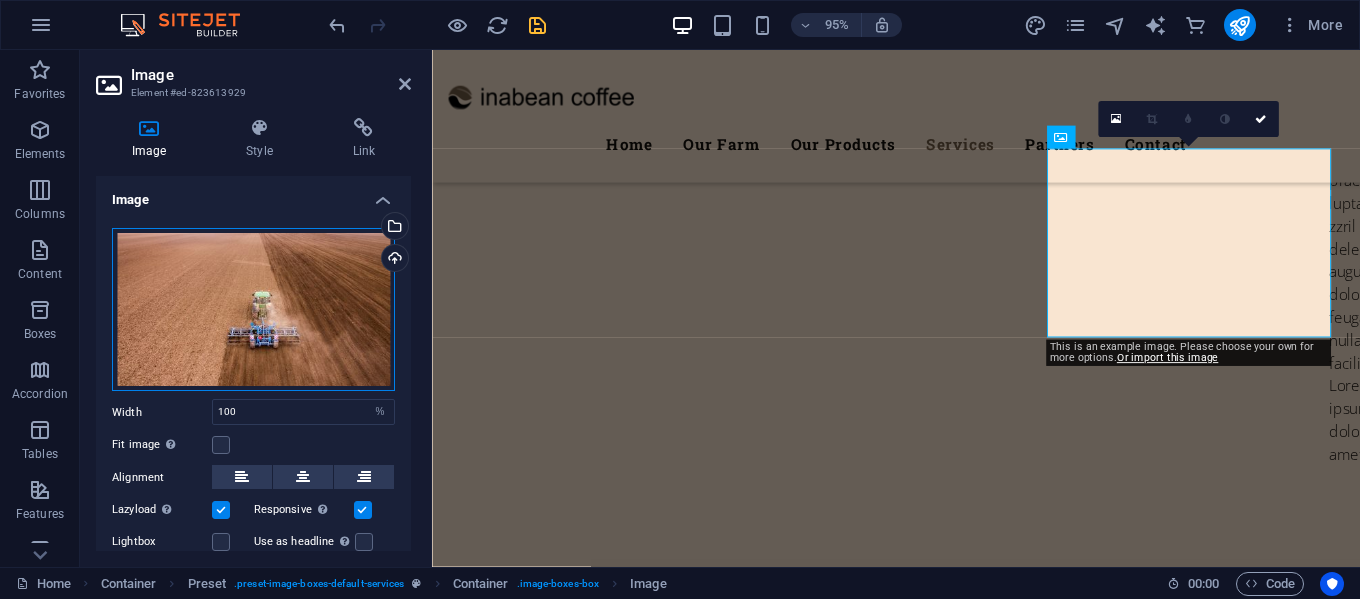 click on "Drag files here, click to choose files or select files from Files or our free stock photos & videos" at bounding box center (253, 310) 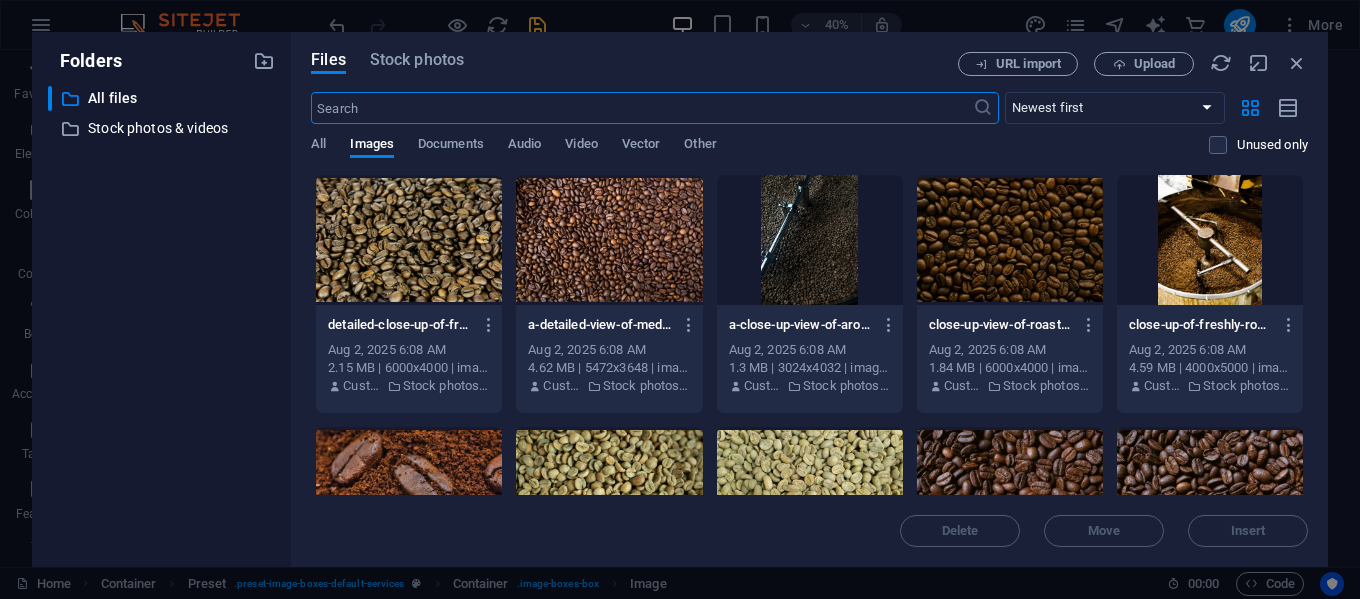scroll, scrollTop: 7932, scrollLeft: 0, axis: vertical 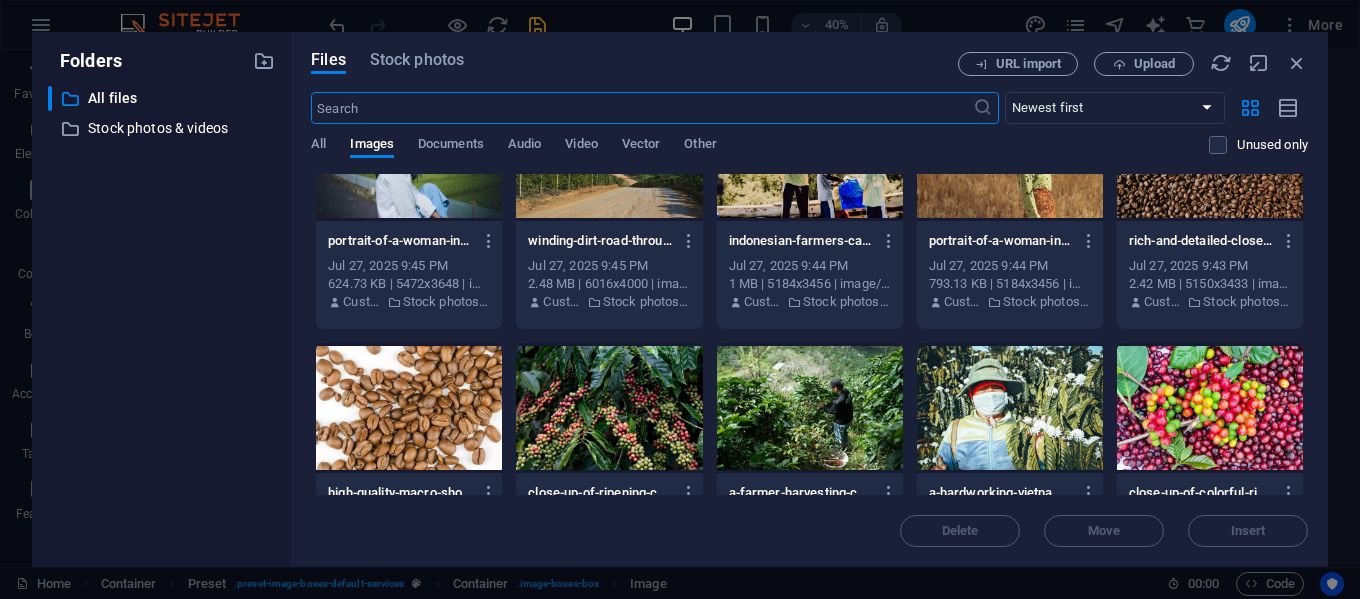 click at bounding box center [1010, 408] 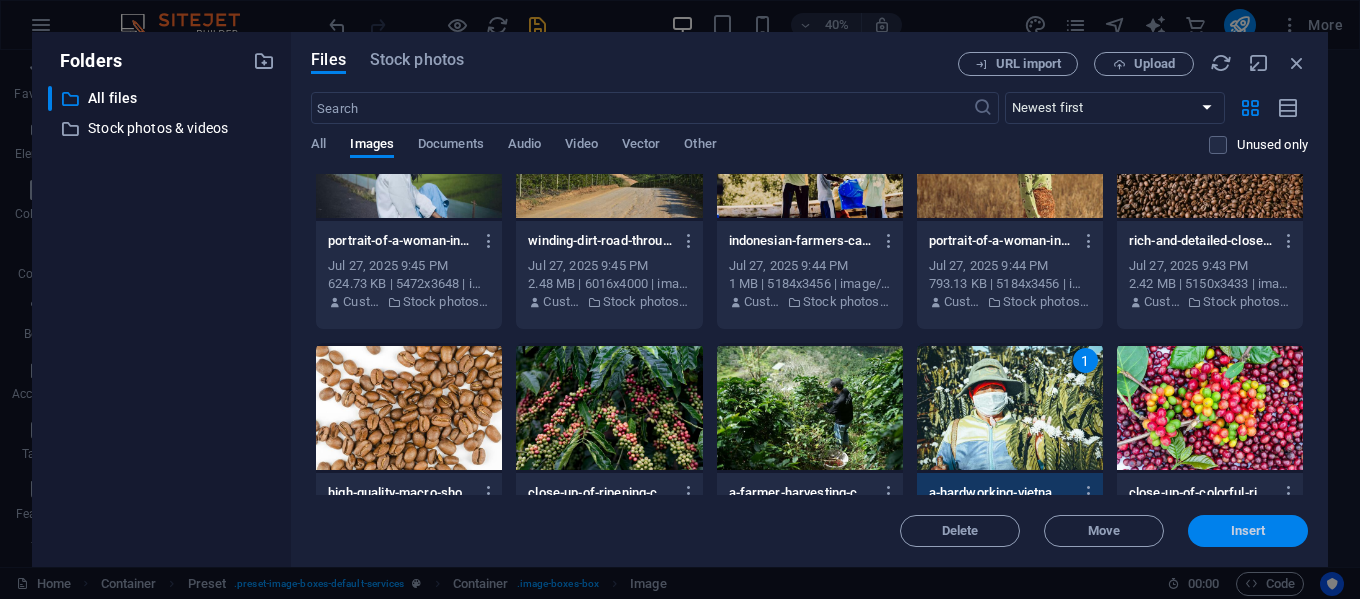 click on "Insert" at bounding box center (1248, 531) 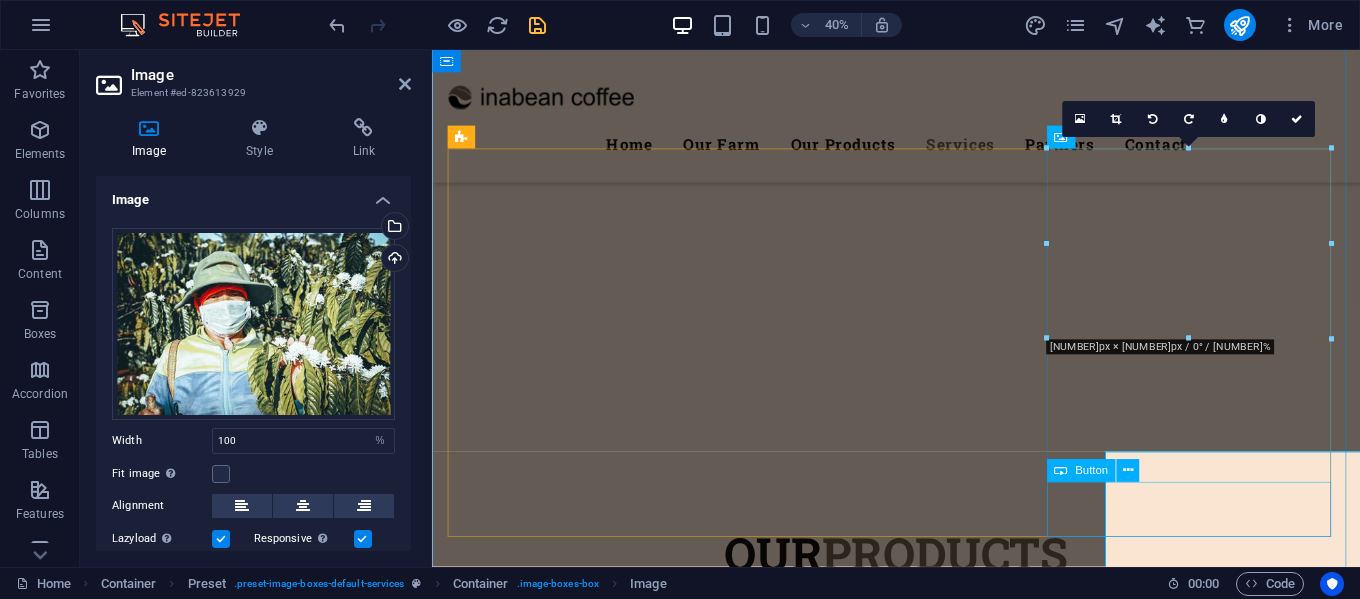scroll, scrollTop: 7613, scrollLeft: 0, axis: vertical 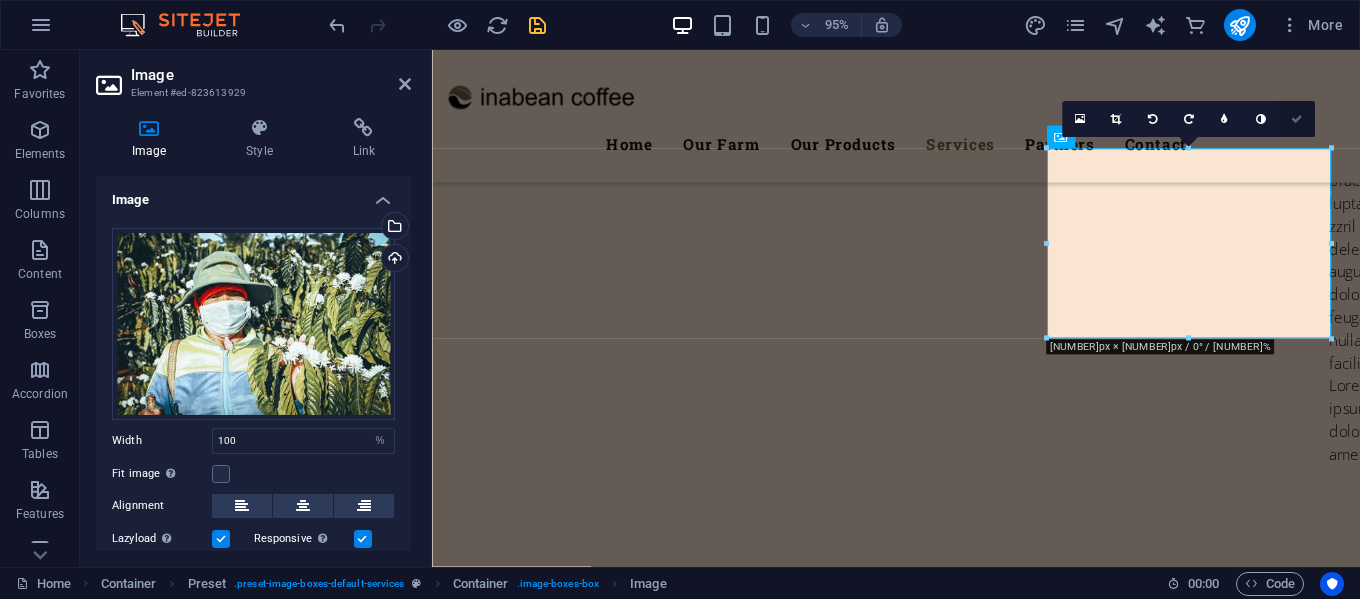 click at bounding box center [1297, 118] 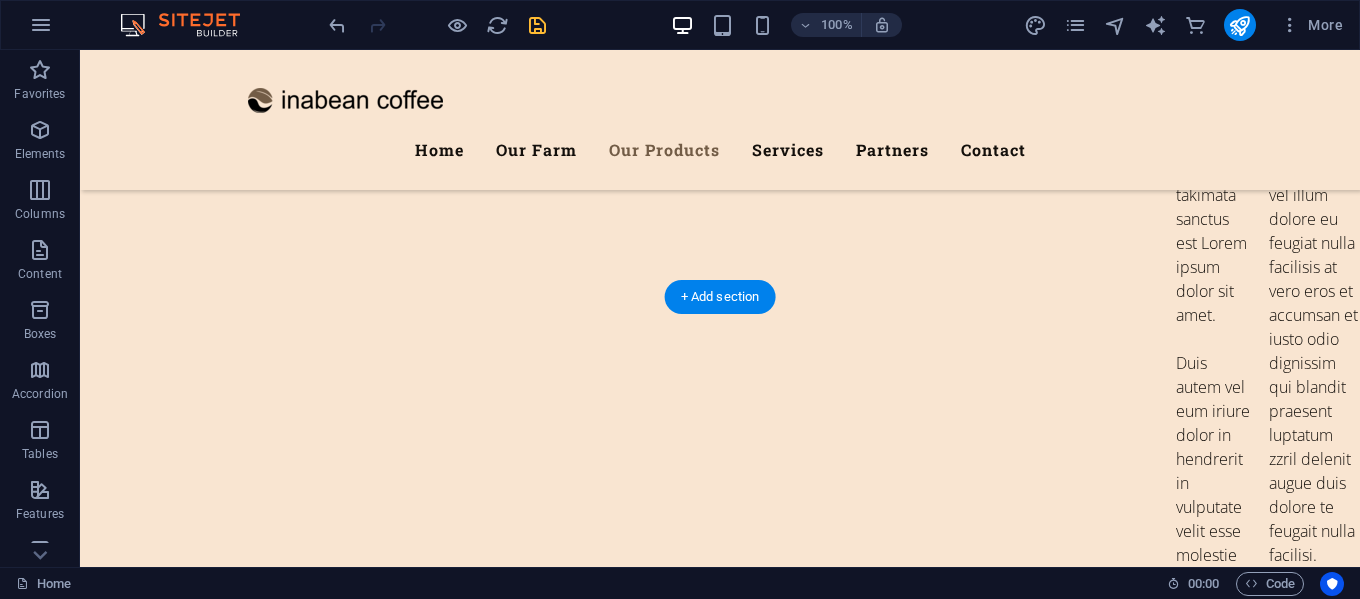 scroll, scrollTop: 6844, scrollLeft: 0, axis: vertical 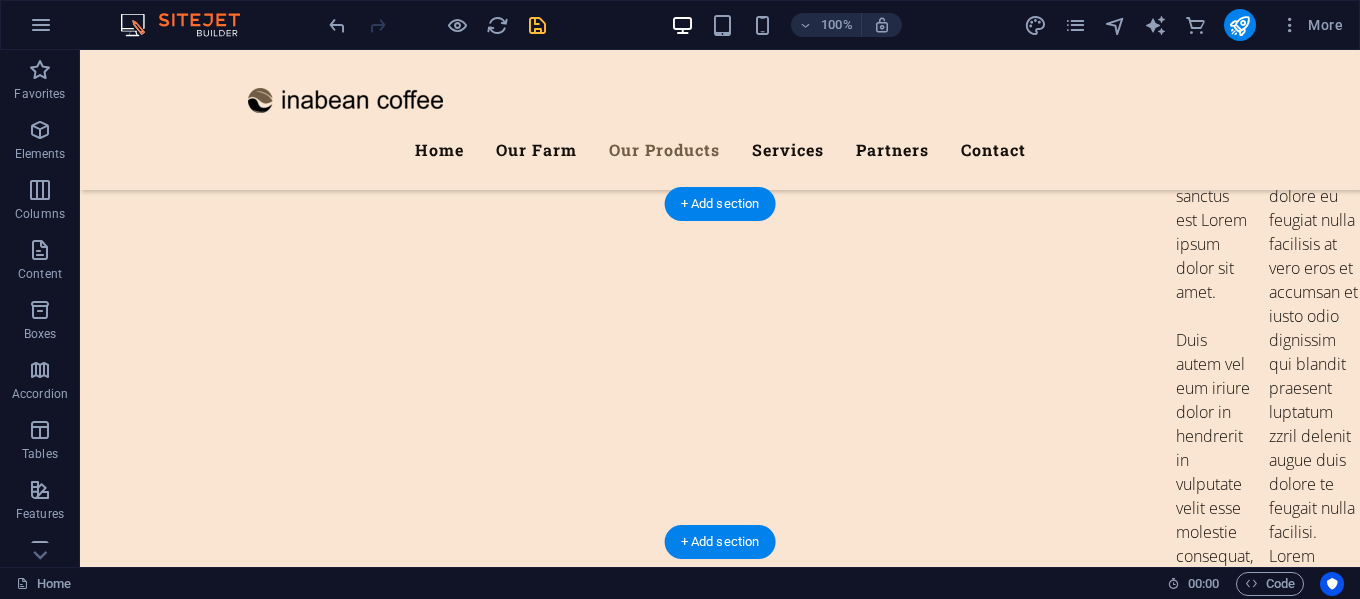 click at bounding box center (720, 6304) 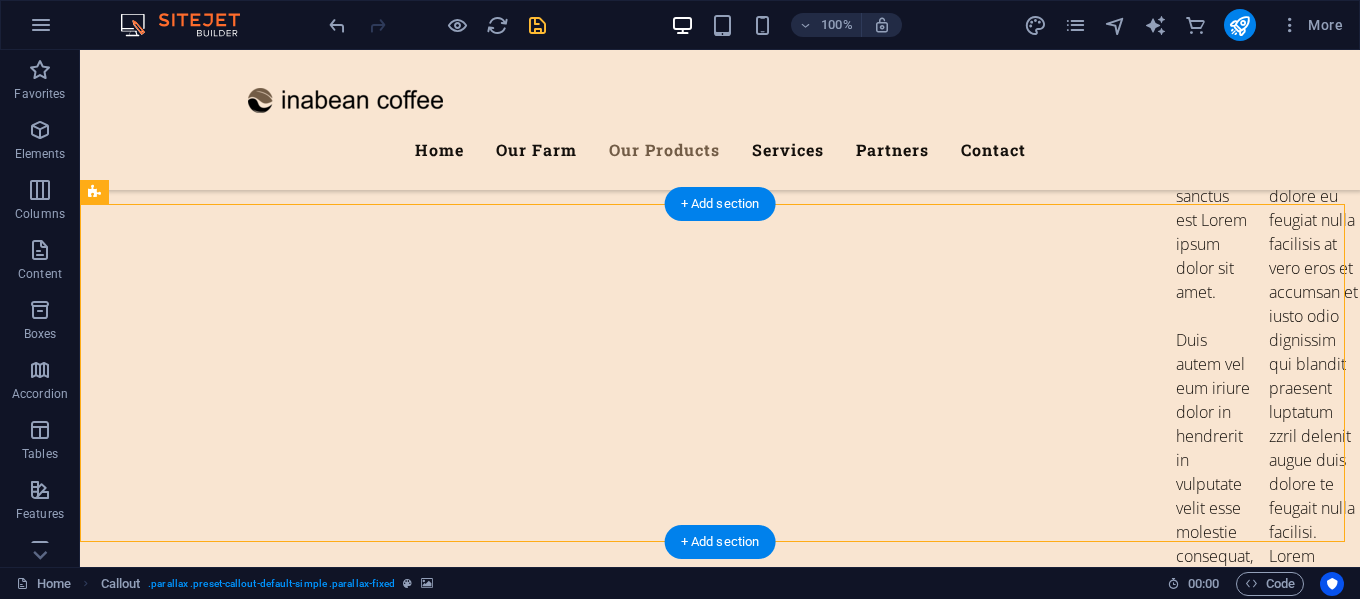click at bounding box center [720, 6304] 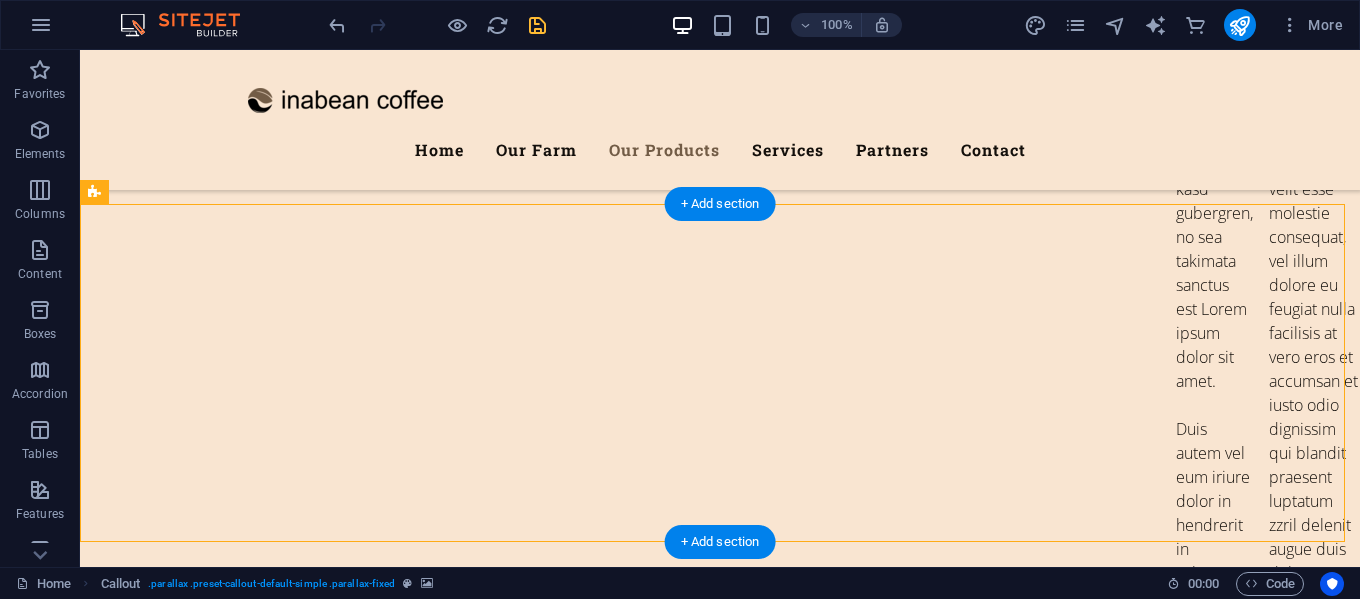 scroll, scrollTop: 6917, scrollLeft: 0, axis: vertical 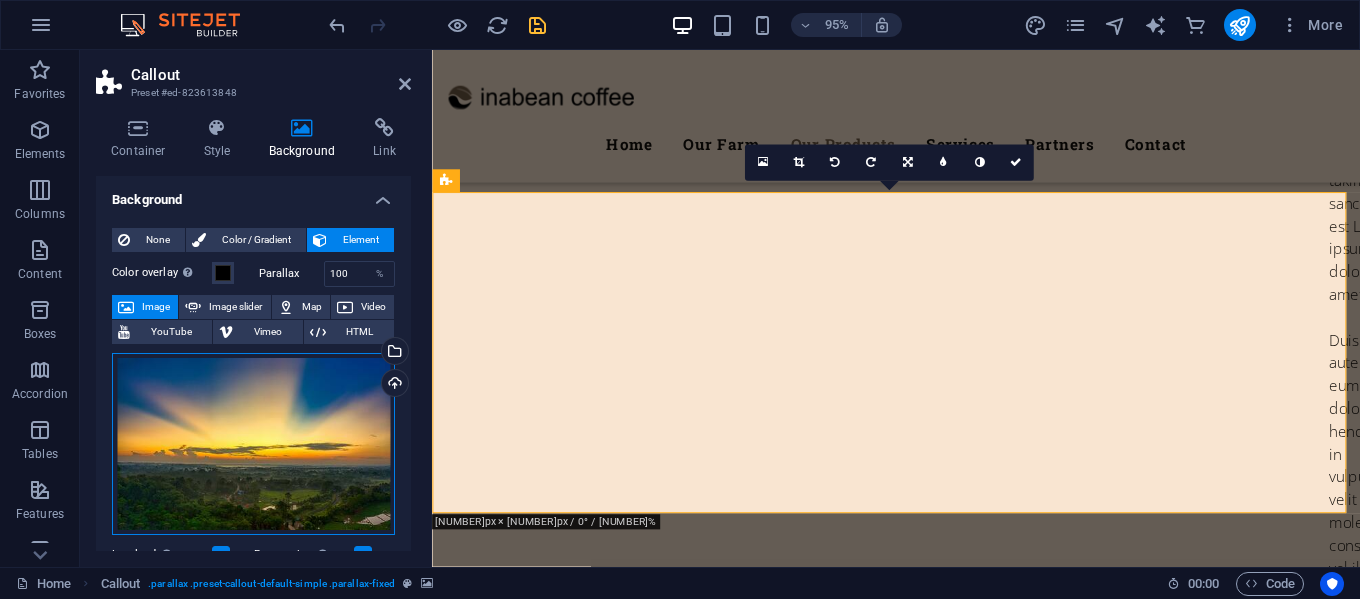 click on "Drag files here, click to choose files or select files from Files or our free stock photos & videos" at bounding box center [253, 444] 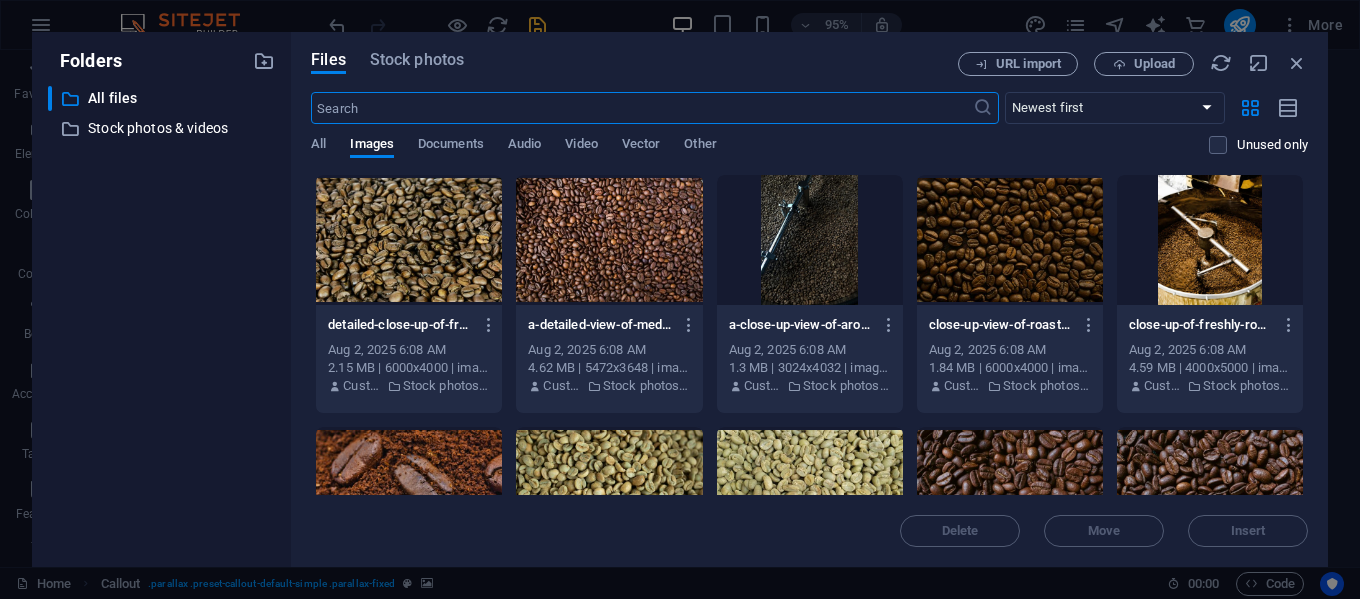 scroll, scrollTop: 7232, scrollLeft: 0, axis: vertical 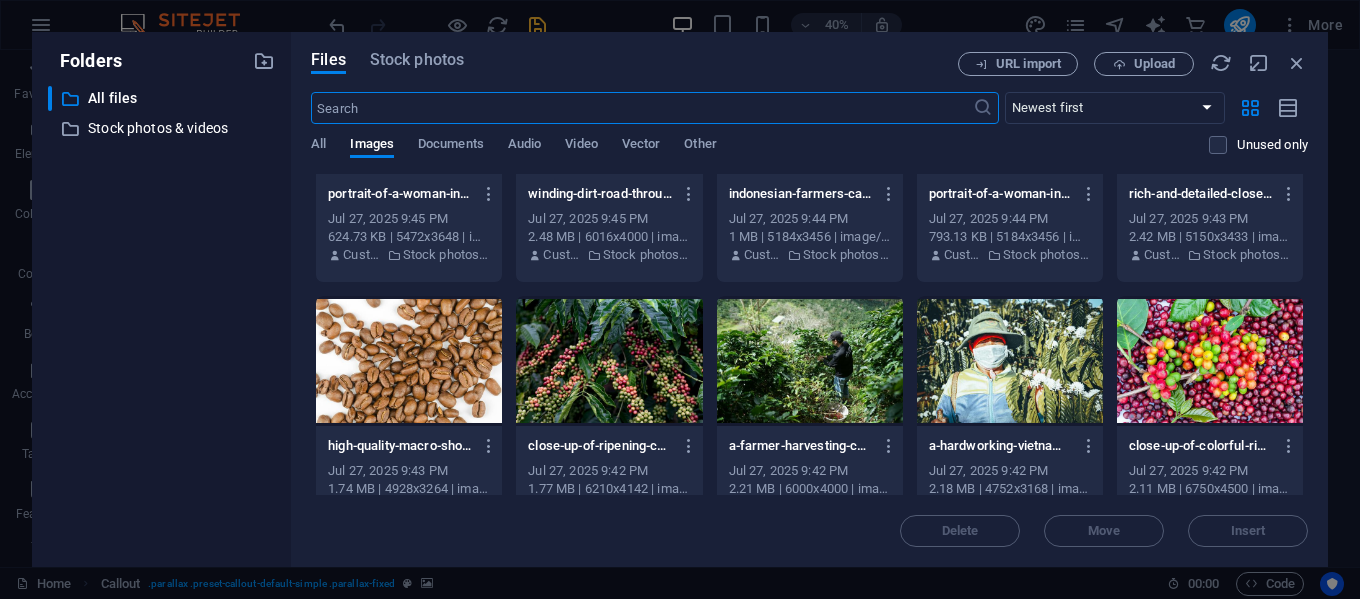 click at bounding box center [1010, 361] 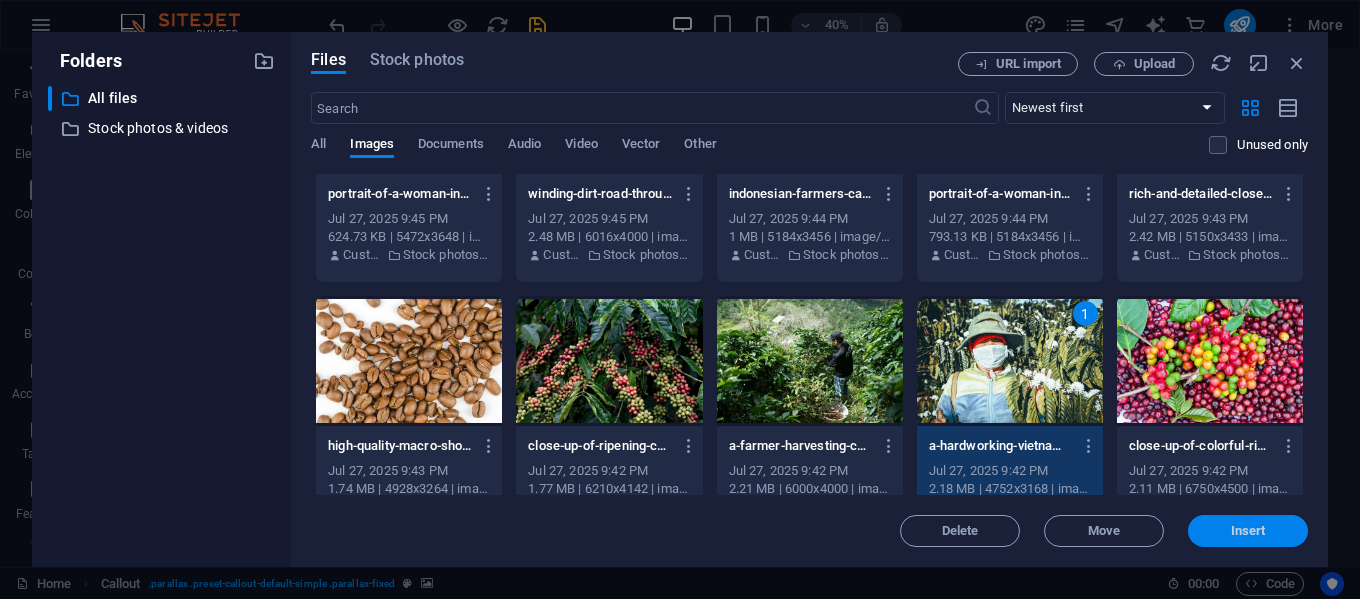 click on "Insert" at bounding box center [1248, 531] 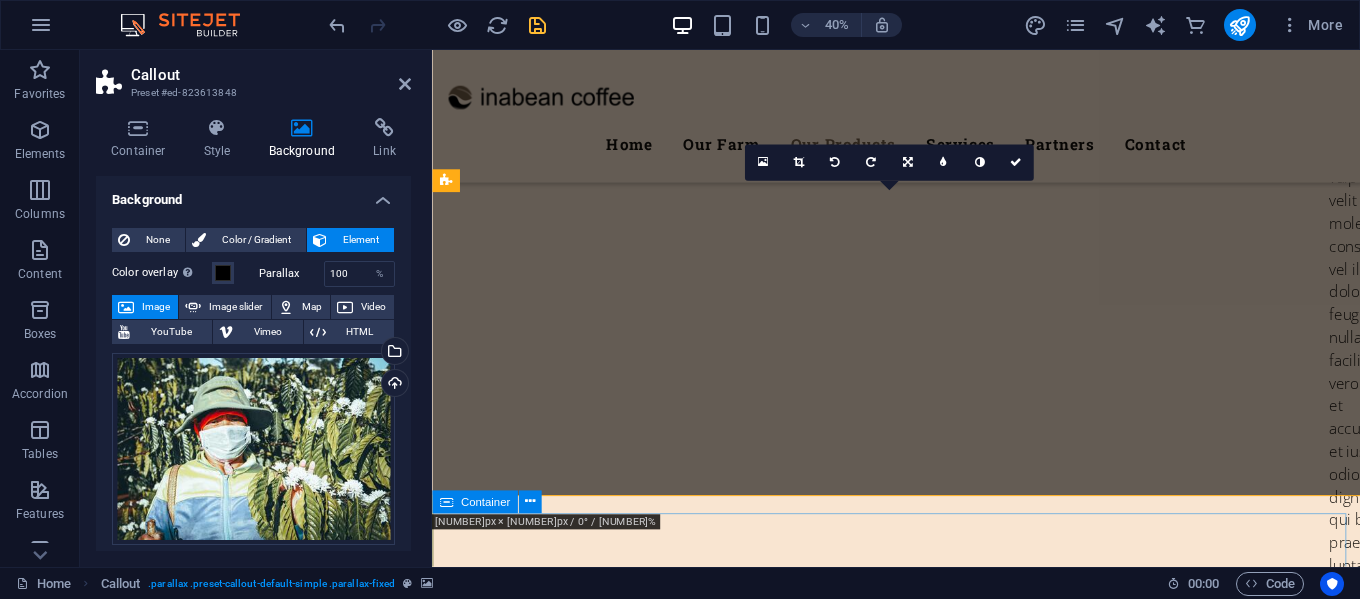 scroll, scrollTop: 6917, scrollLeft: 0, axis: vertical 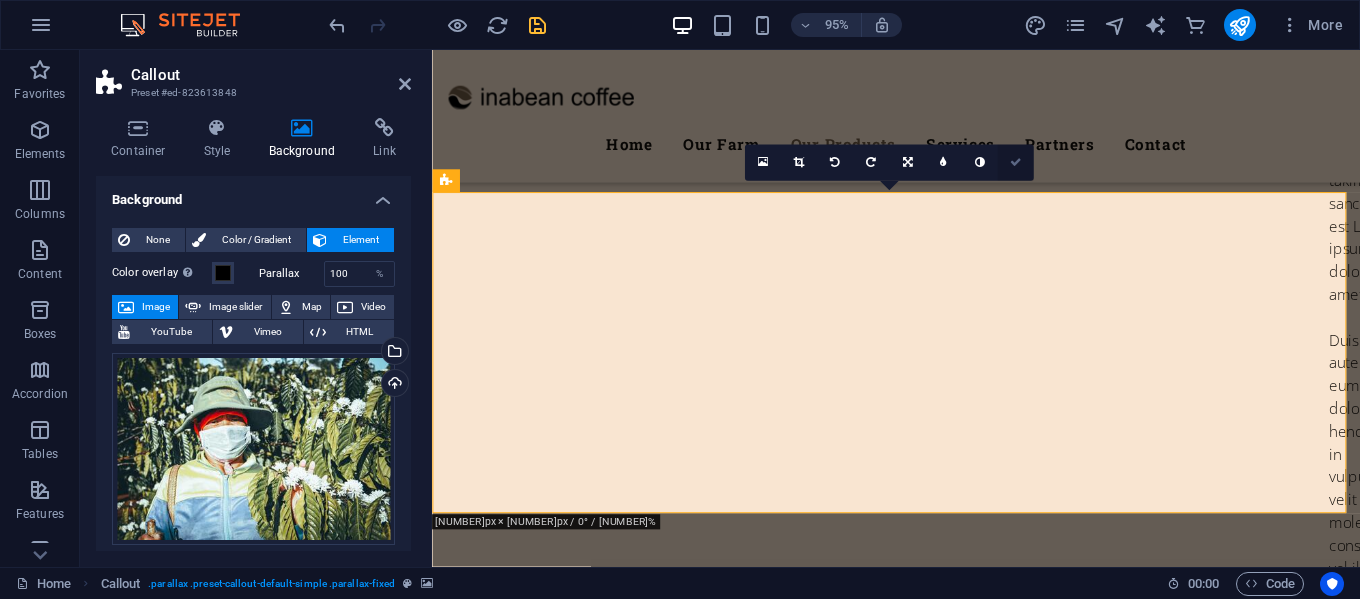 click at bounding box center (1016, 162) 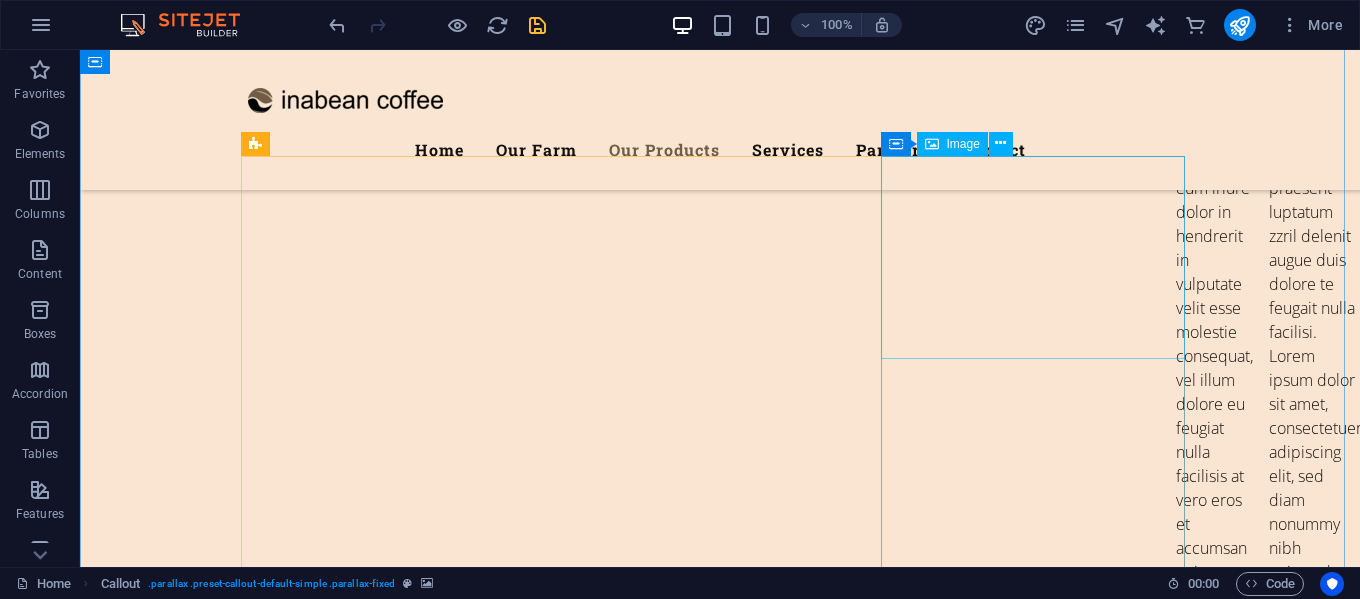 scroll, scrollTop: 7544, scrollLeft: 0, axis: vertical 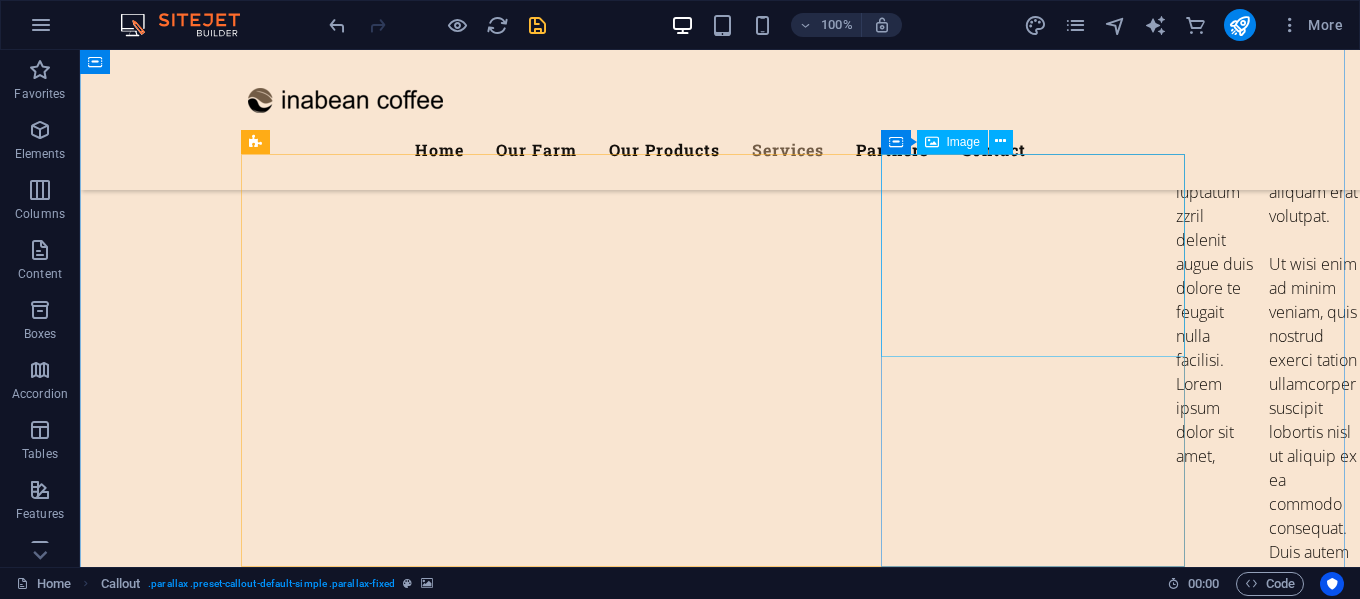 click at bounding box center (720, 7910) 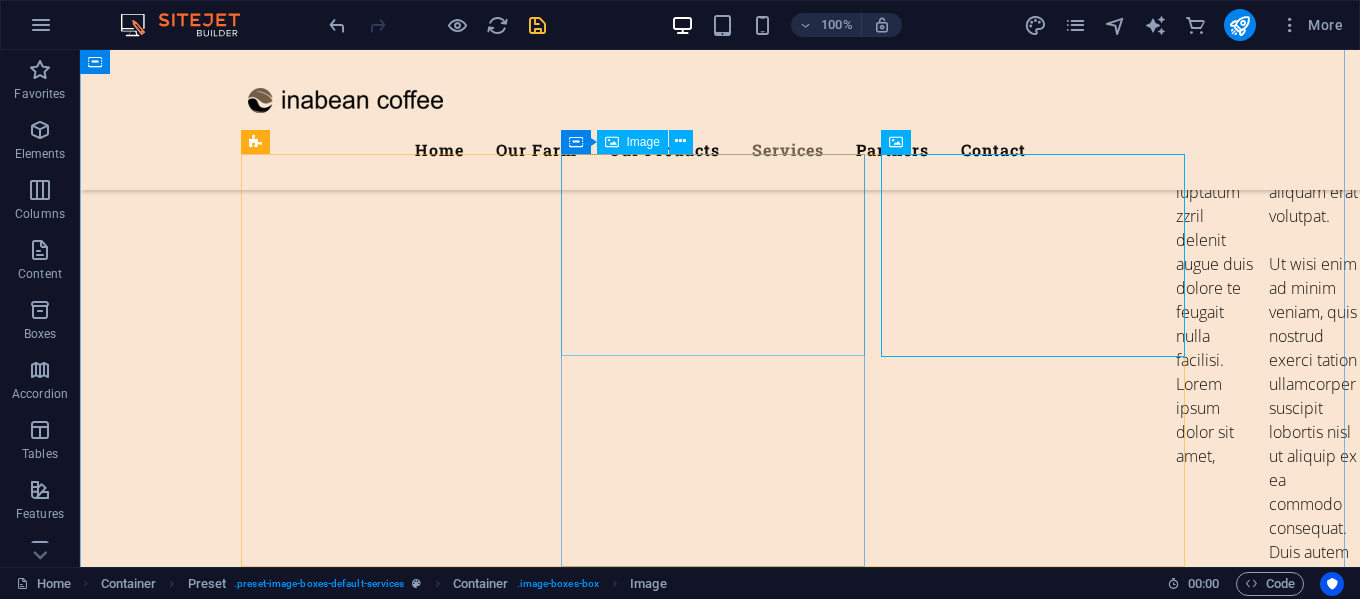 click at bounding box center (720, 7110) 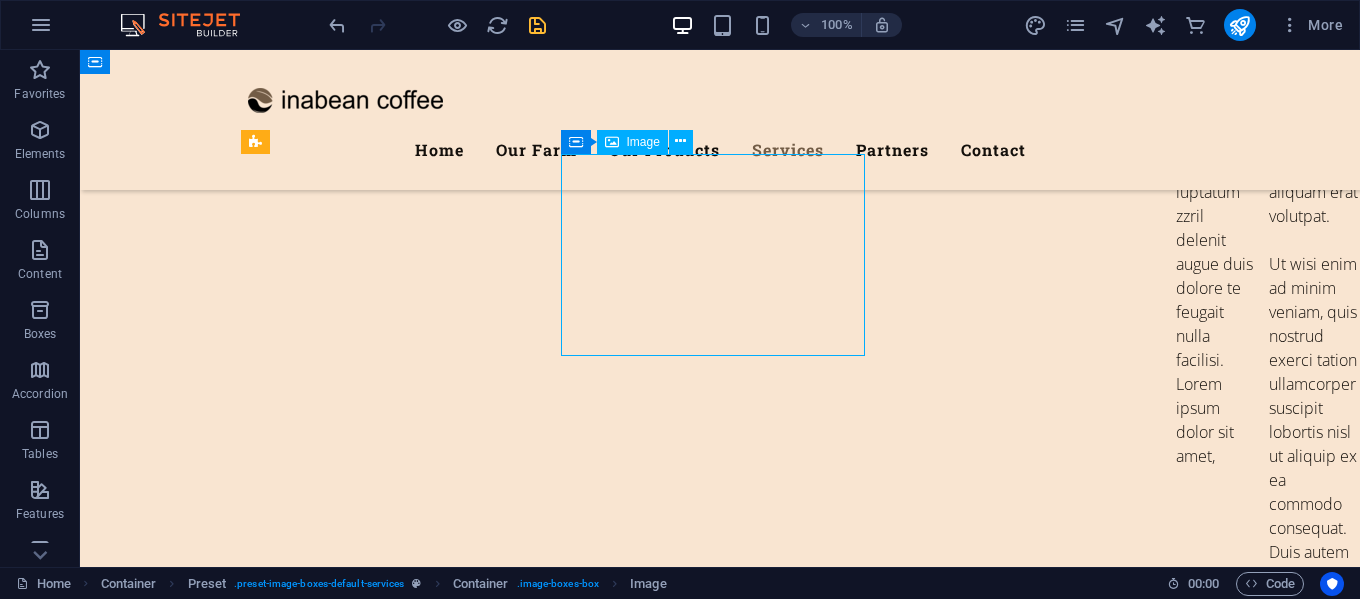click at bounding box center [720, 7110] 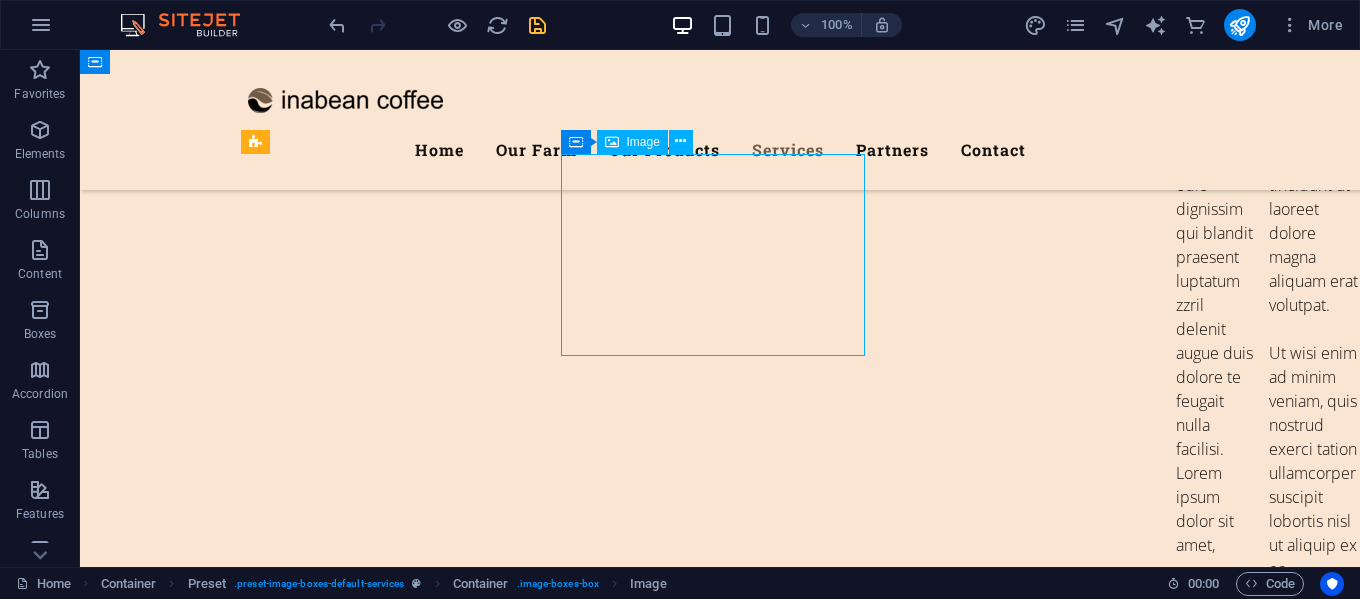 scroll, scrollTop: 7613, scrollLeft: 0, axis: vertical 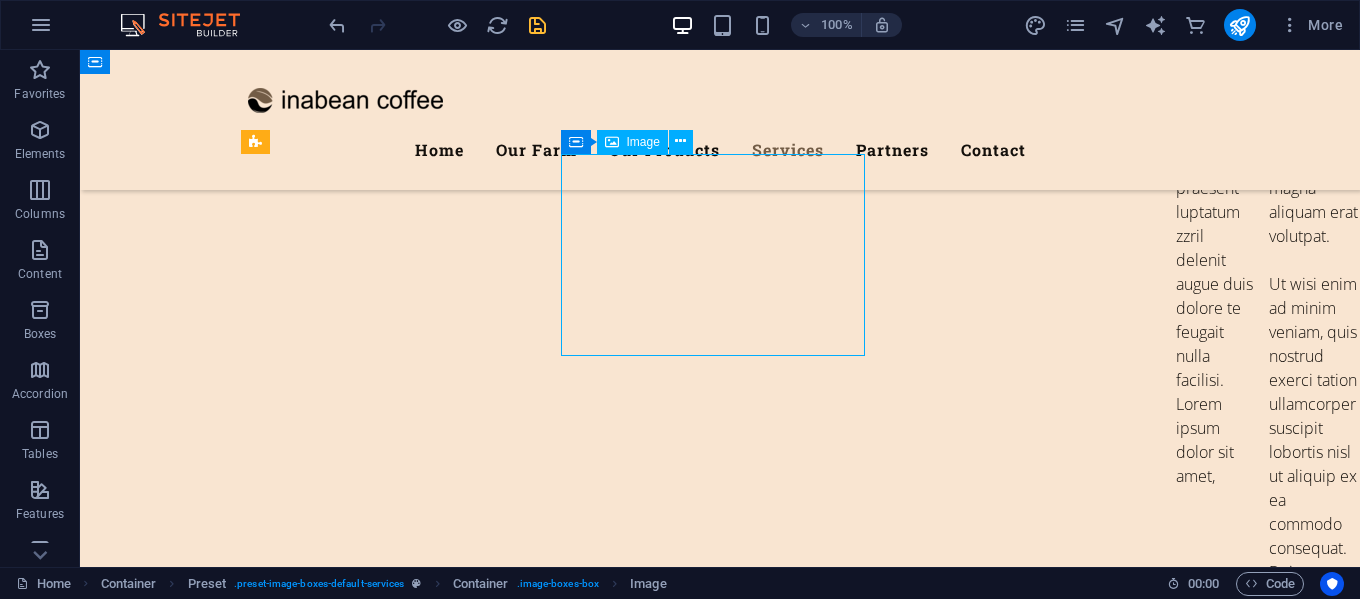 select on "%" 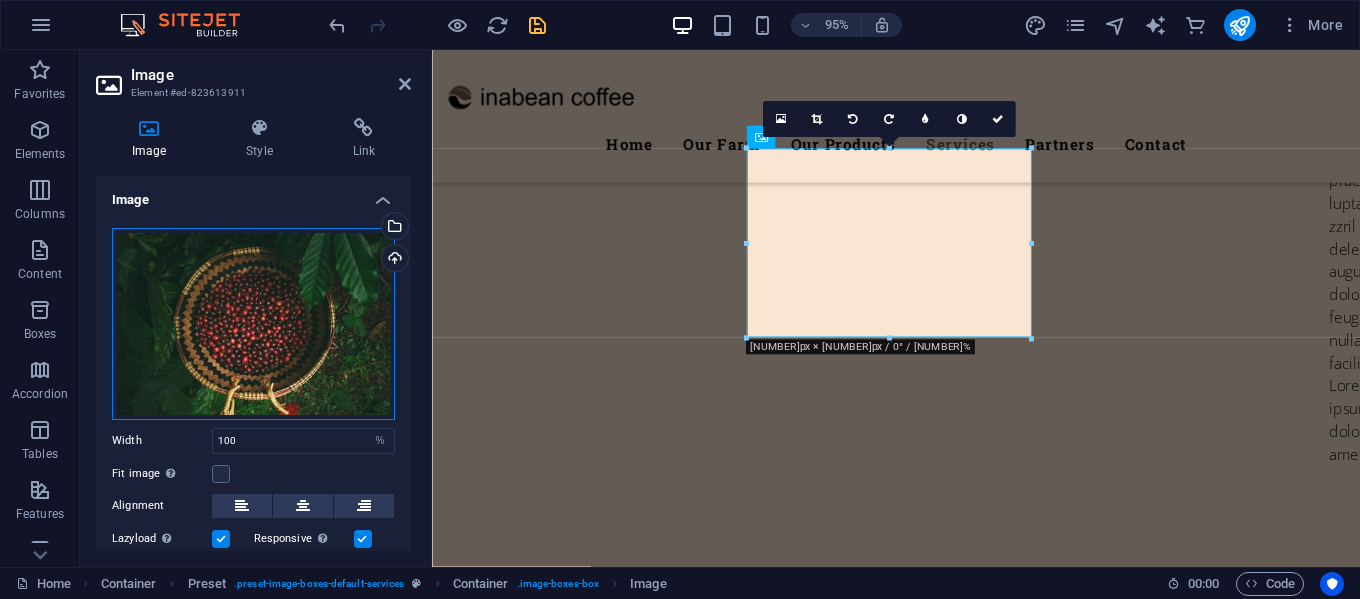 click on "Drag files here, click to choose files or select files from Files or our free stock photos & videos" at bounding box center (253, 324) 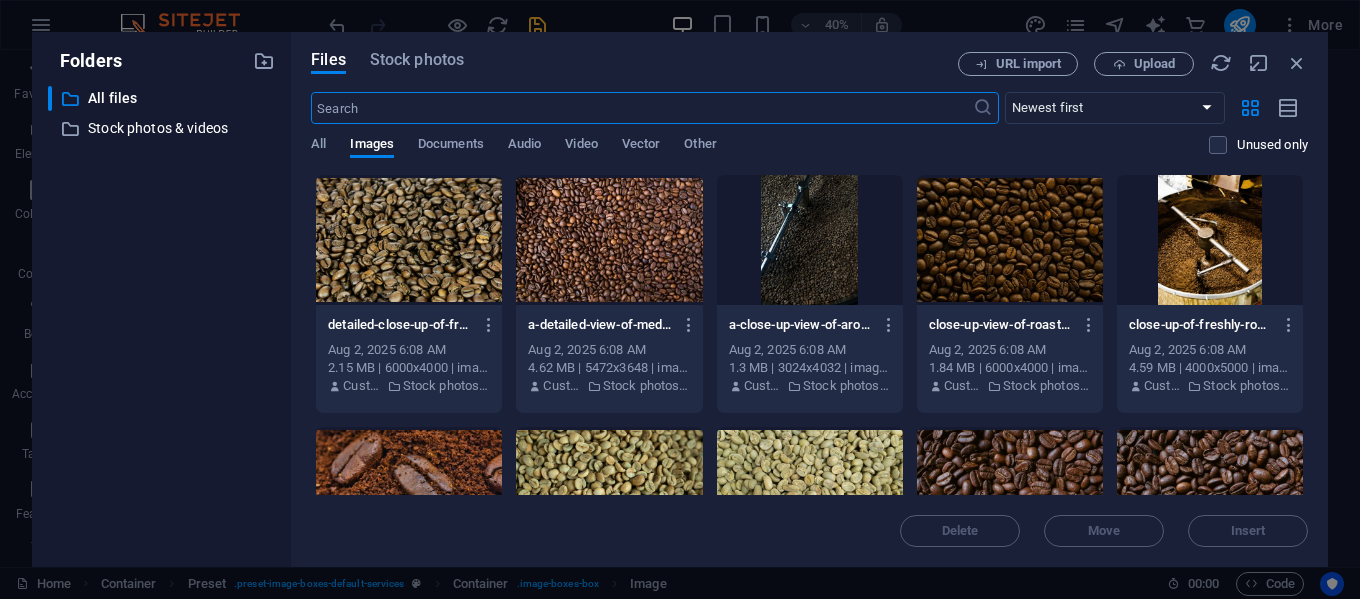 scroll, scrollTop: 7932, scrollLeft: 0, axis: vertical 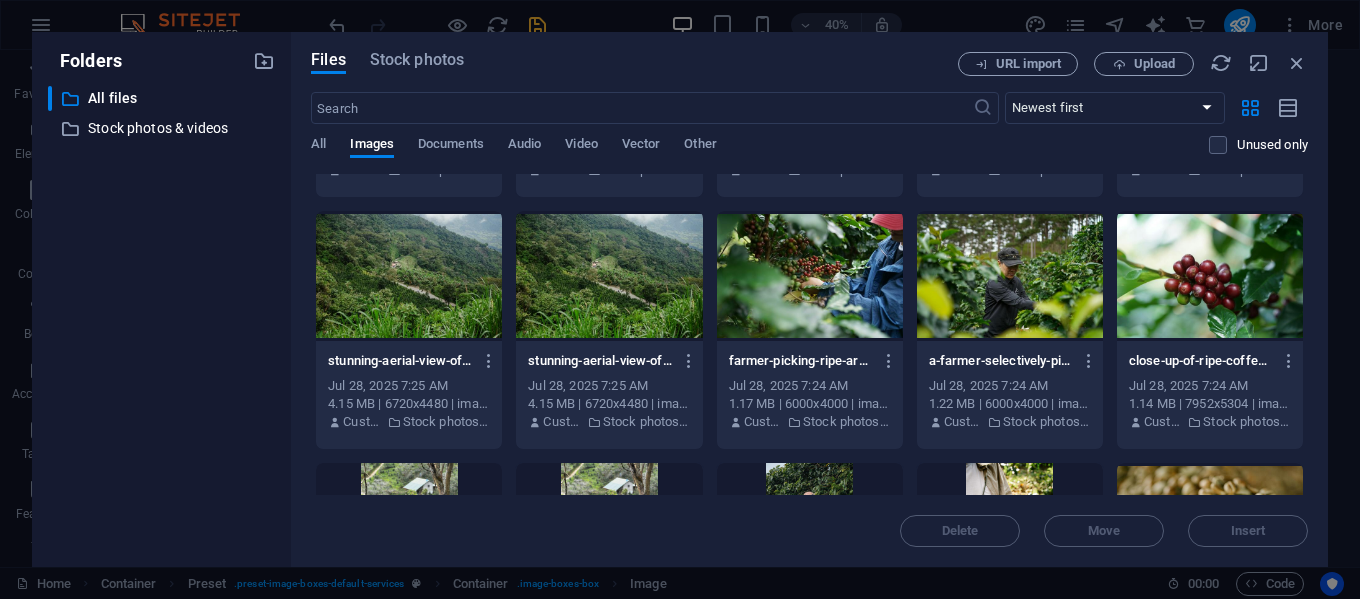 click at bounding box center [810, 276] 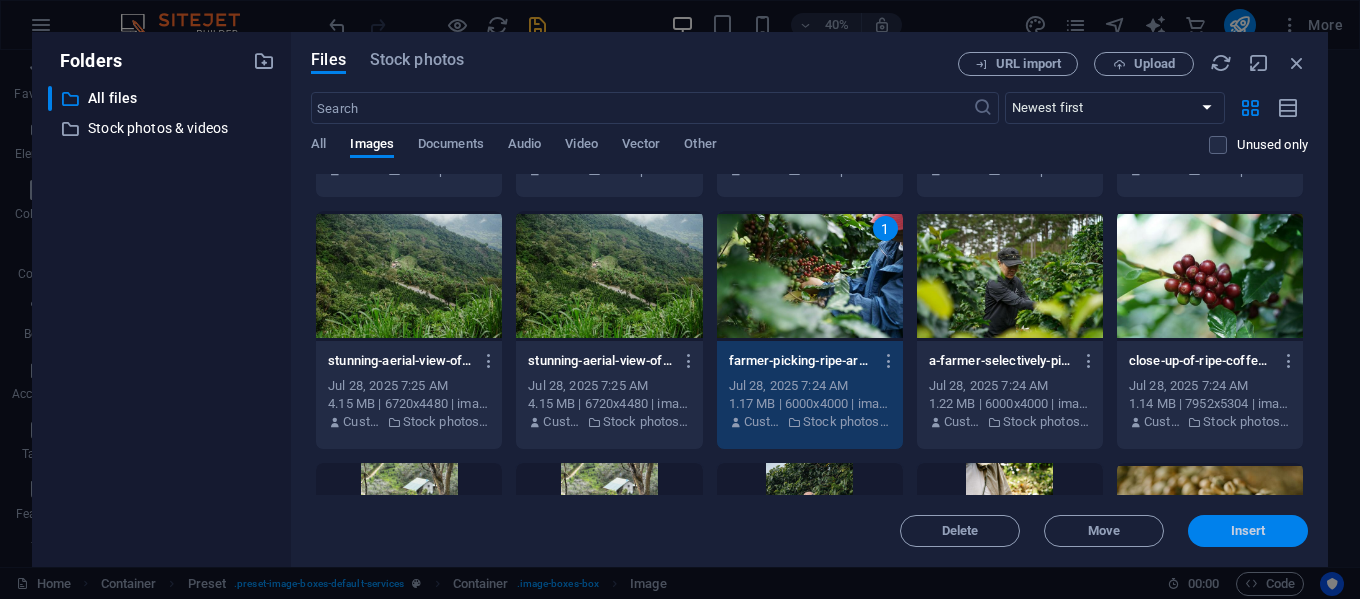 click on "Insert" at bounding box center [1248, 531] 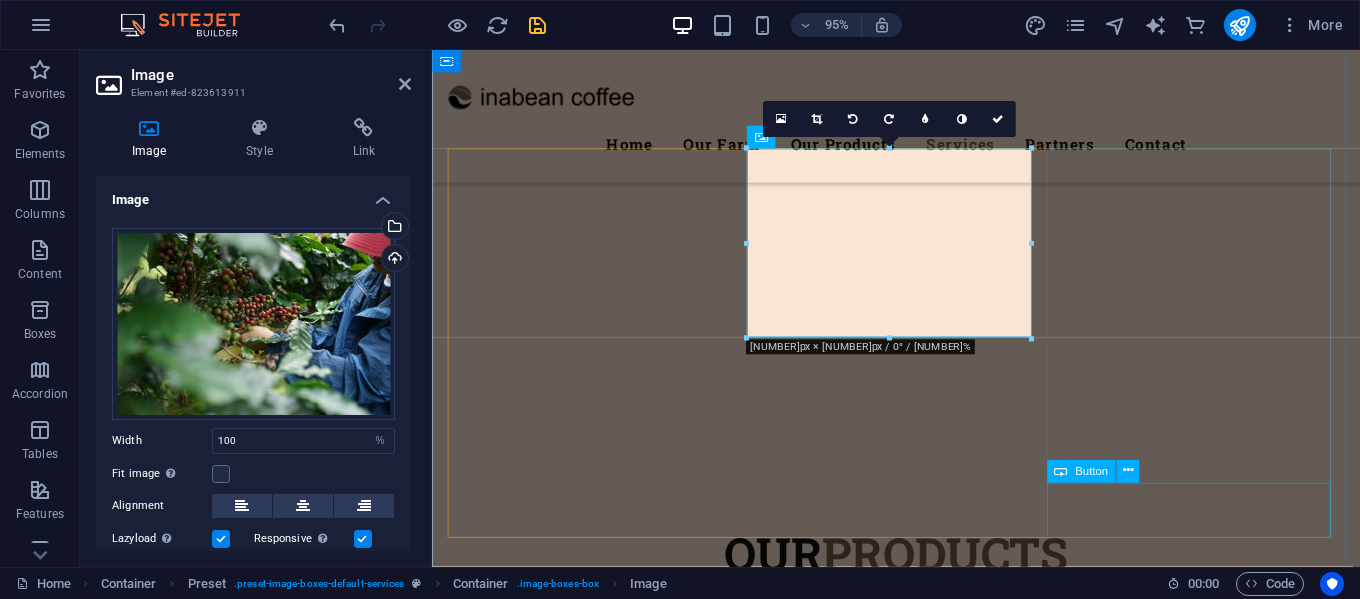 scroll, scrollTop: 7613, scrollLeft: 0, axis: vertical 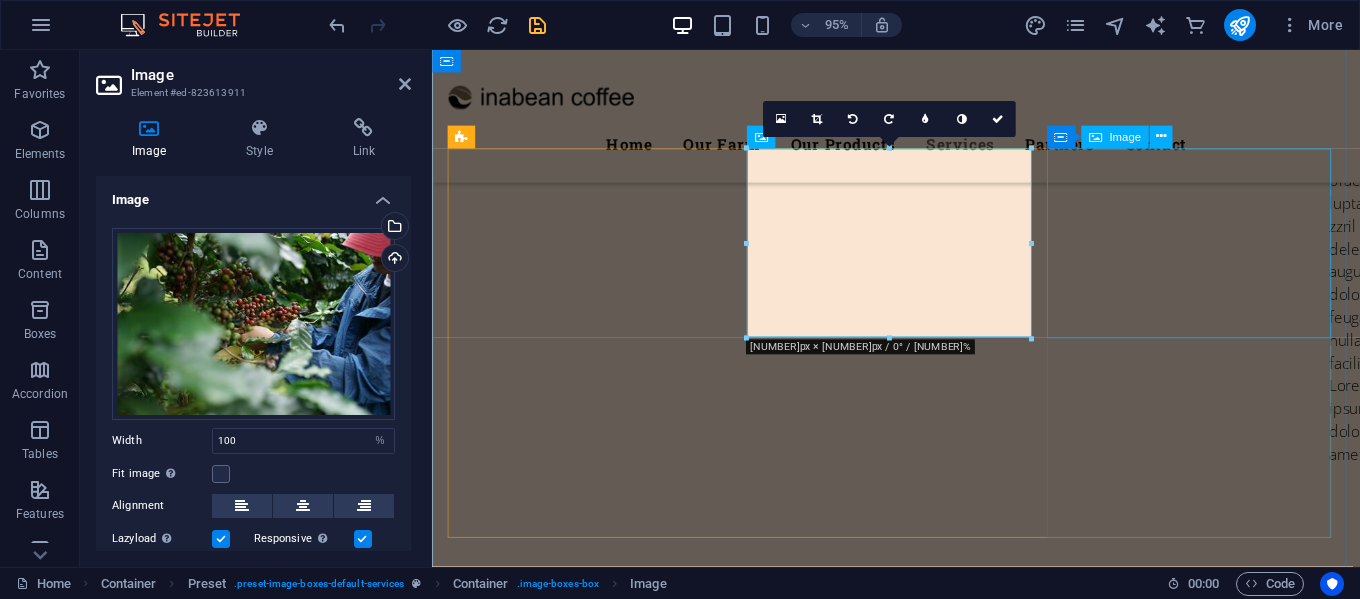click at bounding box center [921, 7930] 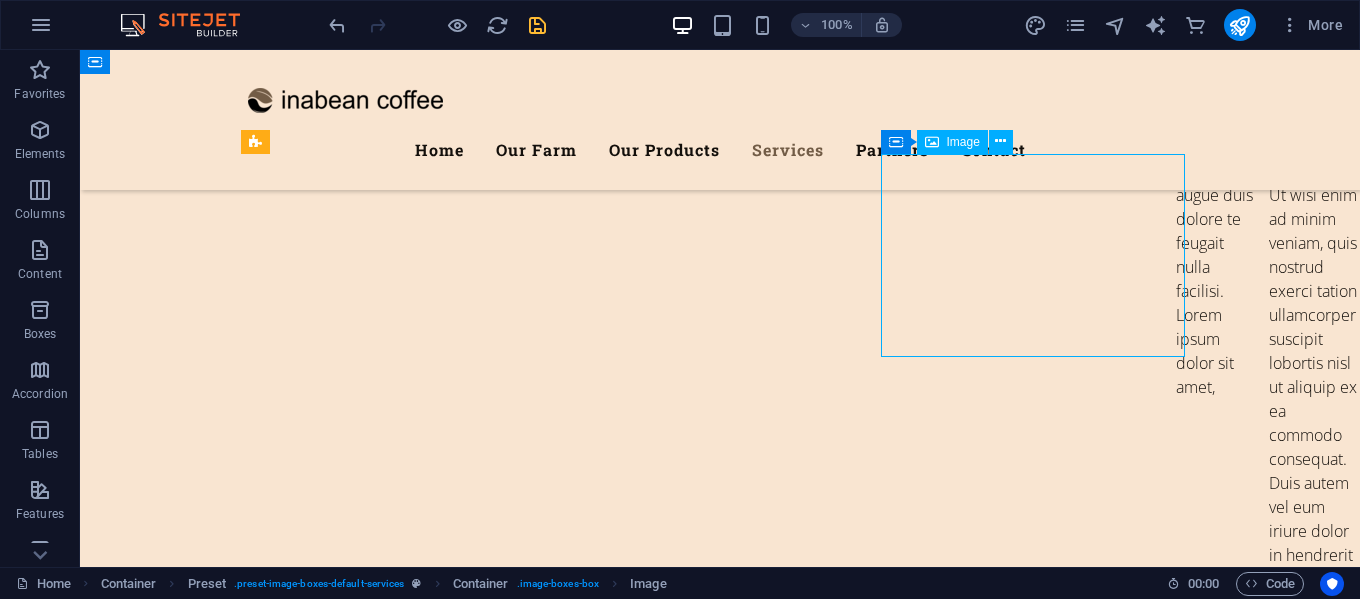 scroll, scrollTop: 7544, scrollLeft: 0, axis: vertical 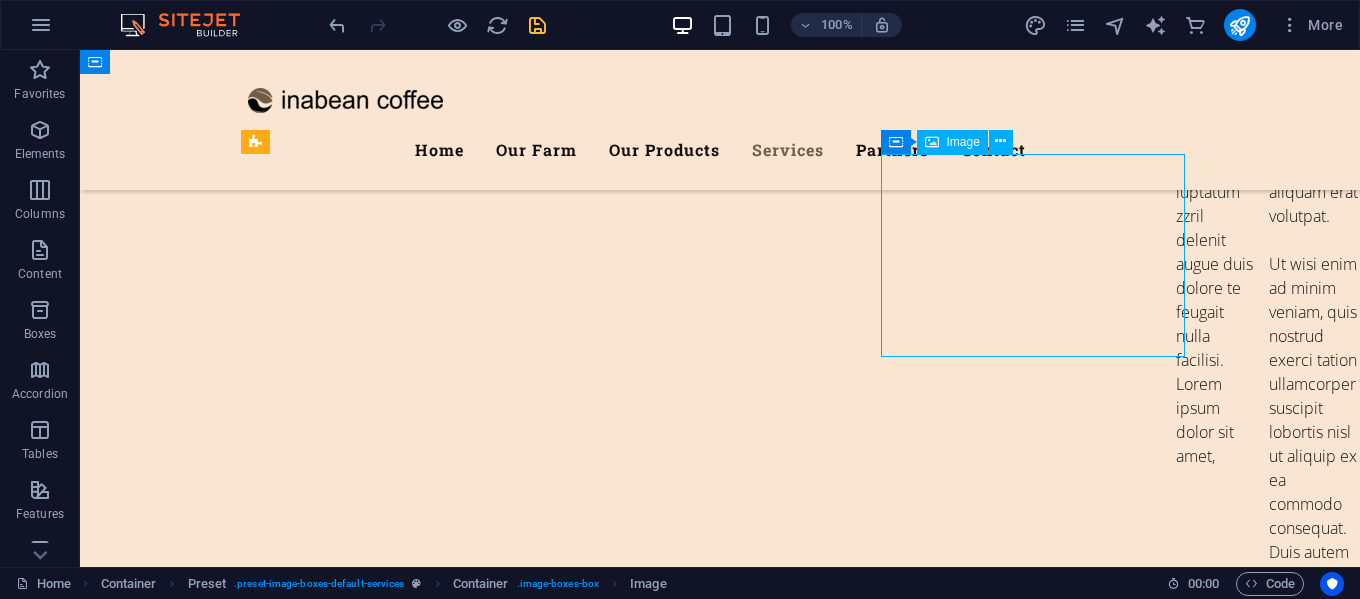 click at bounding box center [720, 7910] 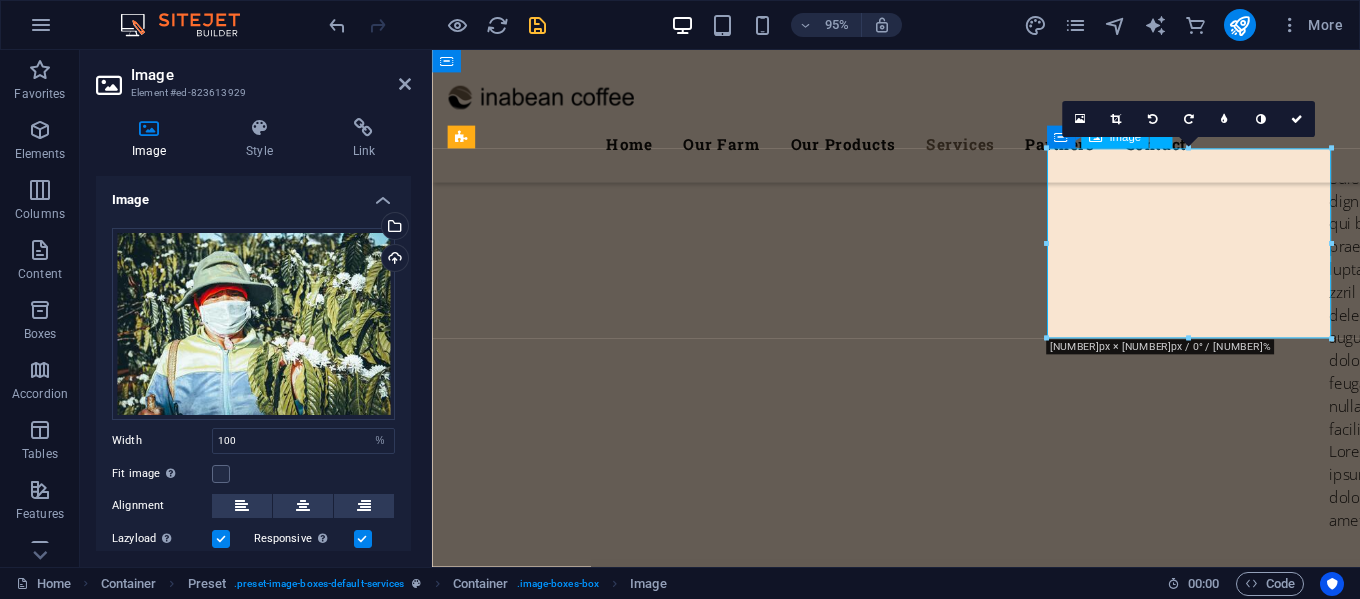 scroll, scrollTop: 7613, scrollLeft: 0, axis: vertical 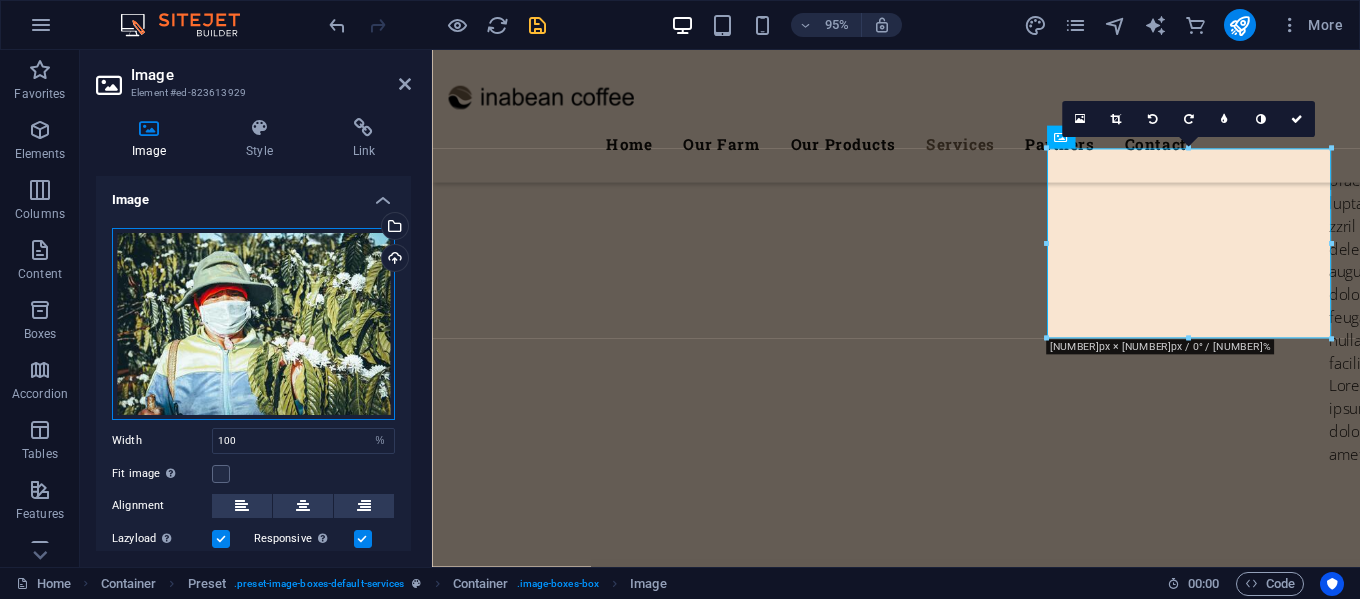 click on "Drag files here, click to choose files or select files from Files or our free stock photos & videos" at bounding box center (253, 324) 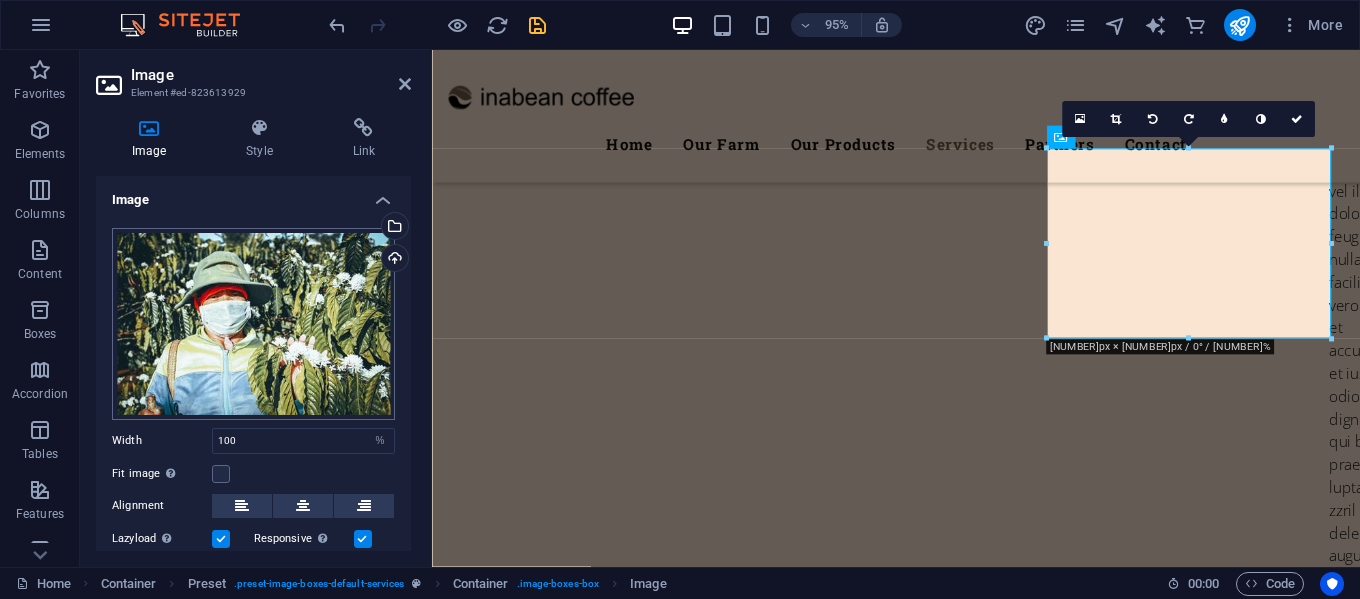 scroll, scrollTop: 7932, scrollLeft: 0, axis: vertical 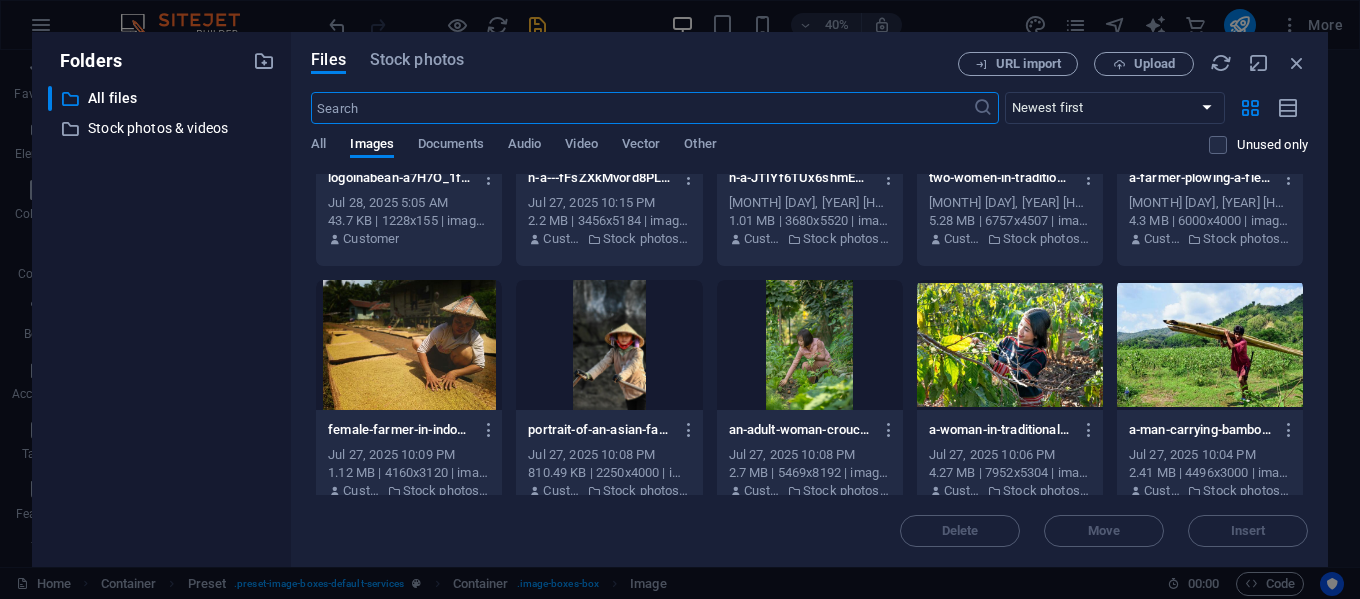 click at bounding box center (409, 345) 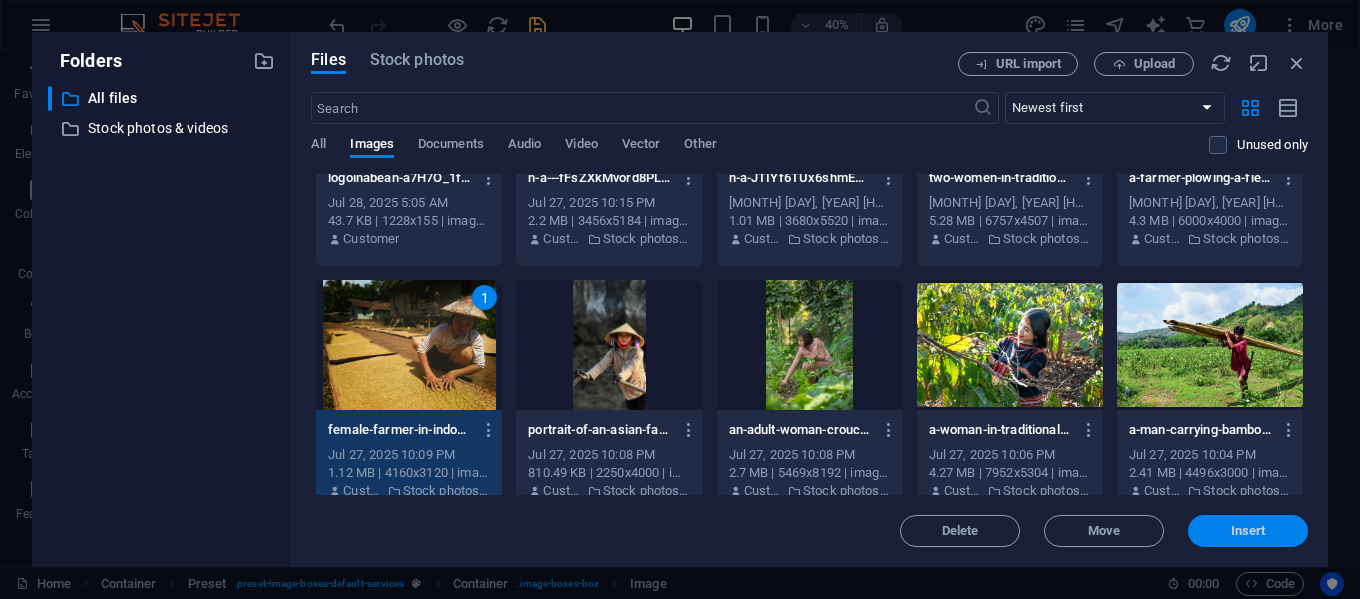 click on "Insert" at bounding box center (1248, 531) 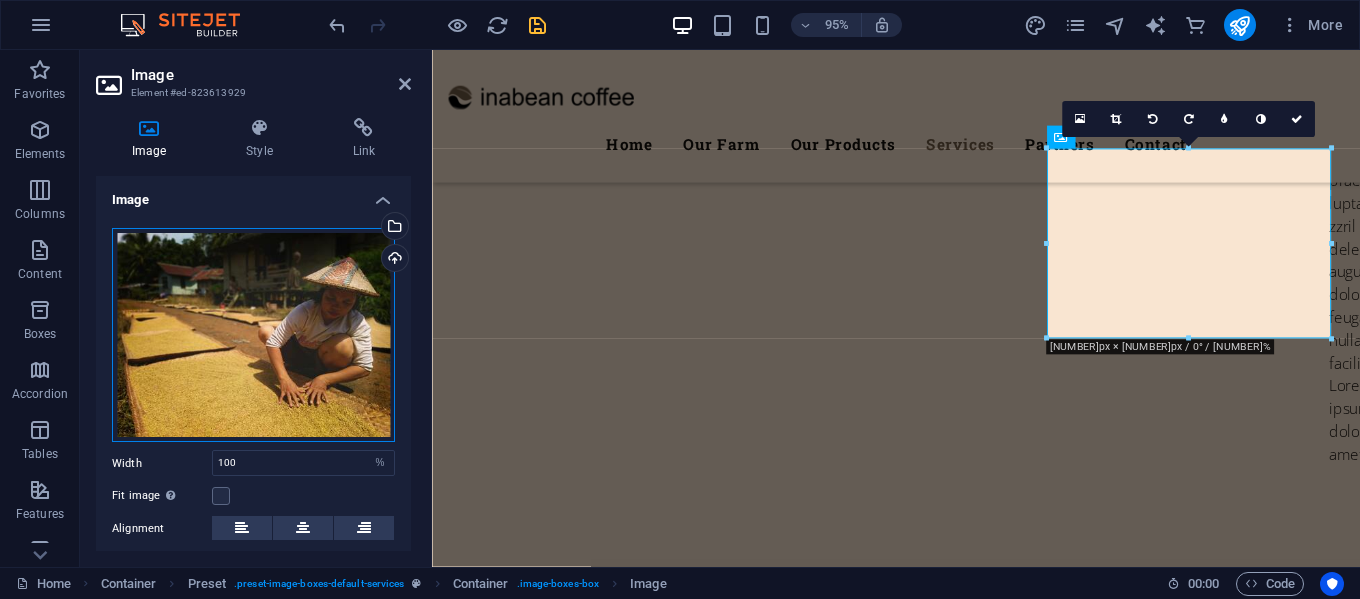 click on "Drag files here, click to choose files or select files from Files or our free stock photos & videos" at bounding box center [253, 335] 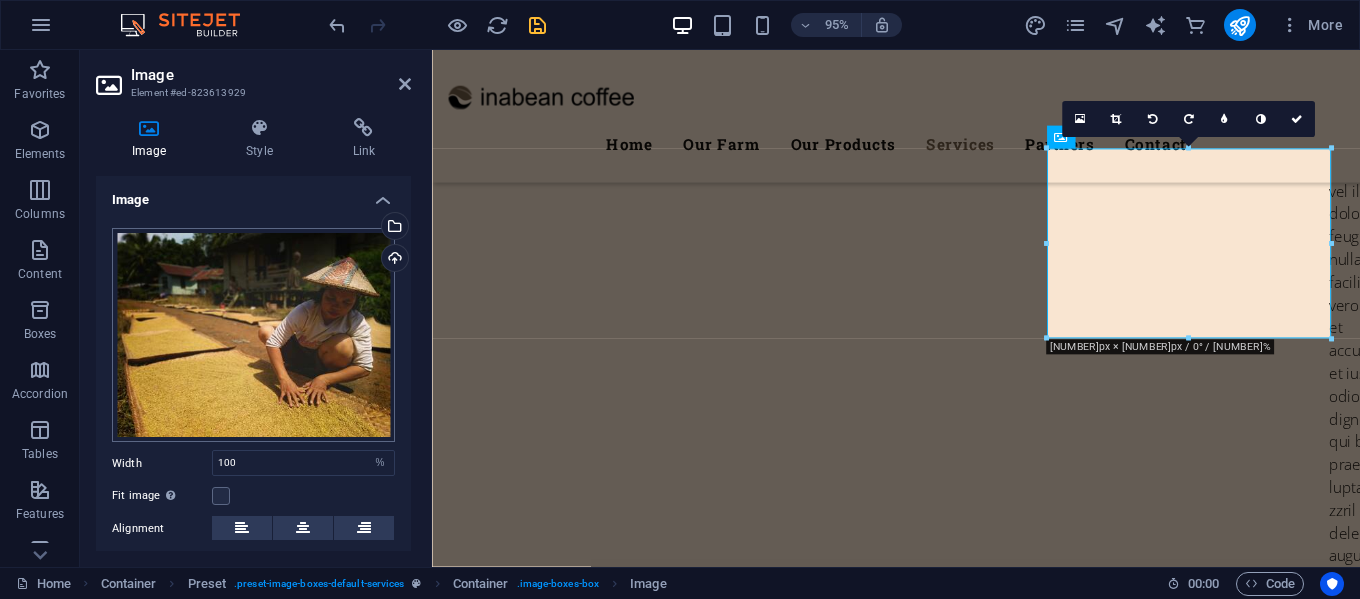 click on "inabean Home Favorites Elements Columns Content Boxes Accordion Tables Features Images Slider Header Footer Forms Marketing Collections Commerce Image Element #ed-823613929 Image Style Link Image Drag files here, click to choose files or select files from Files or our free stock photos & videos Select files from the file manager, stock photos, or upload file(s) Upload Width 100 Default auto px rem % em vh vw Fit image Automatically fit image to a fixed width and height Height Default auto px Alignment Lazyload Loading images after the page loads improves page speed. Responsive Automatically load retina image and smartphone optimized sizes. Lightbox Use as headline The image will be wrapped in an H1 headline tag. Useful for giving alternative text the weight of an H1 headline, e.g. for the logo. Leave unchecked if uncertain. Optimized Images are compressed to improve page speed. Position Direction Custom X offset 50 px rem % vh vw" at bounding box center [680, 299] 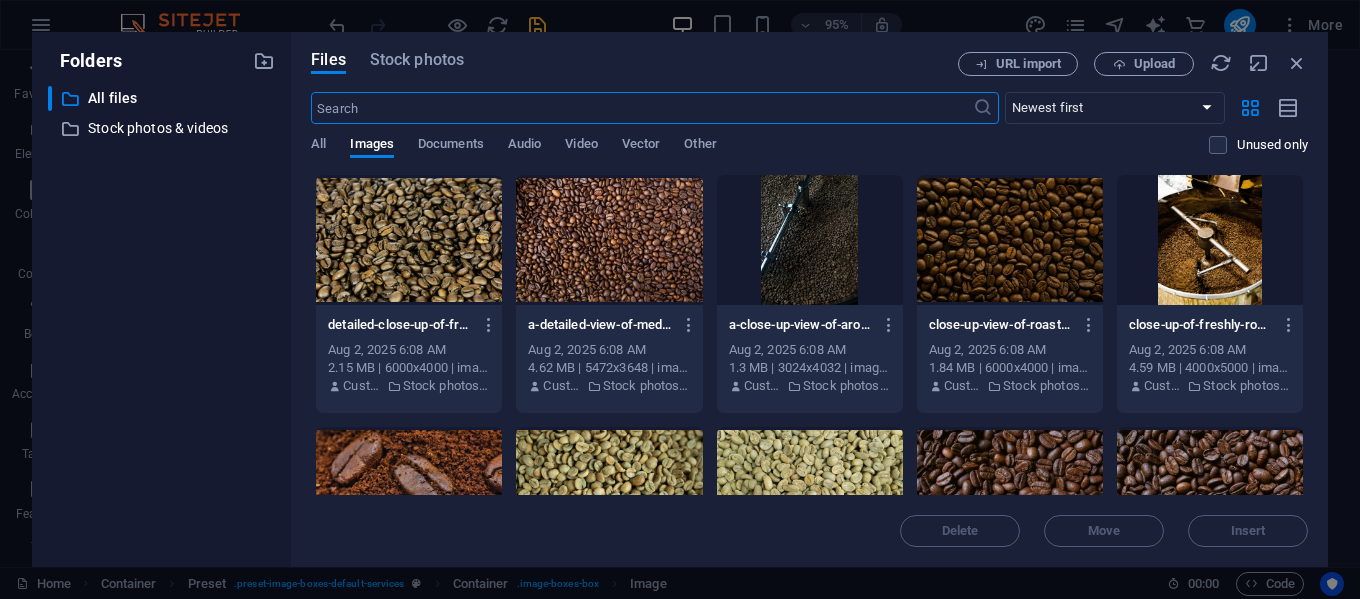 scroll, scrollTop: 7932, scrollLeft: 0, axis: vertical 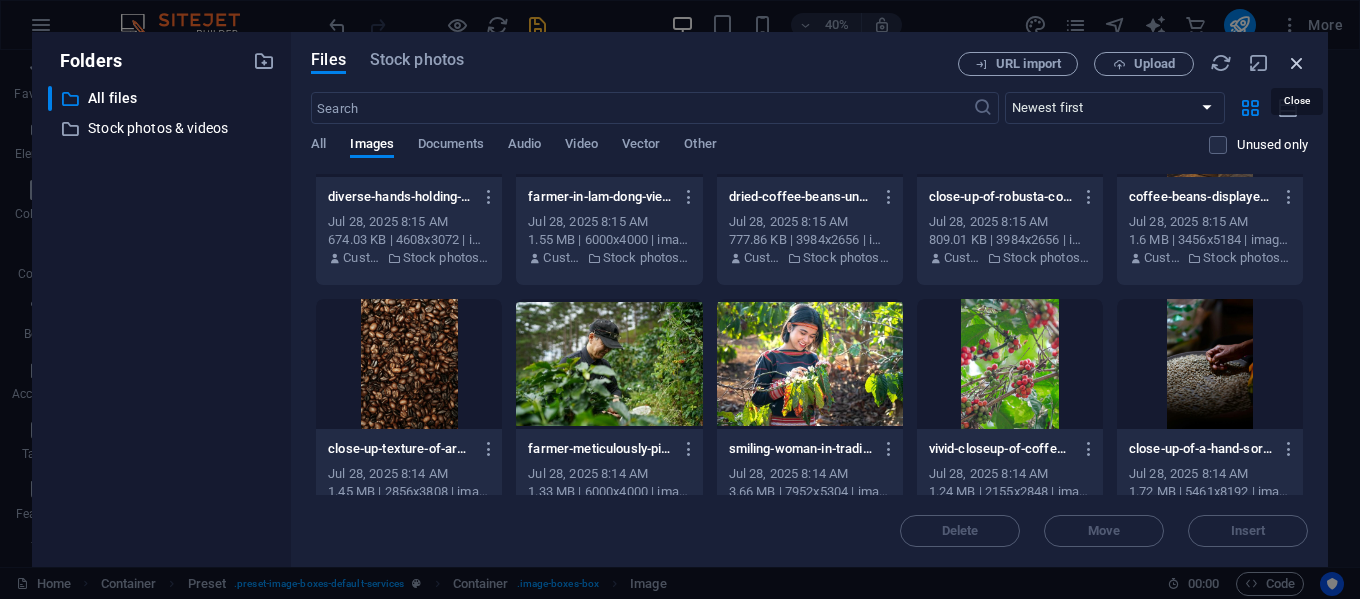 click at bounding box center (1297, 63) 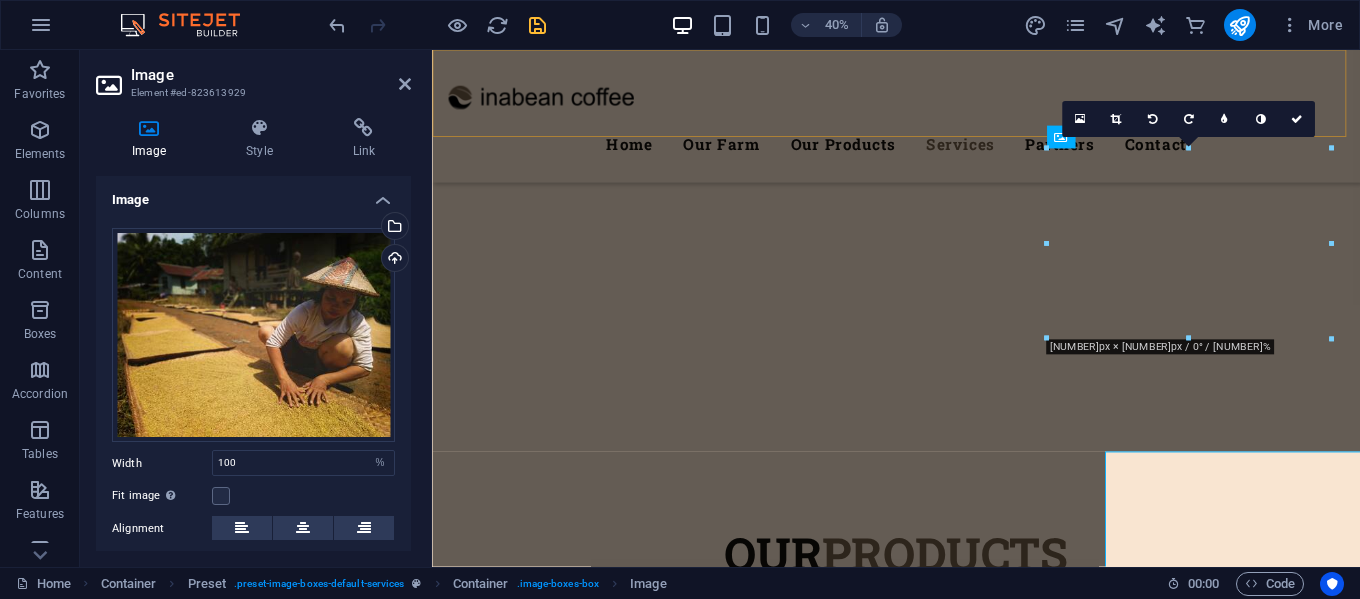 scroll, scrollTop: 7613, scrollLeft: 0, axis: vertical 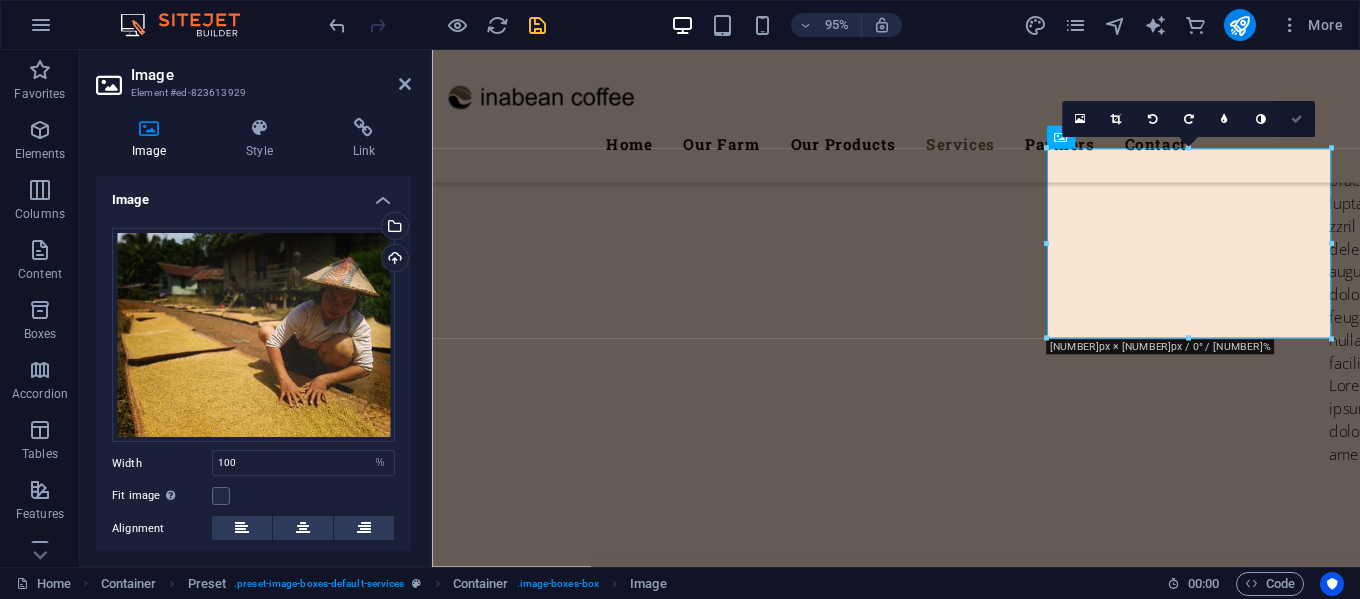 click at bounding box center (1297, 118) 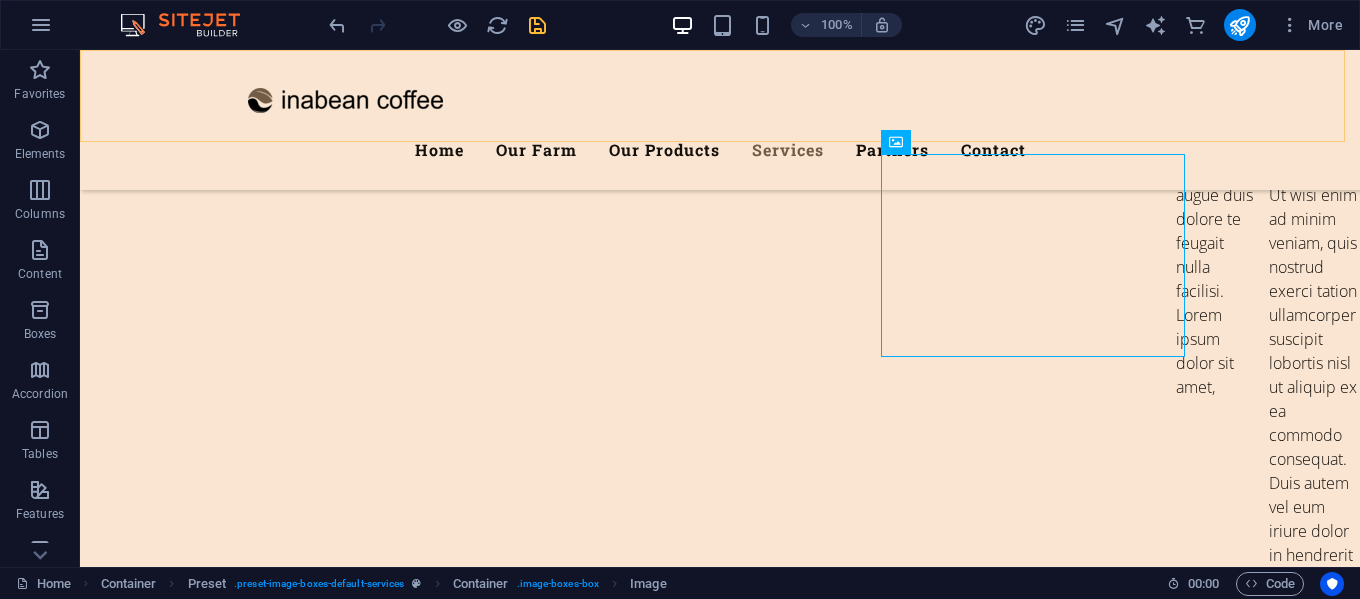 scroll, scrollTop: 7544, scrollLeft: 0, axis: vertical 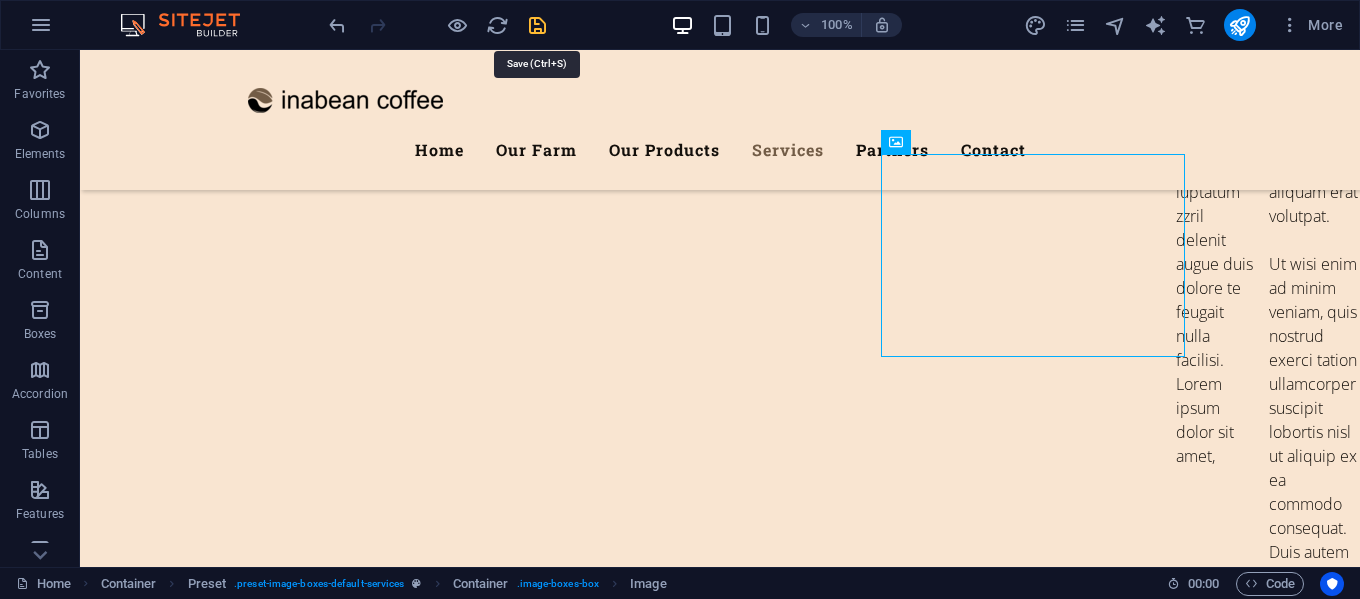 click at bounding box center [537, 25] 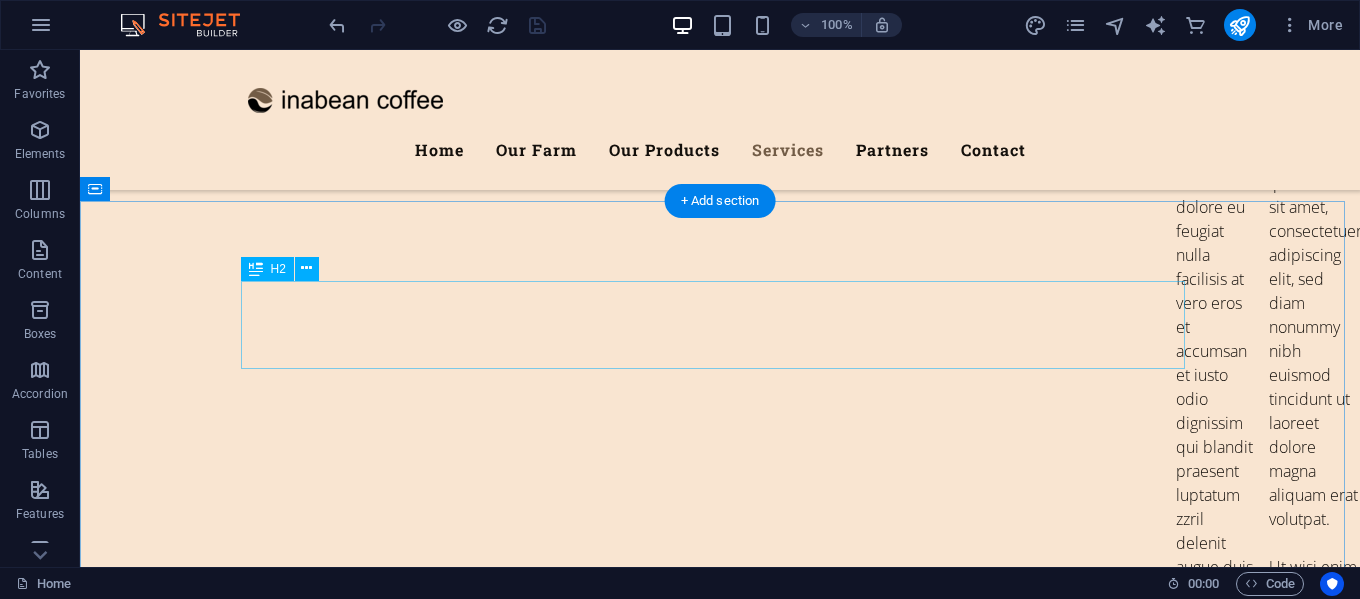 scroll, scrollTop: 7544, scrollLeft: 0, axis: vertical 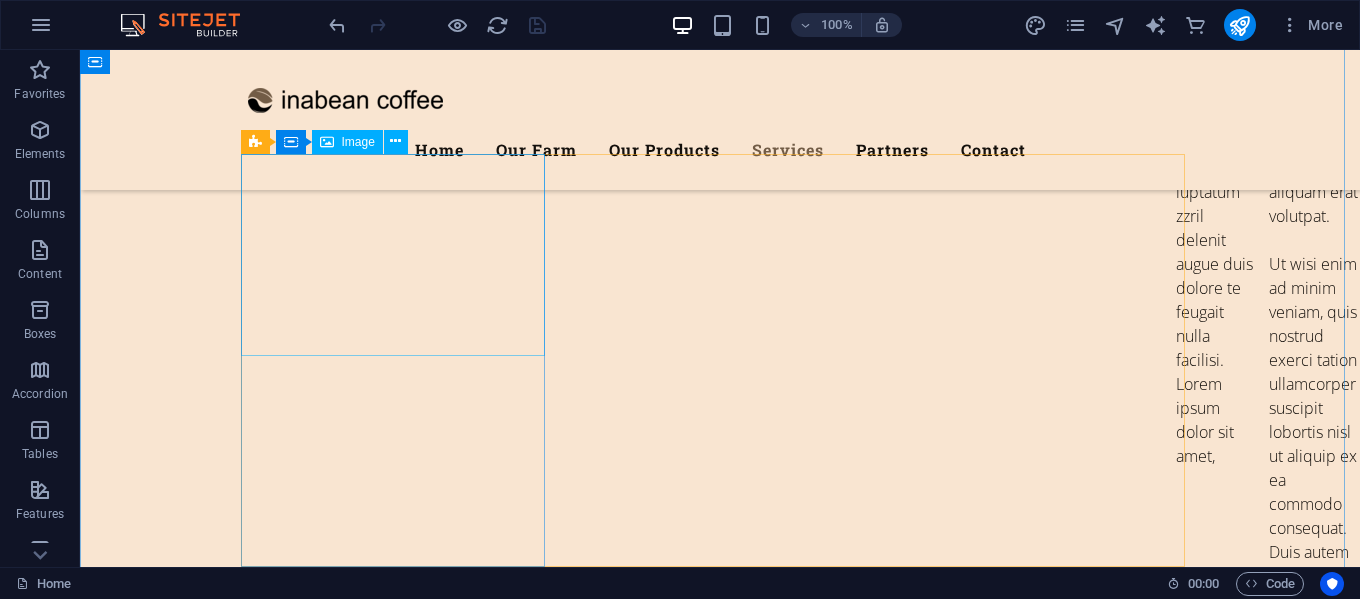 click at bounding box center (720, 6310) 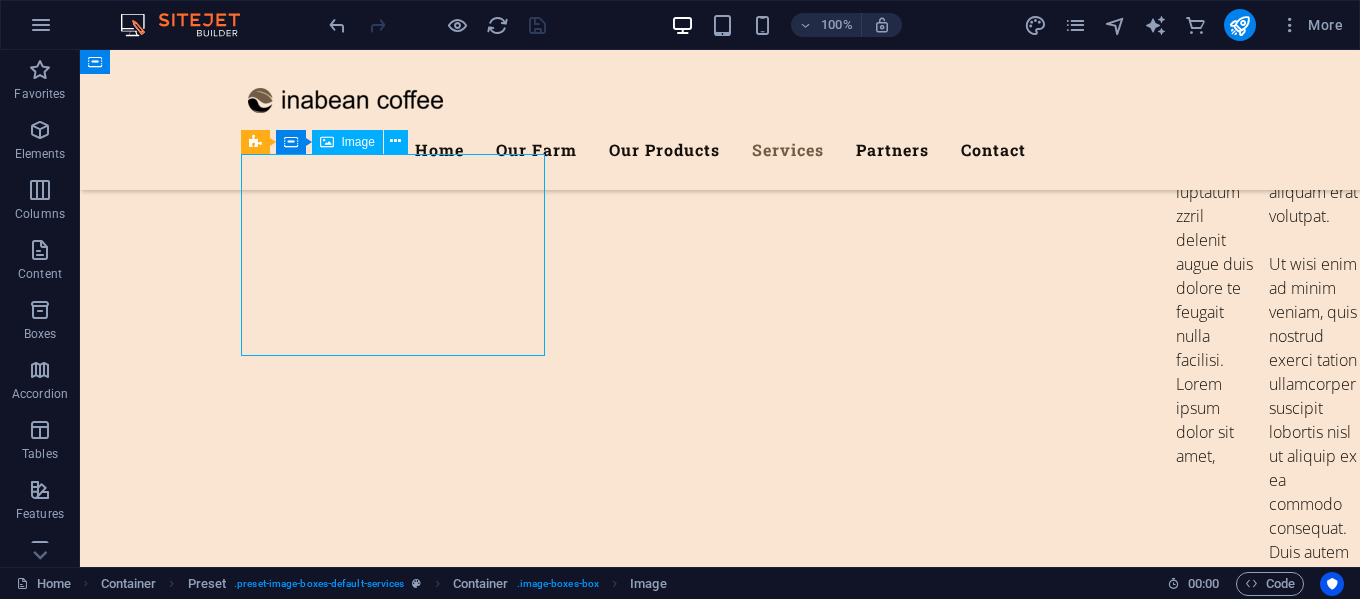 click at bounding box center [720, 6310] 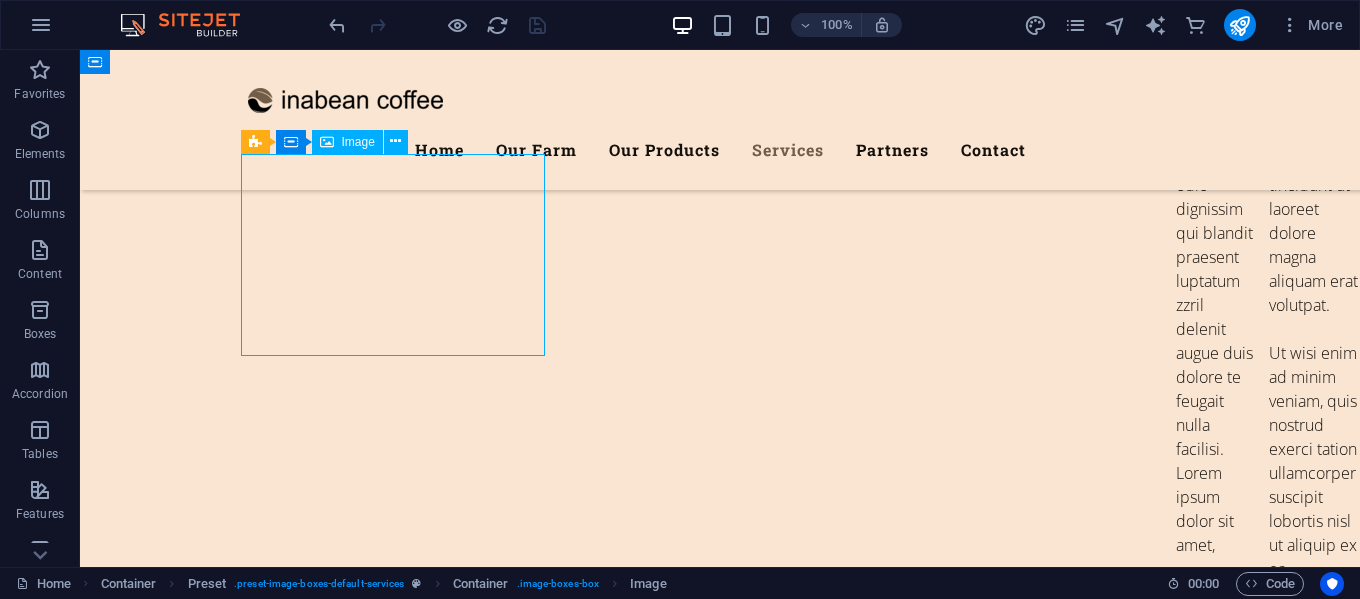 scroll, scrollTop: 7613, scrollLeft: 0, axis: vertical 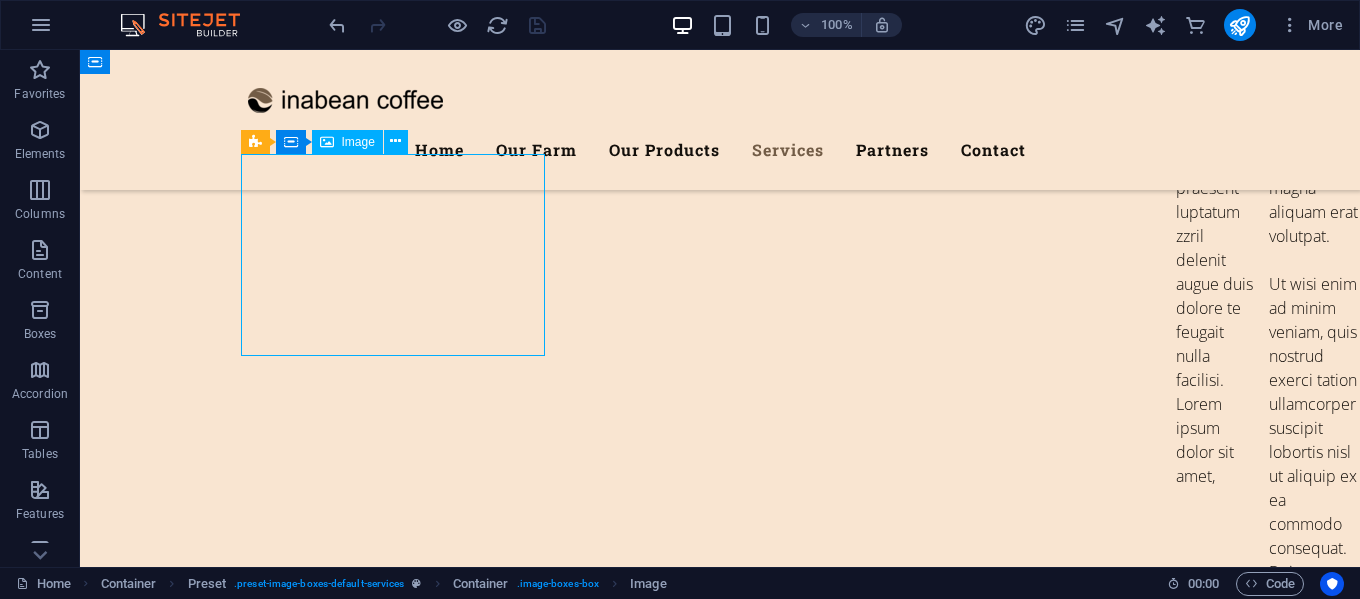 select on "%" 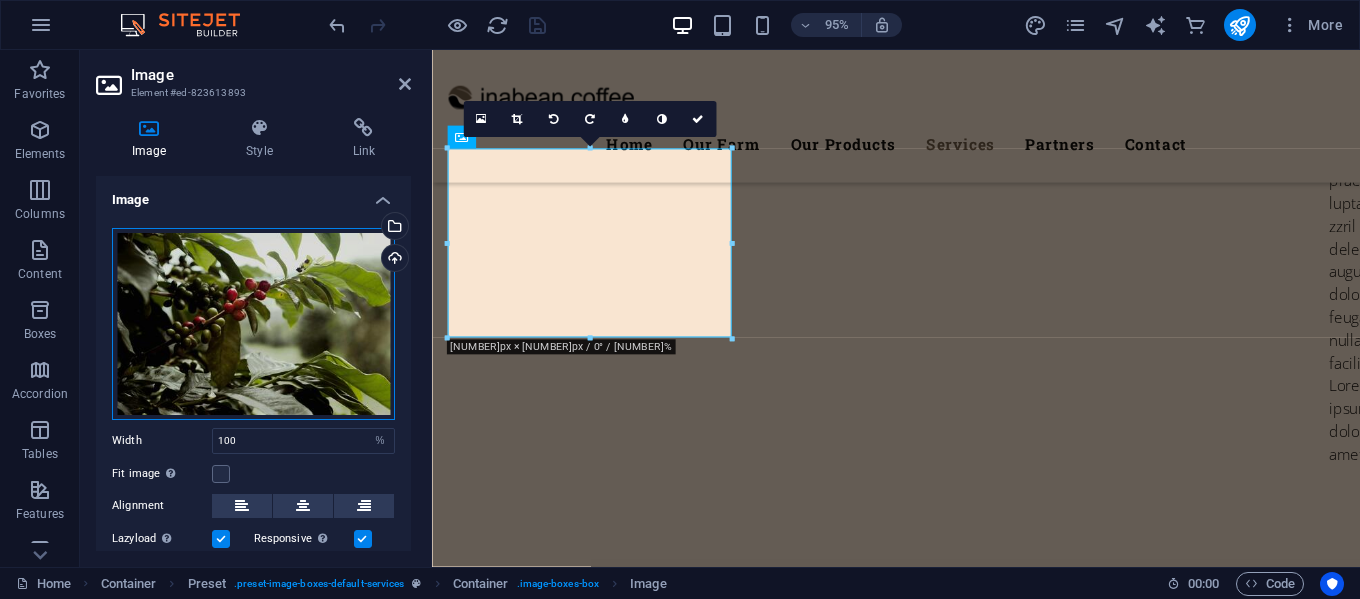 click on "Drag files here, click to choose files or select files from Files or our free stock photos & videos" at bounding box center [253, 324] 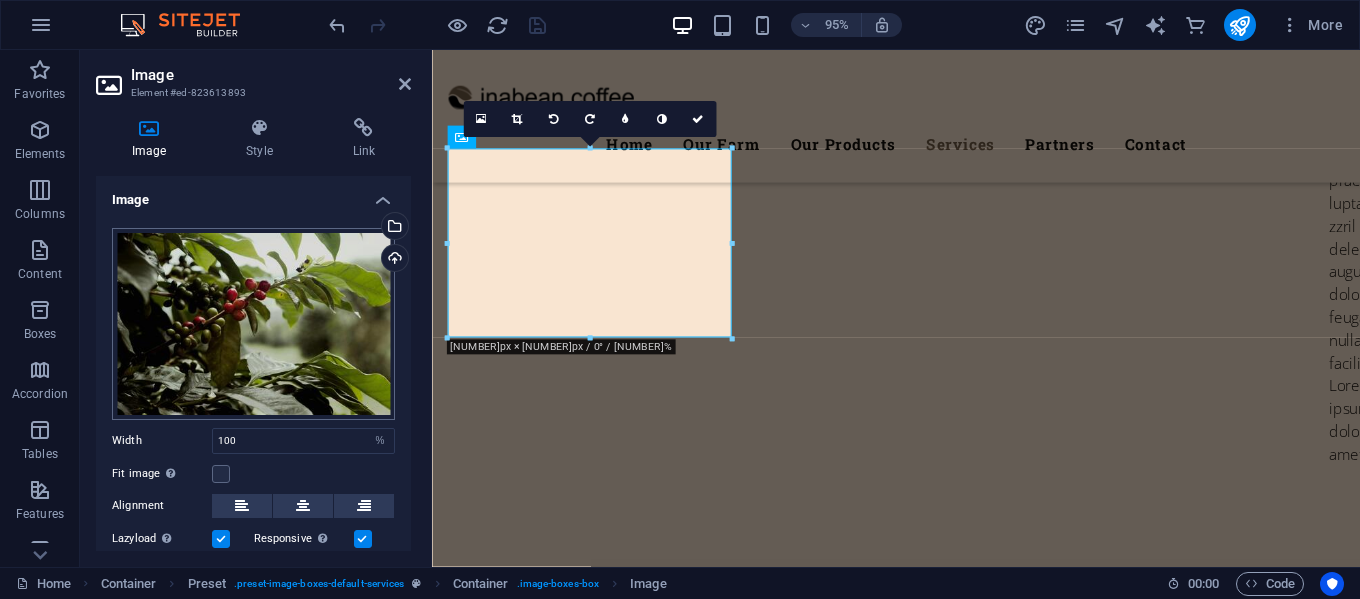 scroll, scrollTop: 7932, scrollLeft: 0, axis: vertical 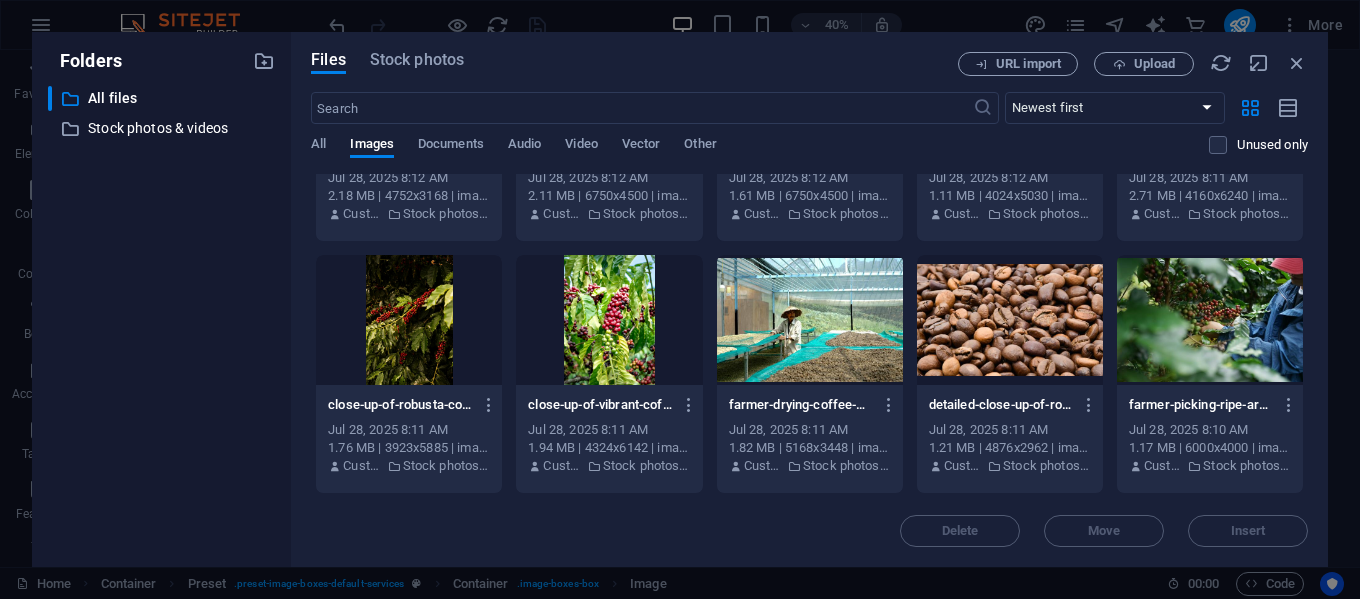 click at bounding box center [1210, 320] 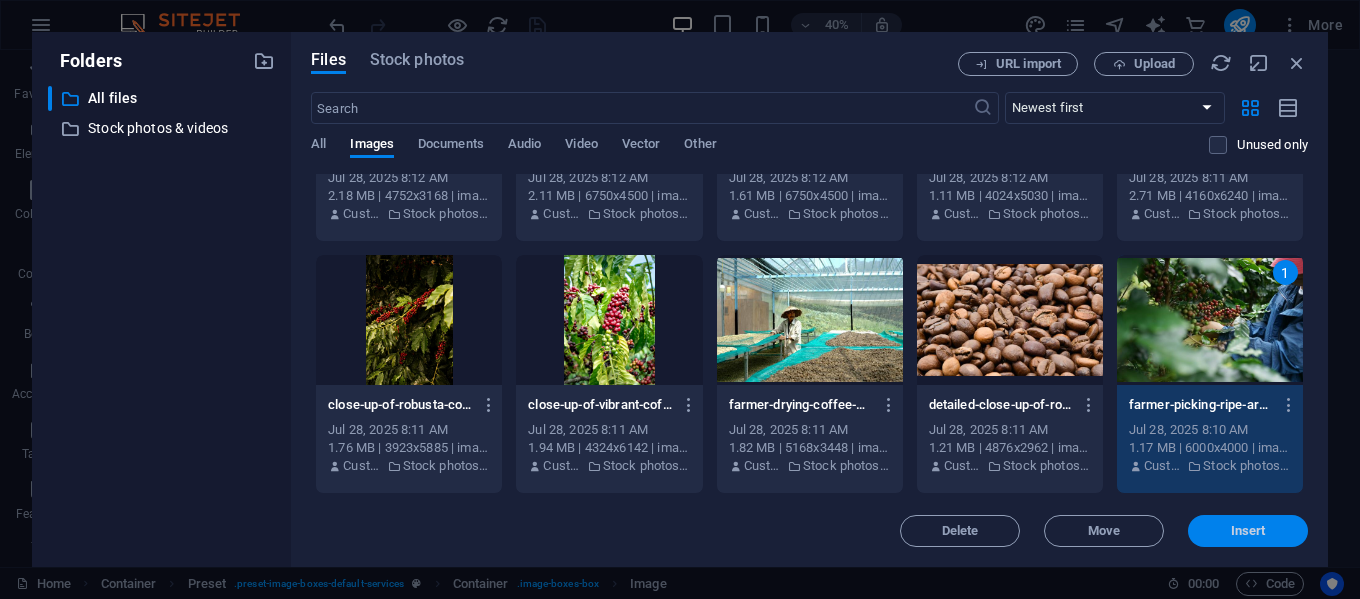 click on "Insert" at bounding box center (1248, 531) 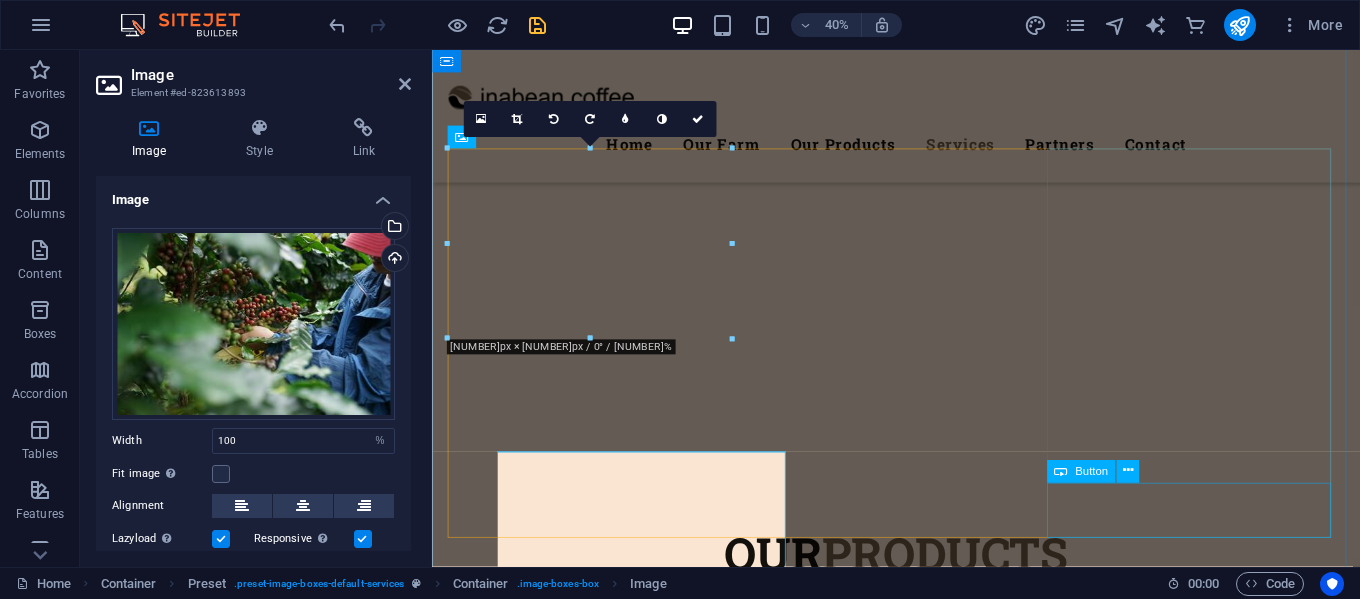 scroll, scrollTop: 7613, scrollLeft: 0, axis: vertical 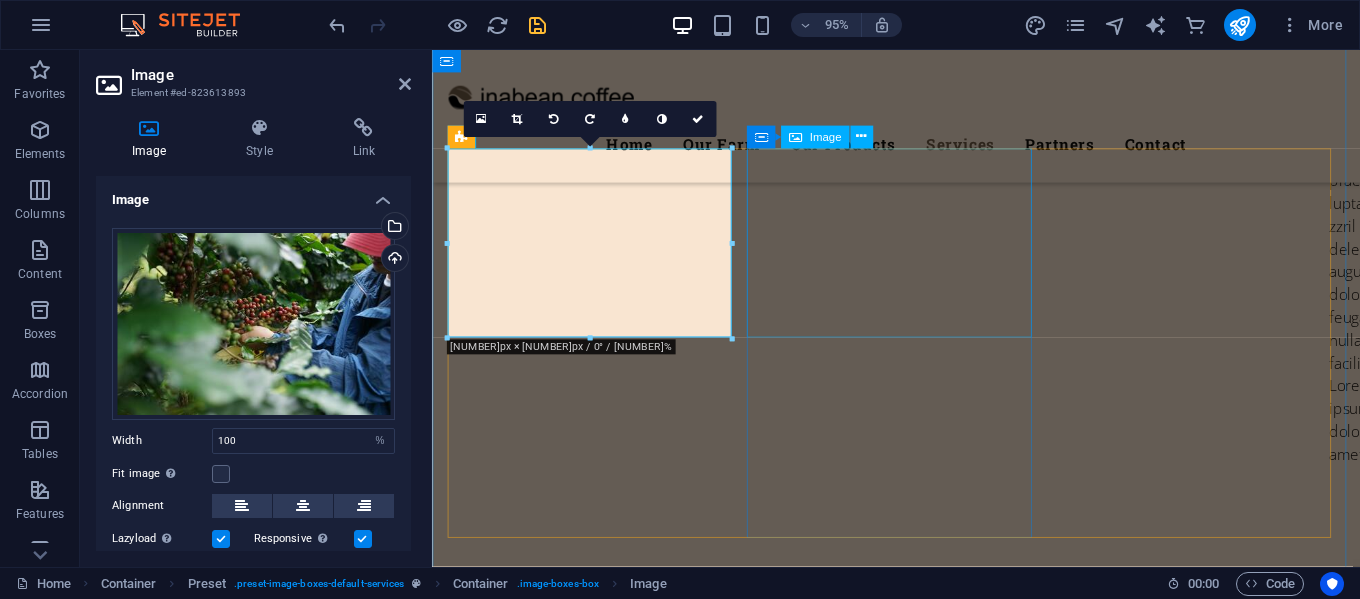 click at bounding box center (921, 7130) 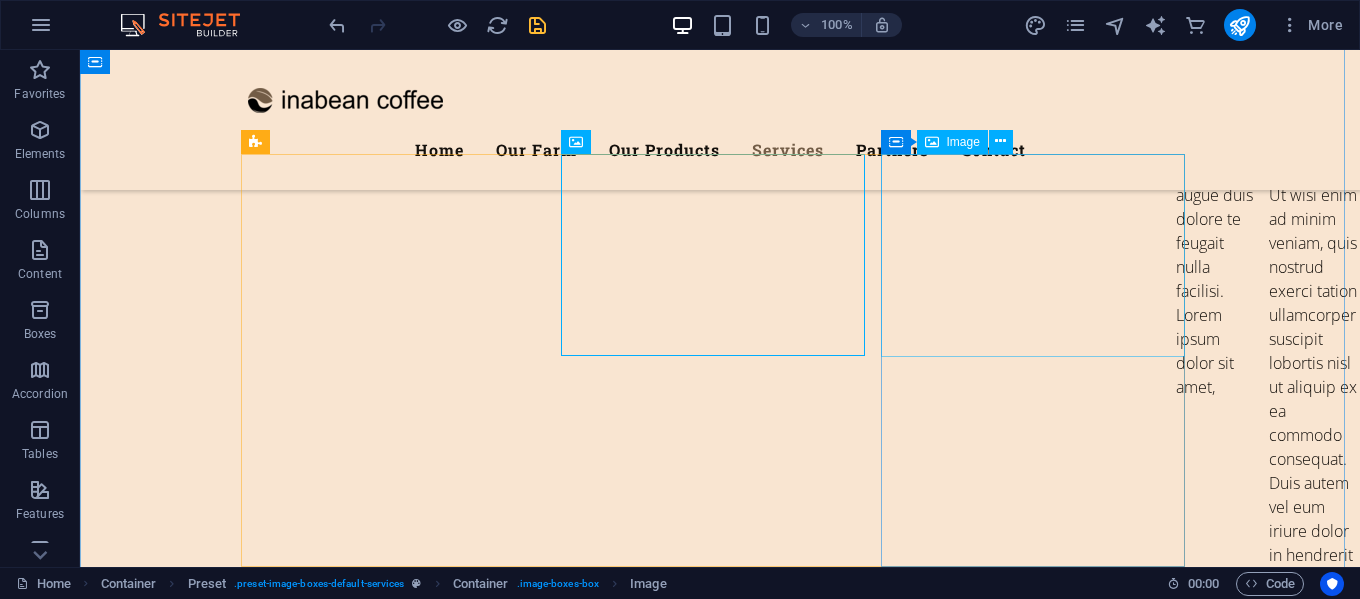 scroll, scrollTop: 7544, scrollLeft: 0, axis: vertical 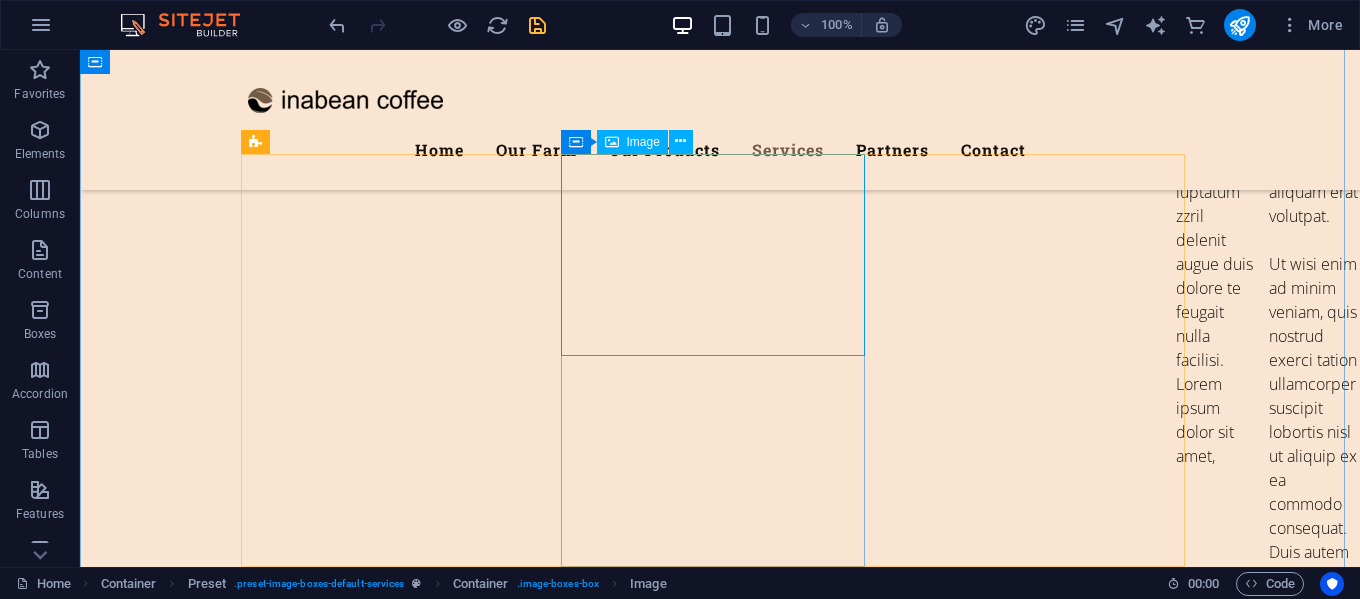 click at bounding box center (720, 7110) 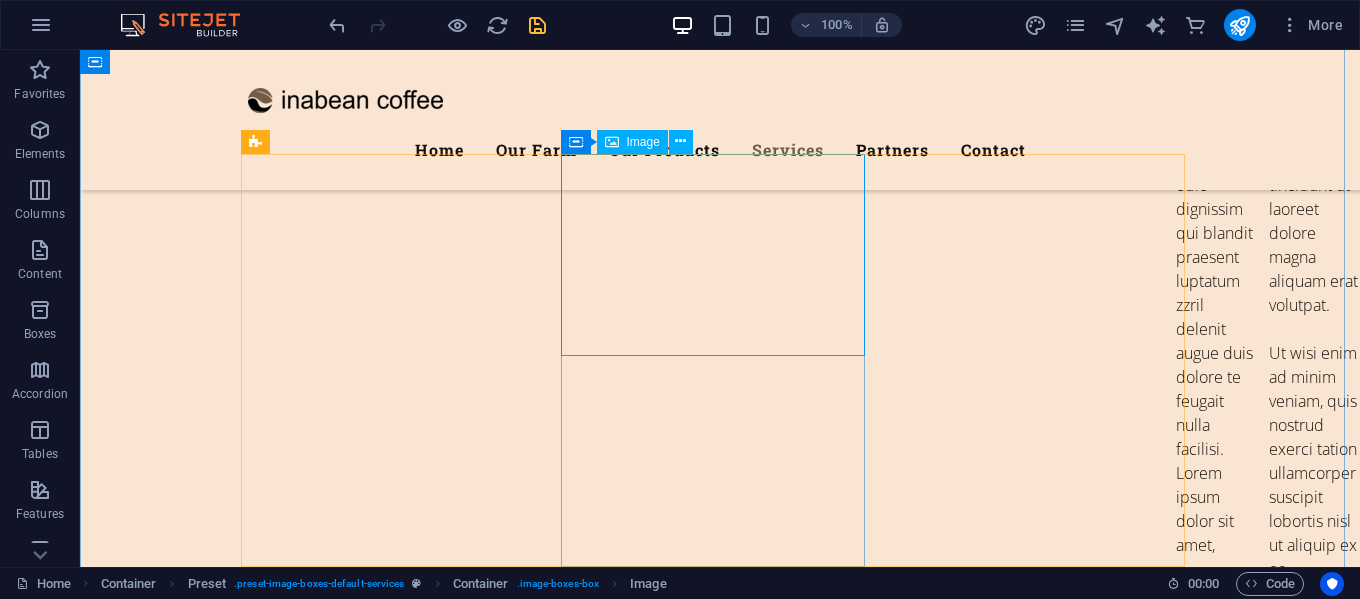 scroll, scrollTop: 7613, scrollLeft: 0, axis: vertical 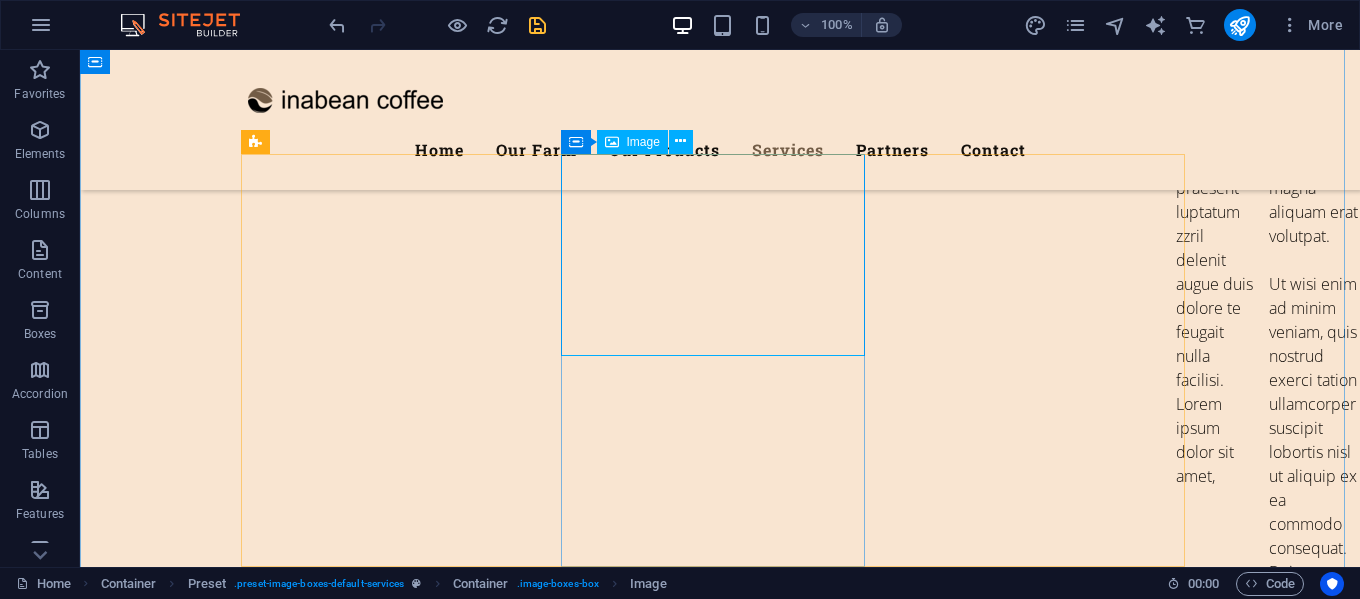 select on "%" 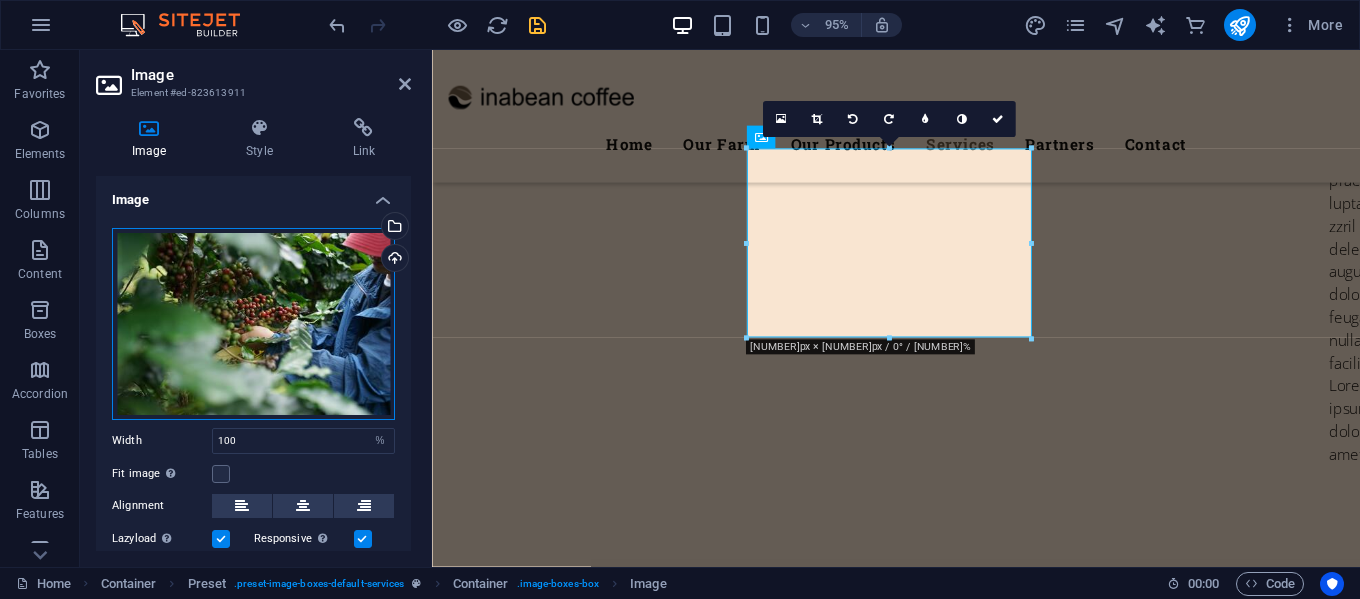 click on "Drag files here, click to choose files or select files from Files or our free stock photos & videos" at bounding box center [253, 324] 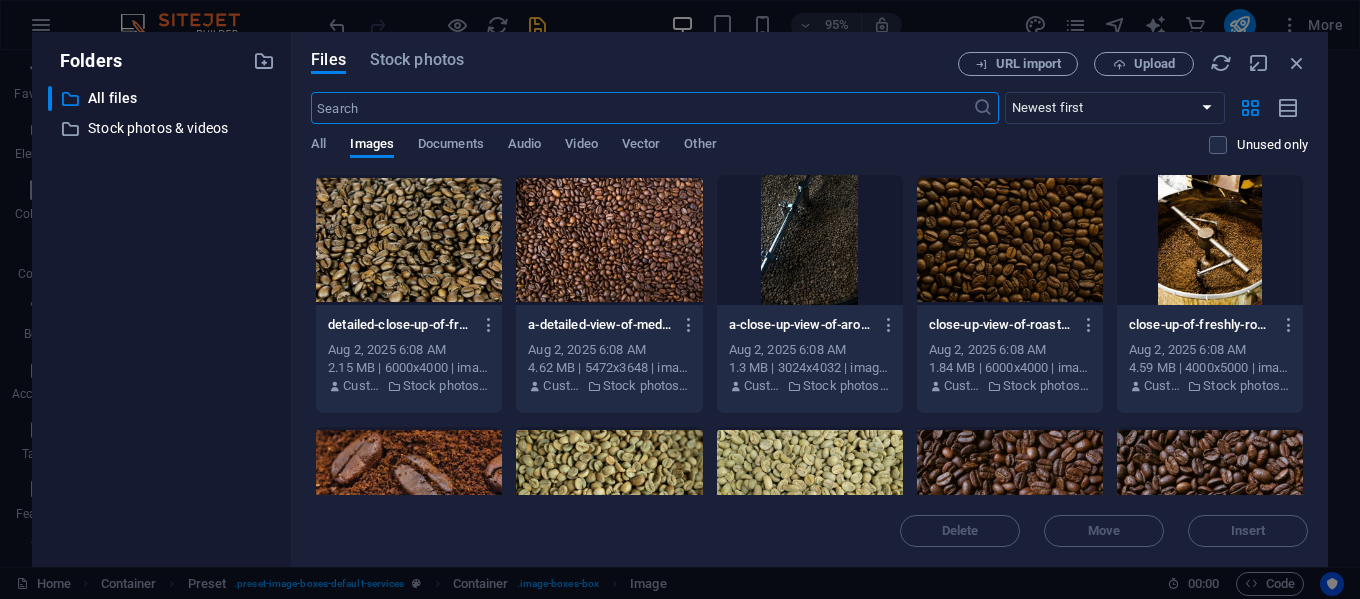 scroll, scrollTop: 7932, scrollLeft: 0, axis: vertical 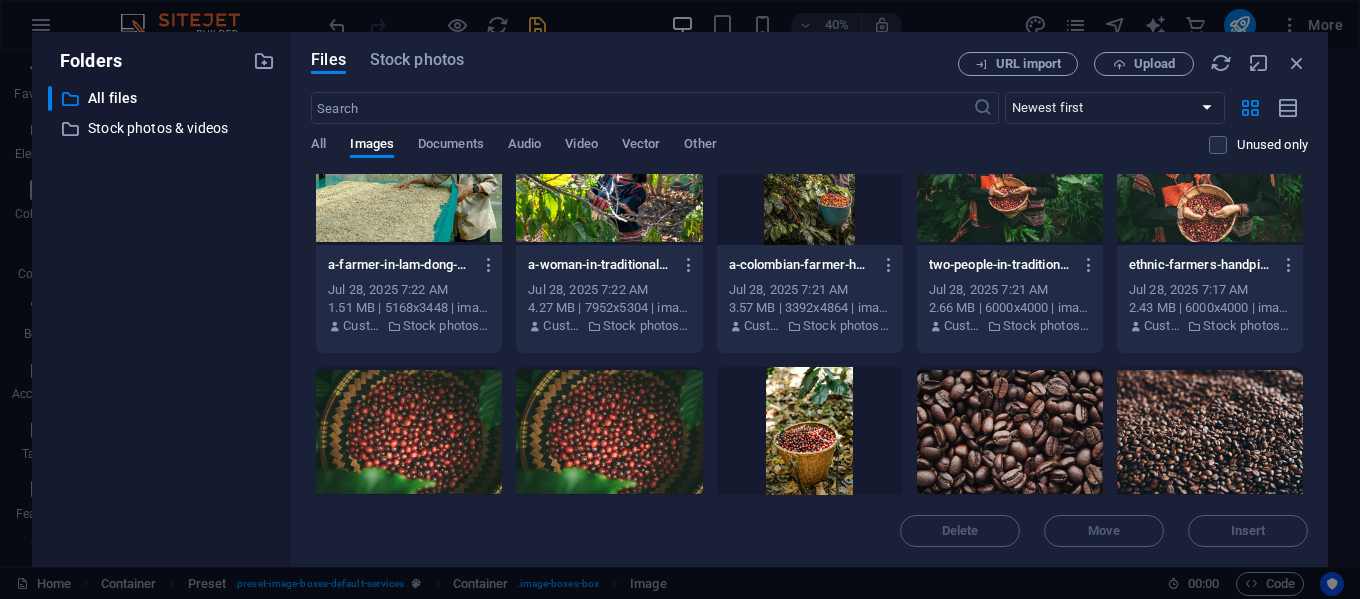 click at bounding box center [409, 180] 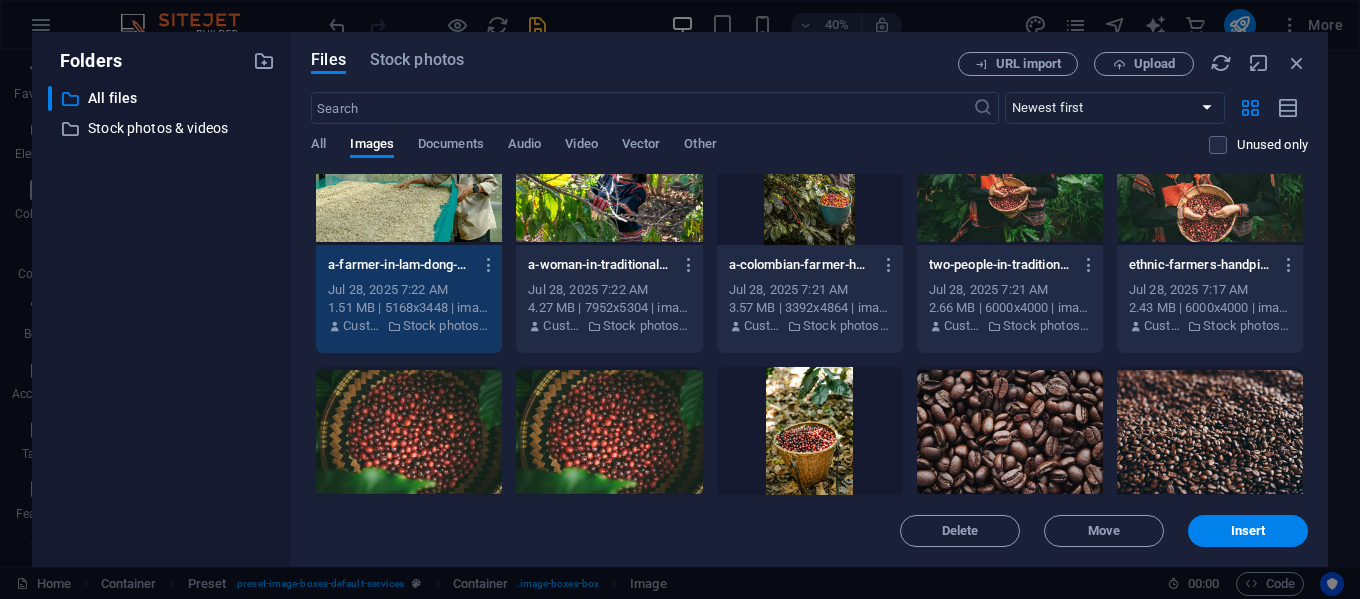 click on "1" at bounding box center (409, 180) 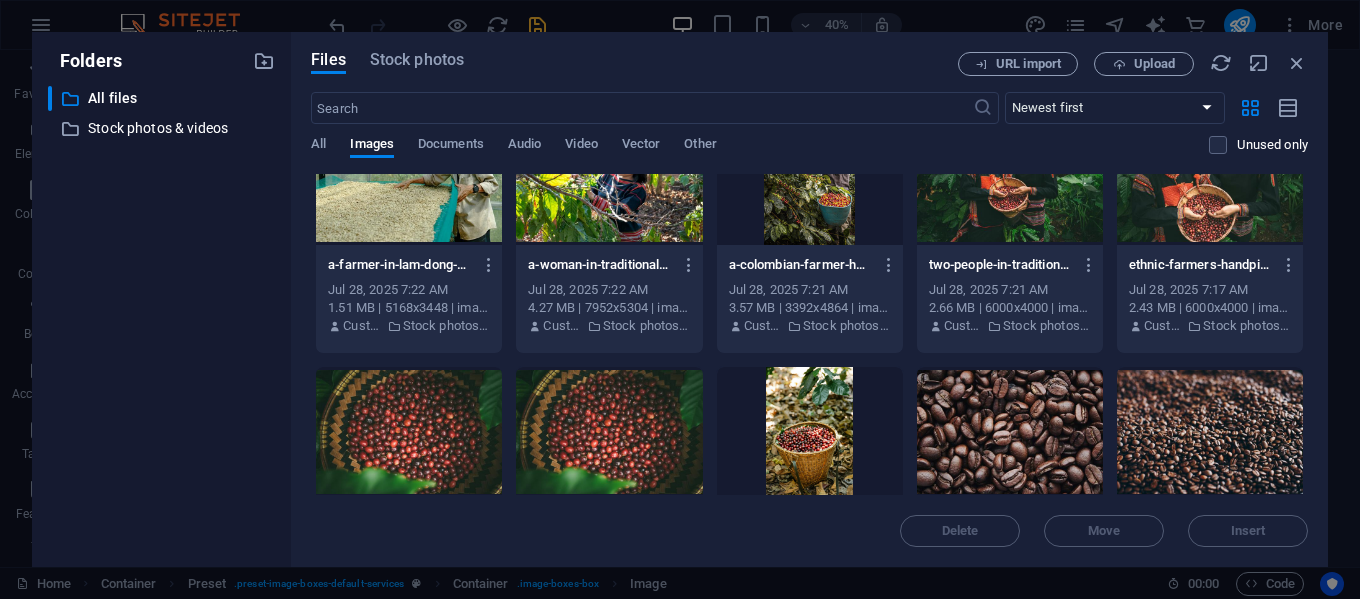 click at bounding box center (409, 180) 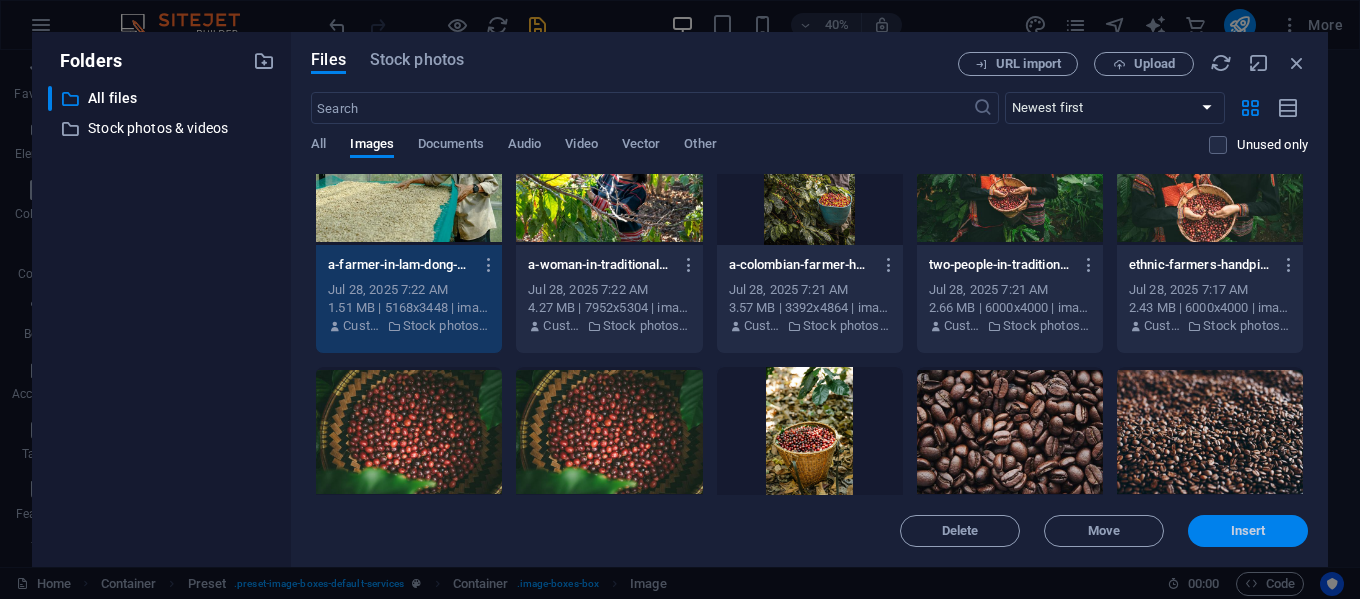 click on "Insert" at bounding box center [1248, 531] 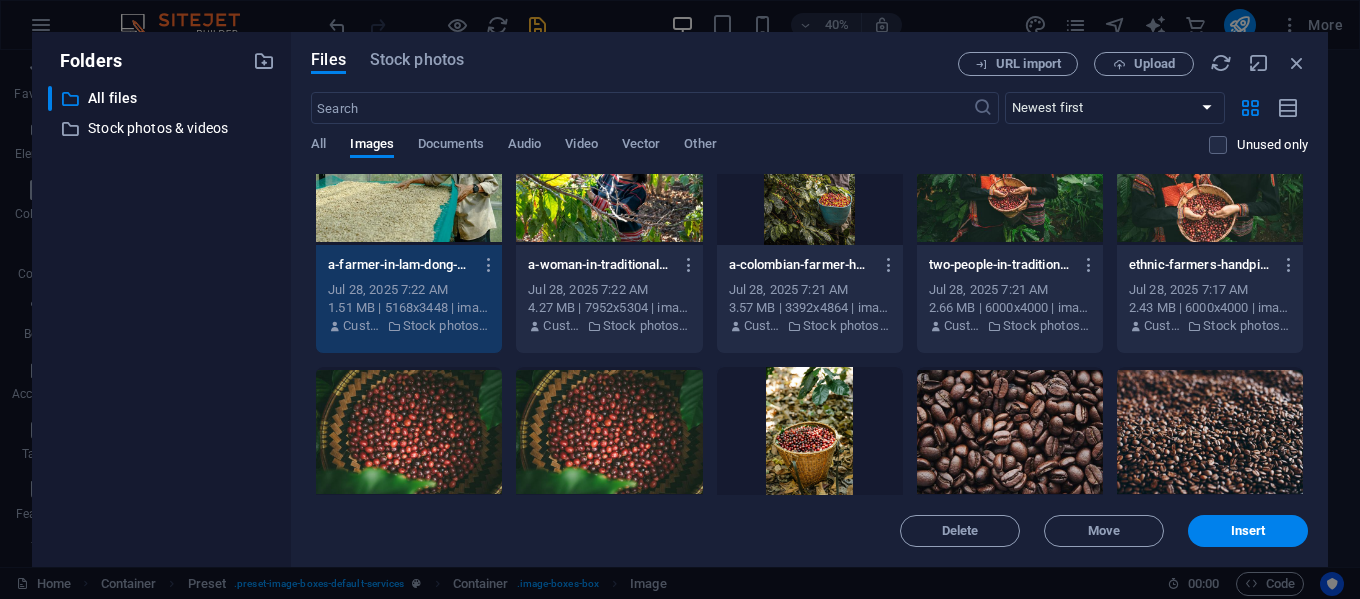 scroll, scrollTop: 7613, scrollLeft: 0, axis: vertical 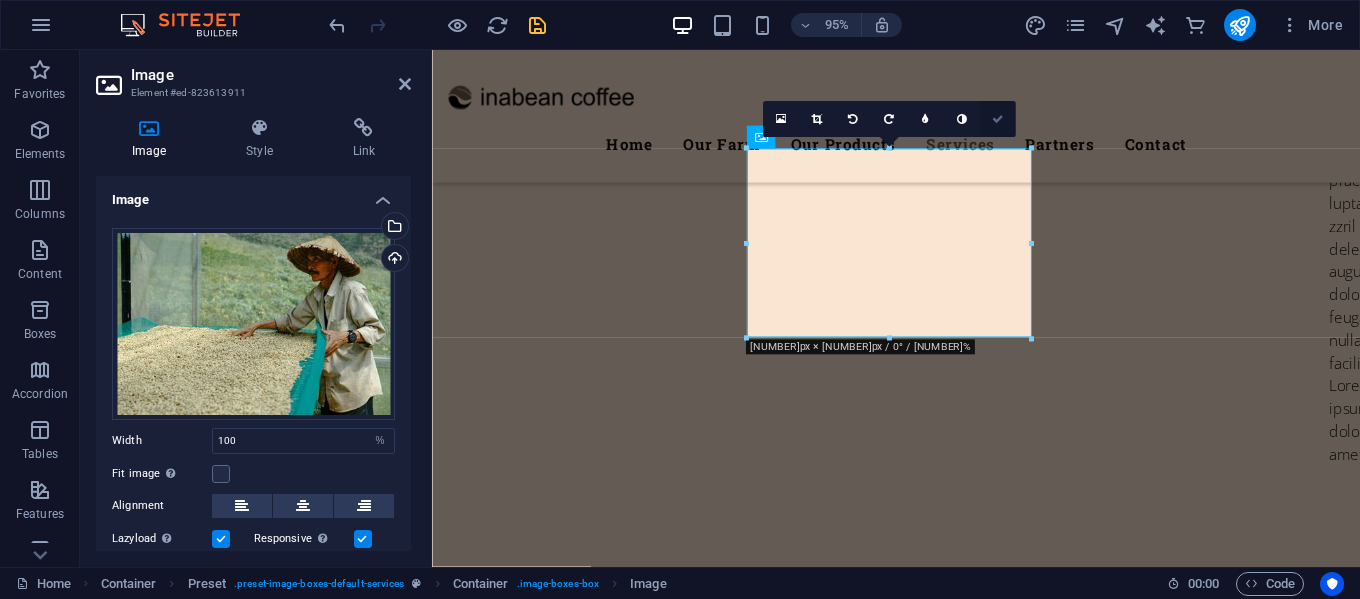 click at bounding box center [997, 118] 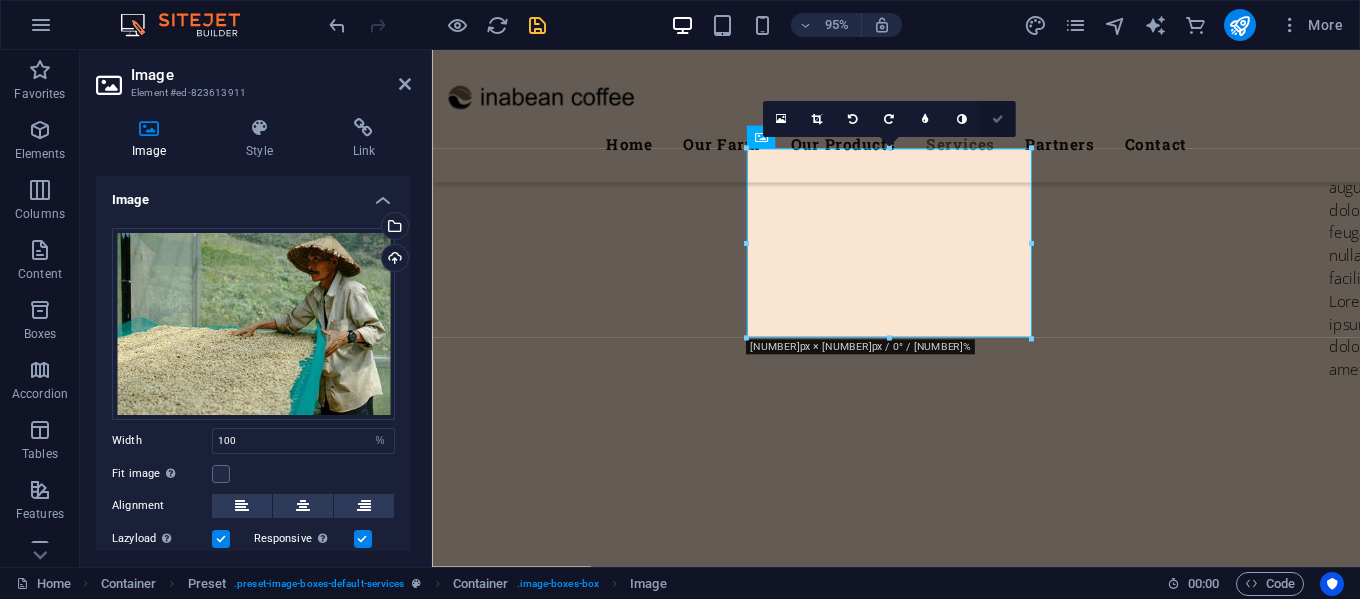 scroll, scrollTop: 7544, scrollLeft: 0, axis: vertical 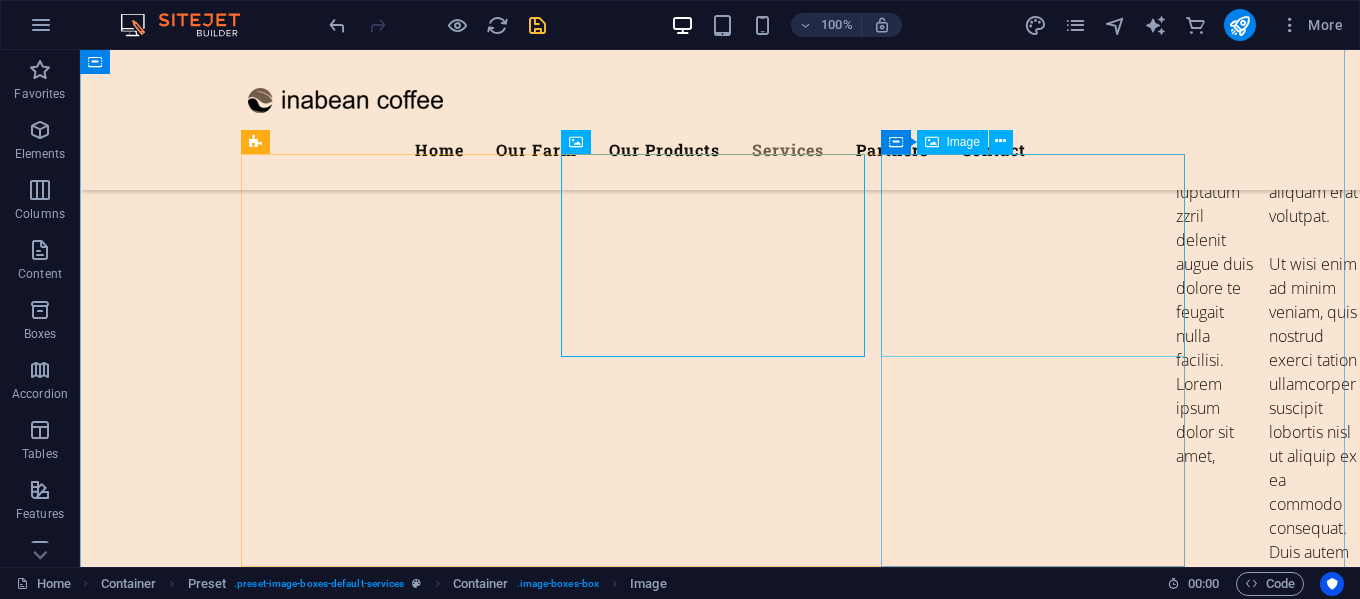 click at bounding box center [720, 7910] 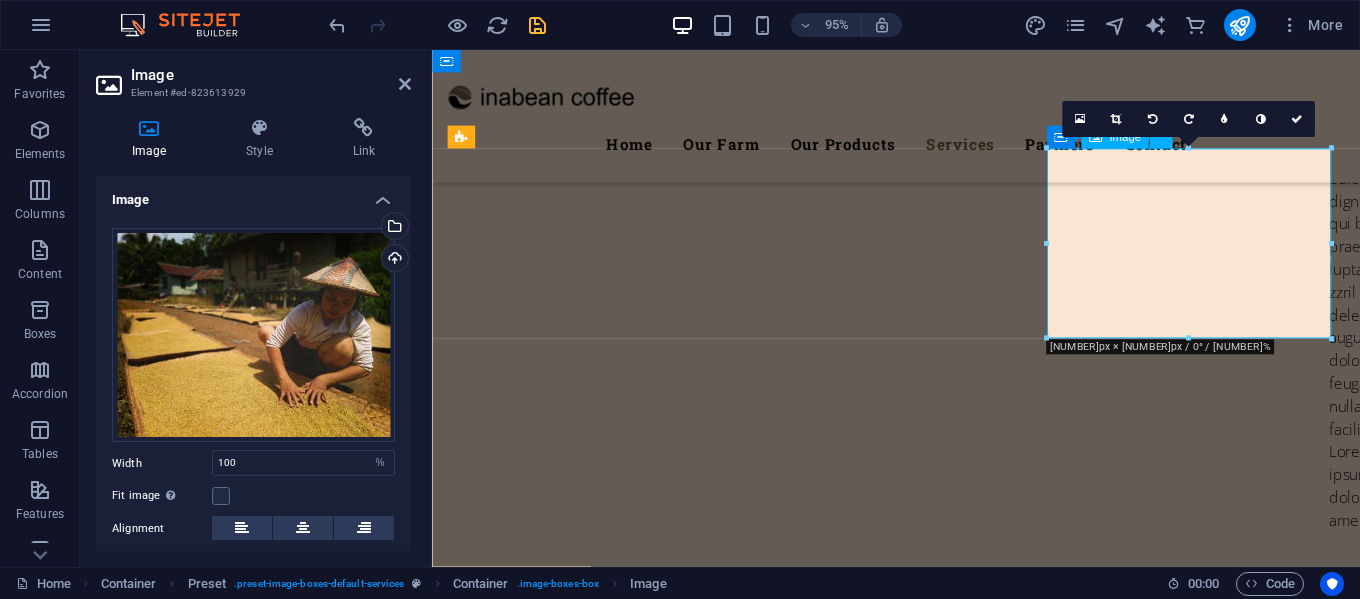 scroll, scrollTop: 7613, scrollLeft: 0, axis: vertical 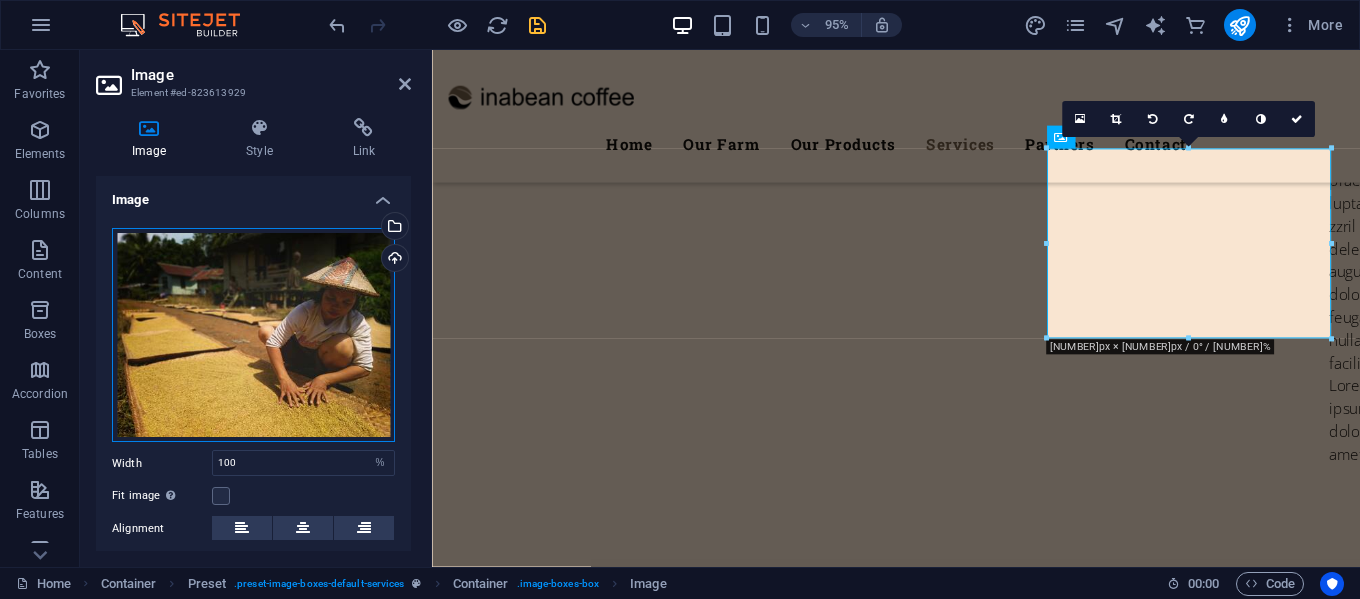 click on "Drag files here, click to choose files or select files from Files or our free stock photos & videos" at bounding box center (253, 335) 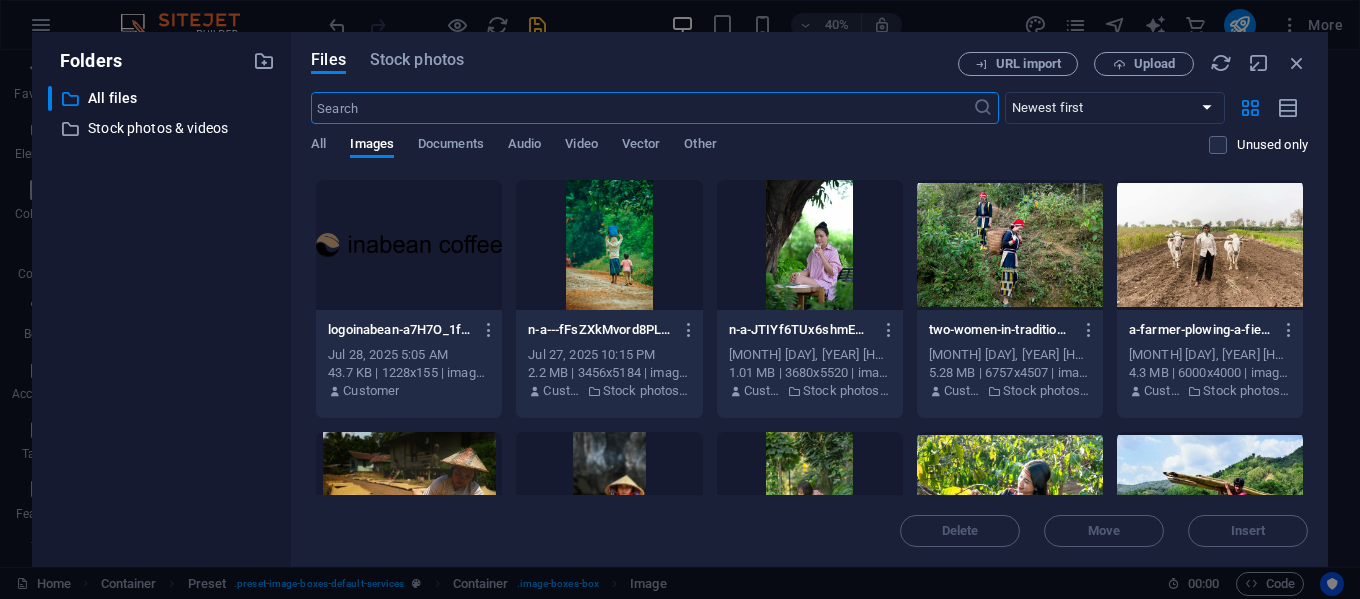 scroll, scrollTop: 5500, scrollLeft: 0, axis: vertical 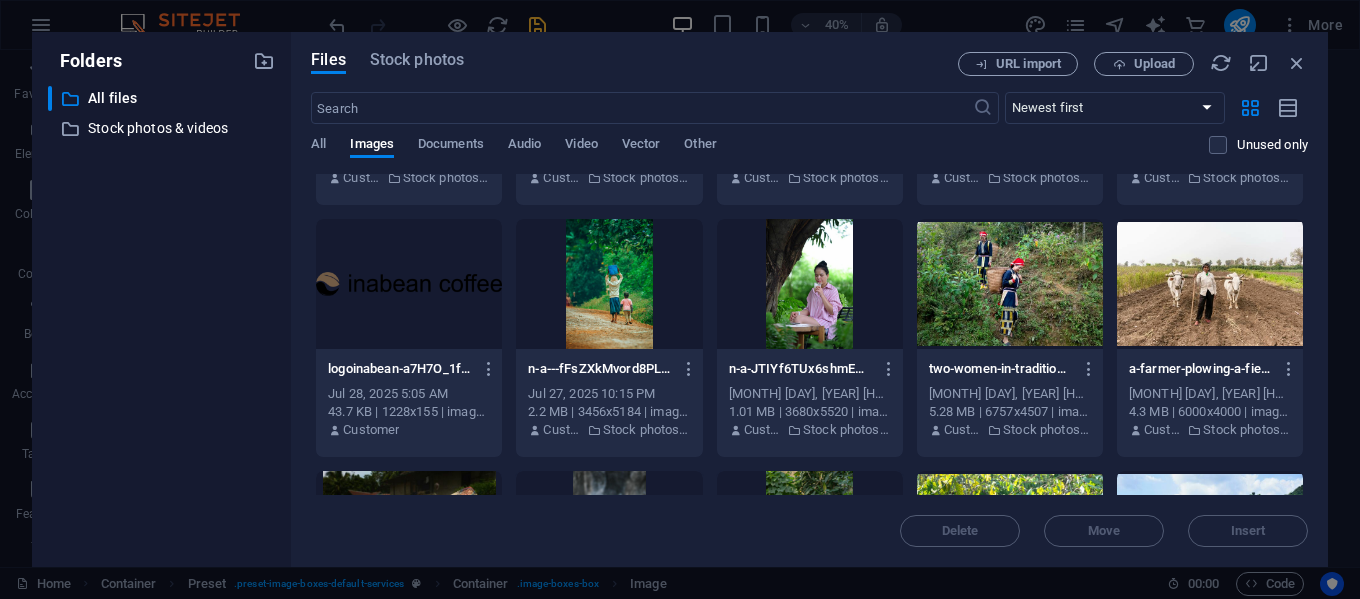 click at bounding box center (1210, 284) 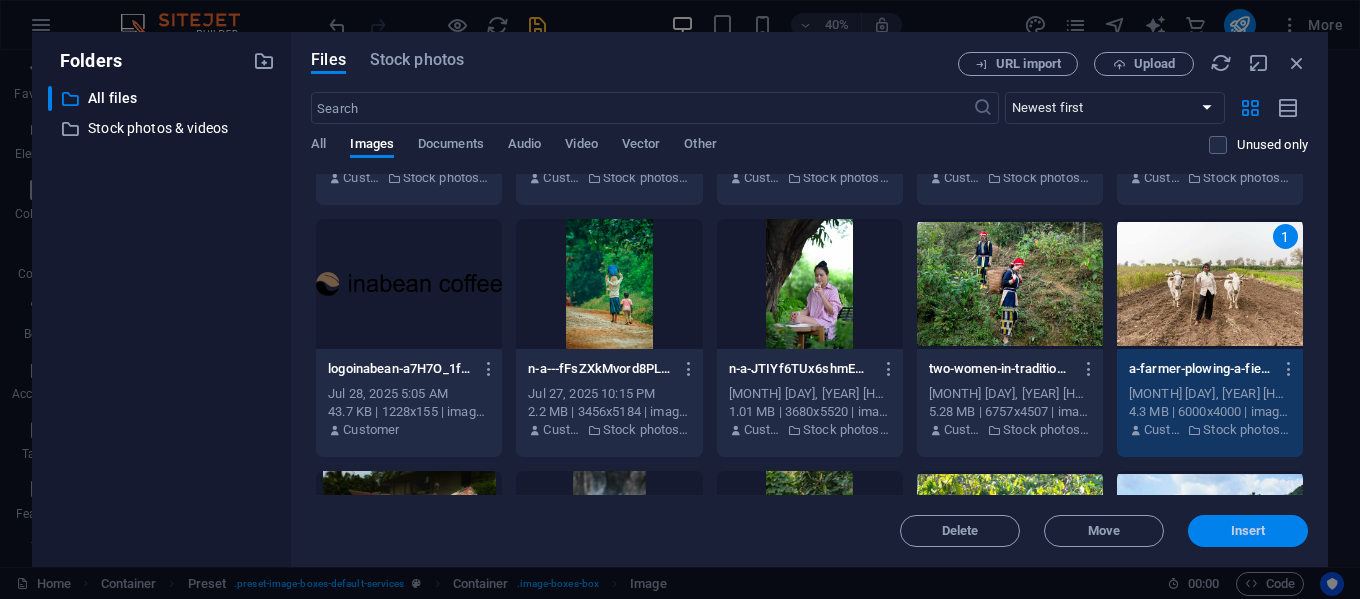 click on "Insert" at bounding box center (1248, 531) 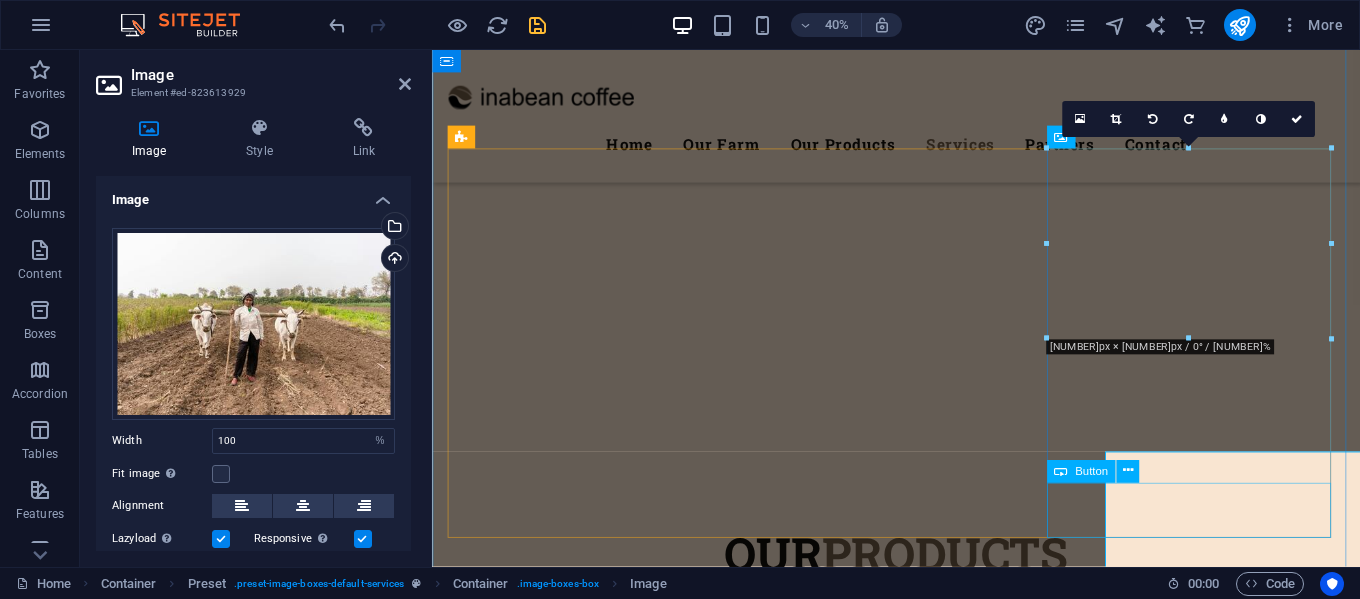scroll, scrollTop: 7613, scrollLeft: 0, axis: vertical 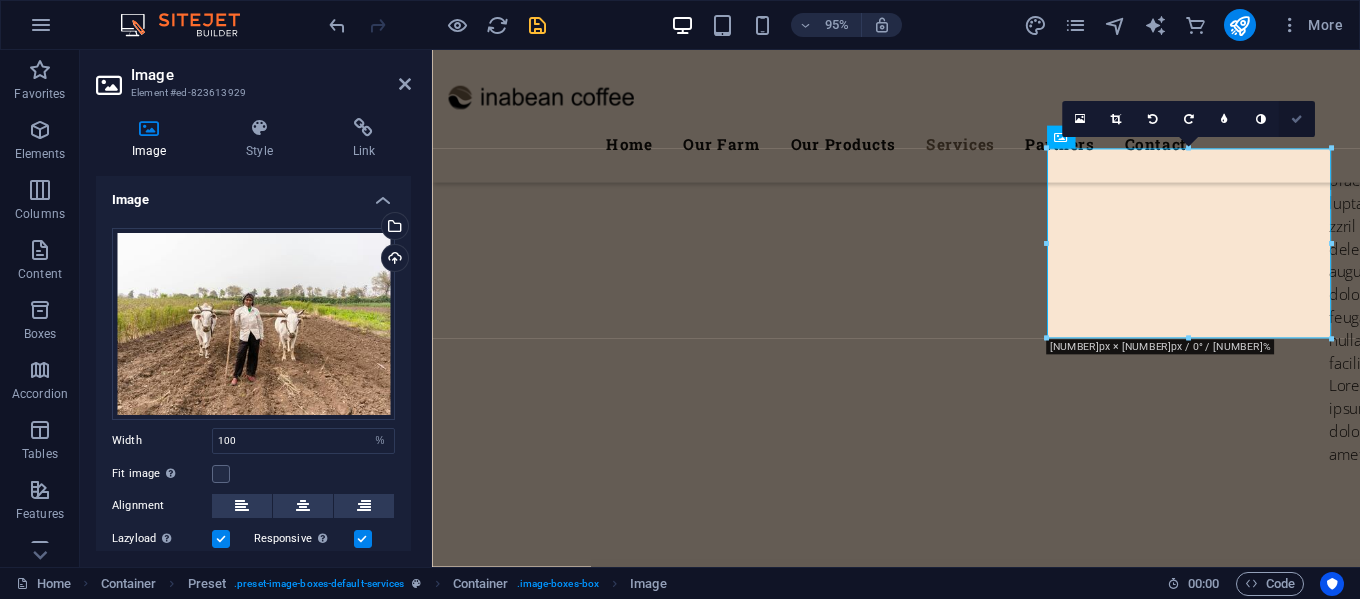 click at bounding box center [1297, 119] 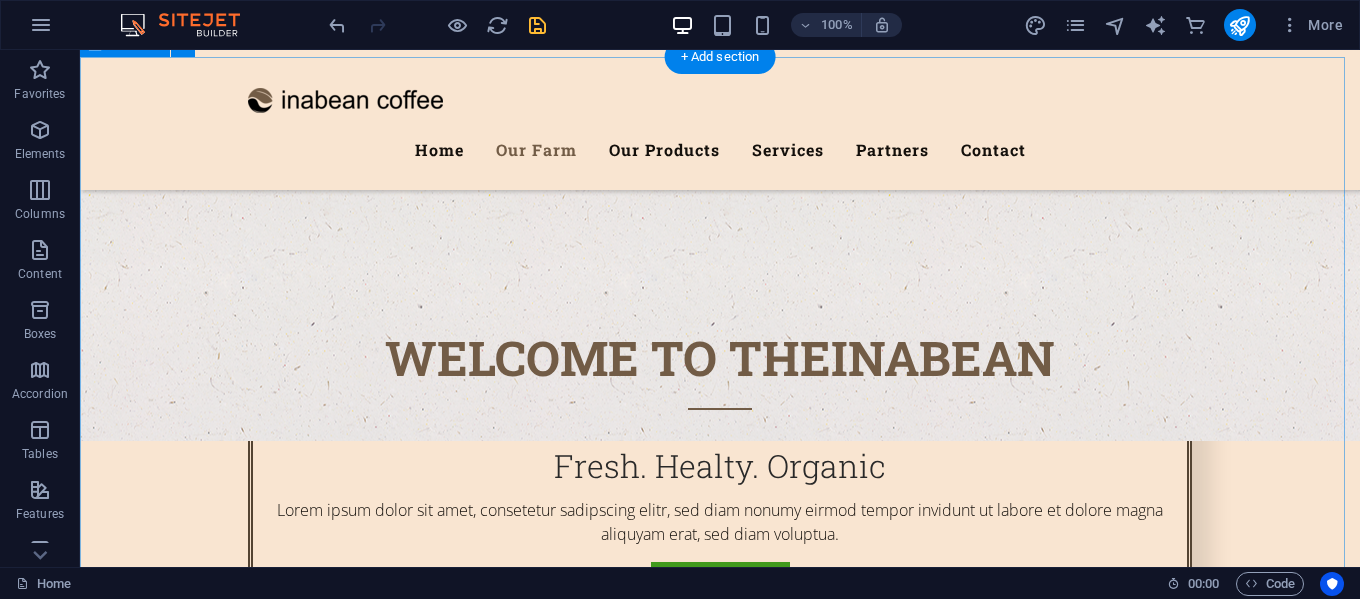 scroll, scrollTop: 0, scrollLeft: 0, axis: both 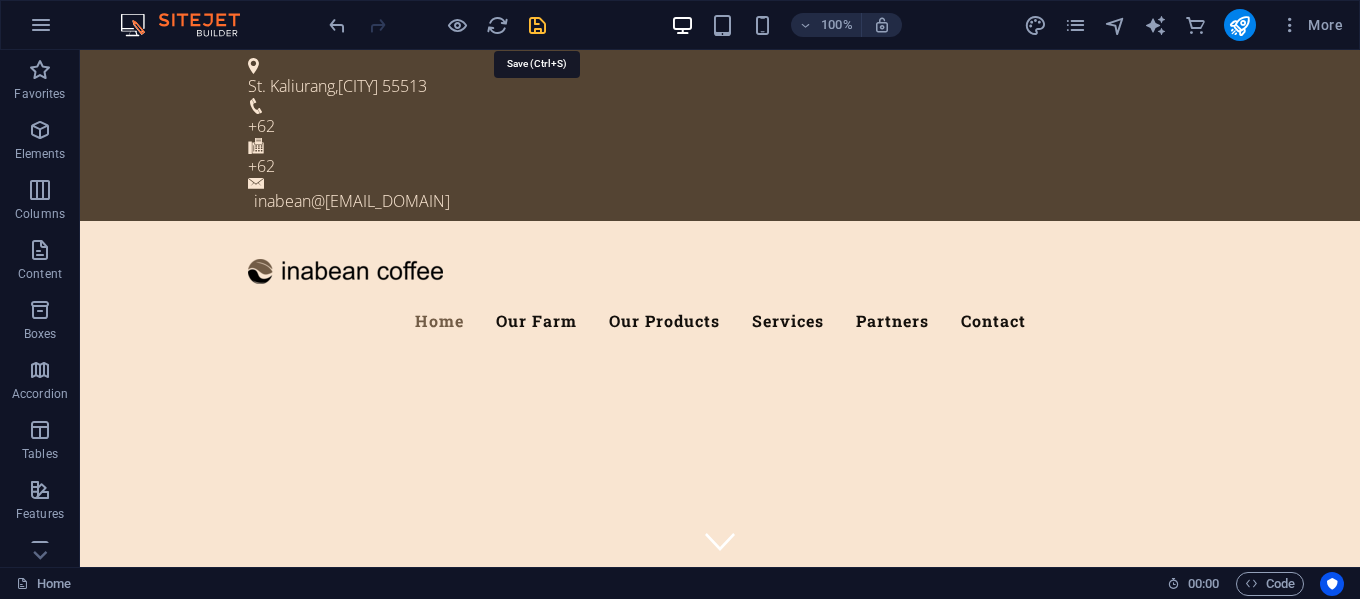 click at bounding box center [537, 25] 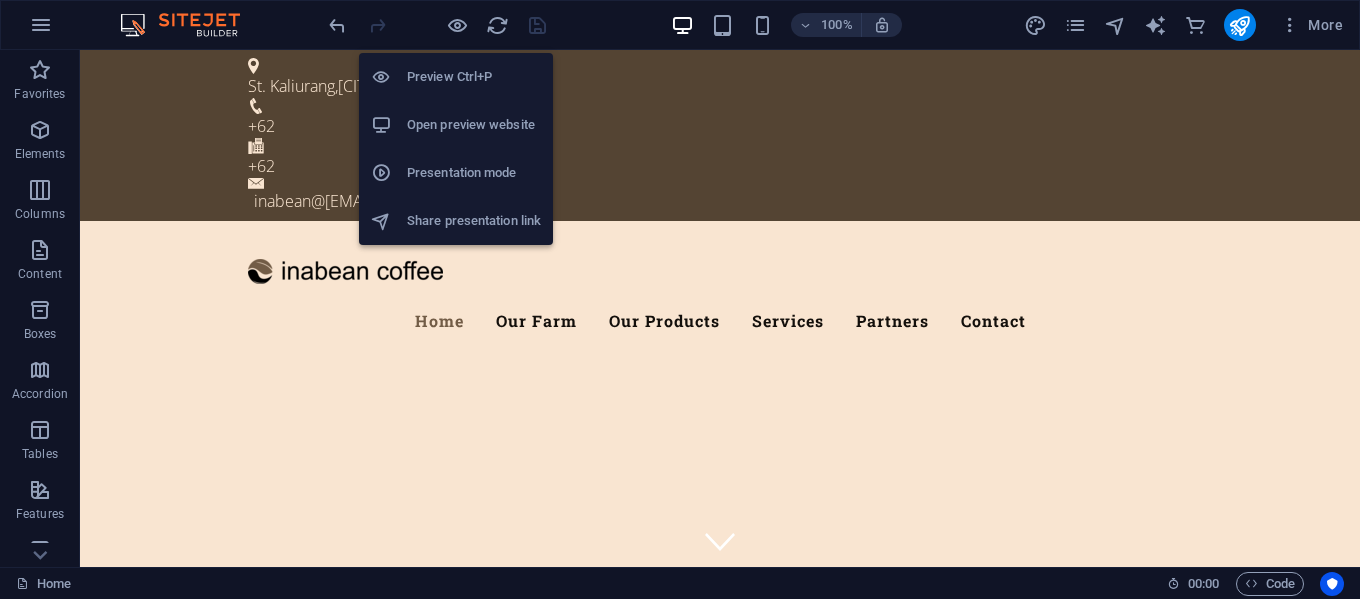 click on "Open preview website" at bounding box center [474, 125] 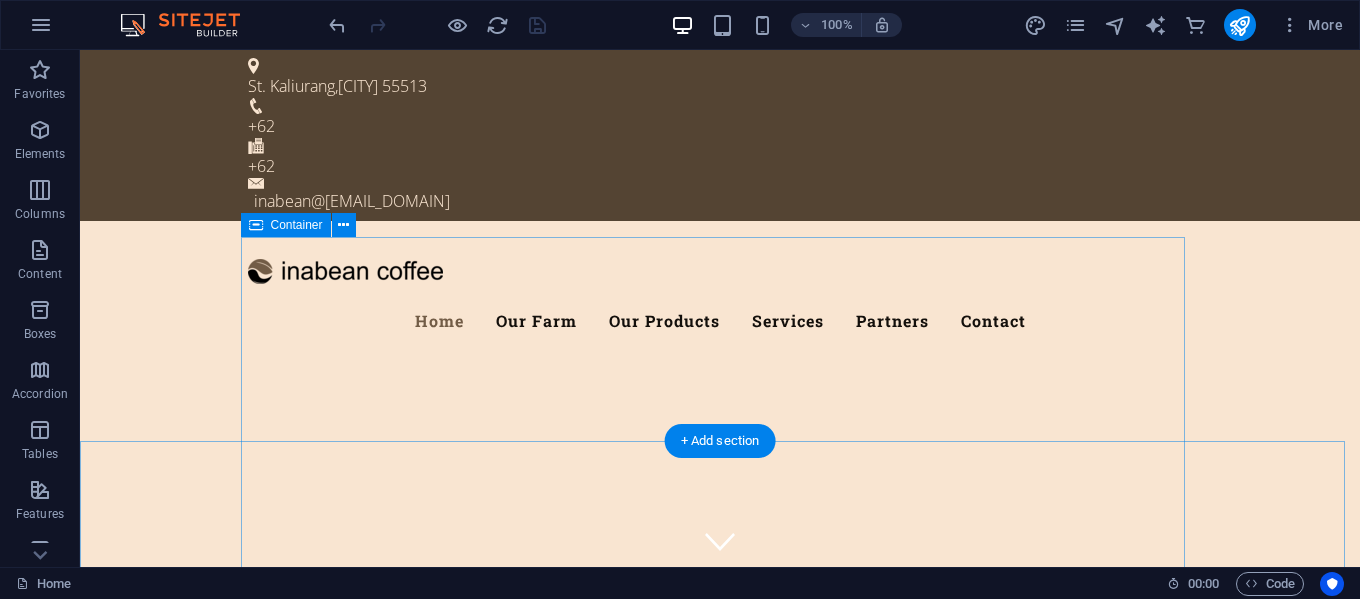 click on "Welcome to the  inabean Fresh. Healty. Organic Lorem ipsum dolor sit amet, consetetur sadipscing elitr, sed diam nonumy eirmod tempor invidunt ut labore et dolore magna aliquyam erat, sed diam voluptua. learn more Best Quality Products Lorem ipsum dolor sit amet, consetetur sadipscing elitr, sed diam nonumy eirmod tempor invidunt ut labore et dolore magna aliquyam erat, sed diam voluptua.  our Products" at bounding box center [720, 1240] 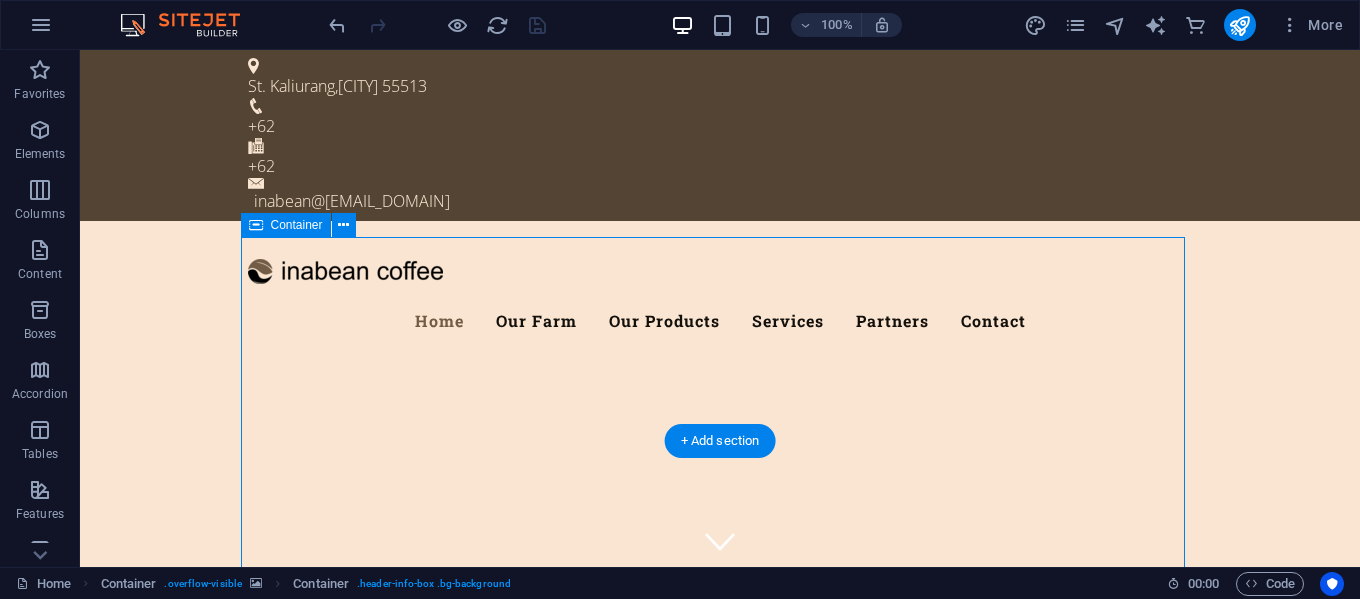 click on "Welcome to the  inabean Fresh. Healty. Organic Lorem ipsum dolor sit amet, consetetur sadipscing elitr, sed diam nonumy eirmod tempor invidunt ut labore et dolore magna aliquyam erat, sed diam voluptua. learn more Best Quality Products Lorem ipsum dolor sit amet, consetetur sadipscing elitr, sed diam nonumy eirmod tempor invidunt ut labore et dolore magna aliquyam erat, sed diam voluptua.  our Products" at bounding box center [720, 1240] 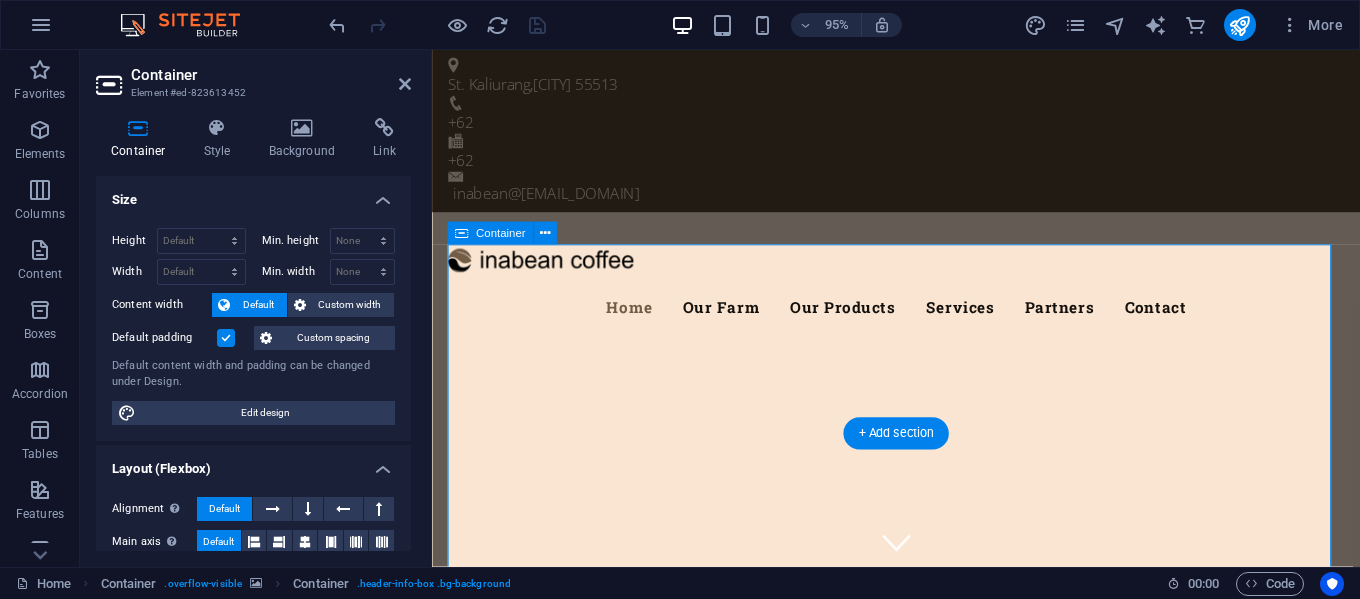 click on "Welcome to the  inabean Fresh. Healty. Organic Lorem ipsum dolor sit amet, consetetur sadipscing elitr, sed diam nonumy eirmod tempor invidunt ut labore et dolore magna aliquyam erat, sed diam voluptua. learn more Best Quality Products Lorem ipsum dolor sit amet, consetetur sadipscing elitr, sed diam nonumy eirmod tempor invidunt ut labore et dolore magna aliquyam erat, sed diam voluptua.  our Products" at bounding box center [921, 1240] 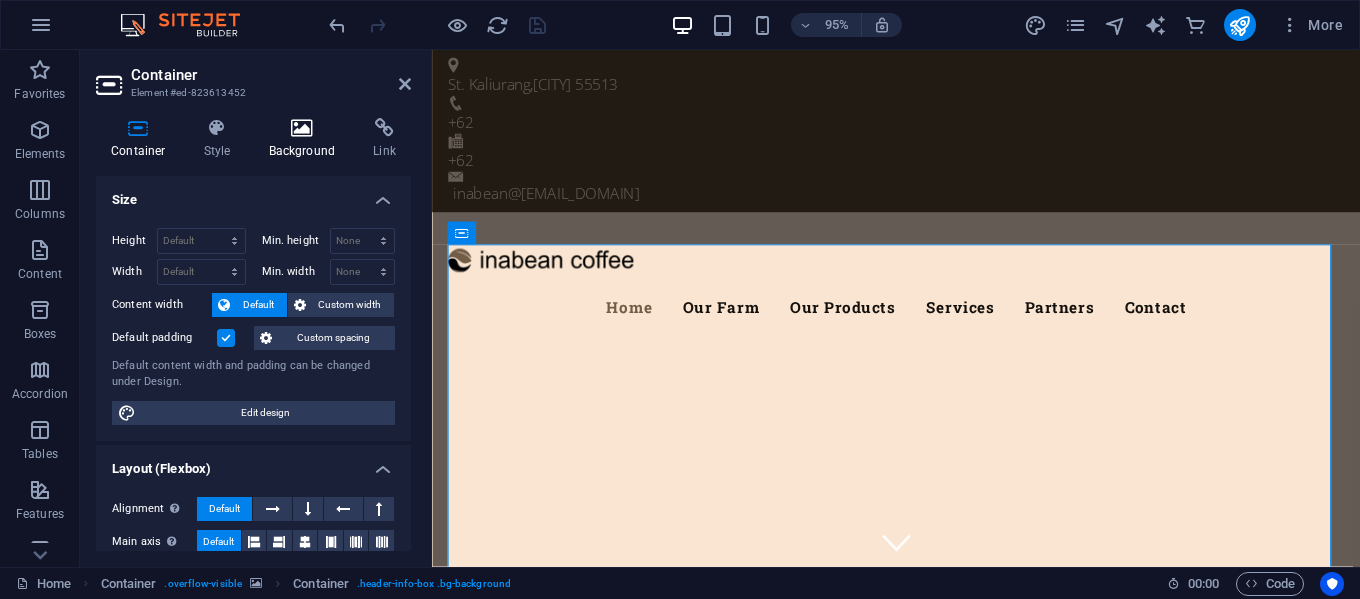 click at bounding box center (302, 128) 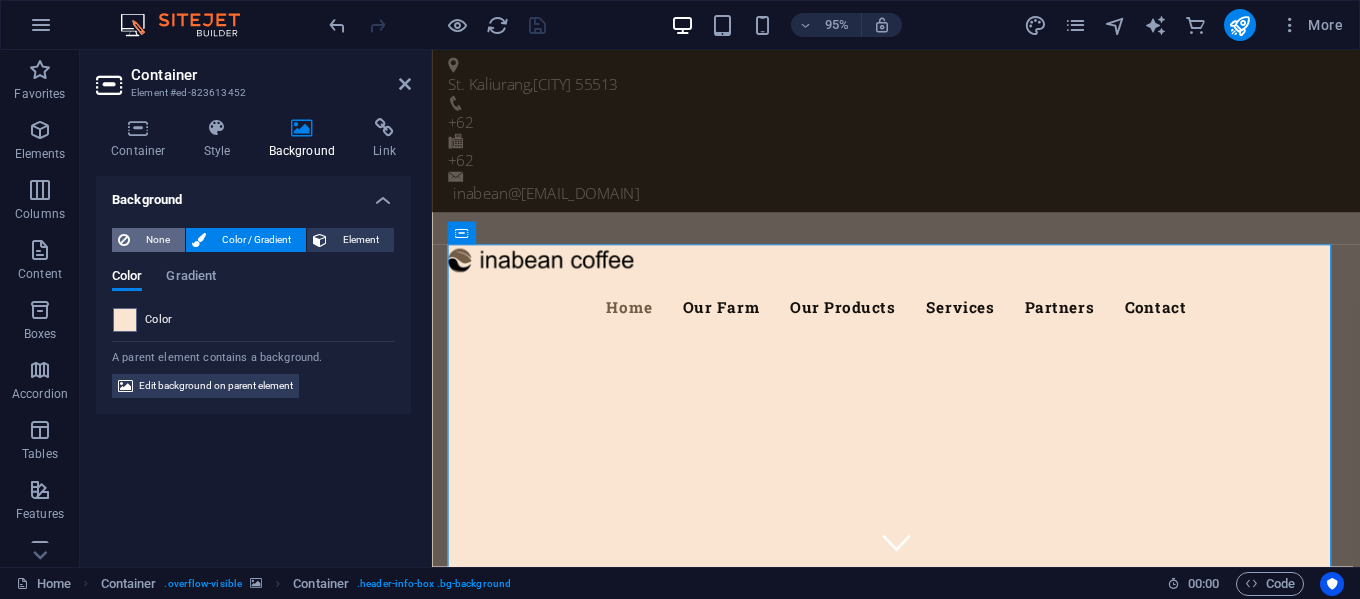 click on "None" at bounding box center [148, 240] 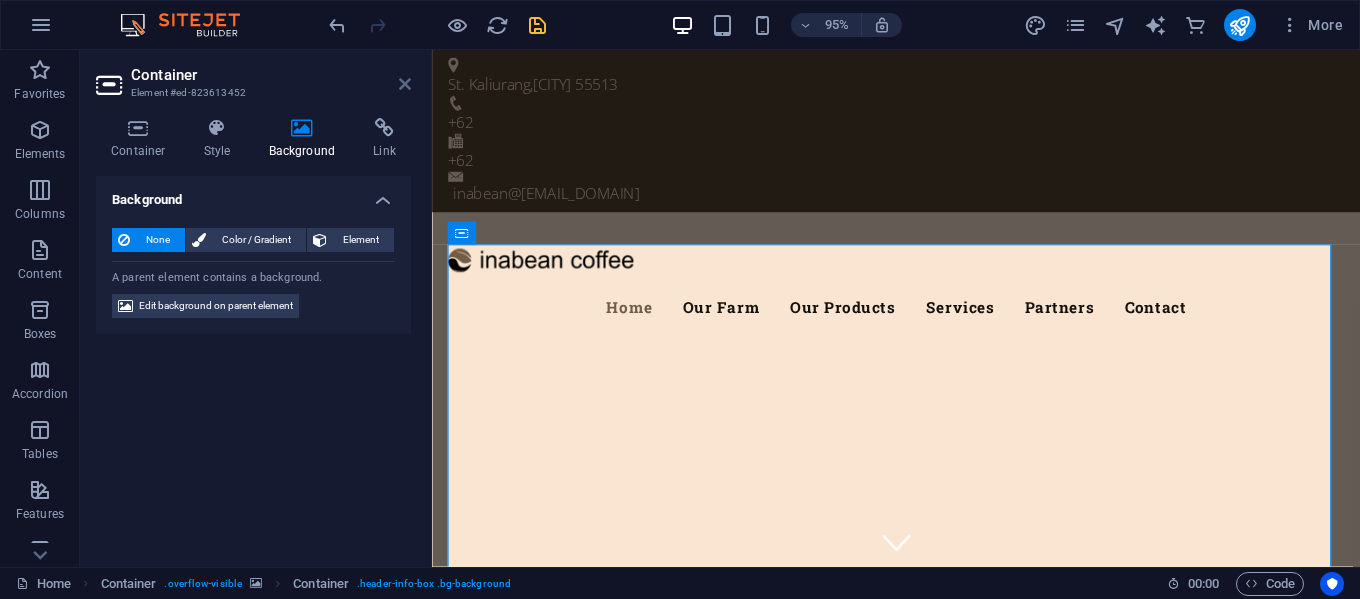 click at bounding box center (405, 84) 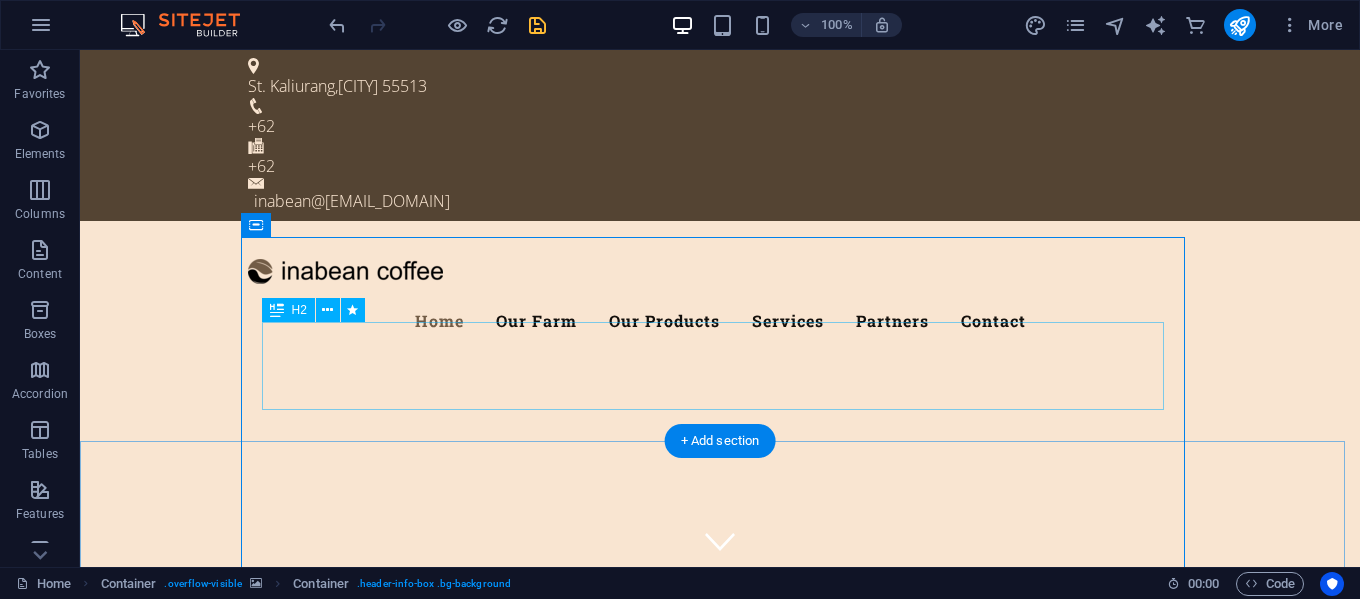 click on "Welcome to the  inabean" at bounding box center [720, 1075] 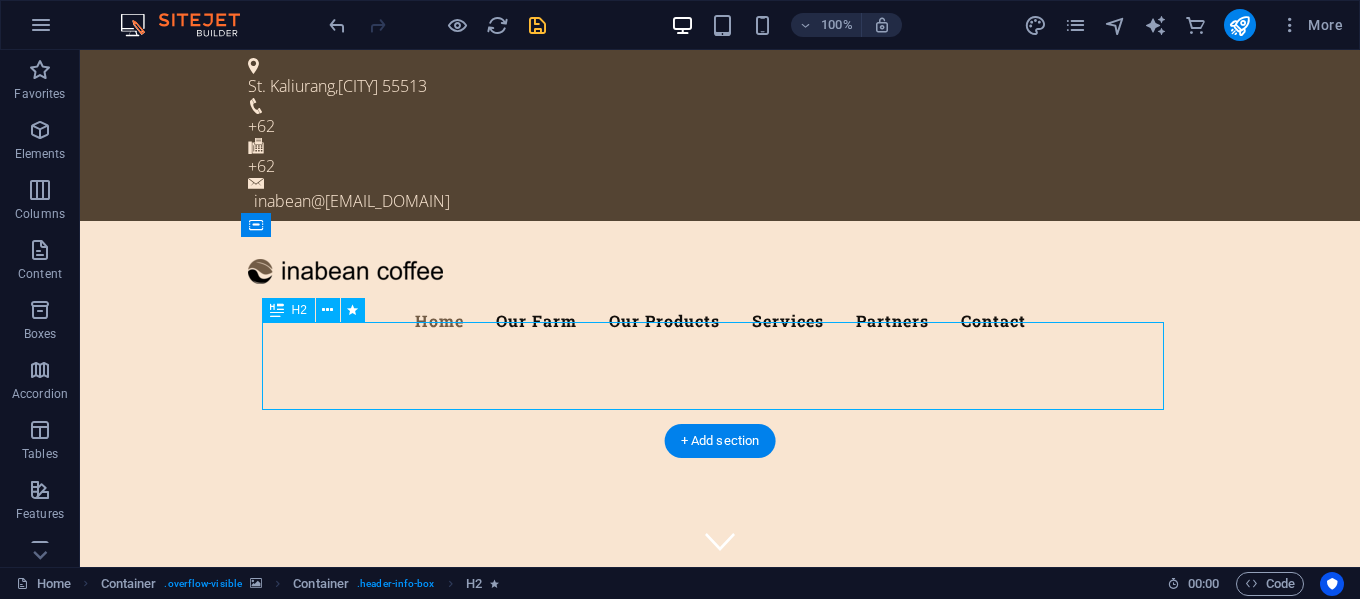 click on "Welcome to the  inabean" at bounding box center (720, 1075) 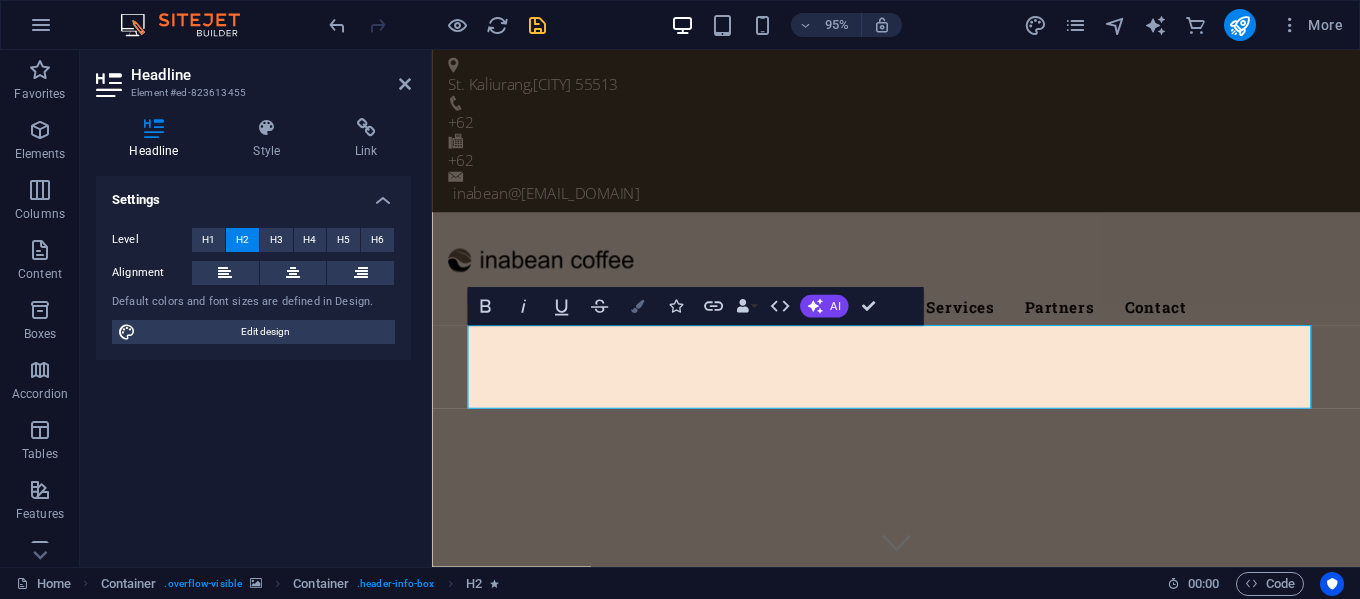 click at bounding box center (637, 306) 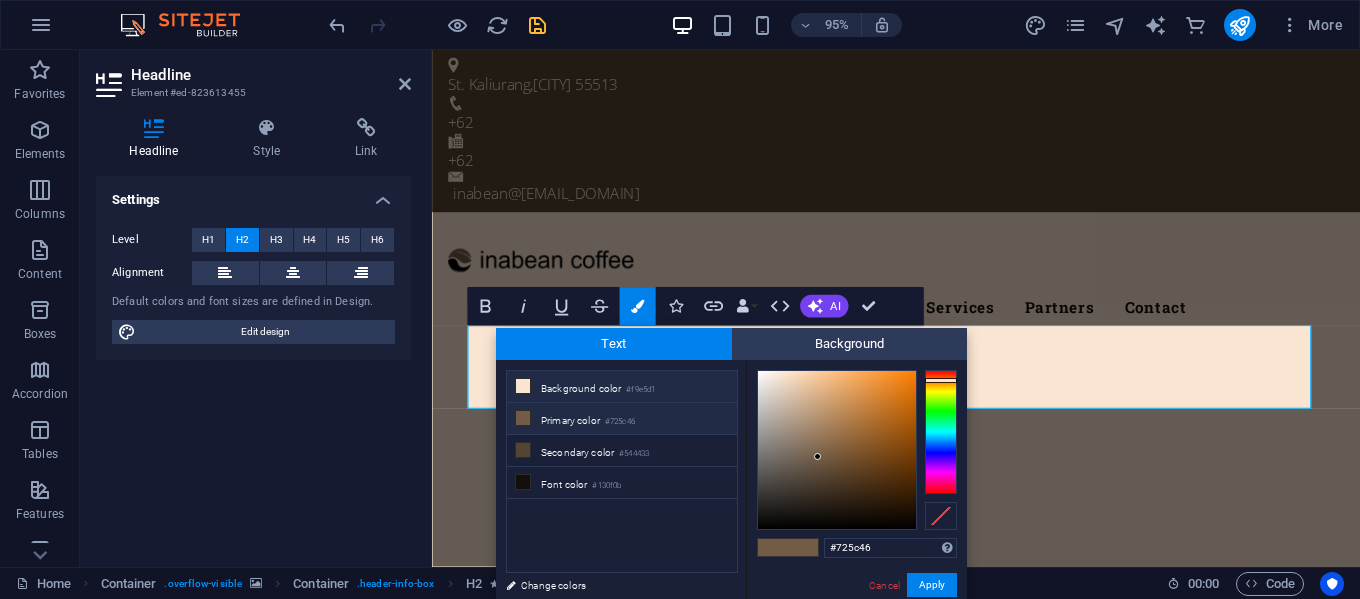 click at bounding box center [523, 386] 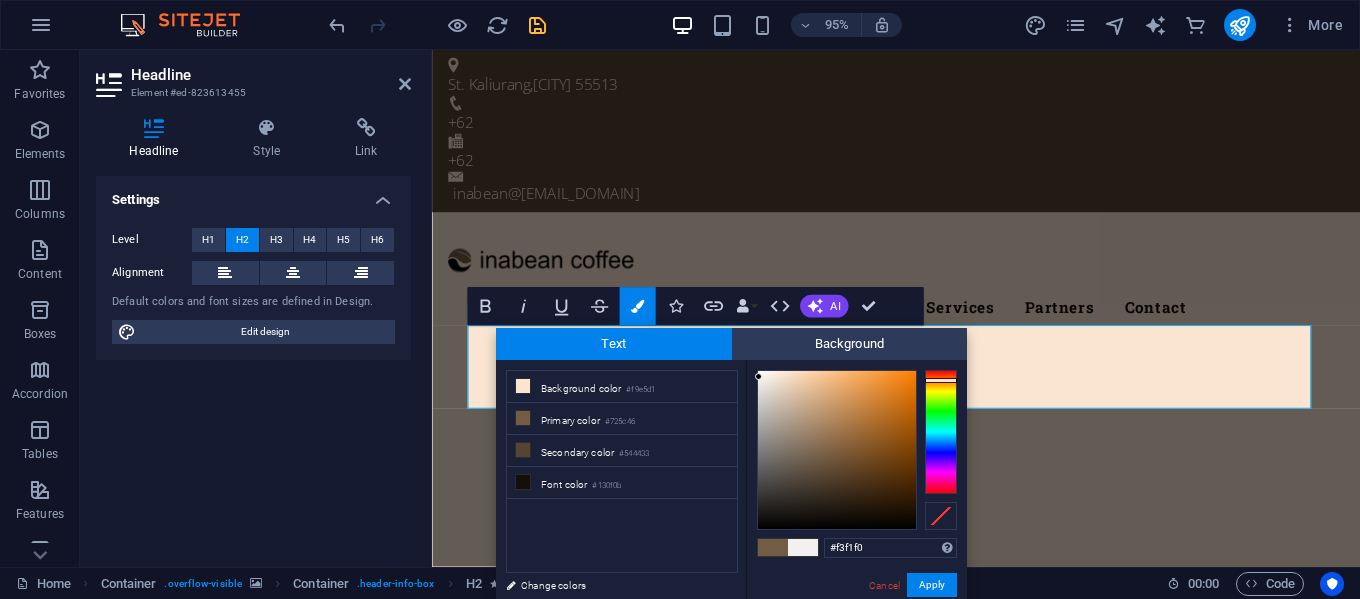 click at bounding box center [837, 450] 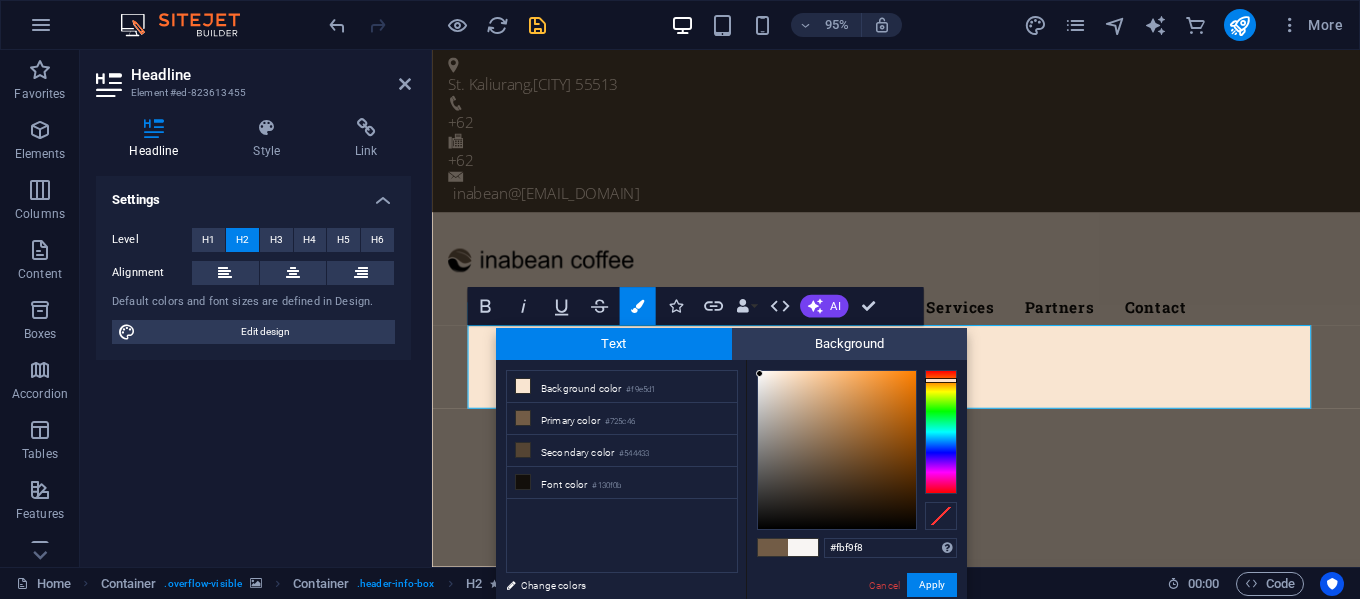 type on "#fffdfc" 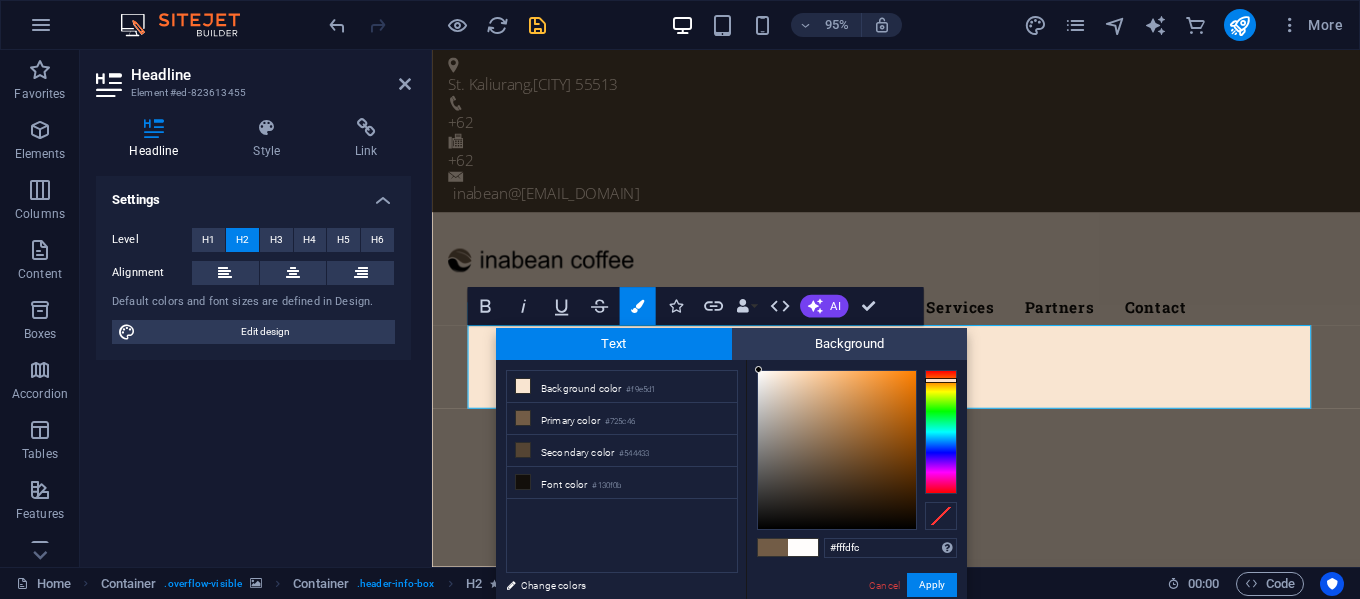 click at bounding box center (758, 369) 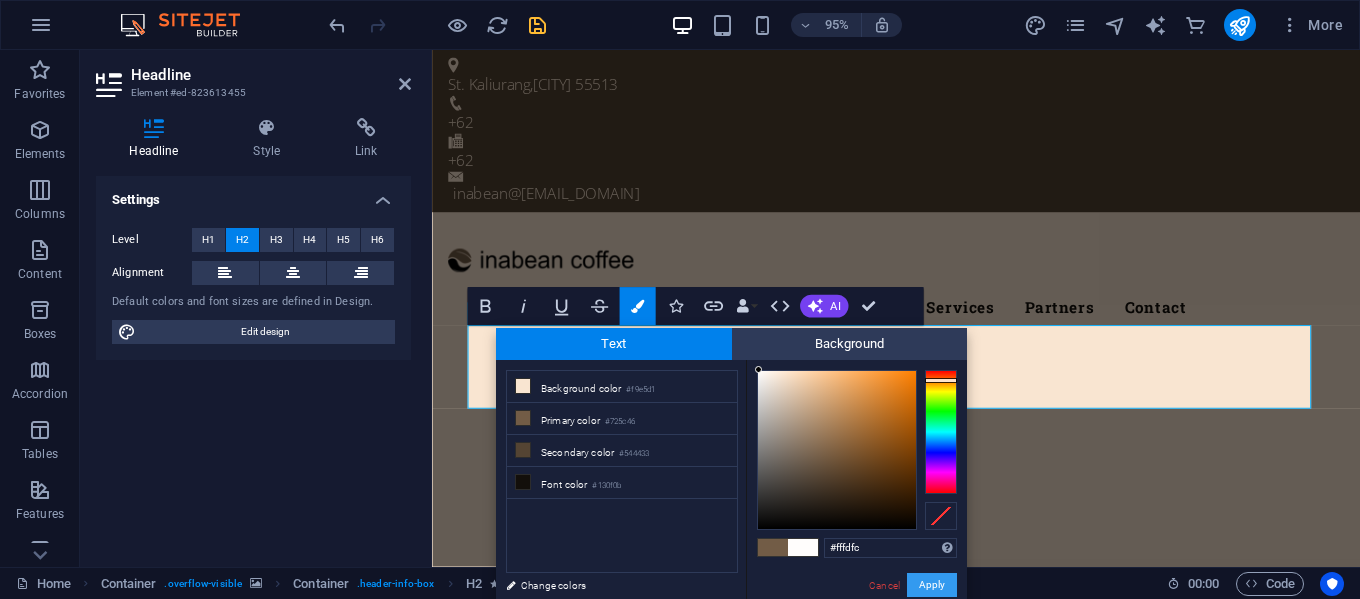 click on "Apply" at bounding box center [932, 585] 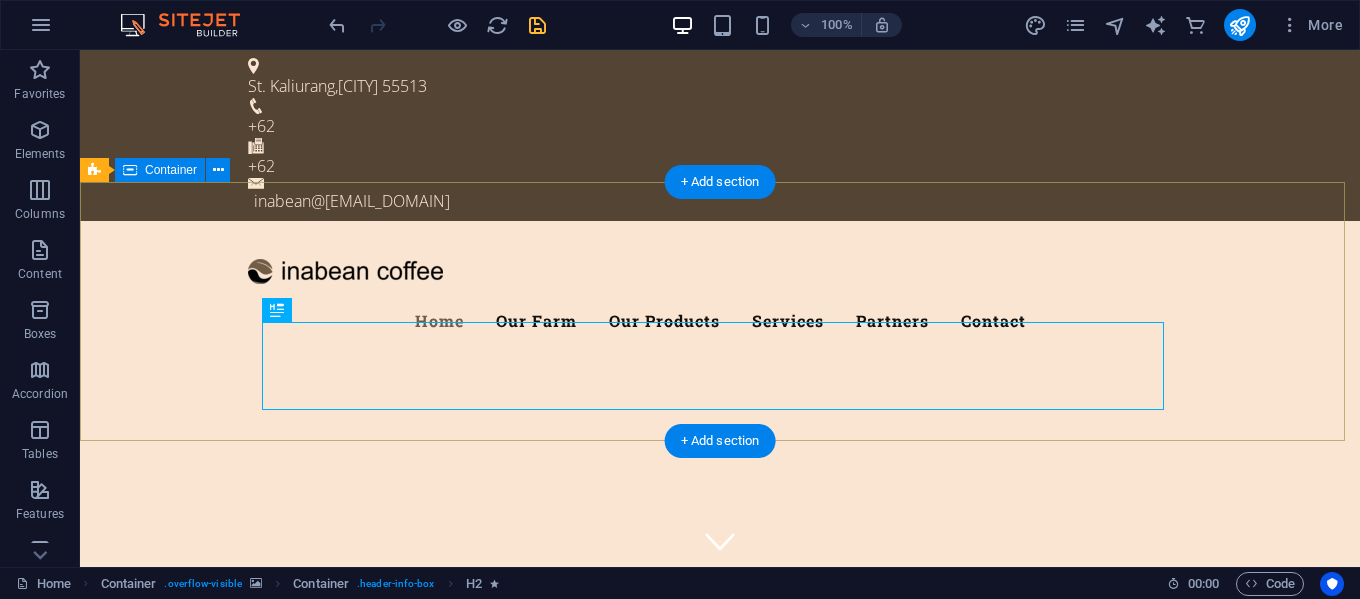 click at bounding box center (720, 700) 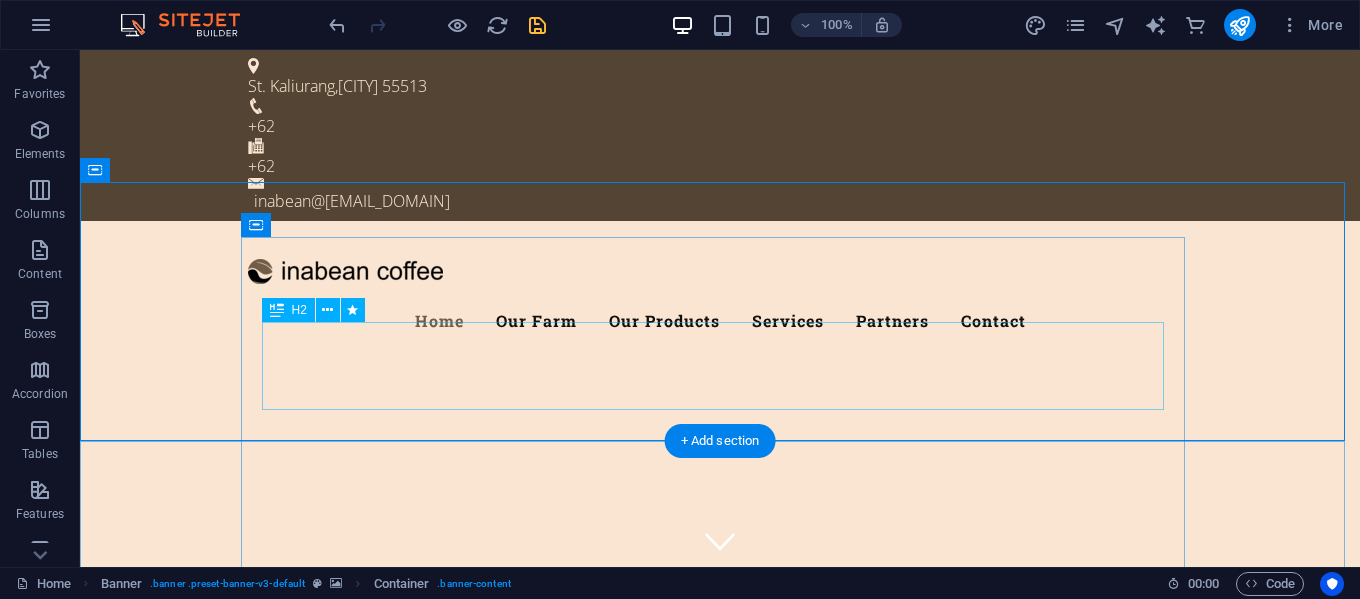click on "Welcome to the  inabean" at bounding box center (720, 1058) 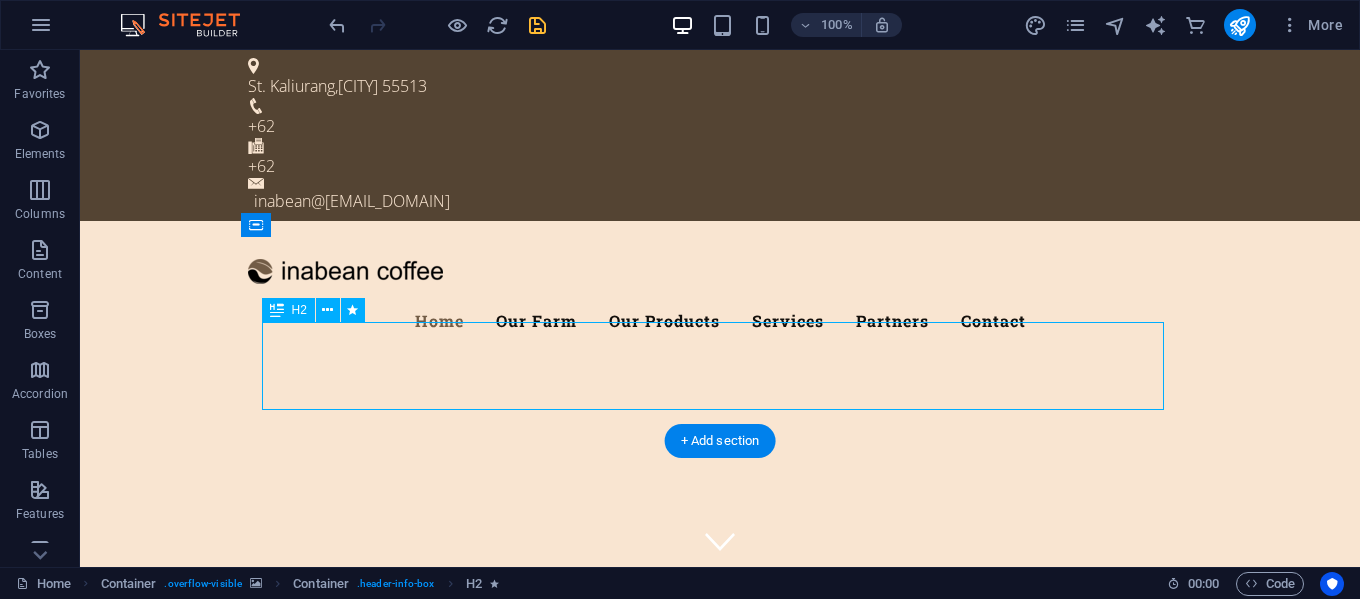 click on "Welcome to the  inabean" at bounding box center (720, 1058) 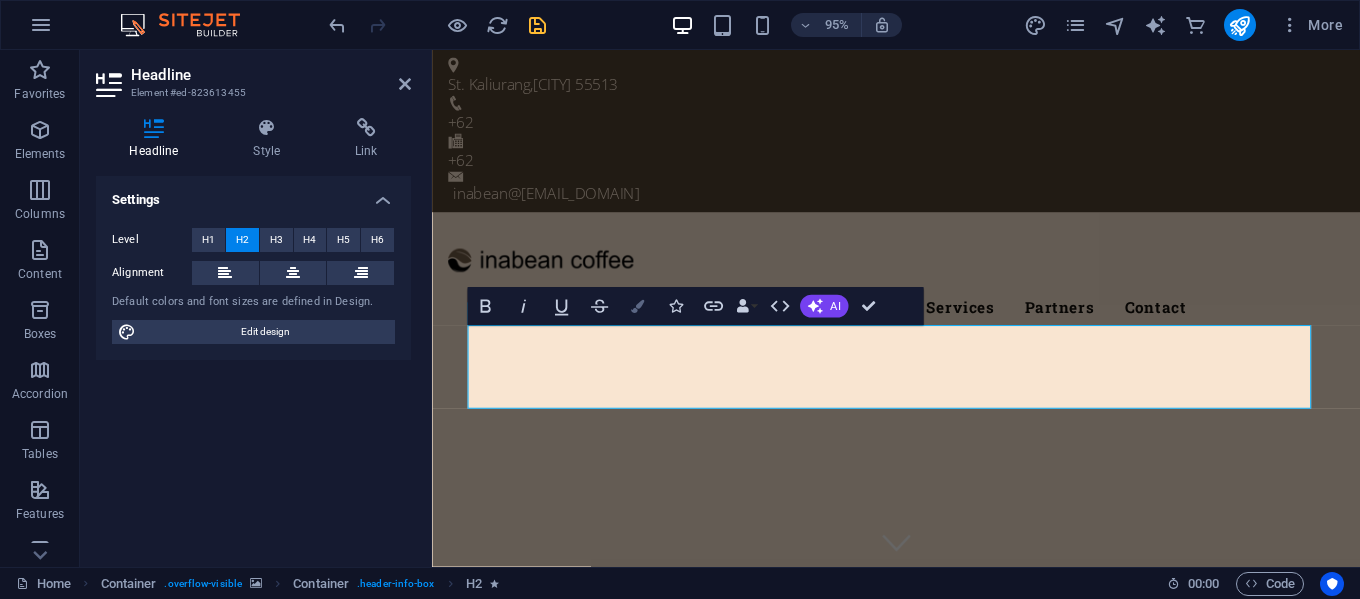 click at bounding box center (637, 306) 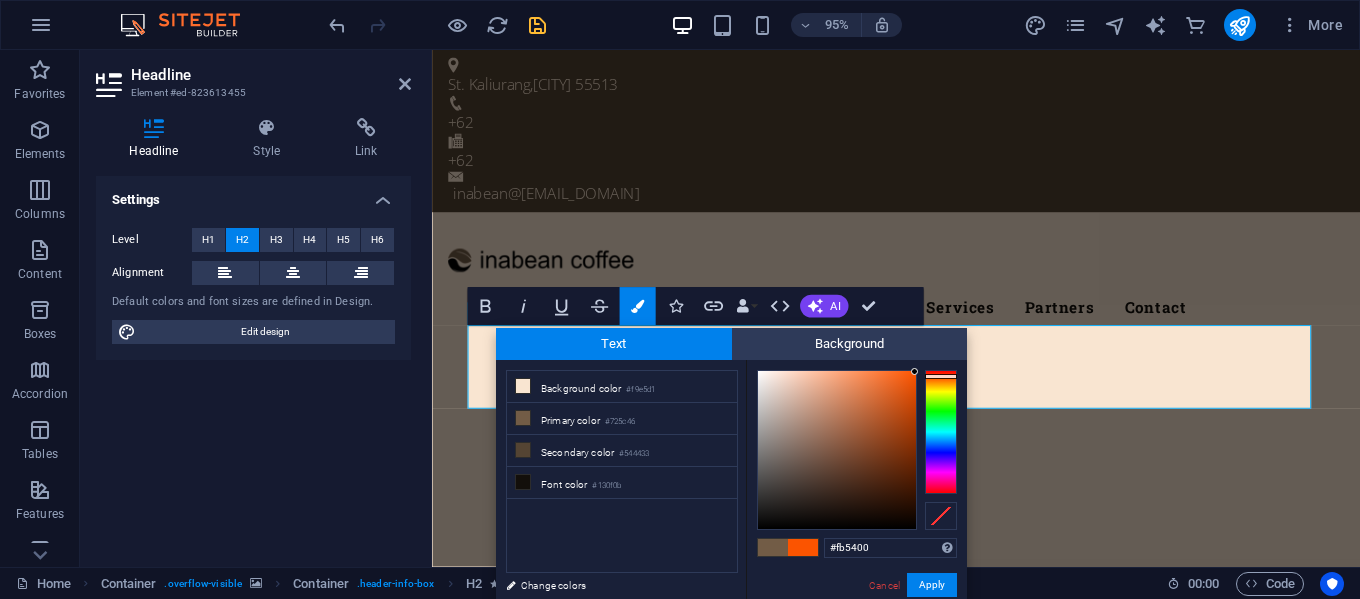 drag, startPoint x: 860, startPoint y: 380, endPoint x: 926, endPoint y: 372, distance: 66.48308 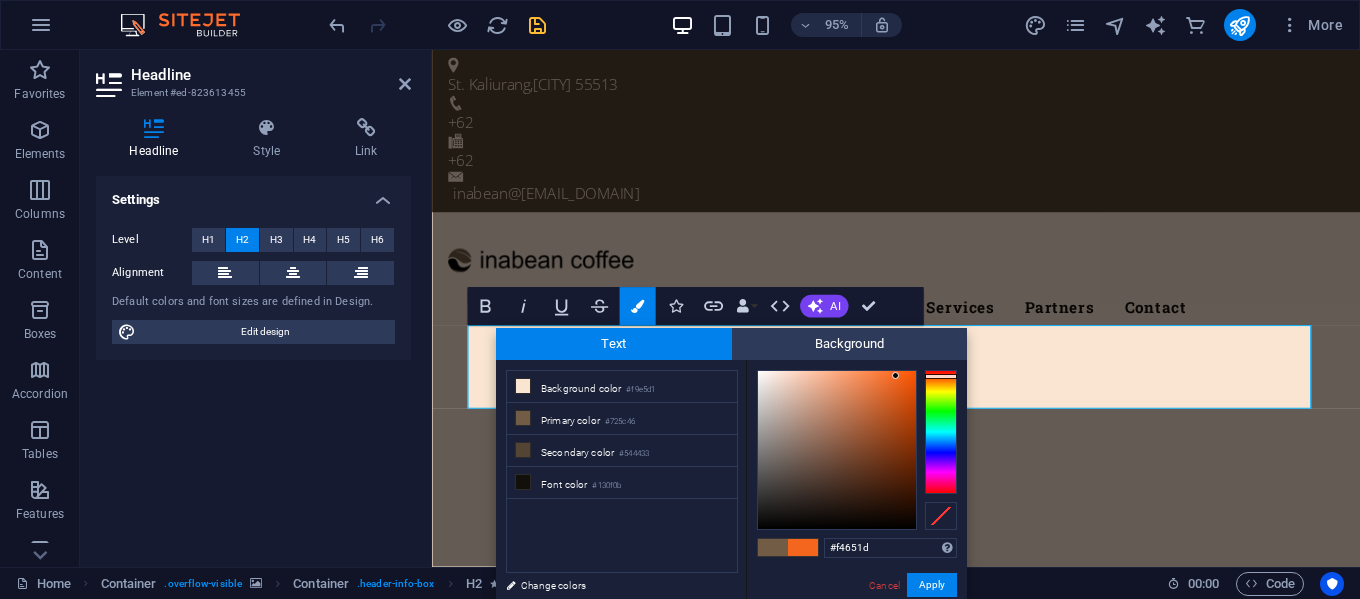 click at bounding box center (895, 375) 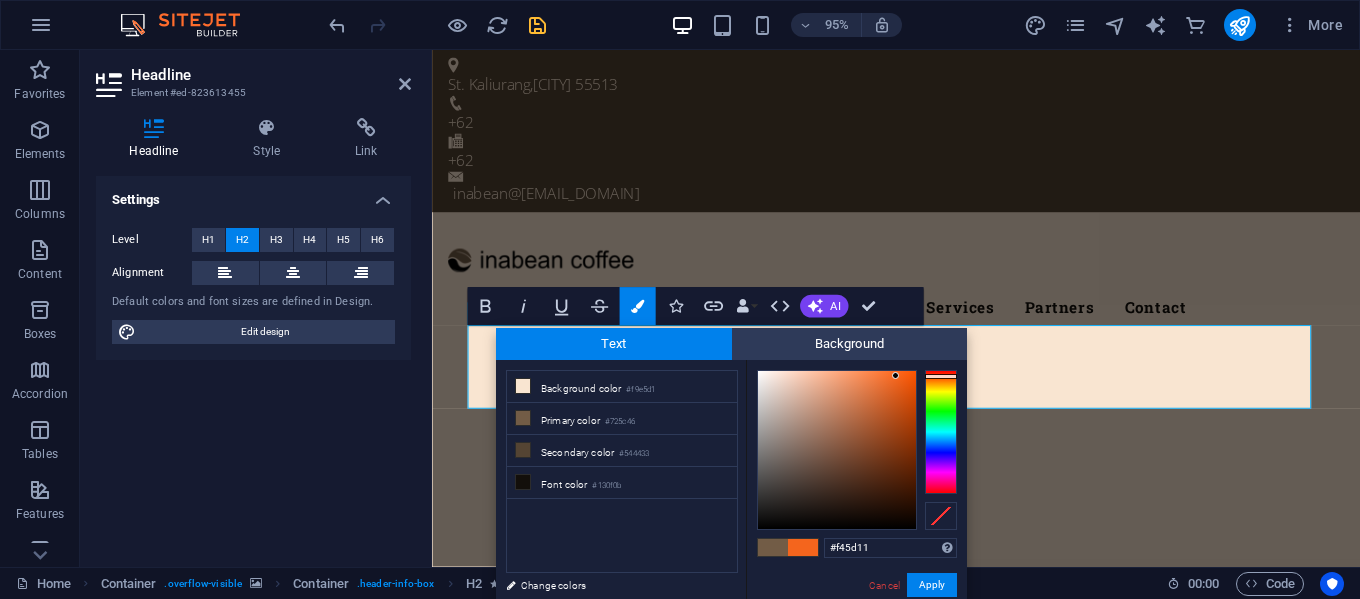 click at bounding box center [837, 450] 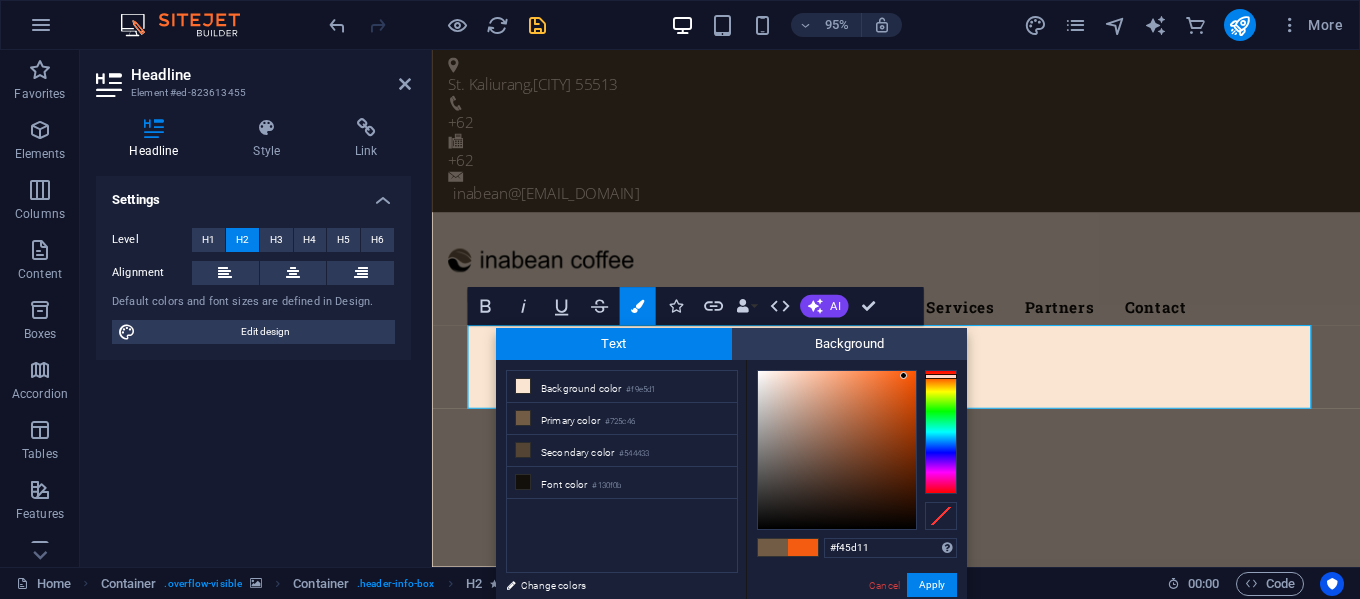 type on "#f45505" 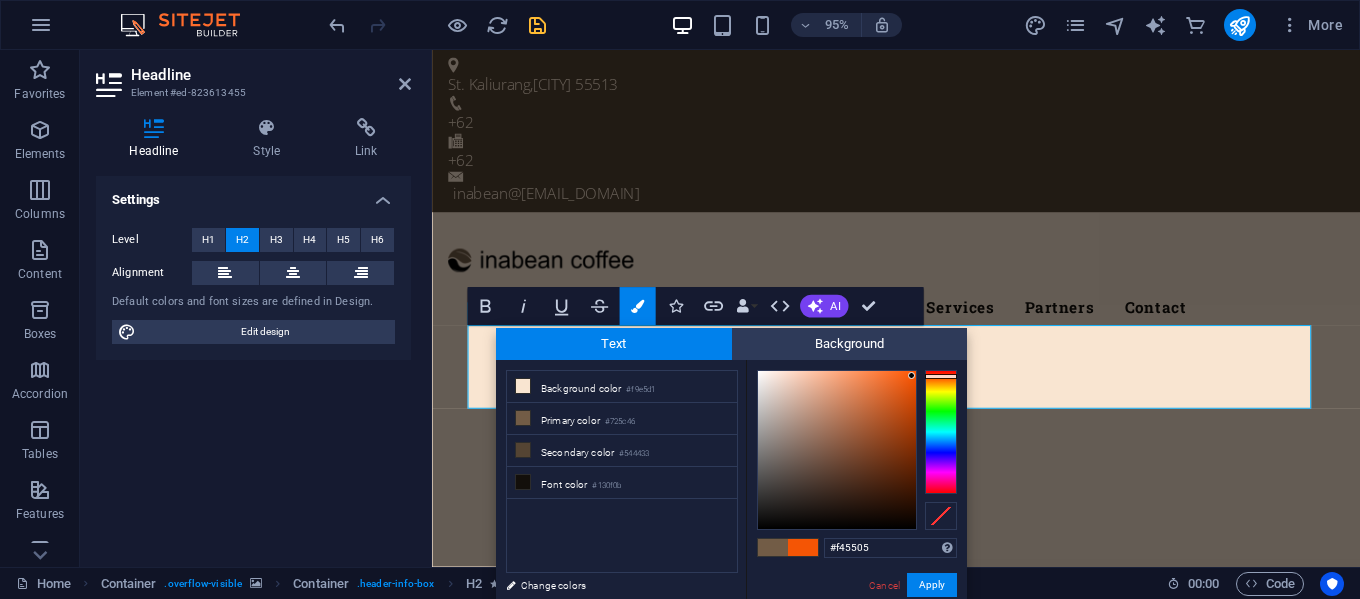 click at bounding box center [837, 450] 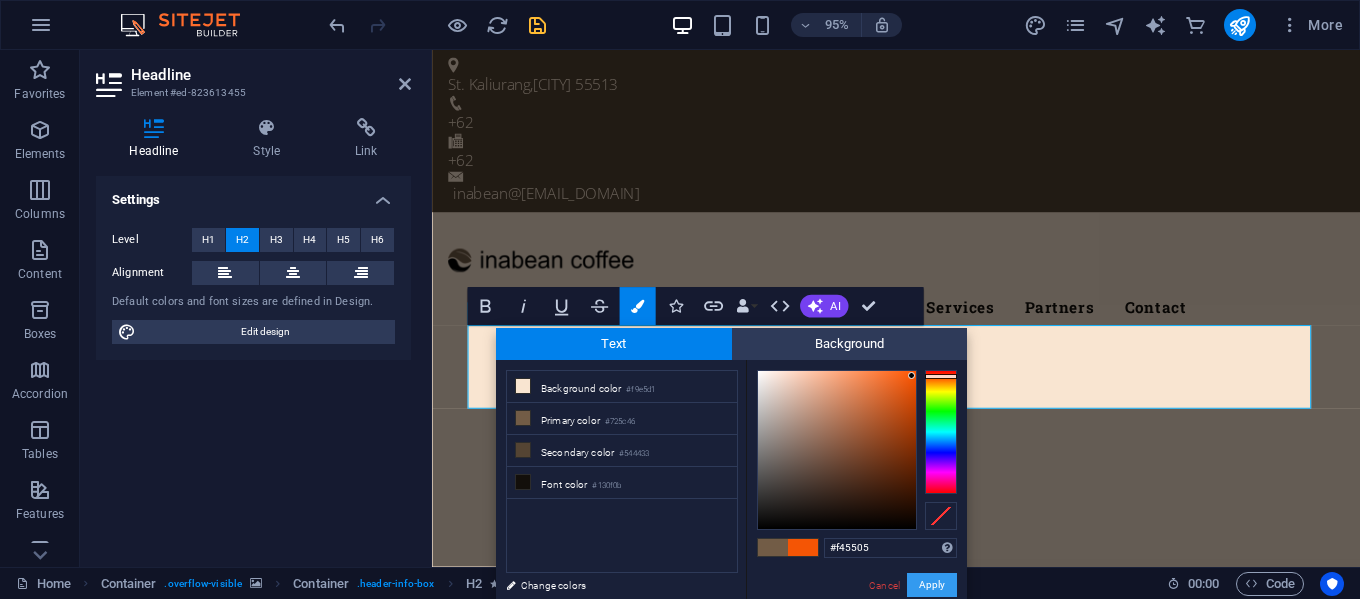 click on "Apply" at bounding box center [932, 585] 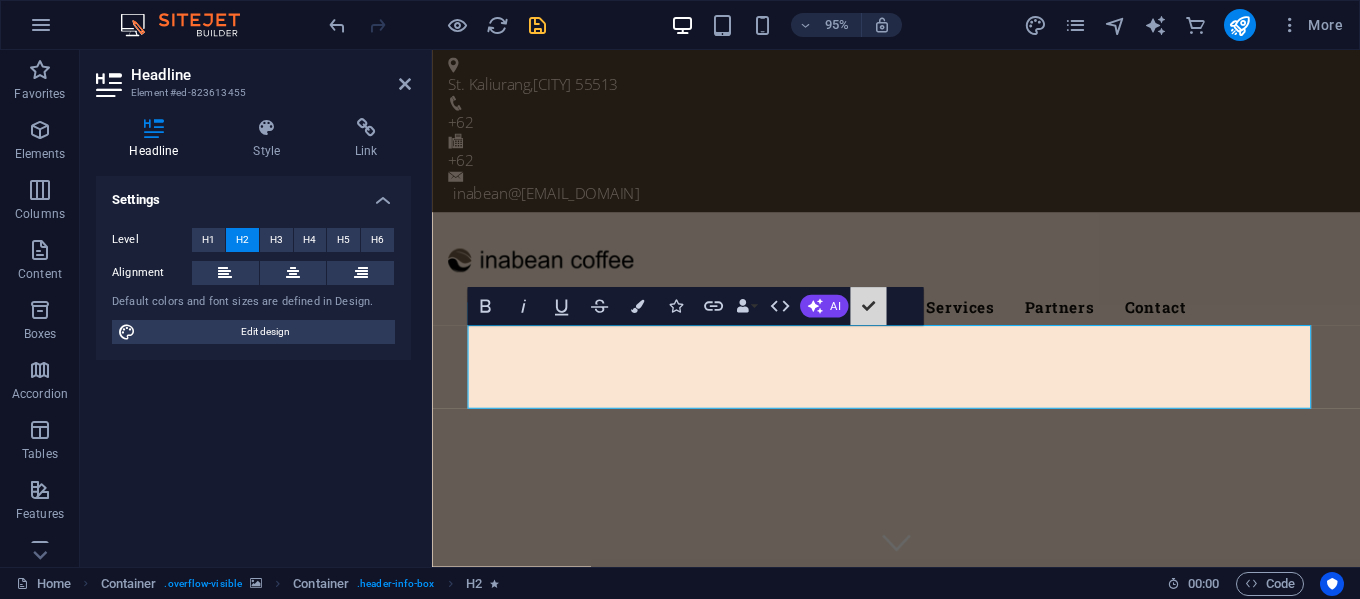 click on "Welcome to the  inabean Fresh. Healty. Organic Lorem ipsum dolor sit amet, consetetur sadipscing elitr, sed diam nonumy eirmod tempor invidunt ut labore et dolore magna aliquyam erat, sed diam voluptua. learn more Best Quality Products Lorem ipsum dolor sit amet, consetetur sadipscing elitr, sed diam nonumy eirmod tempor invidunt ut labore et dolore magna aliquyam erat, sed diam voluptua.  our Products" at bounding box center [921, 1240] 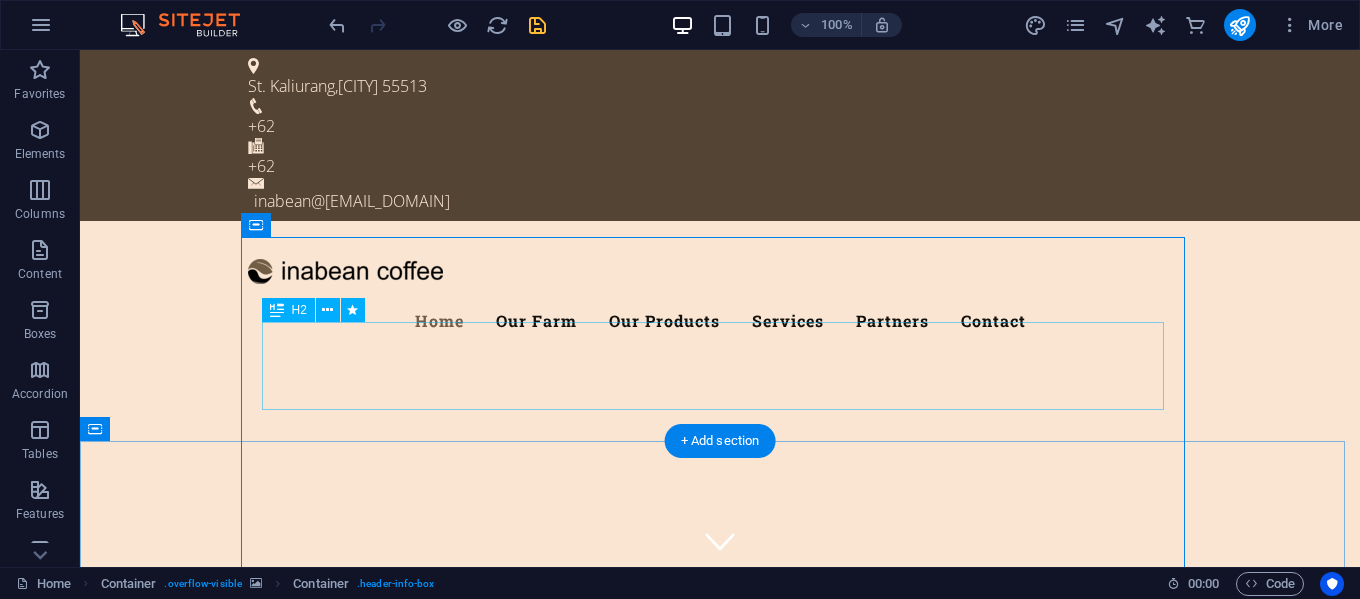 click on "inabean" at bounding box center (943, 1049) 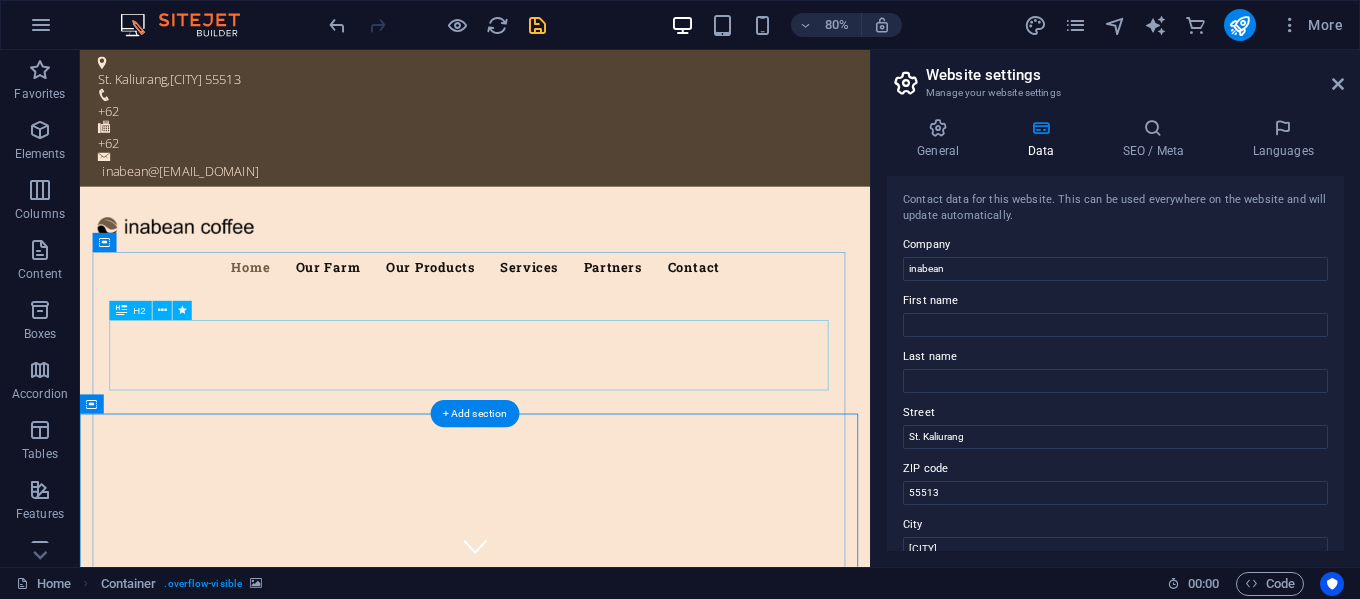 click on "inabean" at bounding box center (797, 1049) 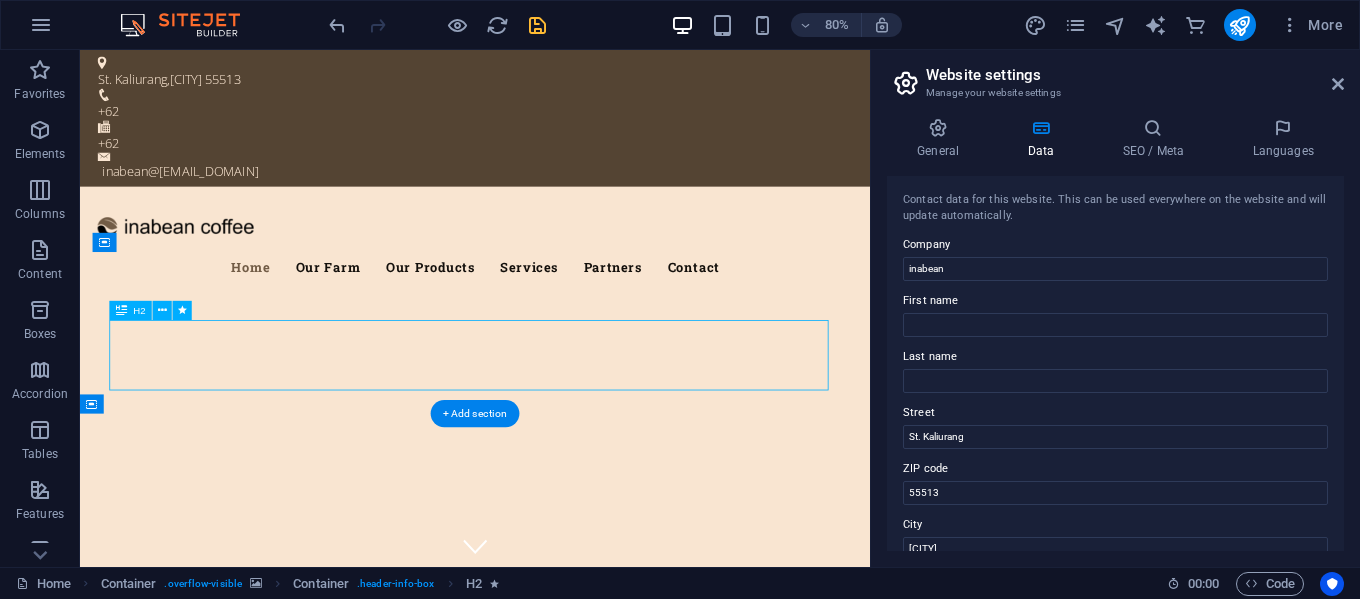 click on "inabean" at bounding box center (797, 1049) 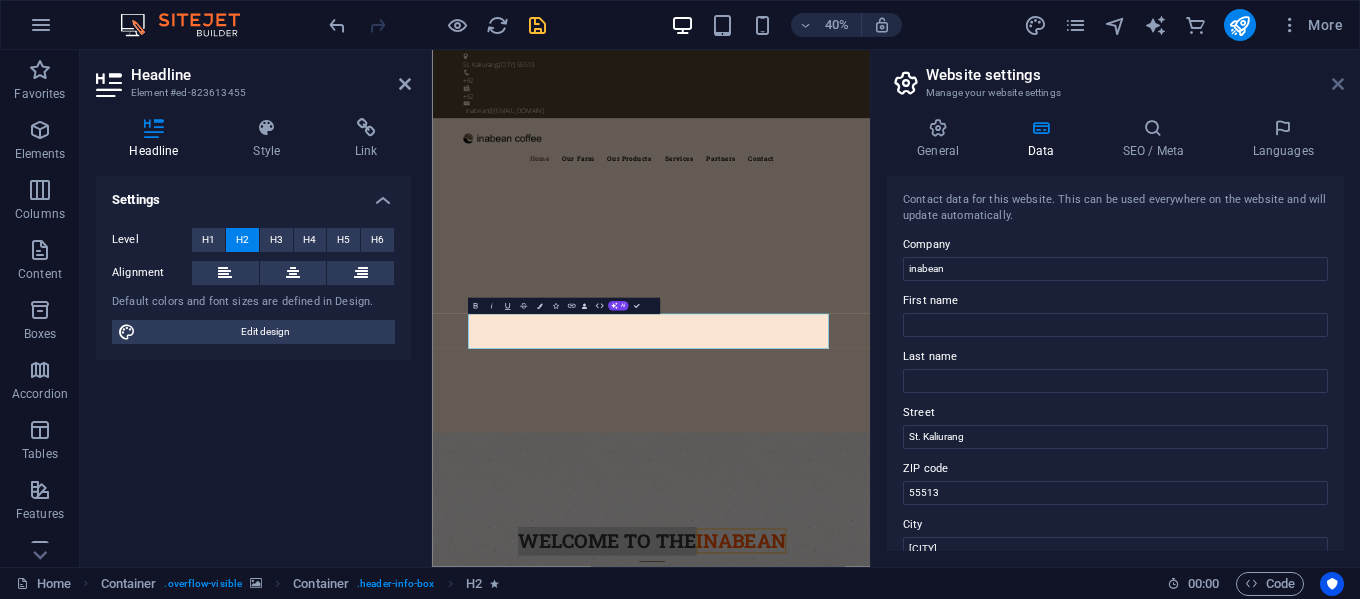 click at bounding box center (1338, 84) 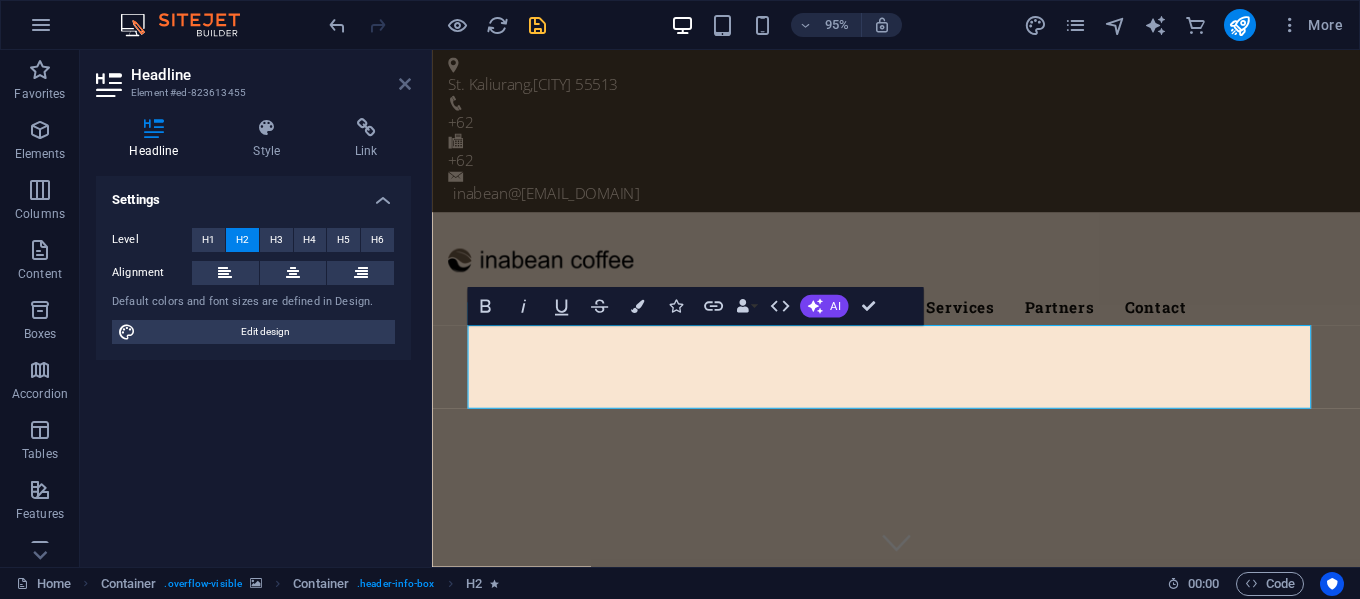 click at bounding box center [405, 84] 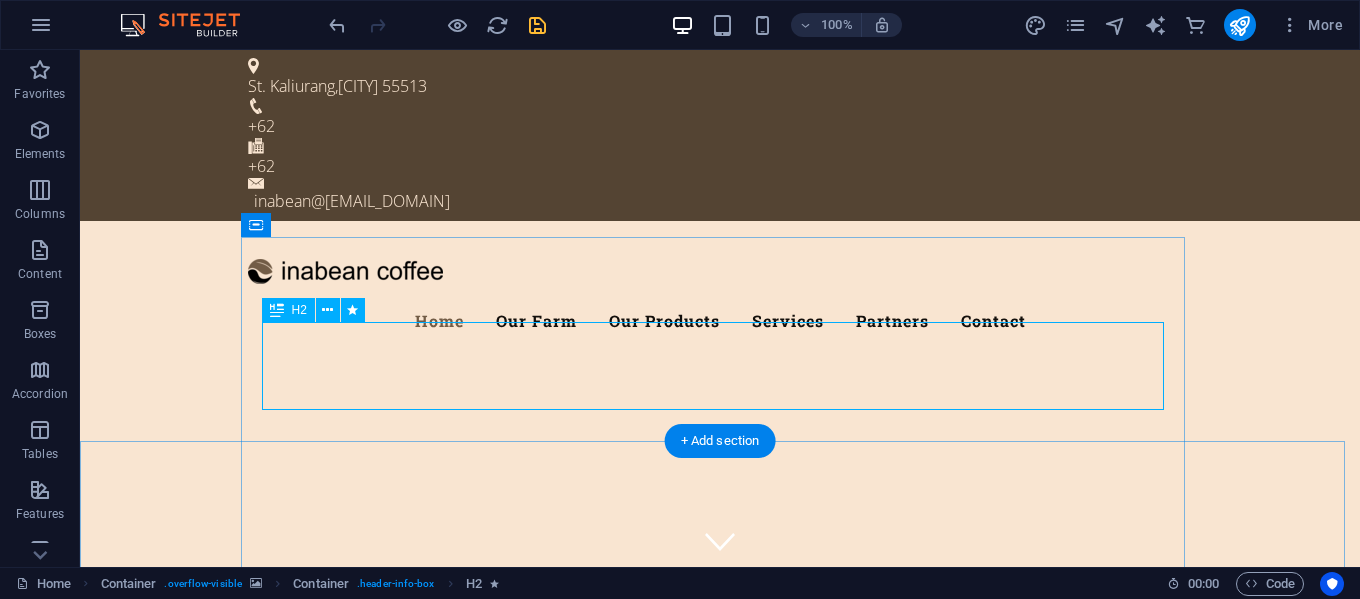 click on "Welcome to the  inabean" at bounding box center (720, 1058) 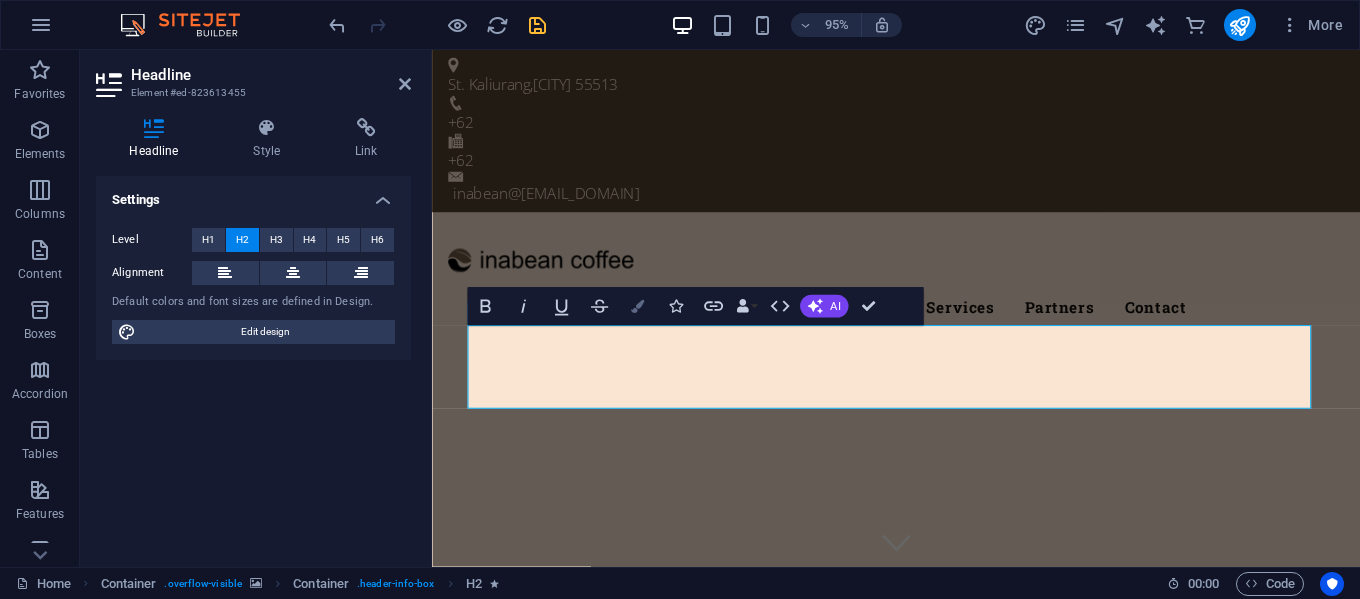 click at bounding box center [637, 306] 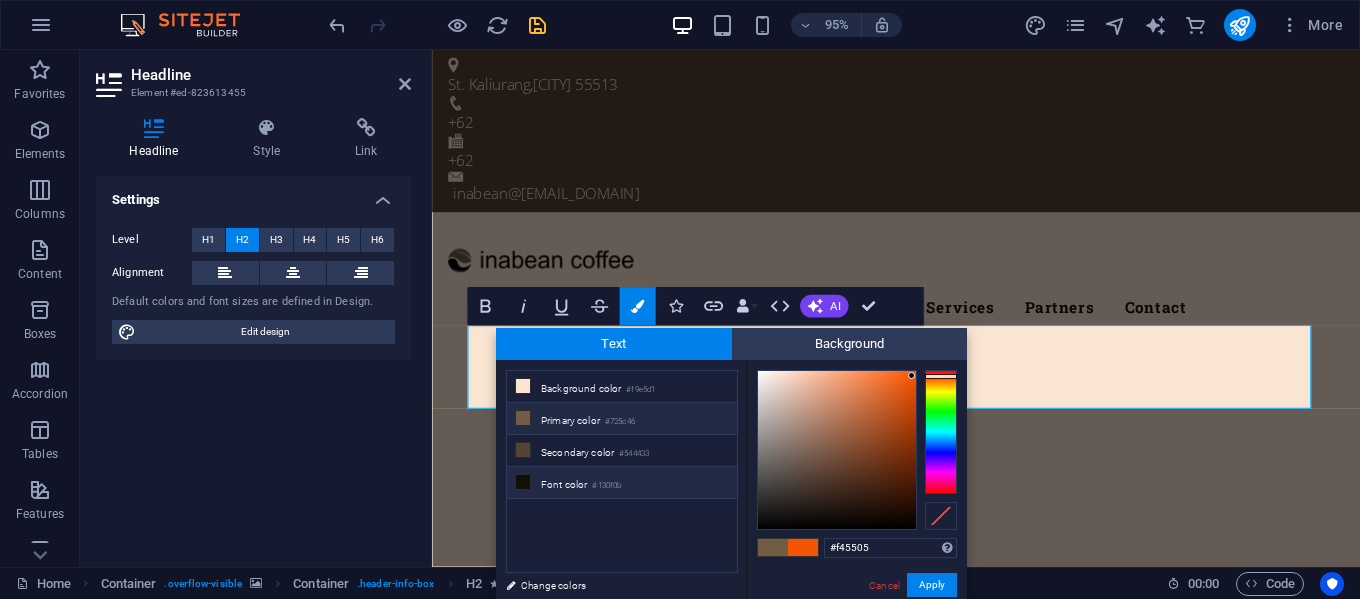 click at bounding box center [523, 482] 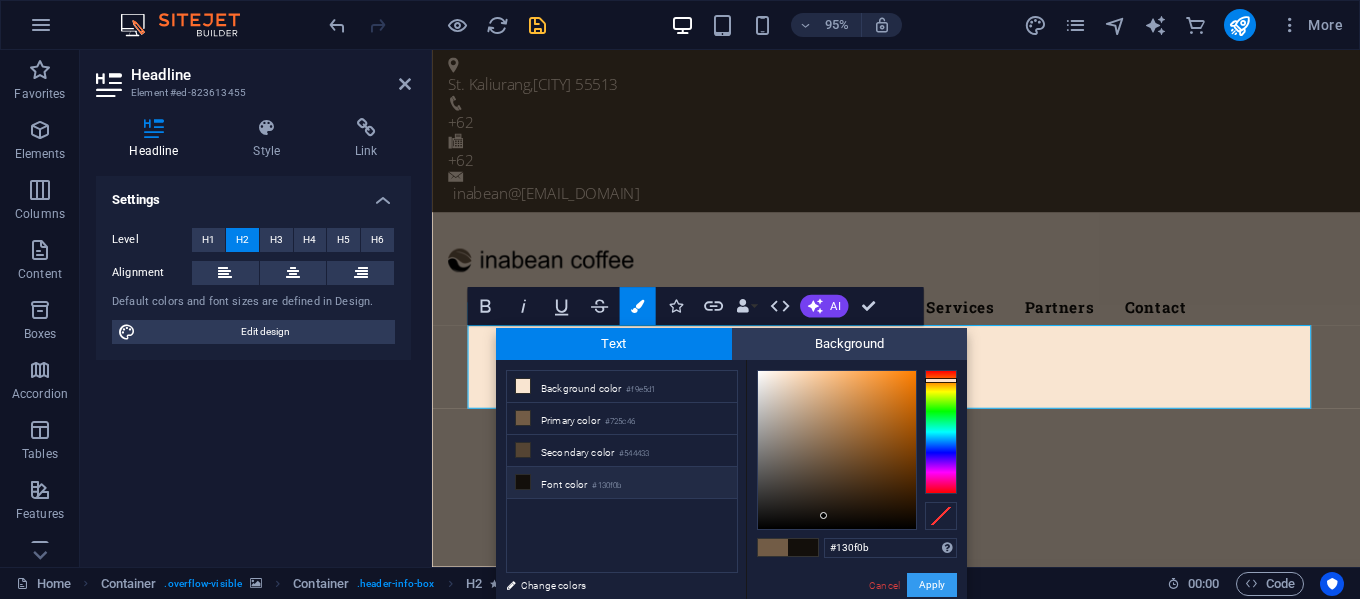 click on "Apply" at bounding box center [932, 585] 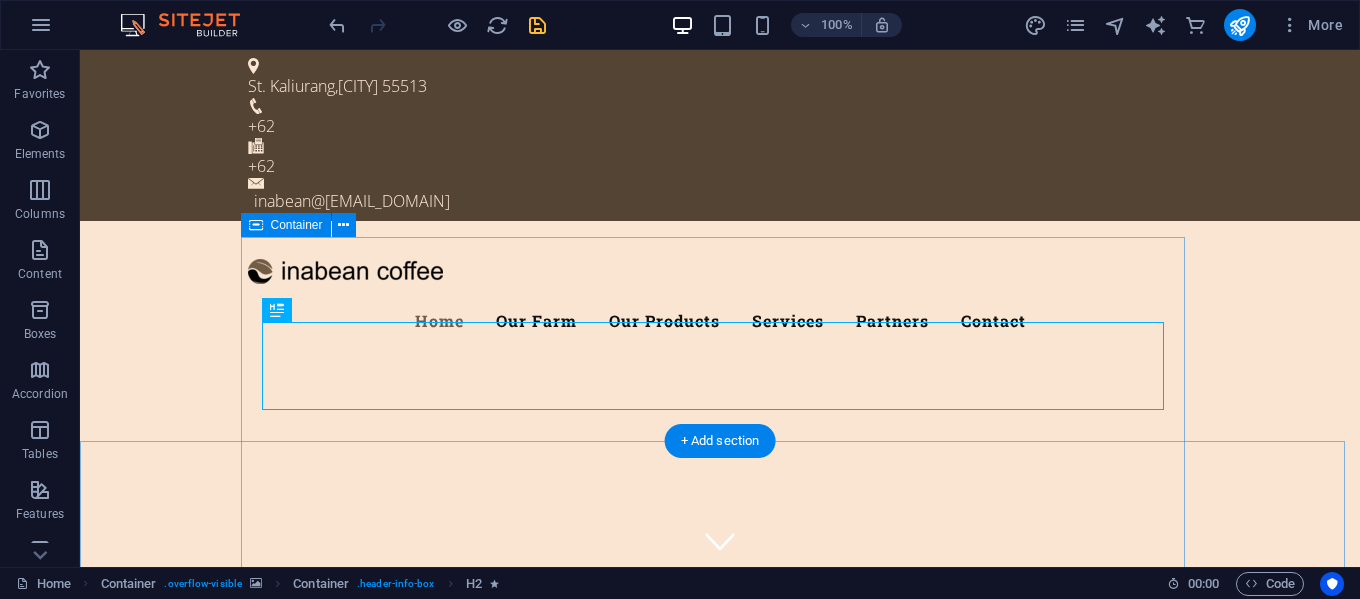 click on "Welcome to the  inabean Fresh. Healty. Organic Lorem ipsum dolor sit amet, consetetur sadipscing elitr, sed diam nonumy eirmod tempor invidunt ut labore et dolore magna aliquyam erat, sed diam voluptua. learn more Best Quality Products Lorem ipsum dolor sit amet, consetetur sadipscing elitr, sed diam nonumy eirmod tempor invidunt ut labore et dolore magna aliquyam erat, sed diam voluptua.  our Products" at bounding box center [720, 1240] 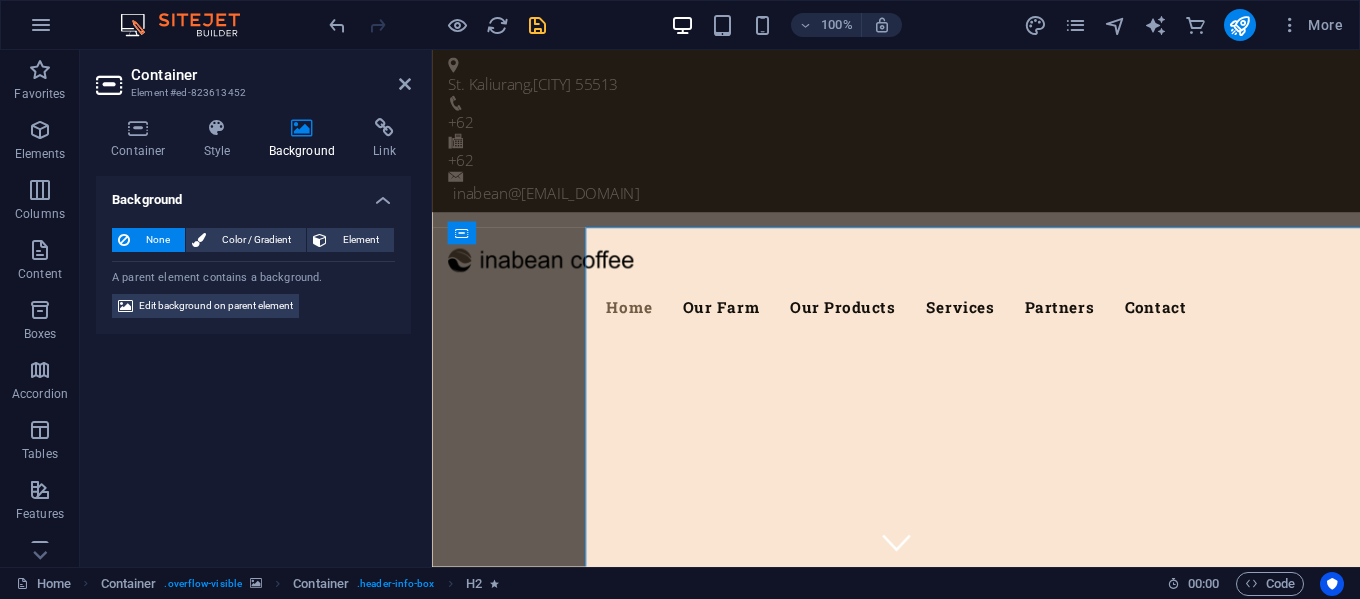 click on "A parent element contains a background." at bounding box center [253, 274] 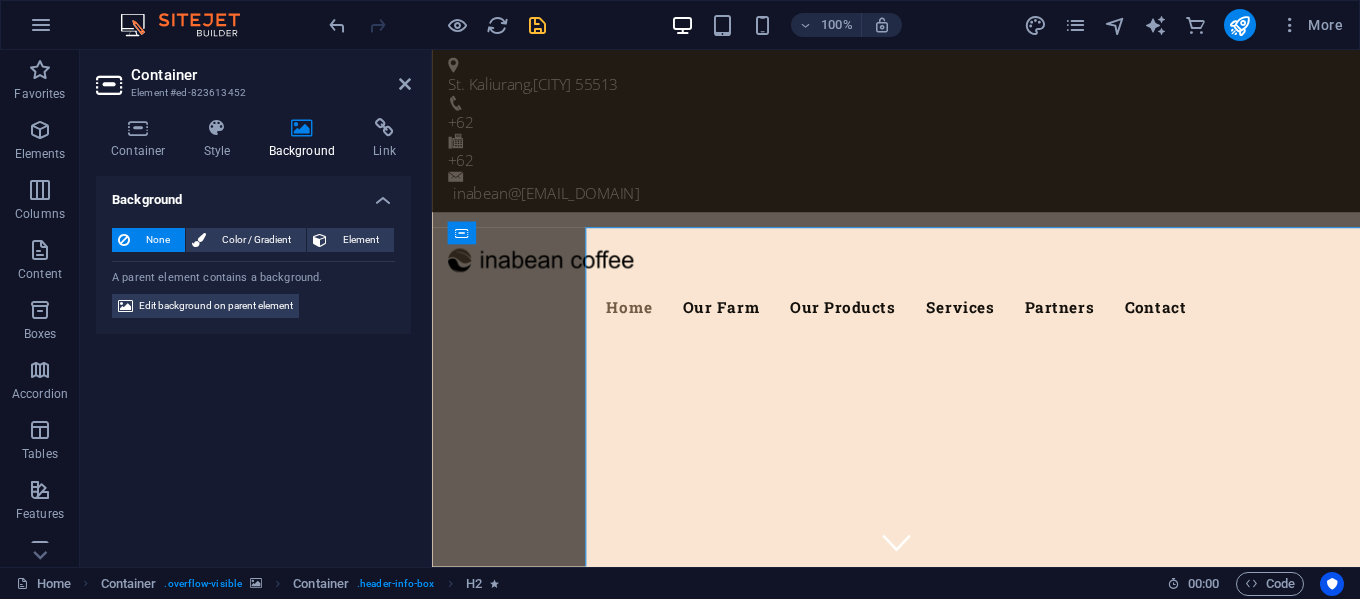 click on "A parent element contains a background." at bounding box center (253, 274) 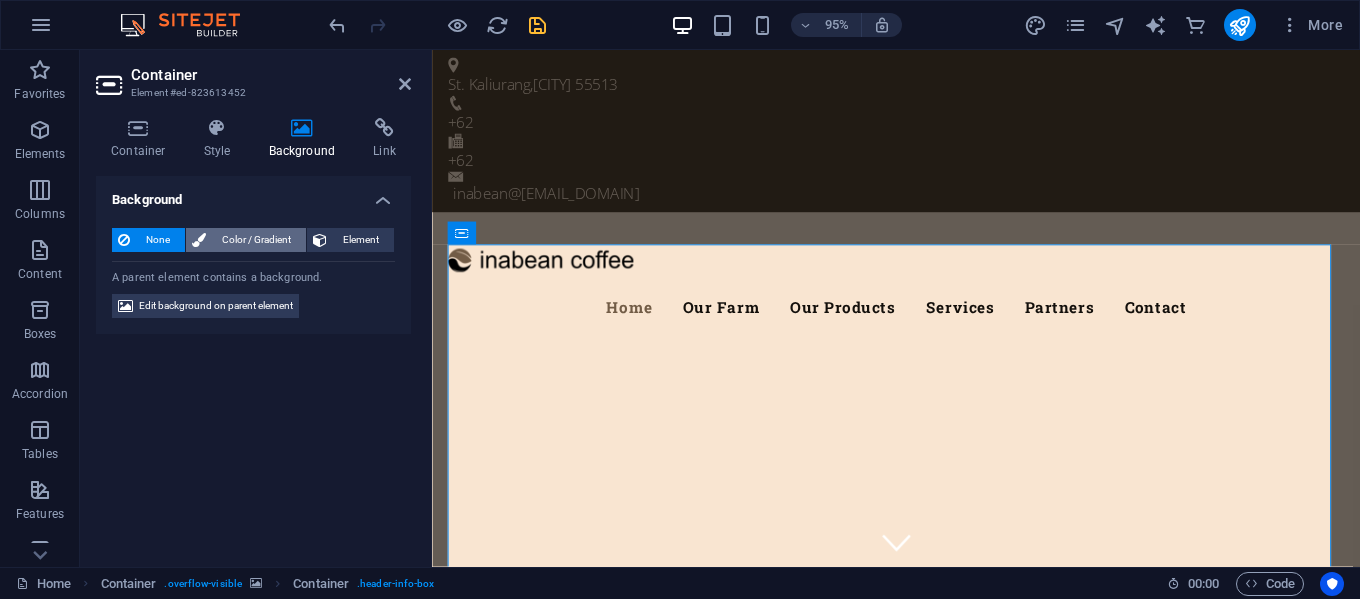 click on "Color / Gradient" at bounding box center [256, 240] 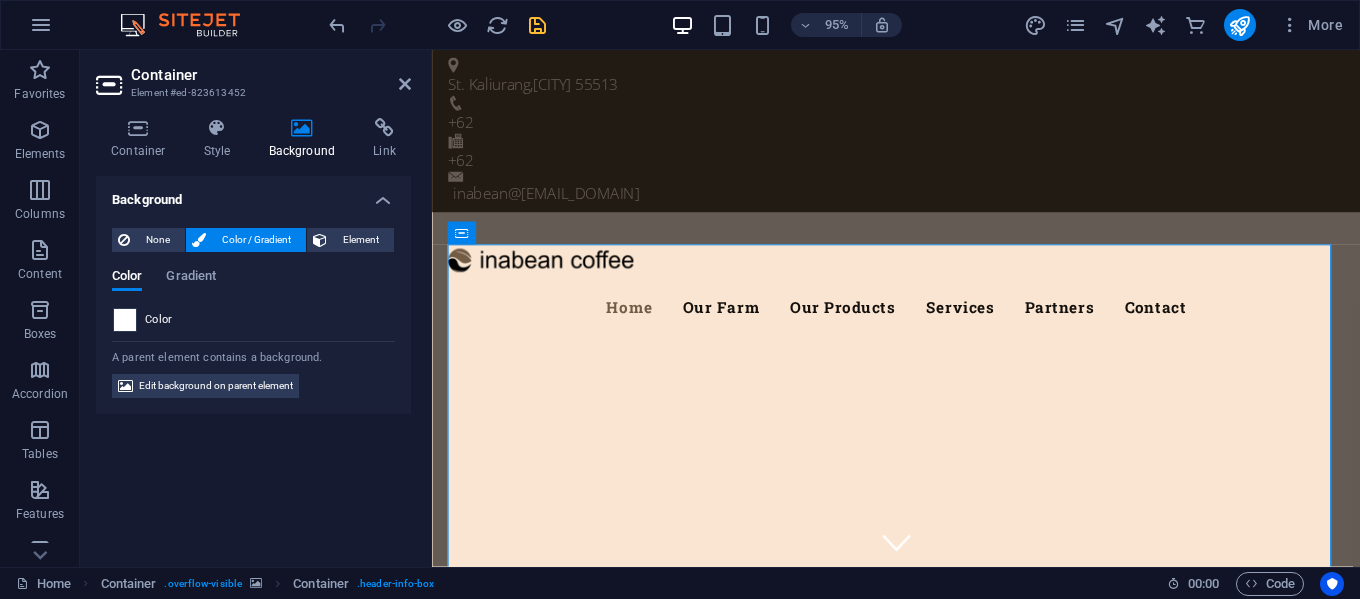 click at bounding box center [125, 320] 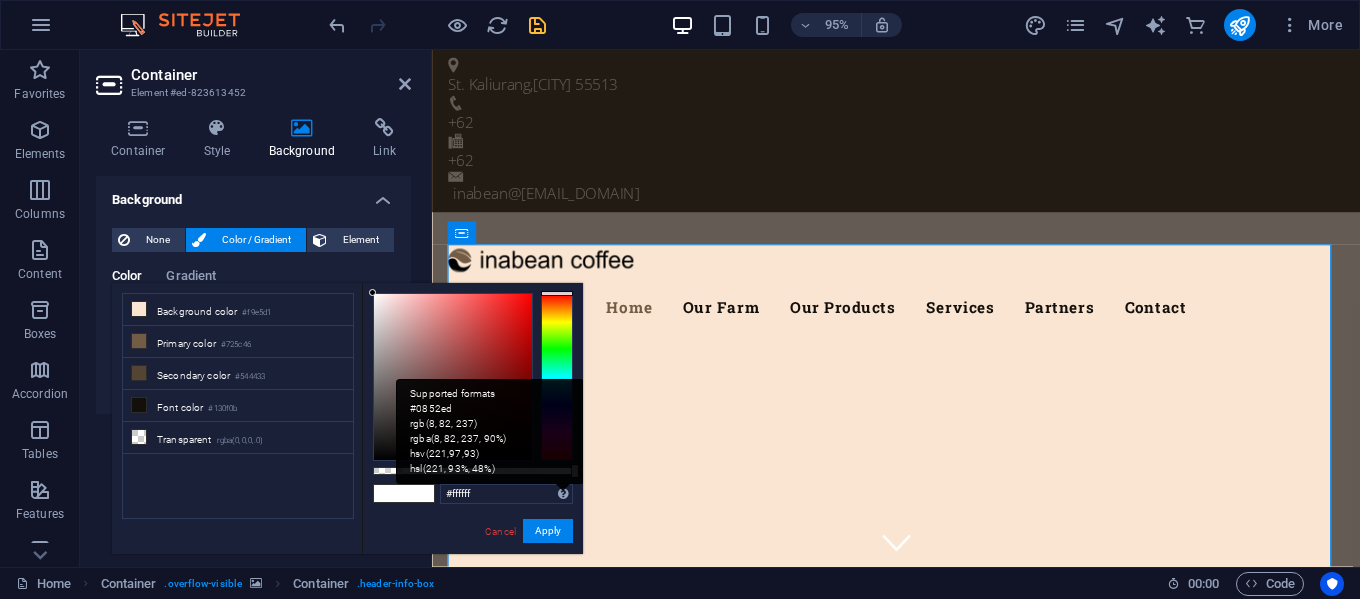 drag, startPoint x: 570, startPoint y: 471, endPoint x: 554, endPoint y: 471, distance: 16 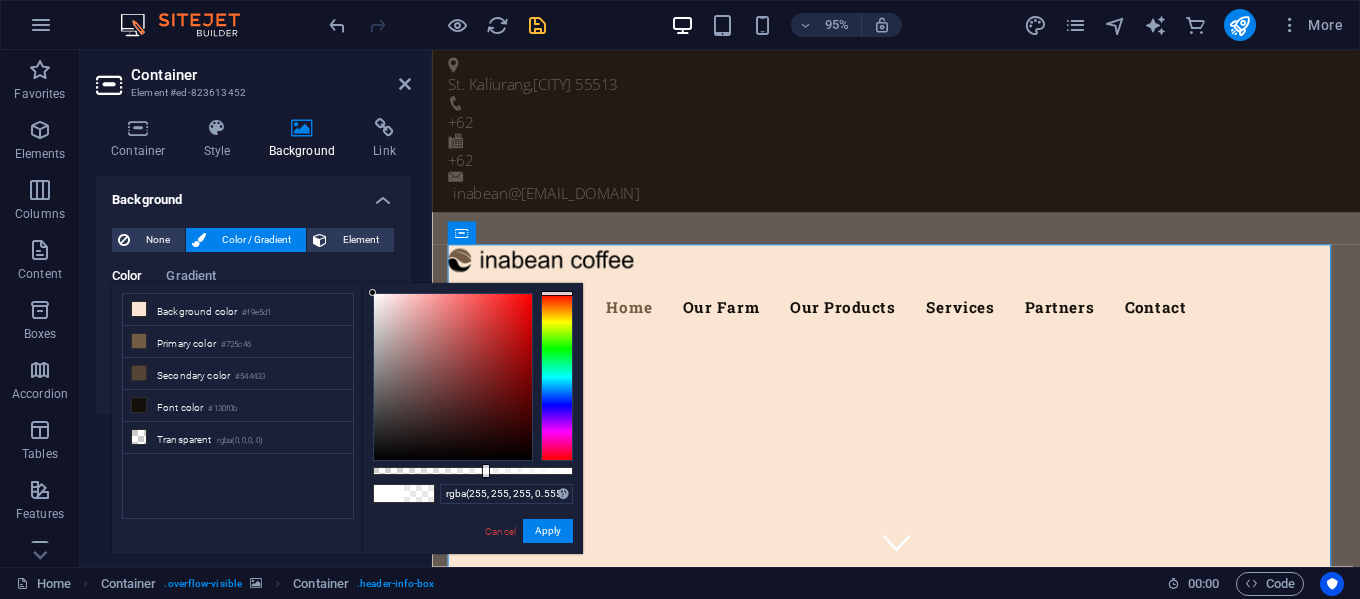 type on "rgba(255, 255, 255, 0.55)" 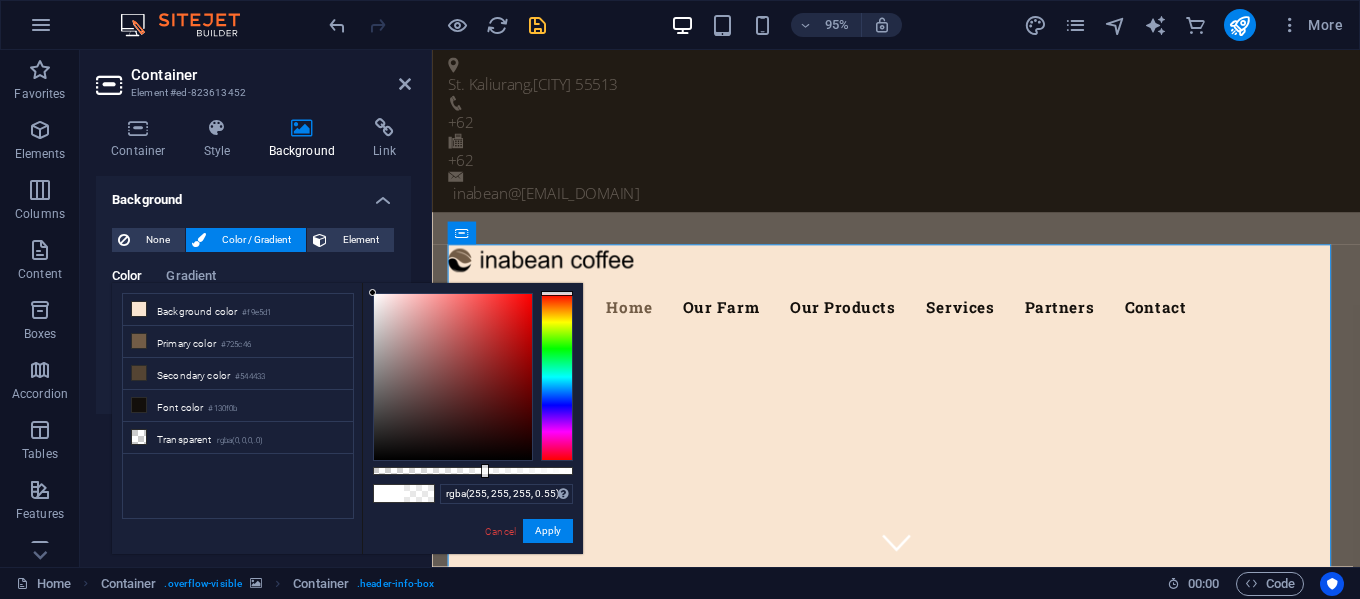 drag, startPoint x: 574, startPoint y: 472, endPoint x: 483, endPoint y: 464, distance: 91.350975 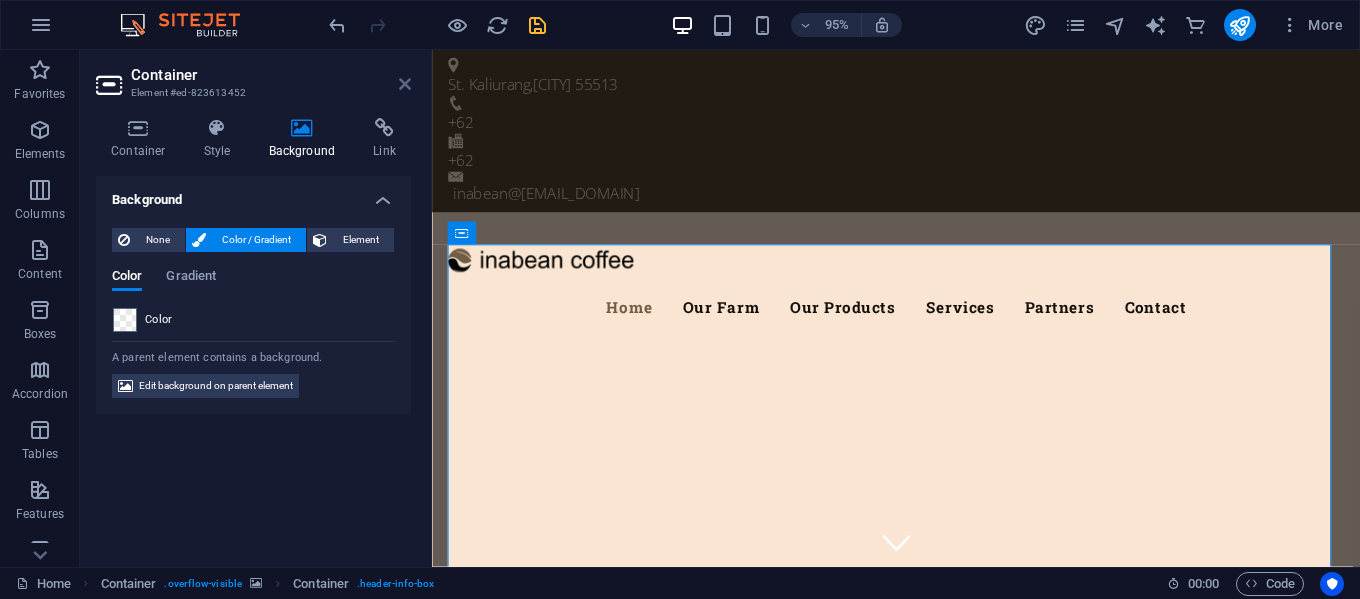 click at bounding box center (405, 84) 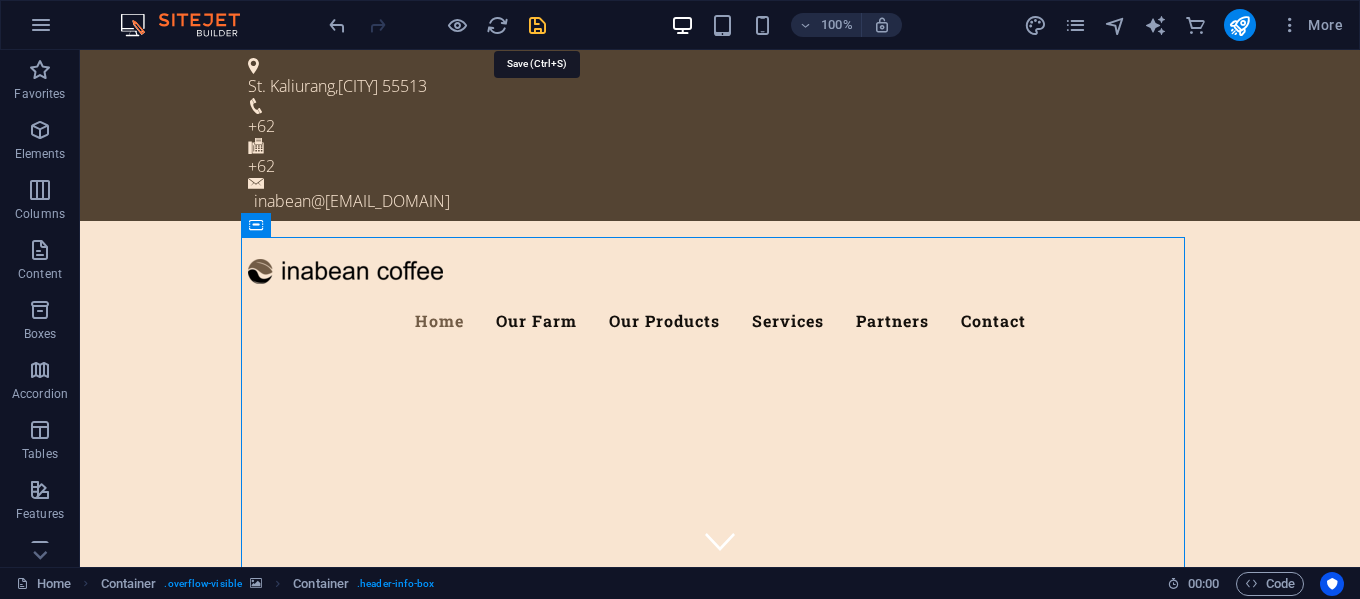 click at bounding box center [537, 25] 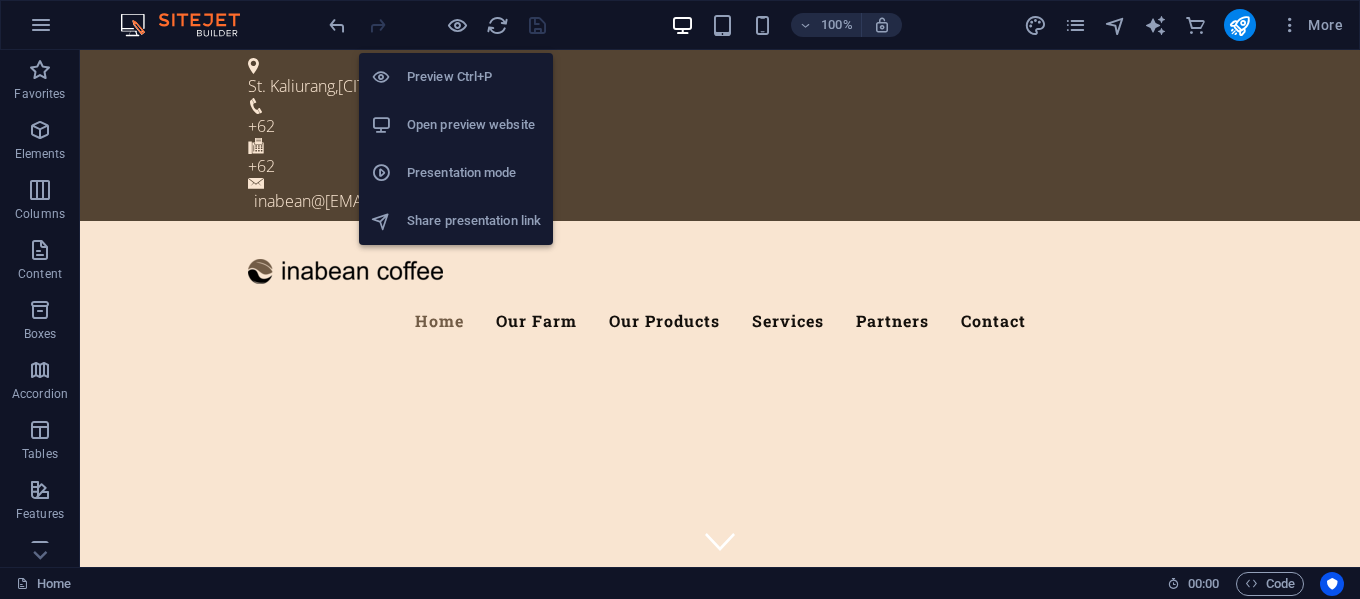 click on "Open preview website" at bounding box center [474, 125] 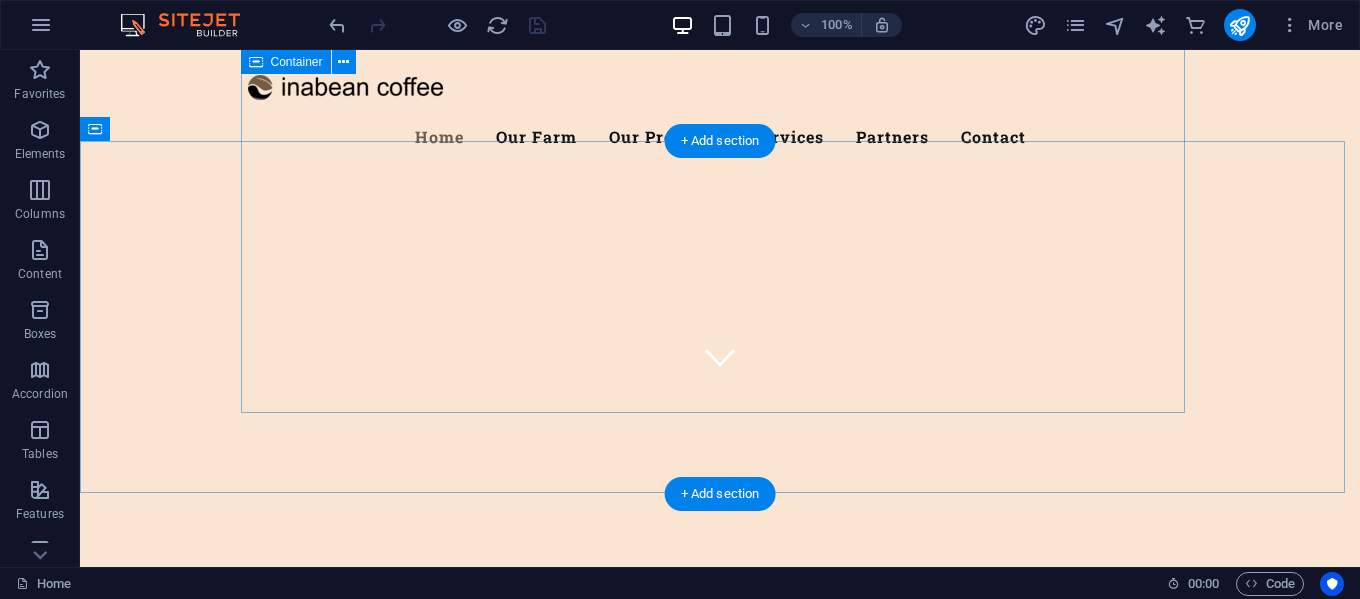 scroll, scrollTop: 300, scrollLeft: 0, axis: vertical 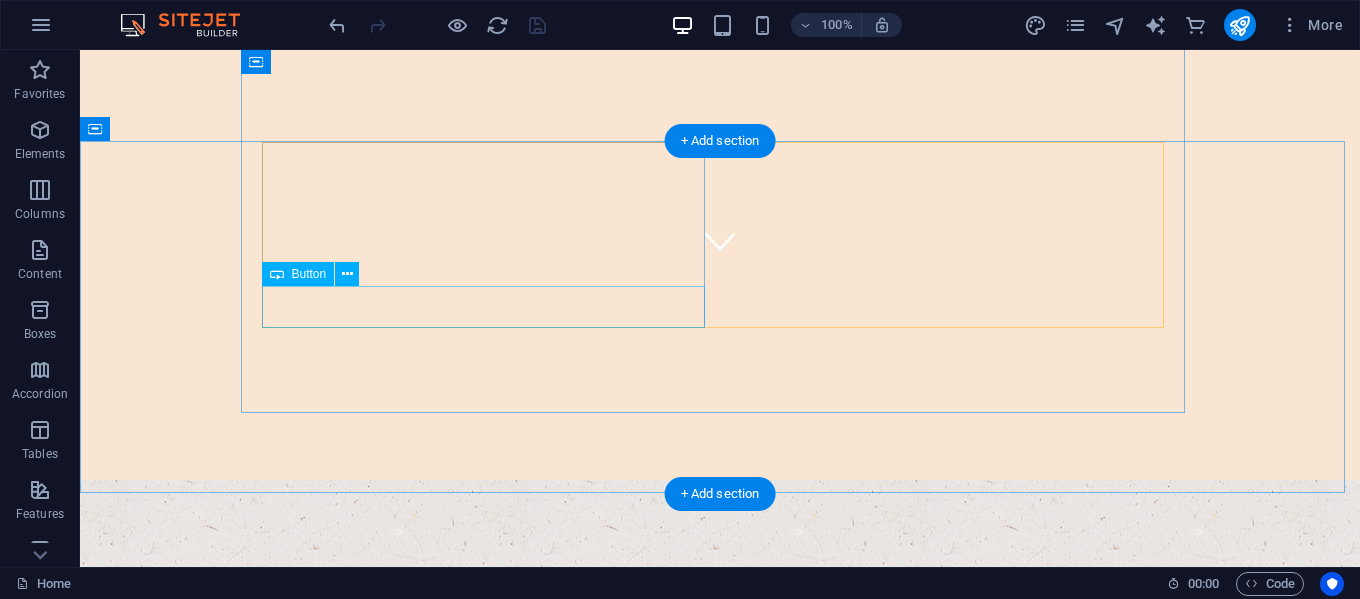click on "learn more" at bounding box center [720, 975] 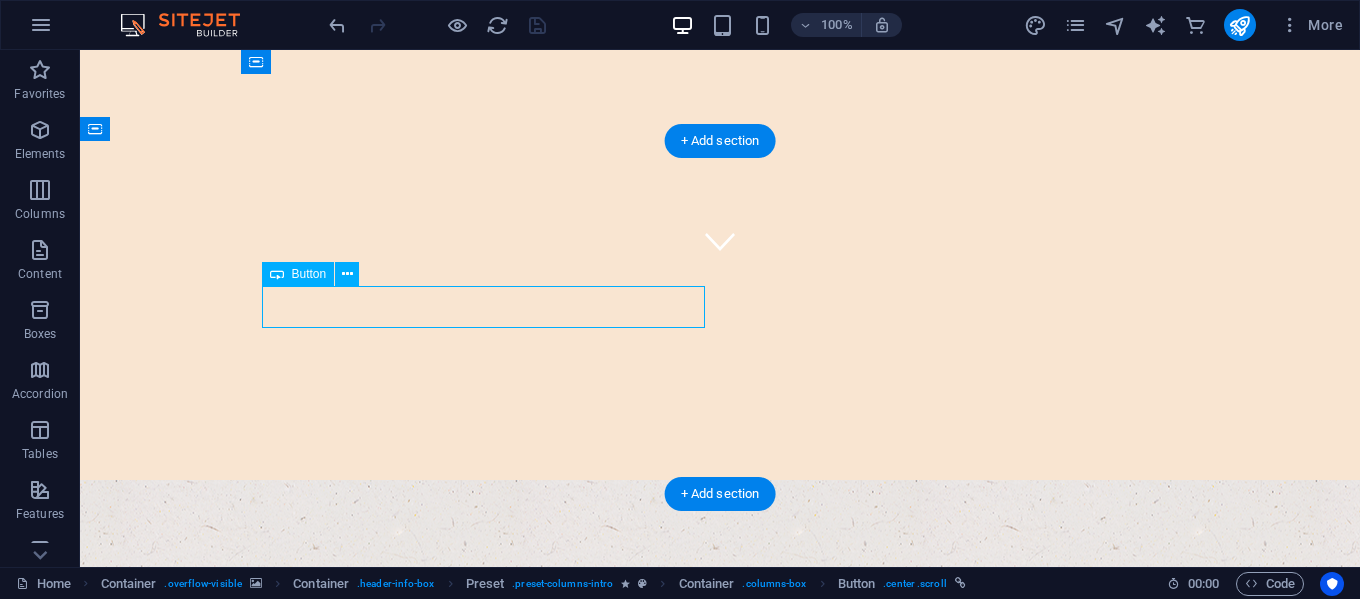 click on "learn more" at bounding box center [720, 975] 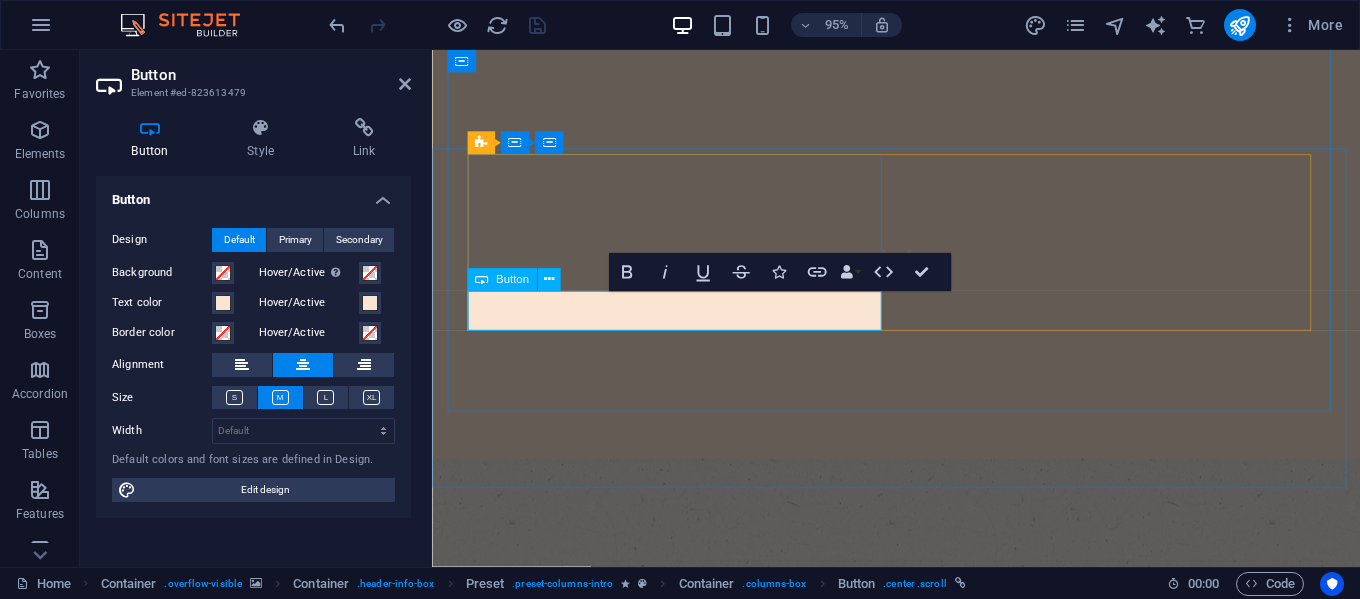 click on "learn more" at bounding box center [920, 975] 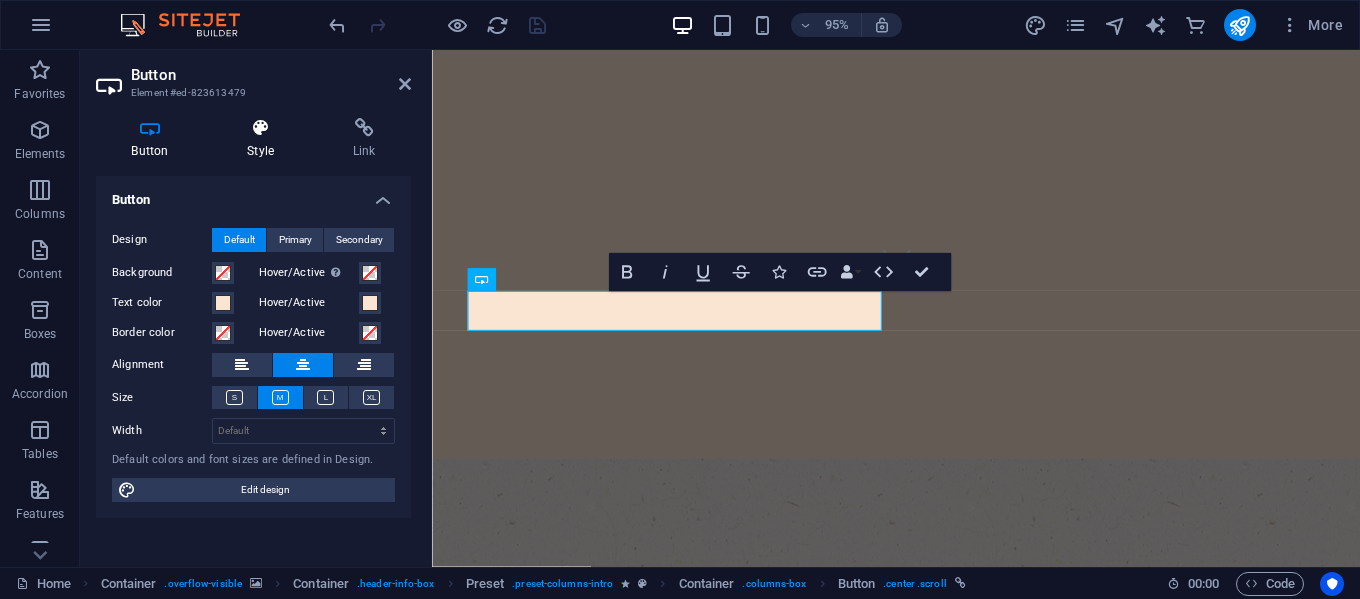 click at bounding box center [261, 128] 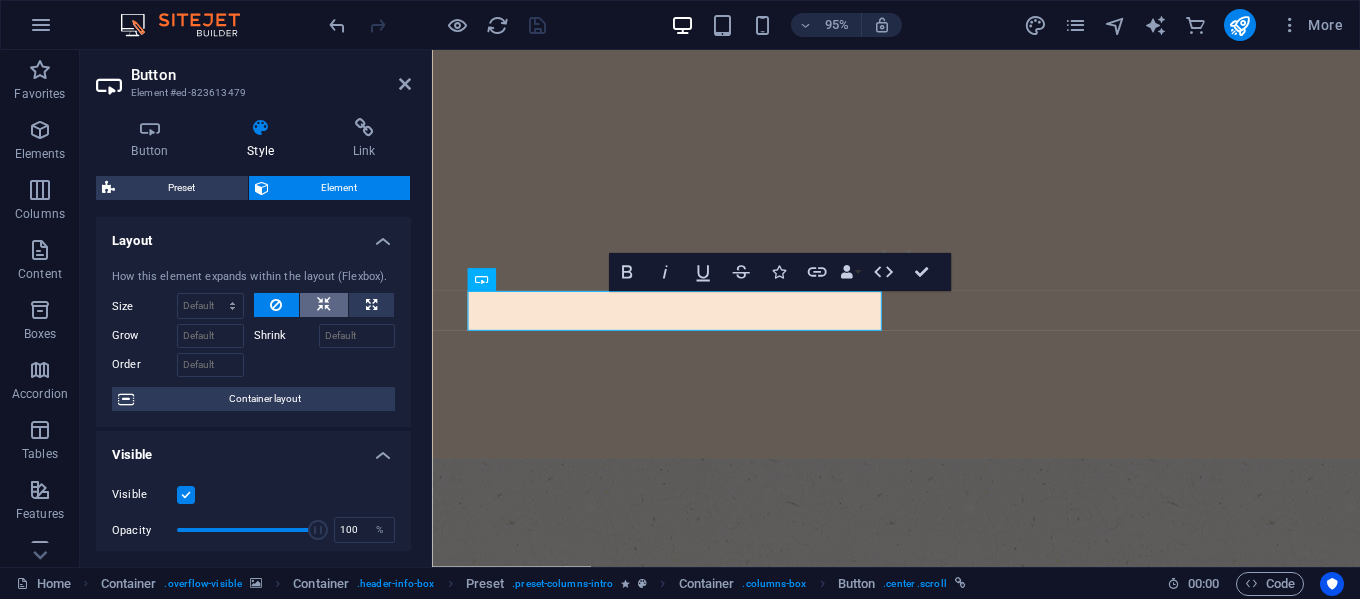 scroll, scrollTop: 400, scrollLeft: 0, axis: vertical 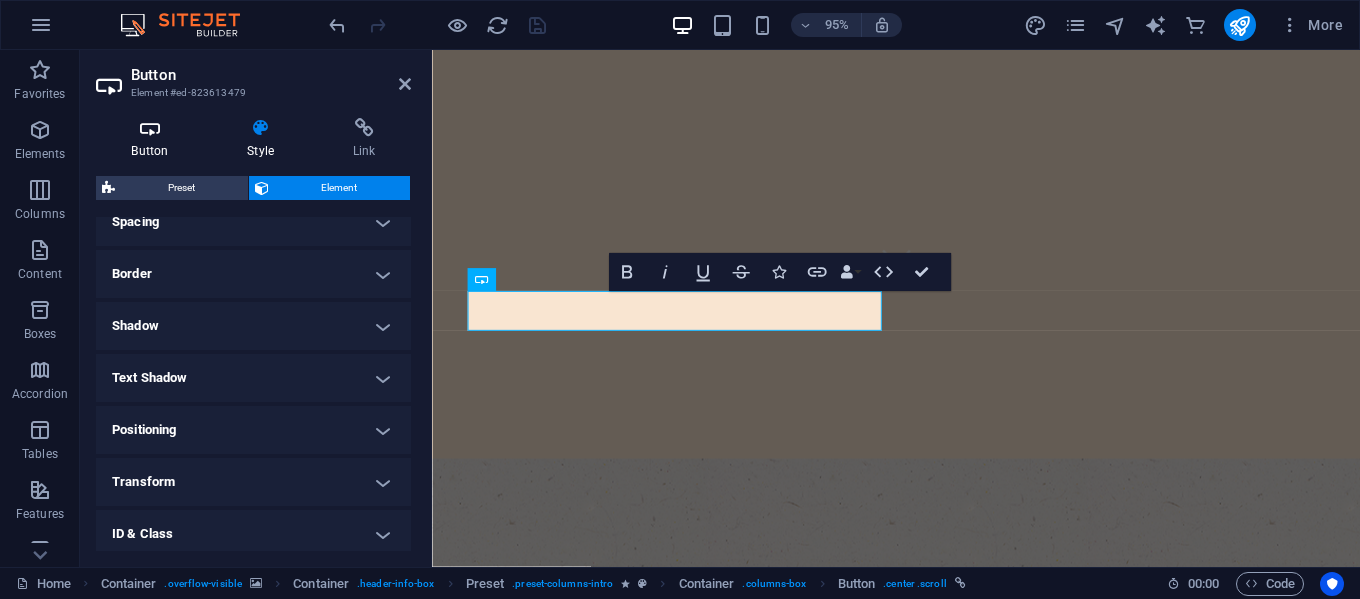 click at bounding box center (150, 128) 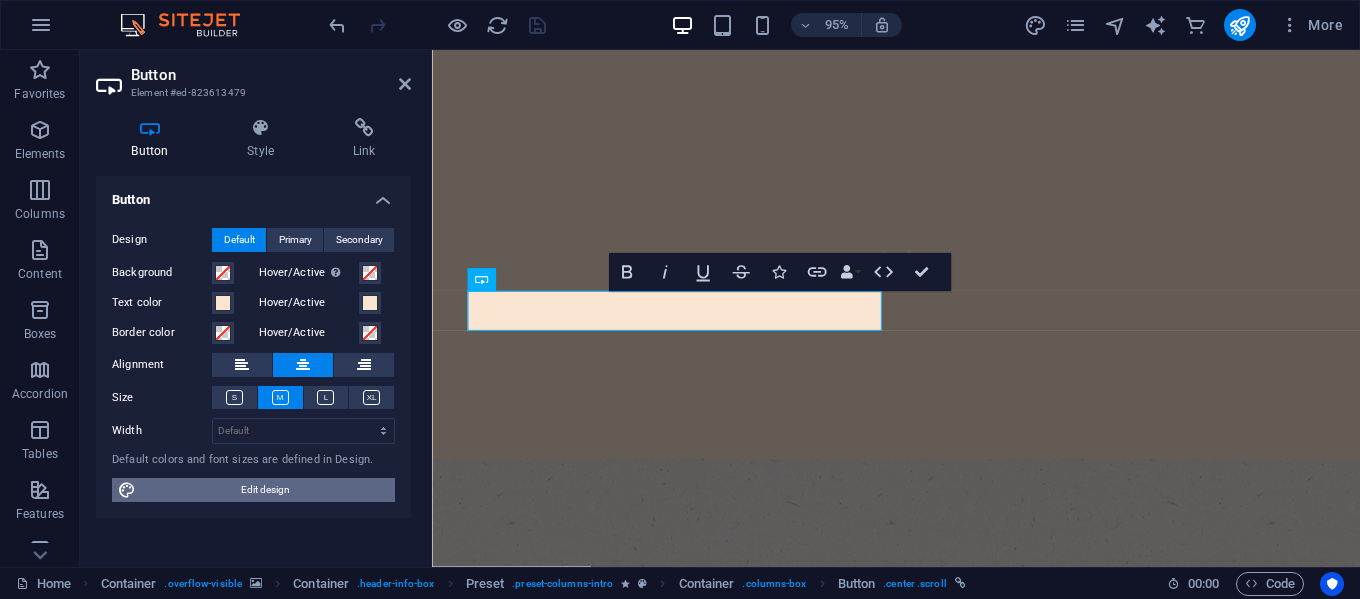 click on "Edit design" at bounding box center (265, 490) 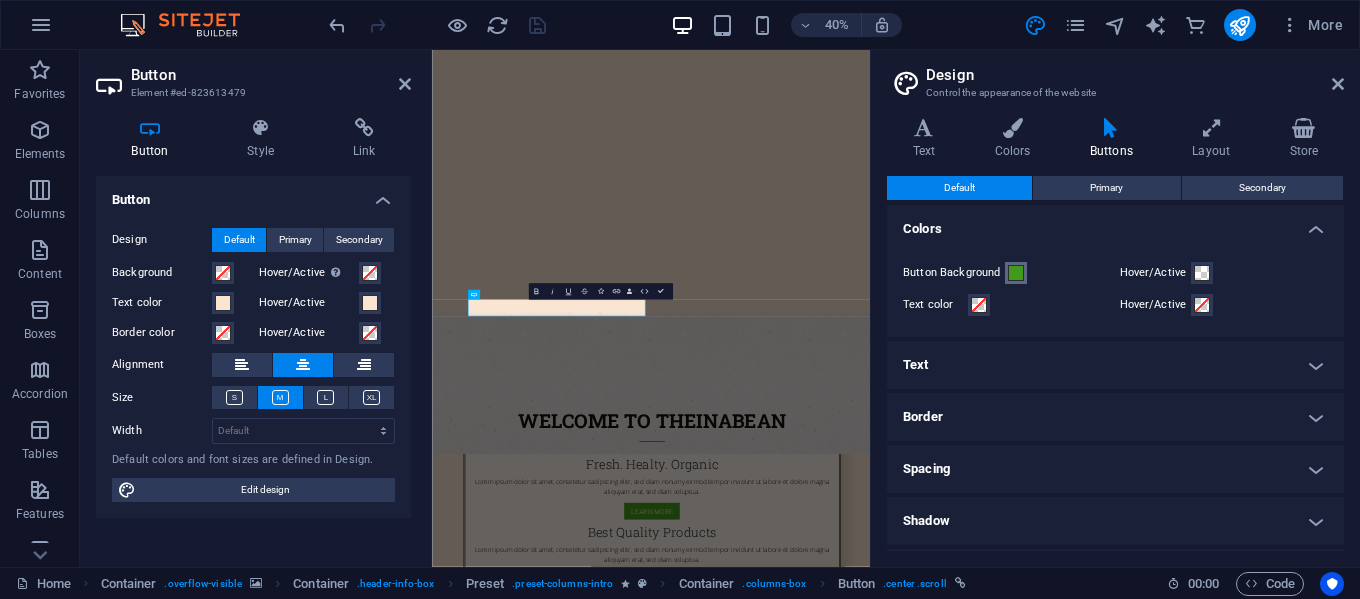 click at bounding box center (1016, 273) 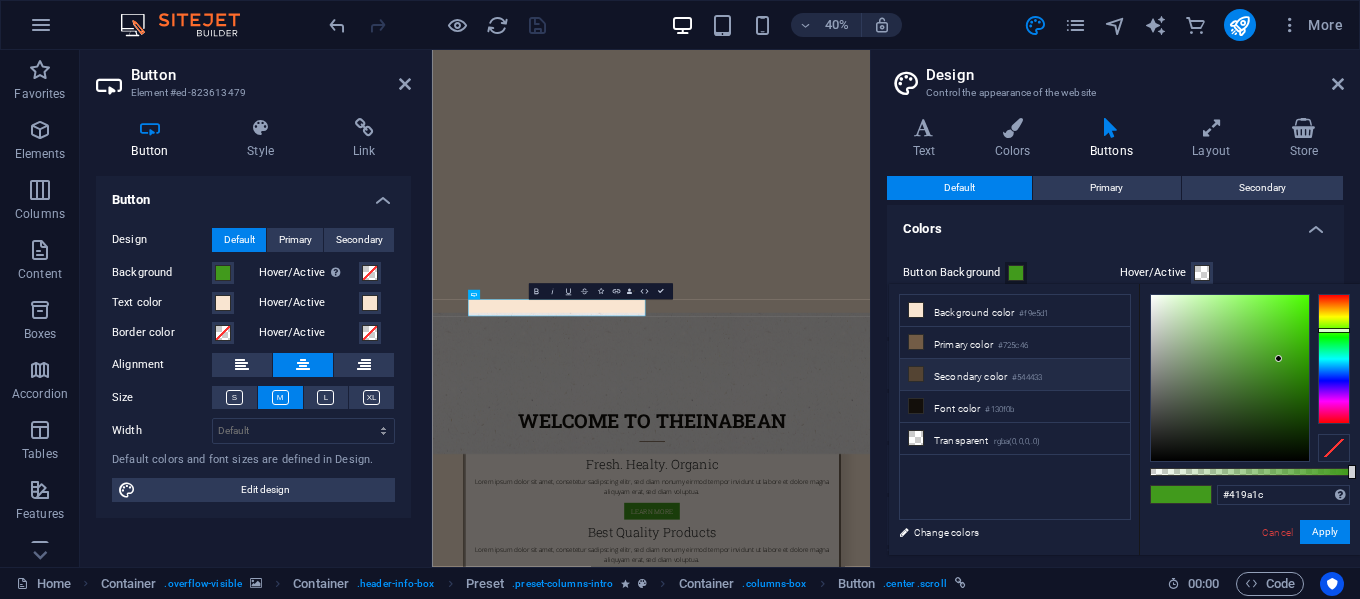 click at bounding box center (916, 374) 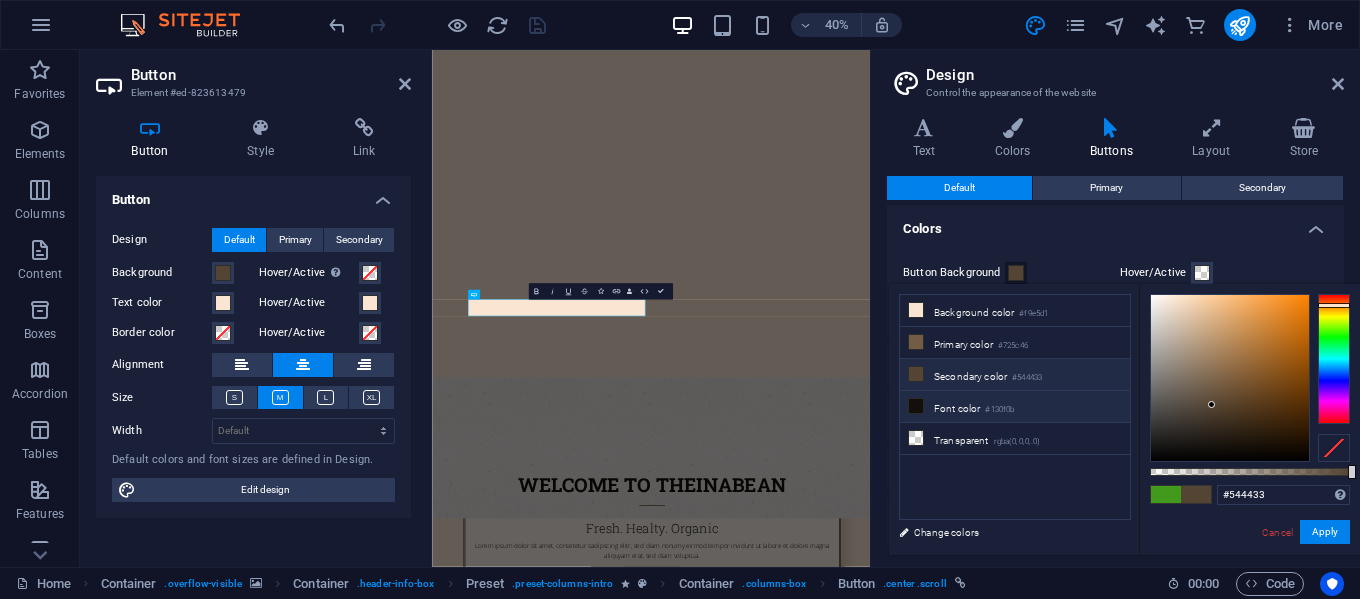click at bounding box center [916, 406] 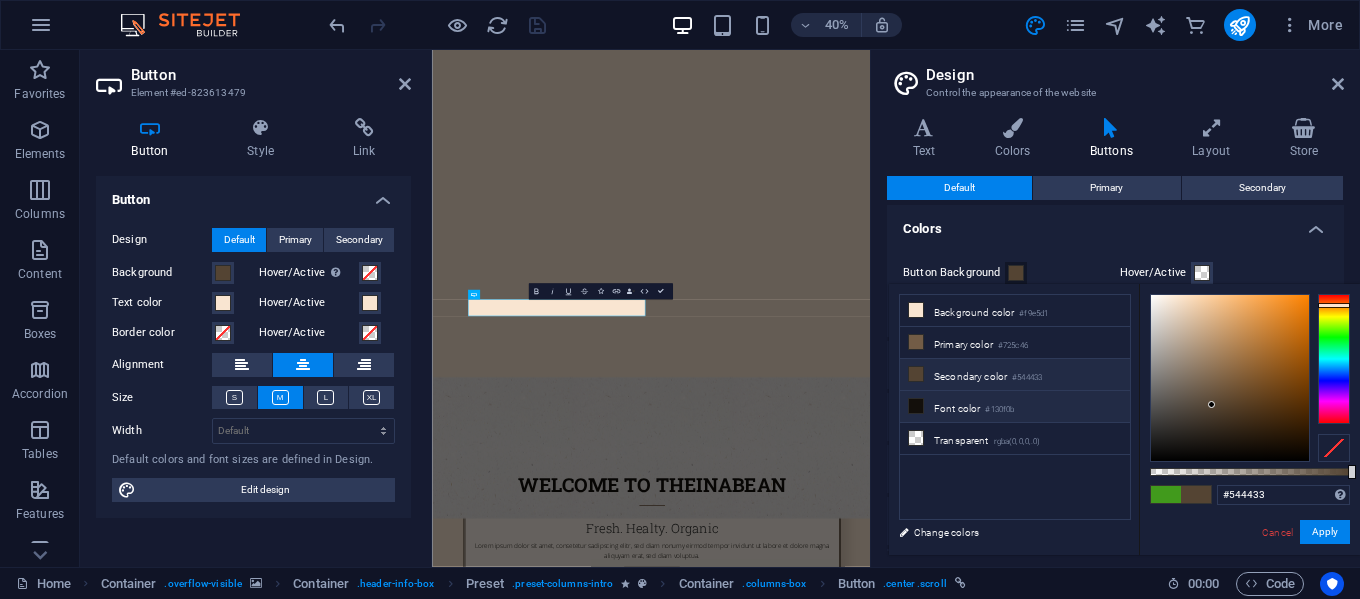 type on "#130f0b" 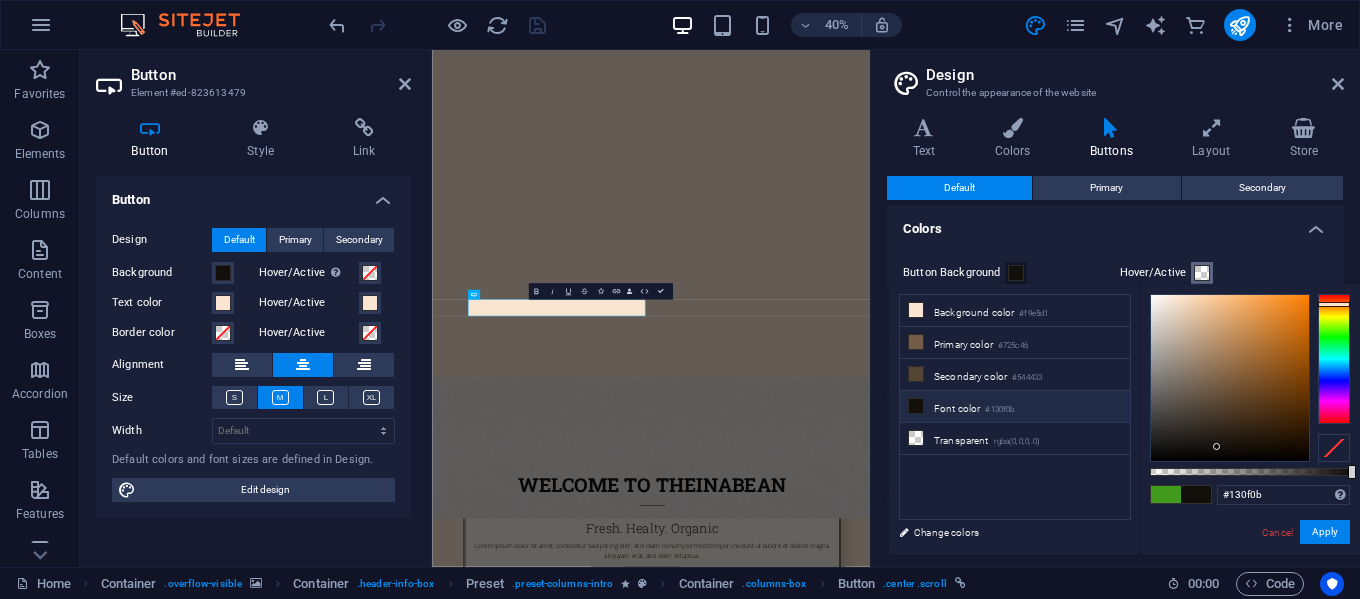 click at bounding box center [1202, 273] 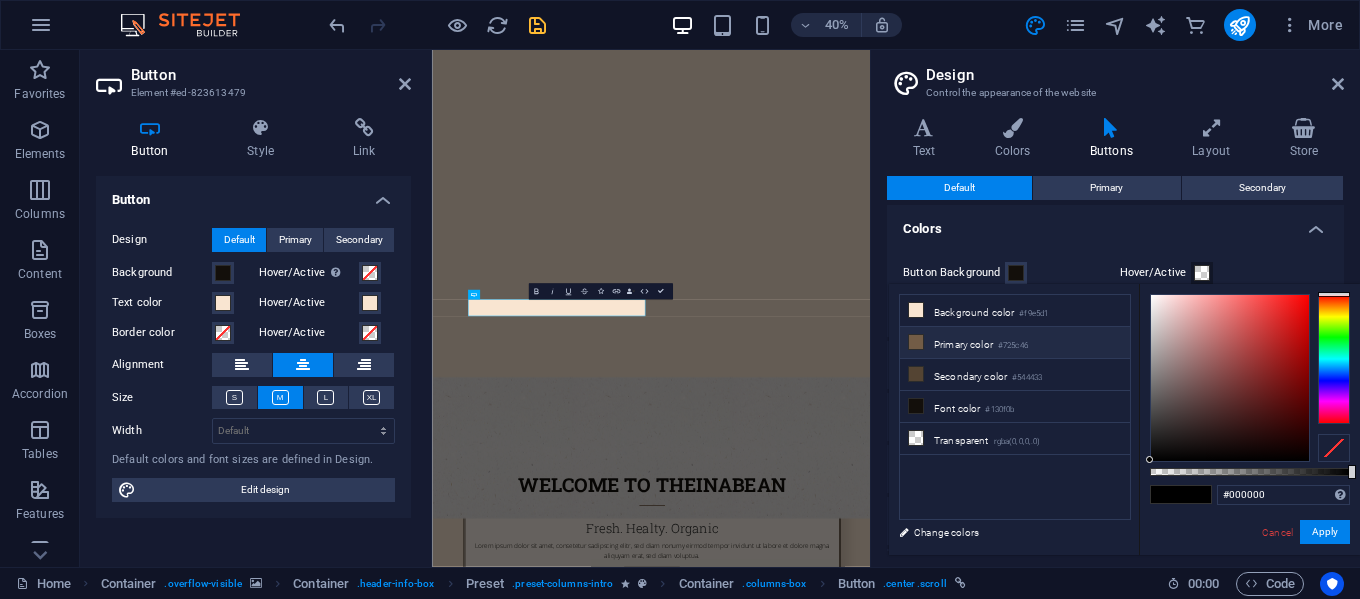 click at bounding box center [916, 342] 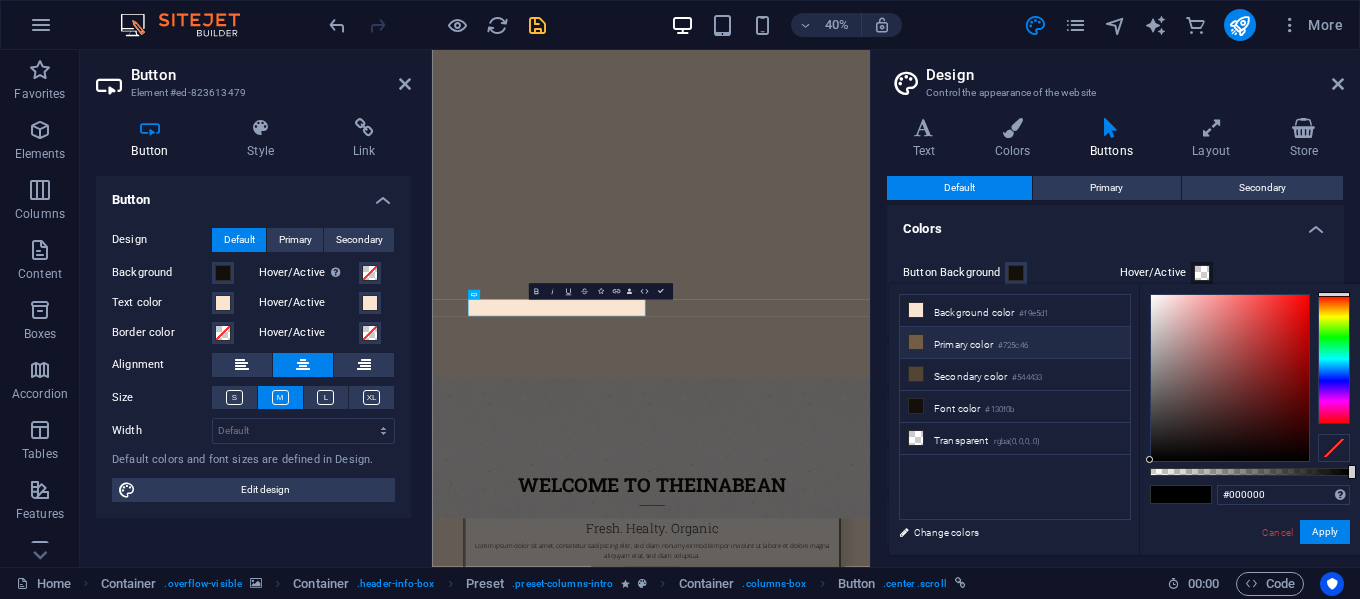 type on "#725c46" 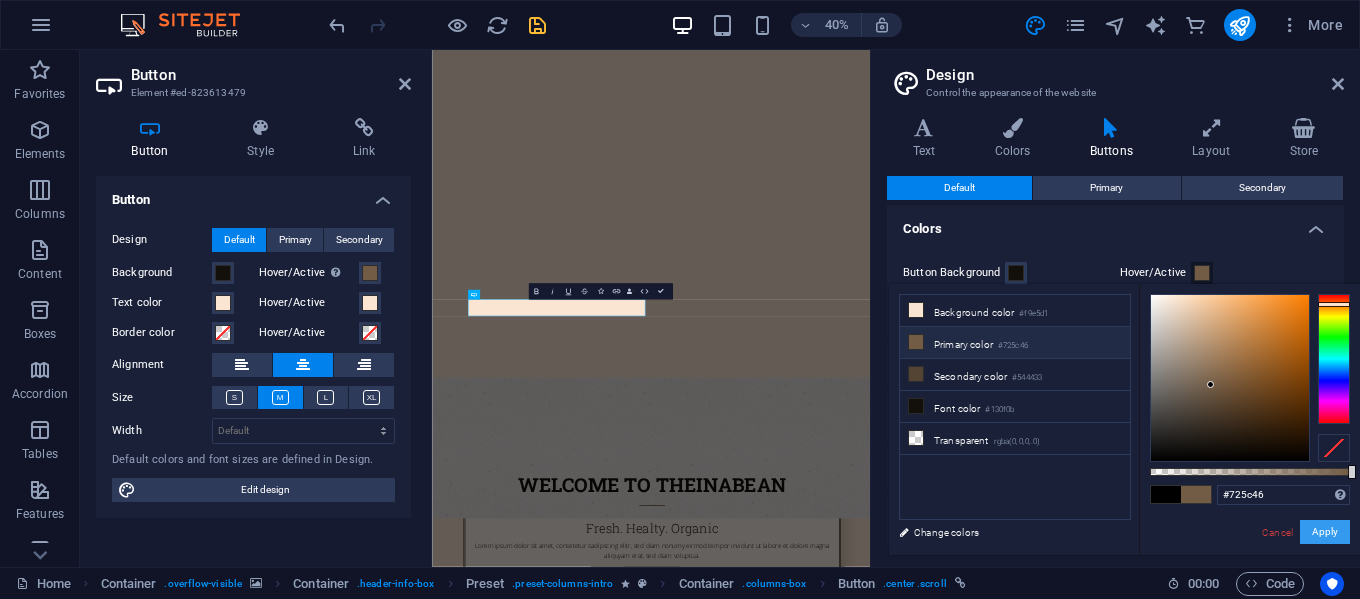 click on "Apply" at bounding box center (1325, 532) 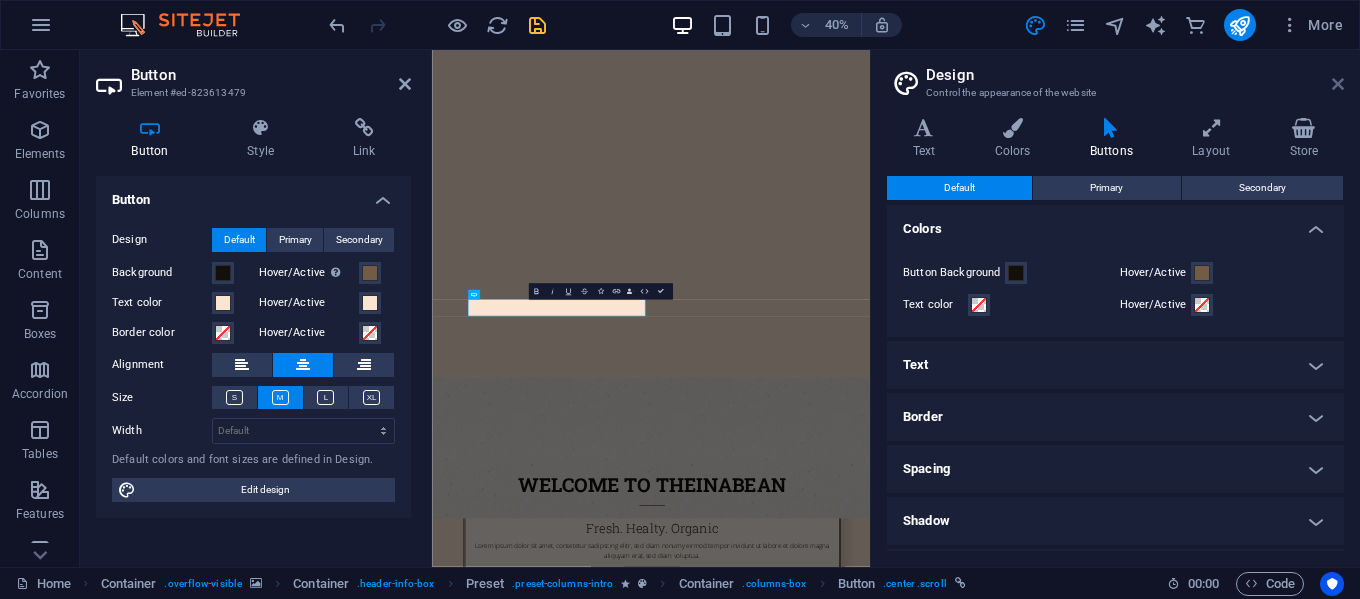 click at bounding box center [1338, 84] 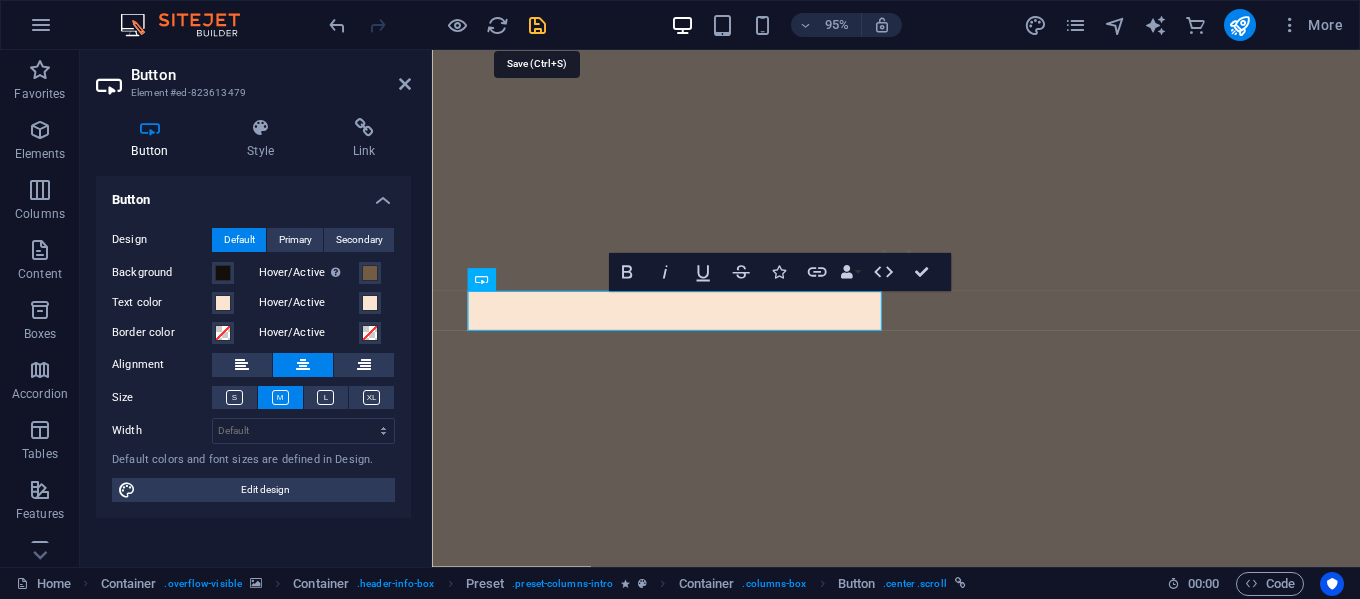 click at bounding box center [537, 25] 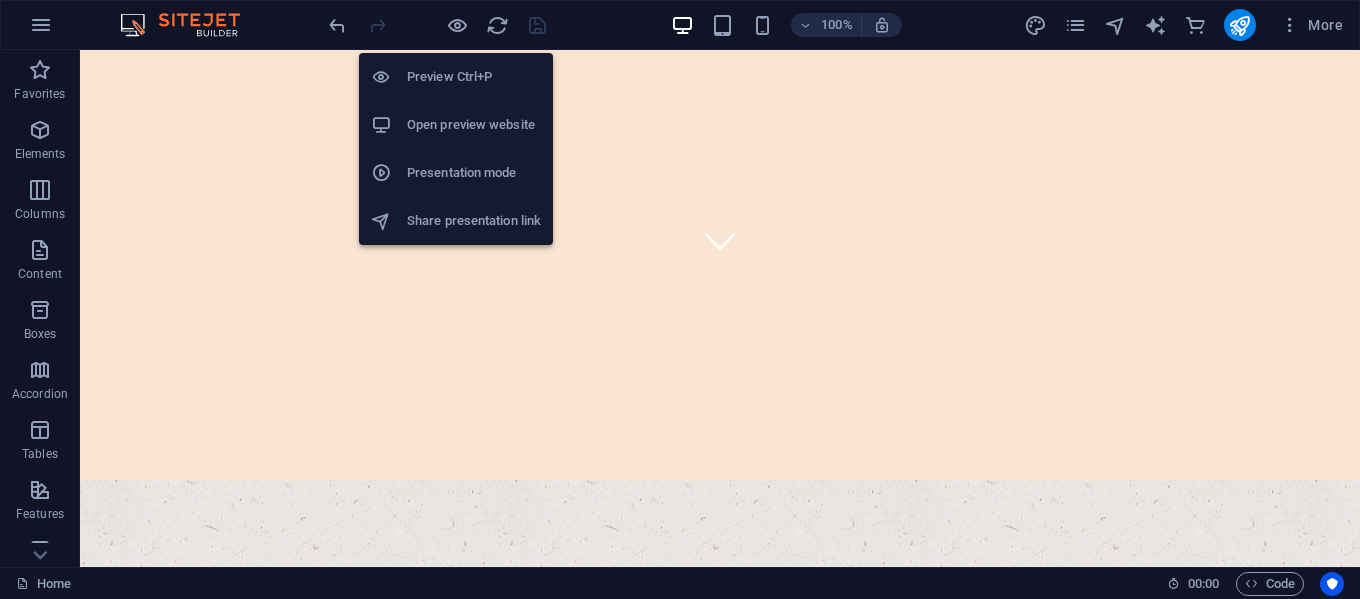 click on "Open preview website" at bounding box center [456, 125] 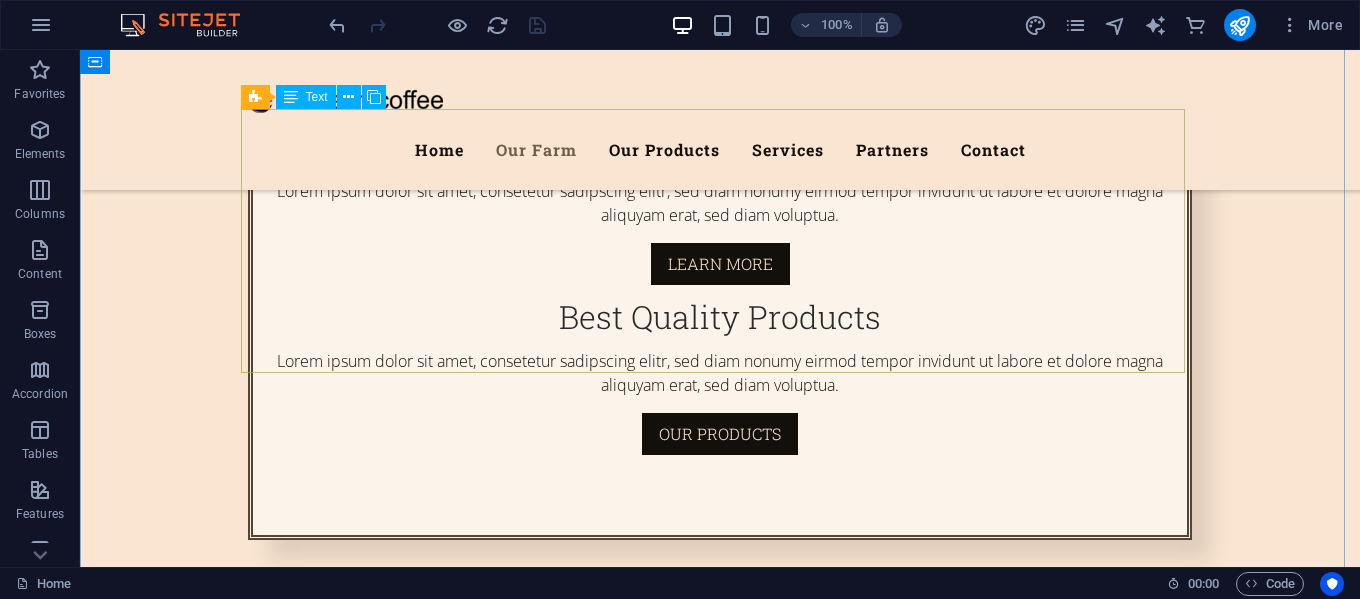 scroll, scrollTop: 1100, scrollLeft: 0, axis: vertical 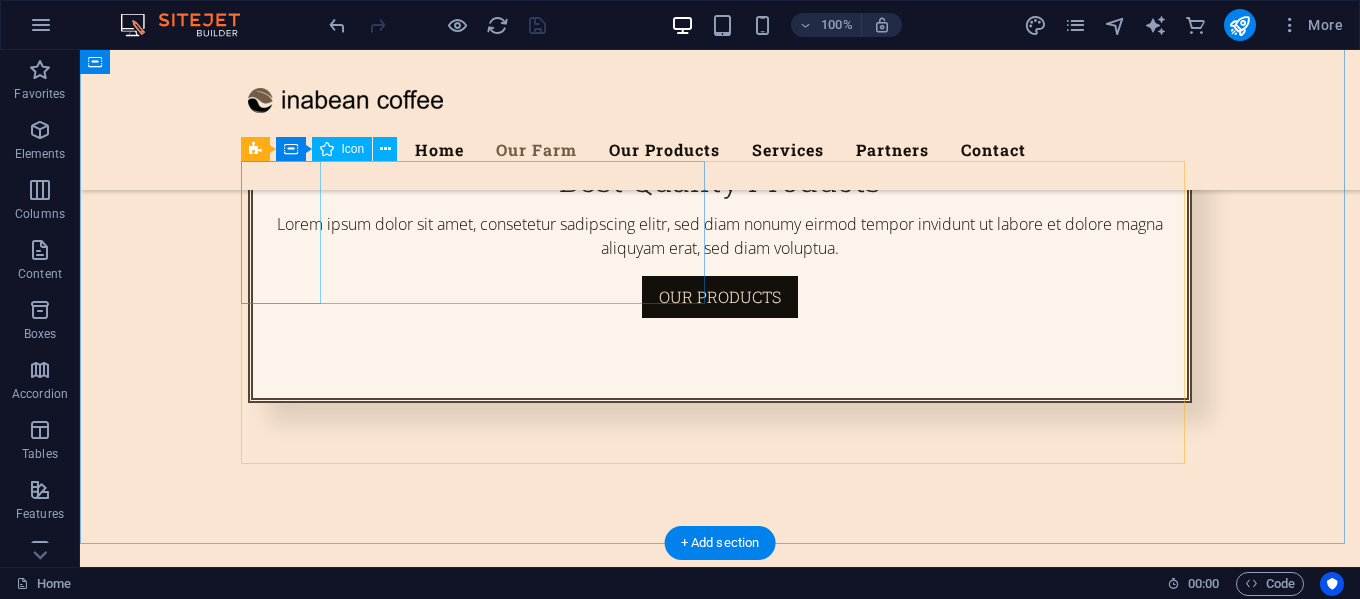 click at bounding box center (720, 1083) 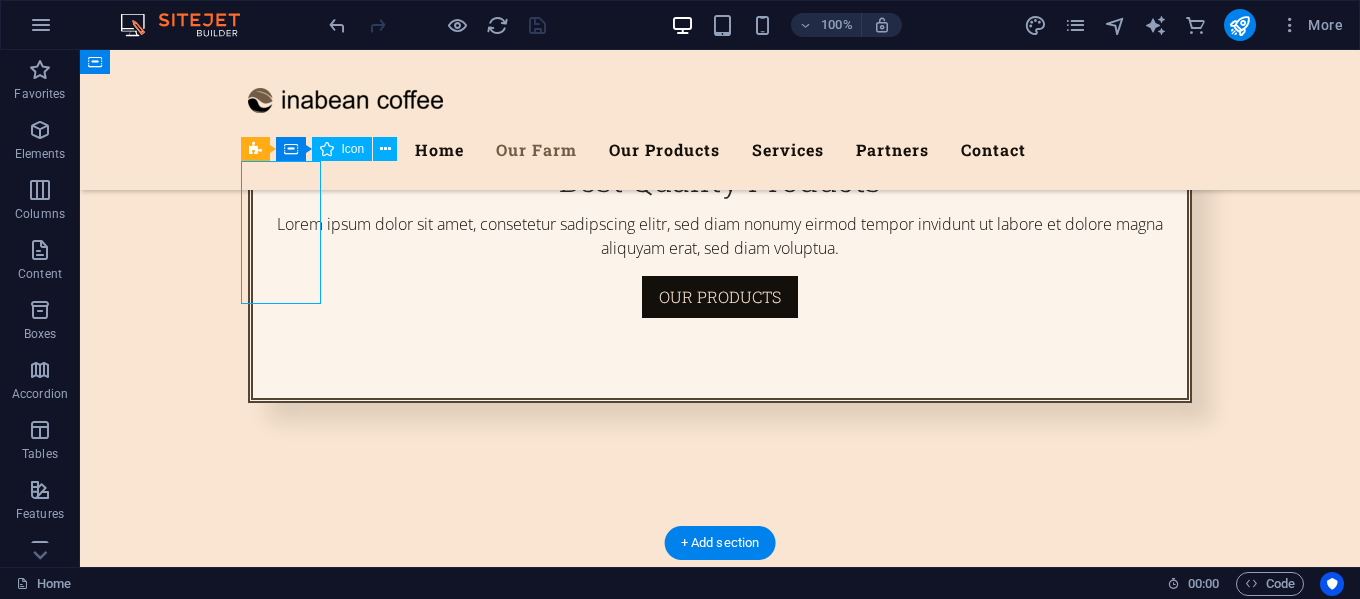 click at bounding box center (720, 1083) 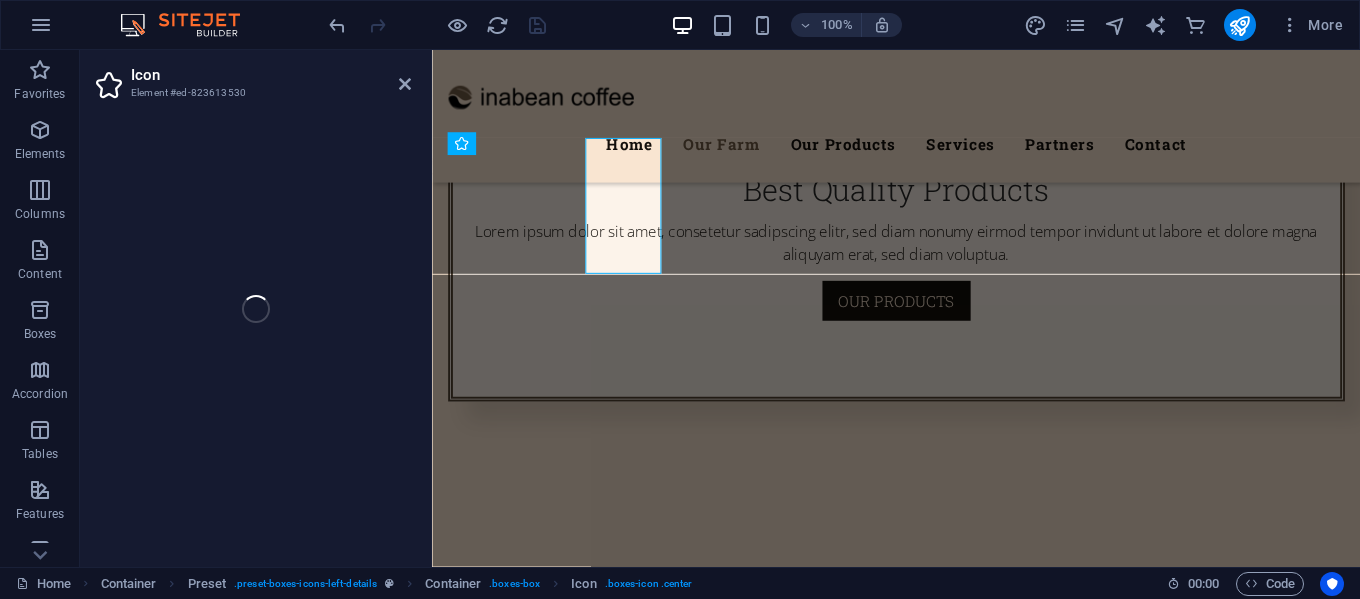 scroll, scrollTop: 1118, scrollLeft: 0, axis: vertical 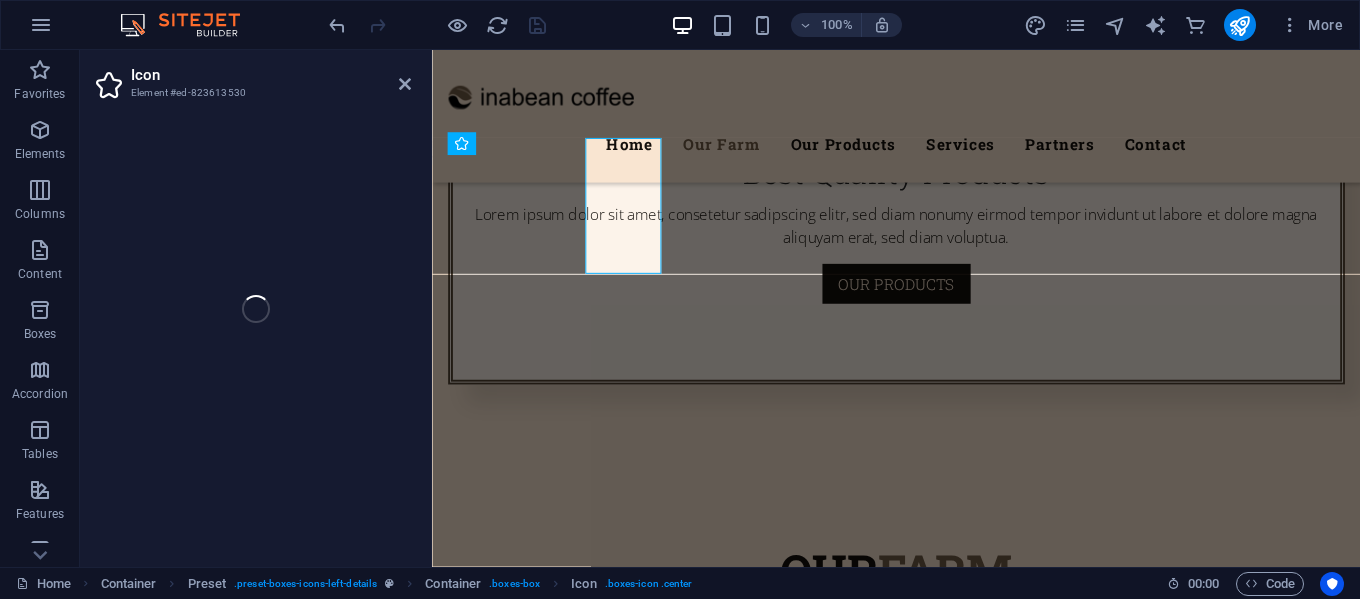 select on "xMidYMid" 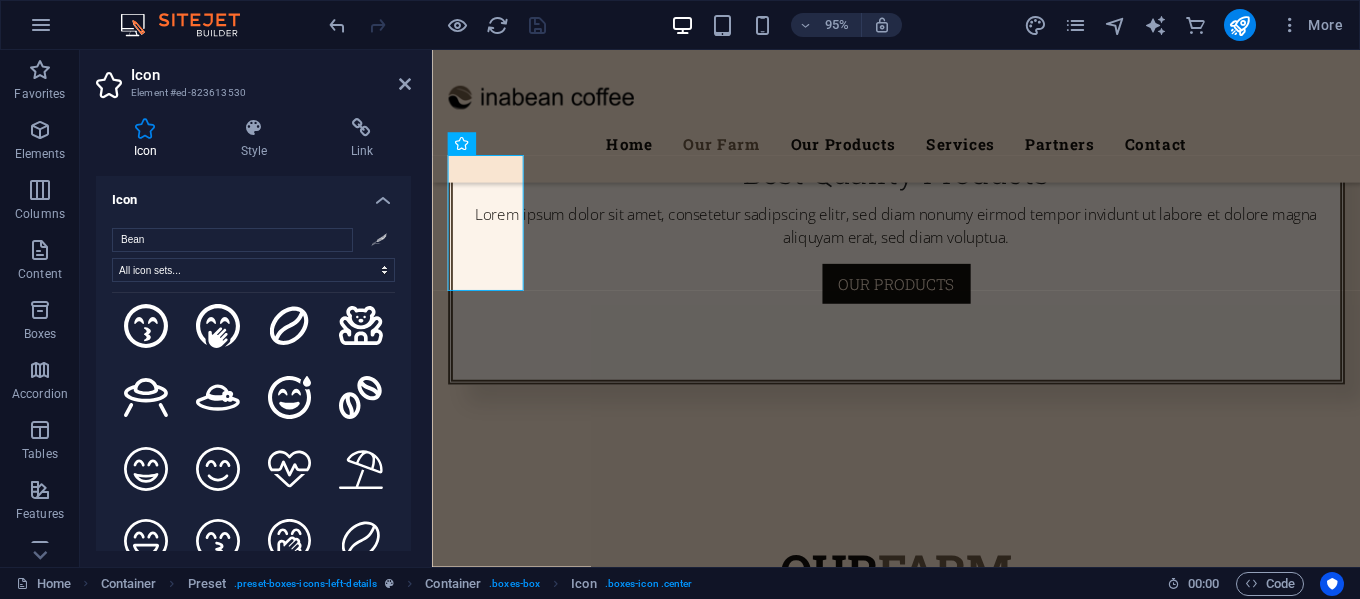scroll, scrollTop: 66, scrollLeft: 0, axis: vertical 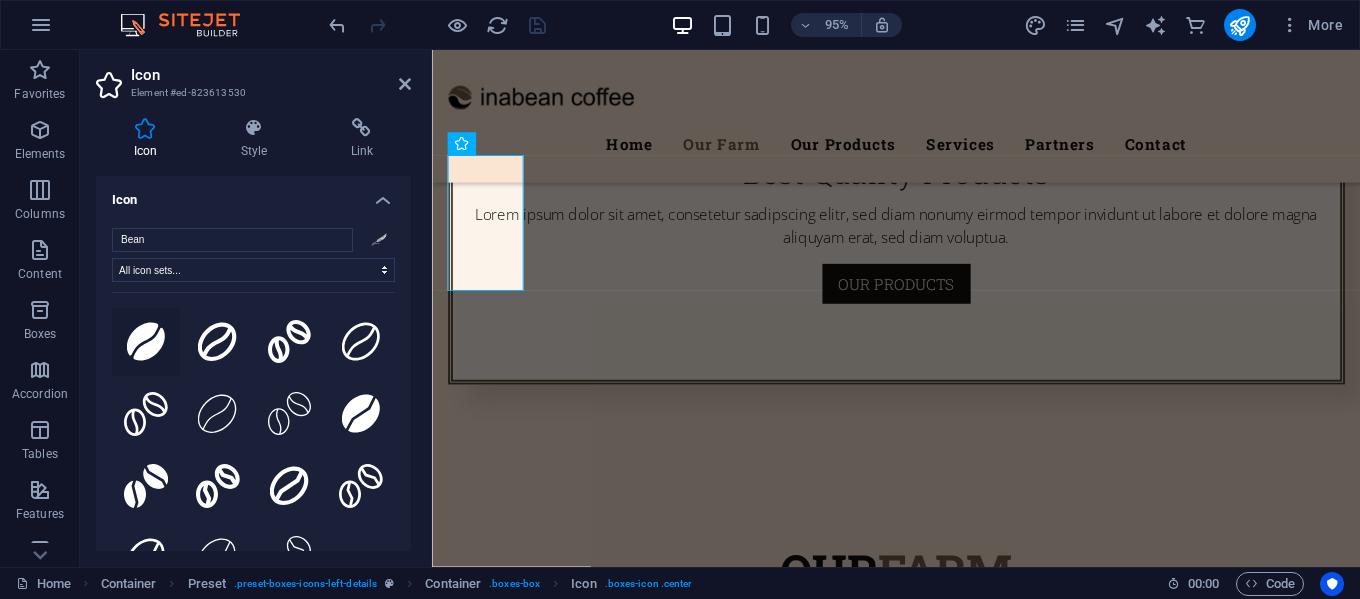 type on "Bean" 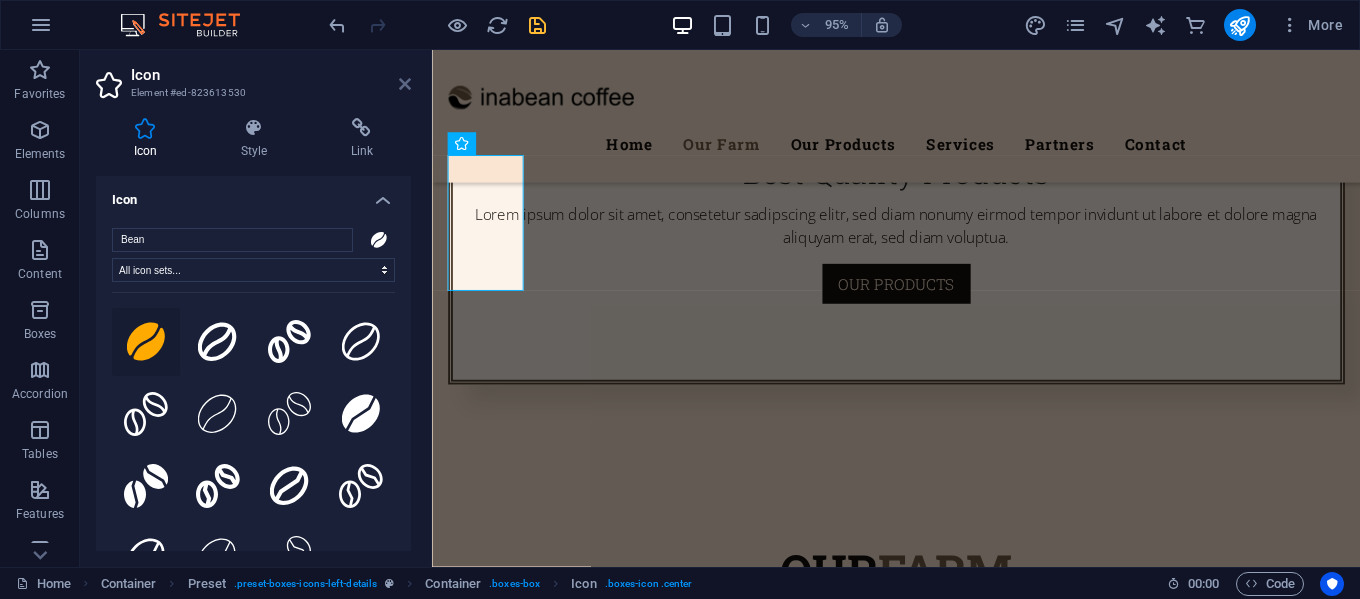 click at bounding box center [405, 84] 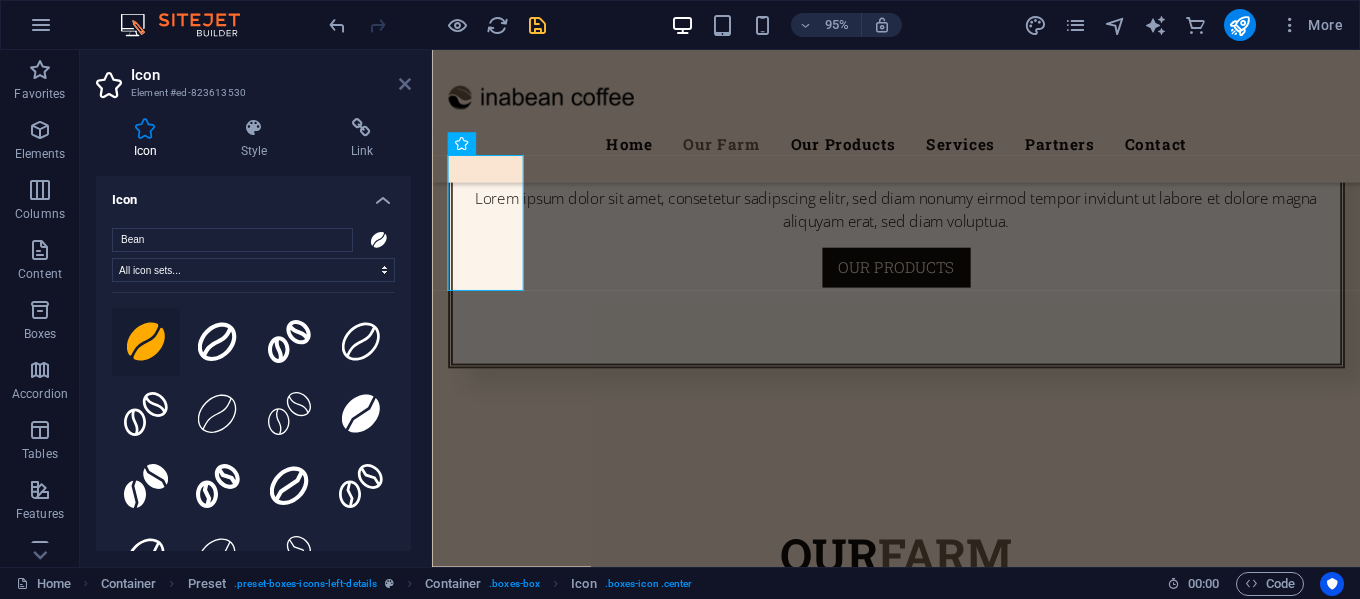 scroll, scrollTop: 1100, scrollLeft: 0, axis: vertical 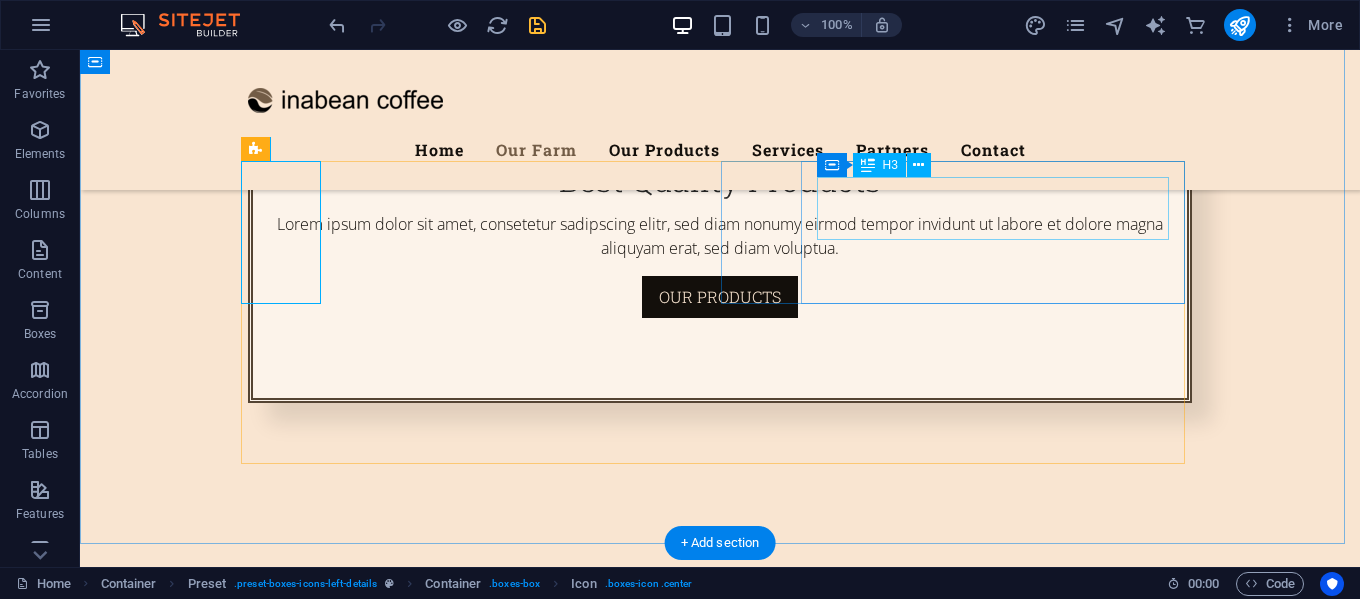click on "Fresh Vegetables" at bounding box center [720, 1378] 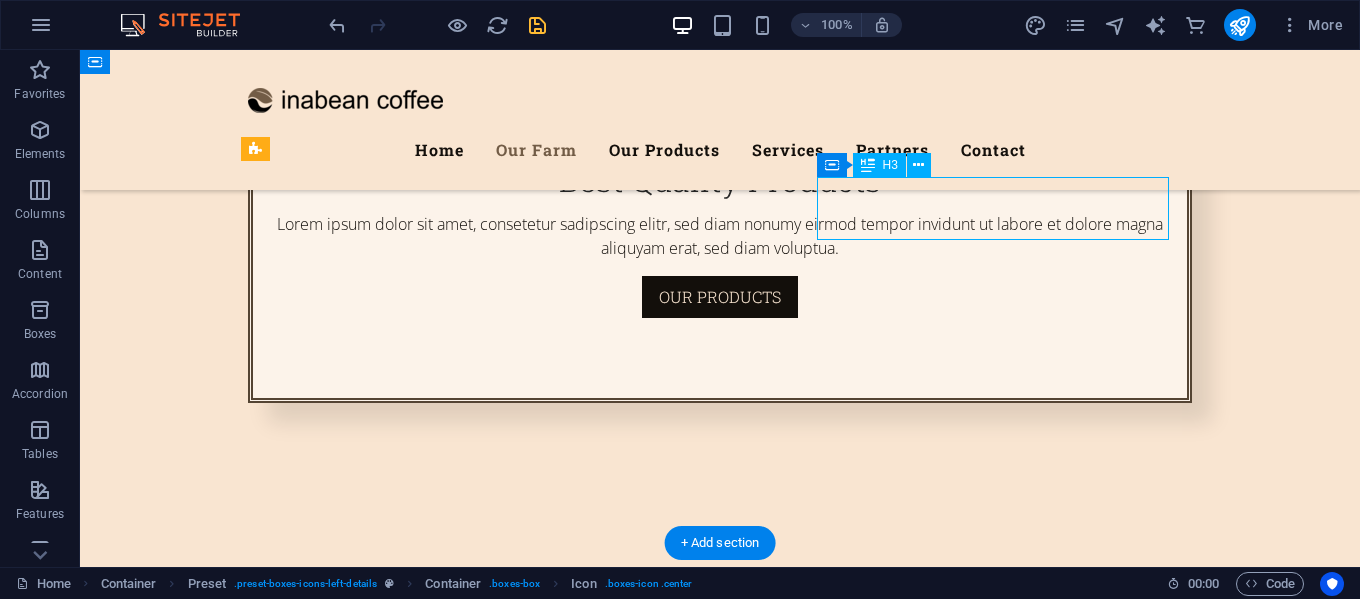 click on "Fresh Vegetables" at bounding box center (720, 1378) 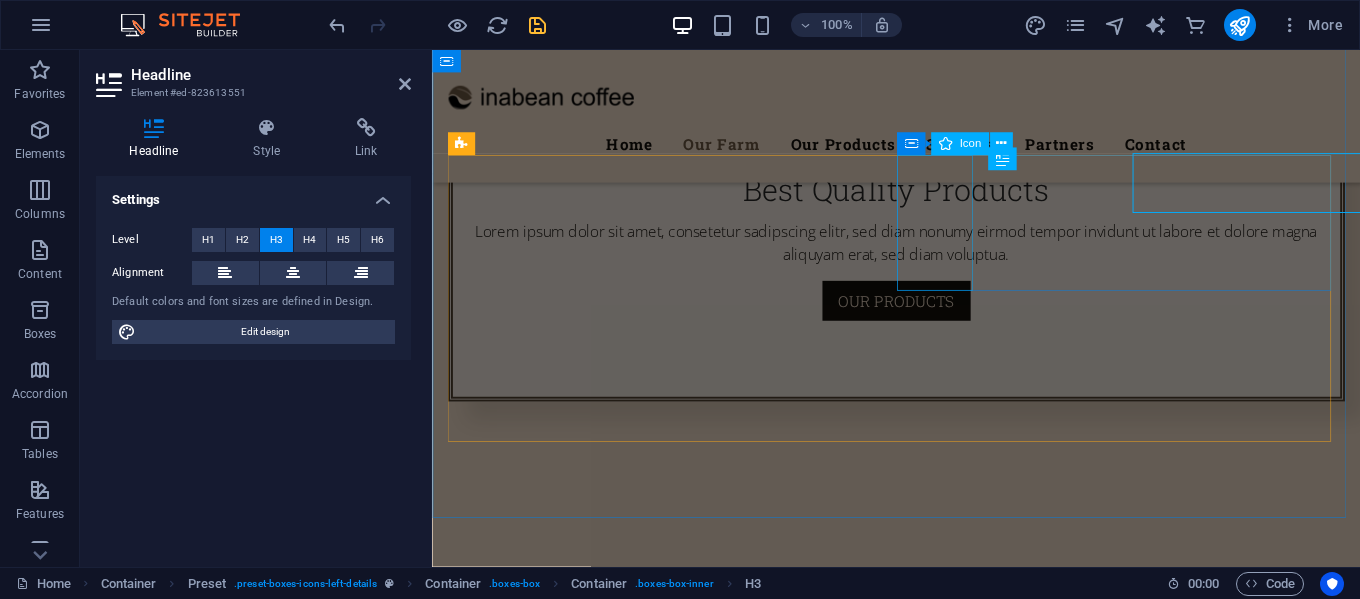 scroll, scrollTop: 1118, scrollLeft: 0, axis: vertical 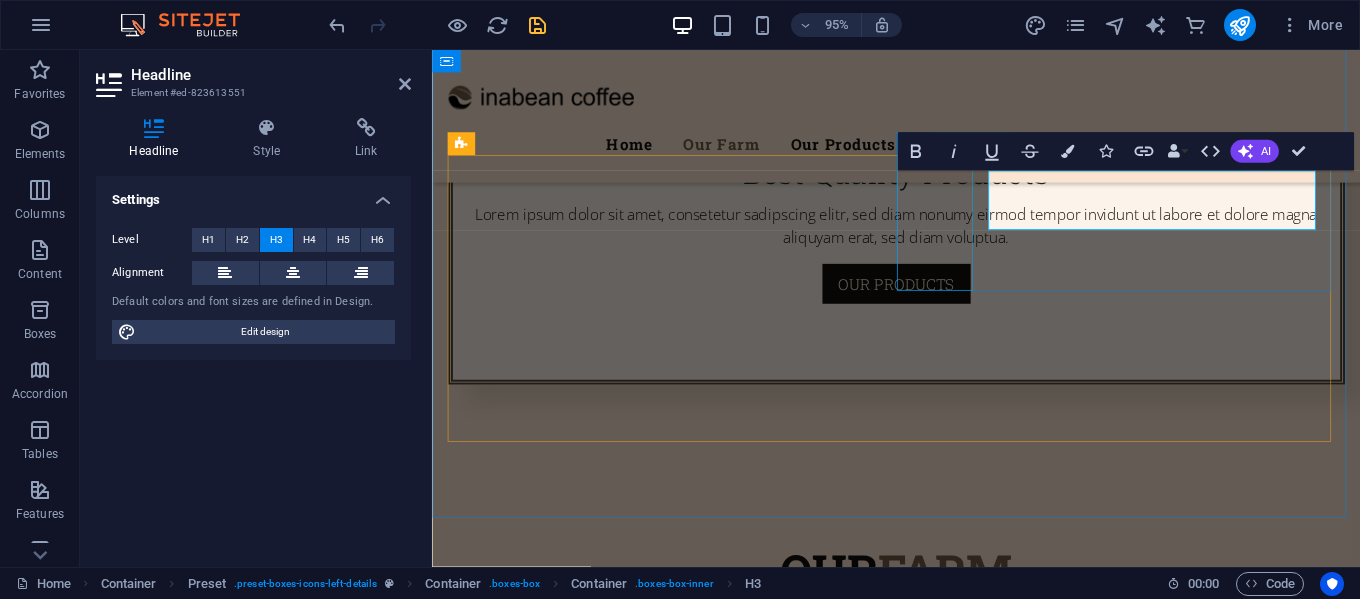 click at bounding box center (921, 1290) 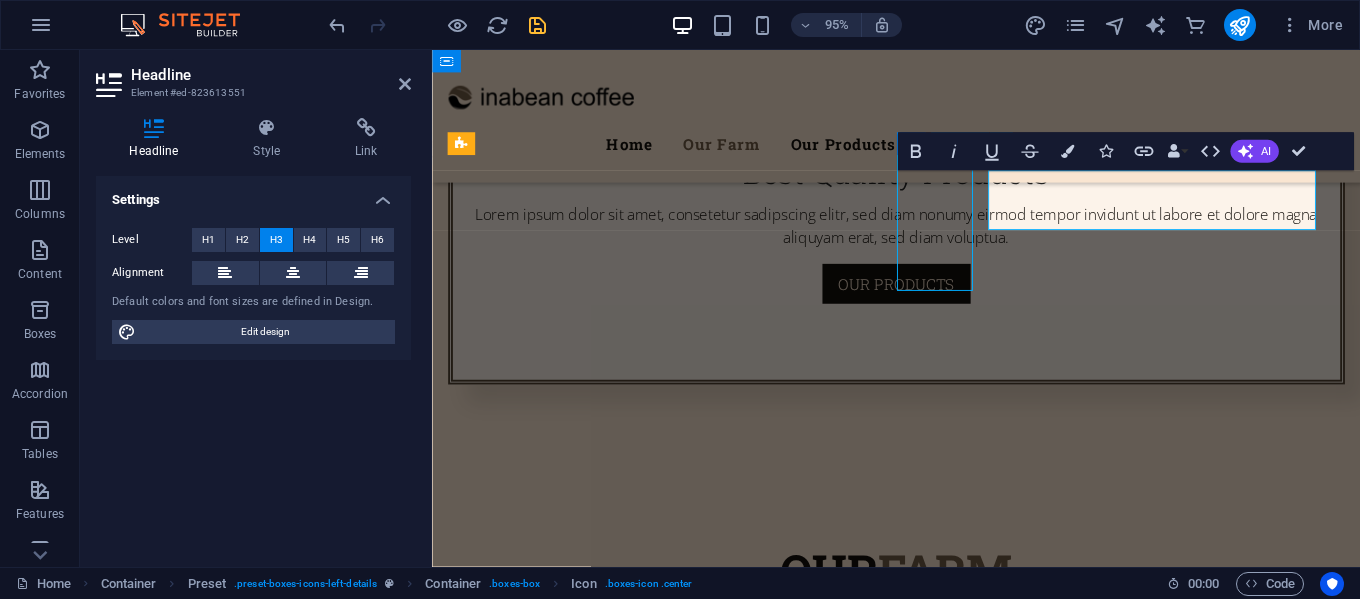 click at bounding box center (921, 1290) 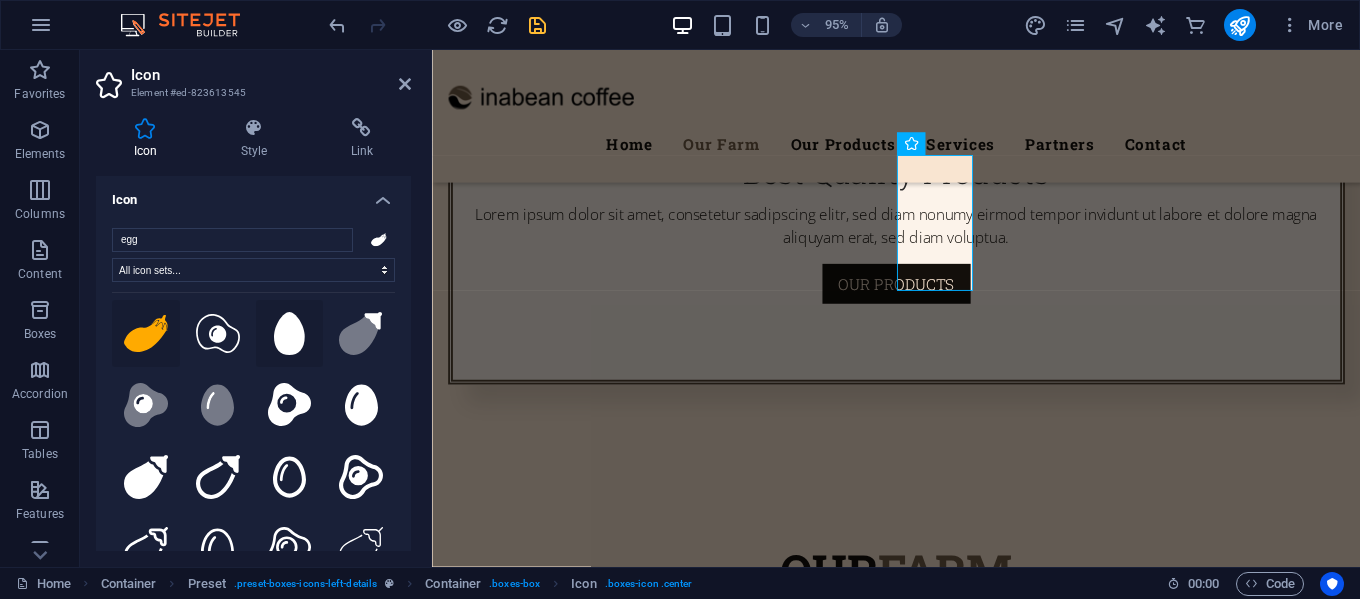 scroll, scrollTop: 0, scrollLeft: 0, axis: both 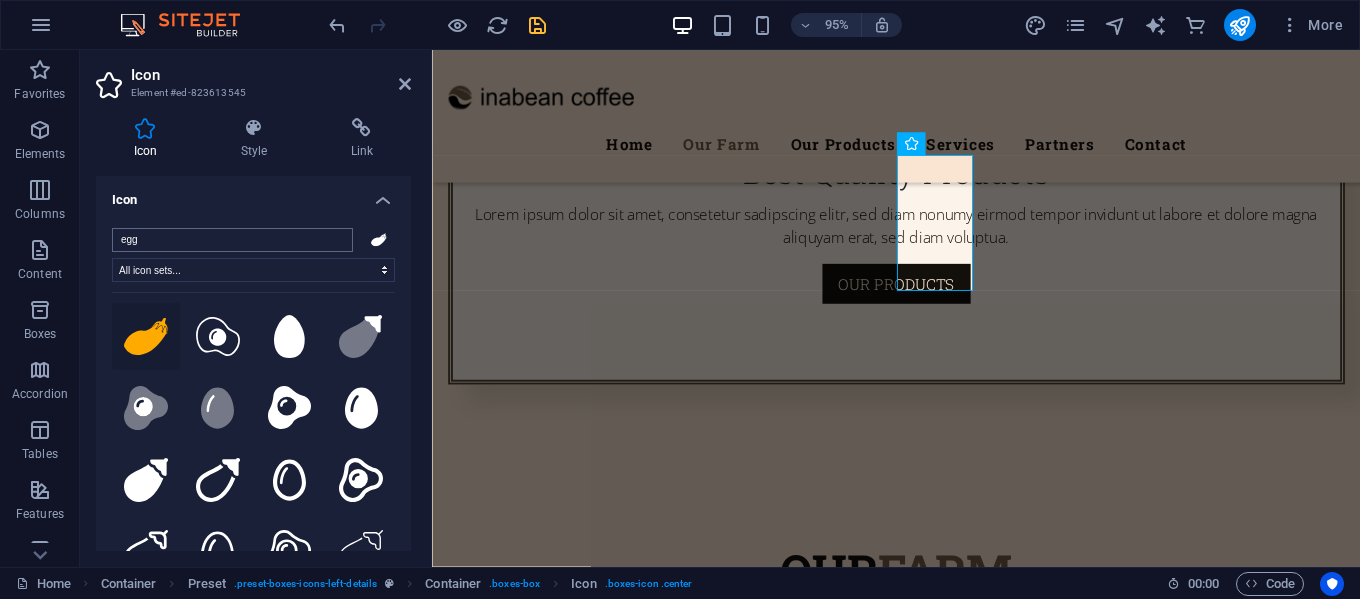 click on "egg" at bounding box center (232, 240) 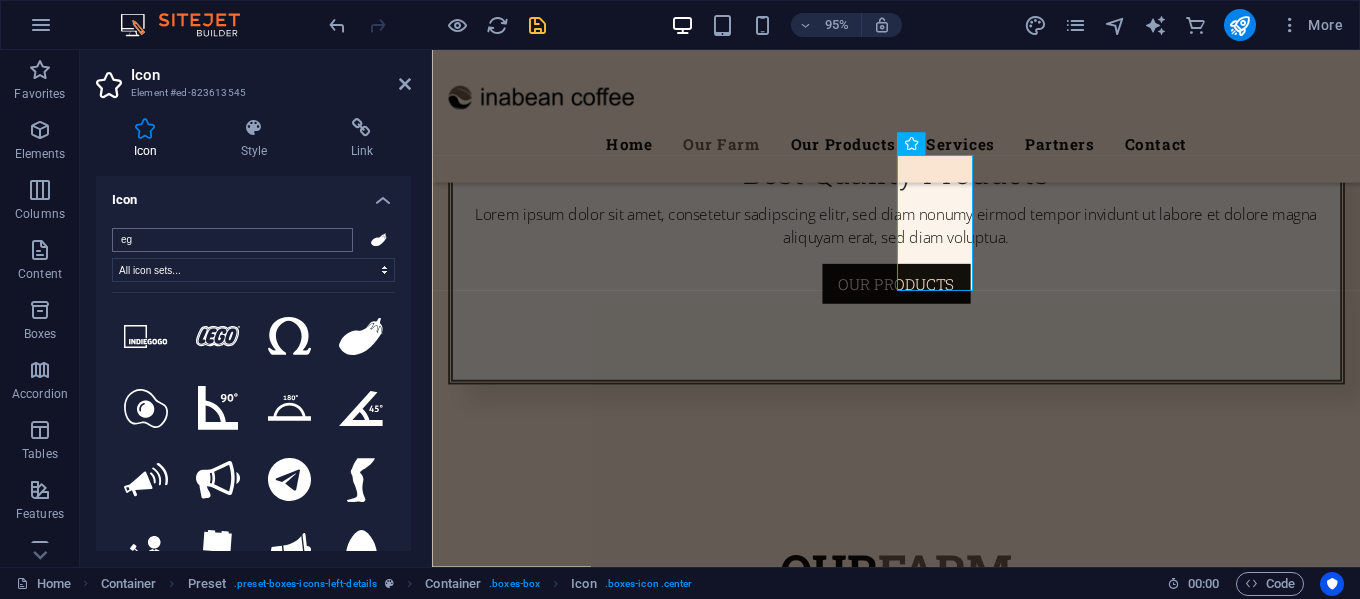 type on "e" 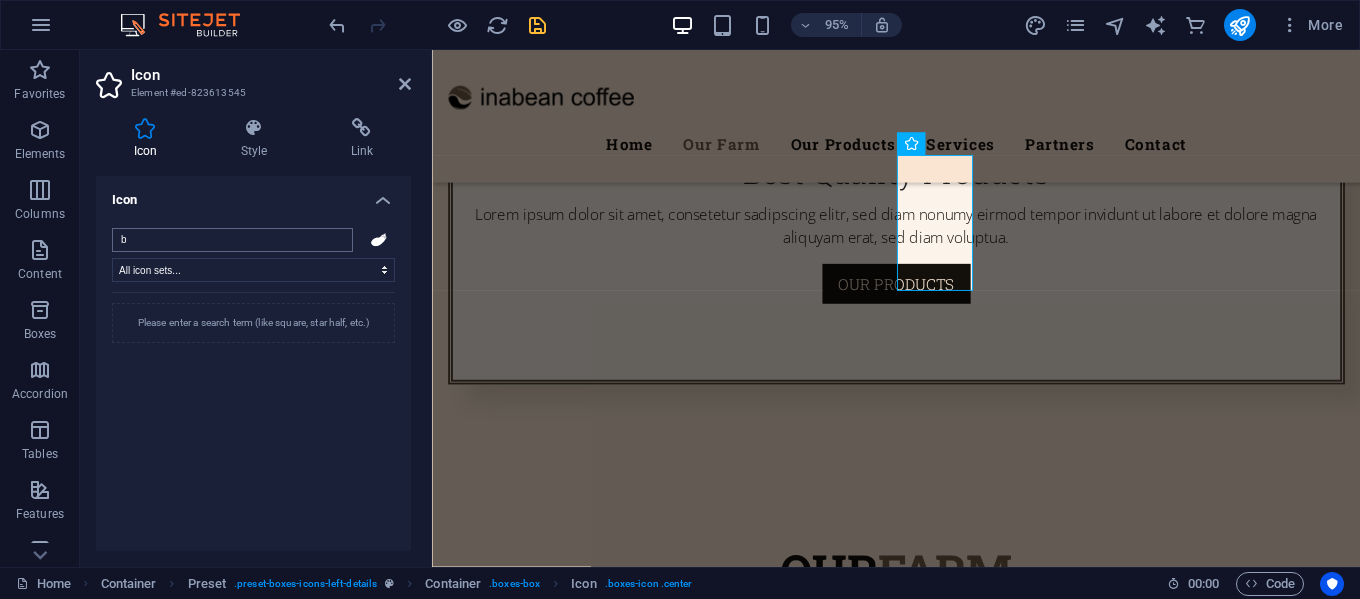 type on "bw" 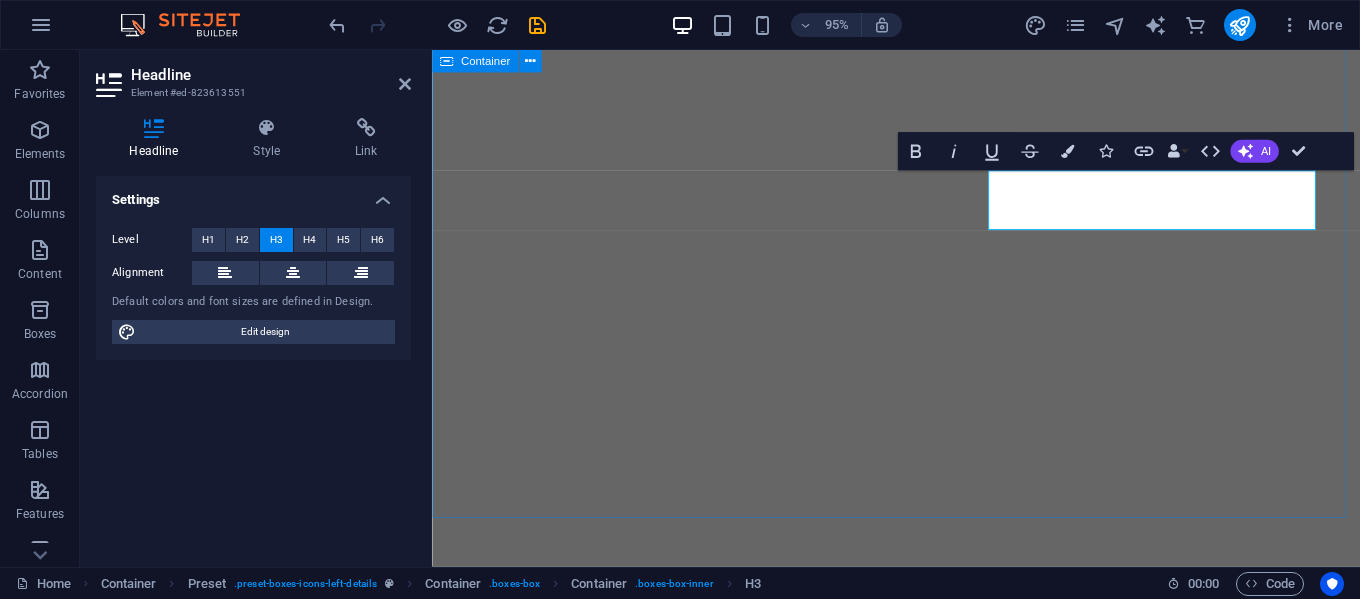 scroll, scrollTop: 0, scrollLeft: 0, axis: both 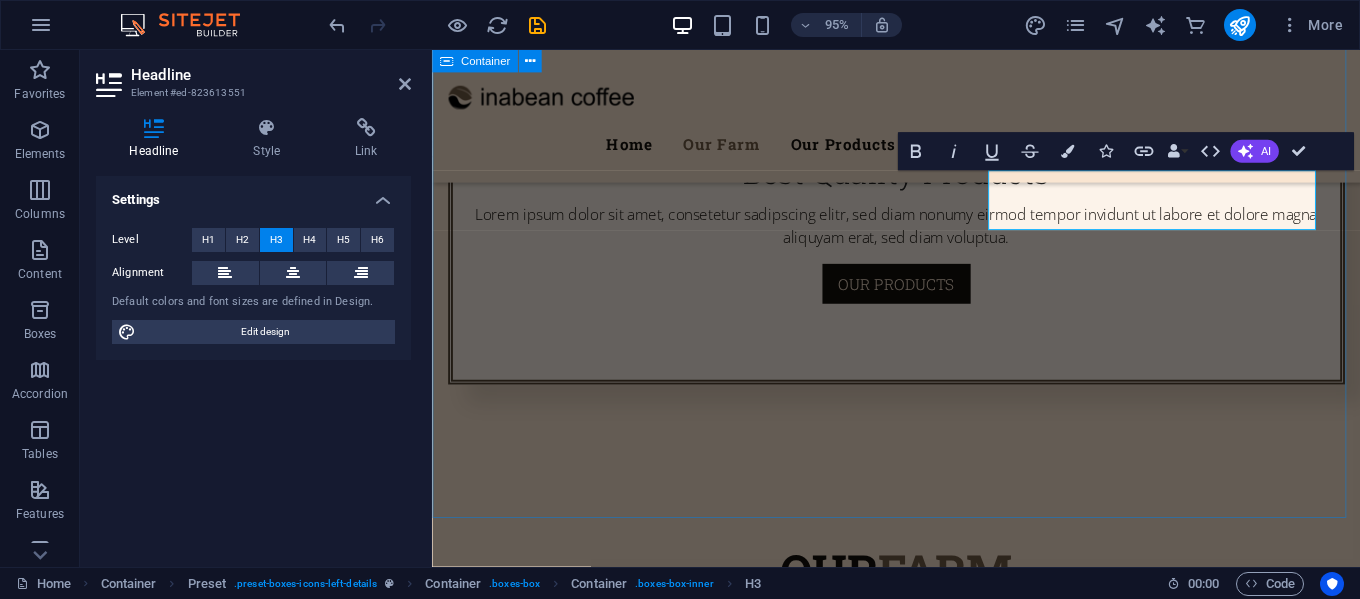 type 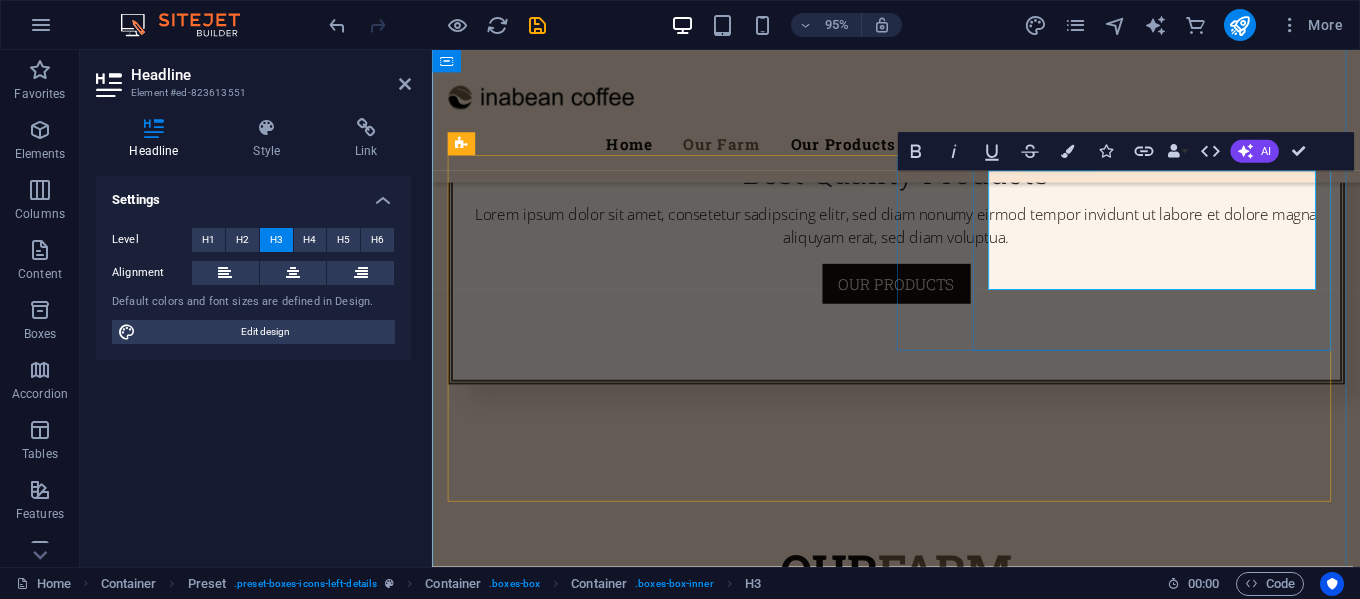 click on "​Save handling ​" at bounding box center [921, 1409] 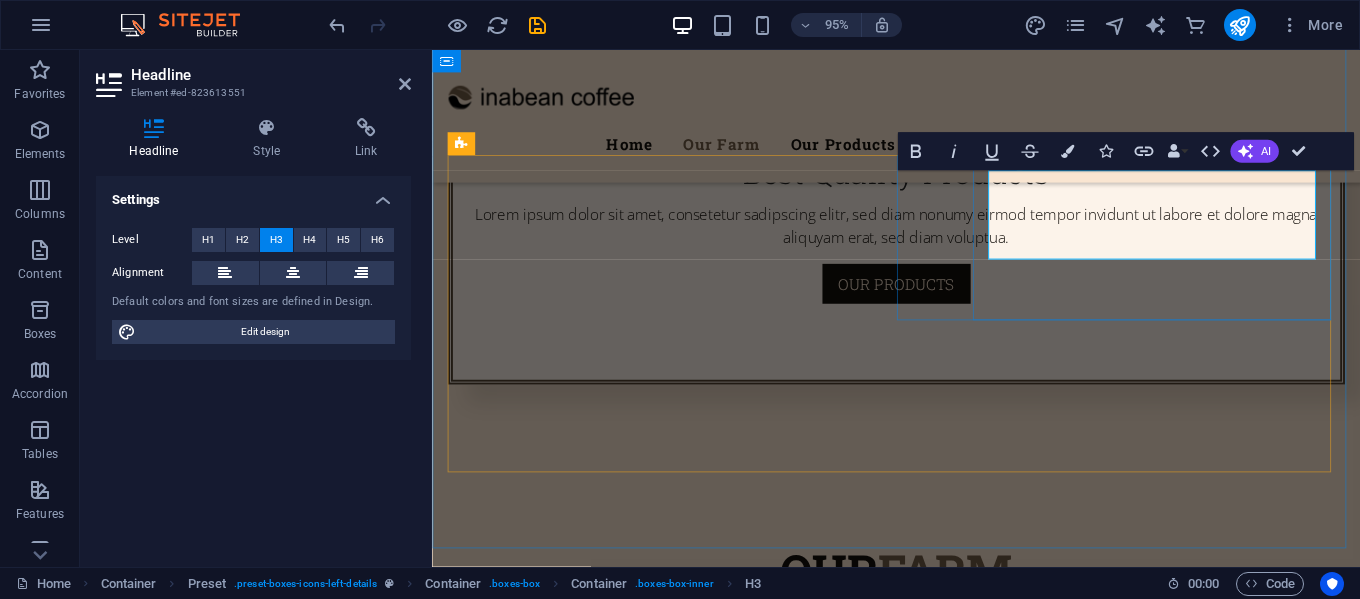 click on "​Save handling" at bounding box center [921, 1393] 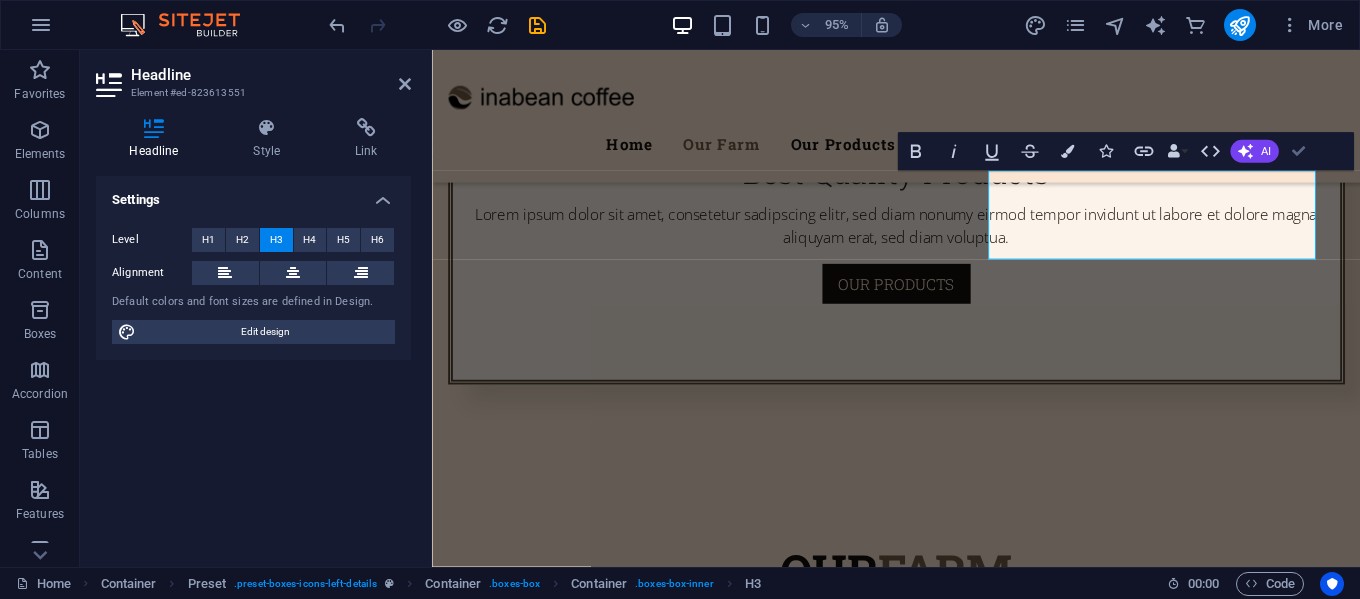 scroll, scrollTop: 1100, scrollLeft: 0, axis: vertical 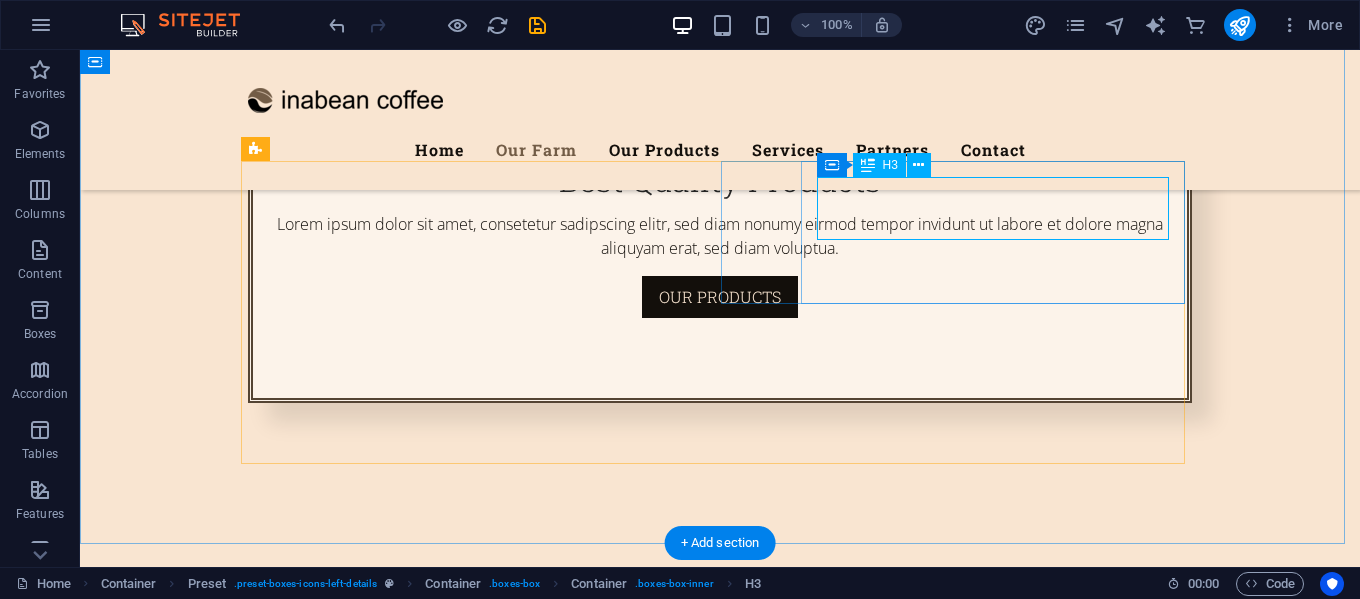 click on "Save [LAST]" at bounding box center (720, 1378) 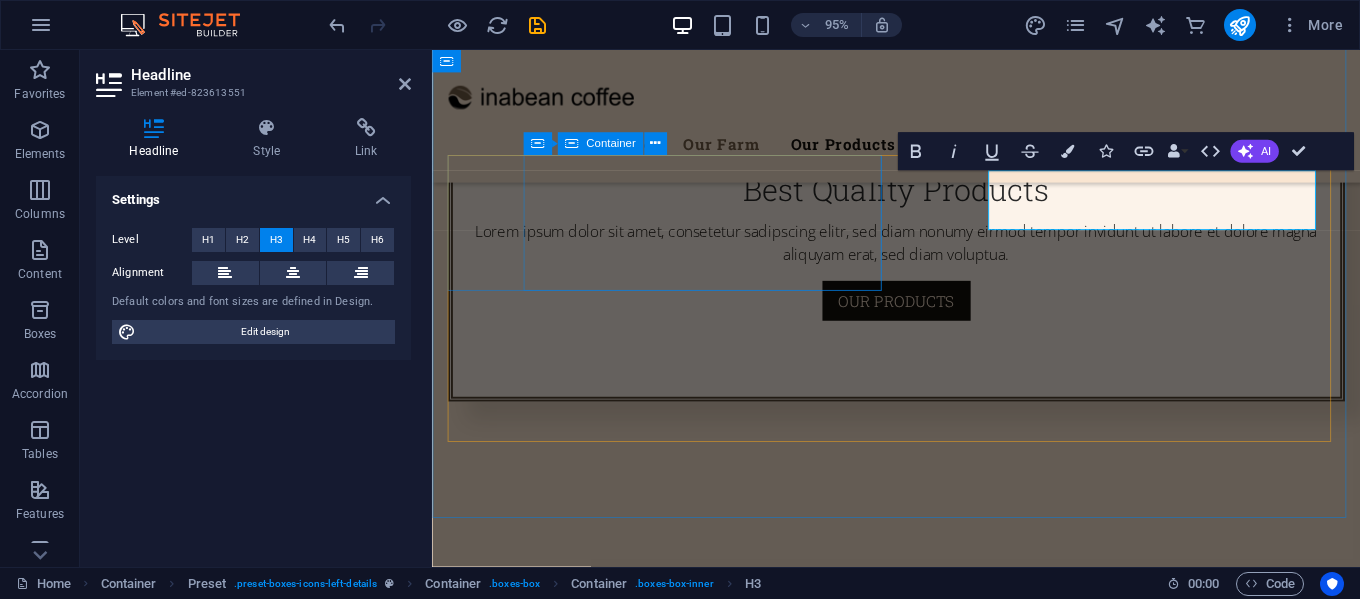scroll, scrollTop: 1118, scrollLeft: 0, axis: vertical 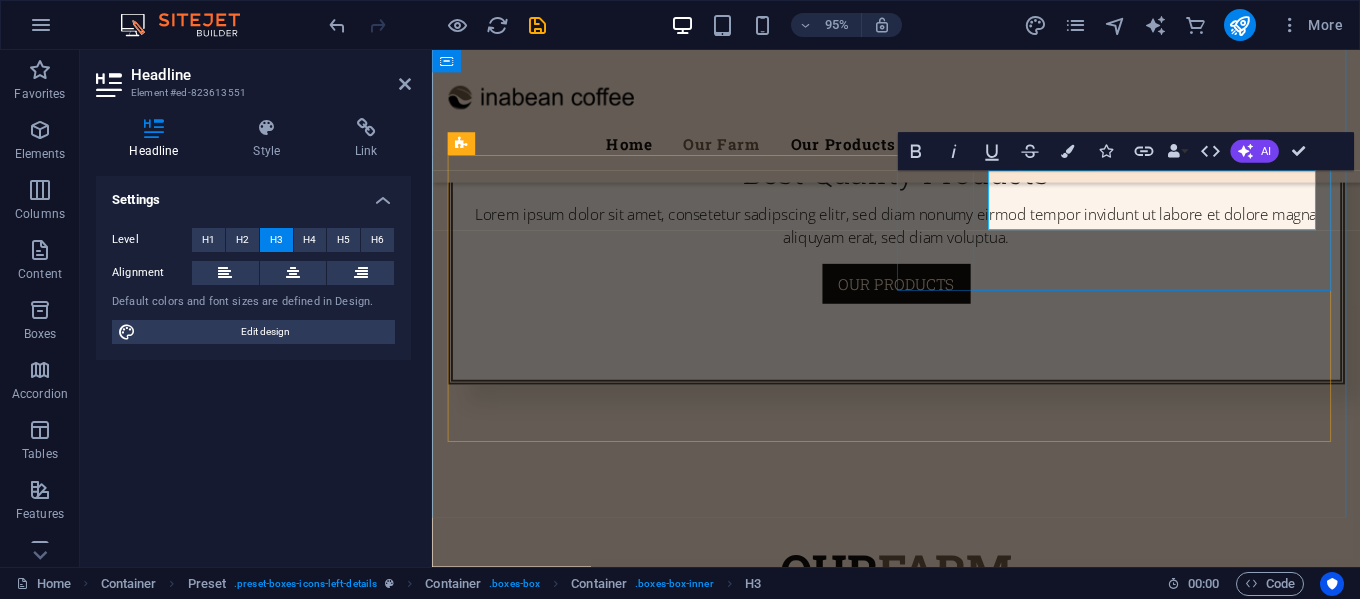 click on "Save [LAST]" at bounding box center (921, 1377) 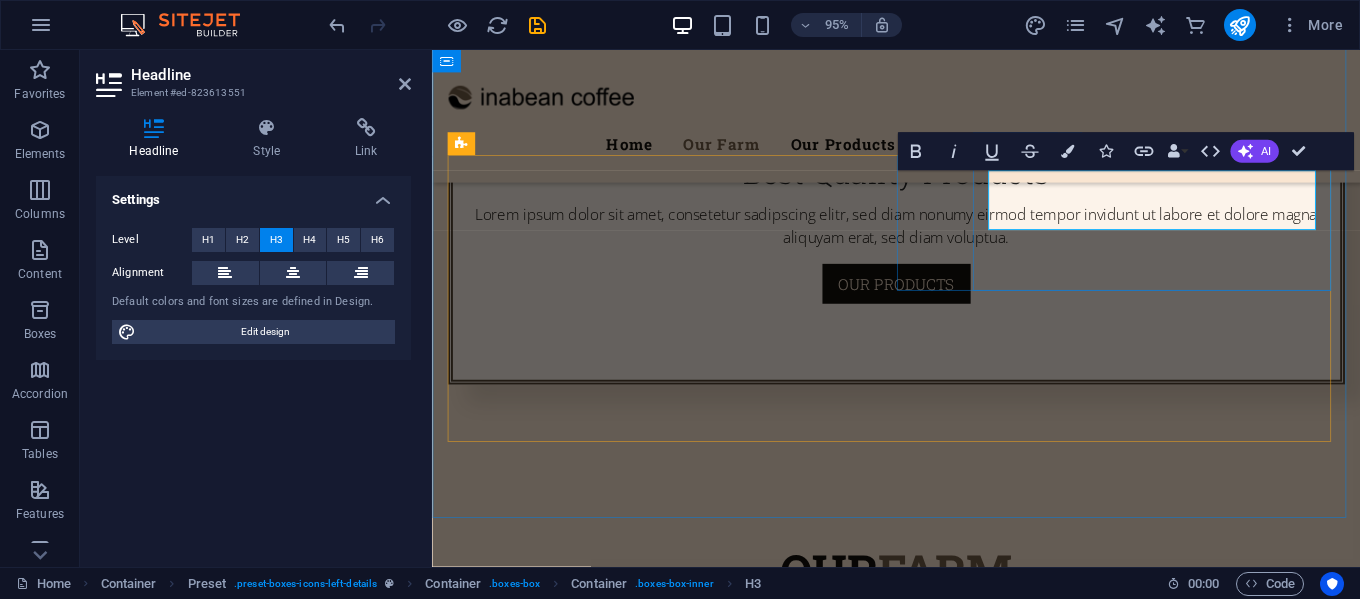 drag, startPoint x: 1173, startPoint y: 204, endPoint x: 1002, endPoint y: 192, distance: 171.42053 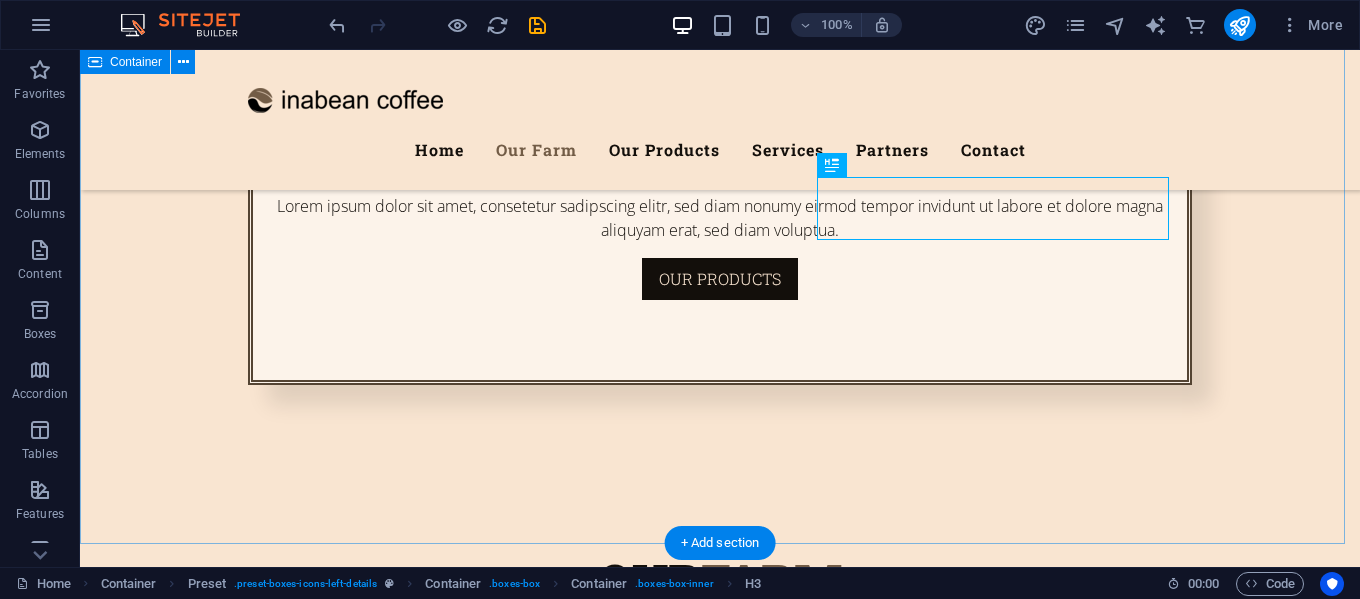 scroll, scrollTop: 1100, scrollLeft: 0, axis: vertical 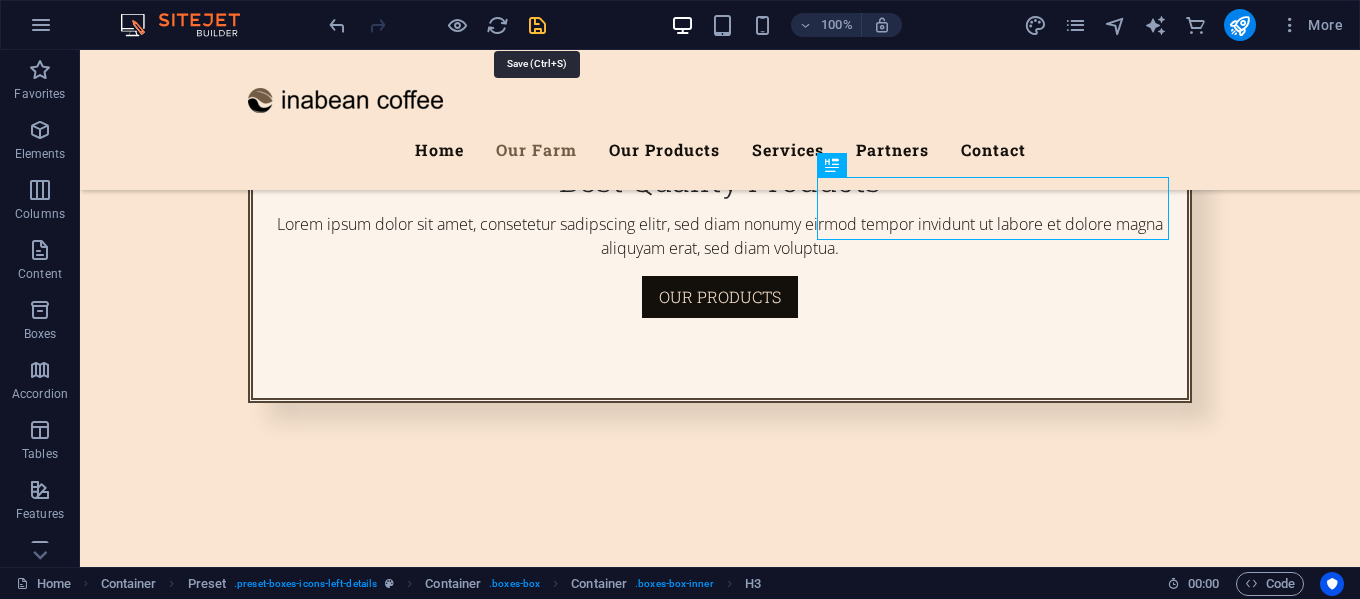 click at bounding box center (537, 25) 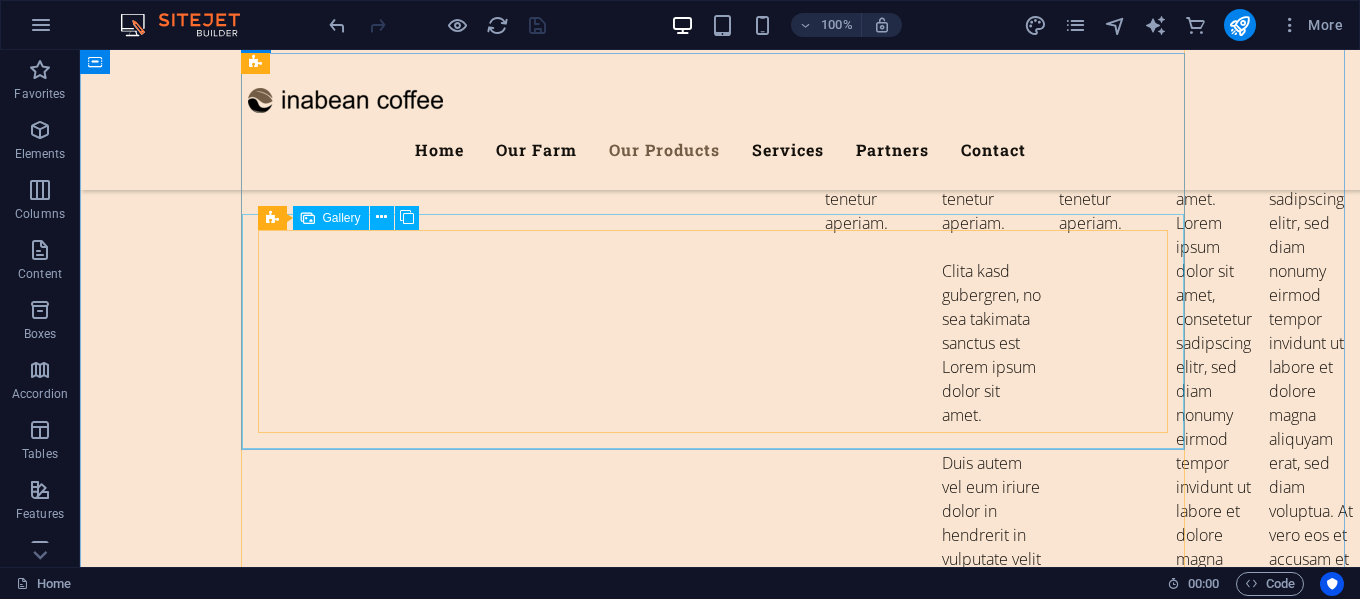 scroll, scrollTop: 5100, scrollLeft: 0, axis: vertical 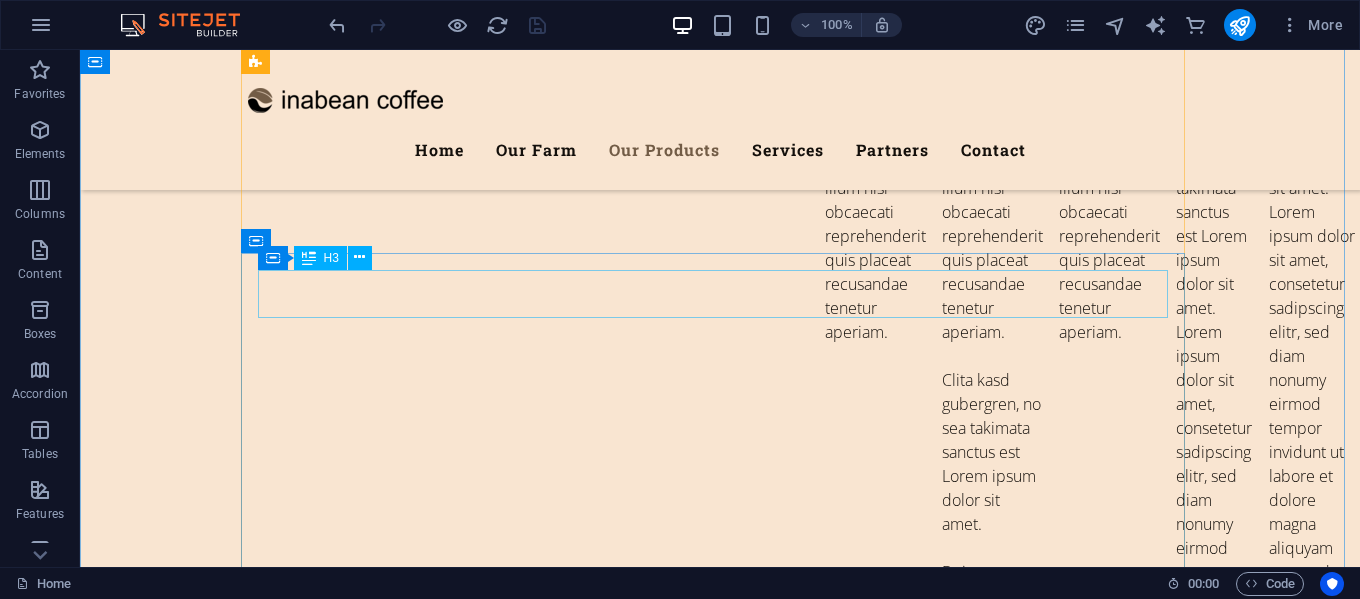click on "Berries" at bounding box center [720, 5978] 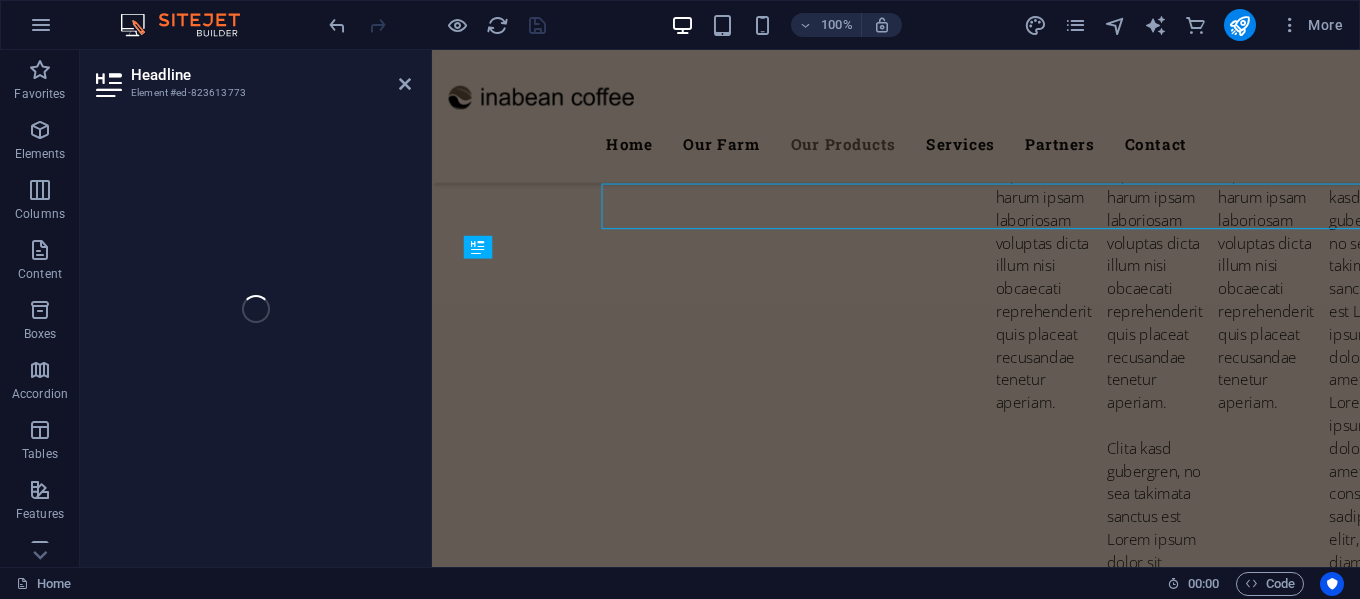 click on "Headline Element #[NUMBER]
Container   H2   Container   Container   Text   Container   Container   H3   Container   Container   Spacer   Preset   Container   Container   H3   Spacer   Banner   Container   Banner   Menu Bar   Menu   Logo   Text   Container   Container   H3   Info Bar   Button   Spacer   Spacer   Text   Container   Icon   Container   Icon   Container   Spacer   Container   H2   Spacer   Preset   Text   Preset   Spacer   H3   Preset   Container   Container   Text   Container   Container   H3   H3   Container   Preset   Container   Text   Container   Container   Text   Container   Container   Text   Container   Container   Text   Container   Container   Text   Container   Container   H2   Spacer   H3   Text   Spacer   Icon   Container   Preset   Preset   Container   Container   H3   Container   Text   Preset   Gallery   Preset   Container   H3   Icon   Spacer   Preset   Gallery   Container   Preset   Text   Container   H3   Container   Container   Icon   H3   Container   Container" at bounding box center (720, 308) 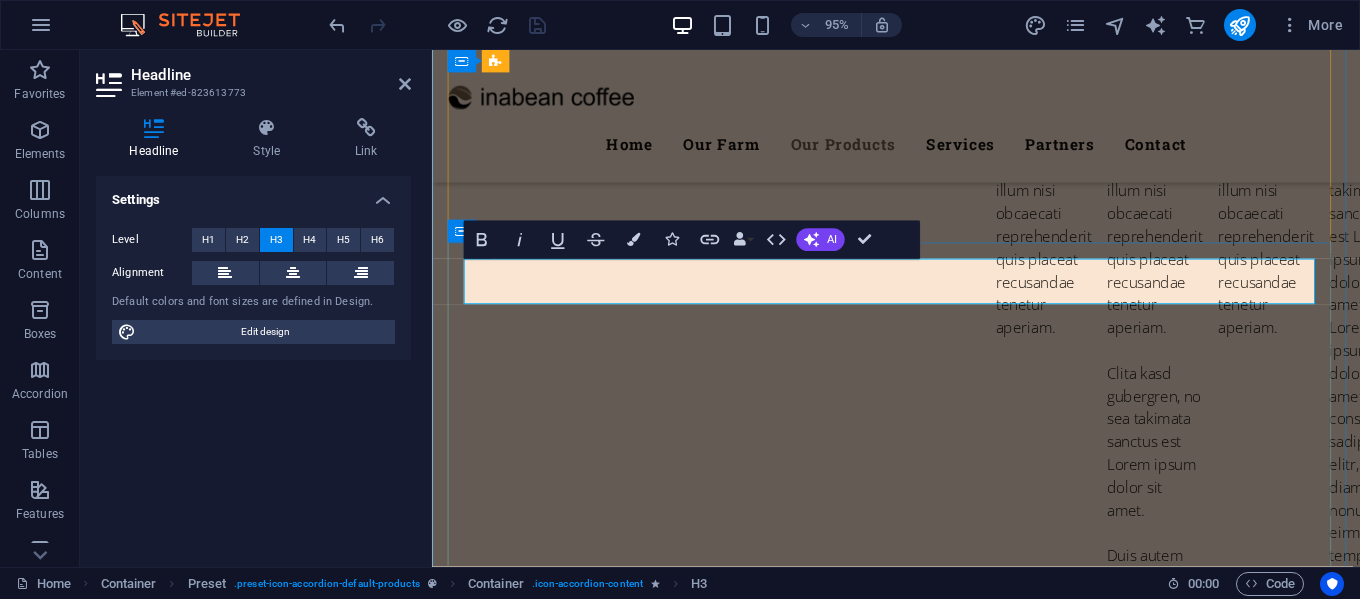click on "natural results" at bounding box center (921, 5988) 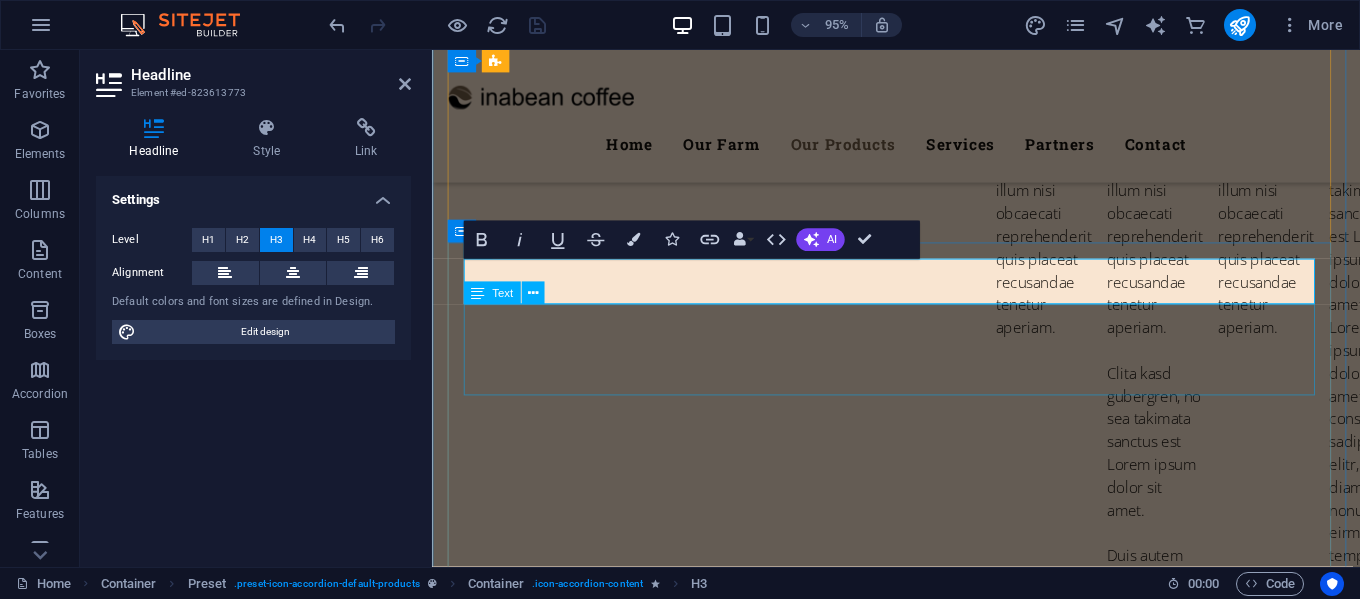 type 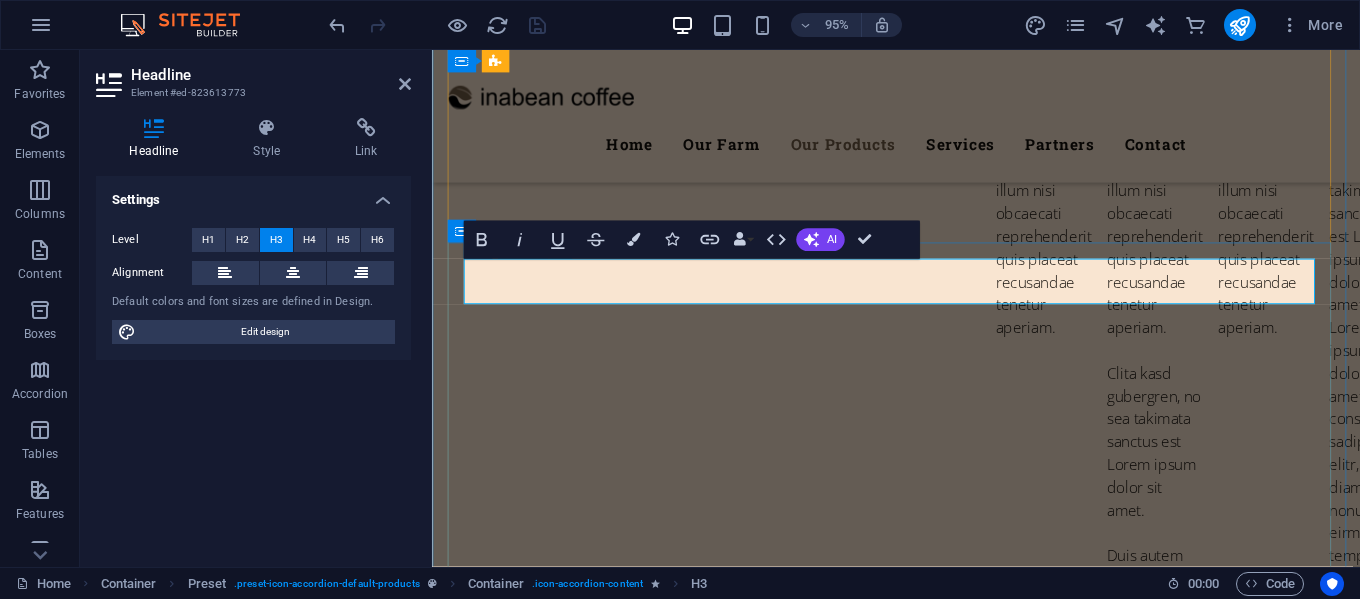 drag, startPoint x: 599, startPoint y: 289, endPoint x: 589, endPoint y: 286, distance: 10.440307 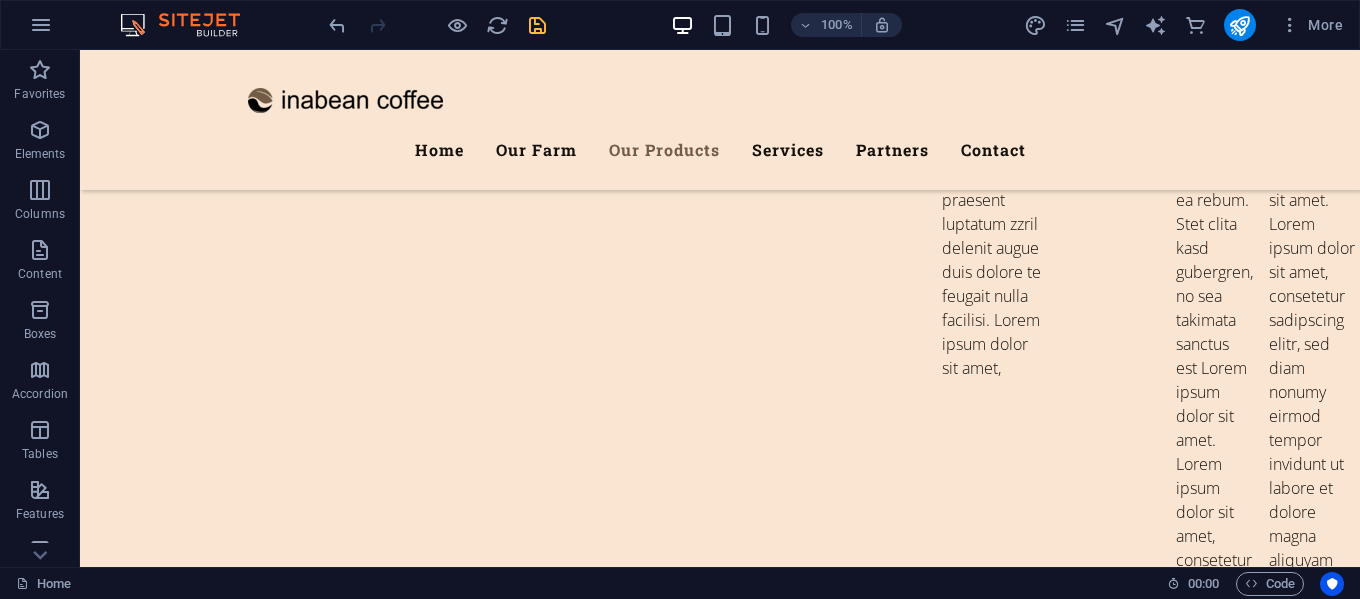 scroll, scrollTop: 5800, scrollLeft: 0, axis: vertical 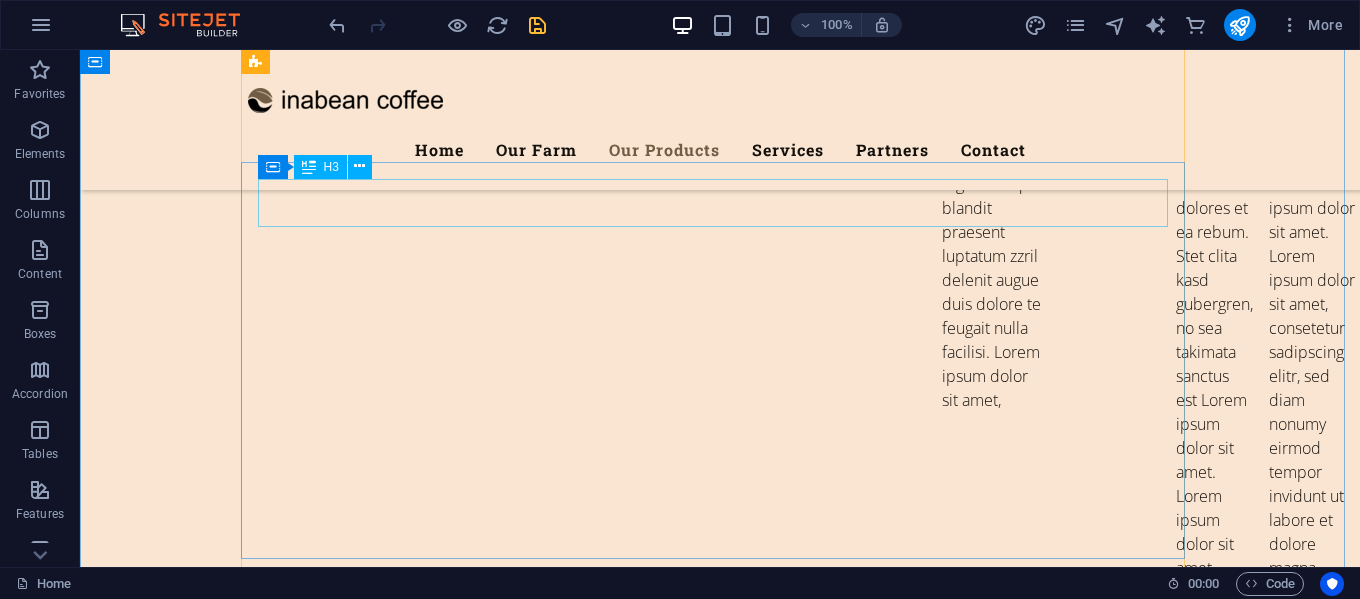 click on "Veggie Box" at bounding box center (720, 5978) 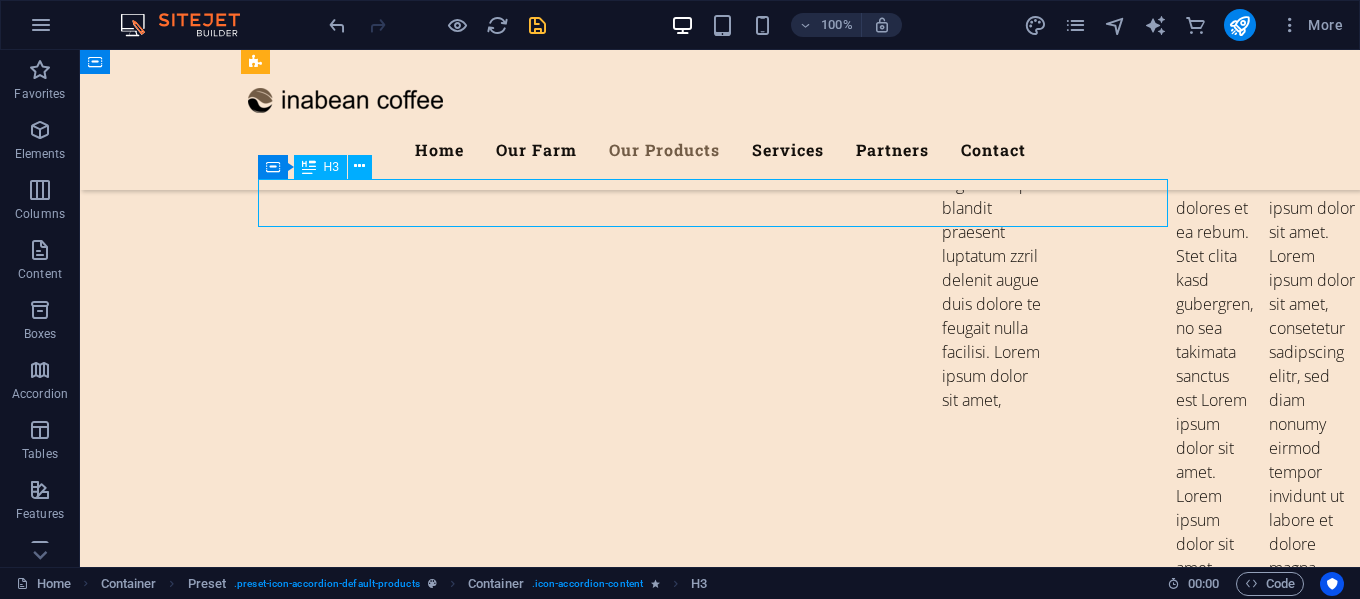 click on "Veggie Box" at bounding box center (720, 5978) 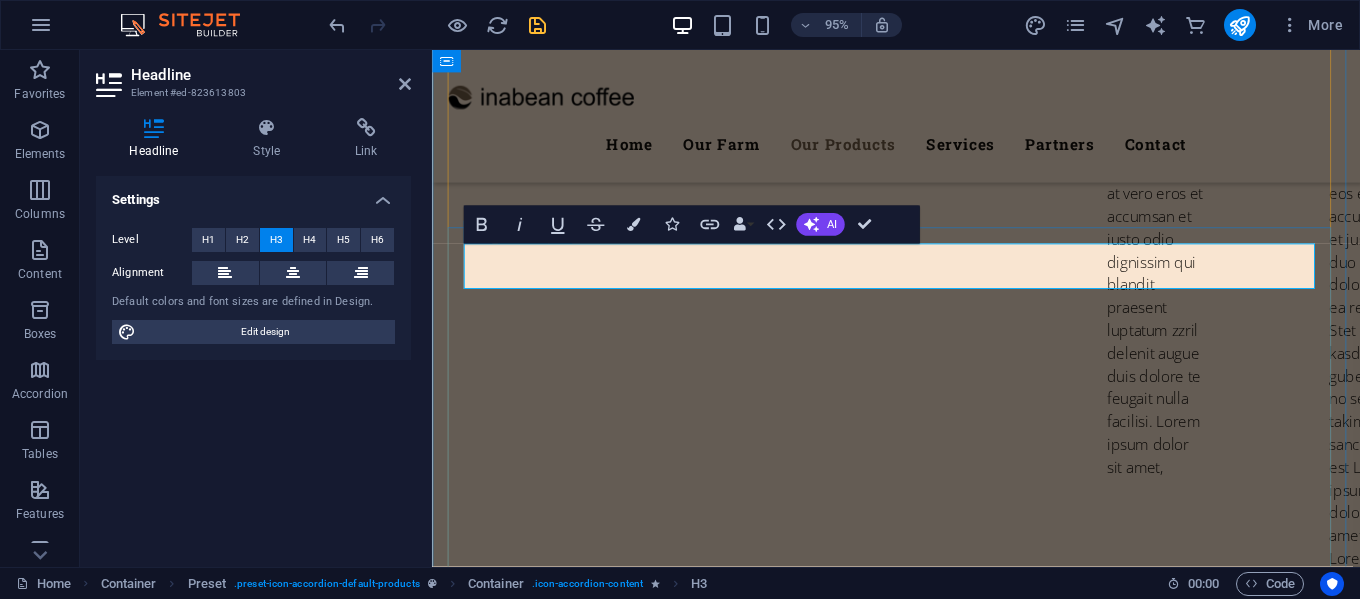 type 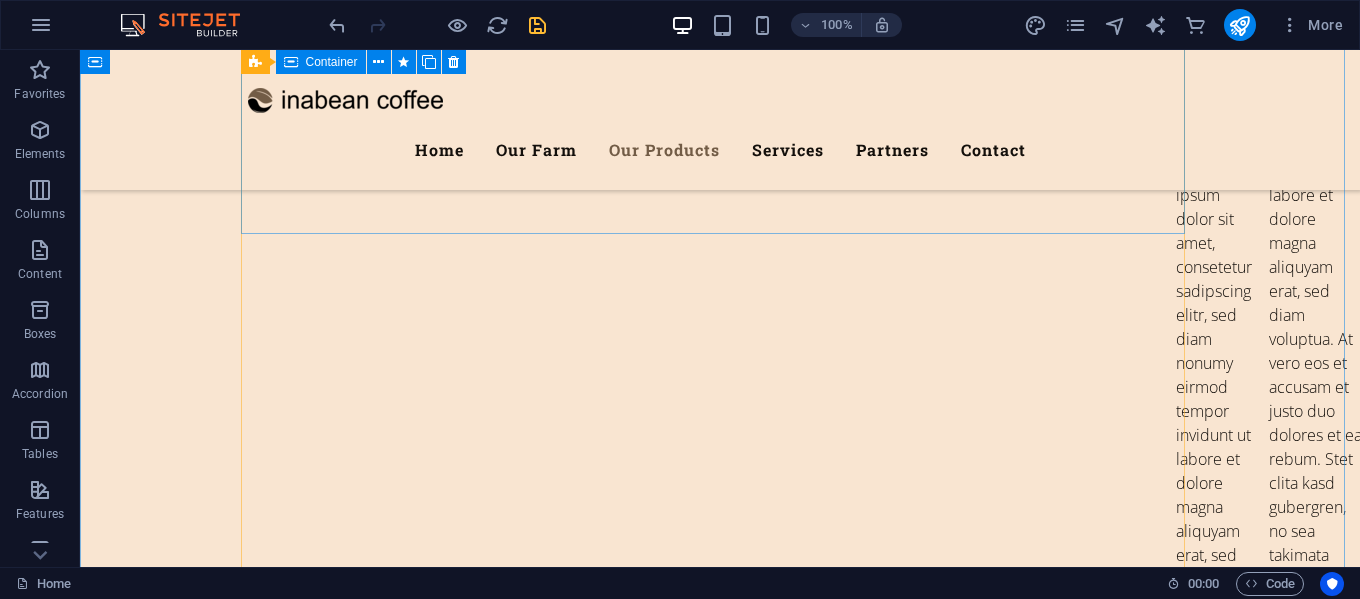 scroll, scrollTop: 6325, scrollLeft: 0, axis: vertical 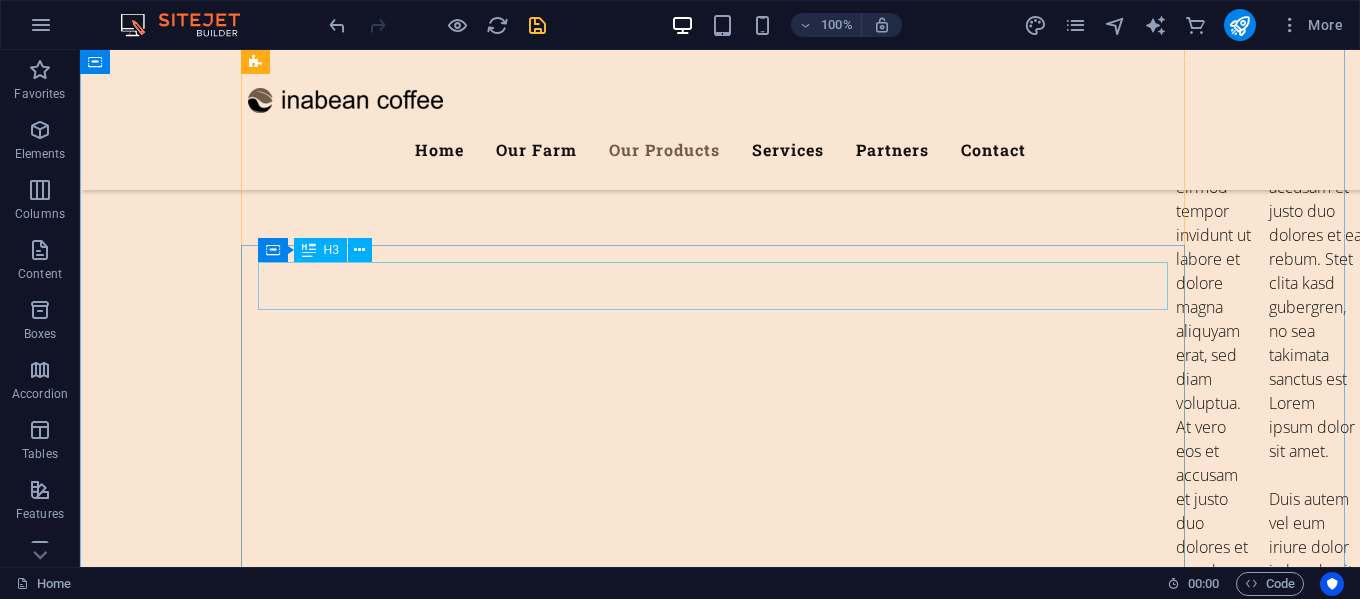 click on "Wheat" at bounding box center [720, 6153] 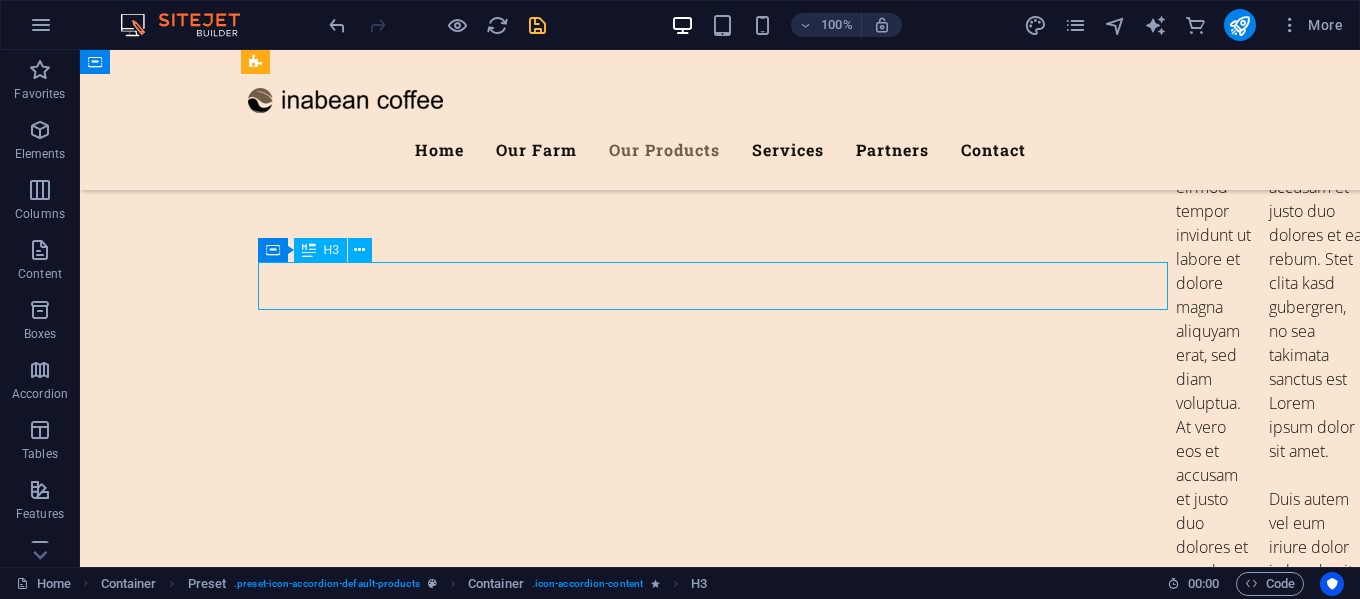 click on "Wheat" at bounding box center (720, 6153) 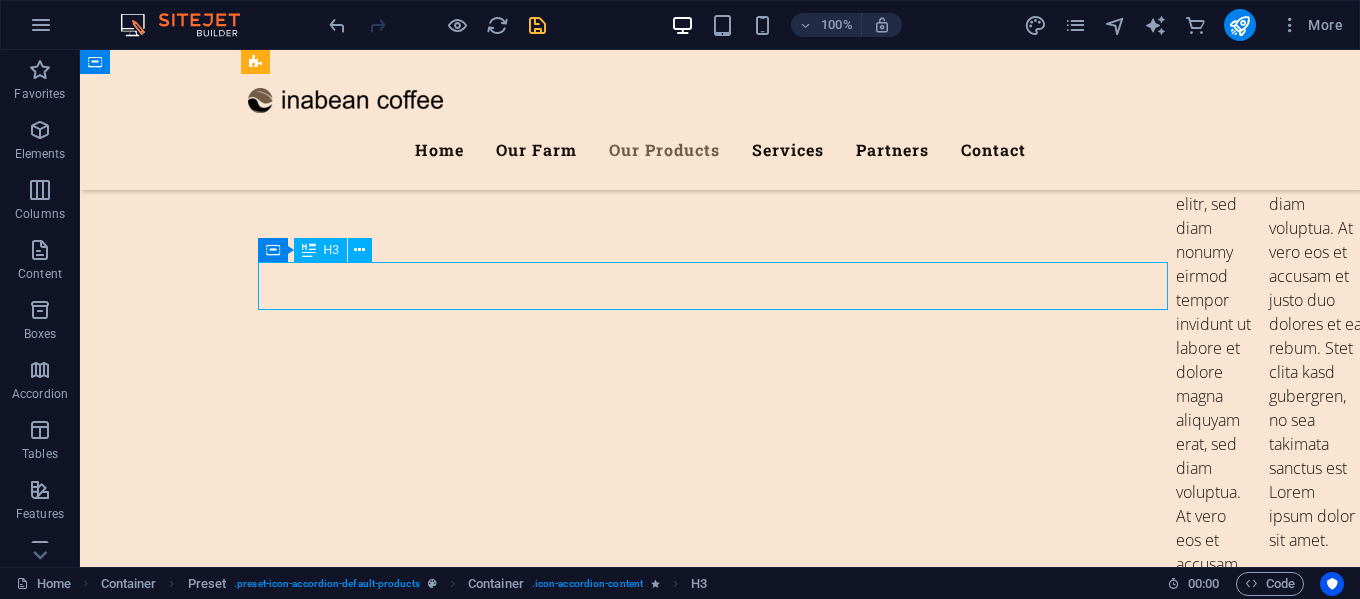 scroll, scrollTop: 6397, scrollLeft: 0, axis: vertical 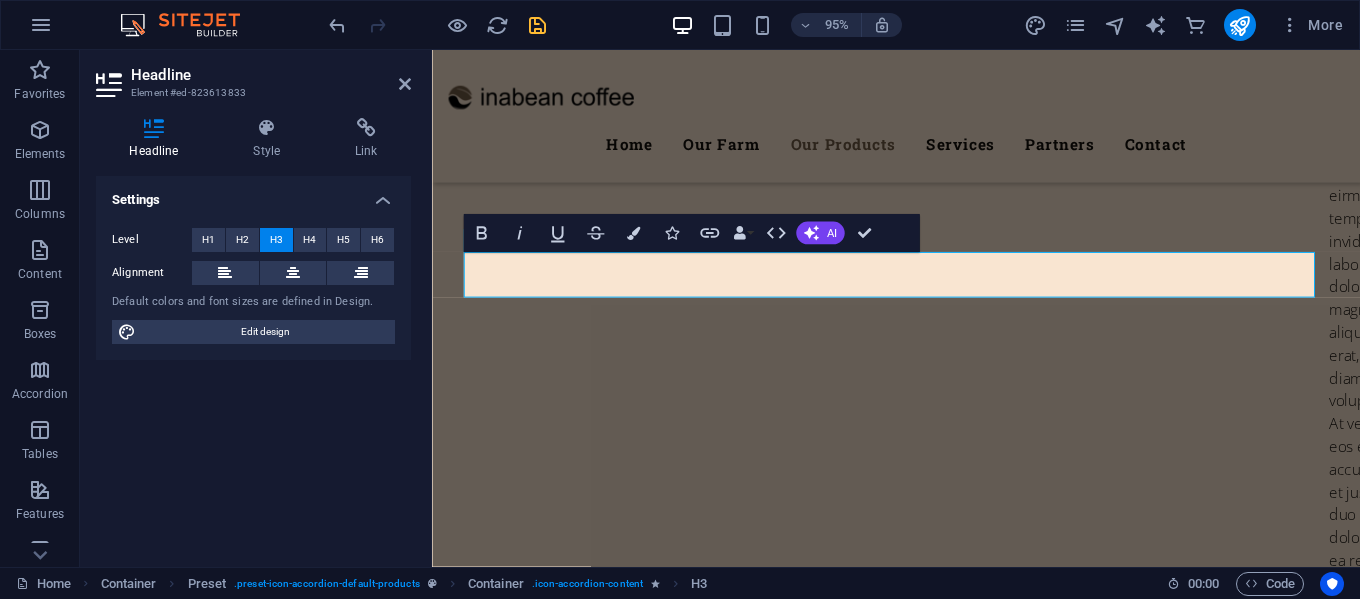 type 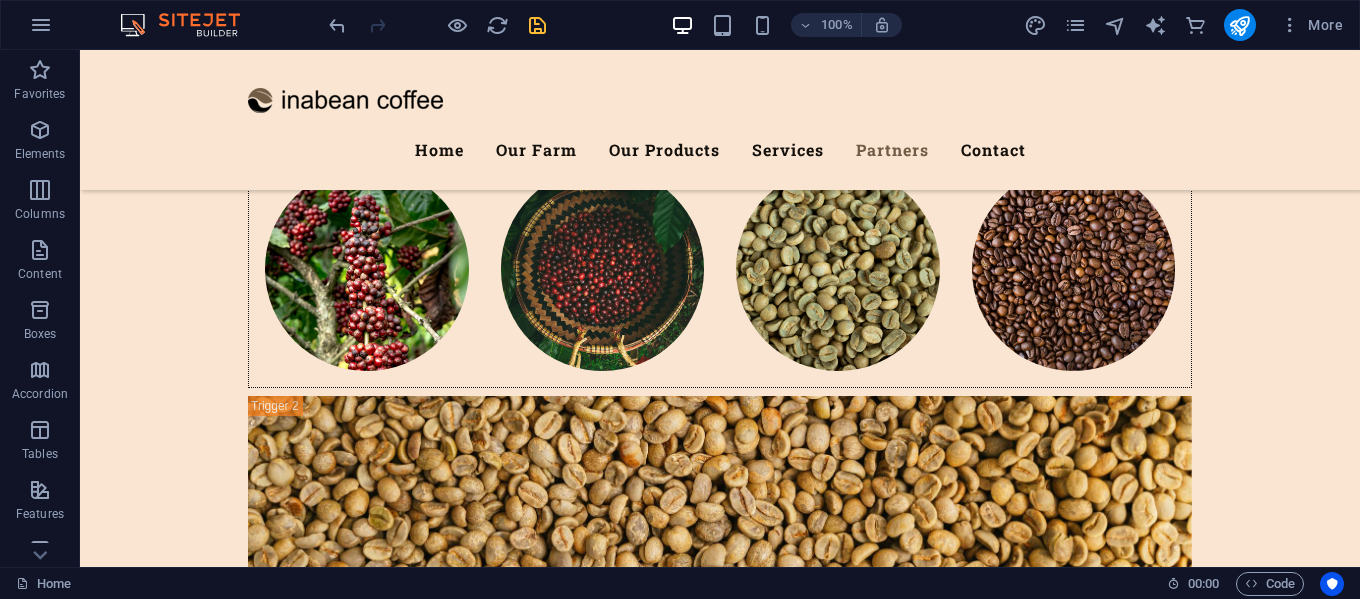 scroll, scrollTop: 8624, scrollLeft: 0, axis: vertical 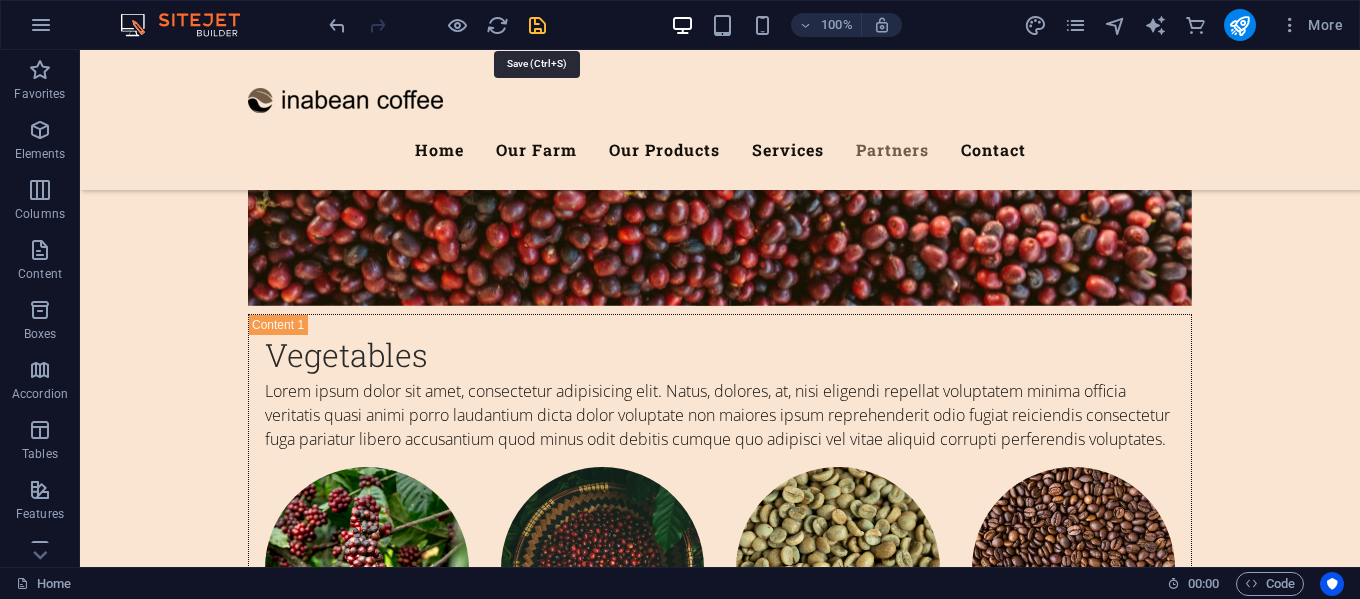 click at bounding box center (537, 25) 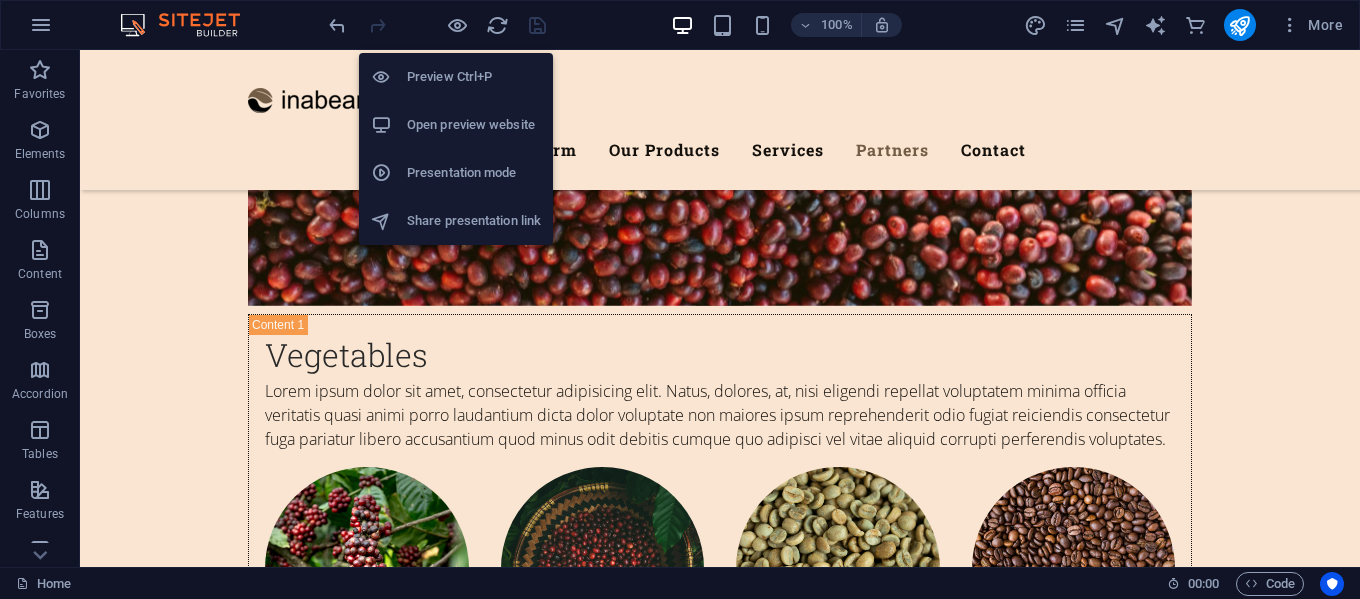 click on "Open preview website" at bounding box center (474, 125) 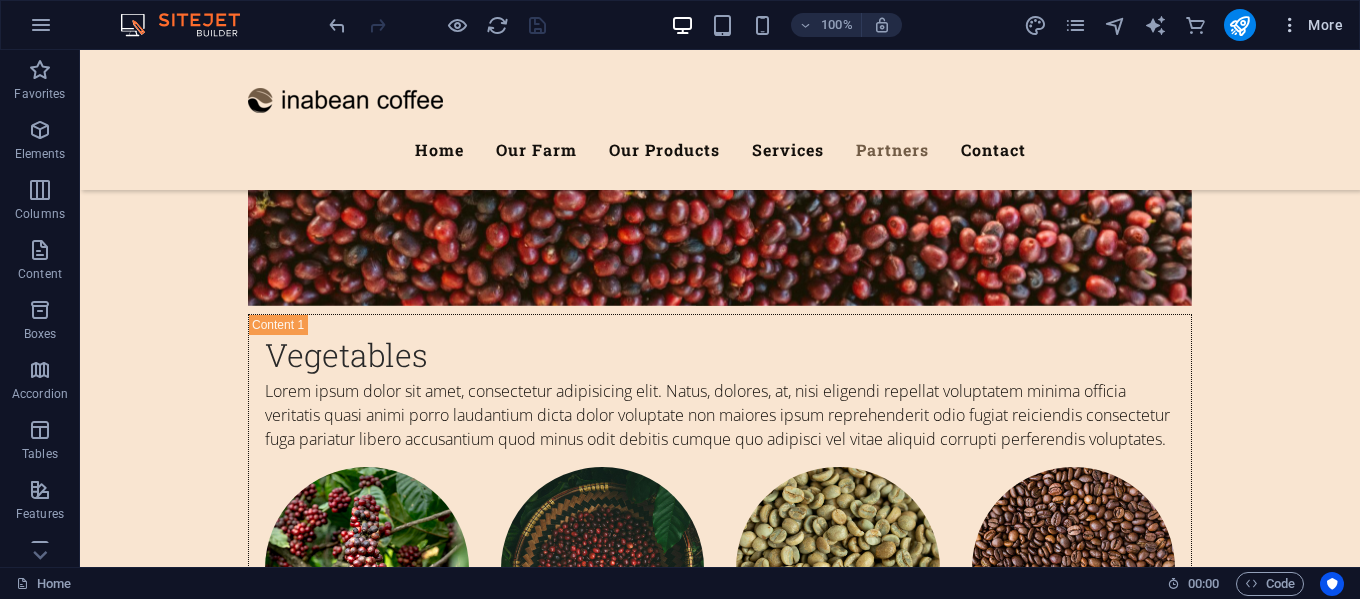 click at bounding box center (1290, 25) 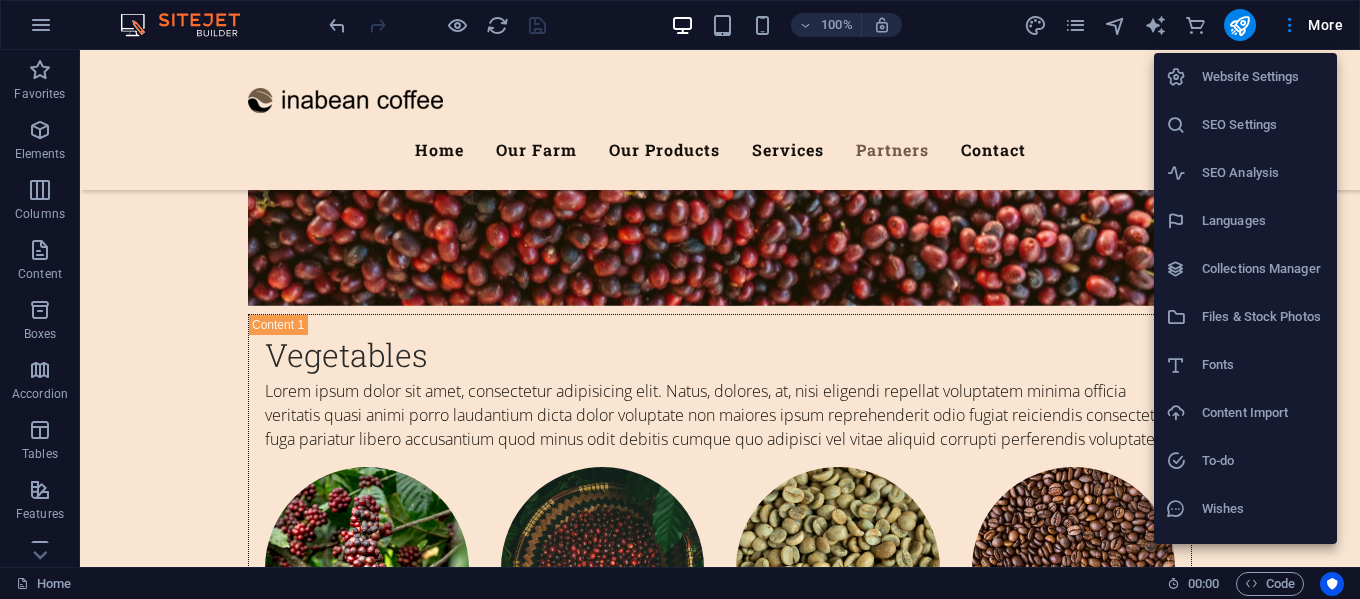 click on "Website Settings" at bounding box center (1263, 77) 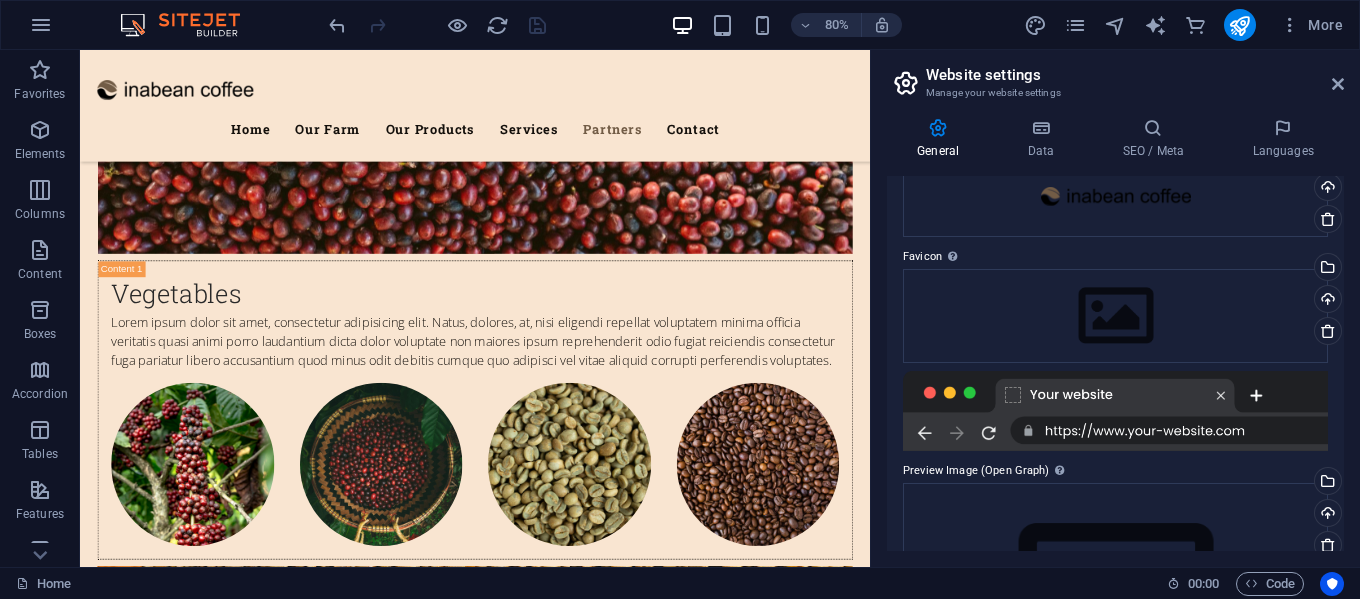 scroll, scrollTop: 0, scrollLeft: 0, axis: both 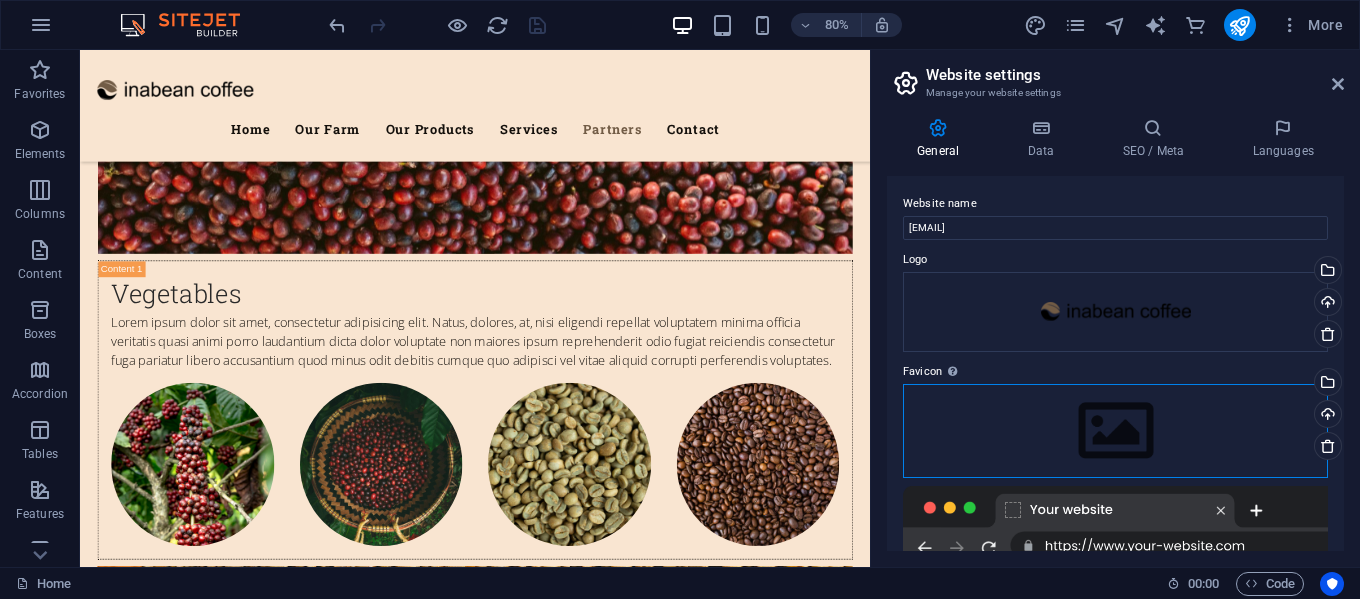 click on "Drag files here, click to choose files or select files from Files or our free stock photos & videos" at bounding box center (1115, 431) 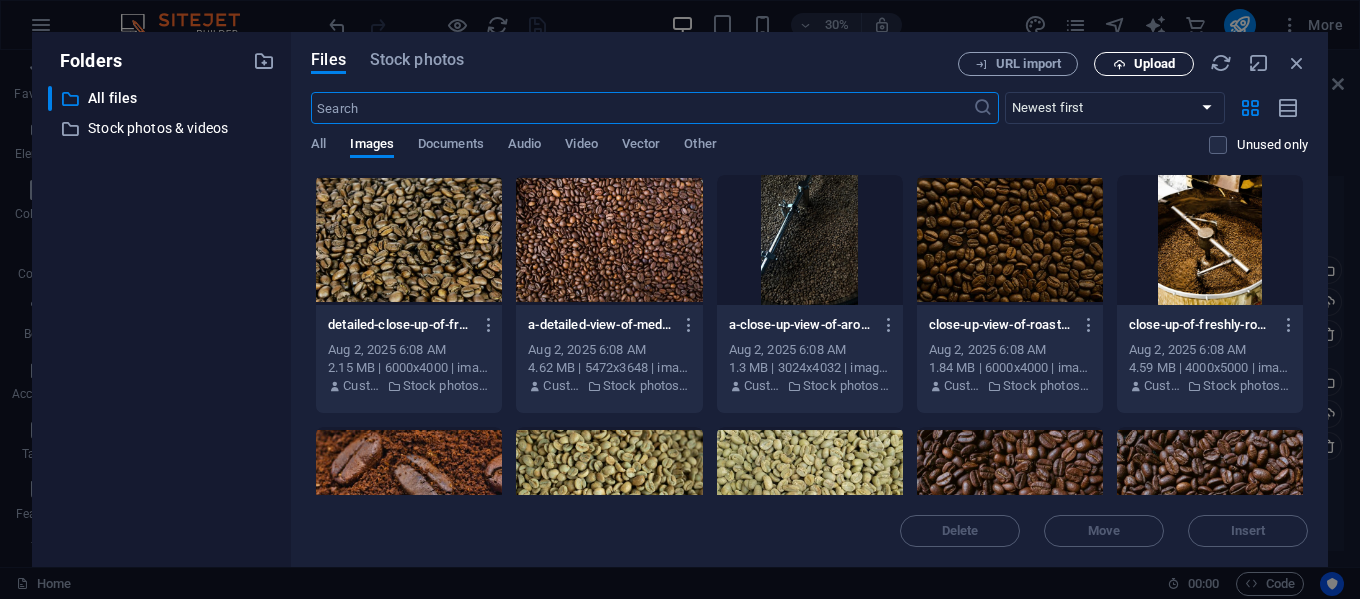 click on "Upload" at bounding box center (1144, 64) 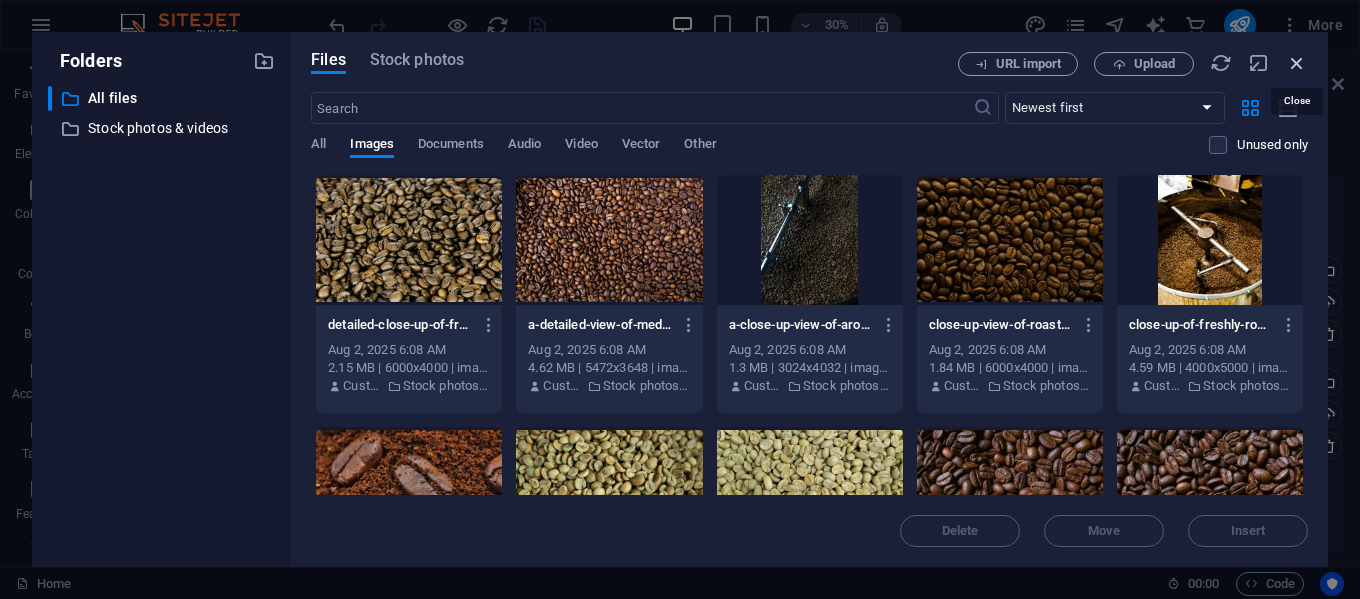click at bounding box center [1297, 63] 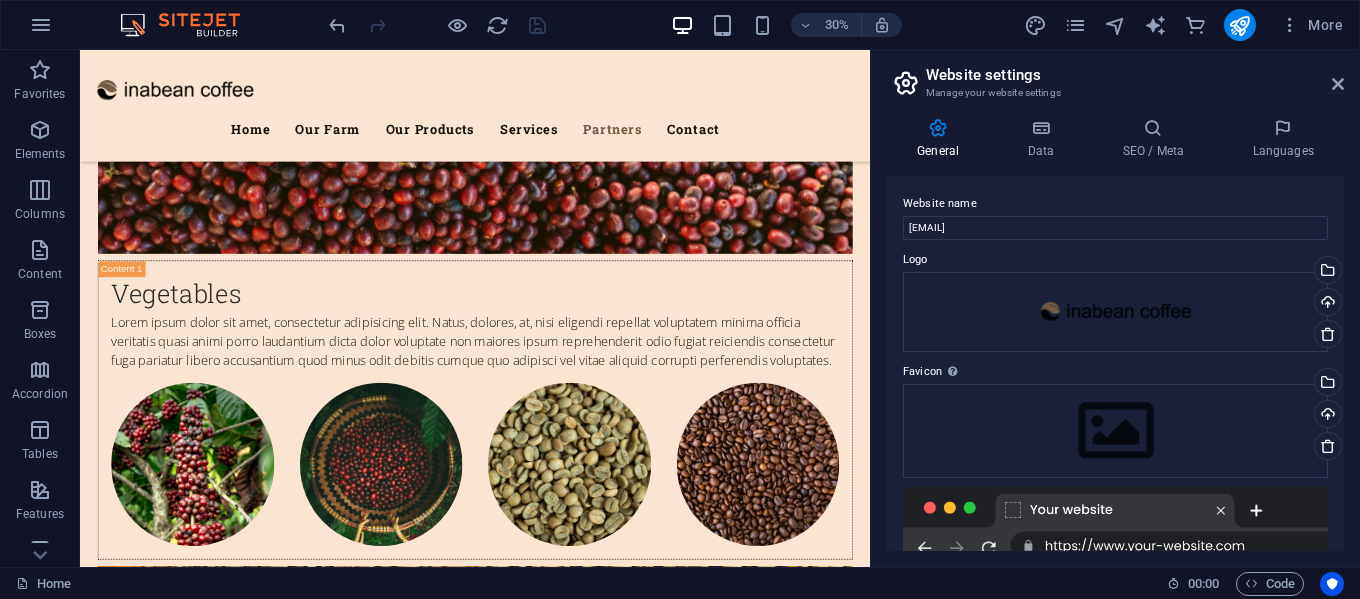 scroll, scrollTop: 8082, scrollLeft: 0, axis: vertical 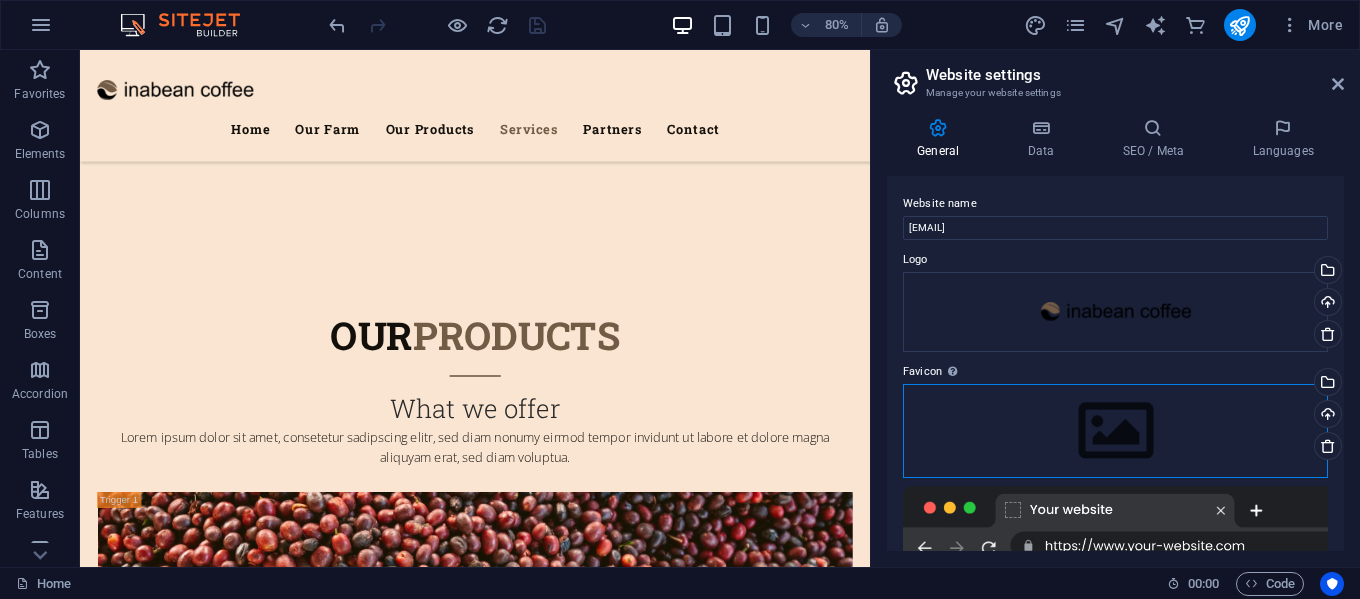click on "Drag files here, click to choose files or select files from Files or our free stock photos & videos" at bounding box center (1115, 431) 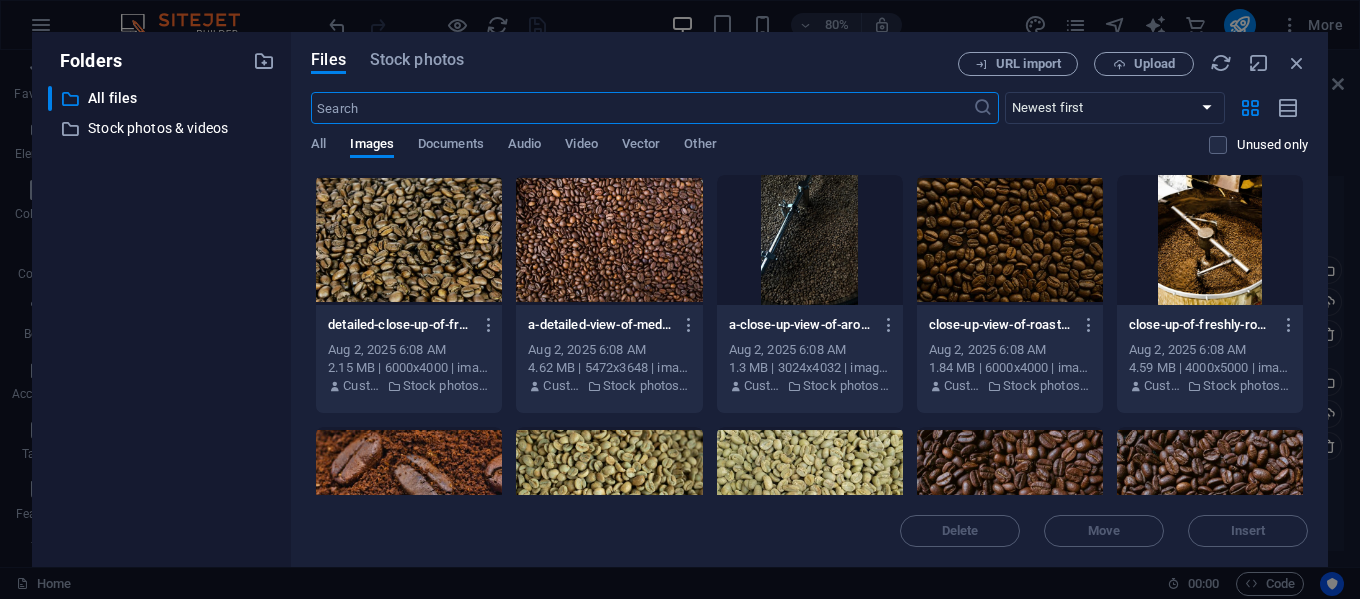 scroll, scrollTop: 8624, scrollLeft: 0, axis: vertical 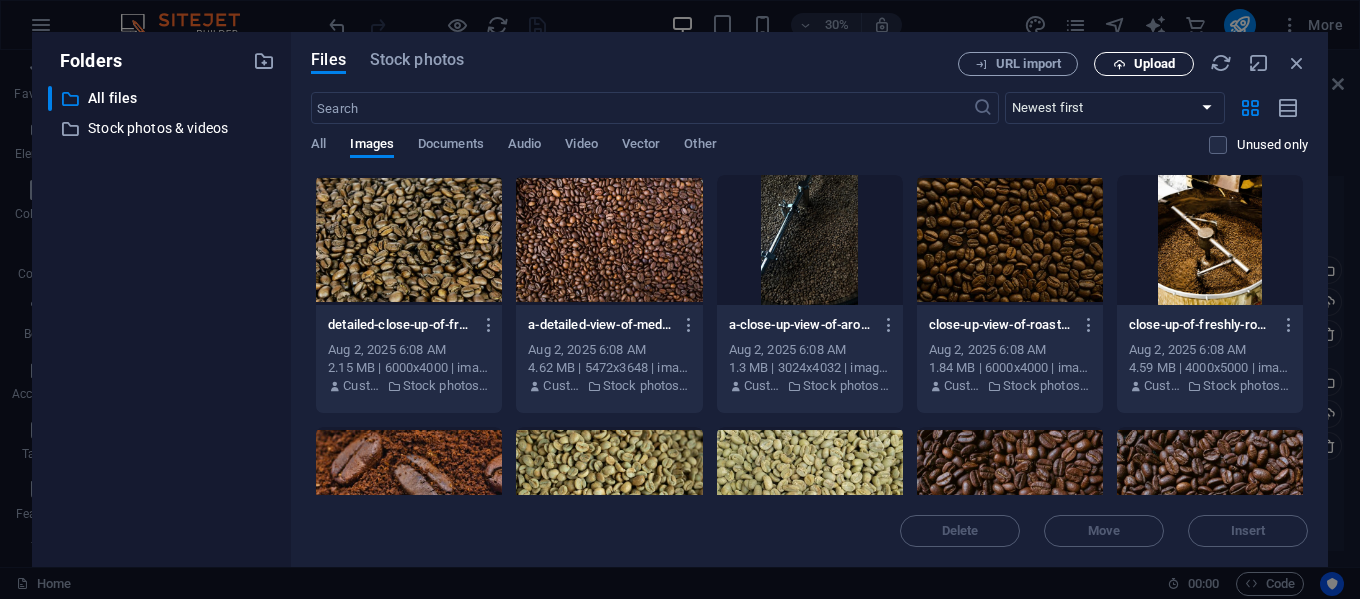 click at bounding box center (1119, 64) 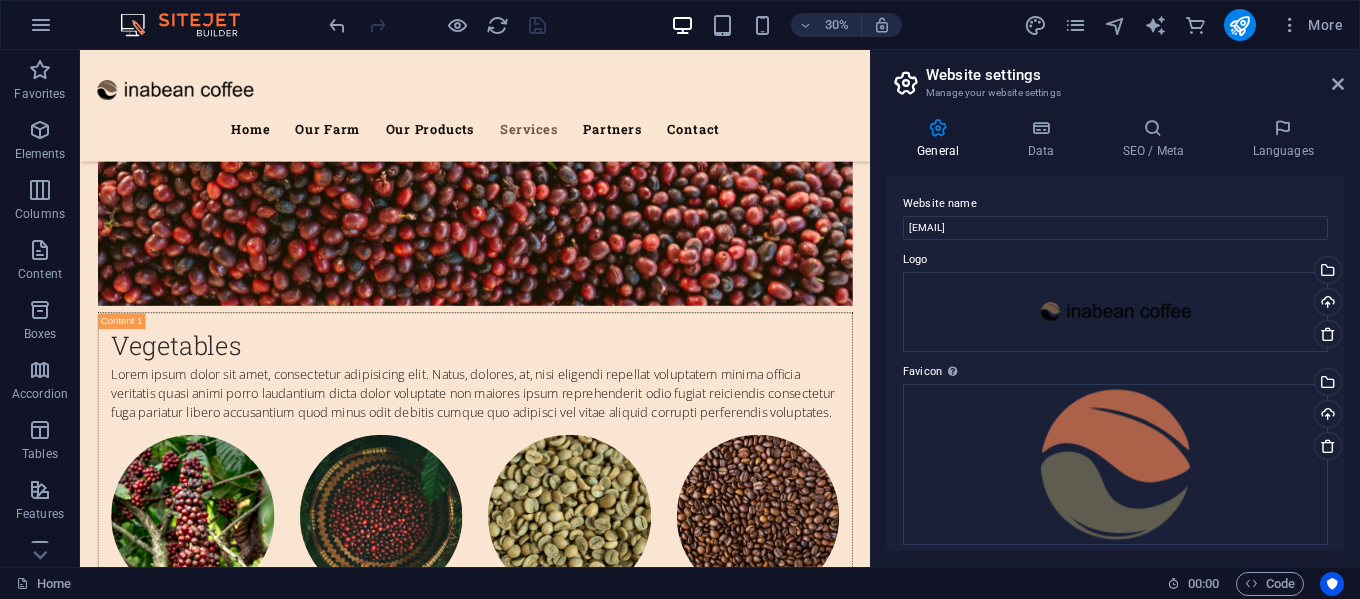 scroll, scrollTop: 8082, scrollLeft: 0, axis: vertical 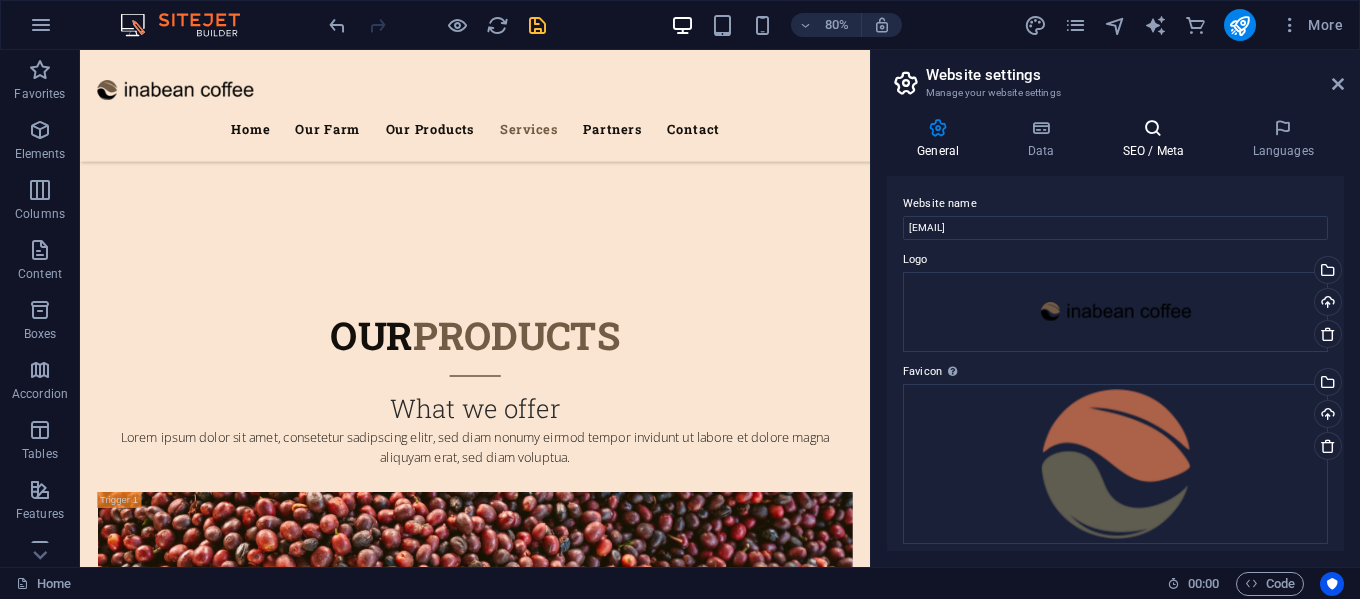 click on "SEO / Meta" at bounding box center [1157, 139] 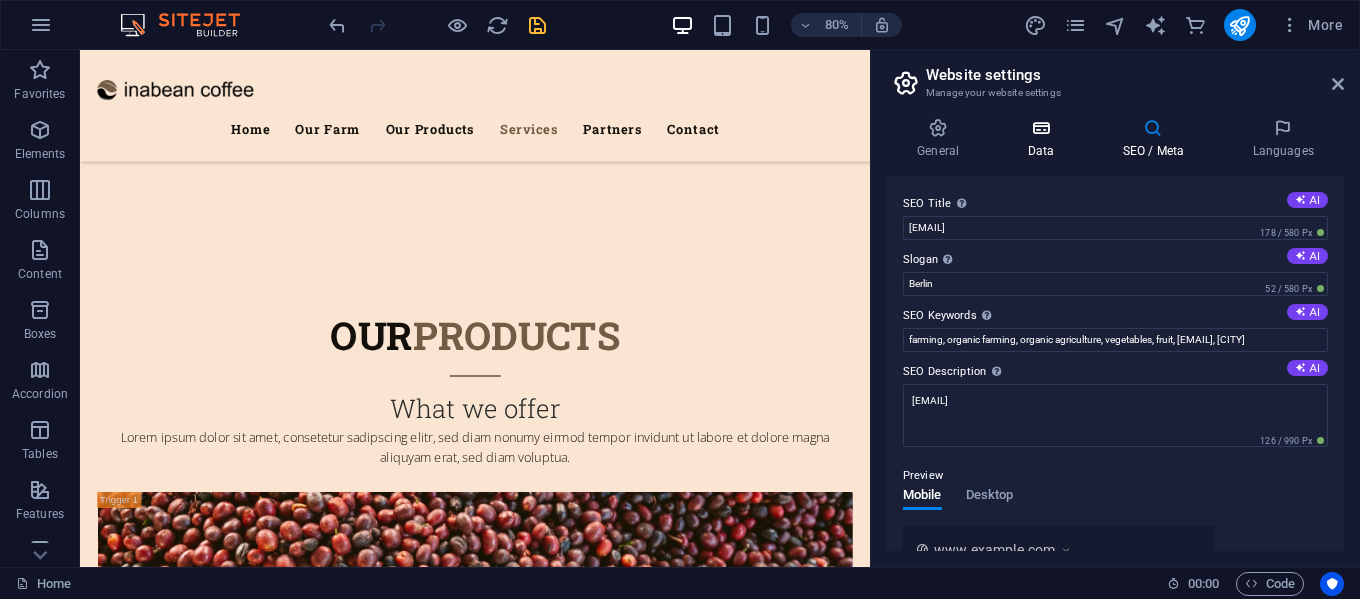 click at bounding box center [1040, 128] 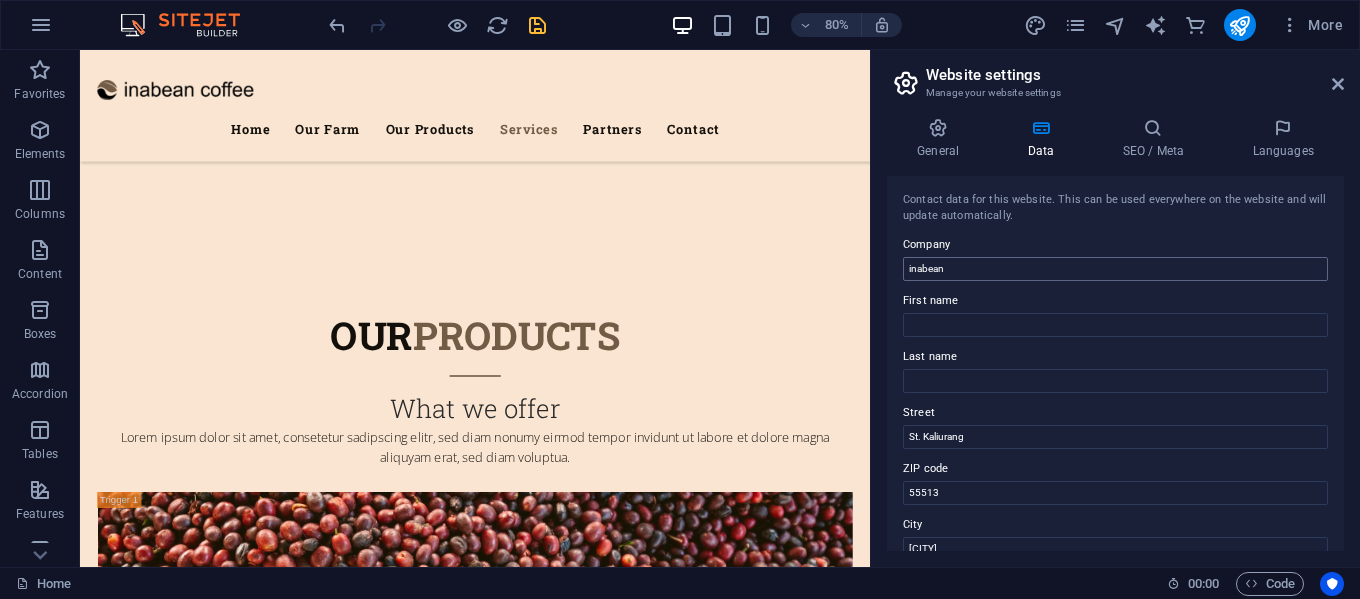 scroll, scrollTop: 100, scrollLeft: 0, axis: vertical 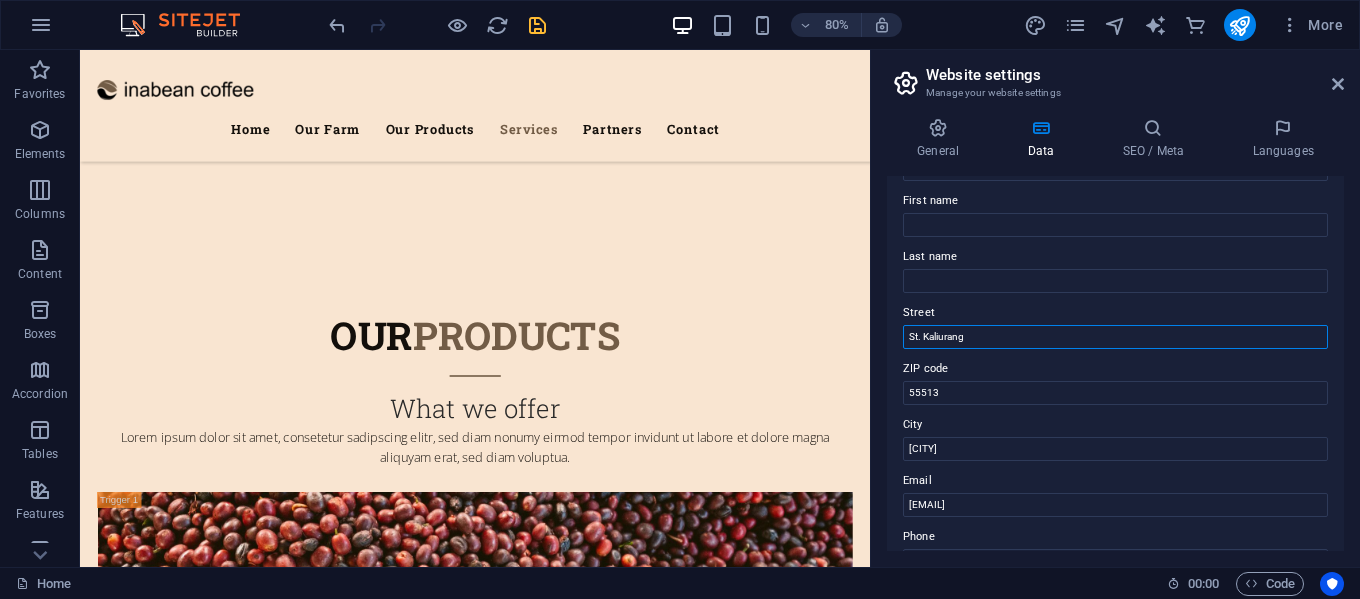 drag, startPoint x: 1037, startPoint y: 334, endPoint x: 921, endPoint y: 335, distance: 116.00431 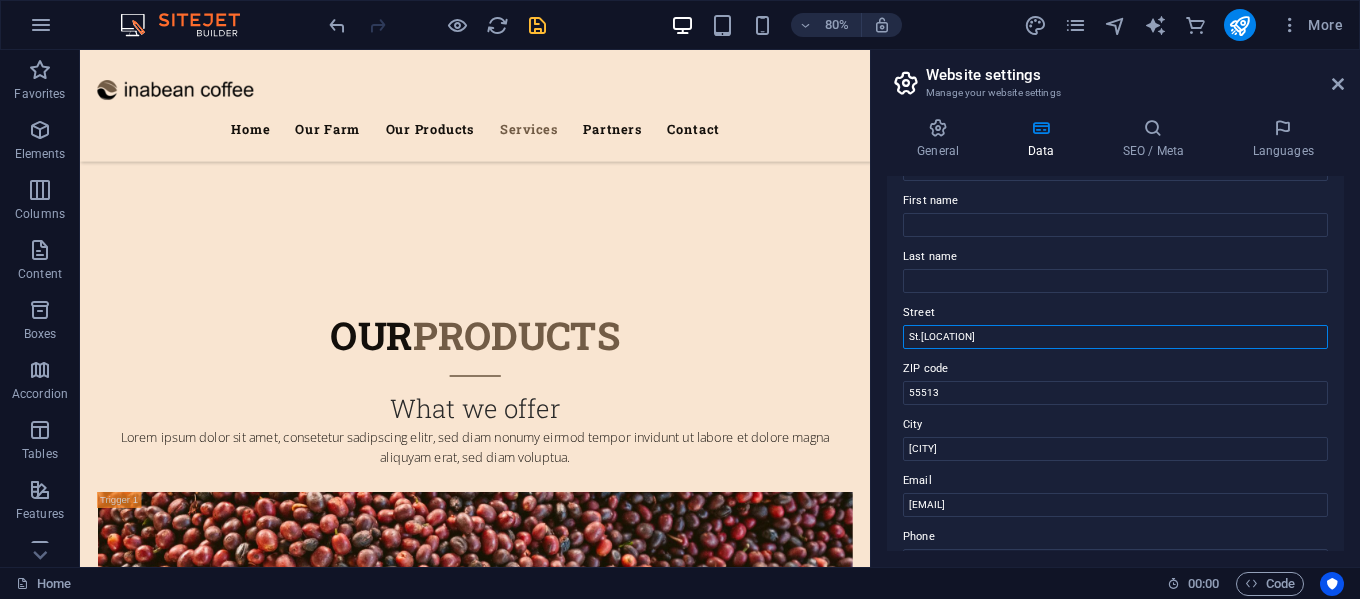 click on "St.[LOCATION]" at bounding box center (1115, 337) 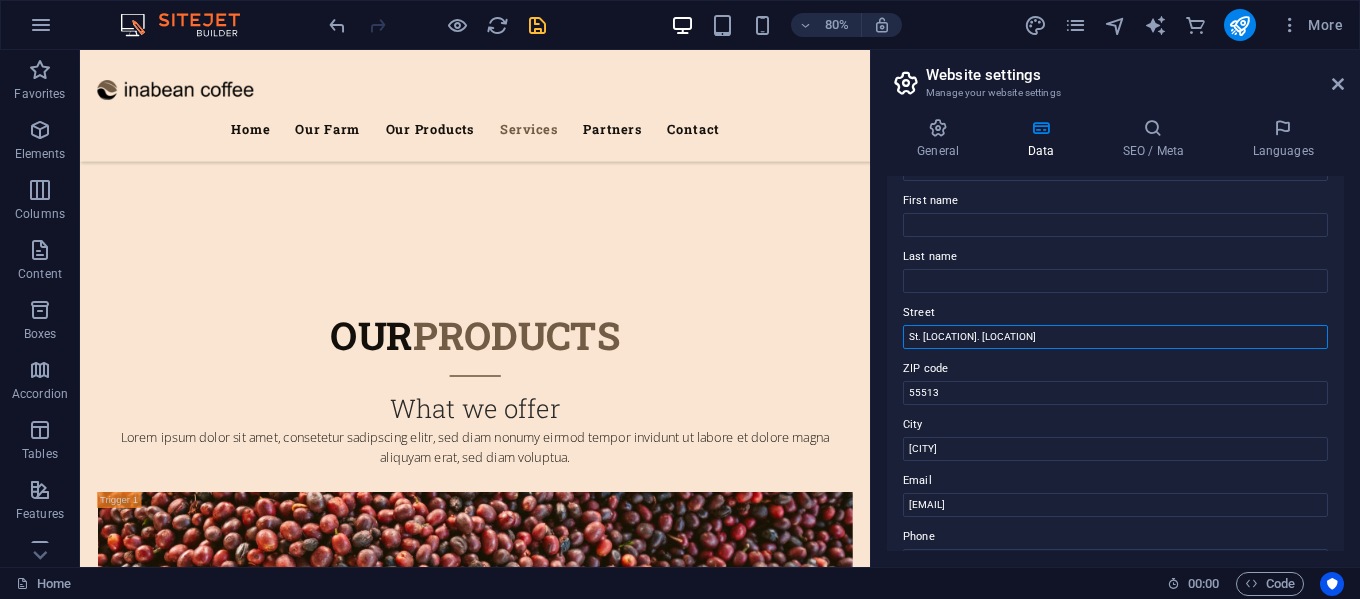 drag, startPoint x: 943, startPoint y: 337, endPoint x: 927, endPoint y: 336, distance: 16.03122 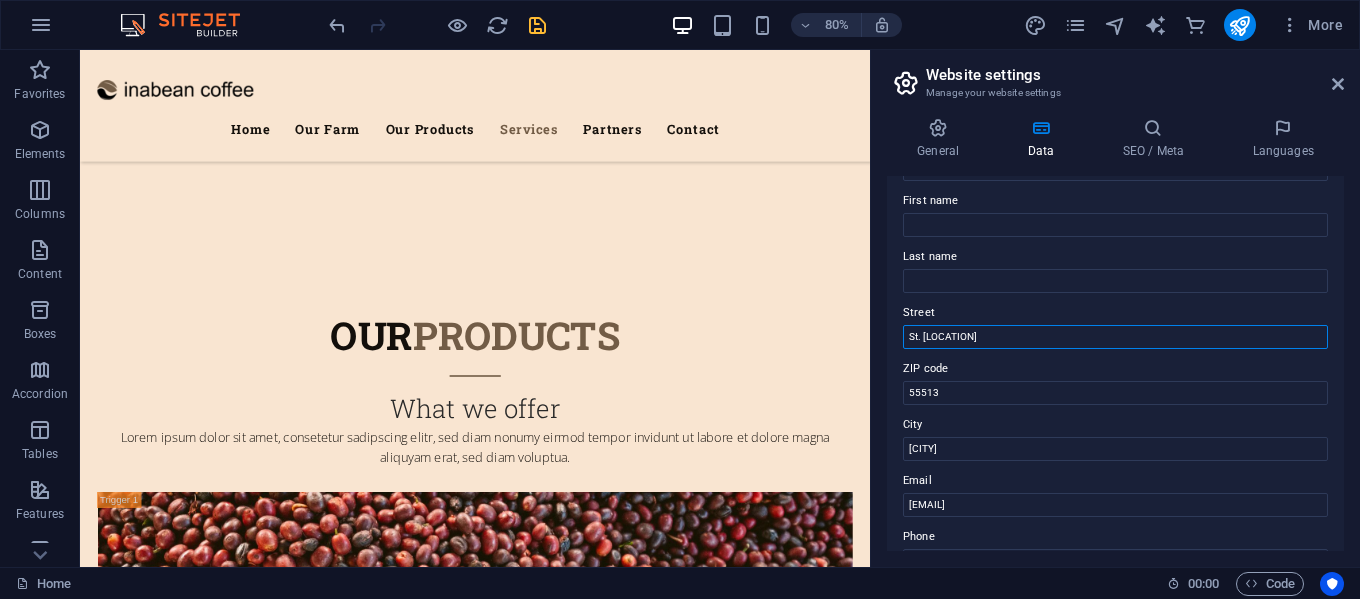 click on "St. [LOCATION]" at bounding box center [1115, 337] 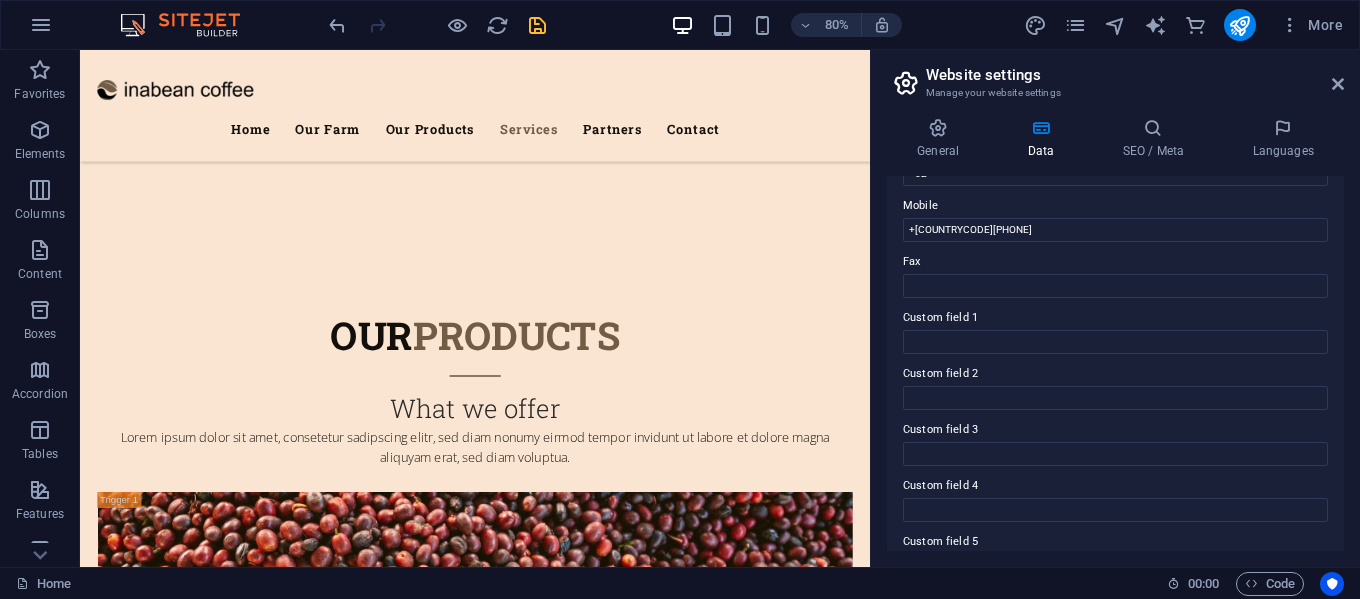 scroll, scrollTop: 586, scrollLeft: 0, axis: vertical 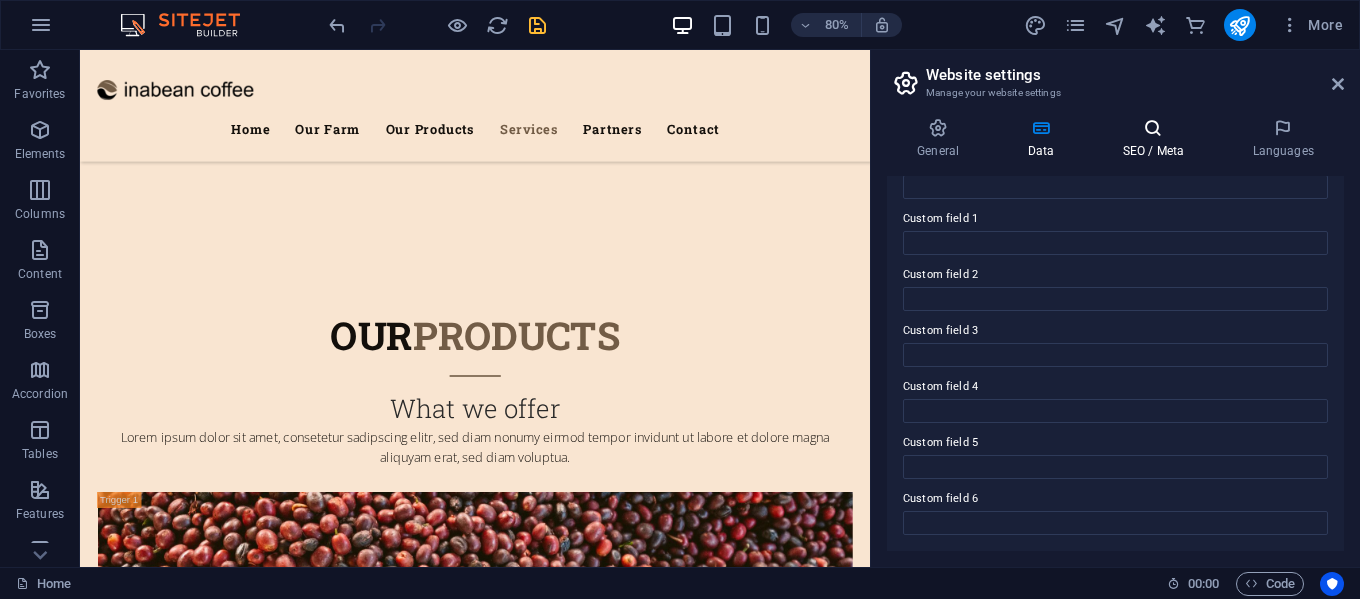 type on "St. Merapi Mount" 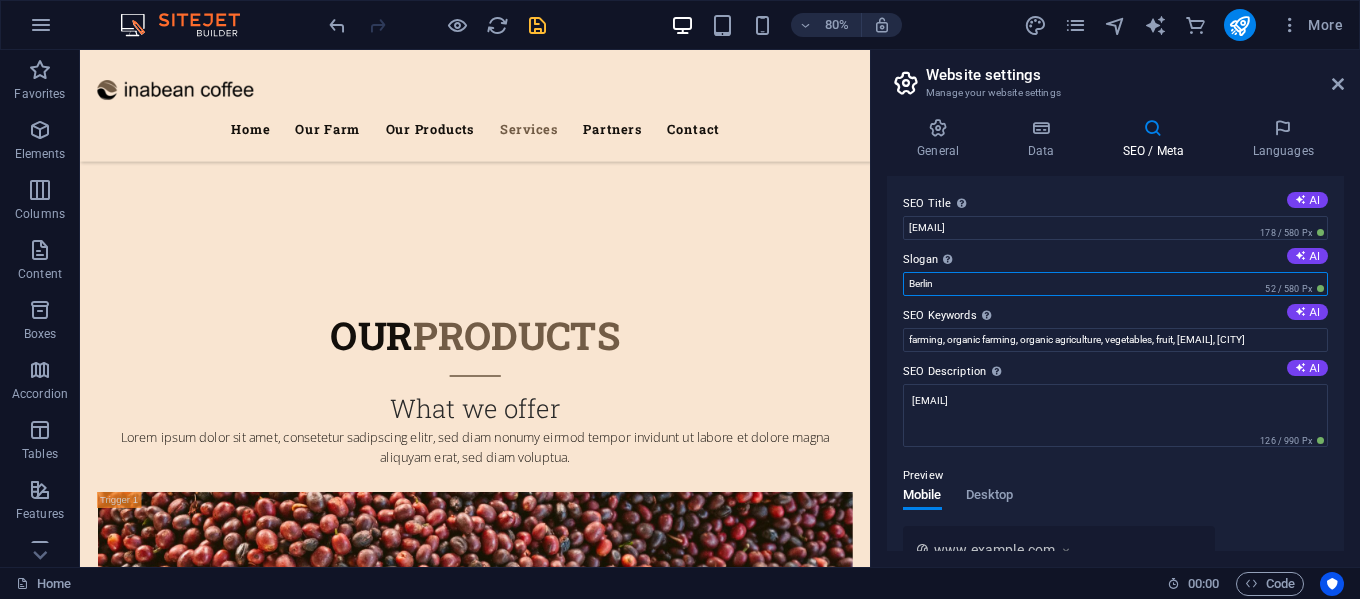 drag, startPoint x: 1108, startPoint y: 288, endPoint x: 876, endPoint y: 282, distance: 232.07758 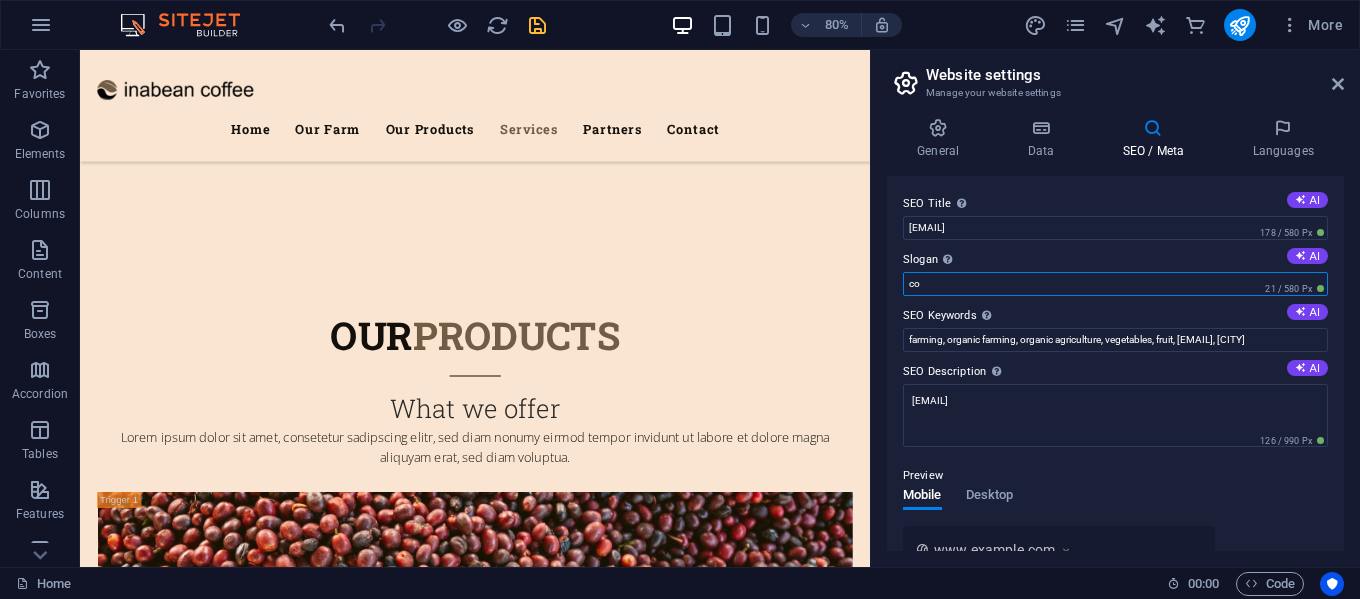 type on "c" 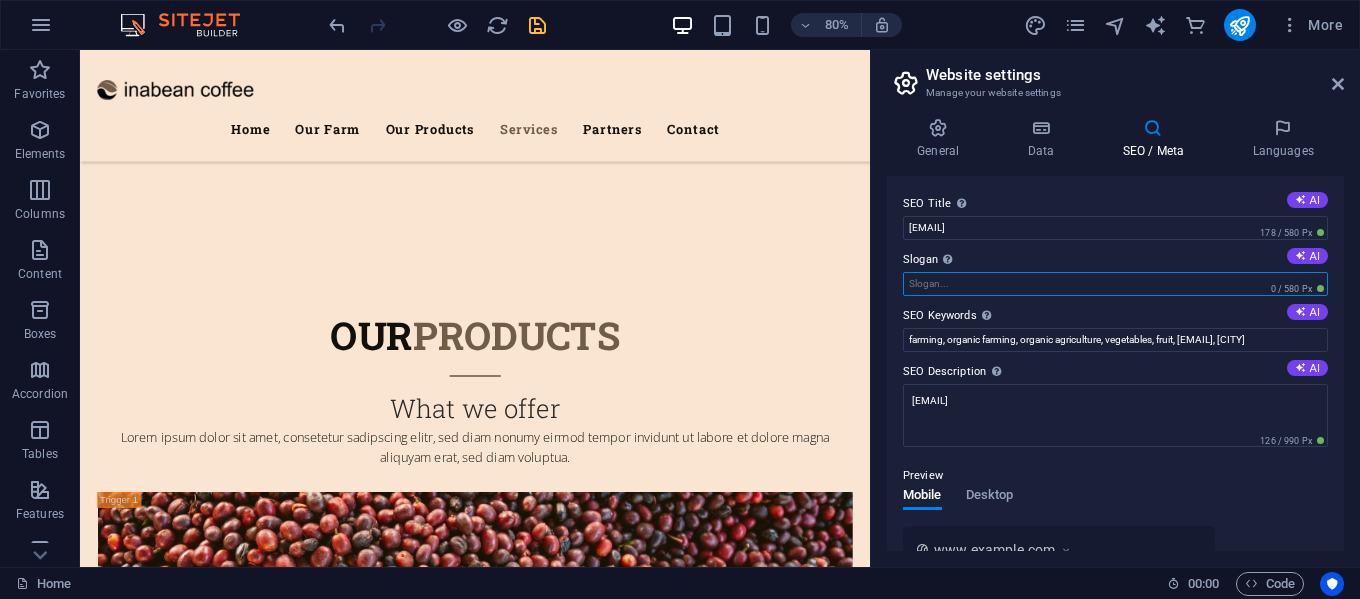 type on "p" 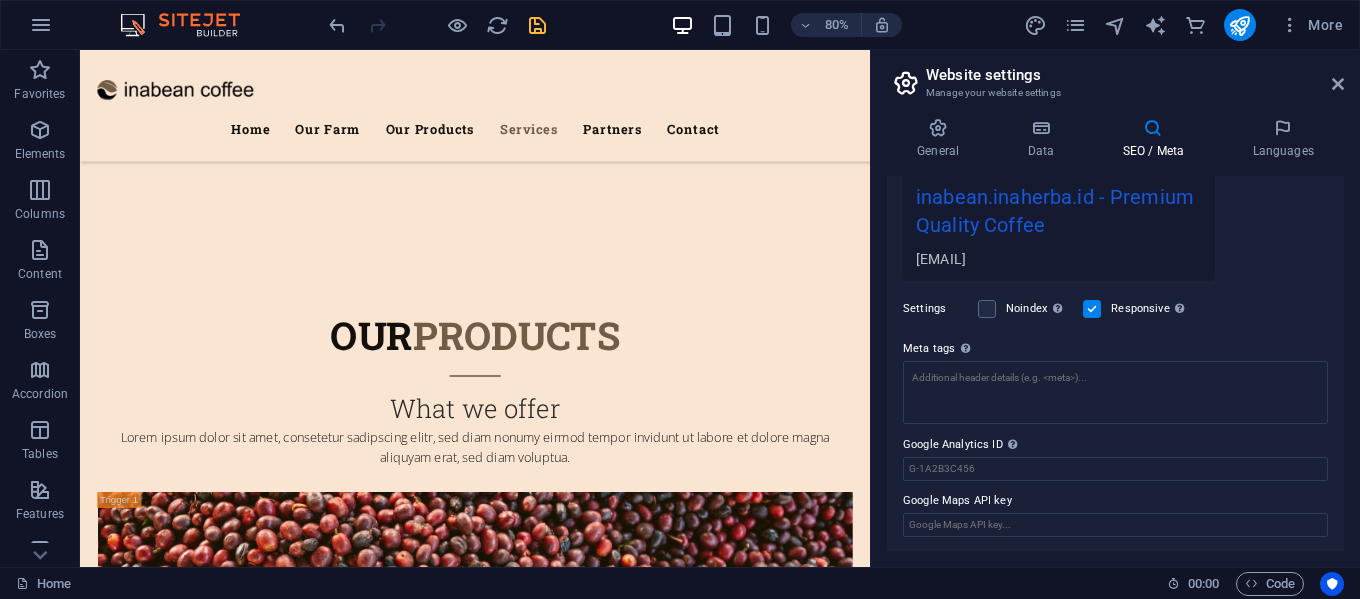 scroll, scrollTop: 389, scrollLeft: 0, axis: vertical 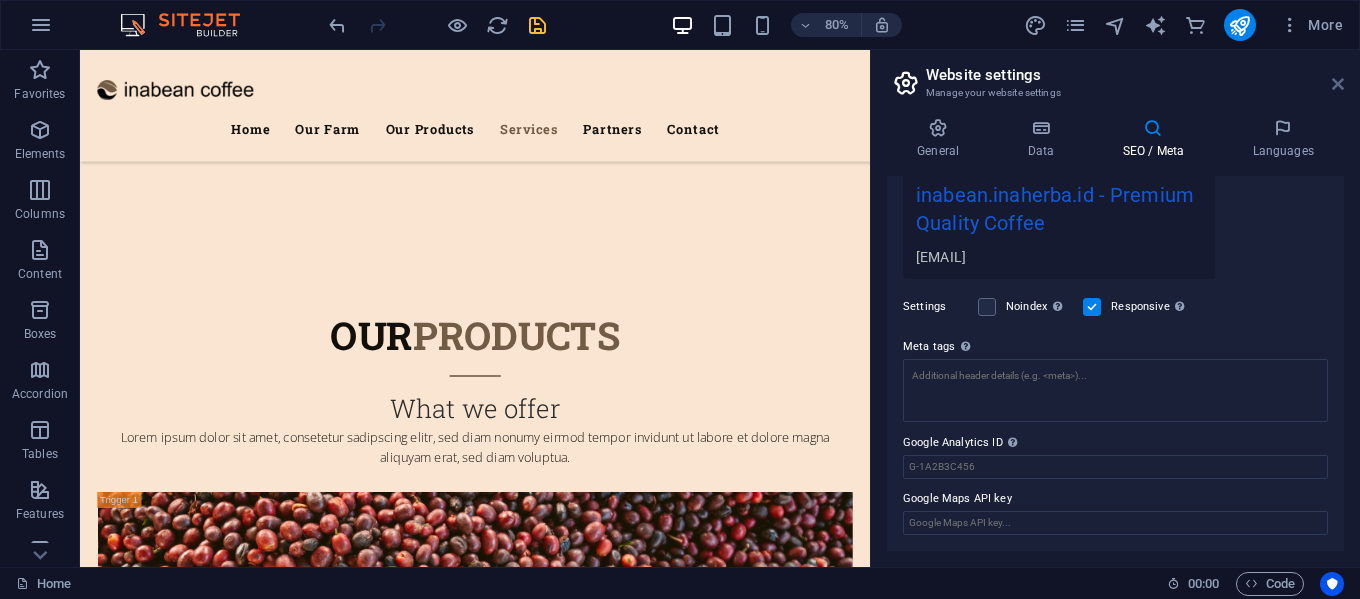 type on "Premium Quality Coffee" 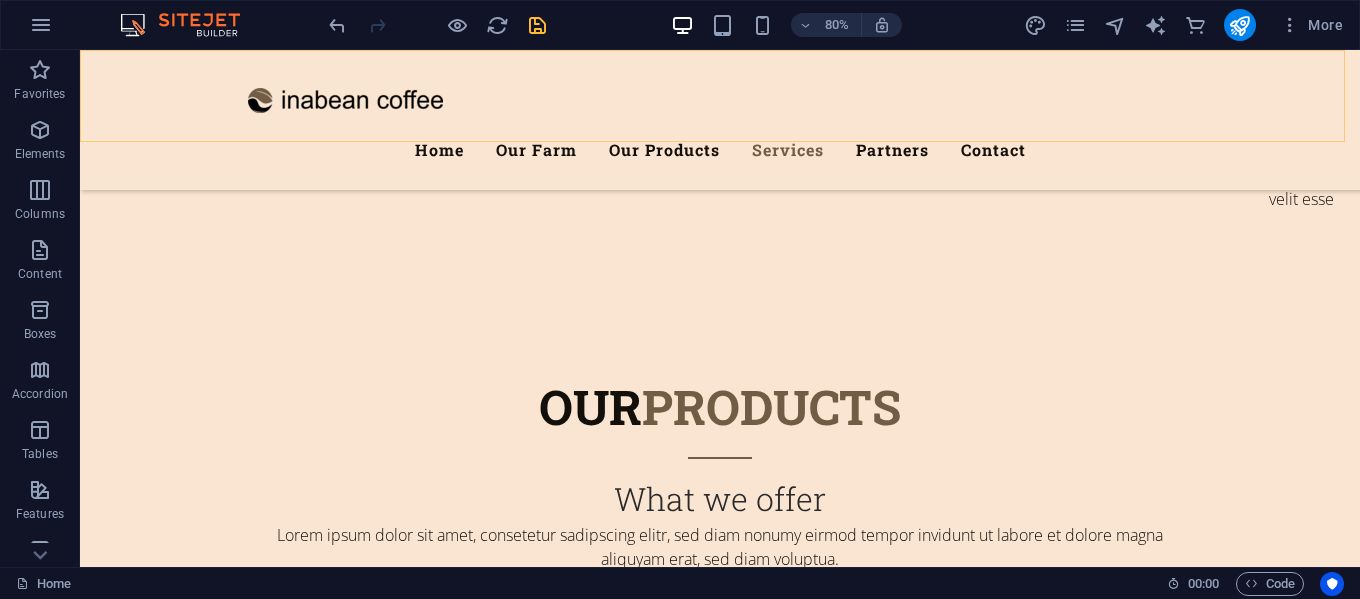 scroll, scrollTop: 8021, scrollLeft: 0, axis: vertical 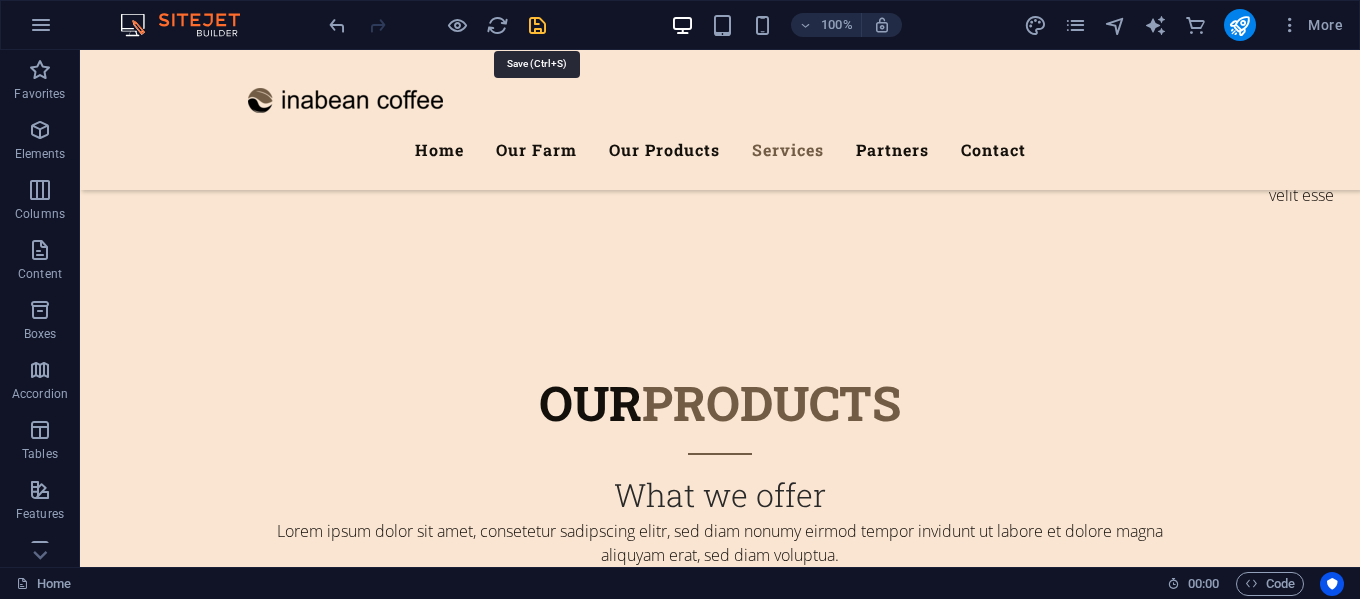 click at bounding box center [537, 25] 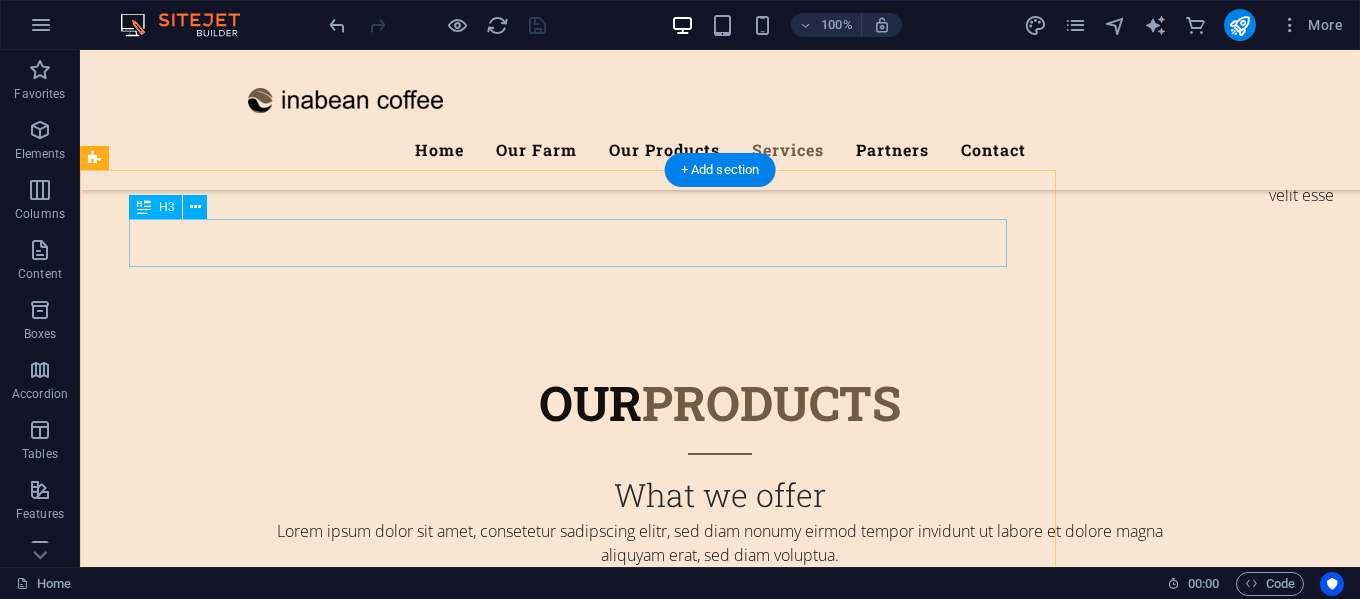 scroll, scrollTop: 7721, scrollLeft: 0, axis: vertical 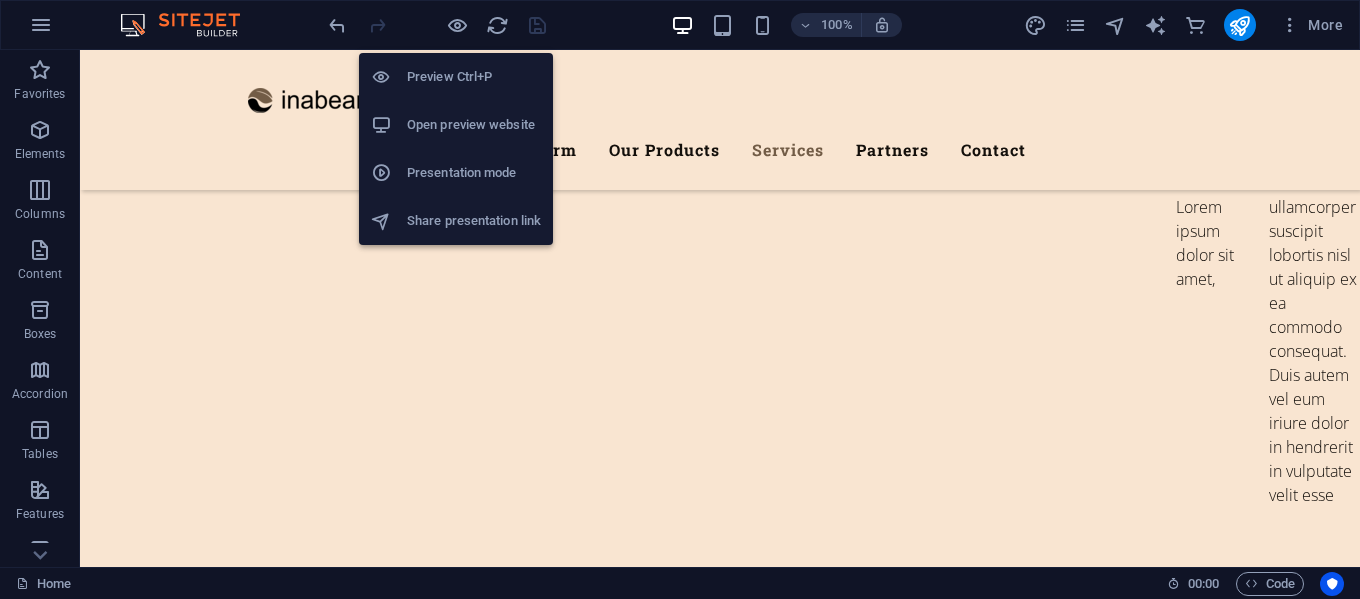 click on "Open preview website" at bounding box center (474, 125) 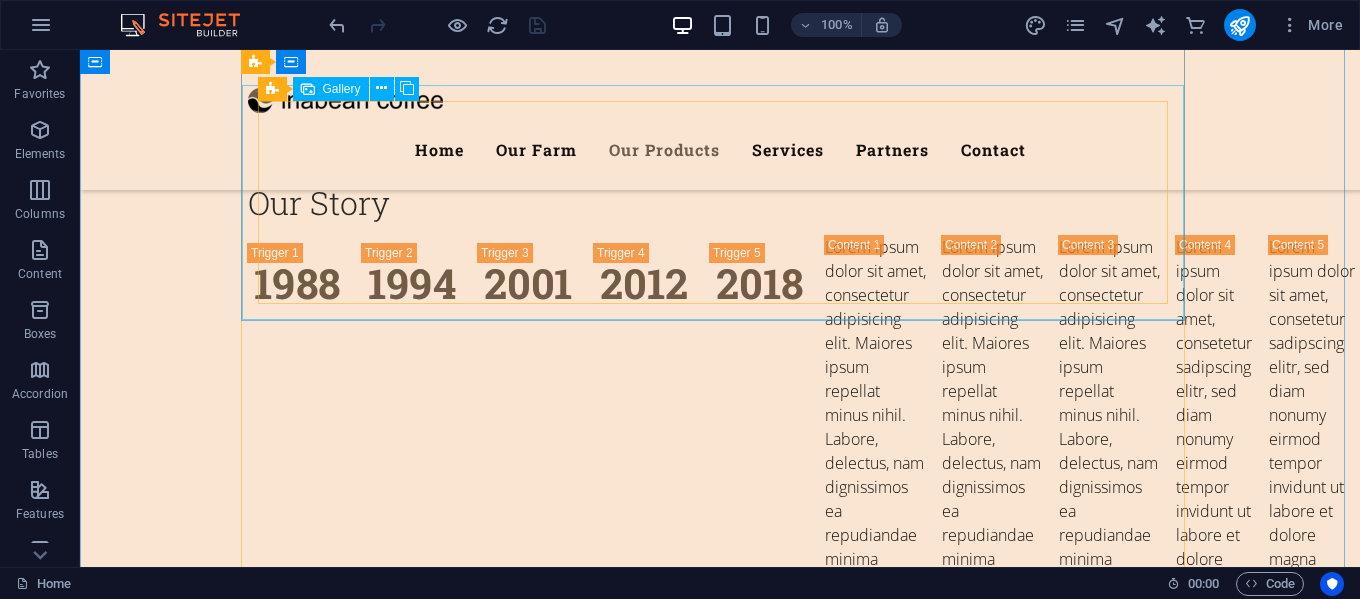 scroll, scrollTop: 3821, scrollLeft: 0, axis: vertical 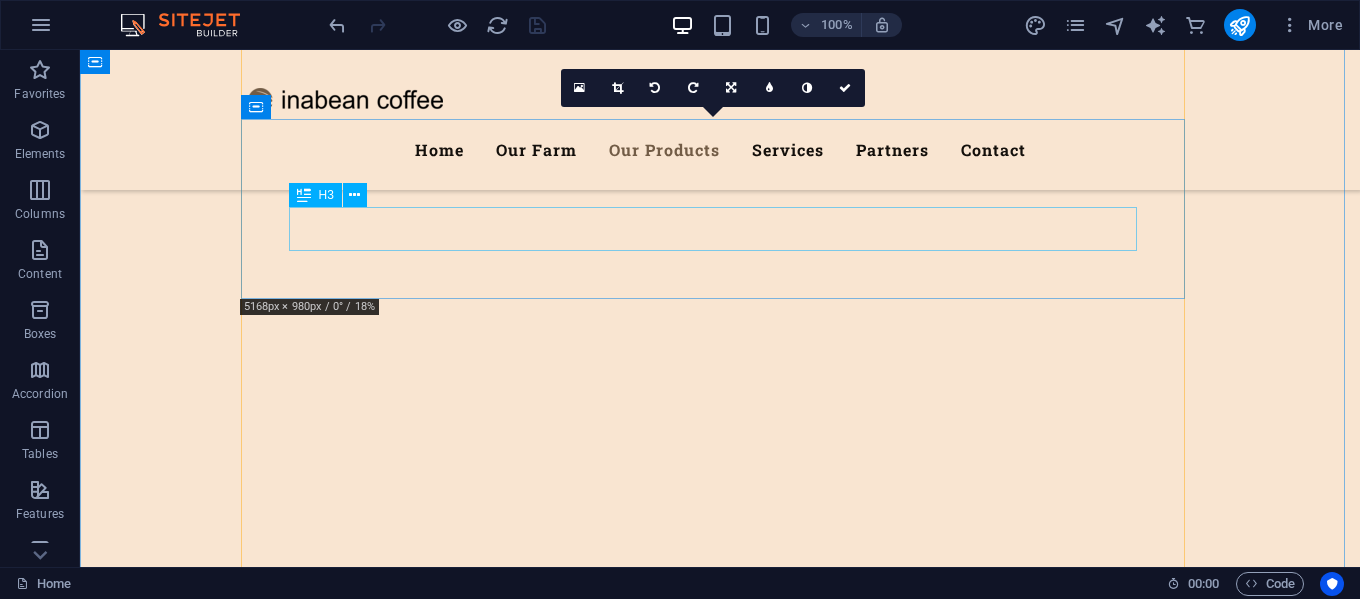 click on "Green Bean" at bounding box center [720, 5767] 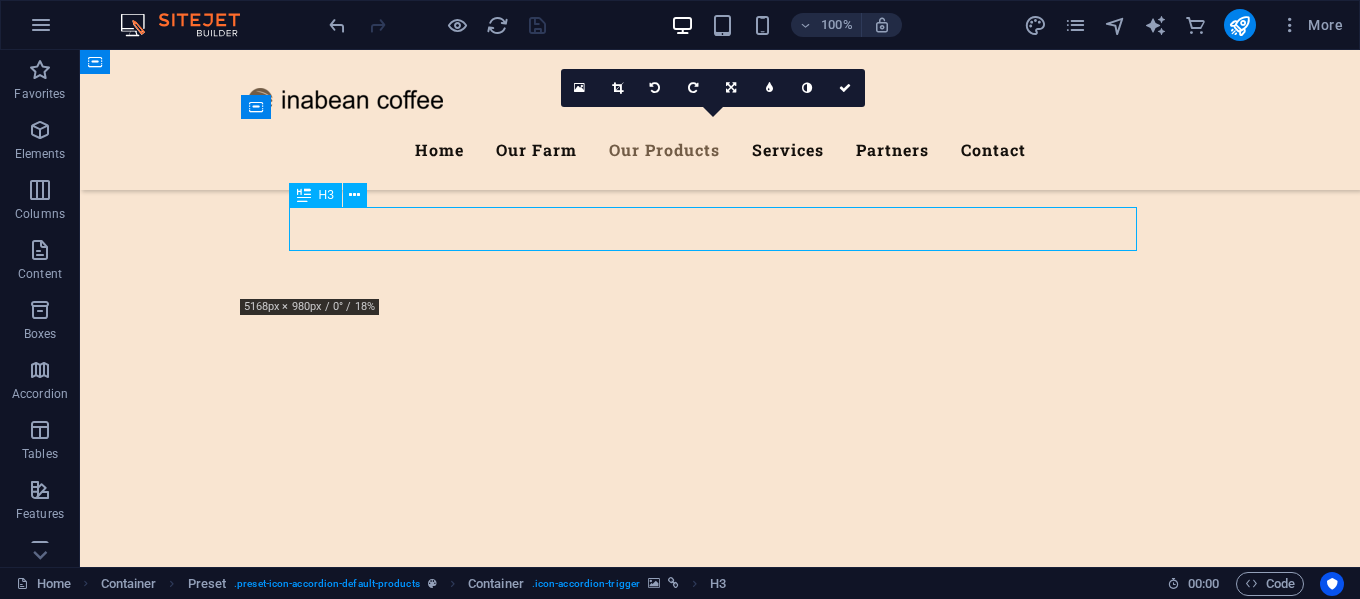 click on "Green Bean" at bounding box center (720, 5767) 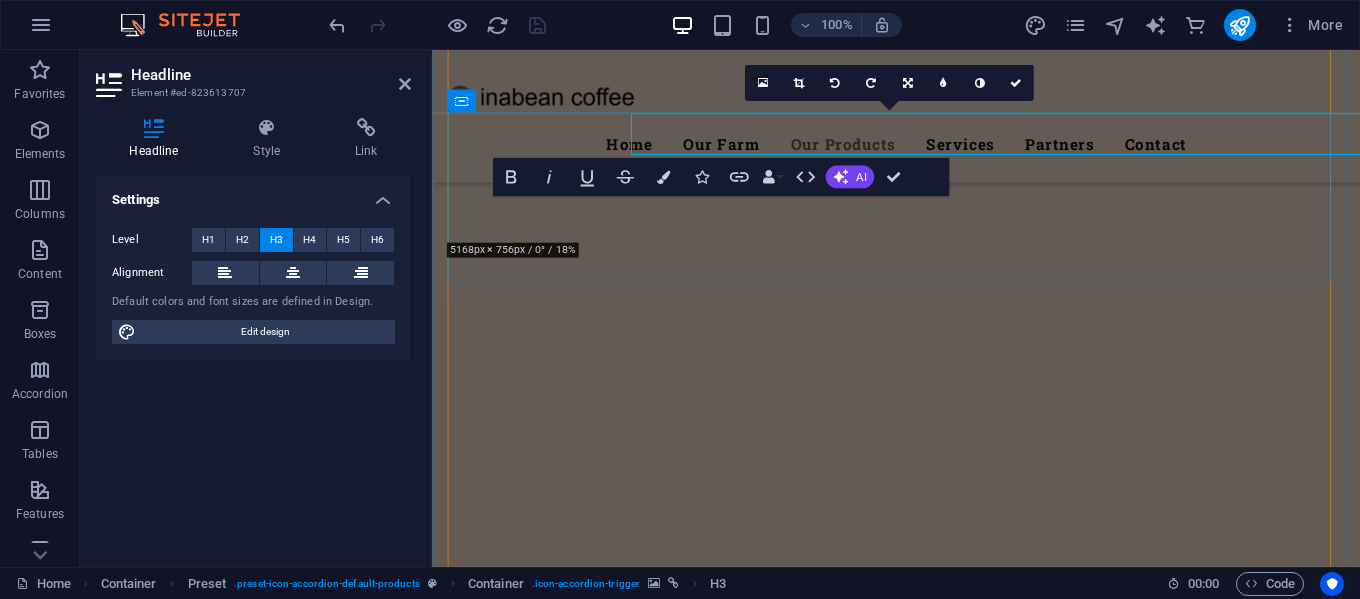 scroll, scrollTop: 3911, scrollLeft: 0, axis: vertical 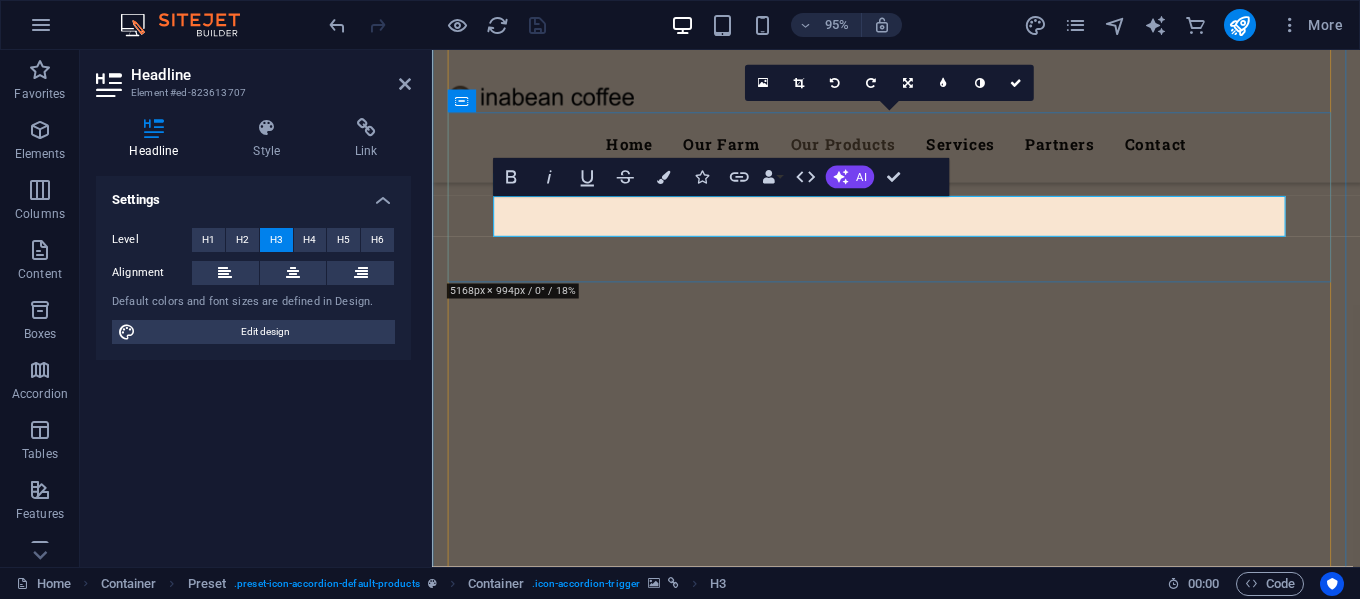 click on "Green Bean" at bounding box center [921, 5723] 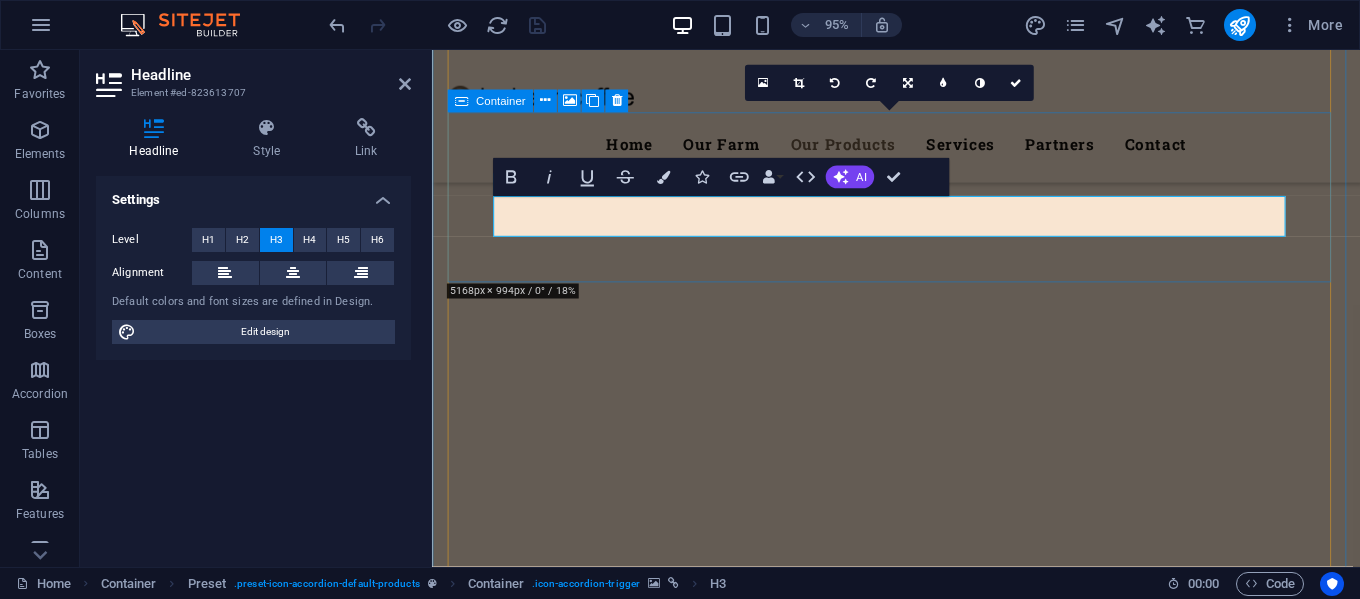 type 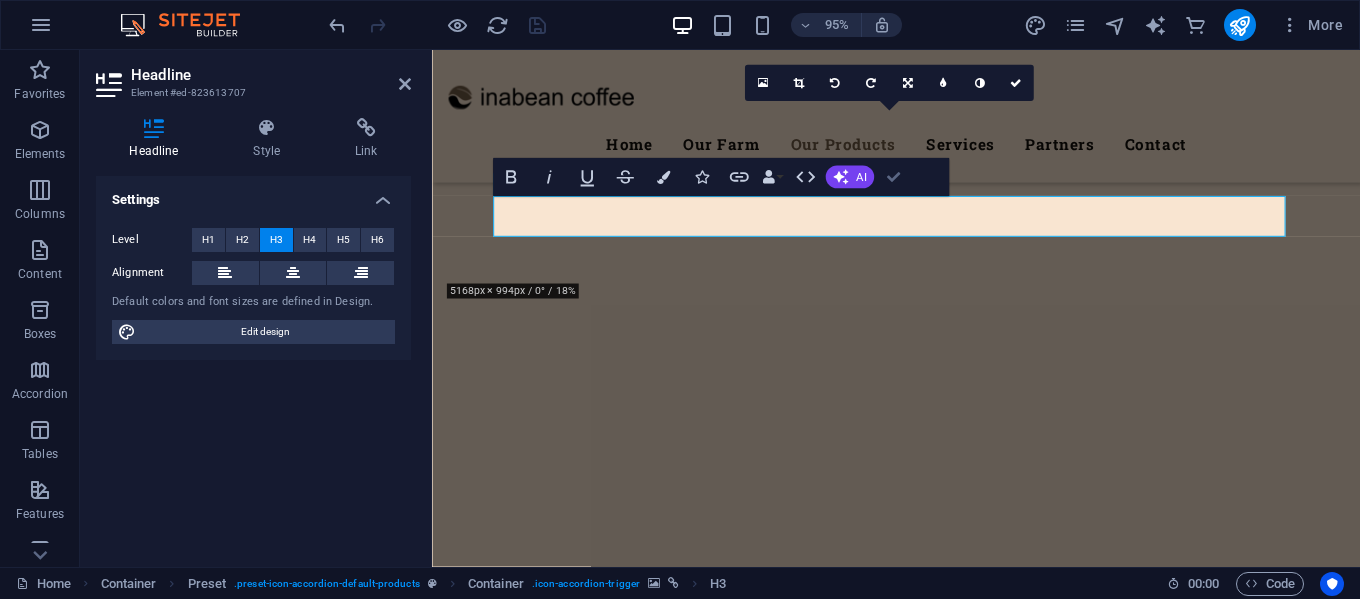 scroll, scrollTop: 3824, scrollLeft: 0, axis: vertical 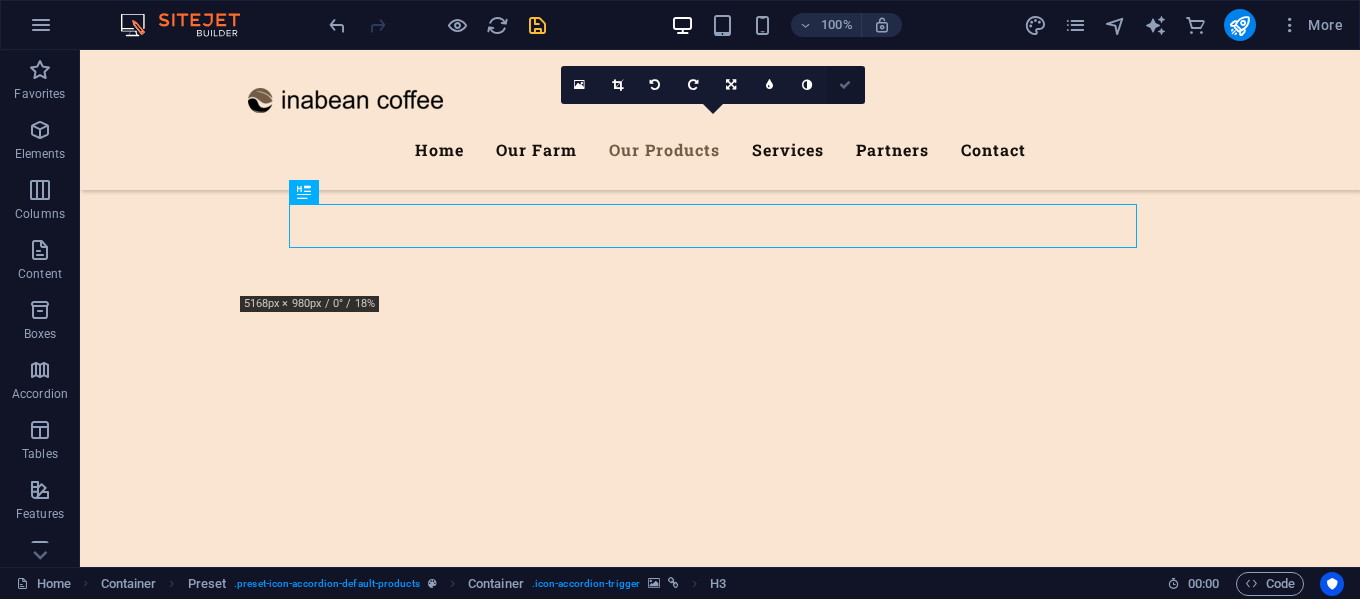 click at bounding box center (845, 85) 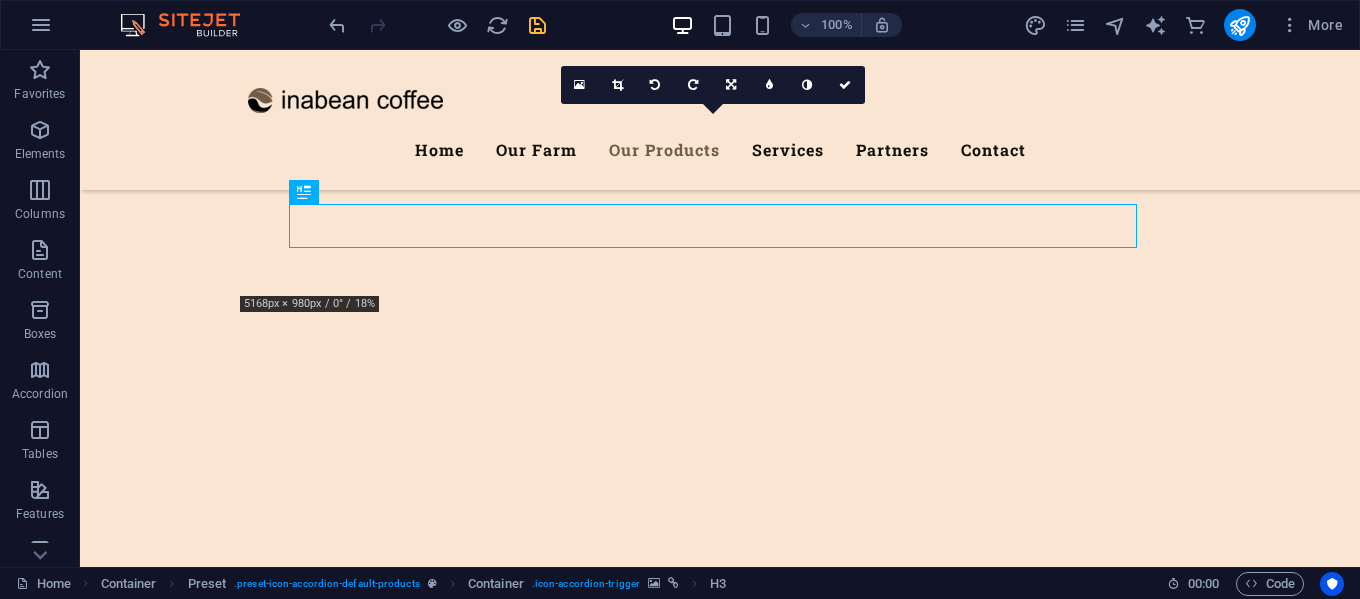 click at bounding box center [537, 25] 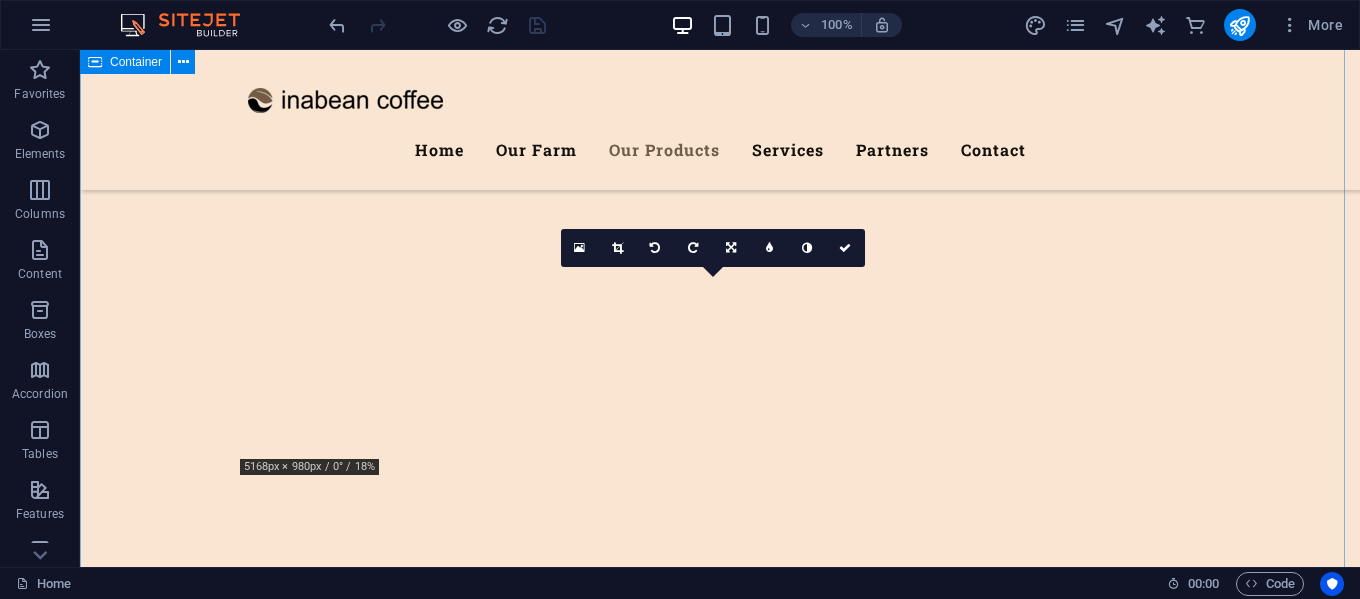 scroll, scrollTop: 3624, scrollLeft: 0, axis: vertical 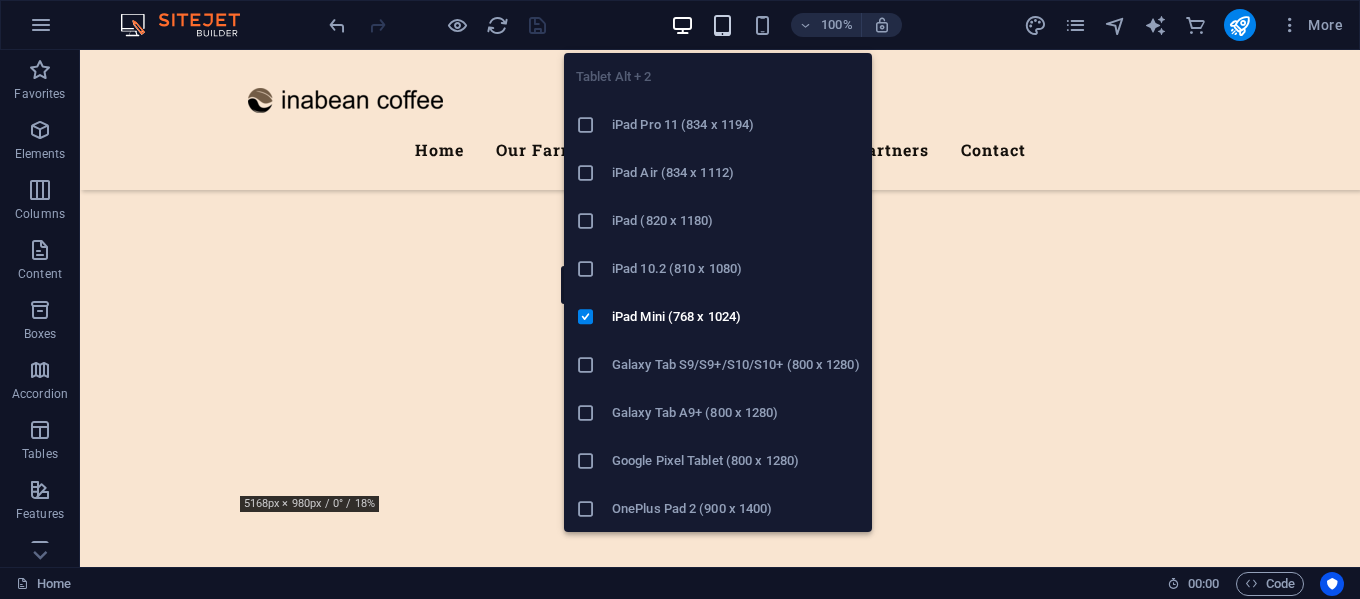 click at bounding box center [722, 25] 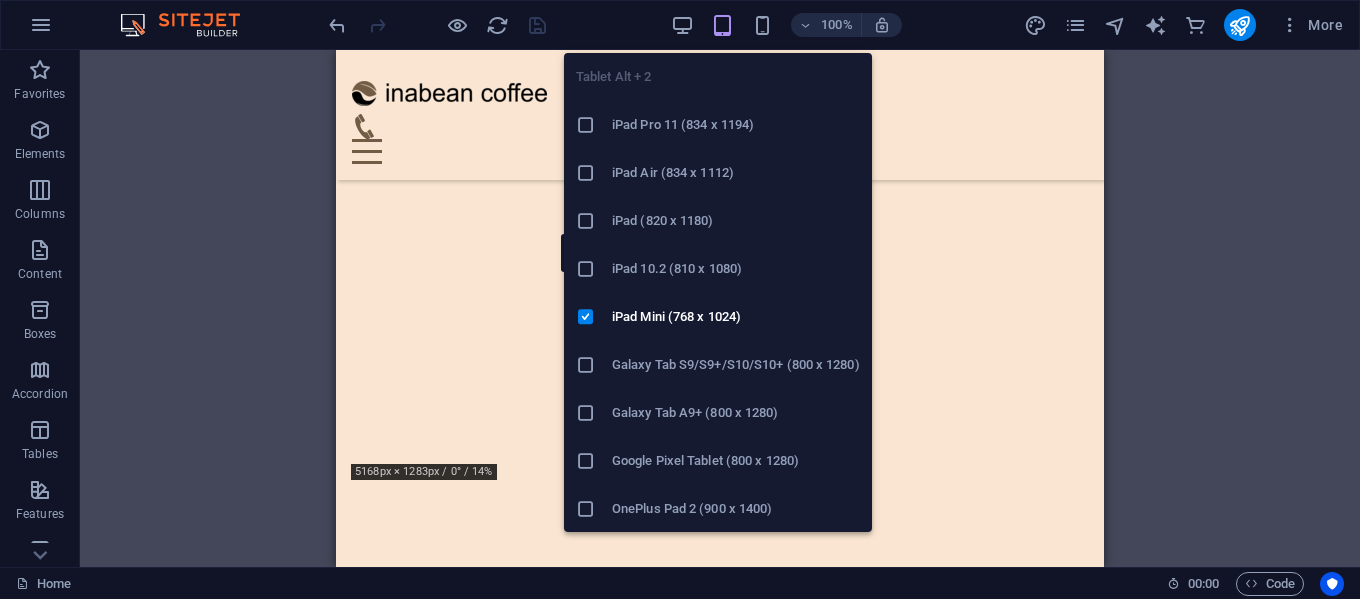 scroll, scrollTop: 4025, scrollLeft: 0, axis: vertical 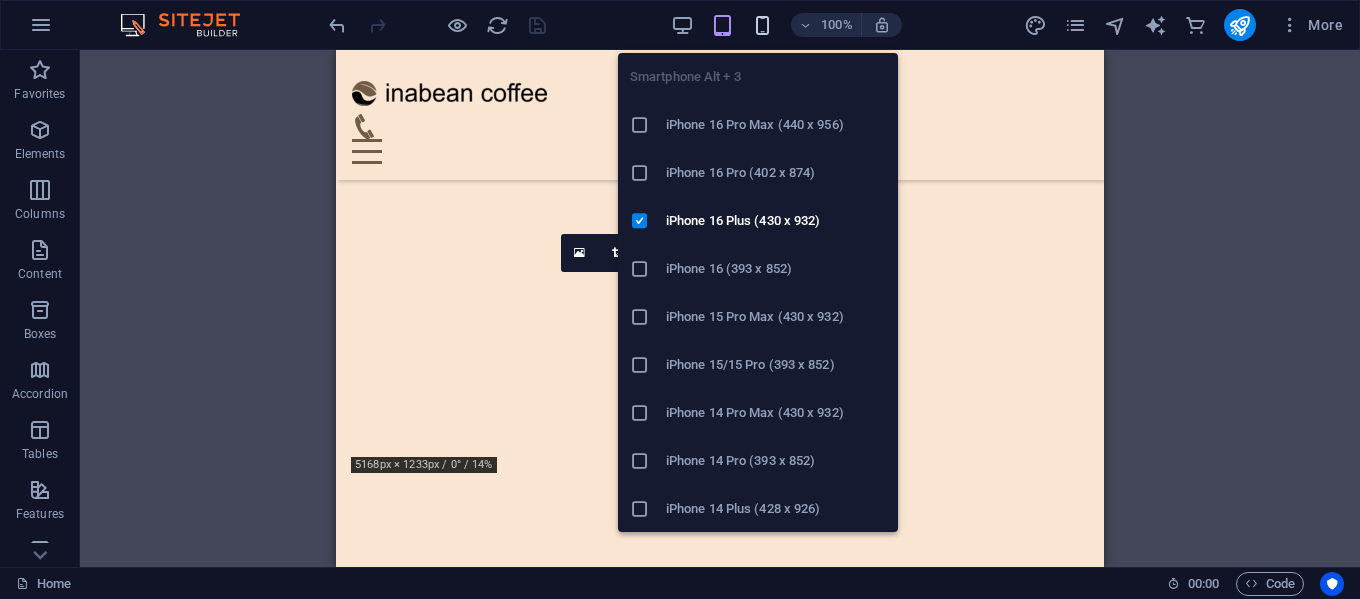 click at bounding box center [762, 25] 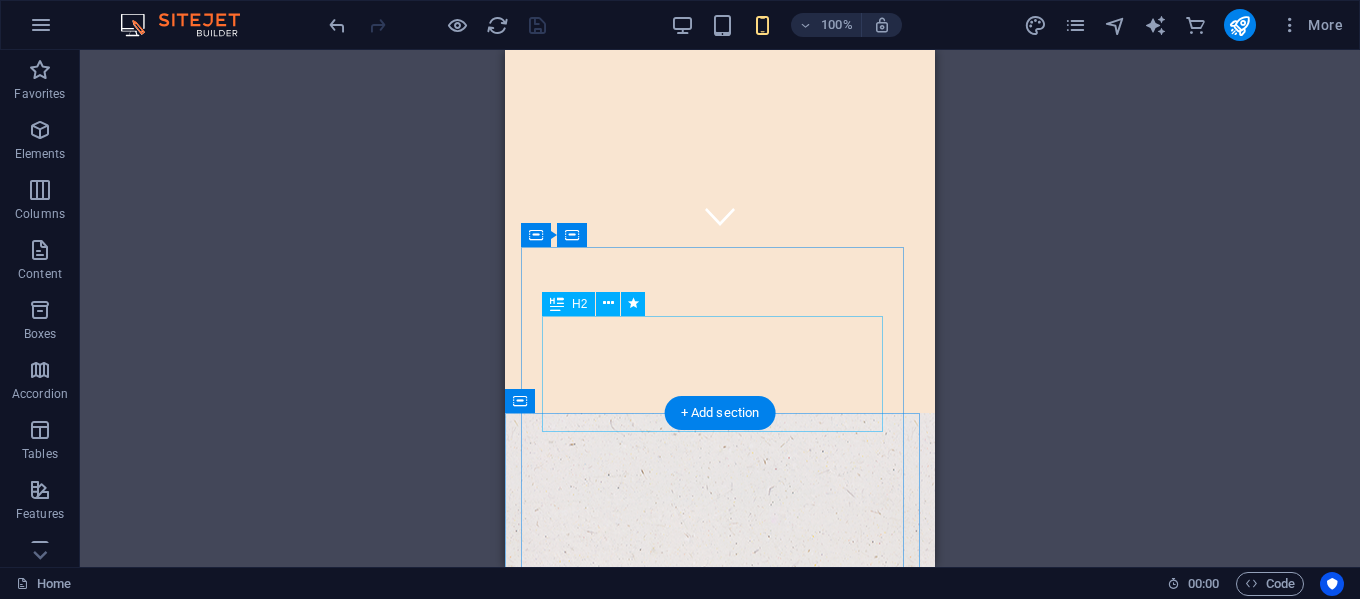 scroll, scrollTop: 0, scrollLeft: 0, axis: both 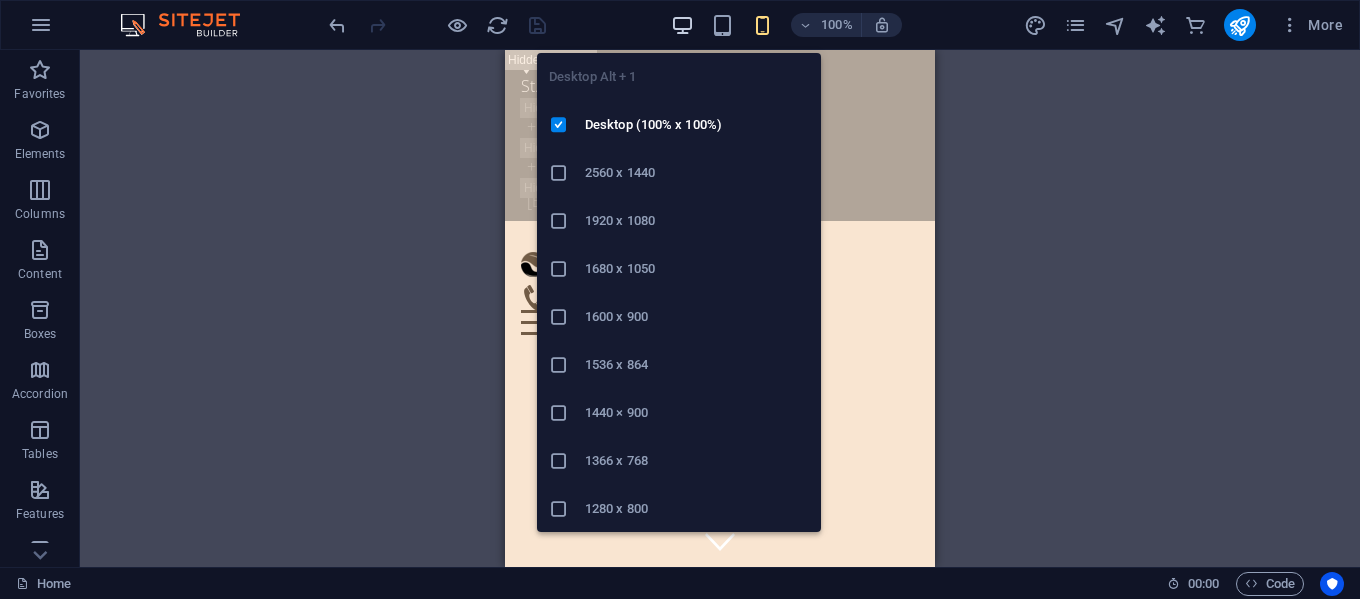 click at bounding box center [682, 25] 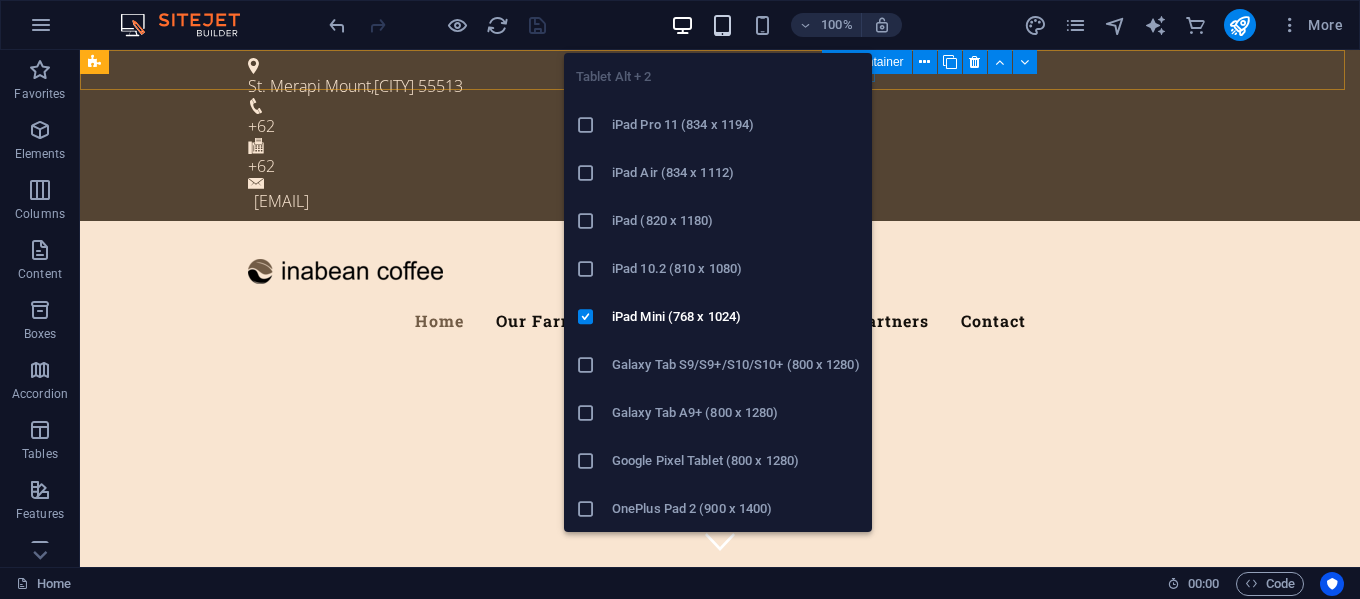 click at bounding box center [722, 25] 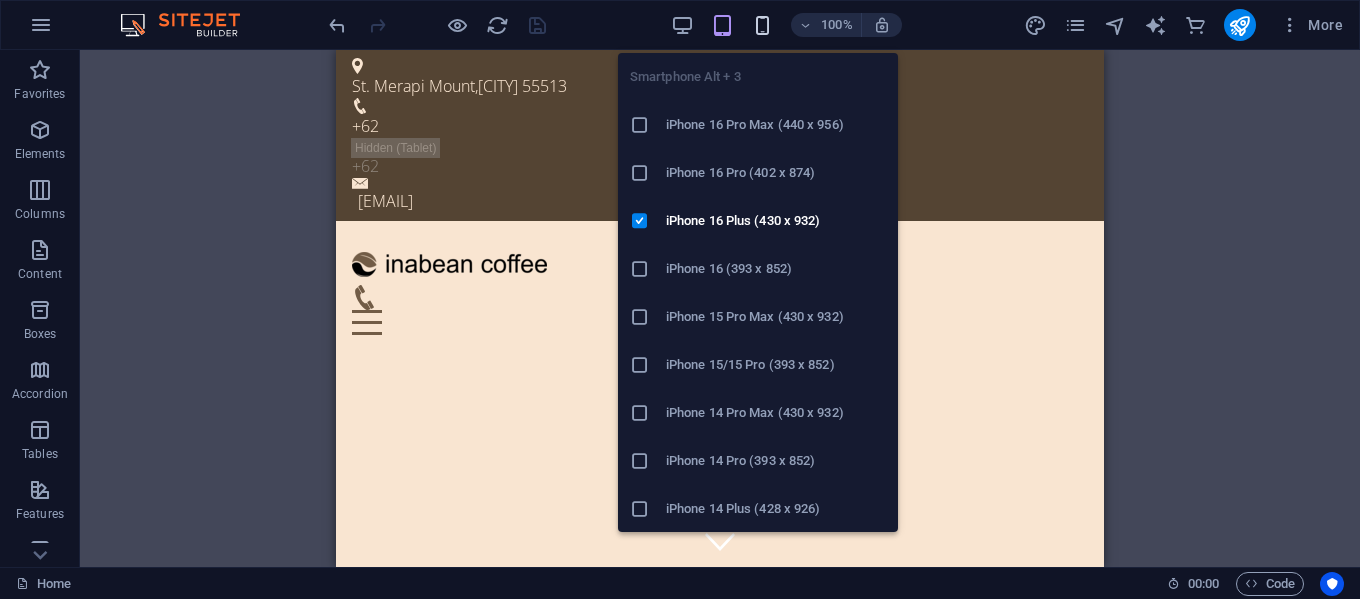 click at bounding box center (762, 25) 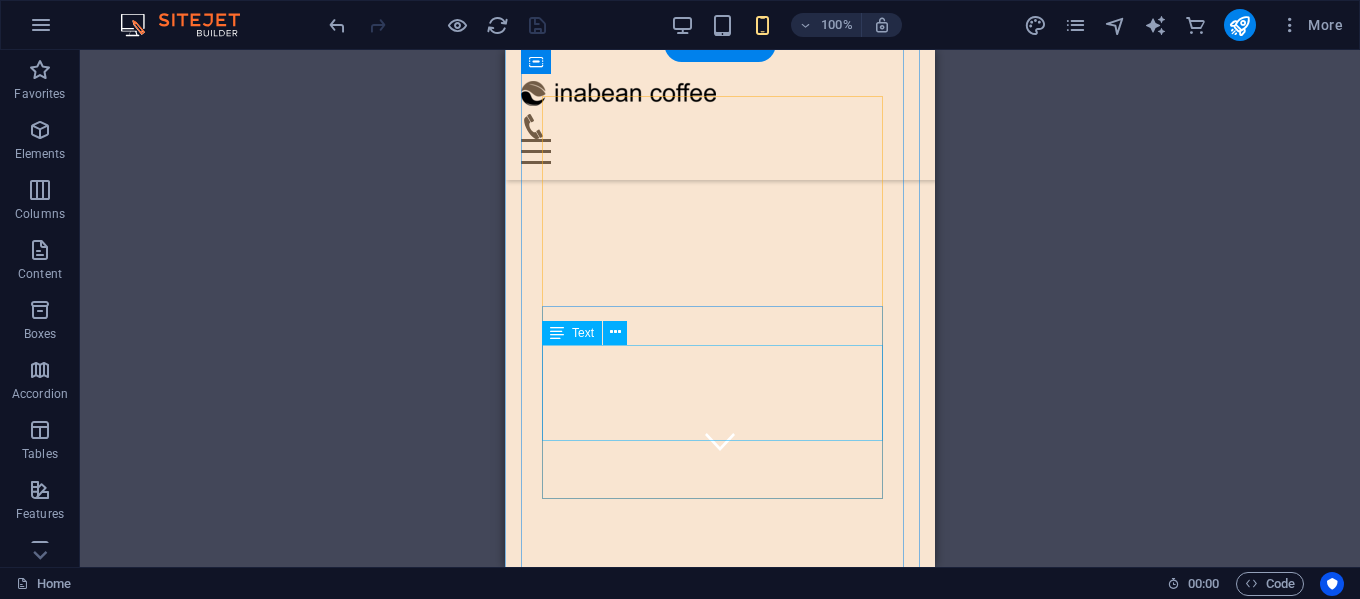 scroll, scrollTop: 500, scrollLeft: 0, axis: vertical 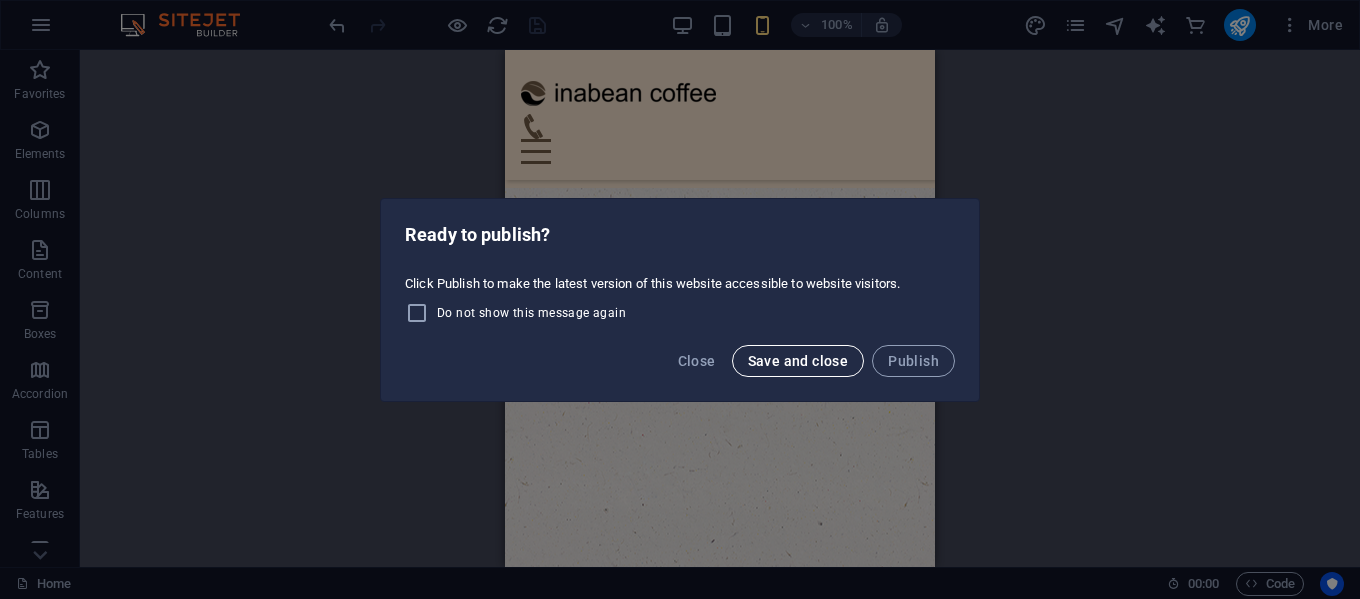click on "Save and close" at bounding box center (798, 361) 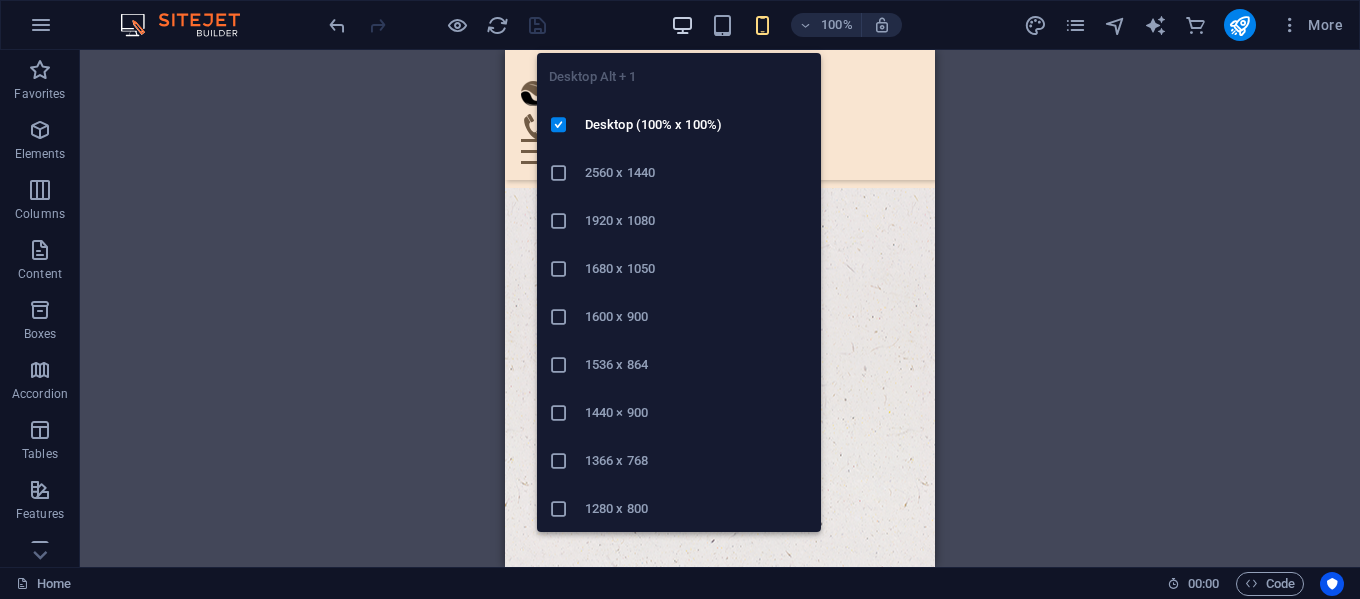 click at bounding box center [682, 25] 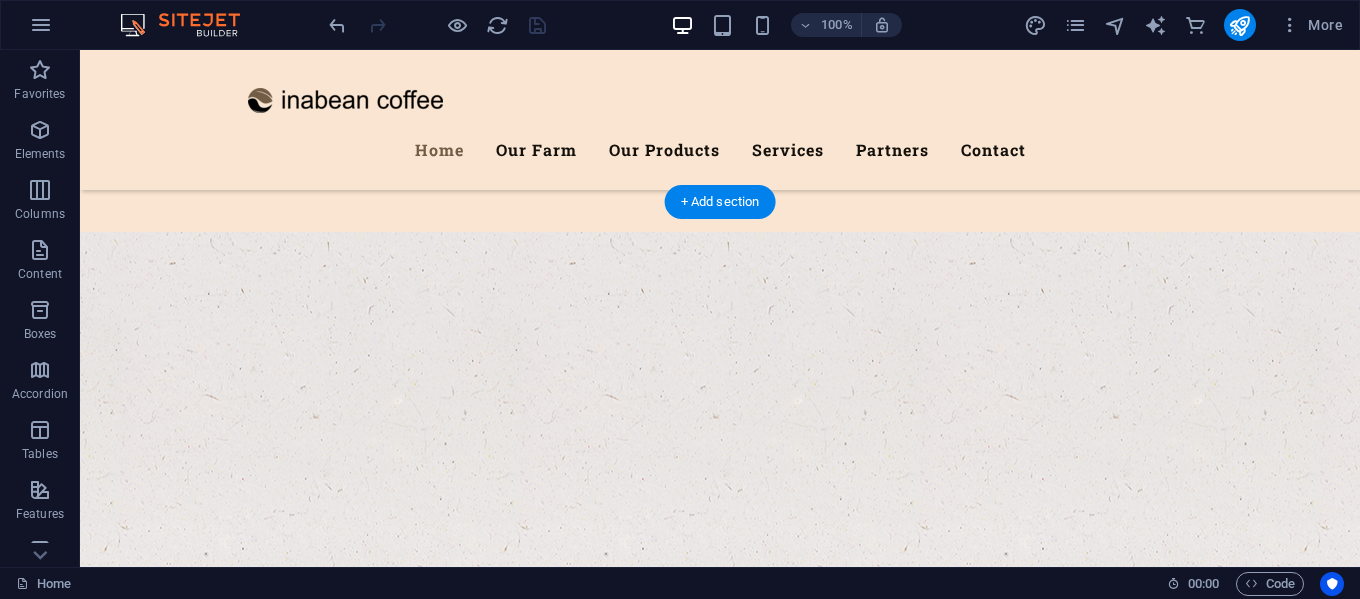 click at bounding box center (720, 525) 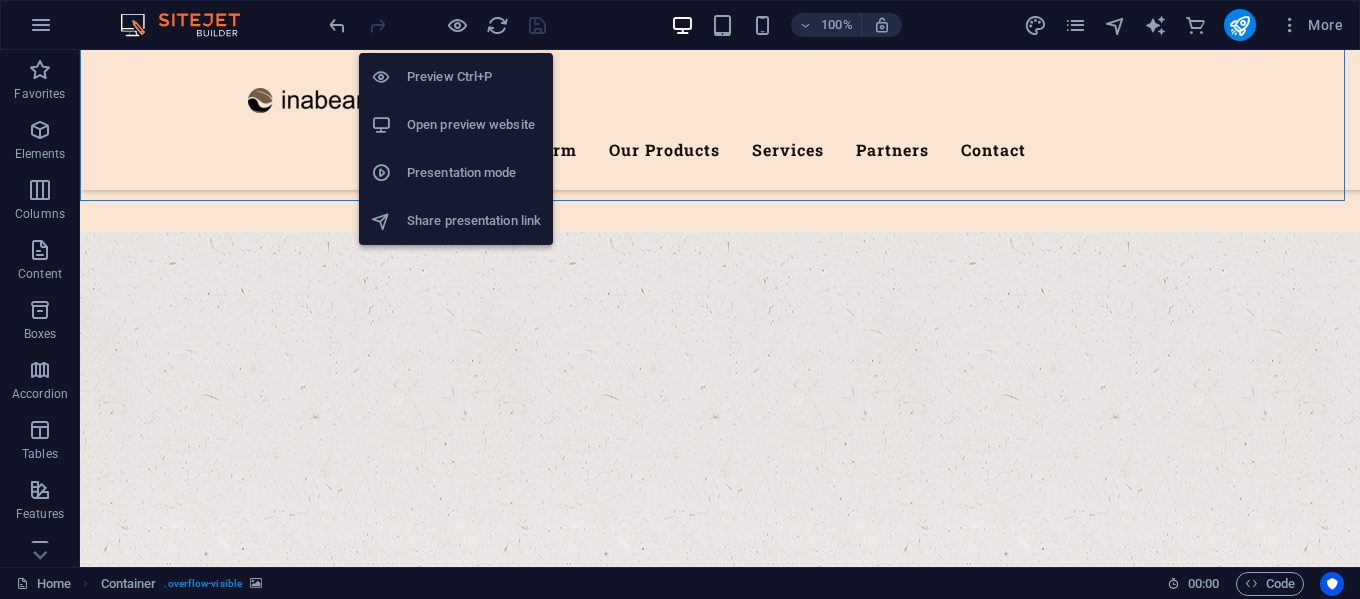 click on "Open preview website" at bounding box center (474, 125) 